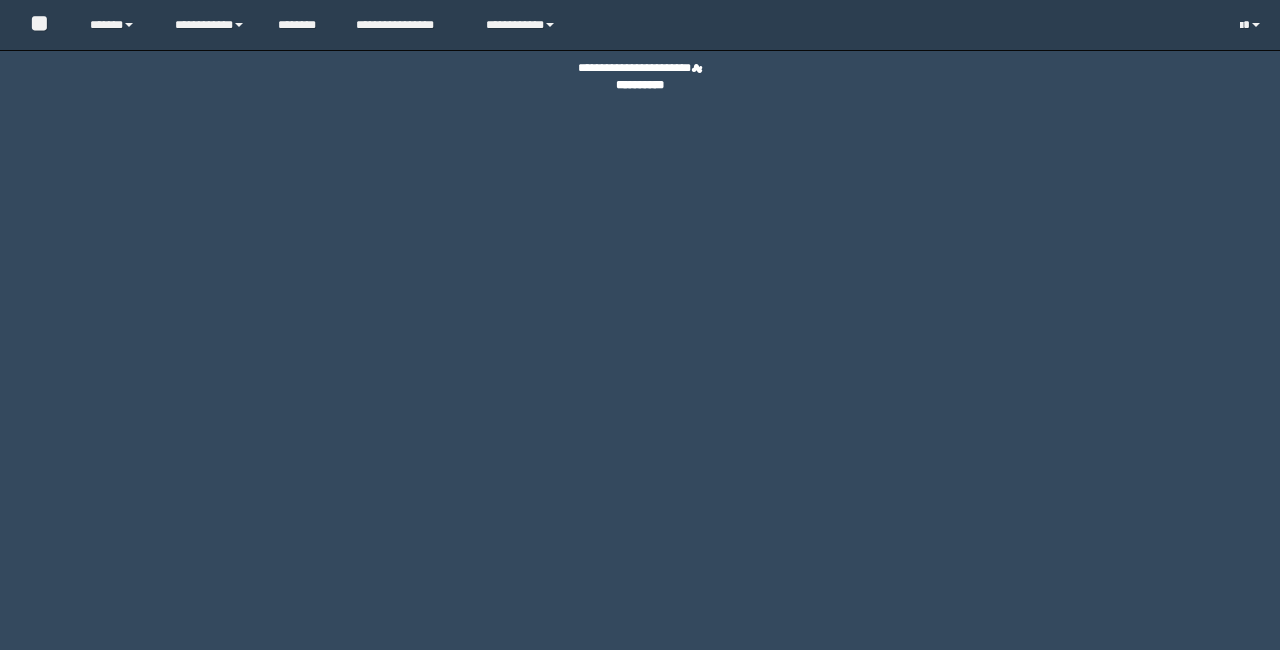 scroll, scrollTop: 0, scrollLeft: 0, axis: both 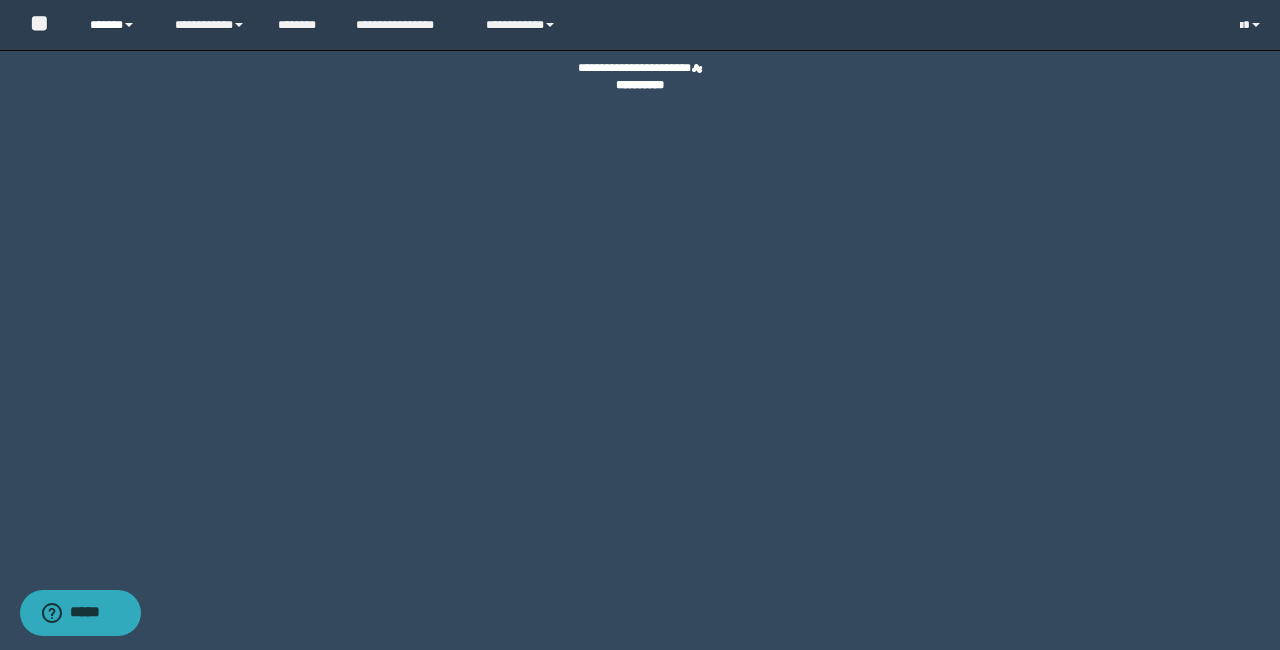 click on "******" at bounding box center (117, 25) 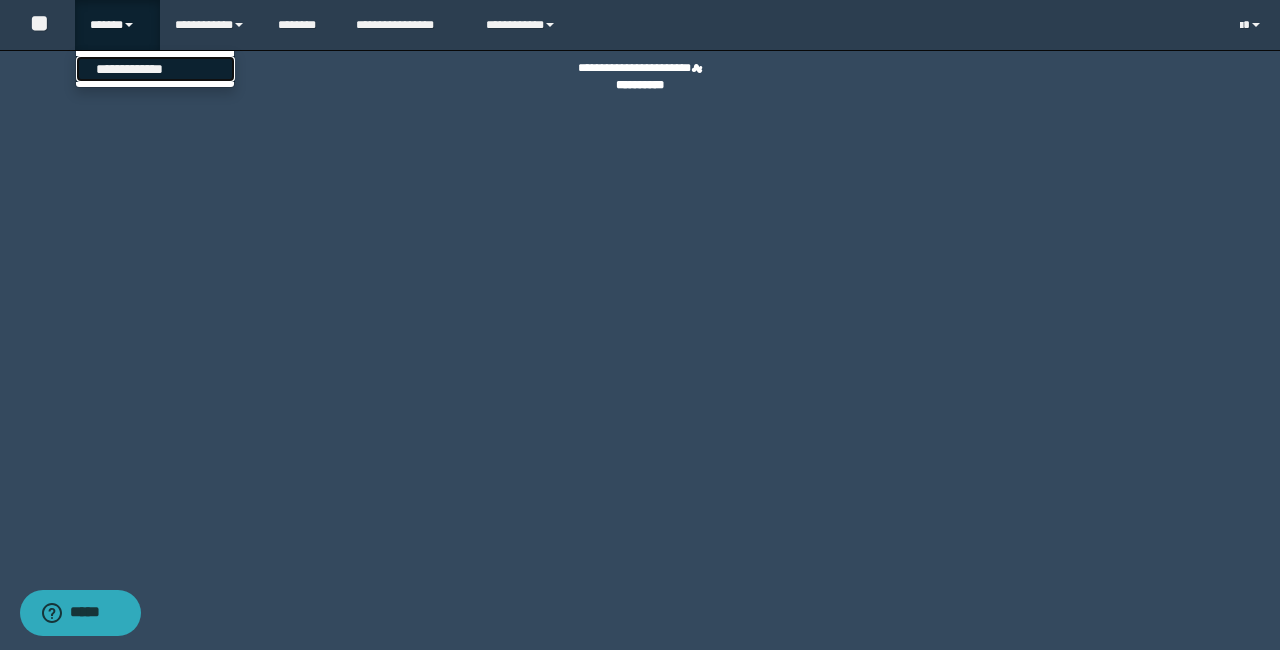 click on "**********" at bounding box center [155, 69] 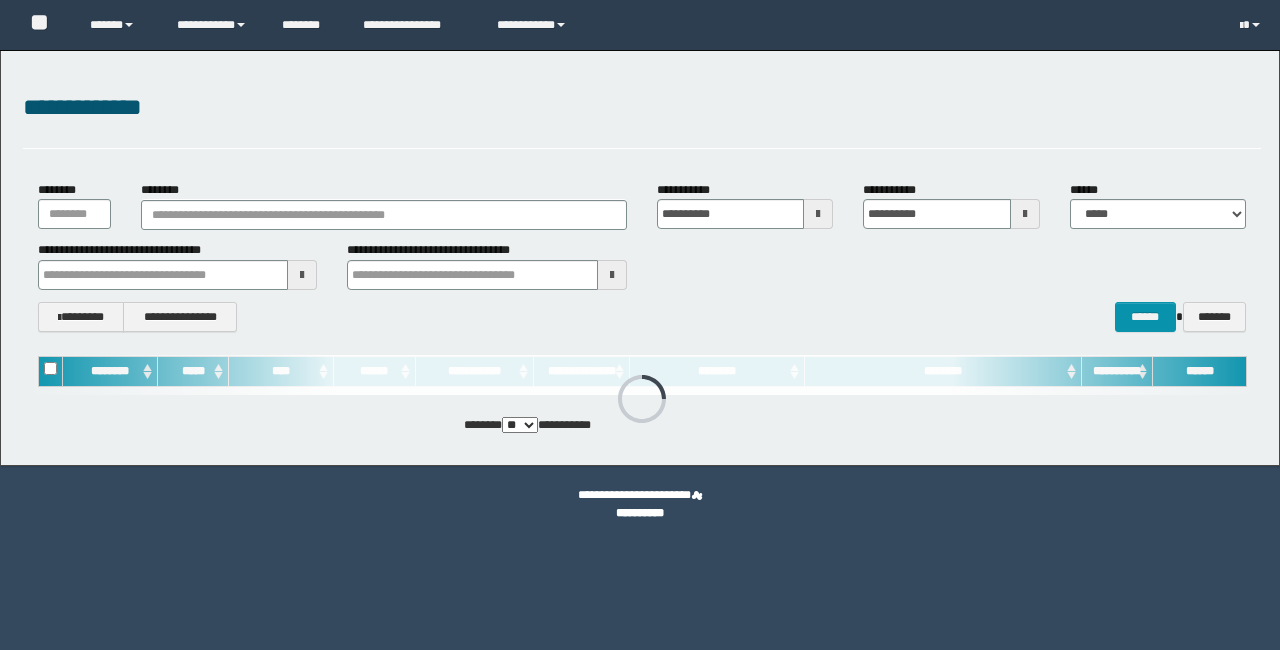 scroll, scrollTop: 0, scrollLeft: 0, axis: both 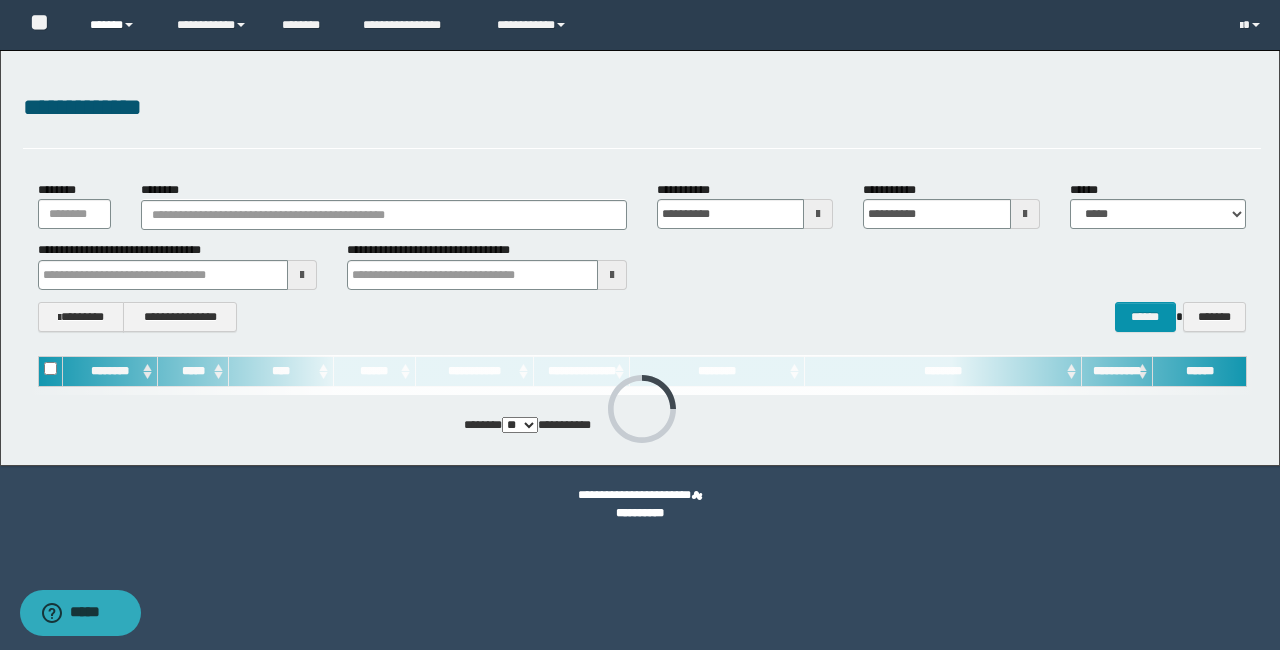 click on "******" at bounding box center (118, 25) 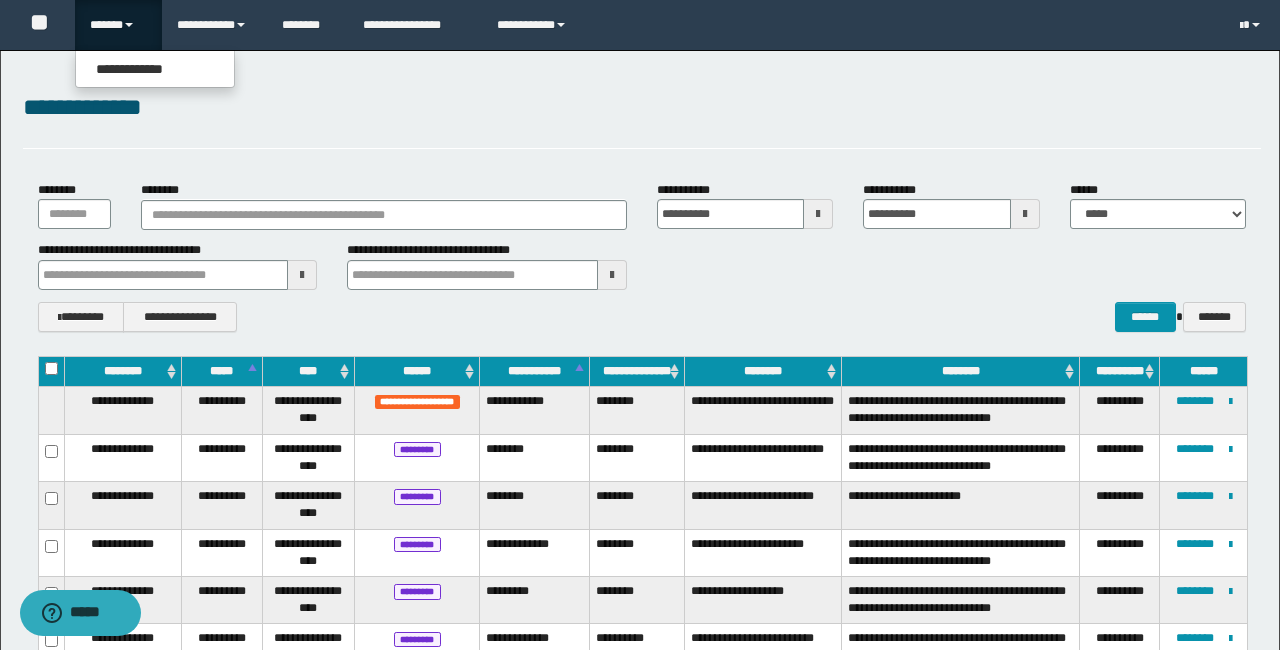 click on "**********" at bounding box center [642, 108] 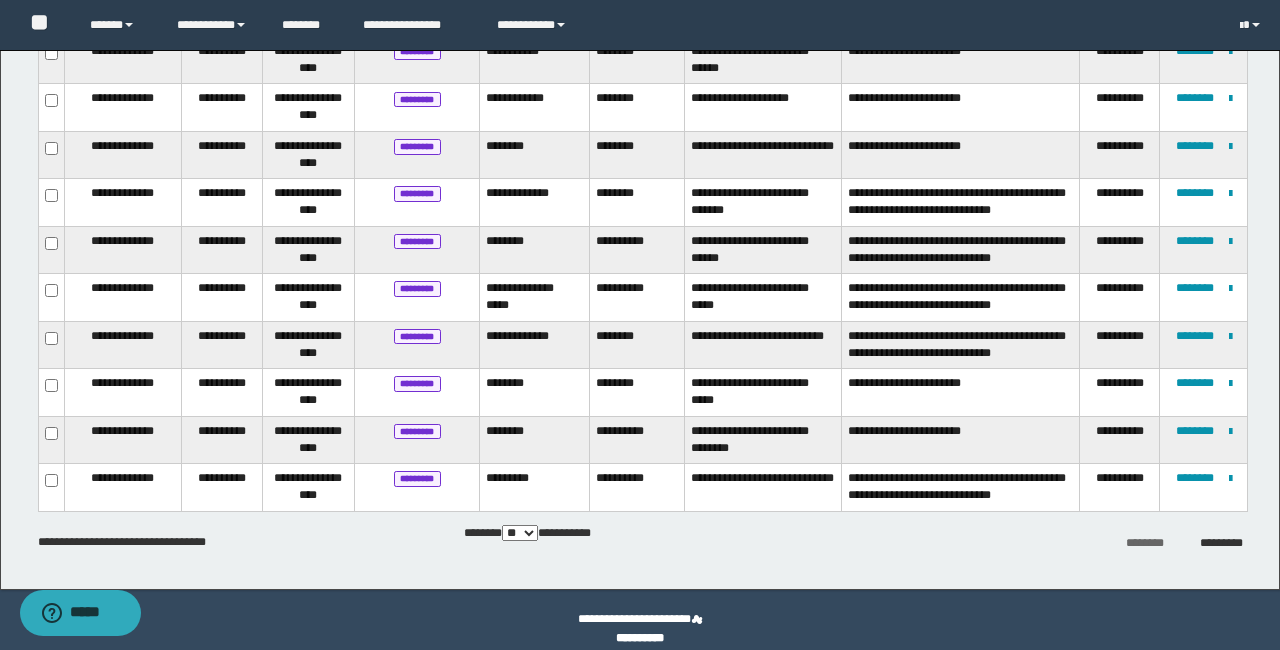 scroll, scrollTop: 2266, scrollLeft: 0, axis: vertical 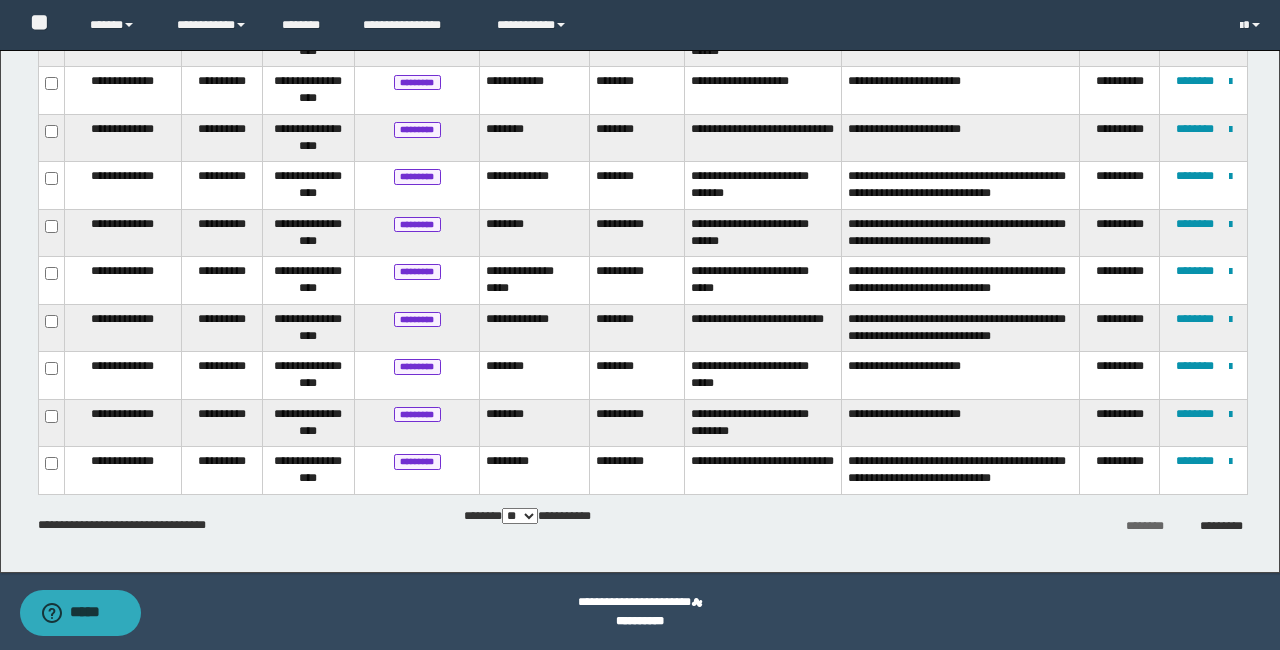 click on "** *** *** ***" at bounding box center [520, 516] 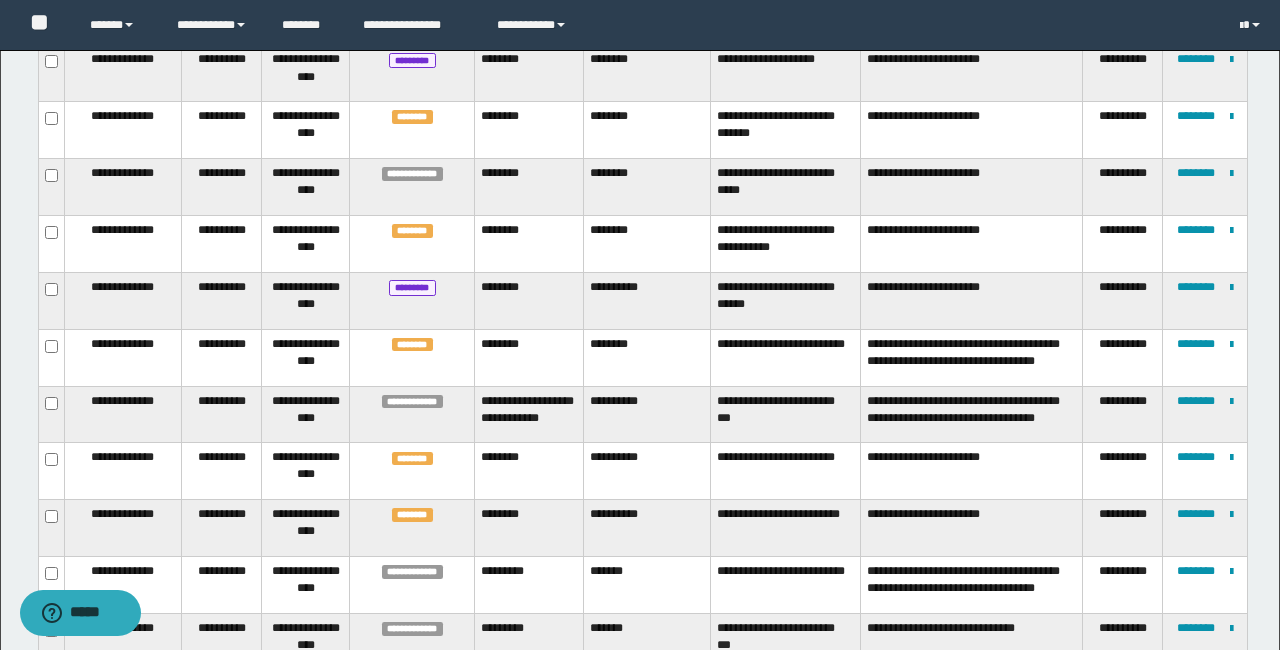 scroll, scrollTop: 5690, scrollLeft: 0, axis: vertical 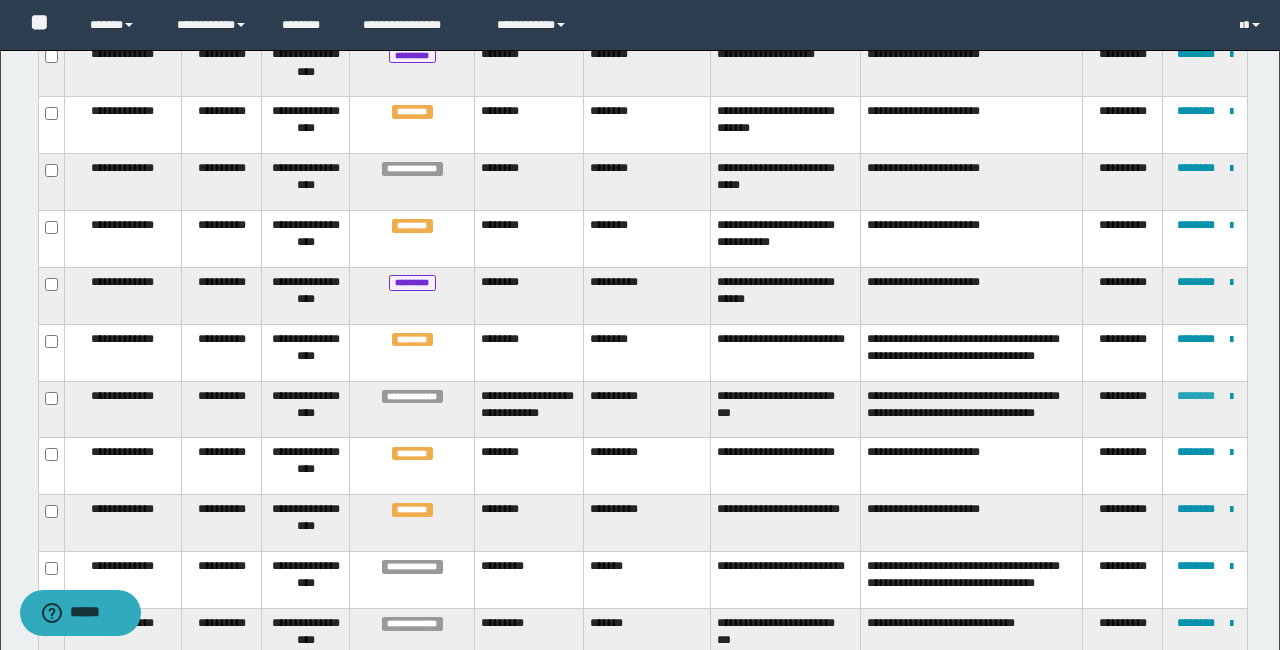 click on "********" at bounding box center [1196, 396] 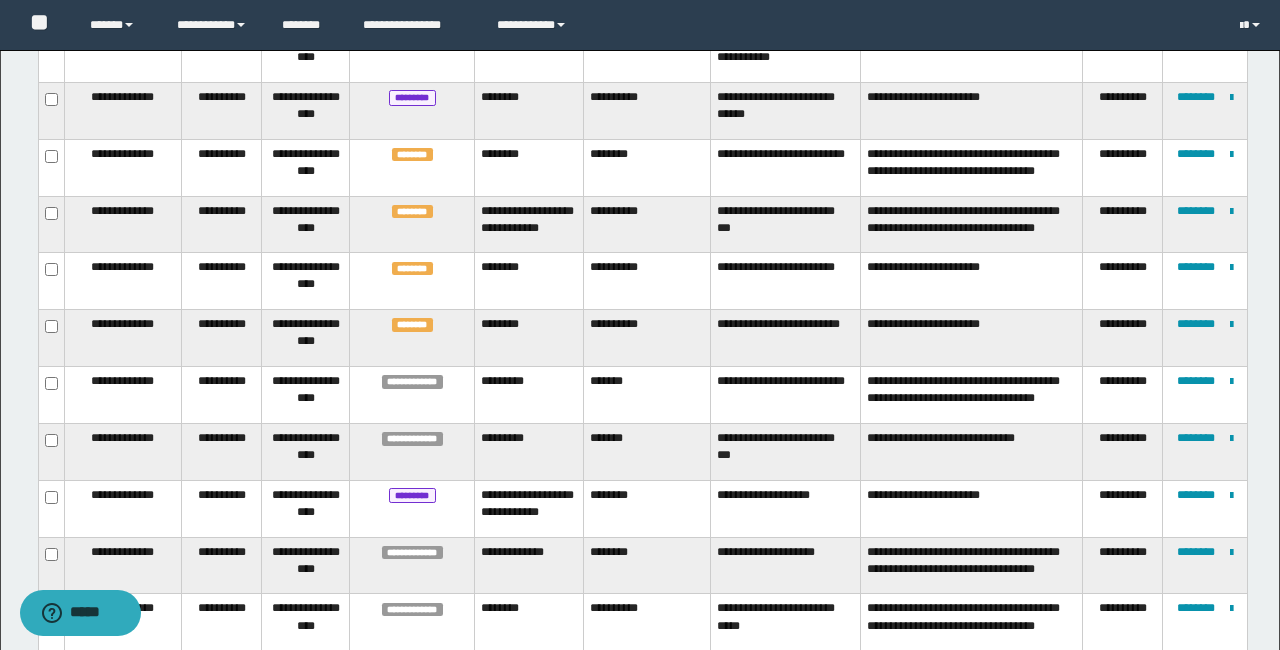 scroll, scrollTop: 5876, scrollLeft: 0, axis: vertical 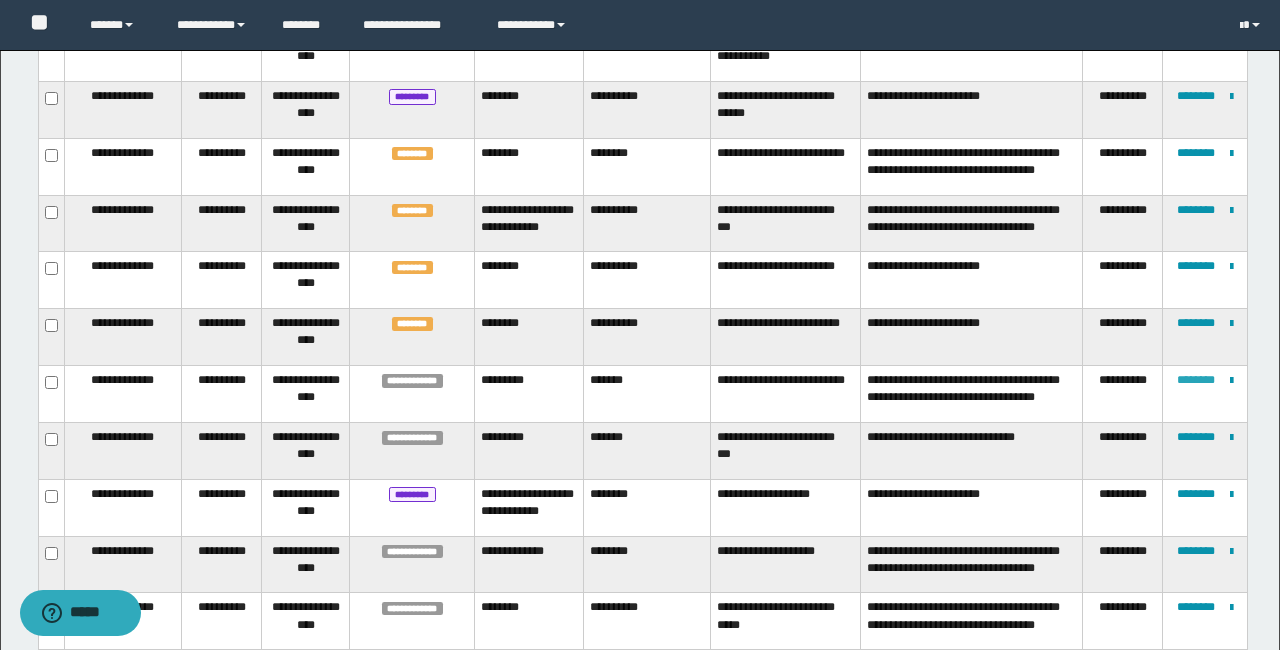 click on "********" at bounding box center (1196, 380) 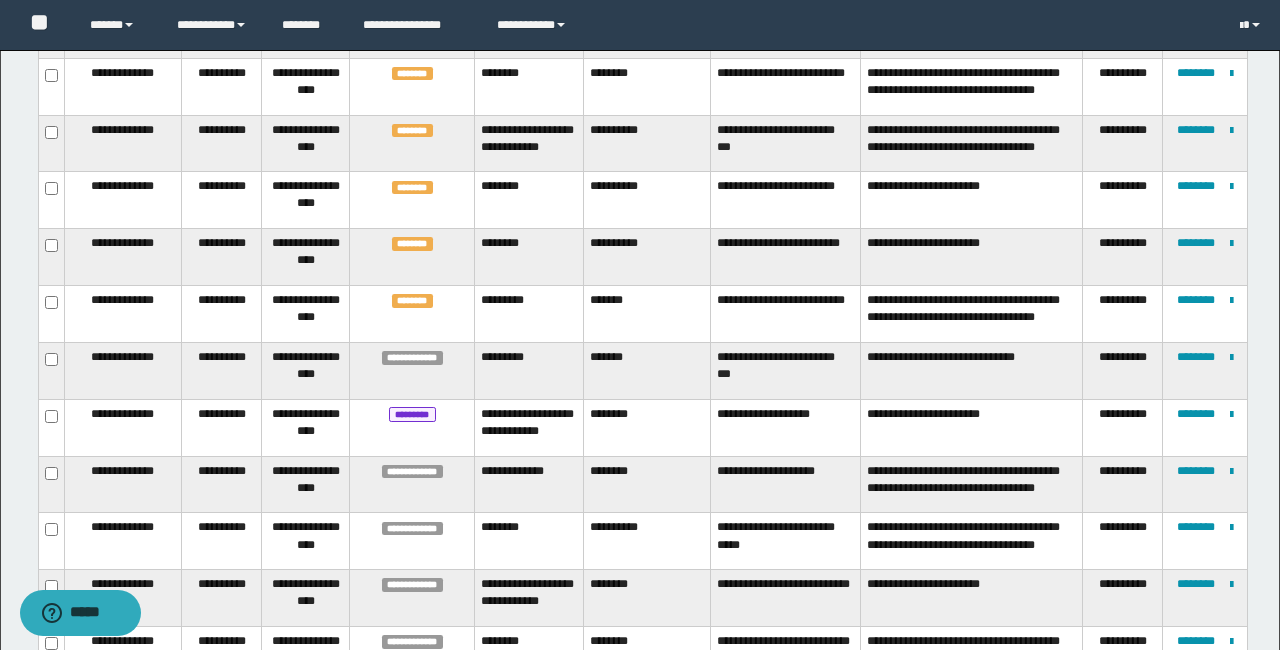 scroll, scrollTop: 5956, scrollLeft: 0, axis: vertical 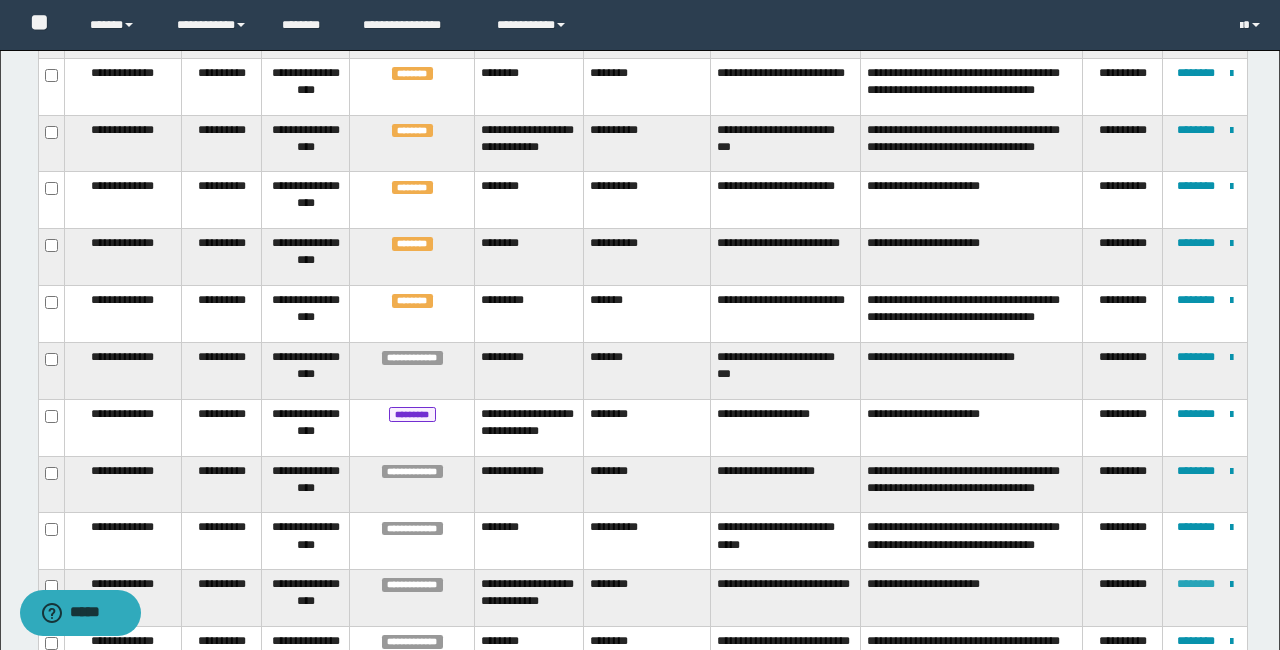 click on "********" at bounding box center (1196, 584) 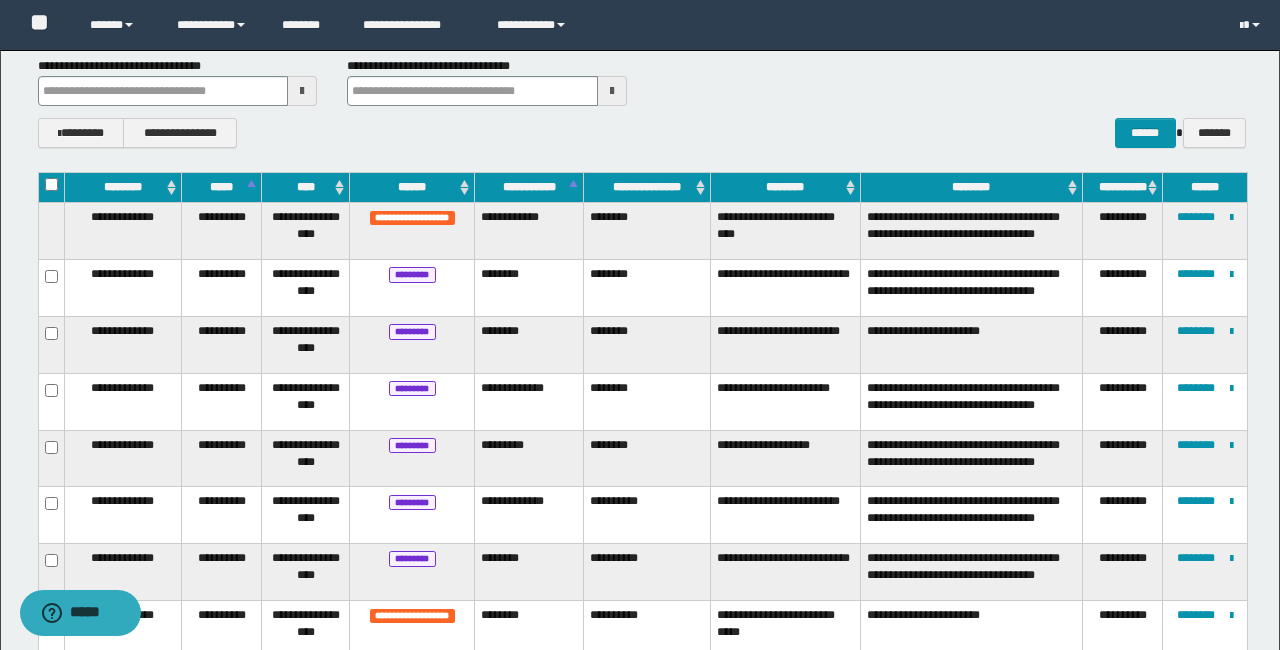 scroll, scrollTop: 0, scrollLeft: 0, axis: both 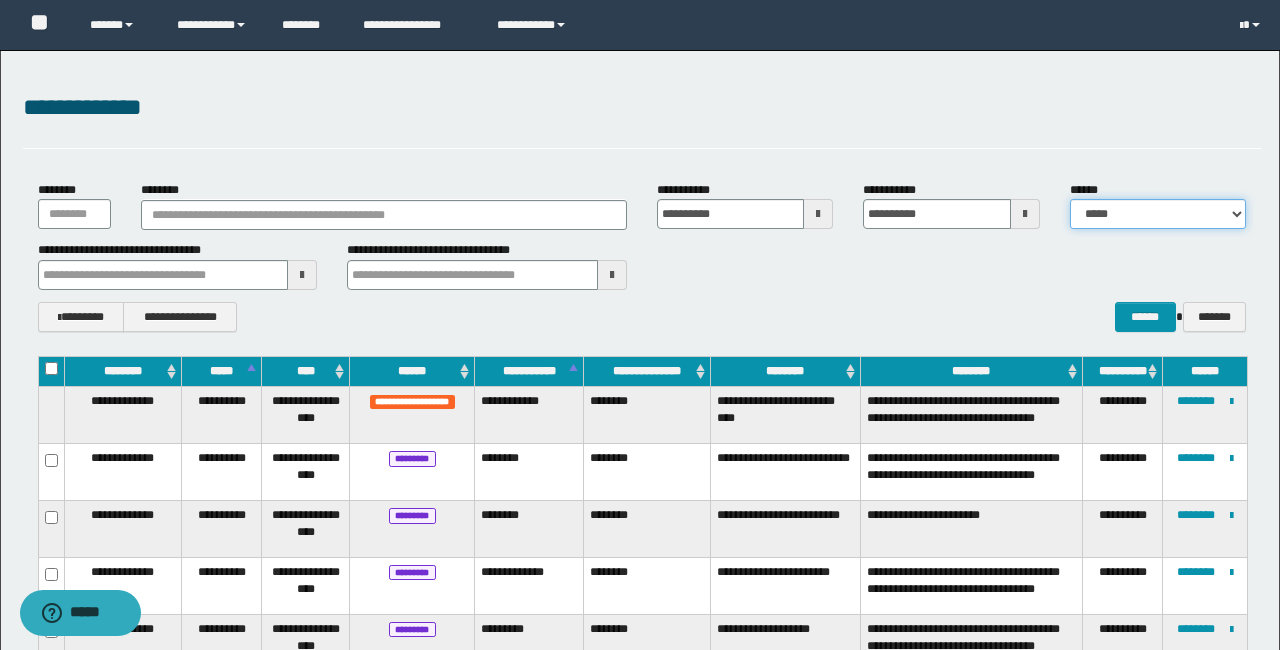 click on "**********" at bounding box center [1158, 214] 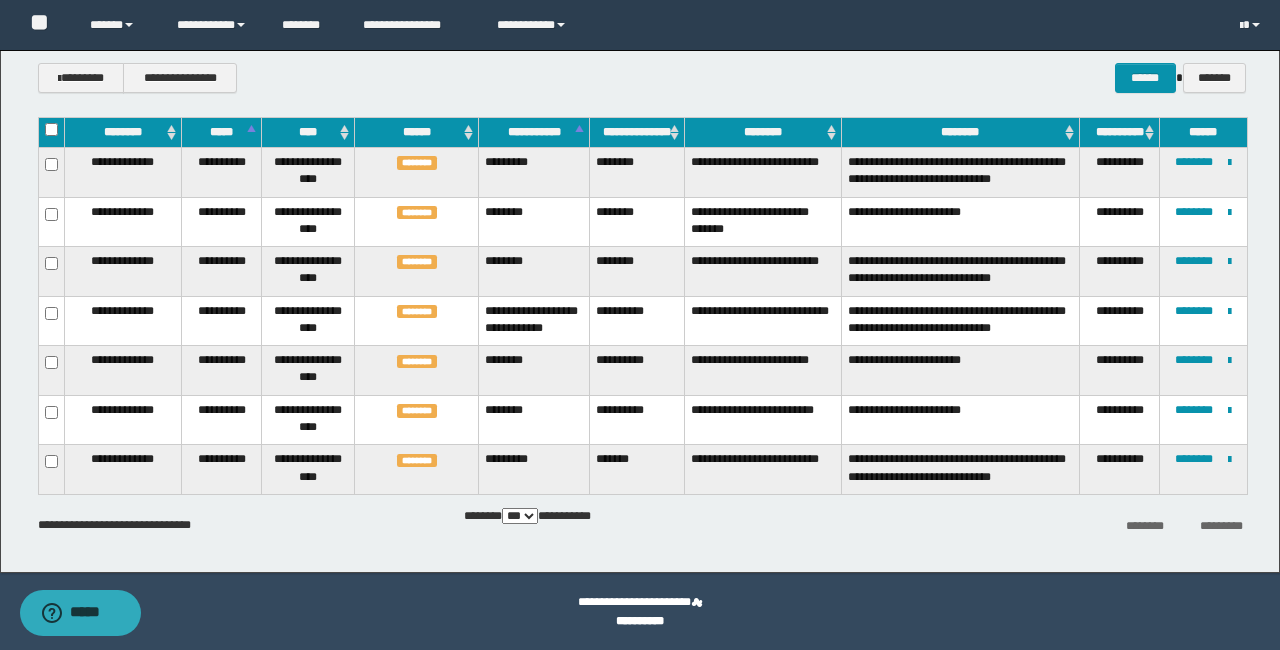 scroll, scrollTop: 0, scrollLeft: 0, axis: both 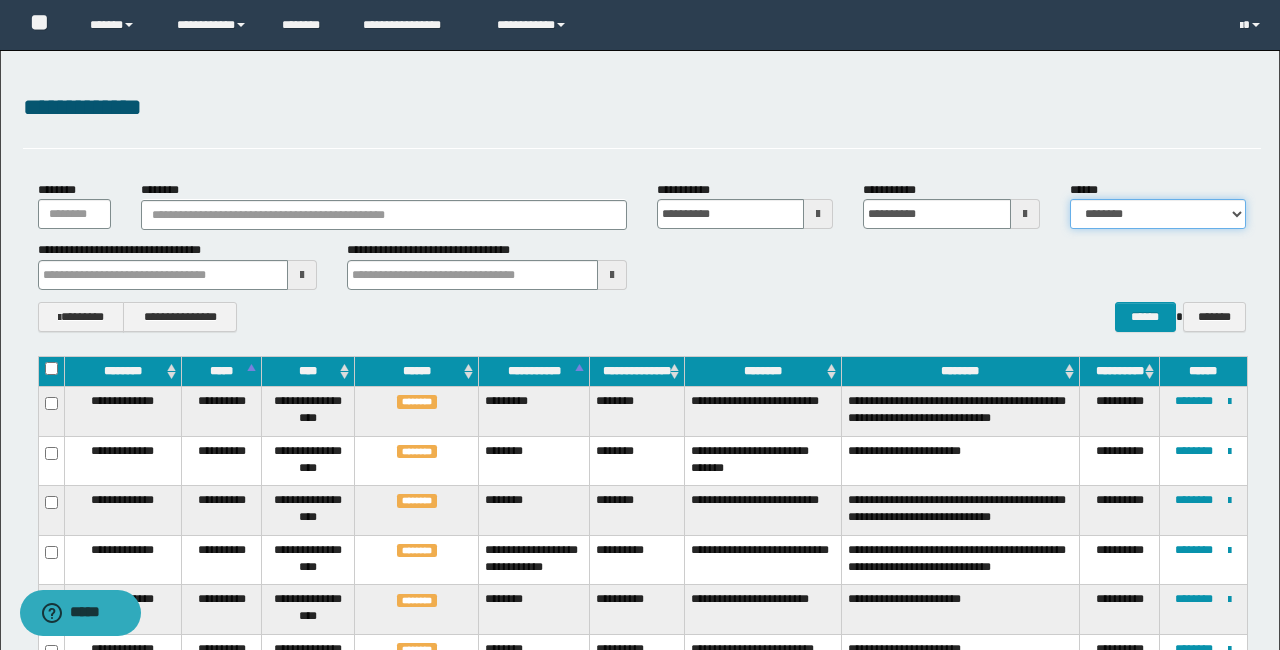 click on "**********" at bounding box center [1158, 214] 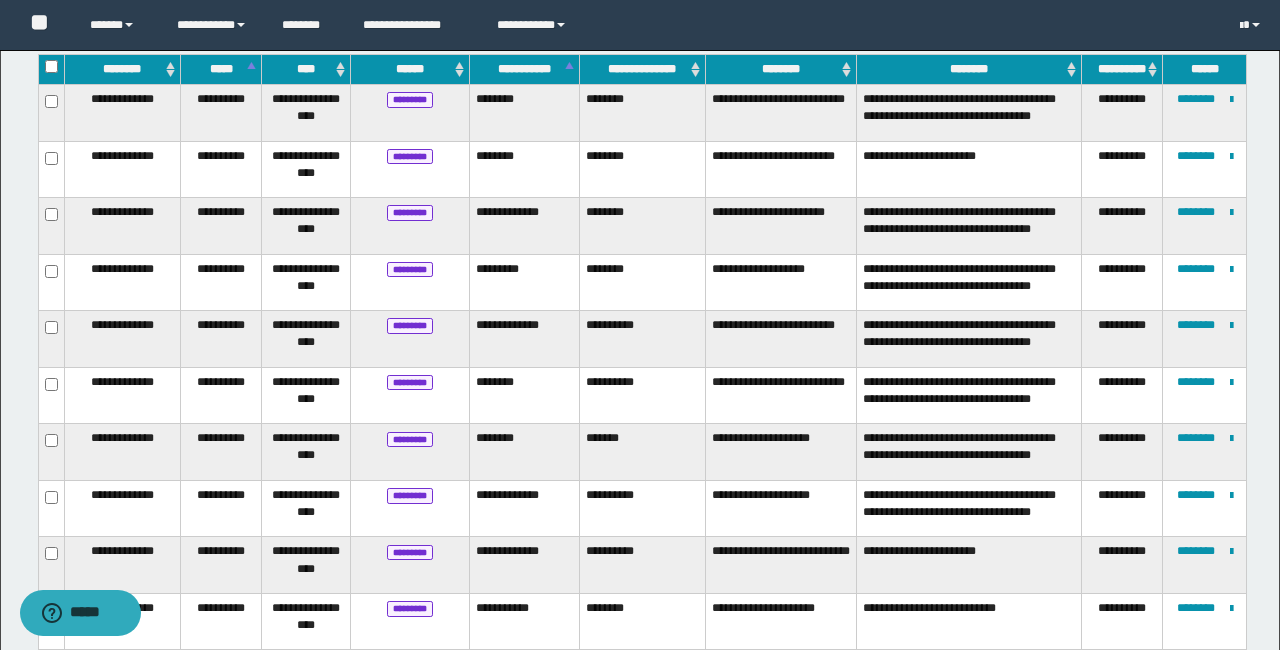scroll, scrollTop: 0, scrollLeft: 0, axis: both 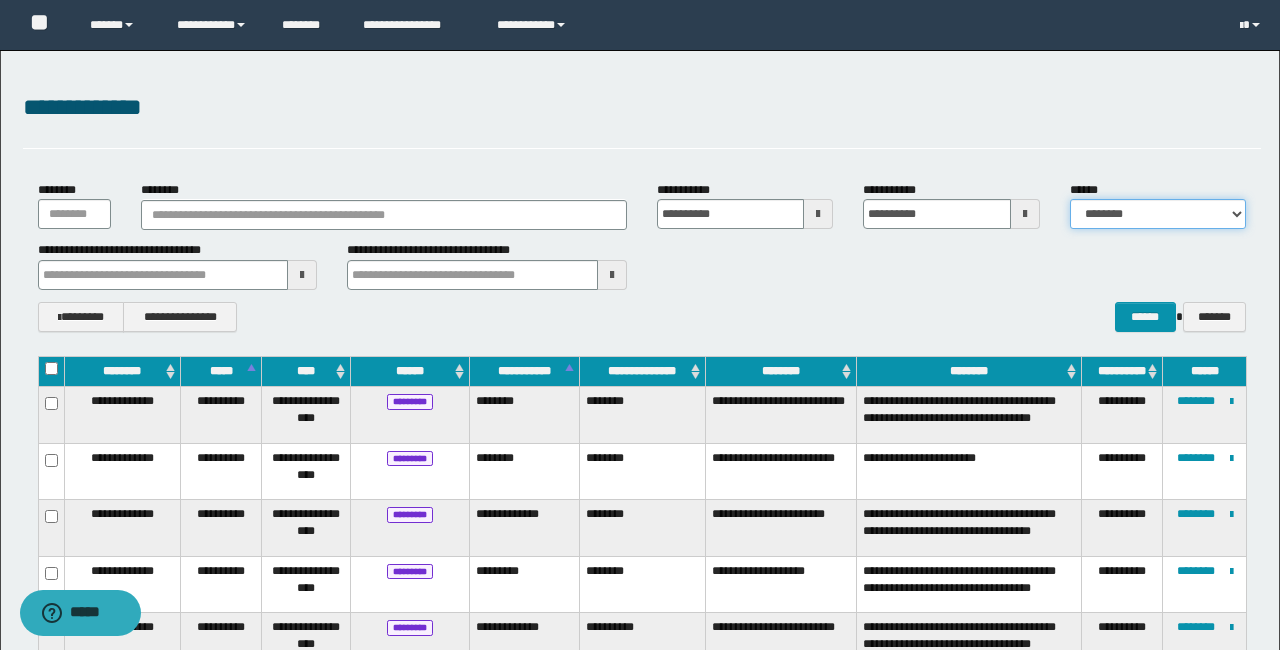 click on "**********" at bounding box center [1158, 214] 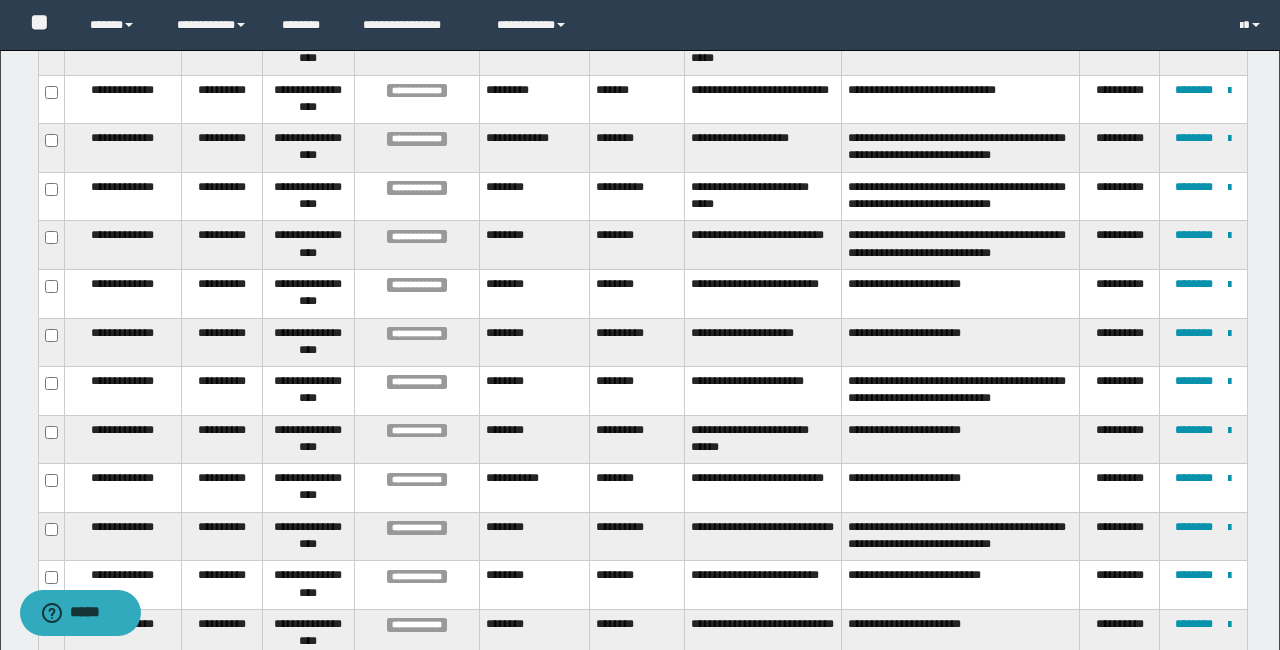 scroll, scrollTop: 360, scrollLeft: 0, axis: vertical 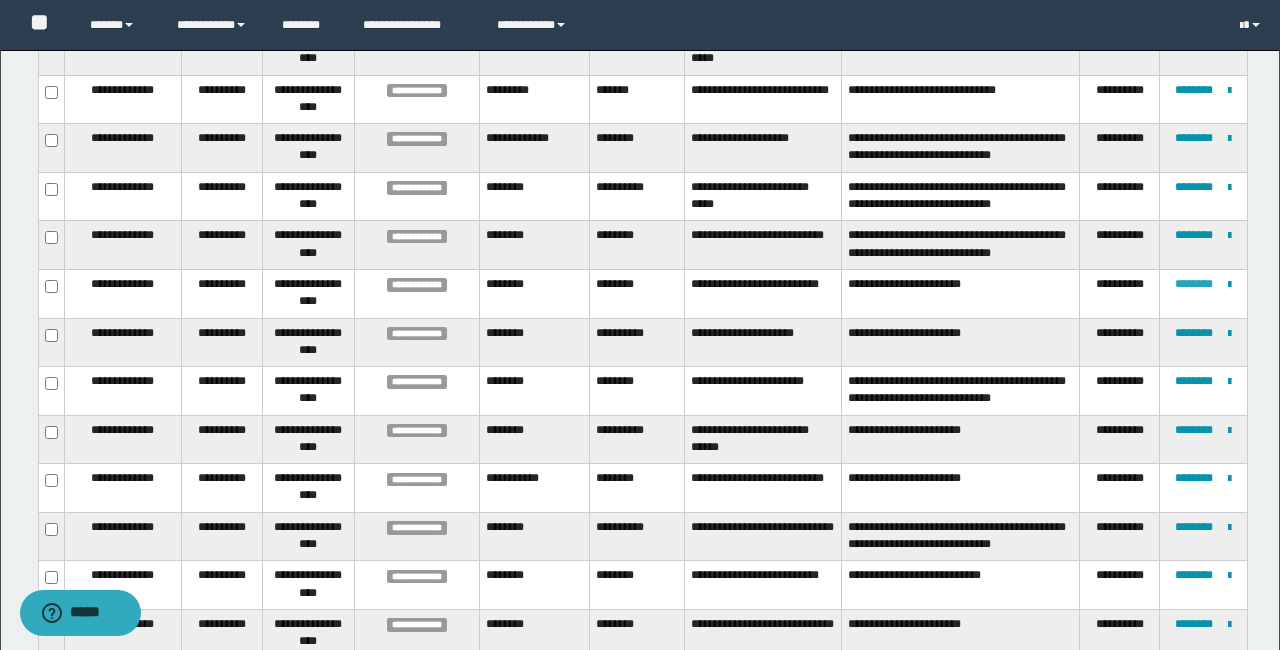 click on "********" at bounding box center (1194, 284) 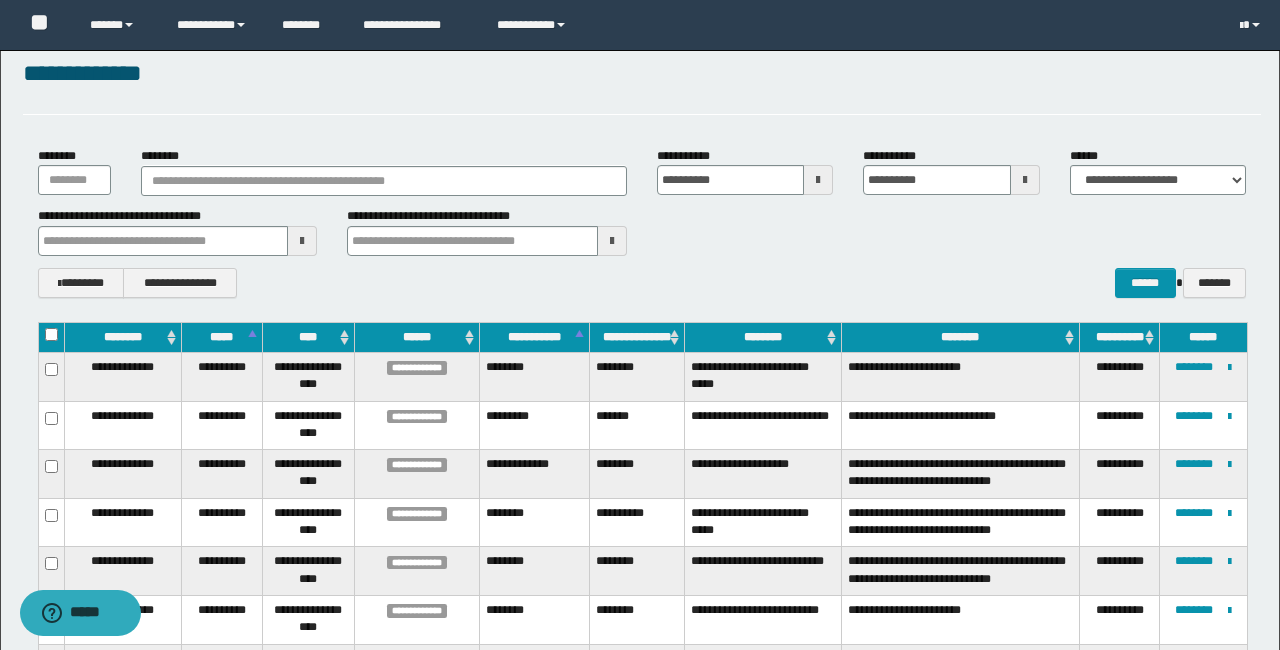 scroll, scrollTop: 0, scrollLeft: 0, axis: both 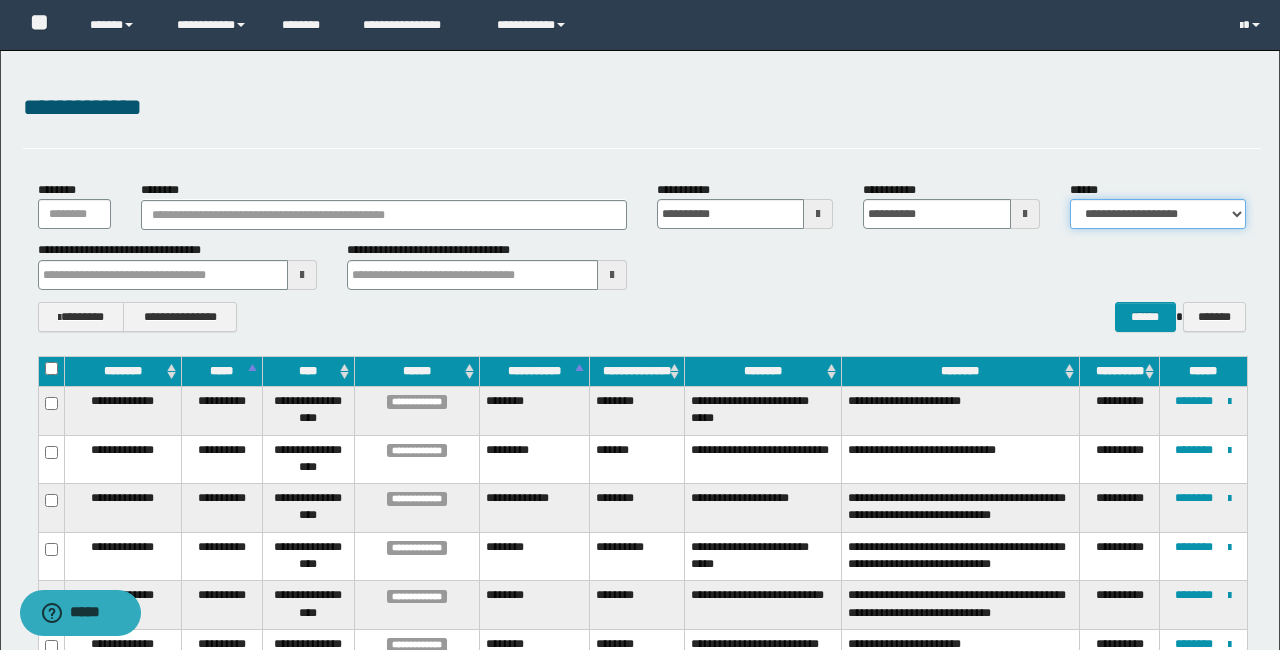 click on "**********" at bounding box center (1158, 214) 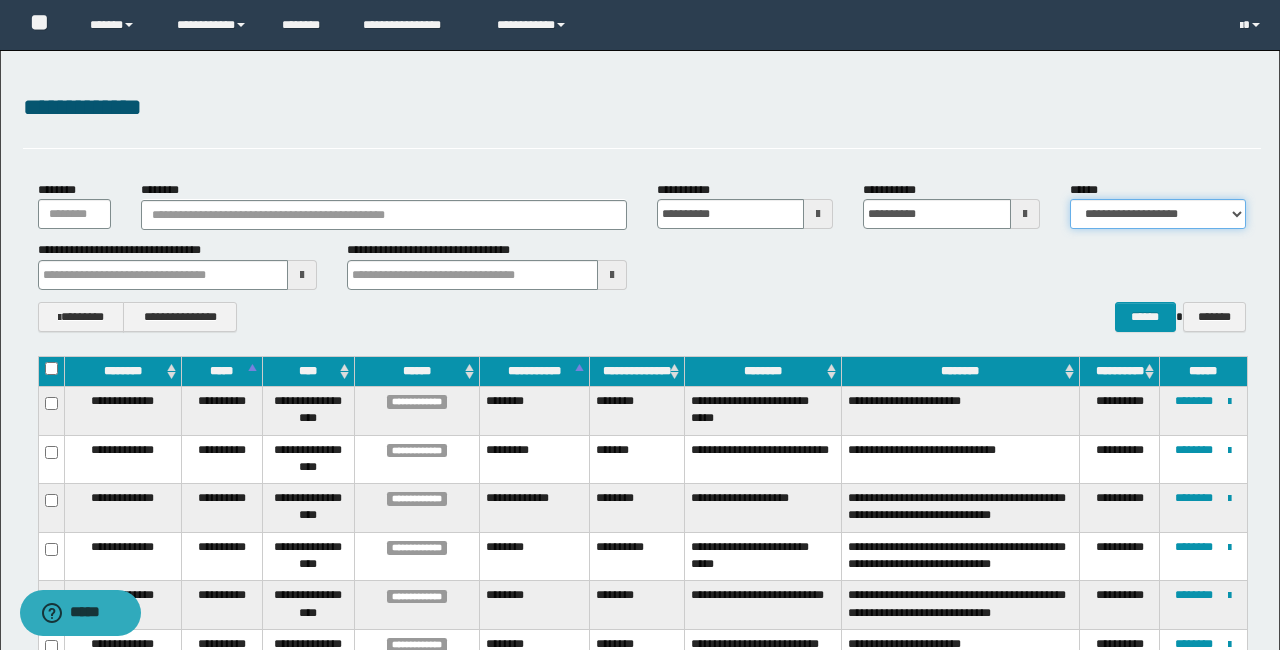 select on "**" 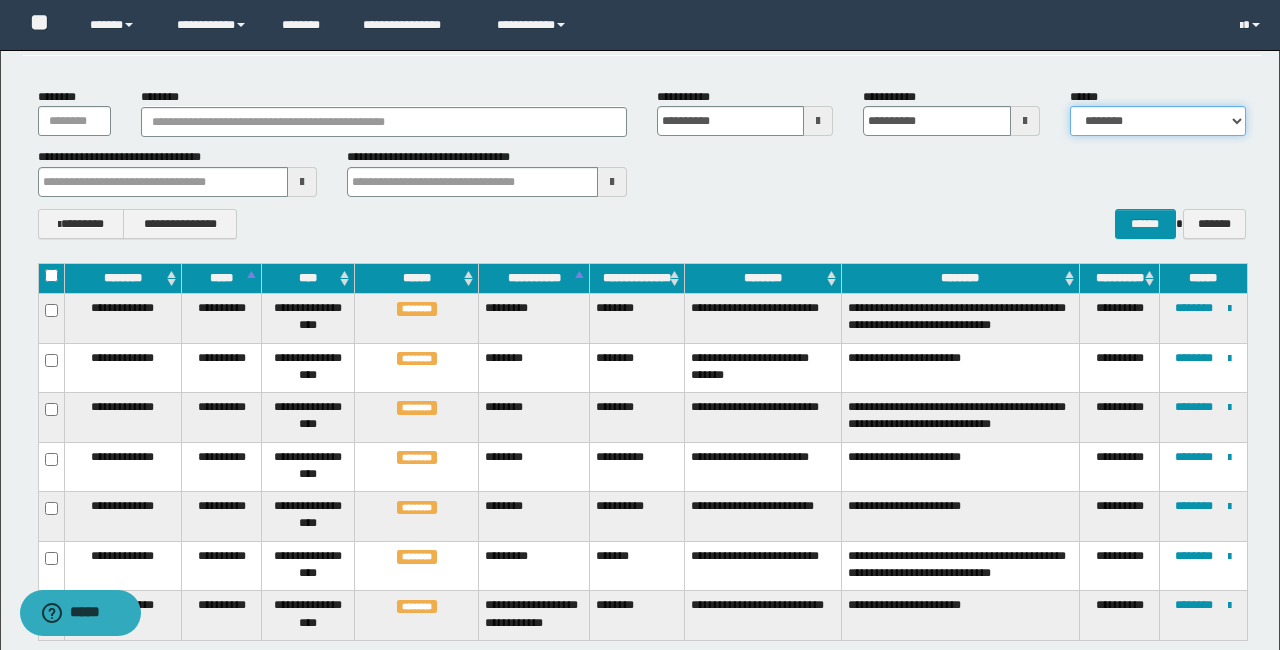 scroll, scrollTop: 91, scrollLeft: 0, axis: vertical 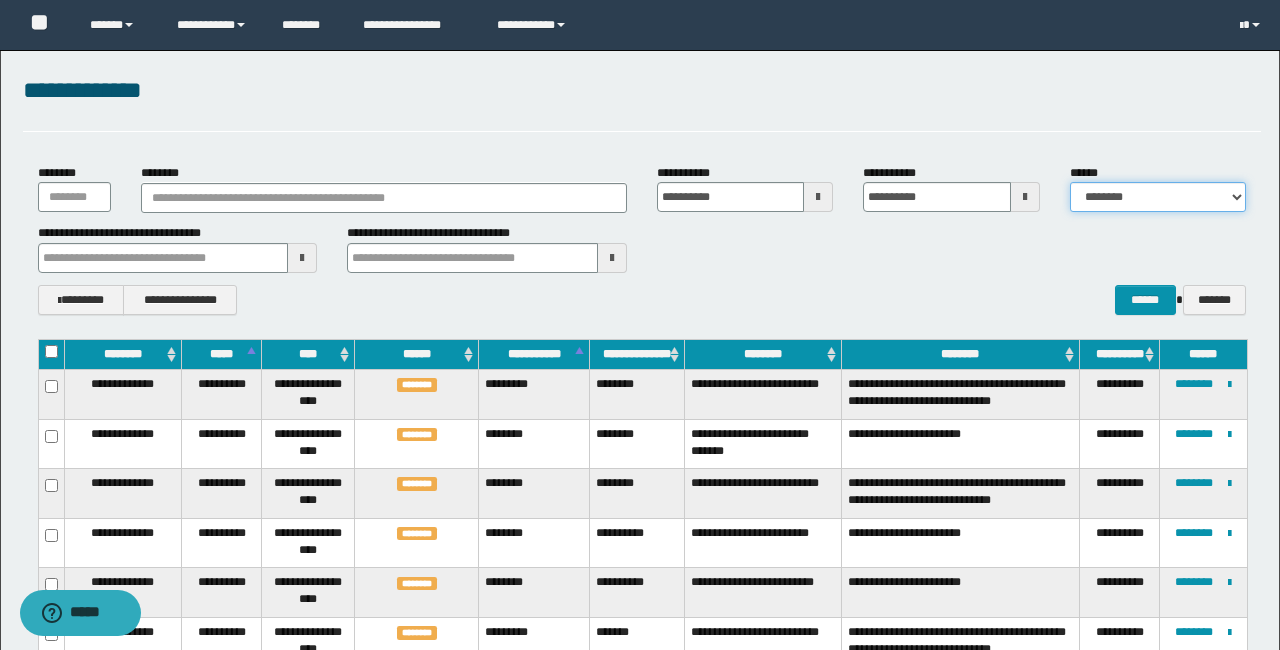 click on "**********" at bounding box center [1158, 197] 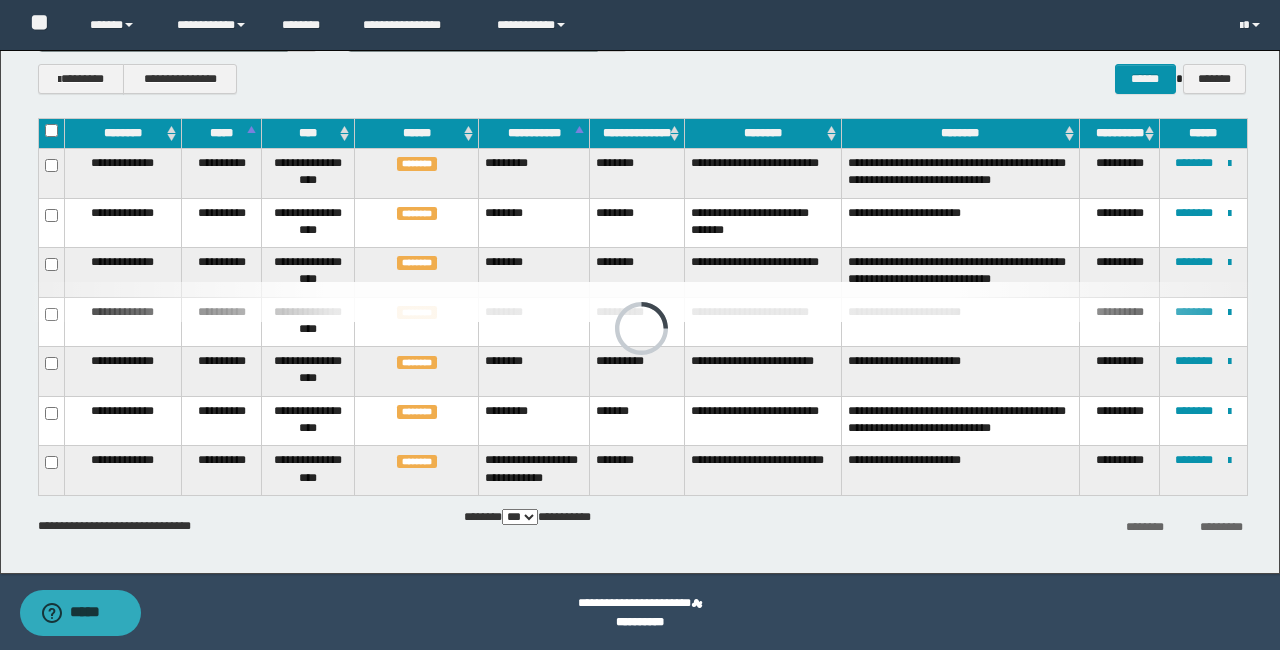 scroll, scrollTop: 239, scrollLeft: 0, axis: vertical 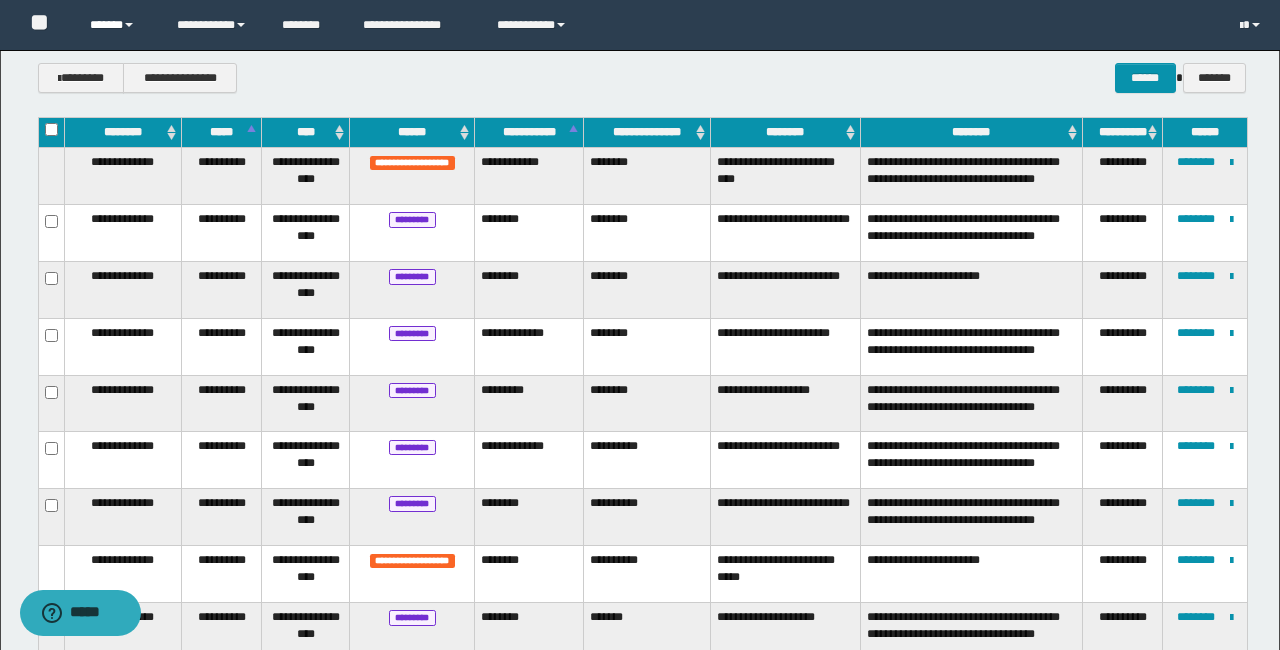 click on "******" at bounding box center (118, 25) 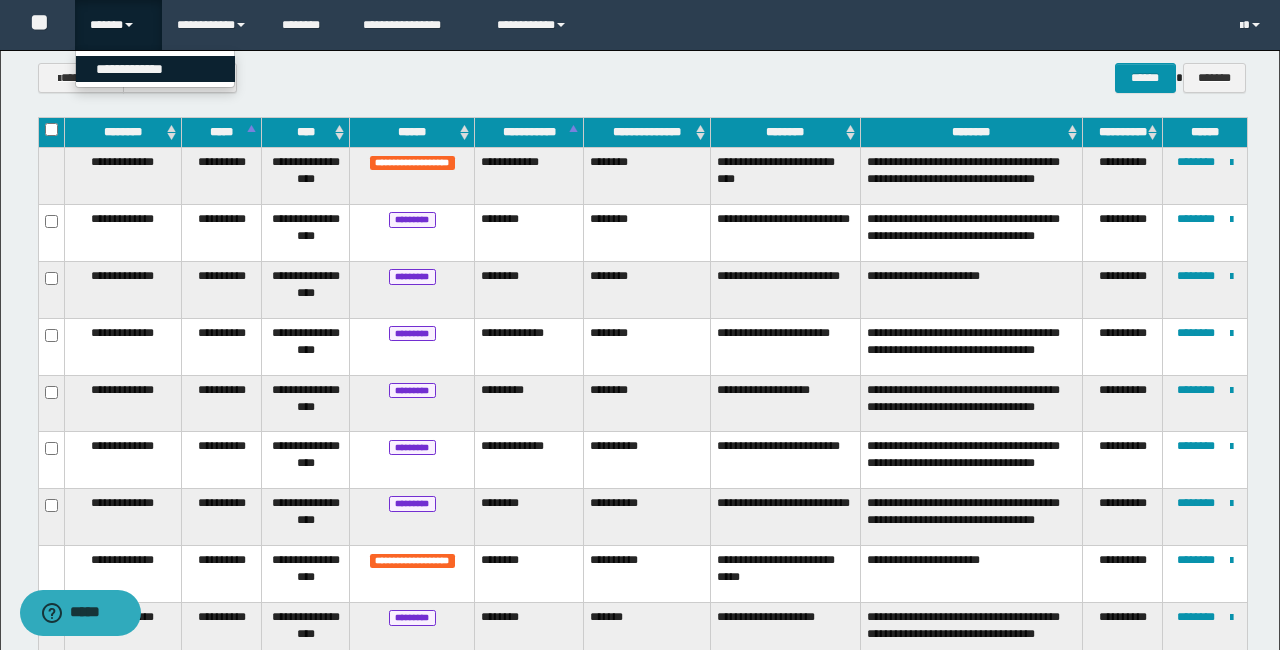 click on "**********" at bounding box center (155, 69) 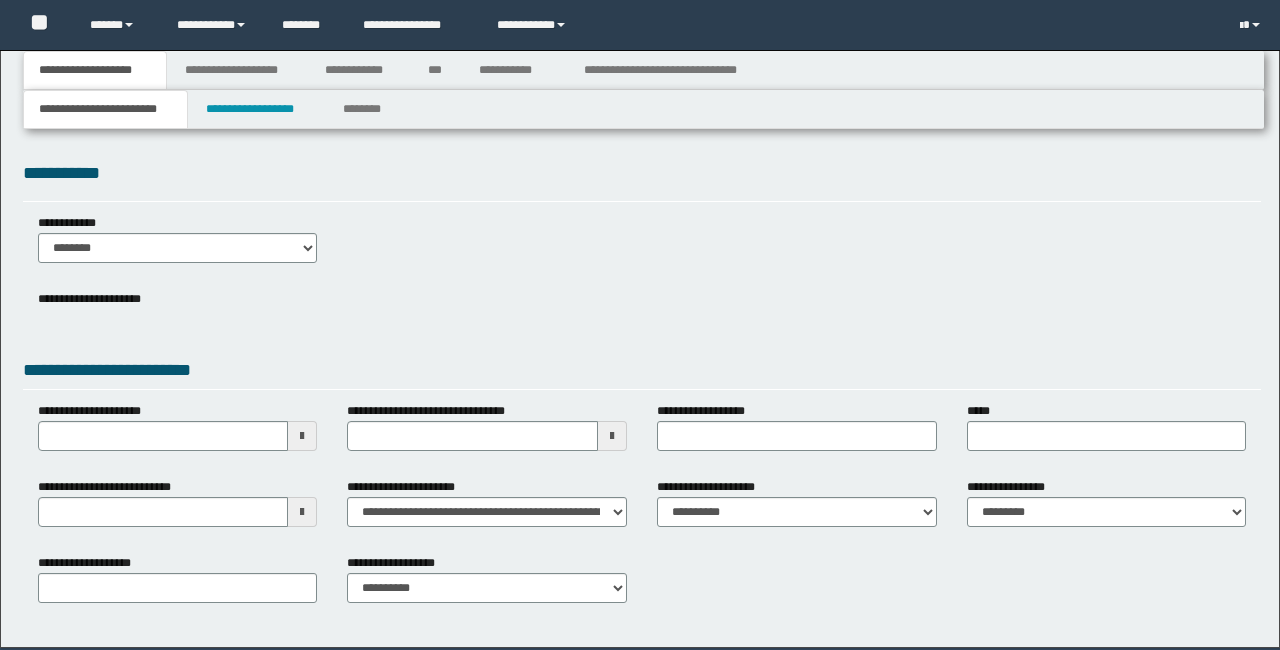 scroll, scrollTop: 0, scrollLeft: 0, axis: both 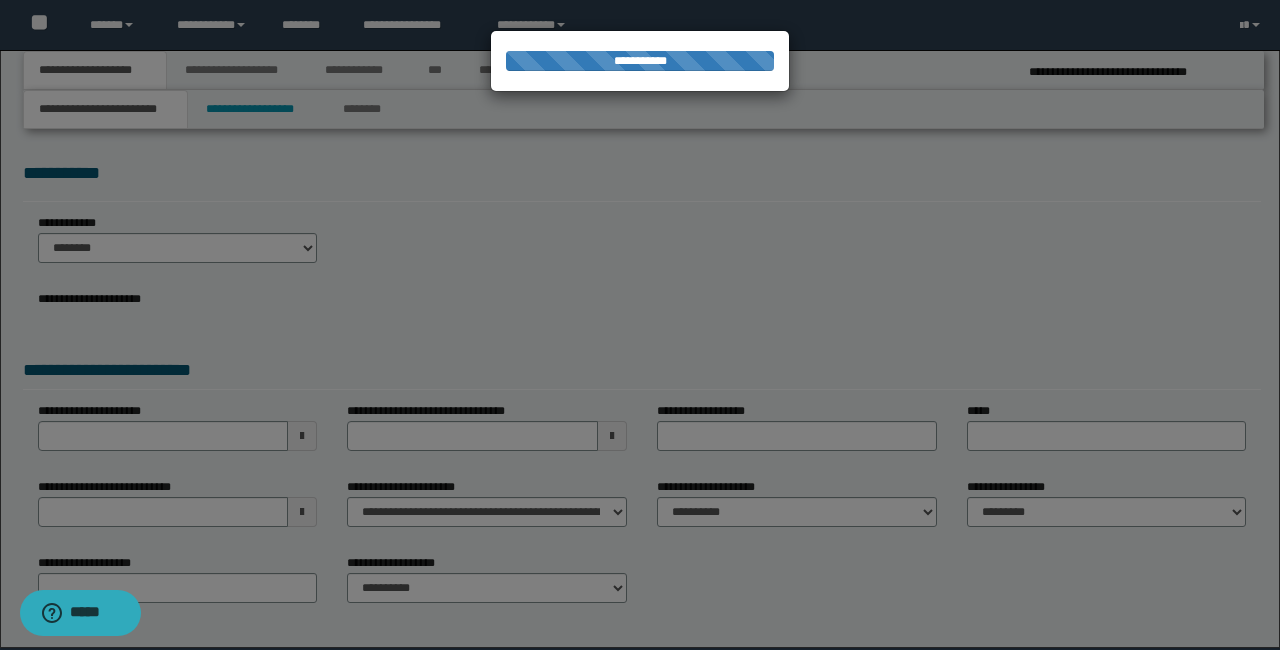select on "*" 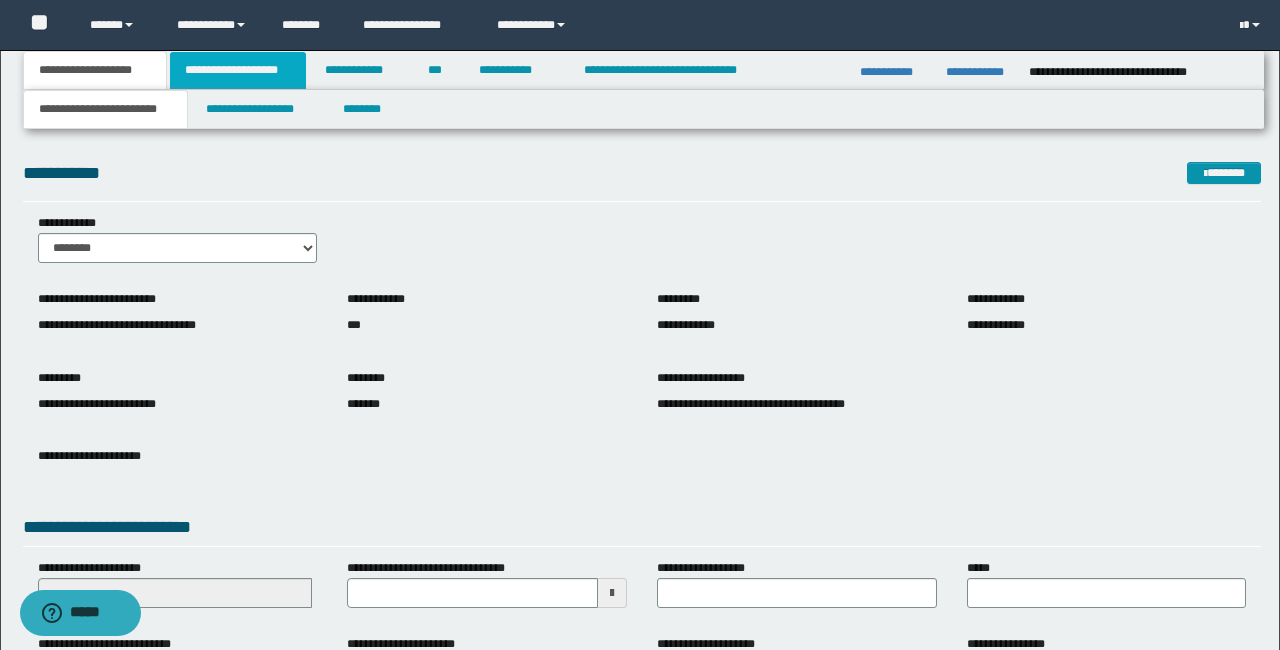 click on "**********" at bounding box center (238, 70) 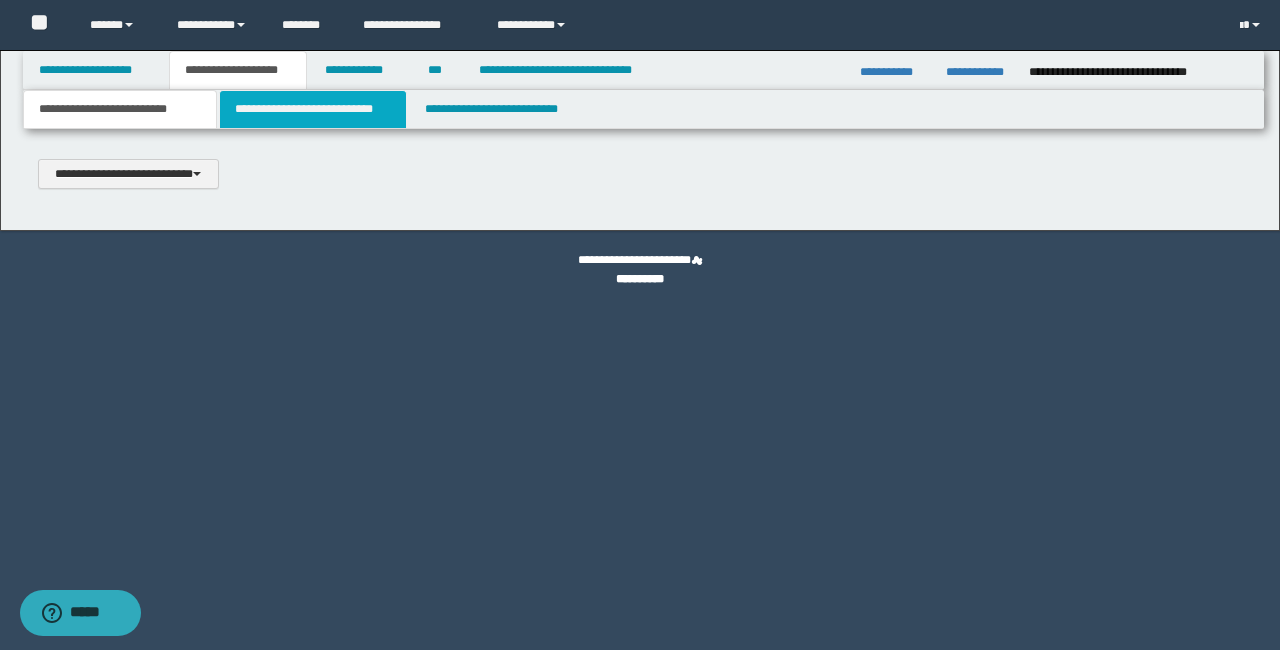 scroll, scrollTop: 0, scrollLeft: 0, axis: both 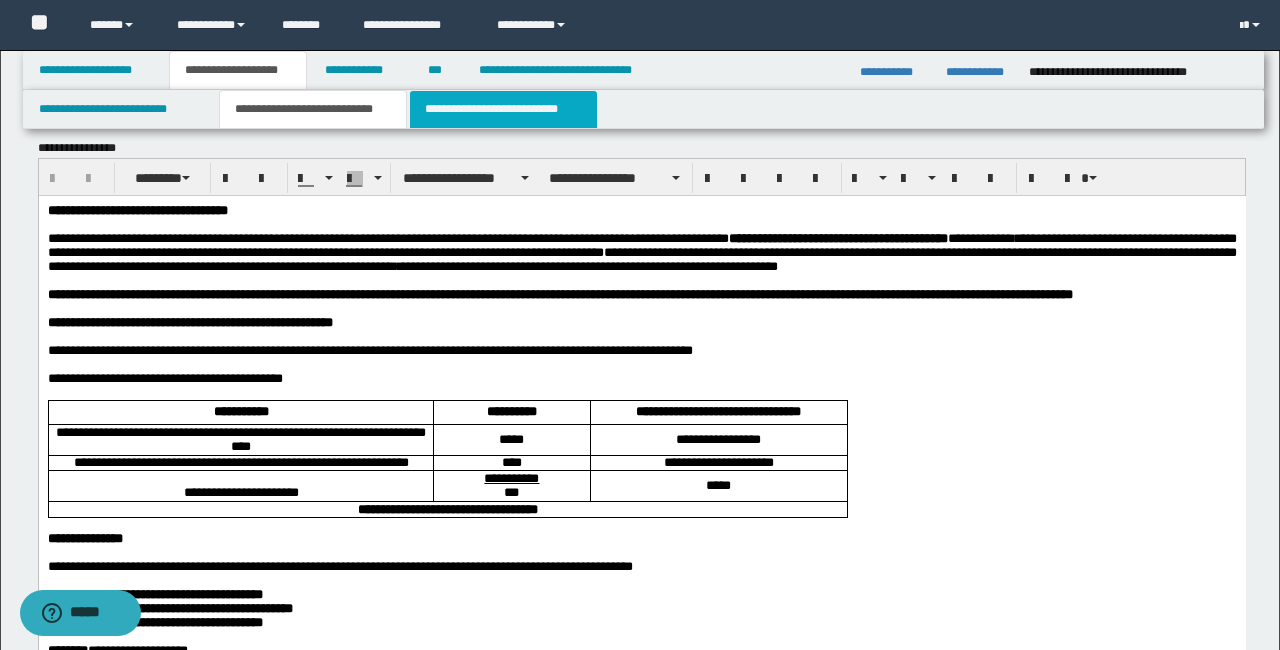 click on "**********" at bounding box center (503, 109) 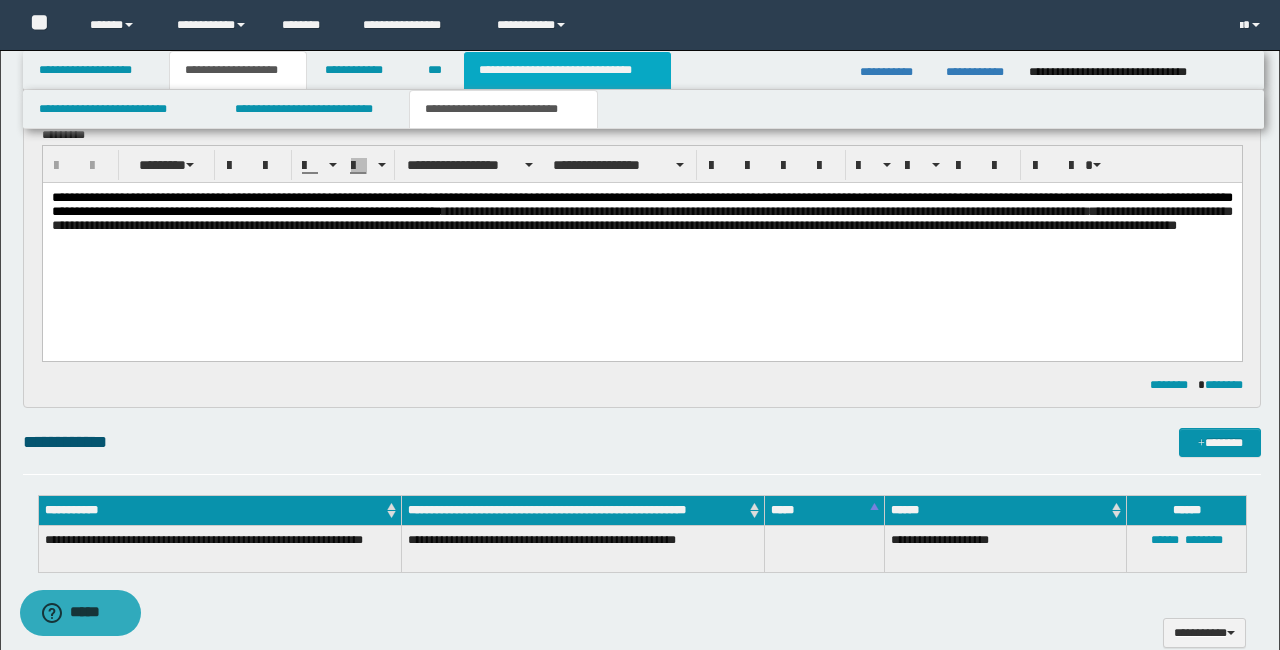 scroll, scrollTop: 1031, scrollLeft: 0, axis: vertical 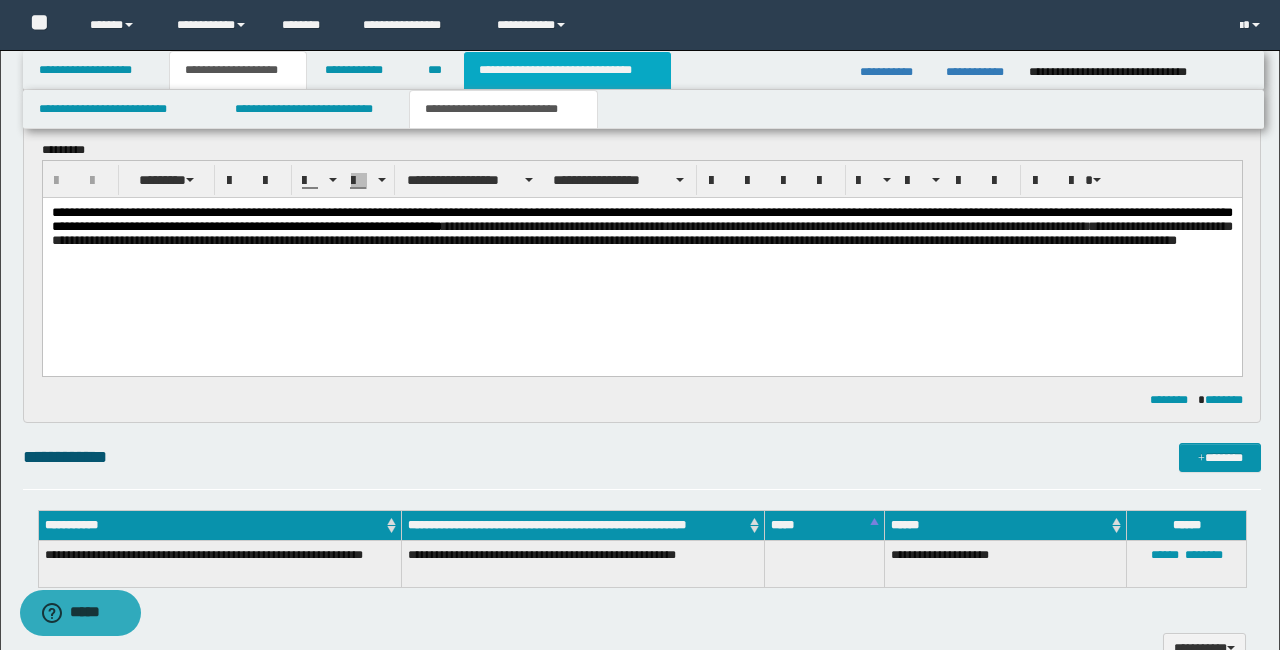 click on "**********" at bounding box center [567, 70] 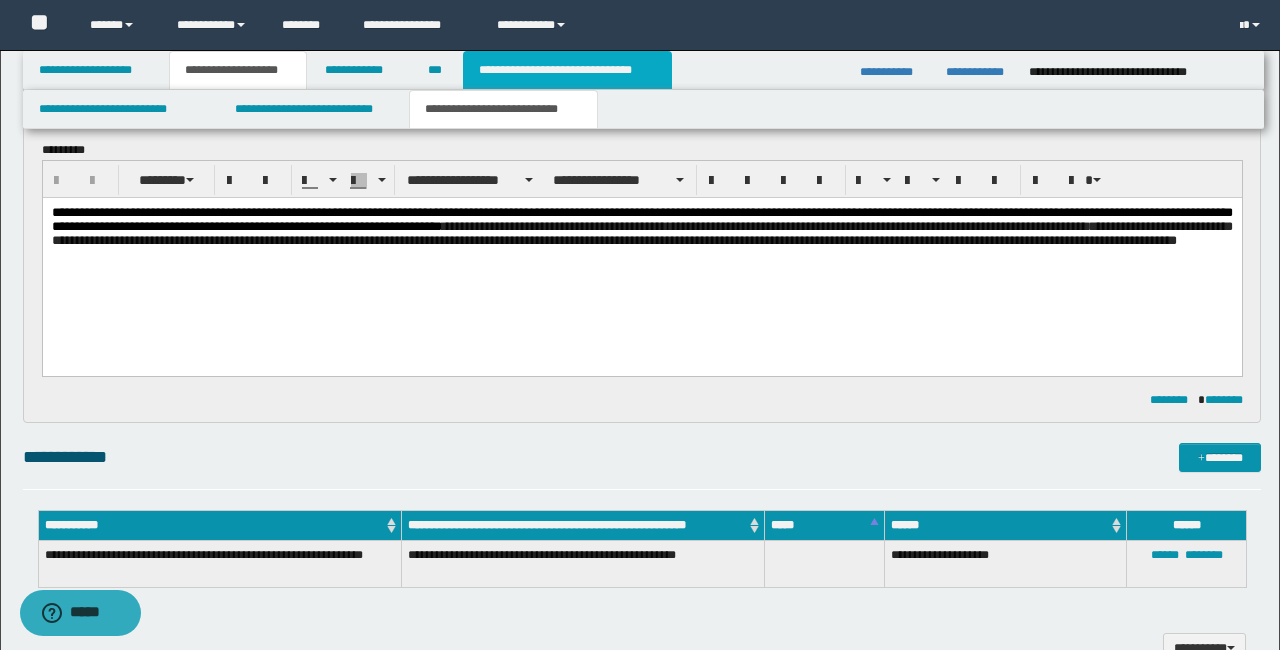 scroll, scrollTop: 0, scrollLeft: 0, axis: both 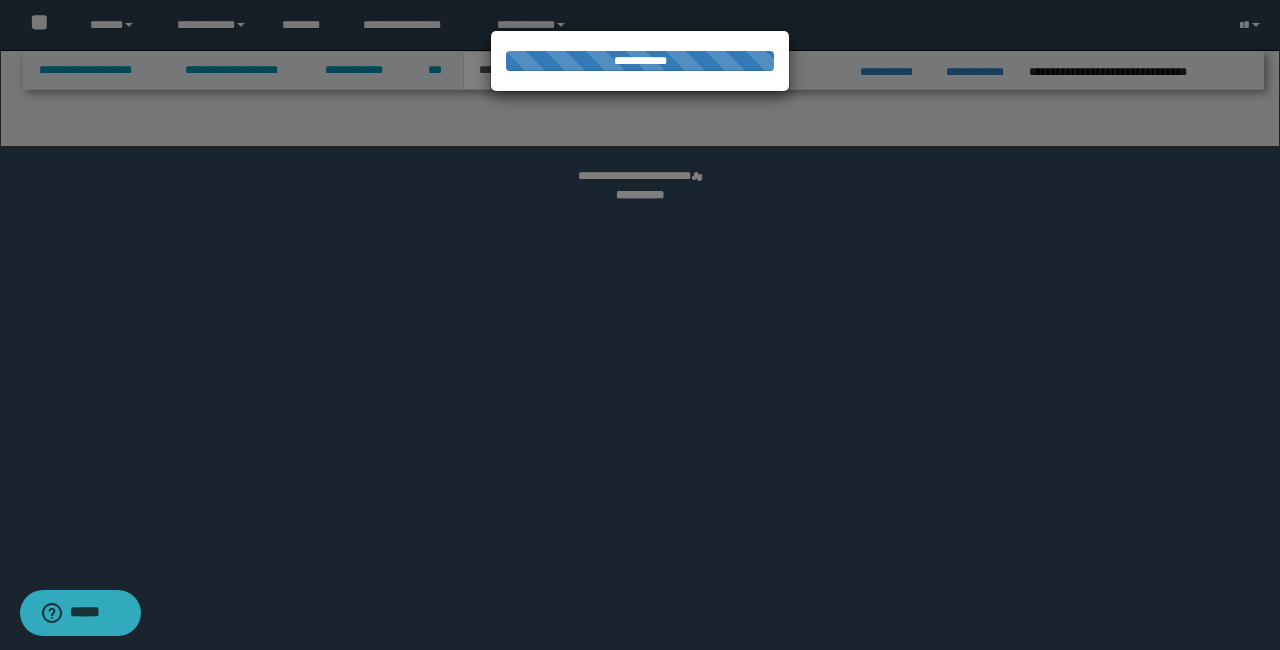 select on "*" 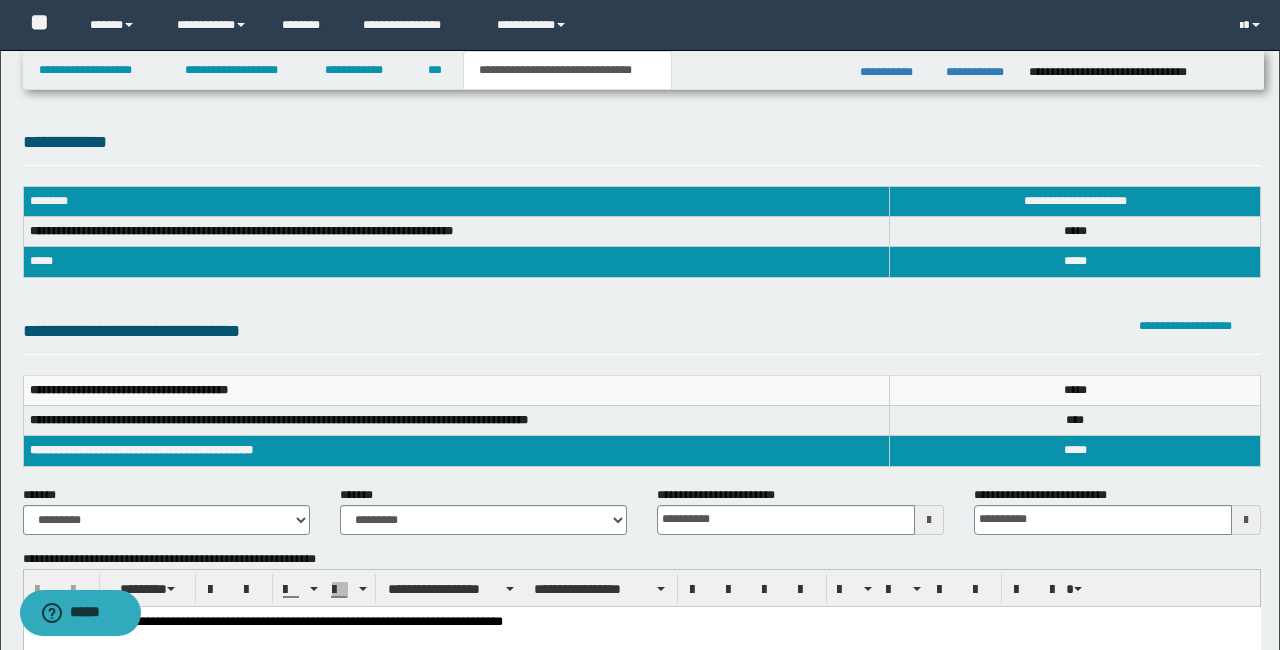 scroll, scrollTop: 0, scrollLeft: 0, axis: both 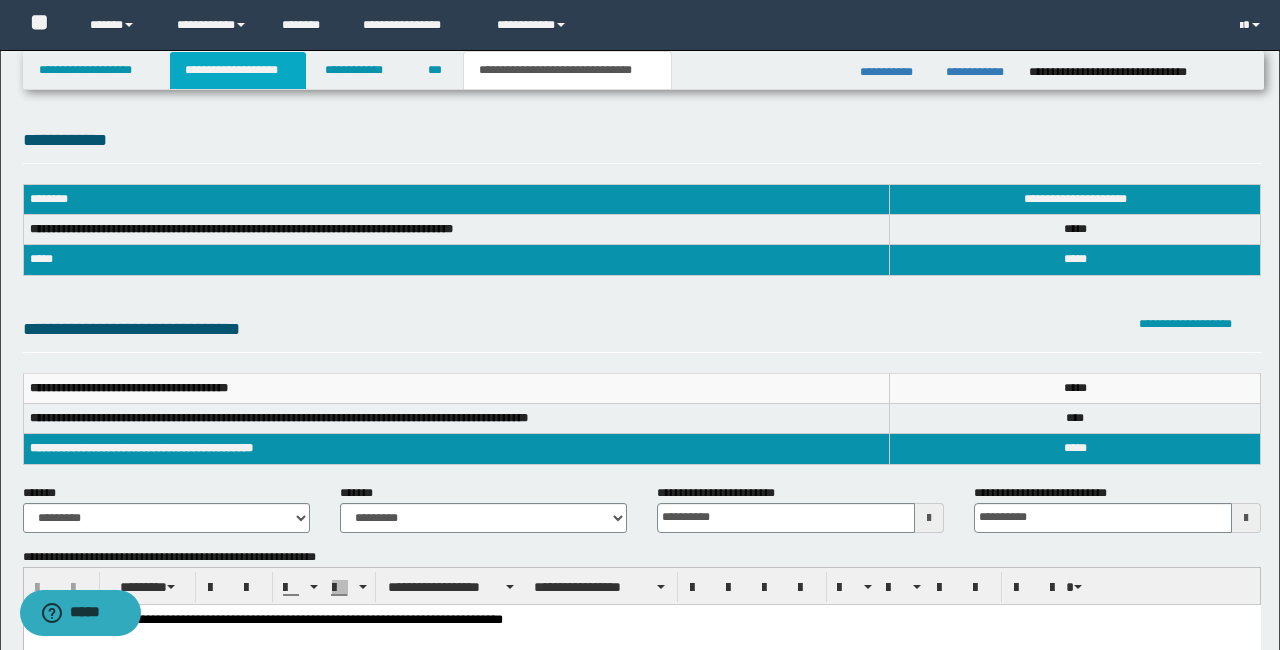 click on "**********" at bounding box center [238, 70] 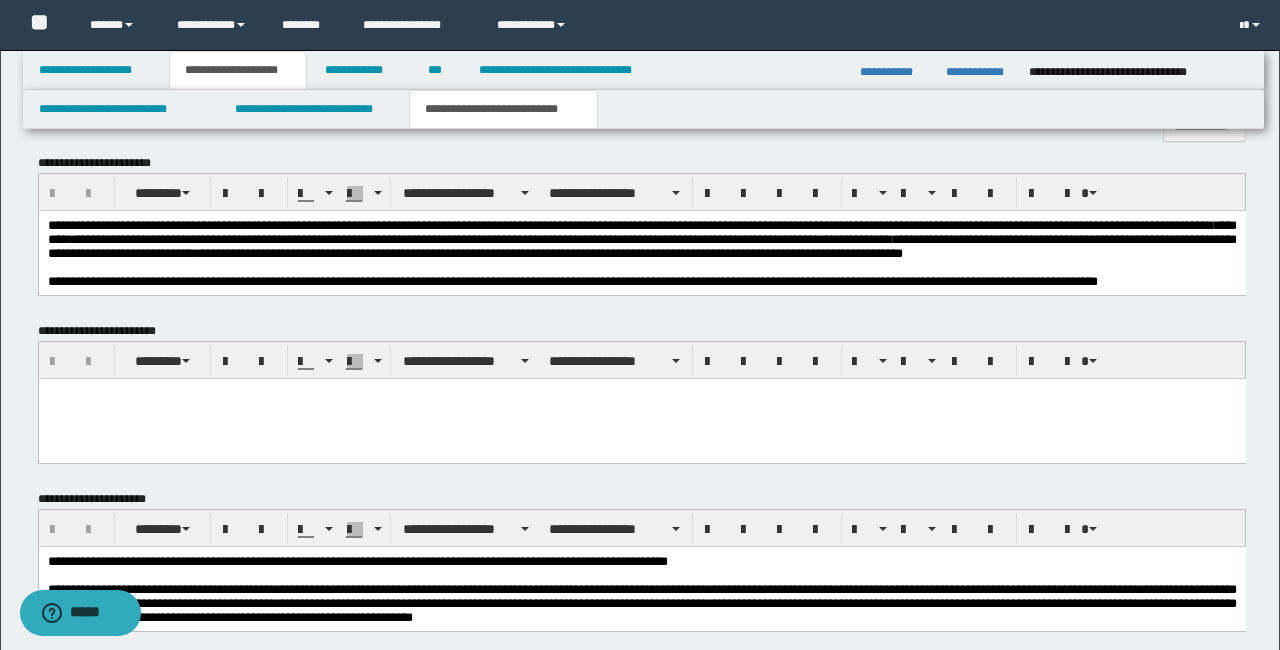 scroll, scrollTop: 848, scrollLeft: 0, axis: vertical 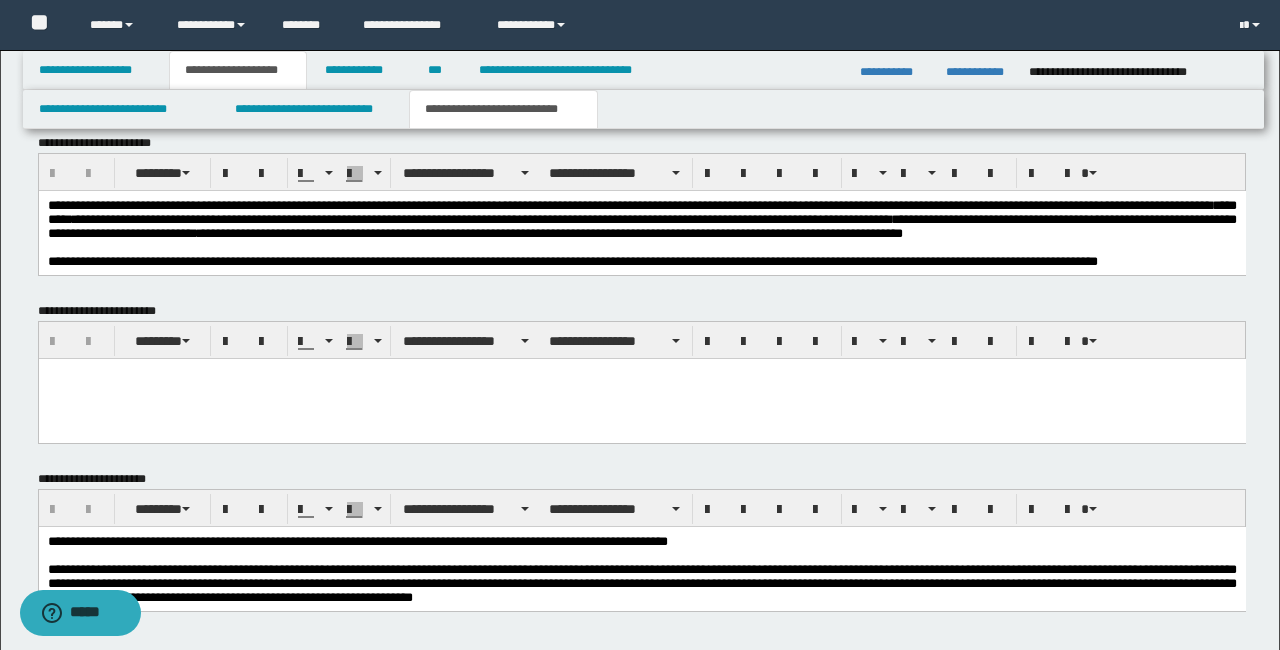 click at bounding box center [641, 247] 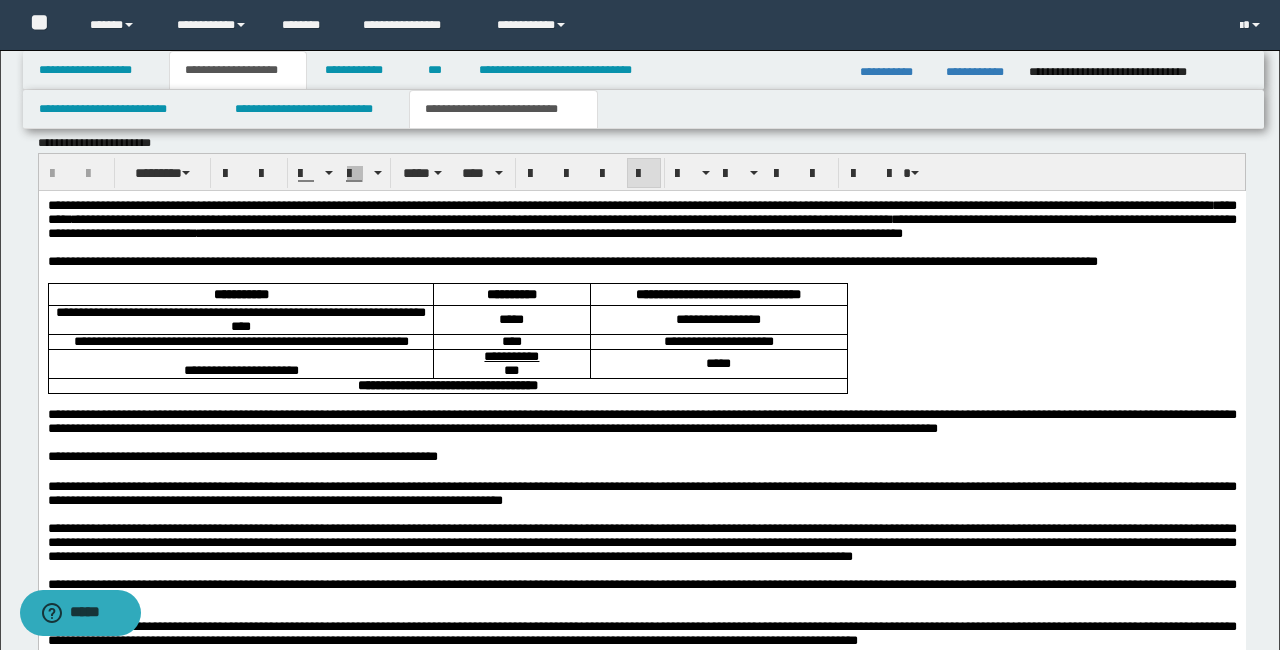click on "**********" at bounding box center [641, 261] 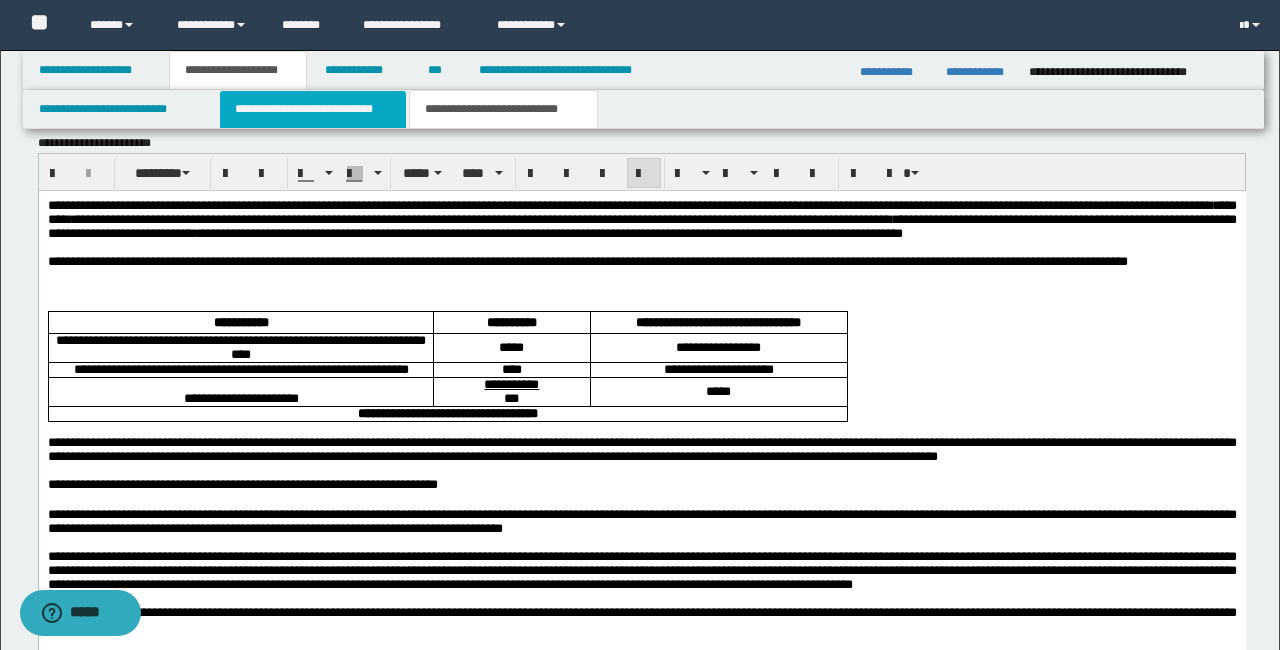 click on "**********" at bounding box center [312, 109] 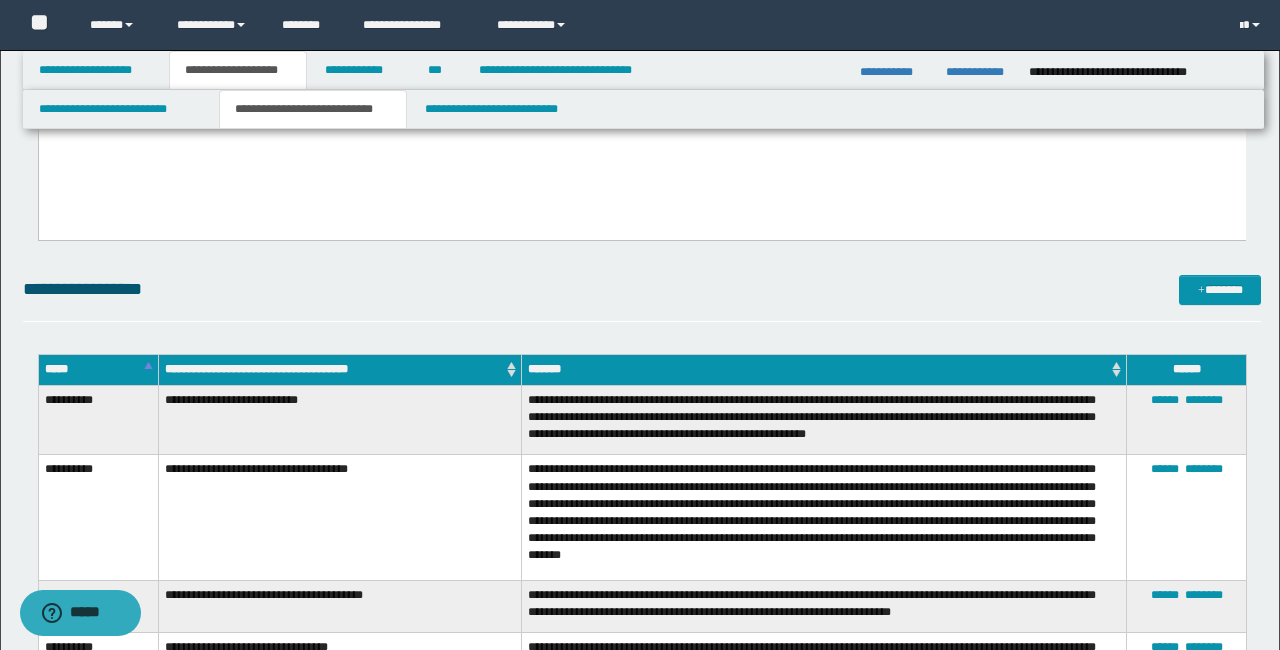 scroll, scrollTop: 2682, scrollLeft: 0, axis: vertical 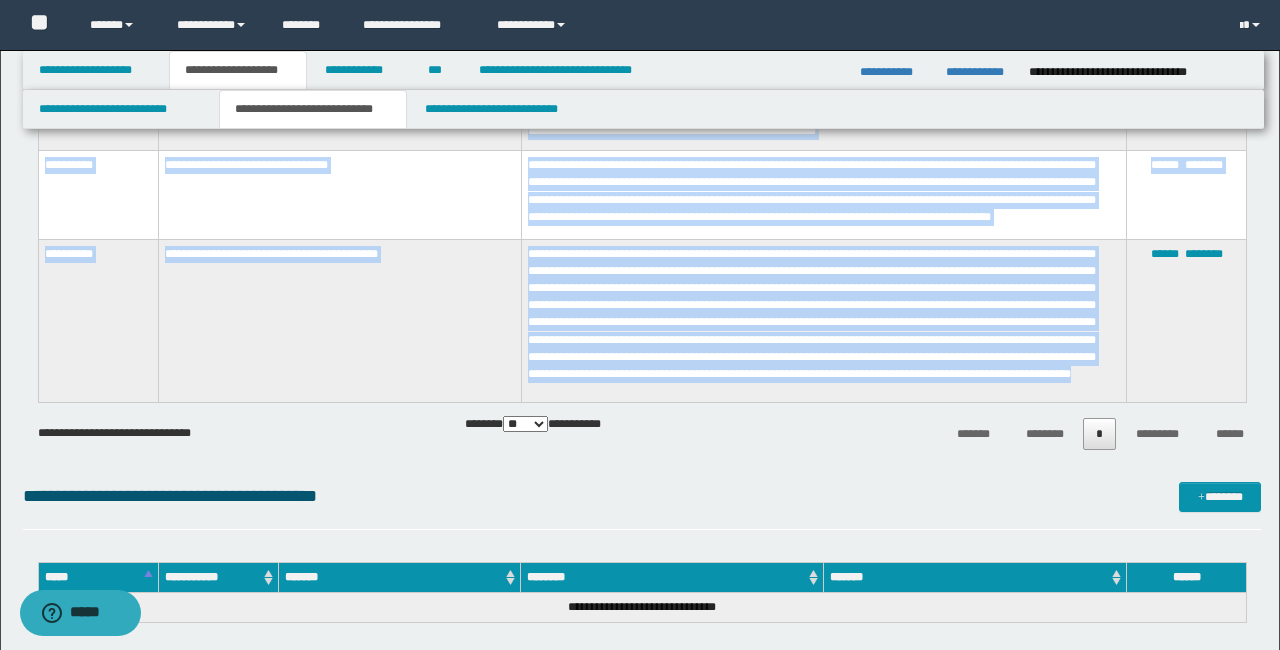 drag, startPoint x: 46, startPoint y: 395, endPoint x: 644, endPoint y: 353, distance: 599.4731 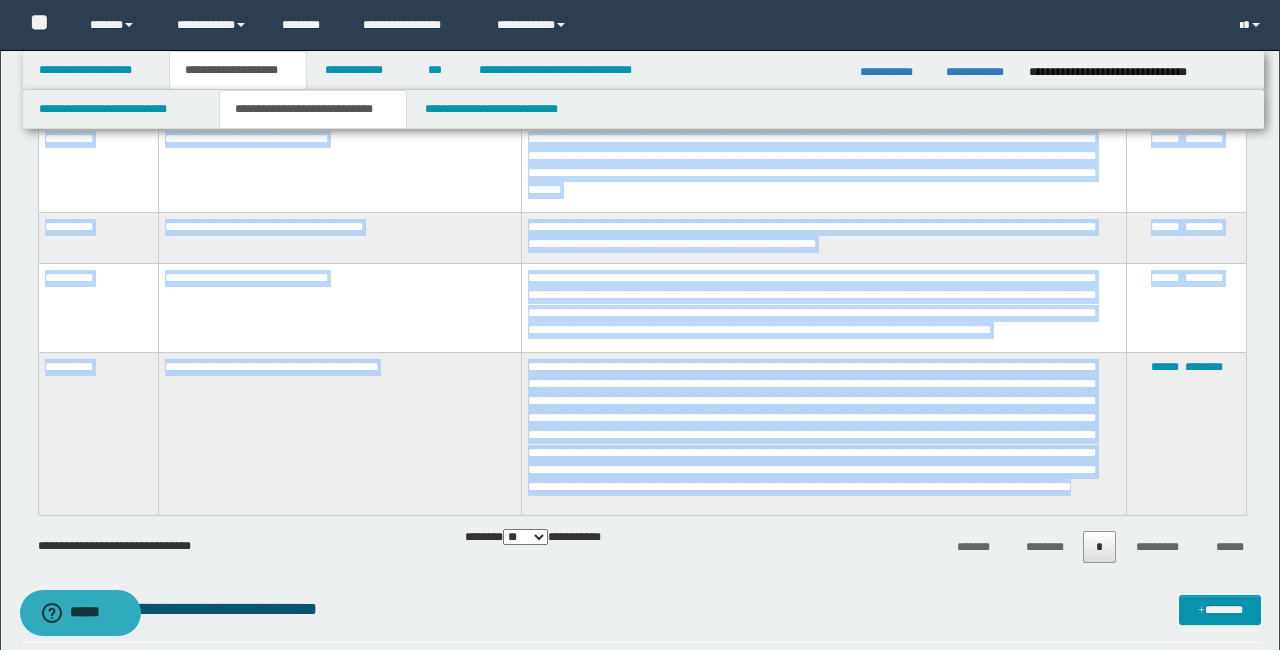scroll, scrollTop: 3174, scrollLeft: 0, axis: vertical 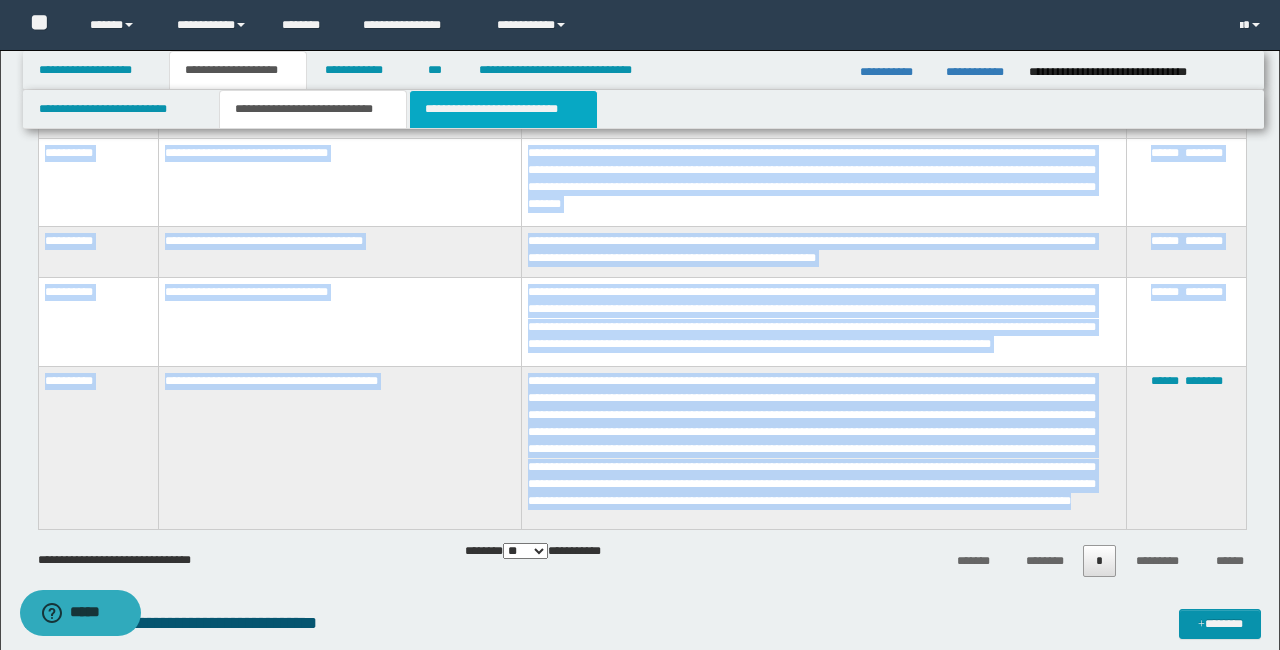 click on "**********" at bounding box center [503, 109] 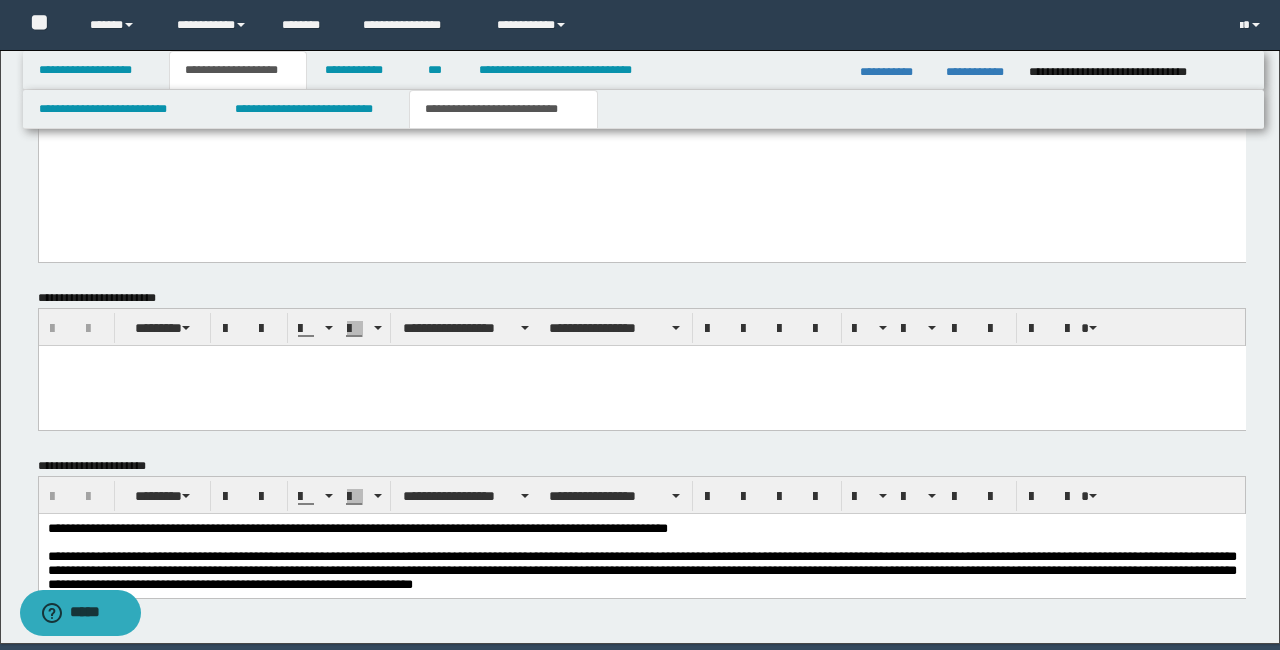 scroll, scrollTop: 2257, scrollLeft: 0, axis: vertical 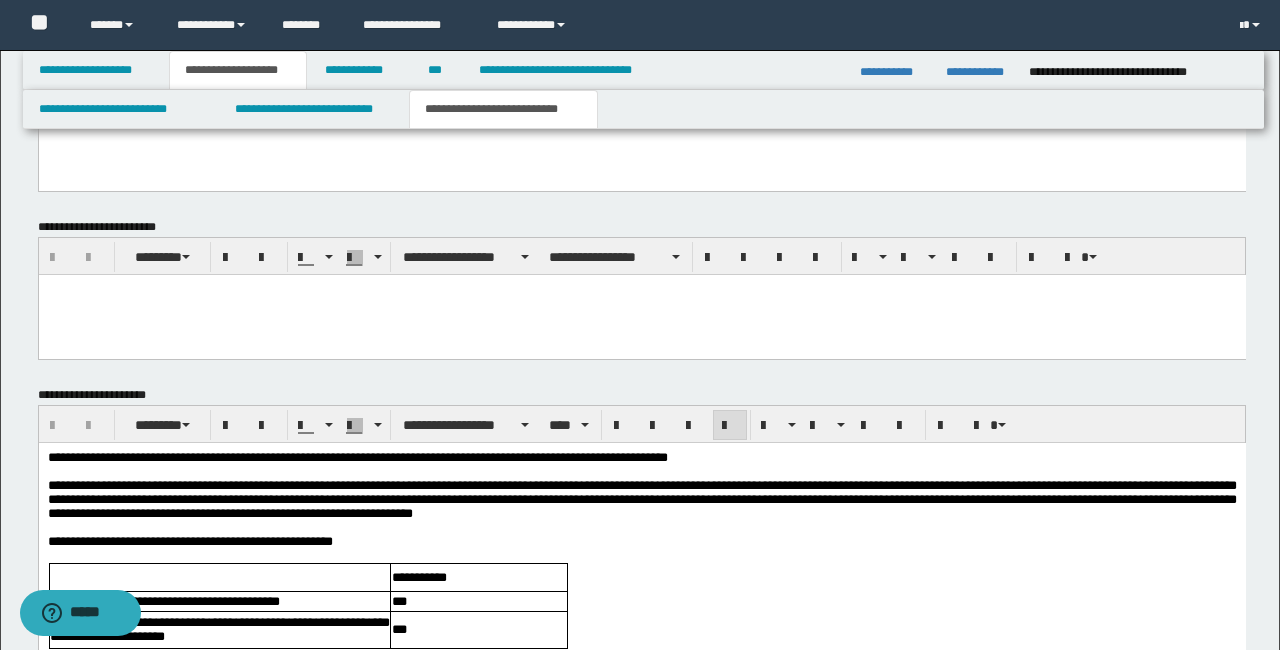 click on "**********" at bounding box center [641, 458] 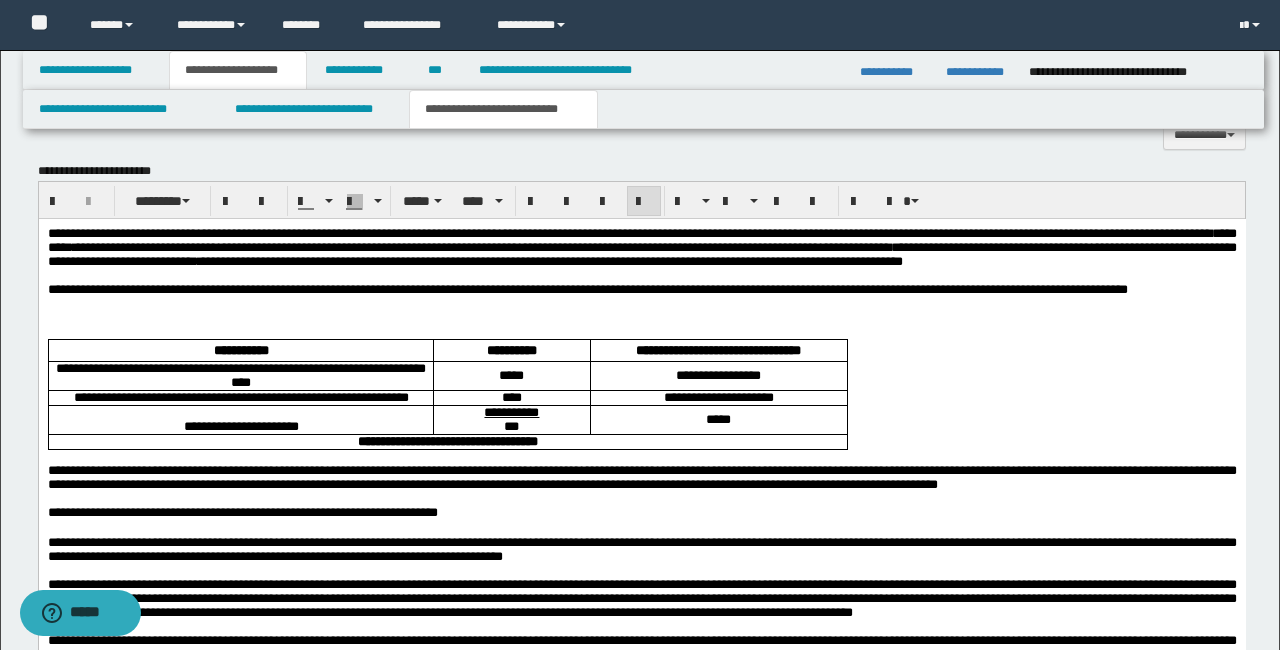 scroll, scrollTop: 793, scrollLeft: 0, axis: vertical 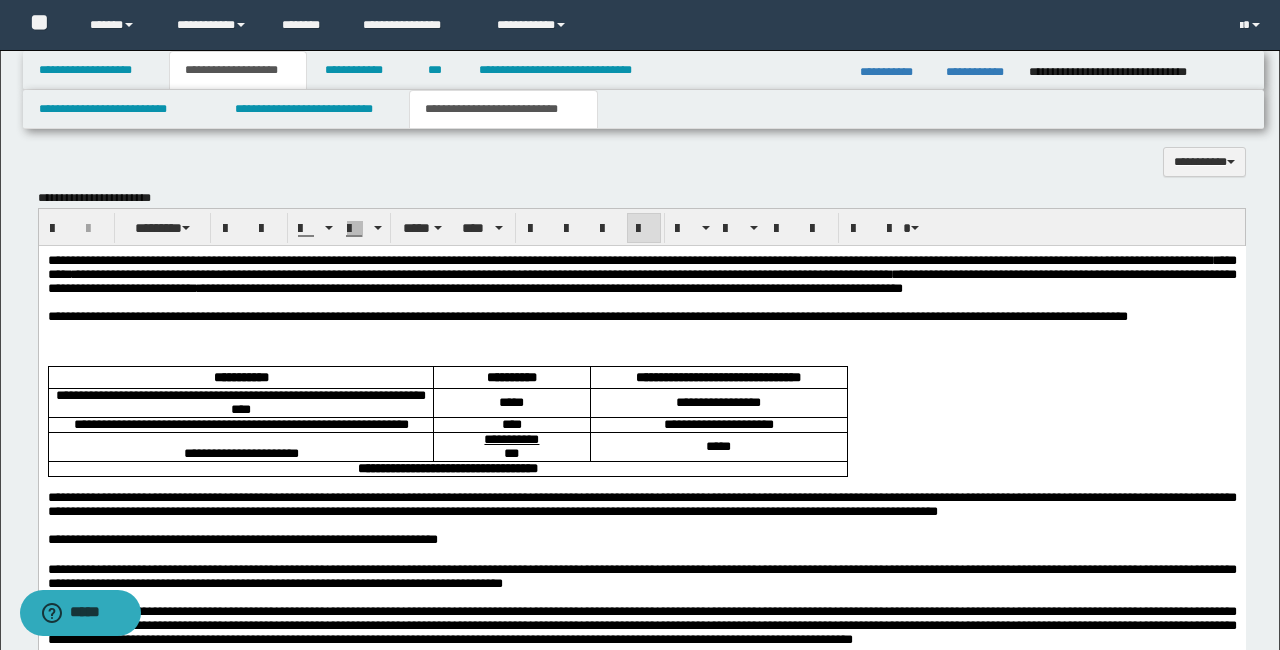 click at bounding box center (641, 330) 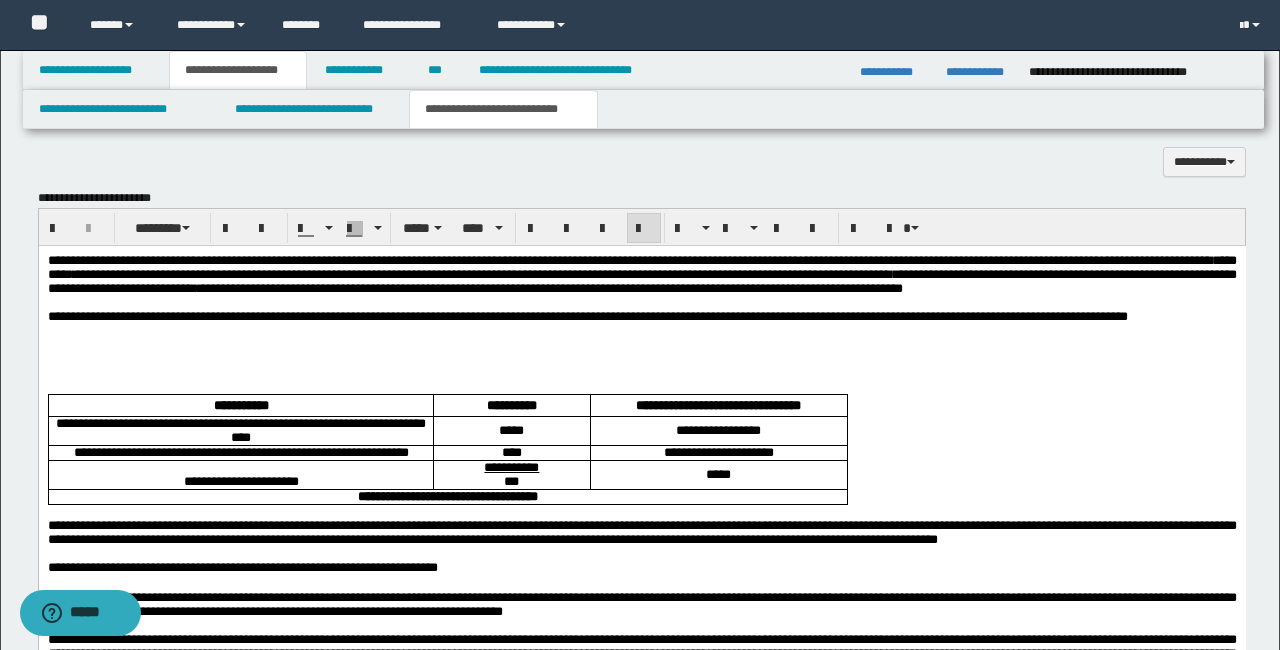 click at bounding box center [641, 344] 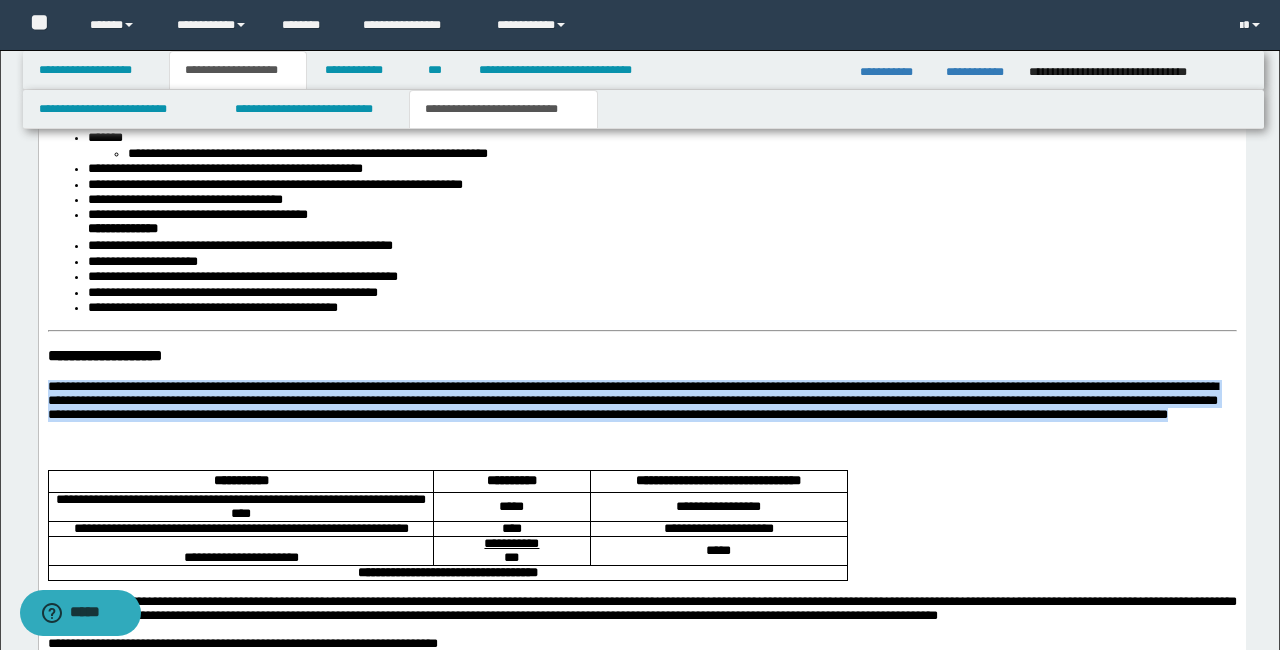 drag, startPoint x: 282, startPoint y: 487, endPoint x: 75, endPoint y: -433, distance: 943 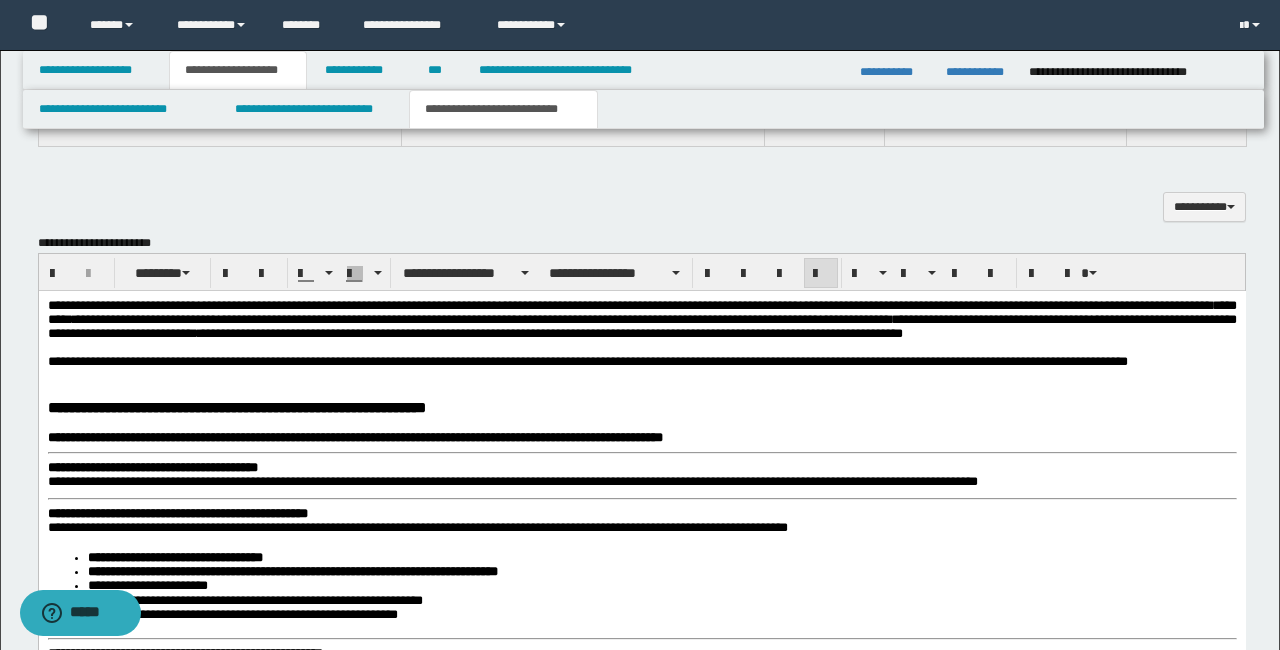 scroll, scrollTop: 745, scrollLeft: 0, axis: vertical 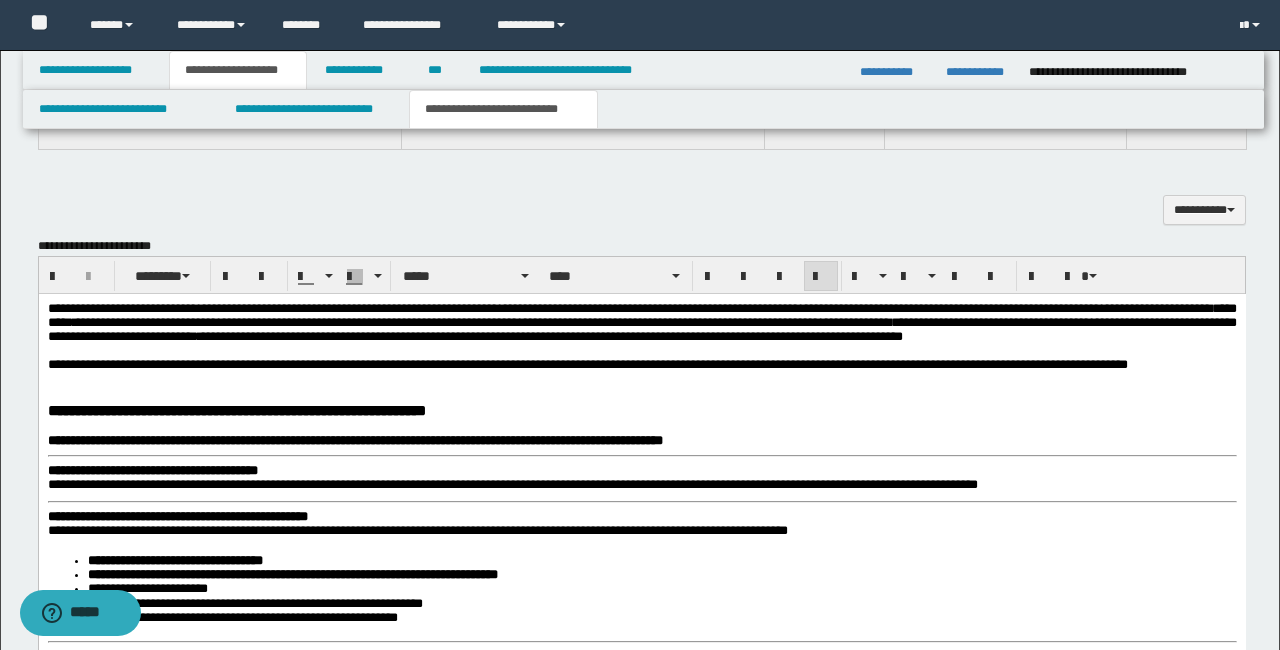click on "**********" at bounding box center (641, 364) 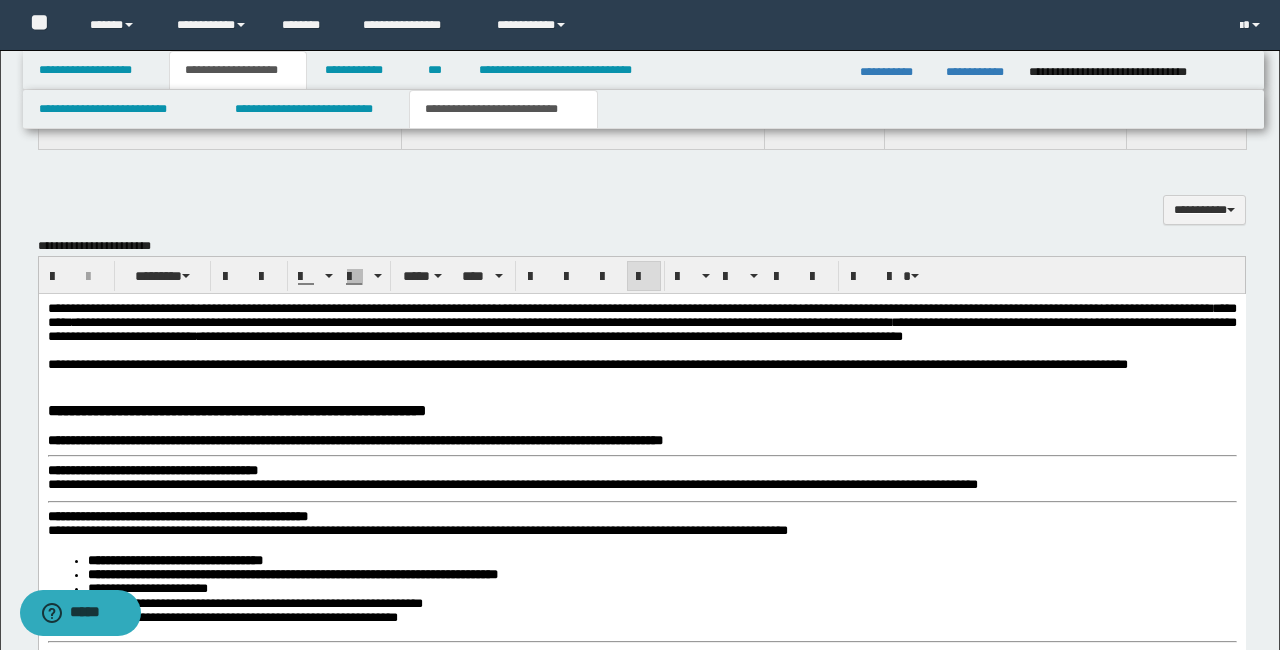 scroll, scrollTop: 747, scrollLeft: 0, axis: vertical 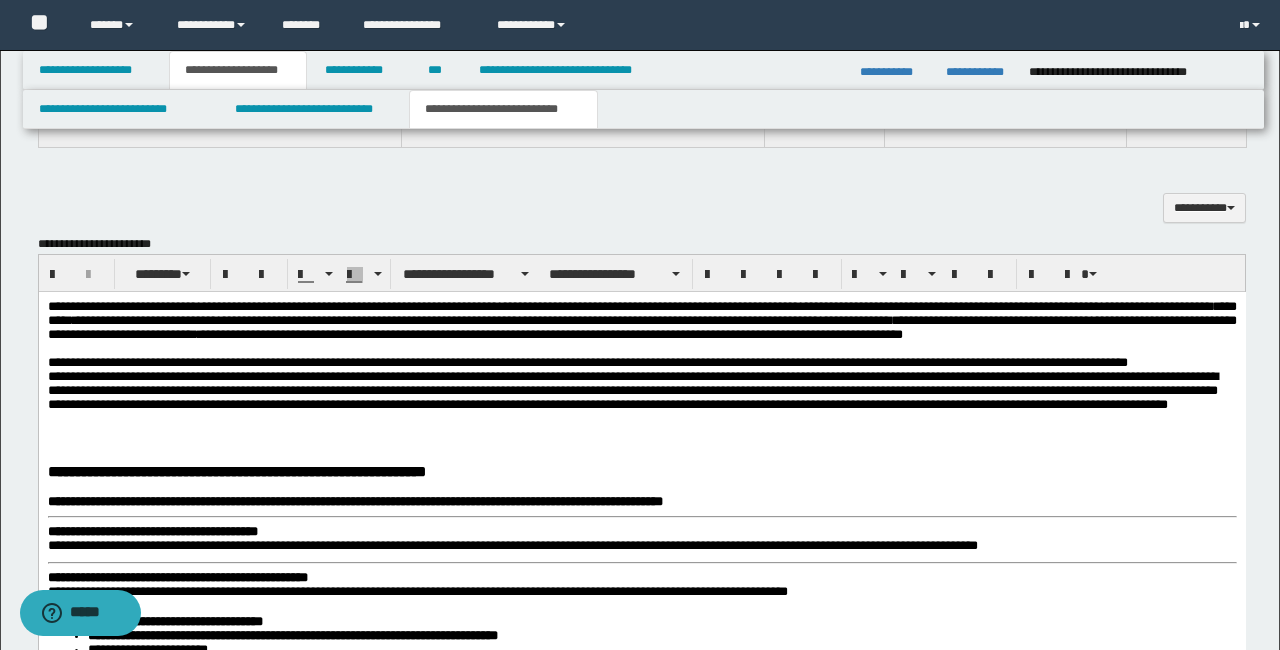 click on "**********" at bounding box center [641, 400] 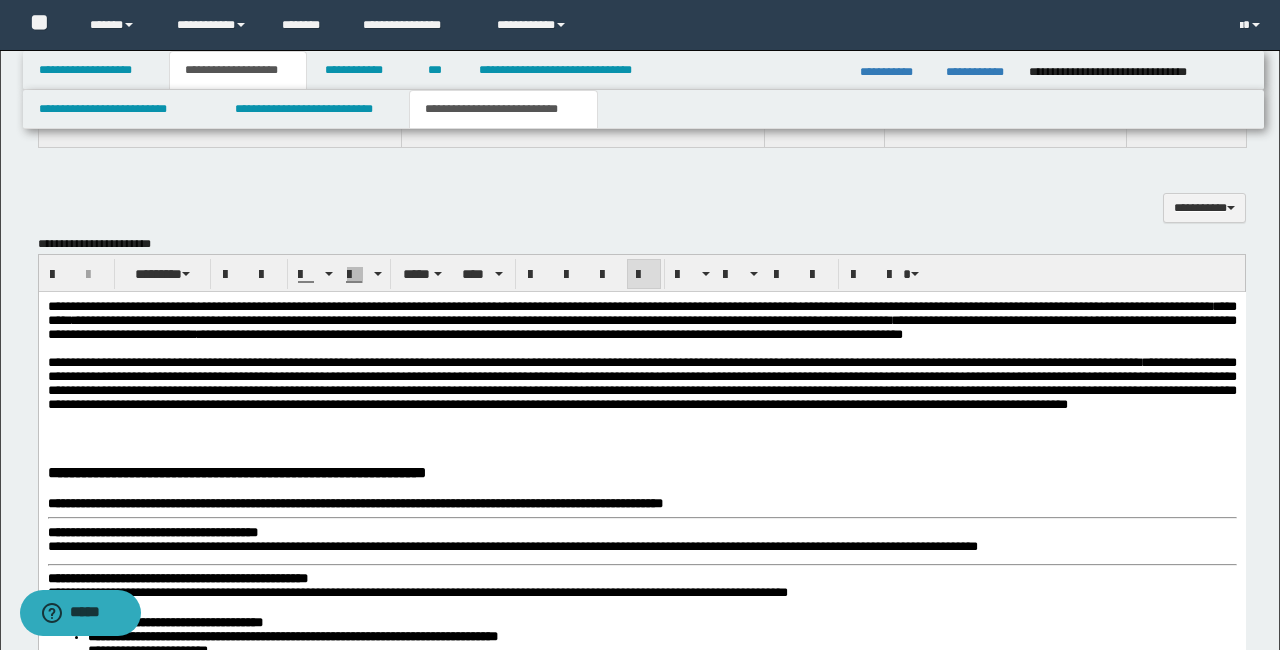 scroll, scrollTop: 750, scrollLeft: 0, axis: vertical 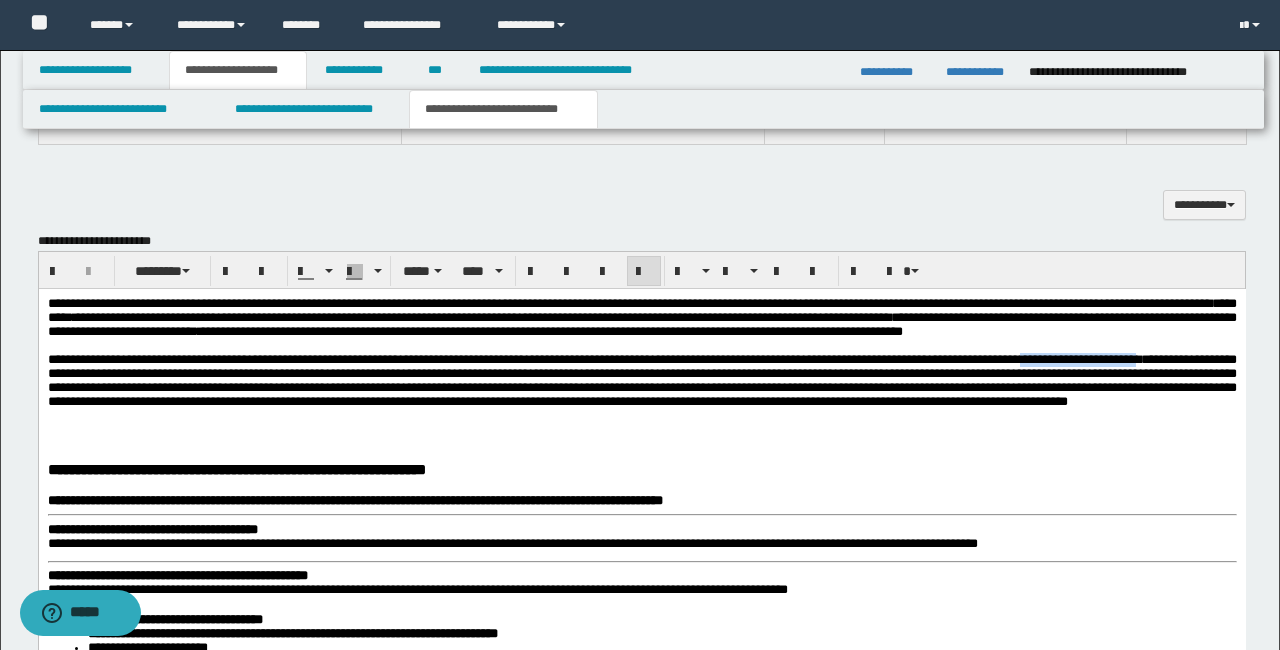 drag, startPoint x: 200, startPoint y: 400, endPoint x: 243, endPoint y: 319, distance: 91.706055 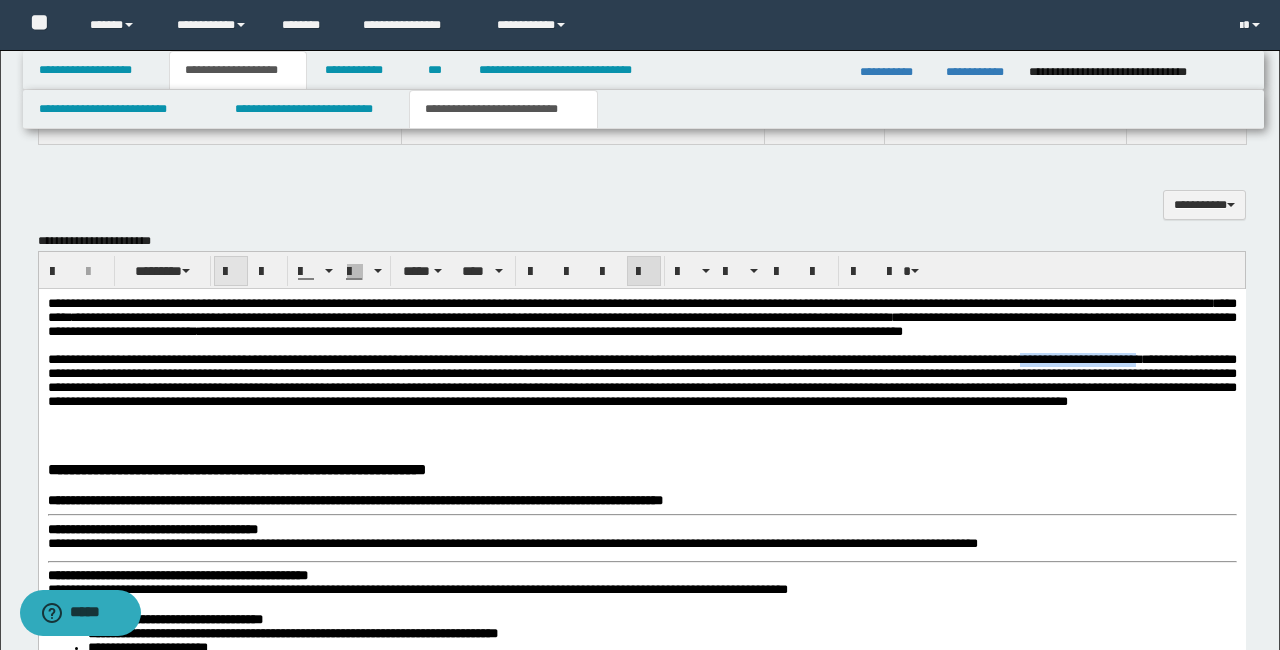 drag, startPoint x: 222, startPoint y: 262, endPoint x: 233, endPoint y: 273, distance: 15.556349 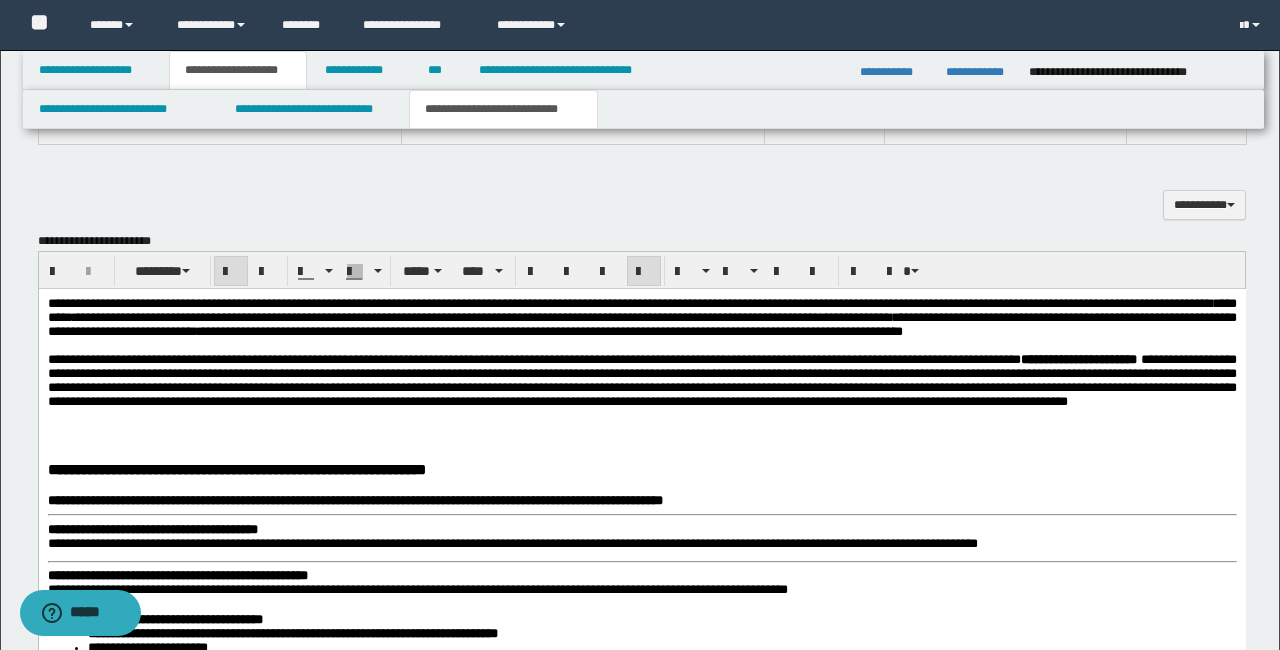 drag, startPoint x: 393, startPoint y: 453, endPoint x: 301, endPoint y: 427, distance: 95.60335 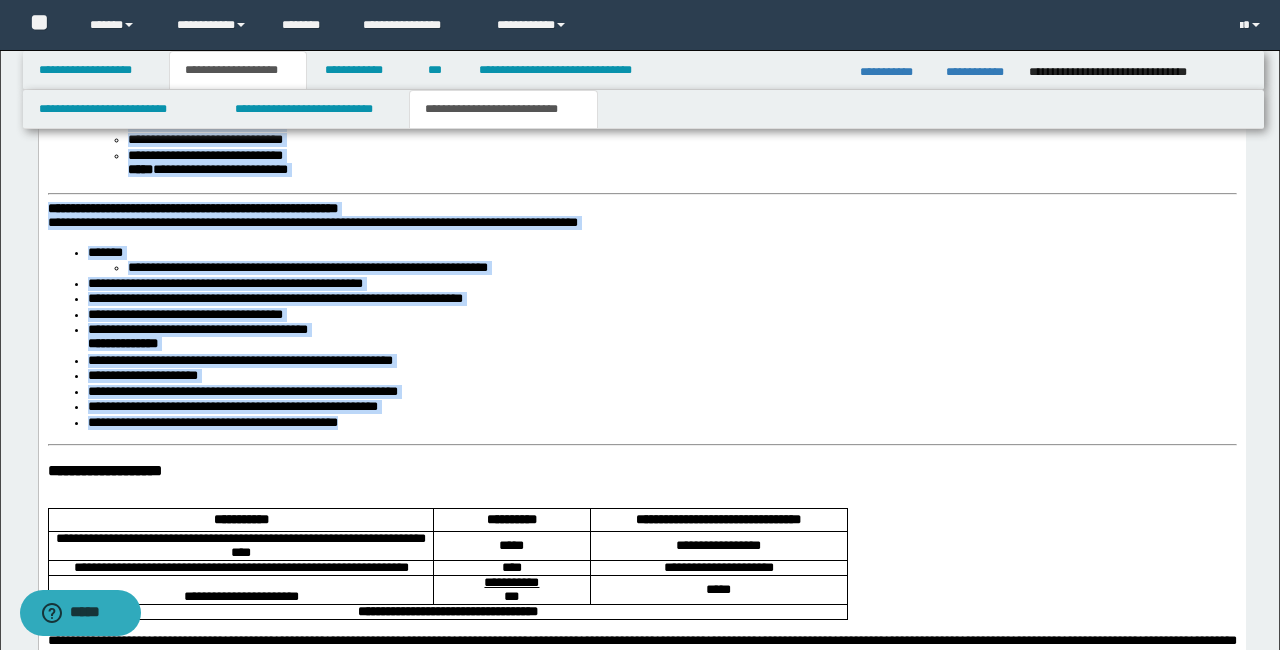 scroll, scrollTop: 1860, scrollLeft: 0, axis: vertical 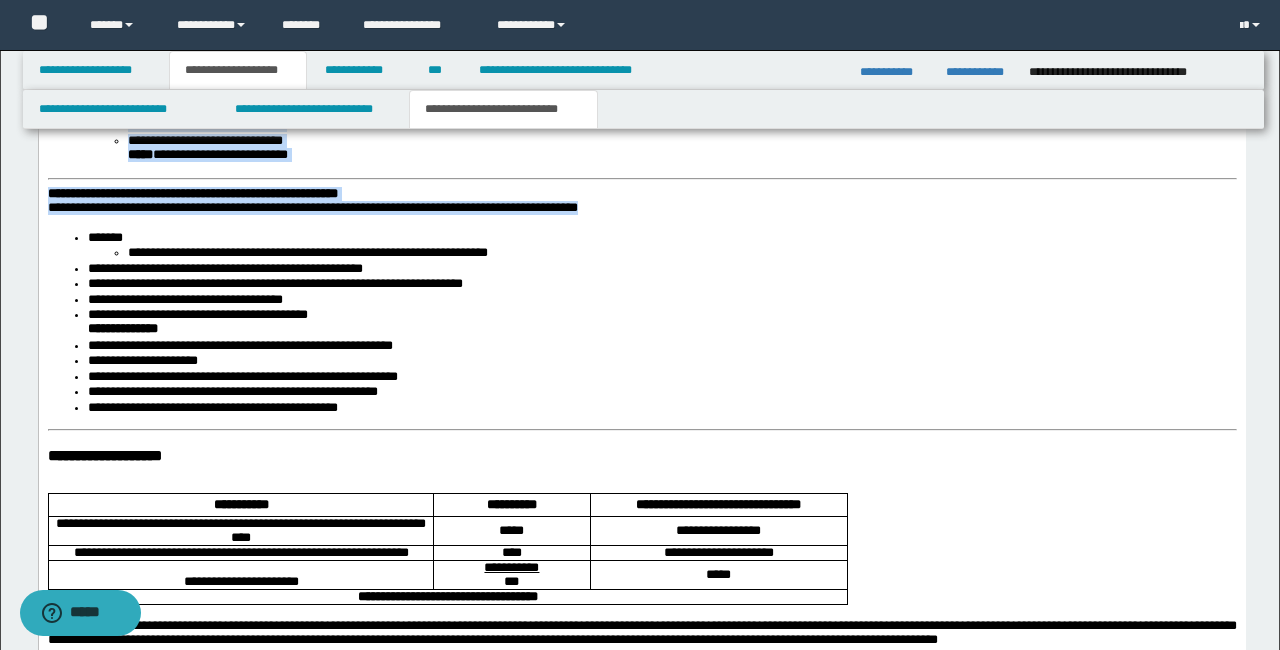 drag, startPoint x: 261, startPoint y: -710, endPoint x: 521, endPoint y: 452, distance: 1190.7325 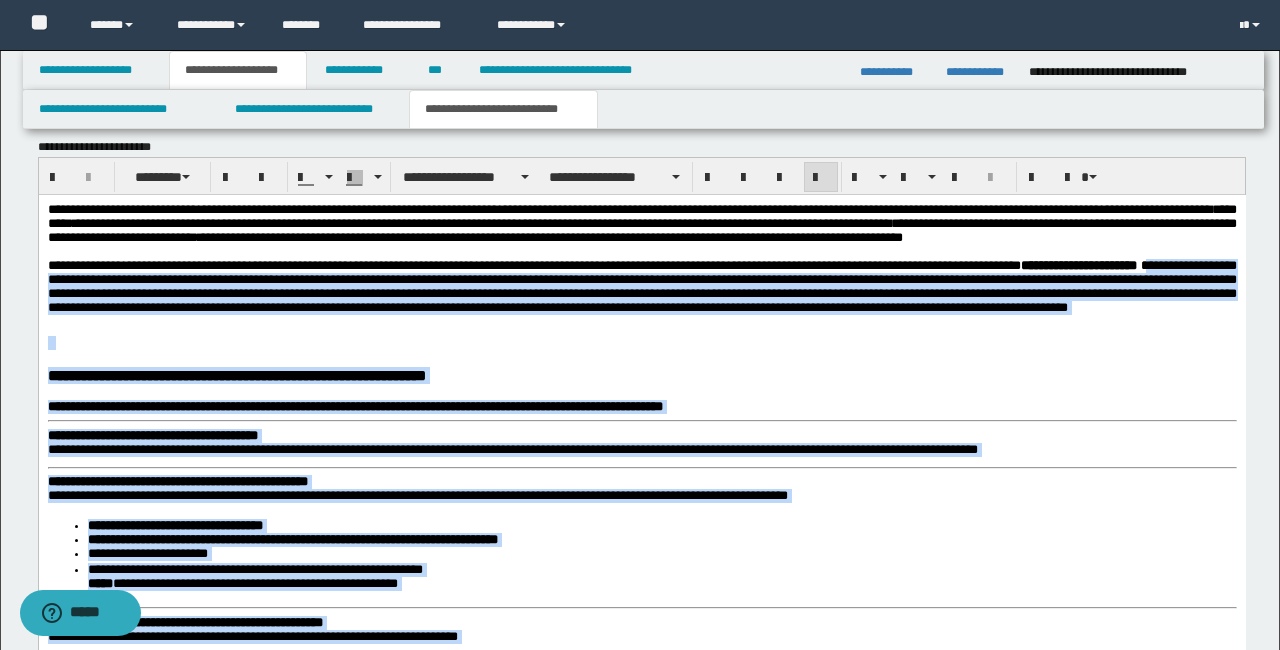 scroll, scrollTop: 844, scrollLeft: 0, axis: vertical 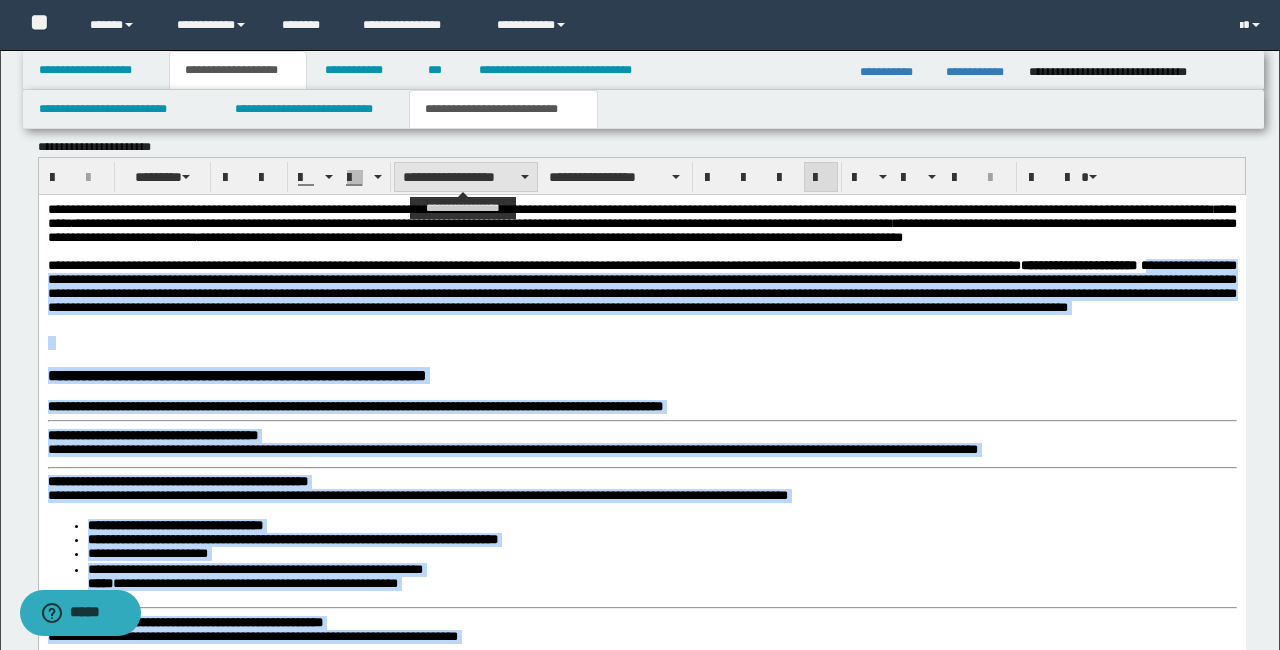 click on "**********" at bounding box center (466, 177) 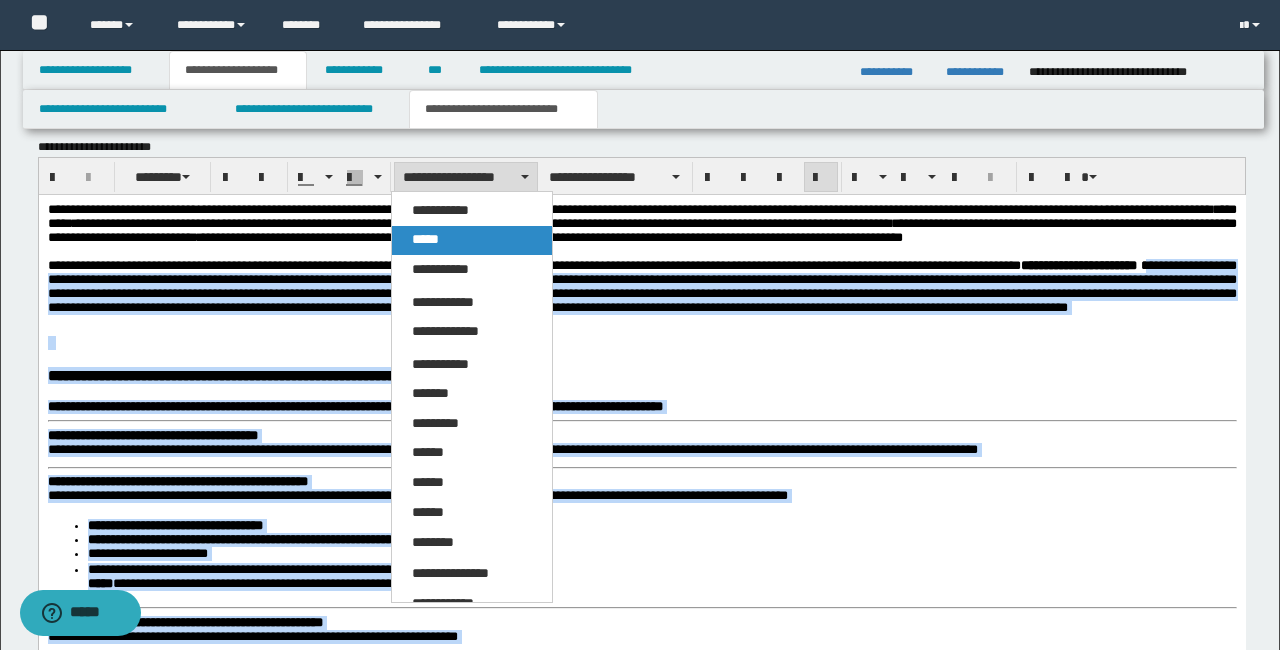drag, startPoint x: 470, startPoint y: 243, endPoint x: 432, endPoint y: 49, distance: 197.68661 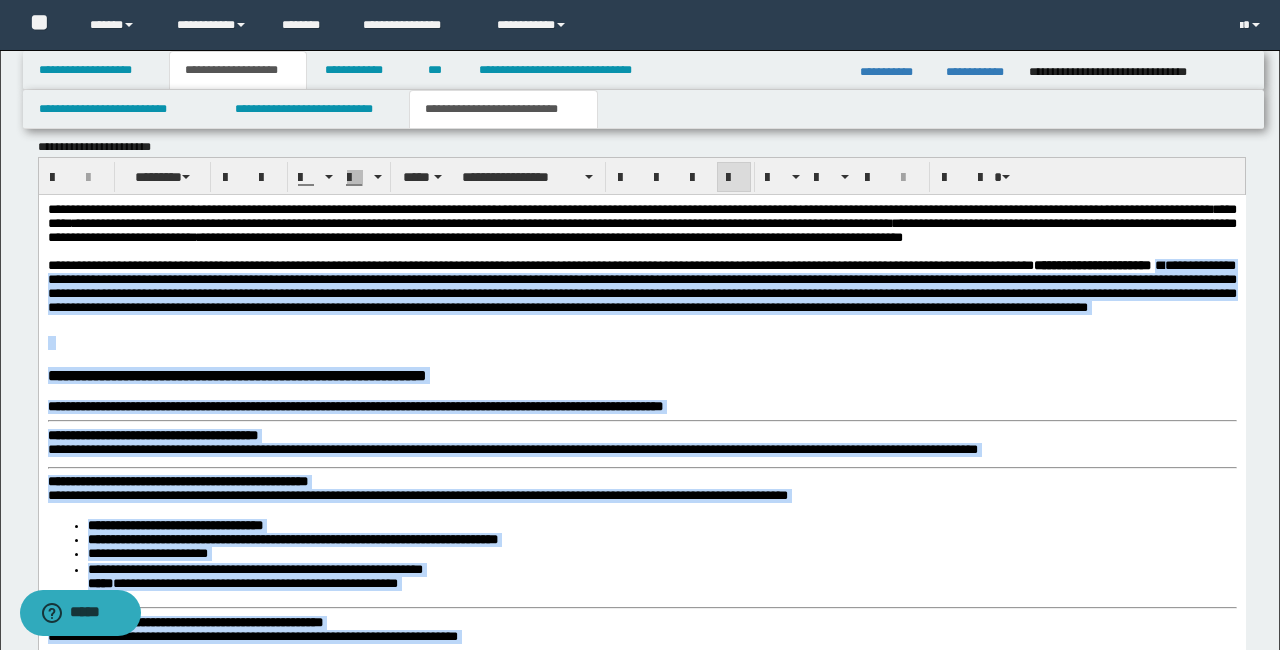 click at bounding box center (641, 342) 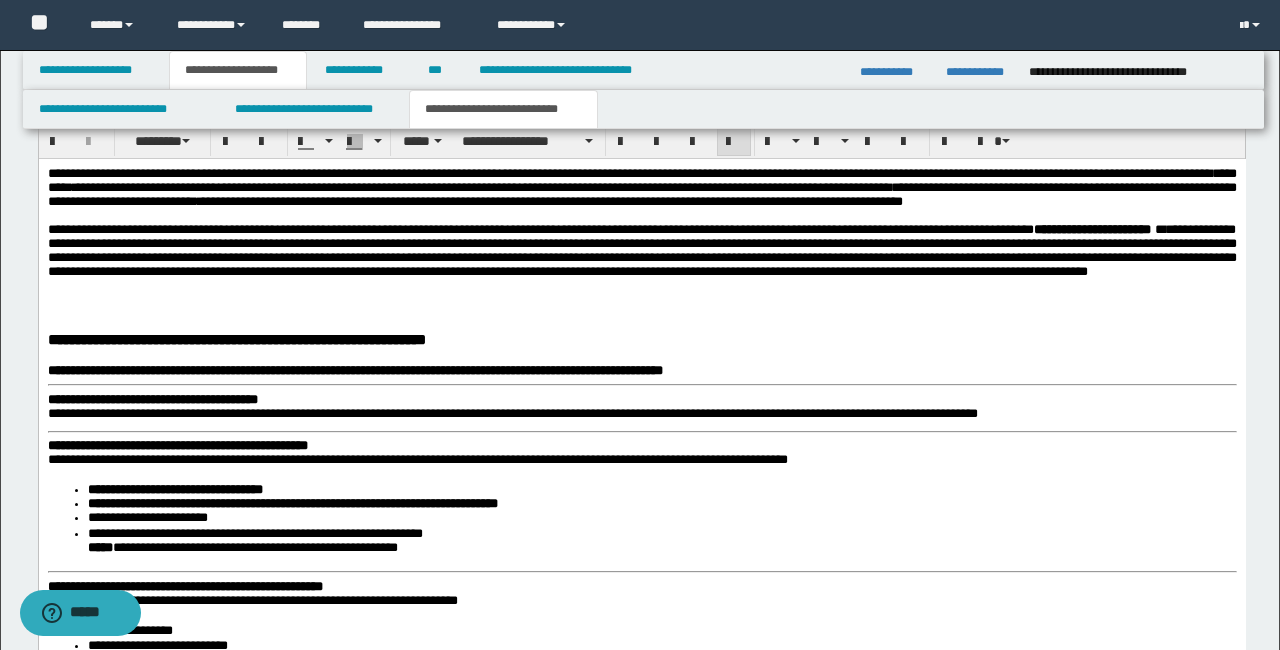 scroll, scrollTop: 892, scrollLeft: 0, axis: vertical 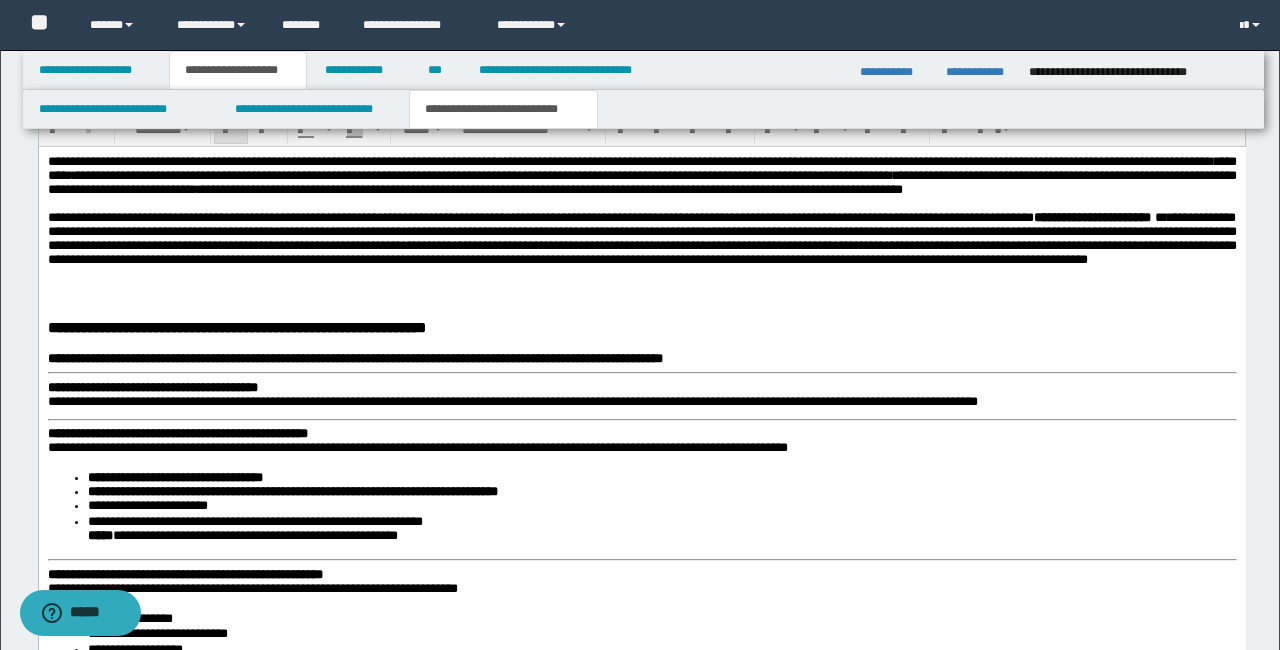 click on "**********" at bounding box center (641, 1315) 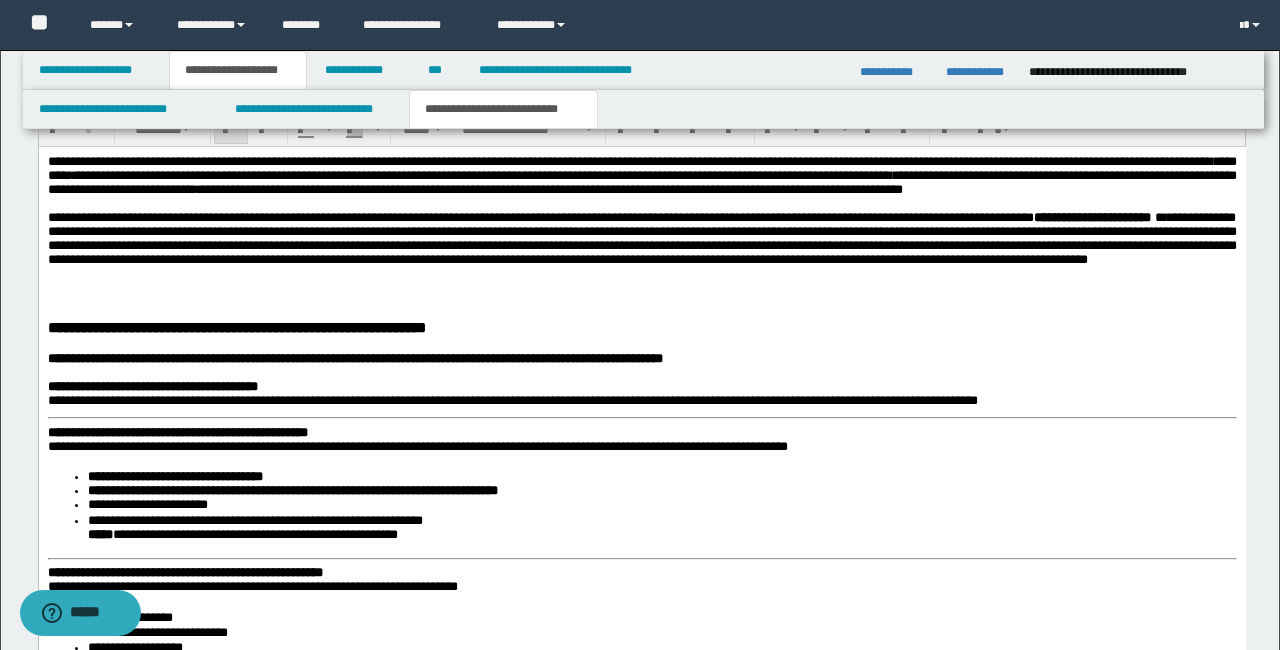 click on "**********" at bounding box center (641, 1315) 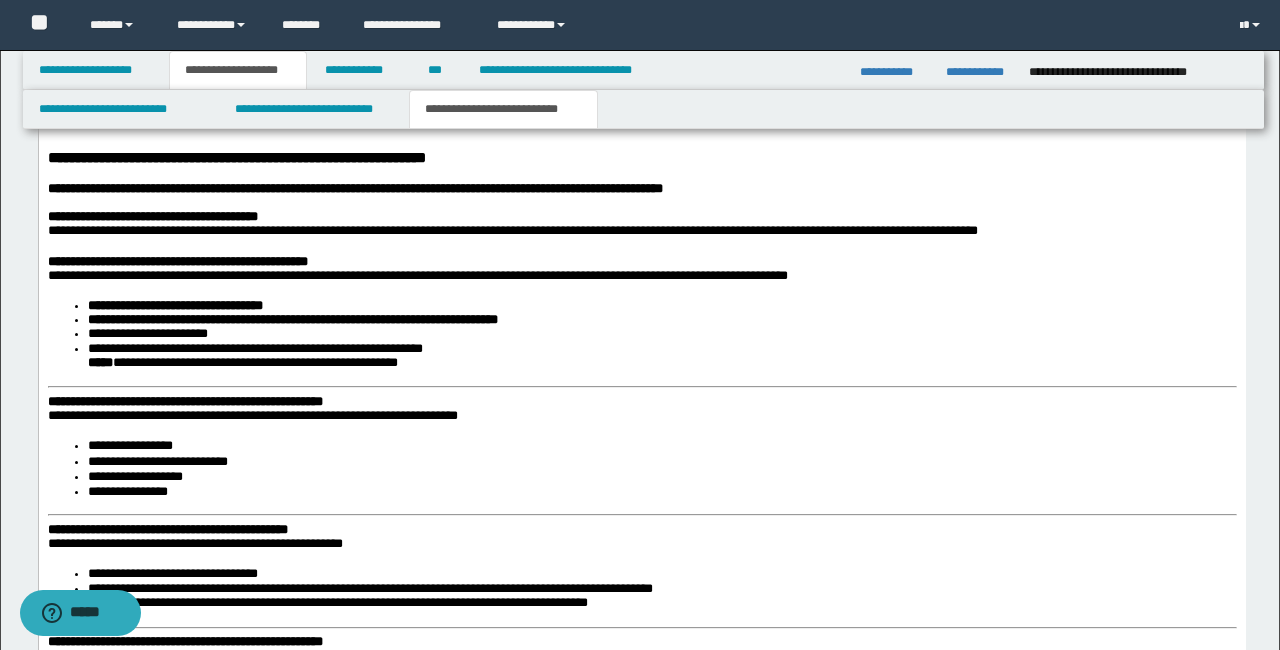 scroll, scrollTop: 1070, scrollLeft: 0, axis: vertical 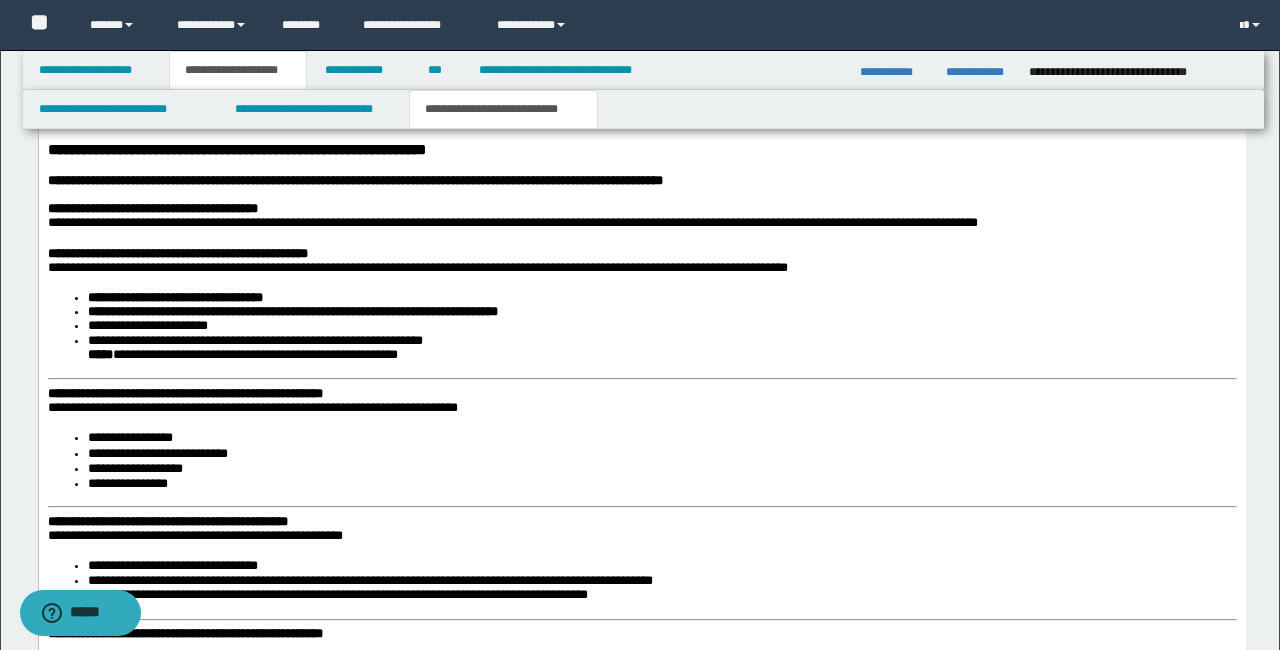click on "**********" at bounding box center [641, 1137] 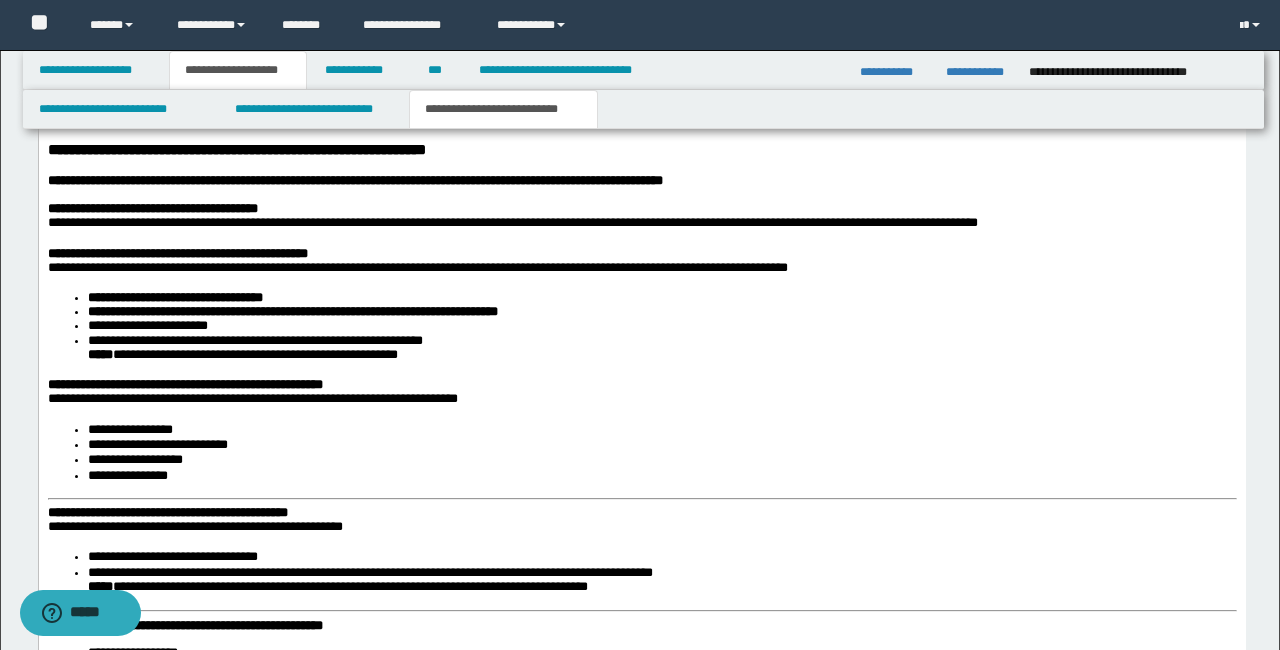 scroll, scrollTop: 1065, scrollLeft: 0, axis: vertical 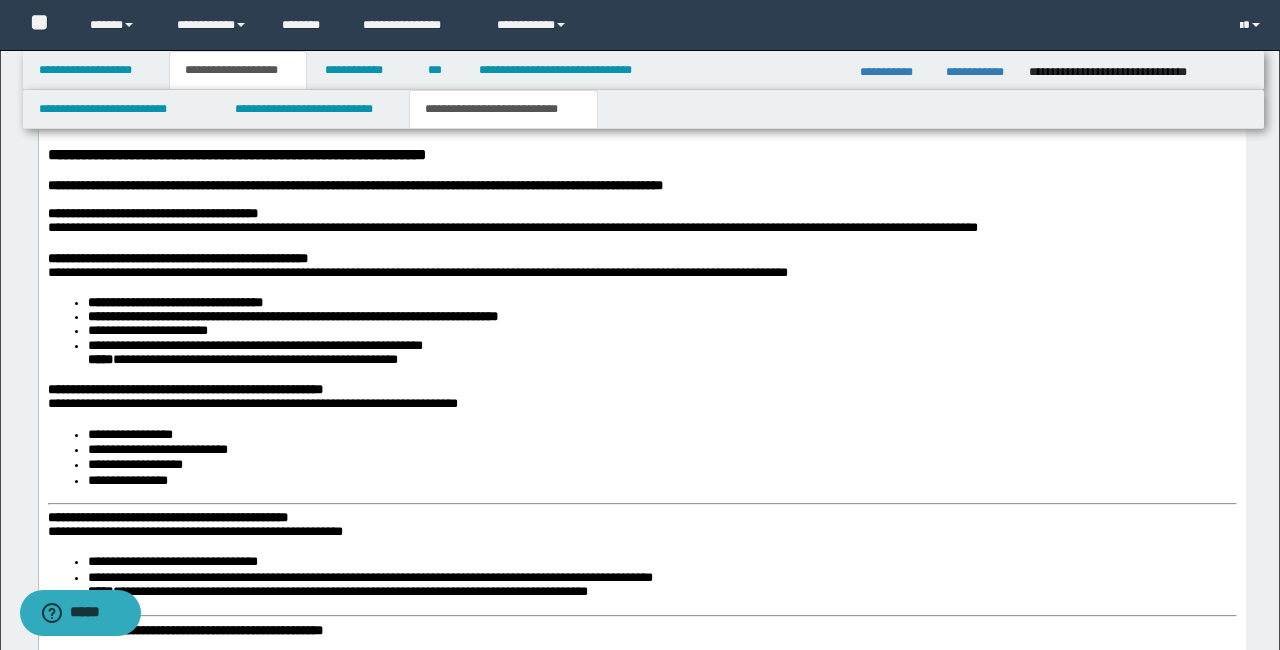 click on "**********" at bounding box center [167, 517] 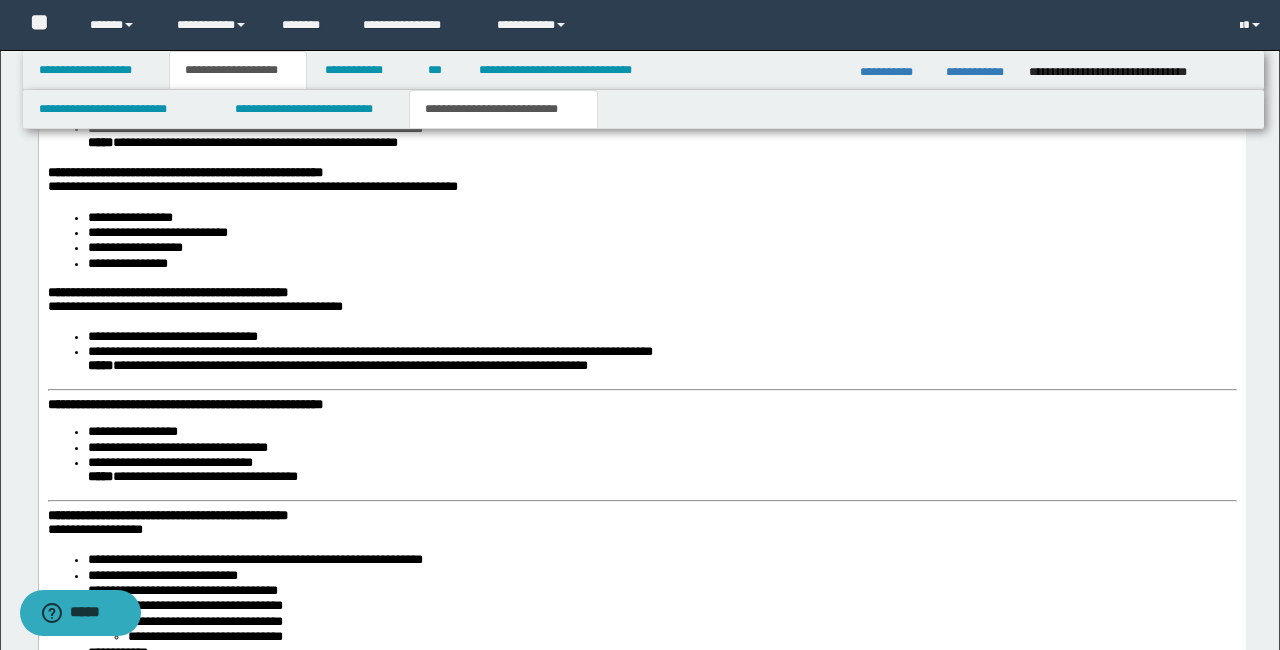 scroll, scrollTop: 1284, scrollLeft: 0, axis: vertical 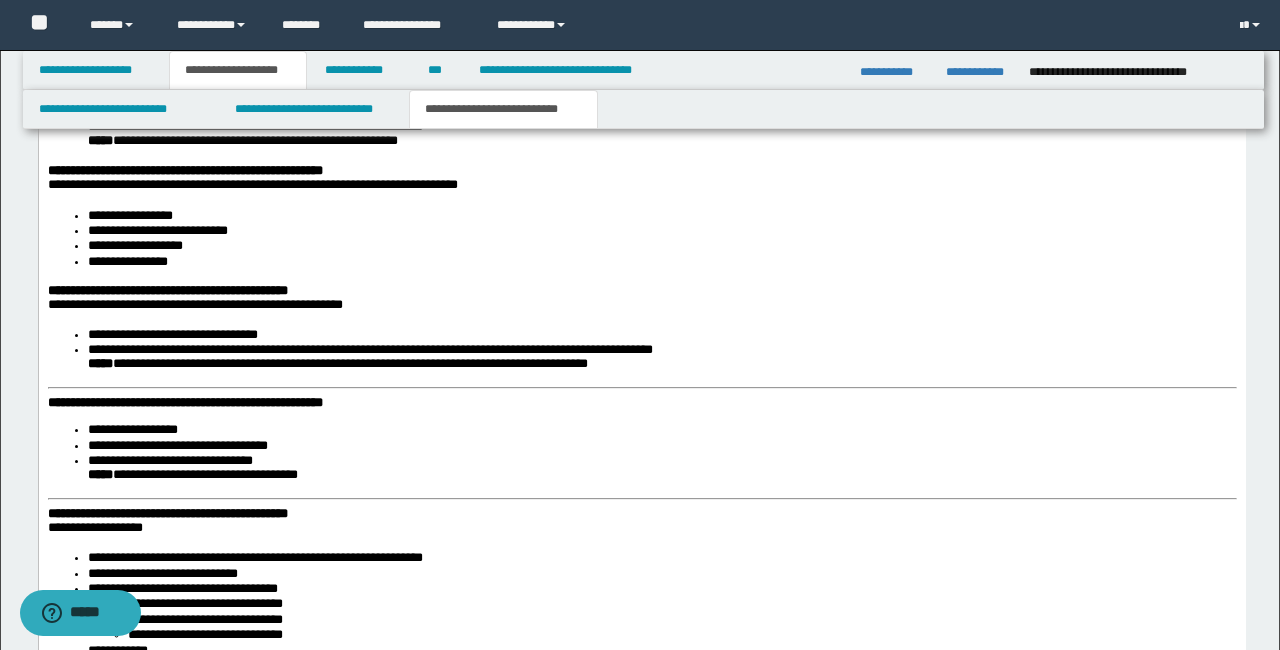 click on "**********" at bounding box center (641, 914) 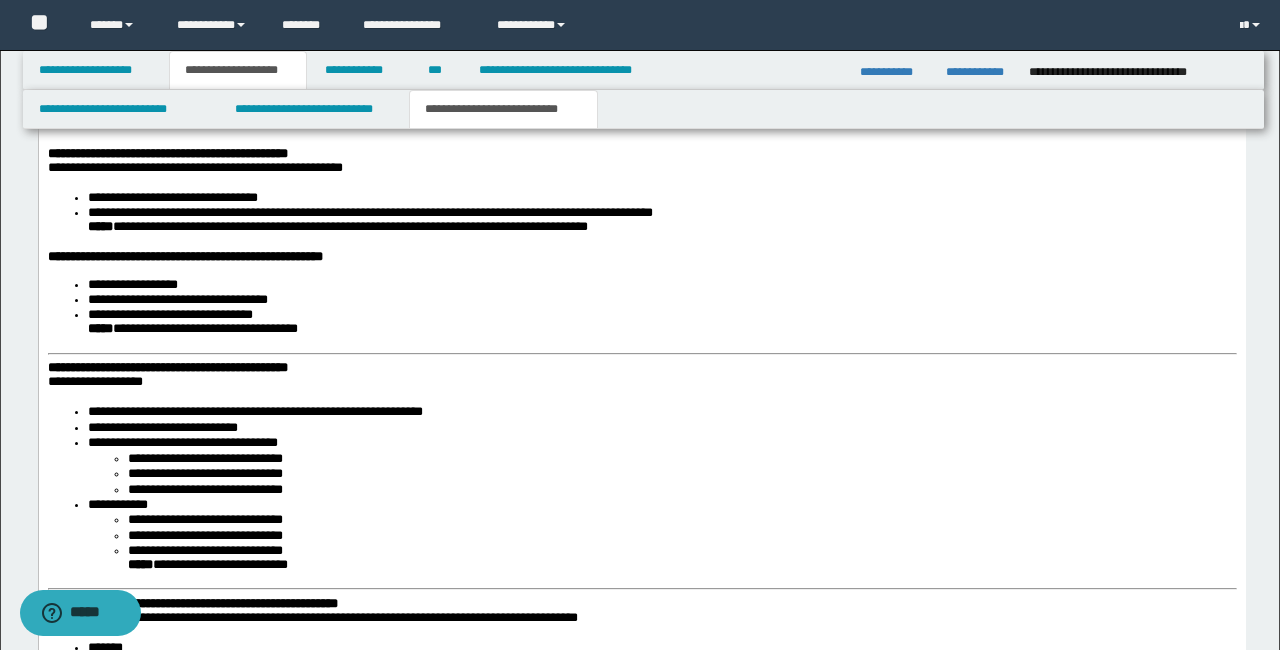 scroll, scrollTop: 1434, scrollLeft: 0, axis: vertical 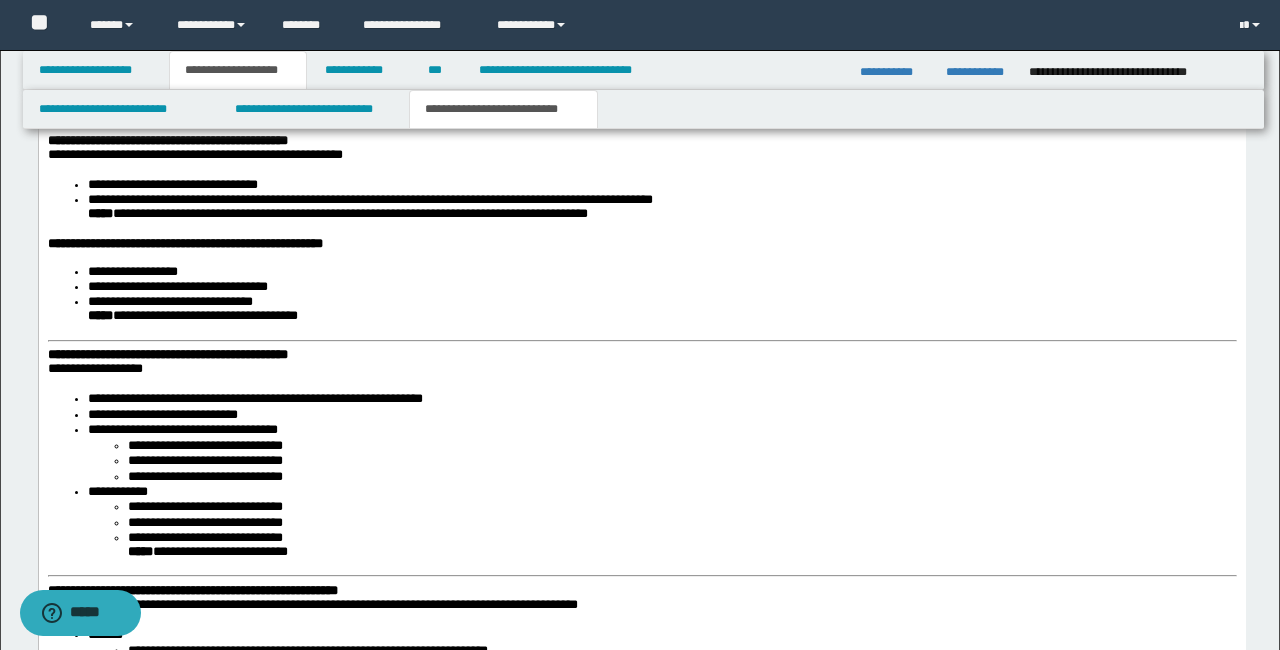 click on "**********" at bounding box center [641, 760] 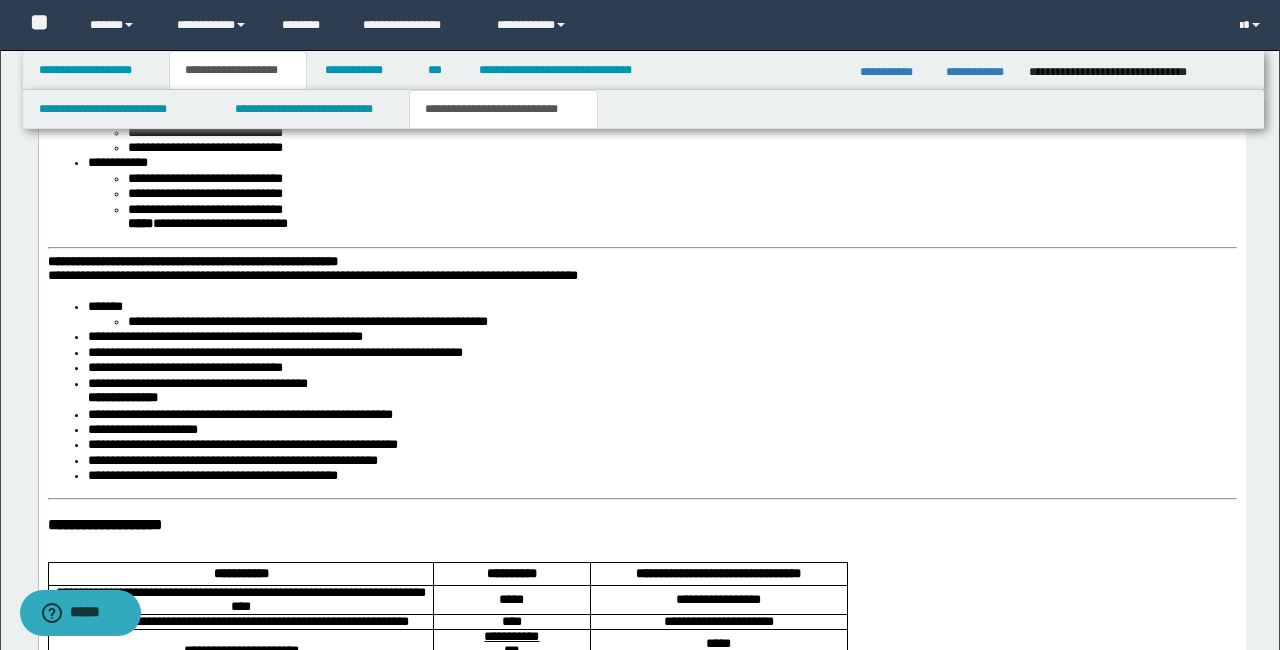 scroll, scrollTop: 1741, scrollLeft: 0, axis: vertical 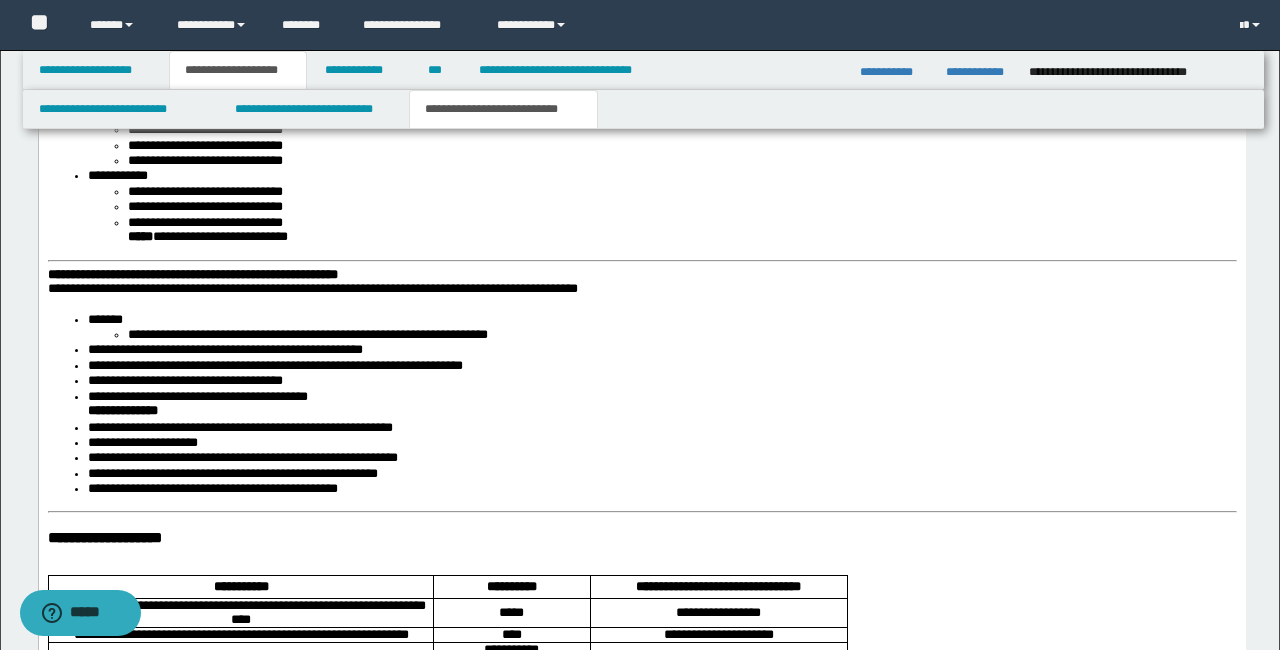 click on "**********" at bounding box center [641, 449] 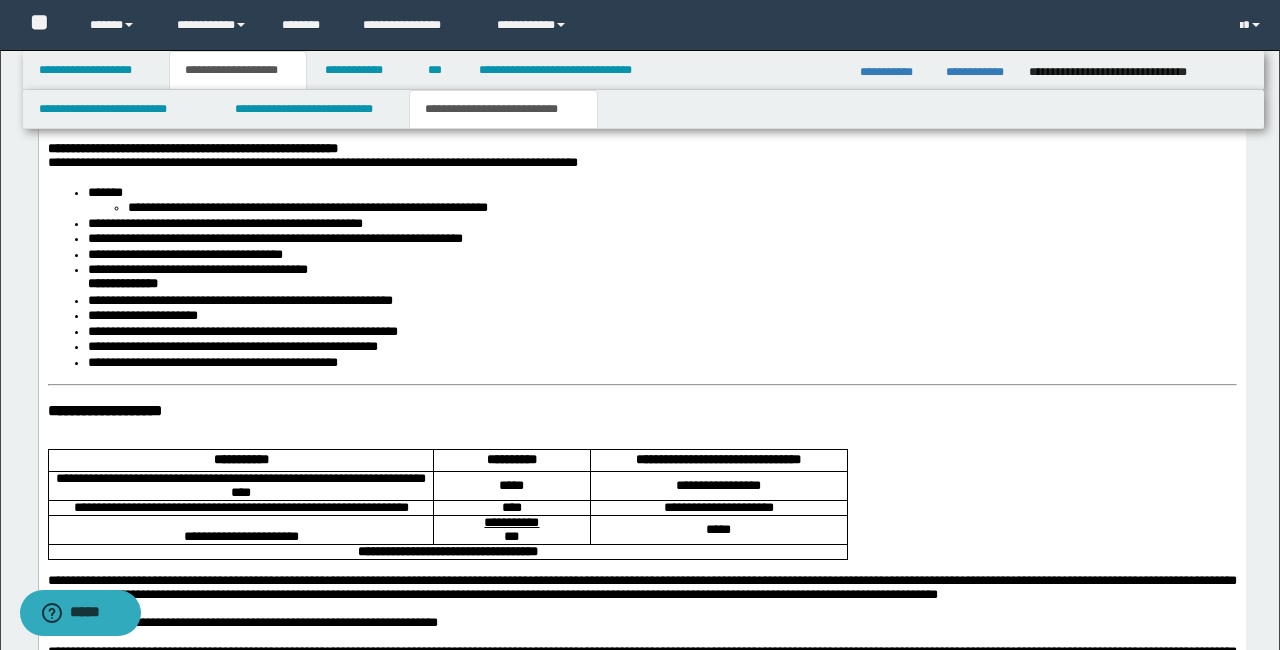 scroll, scrollTop: 1976, scrollLeft: 0, axis: vertical 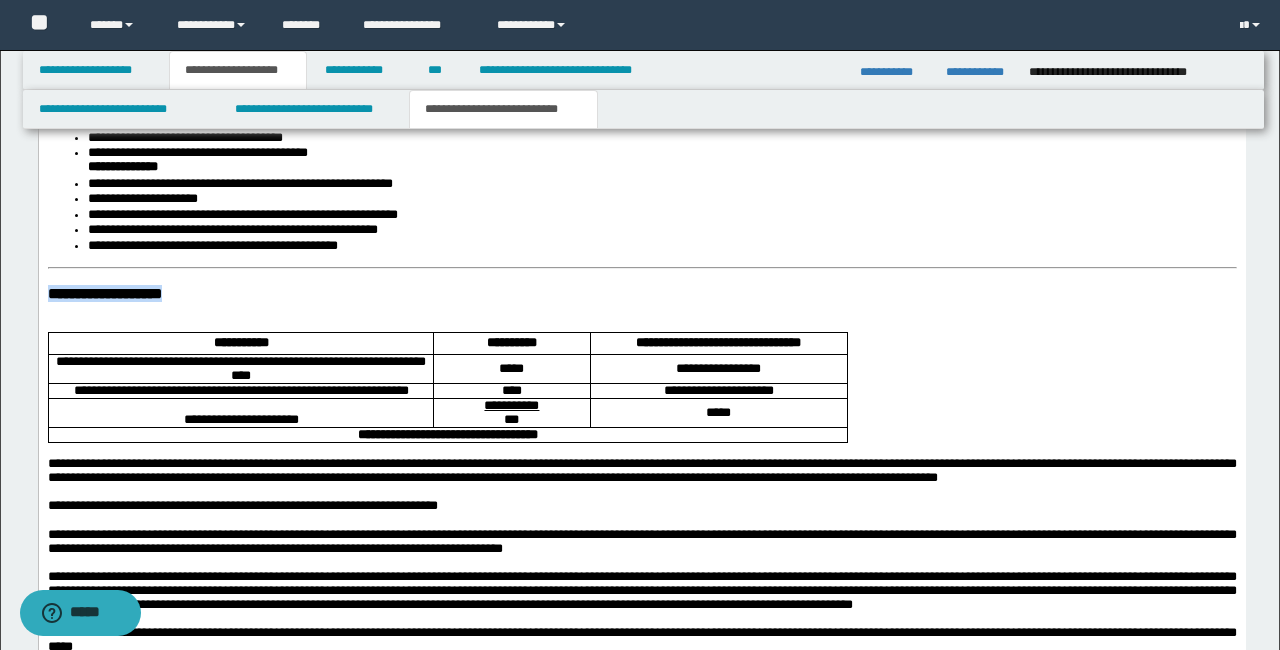 drag, startPoint x: 191, startPoint y: 327, endPoint x: 32, endPoint y: 309, distance: 160.01562 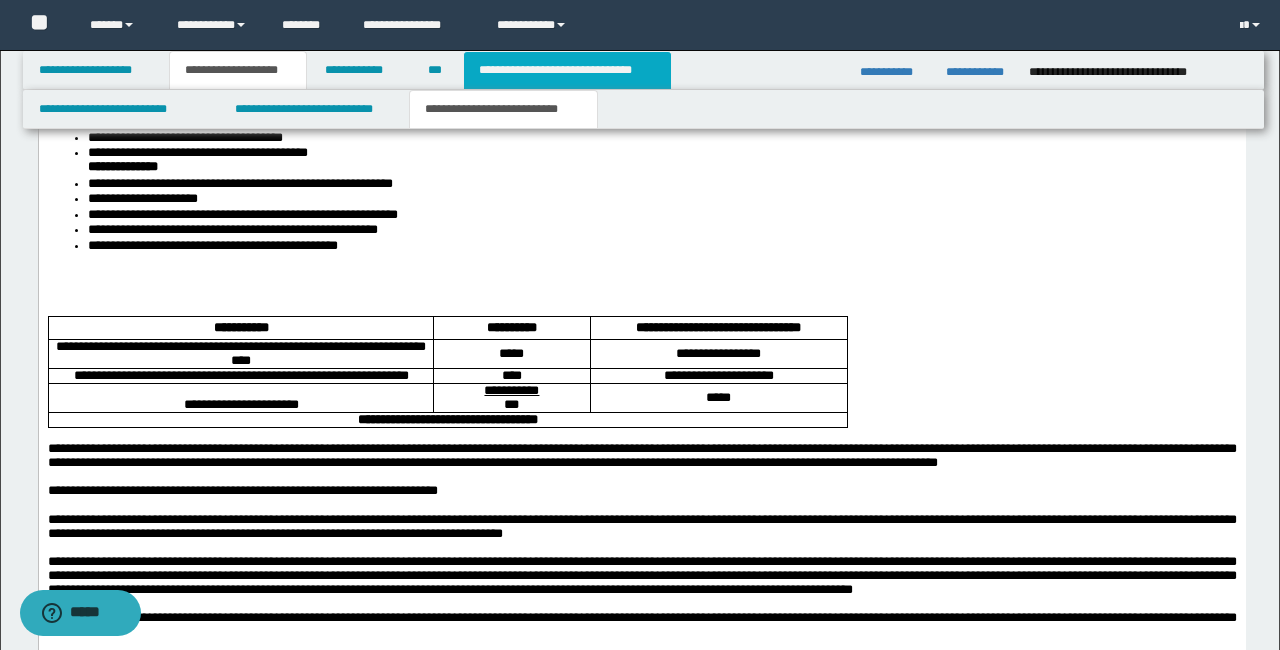 click on "**********" at bounding box center (567, 70) 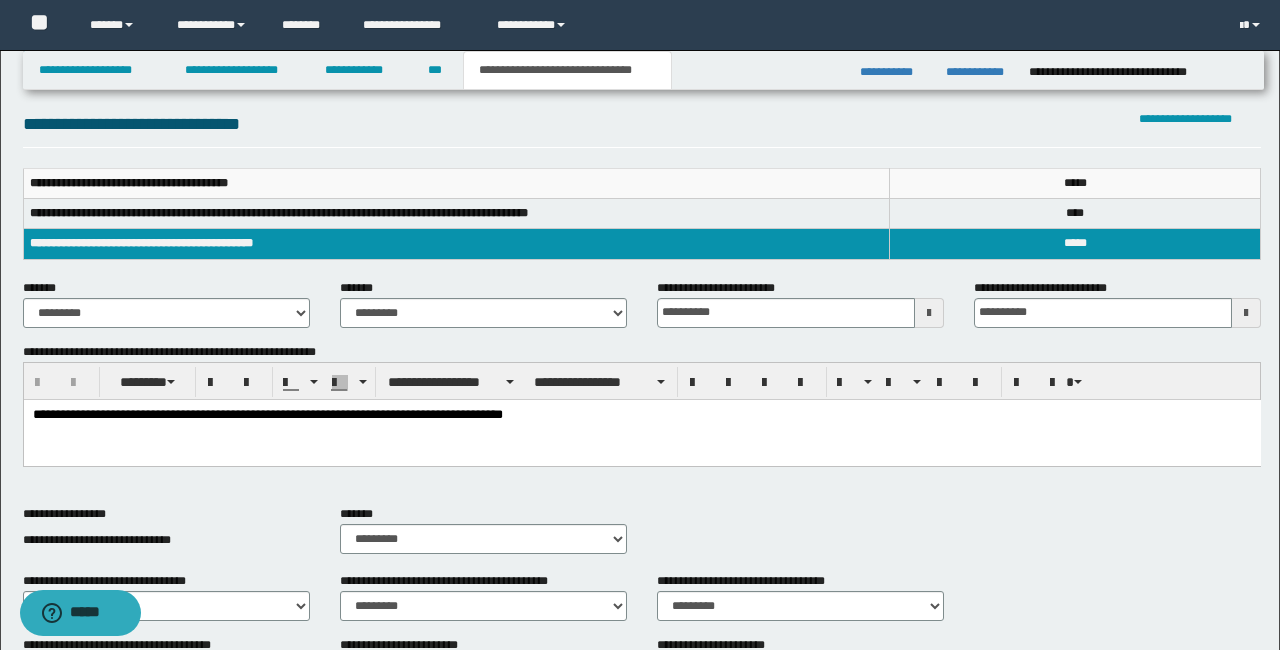 scroll, scrollTop: 67, scrollLeft: 0, axis: vertical 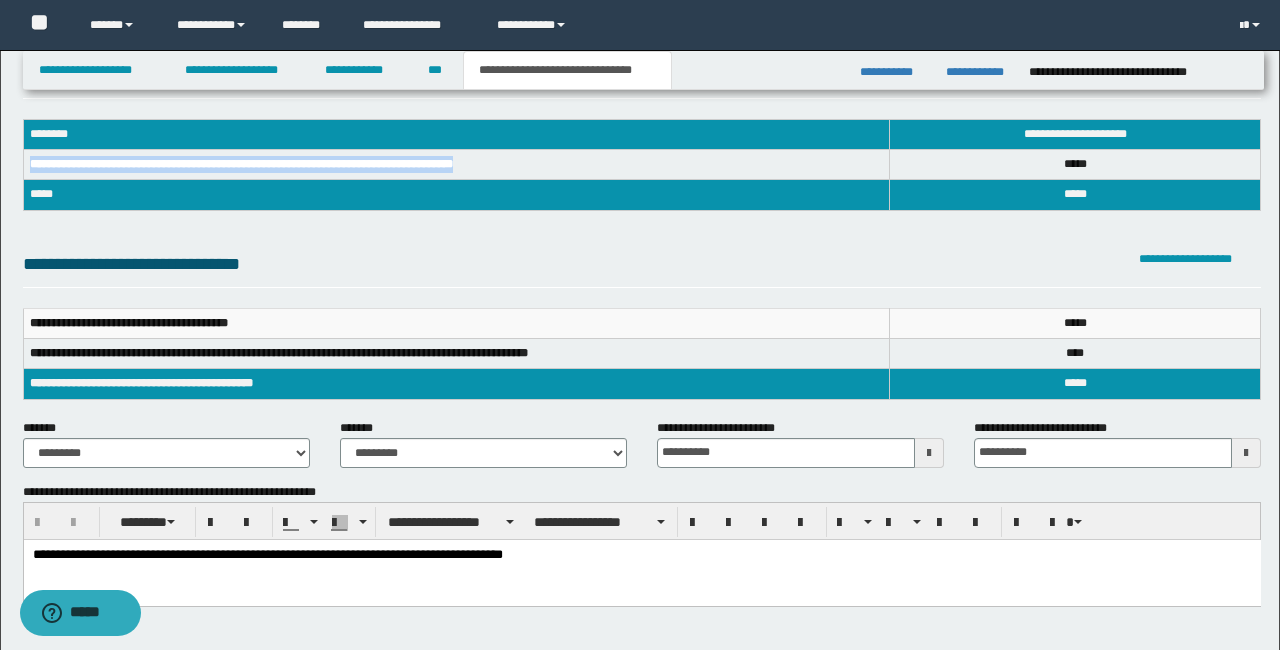 drag, startPoint x: 562, startPoint y: 166, endPoint x: 50, endPoint y: 171, distance: 512.0244 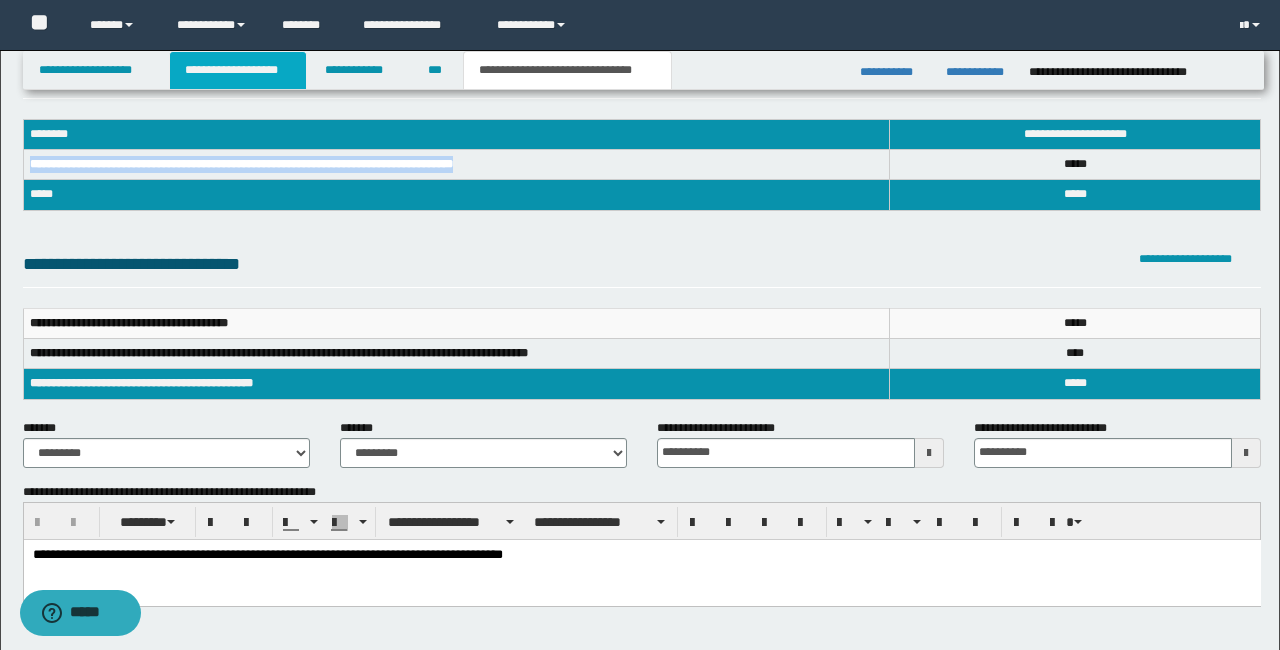 click on "**********" at bounding box center (238, 70) 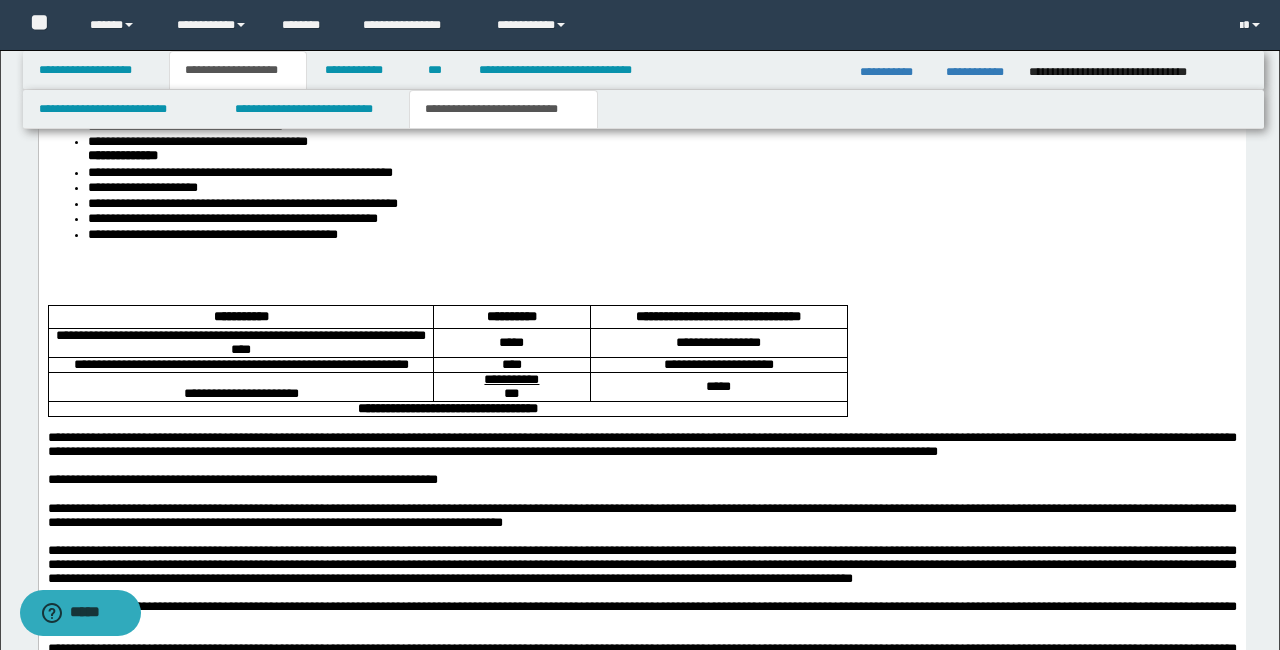 scroll, scrollTop: 1990, scrollLeft: 0, axis: vertical 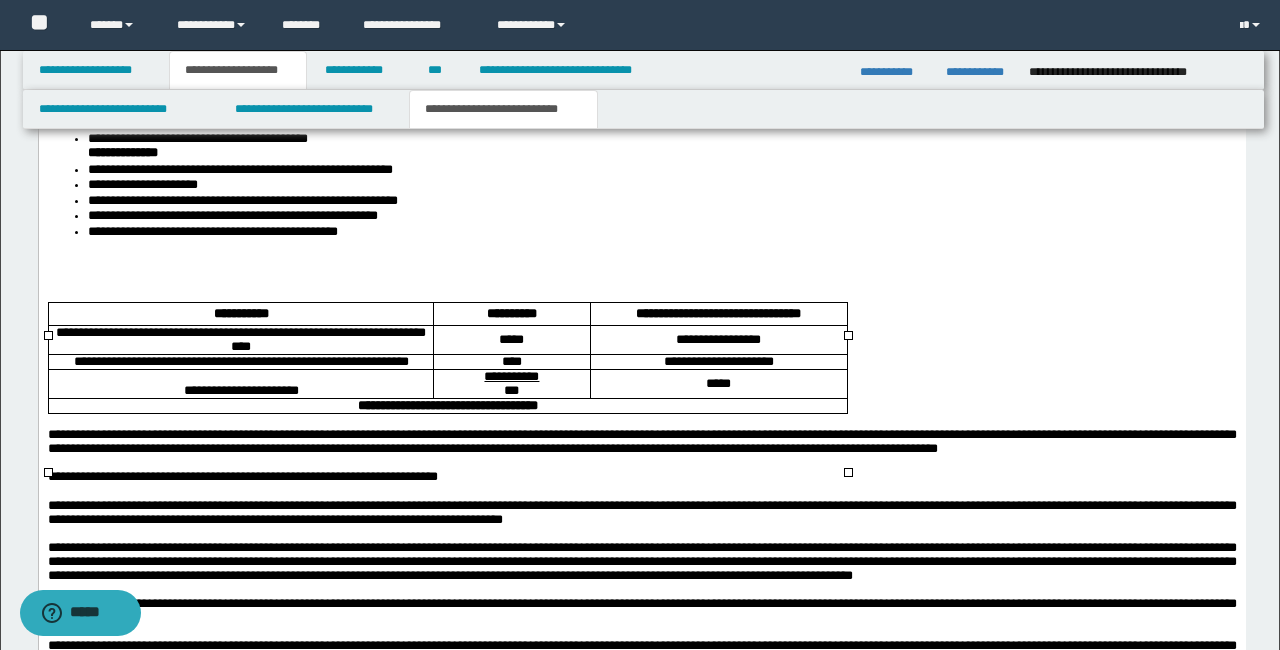 click on "**********" at bounding box center [240, 339] 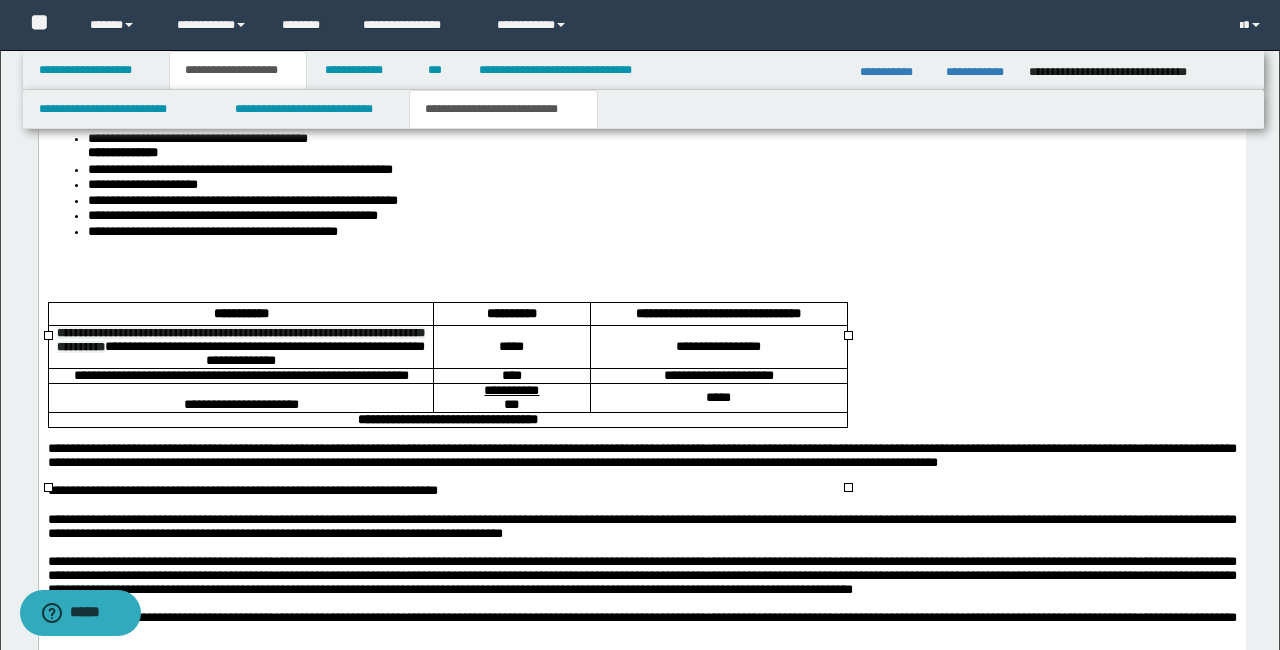 scroll, scrollTop: 1994, scrollLeft: 0, axis: vertical 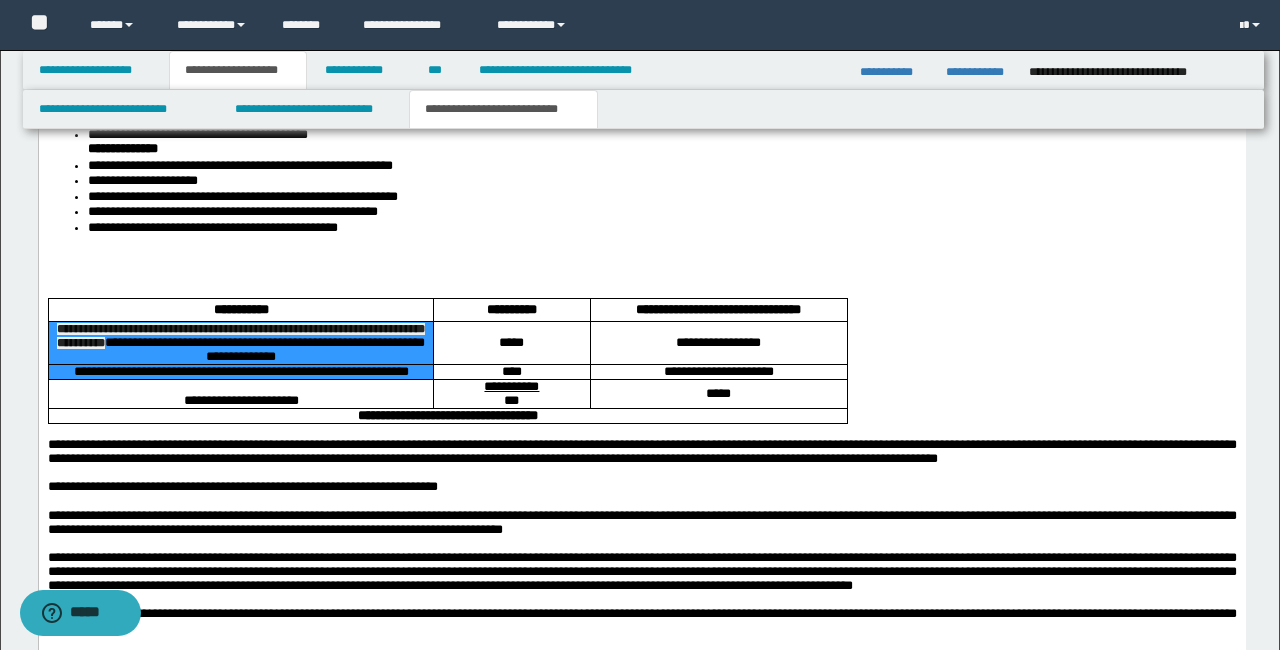 drag, startPoint x: 215, startPoint y: 376, endPoint x: 380, endPoint y: 402, distance: 167.03592 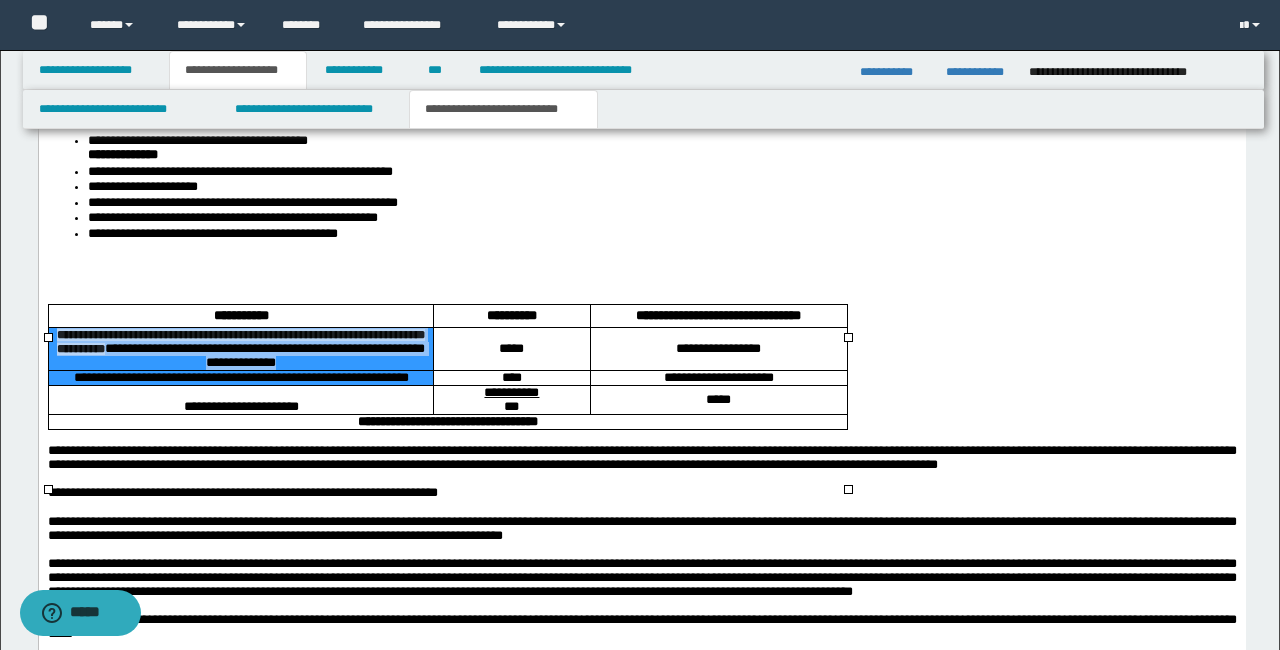click on "**********" at bounding box center (240, 349) 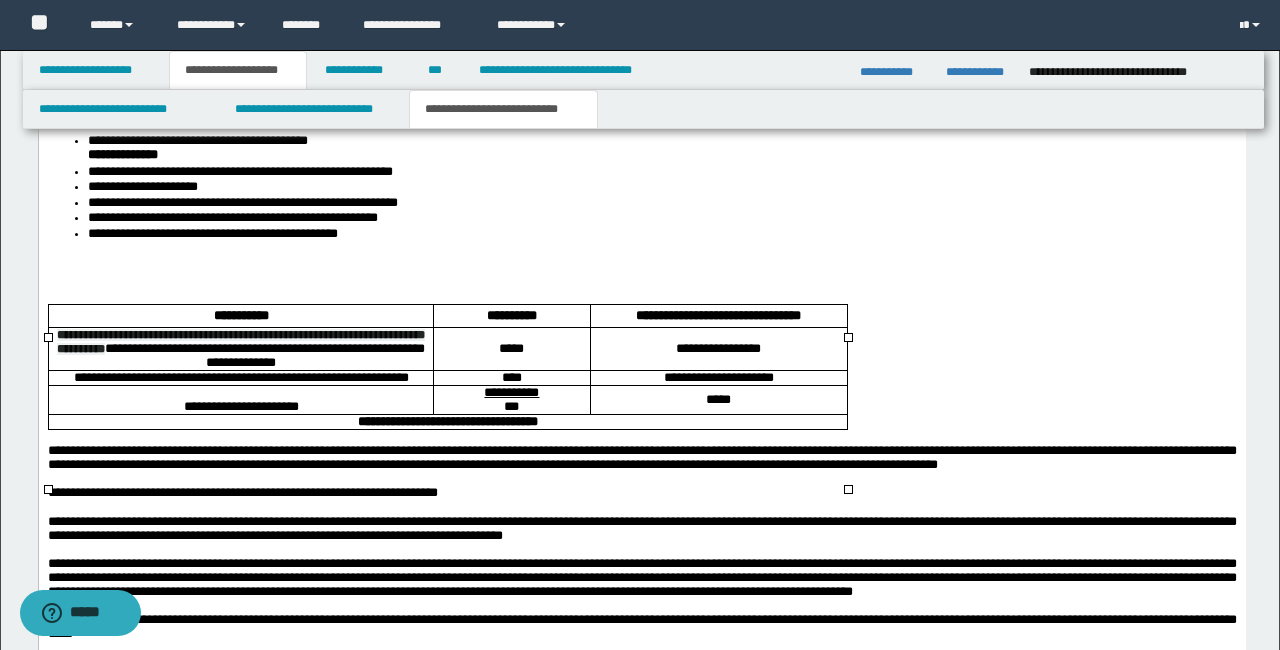 scroll, scrollTop: 1987, scrollLeft: 0, axis: vertical 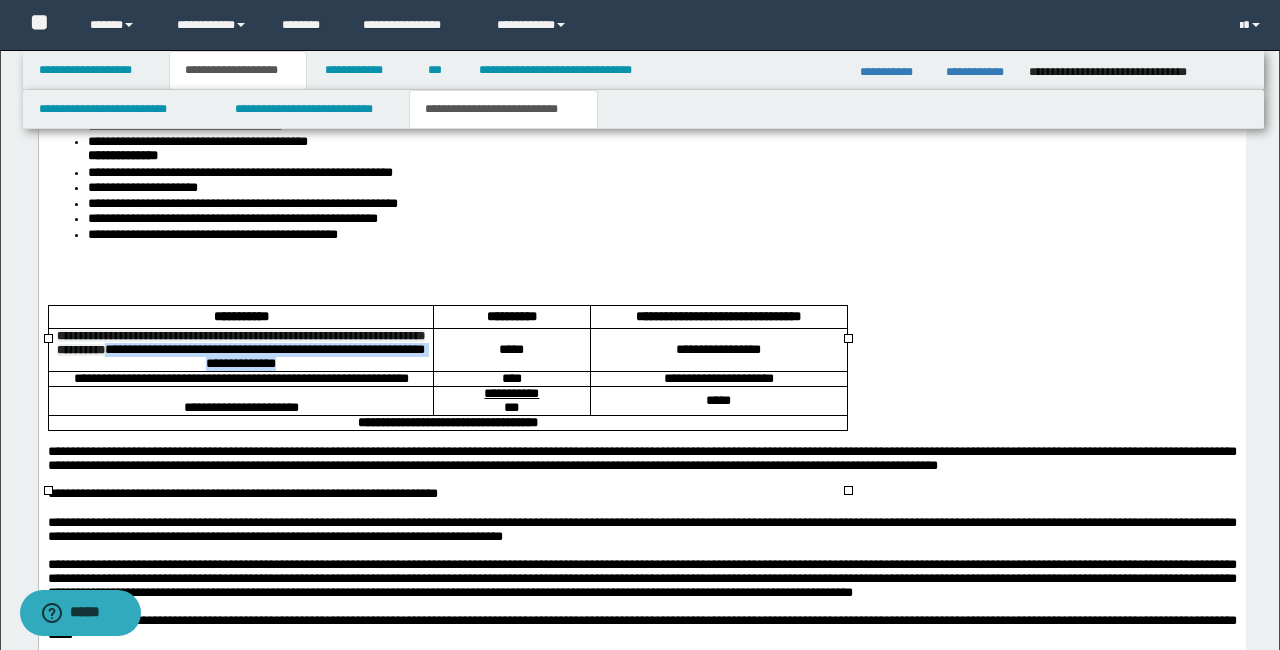 drag, startPoint x: 378, startPoint y: 403, endPoint x: 215, endPoint y: 388, distance: 163.68874 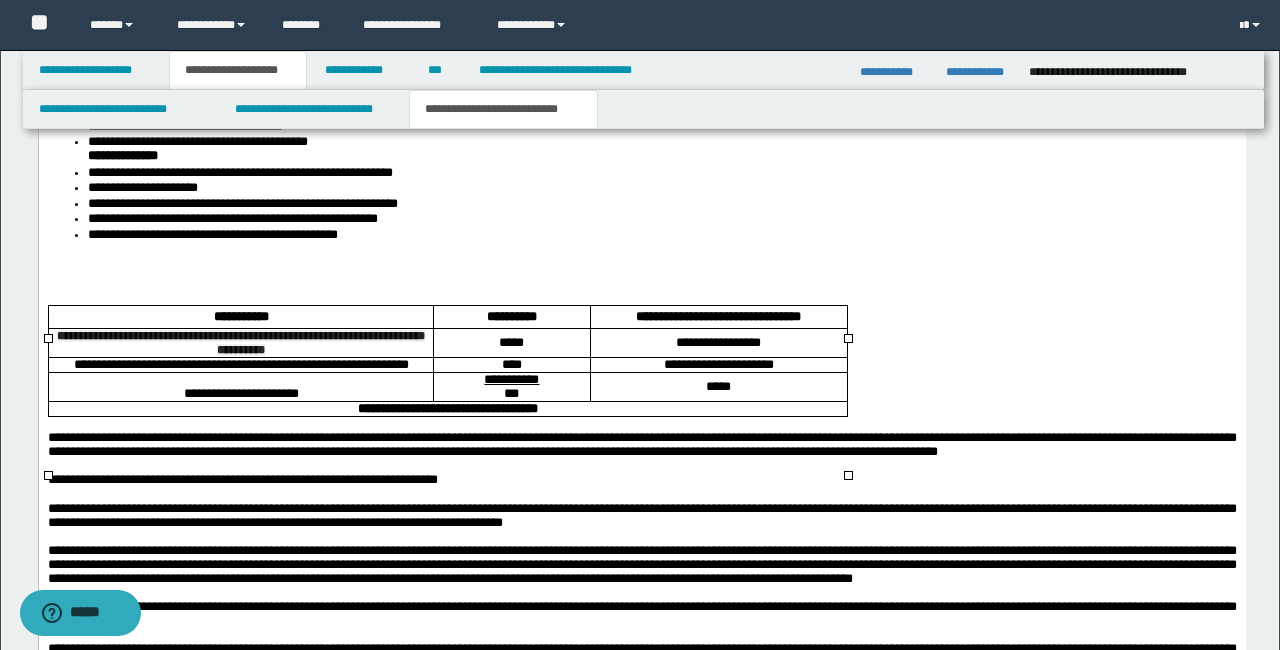 click on "**********" at bounding box center (718, 343) 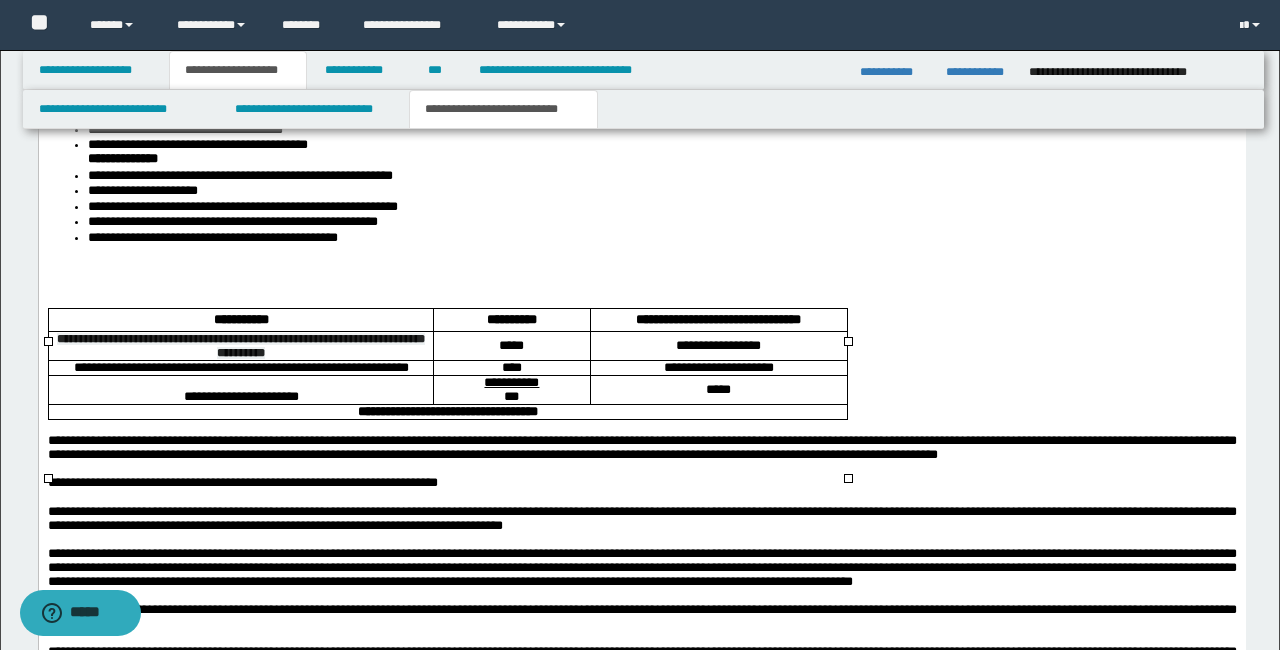 scroll, scrollTop: 2137, scrollLeft: 0, axis: vertical 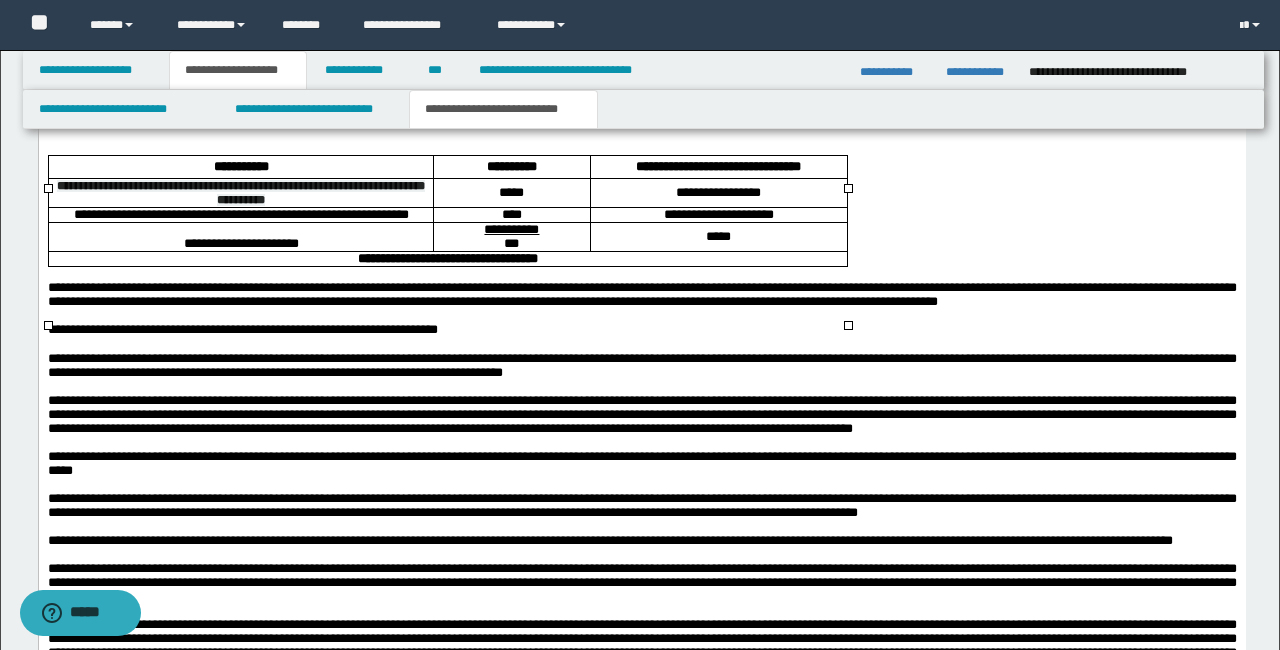 click on "**********" at bounding box center [718, 215] 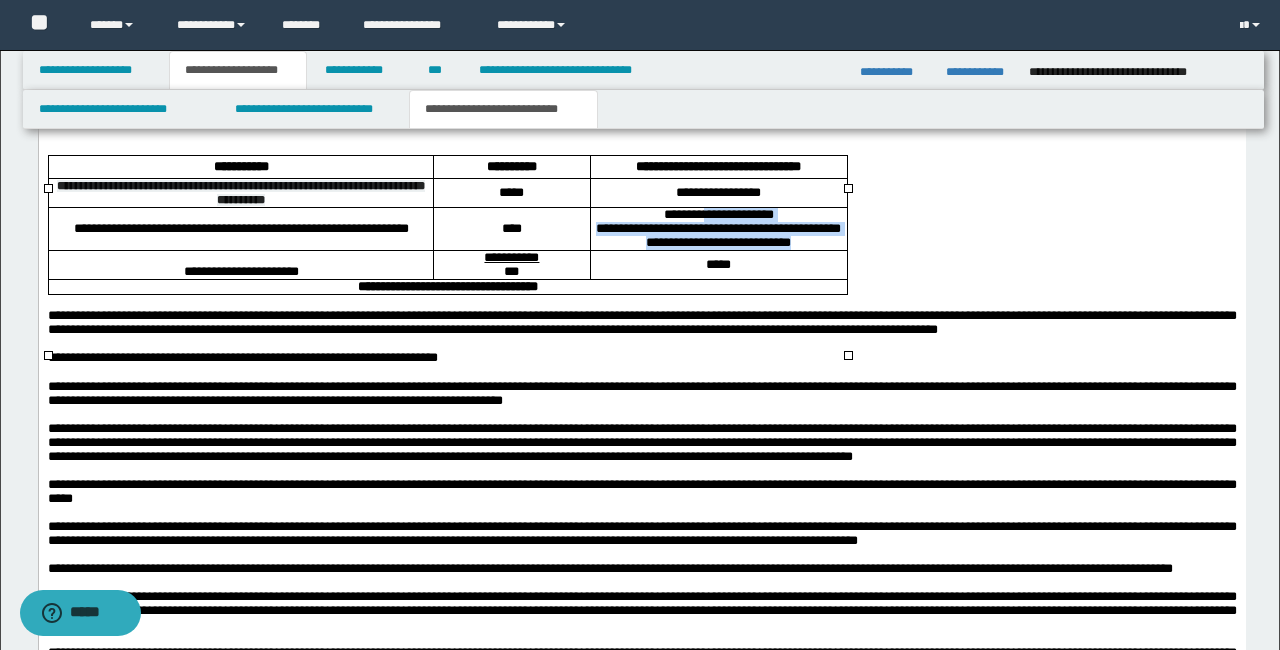 drag, startPoint x: 700, startPoint y: 249, endPoint x: 743, endPoint y: 293, distance: 61.522354 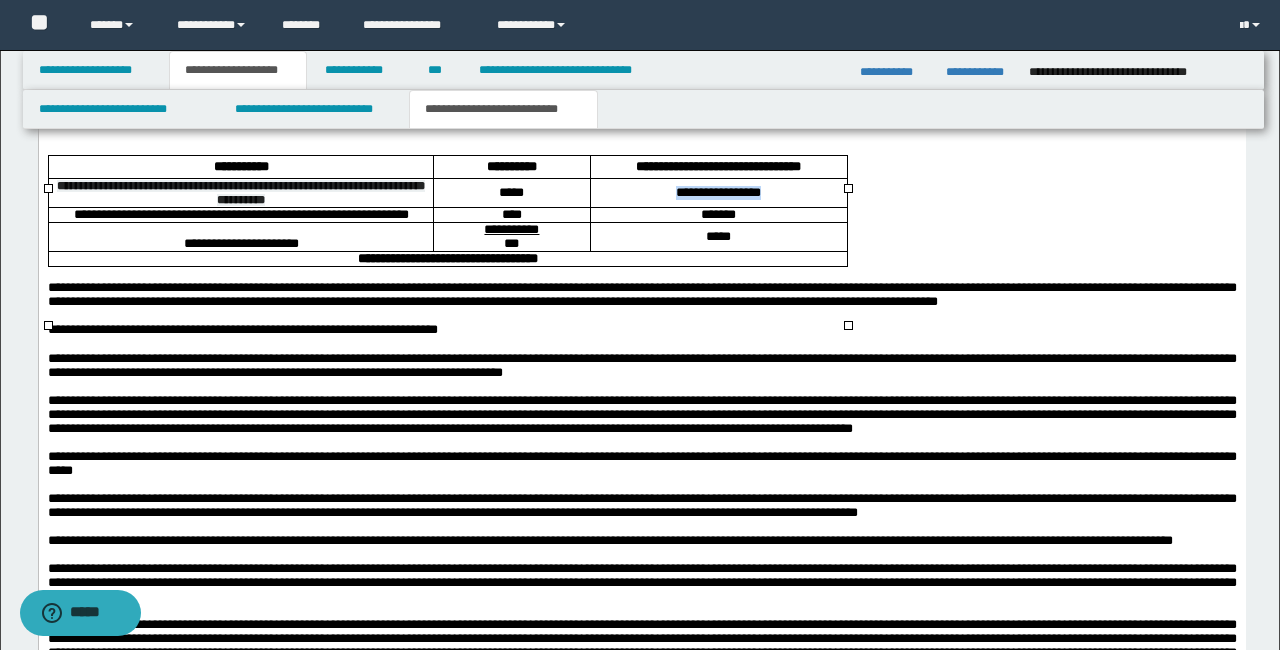 drag, startPoint x: 779, startPoint y: 228, endPoint x: 658, endPoint y: 228, distance: 121 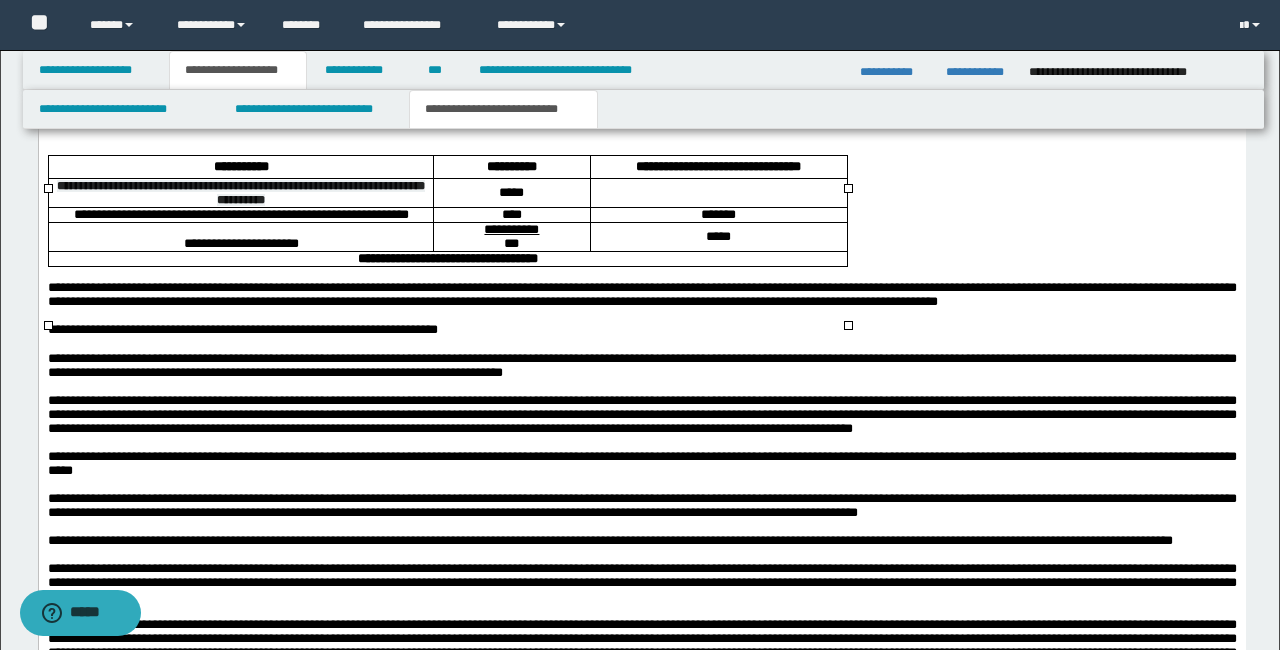 click on "**********" at bounding box center [240, 215] 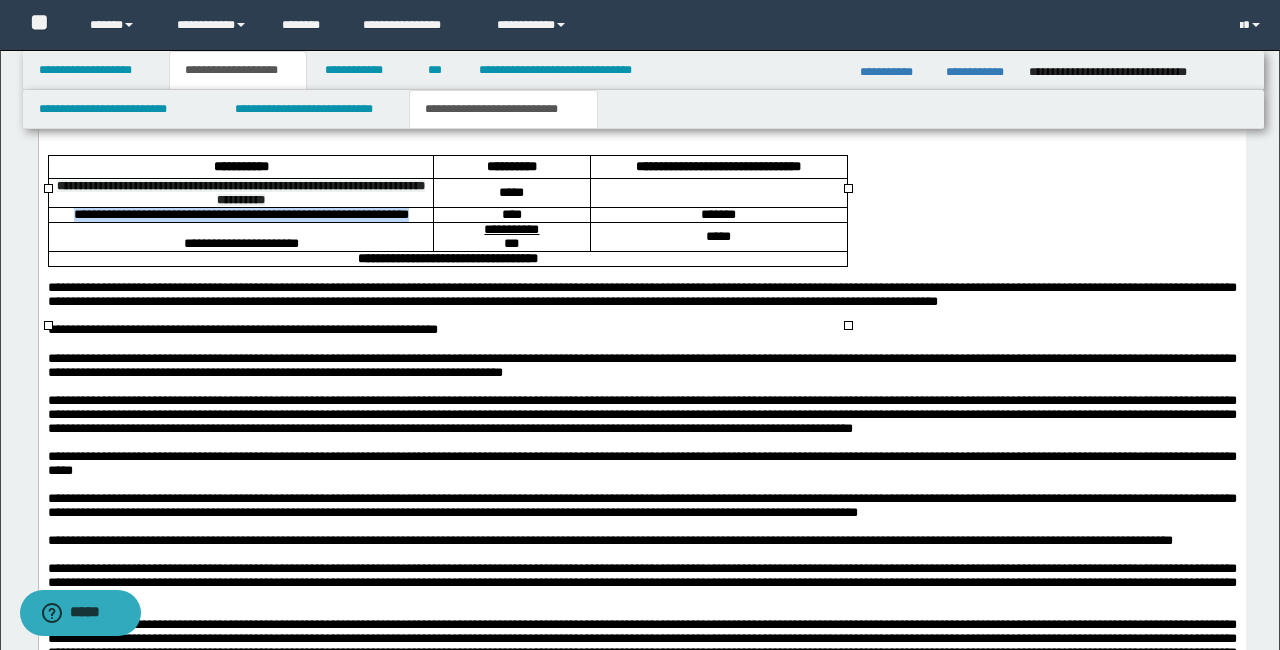 drag, startPoint x: 69, startPoint y: 250, endPoint x: 274, endPoint y: 271, distance: 206.0728 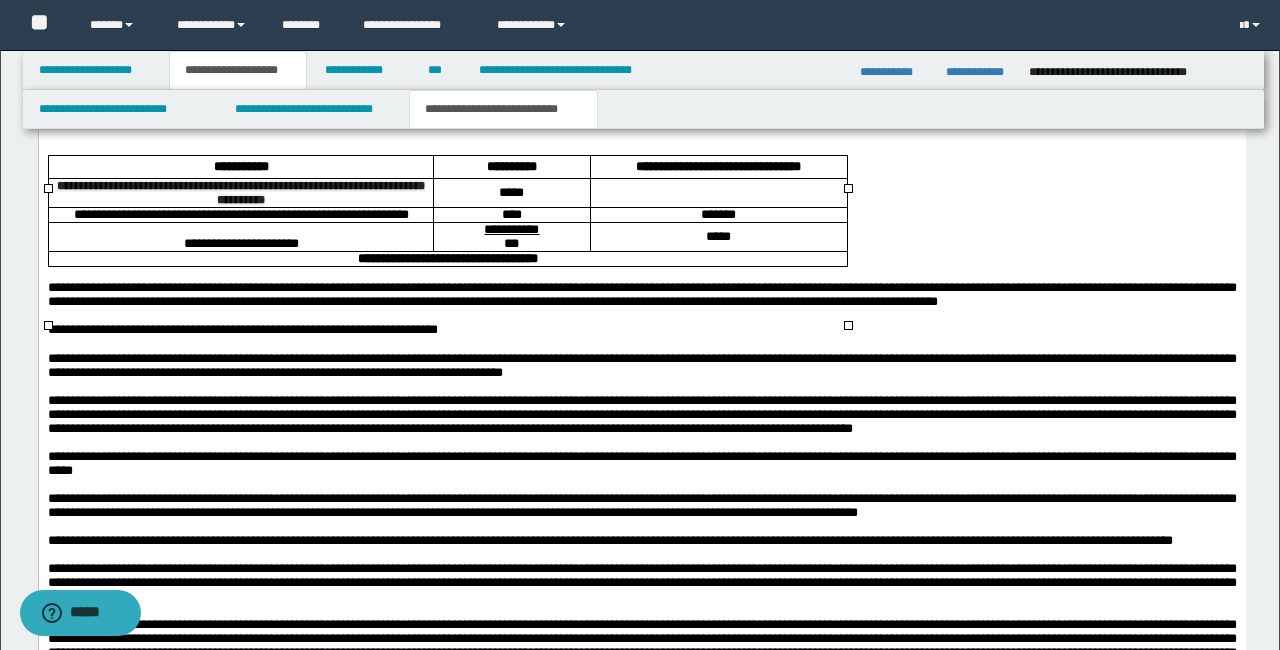click at bounding box center [718, 193] 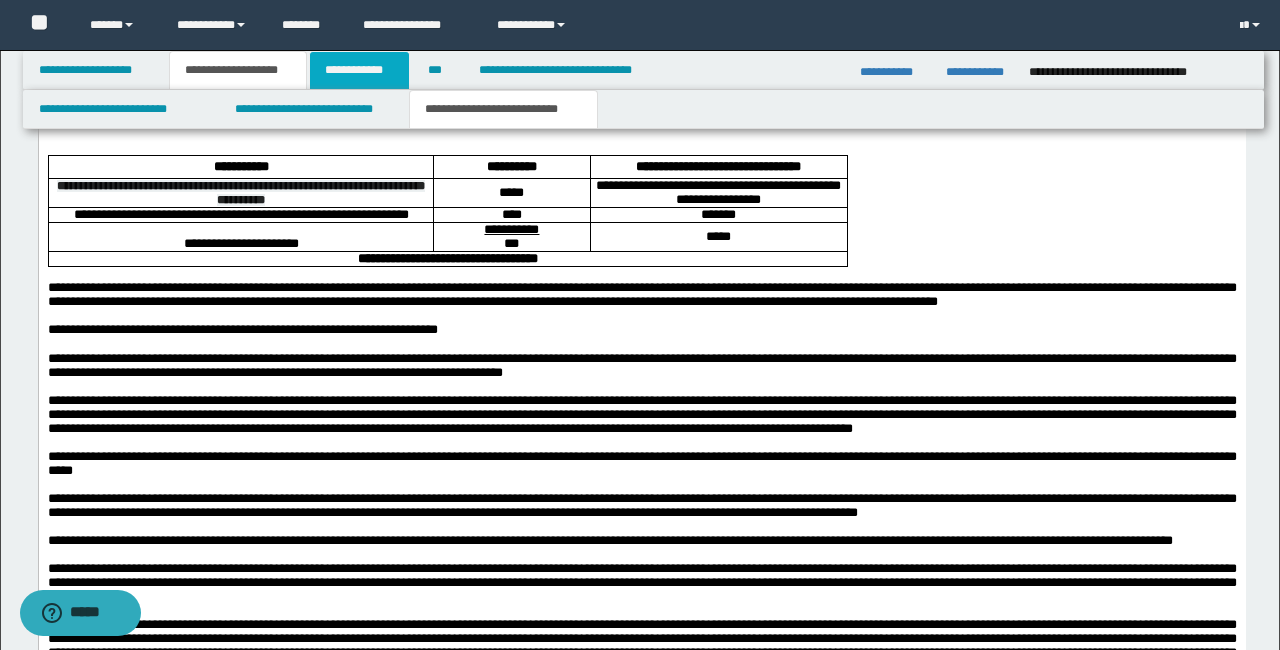click on "**********" at bounding box center (359, 70) 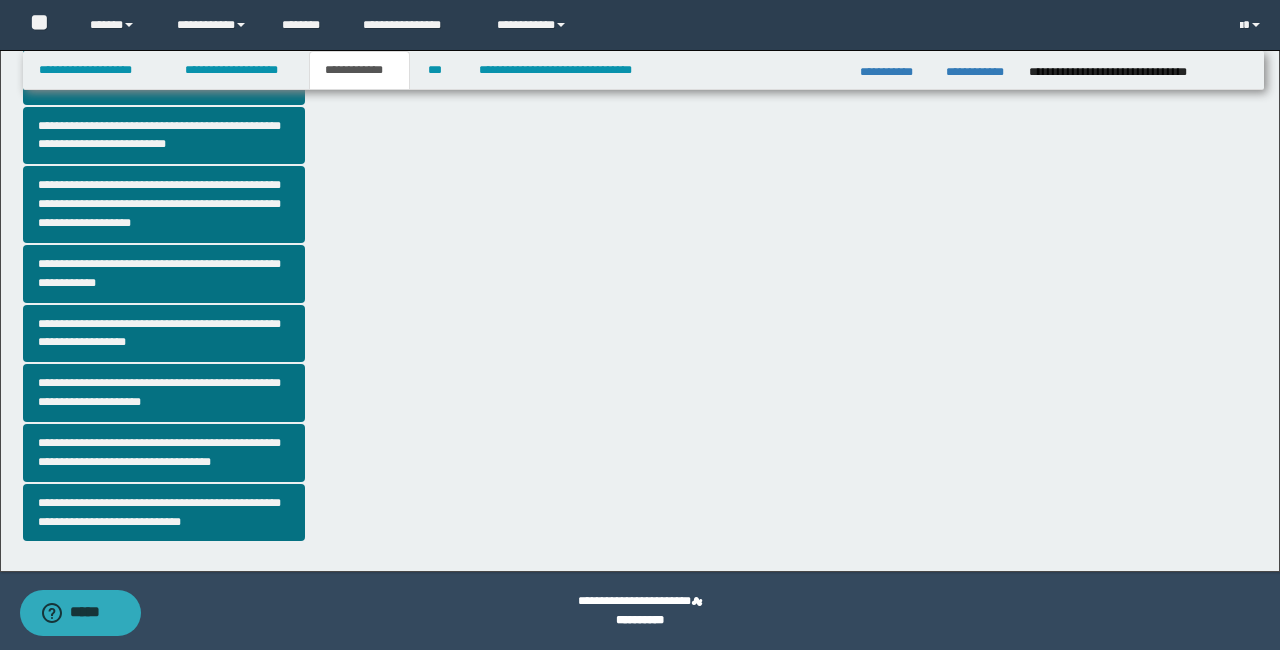 scroll, scrollTop: 498, scrollLeft: 0, axis: vertical 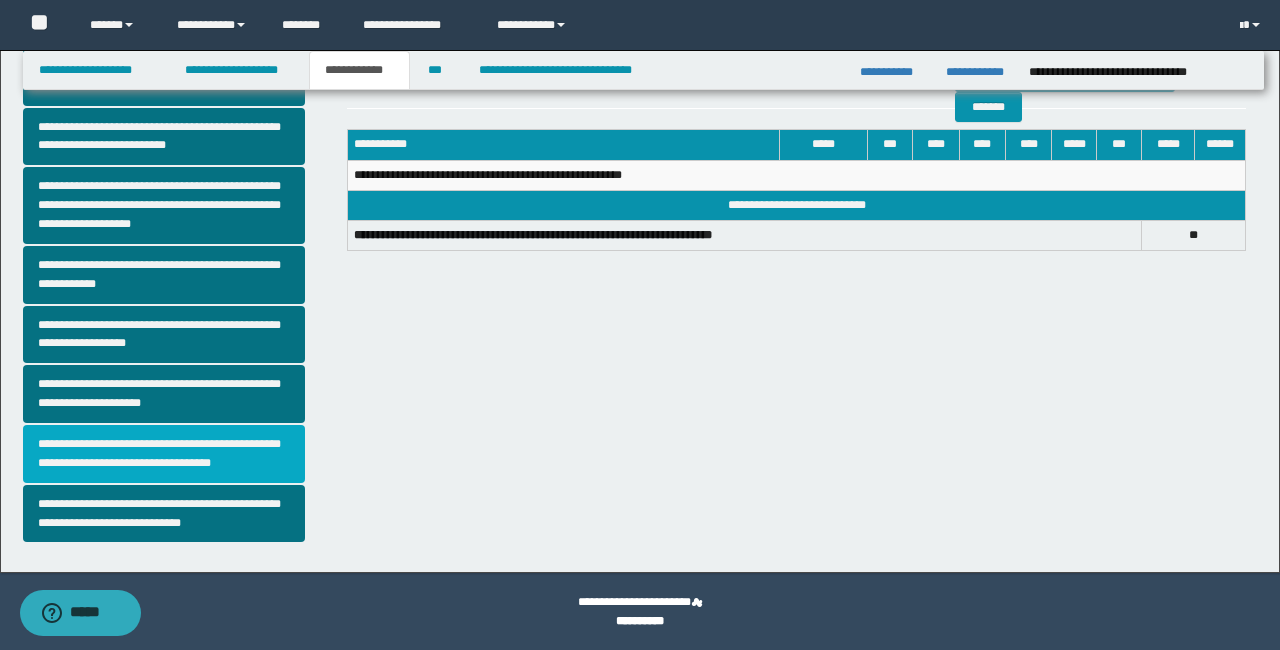 click on "**********" at bounding box center [164, 454] 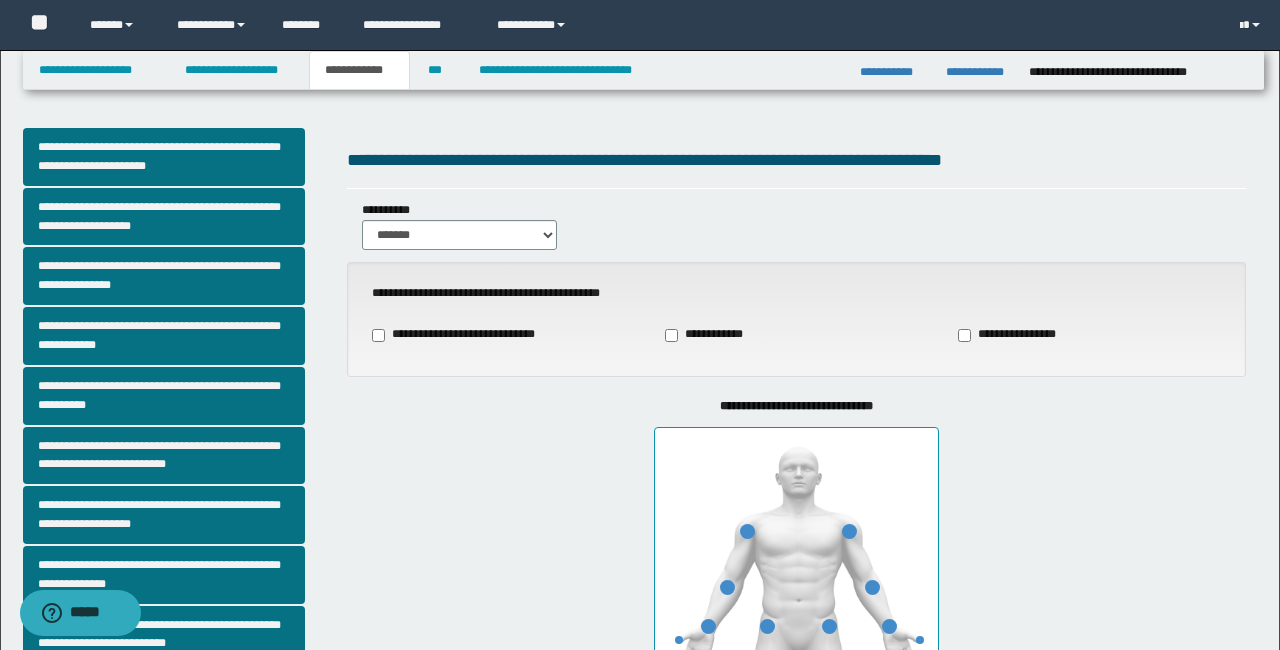 type on "**" 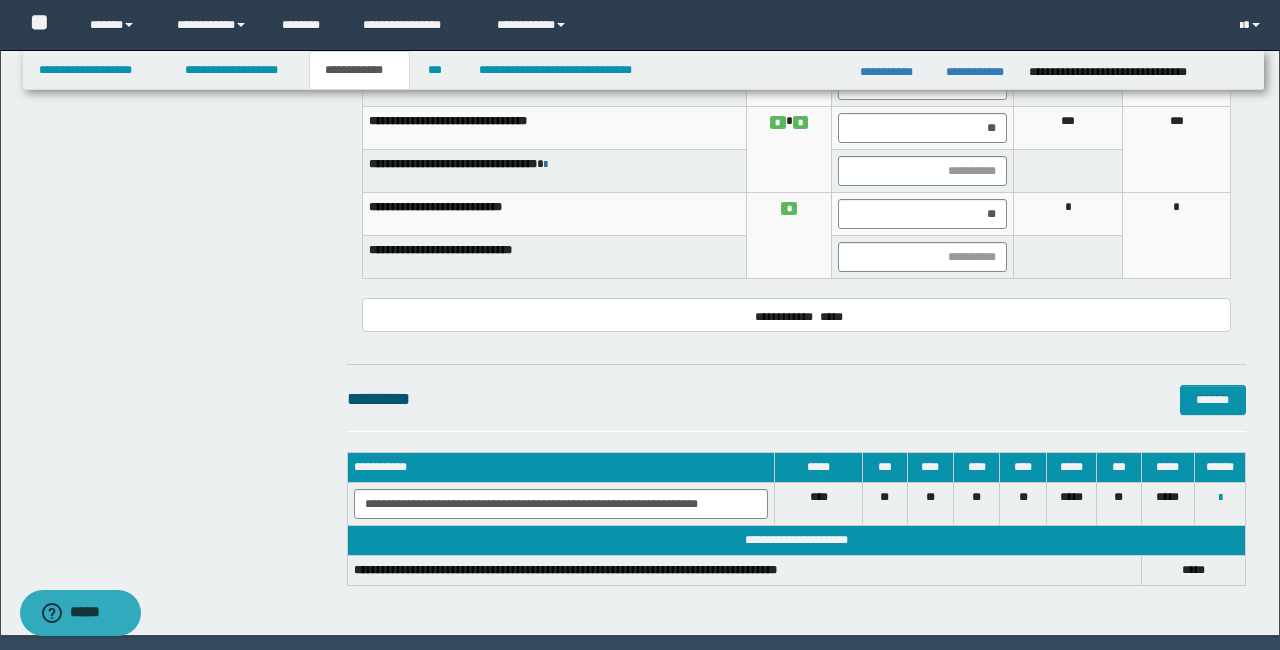 scroll, scrollTop: 1425, scrollLeft: 0, axis: vertical 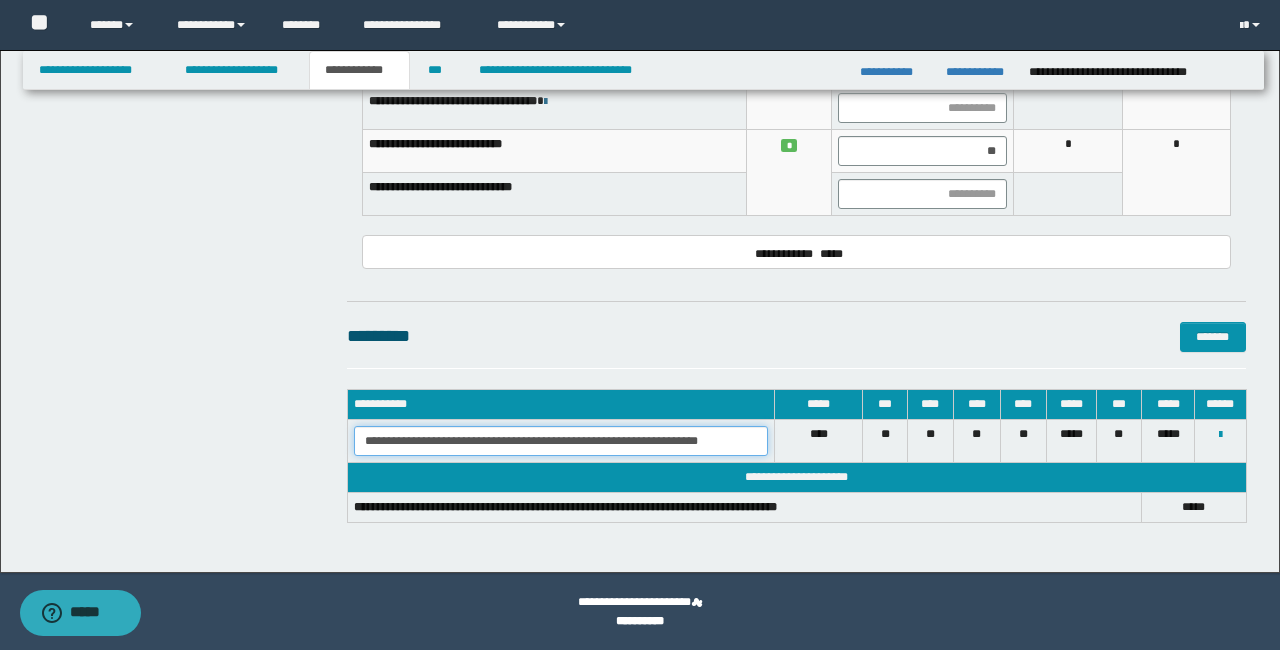 drag, startPoint x: 374, startPoint y: 440, endPoint x: 788, endPoint y: 442, distance: 414.00482 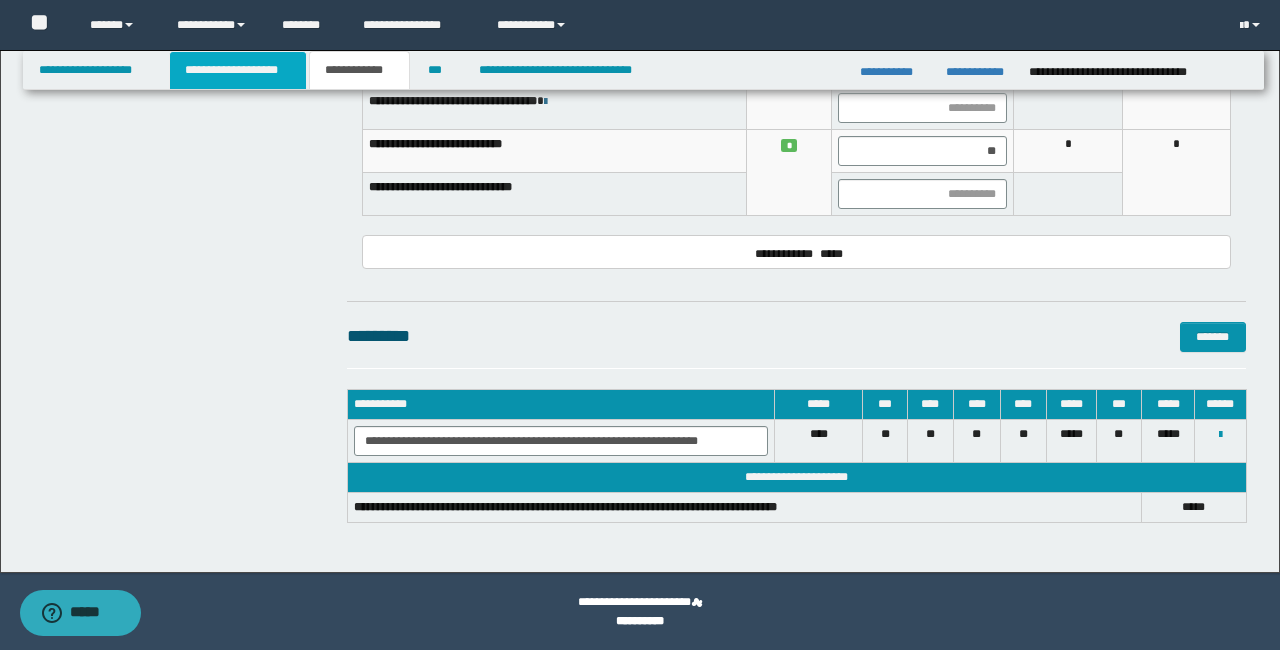 scroll, scrollTop: 0, scrollLeft: 0, axis: both 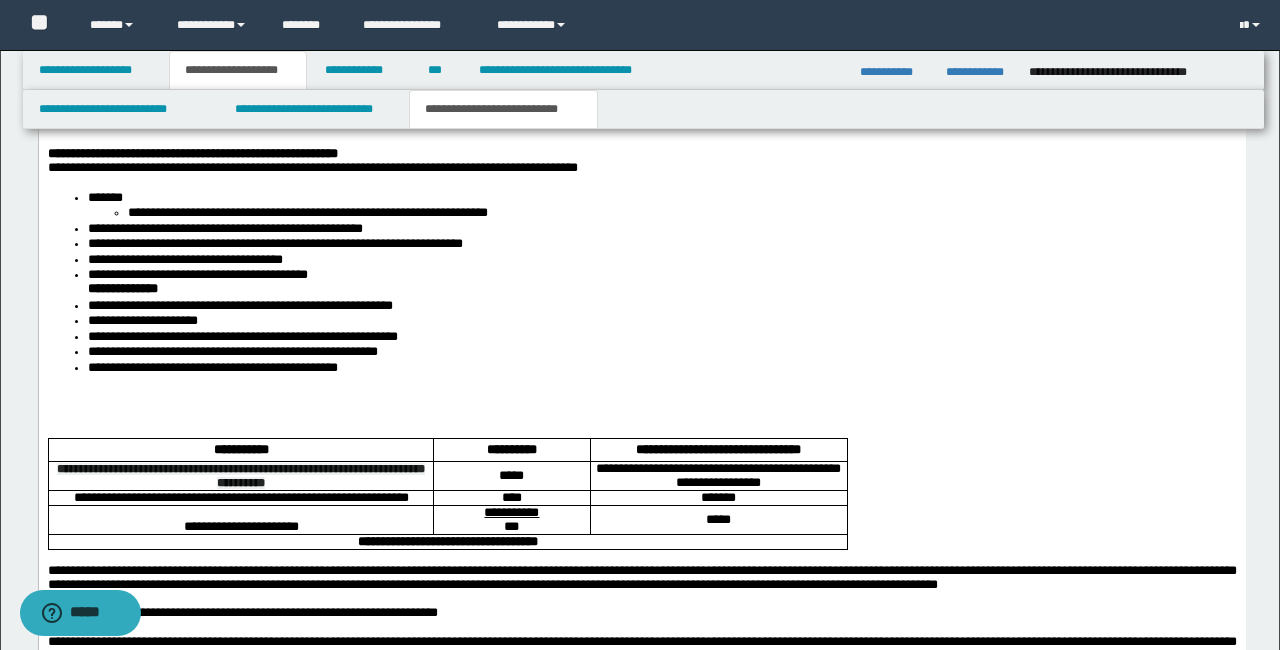 click on "**********" at bounding box center (718, 476) 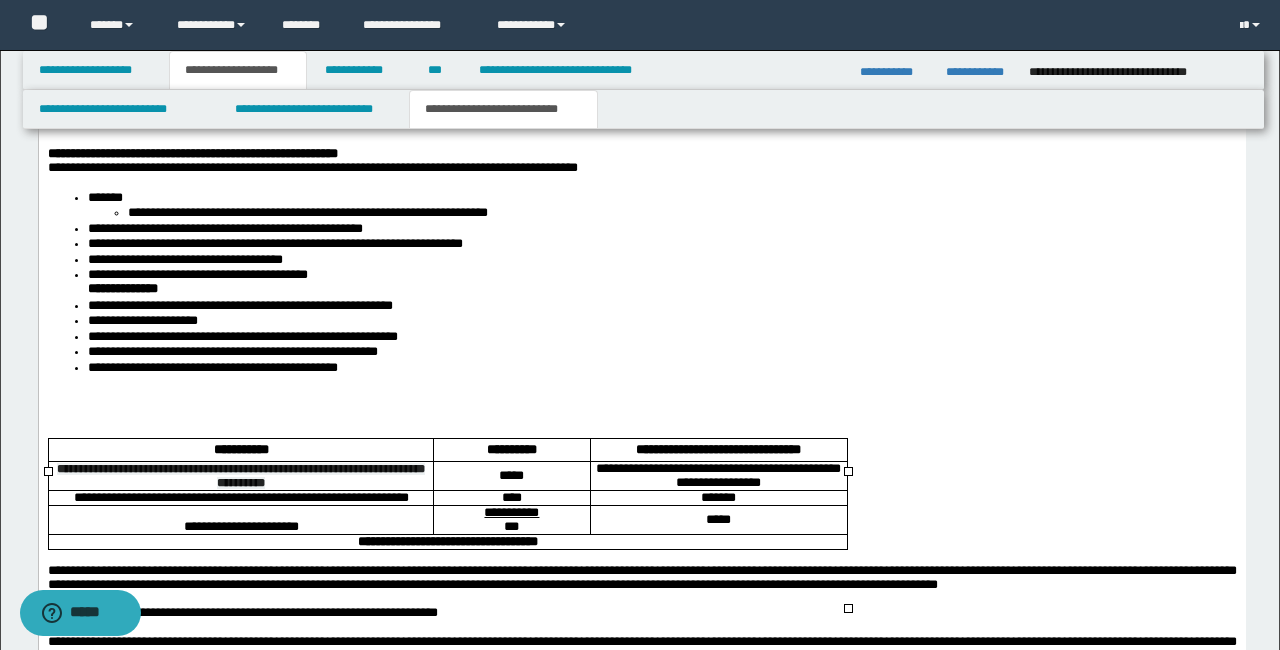 click on "**********" at bounding box center [717, 475] 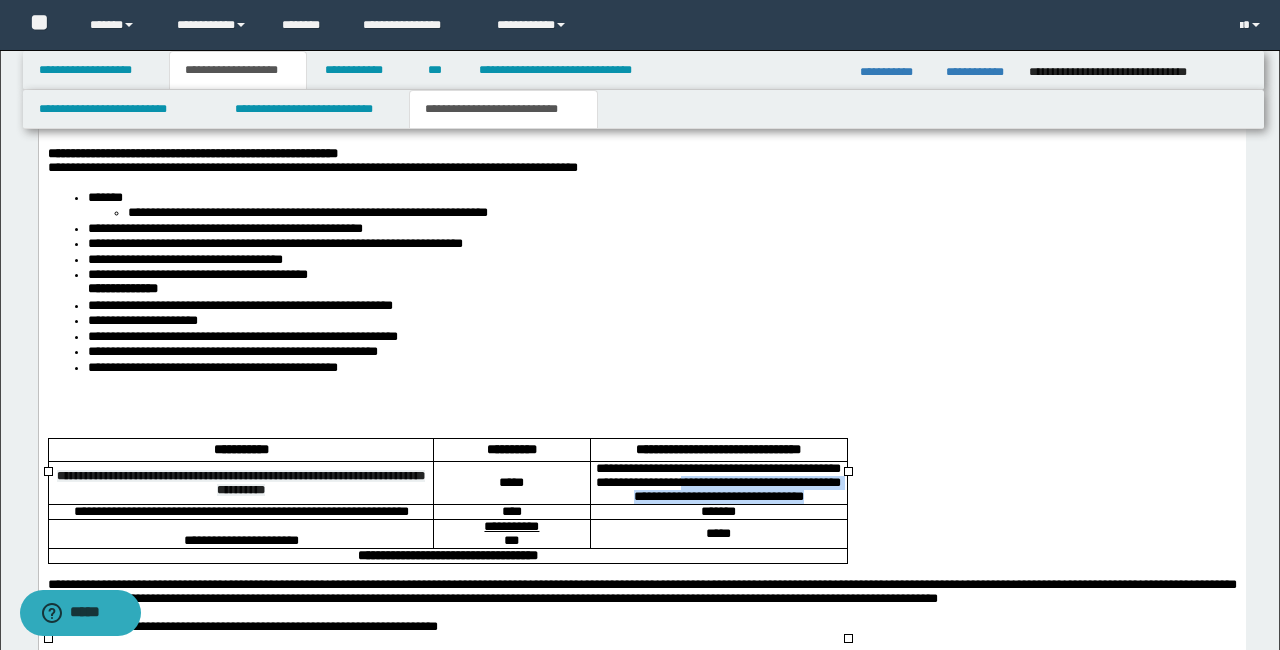 drag, startPoint x: 786, startPoint y: 549, endPoint x: 779, endPoint y: 516, distance: 33.734257 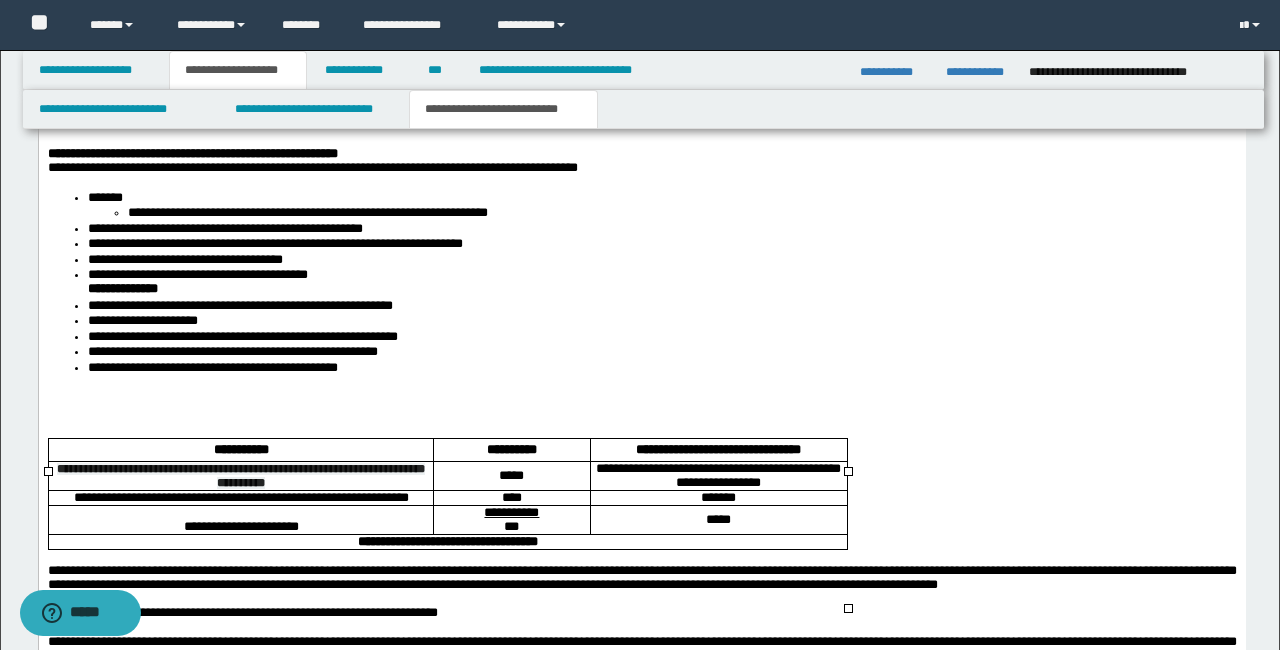 click on "**********" at bounding box center (718, 476) 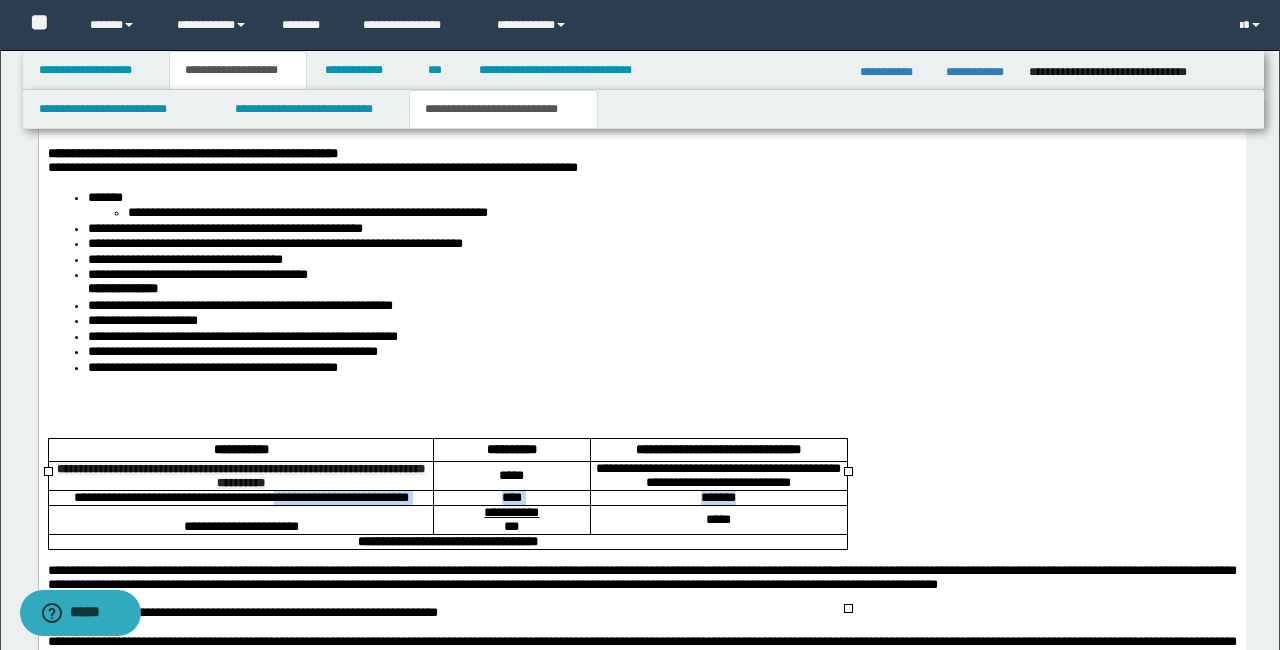 drag, startPoint x: 753, startPoint y: 538, endPoint x: 313, endPoint y: 538, distance: 440 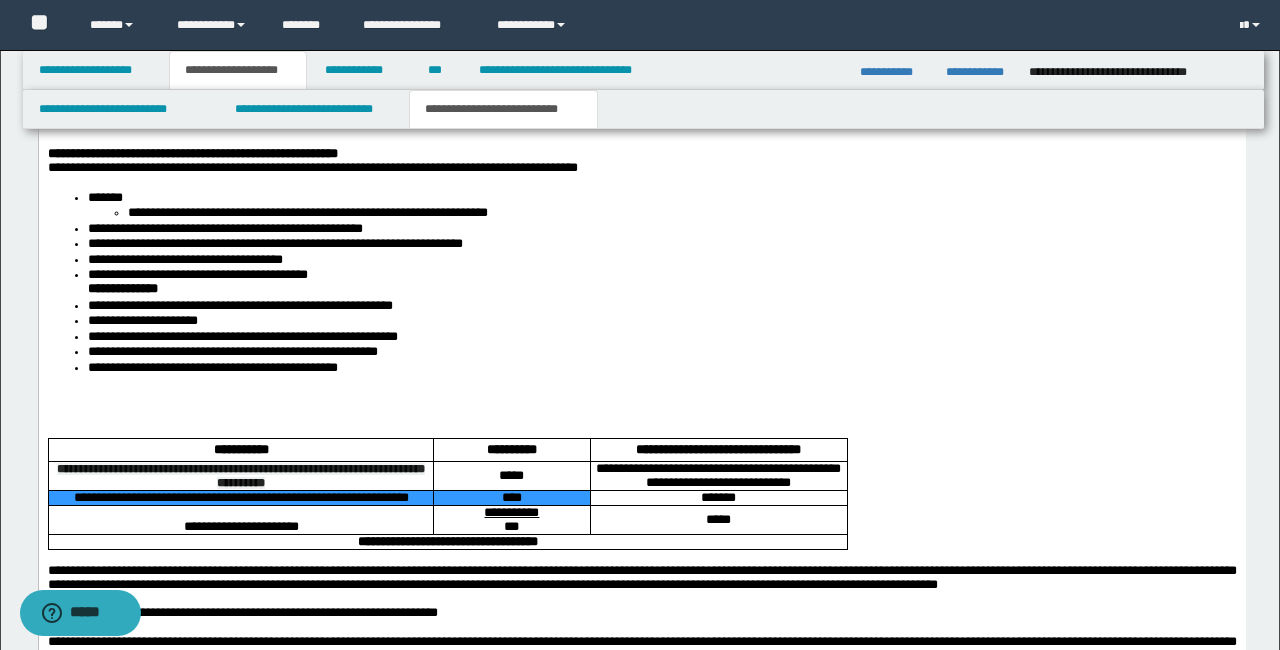 drag, startPoint x: 238, startPoint y: 542, endPoint x: 748, endPoint y: 544, distance: 510.00394 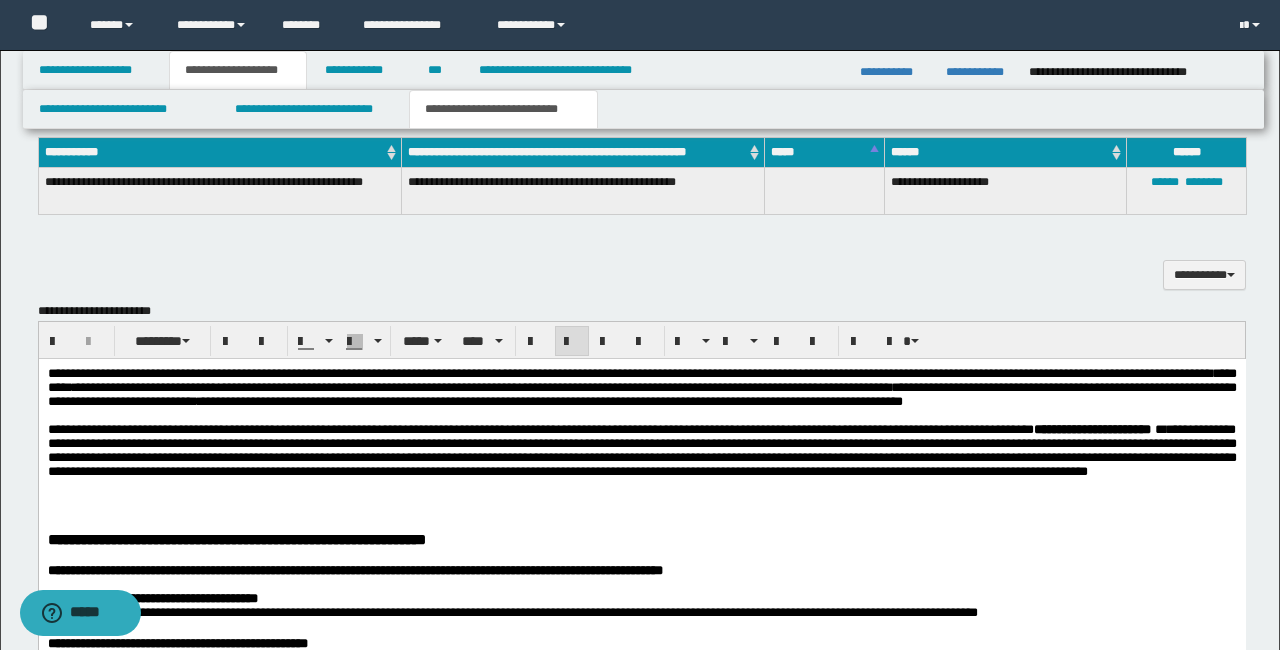 scroll, scrollTop: 681, scrollLeft: 0, axis: vertical 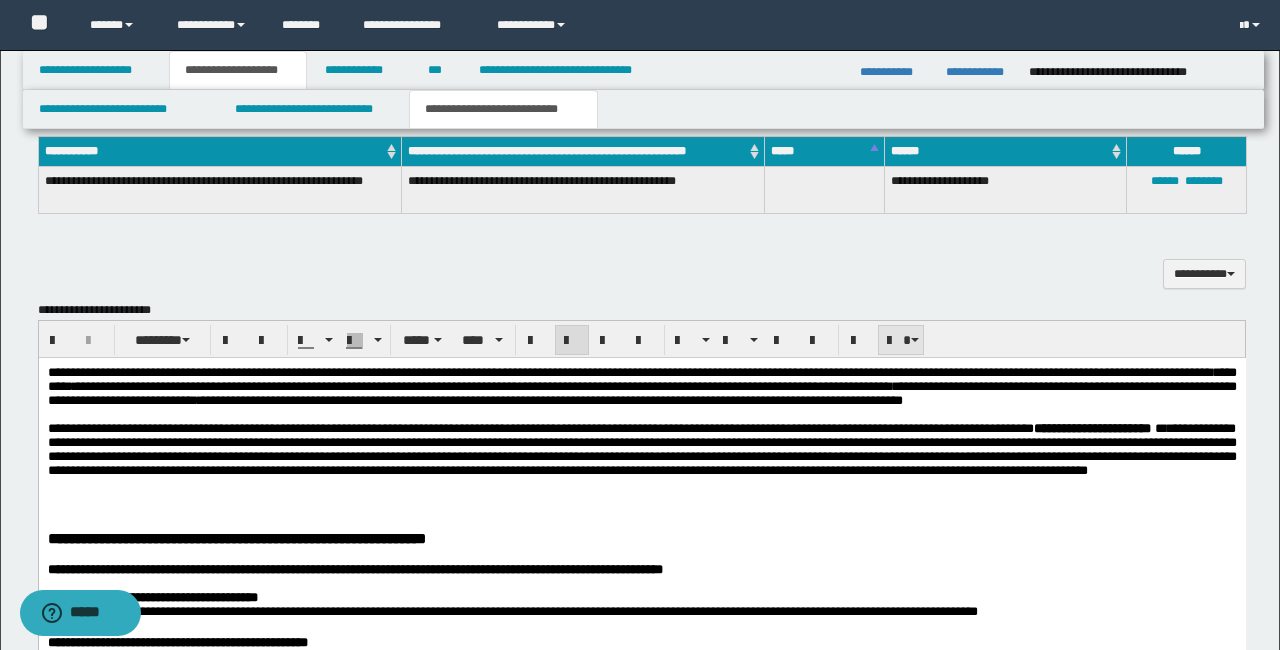 click at bounding box center [901, 340] 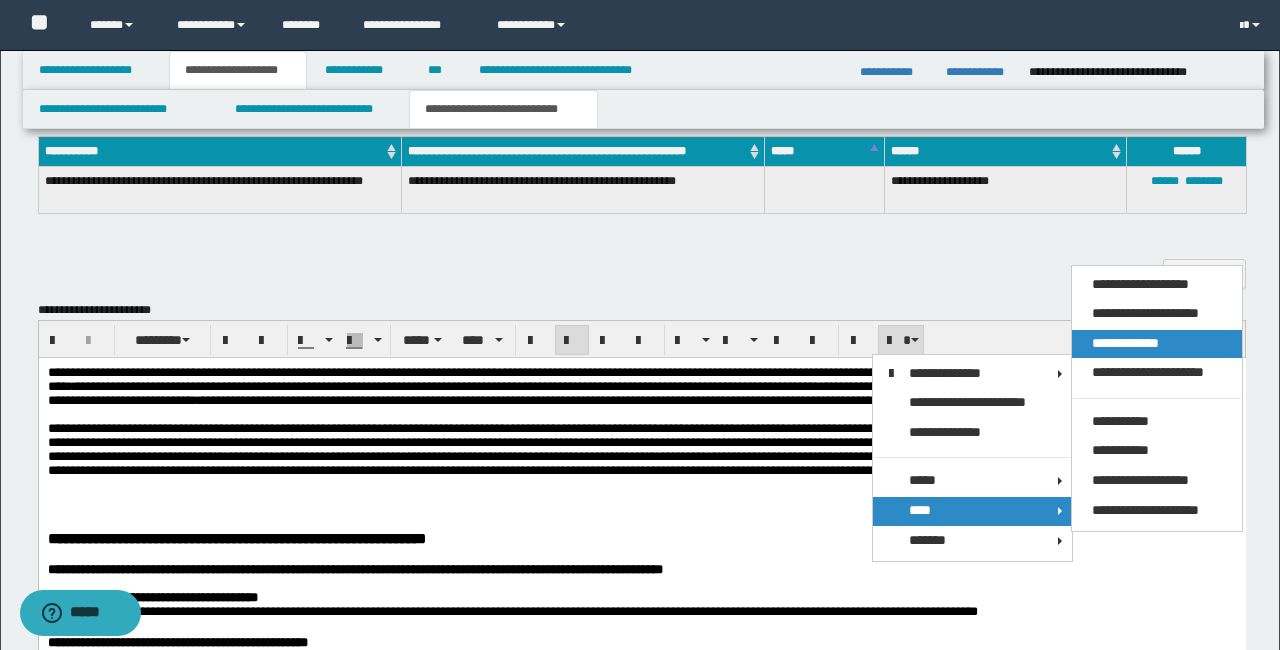 click on "**********" at bounding box center [1157, 344] 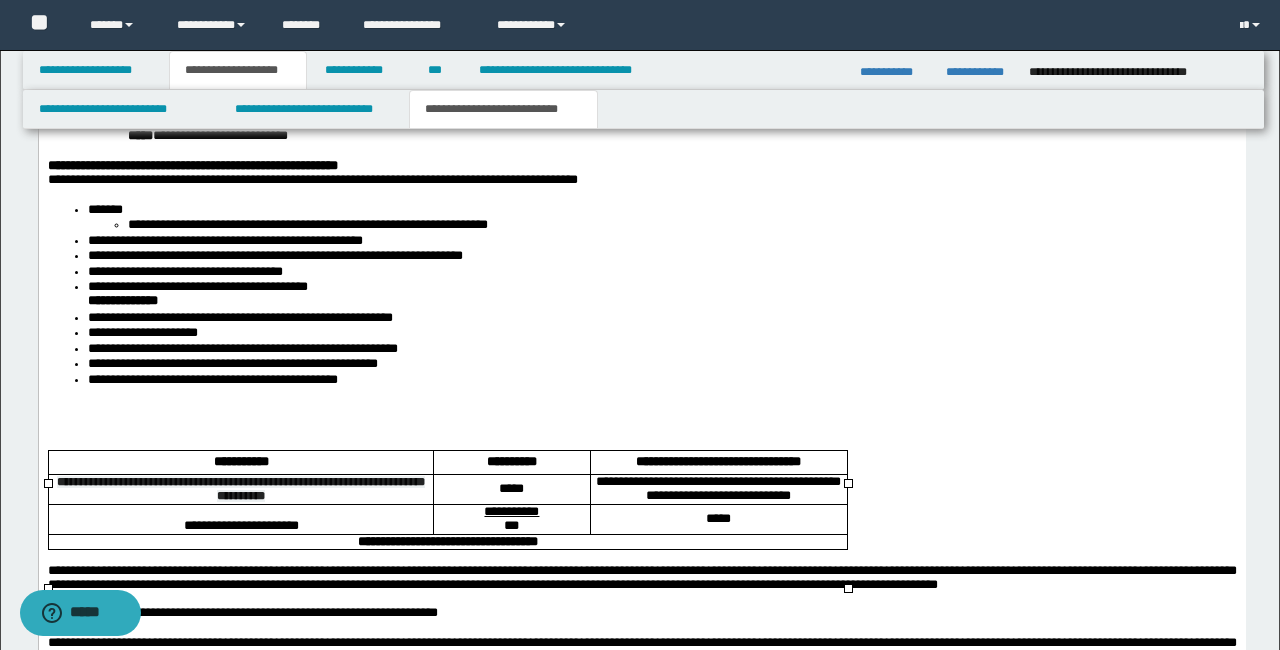 scroll, scrollTop: 1879, scrollLeft: 0, axis: vertical 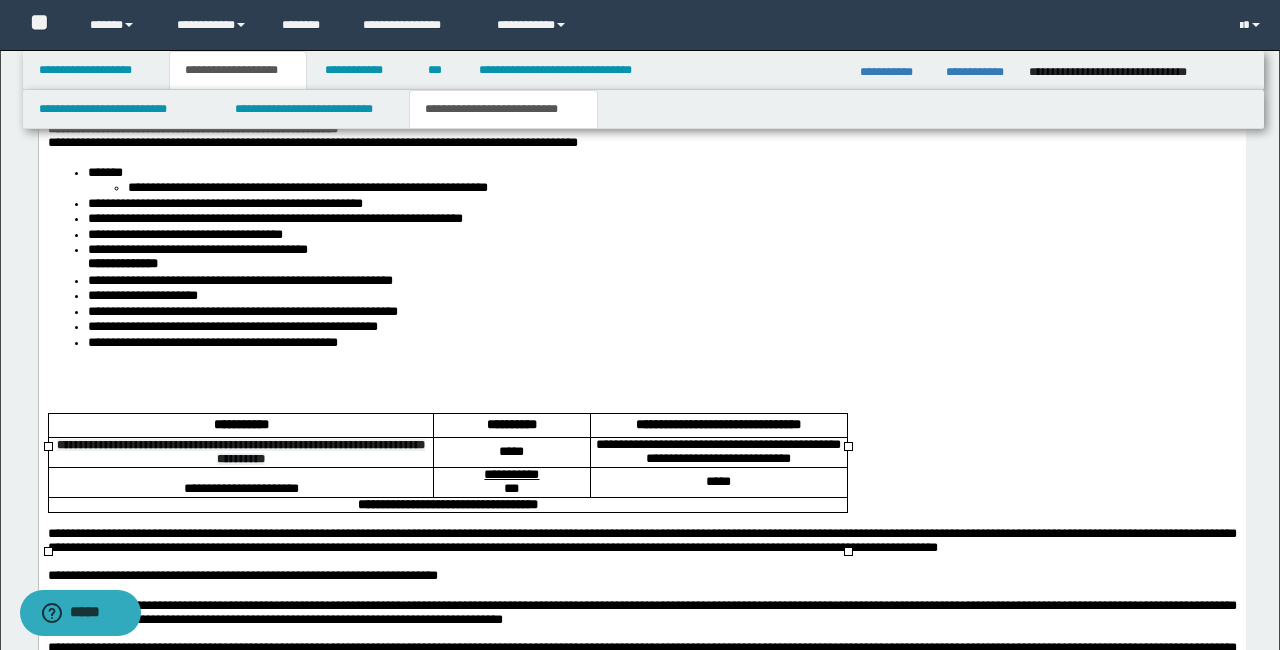 click on "*****" at bounding box center [510, 451] 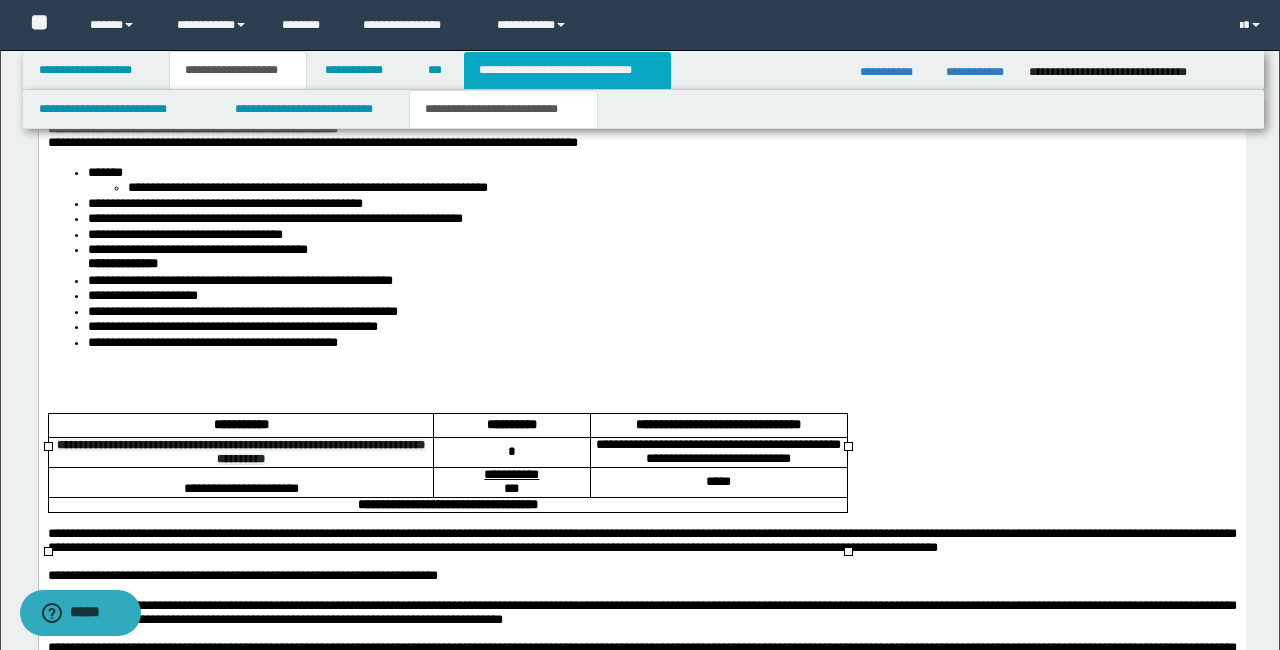 click on "**********" at bounding box center (567, 70) 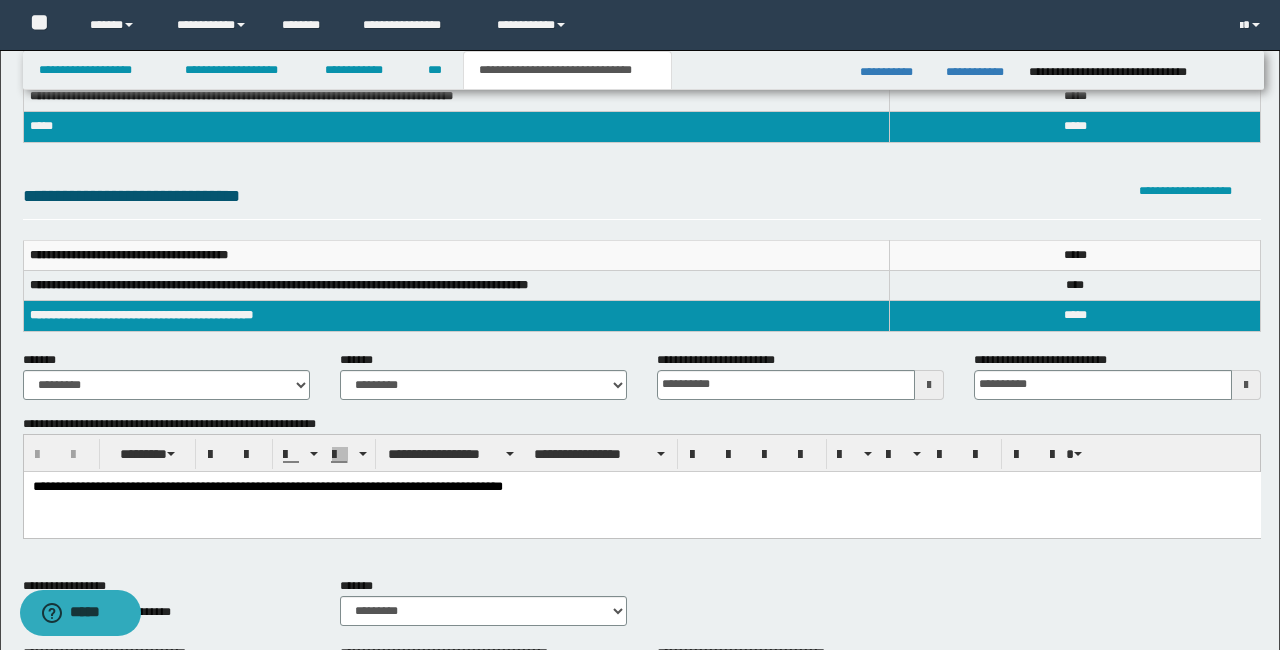 scroll, scrollTop: 0, scrollLeft: 0, axis: both 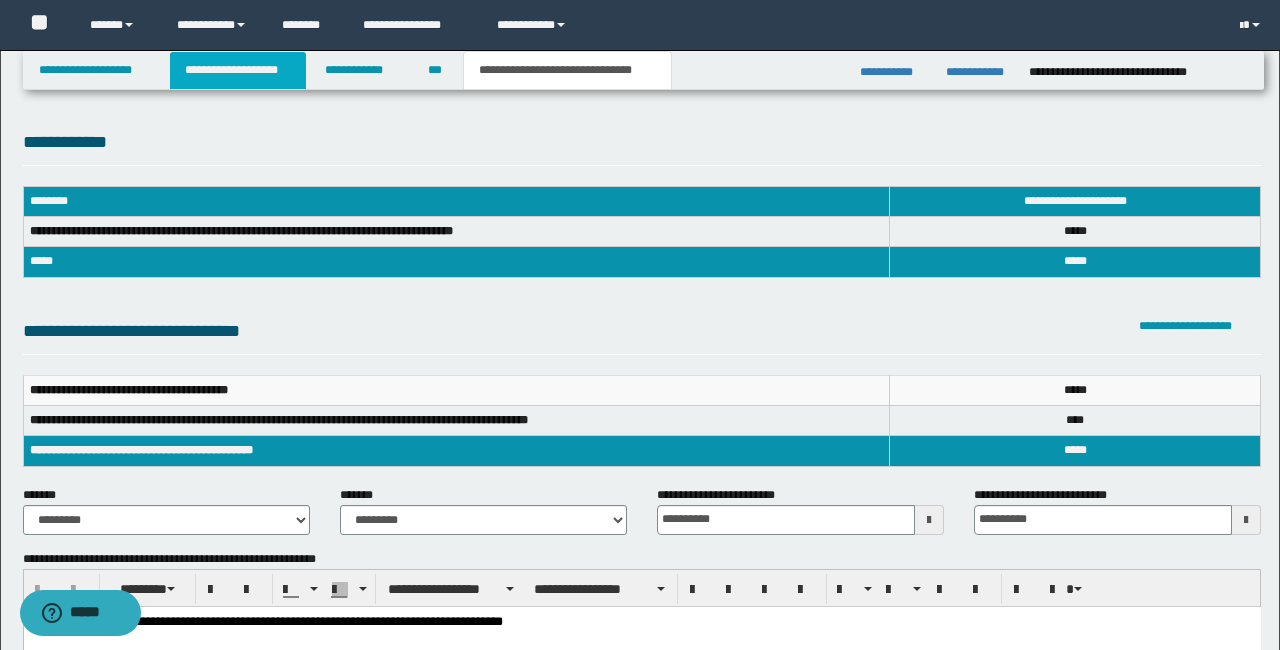 click on "**********" at bounding box center [238, 70] 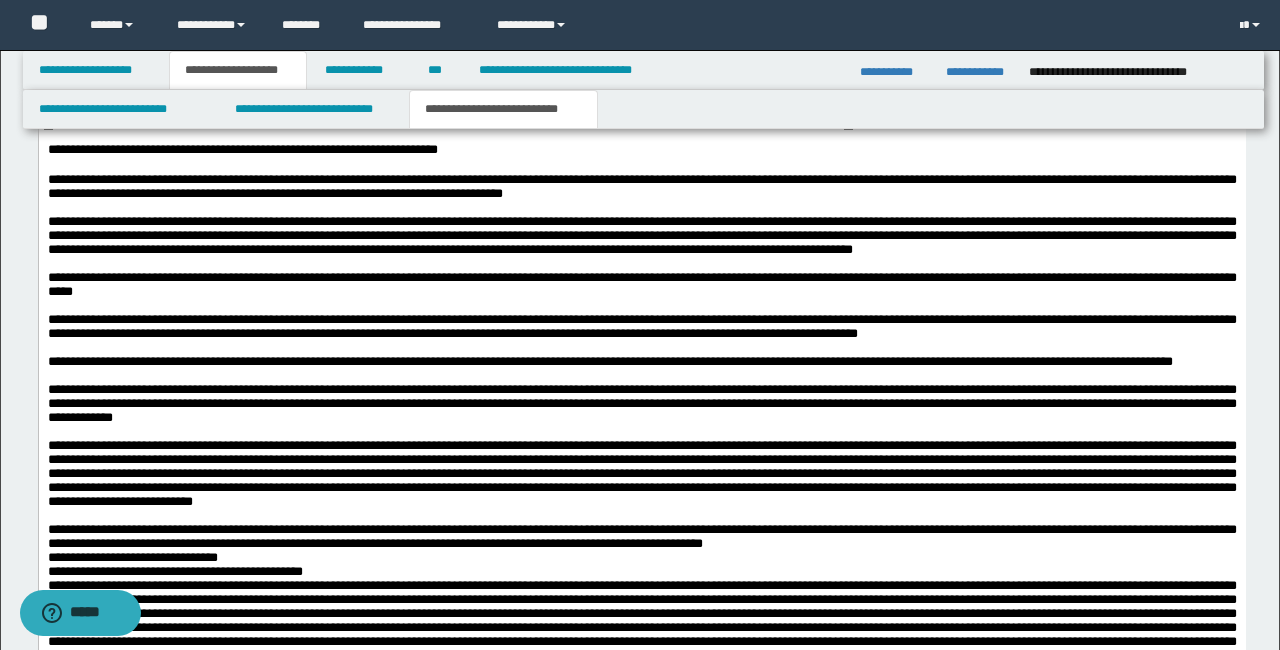 scroll, scrollTop: 1993, scrollLeft: 0, axis: vertical 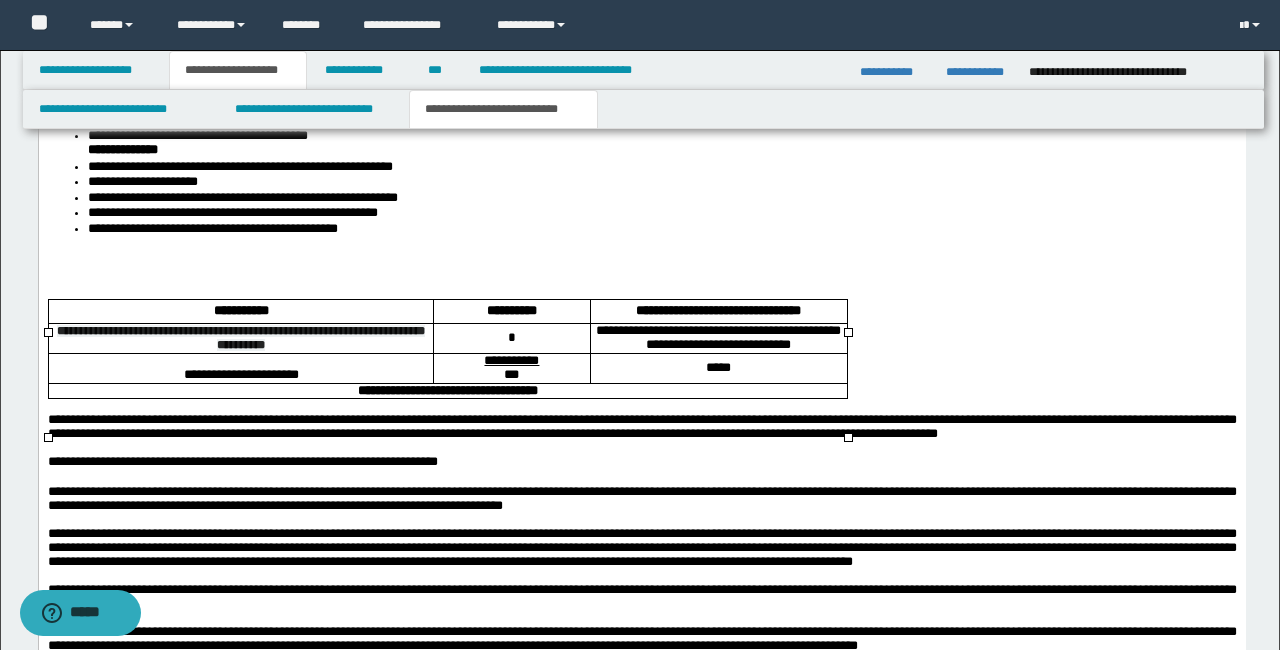 click on "*" at bounding box center (511, 338) 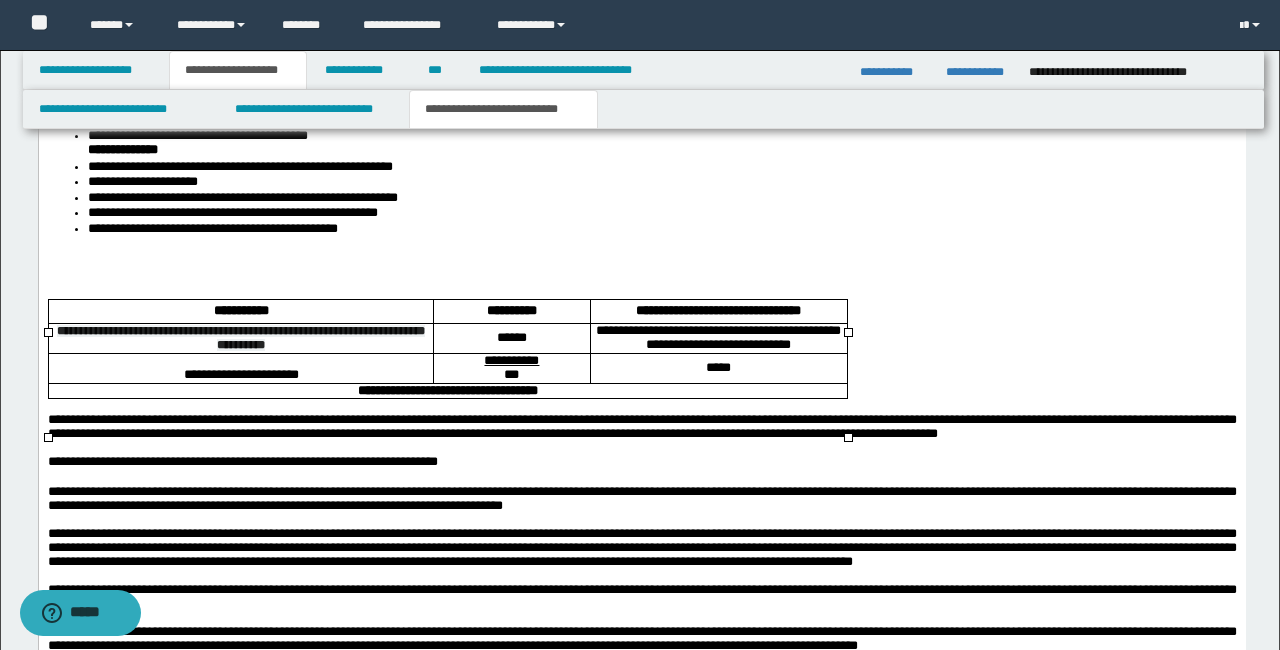 click on "*****" at bounding box center [717, 367] 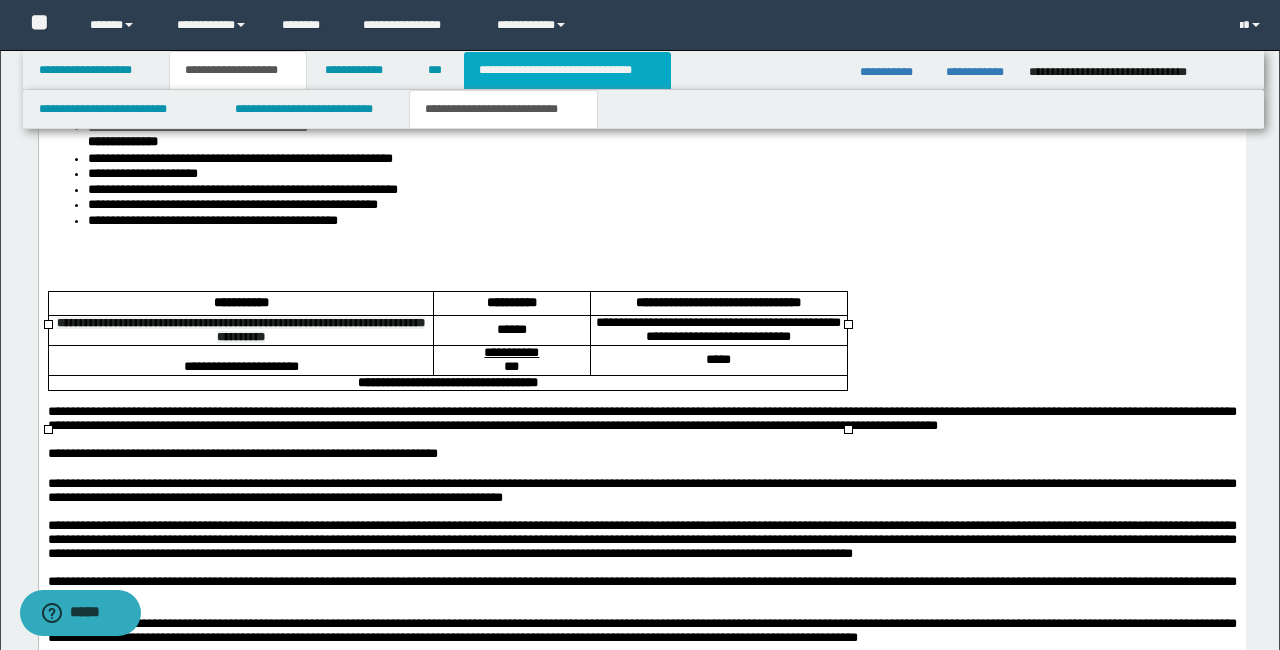 click on "**********" at bounding box center (567, 70) 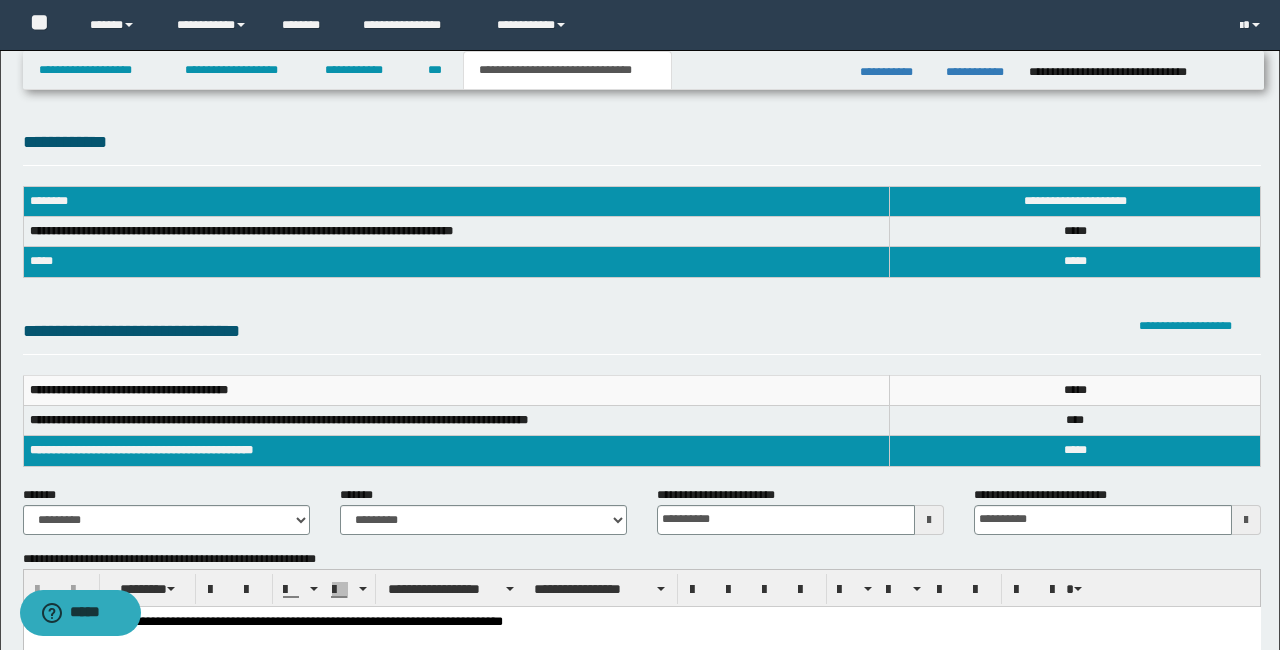 scroll, scrollTop: 0, scrollLeft: 0, axis: both 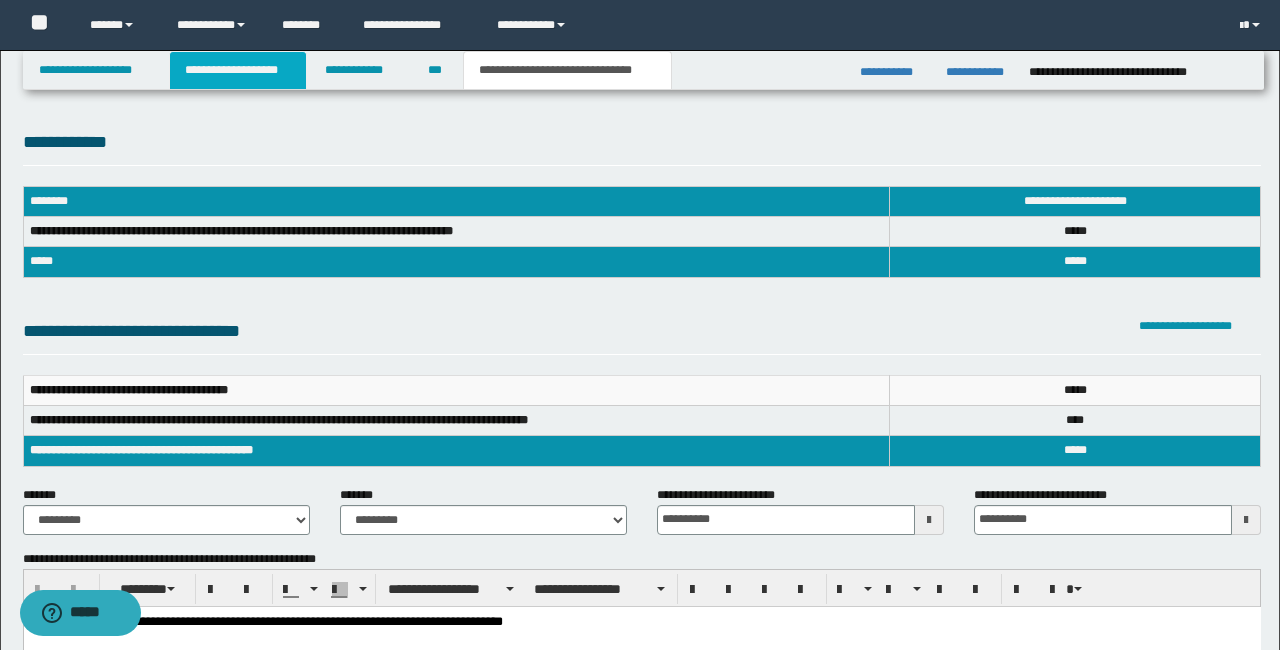 click on "**********" at bounding box center [238, 70] 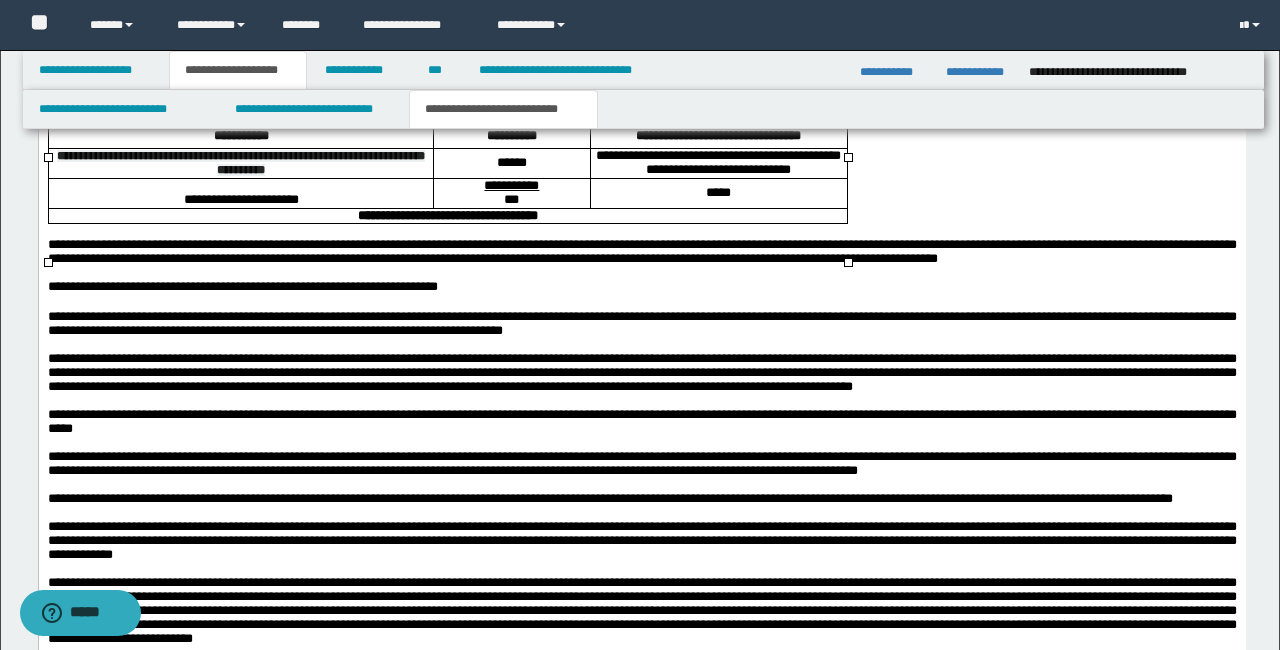 scroll, scrollTop: 2163, scrollLeft: 0, axis: vertical 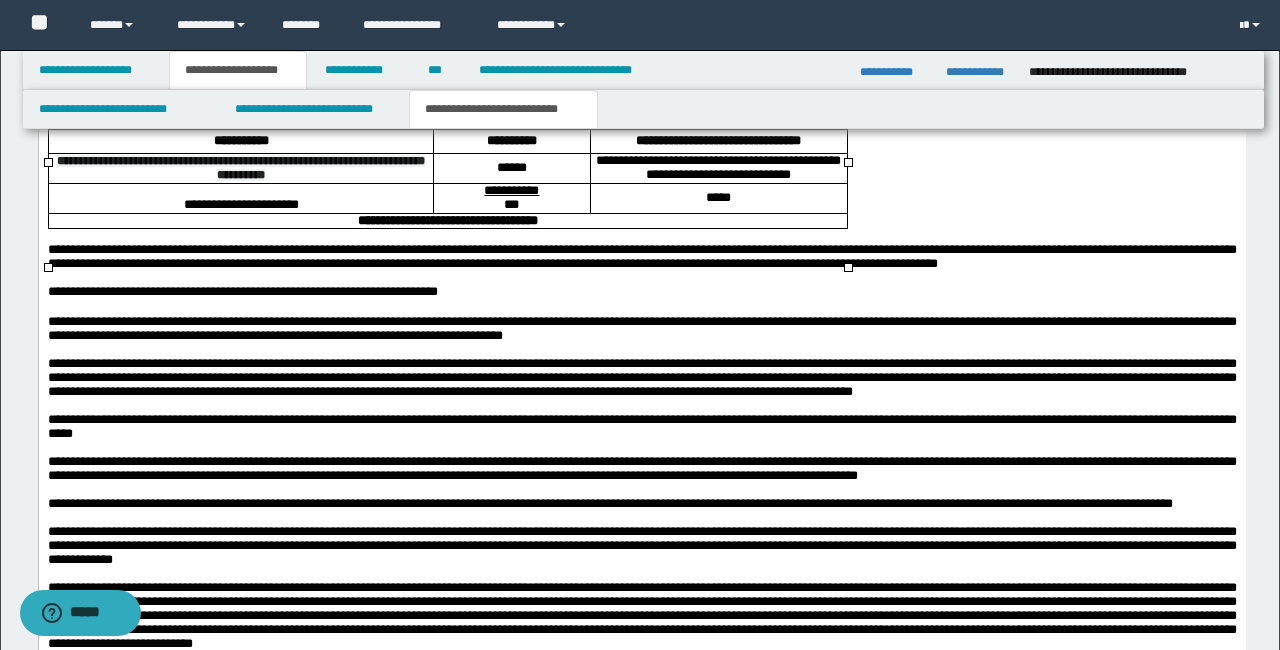 click on "**********" at bounding box center (447, 220) 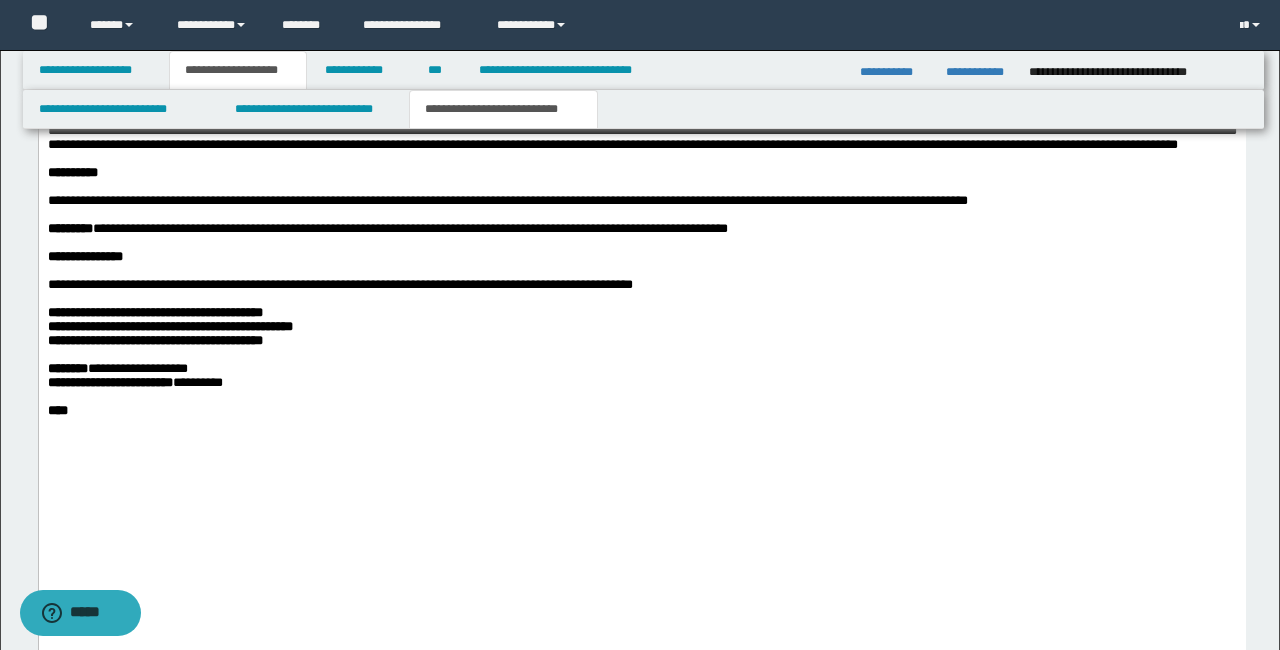scroll, scrollTop: 2821, scrollLeft: 0, axis: vertical 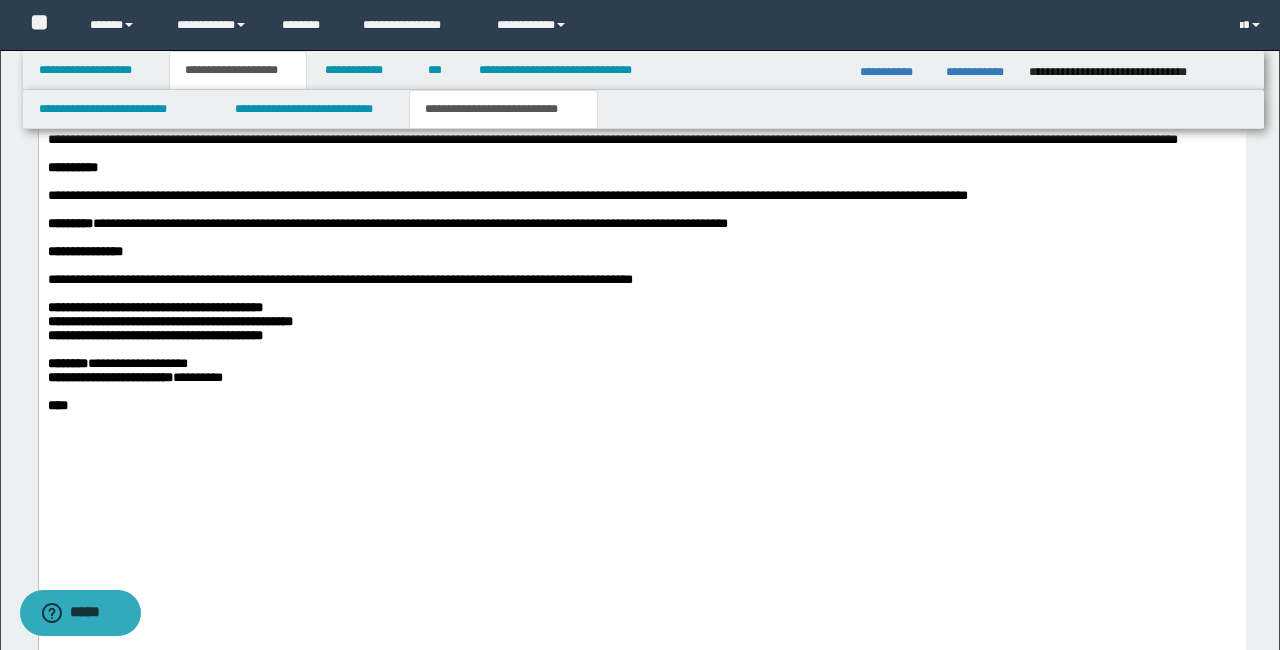 click on "**********" at bounding box center (154, 307) 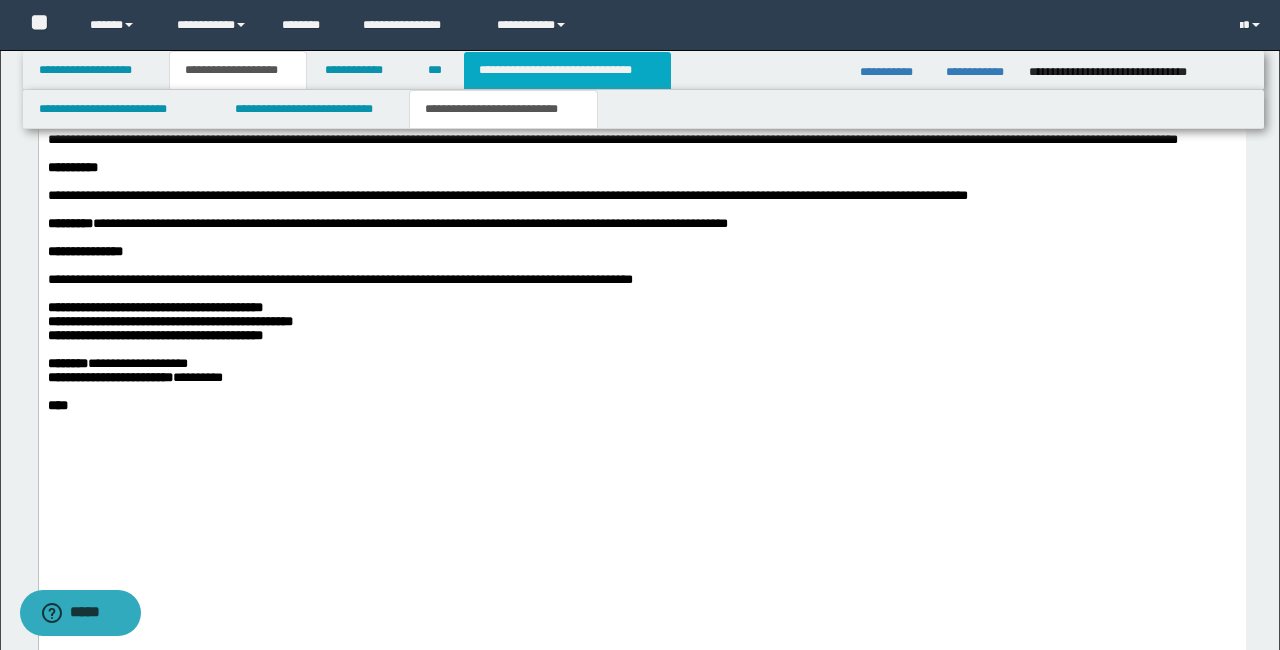 click on "**********" at bounding box center [567, 70] 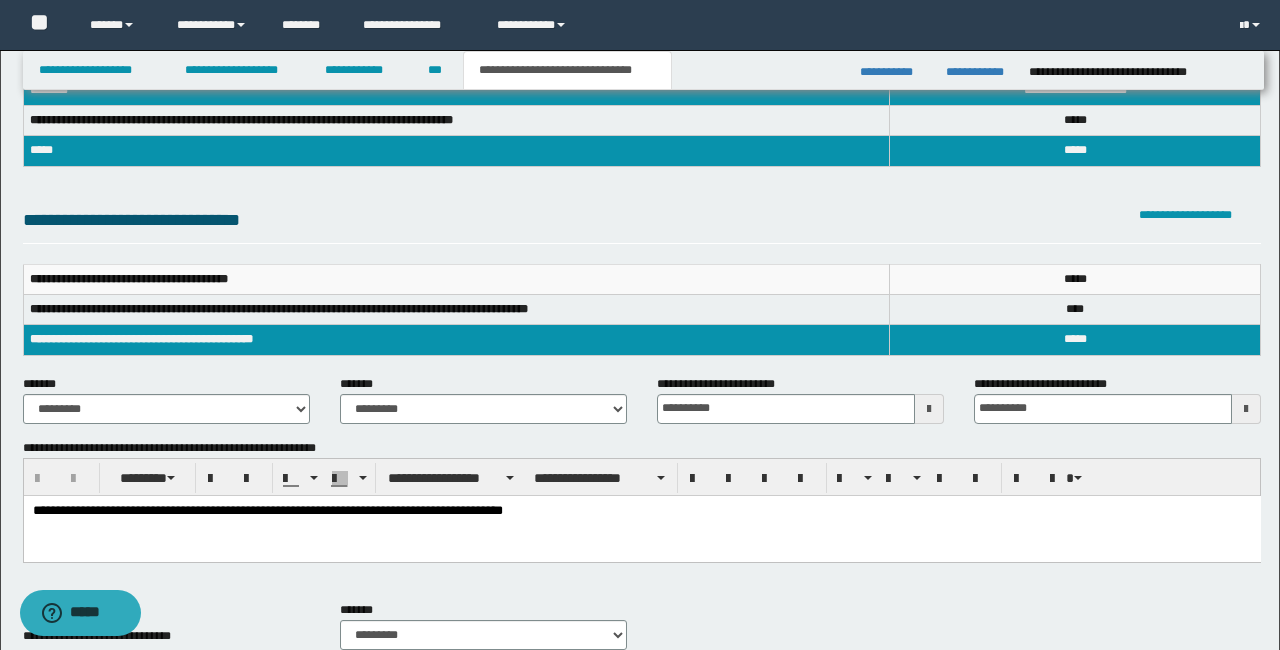 scroll, scrollTop: 62, scrollLeft: 0, axis: vertical 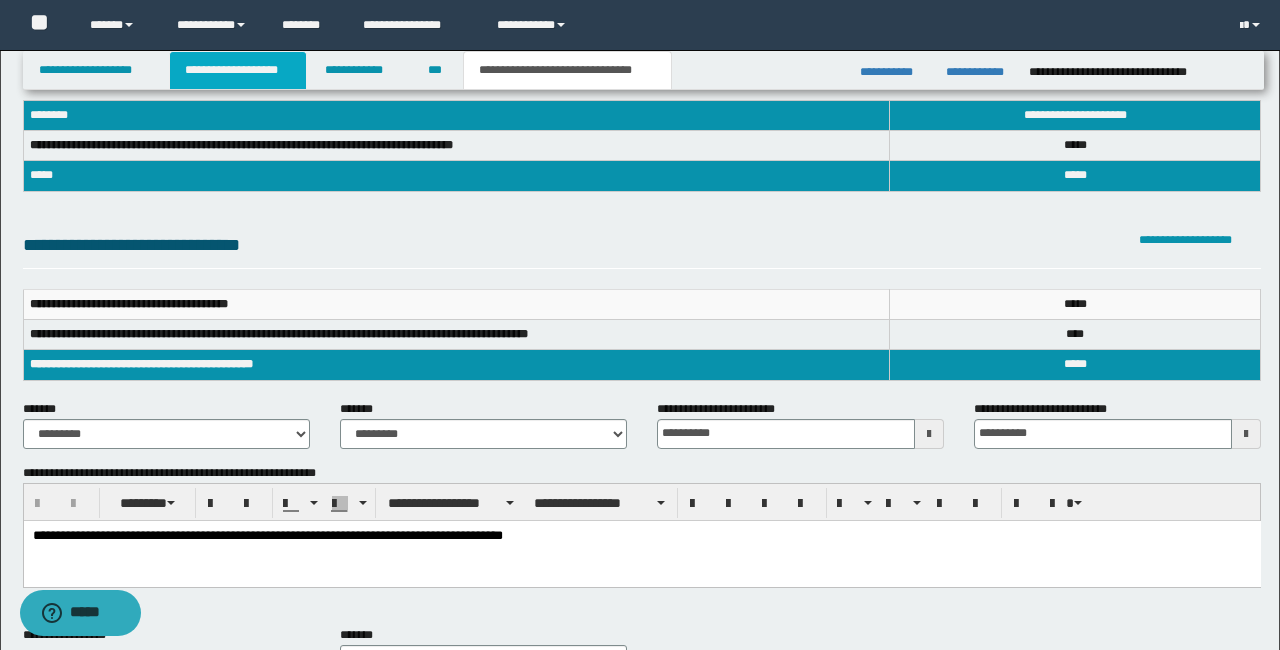 click on "**********" at bounding box center [238, 70] 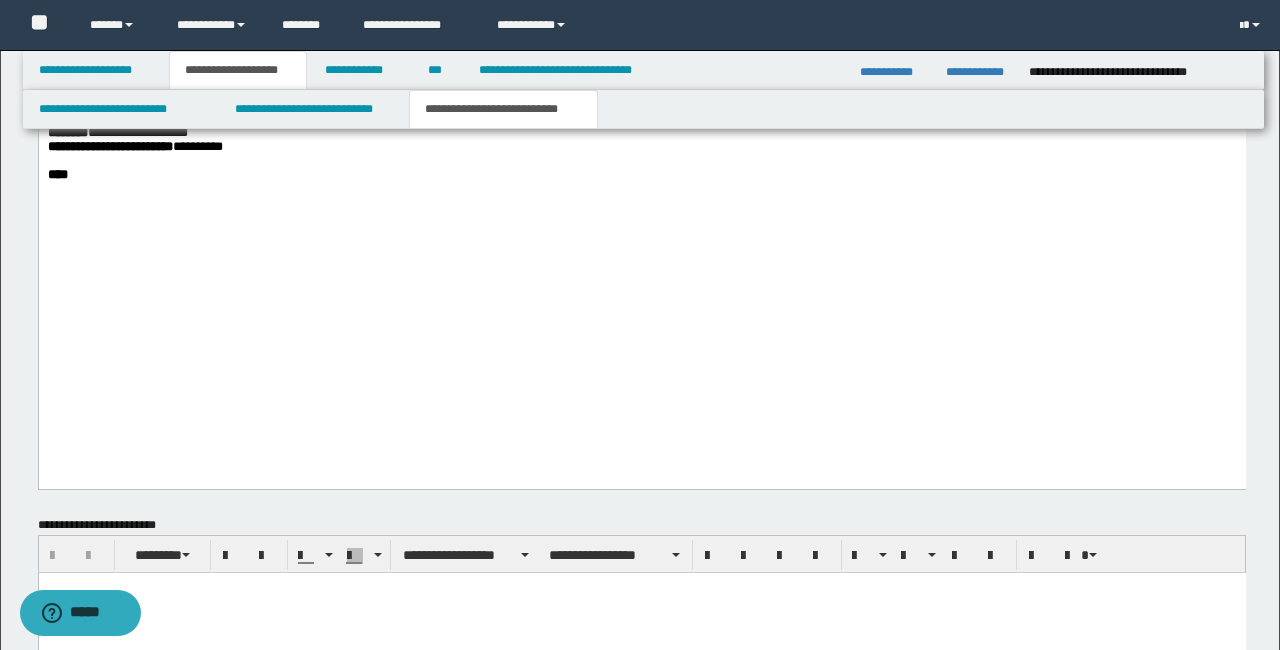 scroll, scrollTop: 3056, scrollLeft: 0, axis: vertical 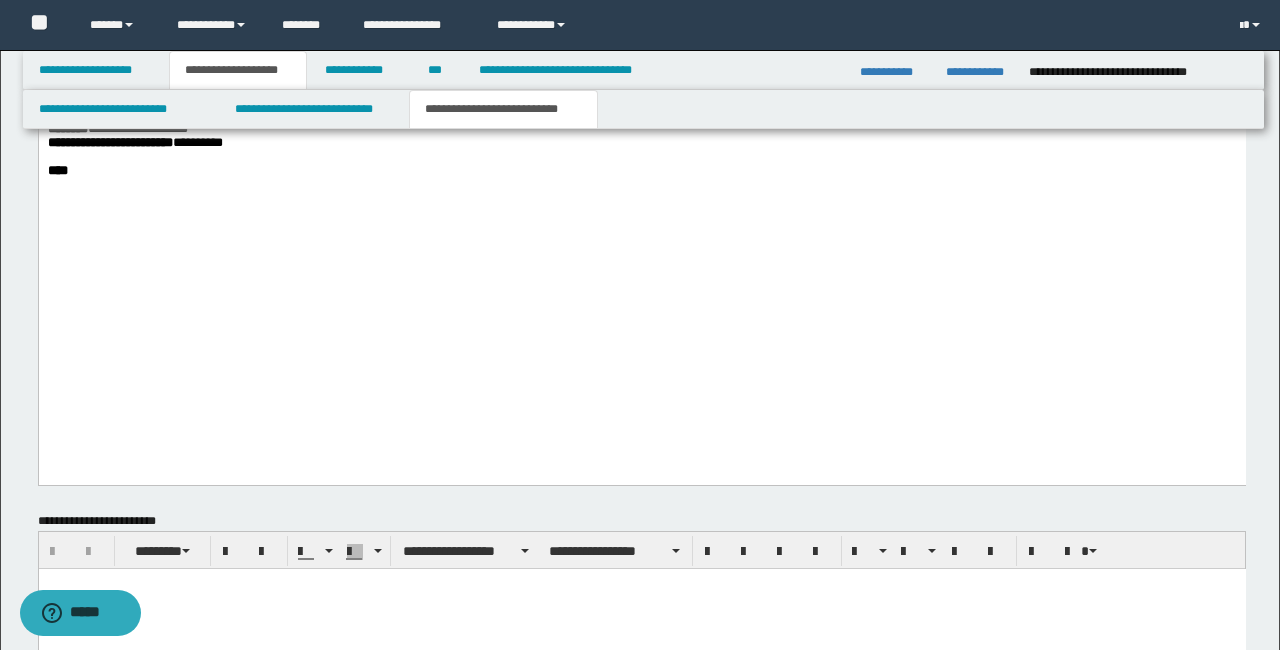 click on "**********" at bounding box center [169, 86] 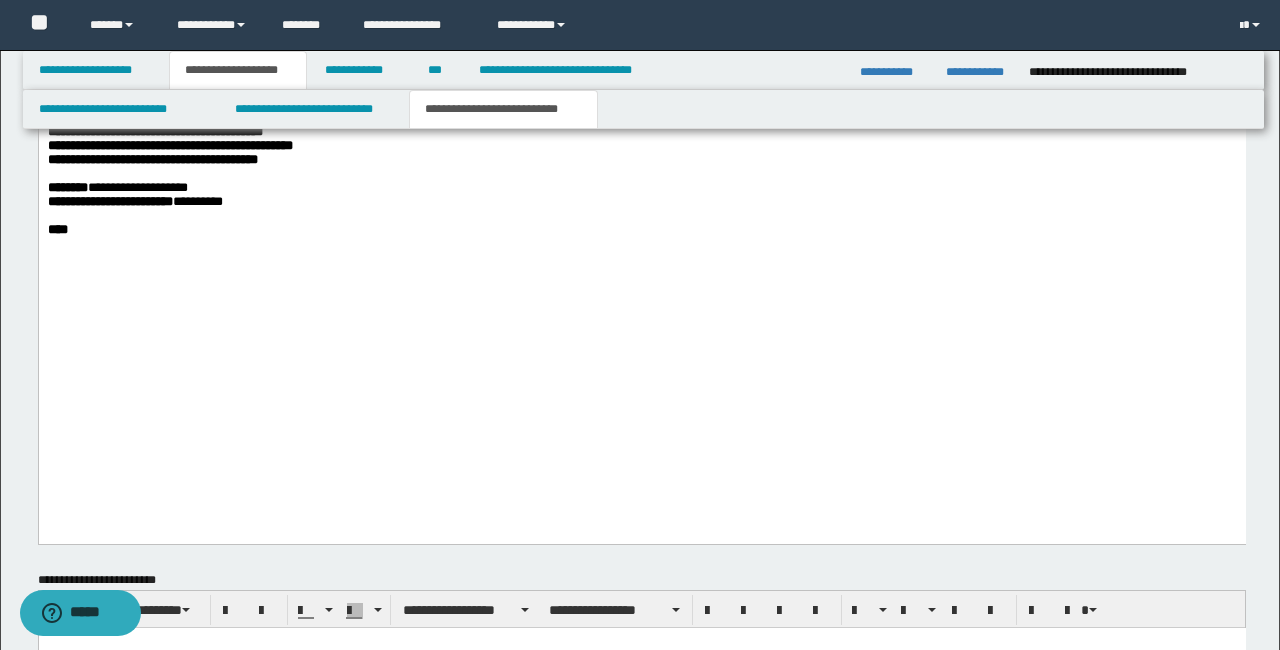 click on "*********" at bounding box center [69, 47] 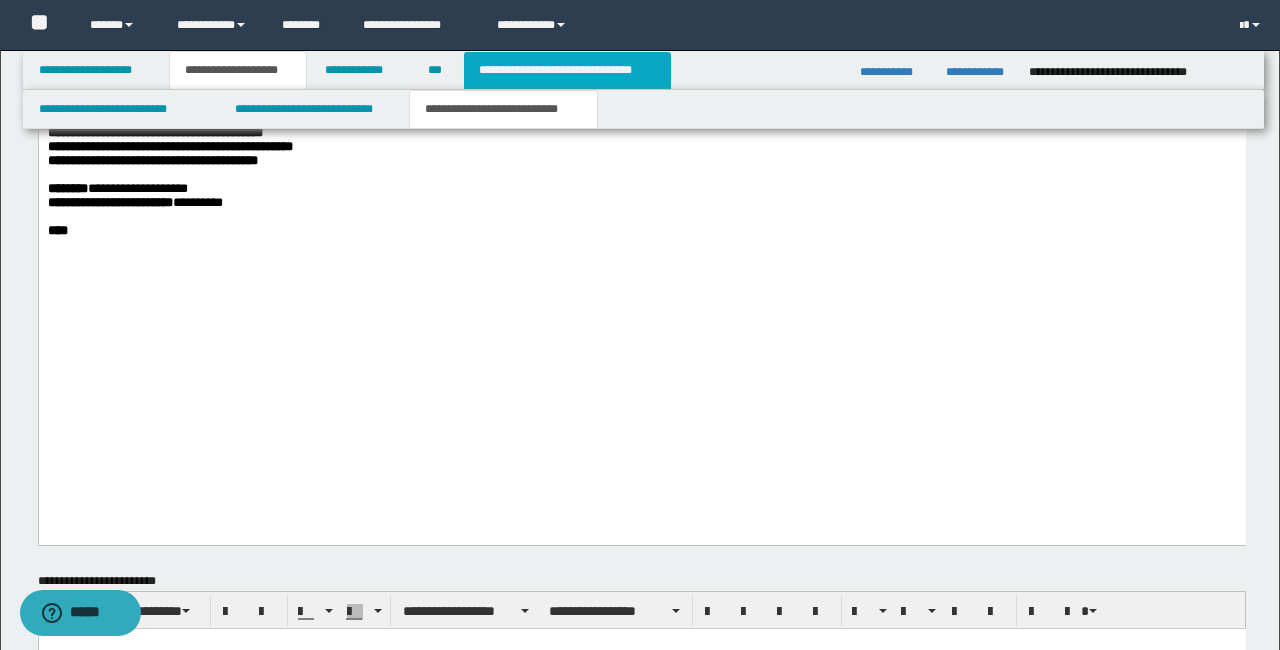 click on "**********" at bounding box center (567, 70) 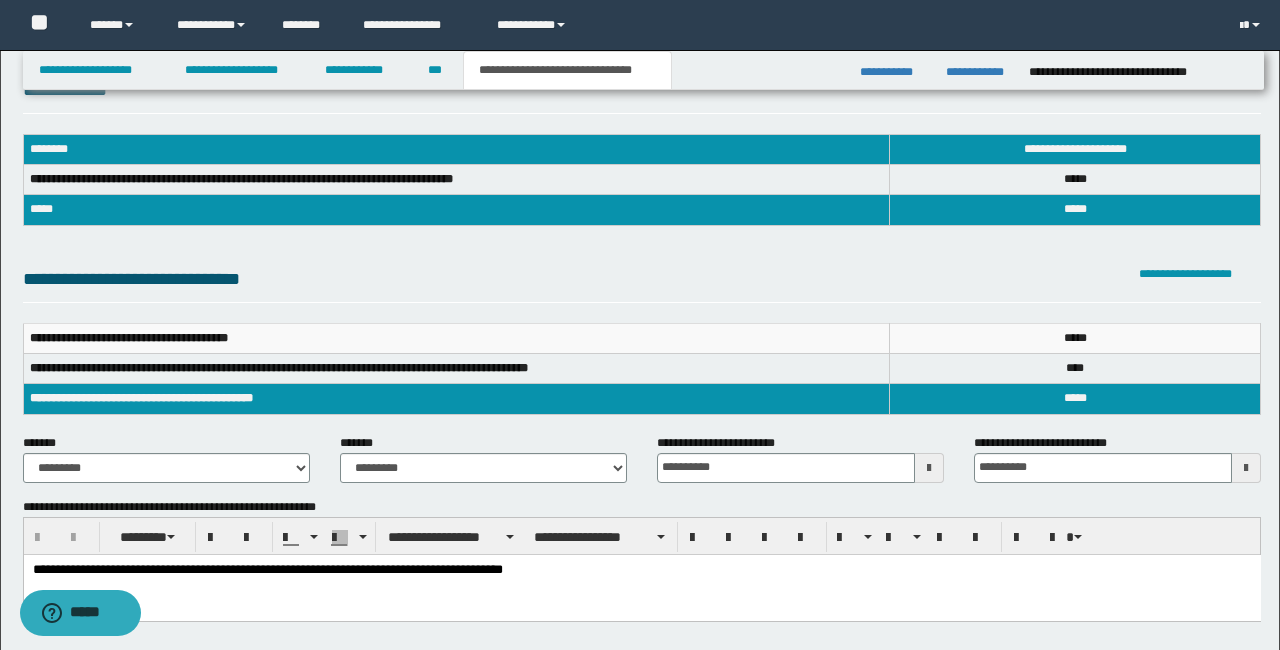 scroll, scrollTop: 0, scrollLeft: 0, axis: both 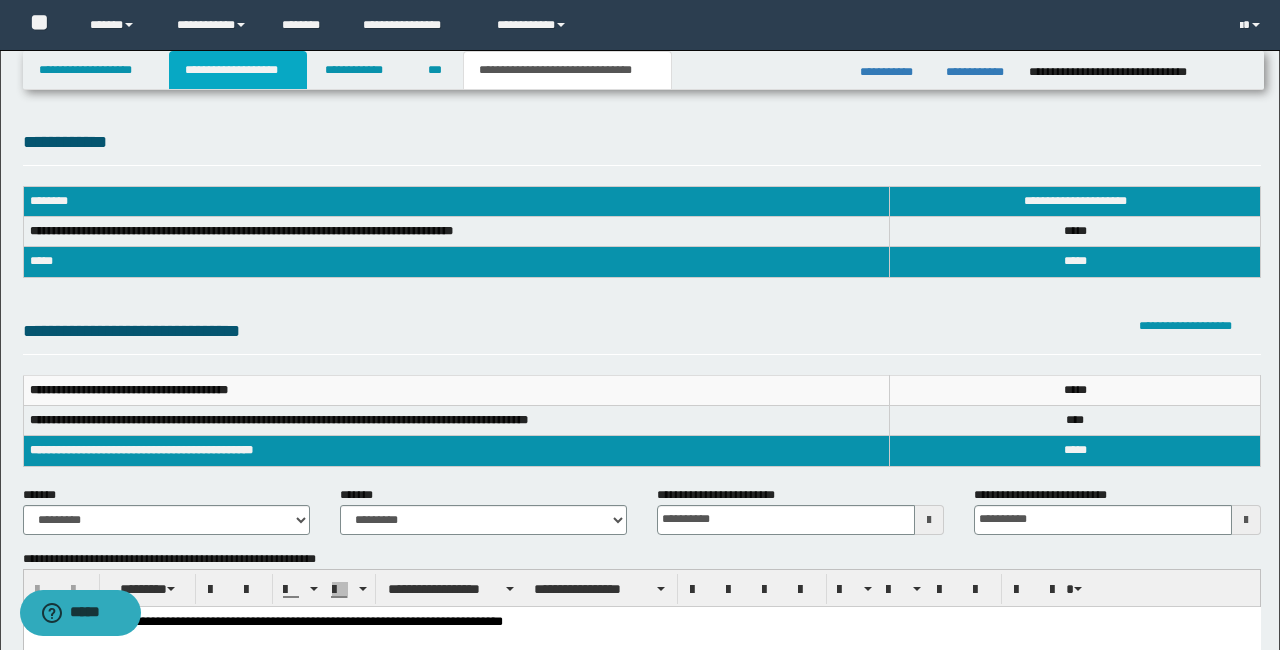 drag, startPoint x: 225, startPoint y: 63, endPoint x: 338, endPoint y: 207, distance: 183.04372 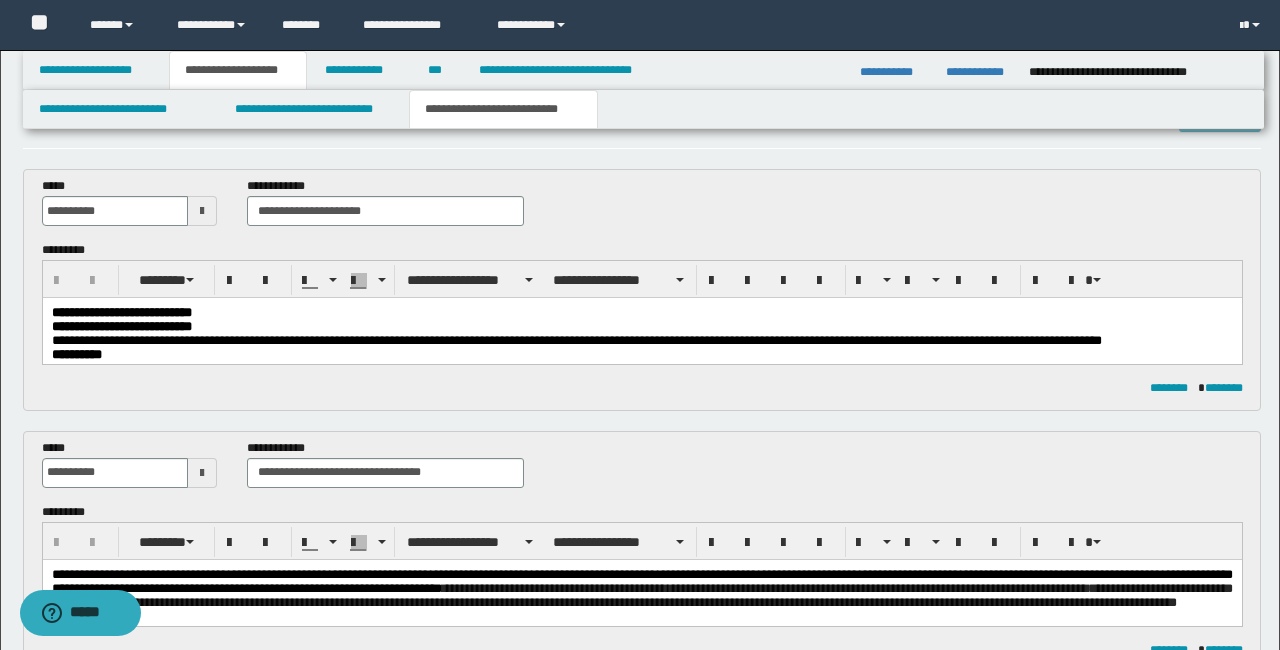 scroll, scrollTop: 0, scrollLeft: 0, axis: both 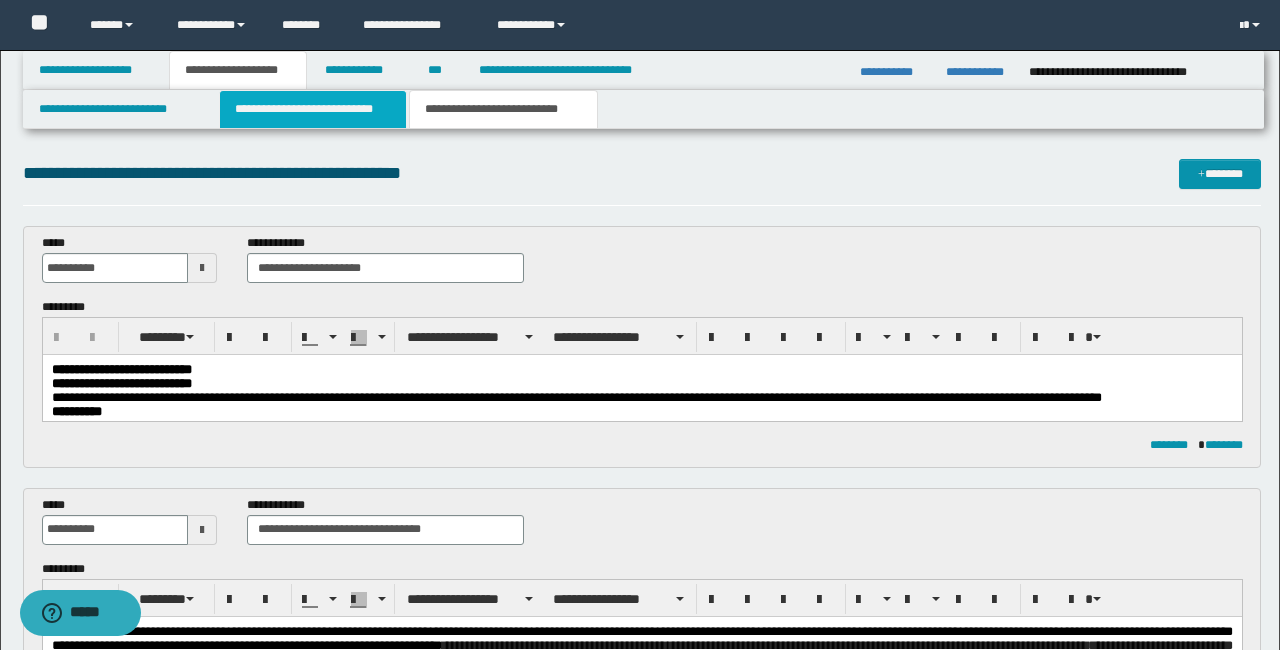 click on "**********" at bounding box center [312, 109] 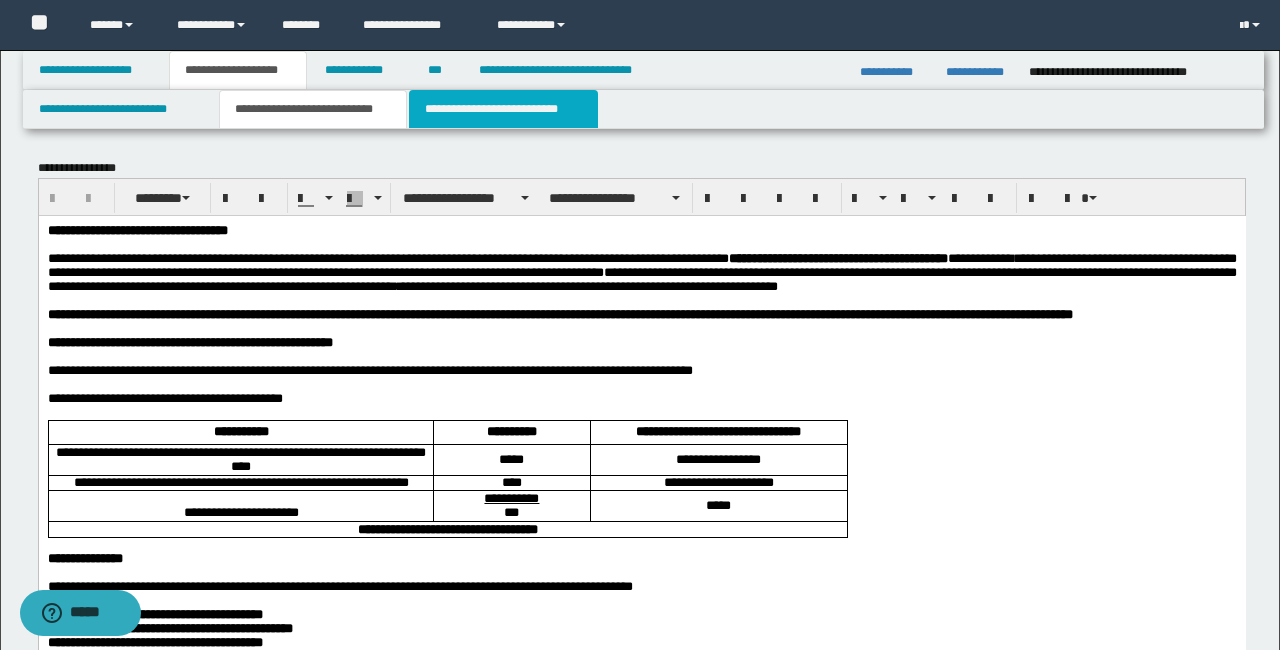 drag, startPoint x: 482, startPoint y: 122, endPoint x: 579, endPoint y: 274, distance: 180.31361 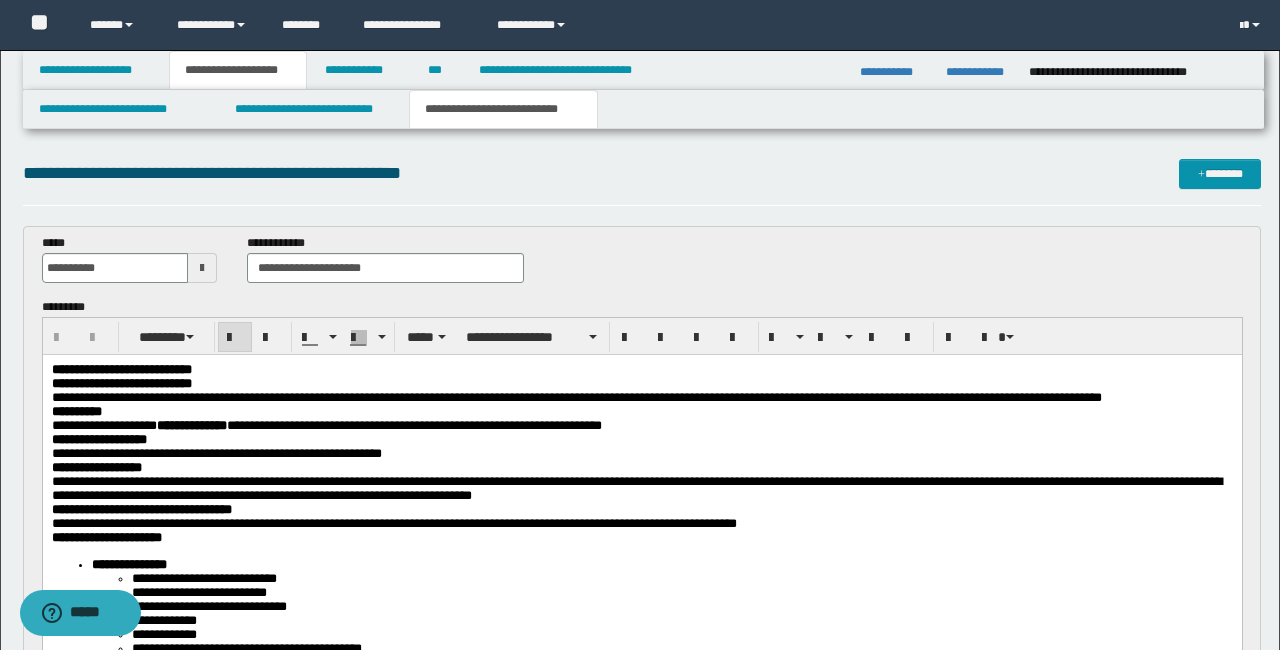 click on "**********" at bounding box center (641, 370) 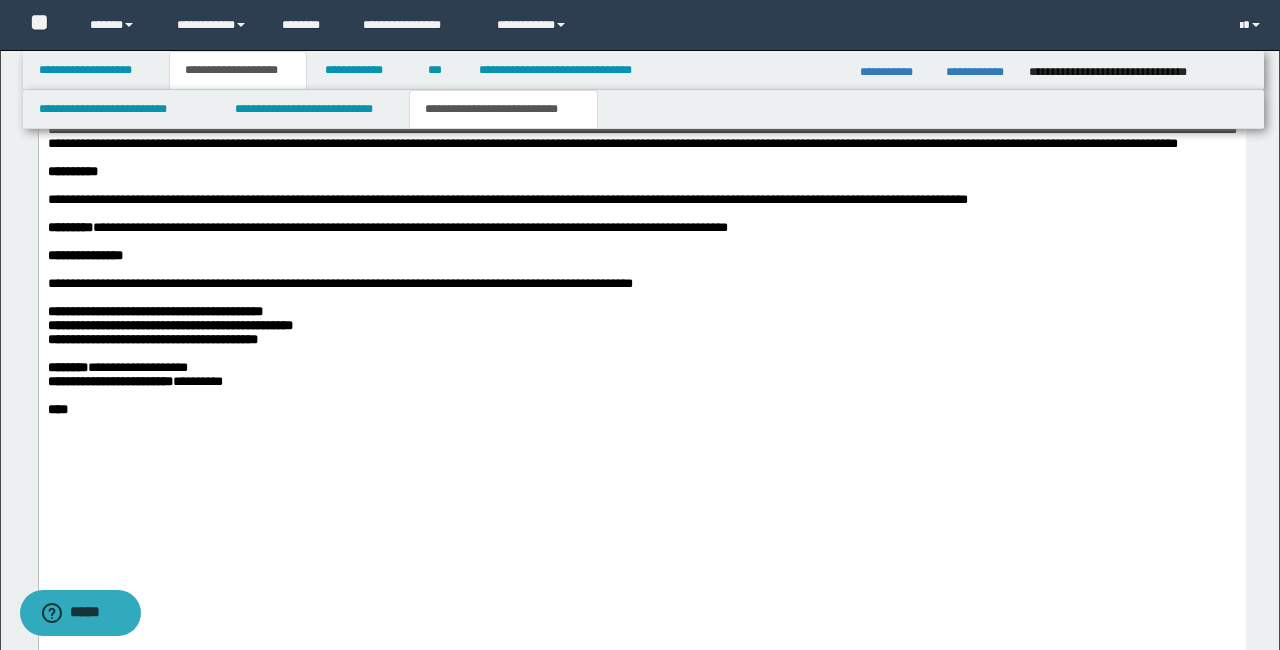 scroll, scrollTop: 3431, scrollLeft: 0, axis: vertical 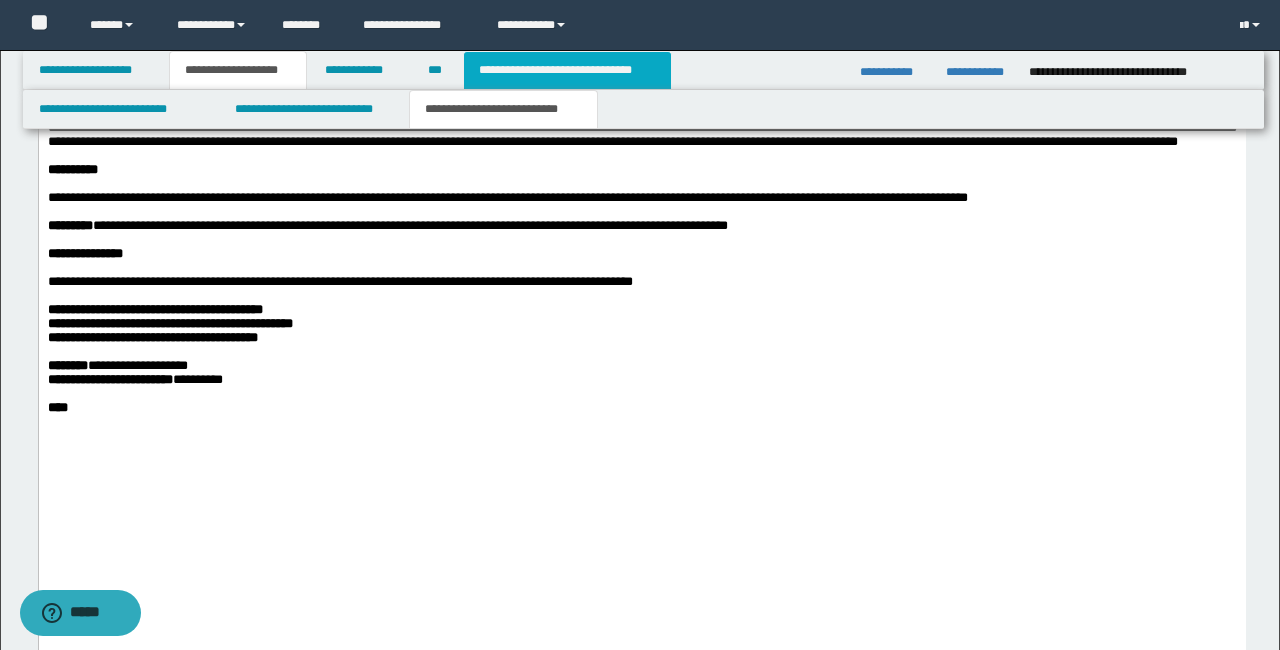 click on "**********" at bounding box center (567, 70) 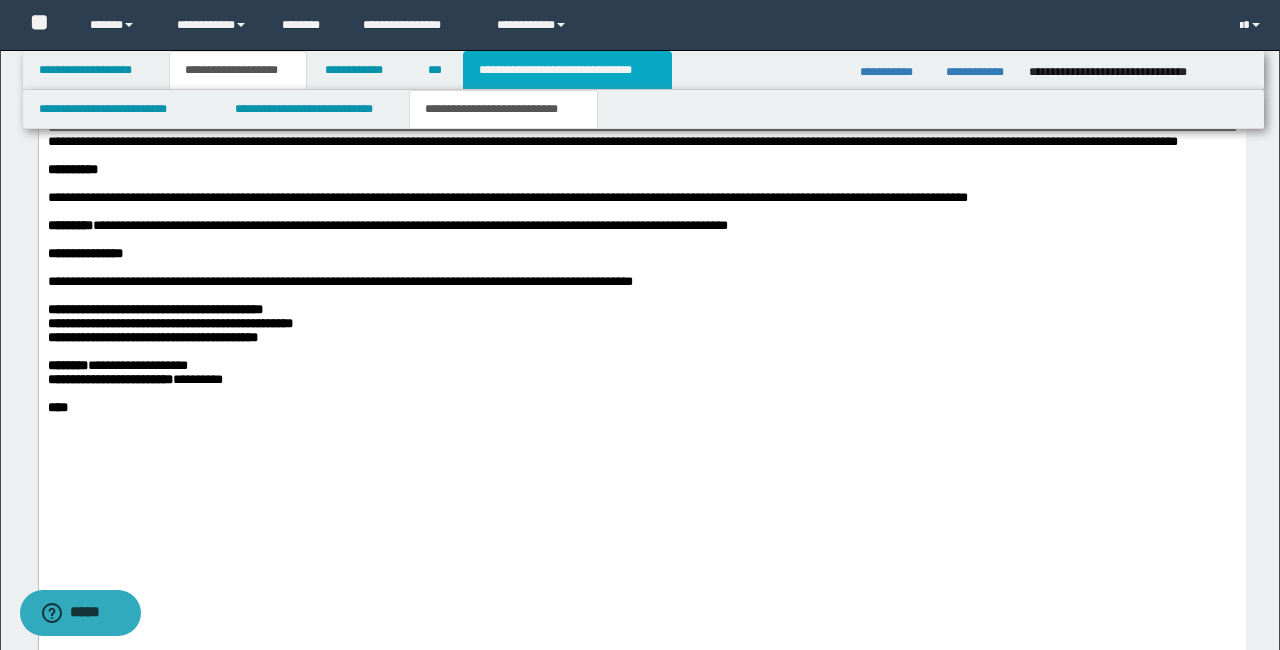 type on "**********" 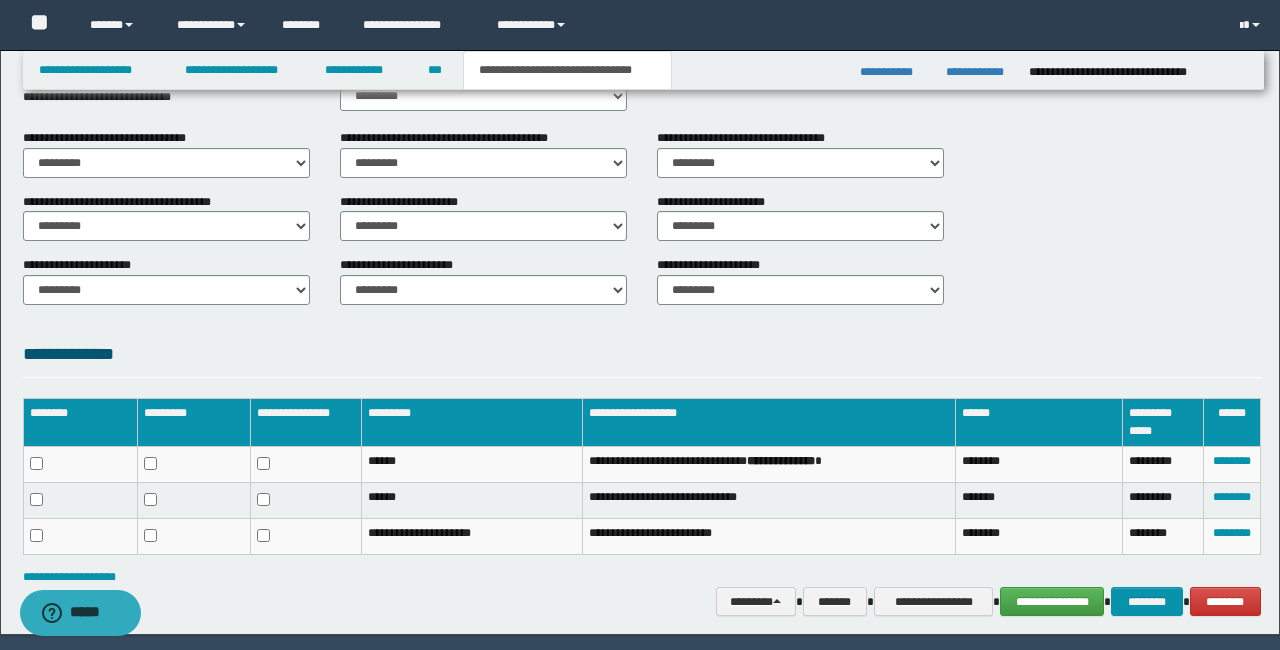 scroll, scrollTop: 712, scrollLeft: 0, axis: vertical 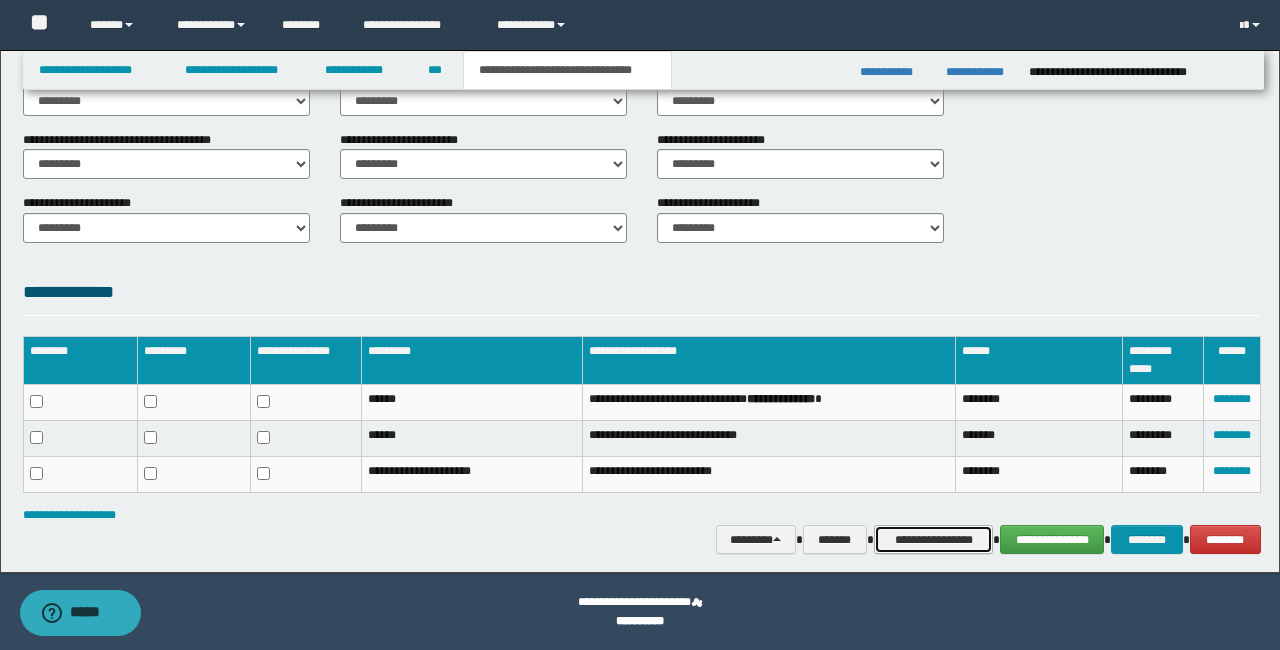 click on "**********" at bounding box center [933, 540] 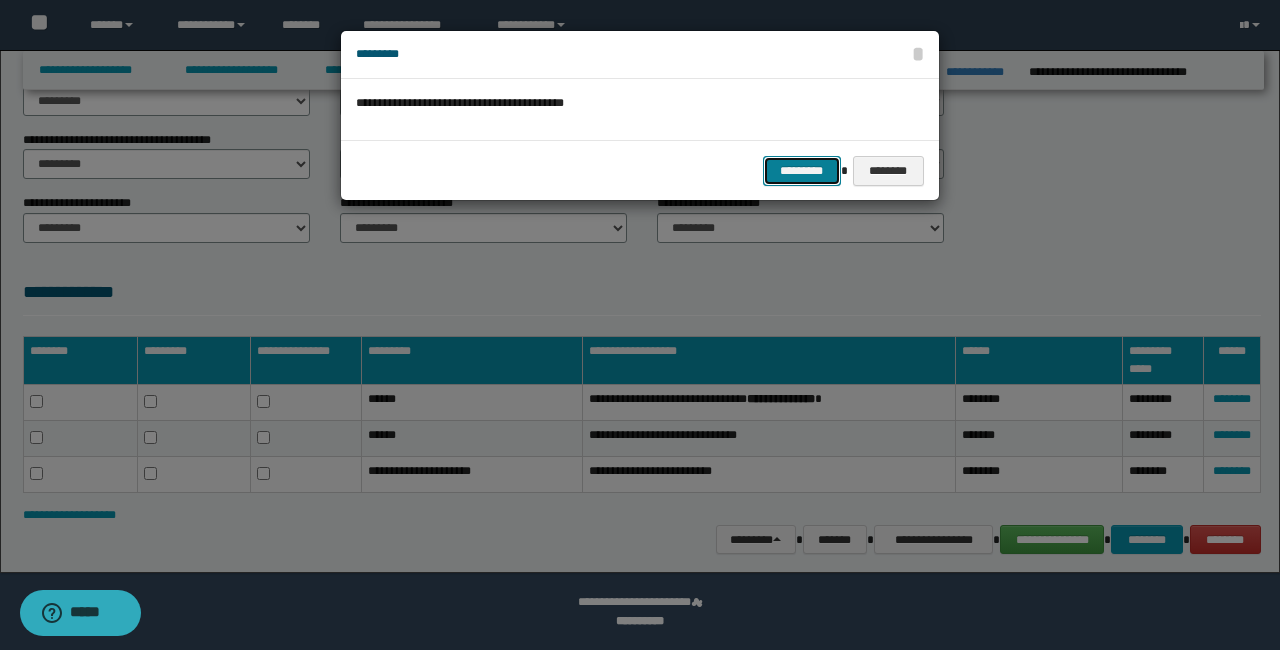 click on "*********" at bounding box center [802, 171] 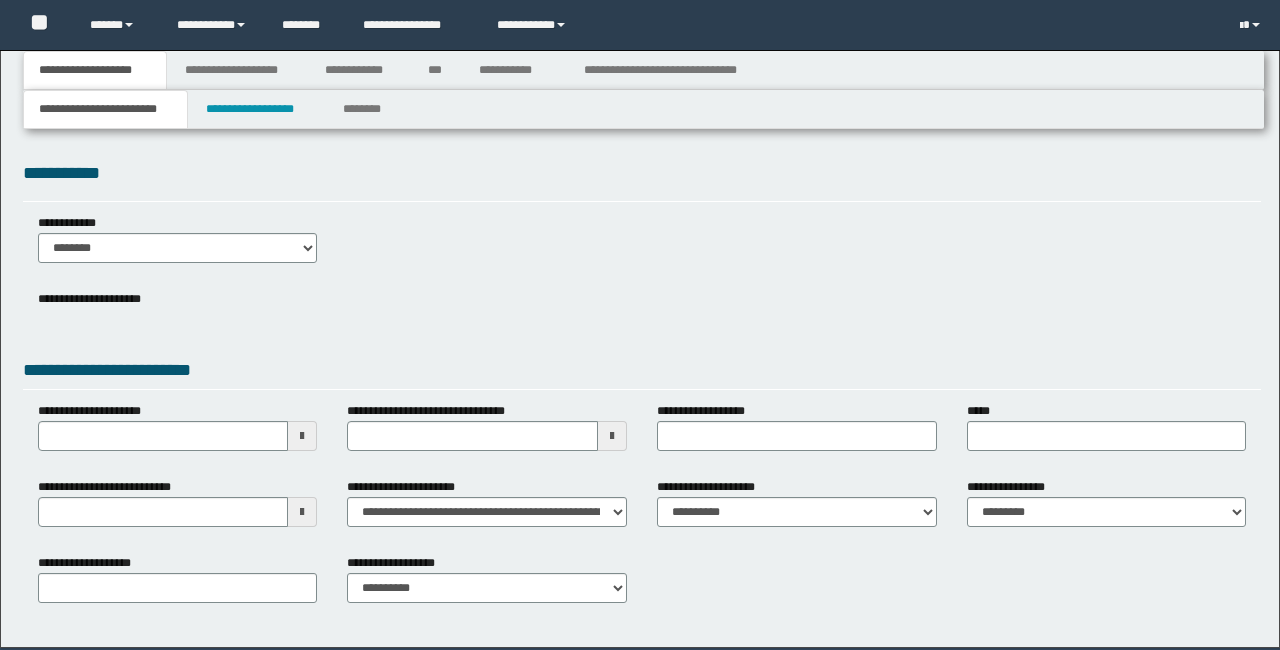 scroll, scrollTop: 0, scrollLeft: 0, axis: both 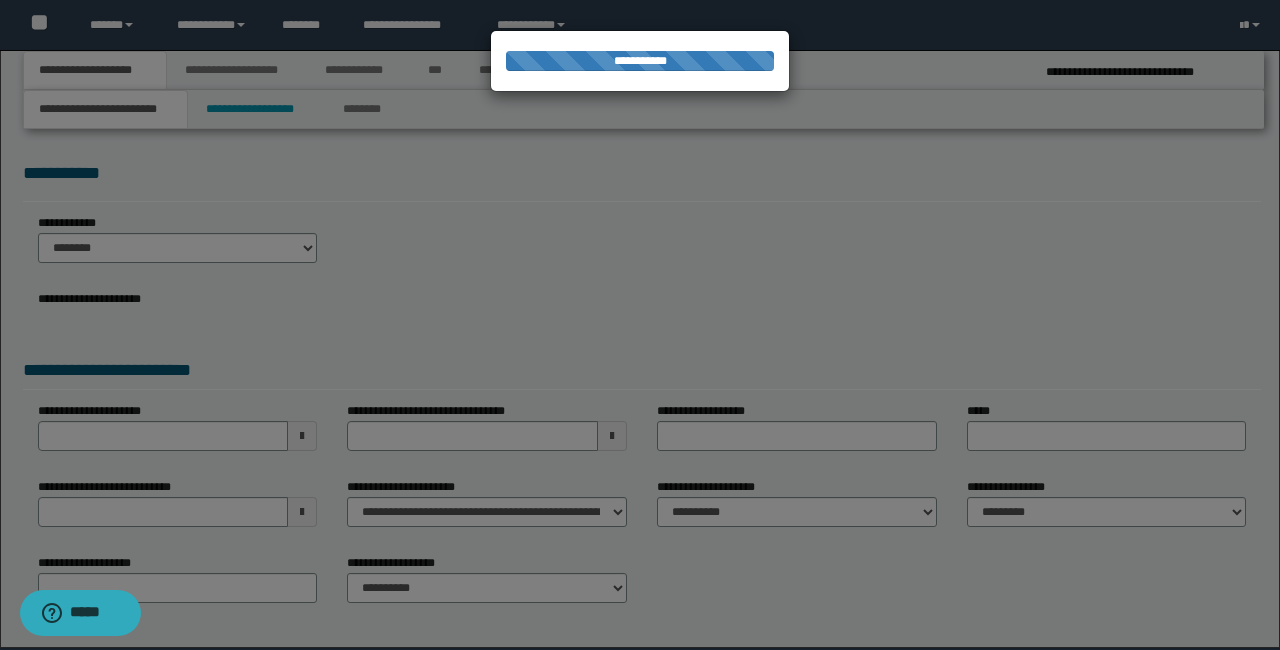 select on "*" 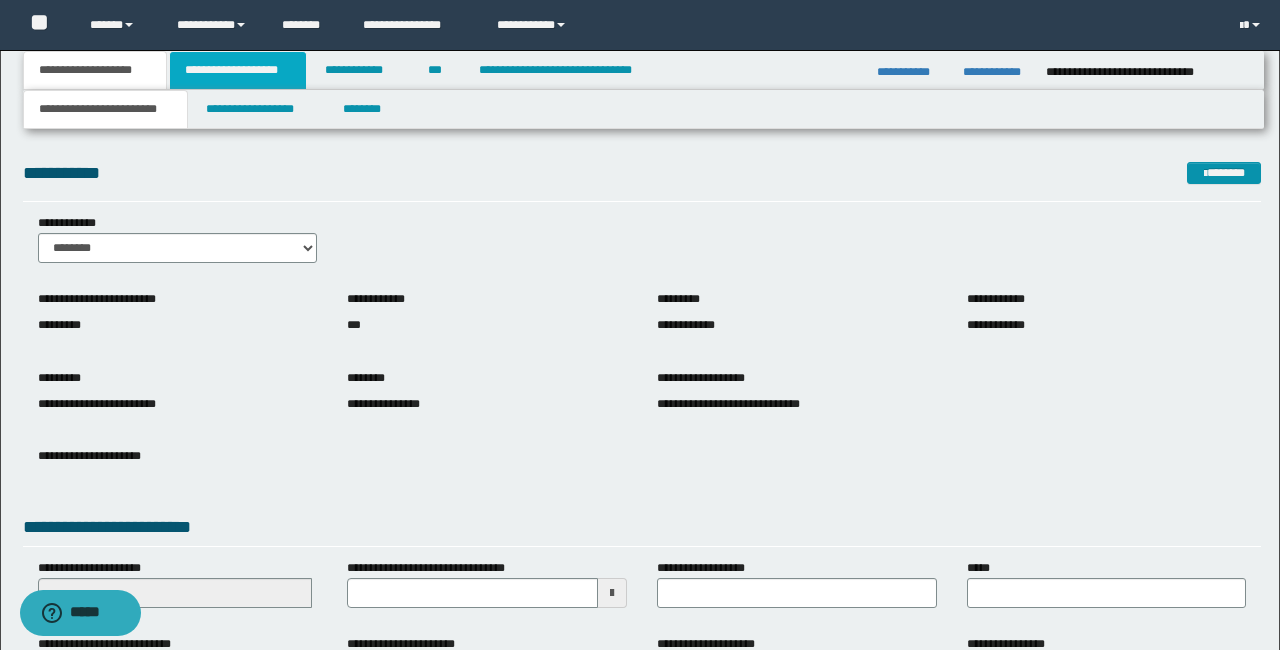 scroll, scrollTop: 2, scrollLeft: 0, axis: vertical 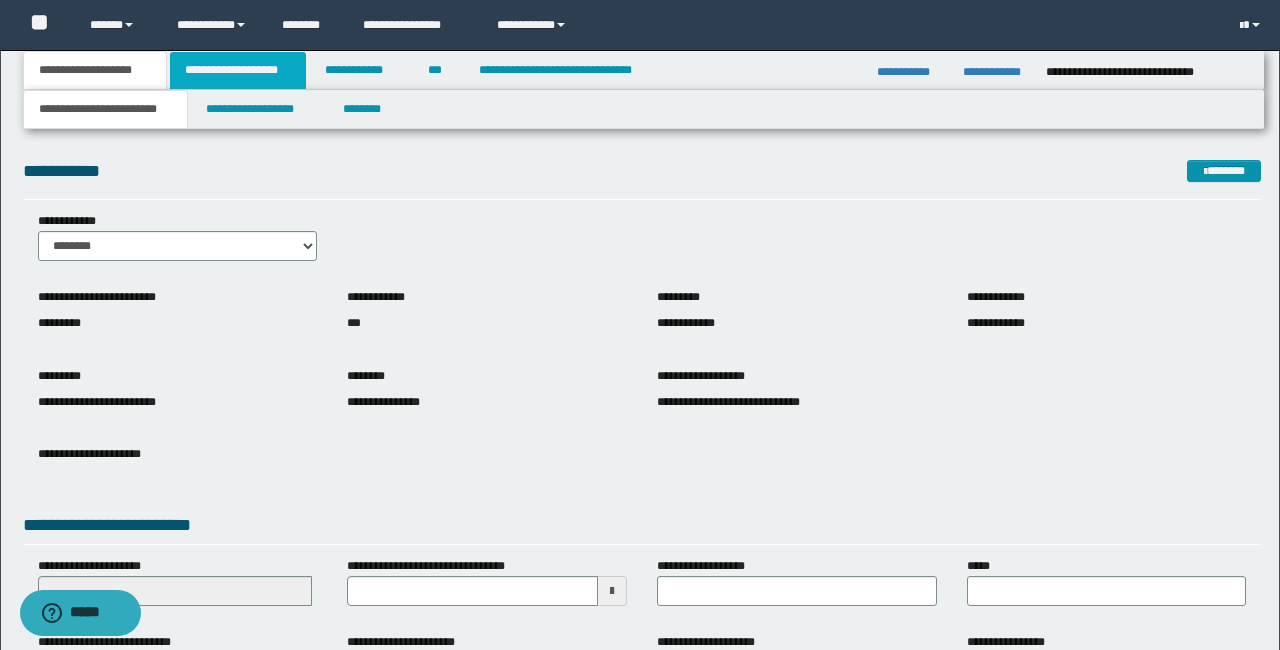 click on "**********" at bounding box center (238, 70) 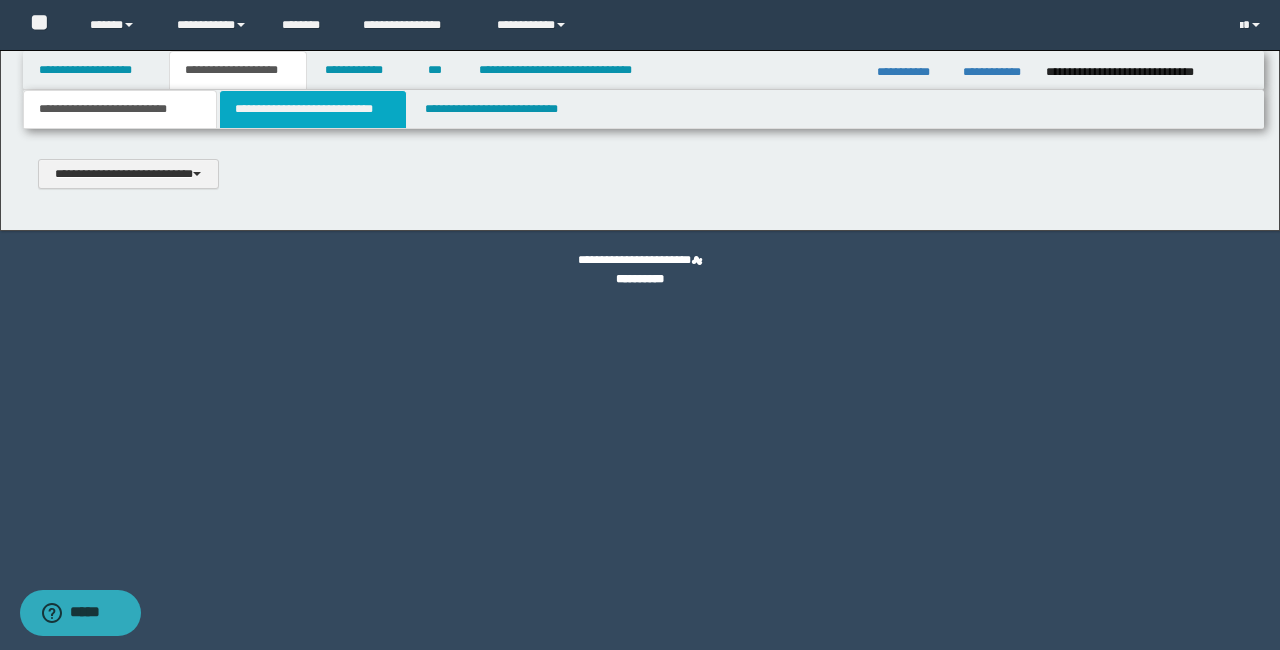 type 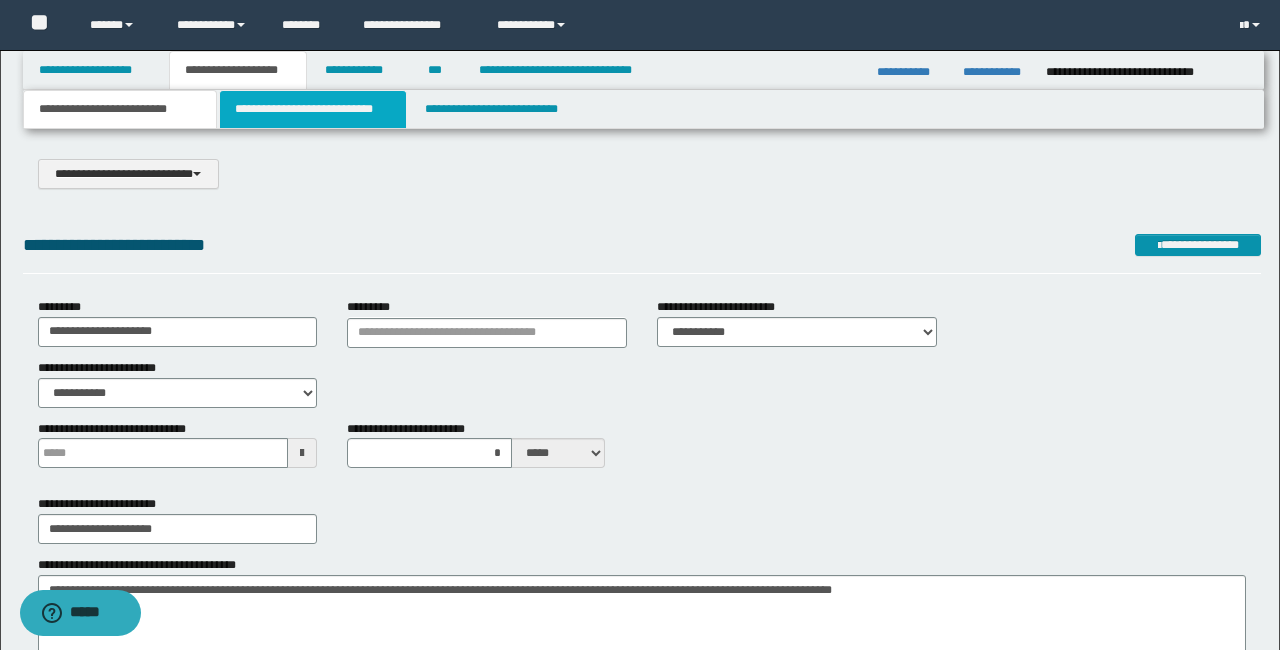 click on "**********" at bounding box center [312, 109] 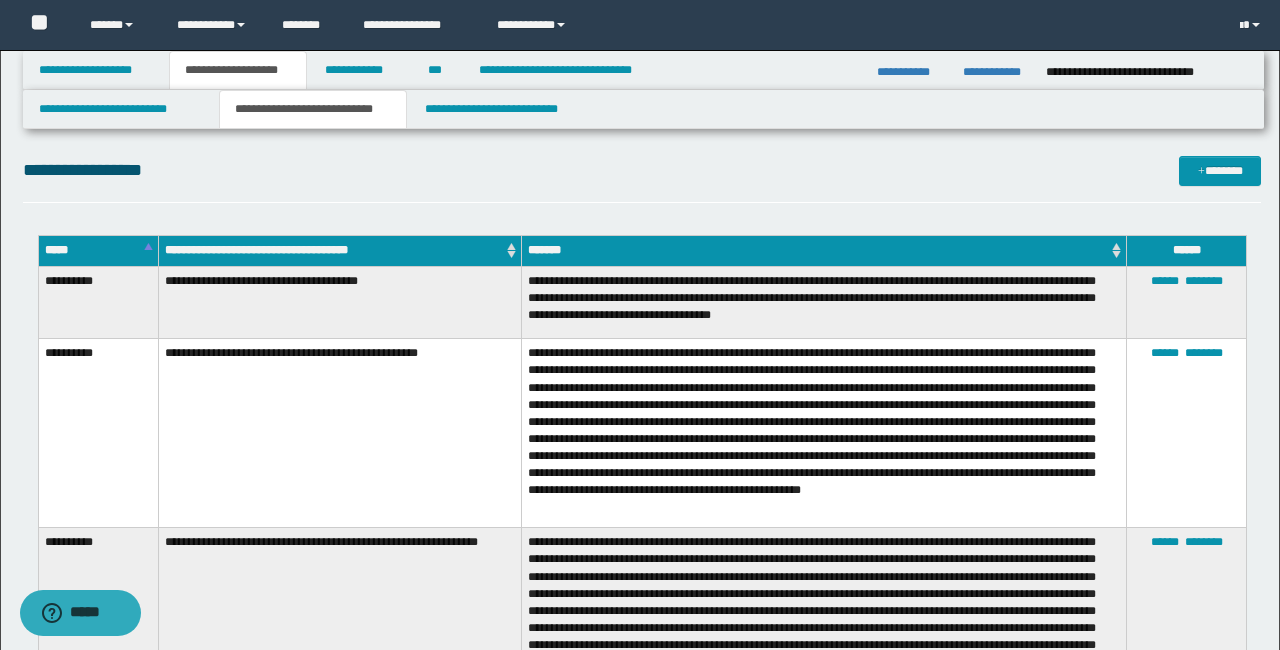scroll, scrollTop: 2580, scrollLeft: 0, axis: vertical 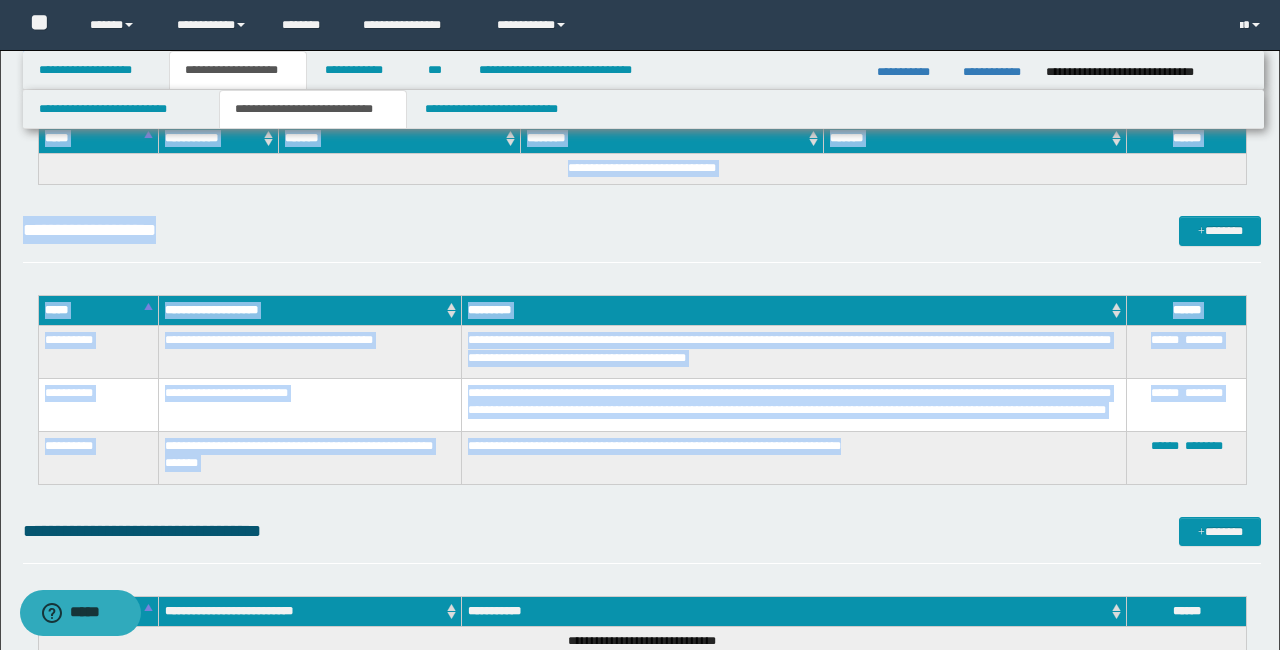 drag, startPoint x: 42, startPoint y: 267, endPoint x: 836, endPoint y: 451, distance: 815.0411 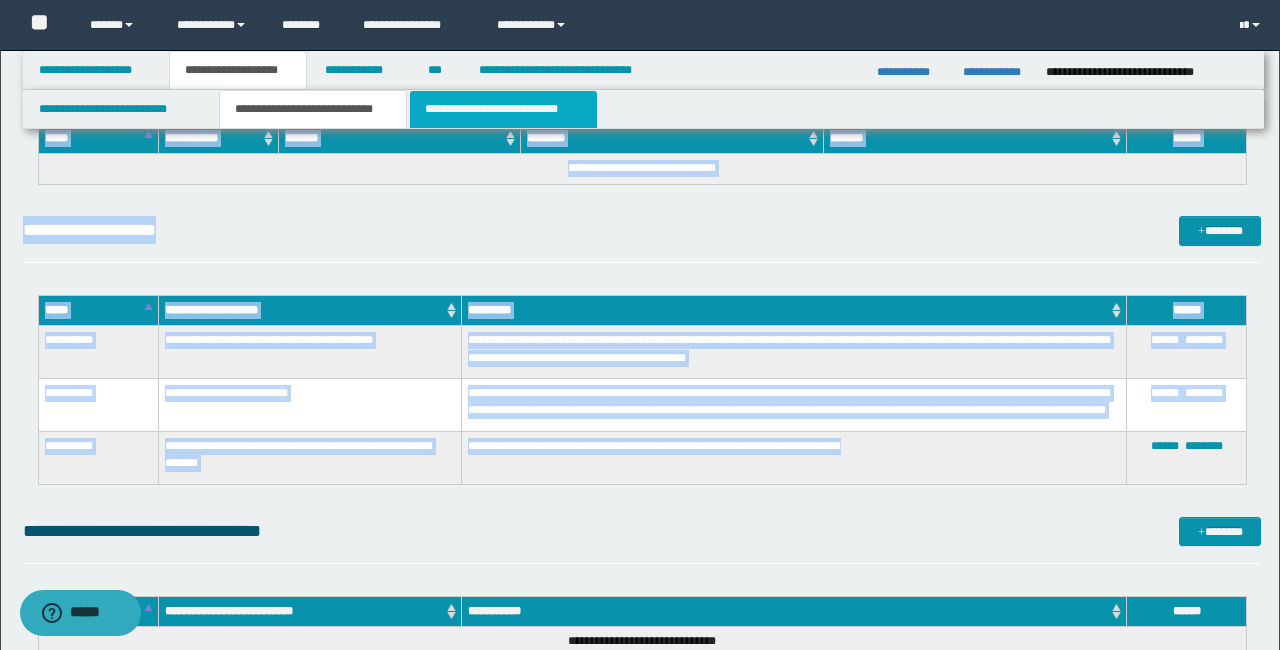click on "**********" at bounding box center (503, 109) 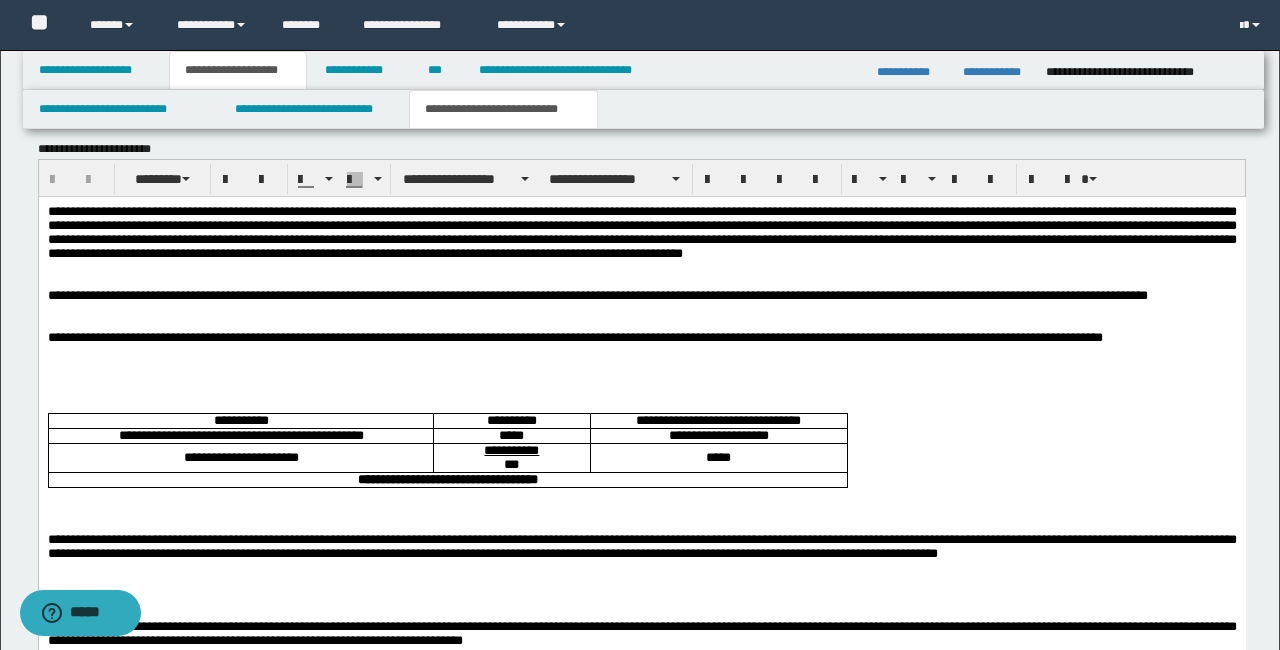 scroll, scrollTop: 1868, scrollLeft: 0, axis: vertical 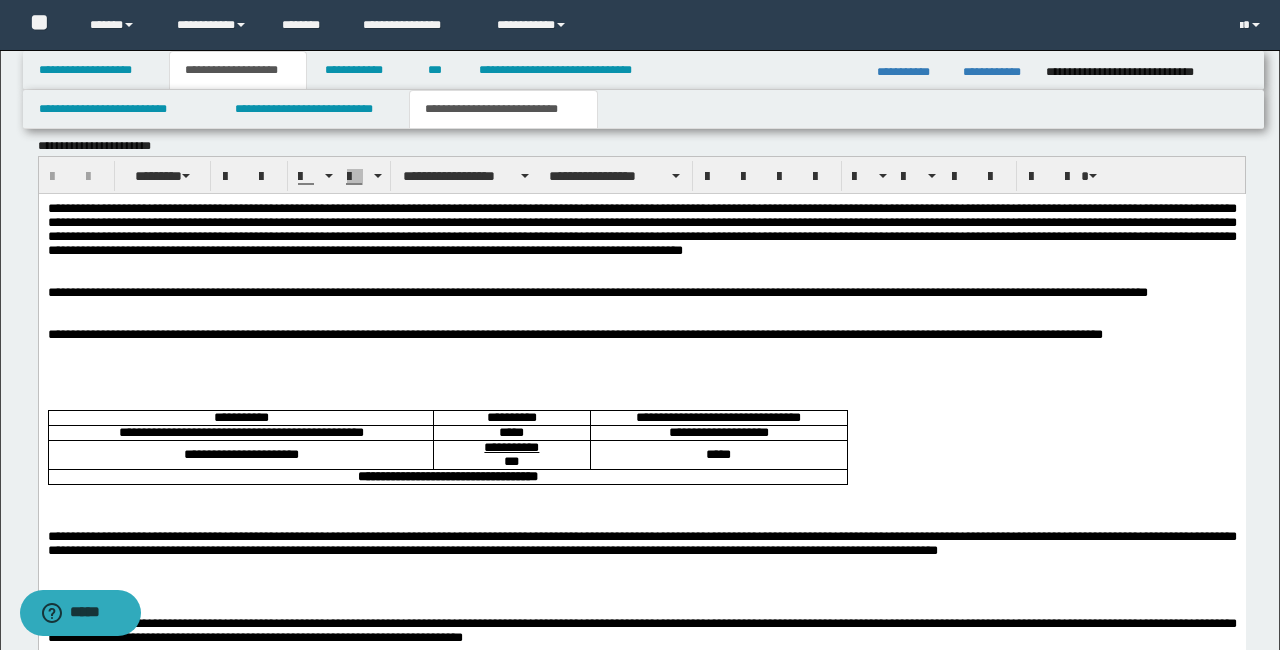 click on "**********" at bounding box center (641, 334) 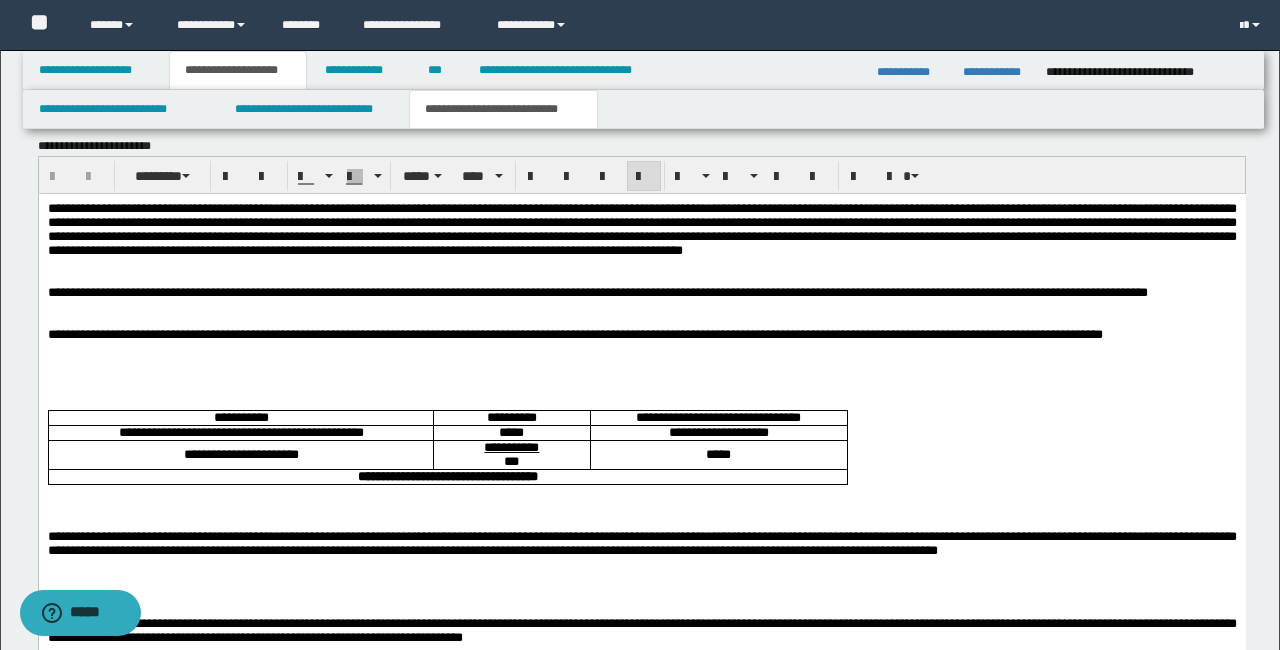 type 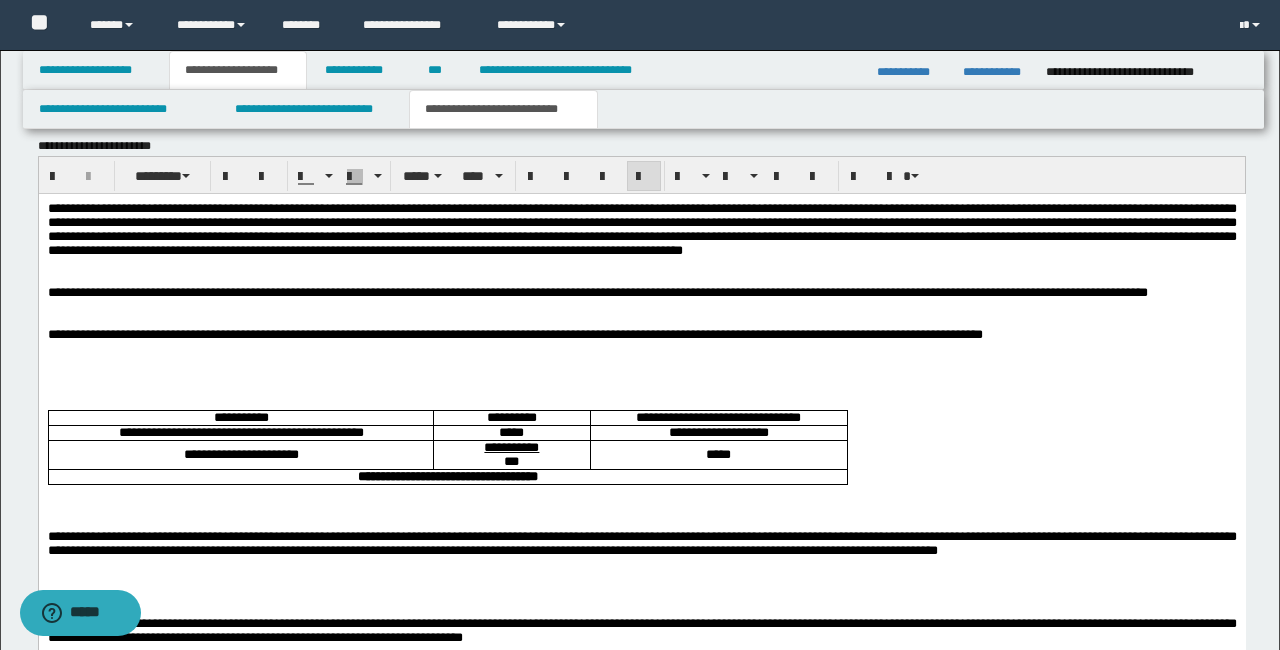 click at bounding box center (641, 348) 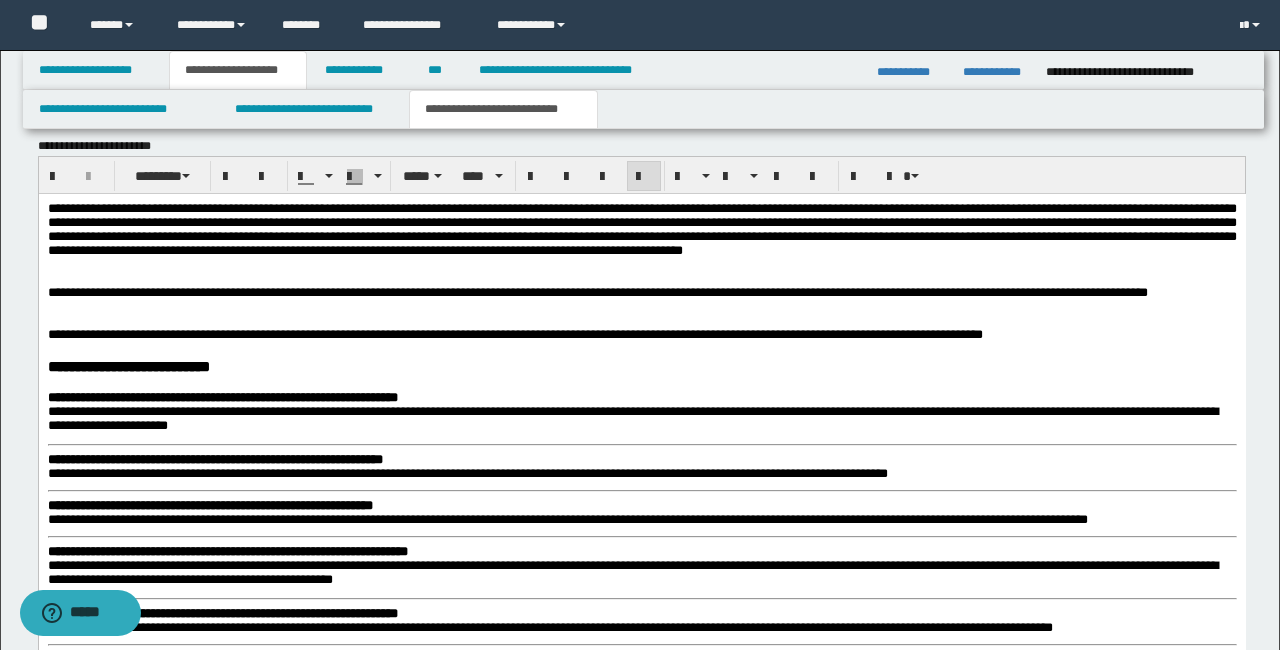 click on "**********" at bounding box center [514, 333] 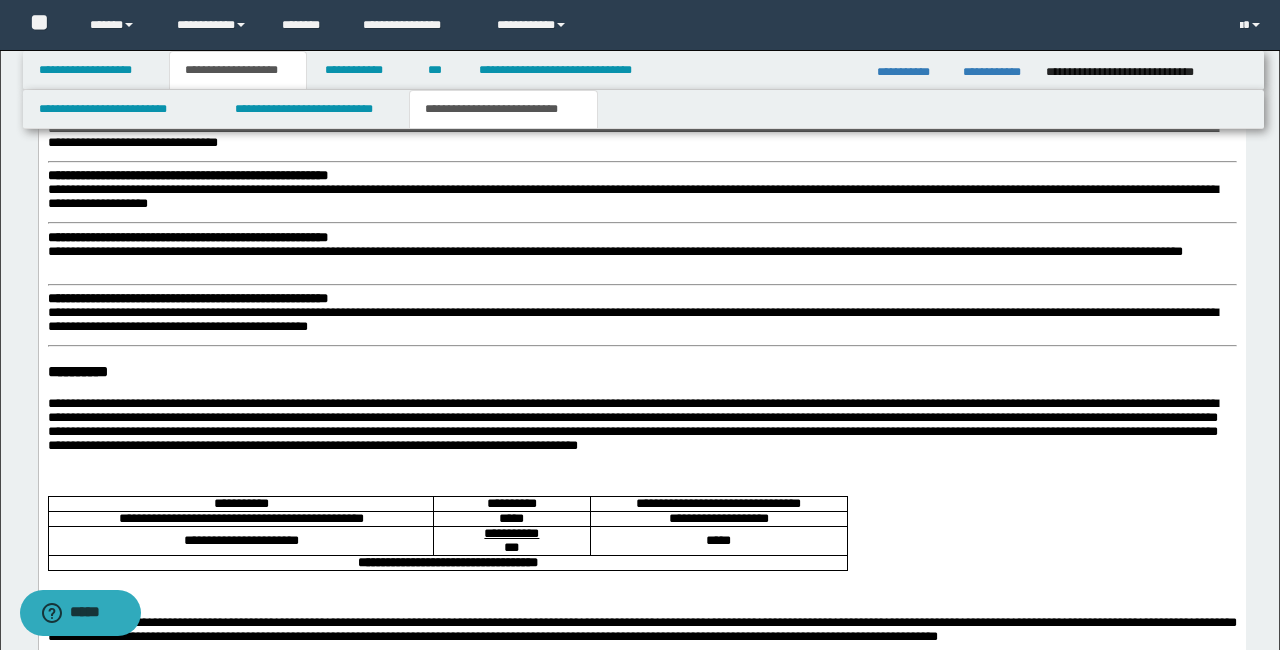 scroll, scrollTop: 2858, scrollLeft: 0, axis: vertical 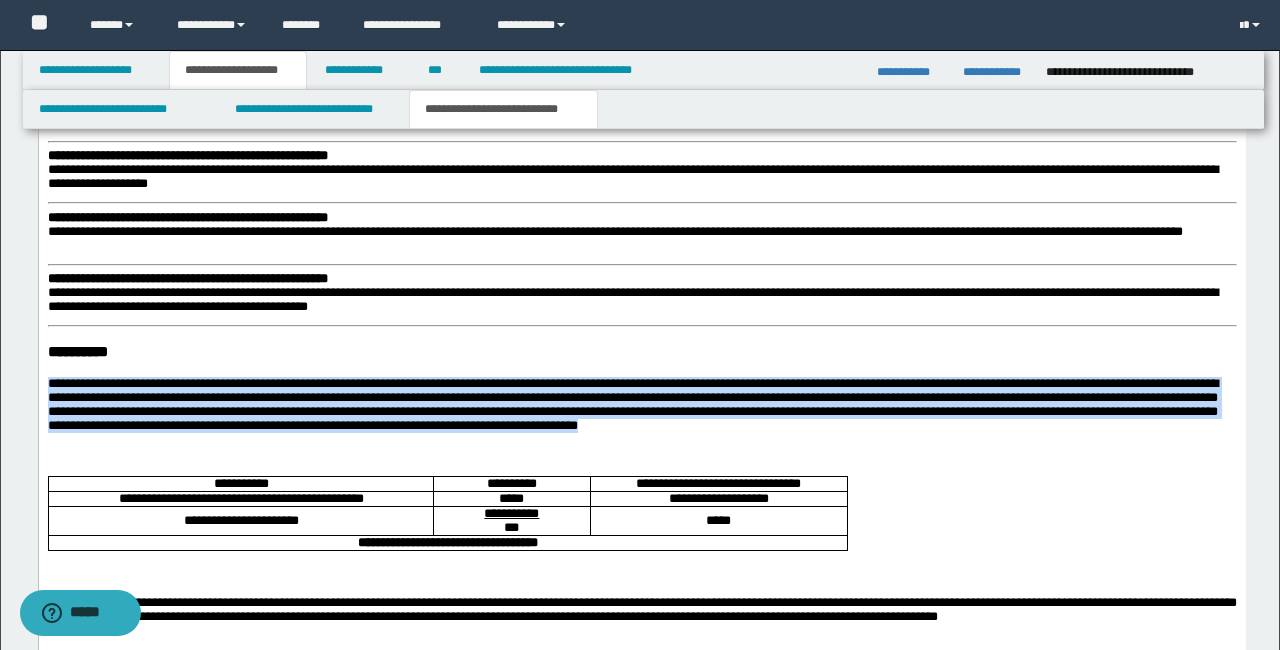 drag, startPoint x: 914, startPoint y: 493, endPoint x: 48, endPoint y: 436, distance: 867.87384 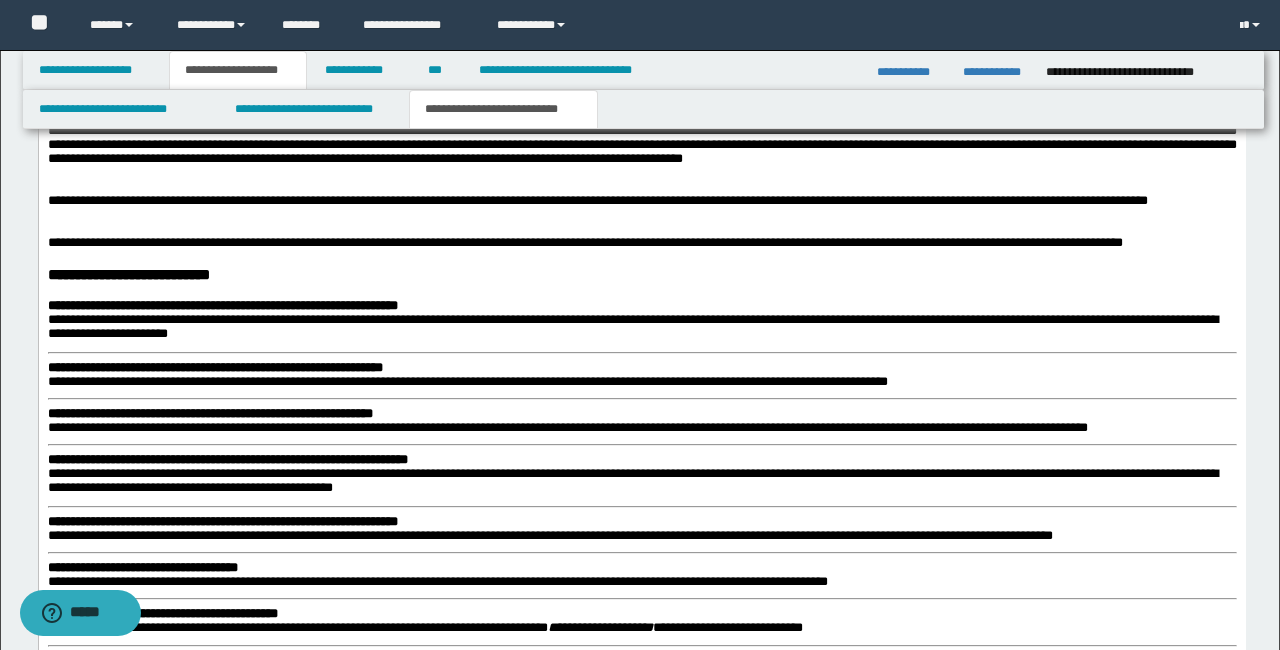 scroll, scrollTop: 1958, scrollLeft: 0, axis: vertical 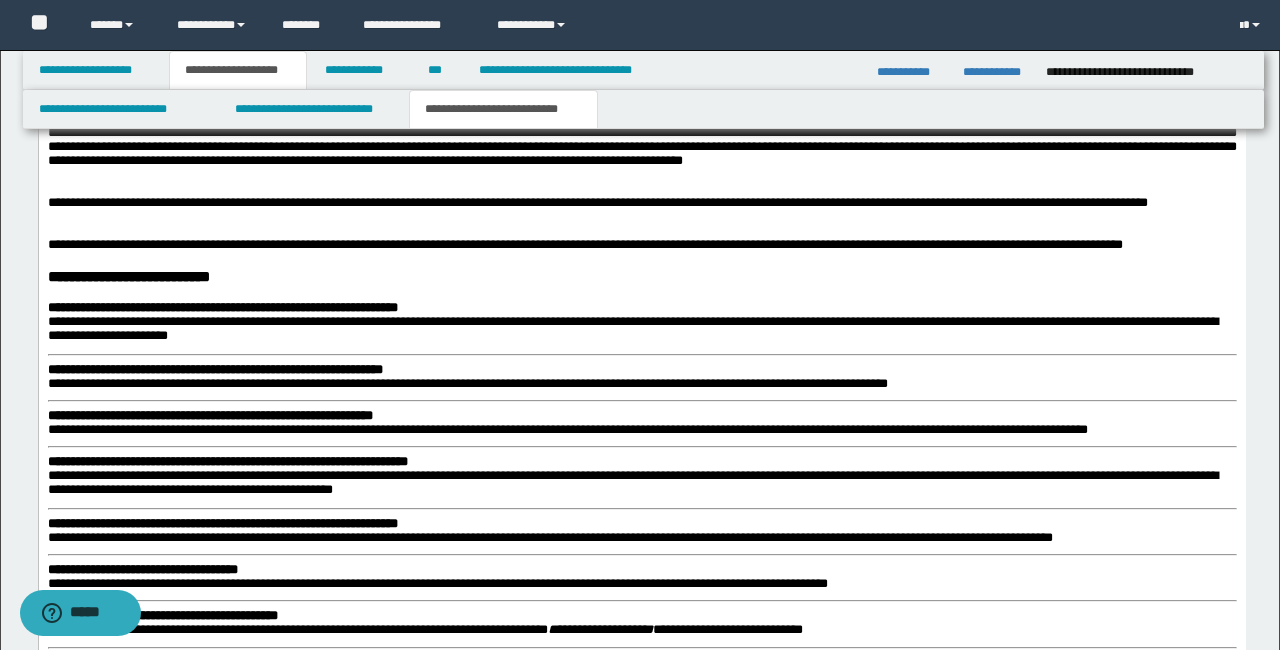 click on "**********" at bounding box center [641, 244] 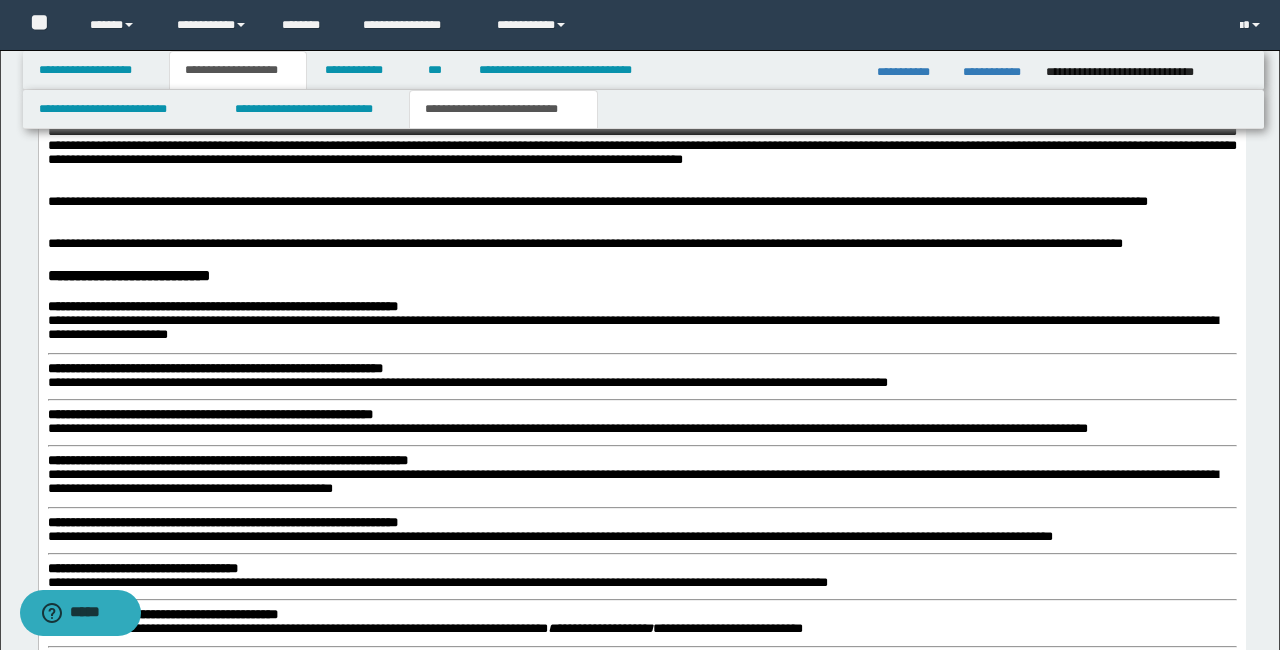 click on "**********" at bounding box center [584, 242] 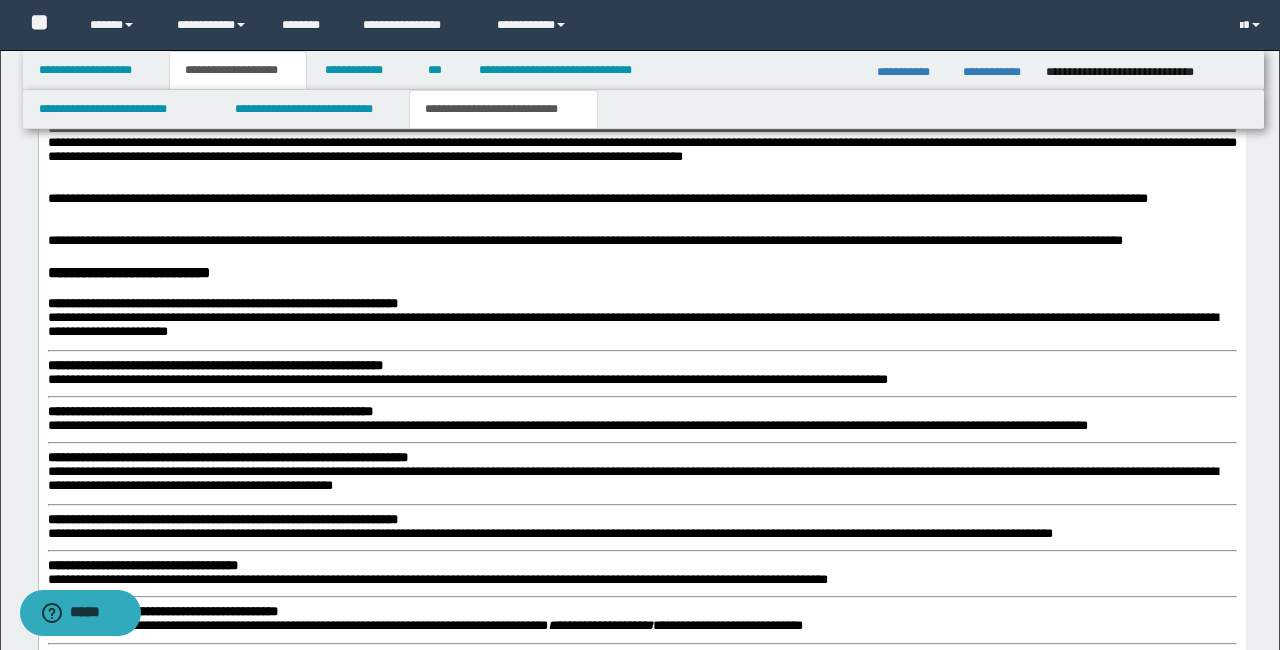 scroll, scrollTop: 1963, scrollLeft: 0, axis: vertical 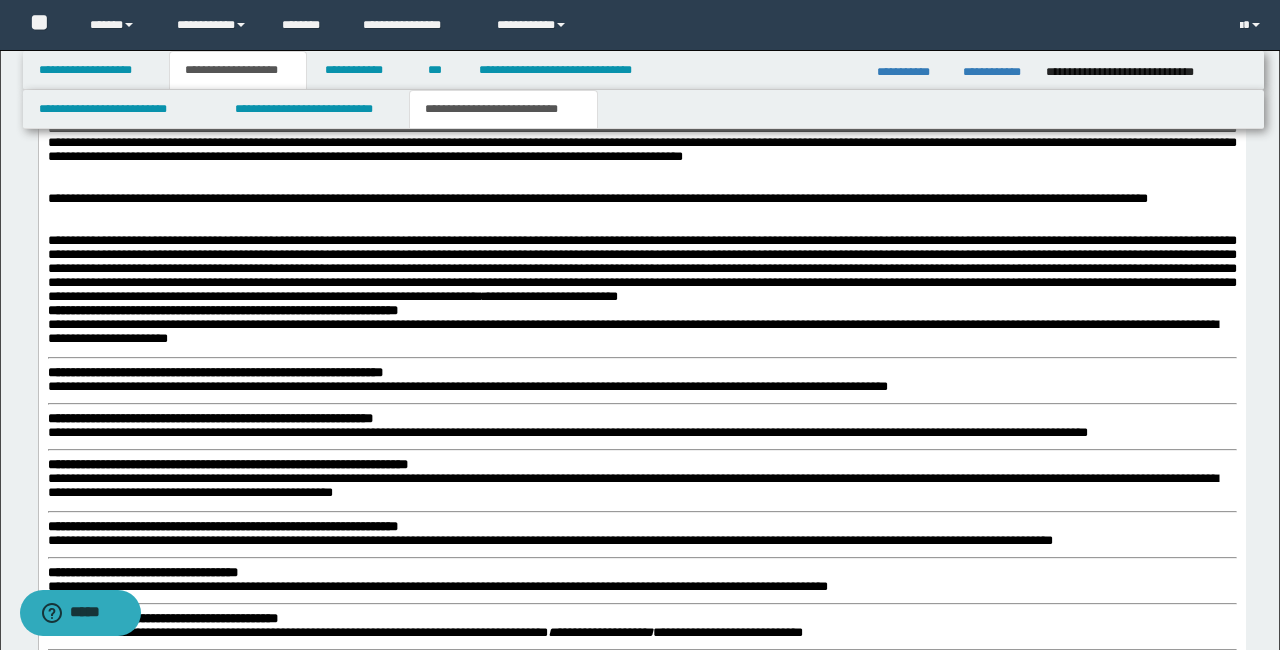 click at bounding box center (641, 267) 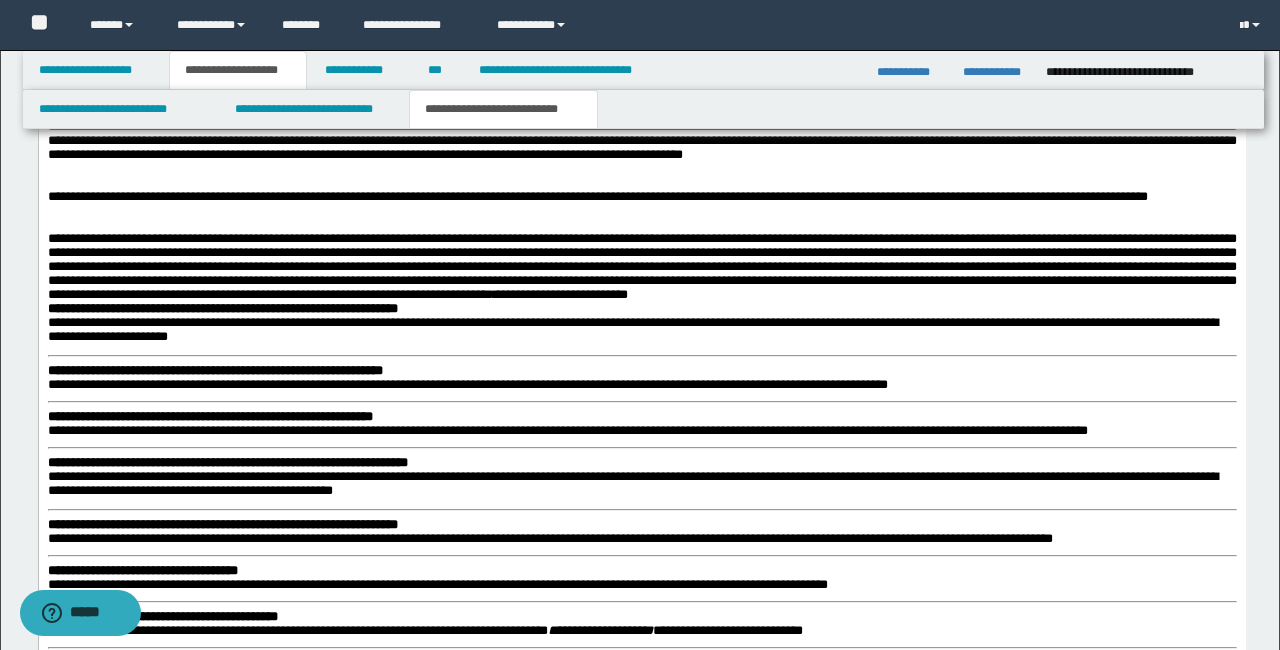 scroll, scrollTop: 1966, scrollLeft: 0, axis: vertical 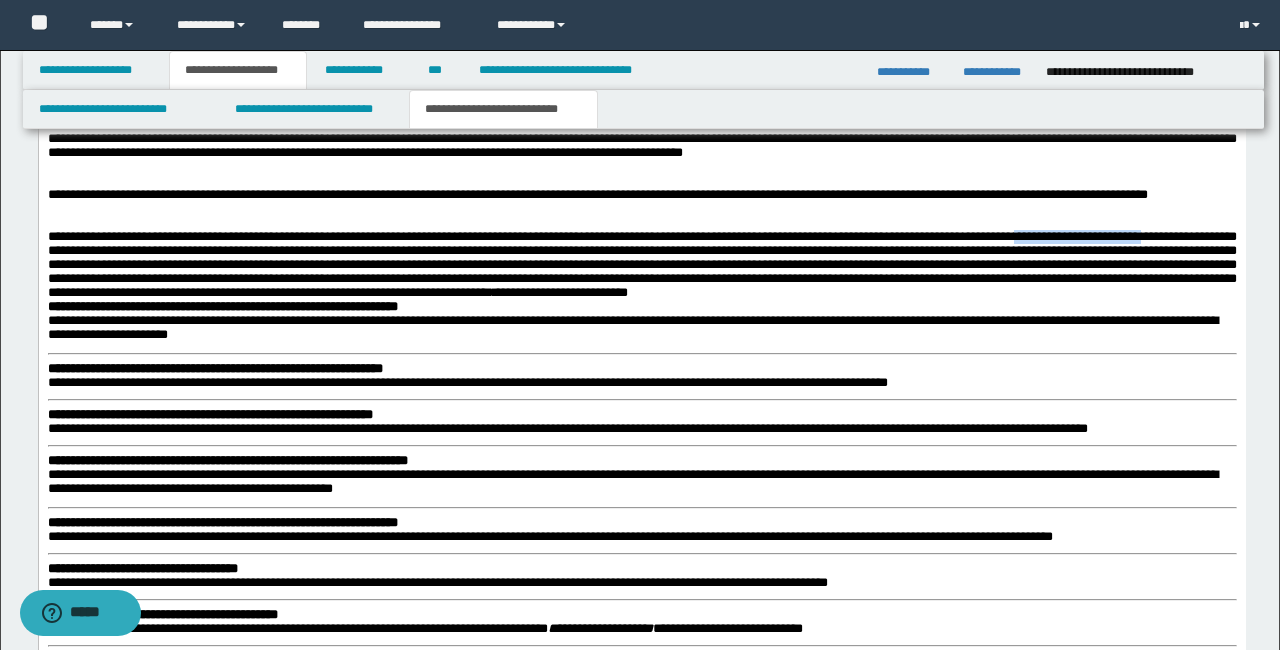 drag, startPoint x: 1161, startPoint y: 278, endPoint x: 177, endPoint y: 296, distance: 984.1646 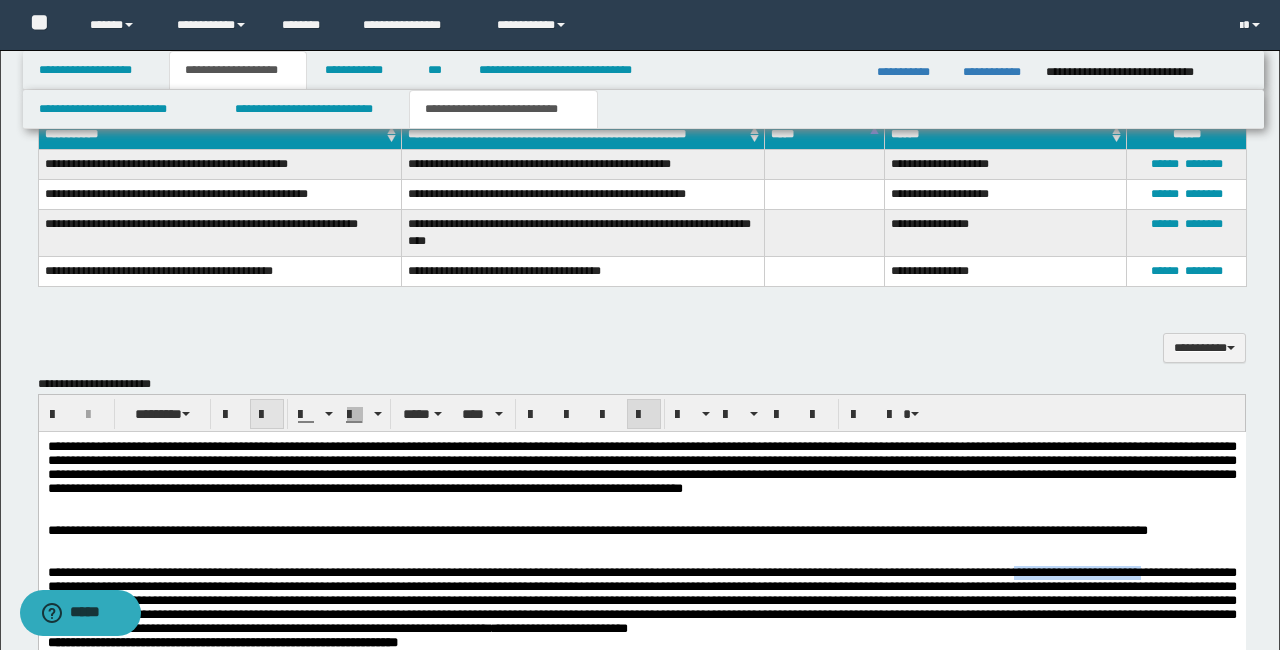 scroll, scrollTop: 1678, scrollLeft: 0, axis: vertical 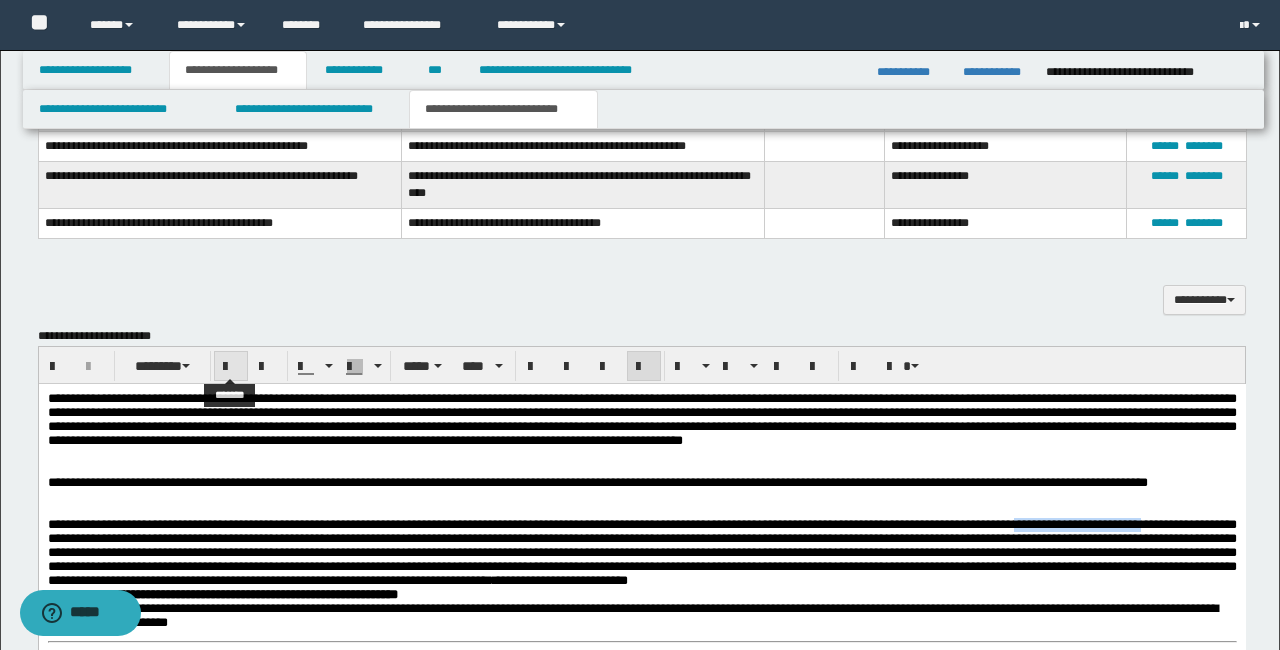 click at bounding box center [231, 367] 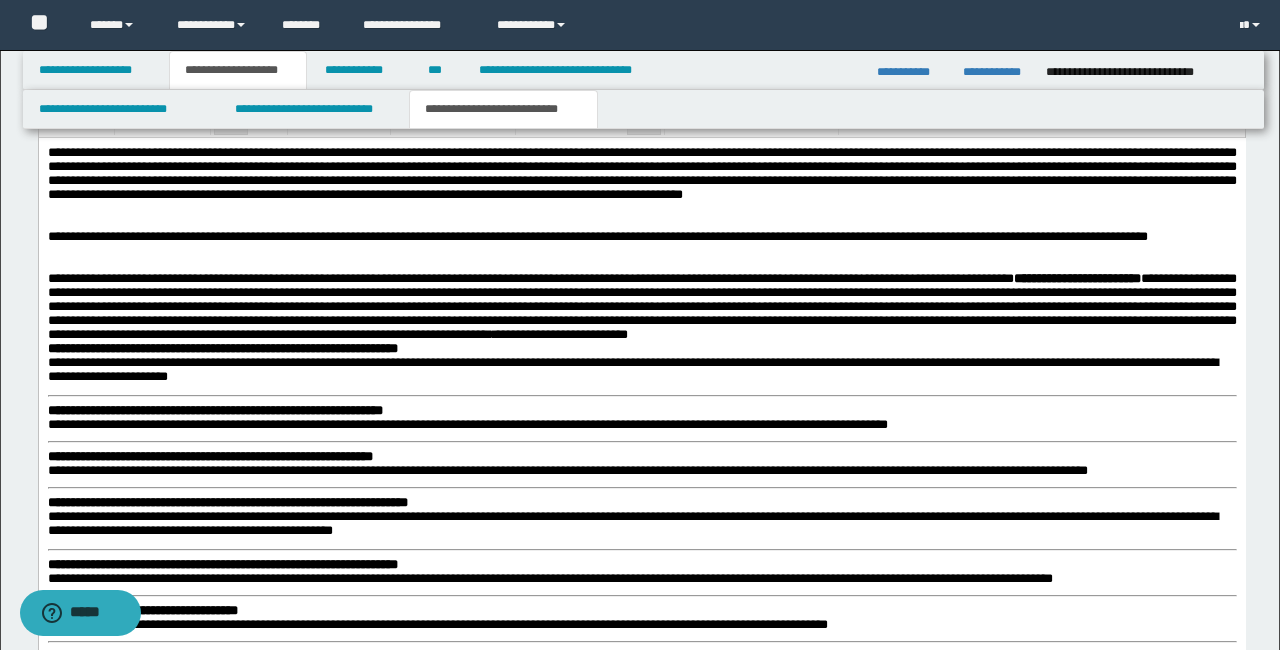 scroll, scrollTop: 1934, scrollLeft: 0, axis: vertical 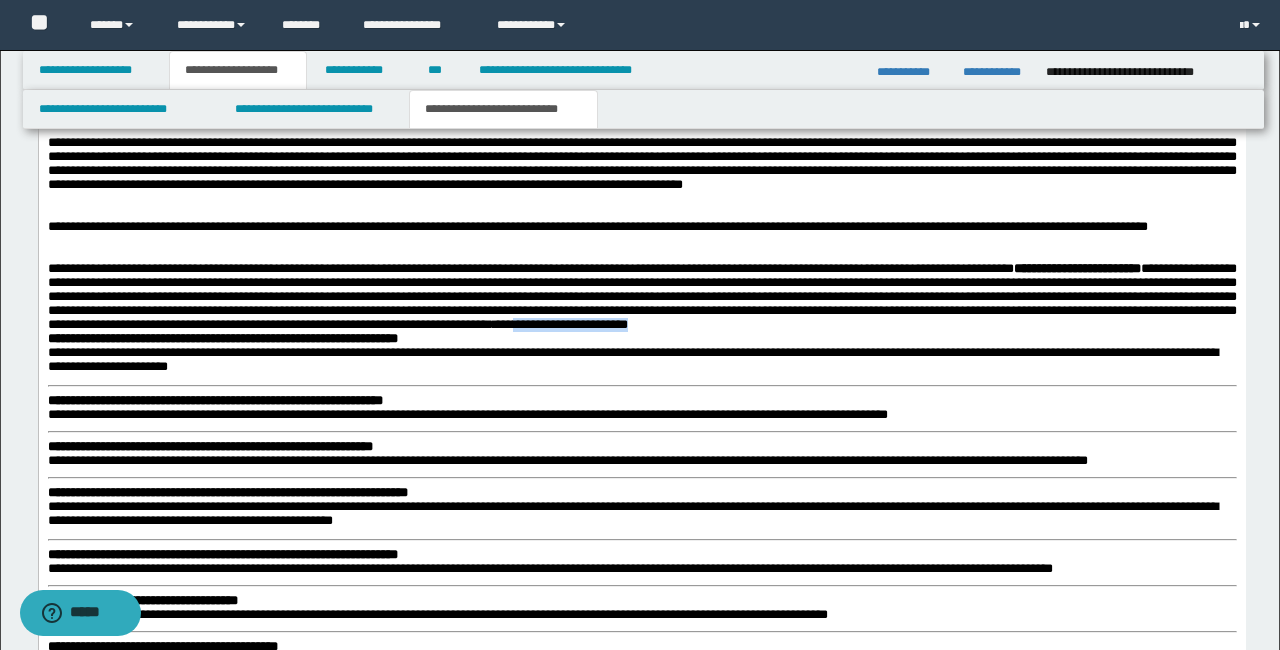 drag, startPoint x: 614, startPoint y: 396, endPoint x: 390, endPoint y: 393, distance: 224.0201 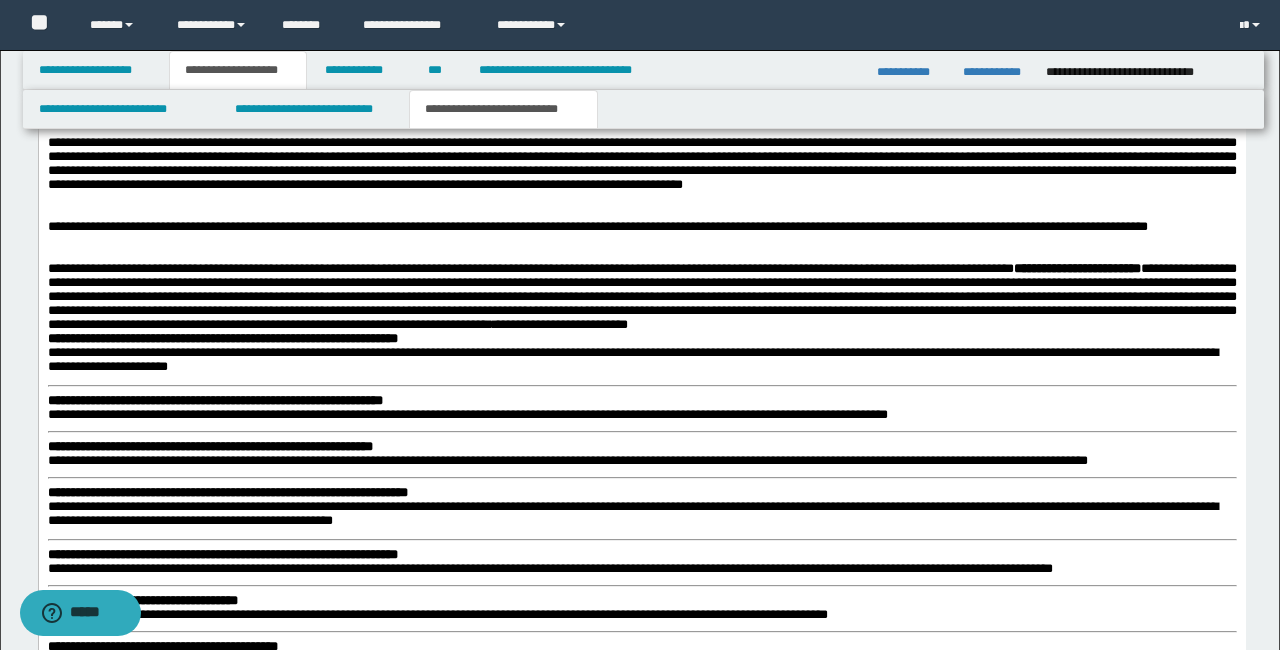 click on "**********" at bounding box center (559, 323) 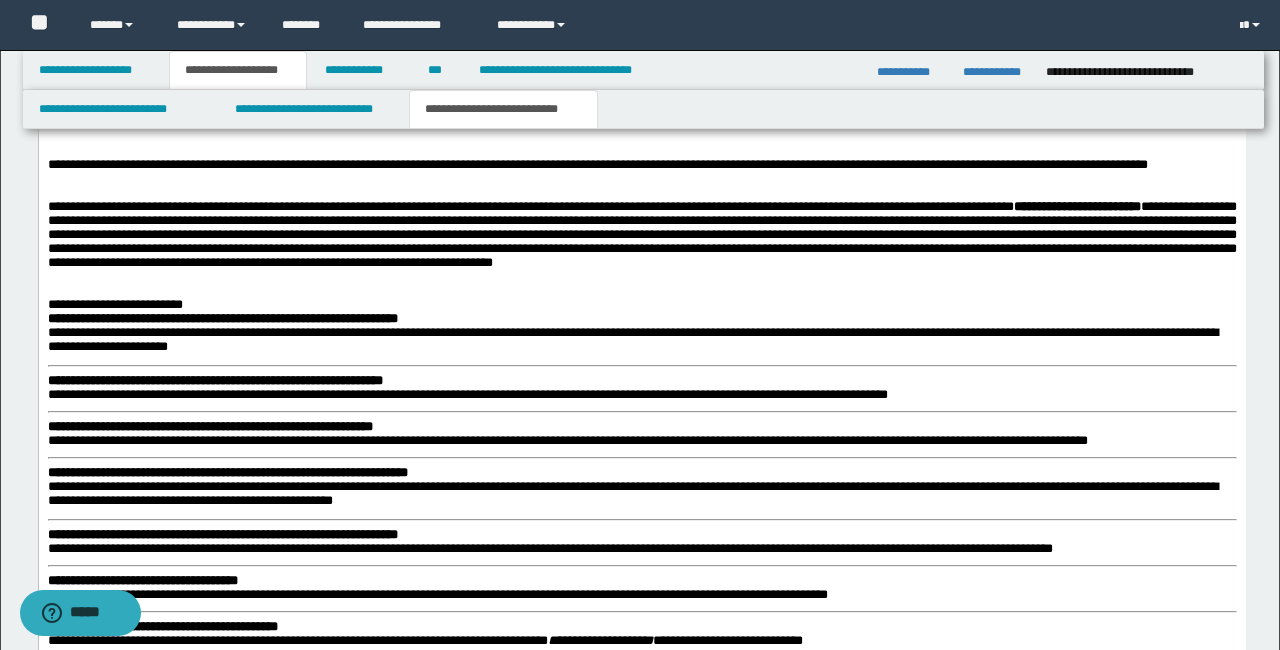 scroll, scrollTop: 1999, scrollLeft: 0, axis: vertical 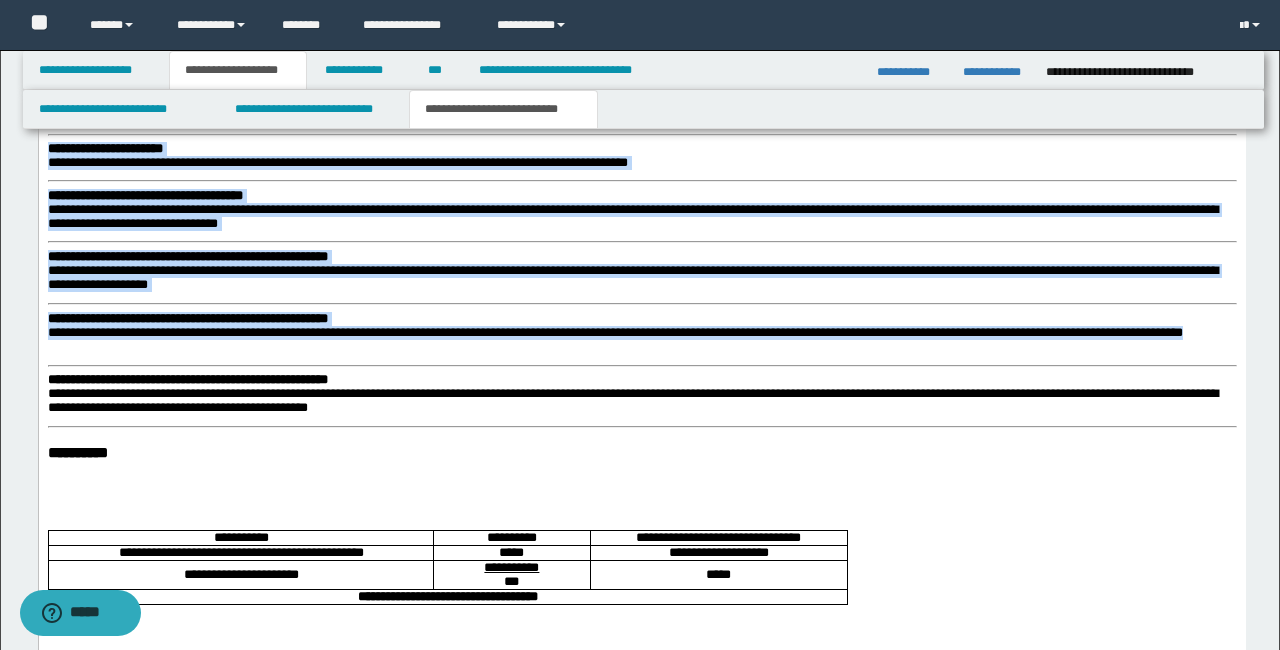 drag, startPoint x: 49, startPoint y: -443, endPoint x: 425, endPoint y: 487, distance: 1003.1331 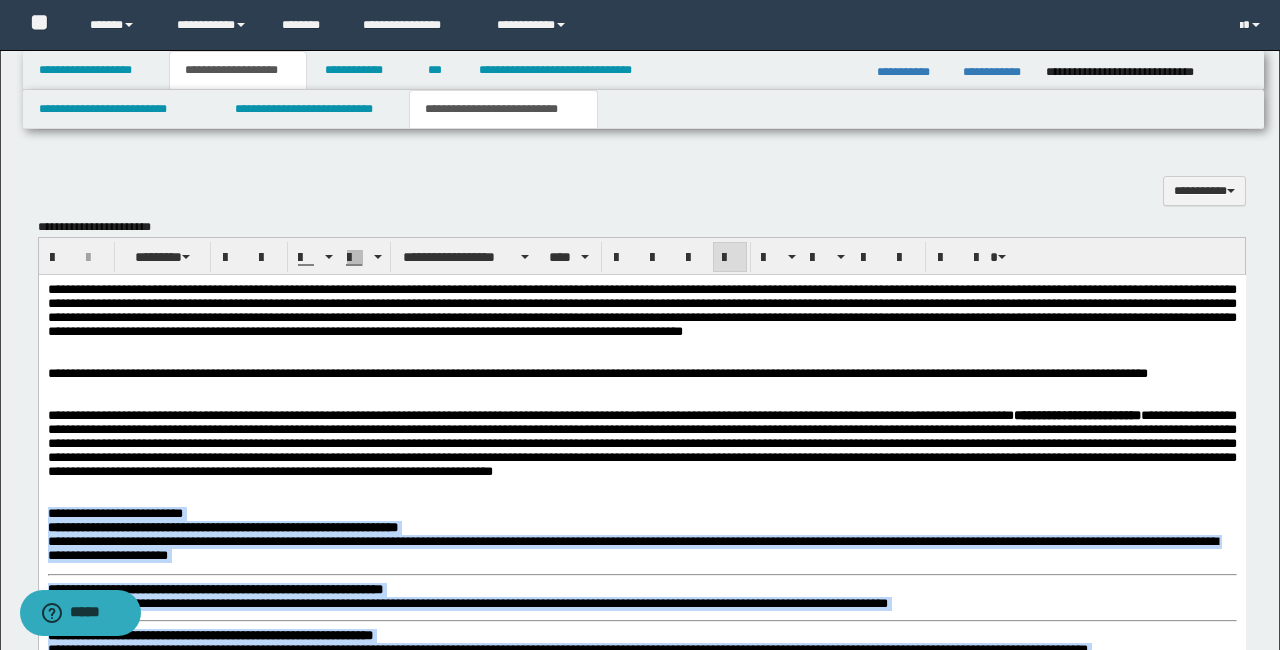 scroll, scrollTop: 1781, scrollLeft: 0, axis: vertical 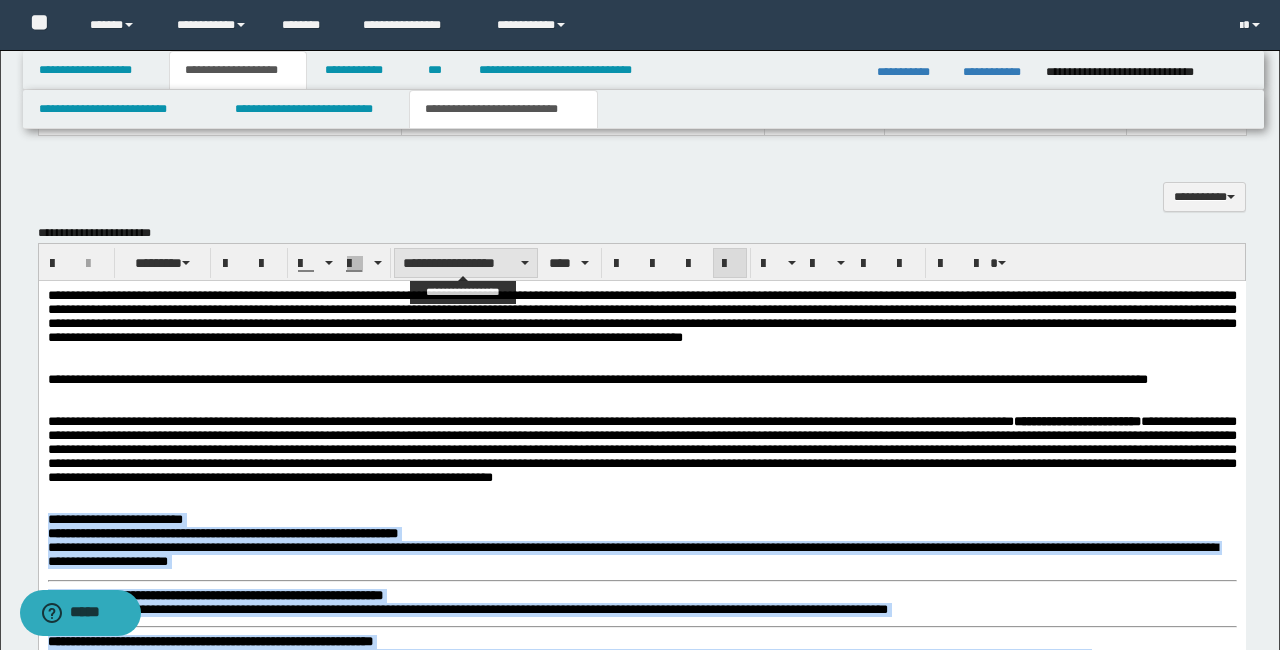 click on "**********" at bounding box center (466, 263) 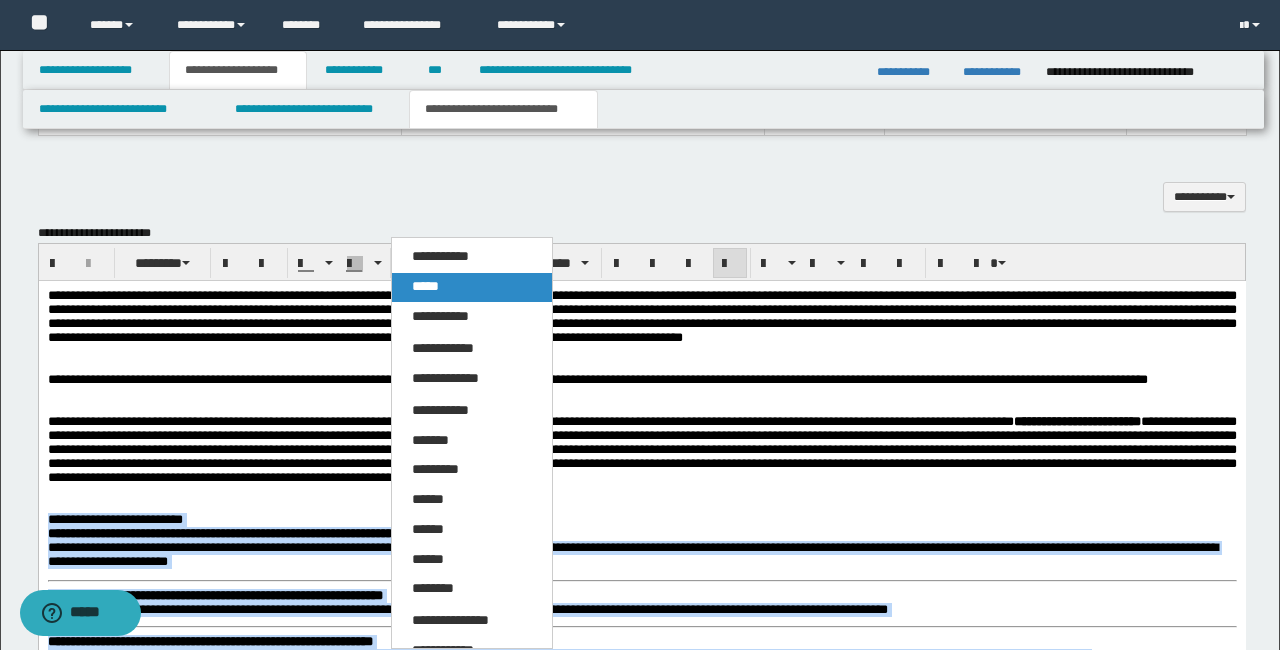 click on "*****" at bounding box center (472, 287) 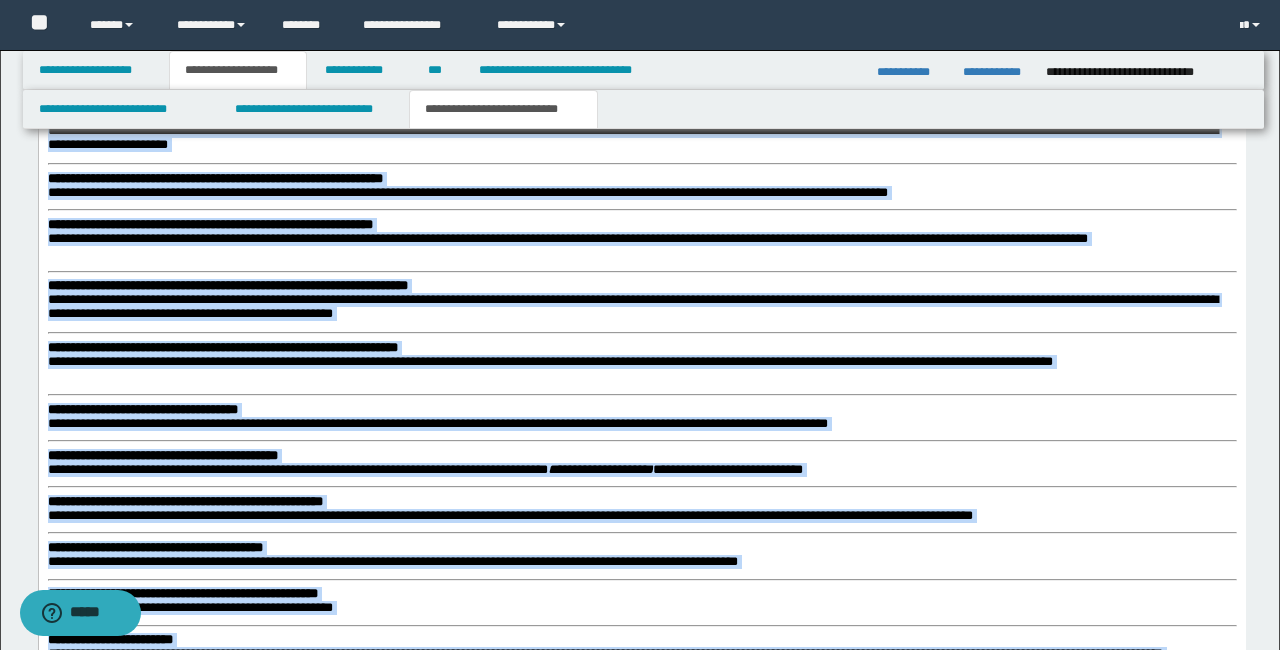 scroll, scrollTop: 2207, scrollLeft: 0, axis: vertical 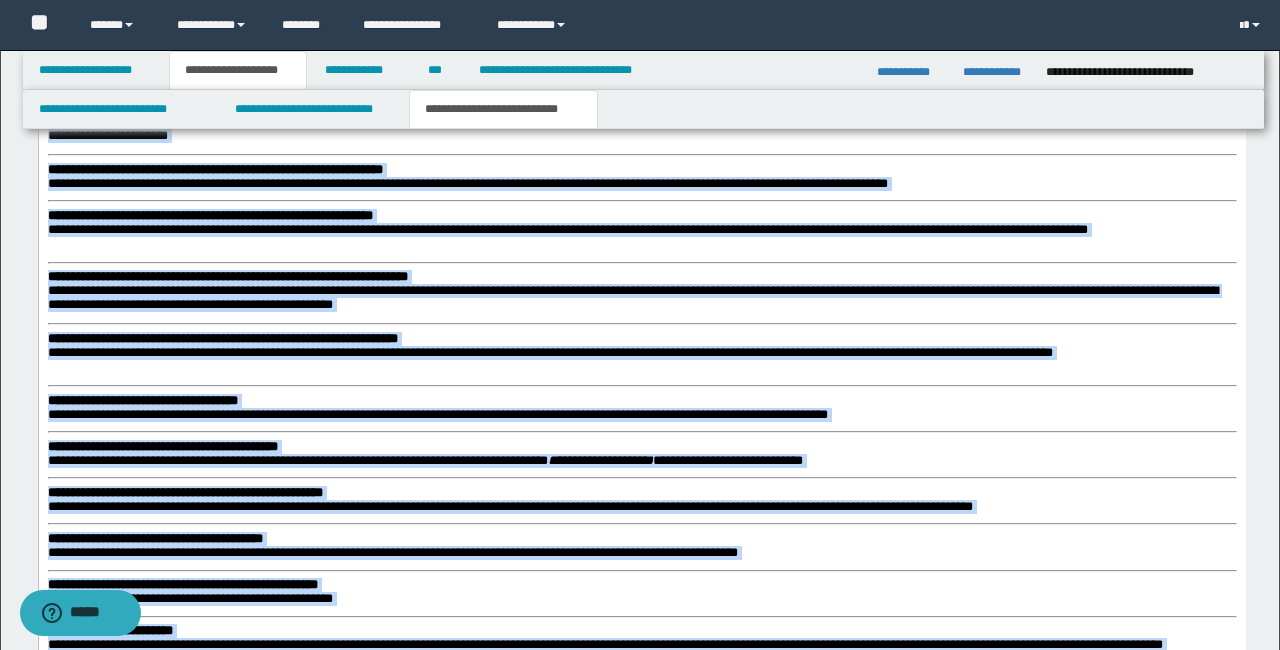 click on "**********" at bounding box center [567, 229] 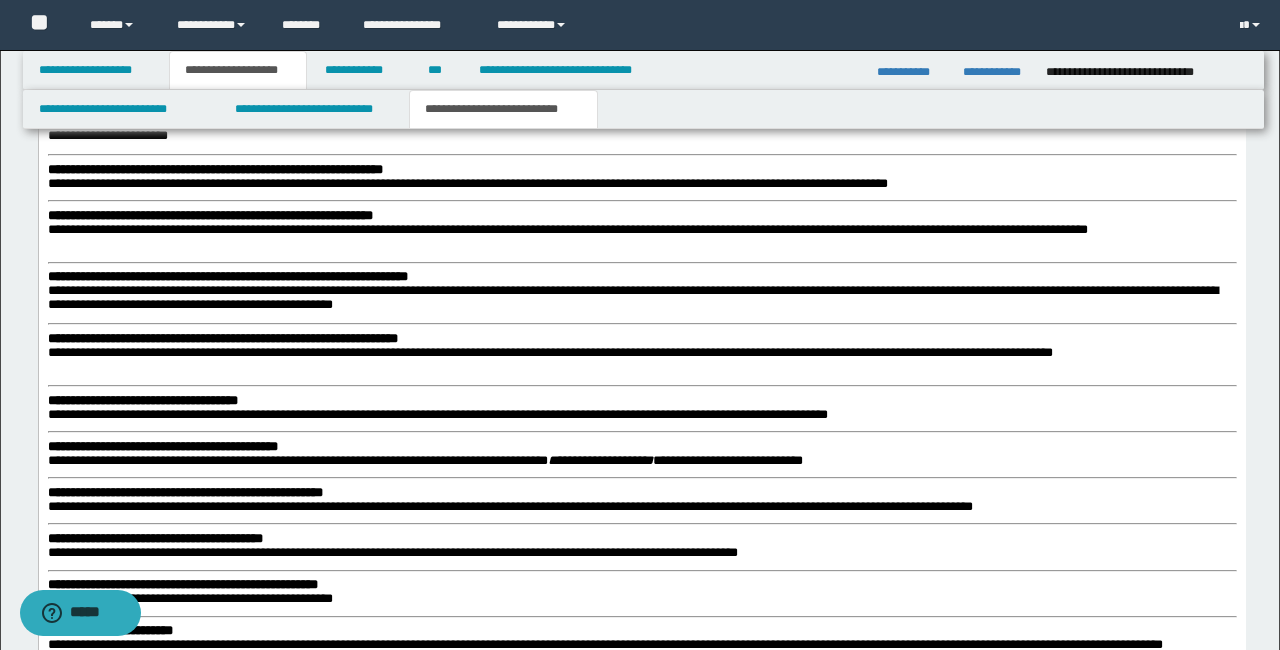 click on "**********" at bounding box center [214, 169] 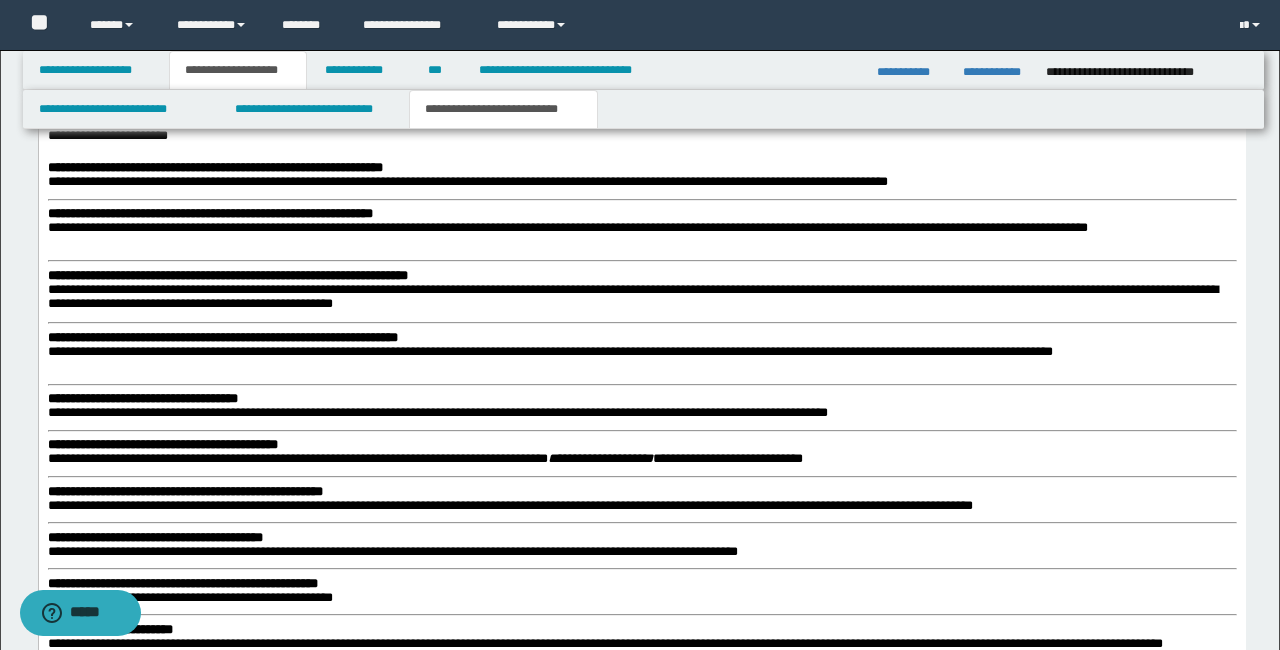 click on "**********" at bounding box center (641, 1441) 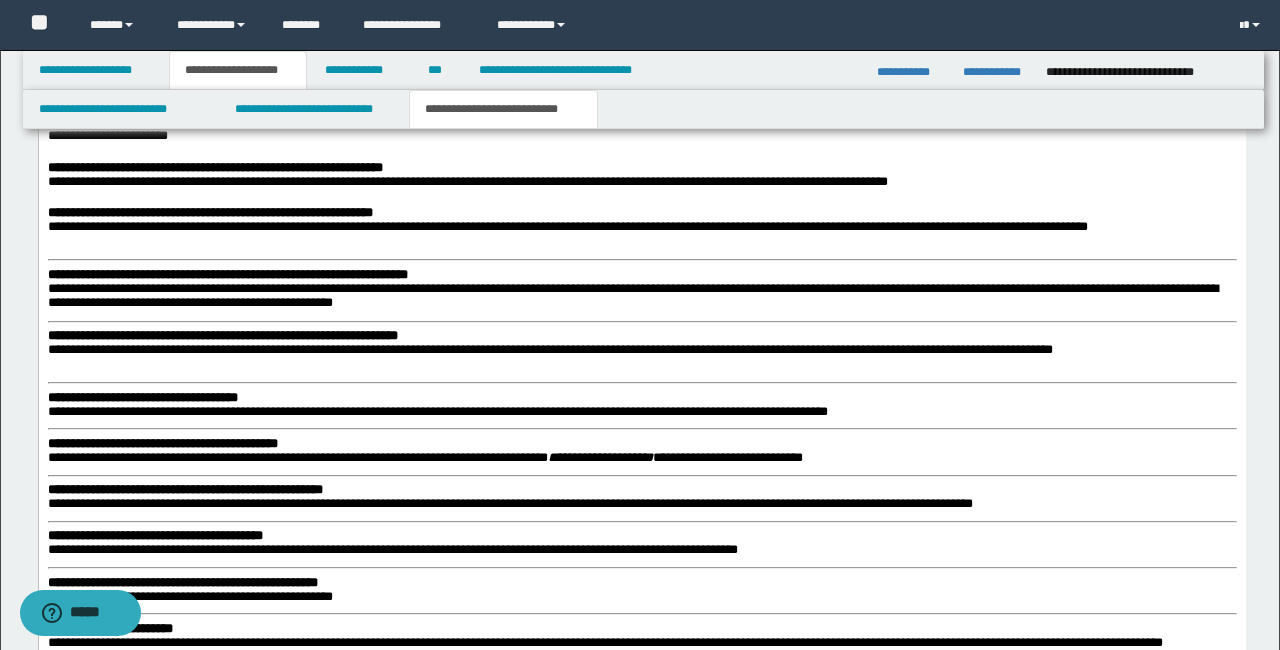 click on "**********" at bounding box center (227, 274) 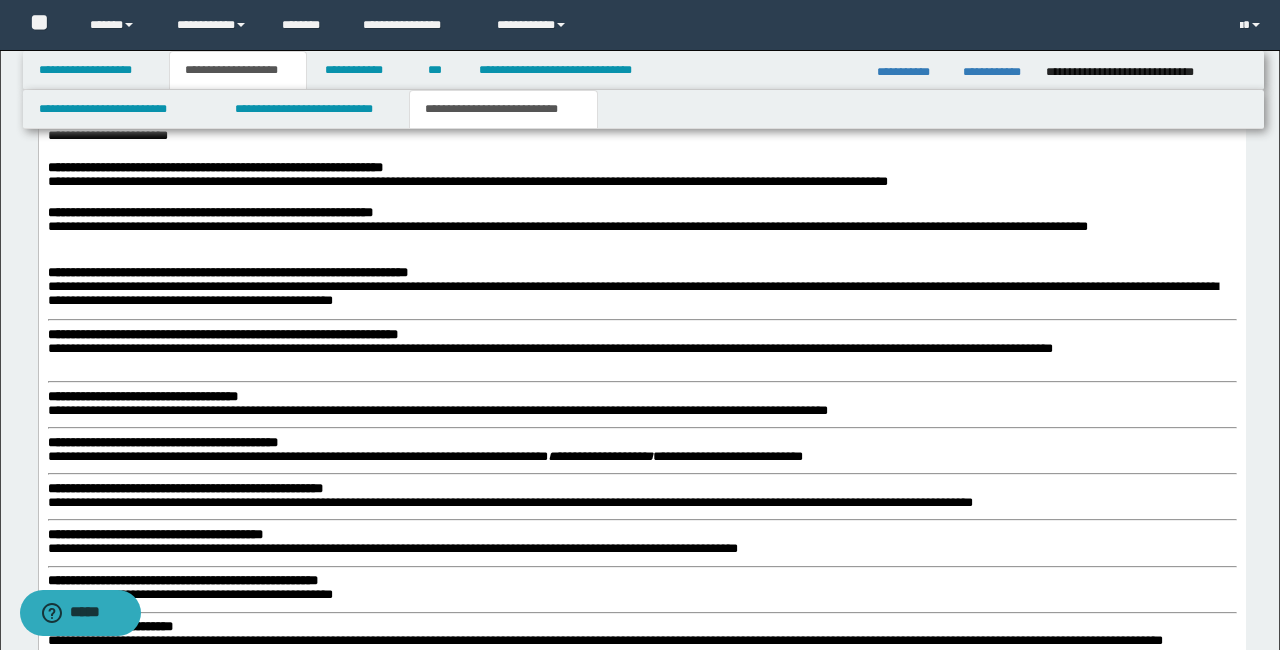 click on "**********" at bounding box center [222, 334] 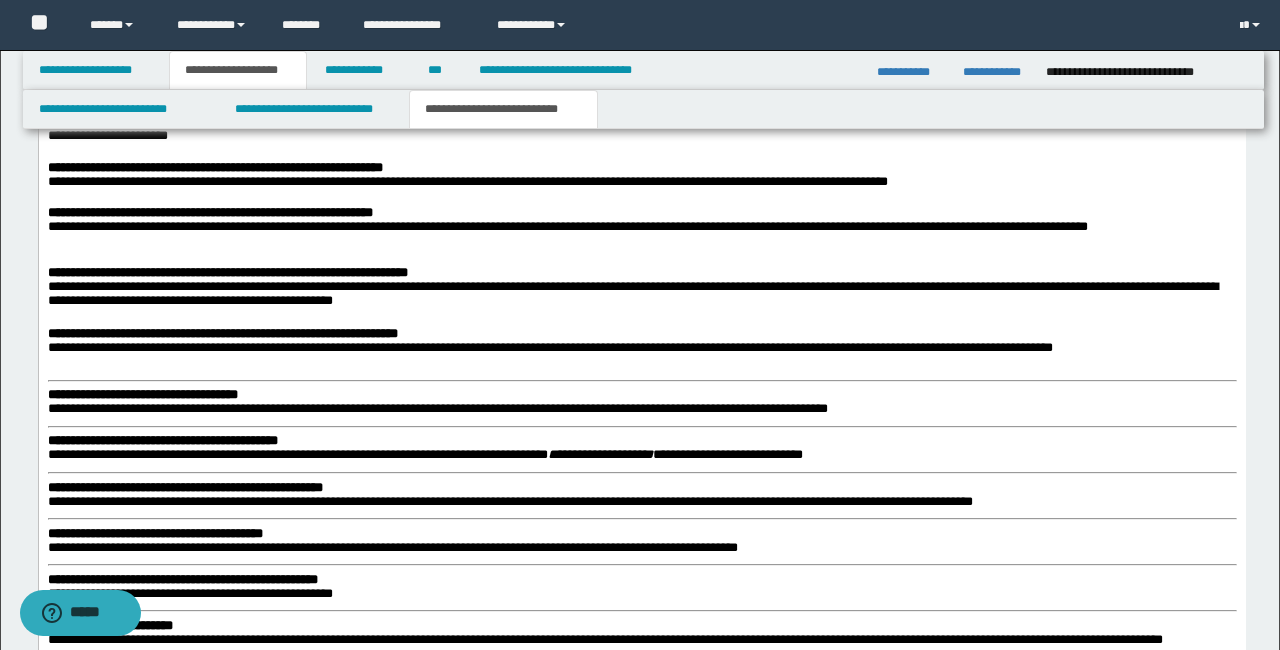 click on "**********" at bounding box center [641, 1439] 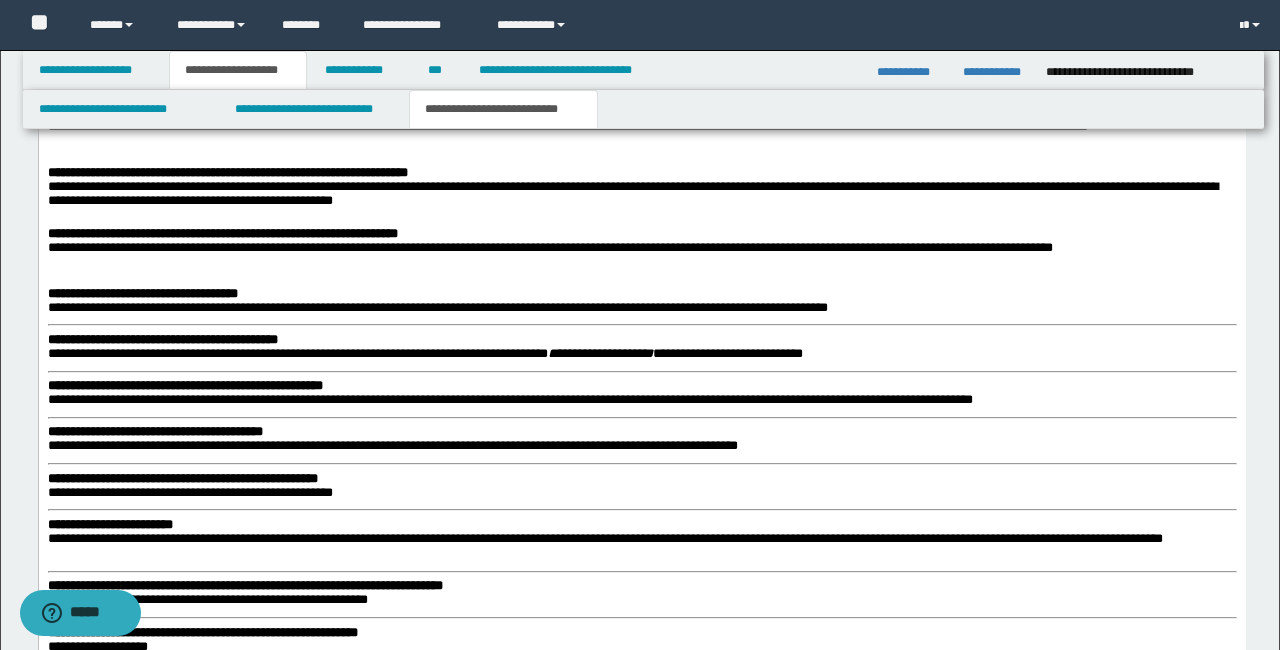 scroll, scrollTop: 2318, scrollLeft: 0, axis: vertical 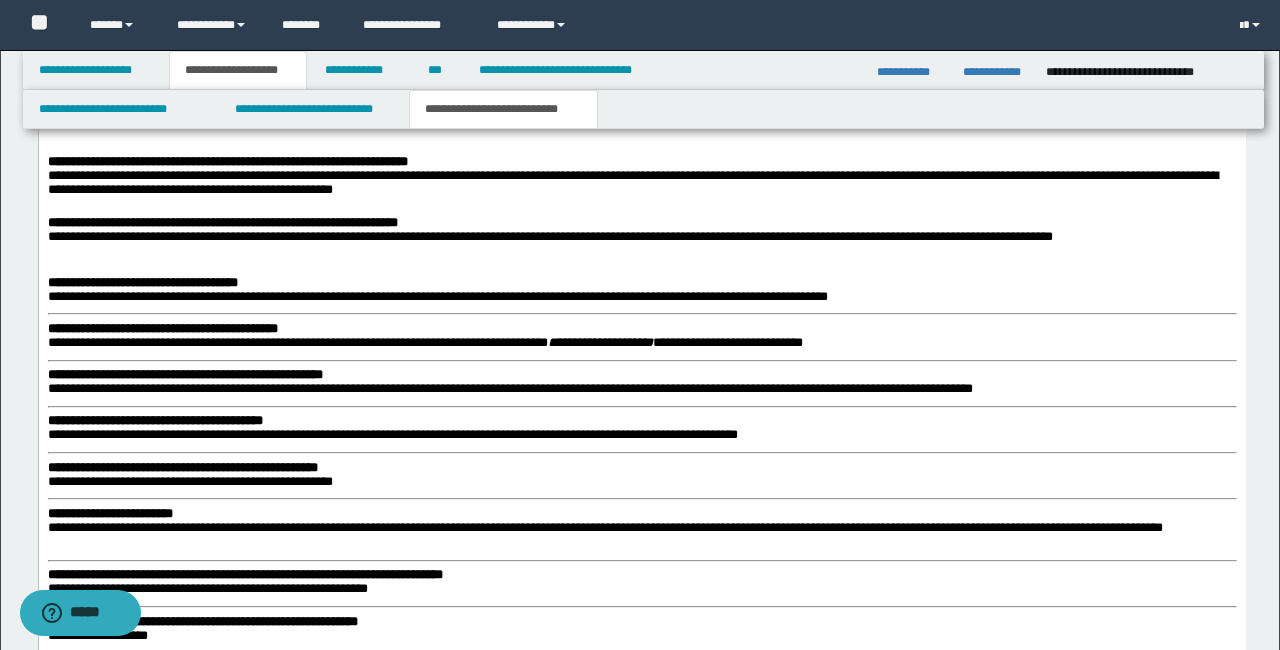 click on "**********" at bounding box center [641, 1327] 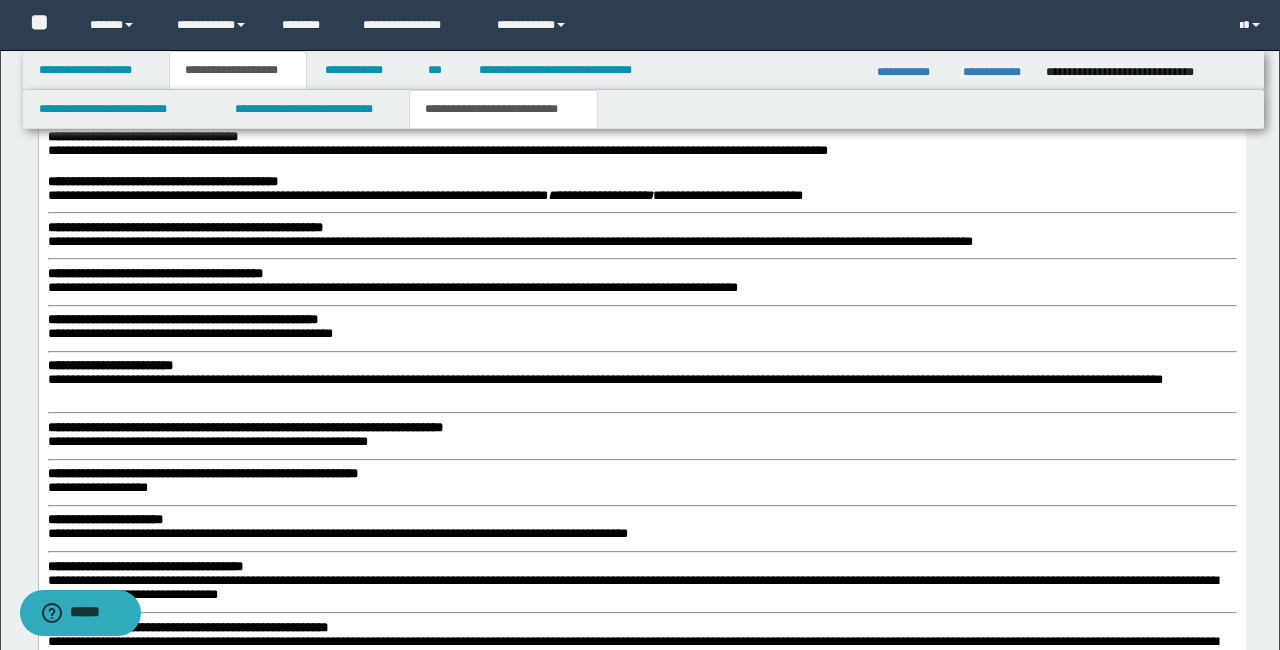 scroll, scrollTop: 2475, scrollLeft: 0, axis: vertical 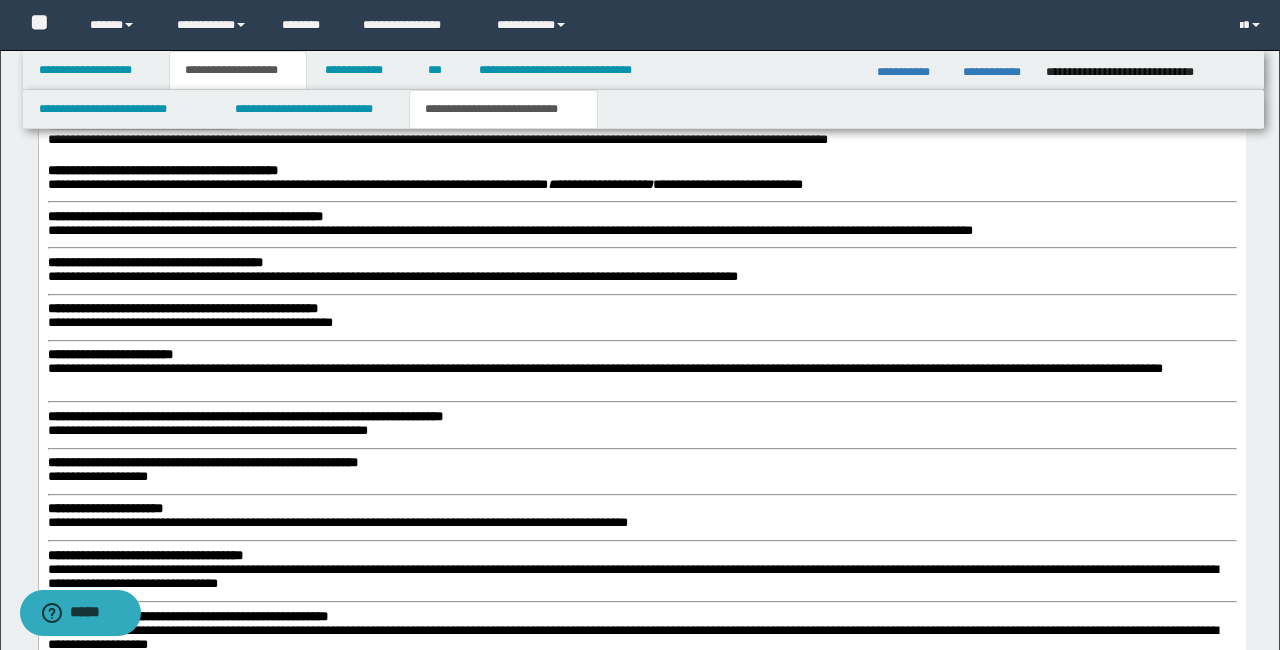 click on "**********" at bounding box center (641, 1169) 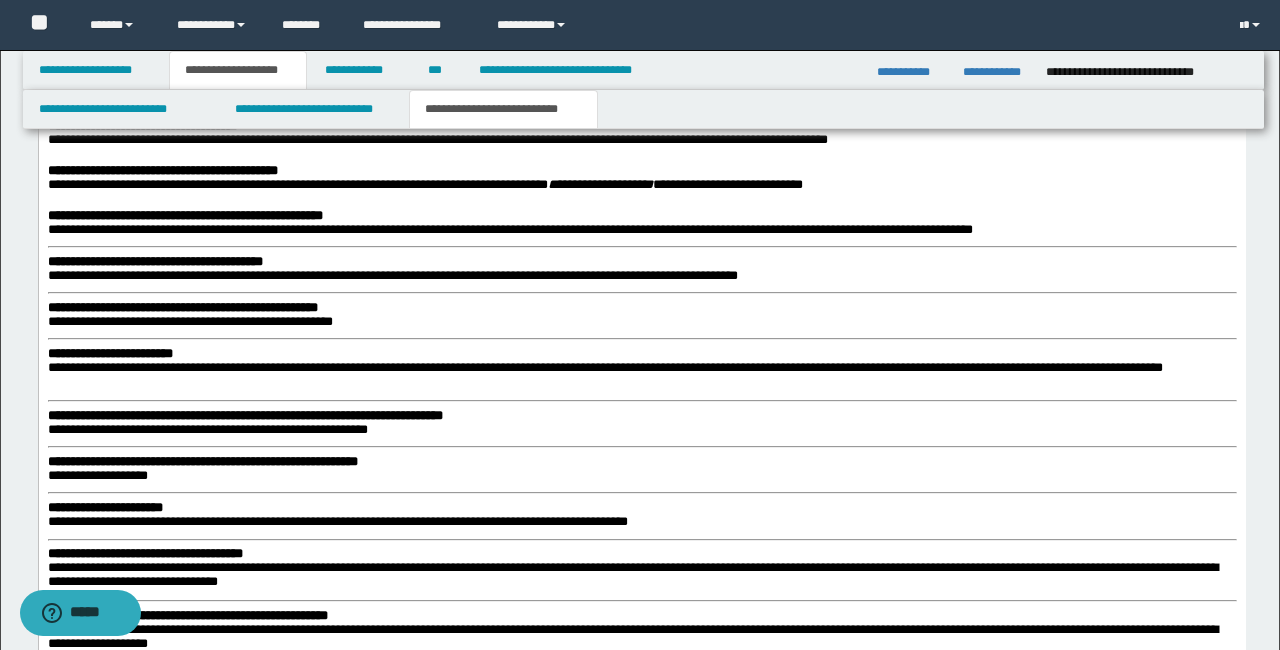 click on "**********" at bounding box center [641, 1169] 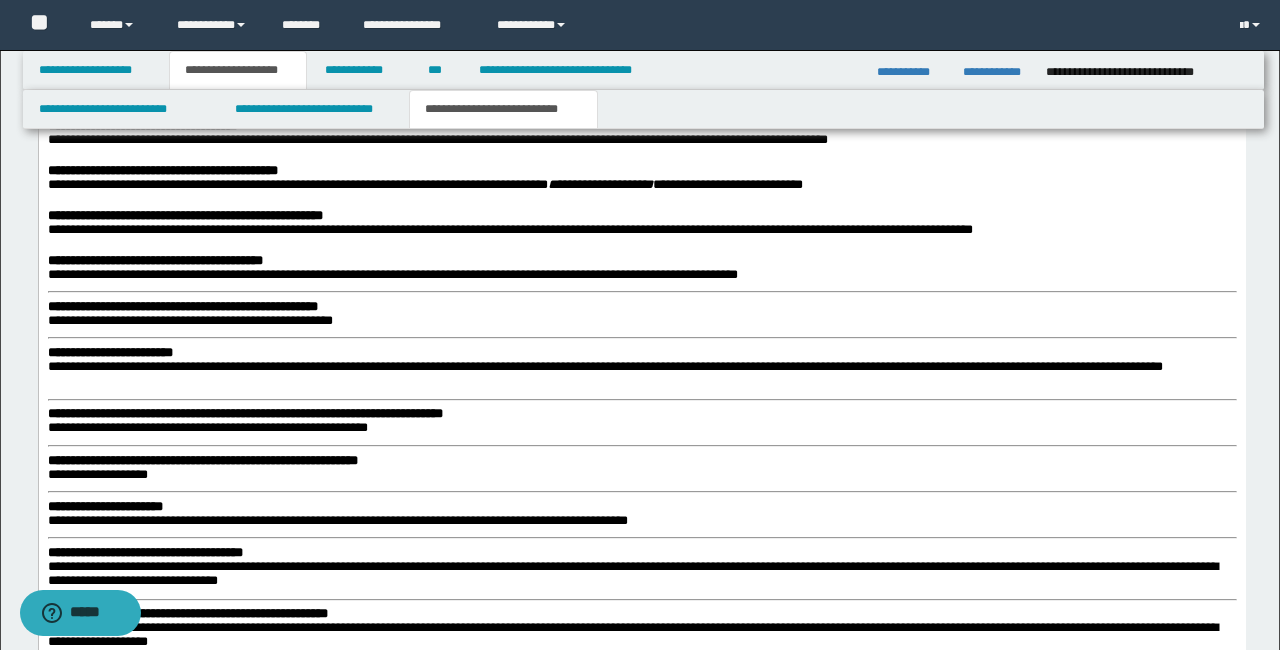 click on "**********" at bounding box center [182, 306] 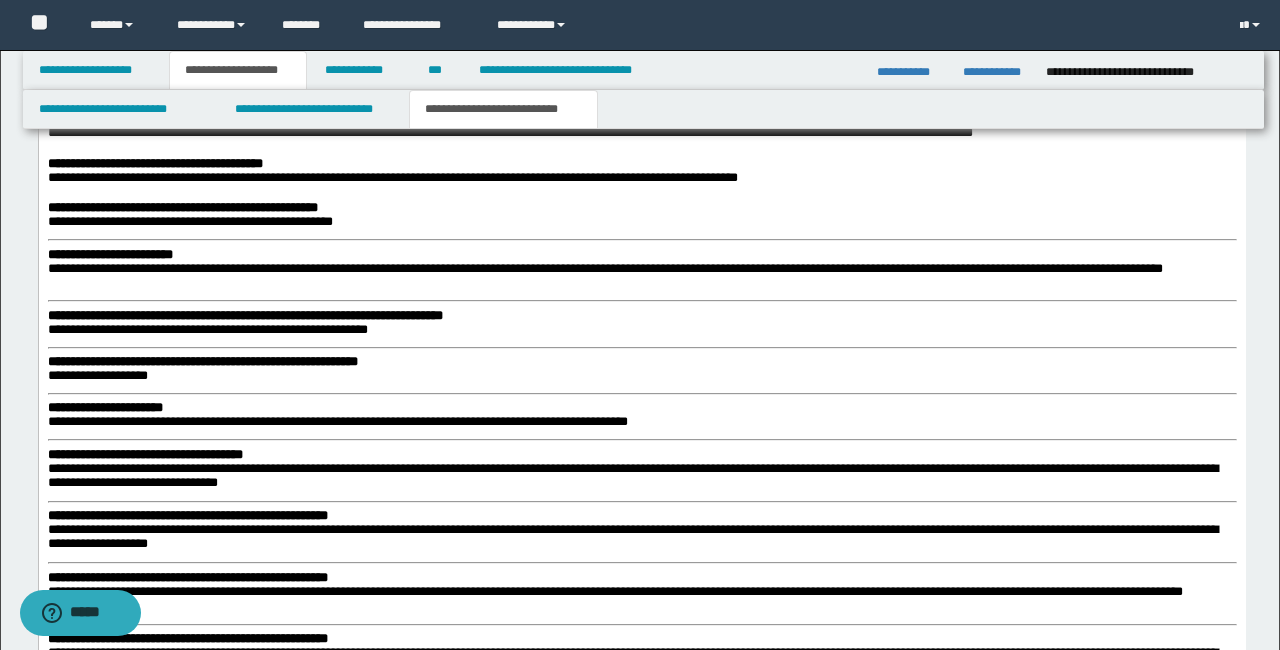 scroll, scrollTop: 2573, scrollLeft: 0, axis: vertical 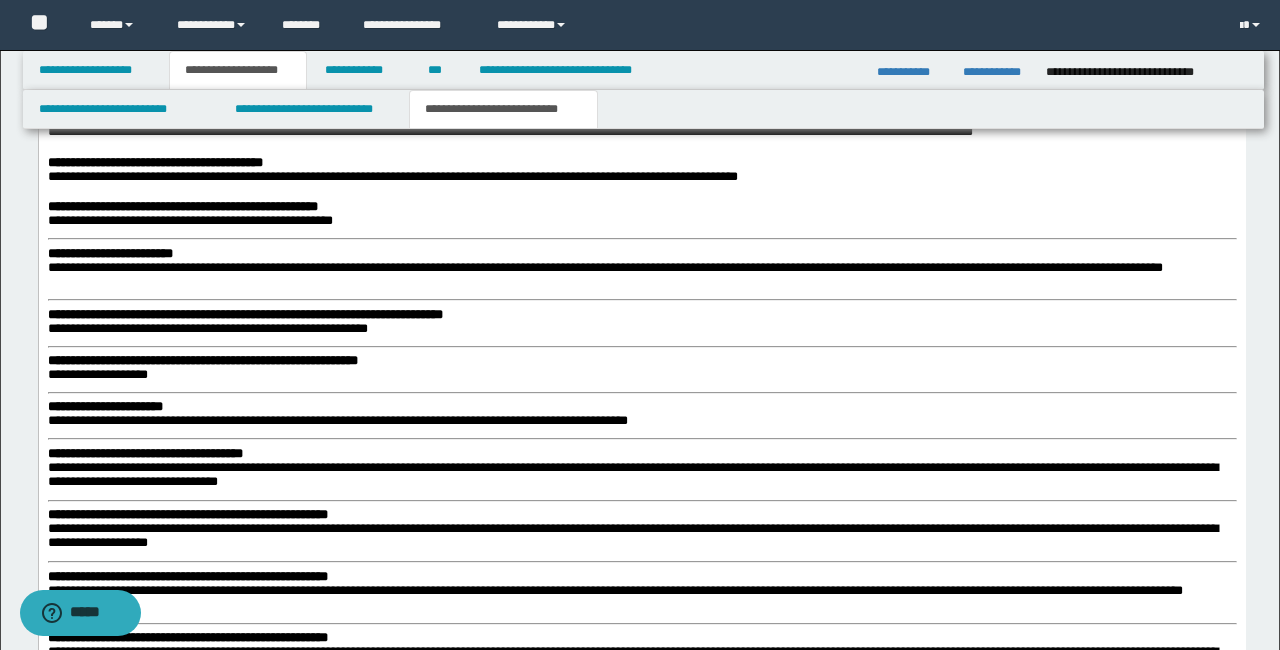 click on "**********" at bounding box center (109, 253) 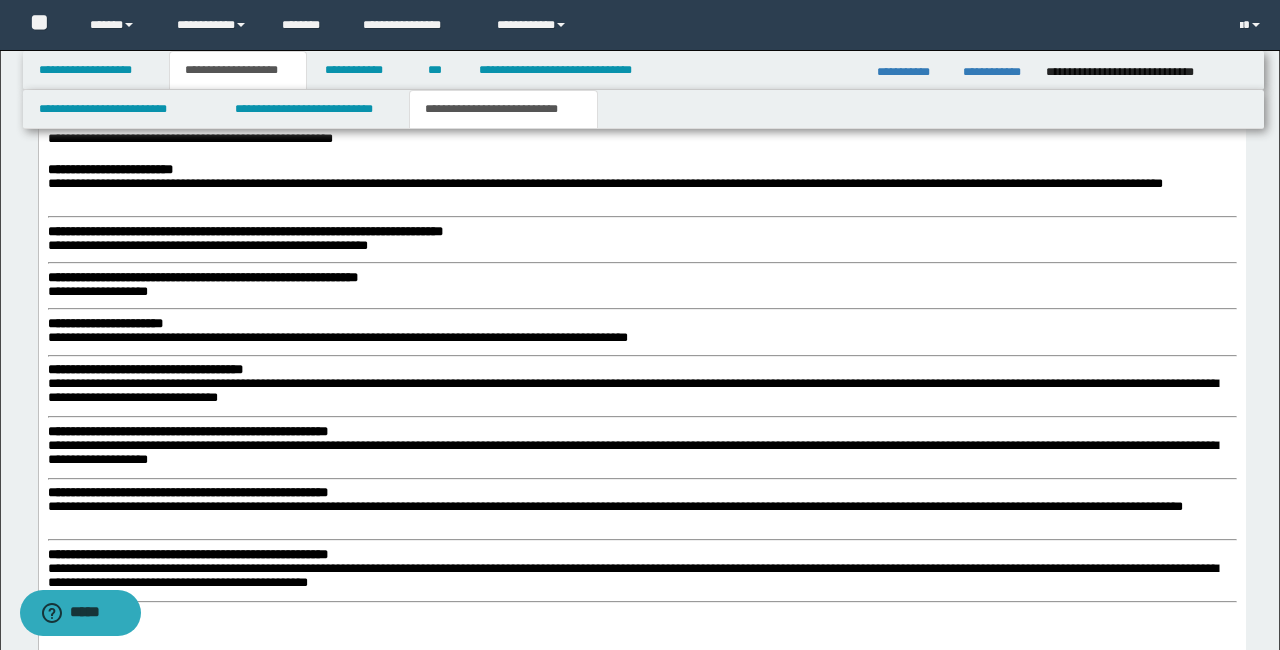 scroll, scrollTop: 2658, scrollLeft: 0, axis: vertical 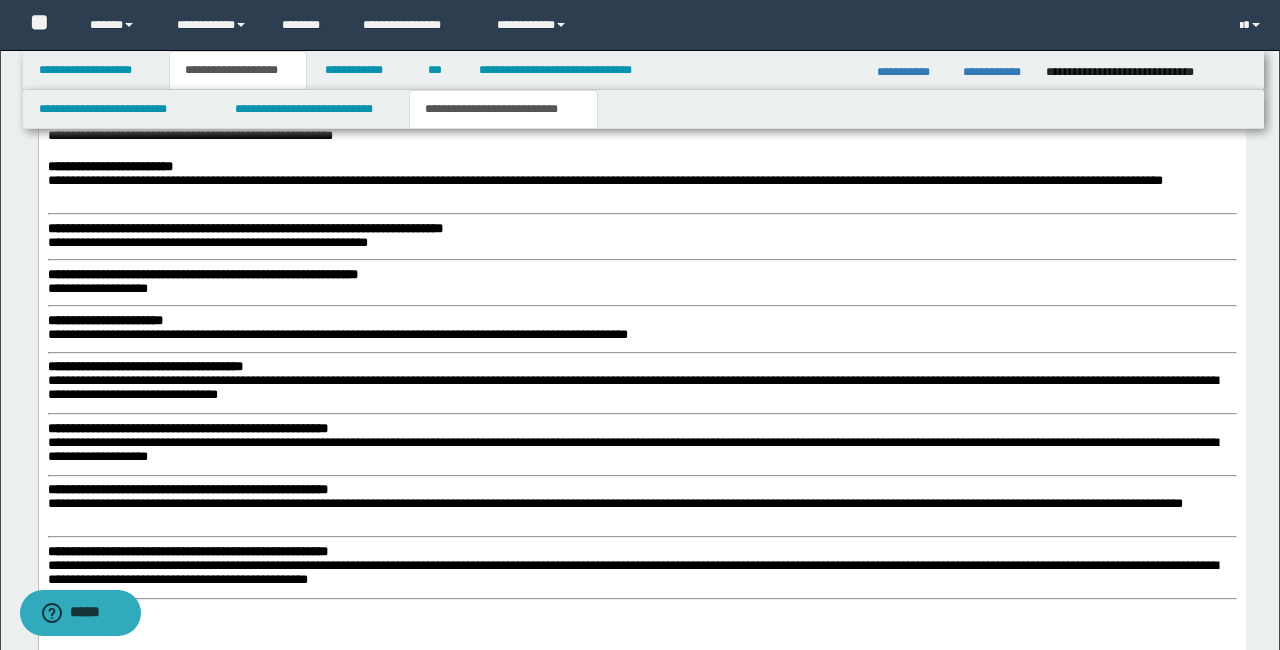 click on "**********" at bounding box center (641, 984) 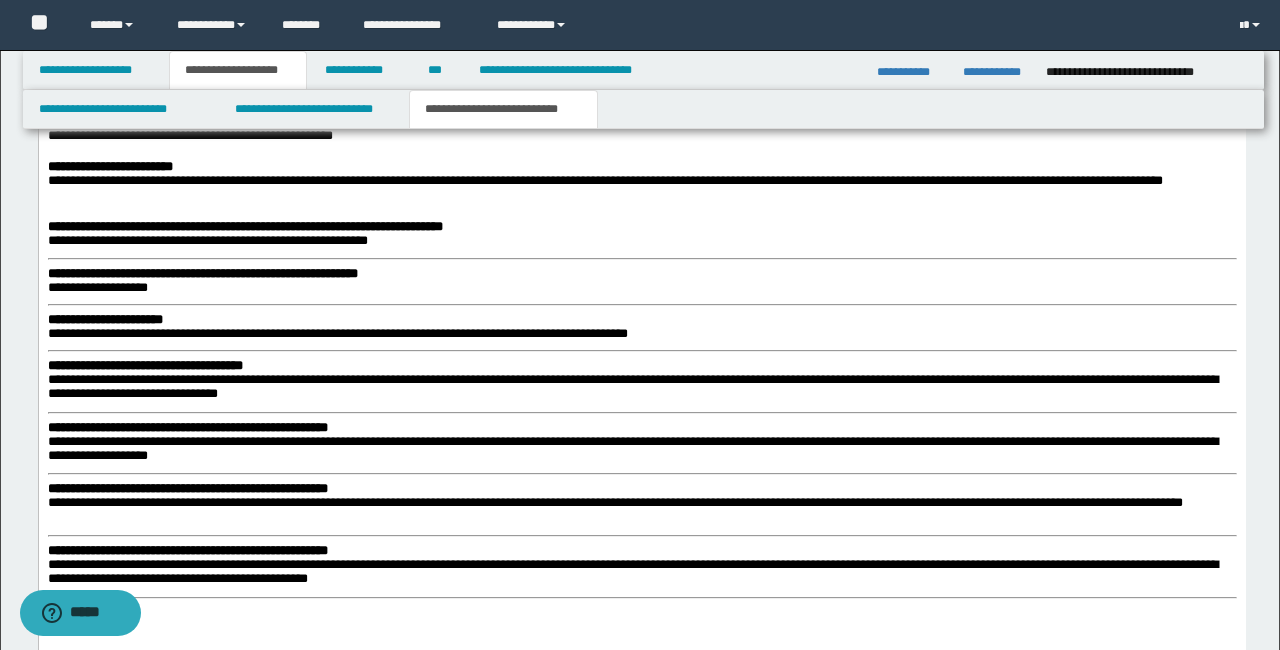 click on "**********" at bounding box center [202, 273] 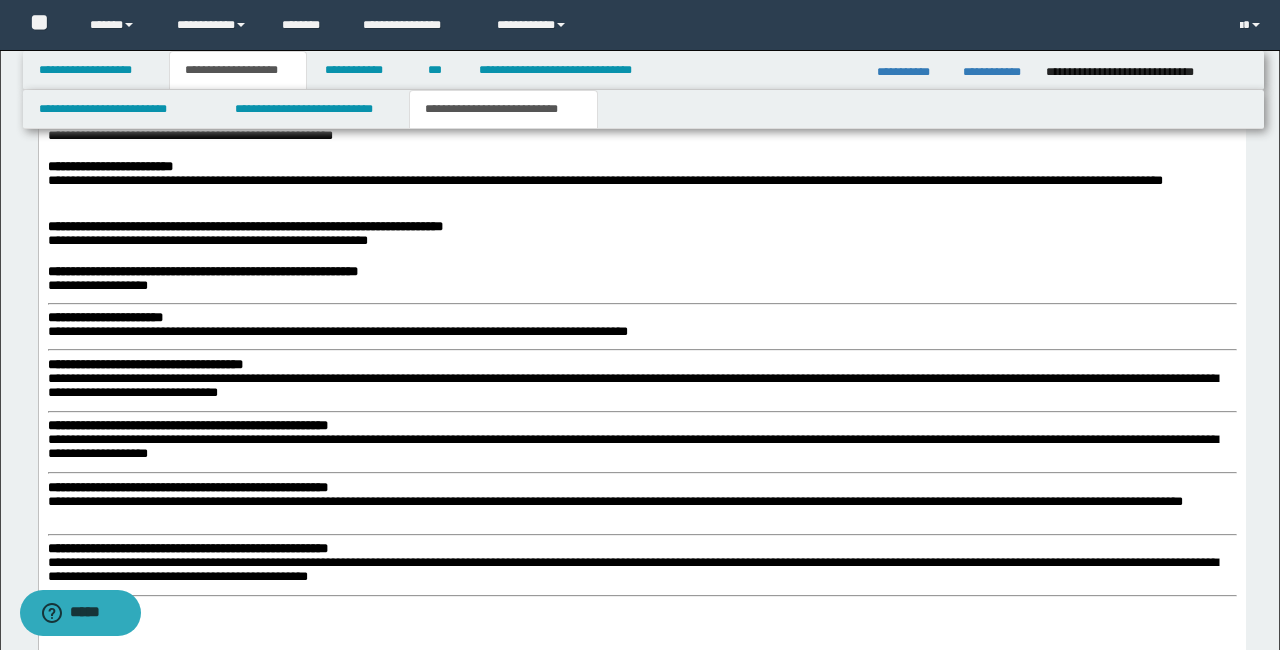 click on "**********" at bounding box center [641, 982] 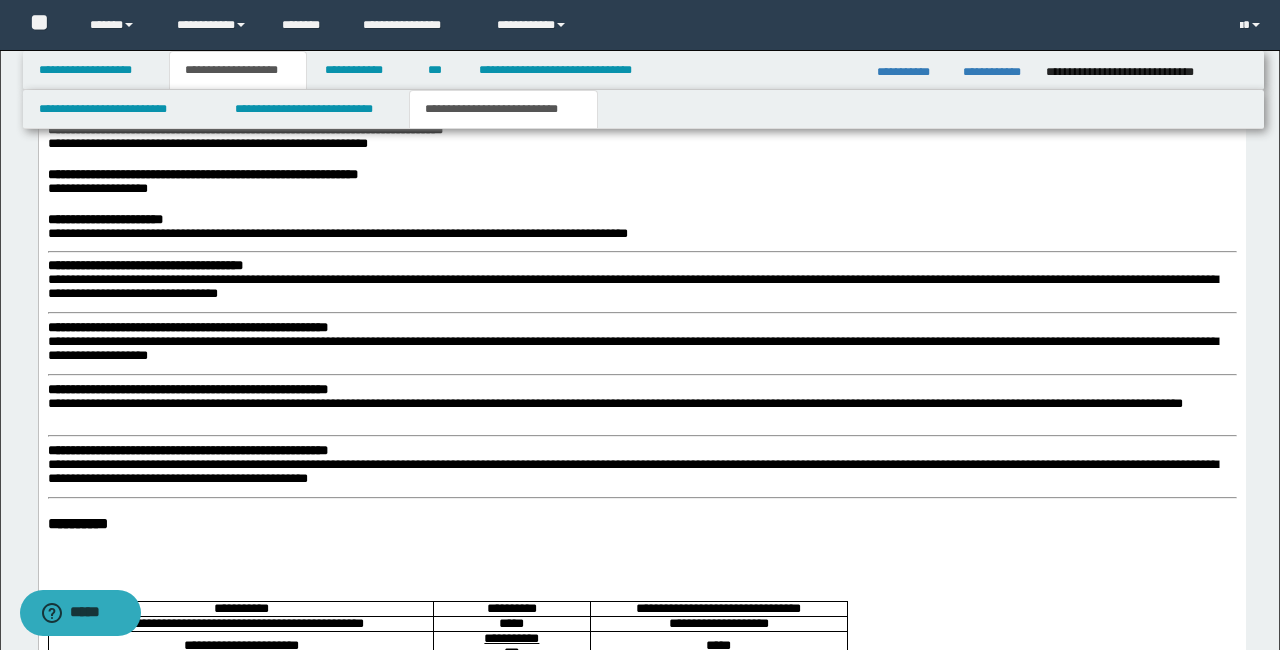 scroll, scrollTop: 2759, scrollLeft: 0, axis: vertical 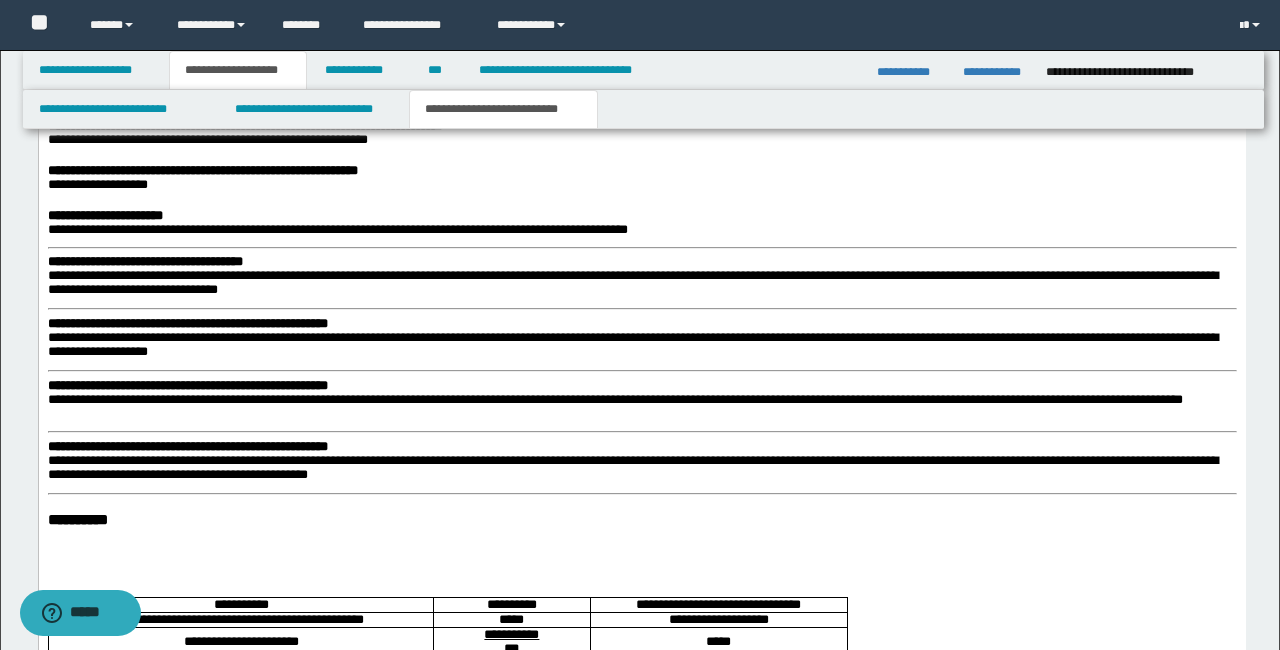 click on "**********" at bounding box center (144, 261) 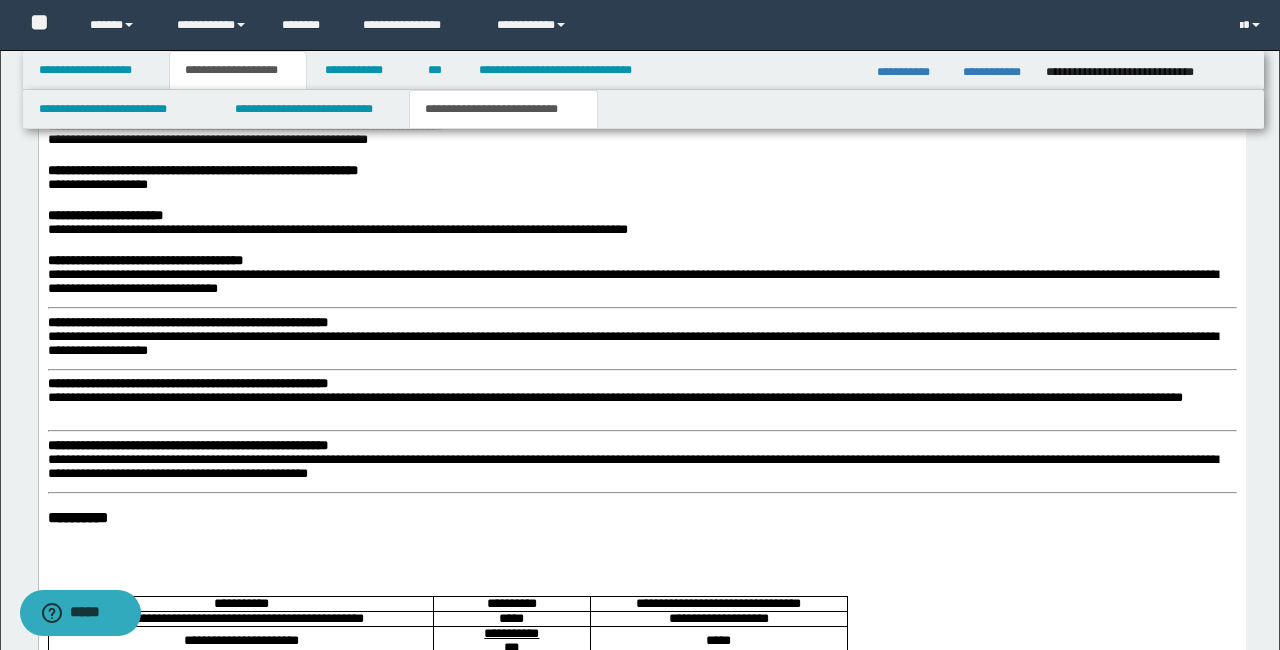 click on "**********" at bounding box center (641, 880) 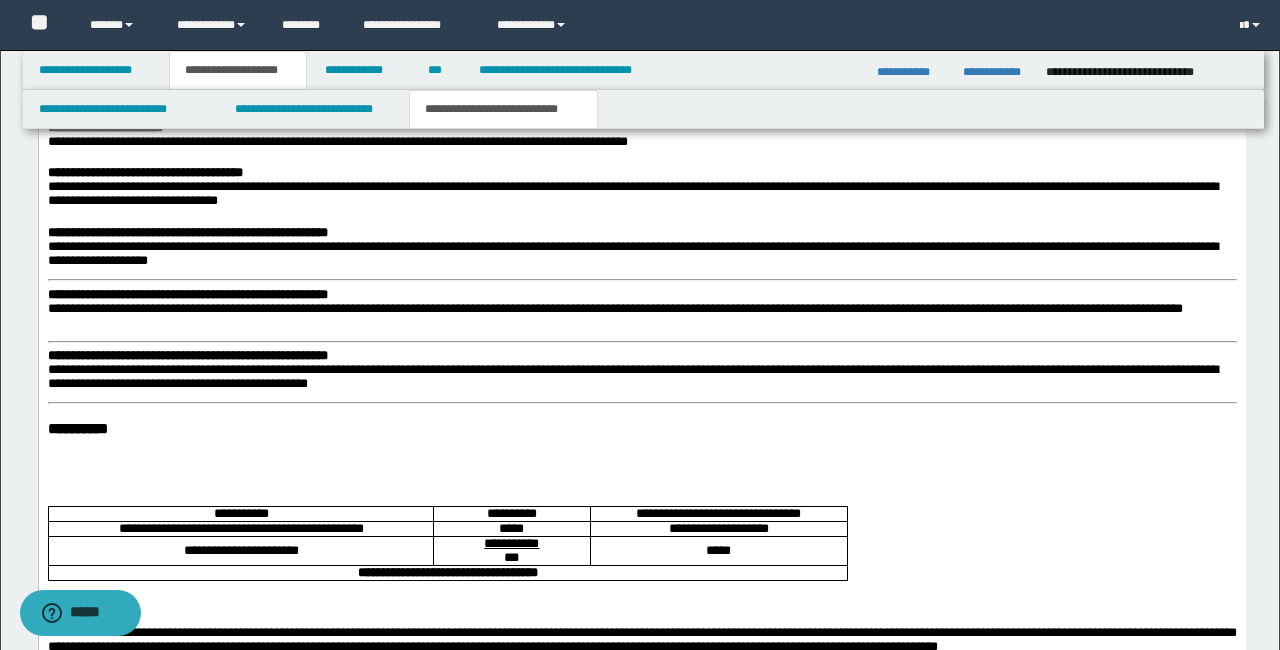 scroll, scrollTop: 2850, scrollLeft: 0, axis: vertical 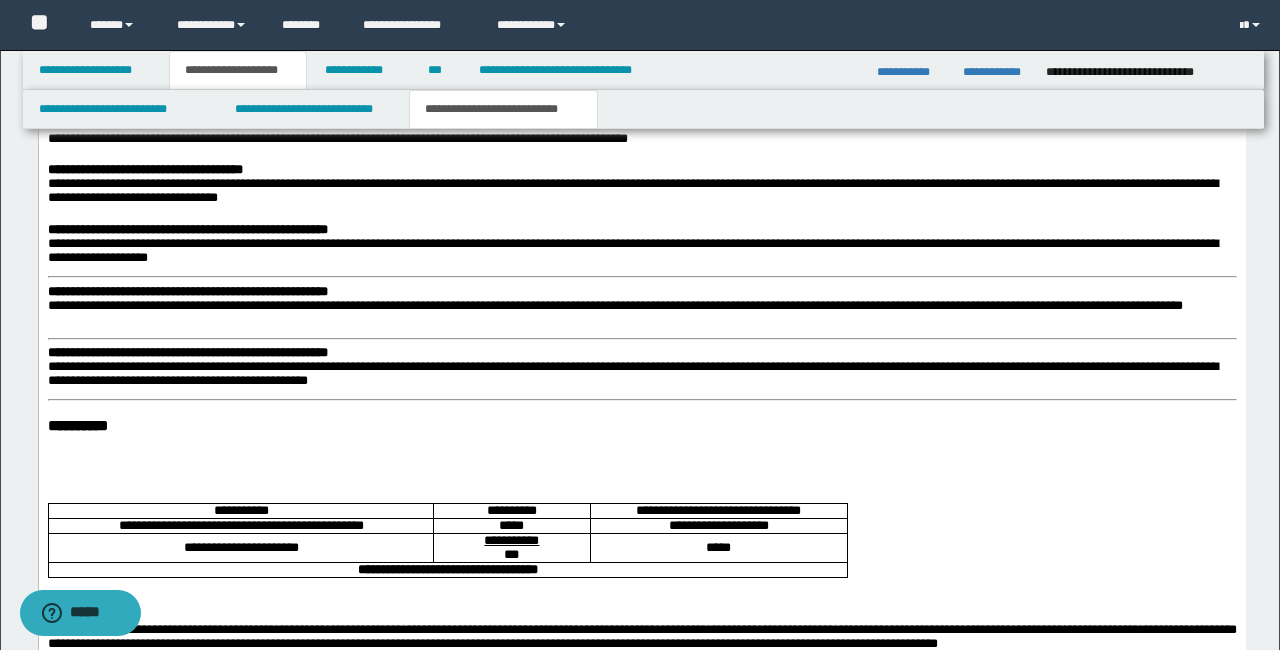 click on "**********" at bounding box center (641, 788) 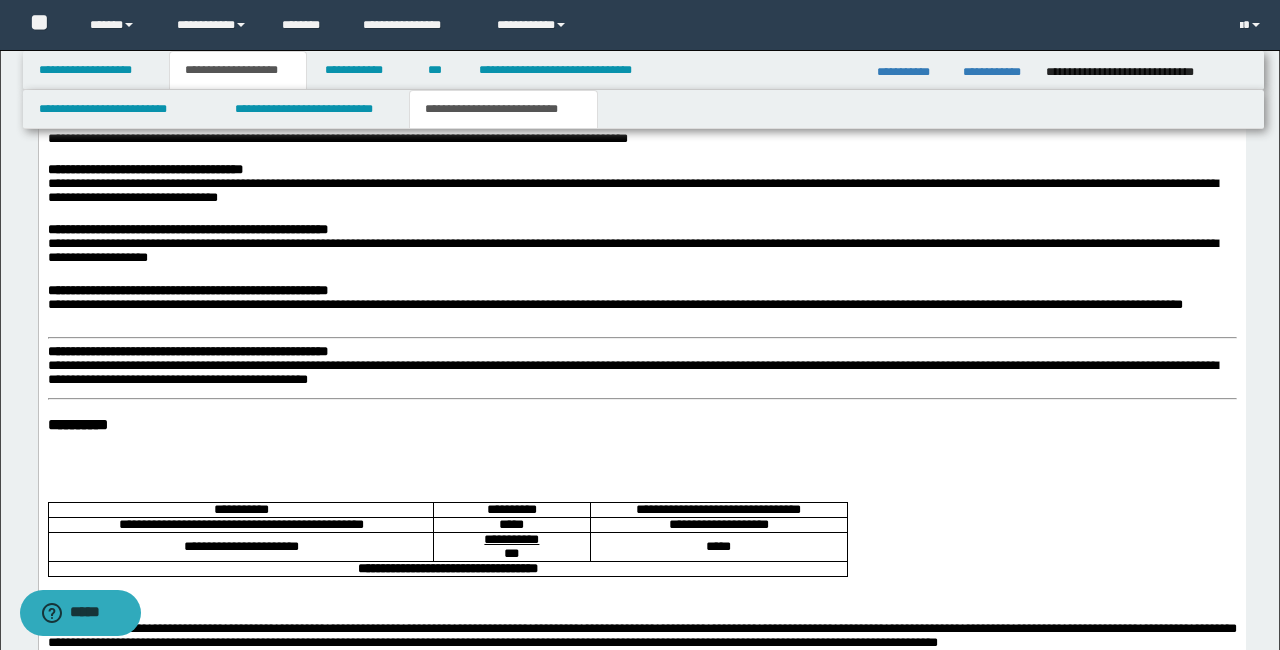 click on "**********" at bounding box center [187, 351] 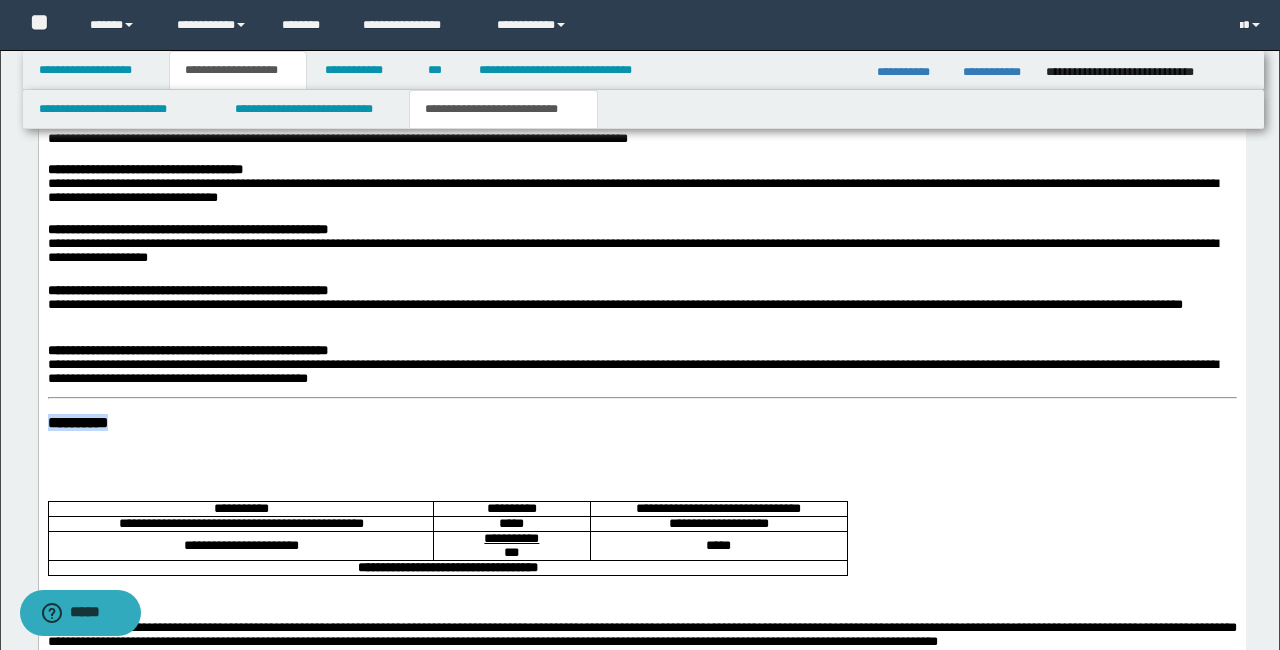 drag, startPoint x: 158, startPoint y: 516, endPoint x: 25, endPoint y: 498, distance: 134.21252 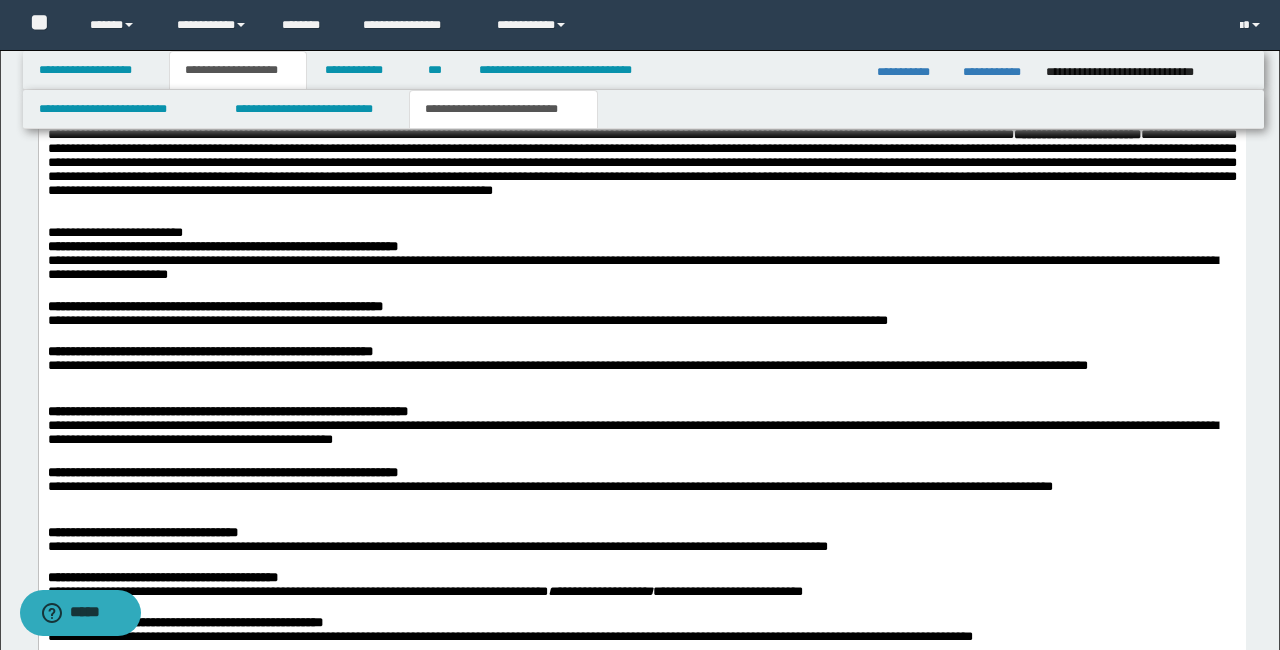 scroll, scrollTop: 2071, scrollLeft: 0, axis: vertical 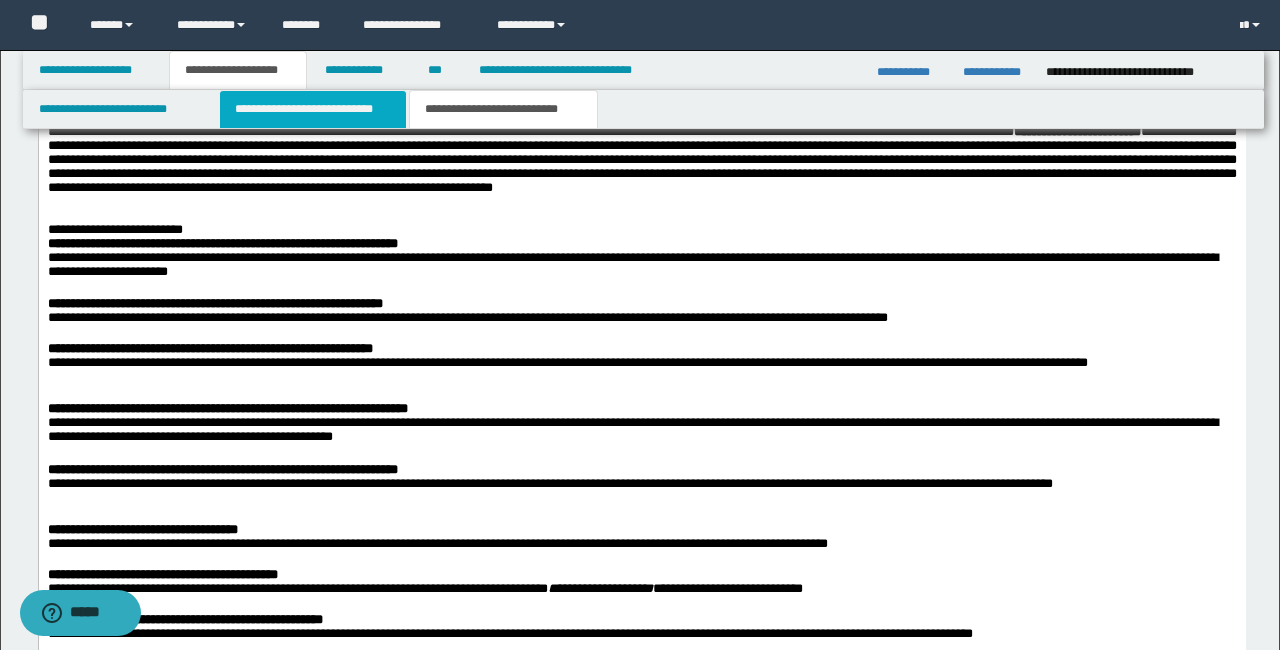 click on "**********" at bounding box center (312, 109) 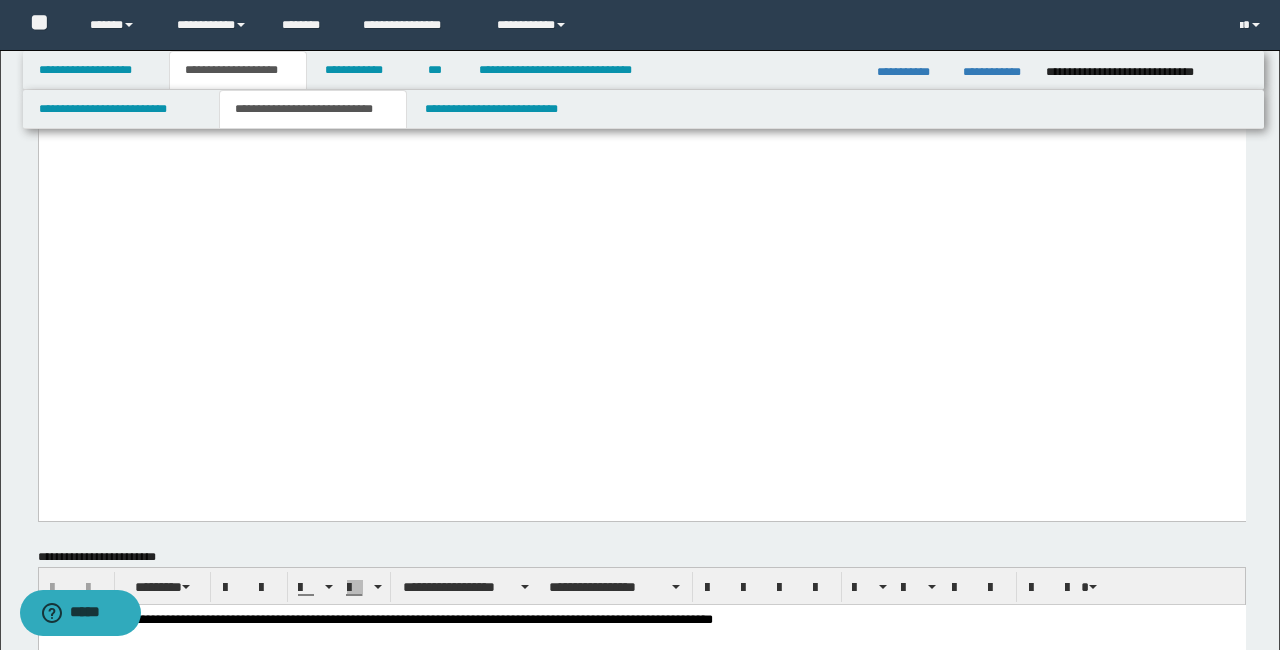 scroll, scrollTop: 1972, scrollLeft: 0, axis: vertical 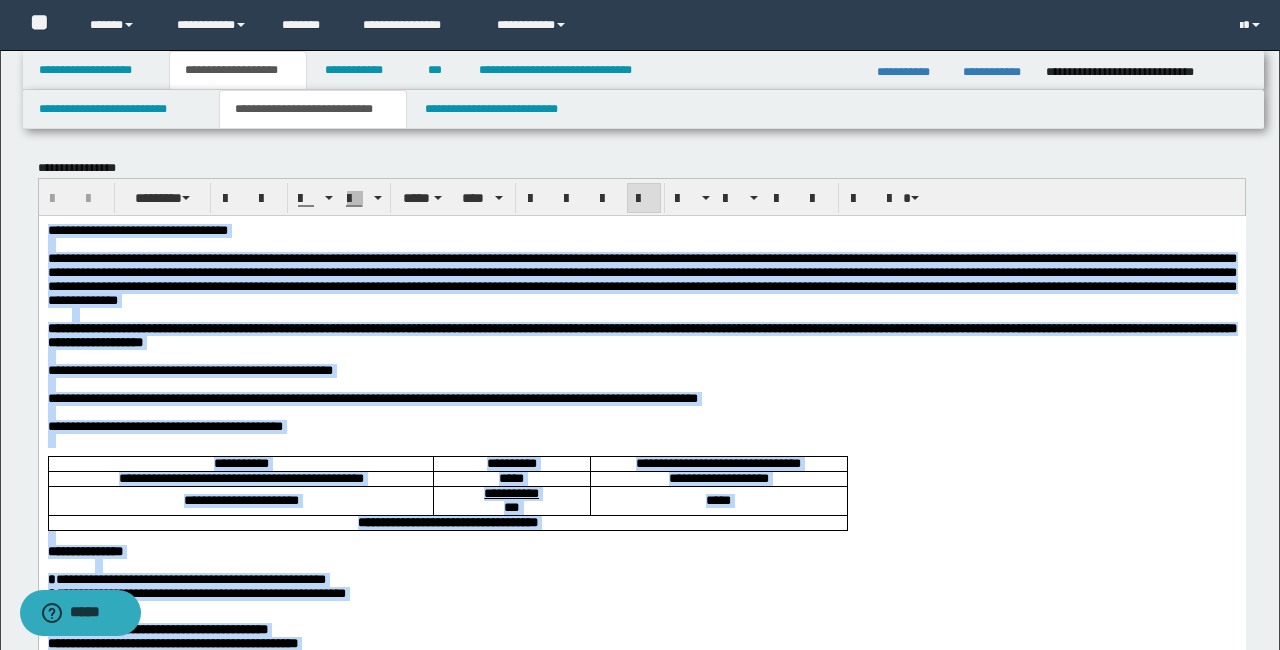 drag, startPoint x: 506, startPoint y: 2398, endPoint x: 77, endPoint y: 226, distance: 2213.9614 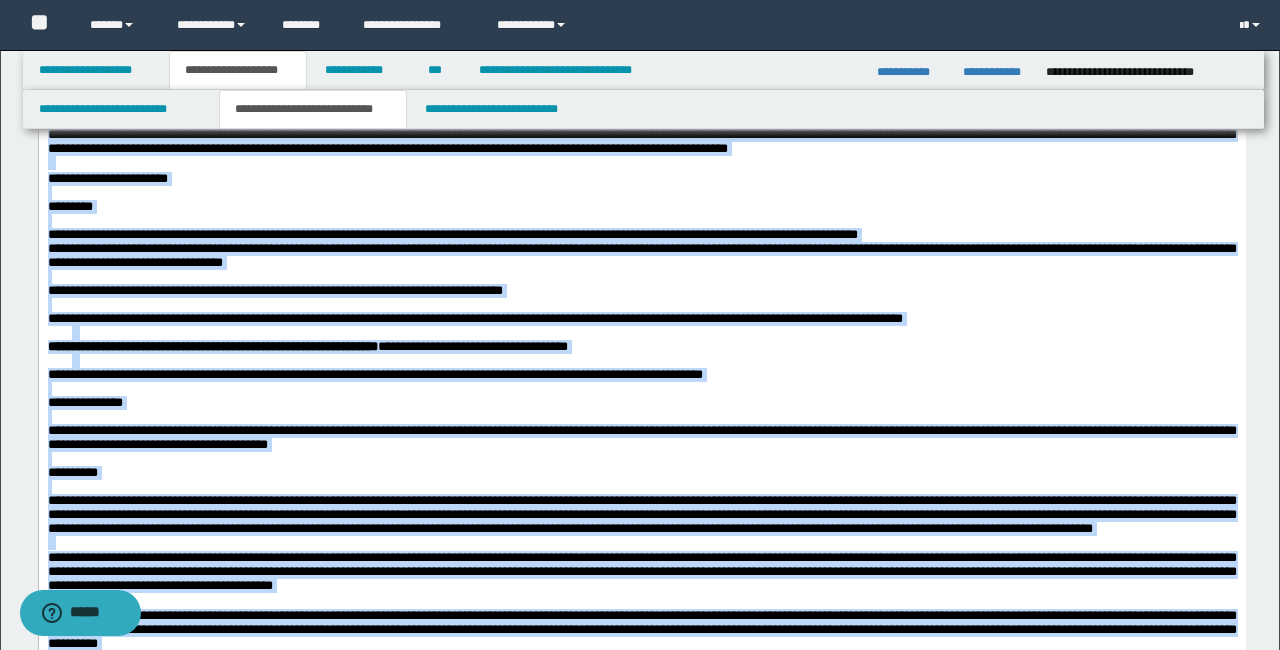 scroll, scrollTop: 806, scrollLeft: 0, axis: vertical 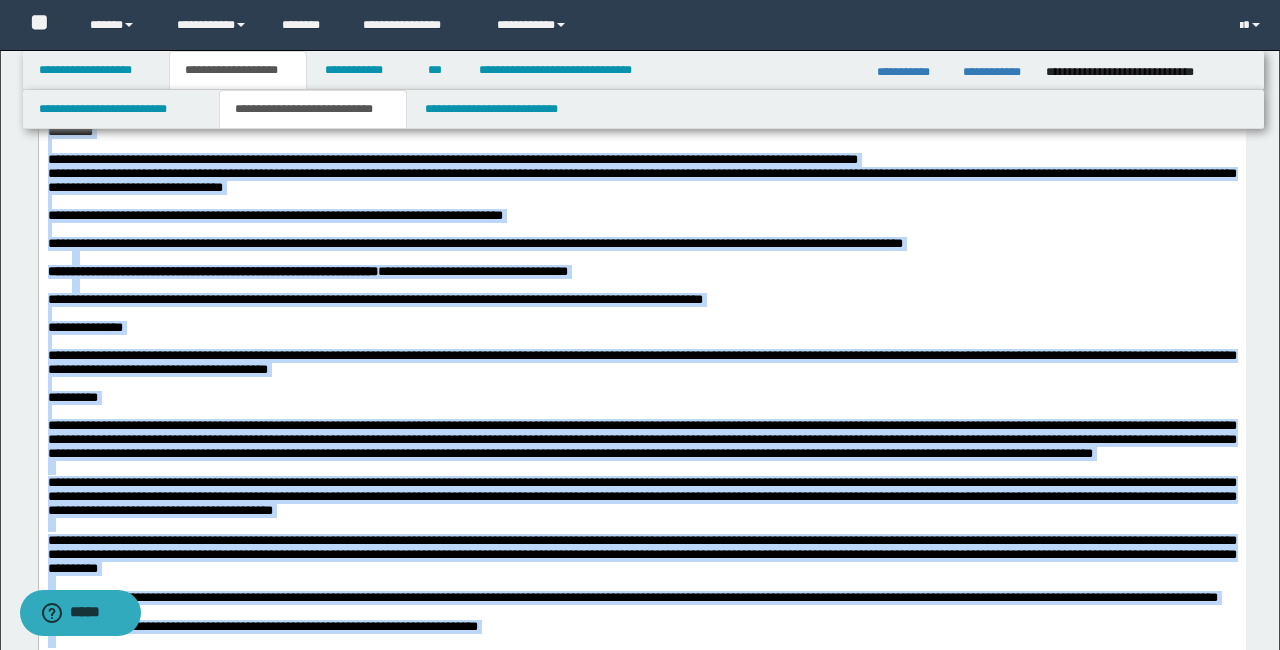 click on "**********" at bounding box center (641, 237) 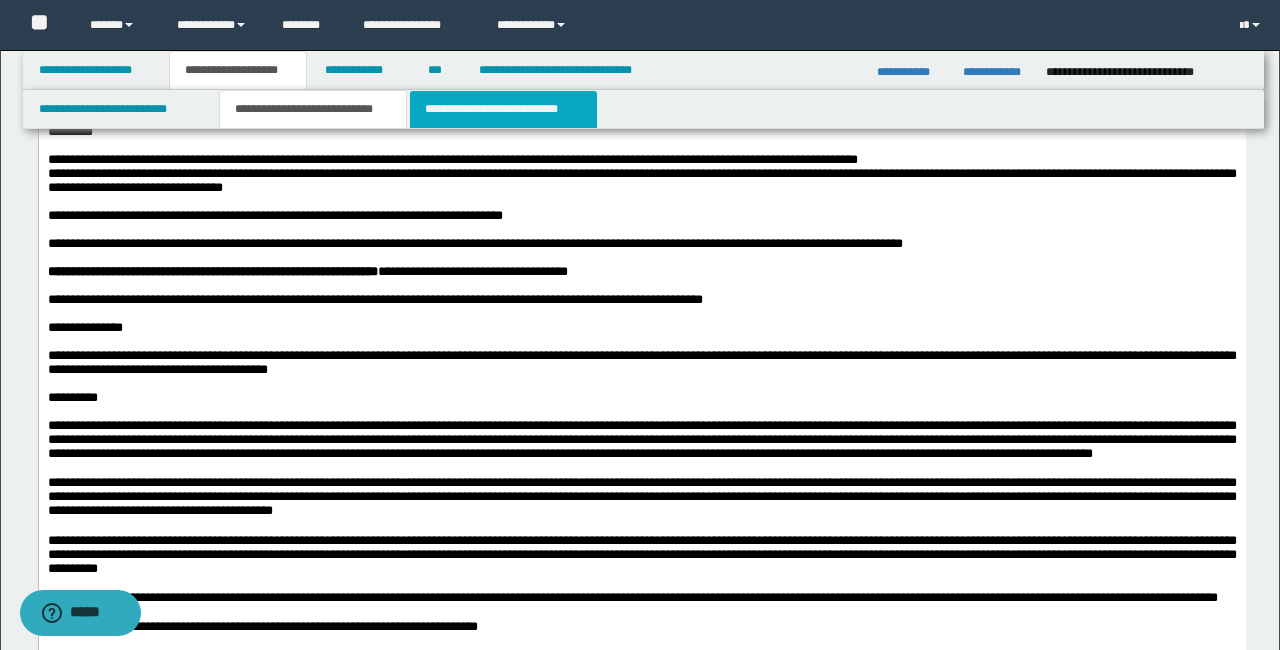 click on "**********" at bounding box center [503, 109] 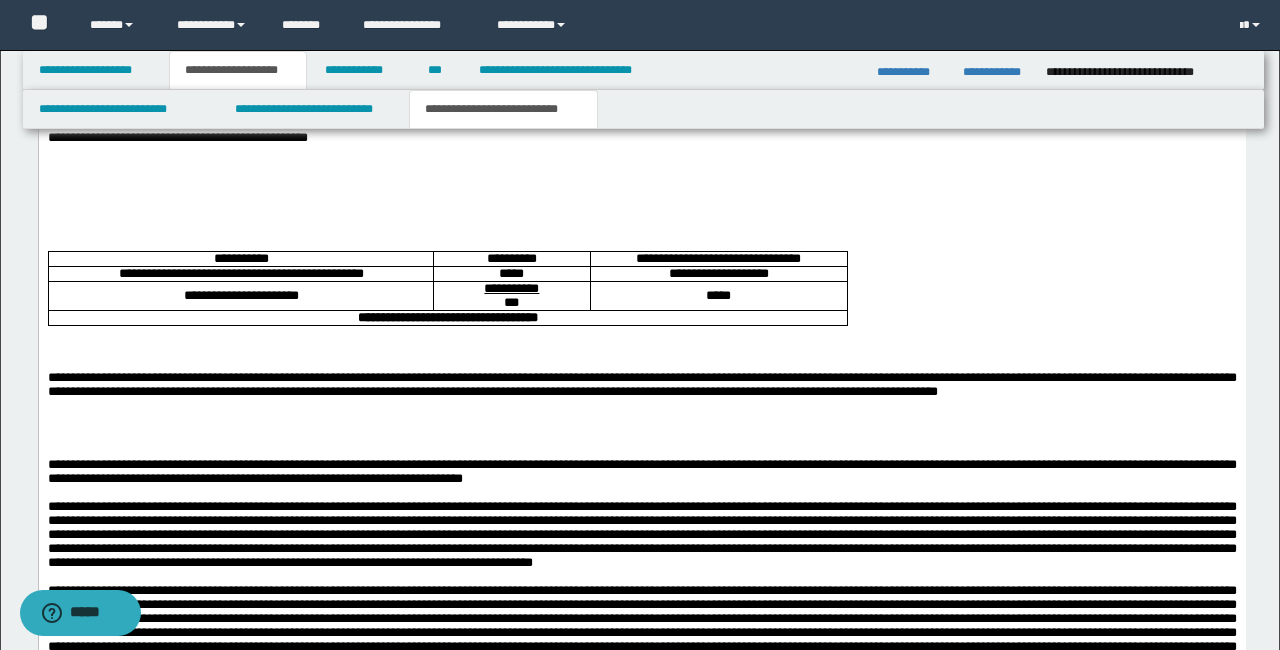 scroll, scrollTop: 3085, scrollLeft: 0, axis: vertical 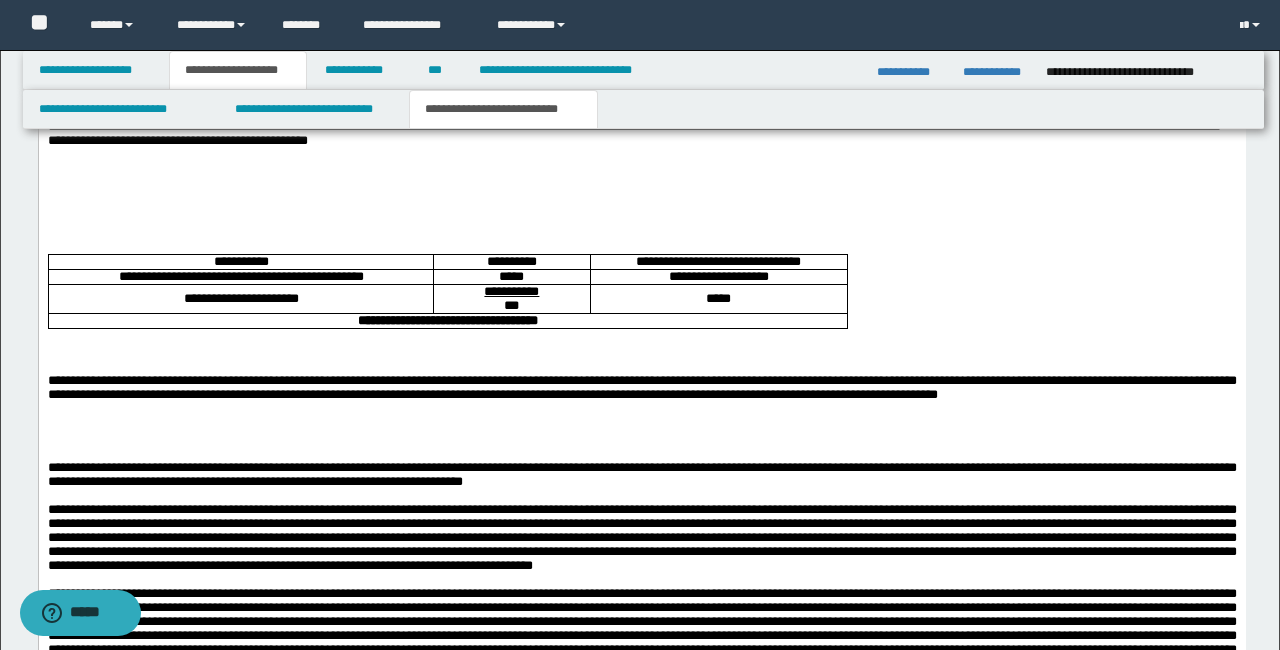click on "**********" at bounding box center [641, 545] 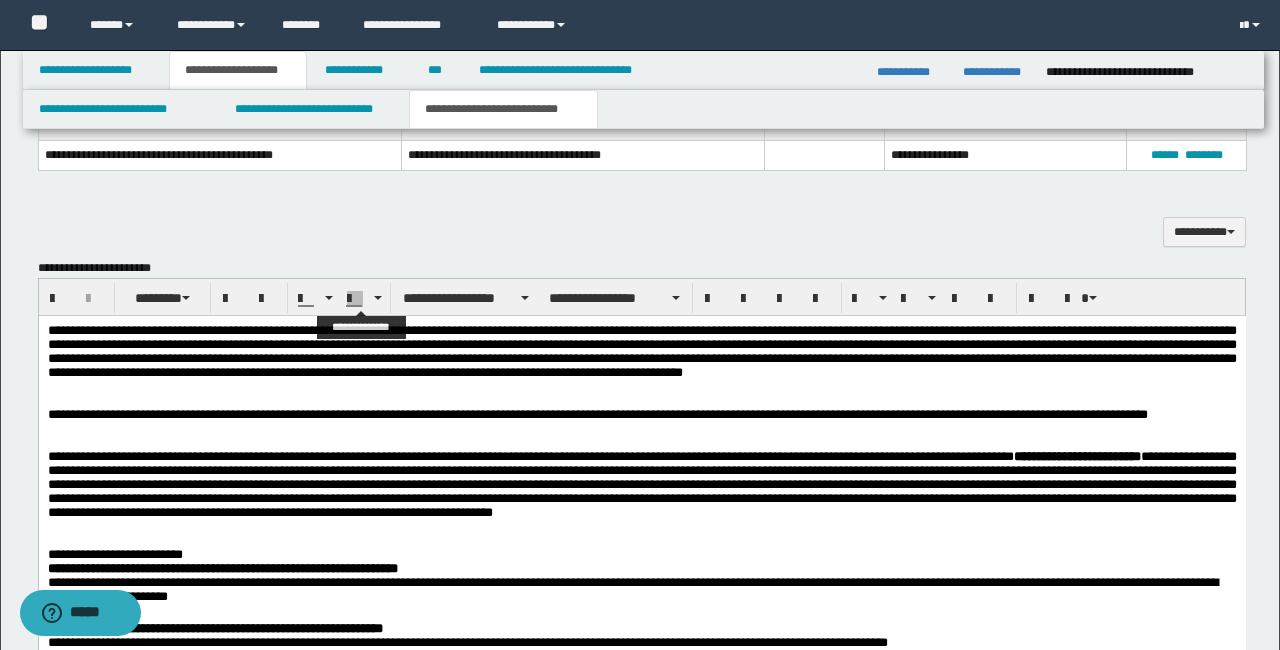 scroll, scrollTop: 1759, scrollLeft: 0, axis: vertical 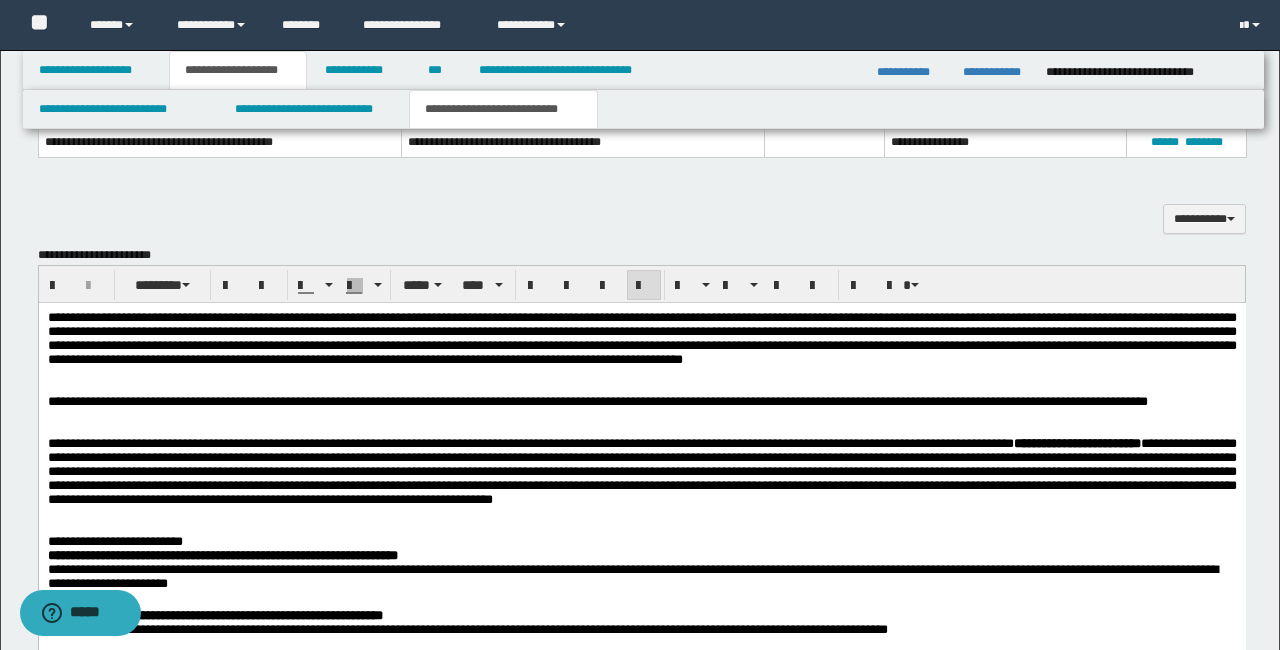 click on "**********" at bounding box center [641, 401] 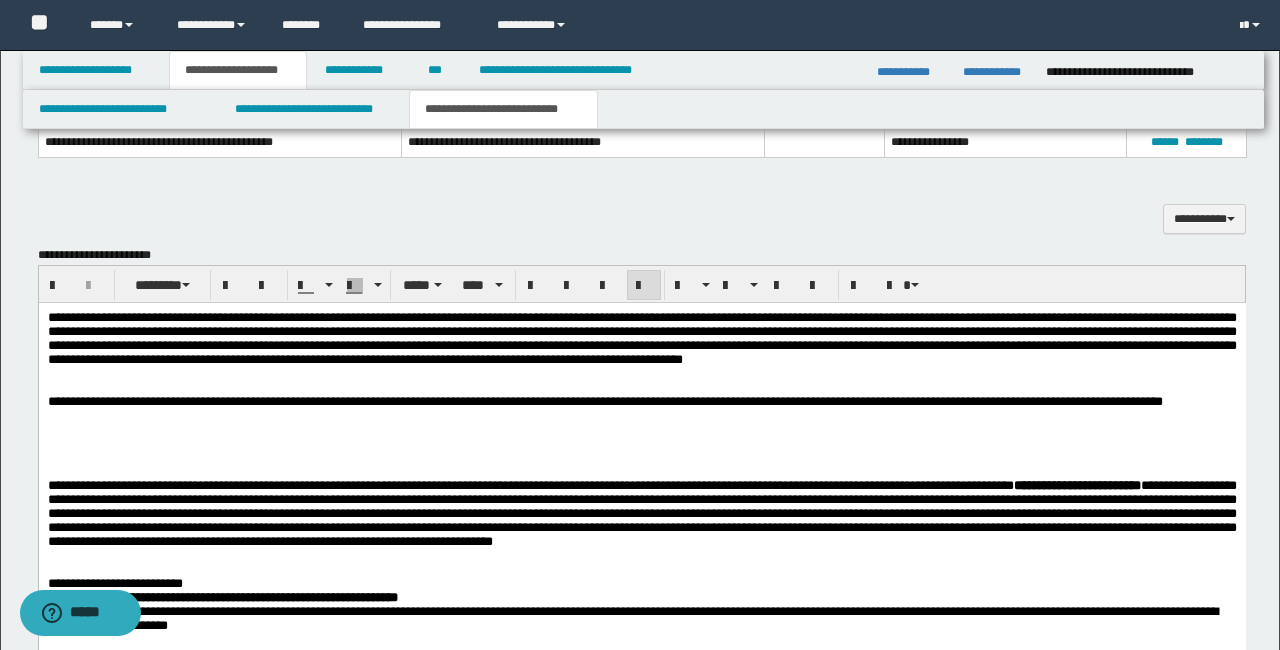 click at bounding box center (641, 429) 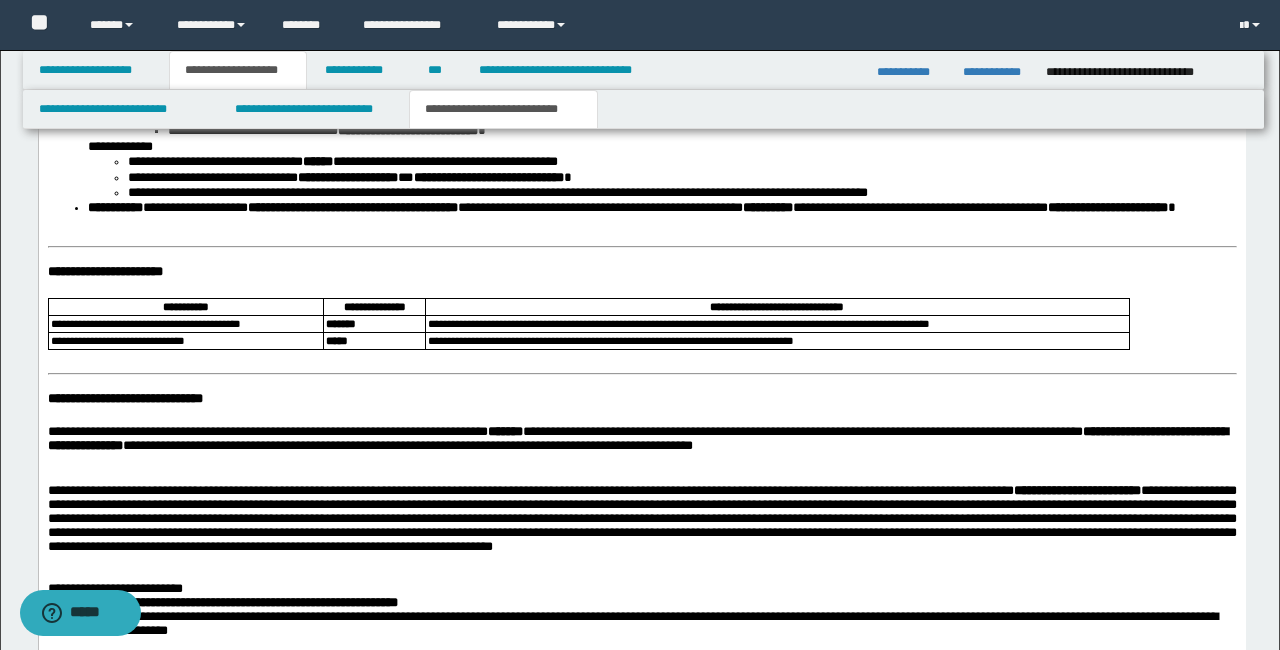 scroll, scrollTop: 2762, scrollLeft: 0, axis: vertical 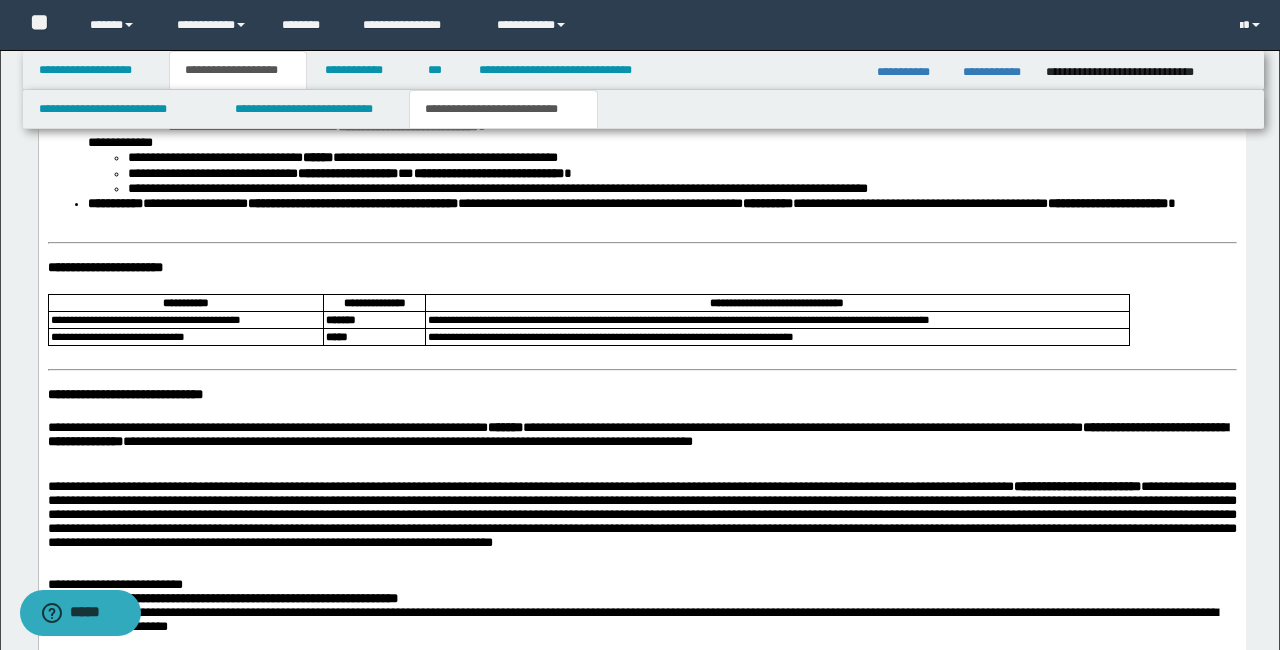 click on "**********" at bounding box center [641, 436] 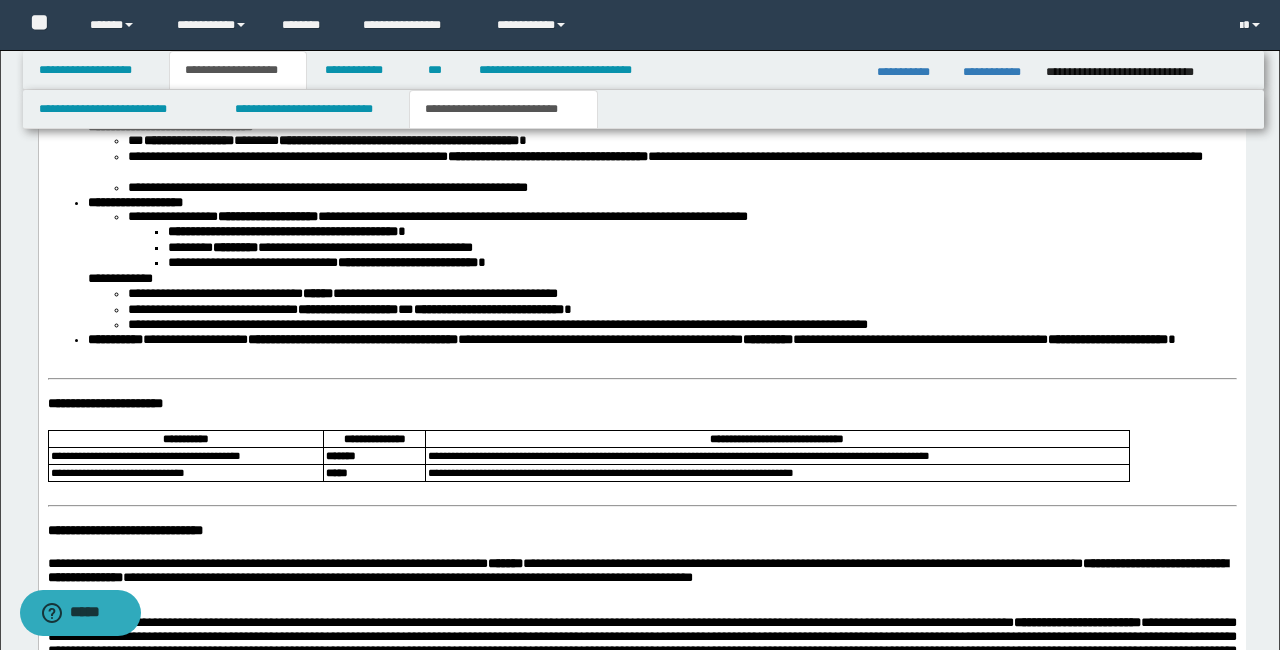 scroll, scrollTop: 2626, scrollLeft: 0, axis: vertical 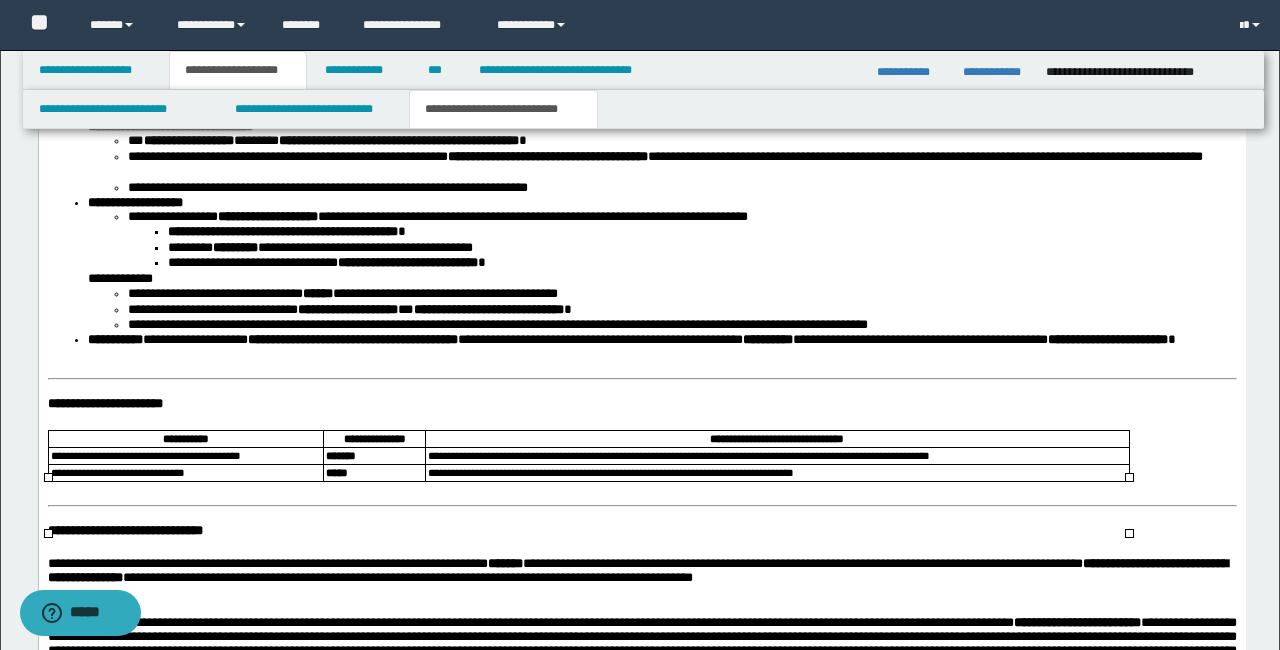 click on "**********" at bounding box center [776, 456] 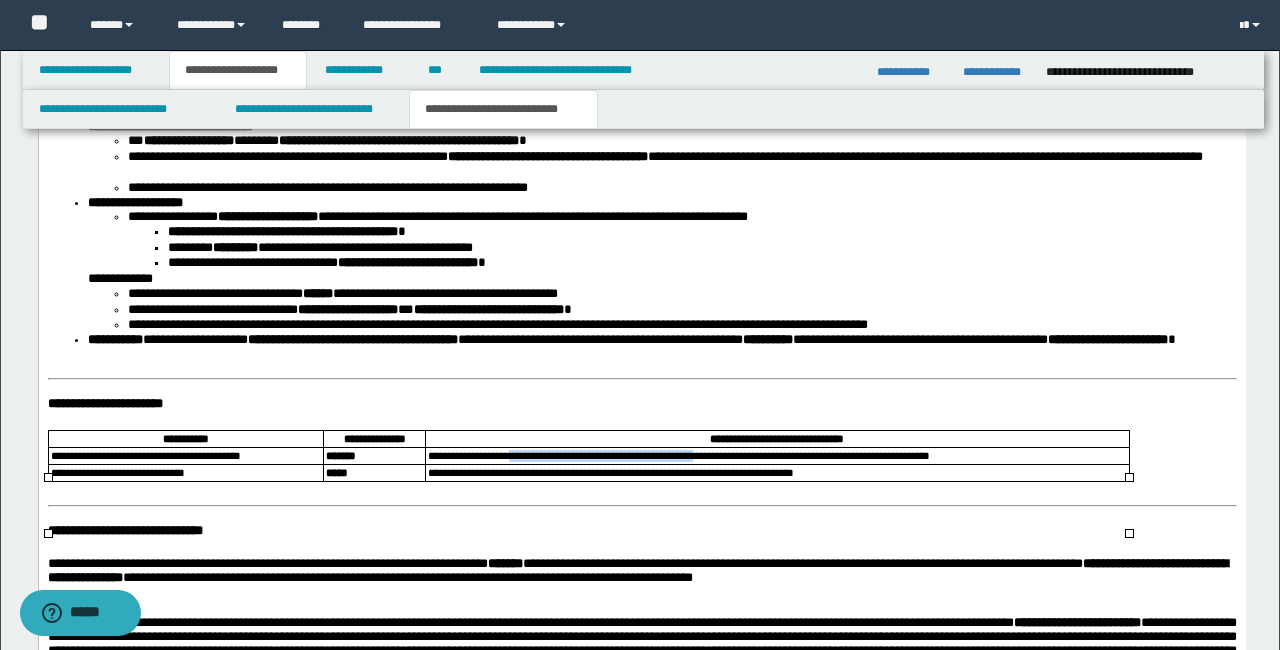 drag, startPoint x: 809, startPoint y: 505, endPoint x: 550, endPoint y: 508, distance: 259.01736 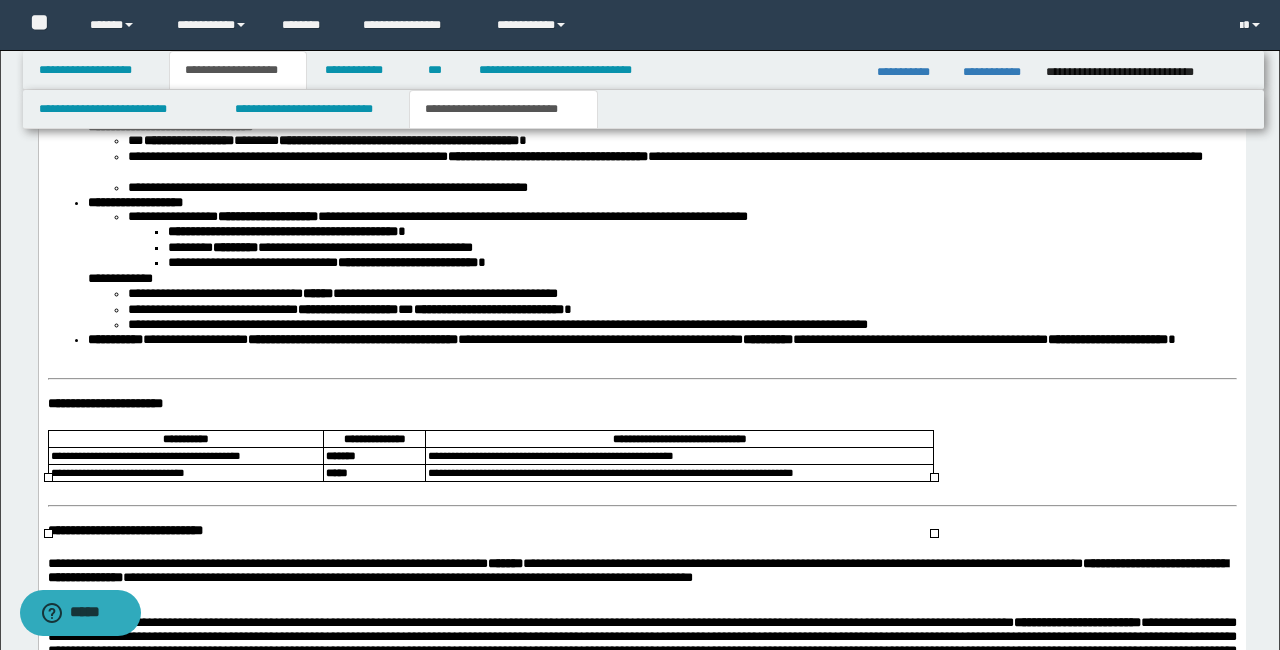 click on "**********" at bounding box center (678, 456) 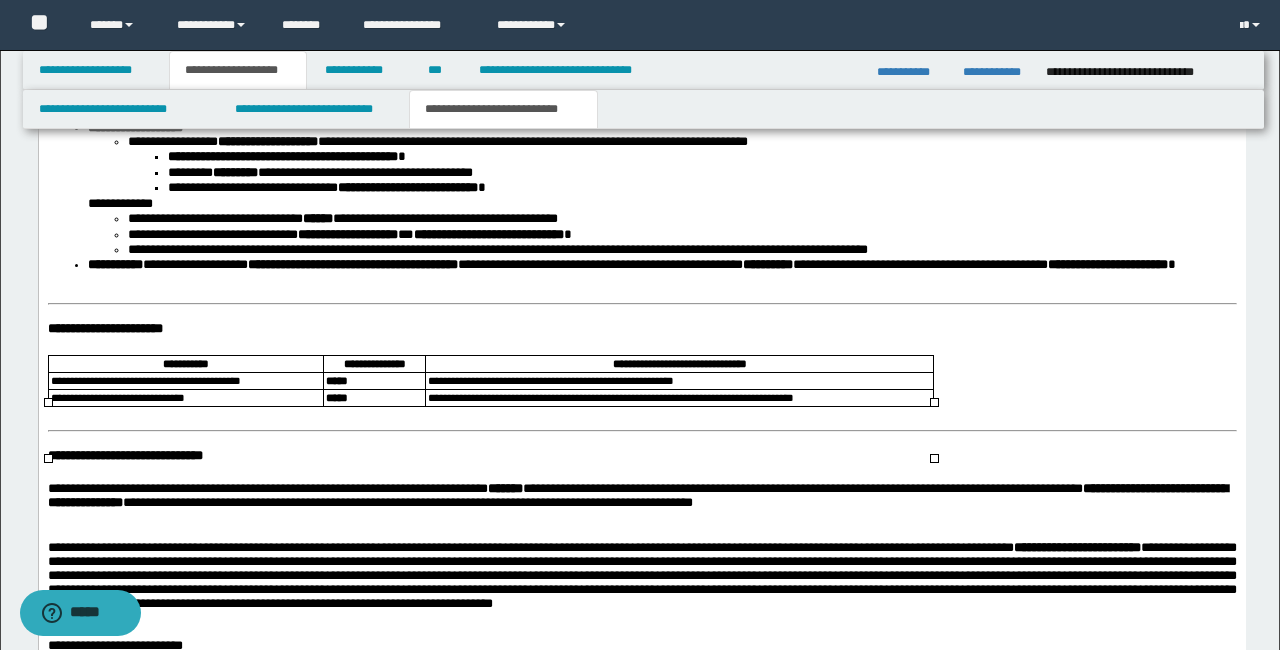 scroll, scrollTop: 2702, scrollLeft: 0, axis: vertical 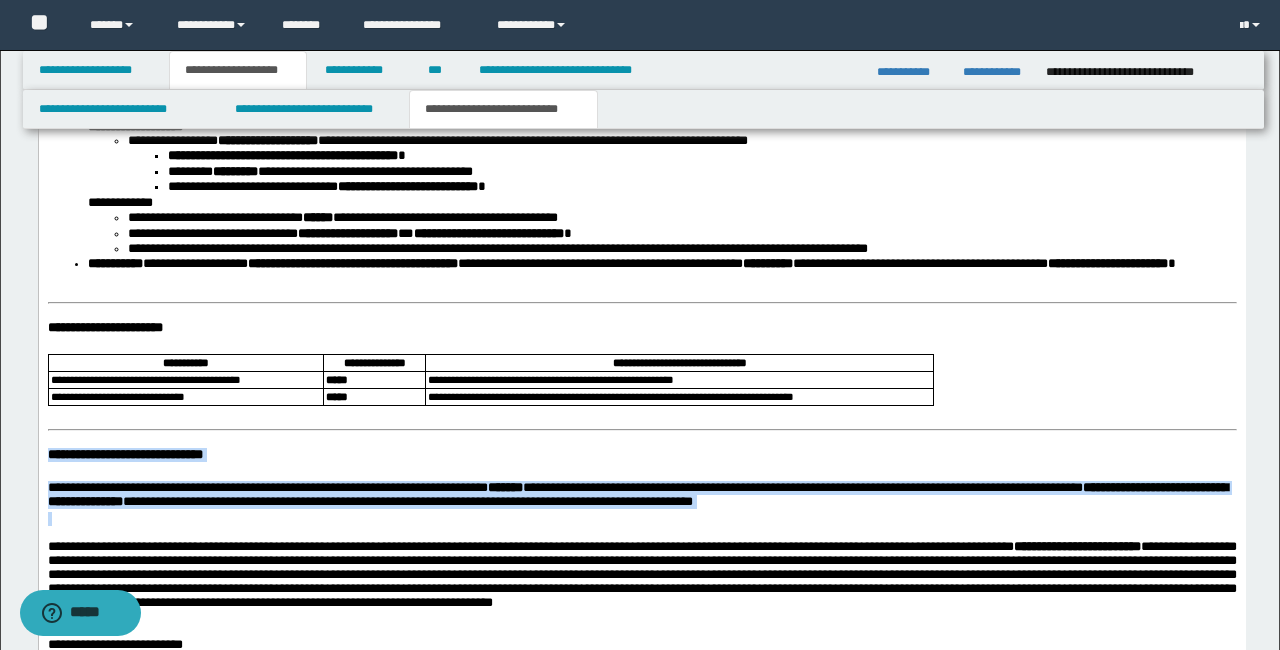 drag, startPoint x: 926, startPoint y: 562, endPoint x: 49, endPoint y: -135, distance: 1120.2401 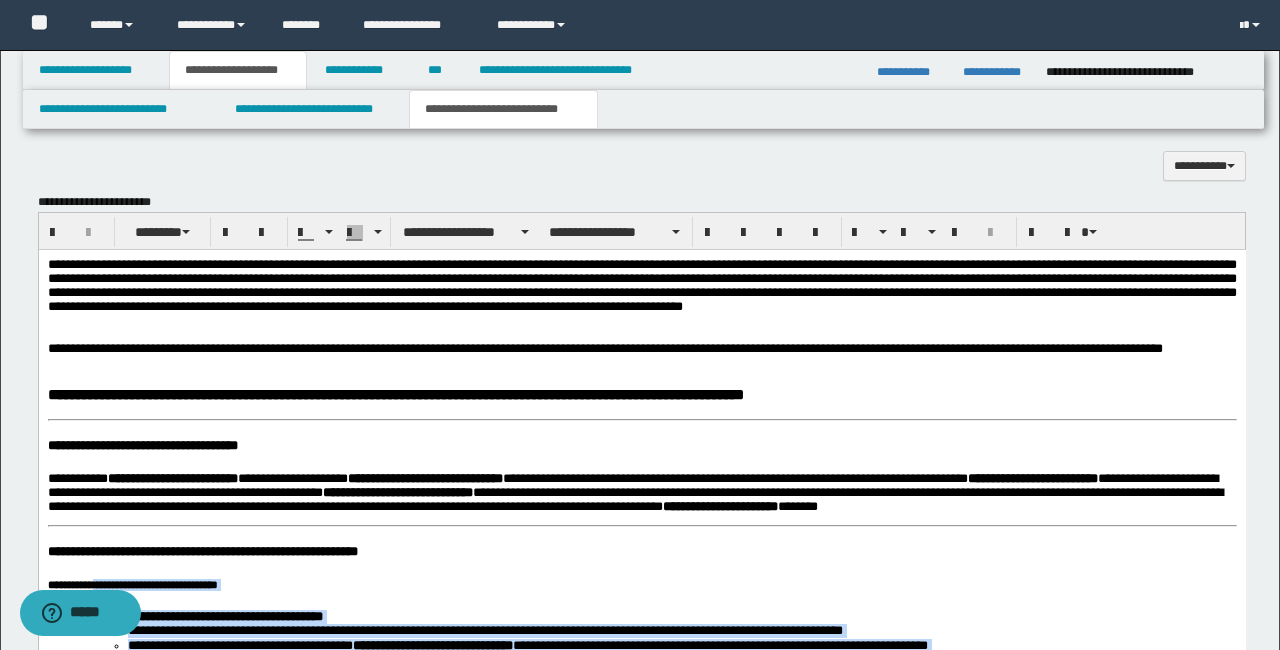 scroll, scrollTop: 1823, scrollLeft: 0, axis: vertical 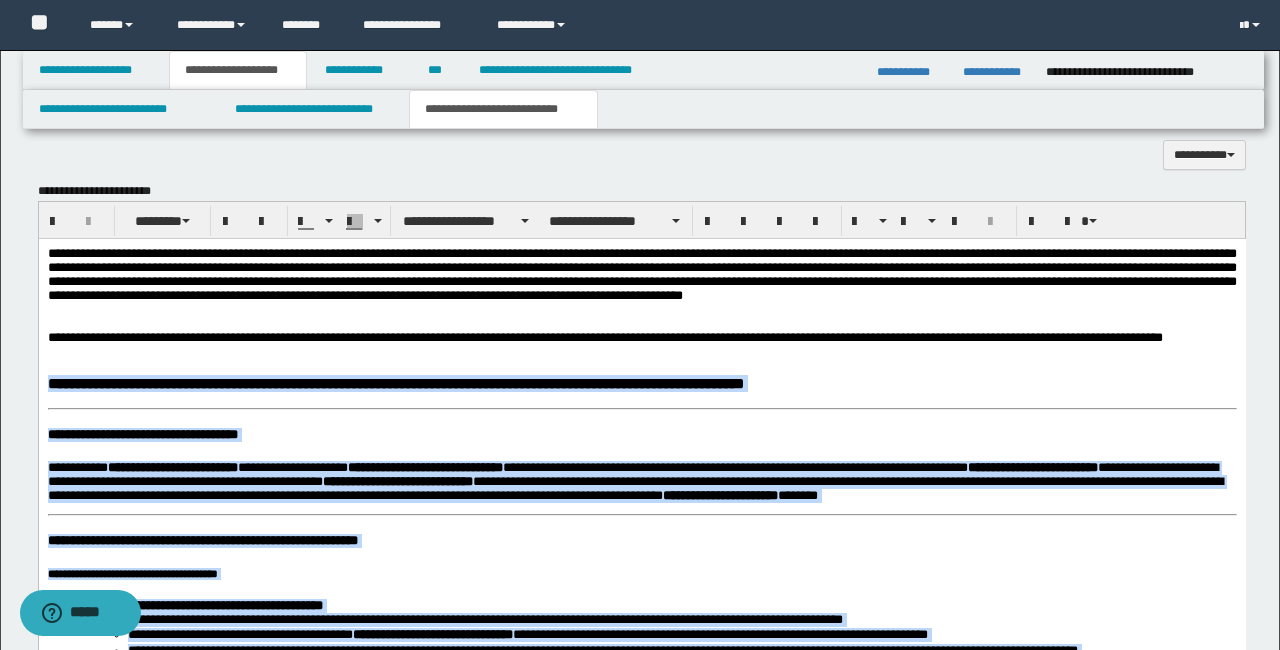 drag, startPoint x: 964, startPoint y: 1336, endPoint x: 50, endPoint y: 424, distance: 1291.1777 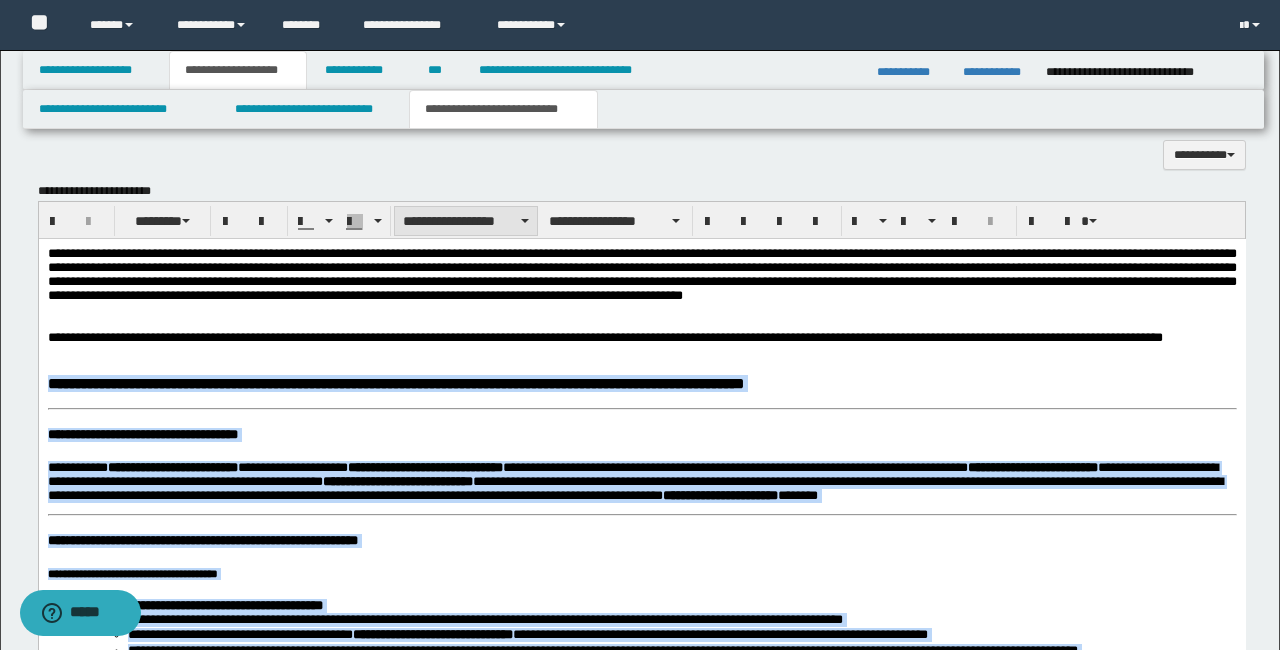 click on "**********" at bounding box center [466, 221] 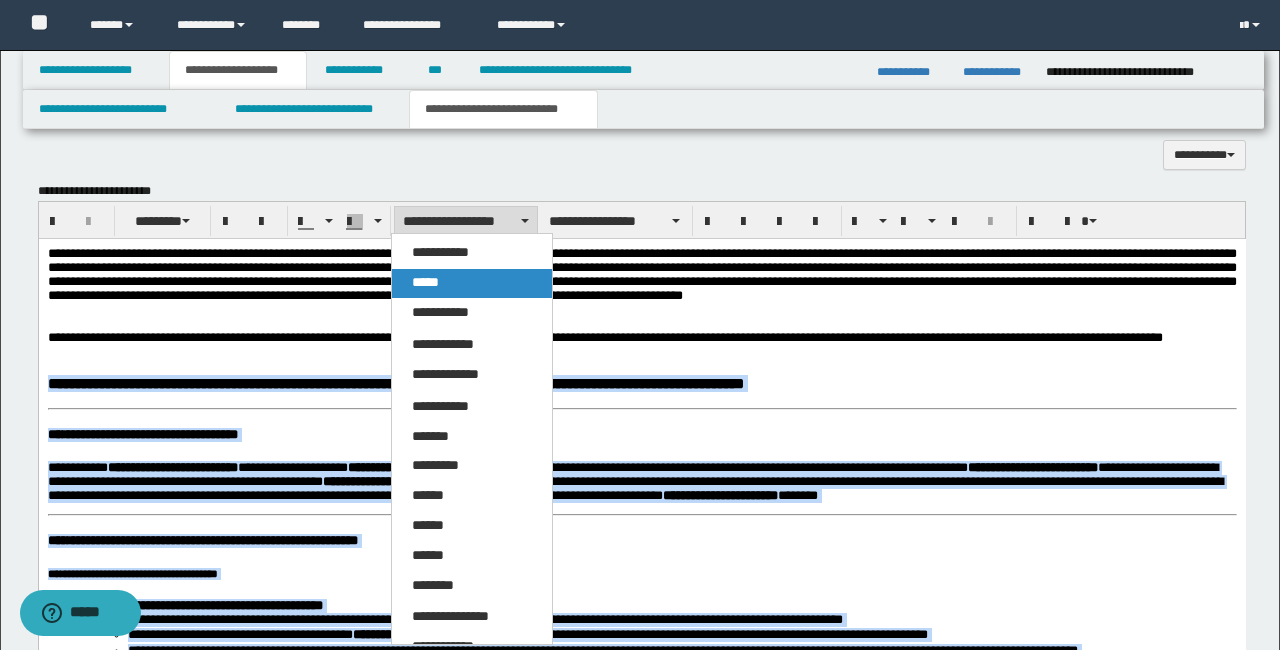 click on "*****" at bounding box center [425, 282] 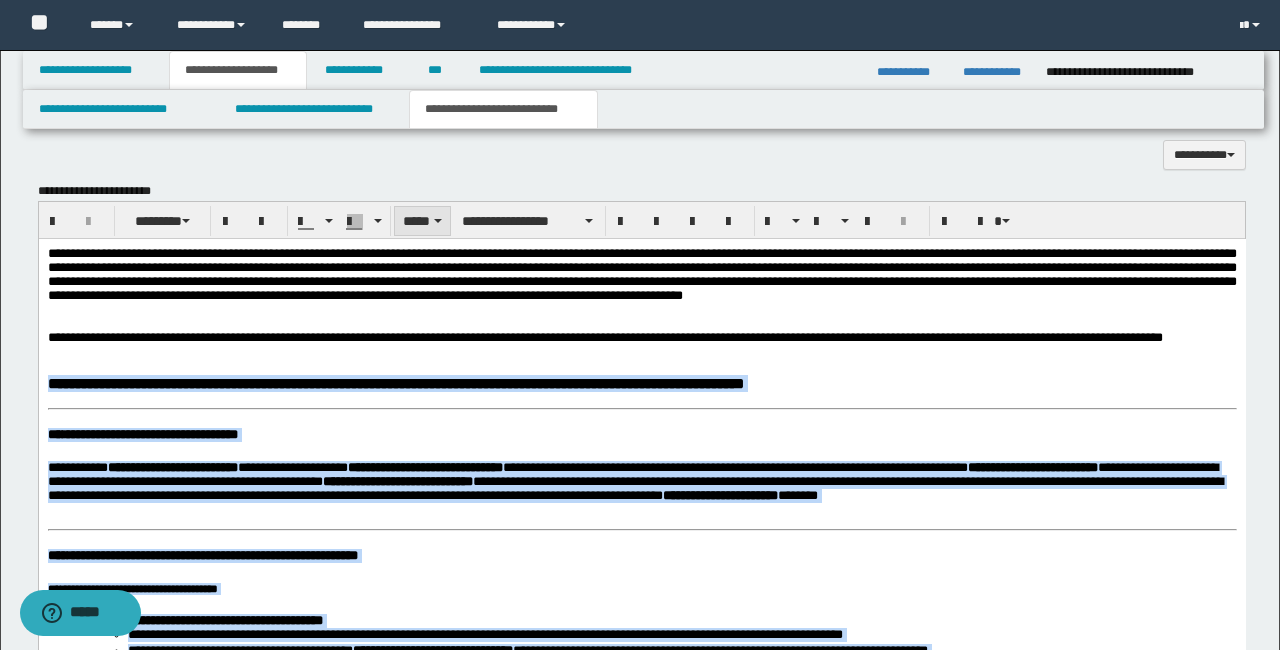 click at bounding box center [438, 221] 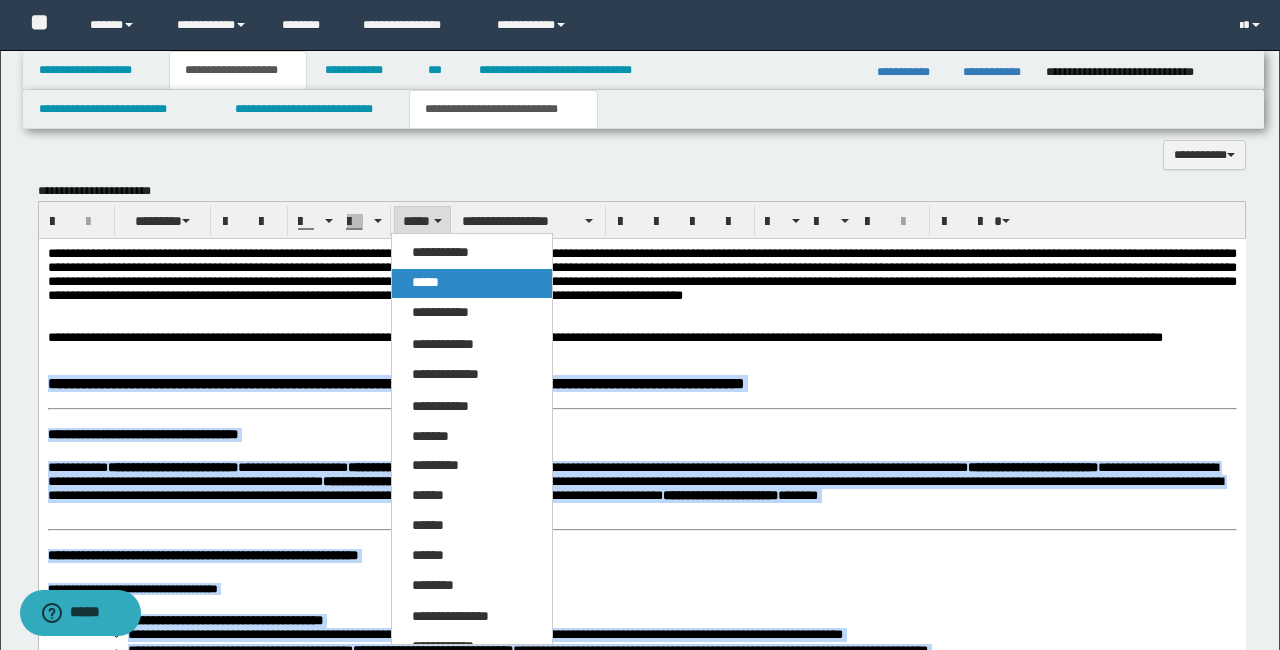 drag, startPoint x: 433, startPoint y: 277, endPoint x: 436, endPoint y: 3, distance: 274.01642 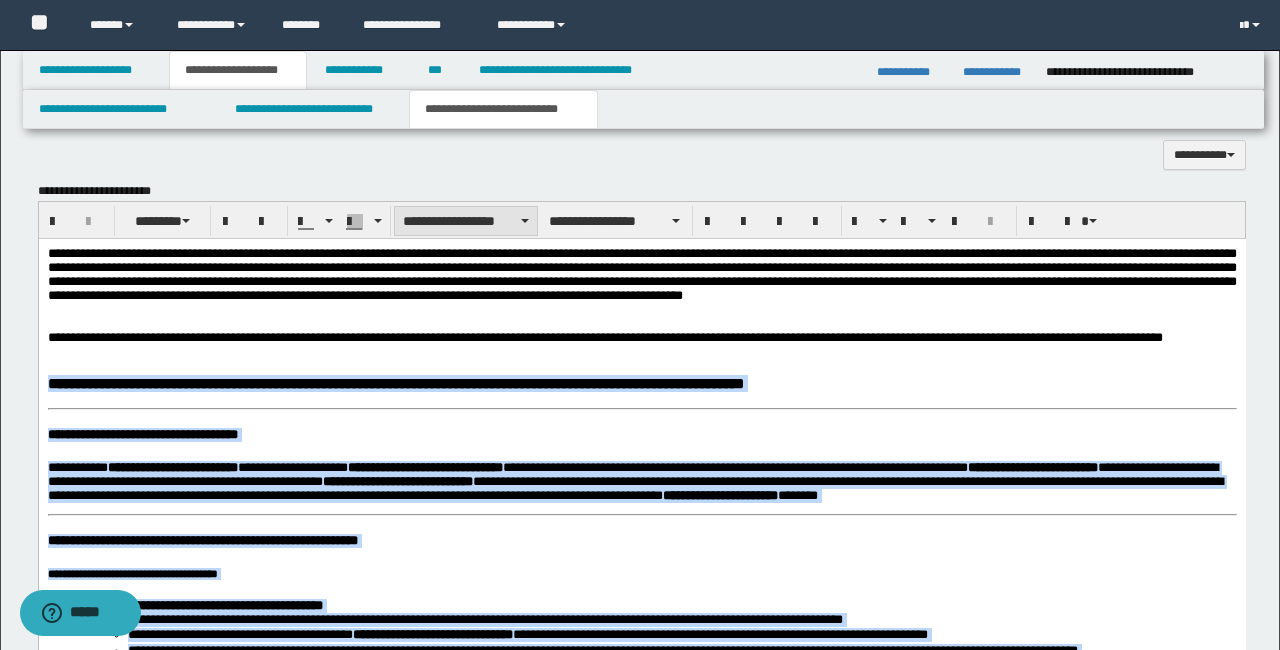click on "**********" at bounding box center [466, 221] 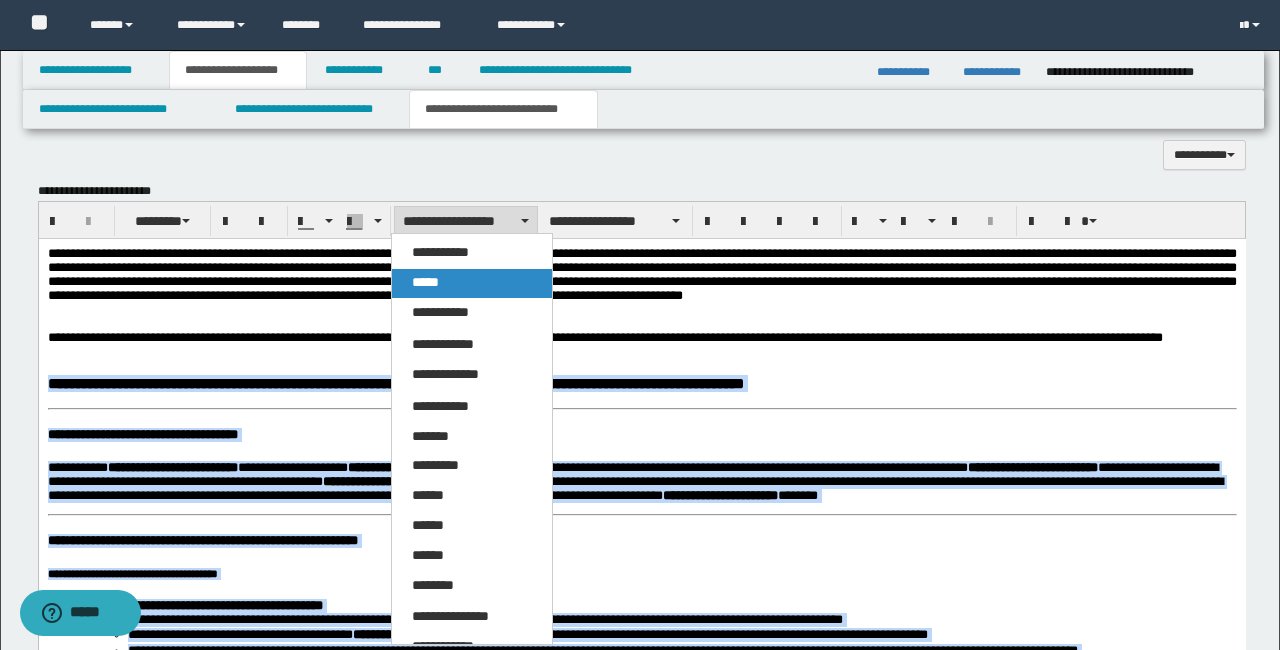 click on "*****" at bounding box center (472, 283) 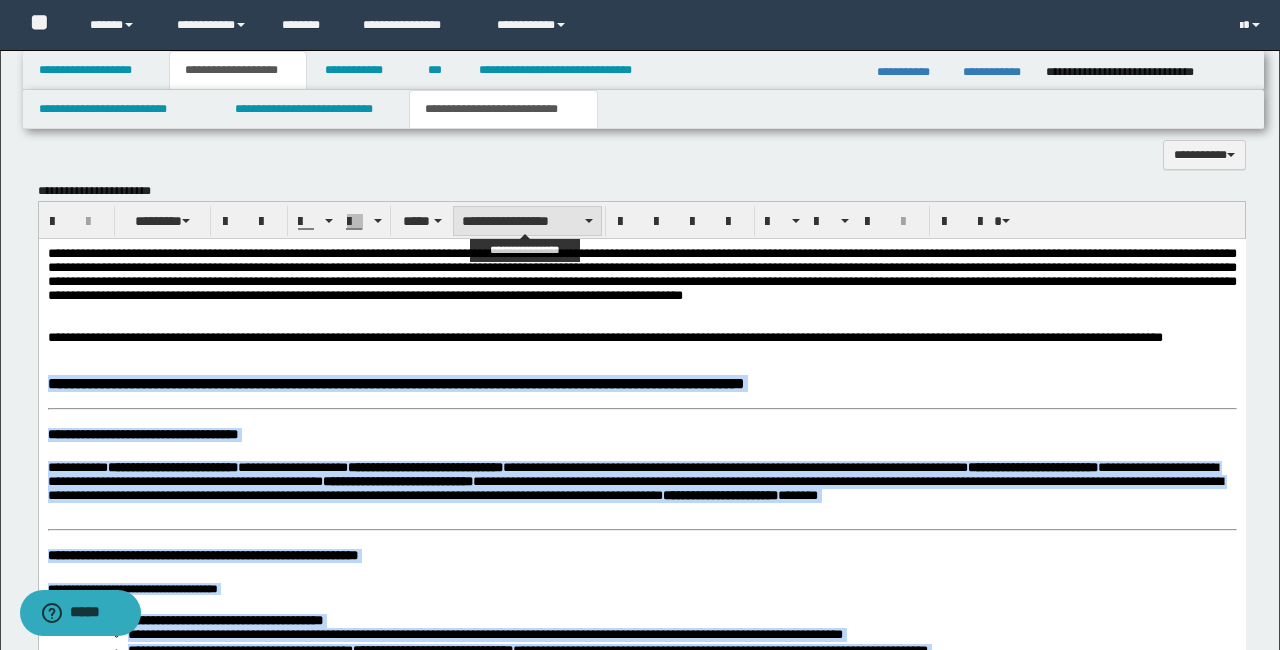 click on "**********" at bounding box center (527, 221) 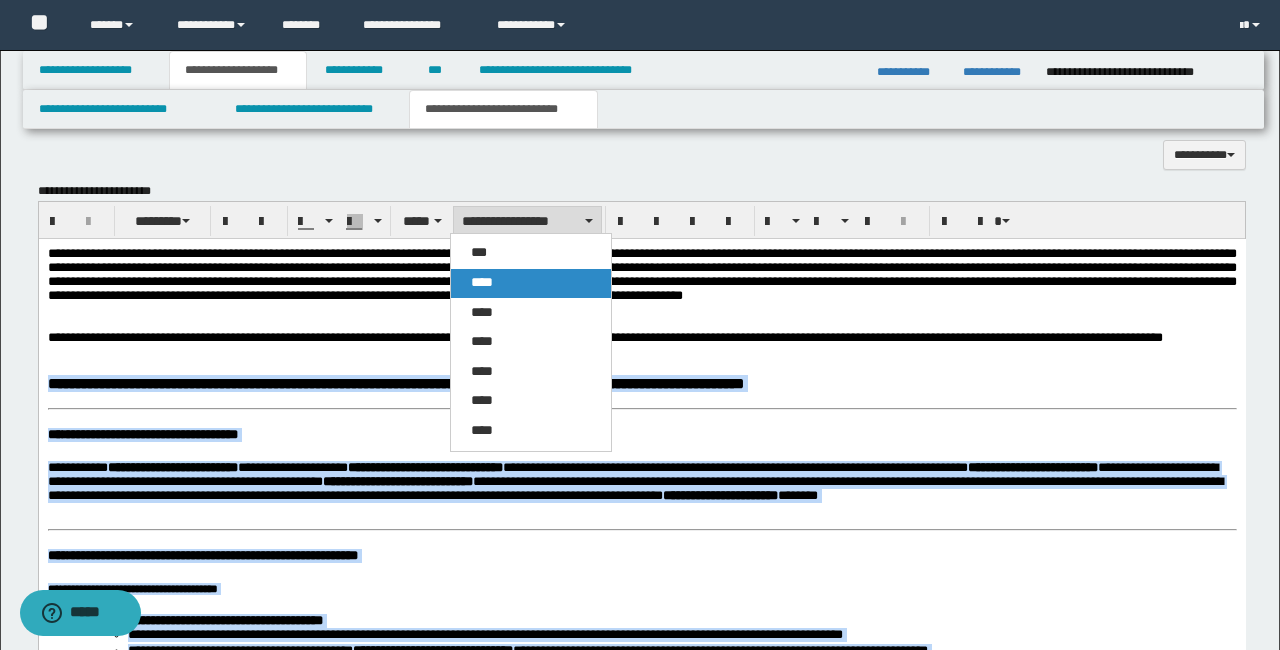 click on "****" at bounding box center (531, 283) 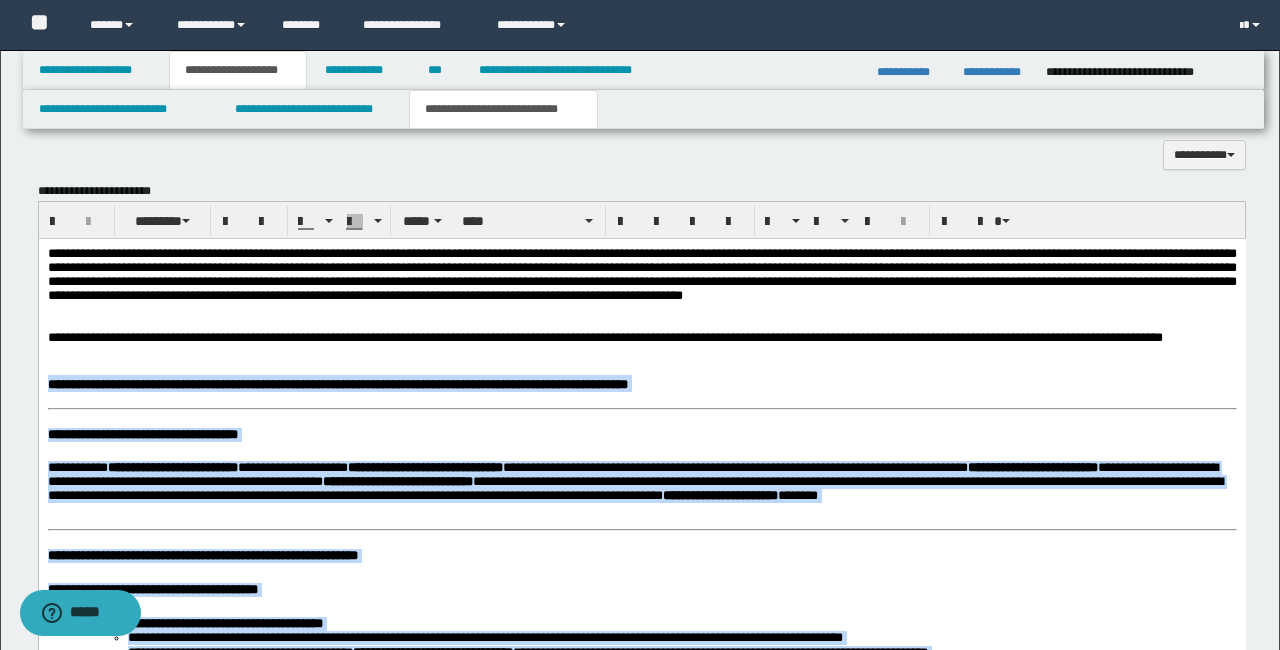 scroll, scrollTop: 1824, scrollLeft: 0, axis: vertical 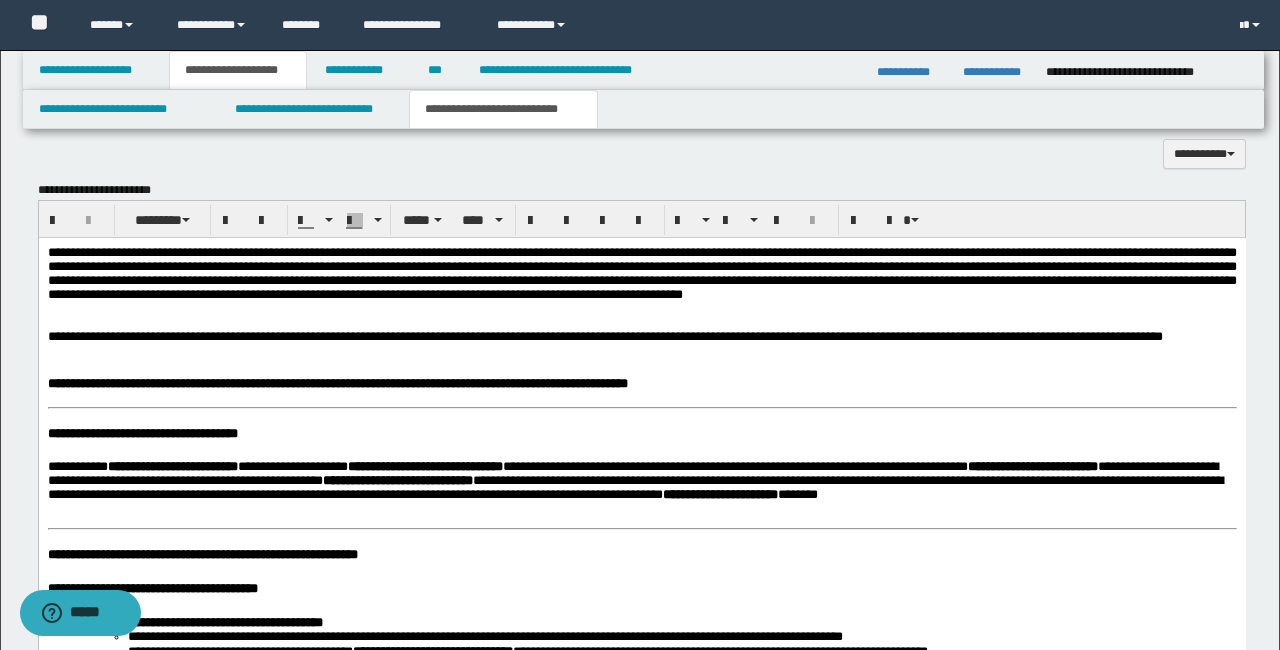 click on "**********" at bounding box center (641, 2292) 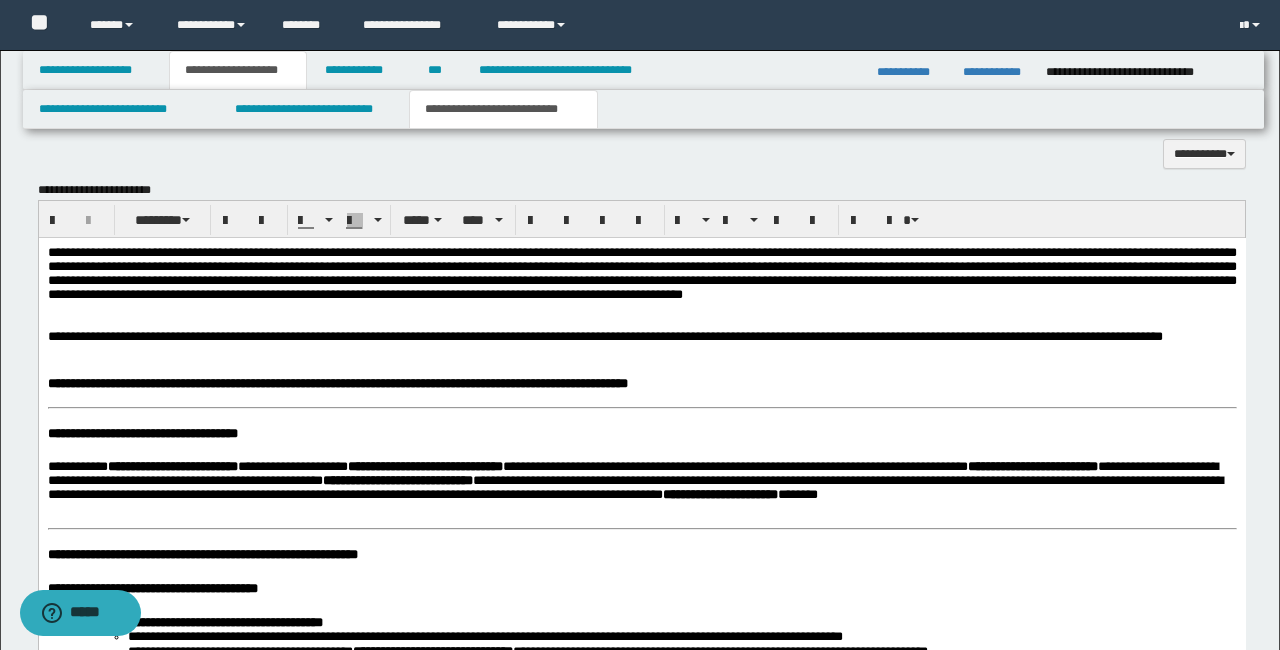 click on "**********" at bounding box center [641, 2292] 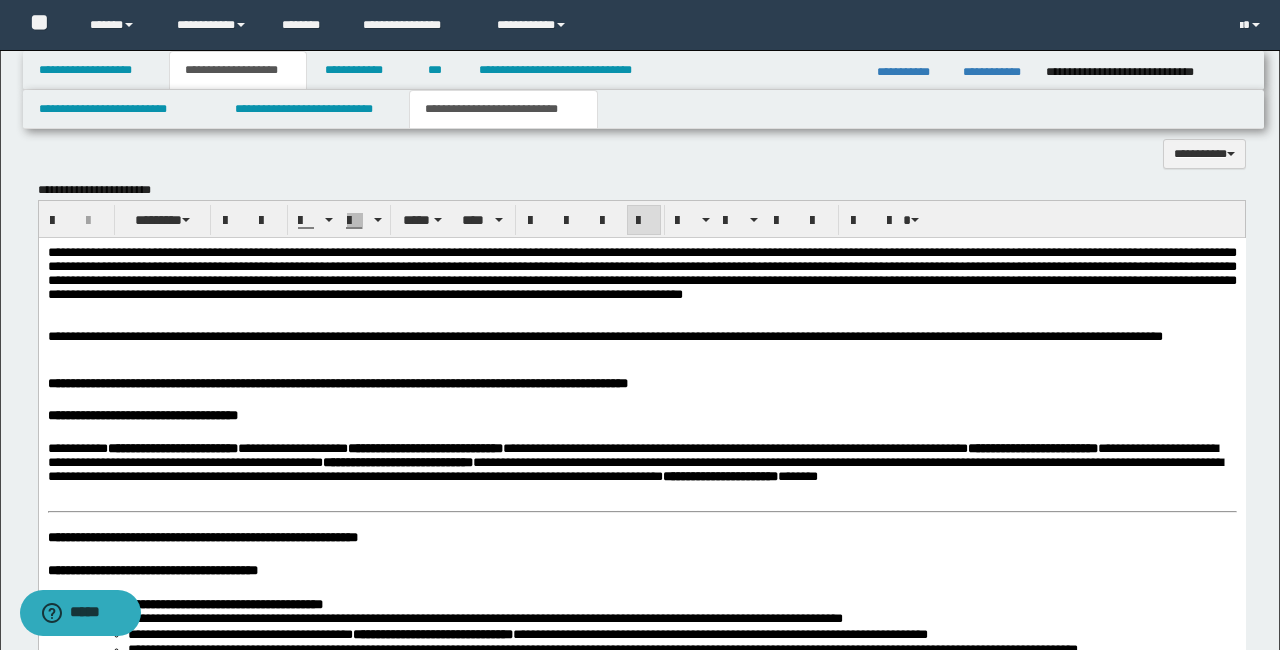 click at bounding box center (641, 350) 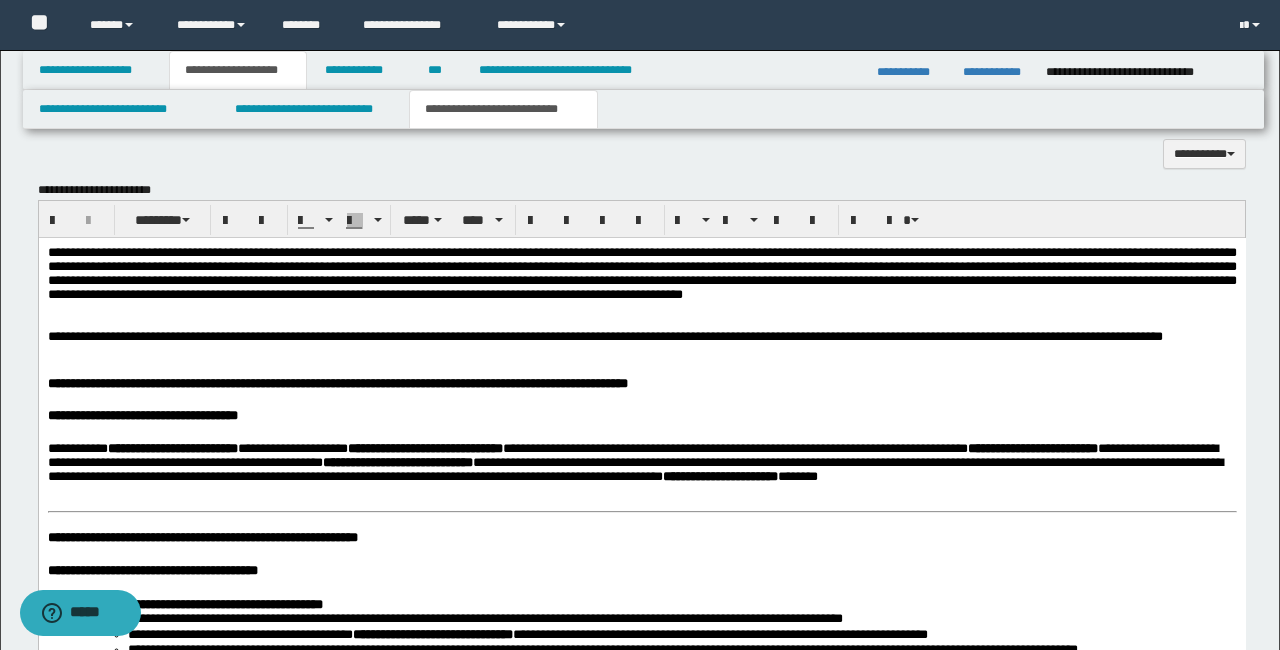 click on "**********" at bounding box center [641, 2283] 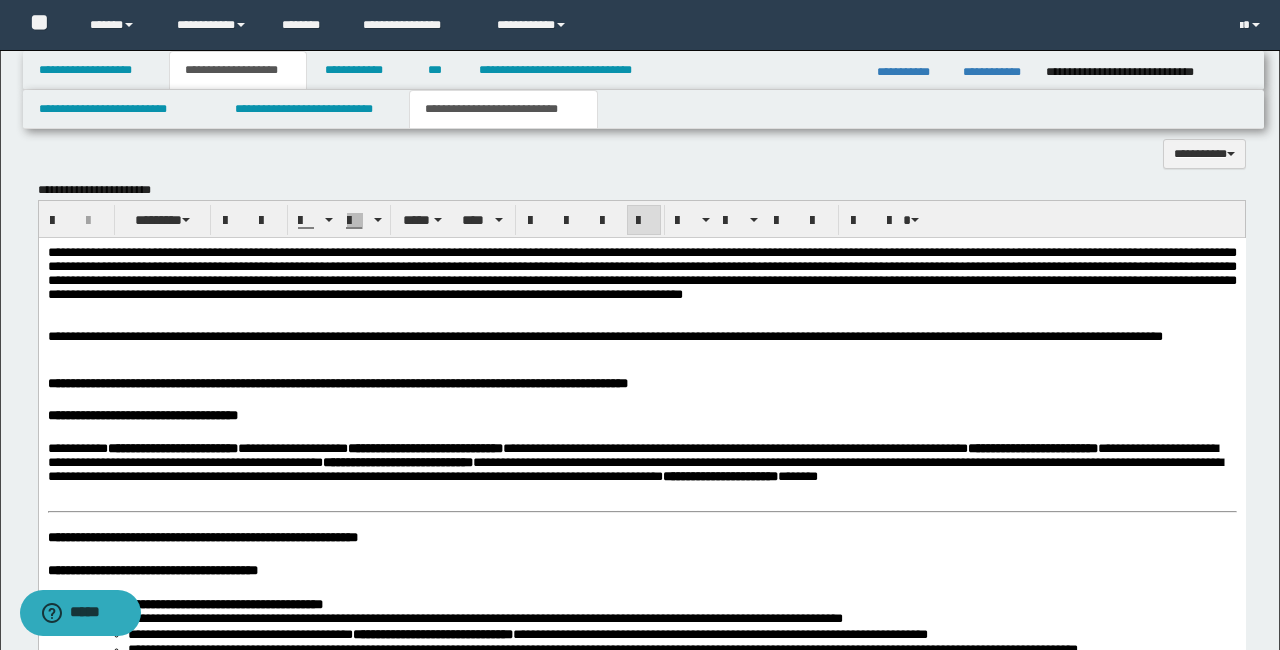 click at bounding box center [641, 350] 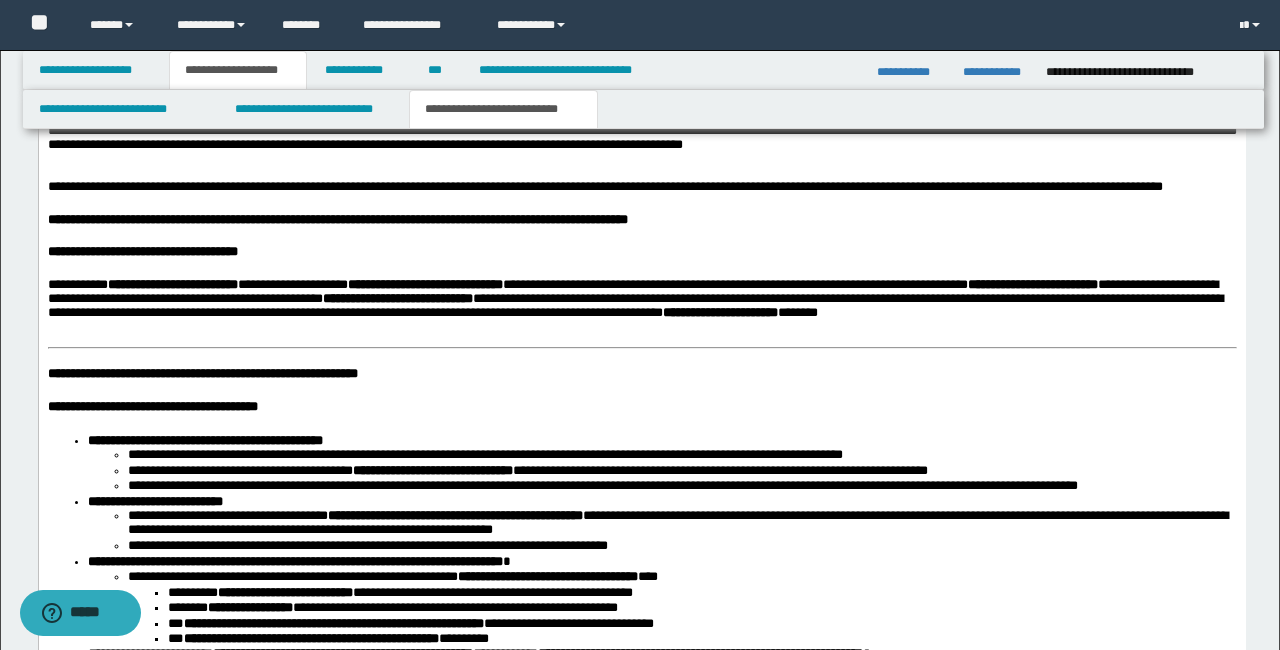 scroll, scrollTop: 1975, scrollLeft: 0, axis: vertical 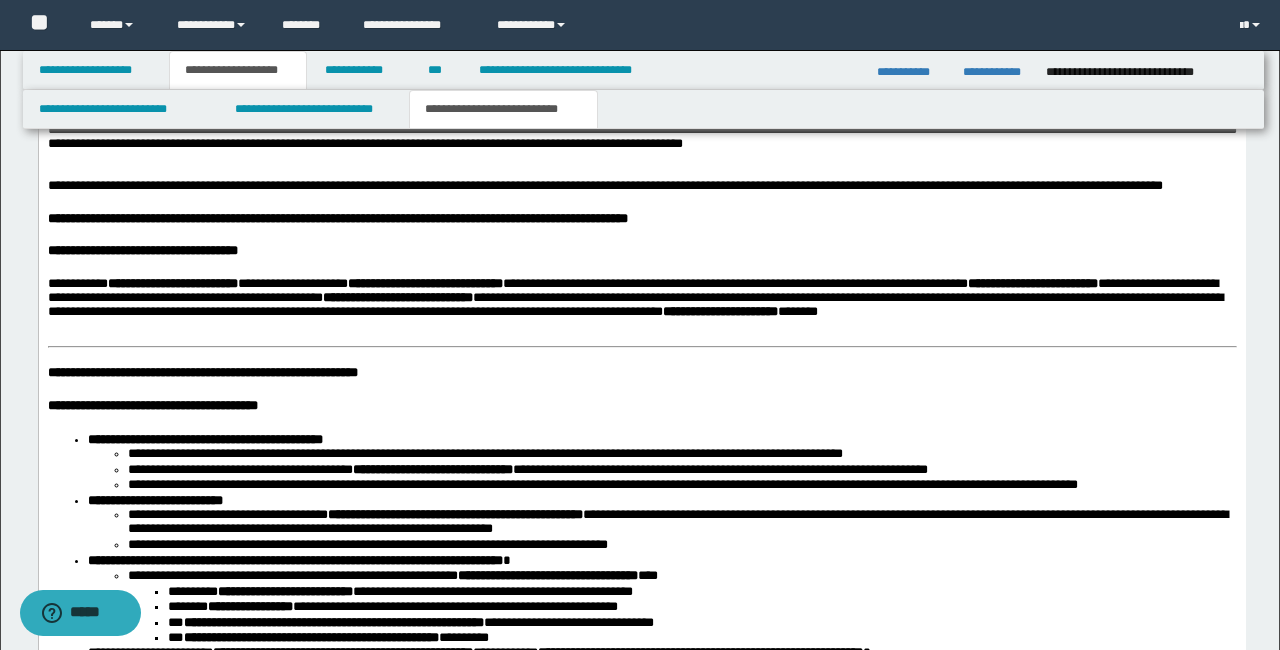 click on "**********" at bounding box center (641, 2125) 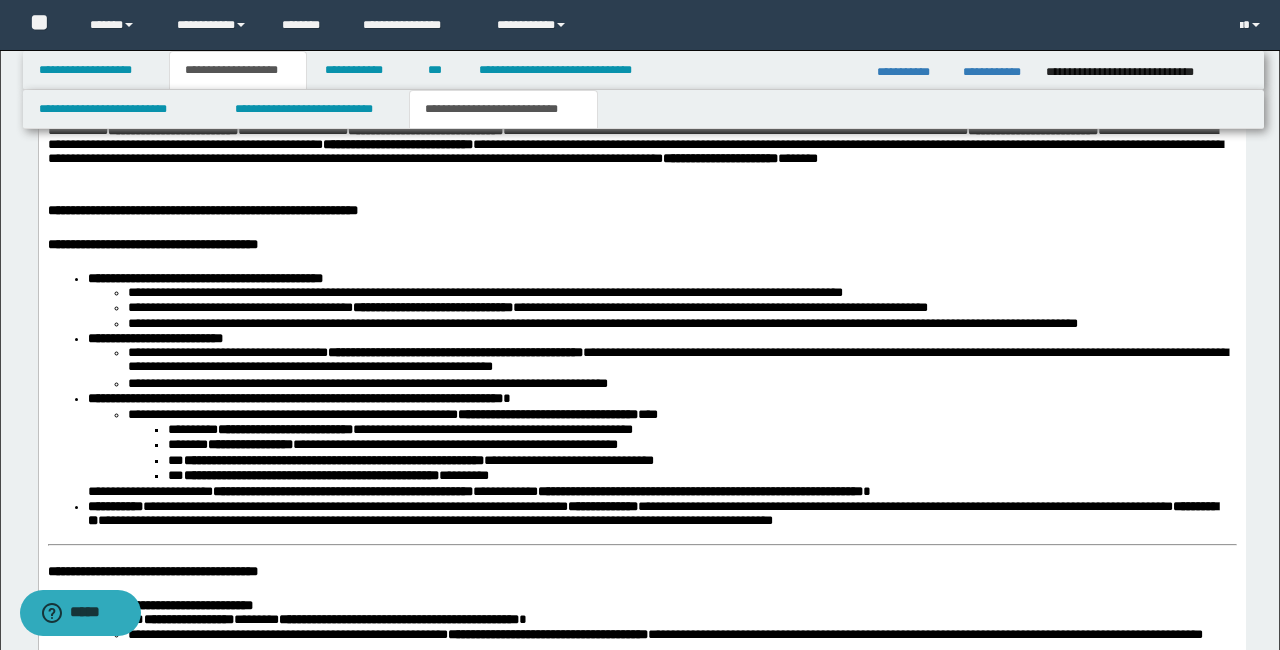 scroll, scrollTop: 2128, scrollLeft: 0, axis: vertical 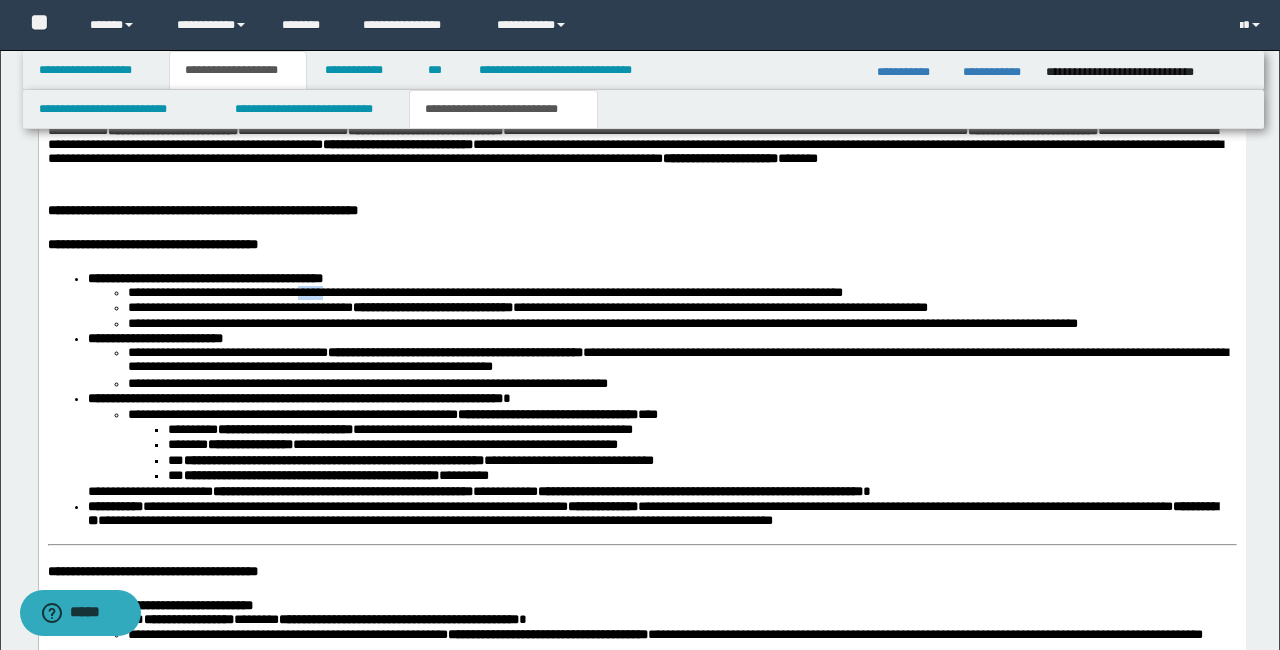 drag, startPoint x: 354, startPoint y: 336, endPoint x: 321, endPoint y: 336, distance: 33 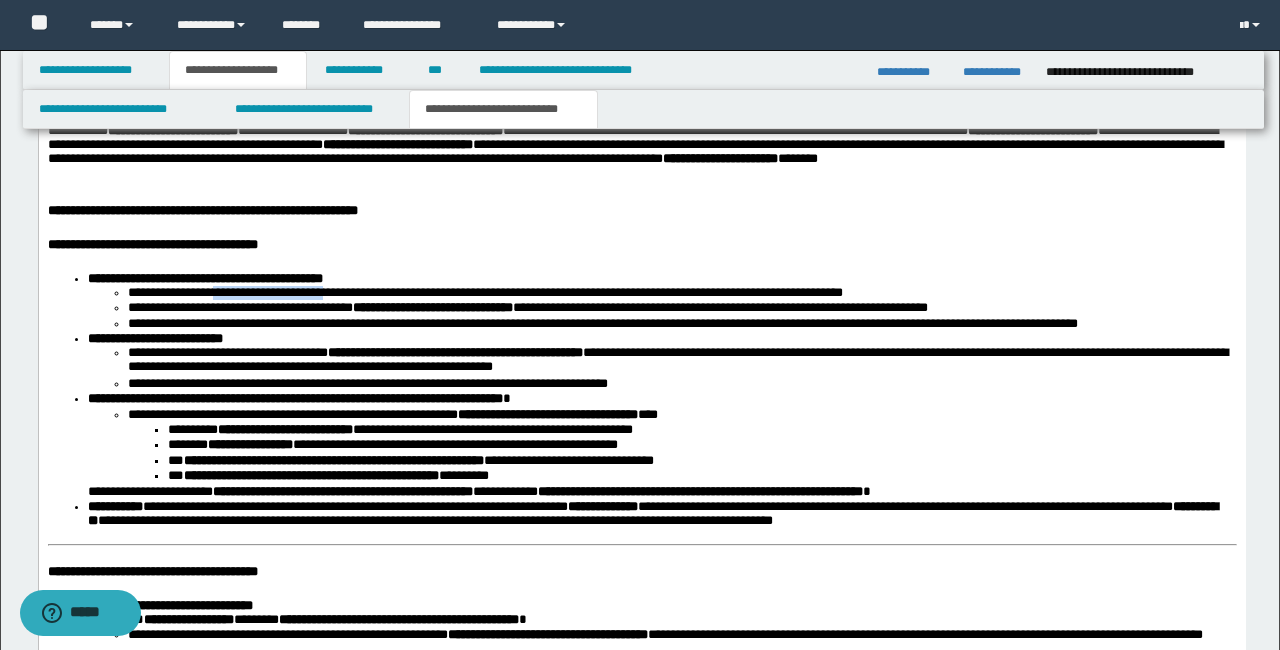 drag, startPoint x: 352, startPoint y: 337, endPoint x: 235, endPoint y: 339, distance: 117.01709 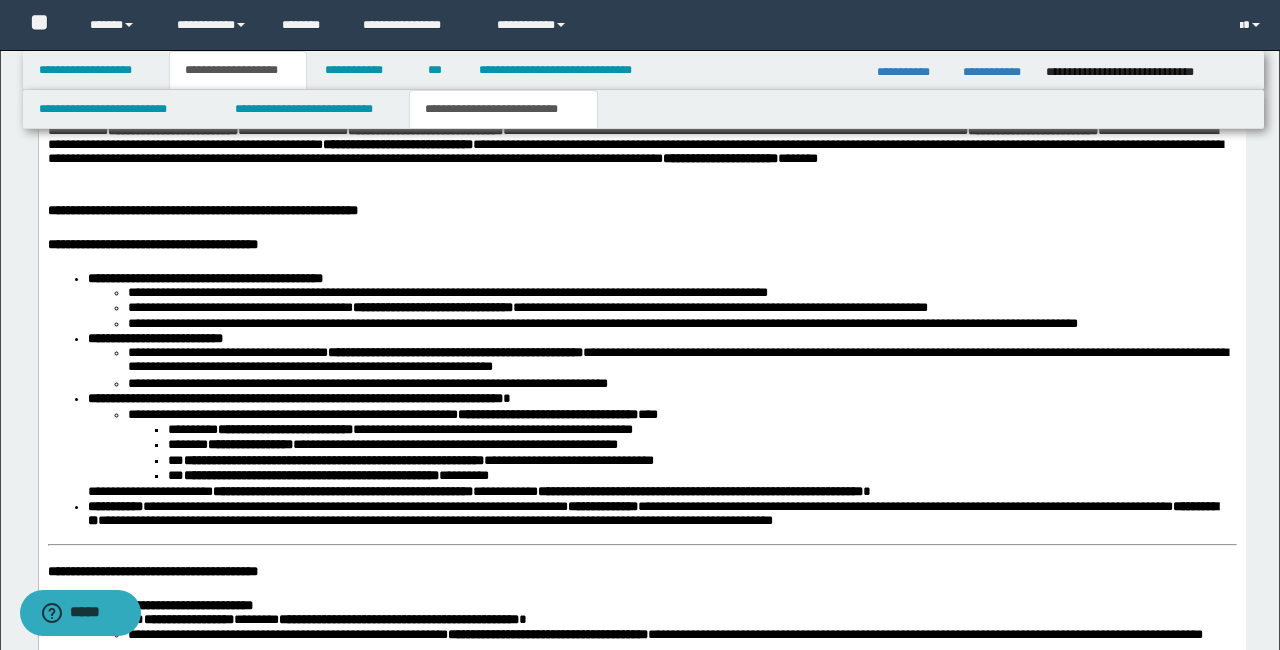 click on "**********" at bounding box center (447, 292) 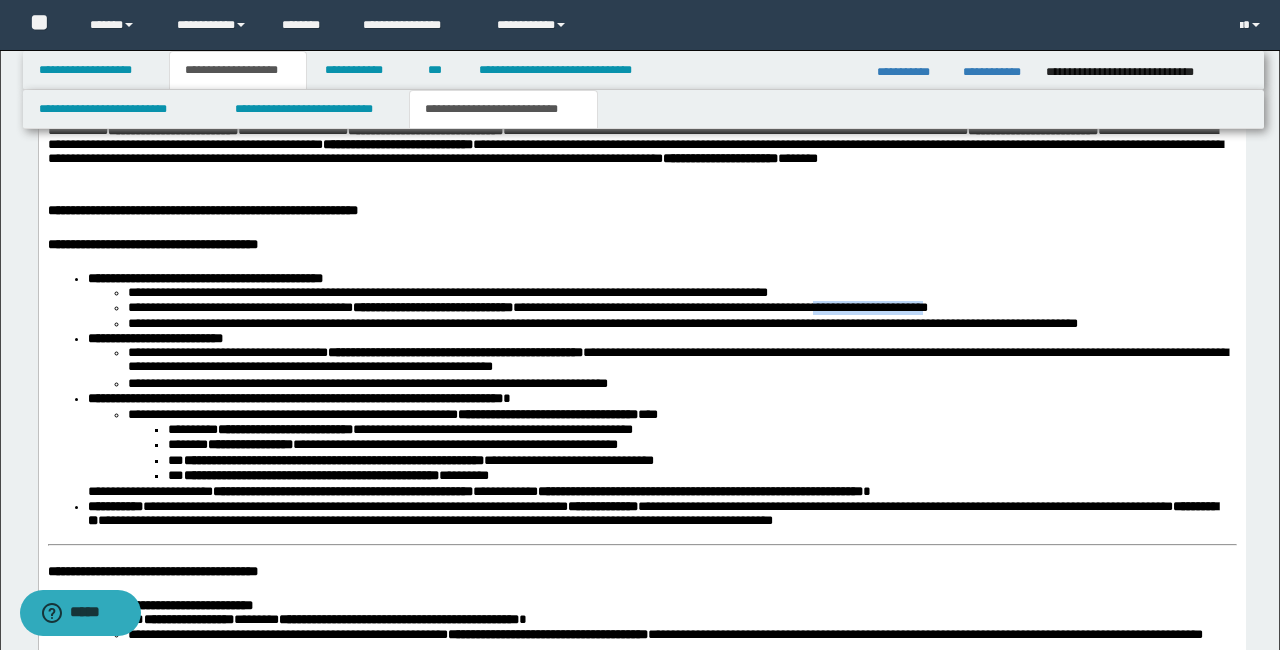 drag, startPoint x: 1066, startPoint y: 351, endPoint x: 967, endPoint y: 352, distance: 99.00505 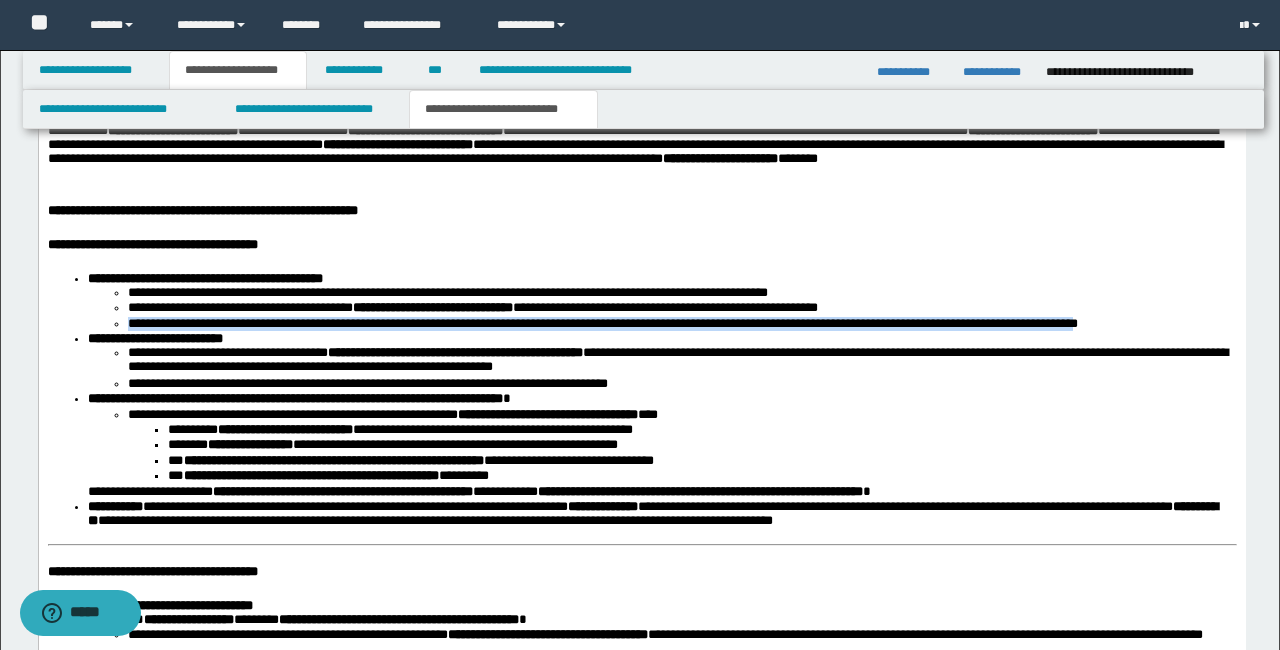 drag, startPoint x: 1231, startPoint y: 366, endPoint x: 130, endPoint y: 372, distance: 1101.0164 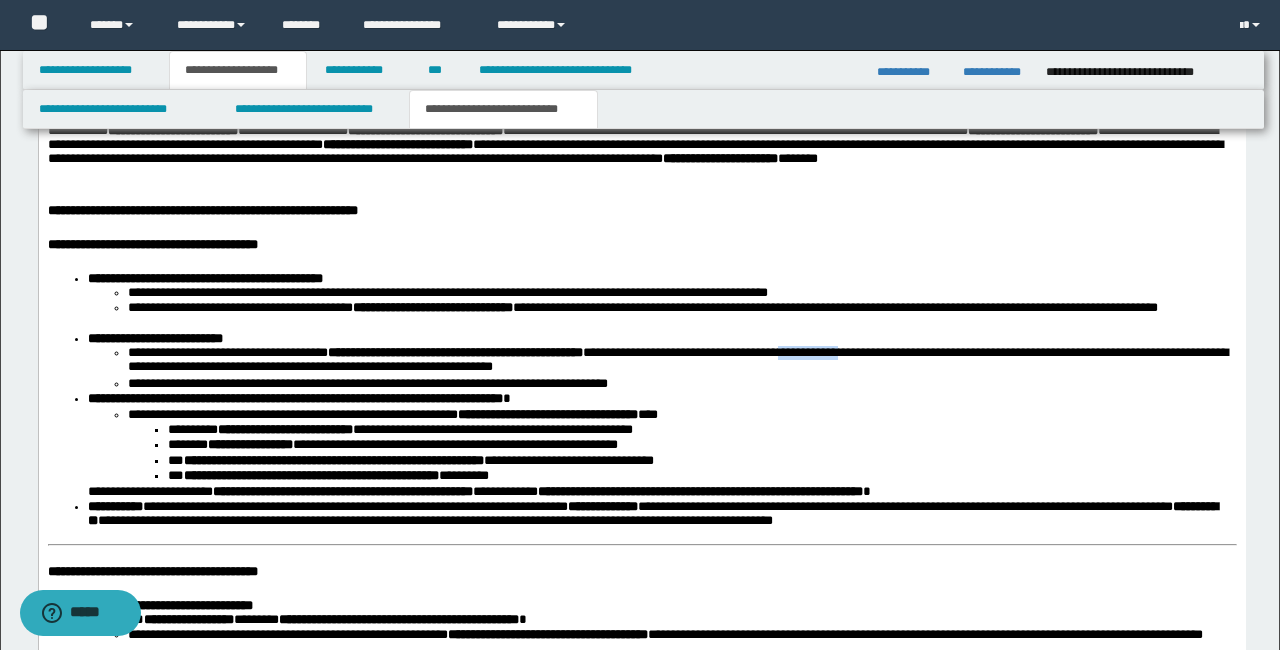 drag, startPoint x: 976, startPoint y: 398, endPoint x: 912, endPoint y: 398, distance: 64 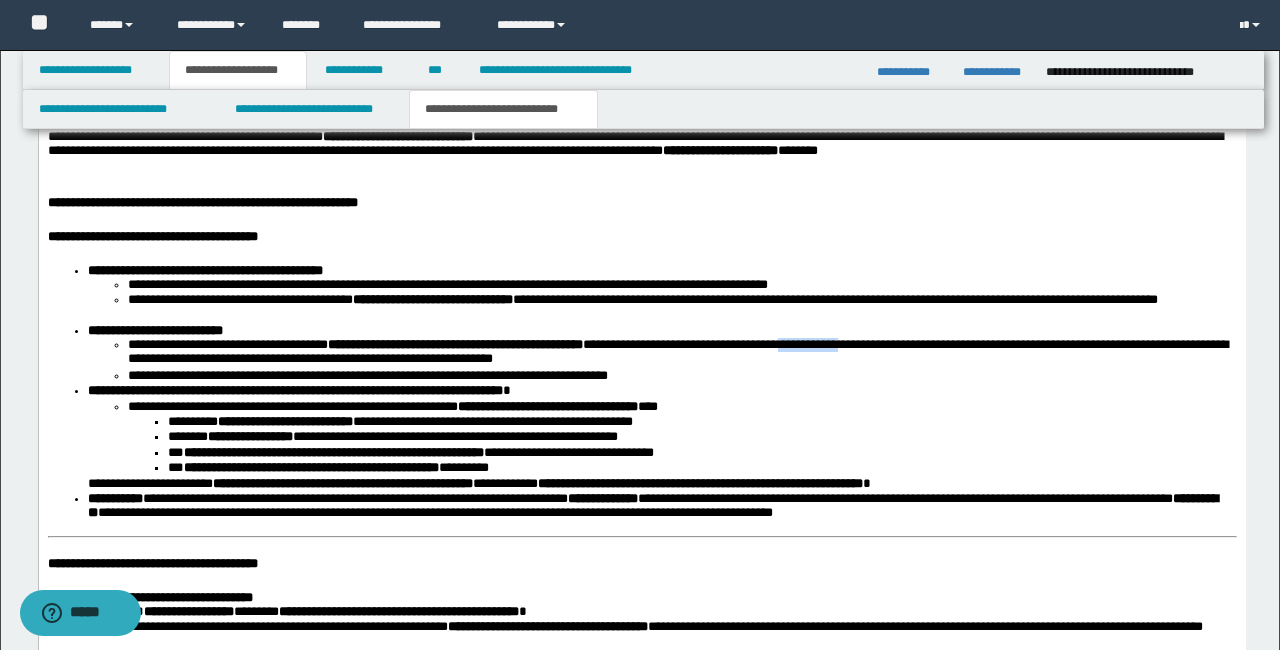 scroll, scrollTop: 2137, scrollLeft: 0, axis: vertical 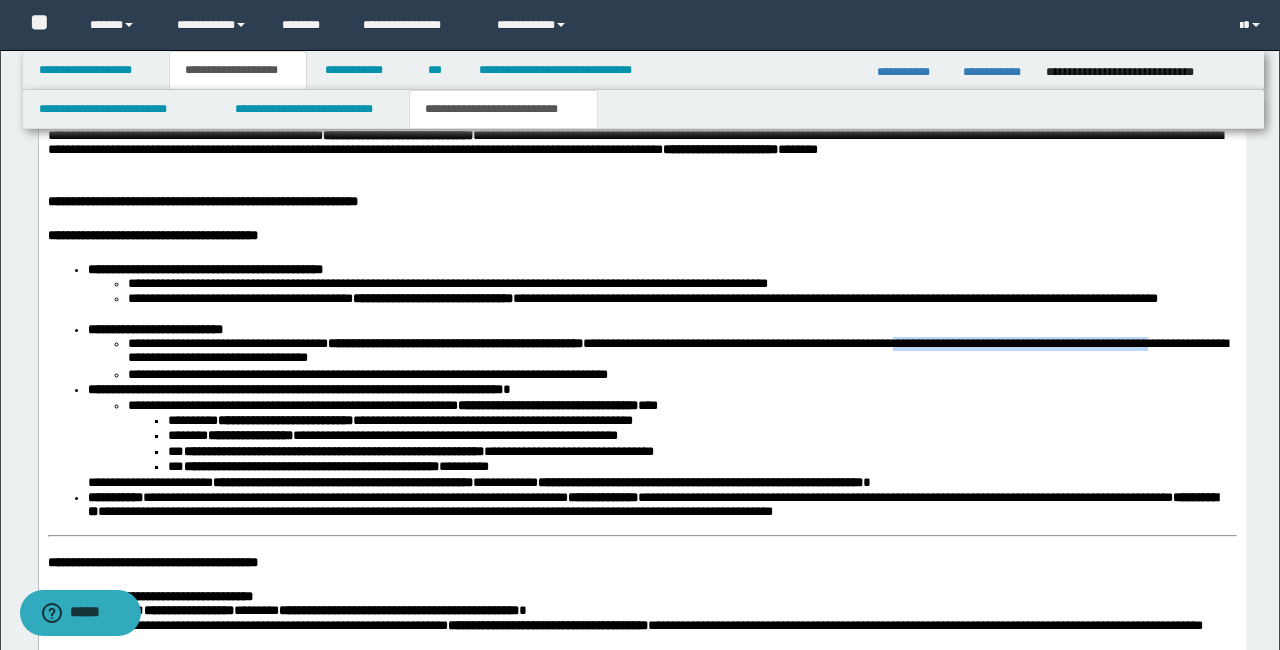 drag, startPoint x: 1073, startPoint y: 388, endPoint x: 268, endPoint y: 407, distance: 805.2242 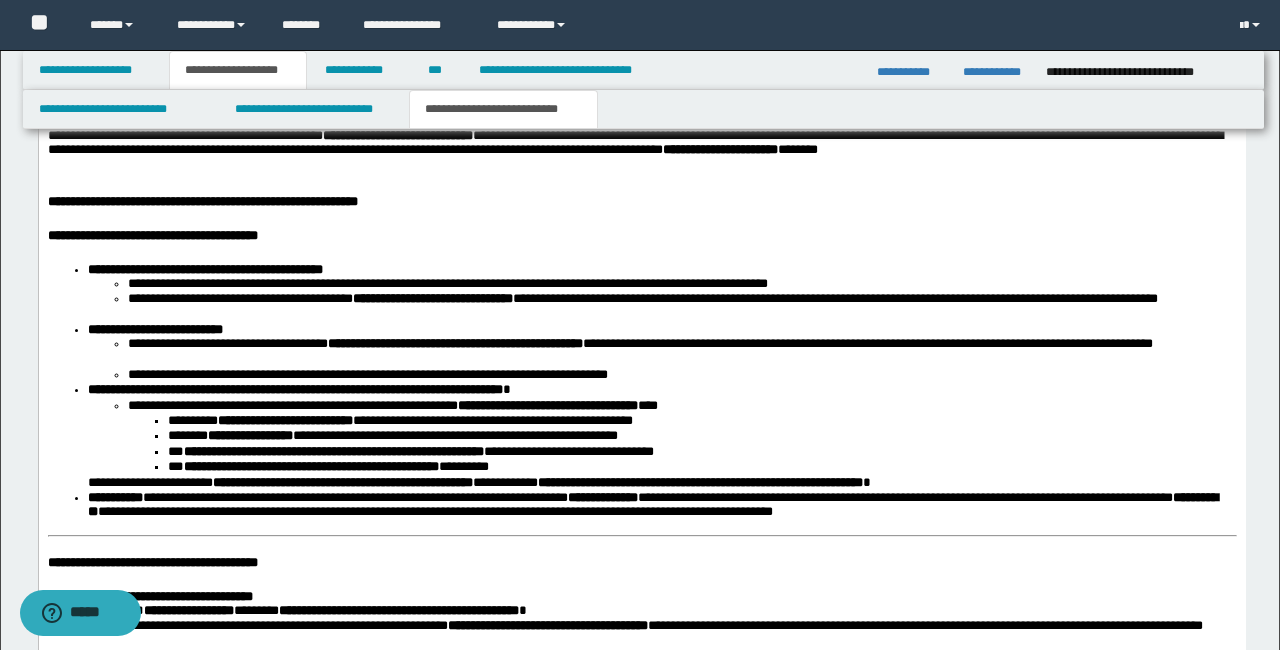 click on "**********" at bounding box center [639, 343] 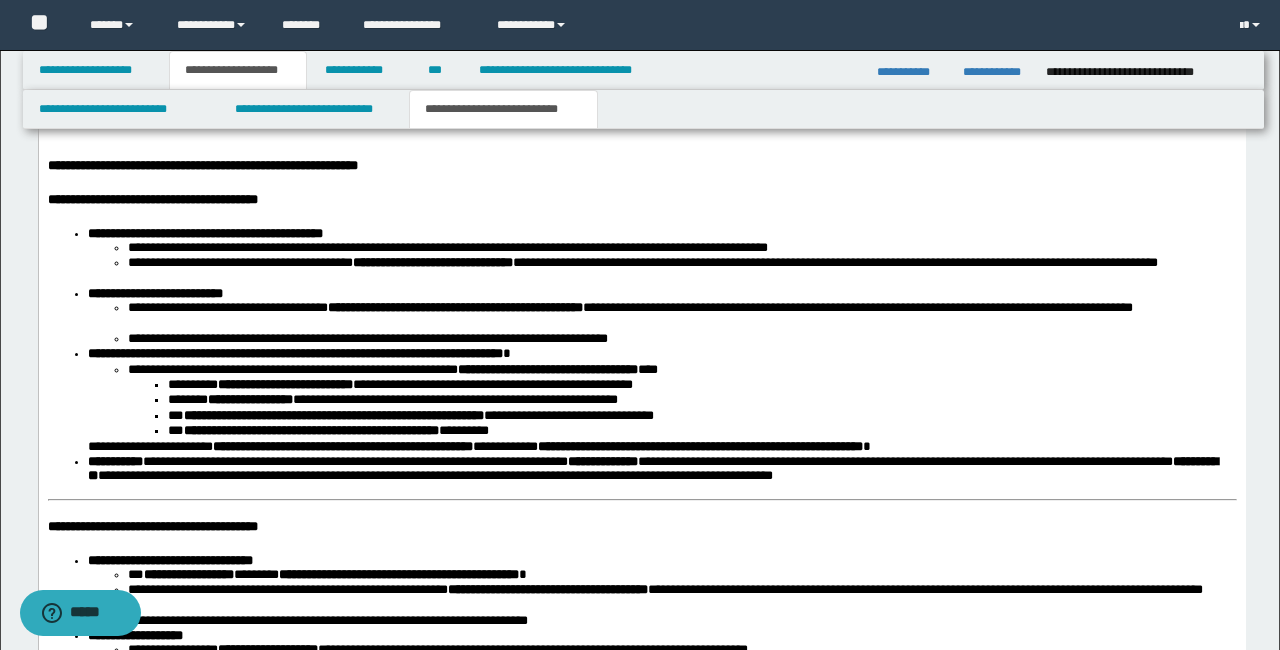 scroll, scrollTop: 2174, scrollLeft: 0, axis: vertical 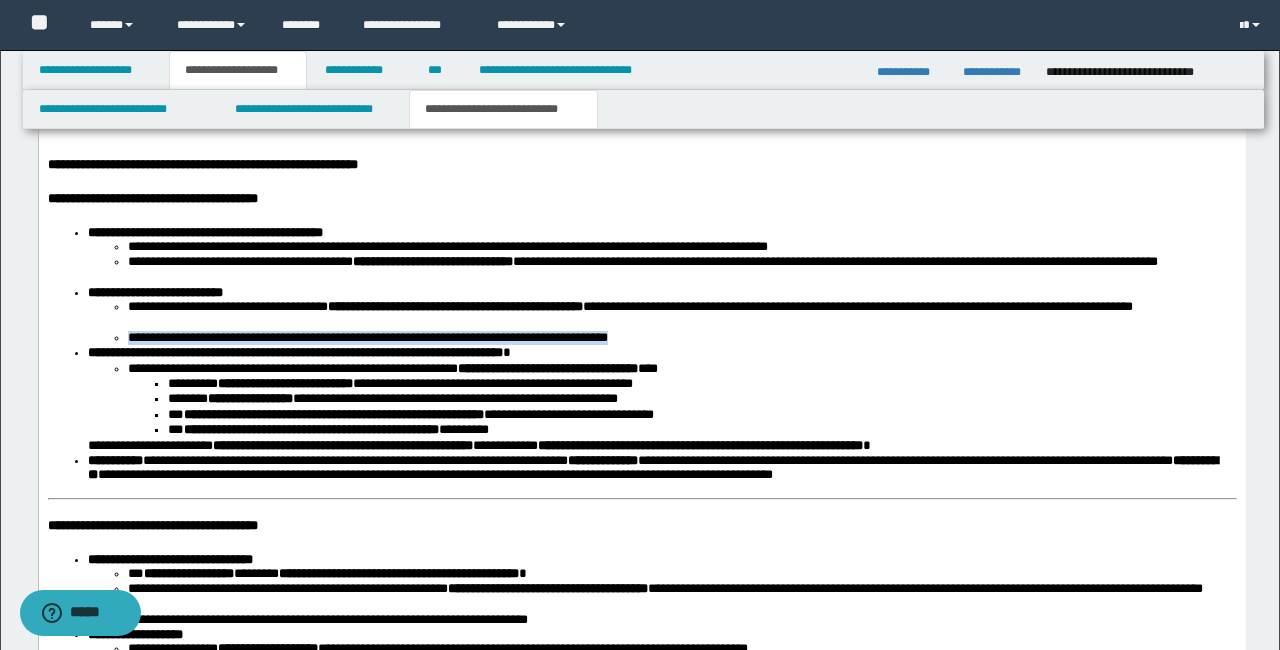 drag, startPoint x: 699, startPoint y: 386, endPoint x: 104, endPoint y: 384, distance: 595.00336 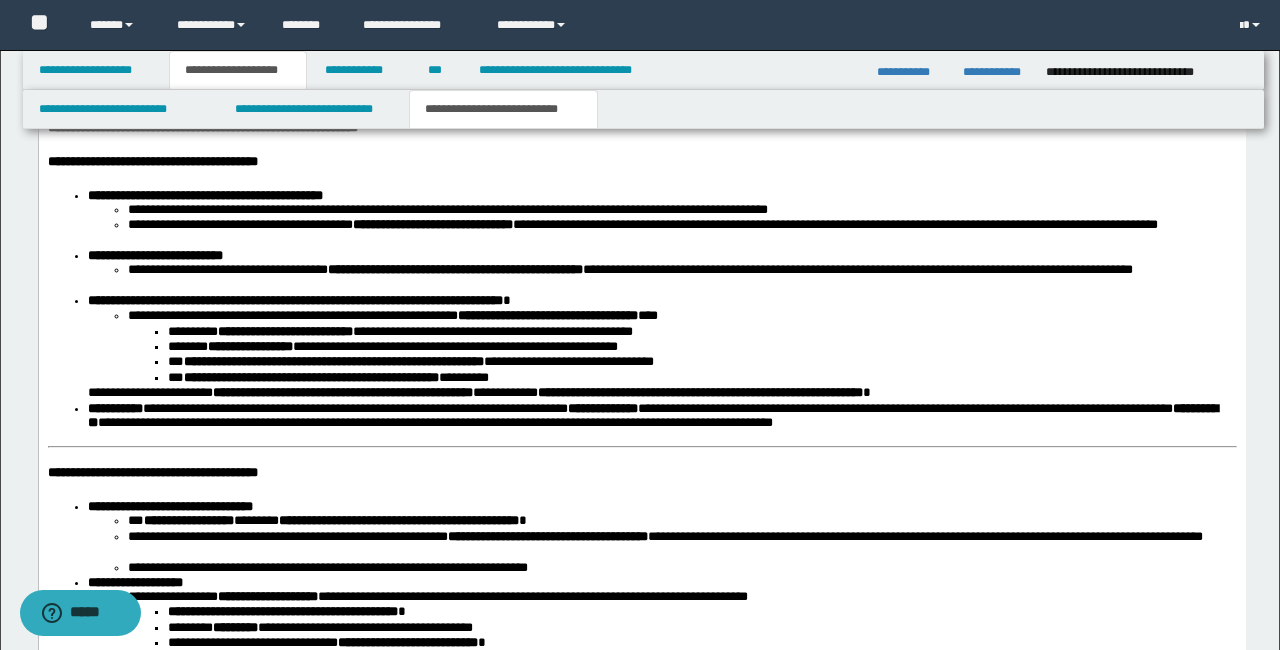 scroll, scrollTop: 2213, scrollLeft: 0, axis: vertical 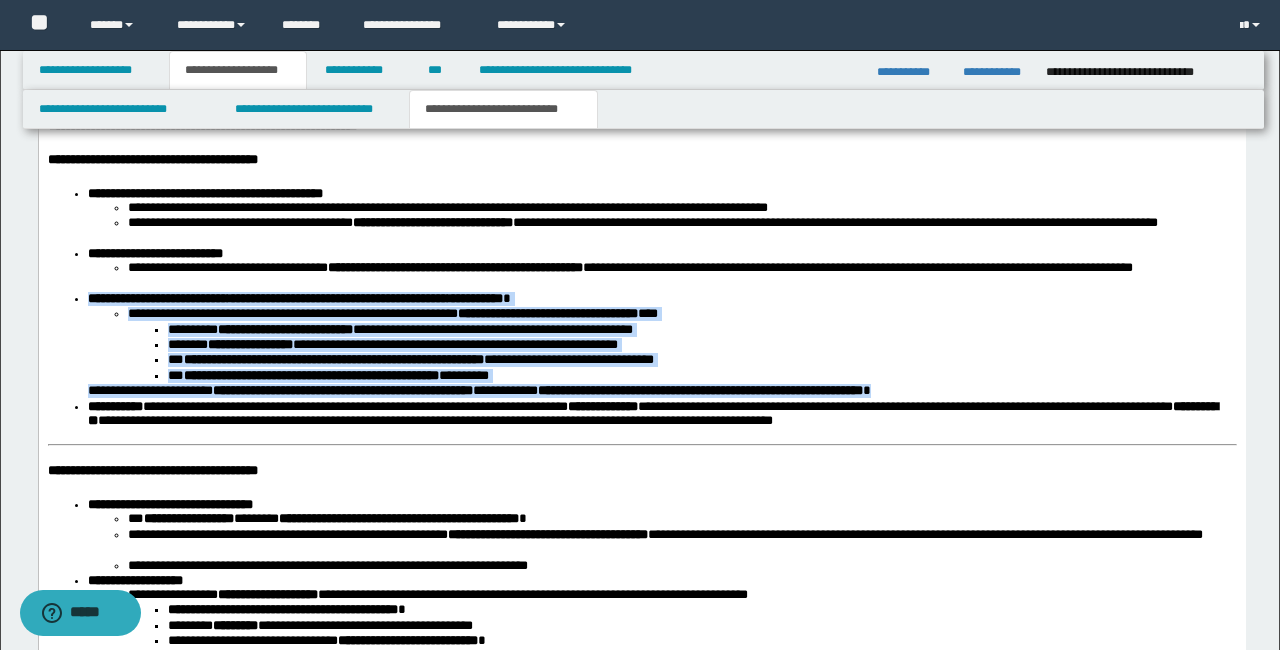 drag, startPoint x: 97, startPoint y: 343, endPoint x: 1028, endPoint y: 431, distance: 935.1497 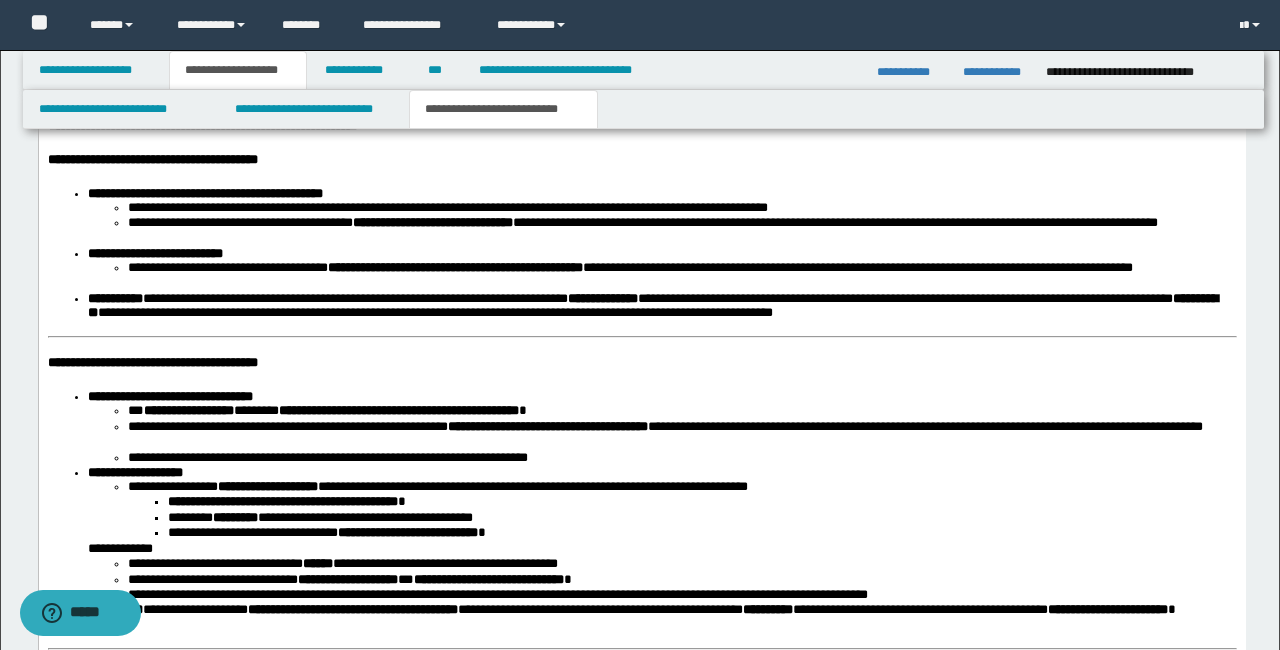 click on "**********" at bounding box center (652, 305) 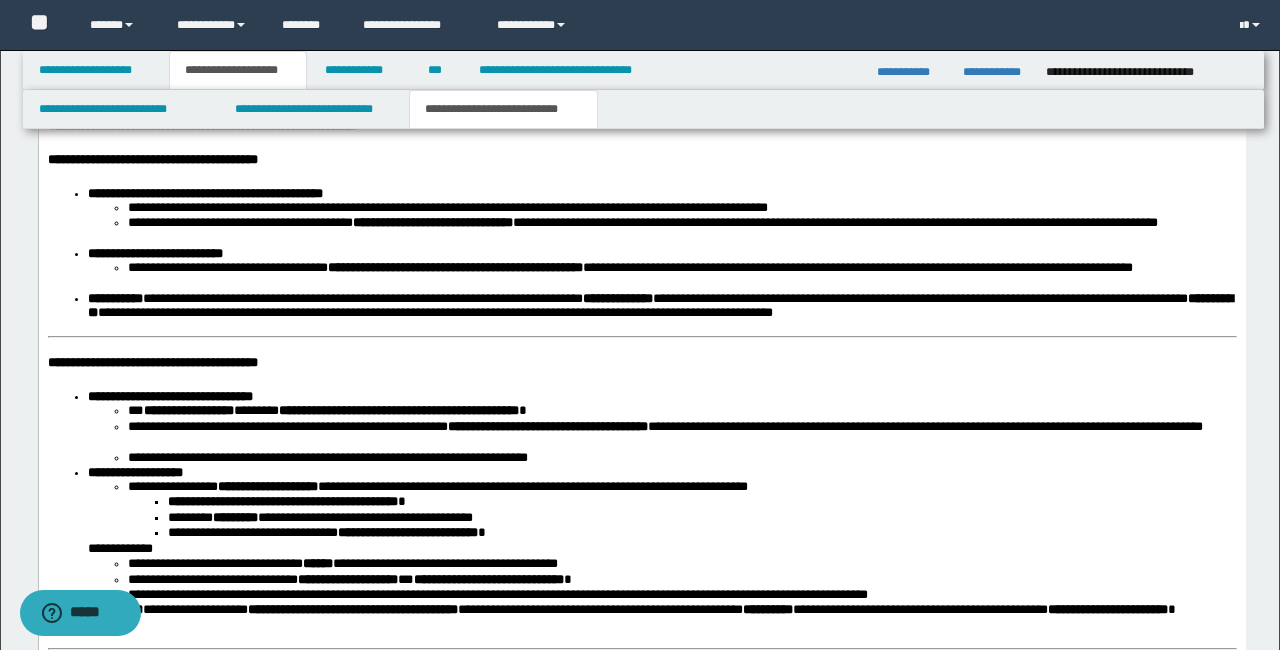 click on "**********" at bounding box center (152, 362) 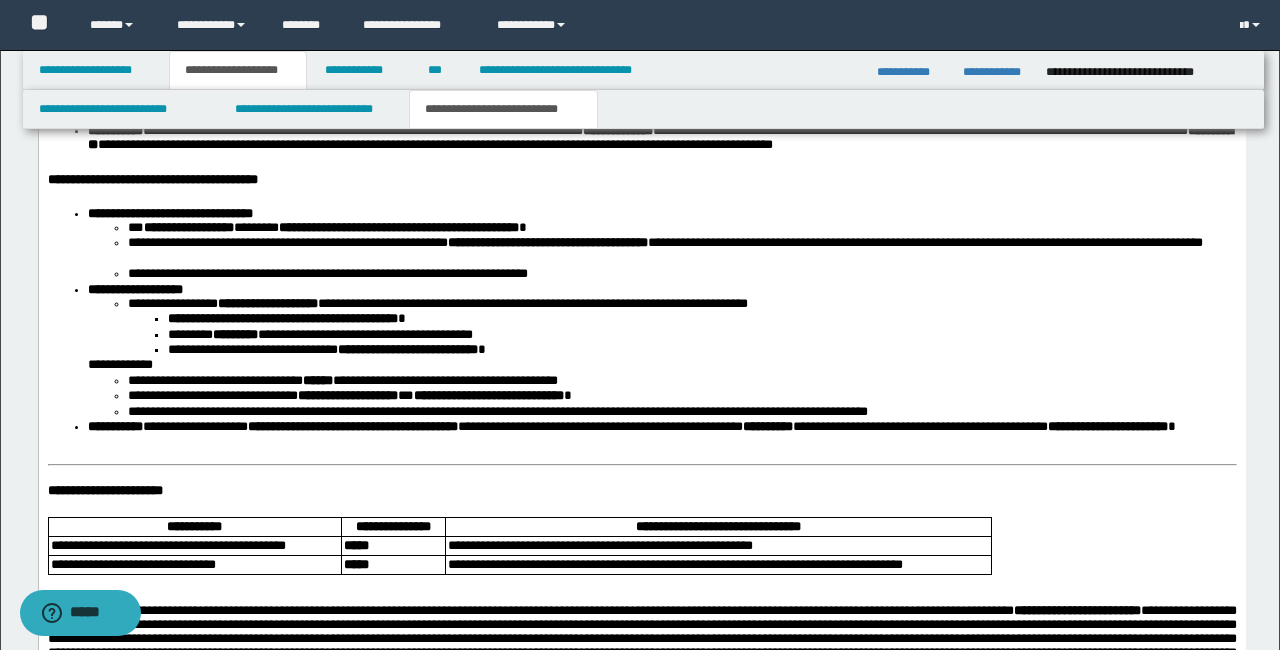 scroll, scrollTop: 2382, scrollLeft: 0, axis: vertical 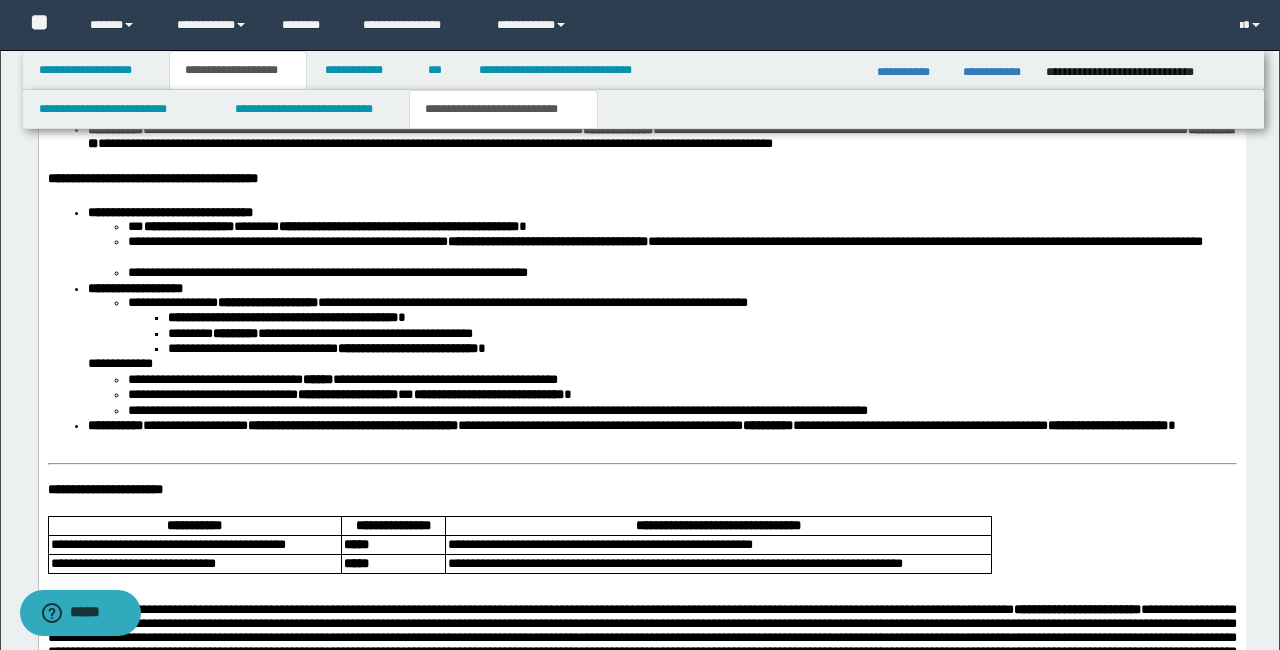 click on "**********" at bounding box center [641, 1645] 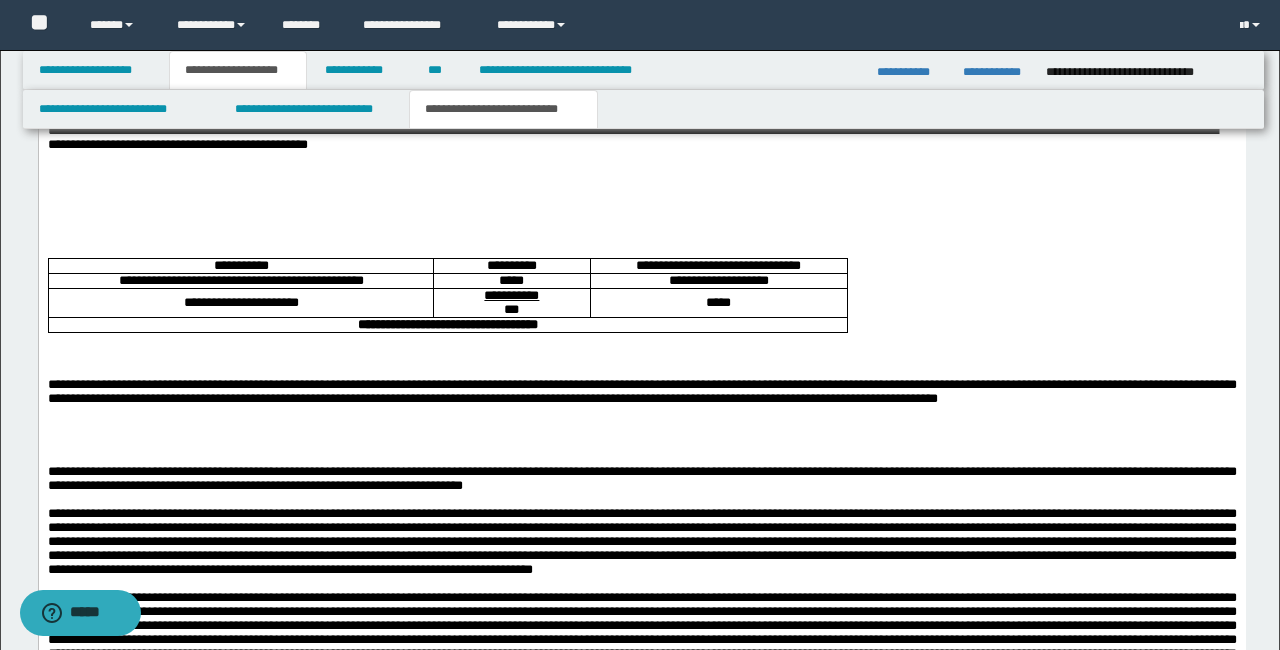 scroll, scrollTop: 3864, scrollLeft: 0, axis: vertical 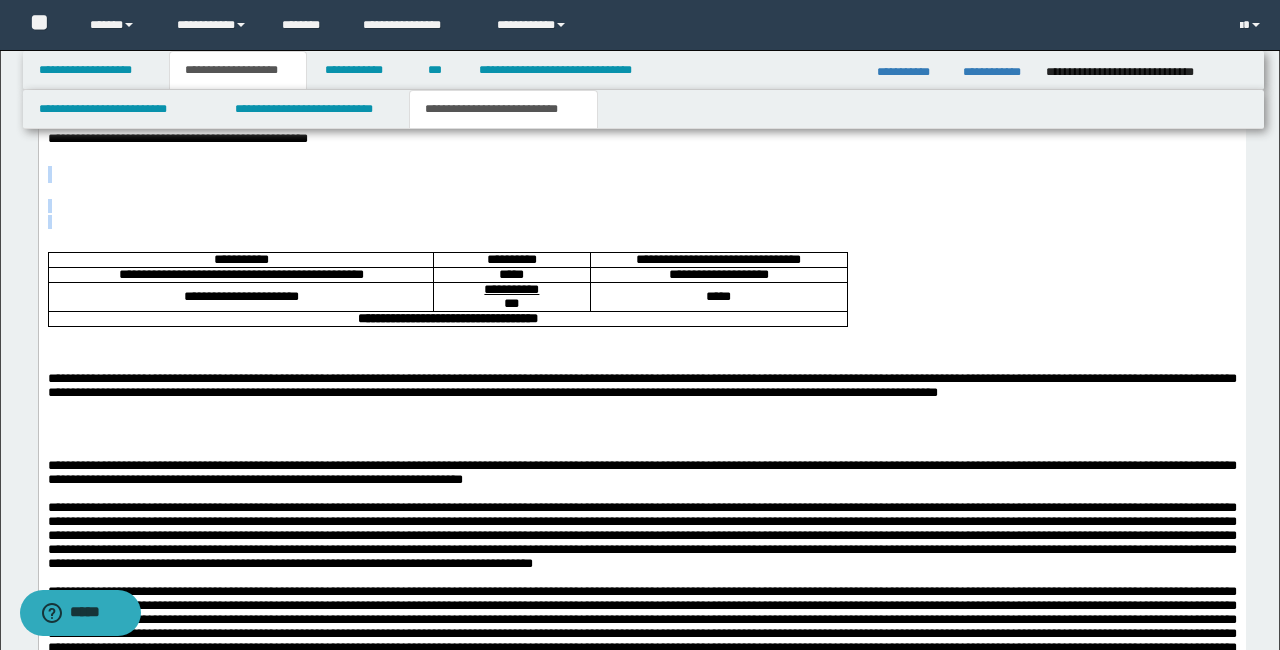 drag, startPoint x: 70, startPoint y: 329, endPoint x: 54, endPoint y: 267, distance: 64.03124 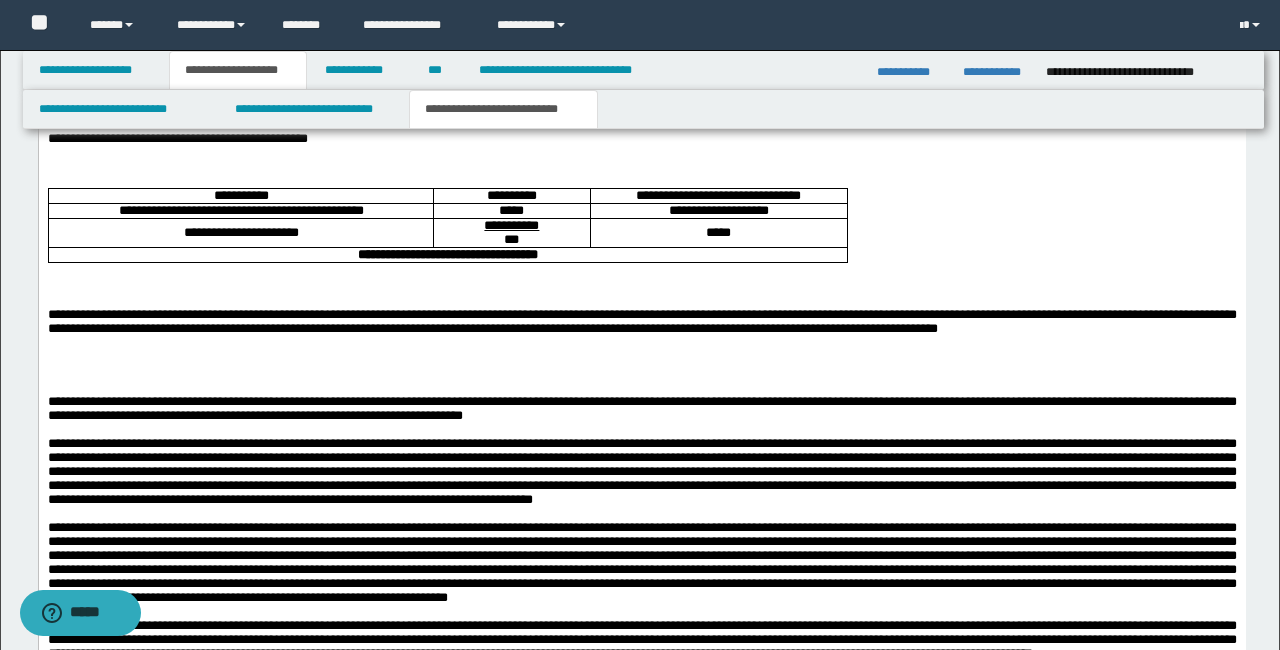 click on "**********" at bounding box center (641, 124) 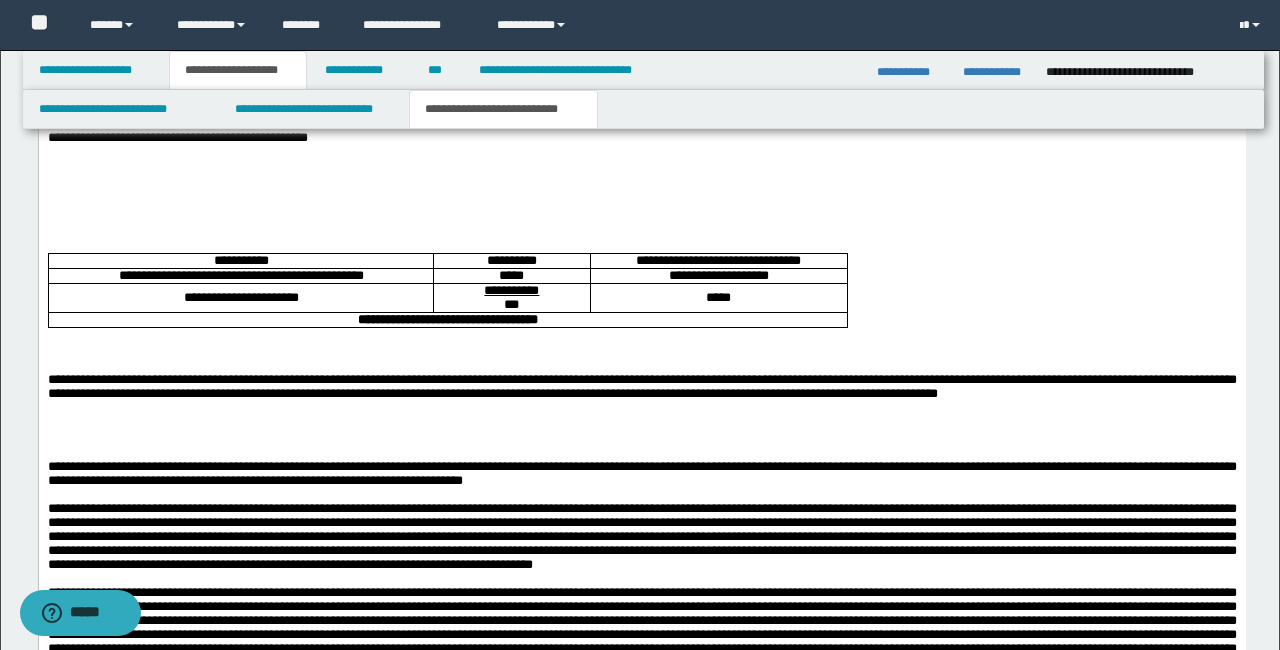 click at bounding box center (641, 172) 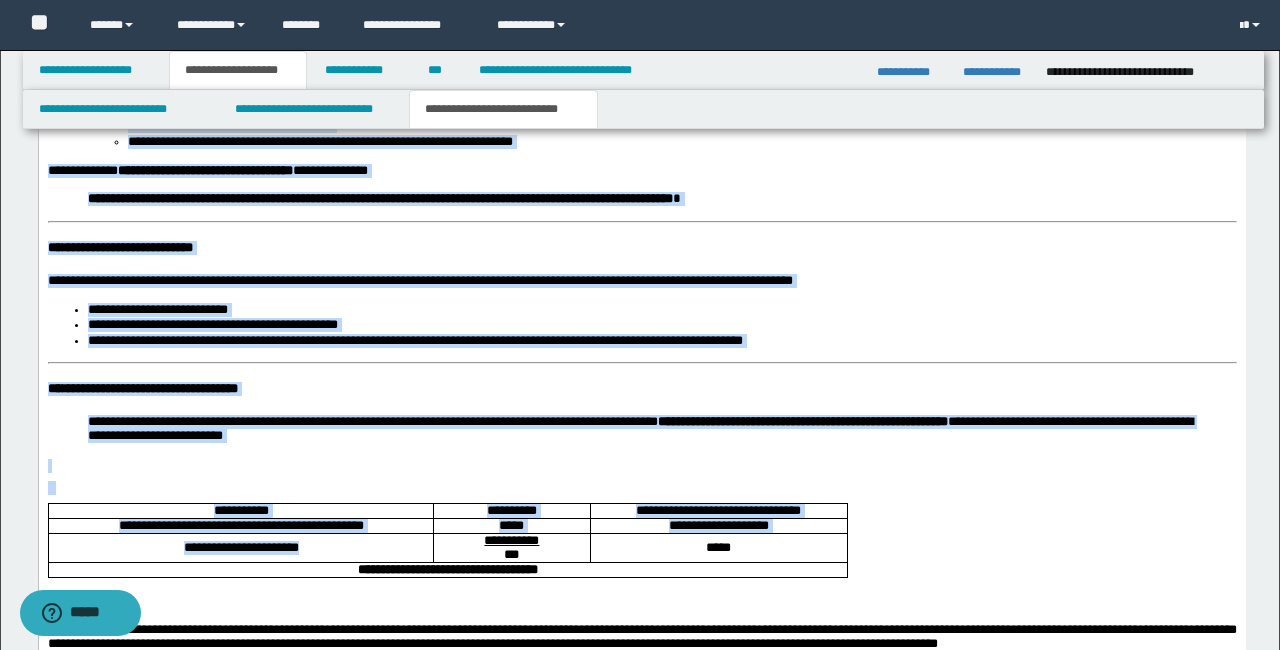 scroll, scrollTop: 4443, scrollLeft: 0, axis: vertical 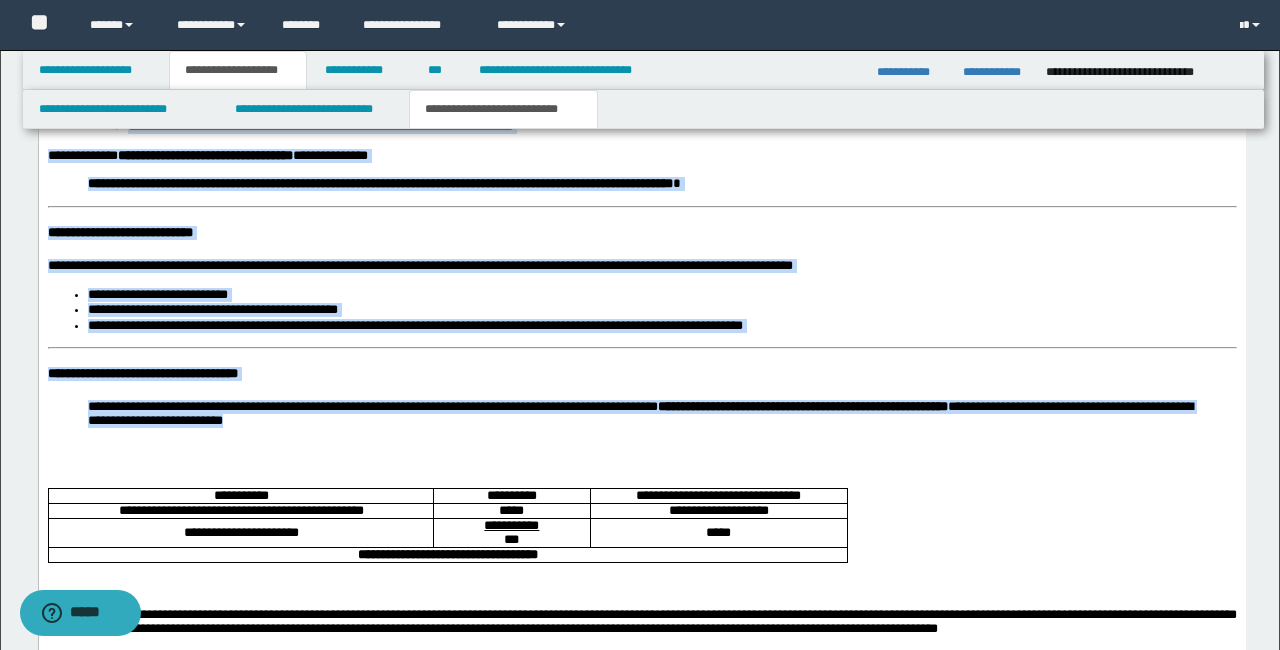 drag, startPoint x: 46, startPoint y: -305, endPoint x: 414, endPoint y: 531, distance: 913.4112 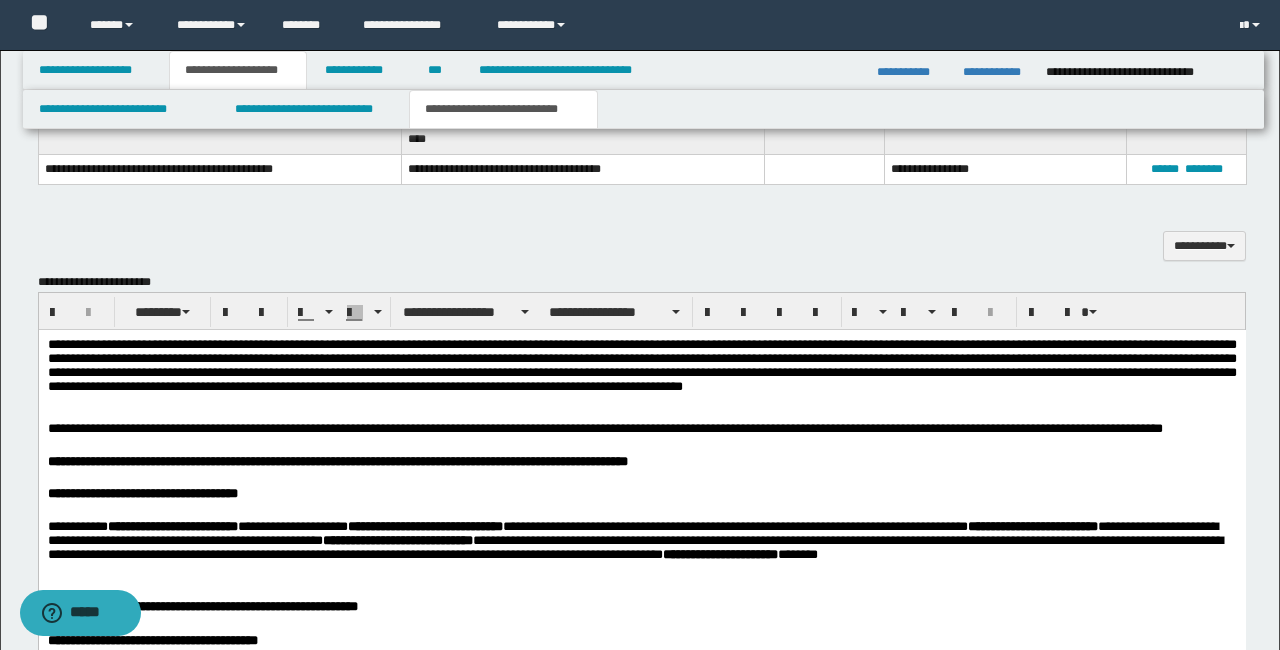 scroll, scrollTop: 1725, scrollLeft: 0, axis: vertical 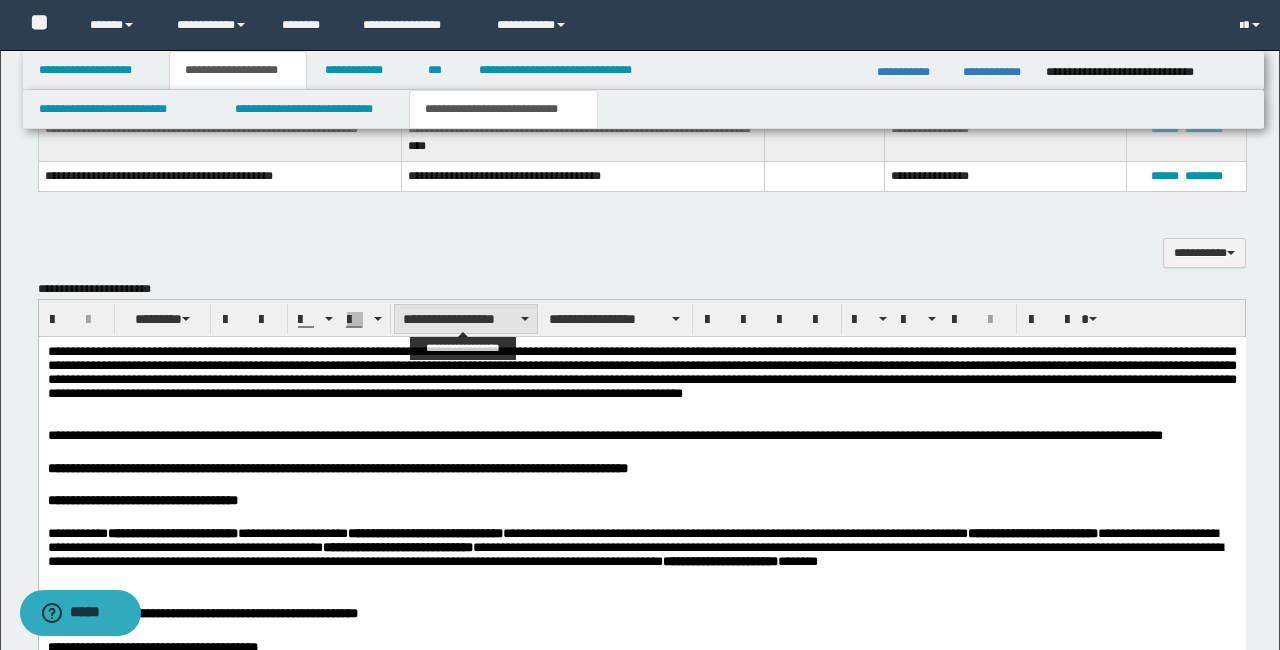 click on "**********" at bounding box center [466, 319] 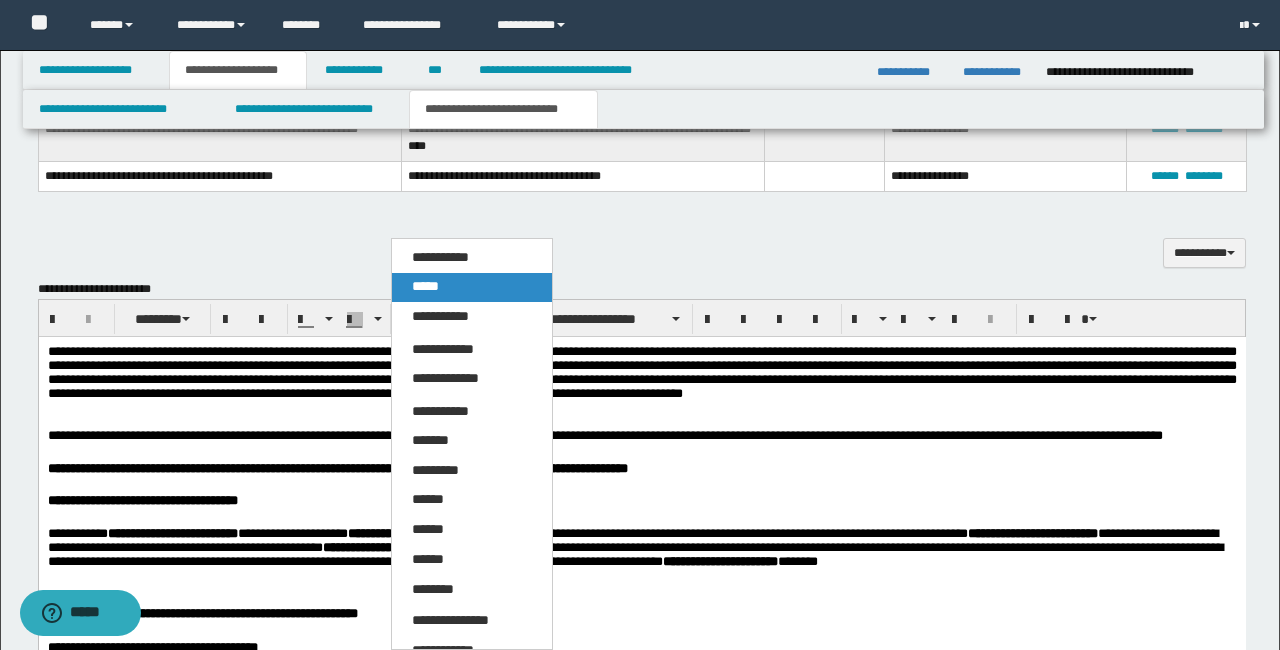 click on "*****" at bounding box center (425, 286) 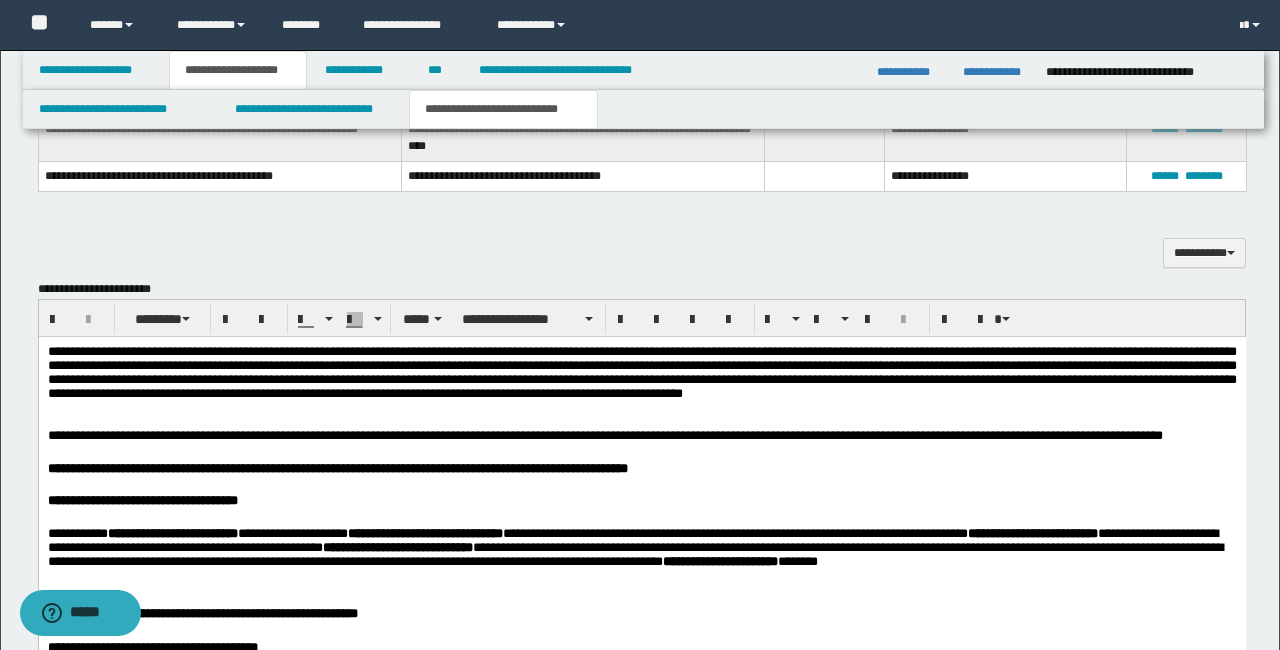 scroll, scrollTop: 1709, scrollLeft: 0, axis: vertical 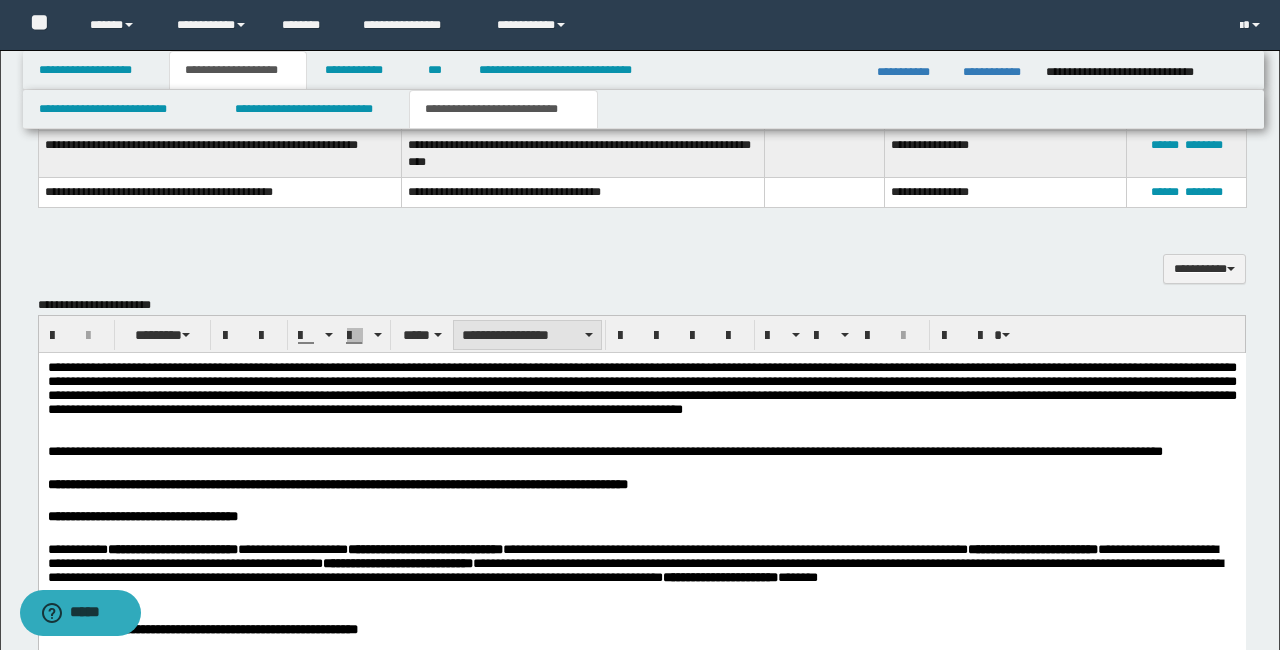 click on "**********" at bounding box center [527, 335] 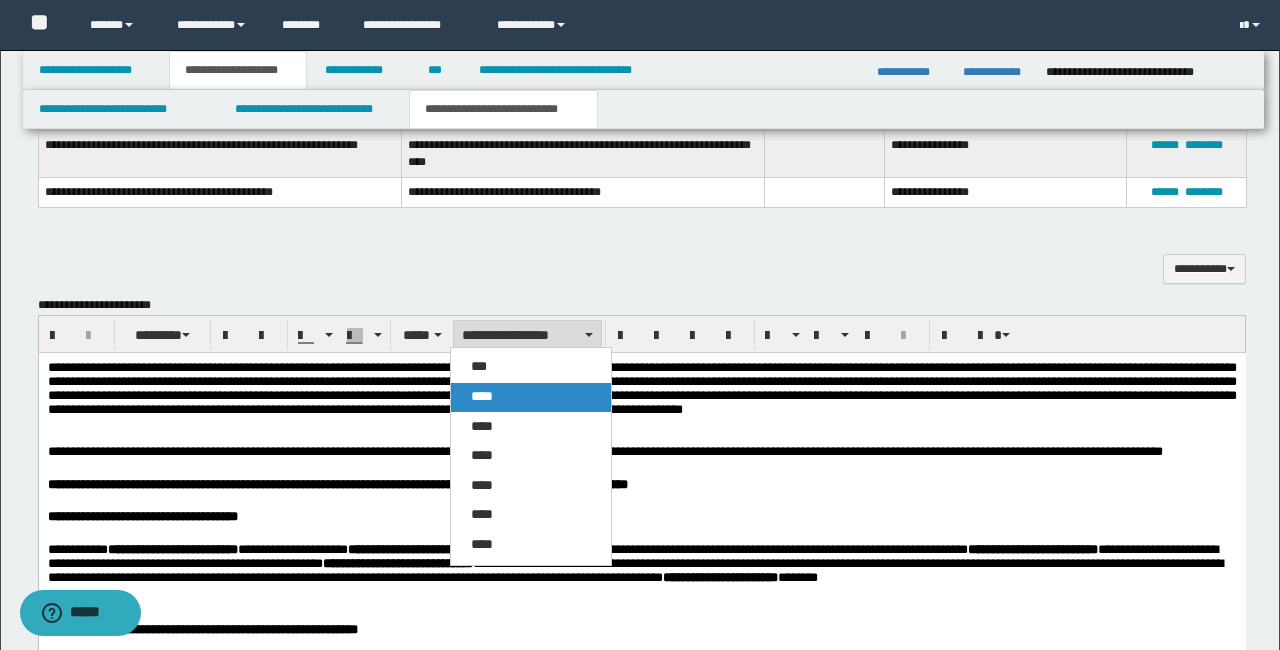 click on "****" at bounding box center (531, 397) 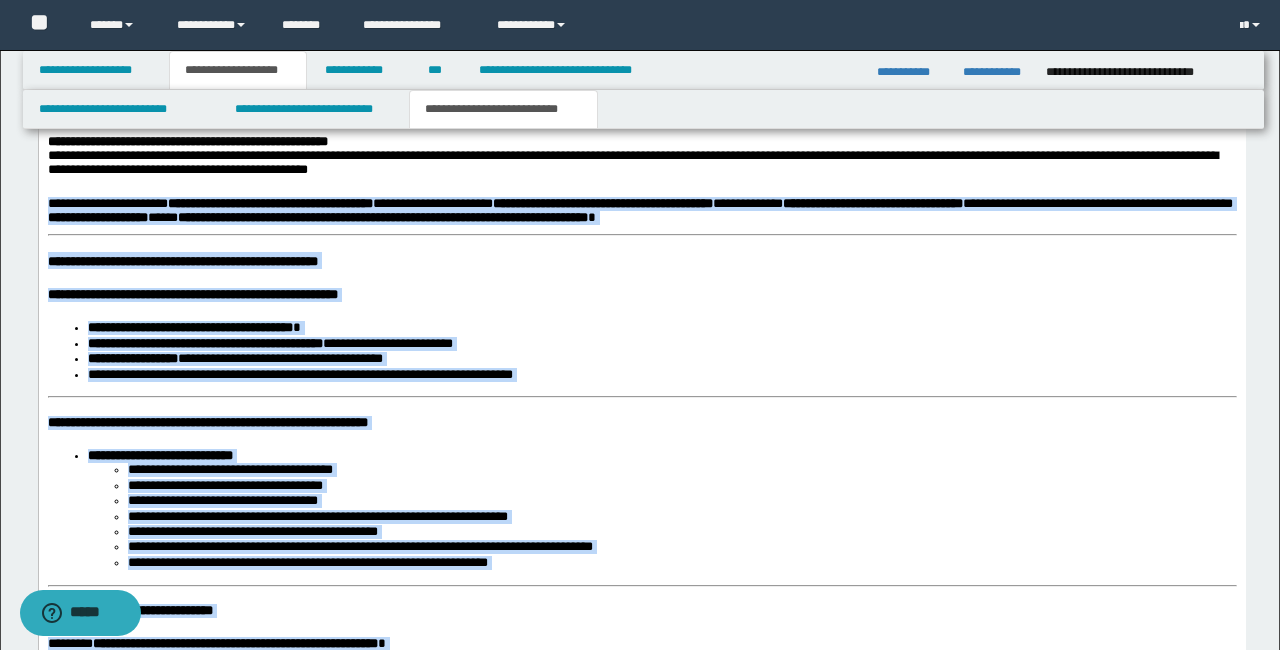 scroll, scrollTop: 3835, scrollLeft: 0, axis: vertical 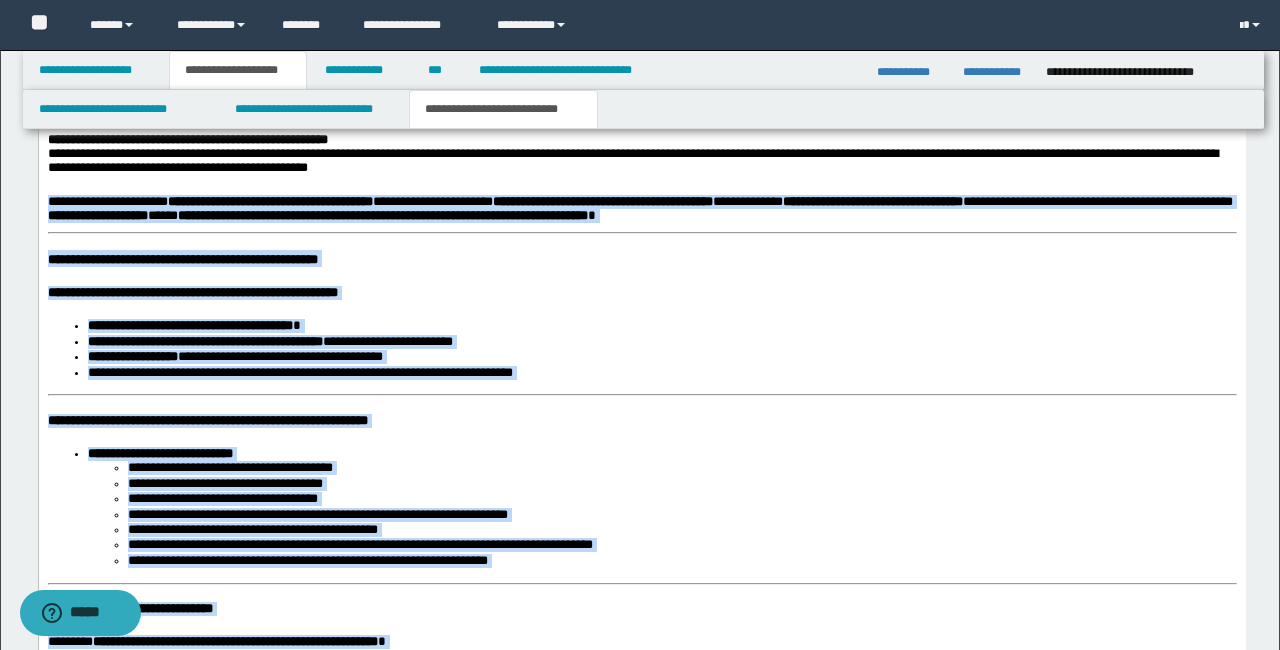 click on "**********" at bounding box center (641, 293) 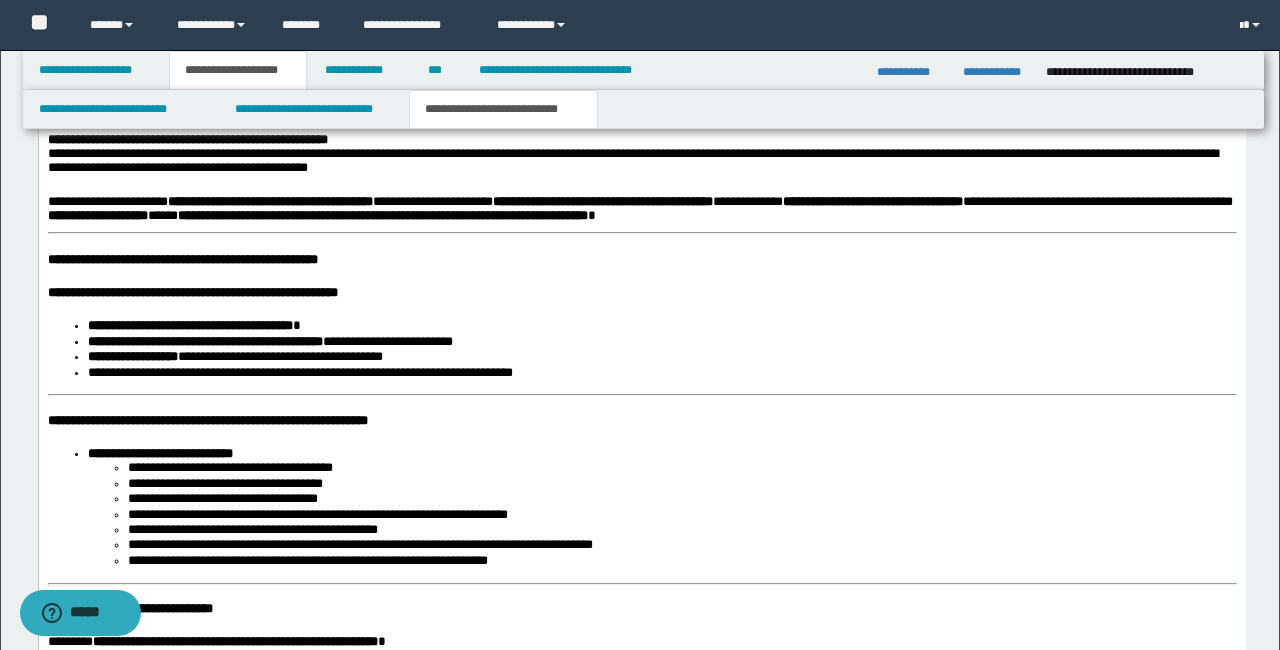 click on "**********" at bounding box center [189, 259] 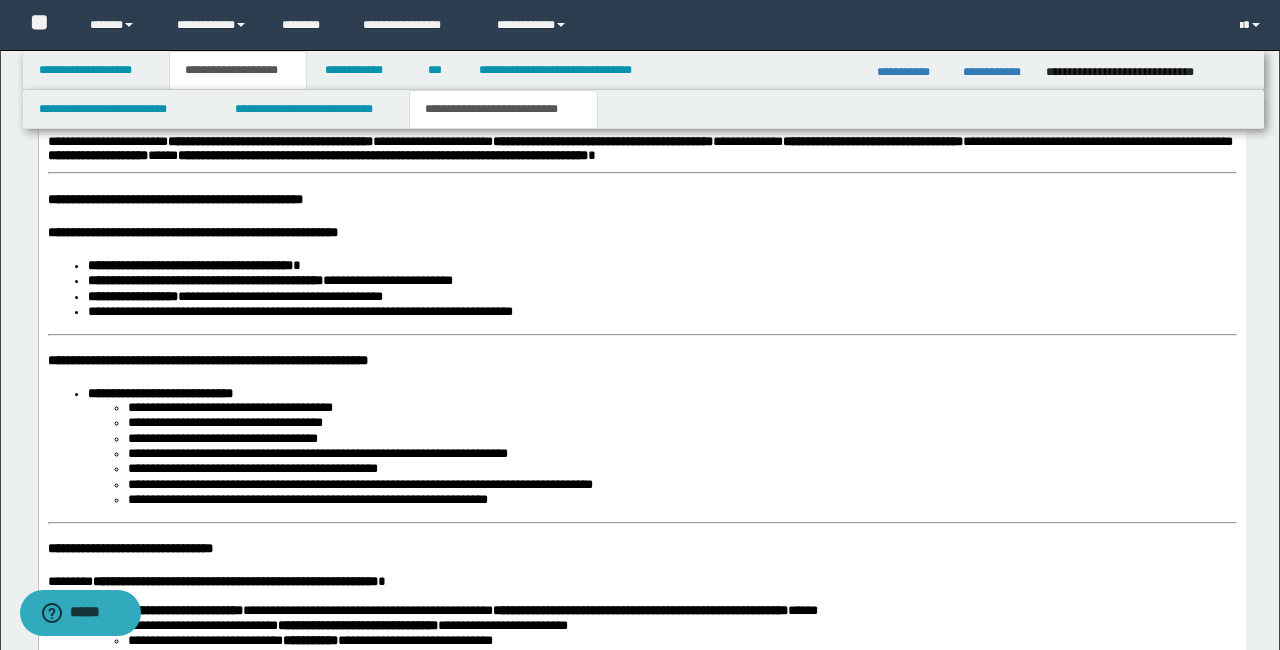 scroll, scrollTop: 3901, scrollLeft: 0, axis: vertical 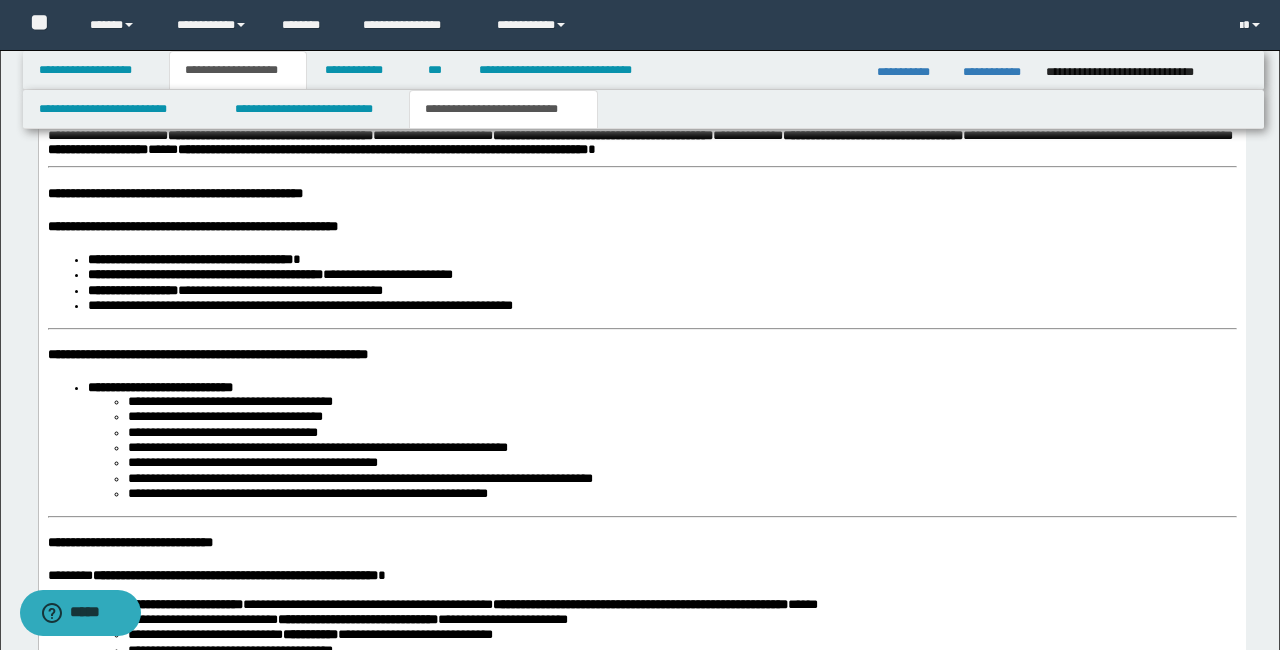 click on "**********" at bounding box center [641, 525] 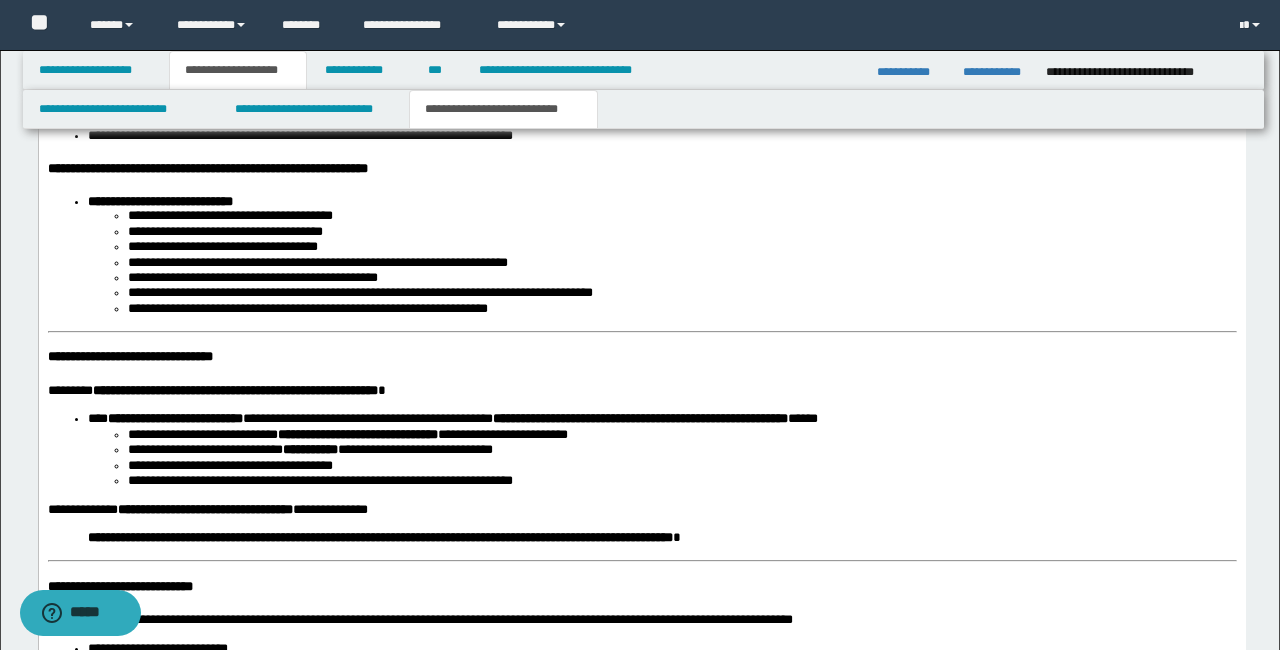 scroll, scrollTop: 4068, scrollLeft: 0, axis: vertical 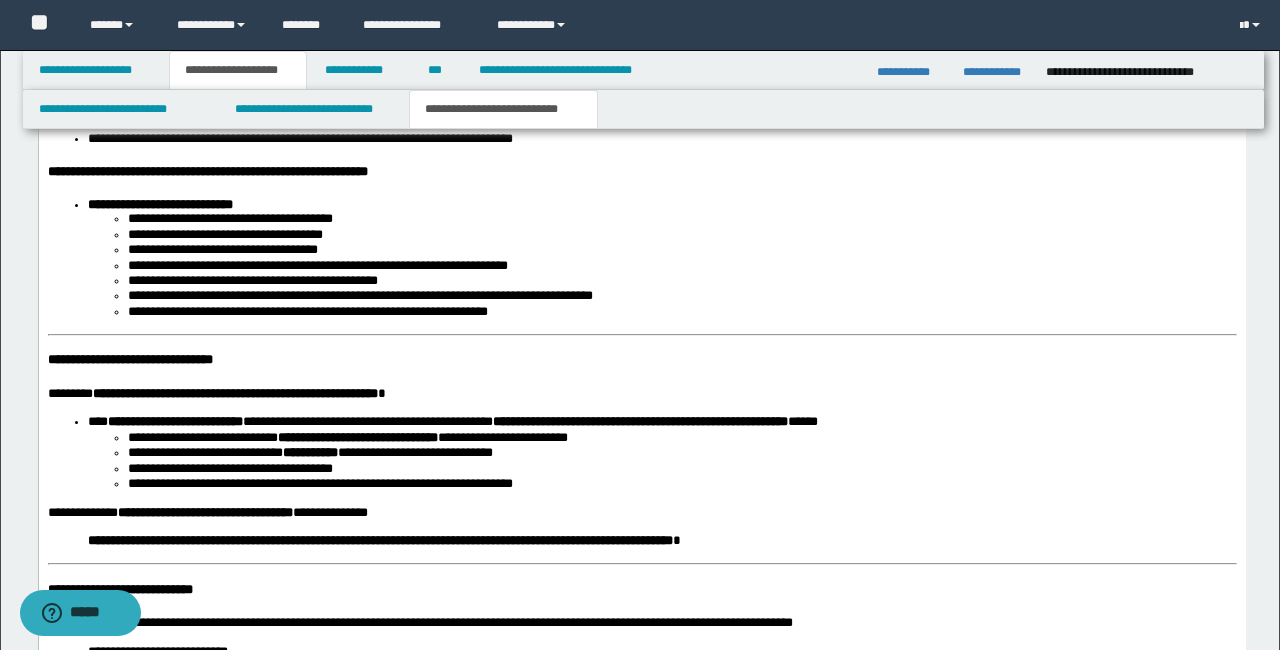 click on "**********" at bounding box center (641, 350) 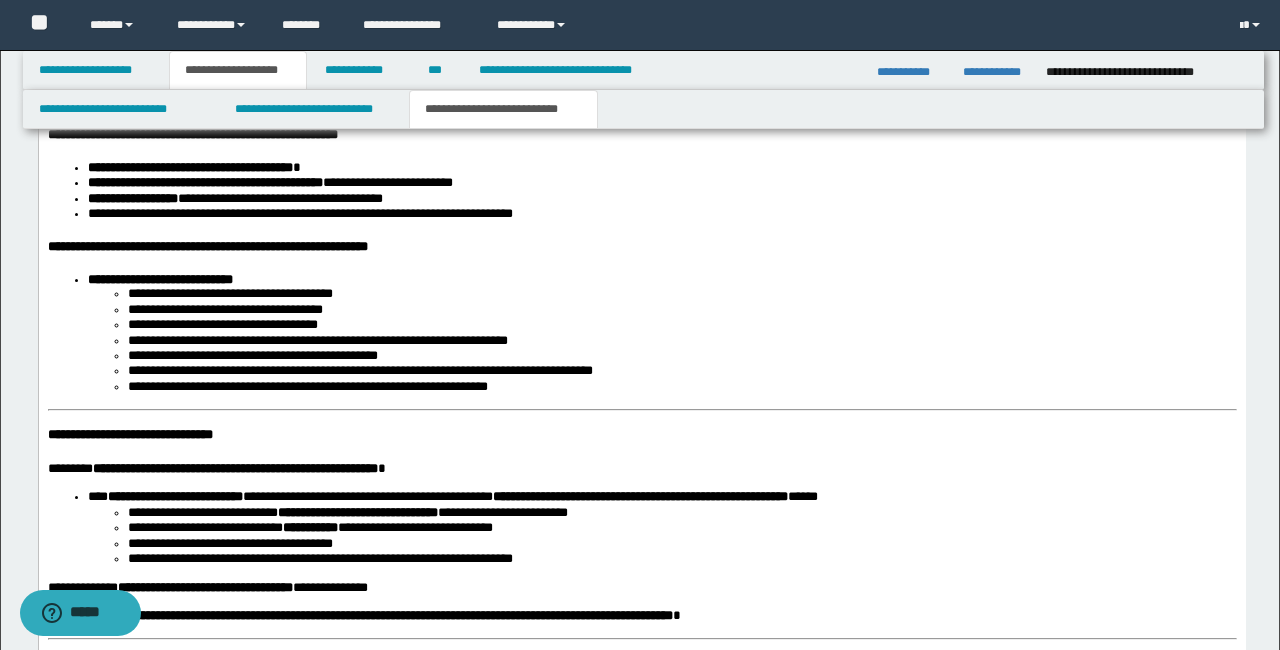 scroll, scrollTop: 3985, scrollLeft: 0, axis: vertical 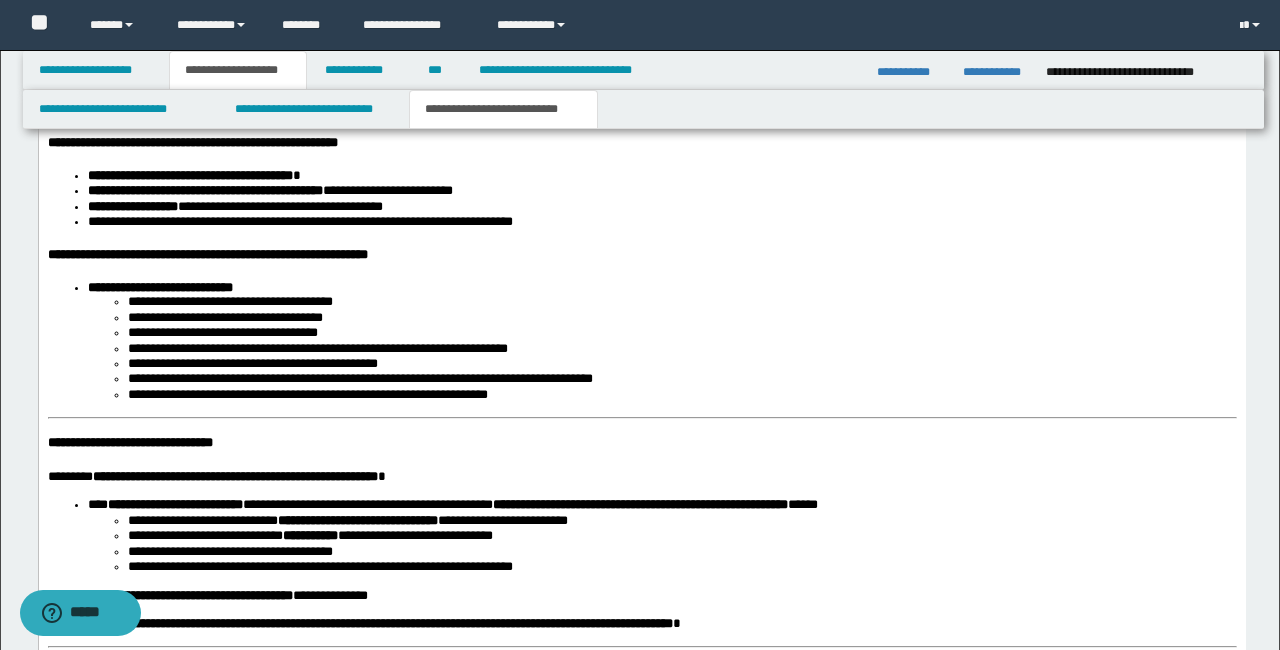 click on "**********" at bounding box center (641, 433) 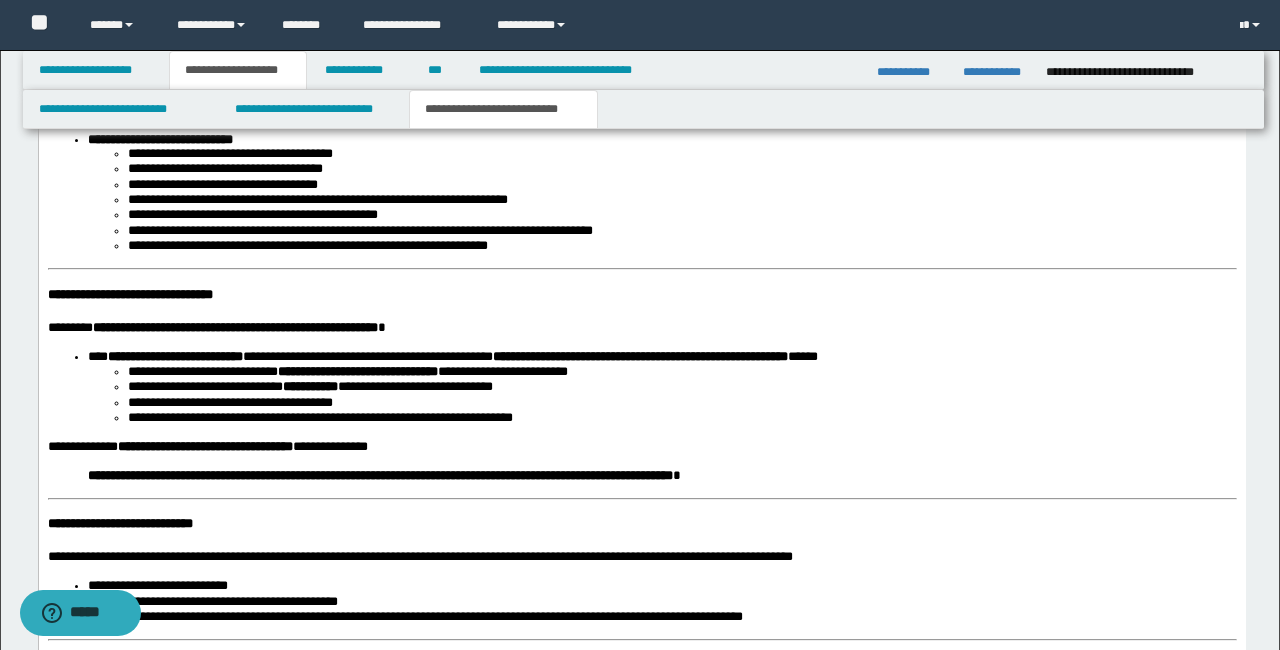 scroll, scrollTop: 4152, scrollLeft: 0, axis: vertical 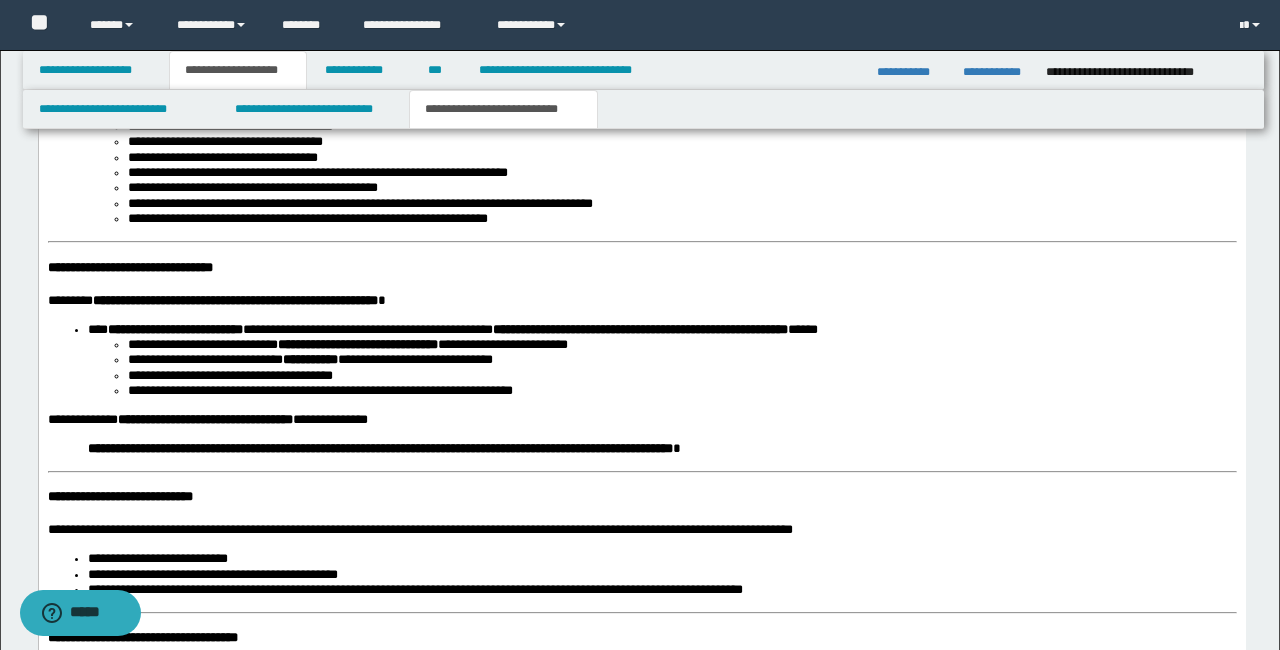 click on "**********" at bounding box center (641, 262) 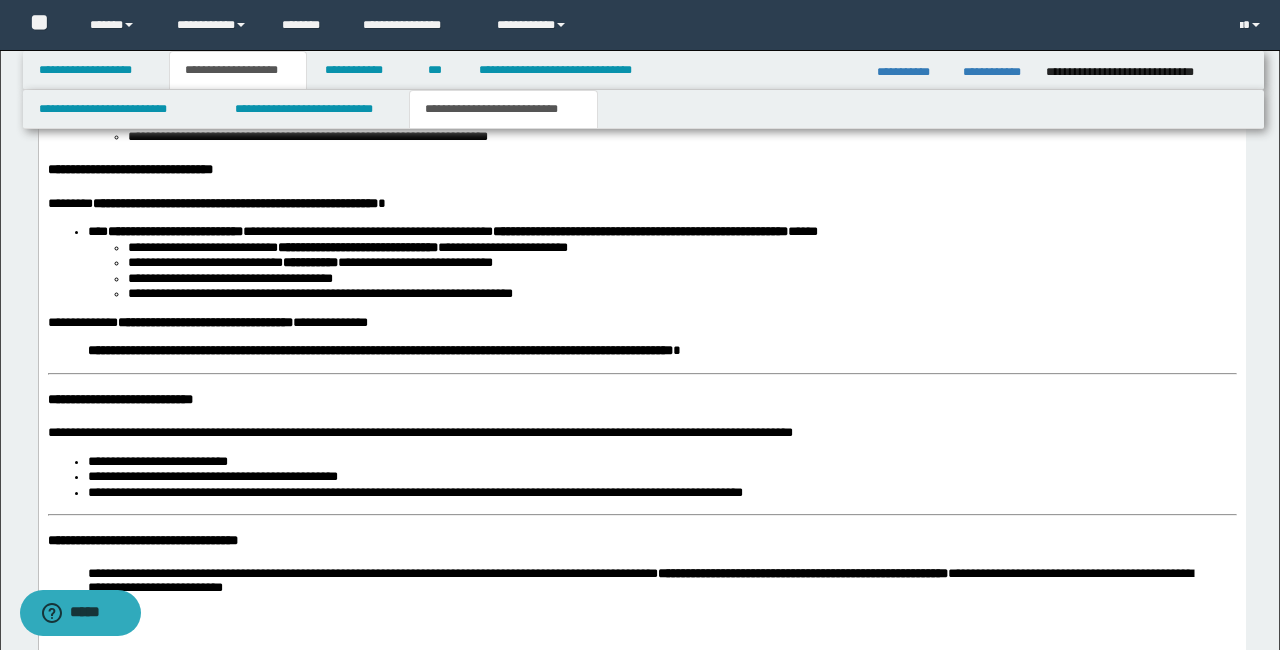 scroll, scrollTop: 4238, scrollLeft: 0, axis: vertical 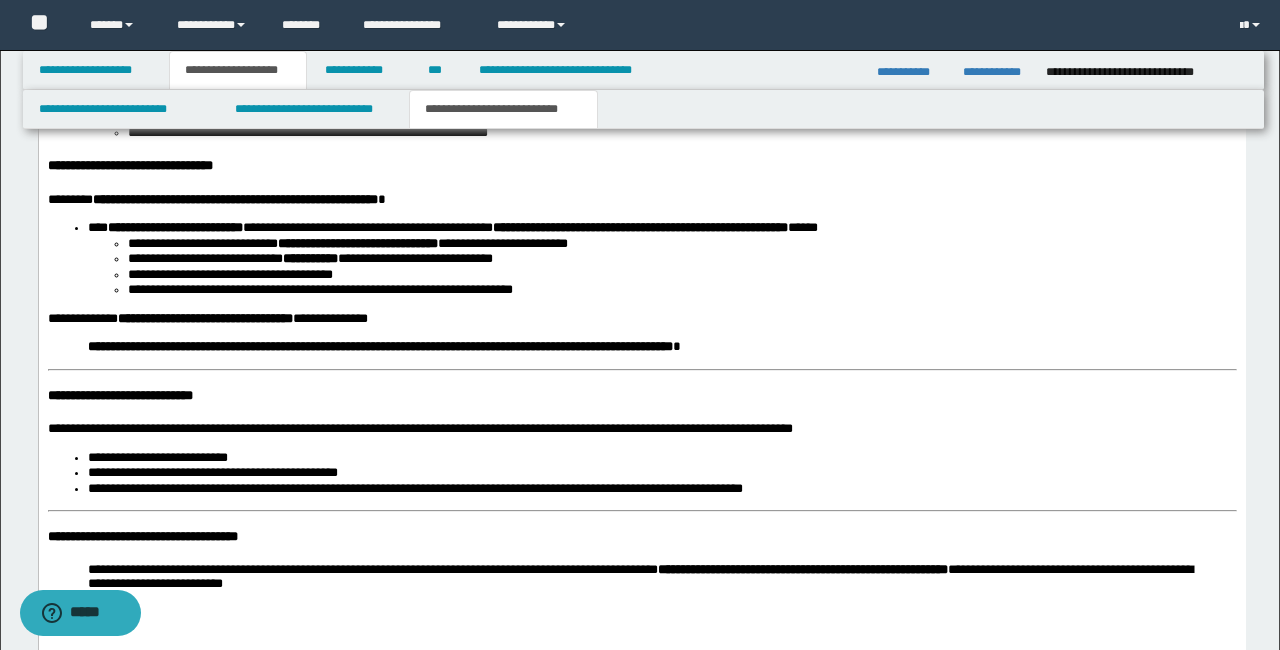 click on "**********" at bounding box center (119, 395) 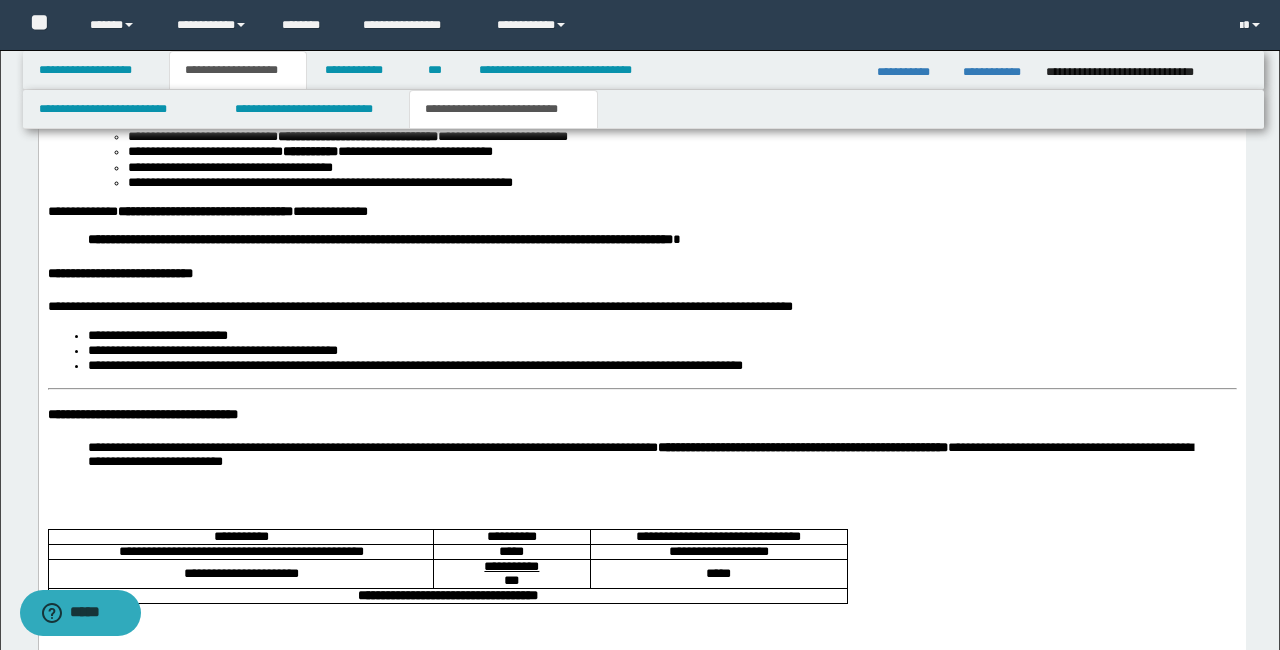 scroll, scrollTop: 4346, scrollLeft: 0, axis: vertical 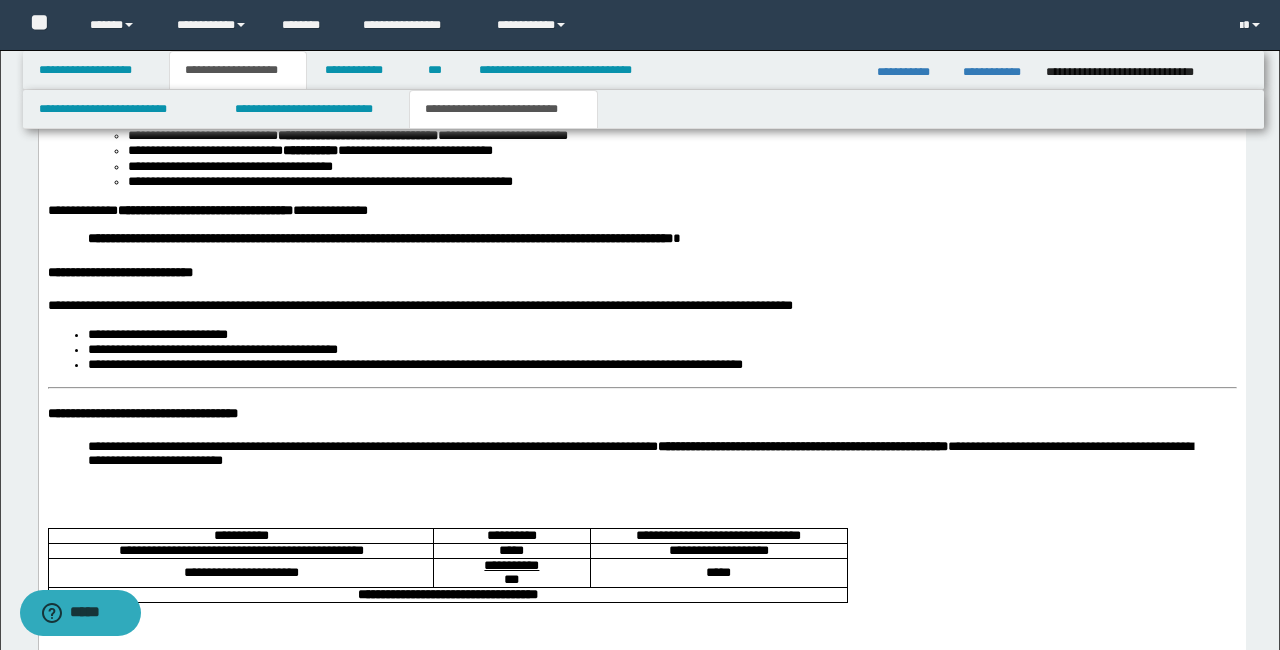 click on "**********" at bounding box center (641, 53) 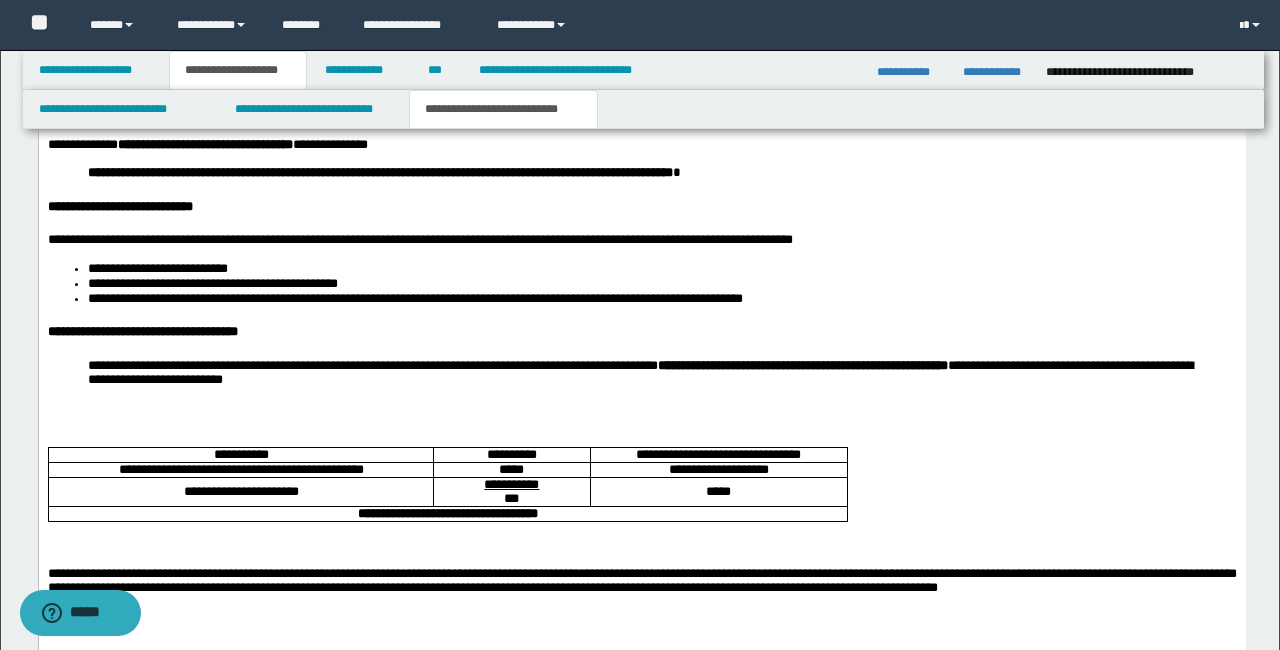 scroll, scrollTop: 4424, scrollLeft: 0, axis: vertical 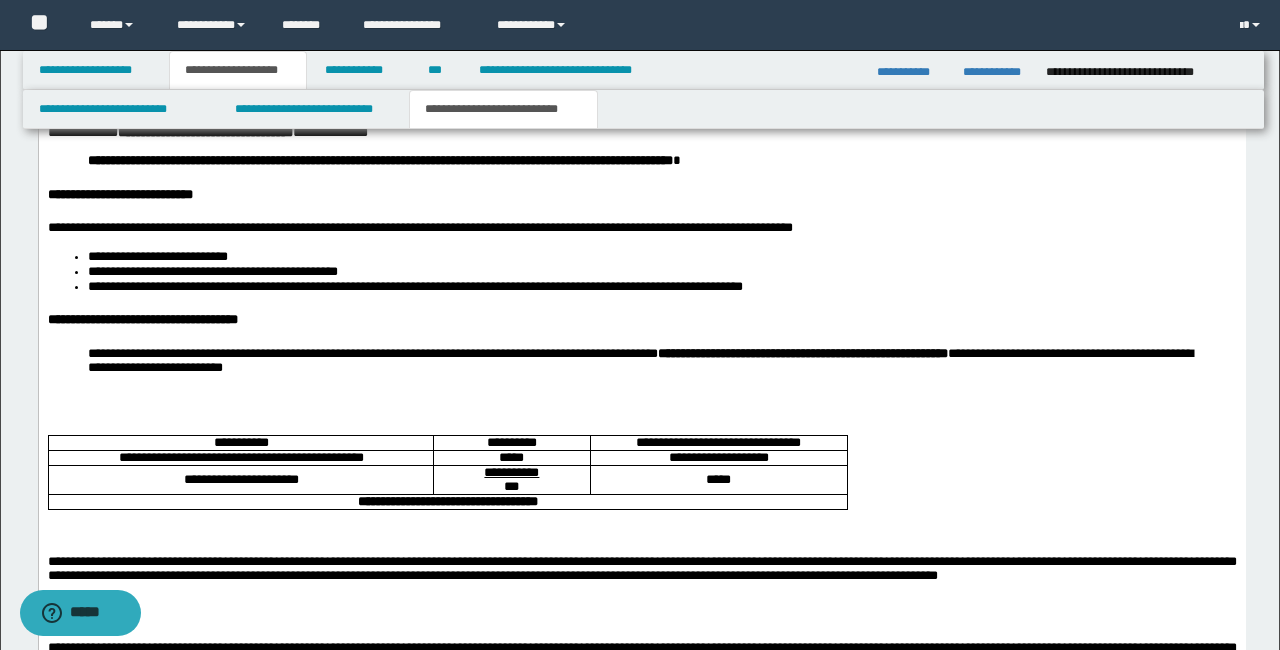 click on "**********" at bounding box center [641, -33] 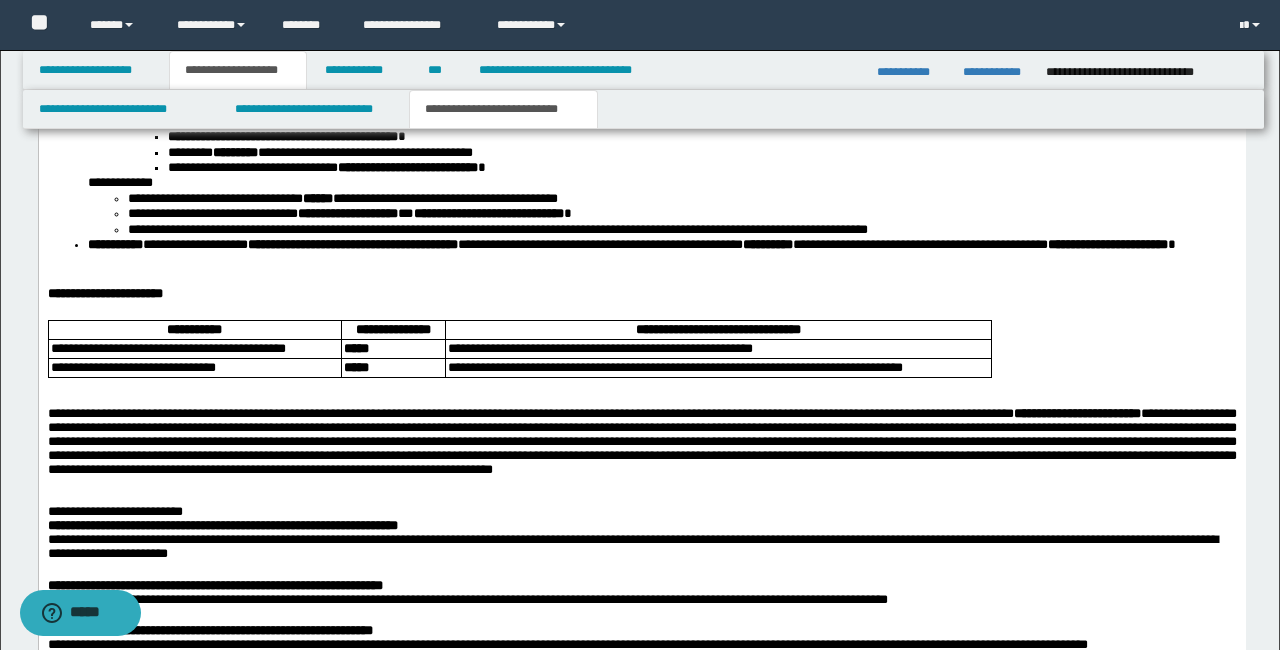 scroll, scrollTop: 2543, scrollLeft: 0, axis: vertical 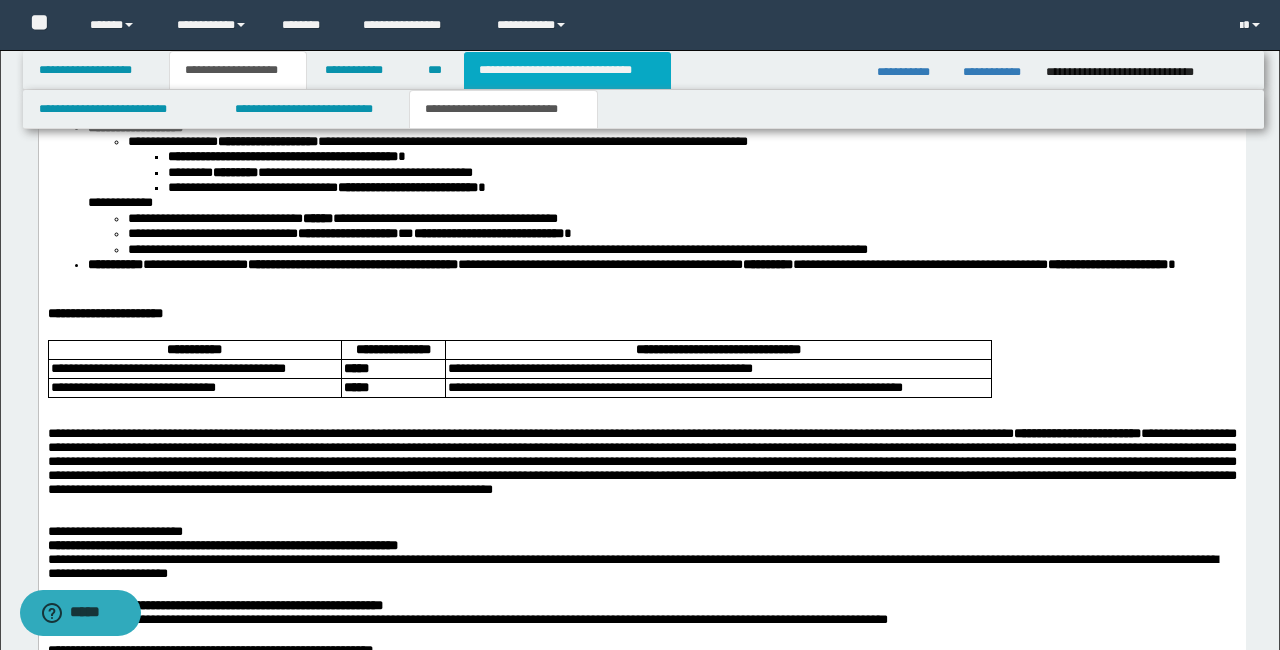 click on "**********" at bounding box center [567, 70] 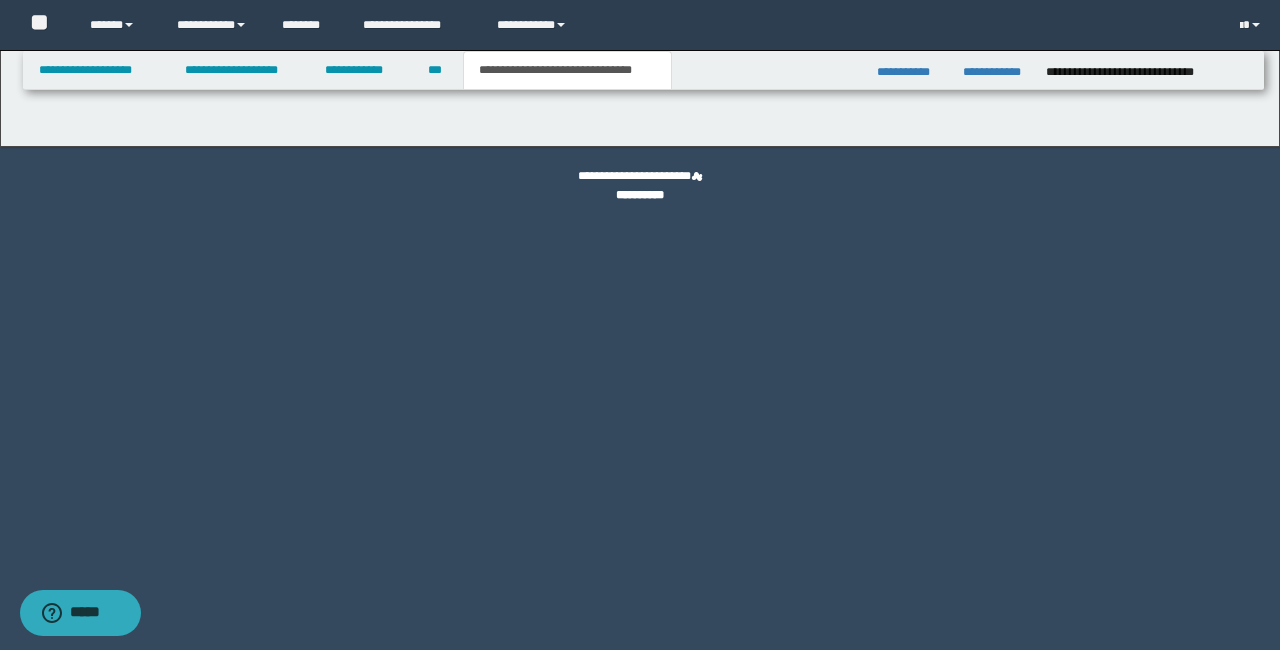 scroll, scrollTop: 0, scrollLeft: 0, axis: both 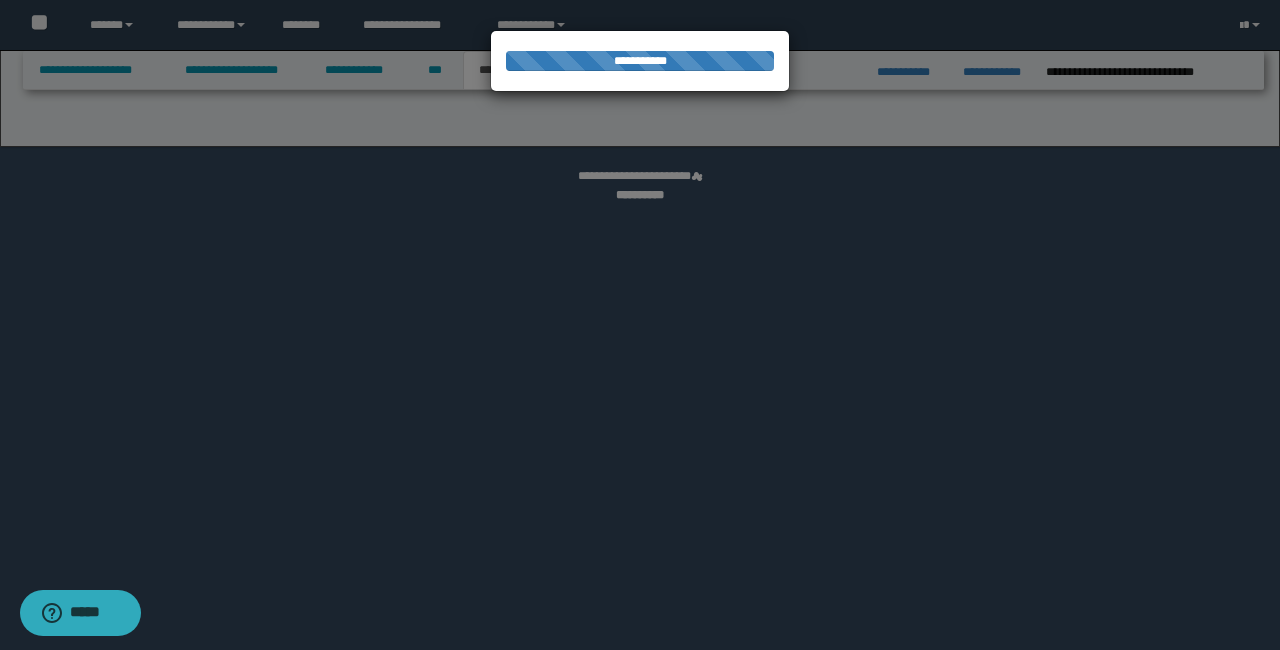 select on "*" 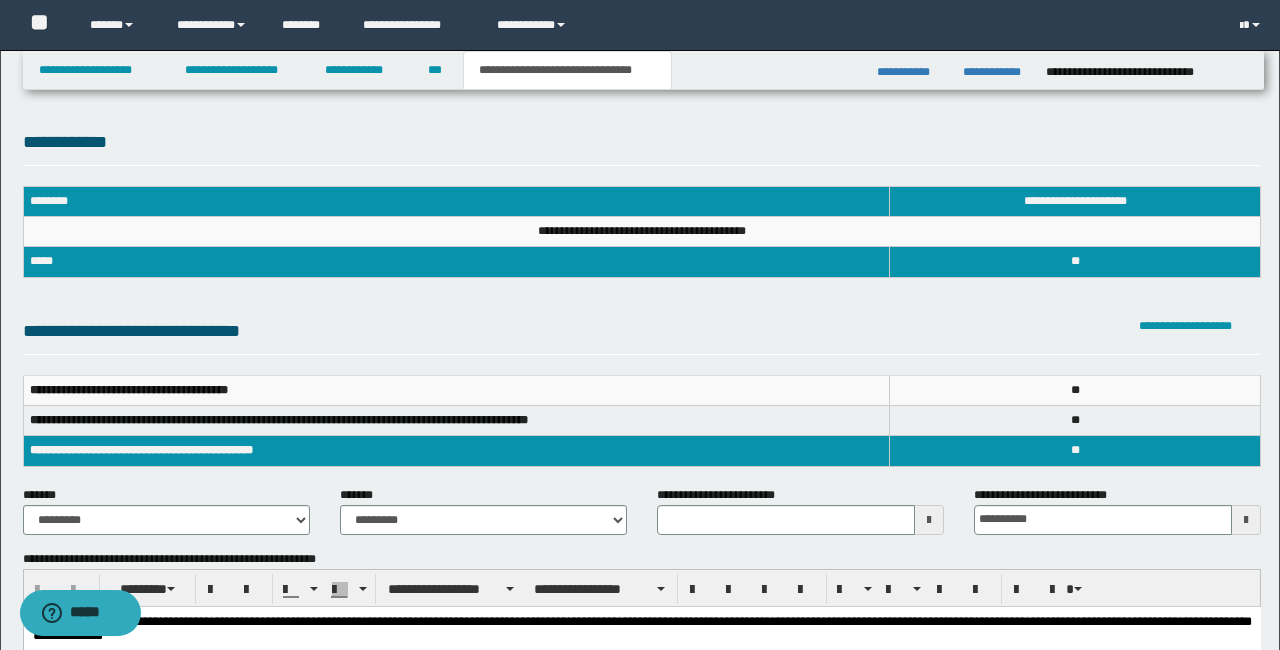 scroll, scrollTop: 0, scrollLeft: 0, axis: both 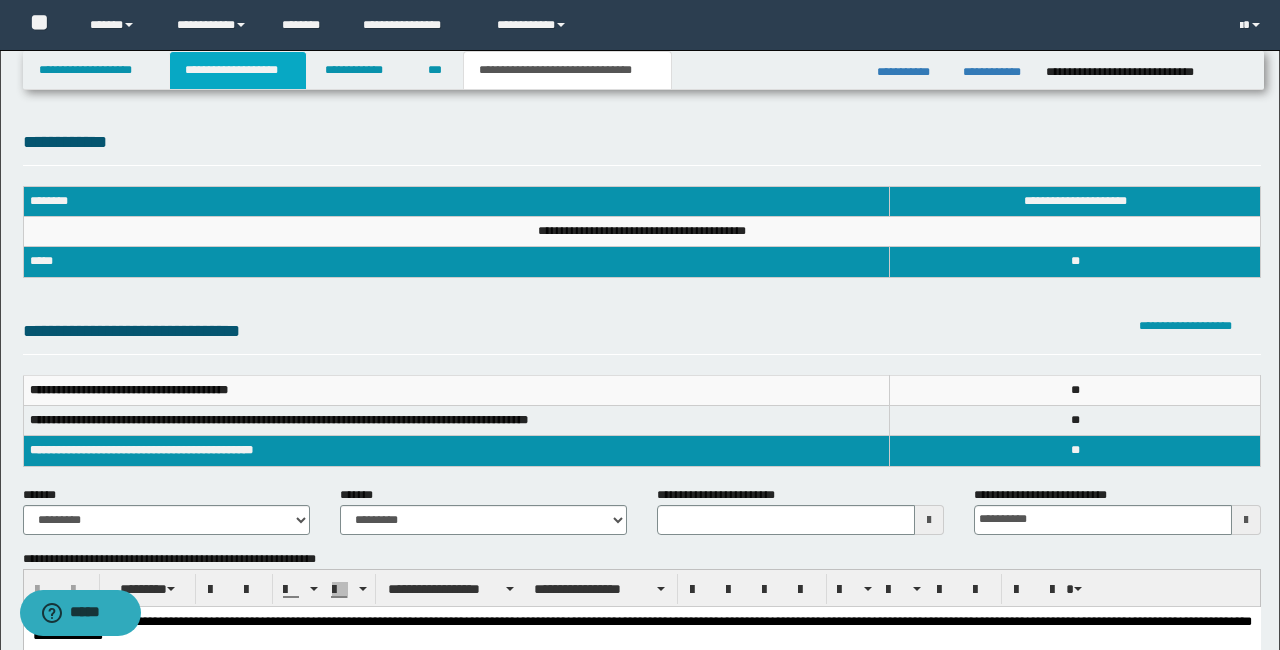drag, startPoint x: 239, startPoint y: 72, endPoint x: 255, endPoint y: 84, distance: 20 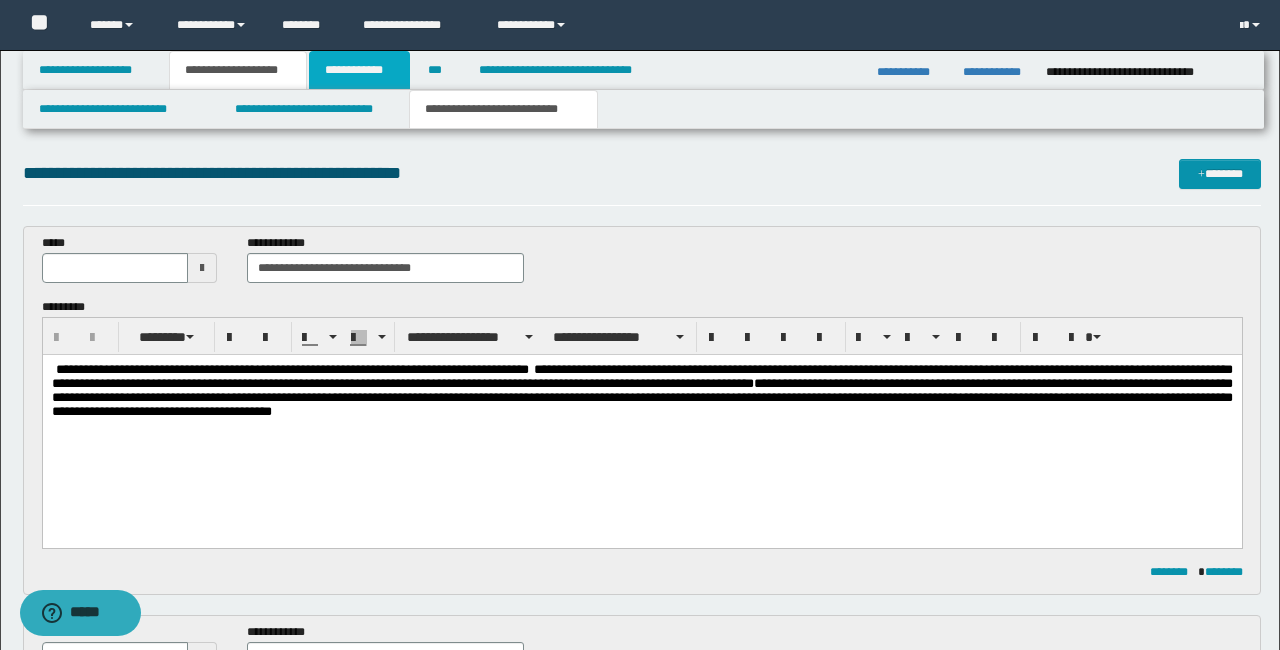 drag, startPoint x: 372, startPoint y: 74, endPoint x: 414, endPoint y: 103, distance: 51.0392 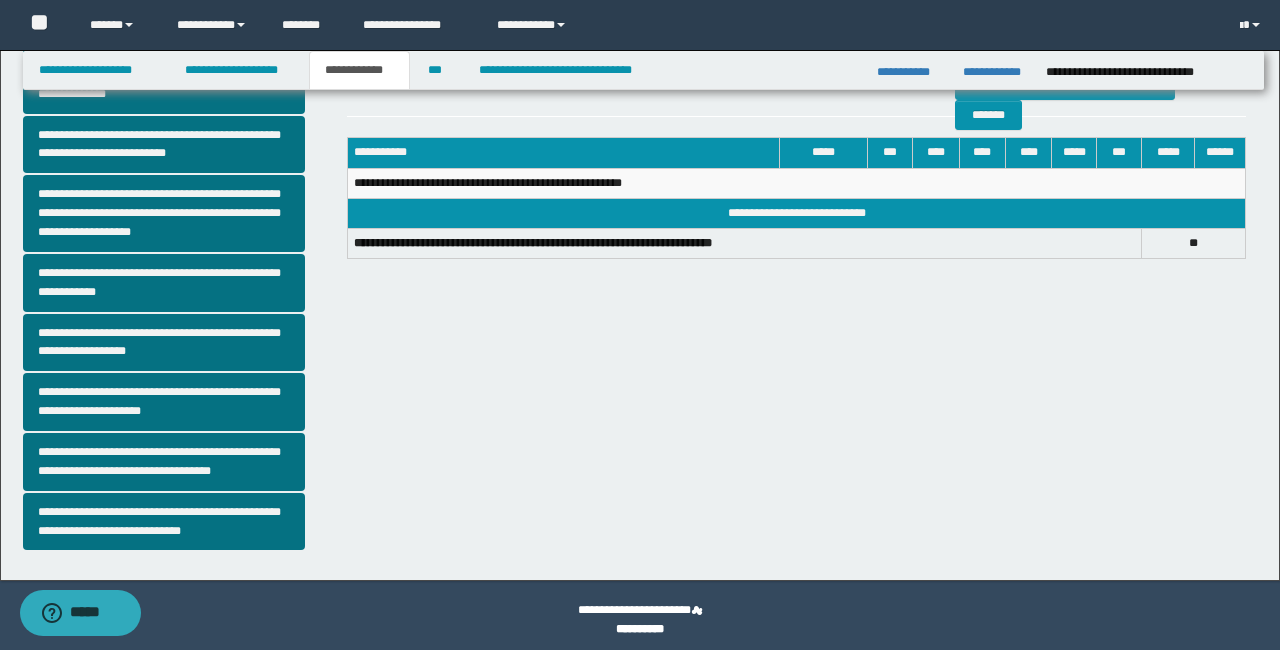 scroll, scrollTop: 496, scrollLeft: 0, axis: vertical 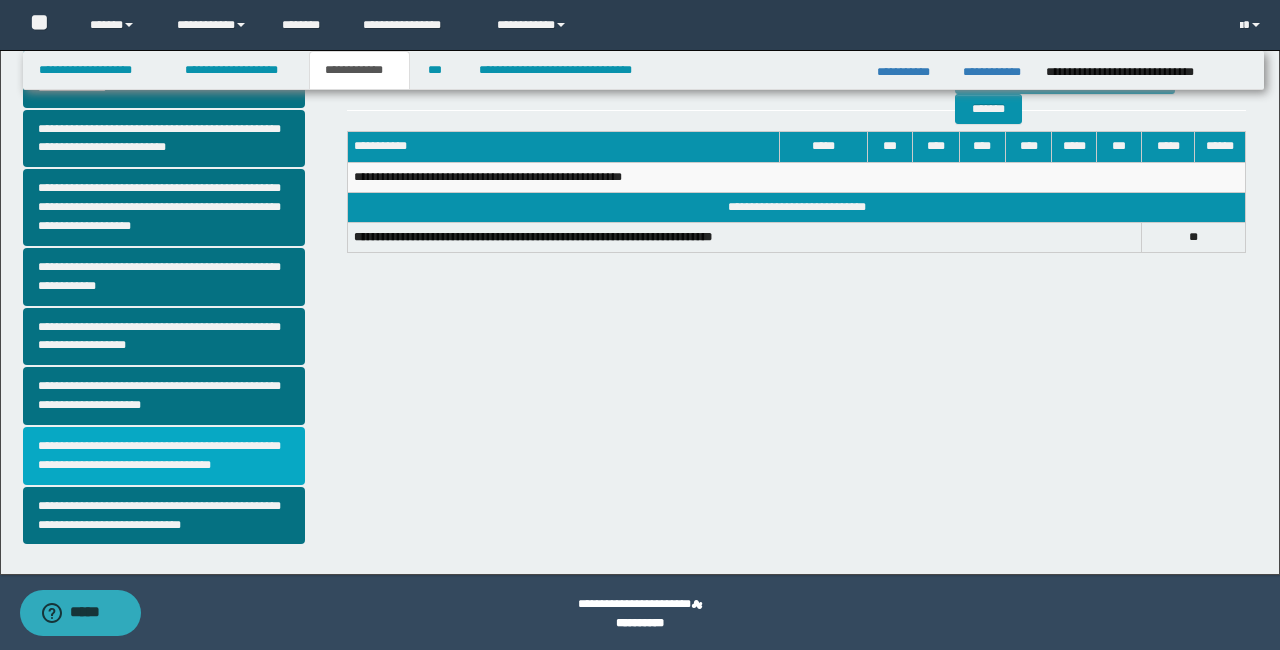 click on "**********" at bounding box center (164, 456) 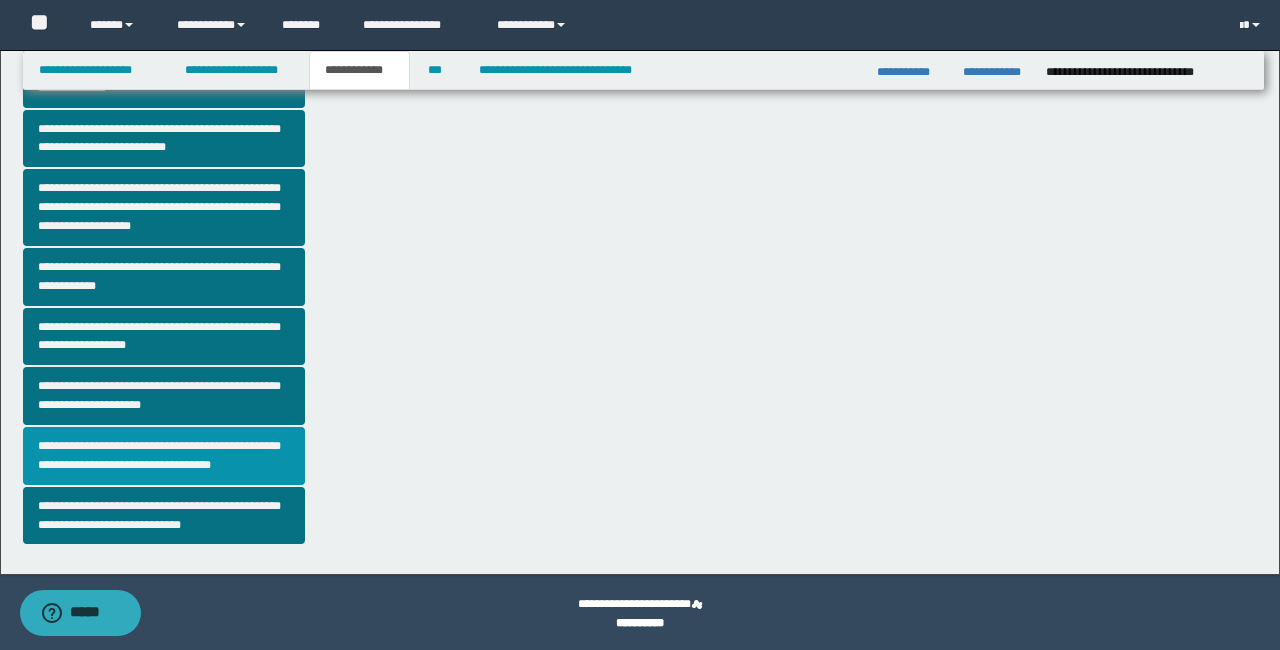 scroll, scrollTop: 0, scrollLeft: 0, axis: both 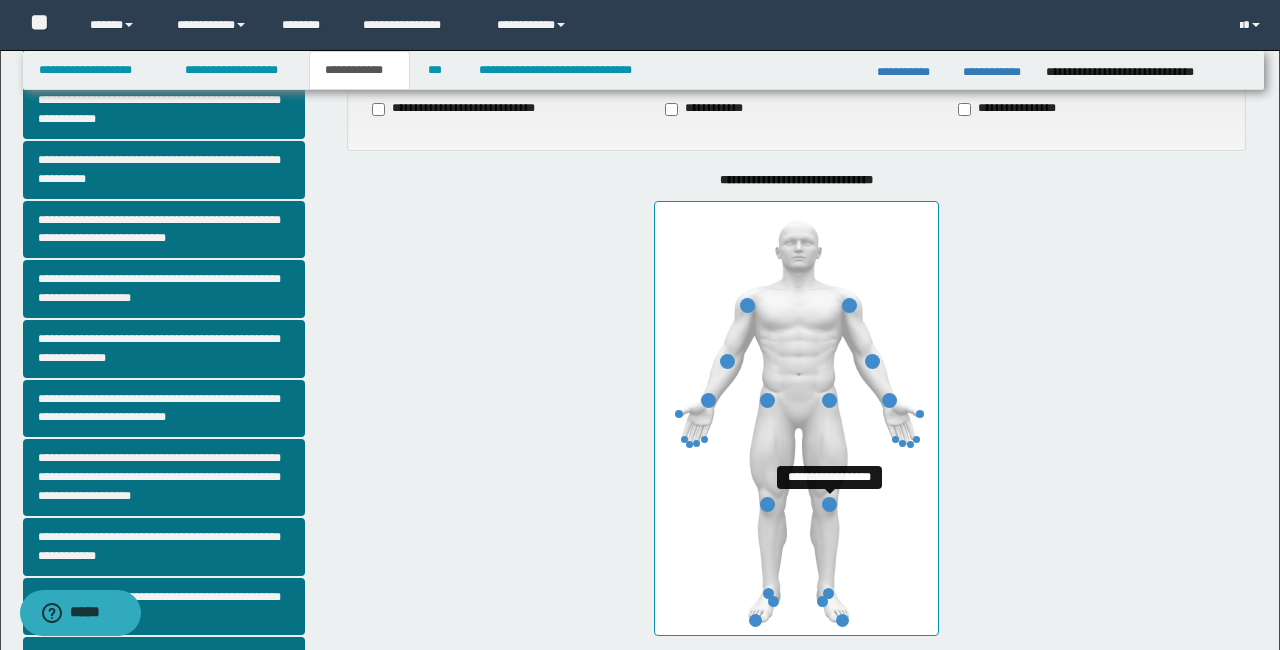 click at bounding box center [829, 504] 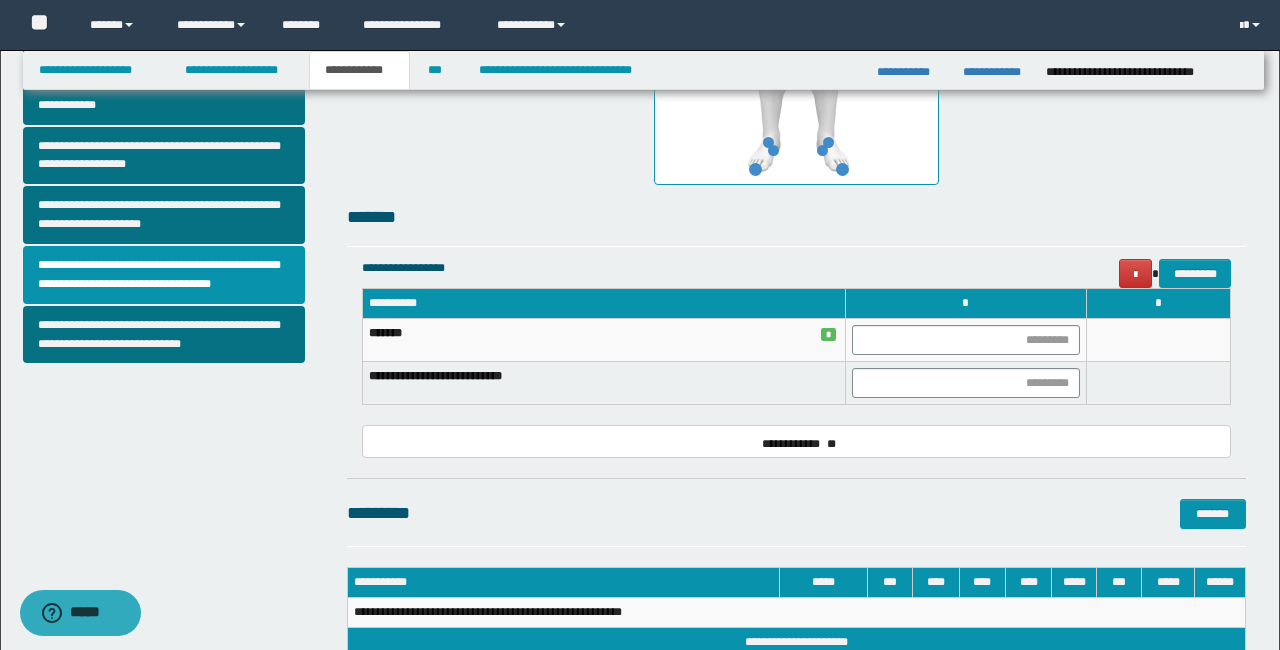scroll, scrollTop: 842, scrollLeft: 0, axis: vertical 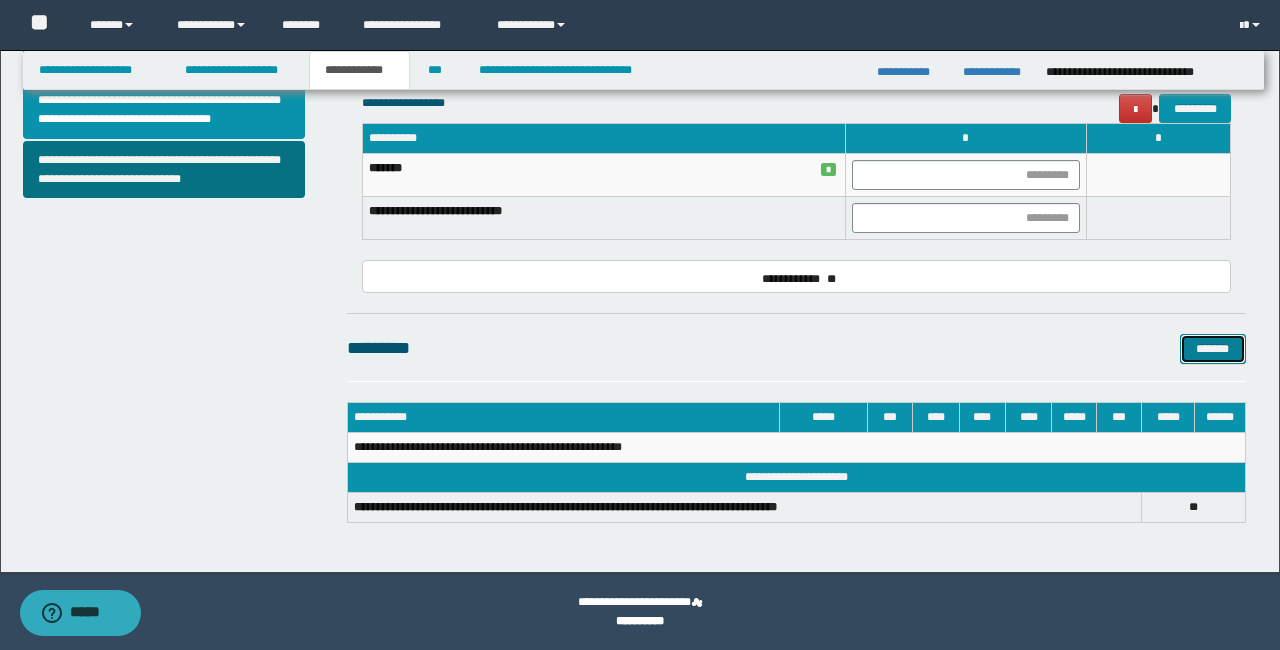 click on "*******" at bounding box center (1213, 349) 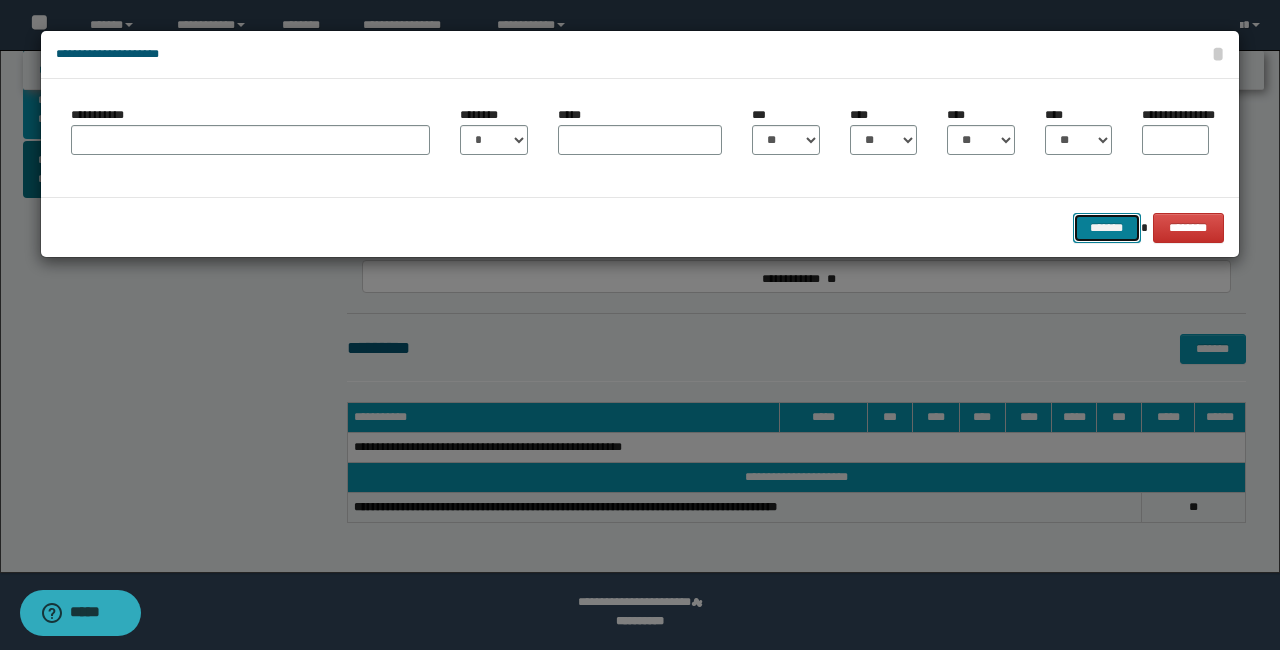 click on "*******" at bounding box center [1106, 228] 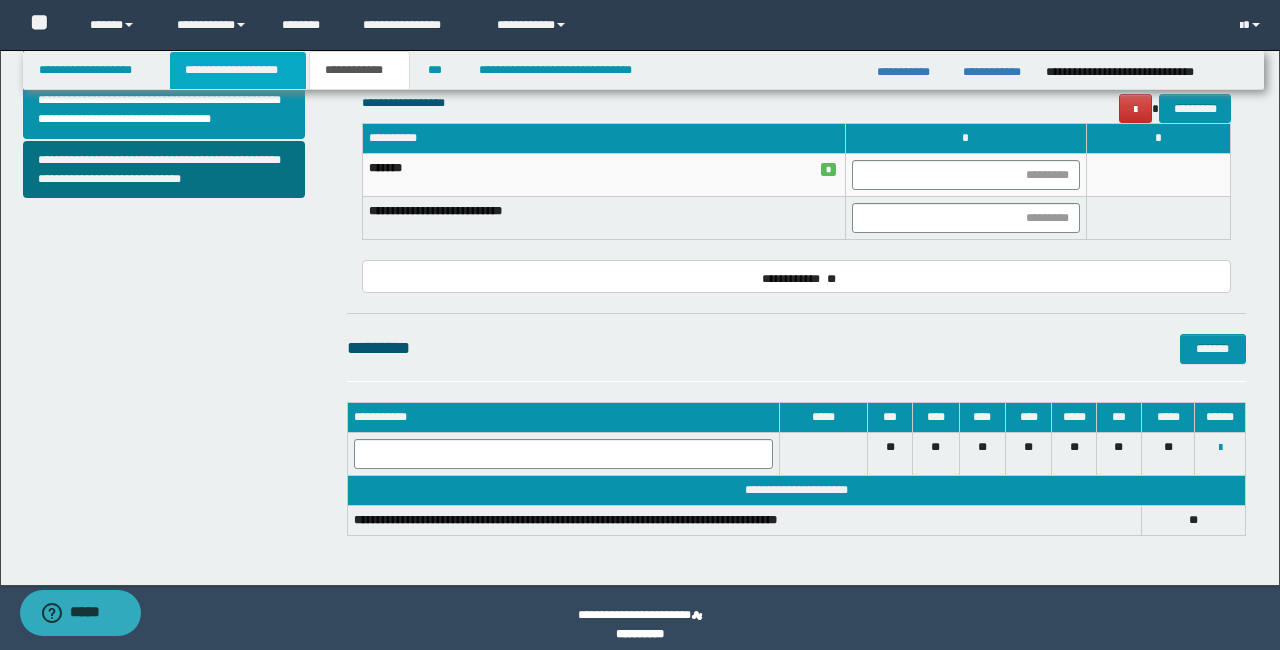 click on "**********" at bounding box center (238, 70) 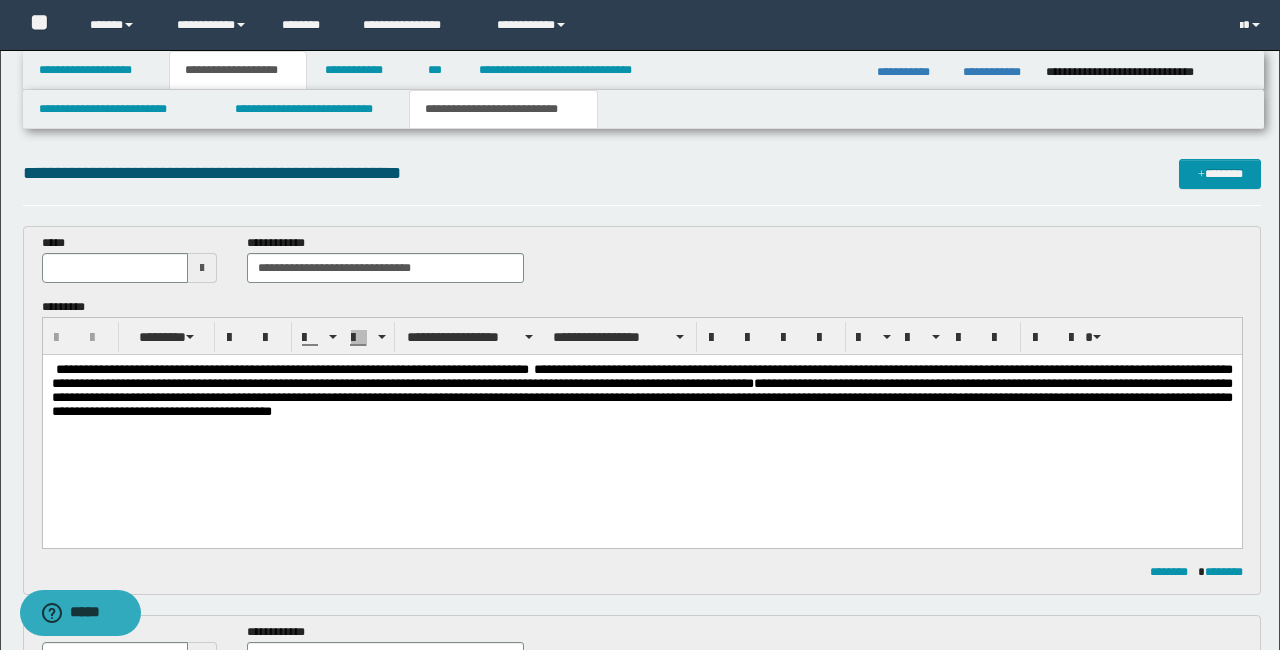scroll, scrollTop: 0, scrollLeft: 0, axis: both 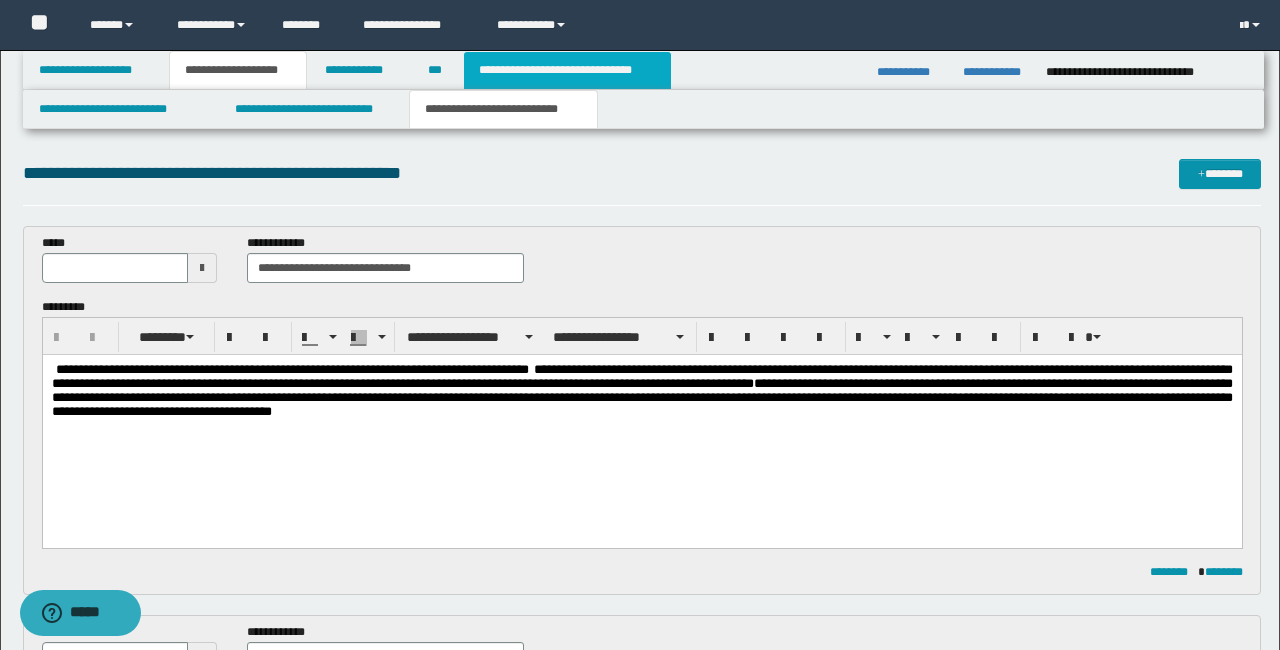 click on "**********" at bounding box center (567, 70) 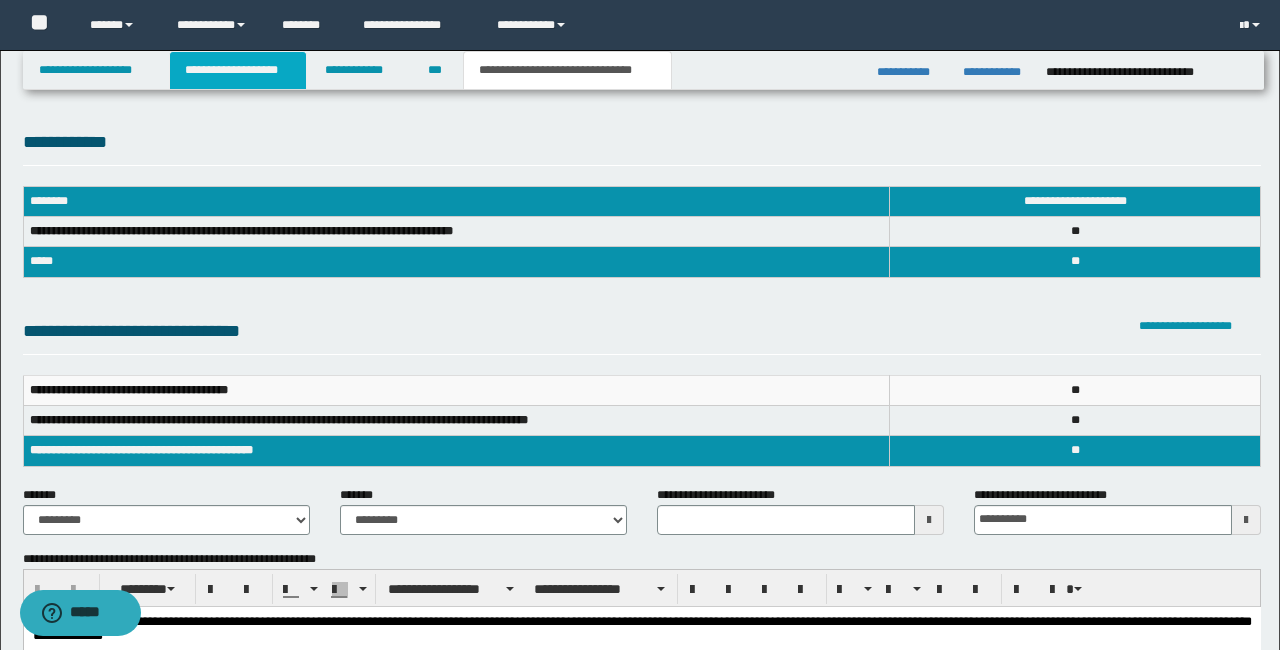 click on "**********" at bounding box center [238, 70] 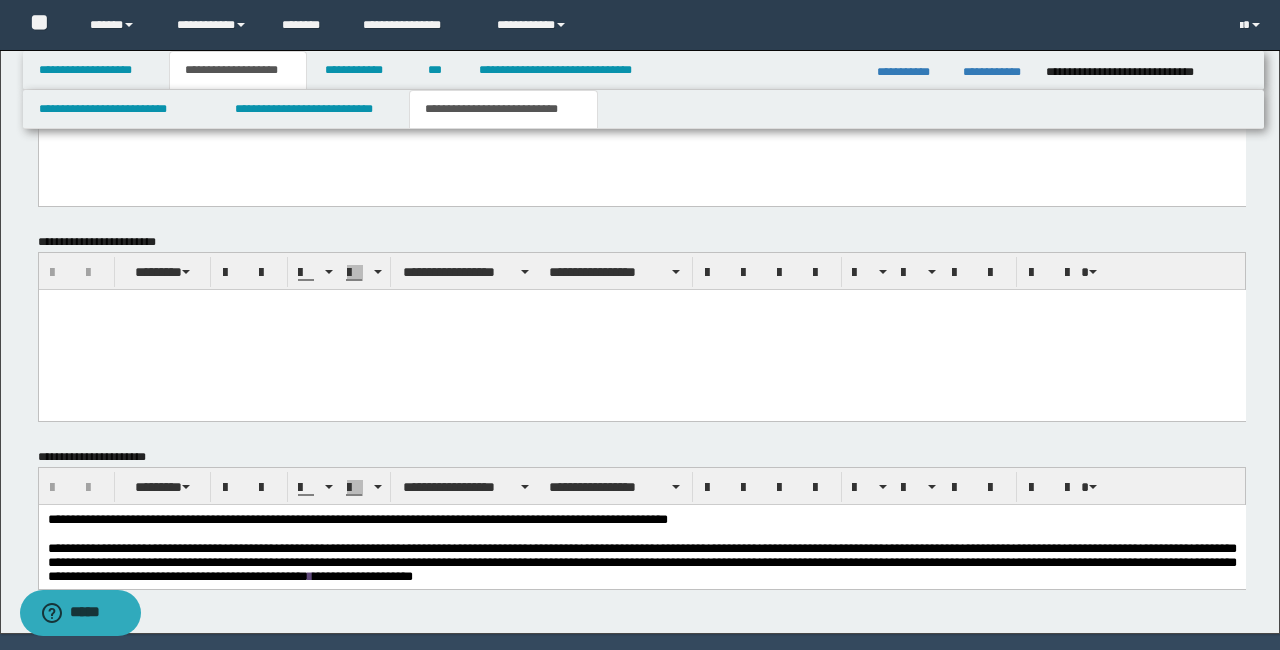 scroll, scrollTop: 7087, scrollLeft: 0, axis: vertical 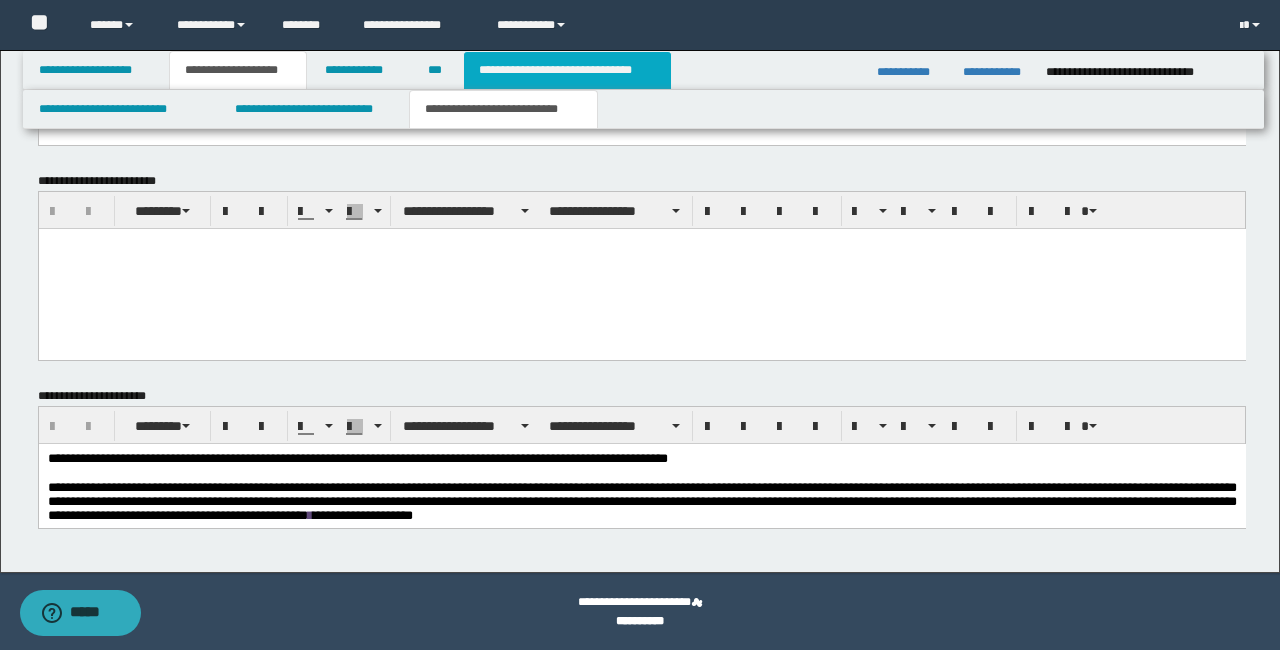 click on "**********" at bounding box center (567, 70) 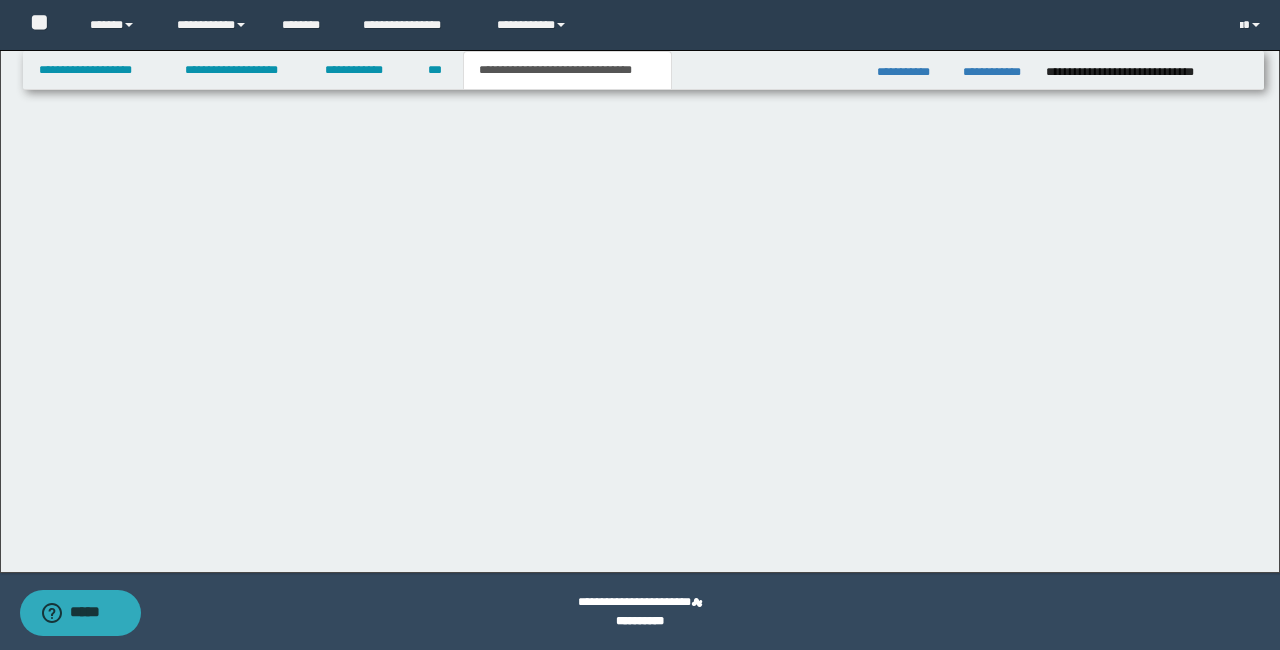 scroll, scrollTop: 746, scrollLeft: 0, axis: vertical 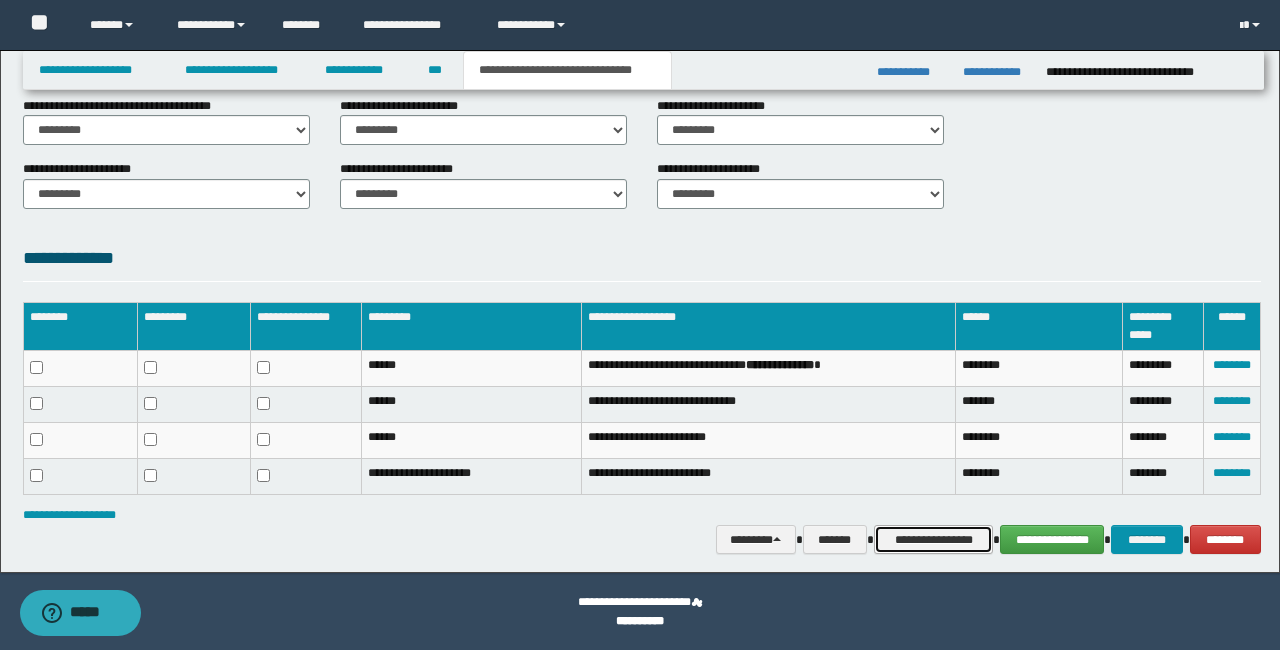 click on "**********" at bounding box center (933, 540) 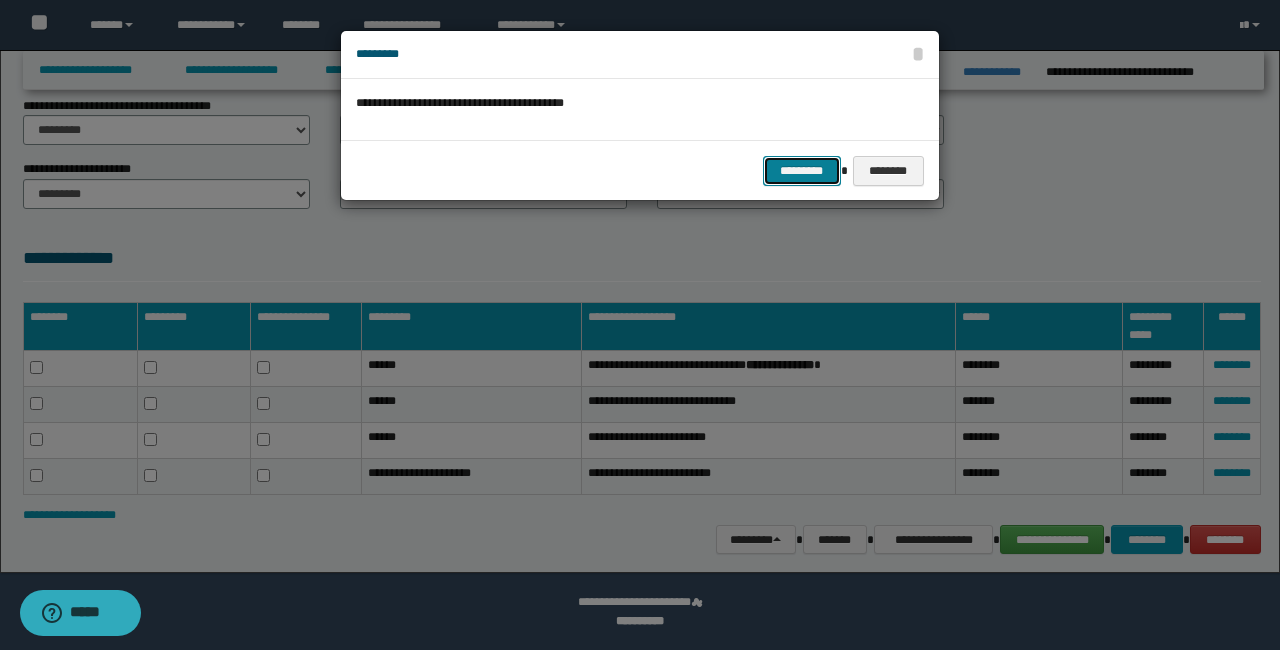 click on "*********" at bounding box center (802, 171) 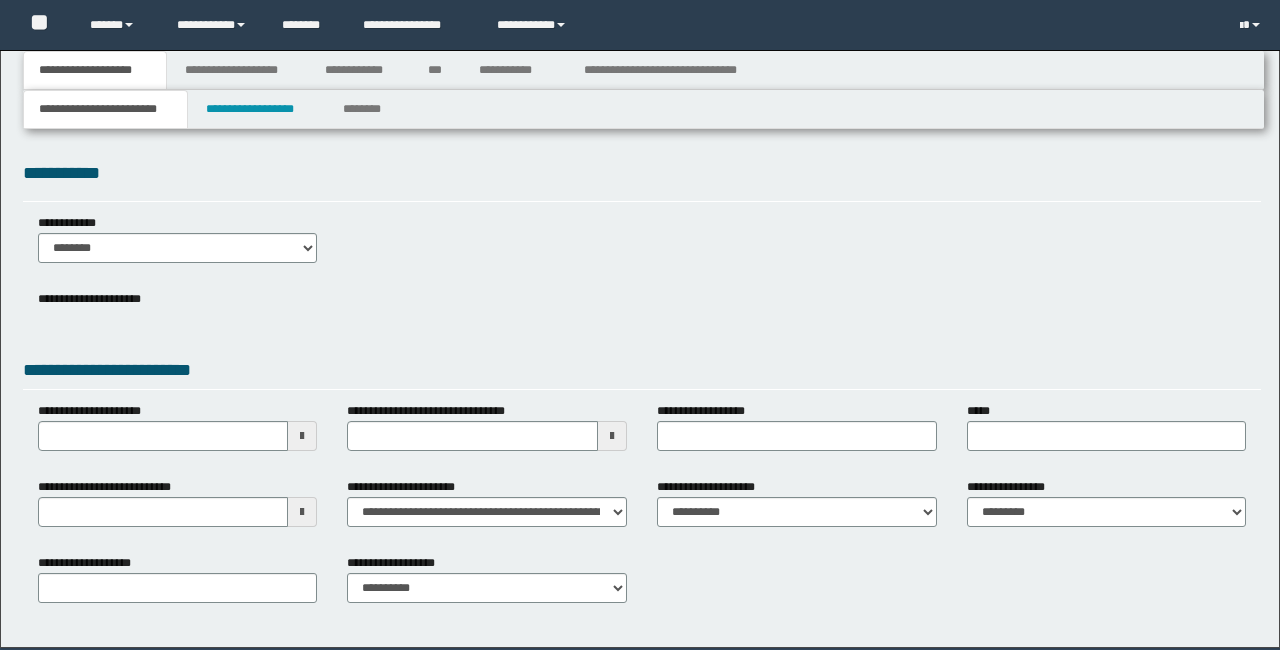 scroll, scrollTop: 0, scrollLeft: 0, axis: both 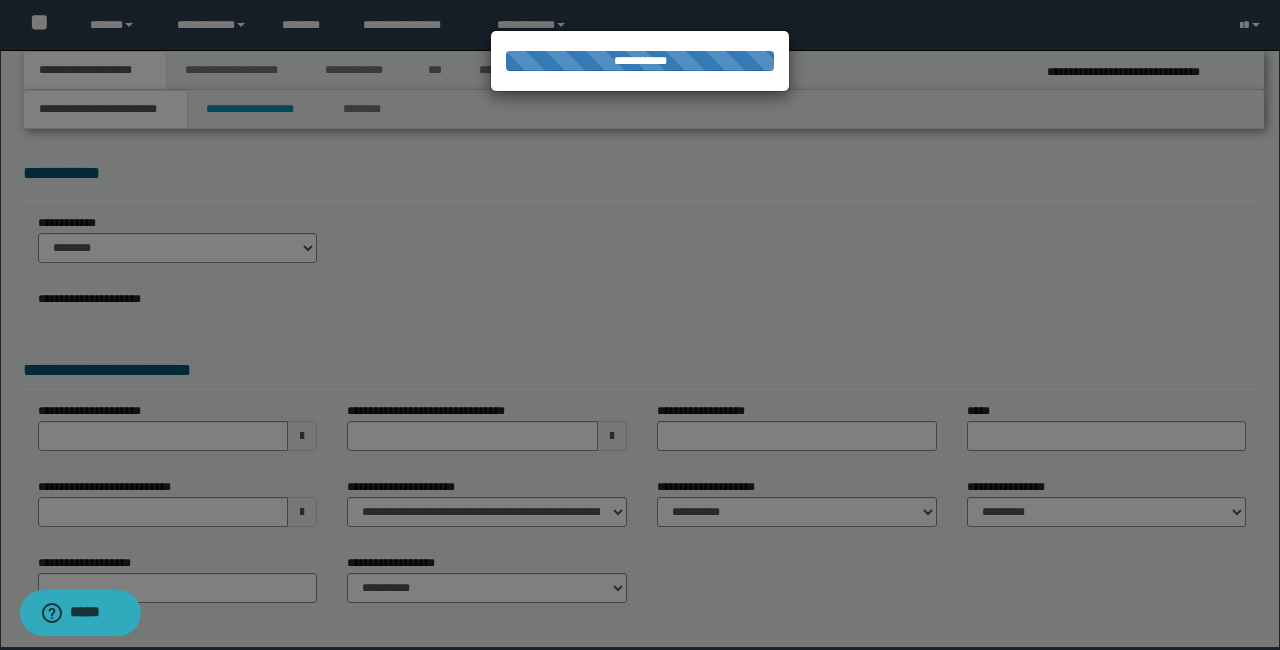 select on "*" 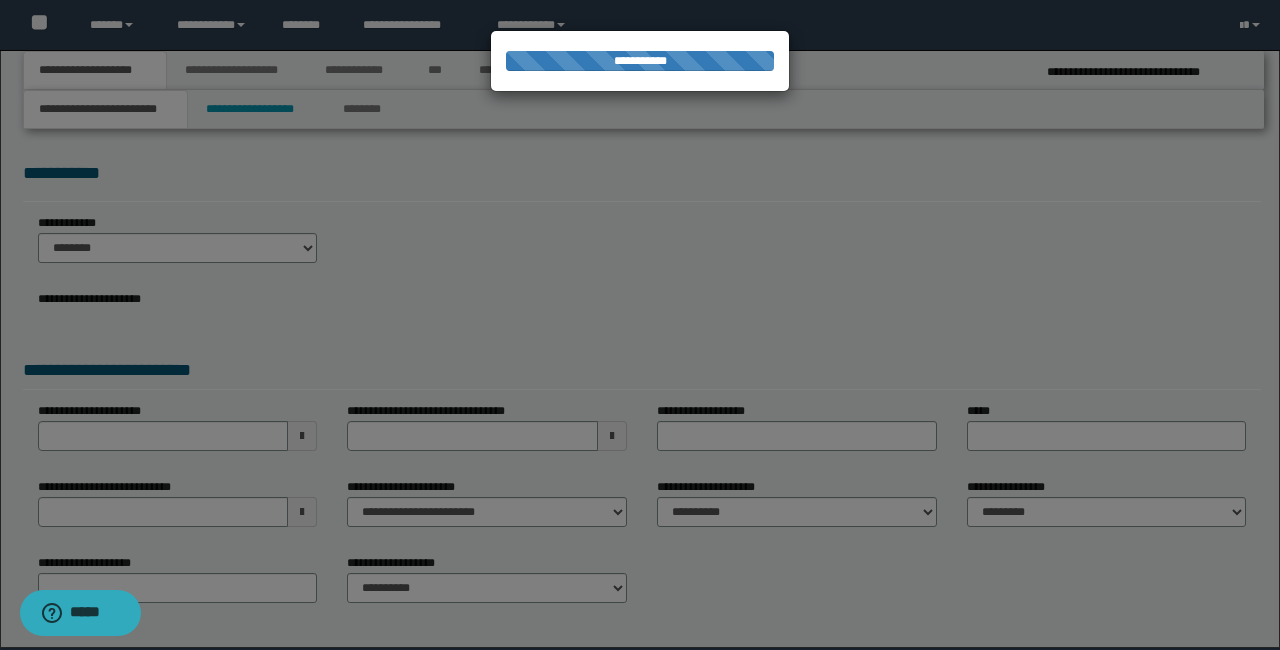 type on "**********" 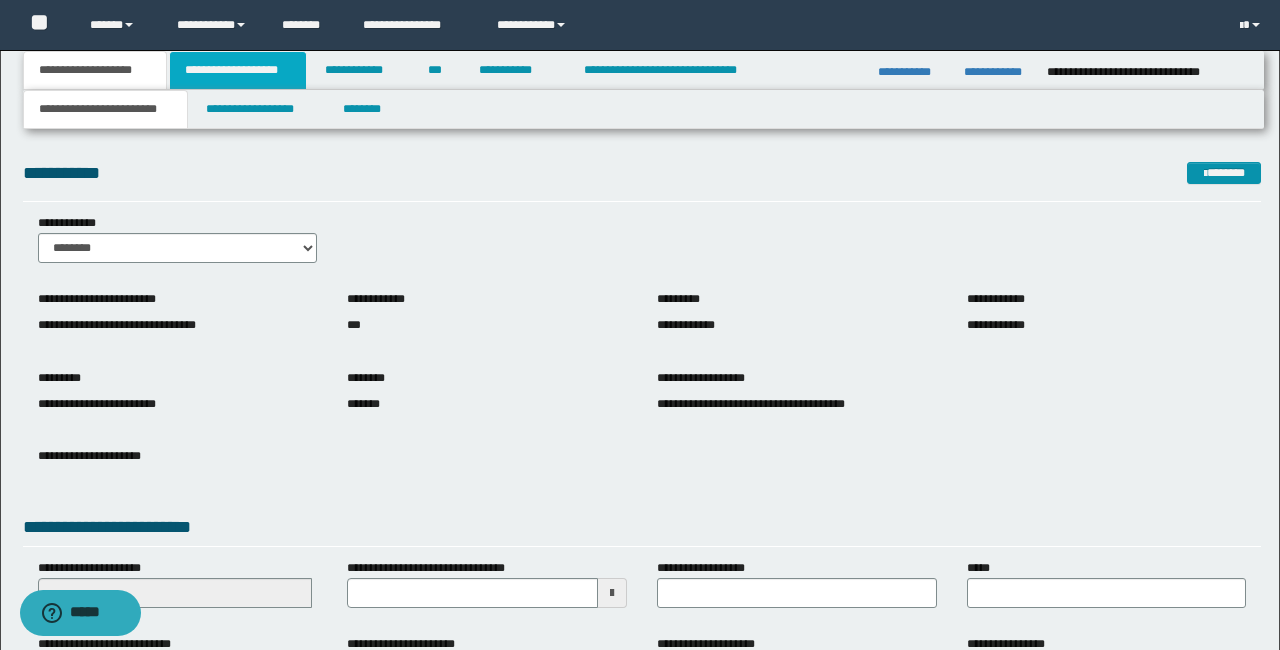 click on "**********" at bounding box center [238, 70] 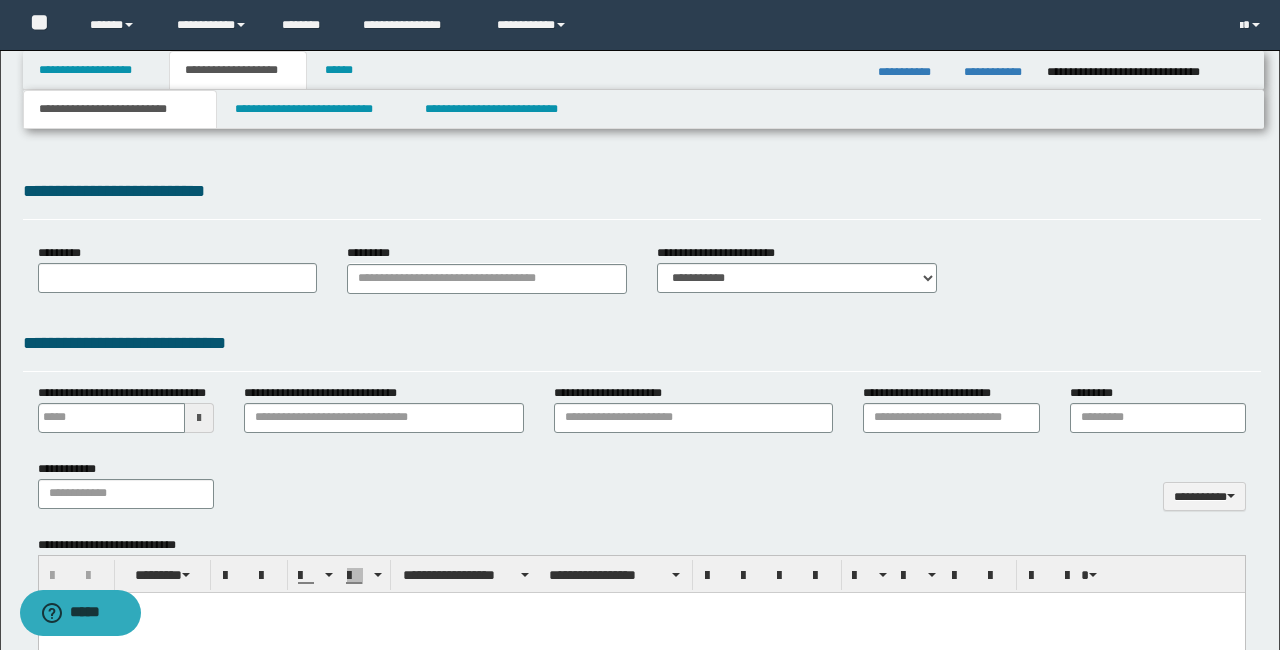 type 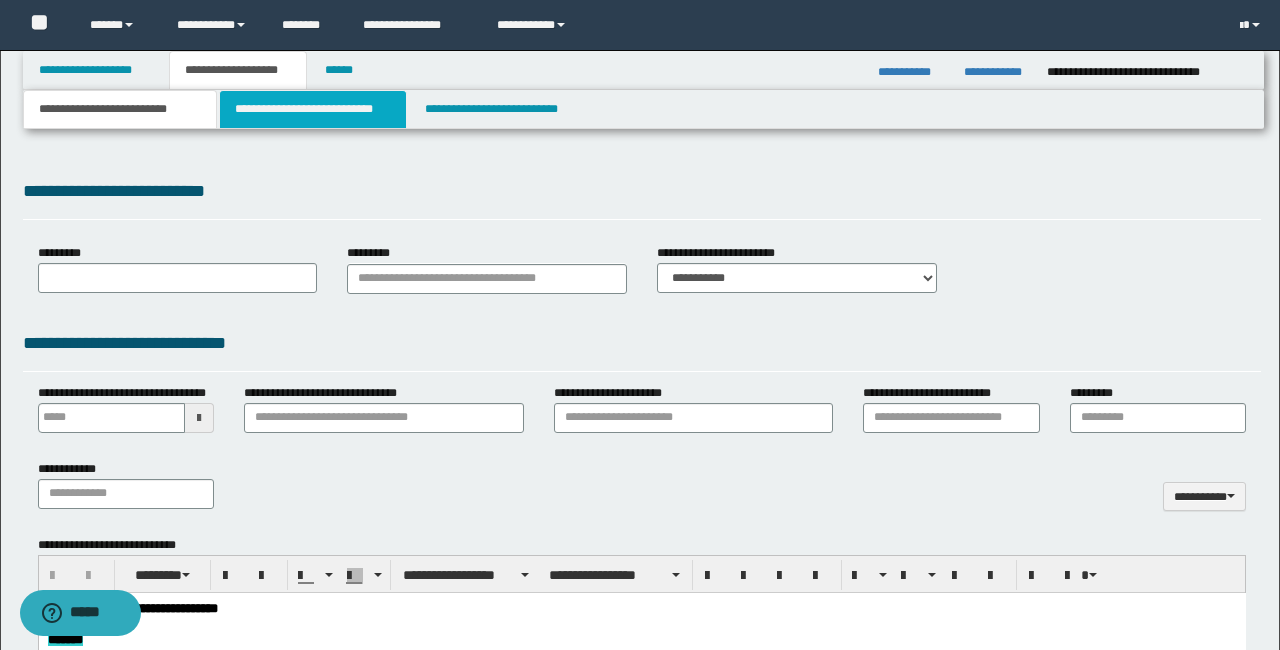 scroll, scrollTop: 0, scrollLeft: 0, axis: both 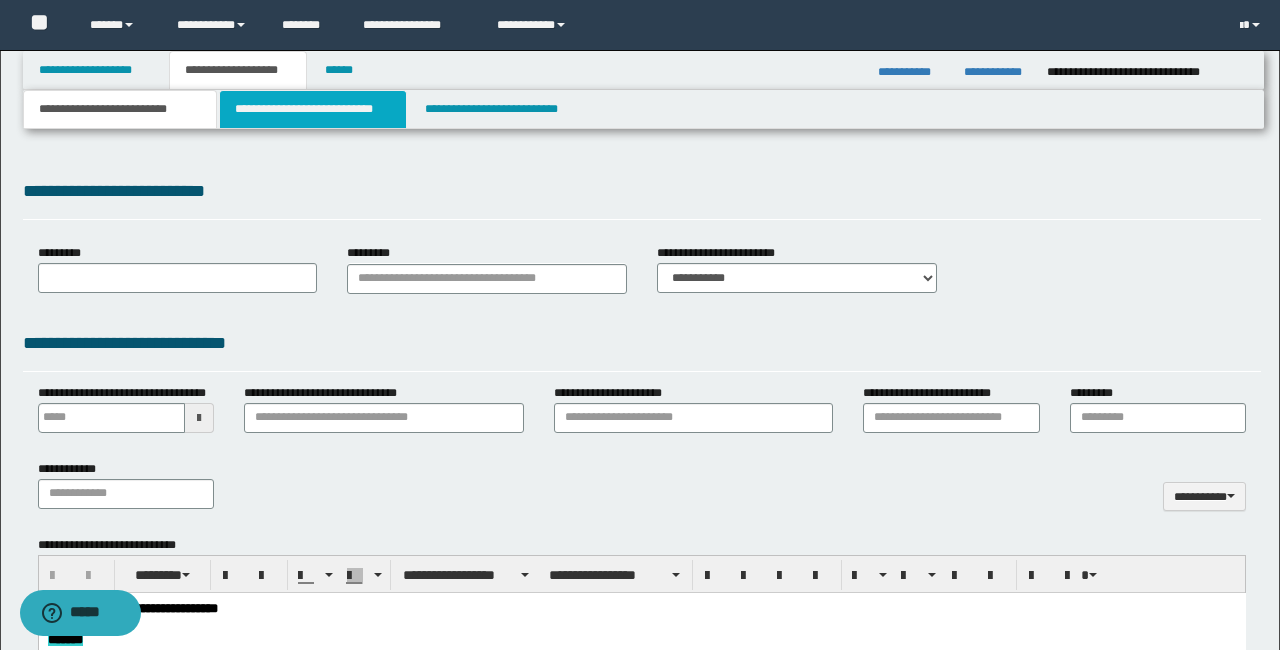 select on "*" 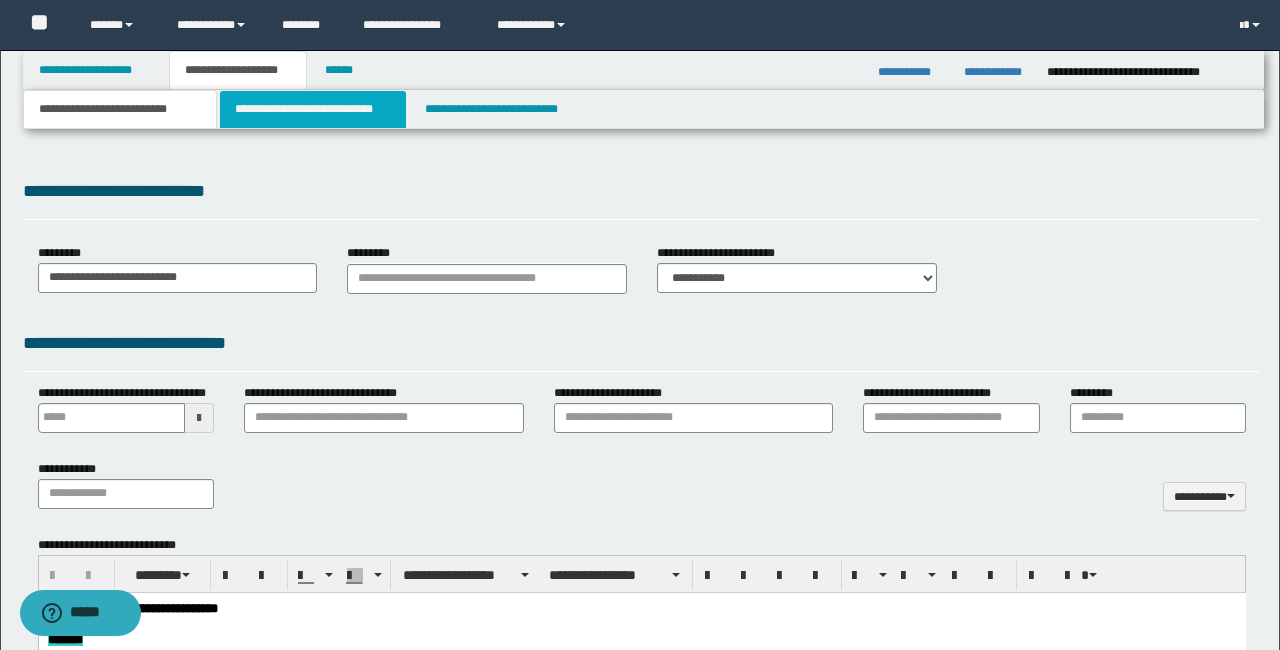 click on "**********" at bounding box center [312, 109] 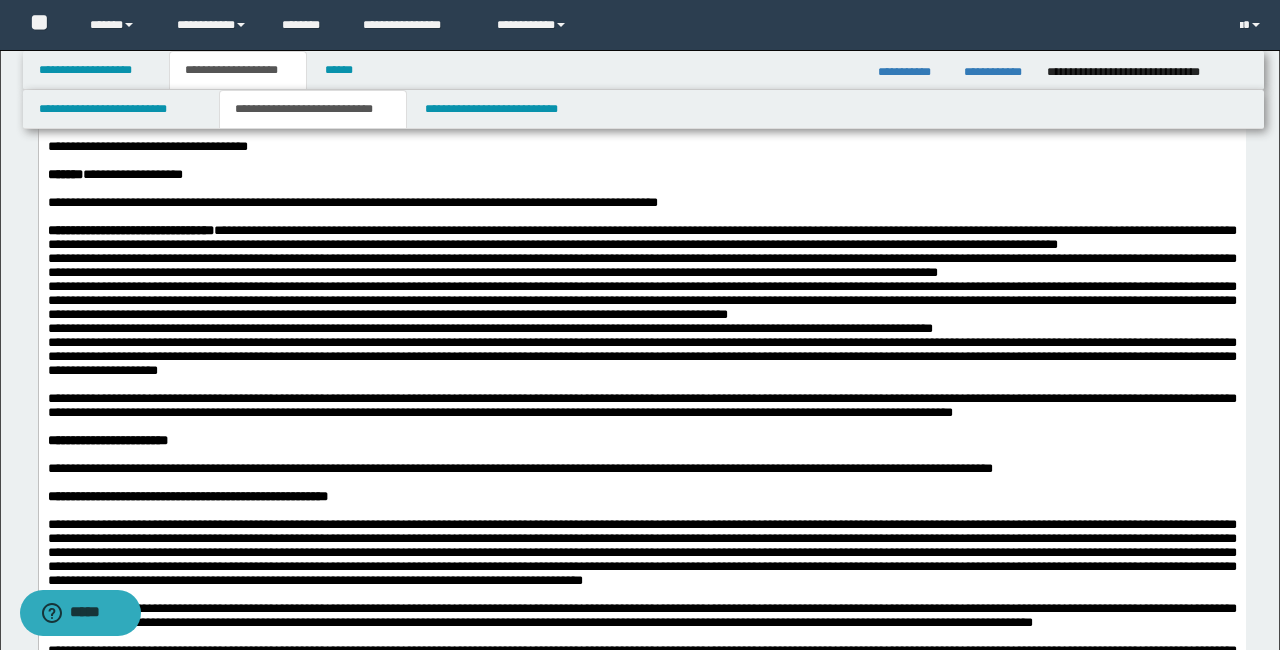 scroll, scrollTop: 346, scrollLeft: 0, axis: vertical 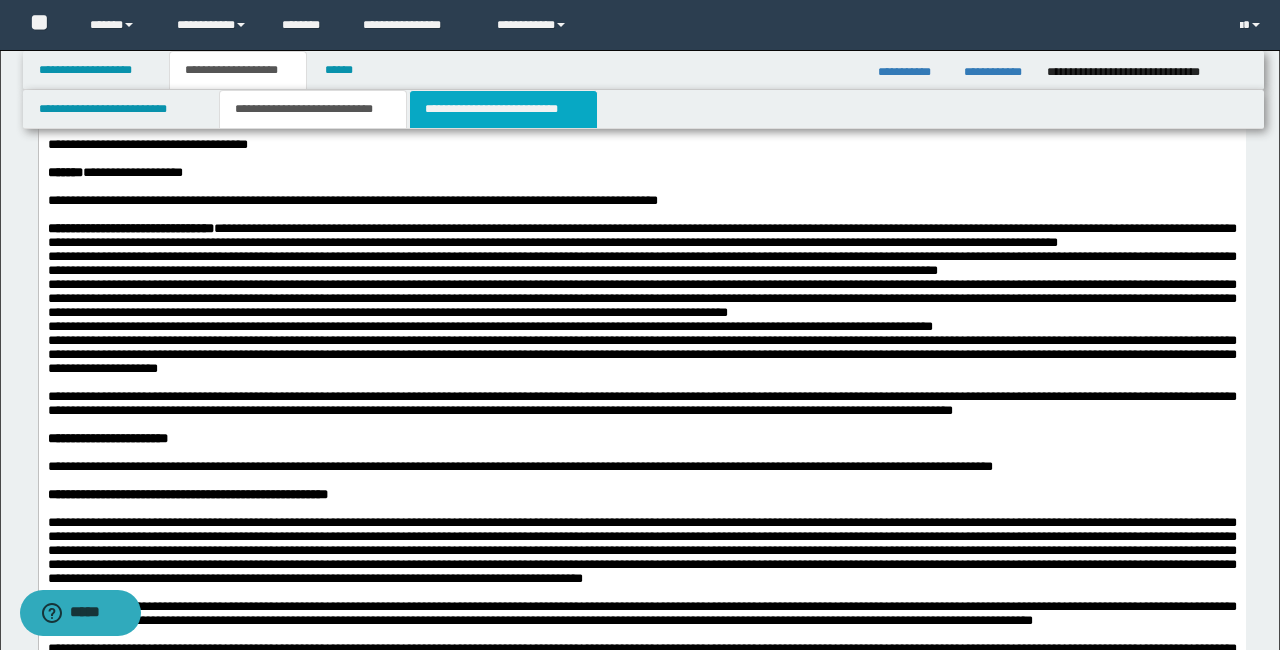 click on "**********" at bounding box center [503, 109] 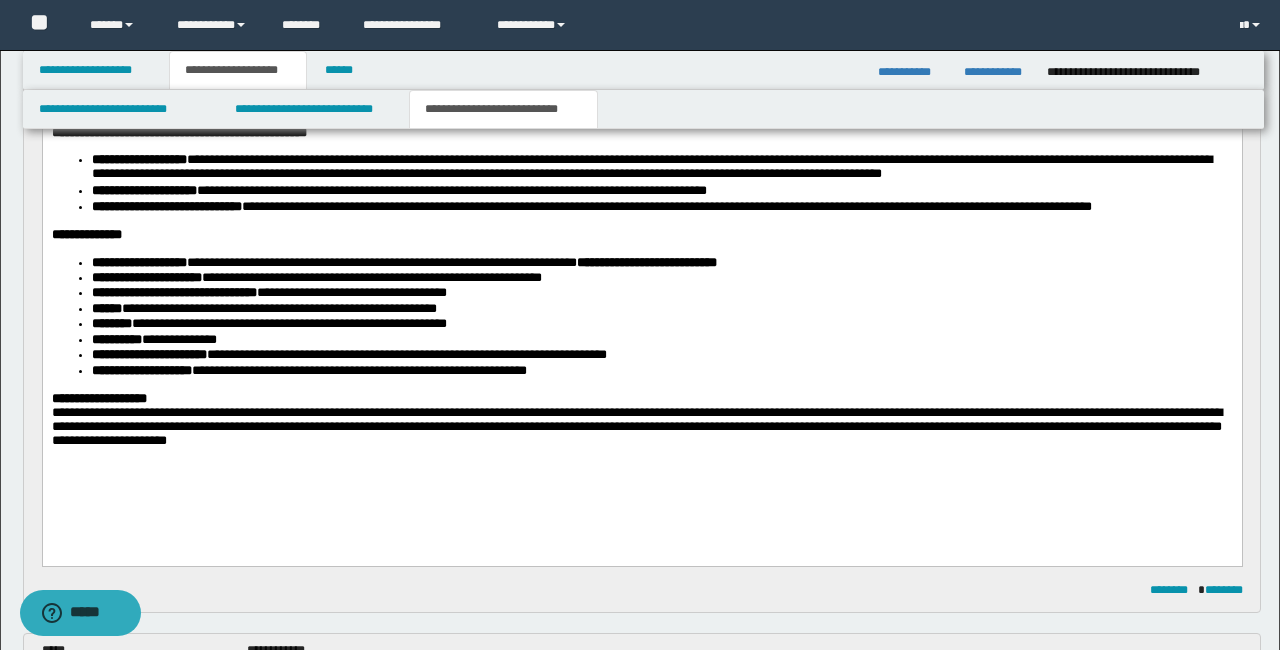 scroll, scrollTop: 469, scrollLeft: 0, axis: vertical 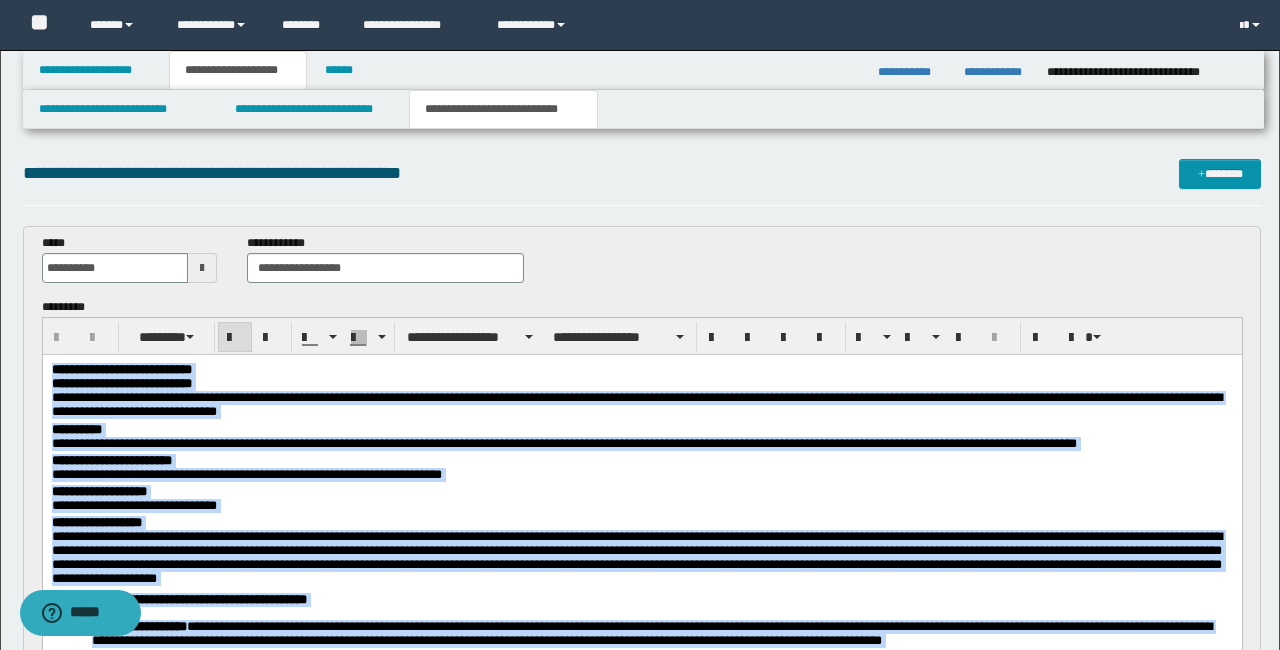 drag, startPoint x: 557, startPoint y: 957, endPoint x: 36, endPoint y: -51, distance: 1134.6827 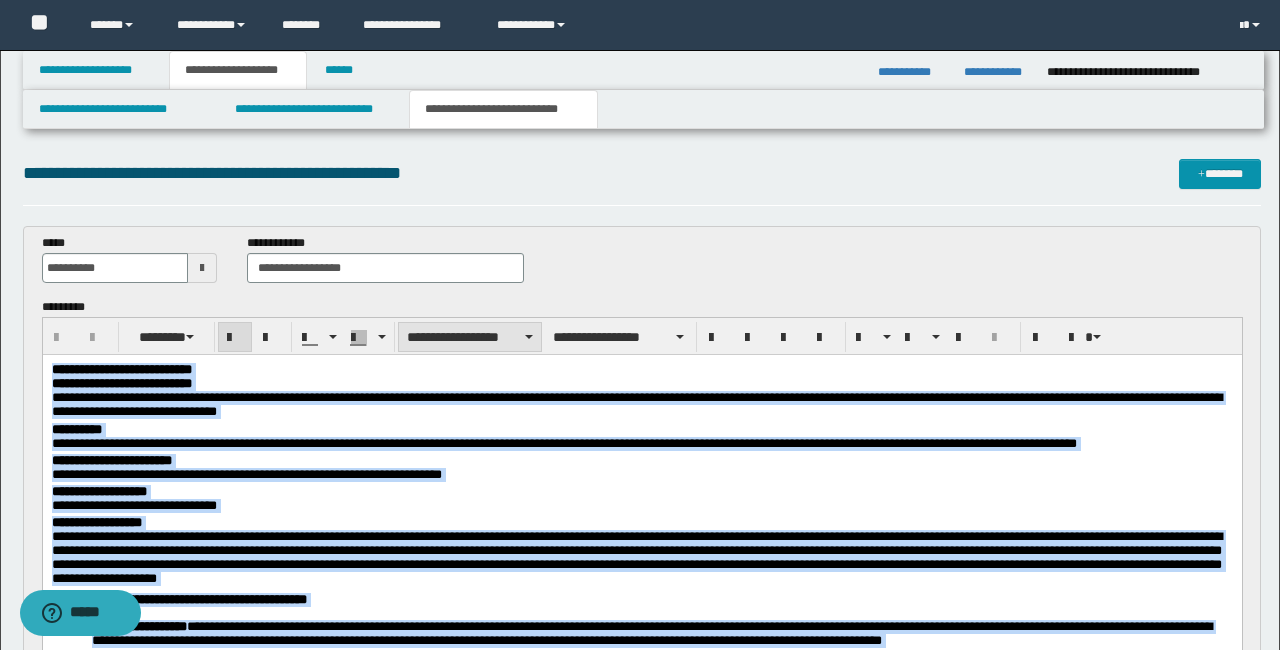 click on "**********" at bounding box center [470, 337] 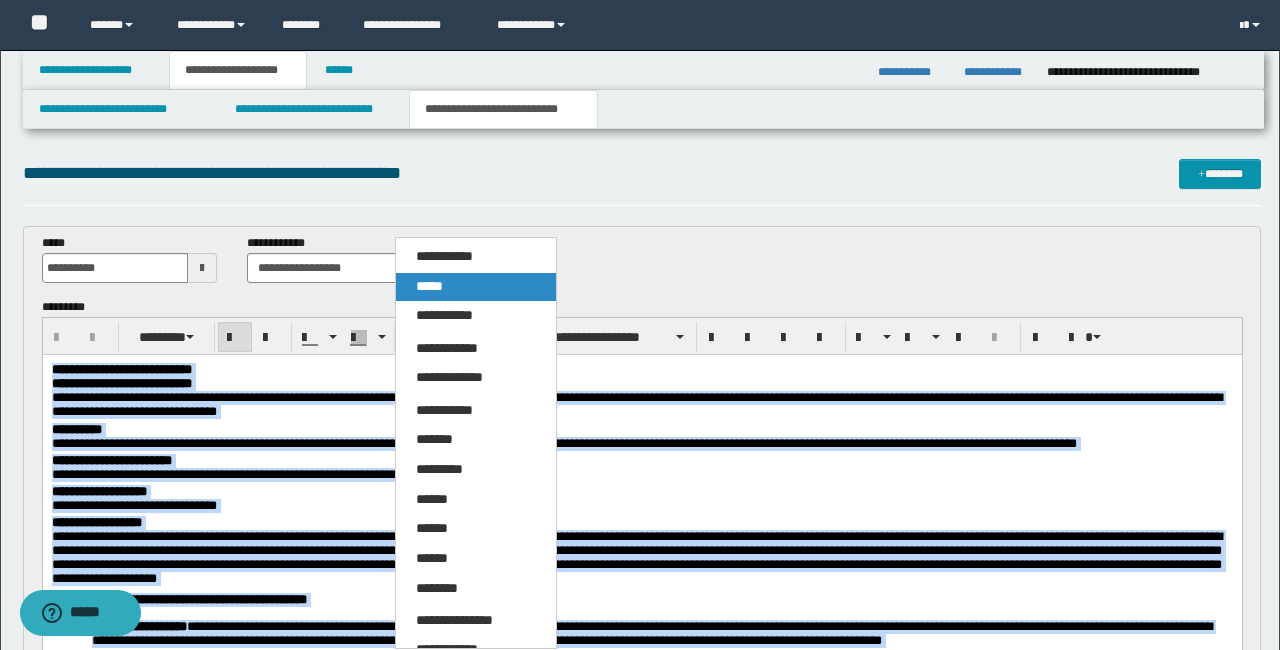 click on "*****" at bounding box center (476, 287) 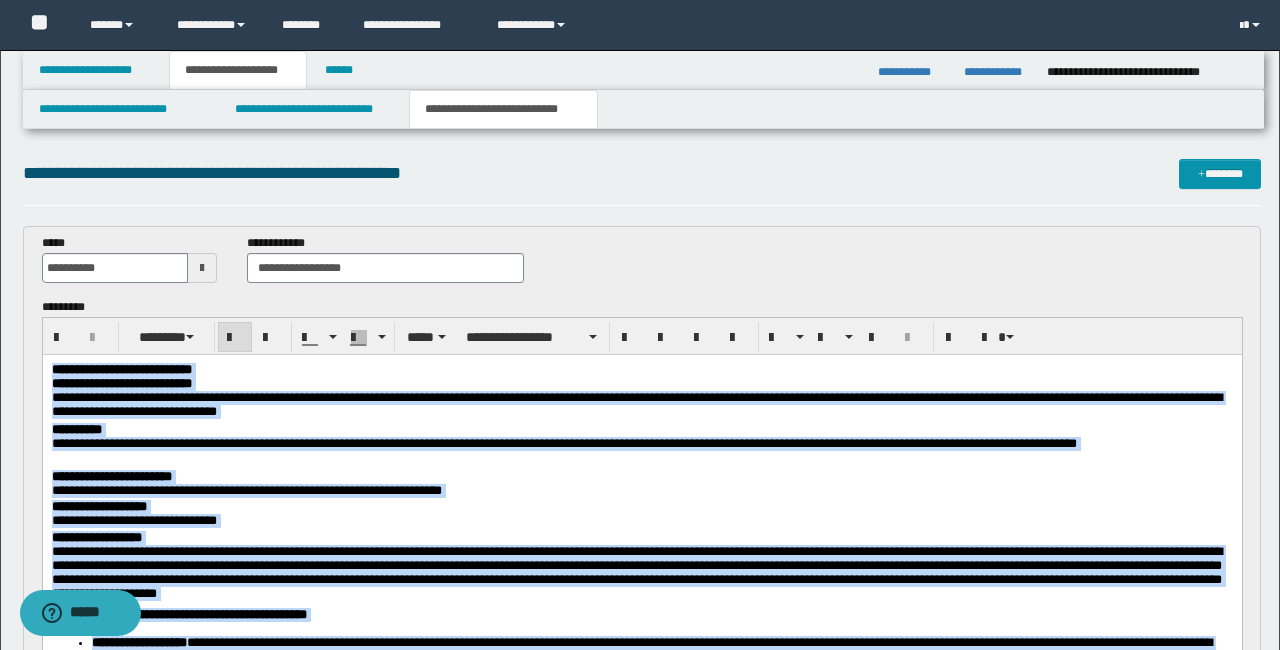 click on "**********" at bounding box center (641, 446) 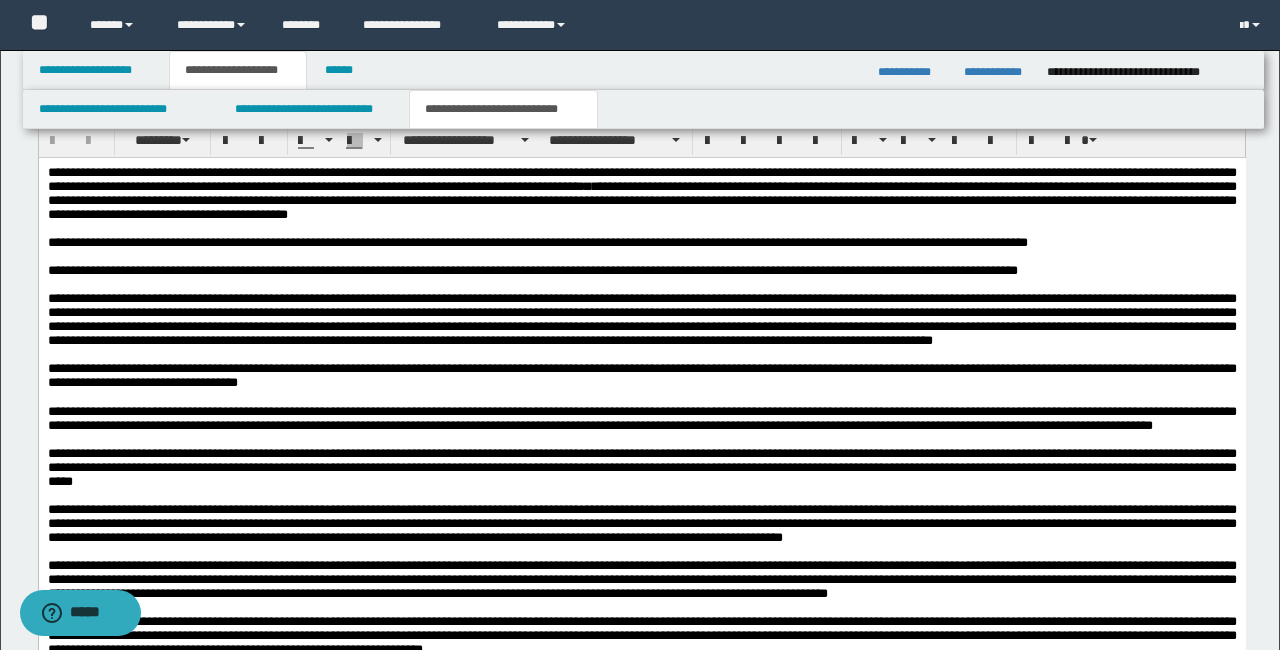 scroll, scrollTop: 1746, scrollLeft: 0, axis: vertical 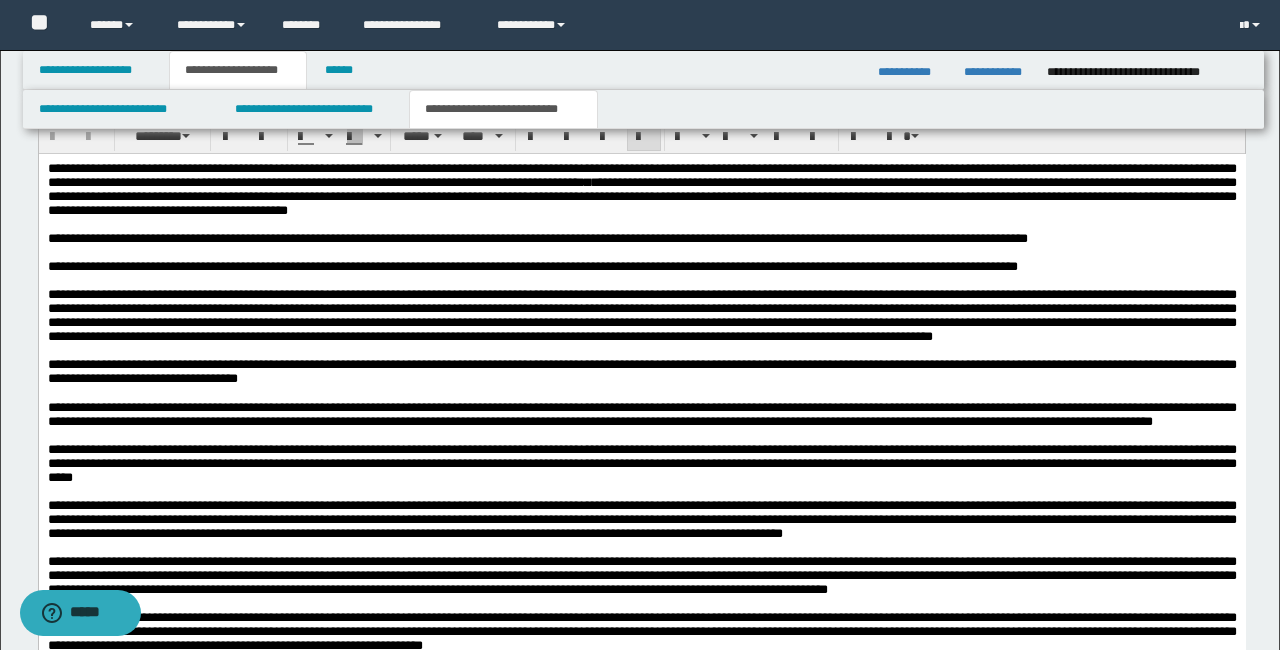click on "**********" at bounding box center (641, 239) 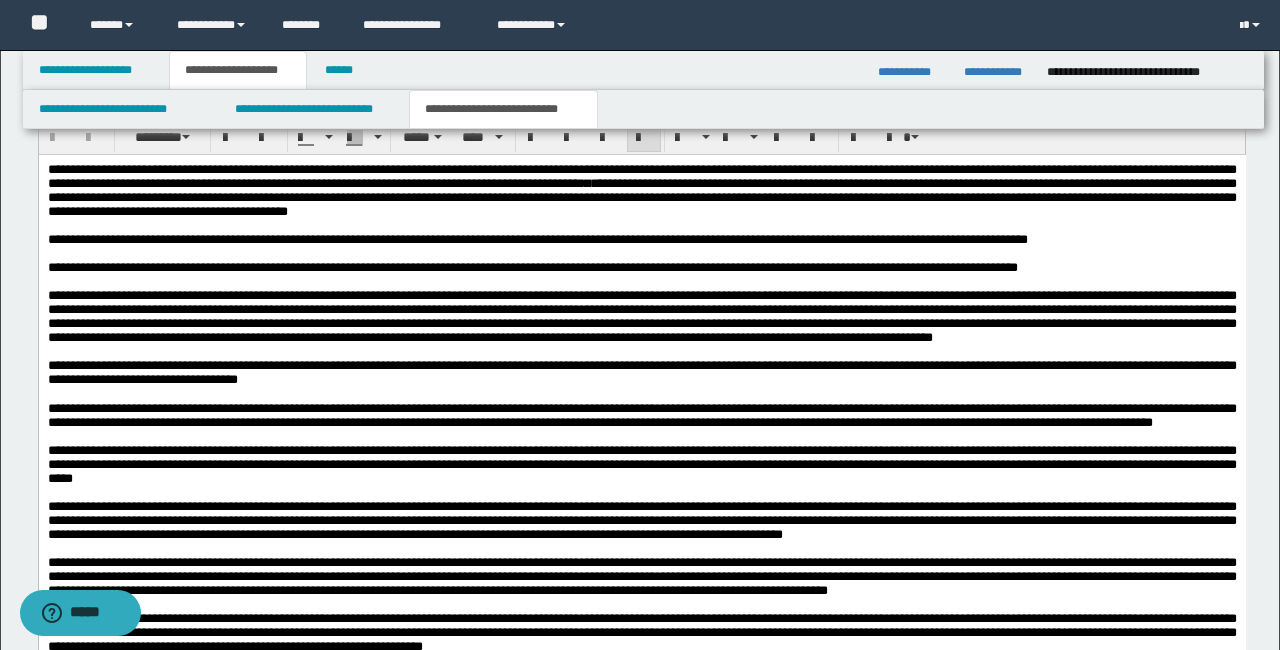 scroll, scrollTop: 1749, scrollLeft: 0, axis: vertical 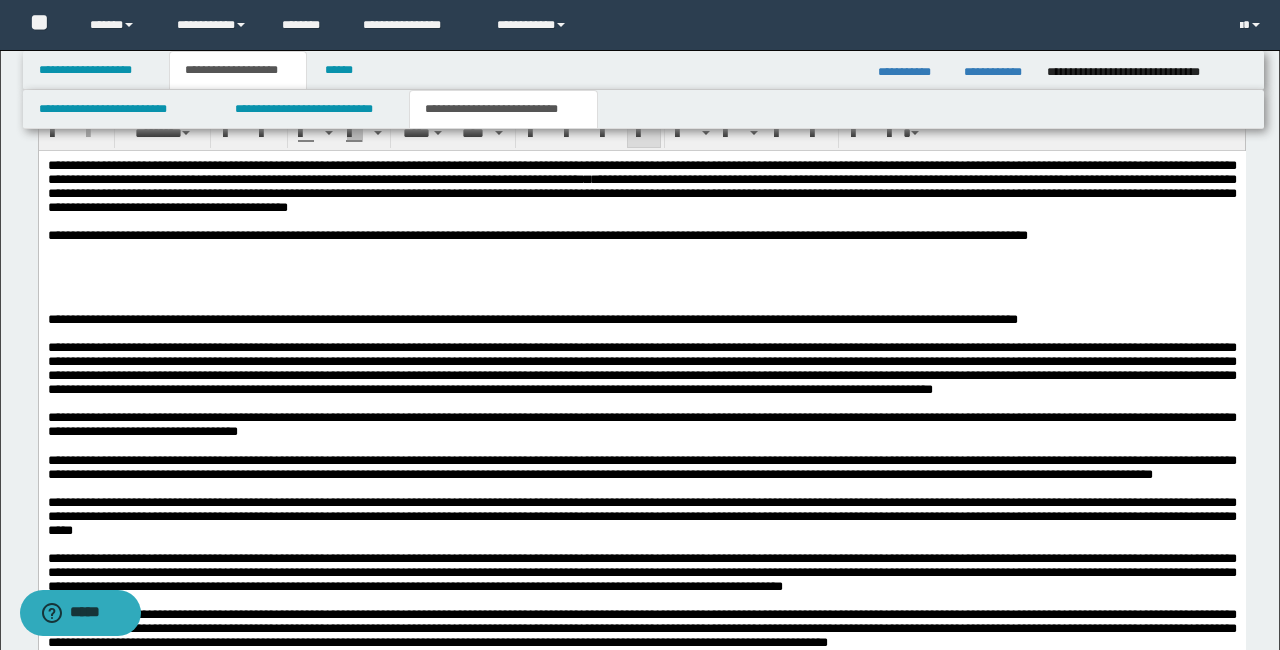 click on "**********" at bounding box center (641, 236) 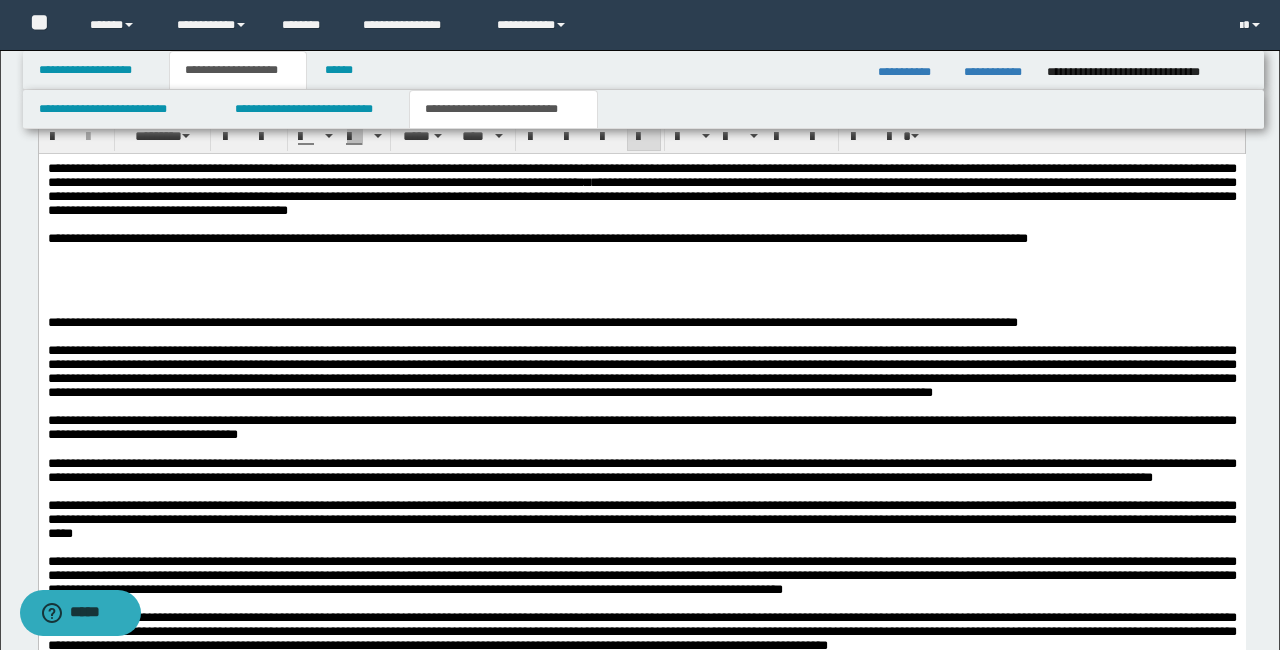 scroll, scrollTop: 1744, scrollLeft: 0, axis: vertical 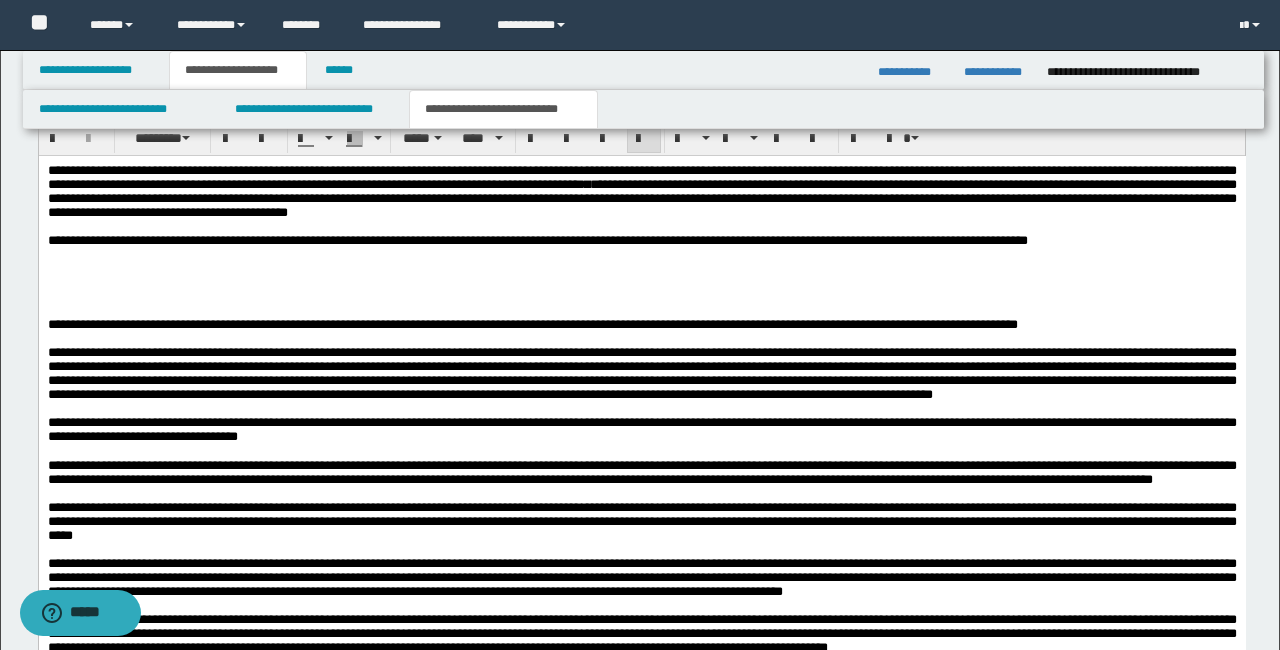 type 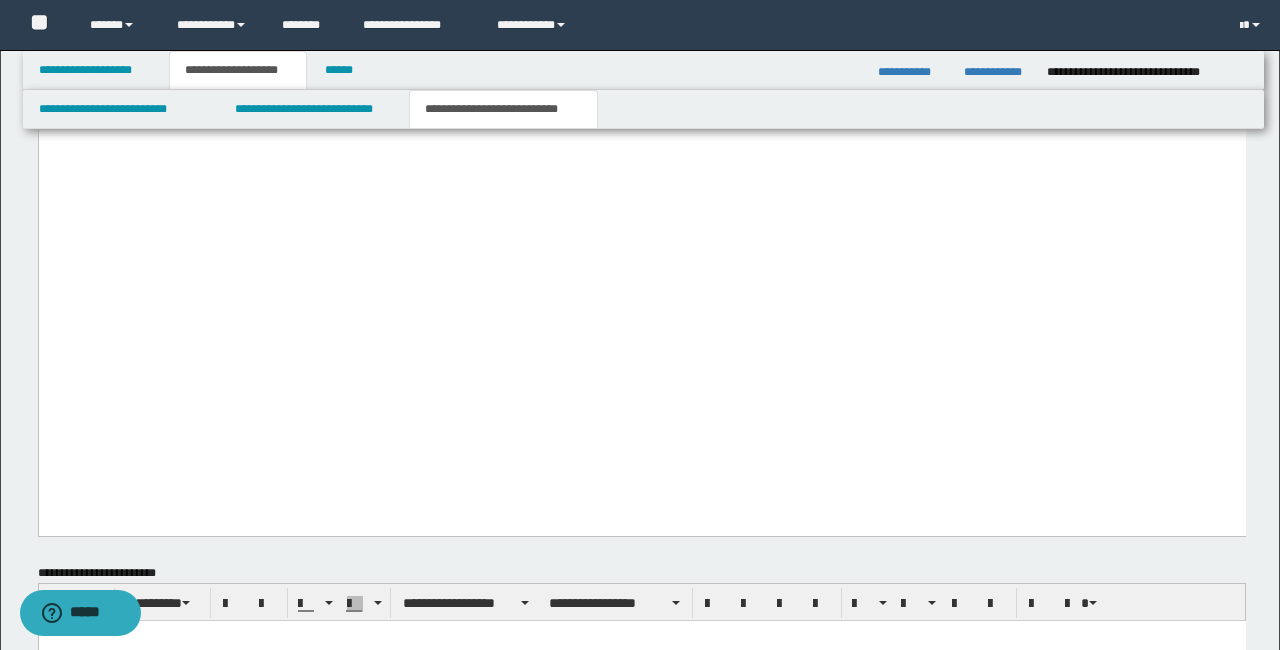 scroll, scrollTop: 3360, scrollLeft: 0, axis: vertical 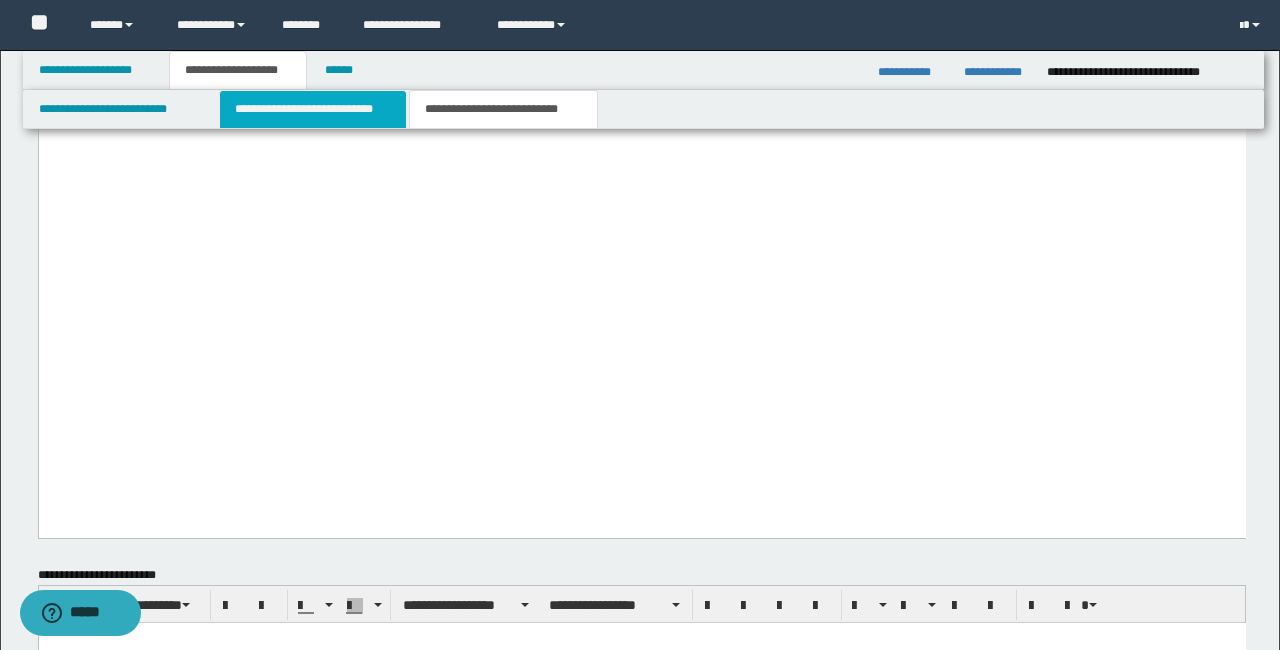 click on "**********" at bounding box center [312, 109] 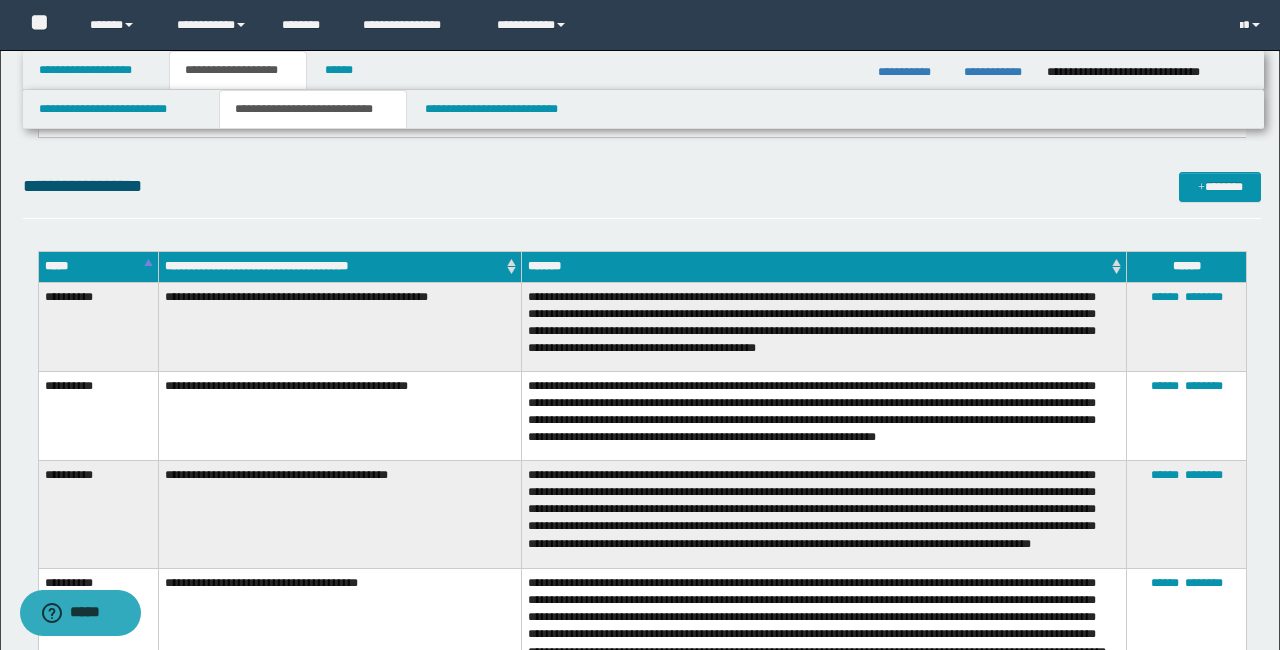 scroll, scrollTop: 335, scrollLeft: 0, axis: vertical 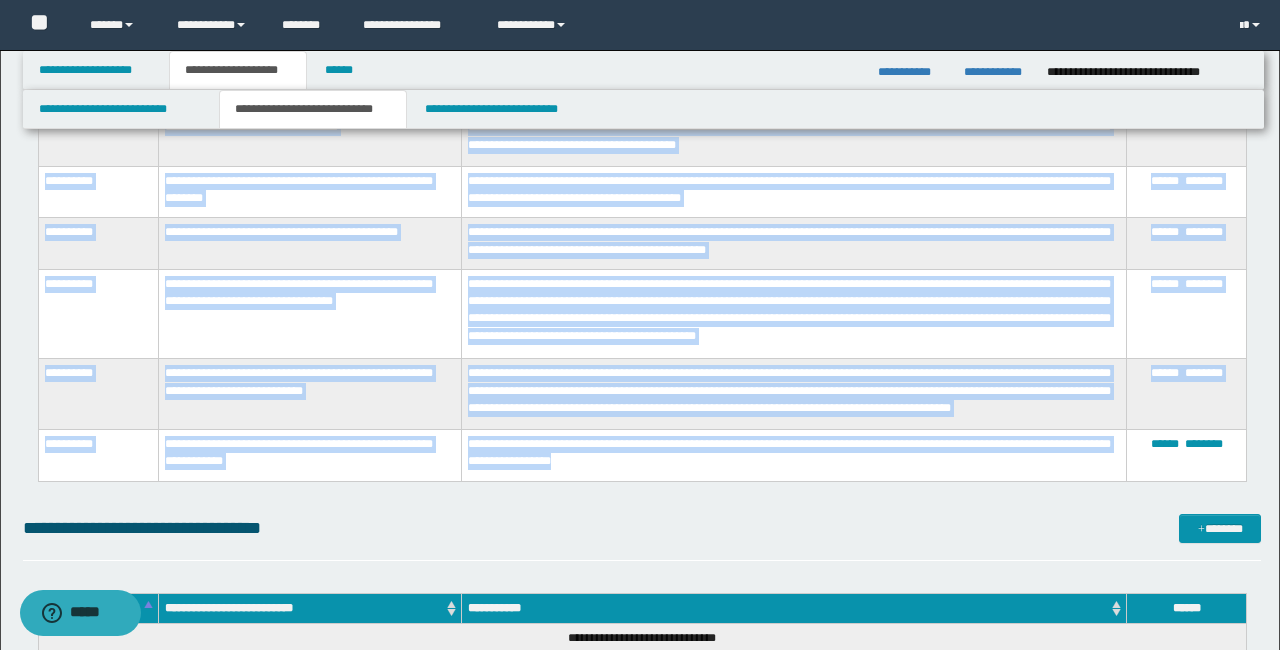 drag, startPoint x: 39, startPoint y: 292, endPoint x: 701, endPoint y: 473, distance: 686.29803 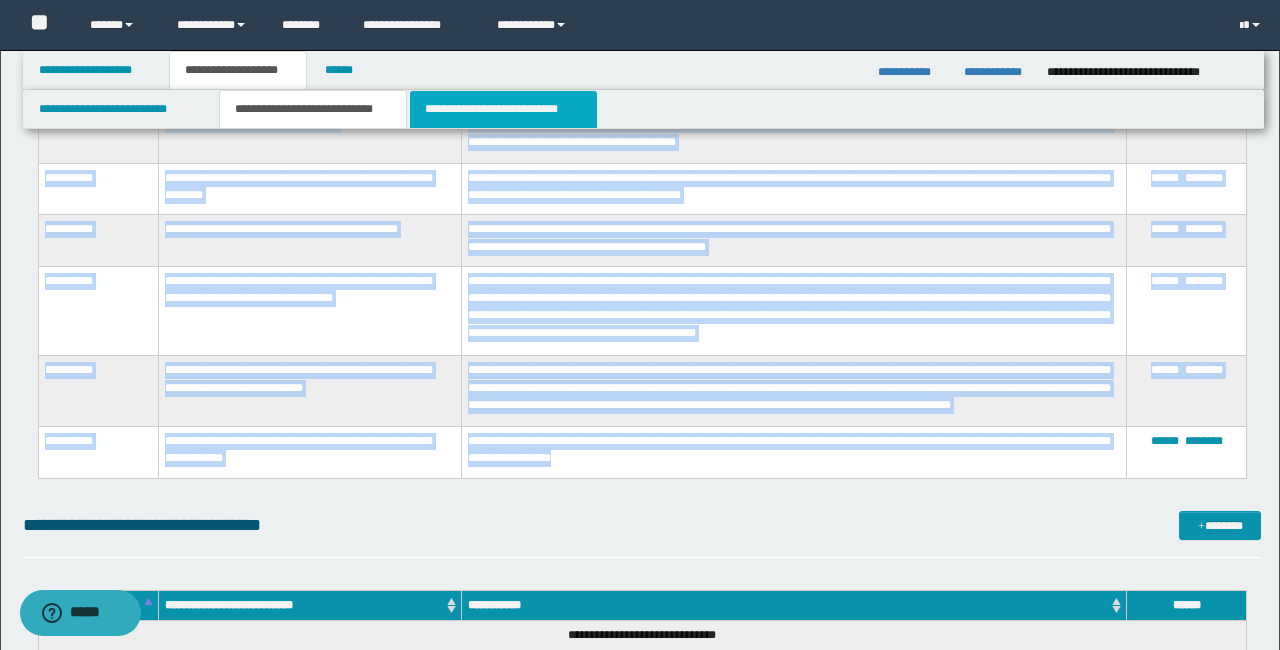 click on "**********" at bounding box center (503, 109) 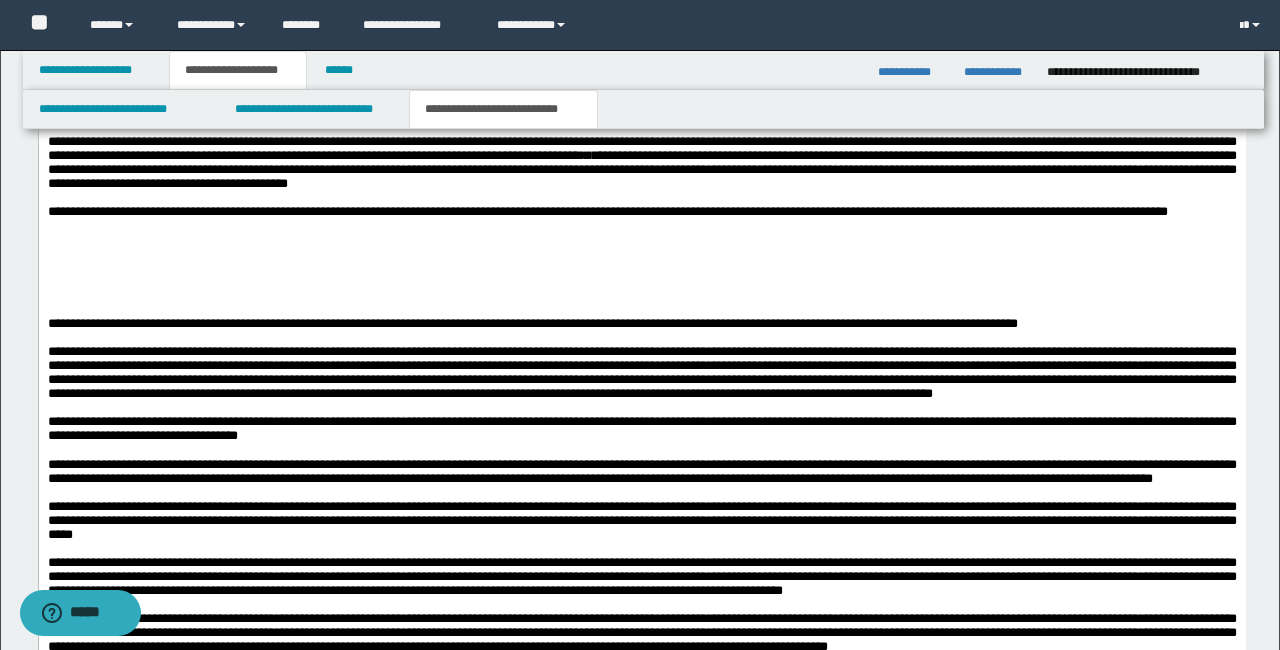 scroll, scrollTop: 1769, scrollLeft: 0, axis: vertical 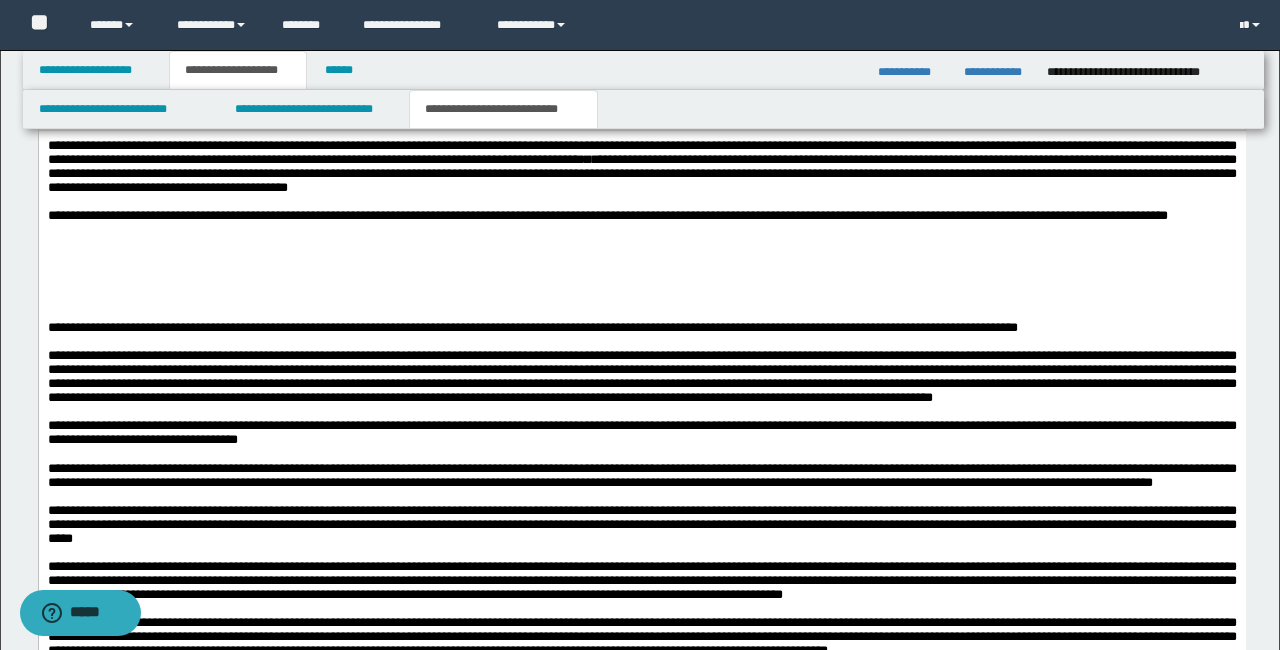 click at bounding box center [641, 244] 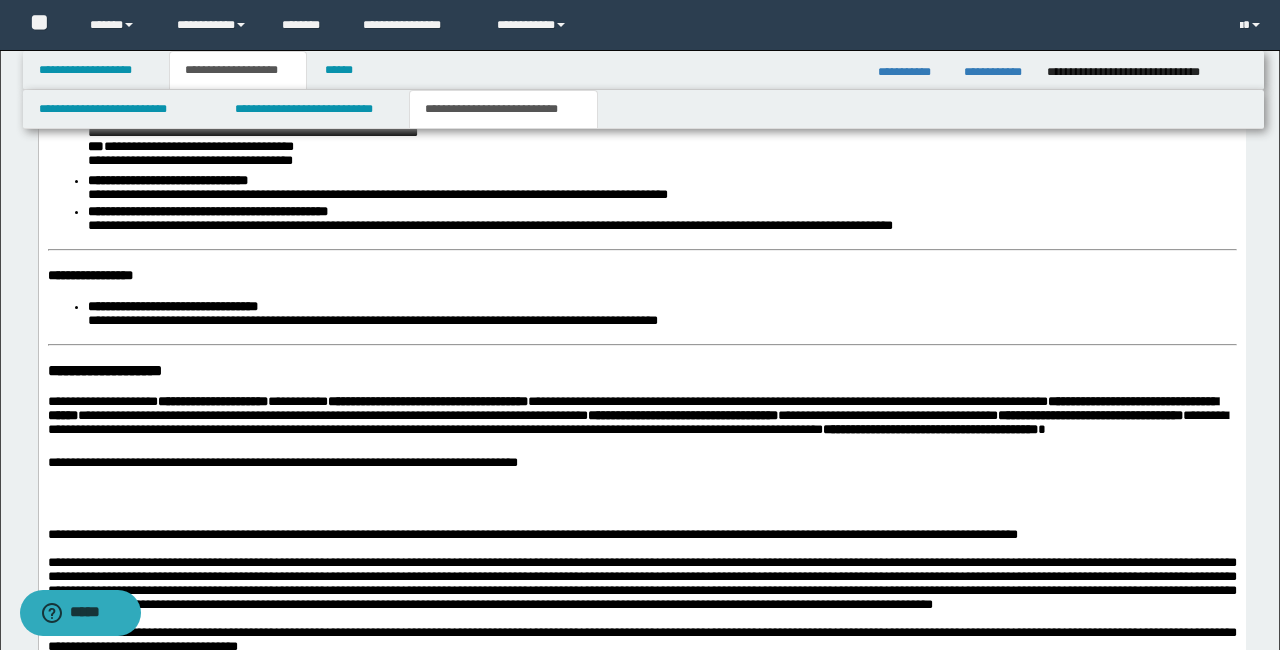 scroll, scrollTop: 2698, scrollLeft: 0, axis: vertical 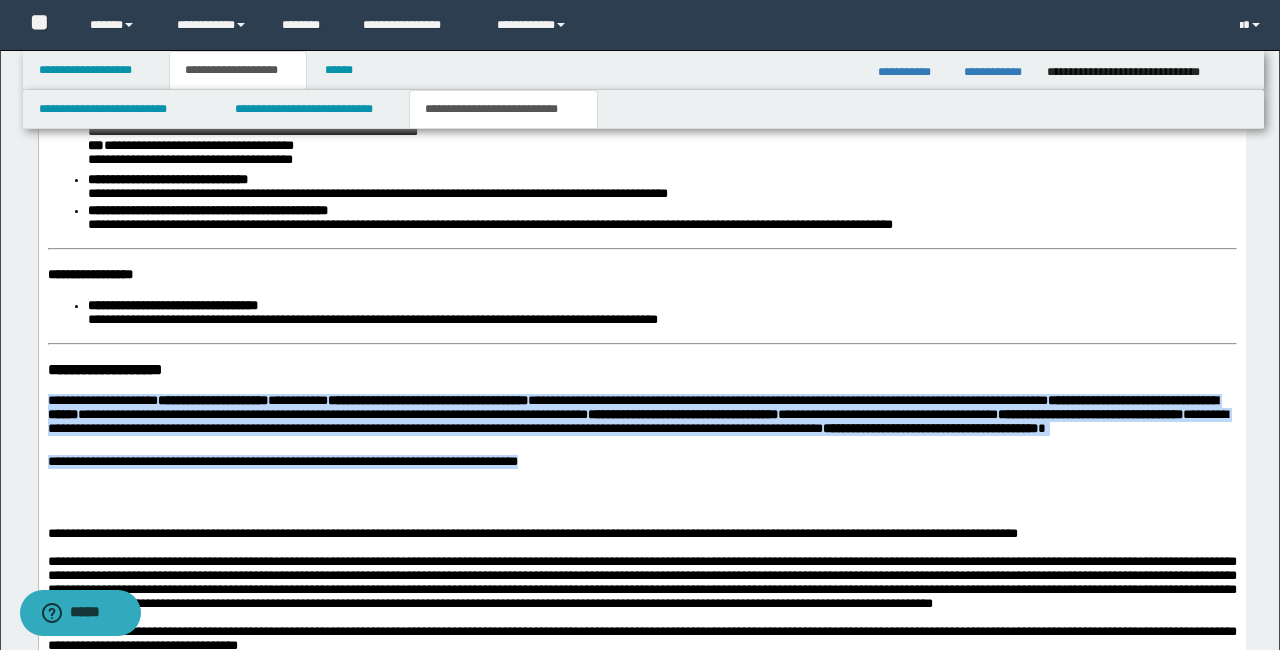 drag, startPoint x: 583, startPoint y: 507, endPoint x: 87, endPoint y: 441, distance: 500.37186 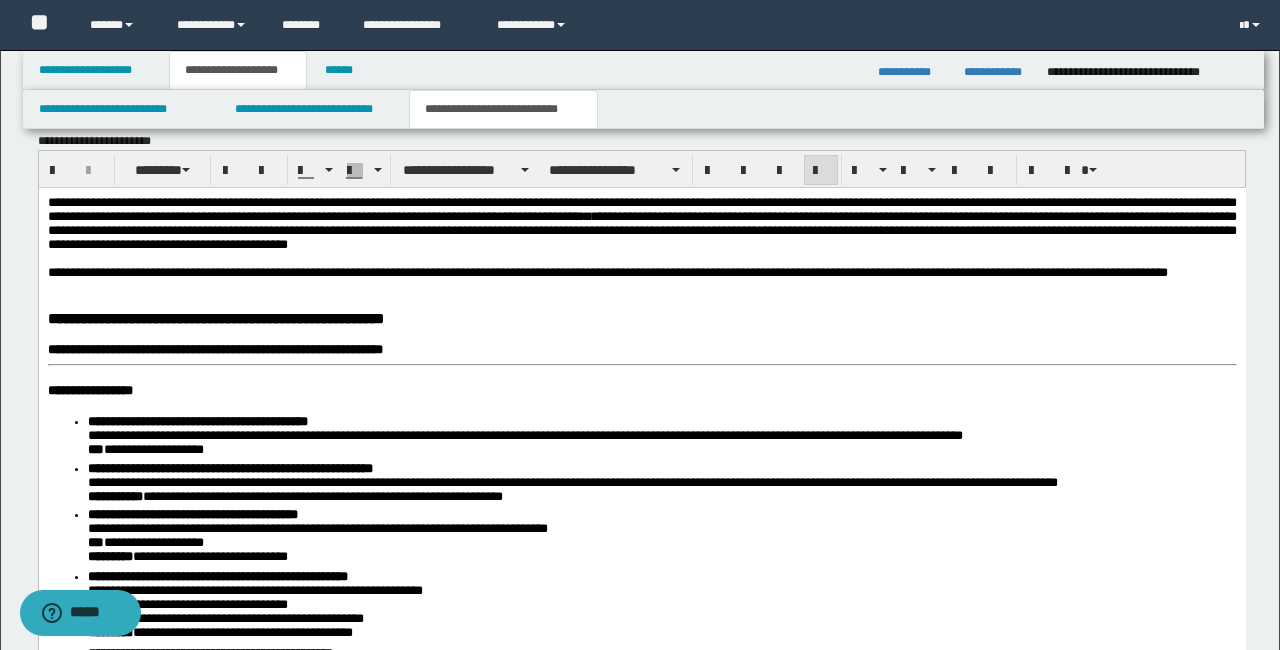 scroll, scrollTop: 1713, scrollLeft: 0, axis: vertical 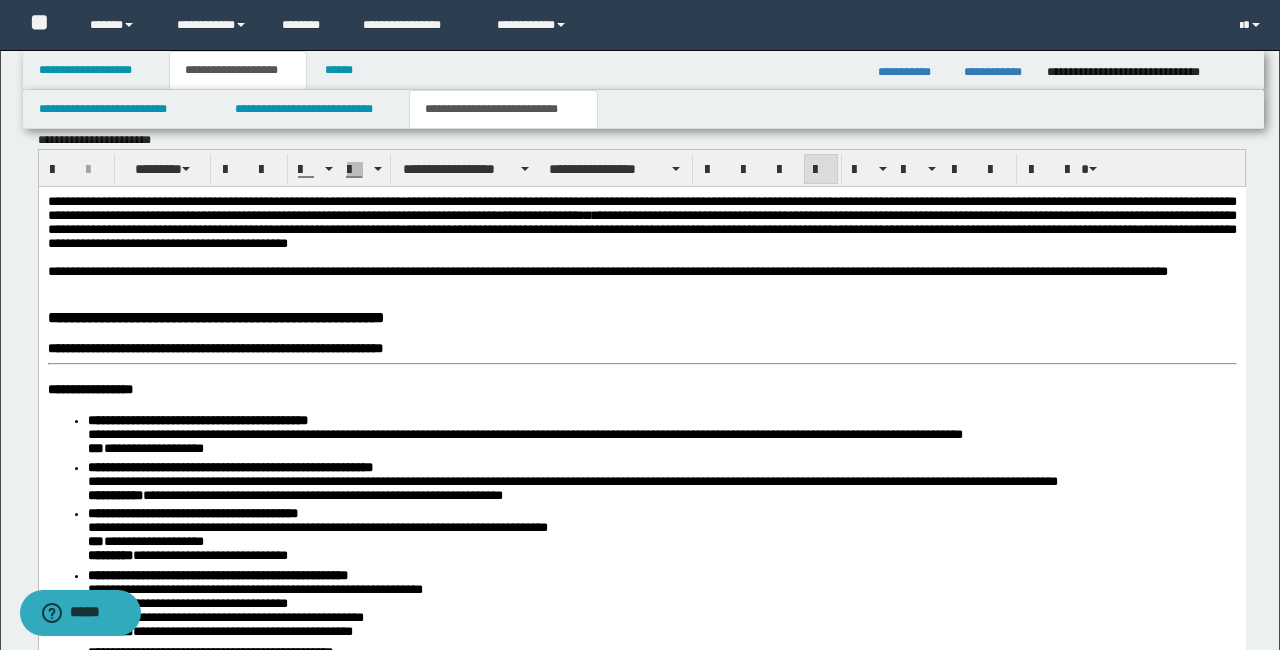 click on "**********" at bounding box center (641, 272) 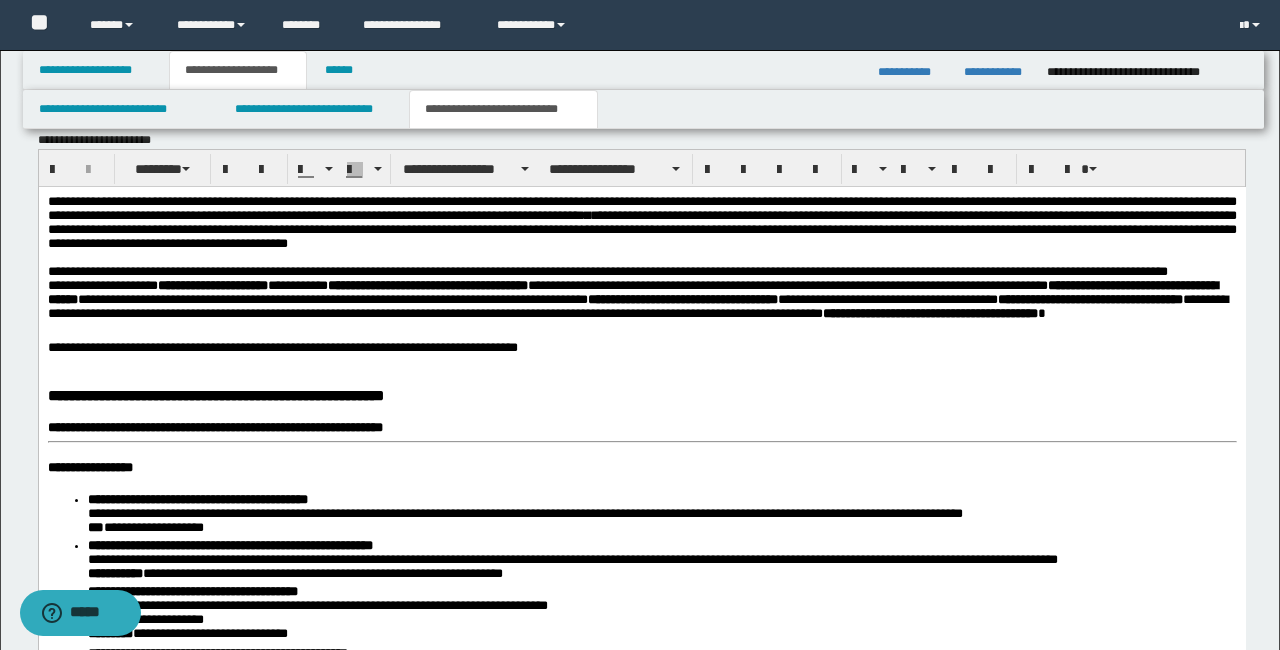 click on "**********" at bounding box center (641, 1547) 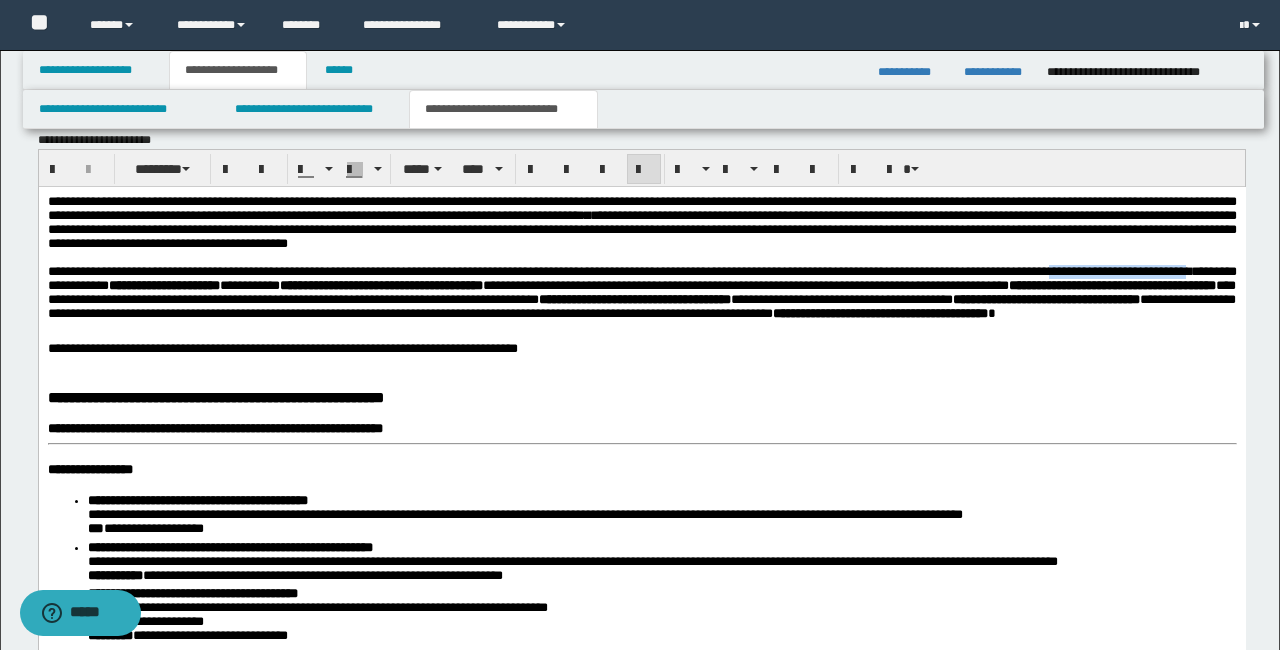 drag, startPoint x: 262, startPoint y: 294, endPoint x: 194, endPoint y: 203, distance: 113.600174 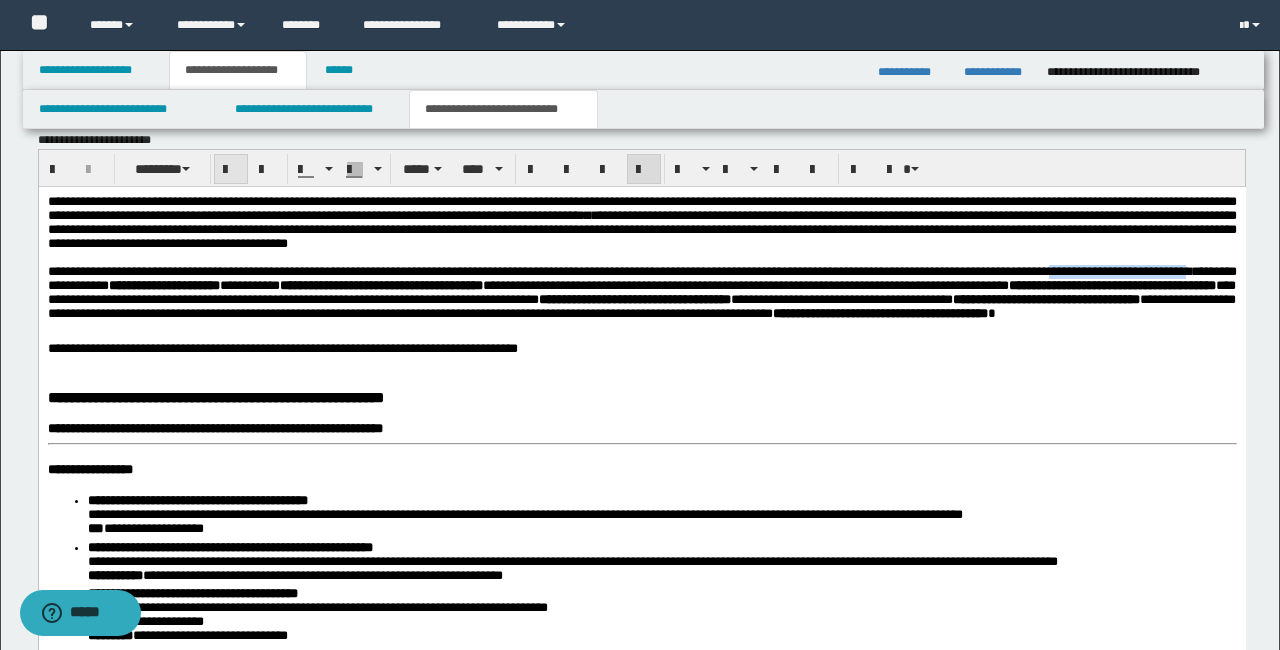 click at bounding box center [231, 170] 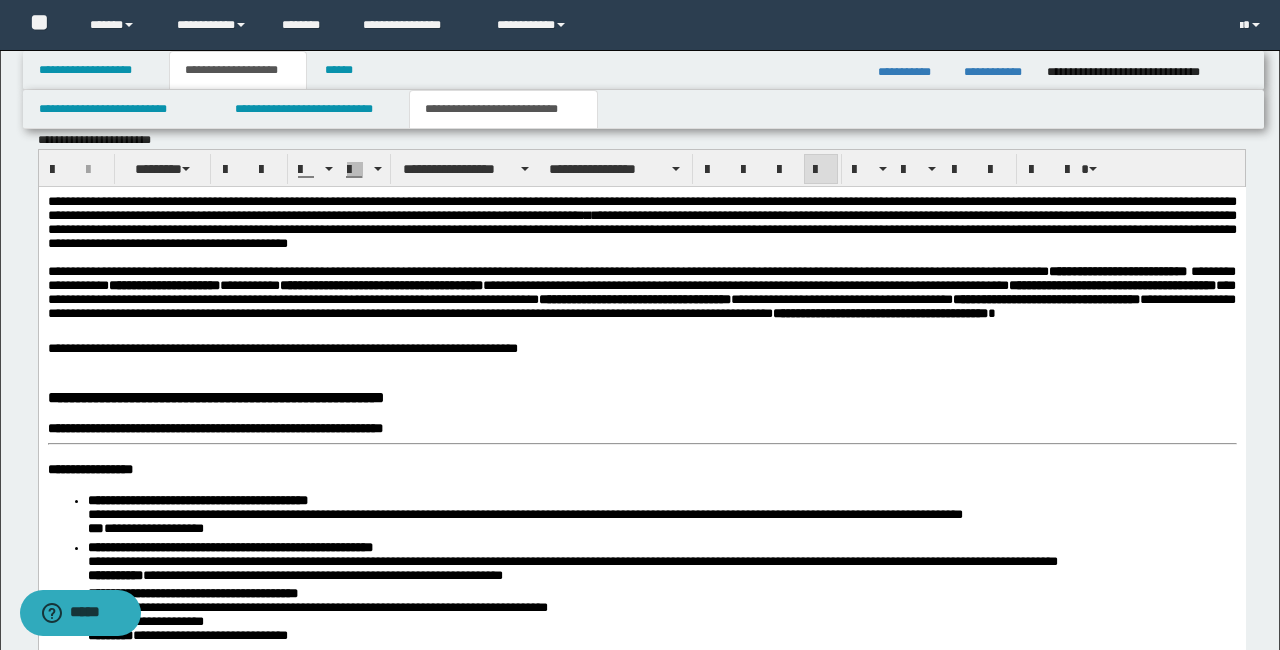 click on "**********" at bounding box center [641, 303] 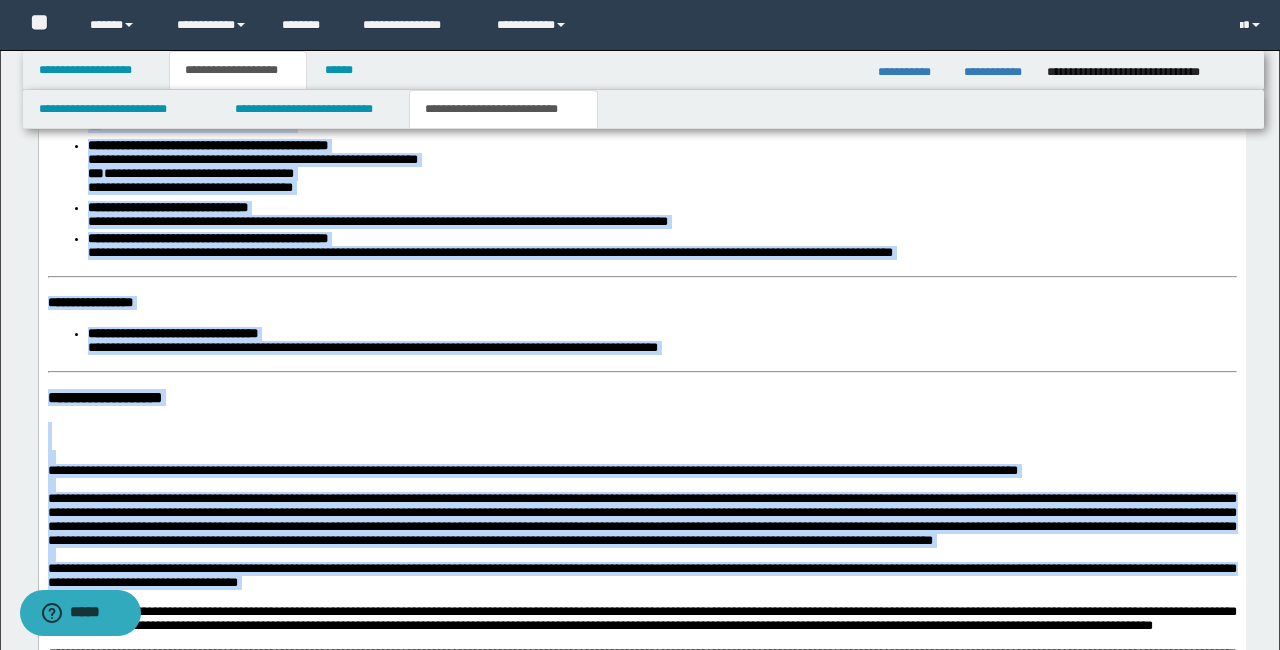 scroll, scrollTop: 2759, scrollLeft: 0, axis: vertical 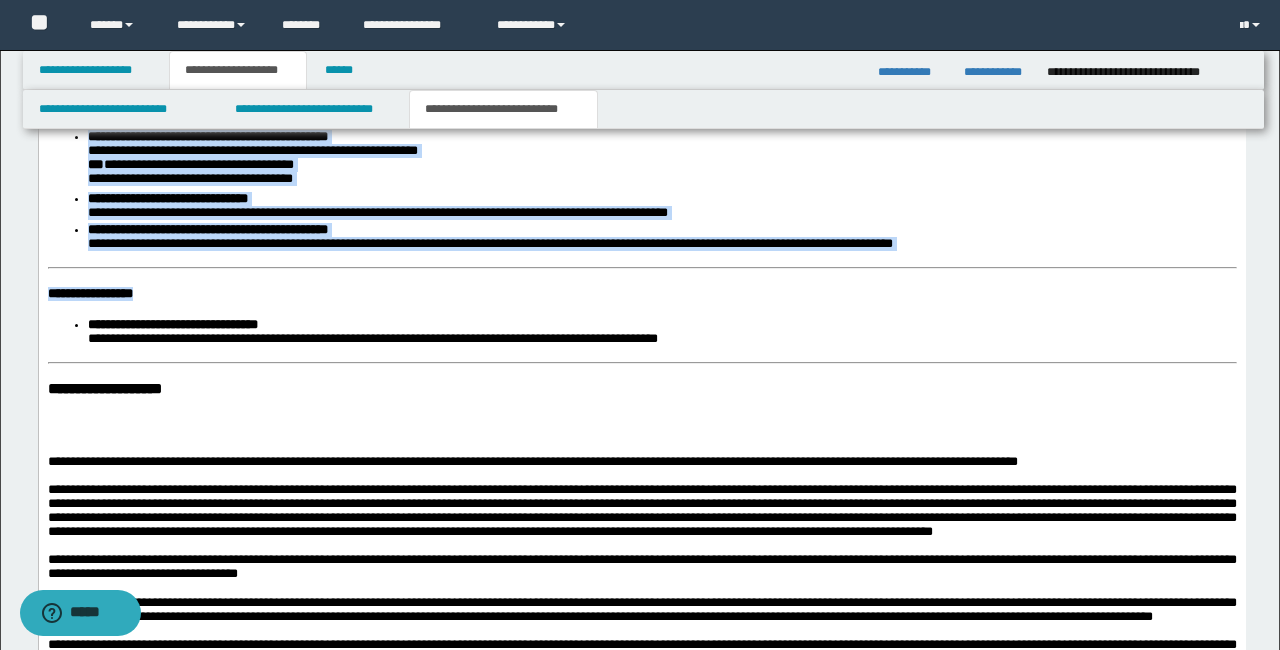 drag, startPoint x: 277, startPoint y: -748, endPoint x: 708, endPoint y: 371, distance: 1199.1339 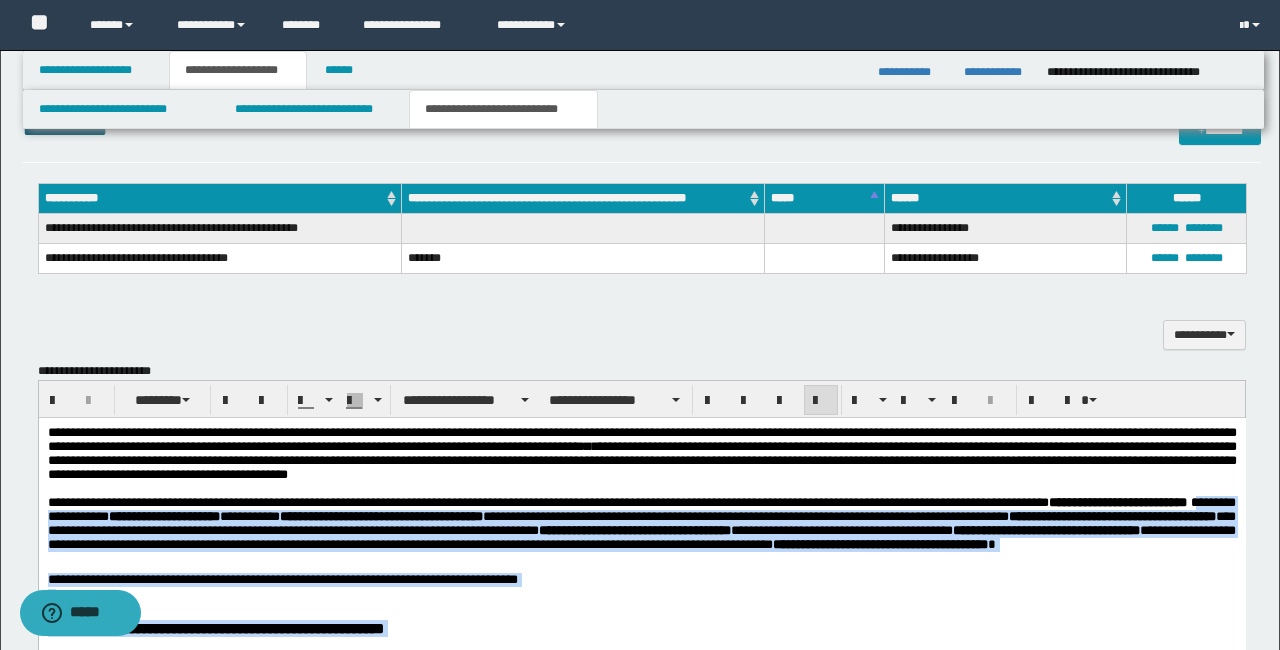 scroll, scrollTop: 1488, scrollLeft: 0, axis: vertical 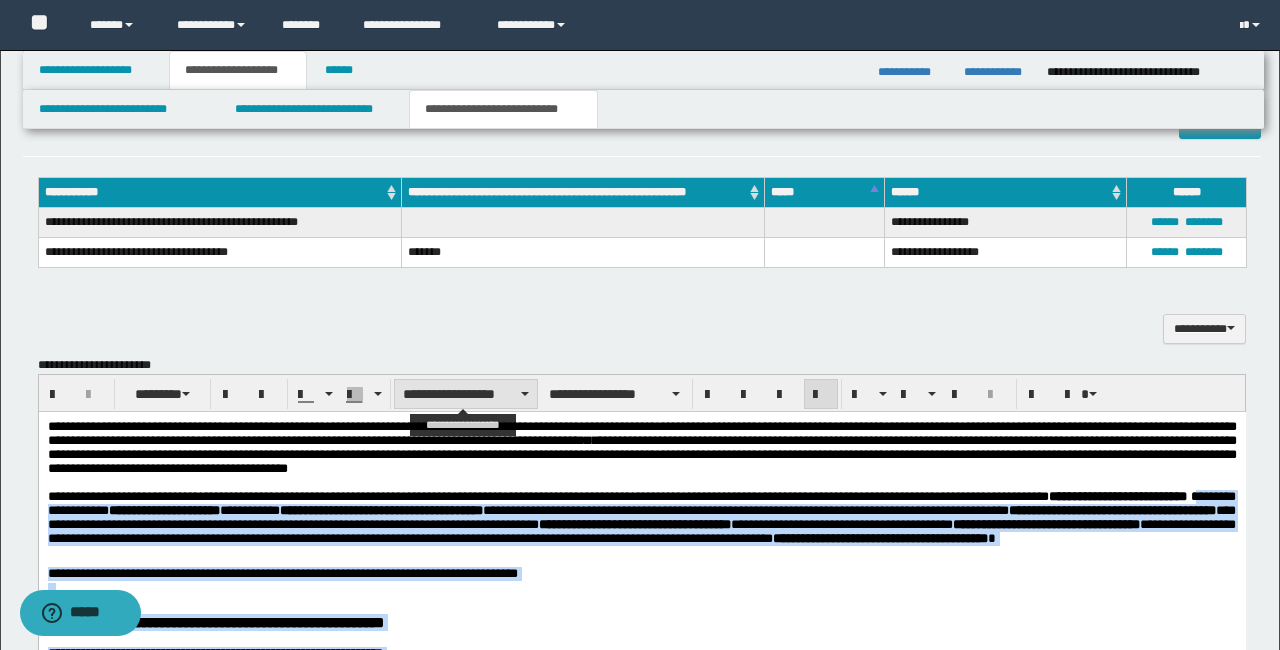 click on "**********" at bounding box center [466, 394] 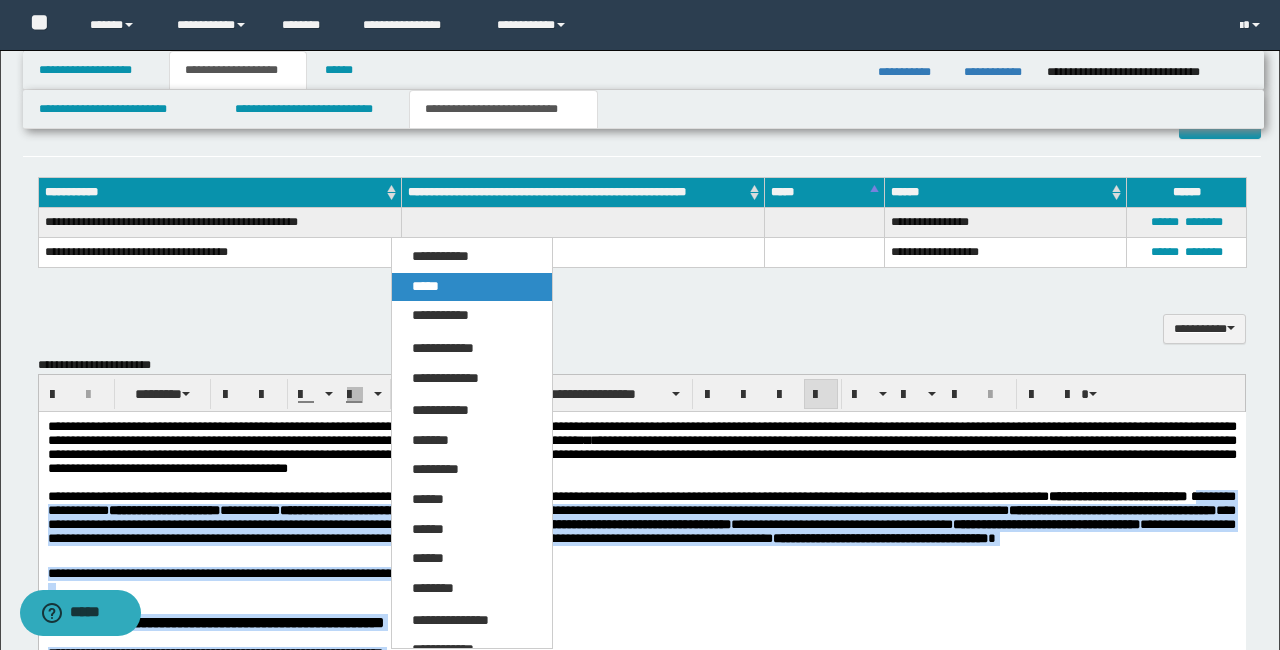 click on "*****" at bounding box center (472, 287) 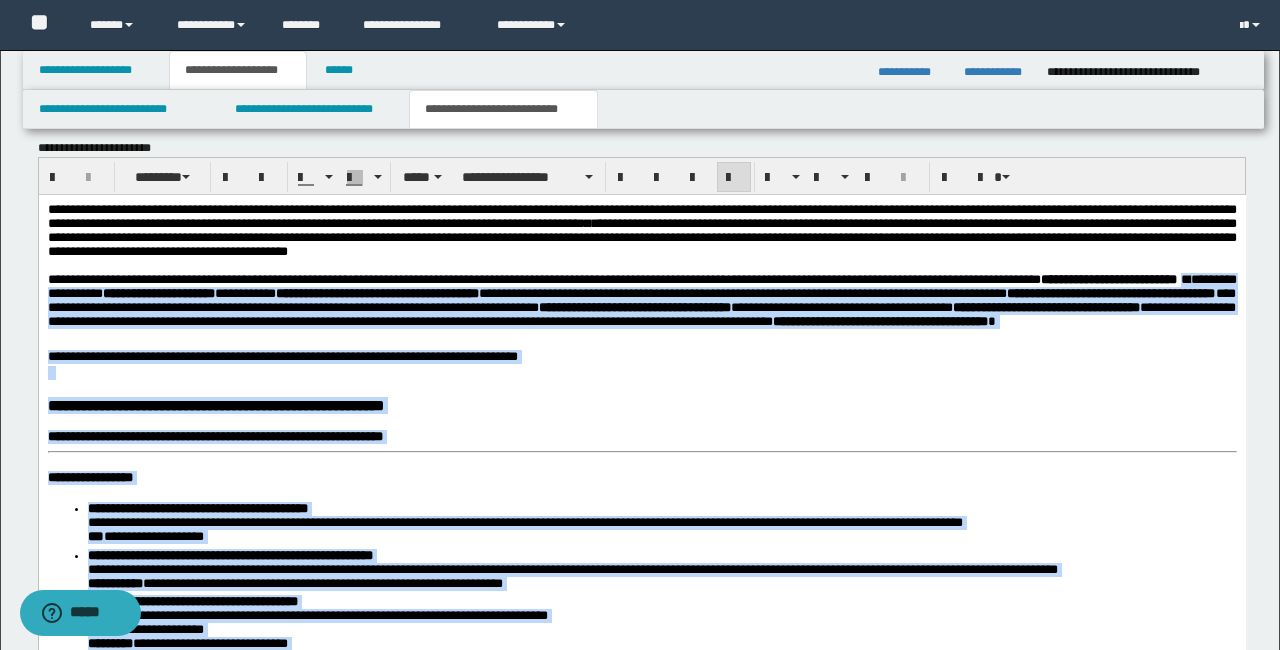 scroll, scrollTop: 1743, scrollLeft: 0, axis: vertical 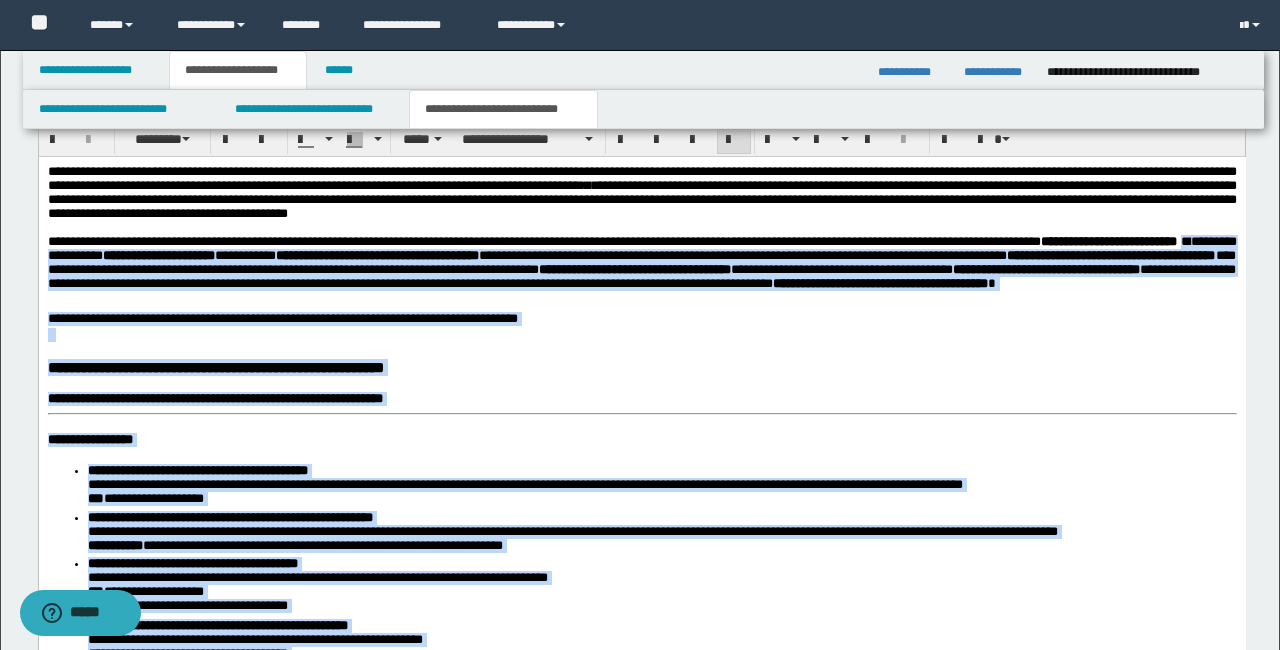 click on "**********" at bounding box center (661, 487) 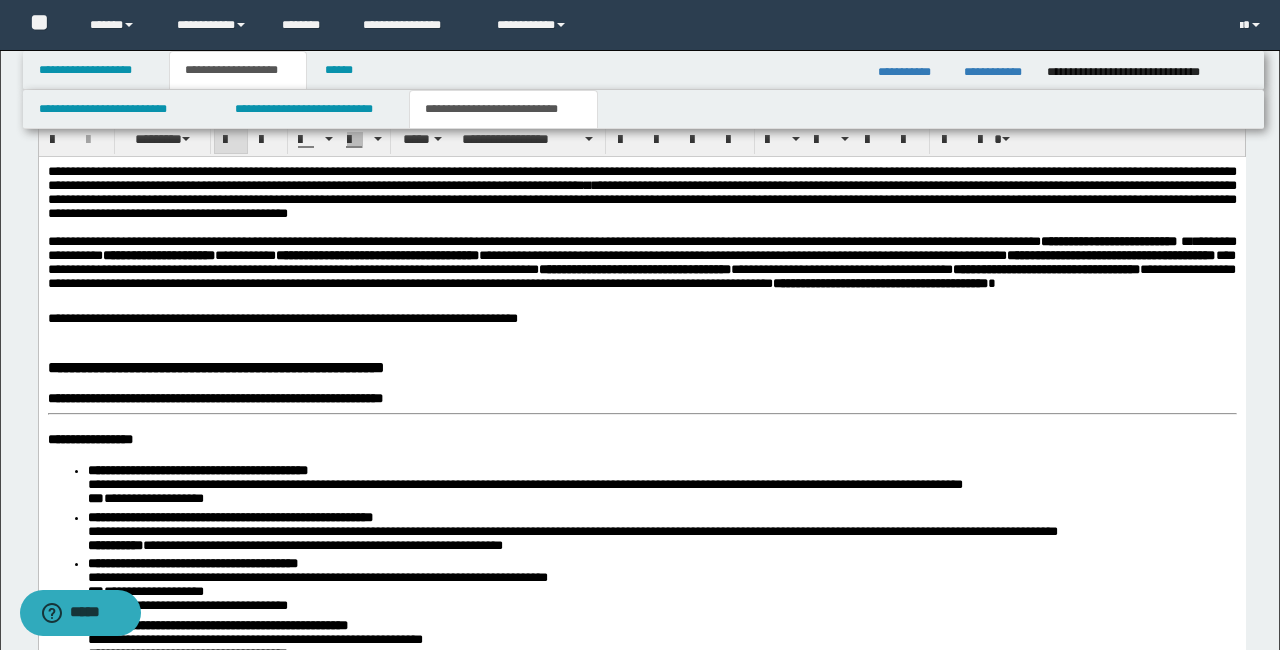 click on "**********" at bounding box center [641, 1518] 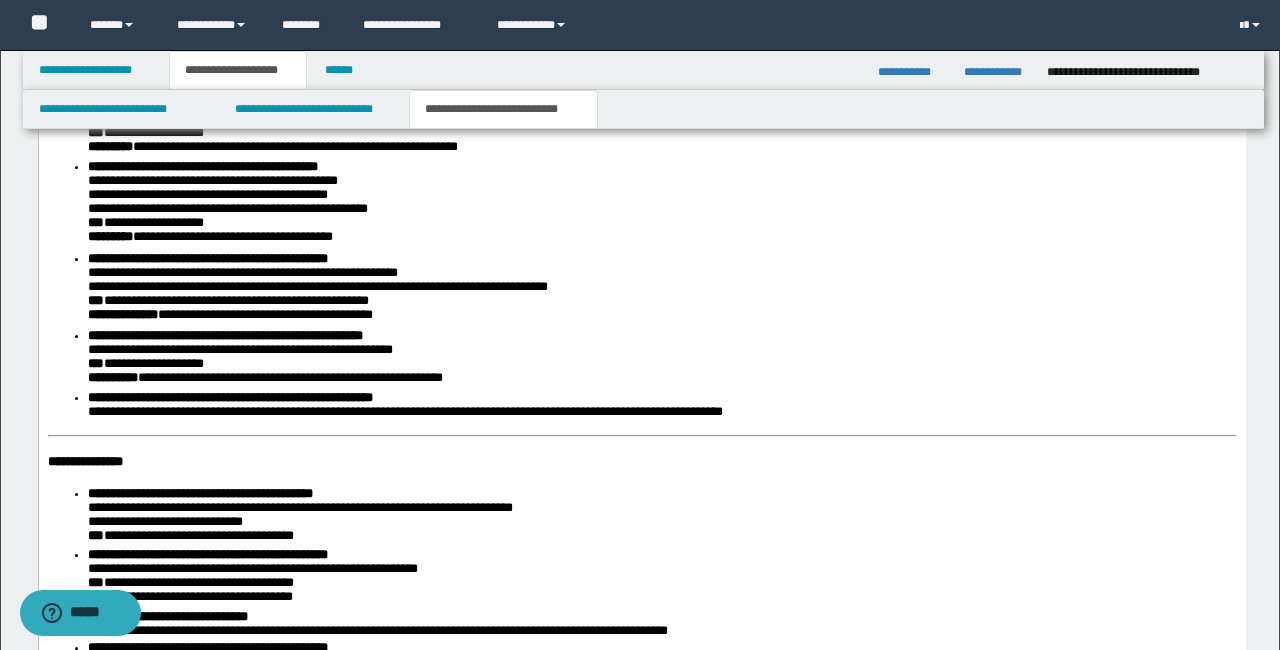 scroll, scrollTop: 2348, scrollLeft: 0, axis: vertical 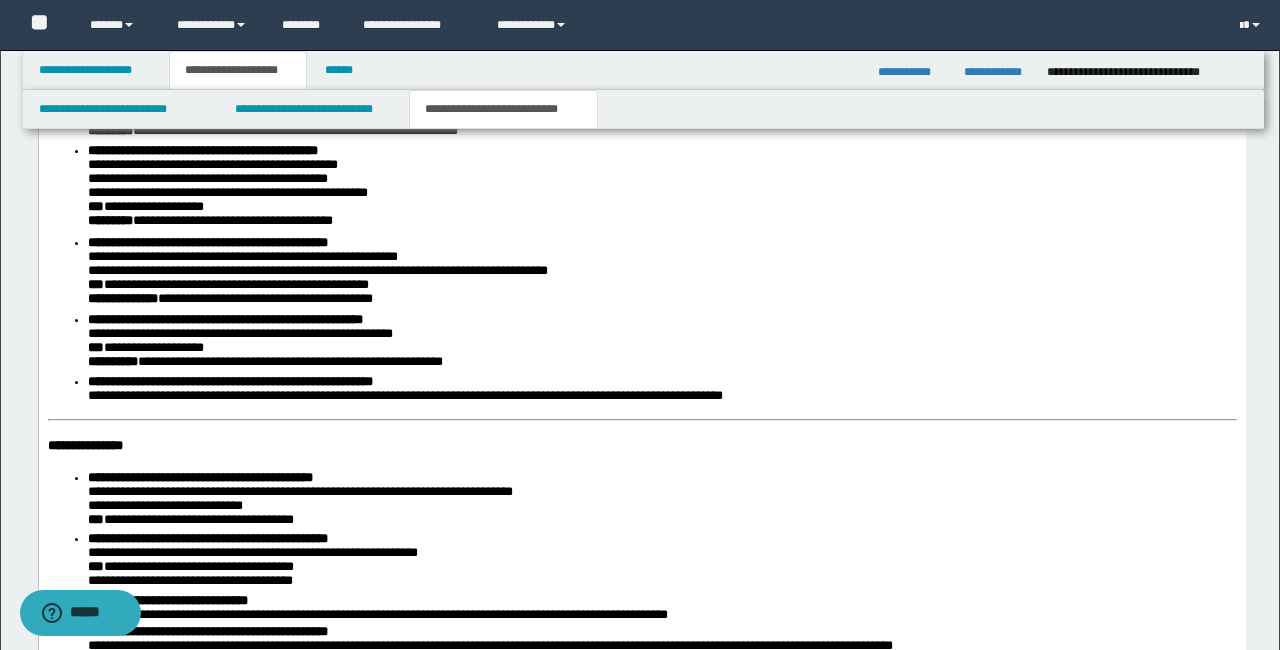 click on "**********" at bounding box center (84, 446) 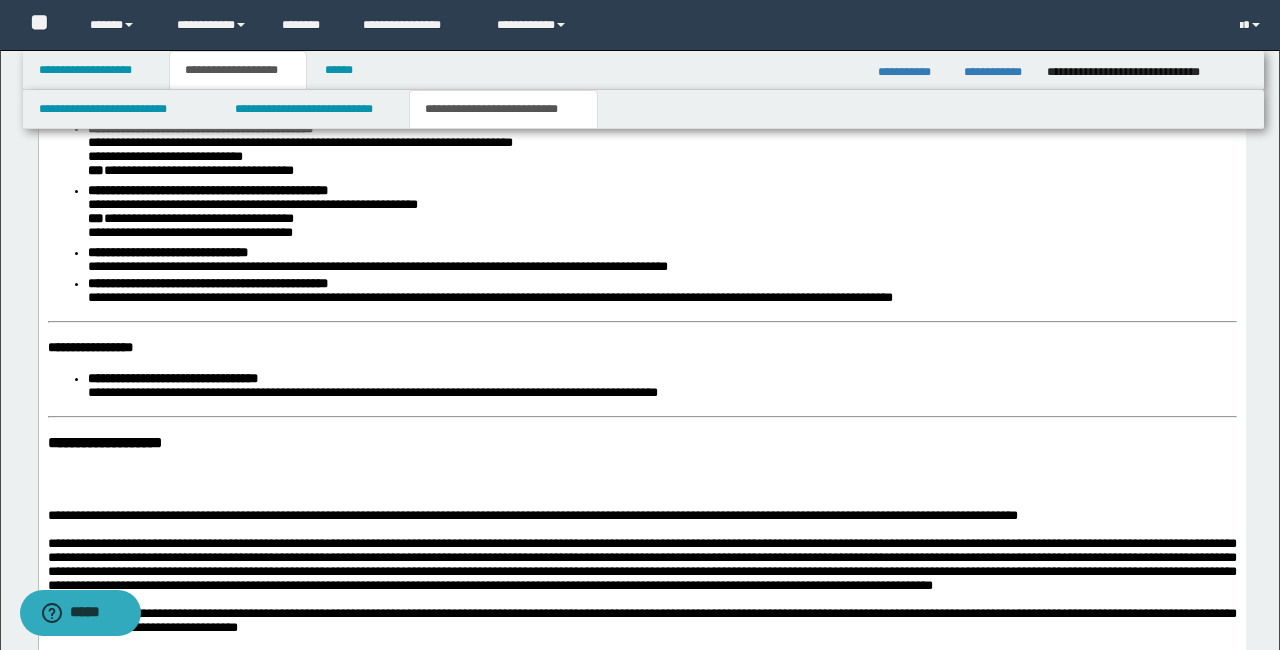 scroll, scrollTop: 2713, scrollLeft: 0, axis: vertical 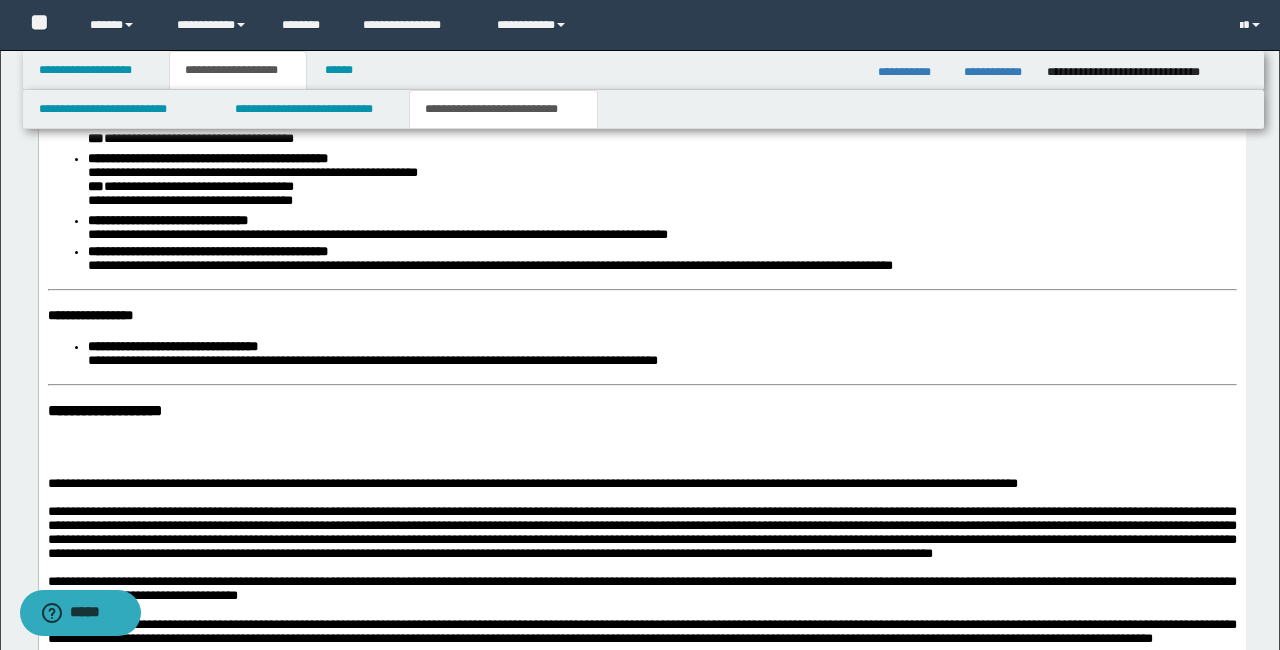 click on "**********" at bounding box center (641, 537) 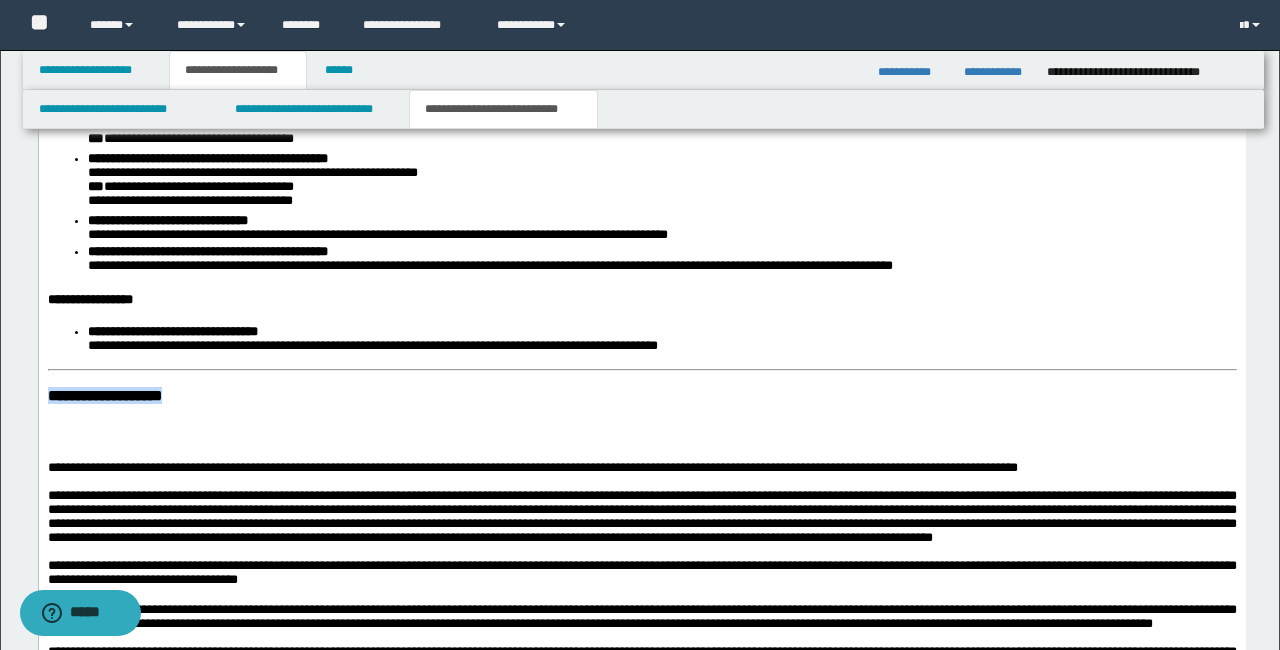 drag, startPoint x: 273, startPoint y: 417, endPoint x: 68, endPoint y: -422, distance: 863.68164 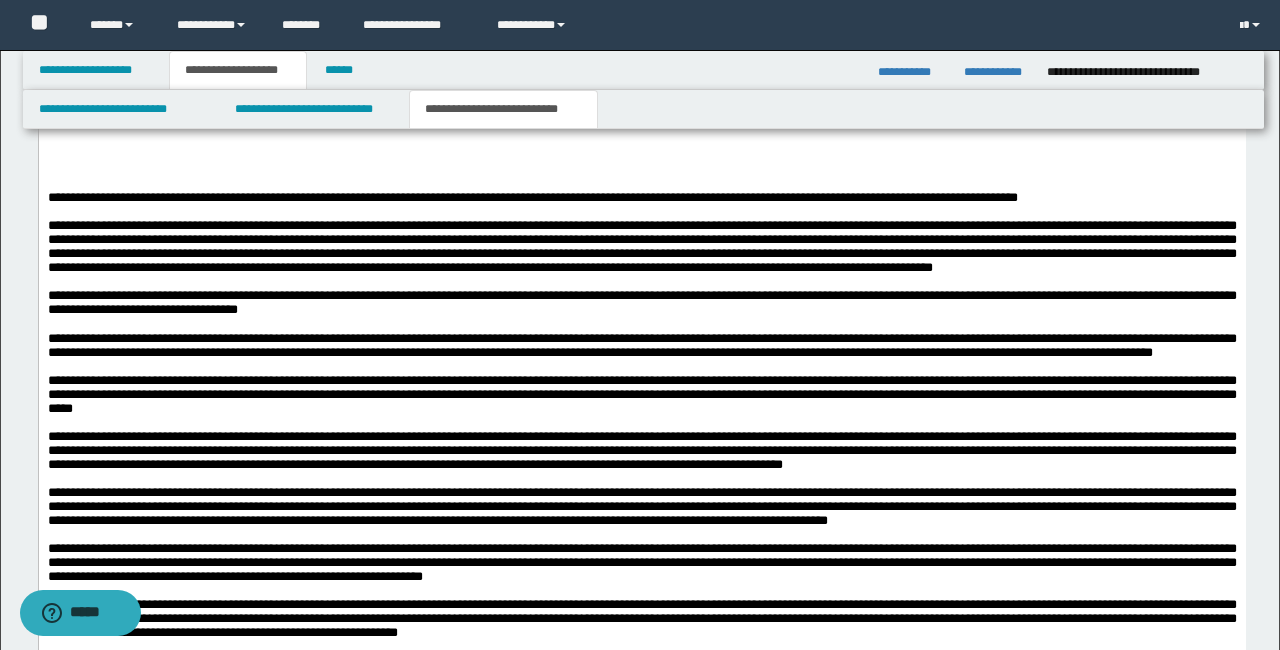 scroll, scrollTop: 2964, scrollLeft: 0, axis: vertical 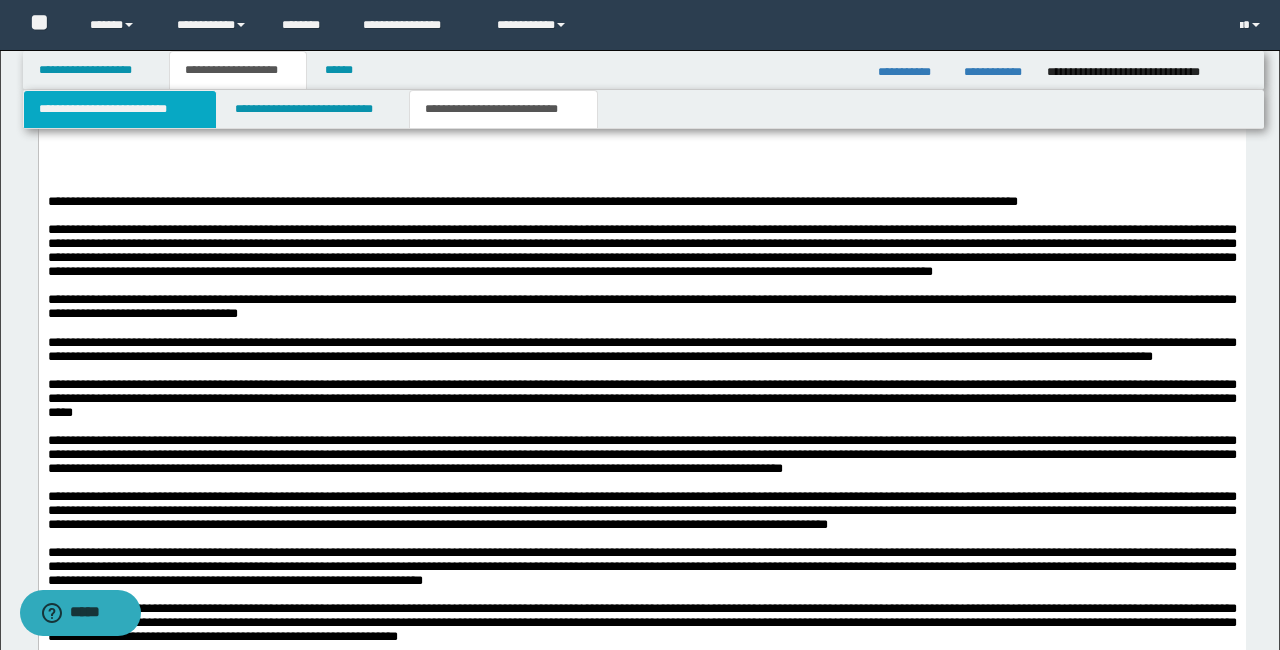 drag, startPoint x: 78, startPoint y: 107, endPoint x: 83, endPoint y: 121, distance: 14.866069 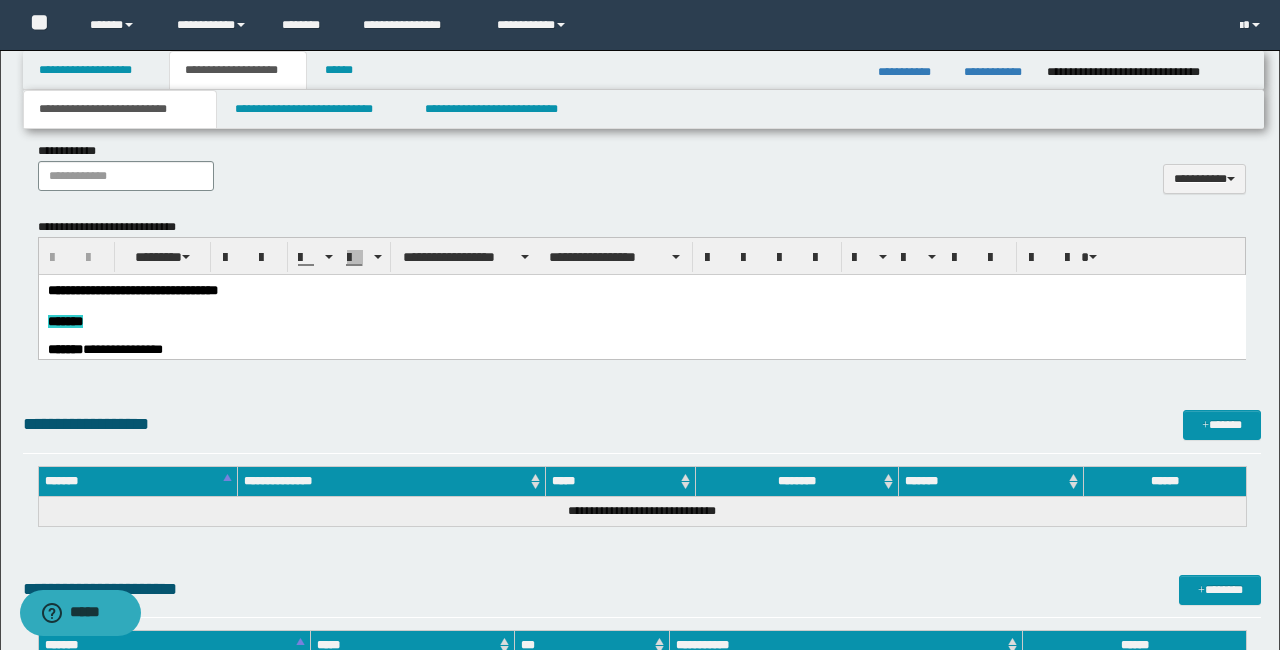 scroll, scrollTop: 978, scrollLeft: 0, axis: vertical 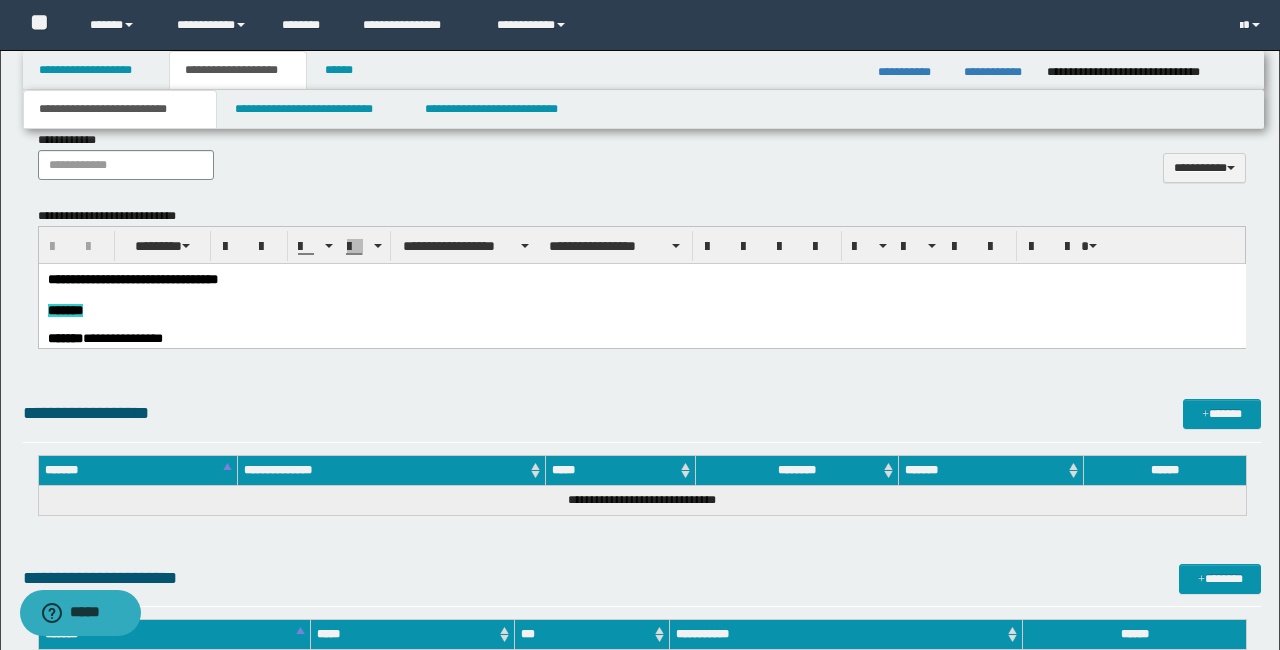 click at bounding box center [641, 325] 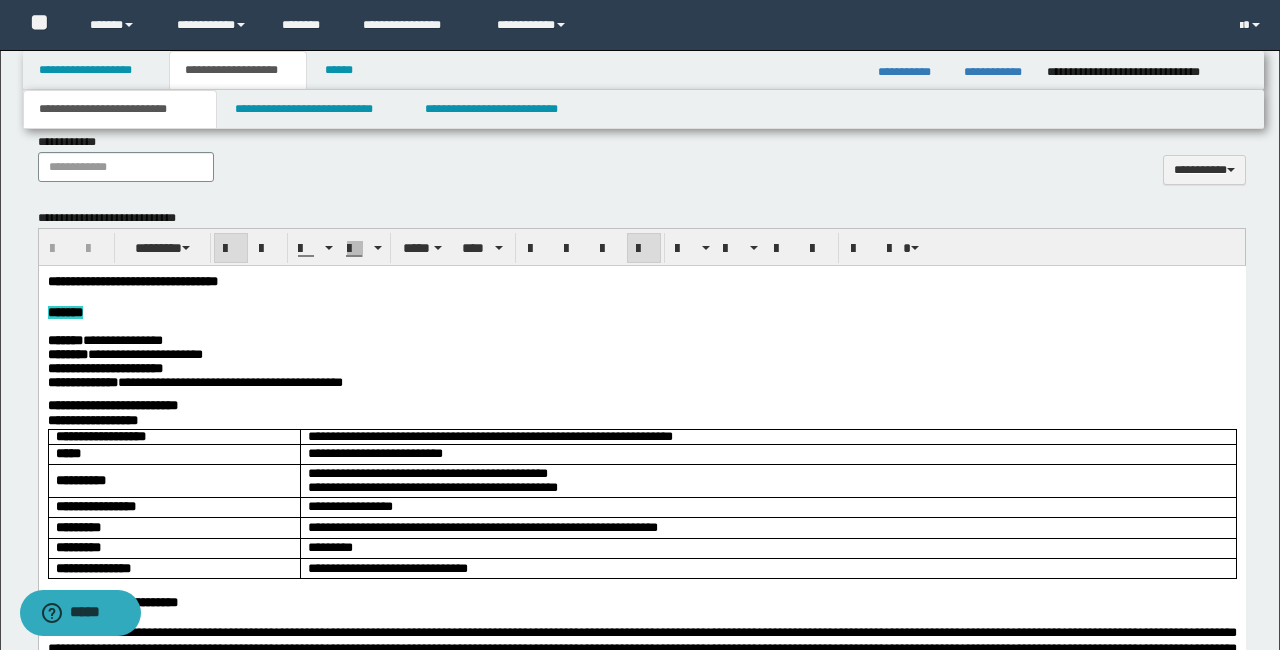 drag, startPoint x: 60, startPoint y: 543, endPoint x: 50, endPoint y: 291, distance: 252.19833 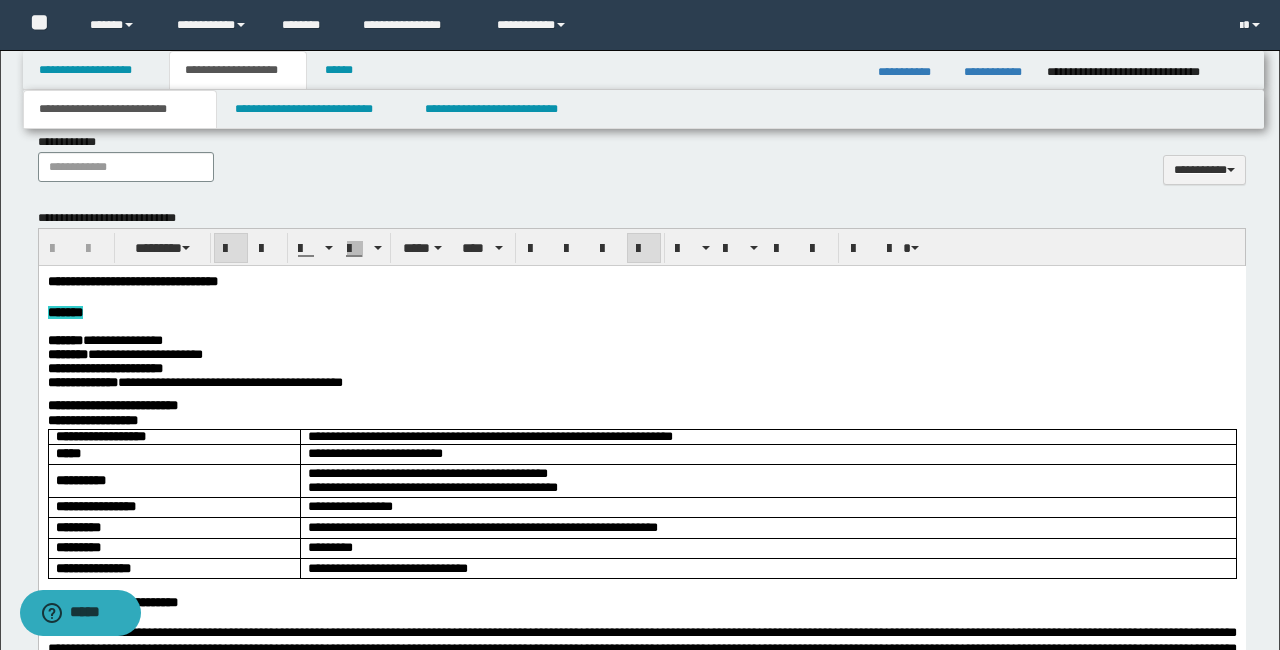 click on "**********" at bounding box center [641, 2568] 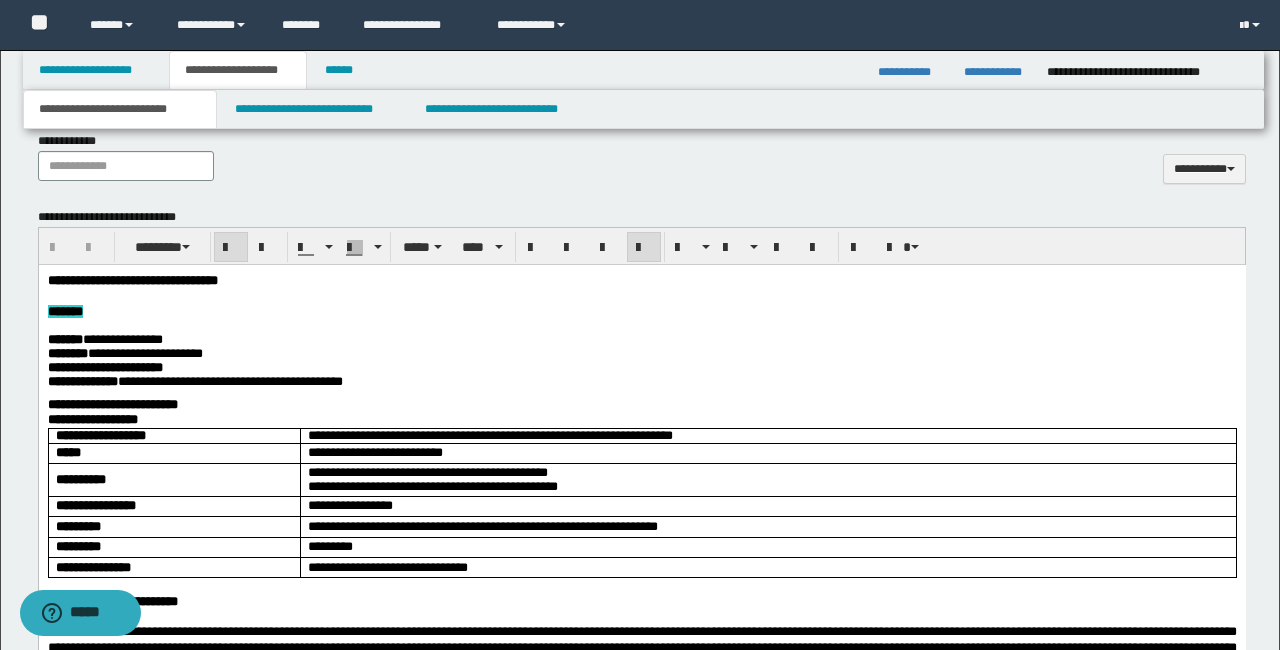 click on "********     ***** ****" at bounding box center (642, 2686) 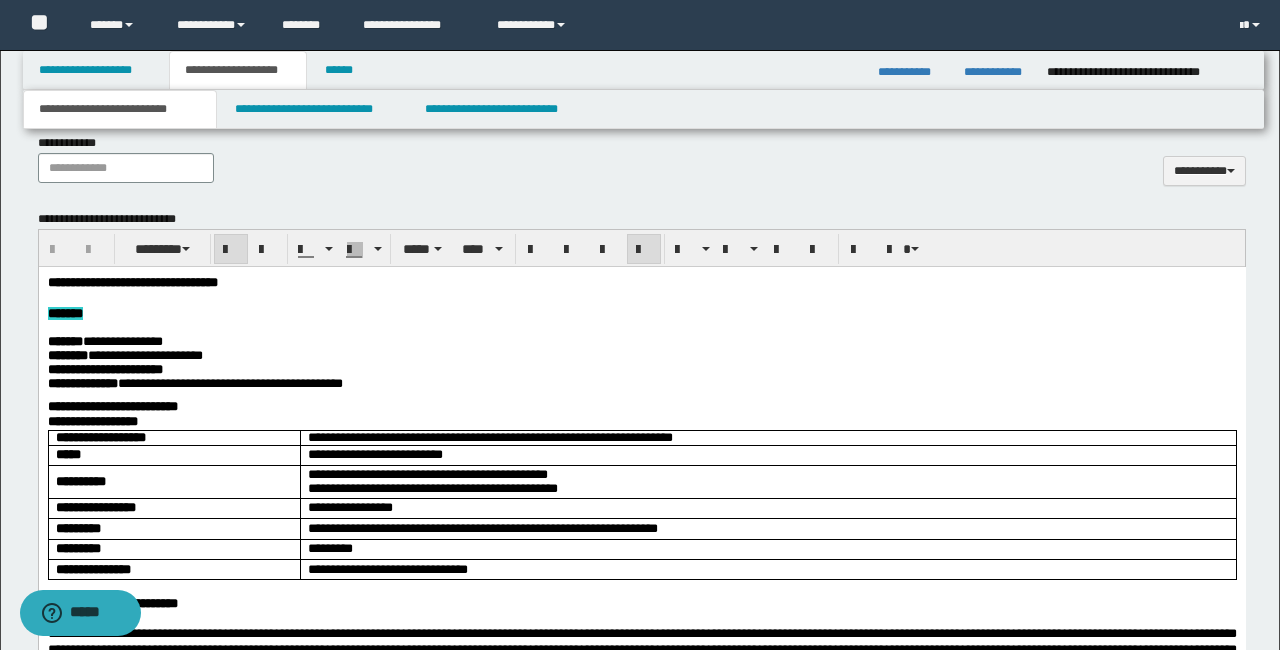 click on "**********" at bounding box center [132, 282] 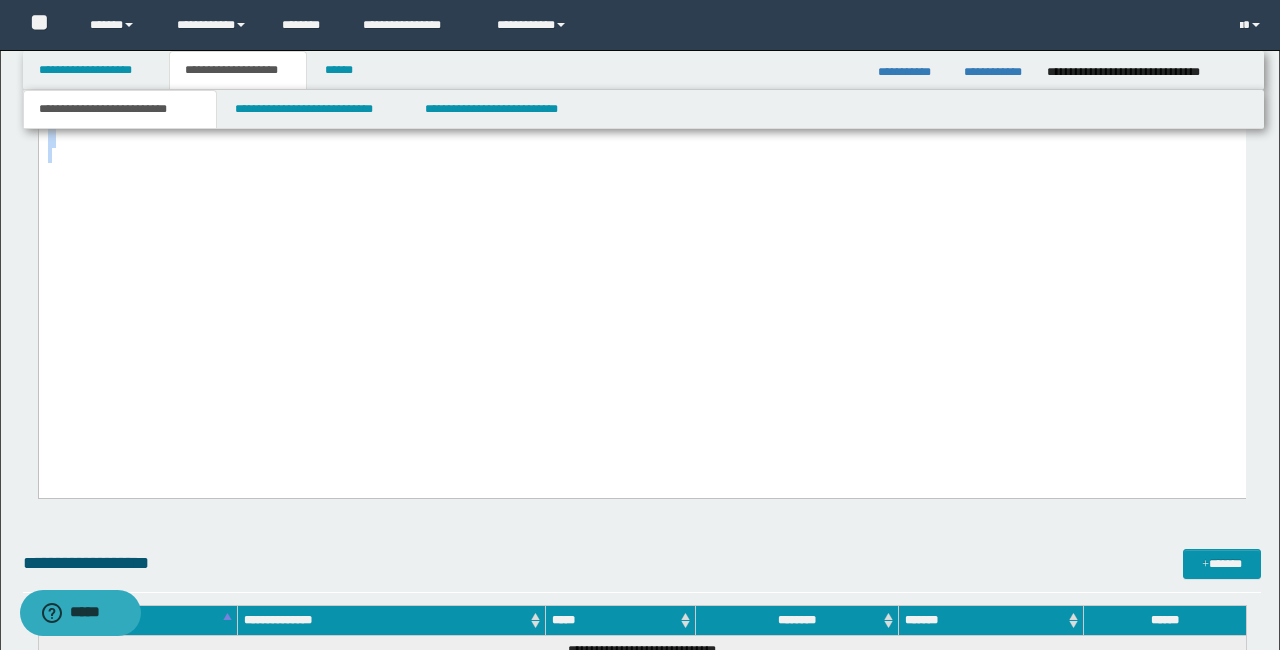 drag, startPoint x: 48, startPoint y: -4367, endPoint x: 932, endPoint y: 408, distance: 4856.1387 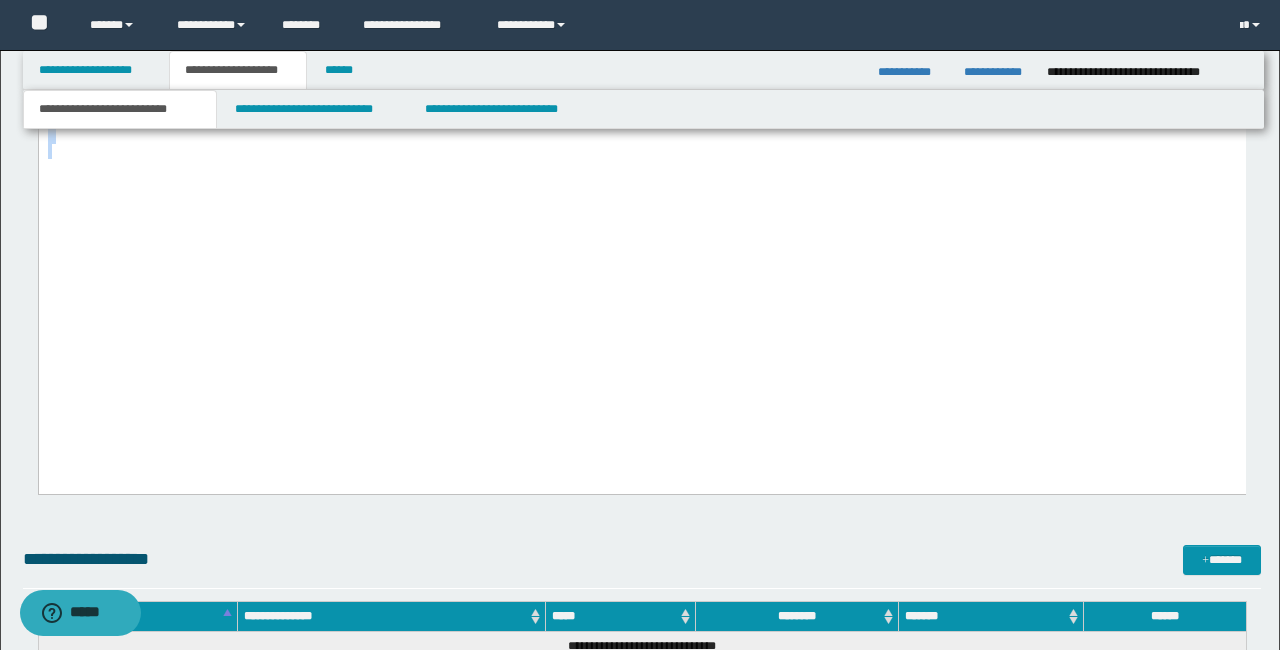 scroll, scrollTop: 5629, scrollLeft: 0, axis: vertical 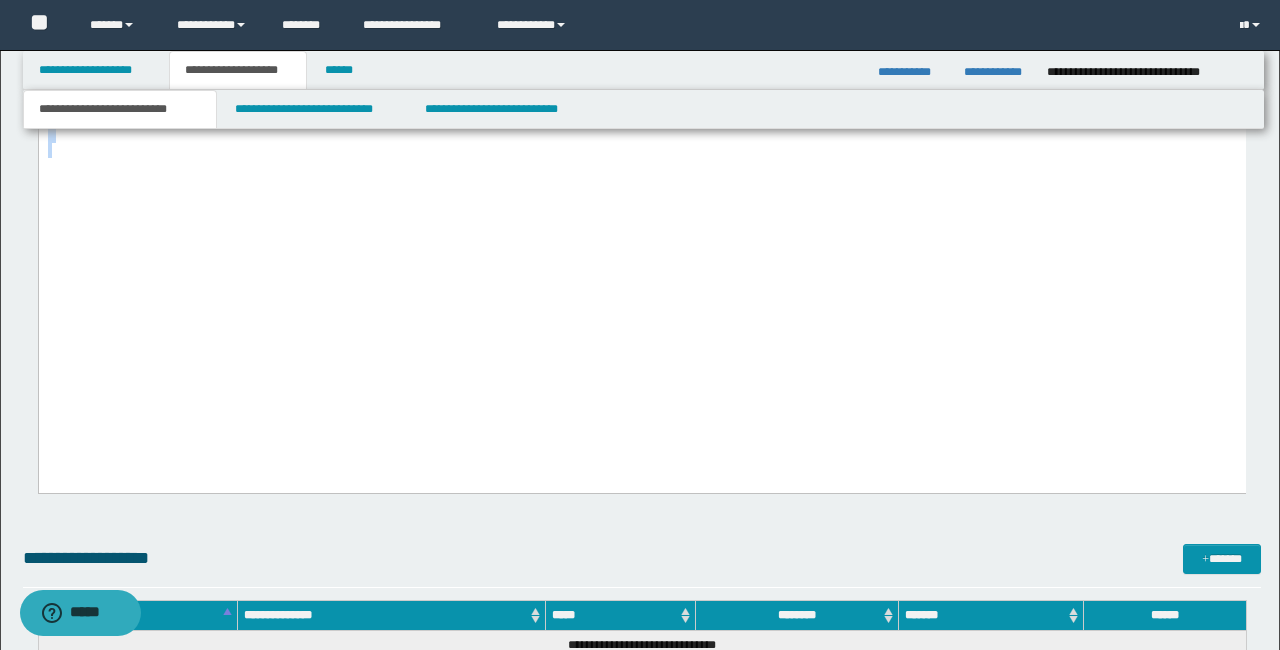 copy on "**********" 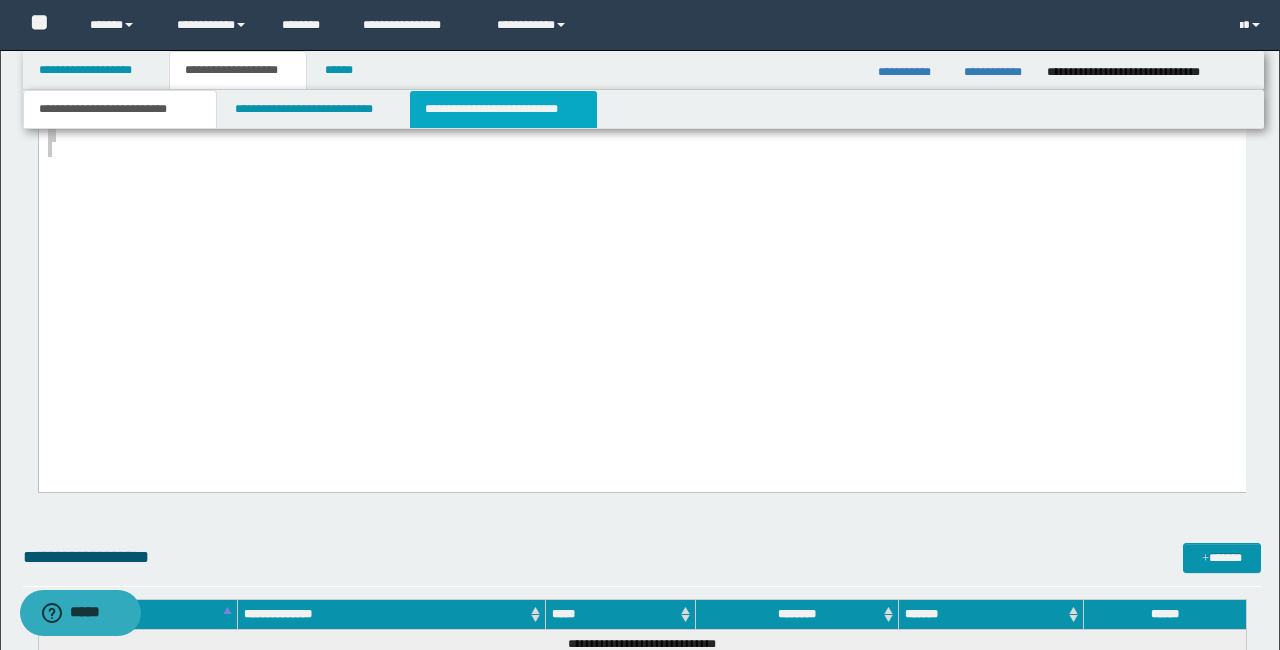 click on "**********" at bounding box center [503, 109] 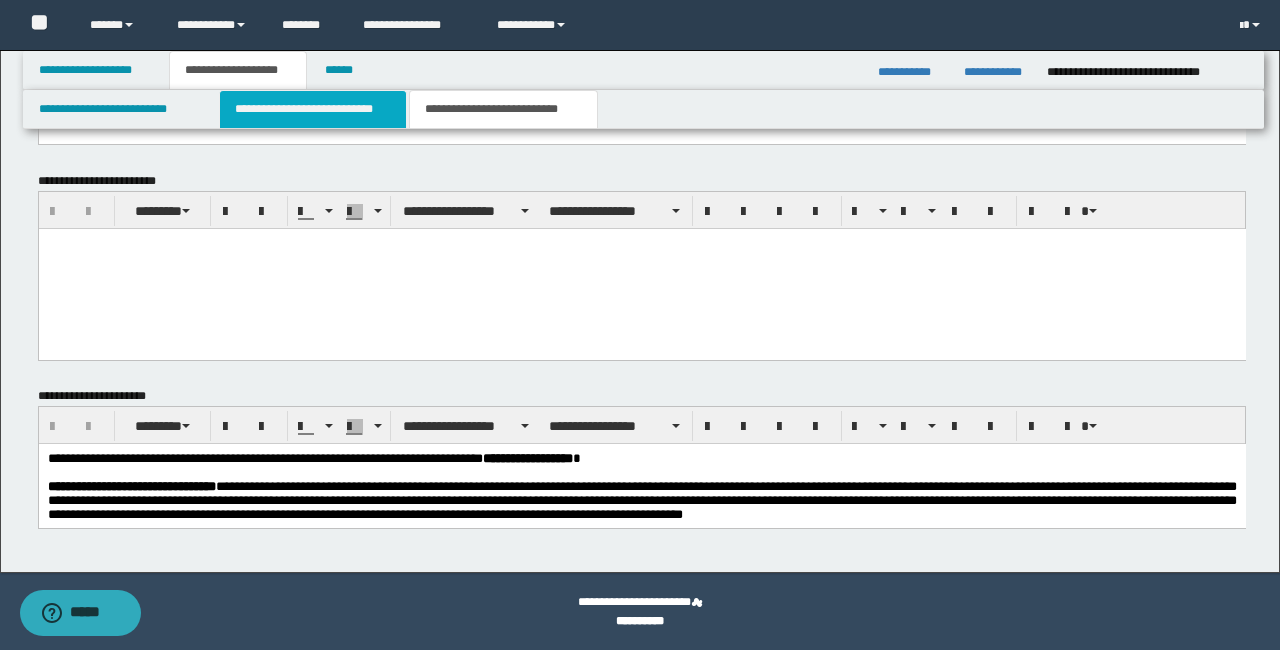 click on "**********" at bounding box center [312, 109] 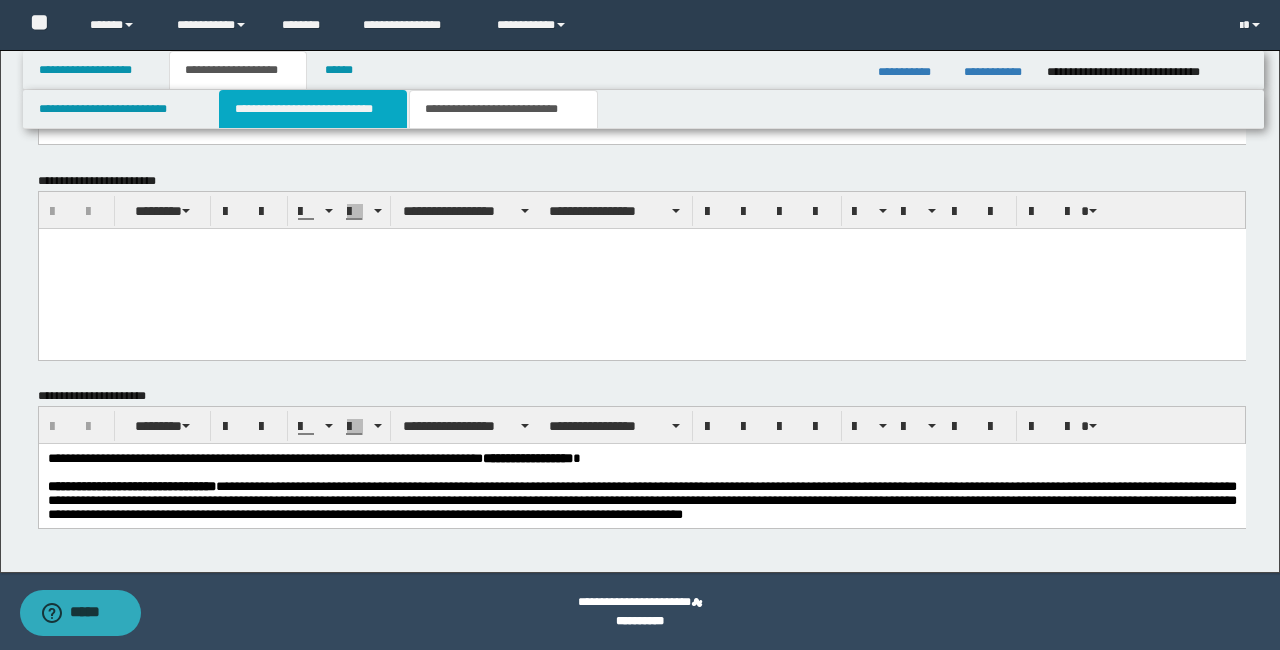 type 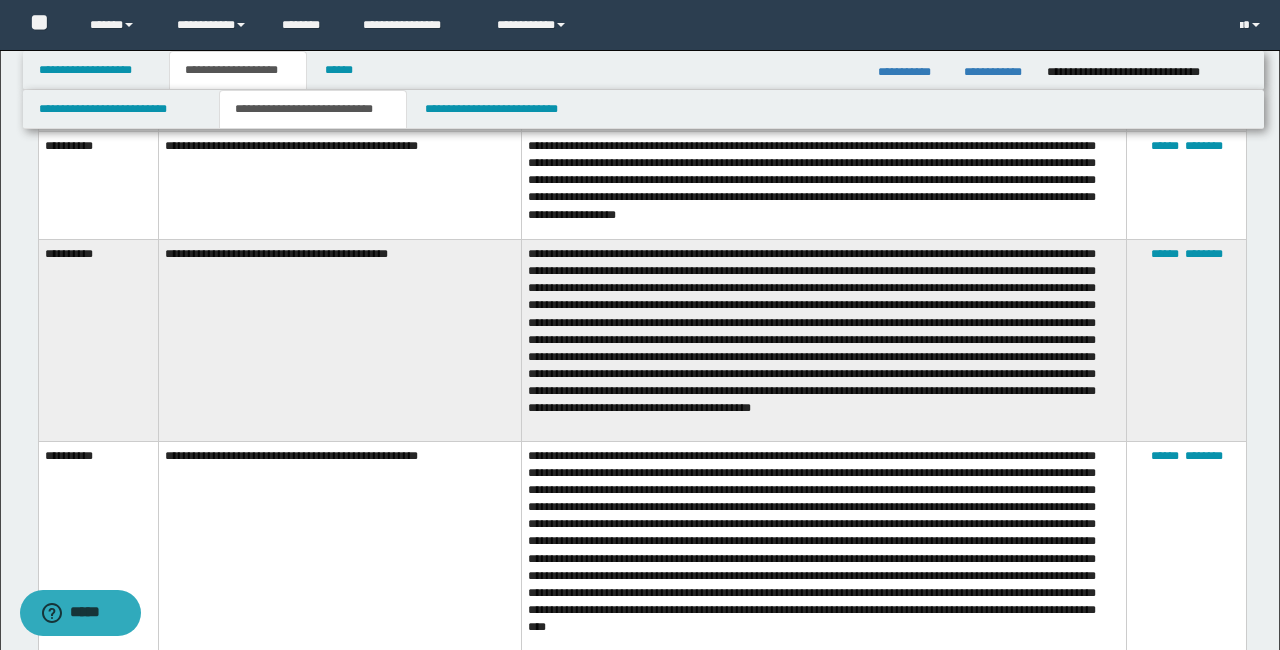 scroll, scrollTop: 960, scrollLeft: 0, axis: vertical 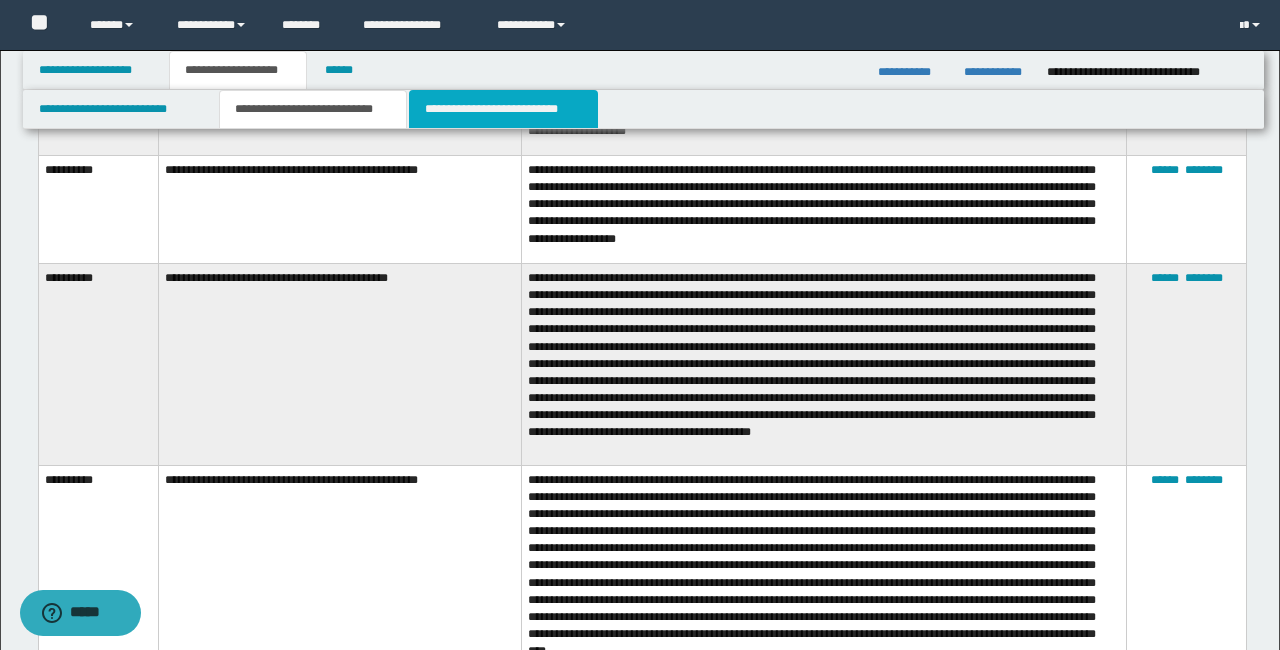 drag, startPoint x: 468, startPoint y: 114, endPoint x: 473, endPoint y: 131, distance: 17.720045 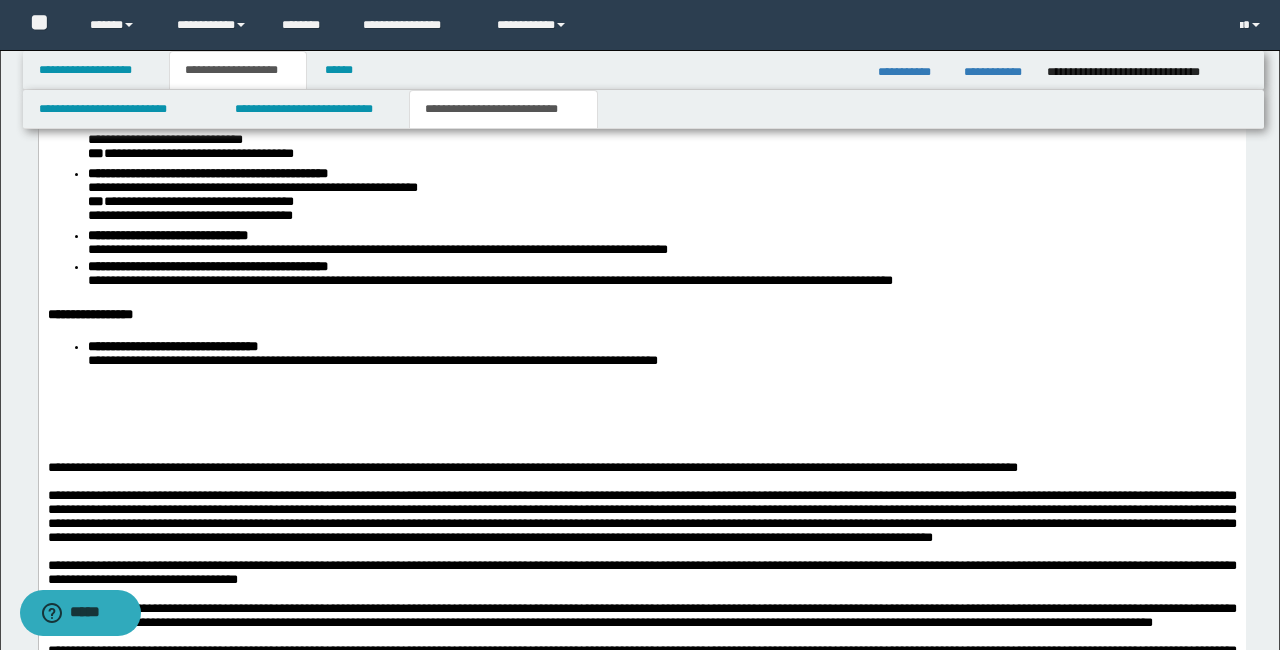 scroll, scrollTop: 2699, scrollLeft: 0, axis: vertical 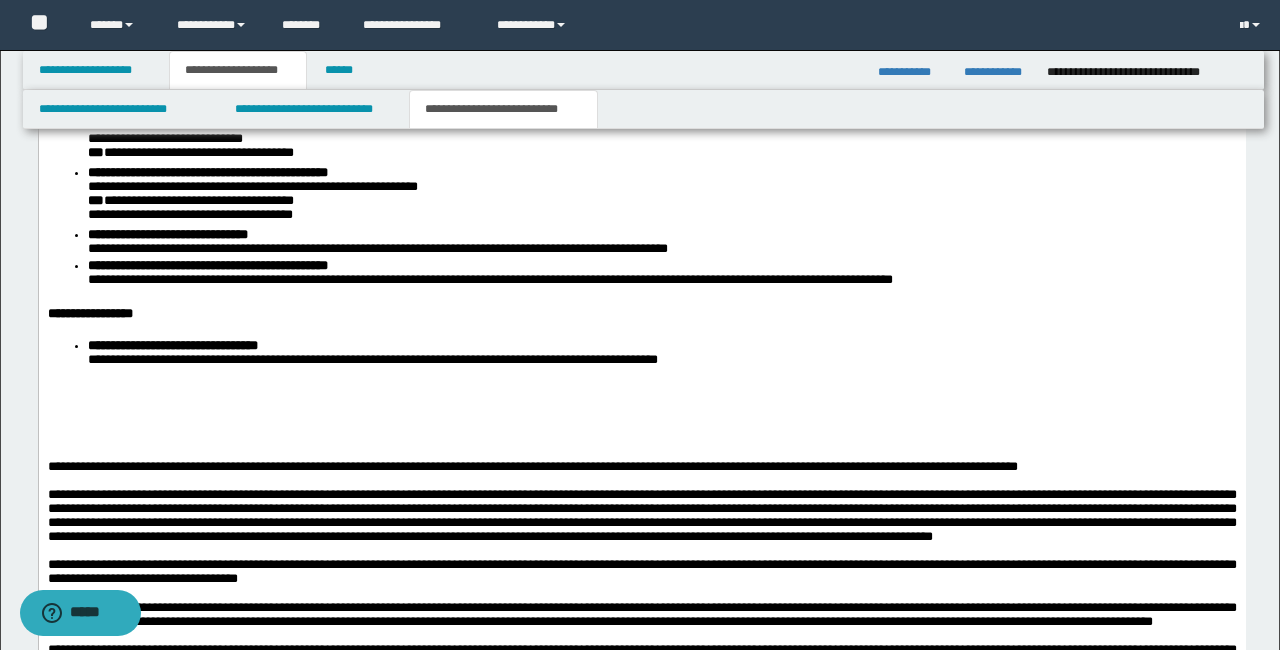 click on "**********" at bounding box center (641, 536) 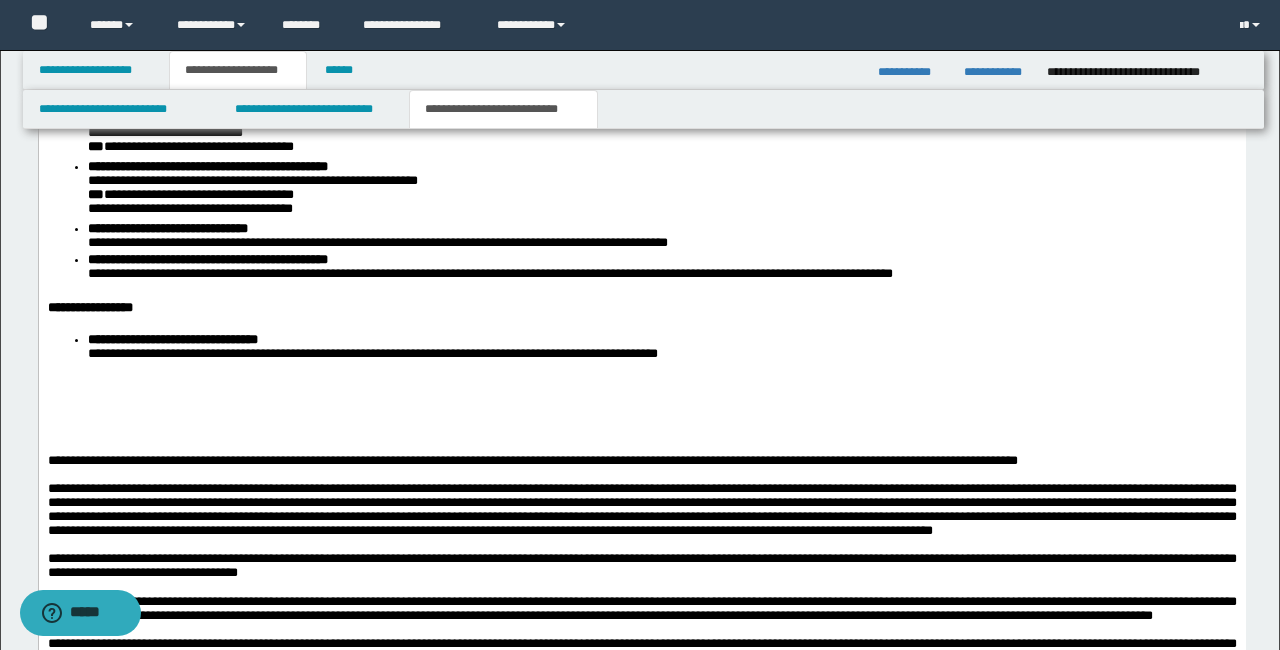 click at bounding box center (641, 388) 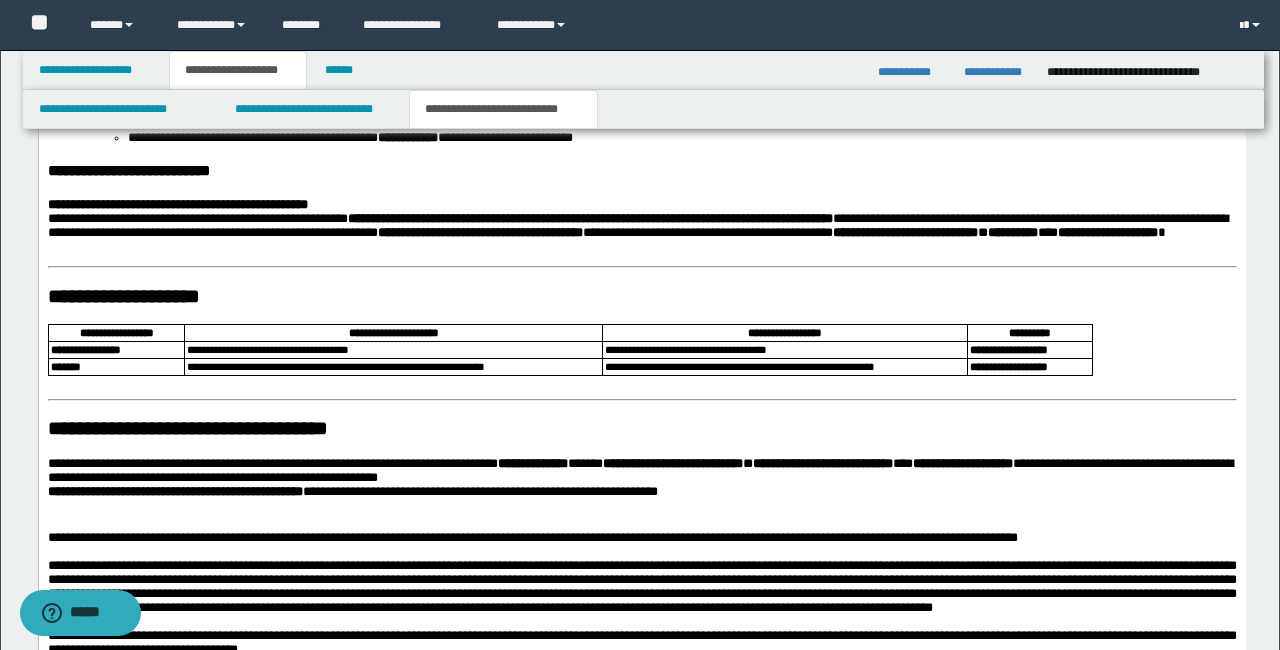 scroll, scrollTop: 3564, scrollLeft: 0, axis: vertical 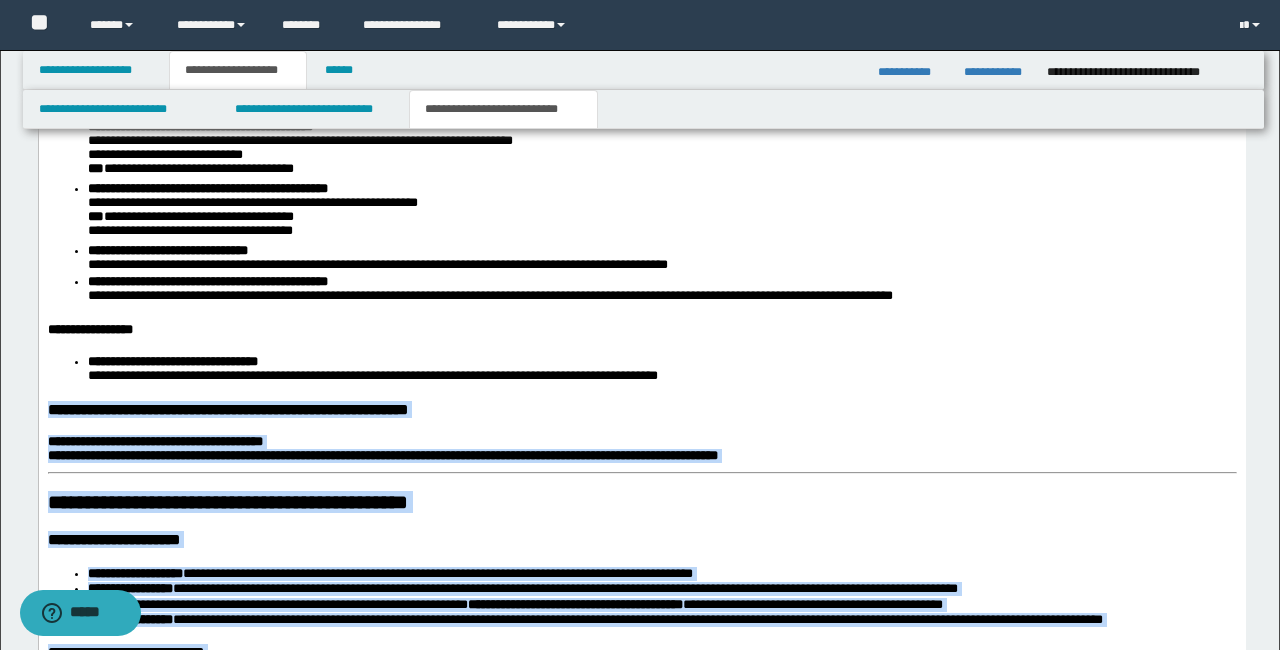 drag, startPoint x: 746, startPoint y: 1404, endPoint x: 50, endPoint y: 424, distance: 1202.005 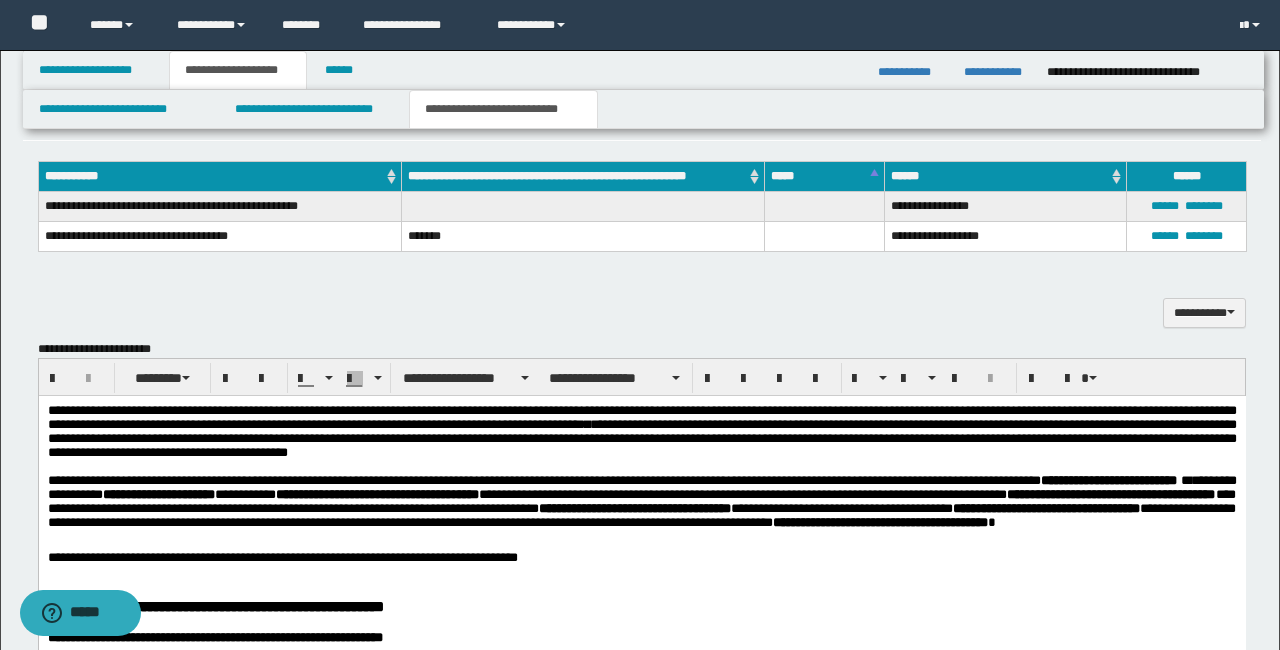 scroll, scrollTop: 1511, scrollLeft: 0, axis: vertical 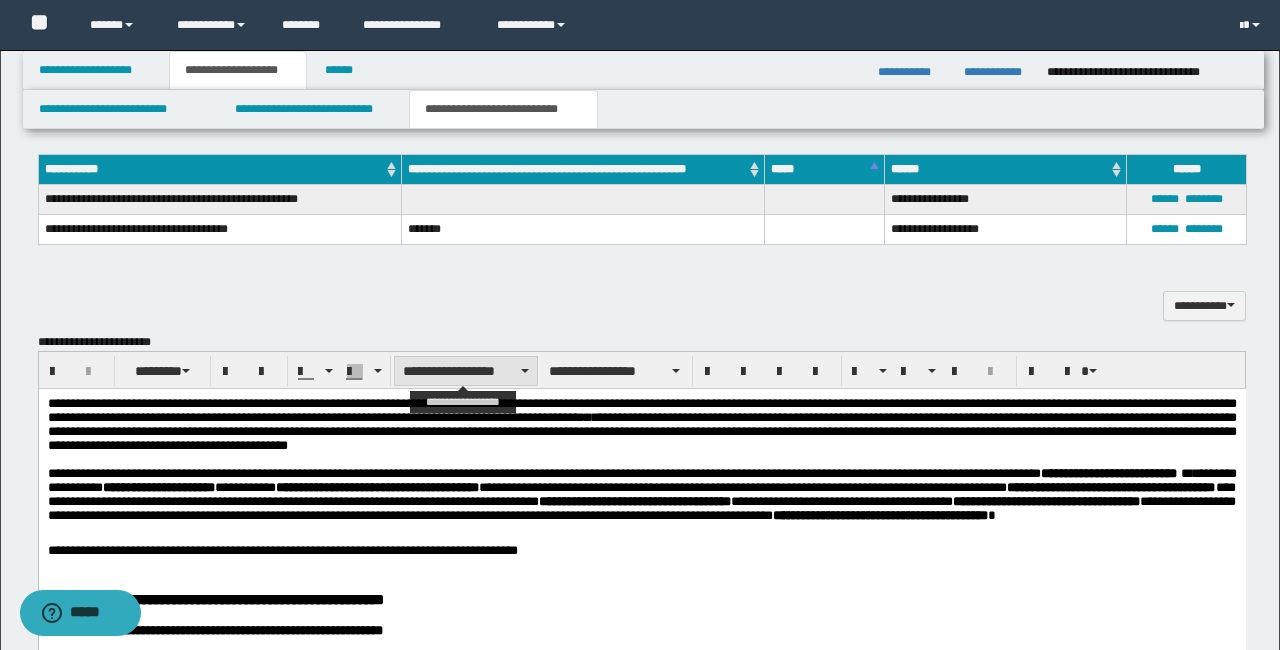 click on "**********" at bounding box center (466, 371) 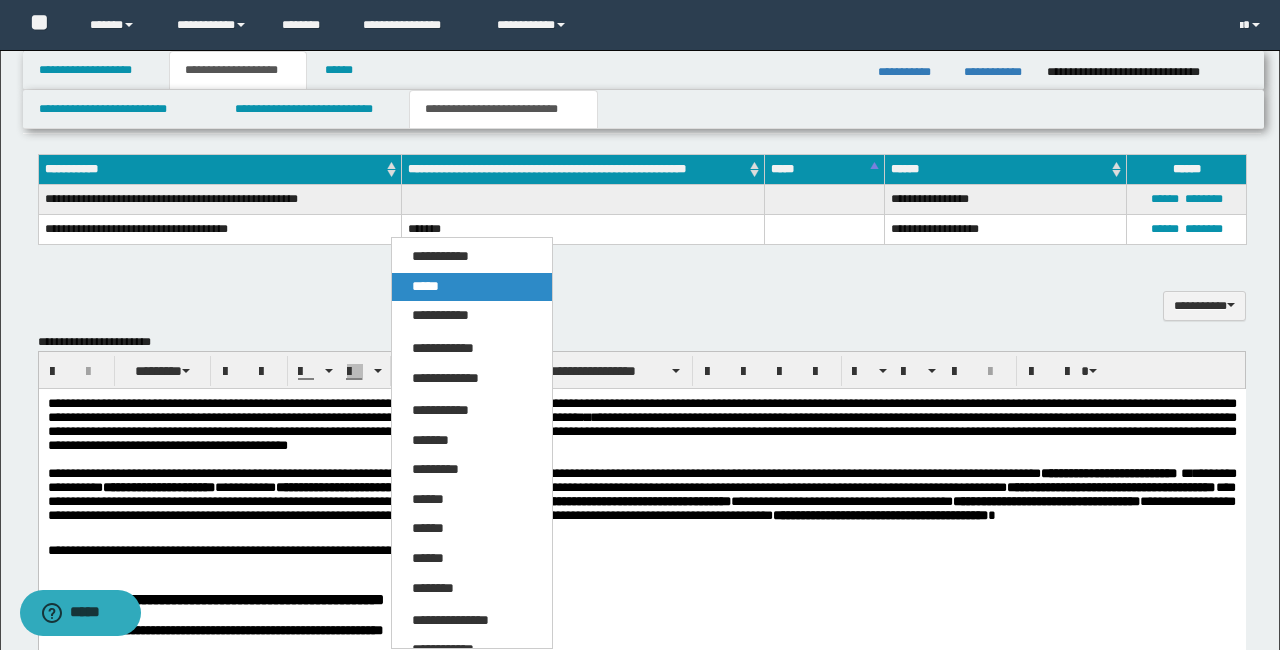 click on "*****" at bounding box center (472, 287) 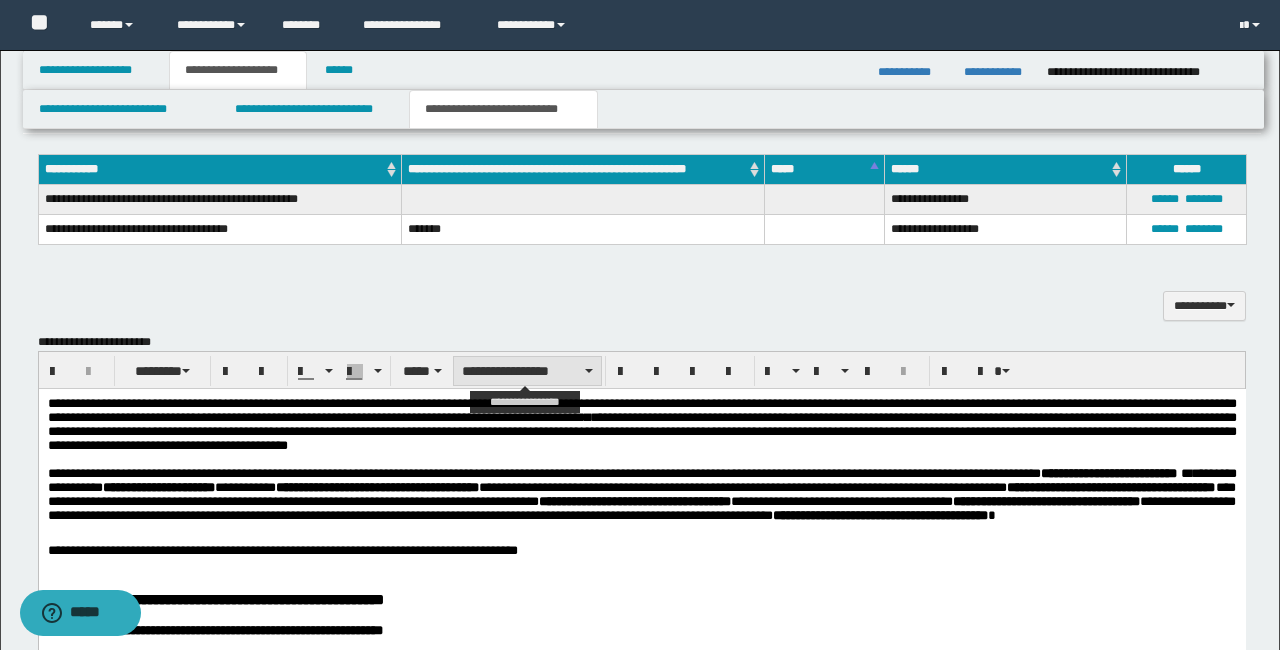 click on "**********" at bounding box center (527, 371) 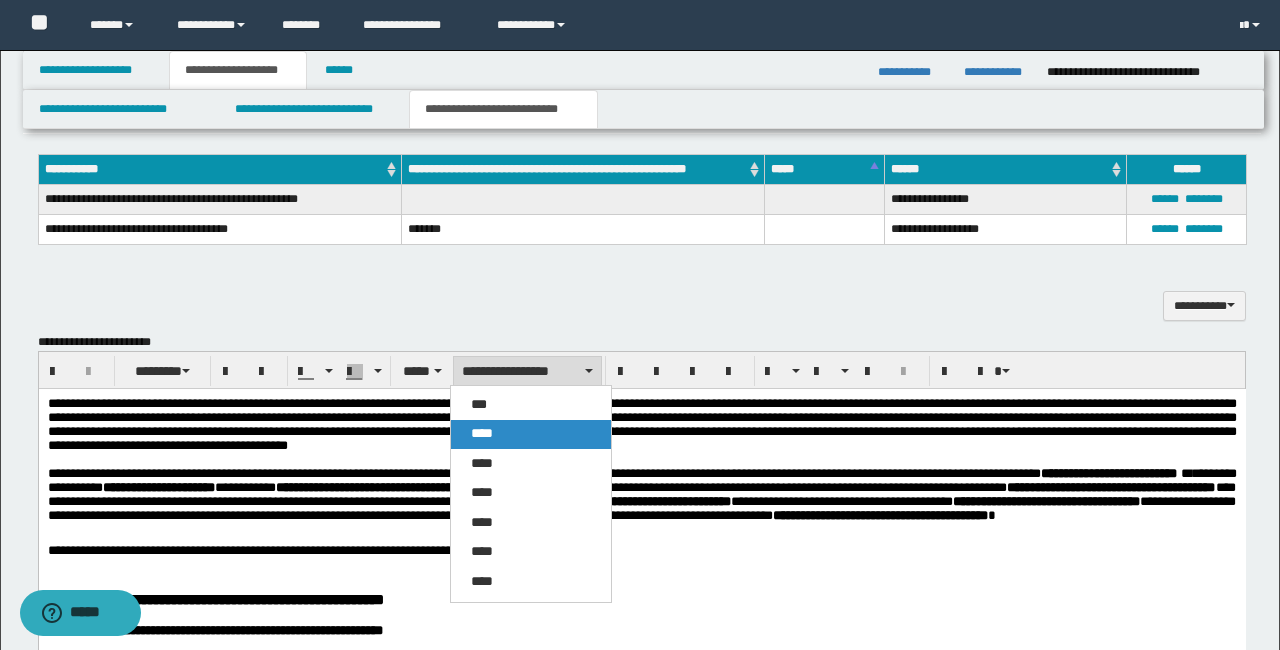 click on "****" at bounding box center [531, 434] 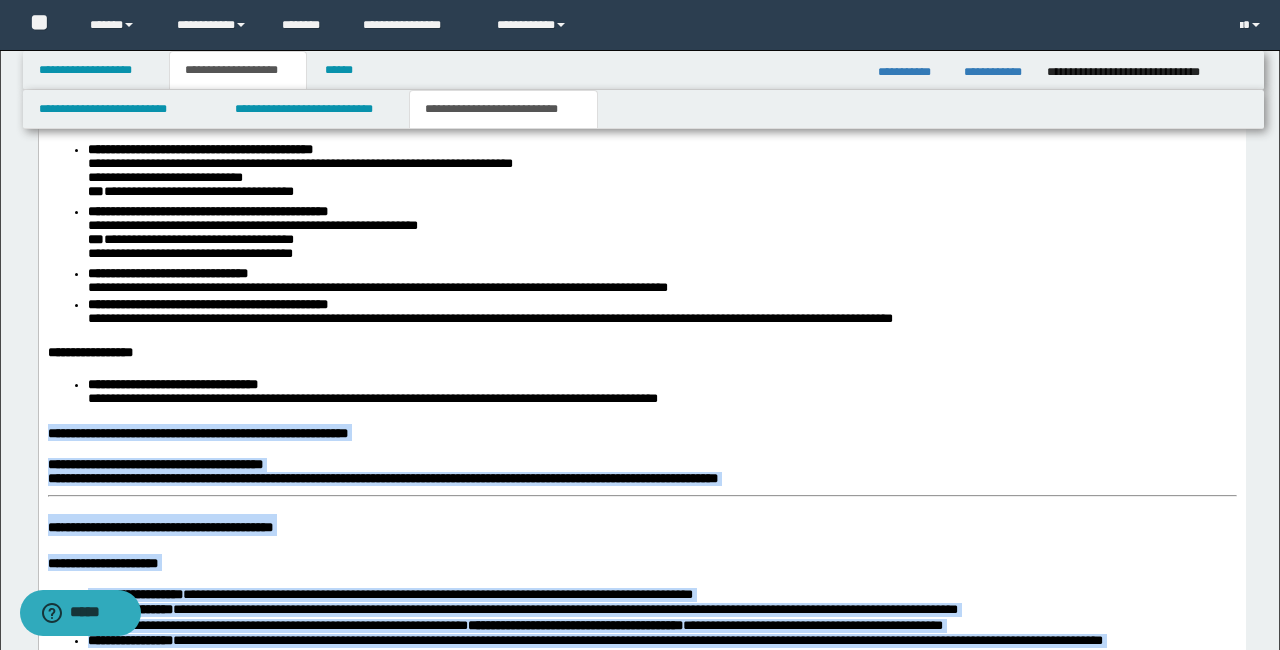 scroll, scrollTop: 2661, scrollLeft: 0, axis: vertical 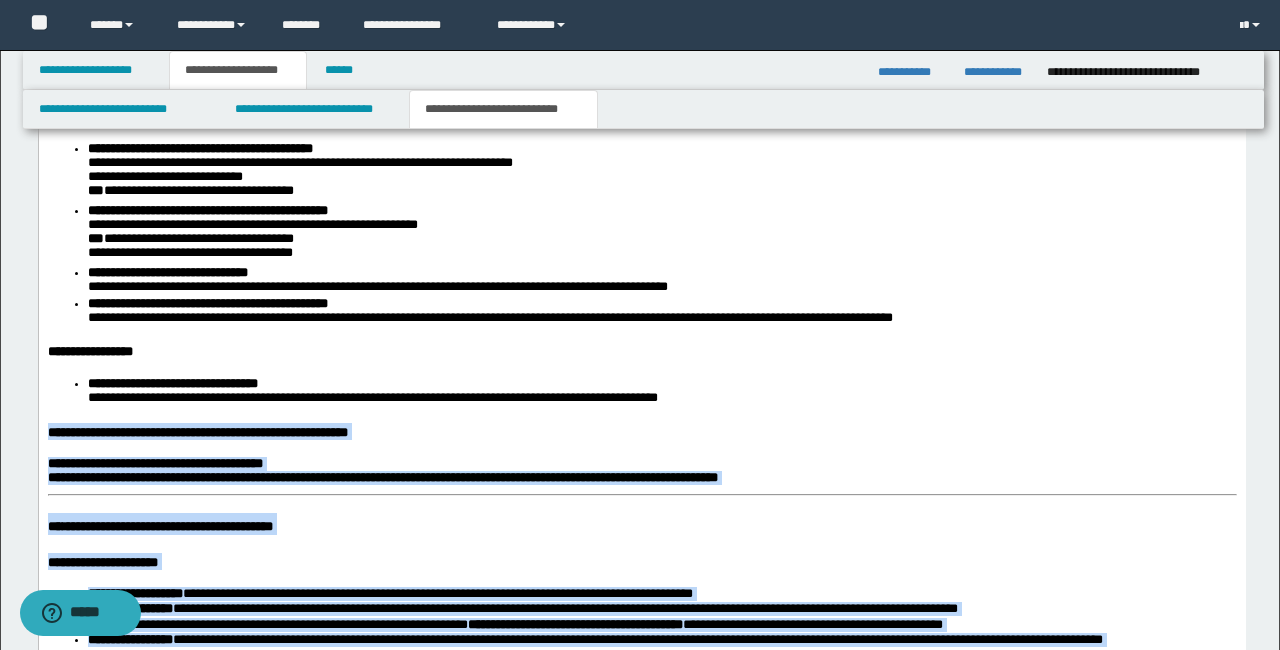 click on "**********" at bounding box center [154, 464] 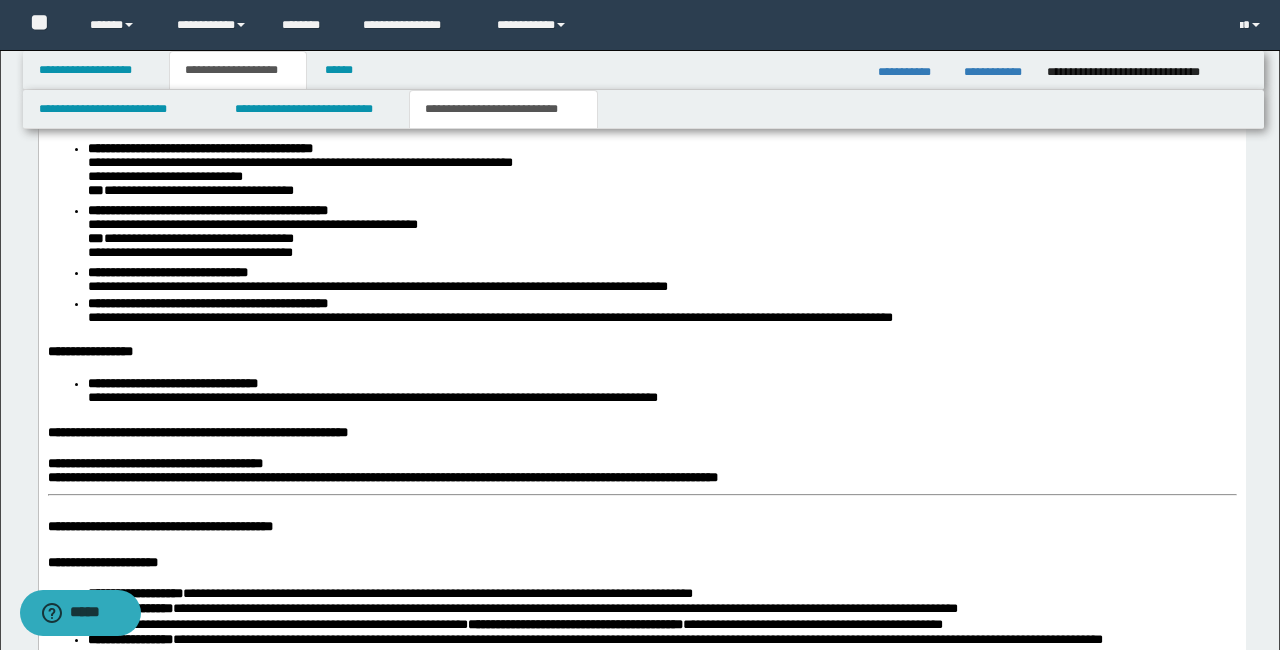 click on "**********" at bounding box center [107, 563] 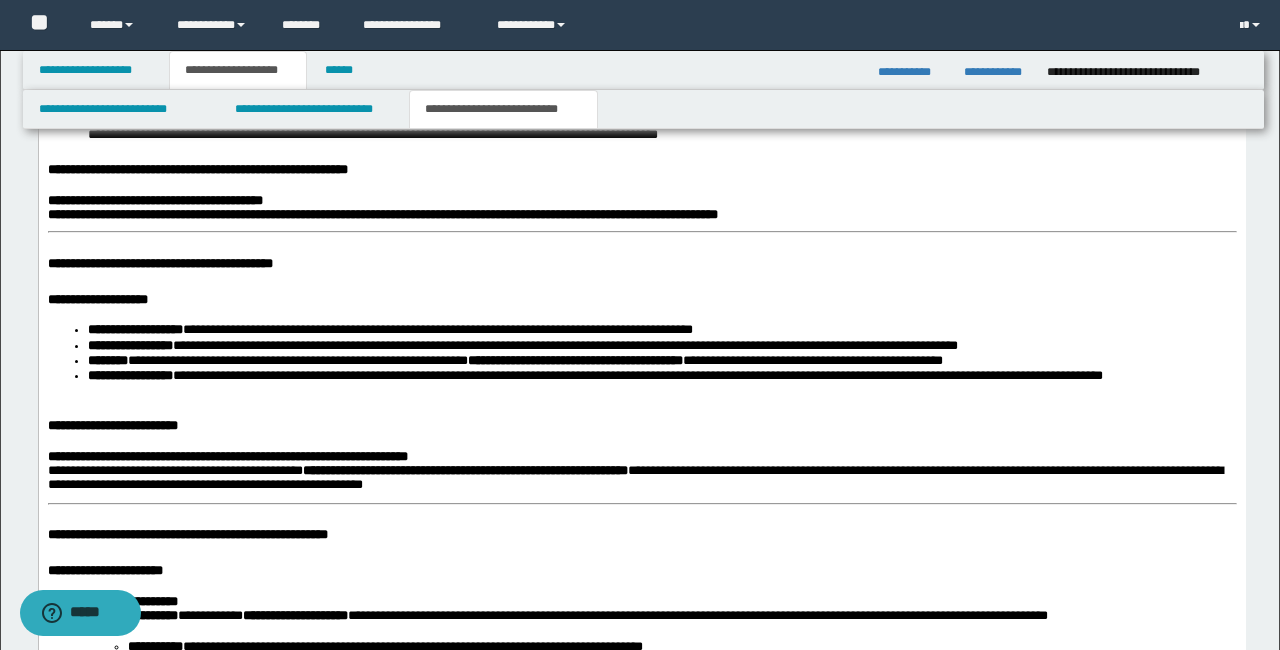 scroll, scrollTop: 2928, scrollLeft: 0, axis: vertical 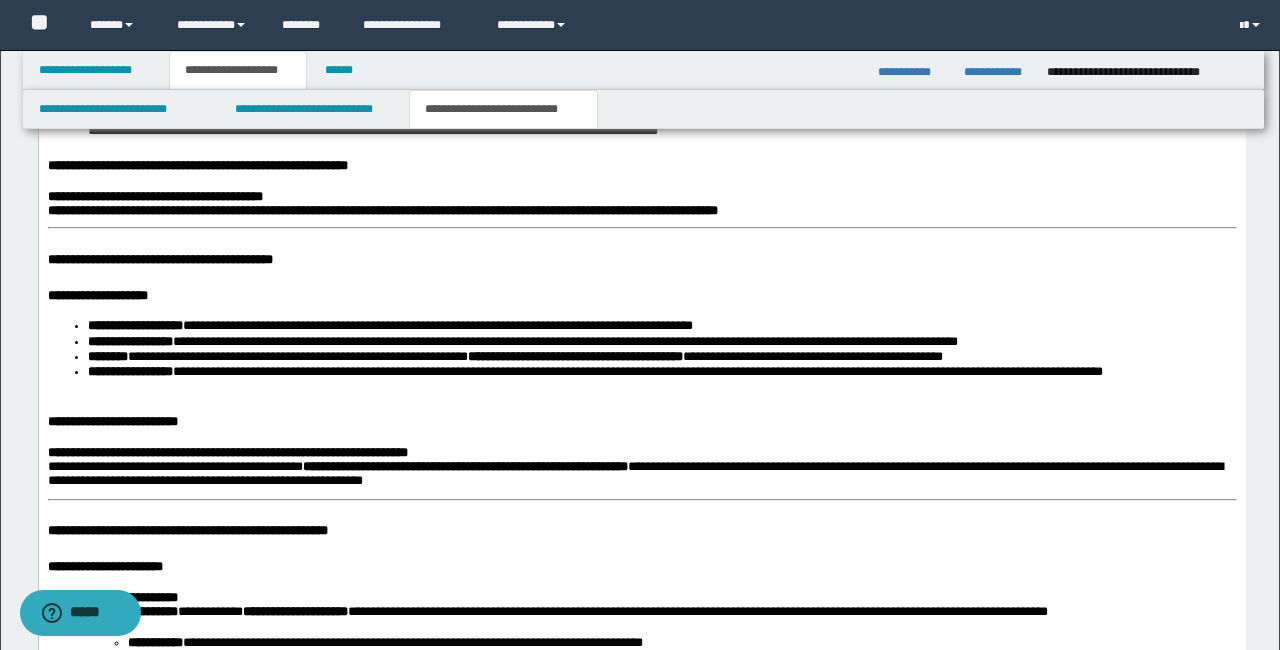click on "**********" at bounding box center (641, 788) 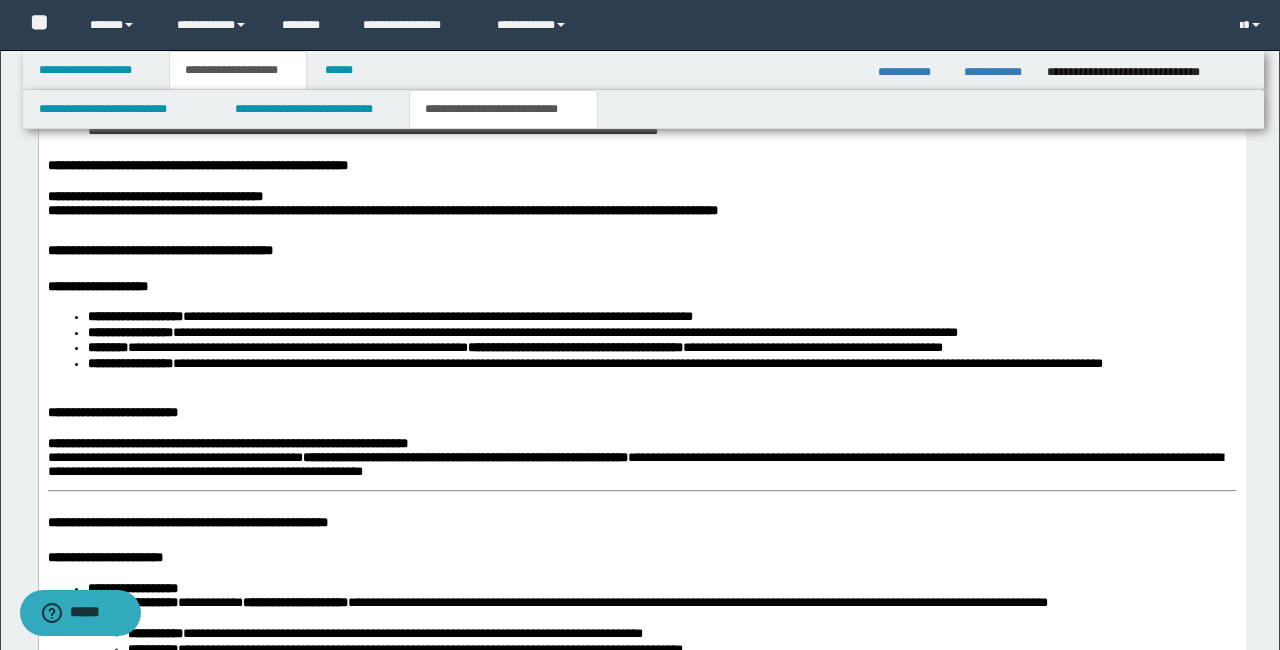 click on "**********" at bounding box center (641, 784) 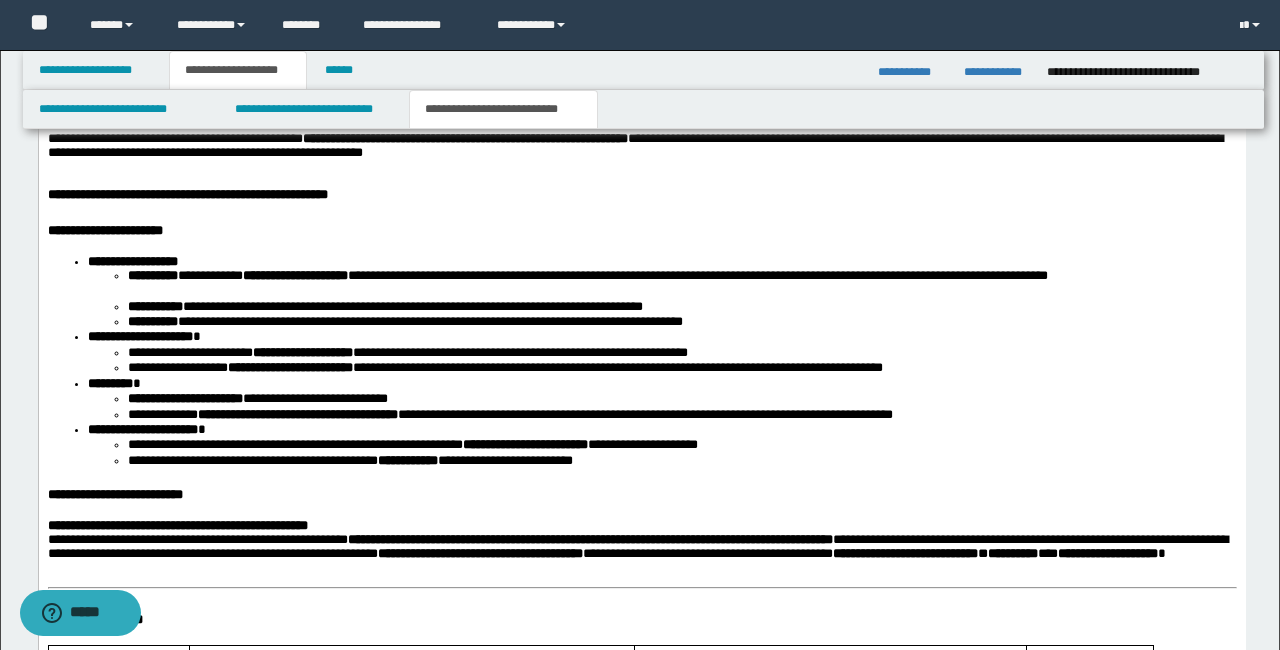 scroll, scrollTop: 3248, scrollLeft: 0, axis: vertical 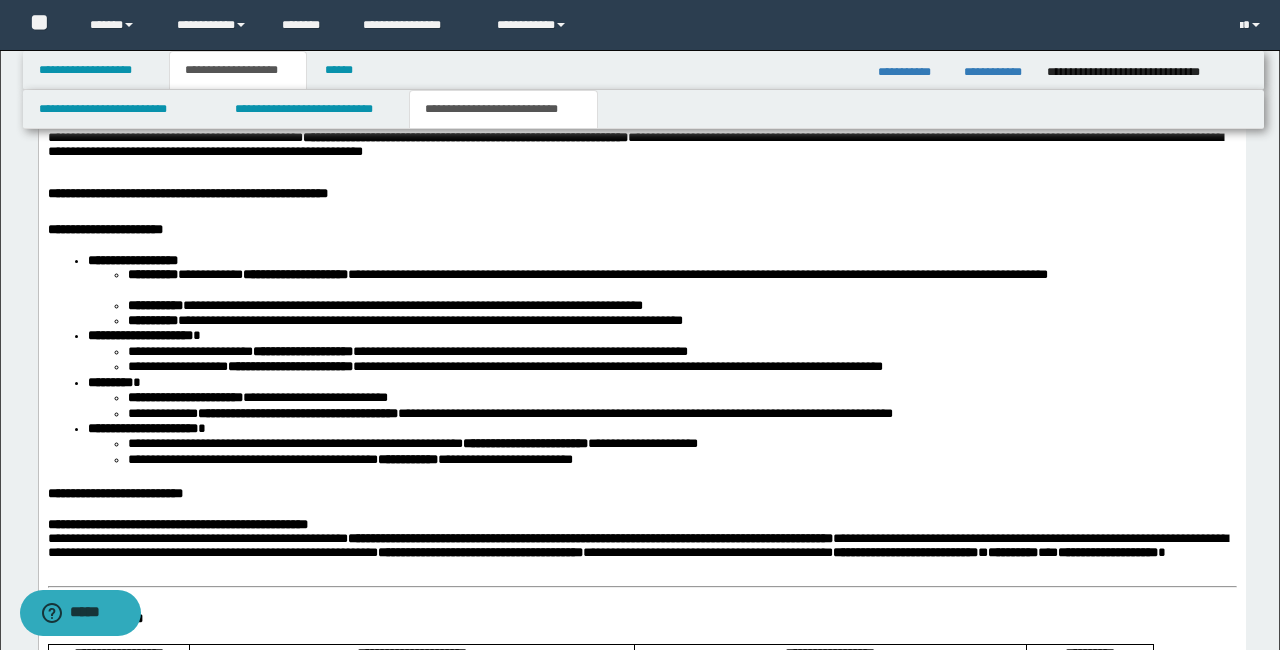 click on "**********" at bounding box center (122, 494) 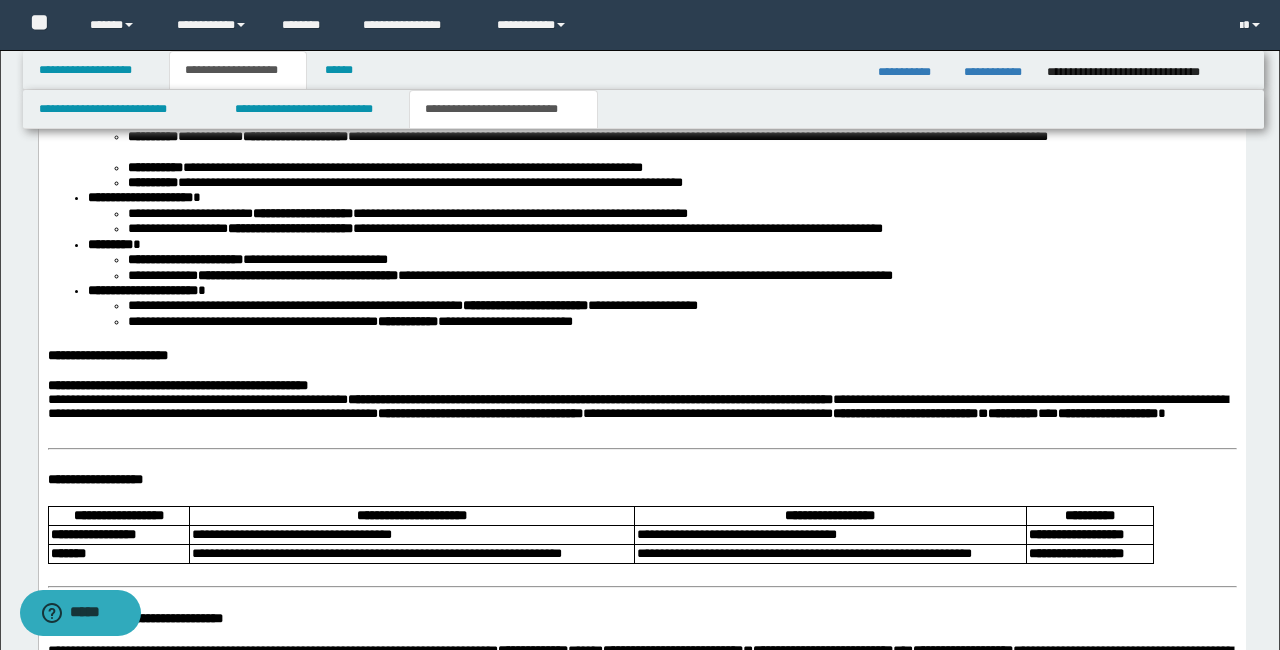 scroll, scrollTop: 3395, scrollLeft: 0, axis: vertical 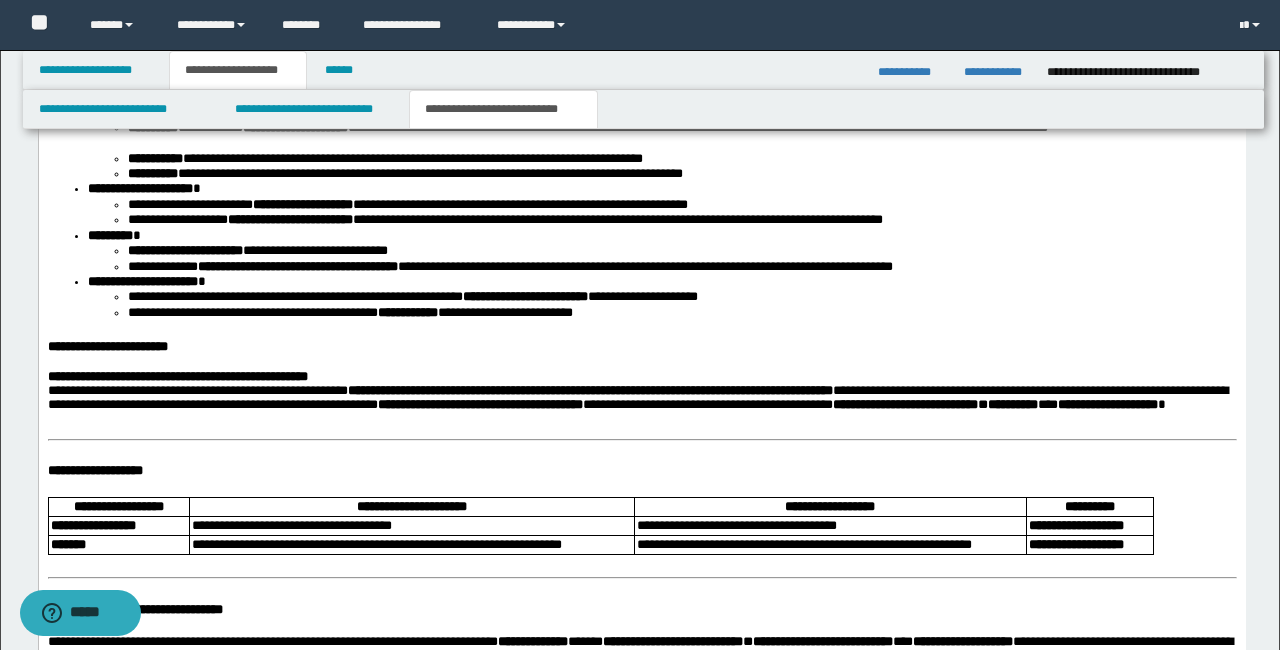 click on "**********" at bounding box center [641, 312] 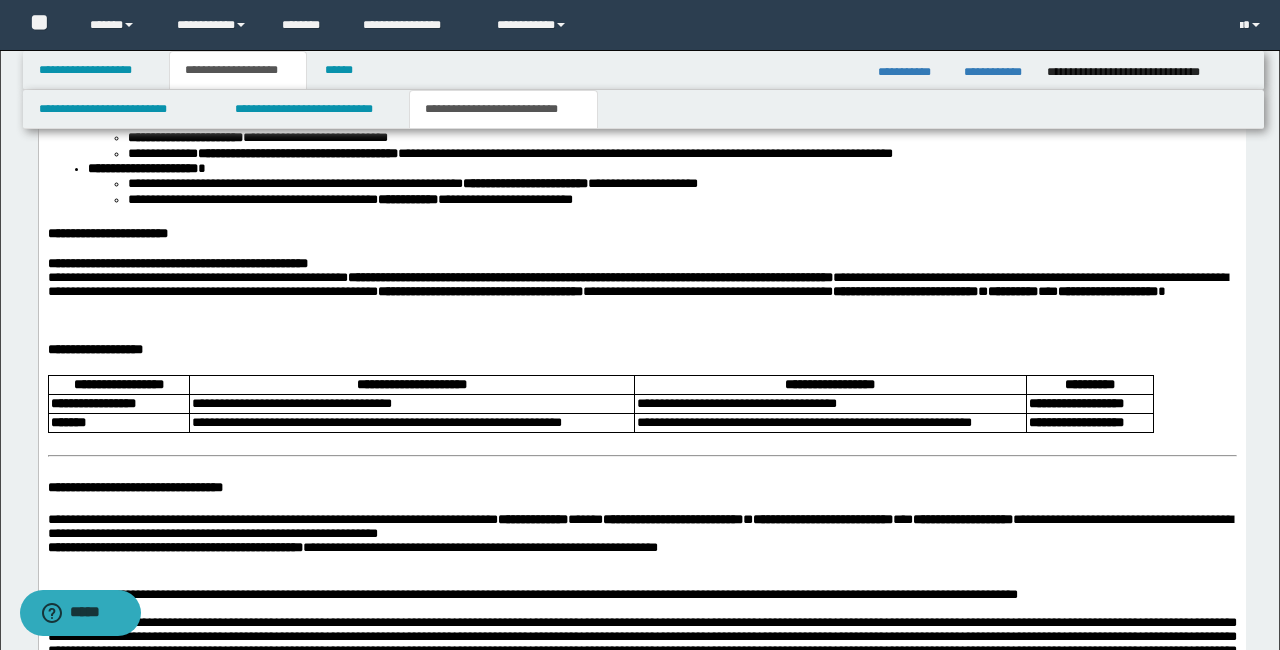 scroll, scrollTop: 3519, scrollLeft: 0, axis: vertical 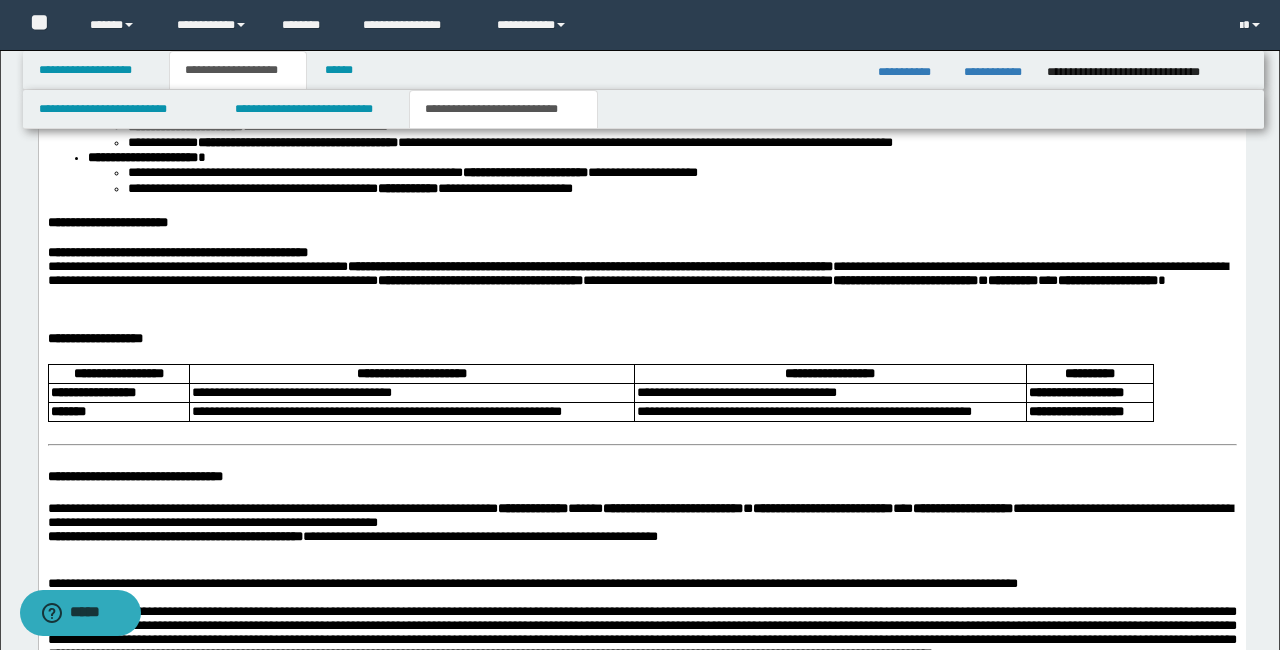 click on "**********" at bounding box center (641, 184) 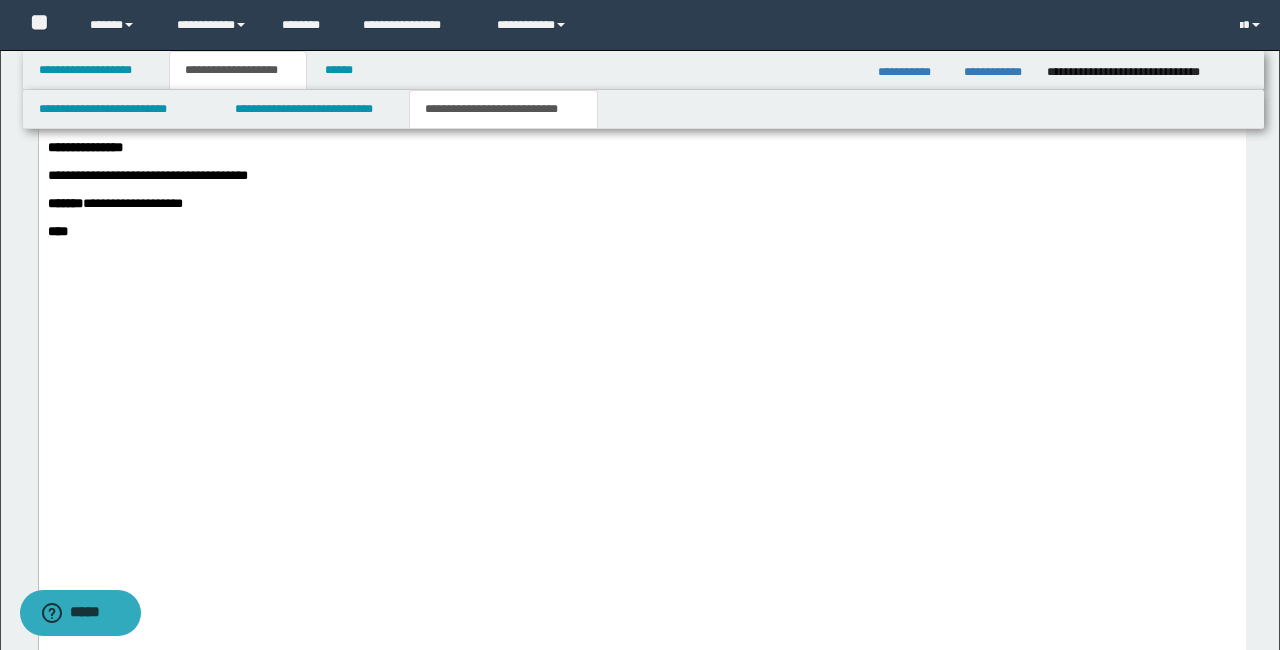scroll, scrollTop: 5195, scrollLeft: 0, axis: vertical 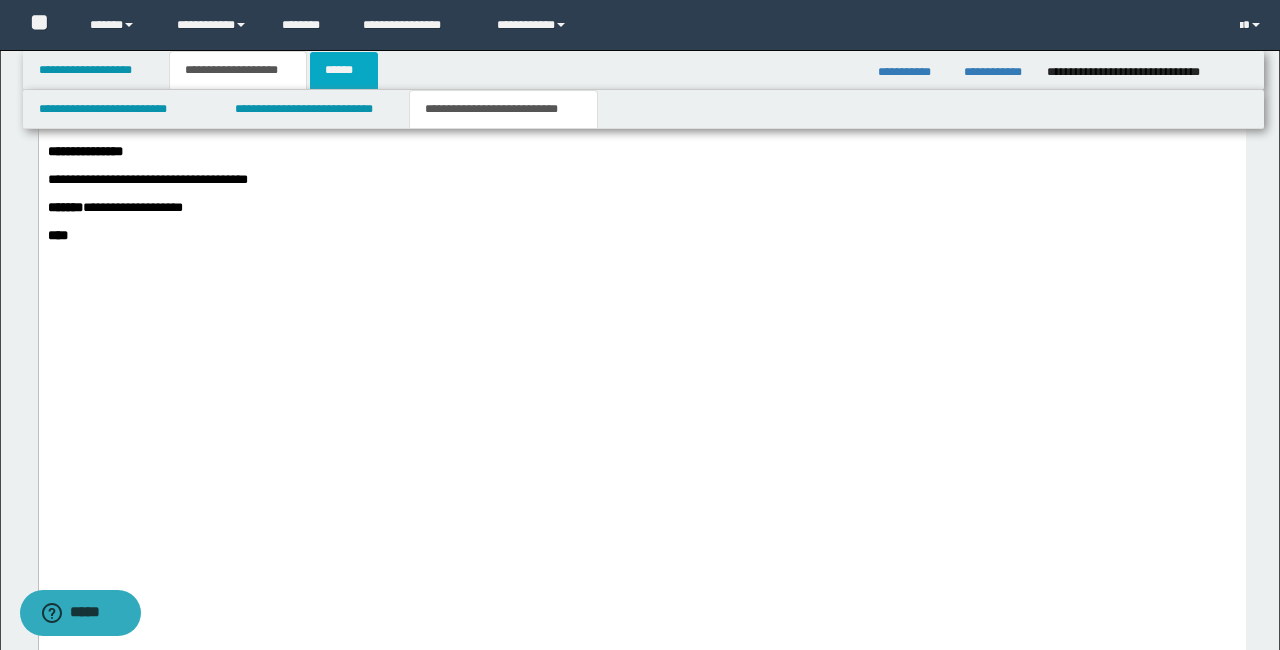click on "******" at bounding box center (344, 70) 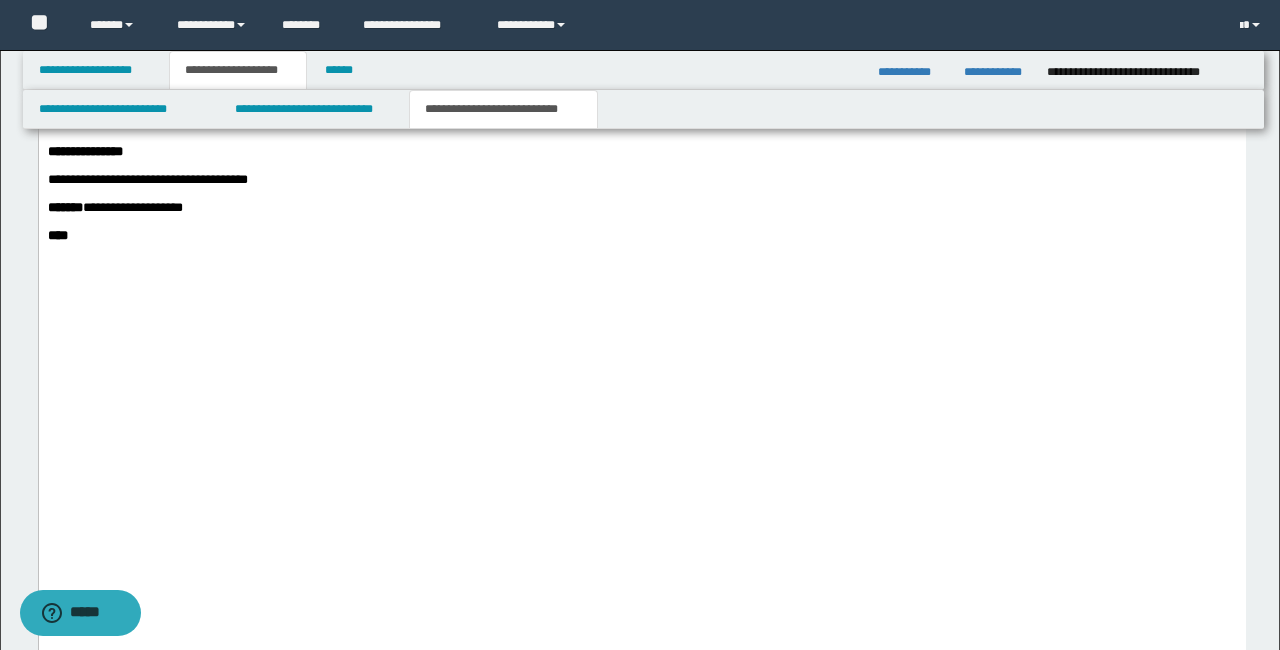 scroll, scrollTop: 0, scrollLeft: 0, axis: both 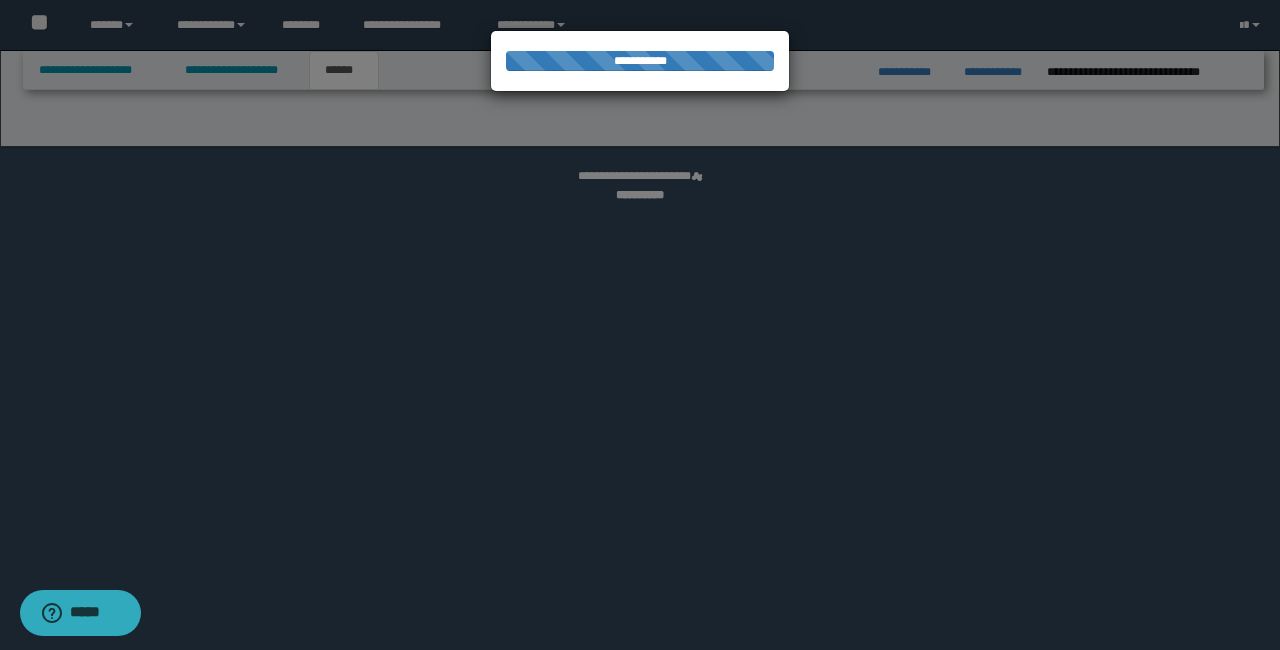 select on "*" 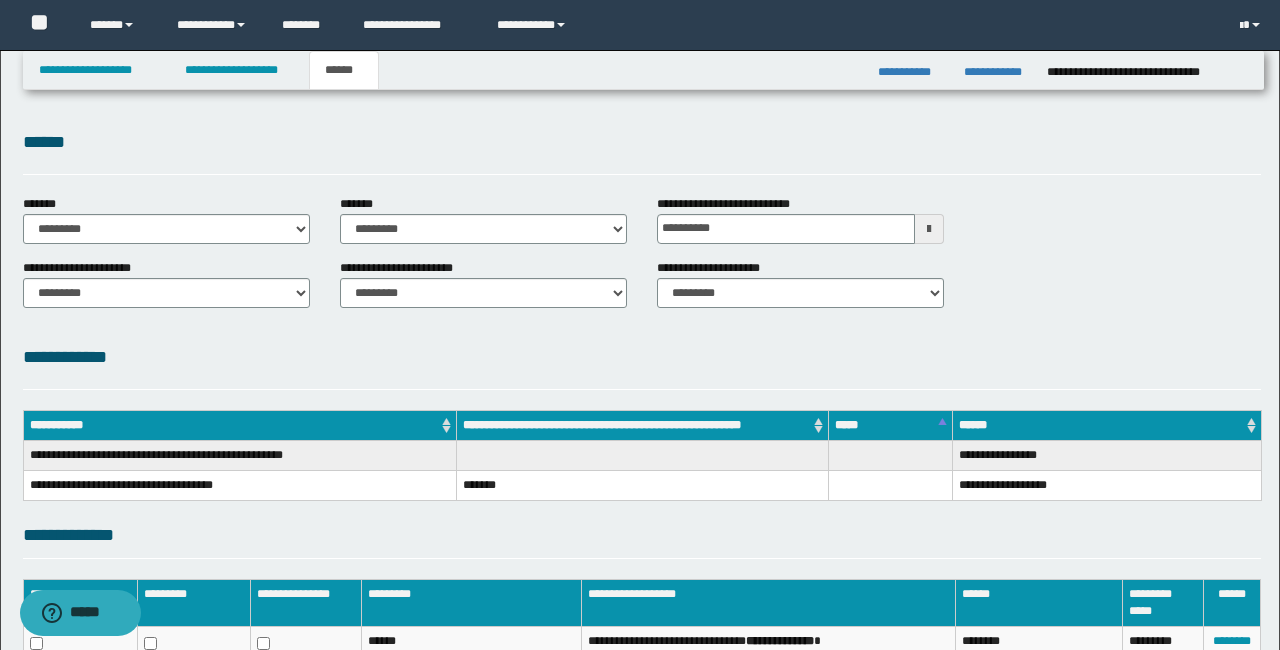 scroll, scrollTop: 277, scrollLeft: 0, axis: vertical 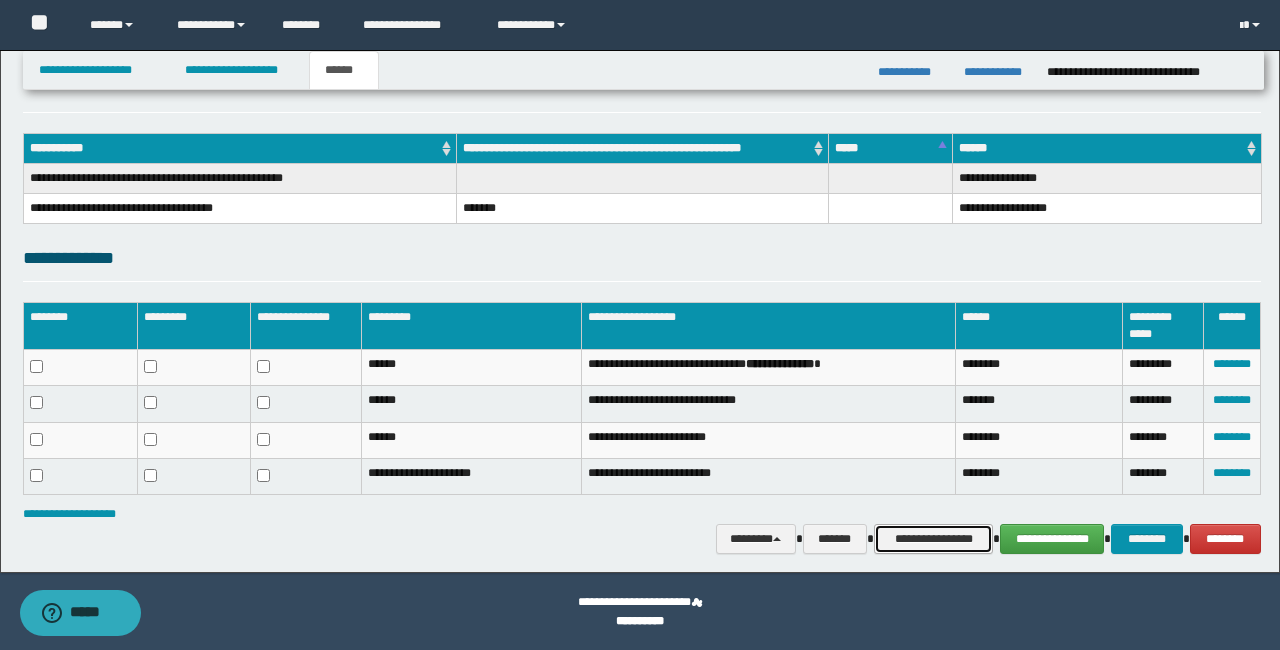 click on "**********" at bounding box center (933, 539) 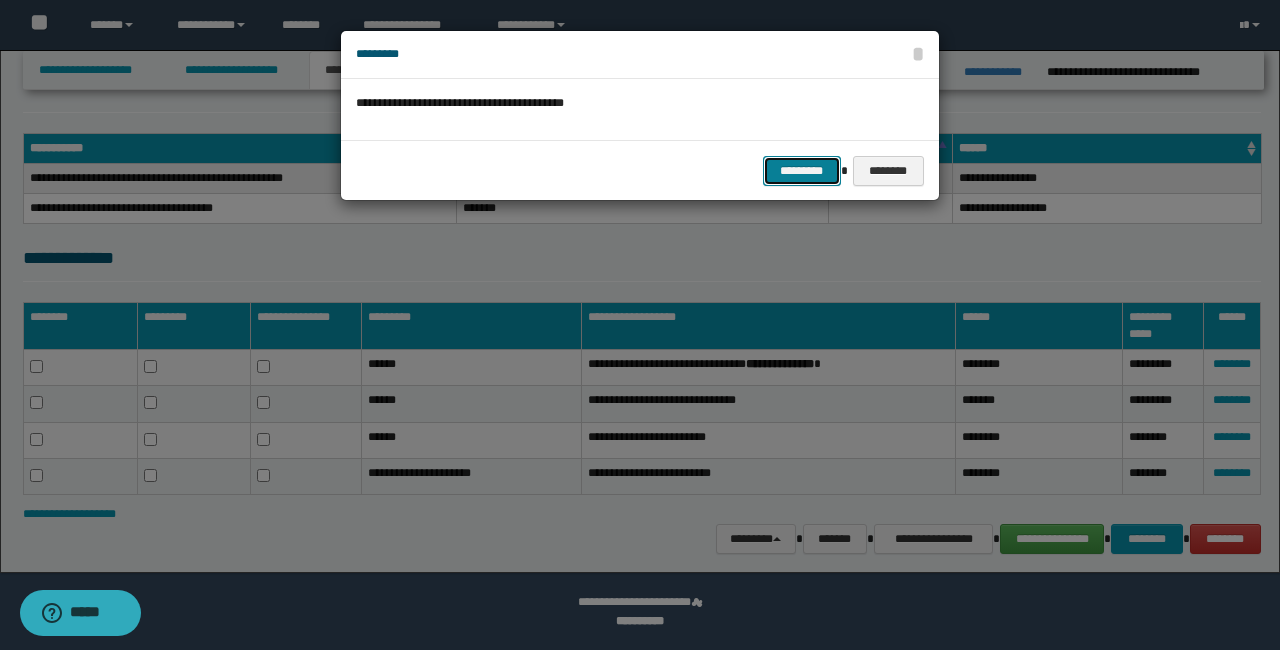click on "*********" at bounding box center (802, 171) 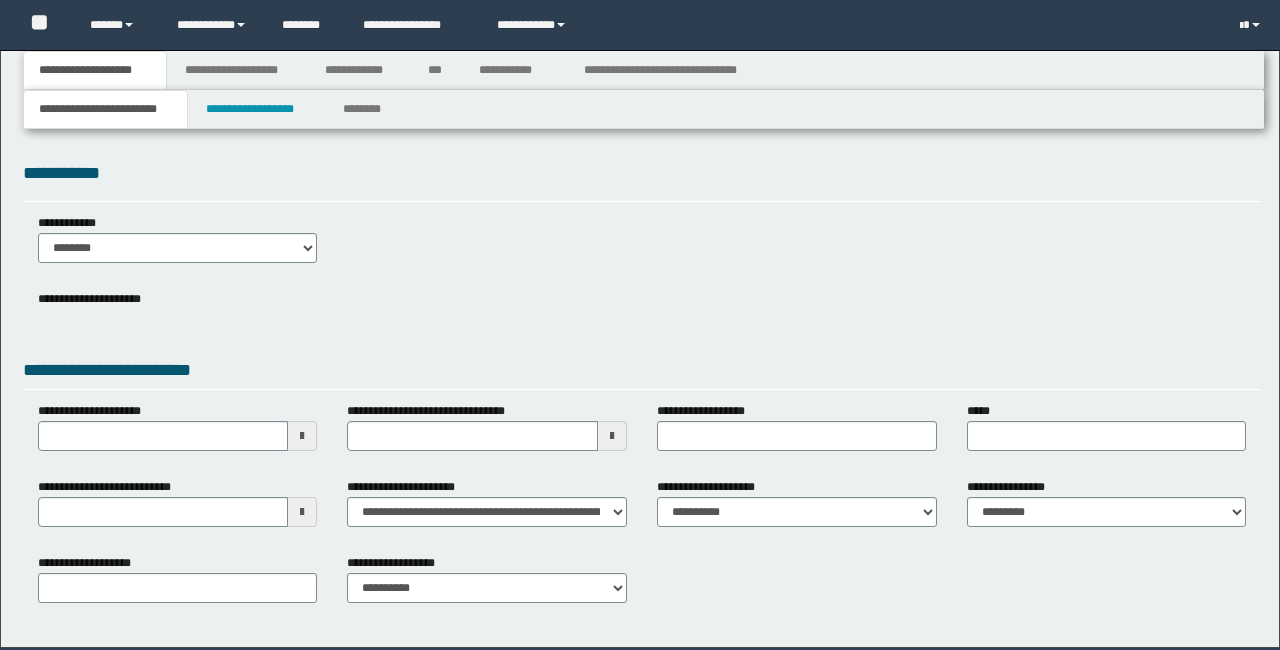 scroll, scrollTop: 0, scrollLeft: 0, axis: both 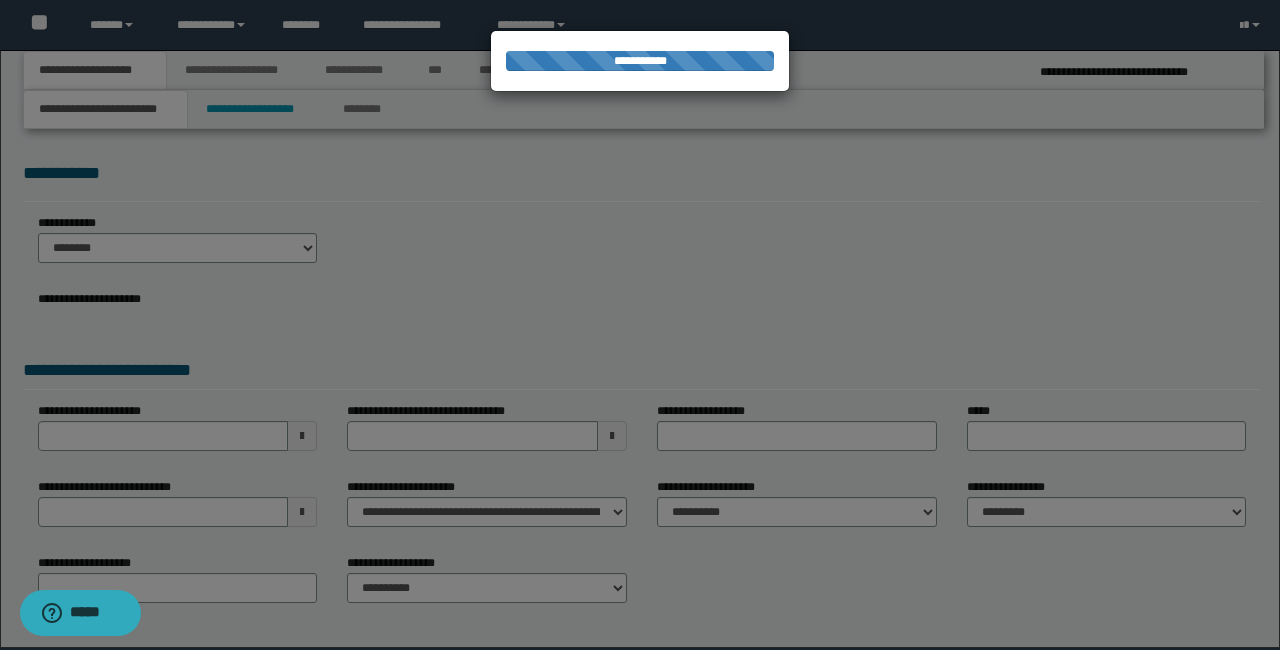 select on "*" 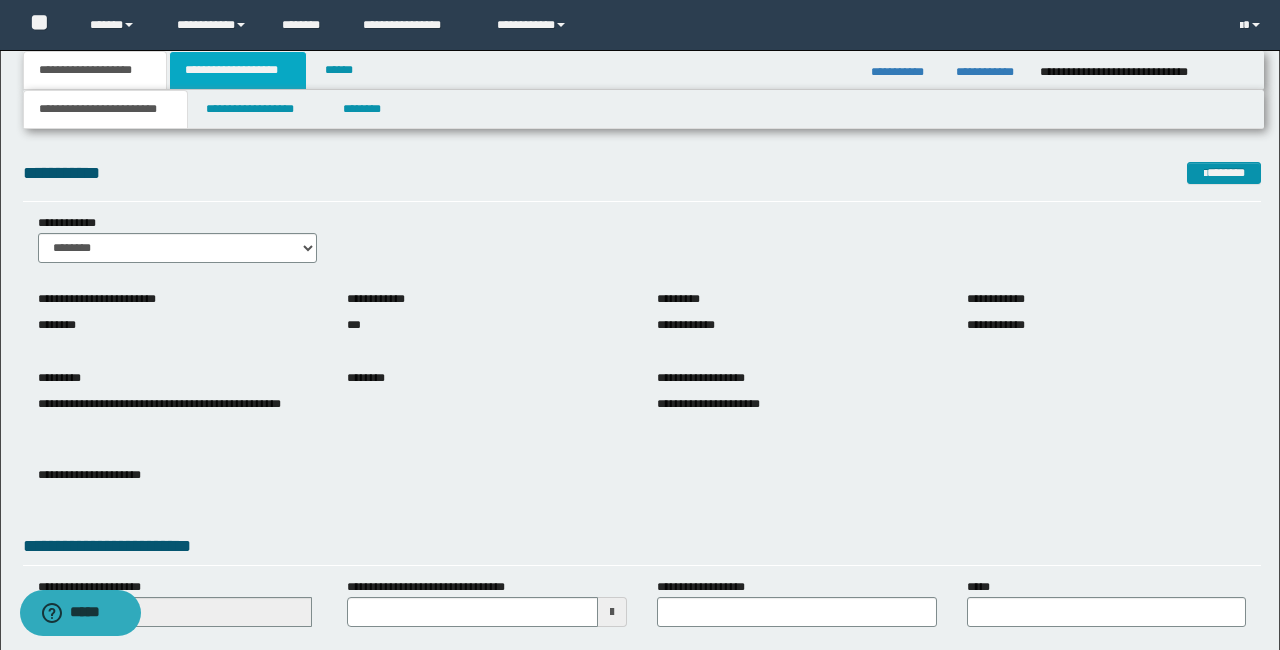click on "**********" at bounding box center [238, 70] 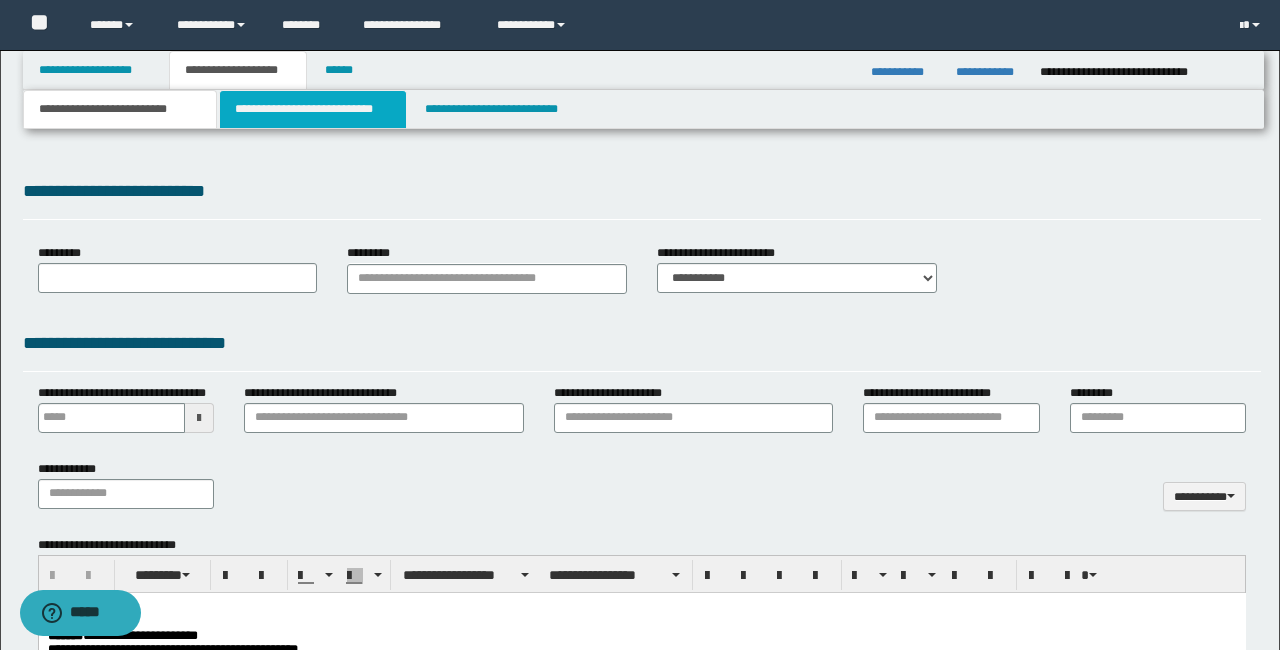 scroll, scrollTop: 0, scrollLeft: 0, axis: both 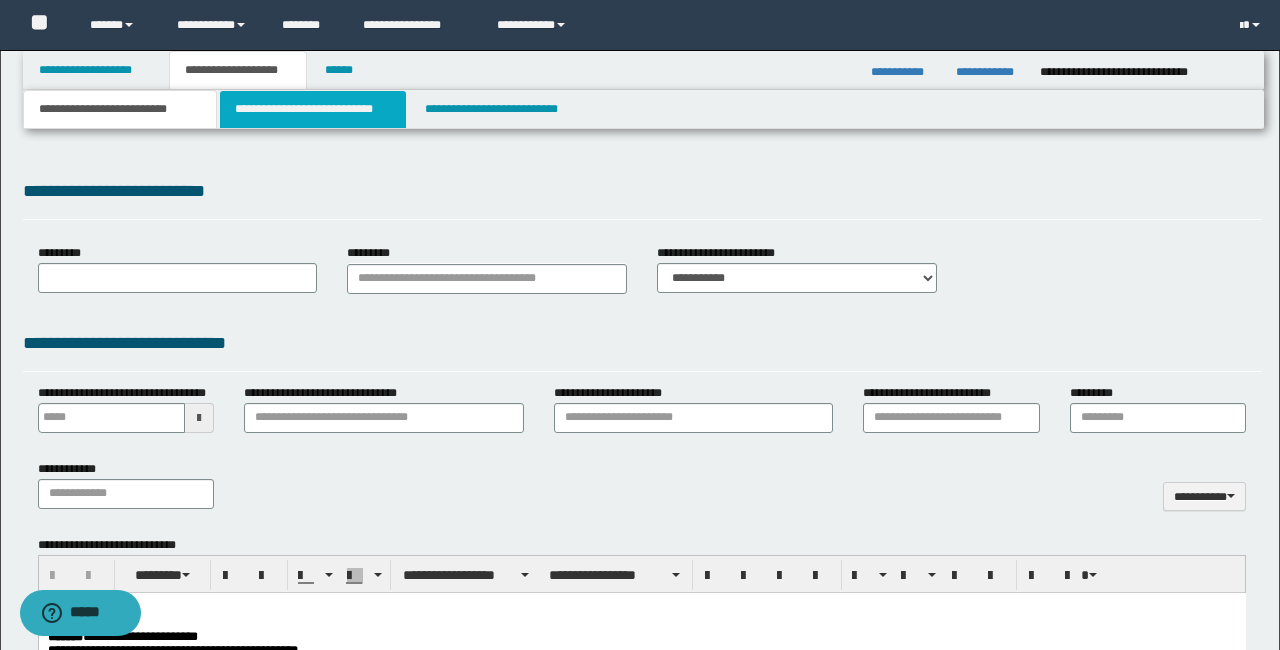 click on "**********" at bounding box center [312, 109] 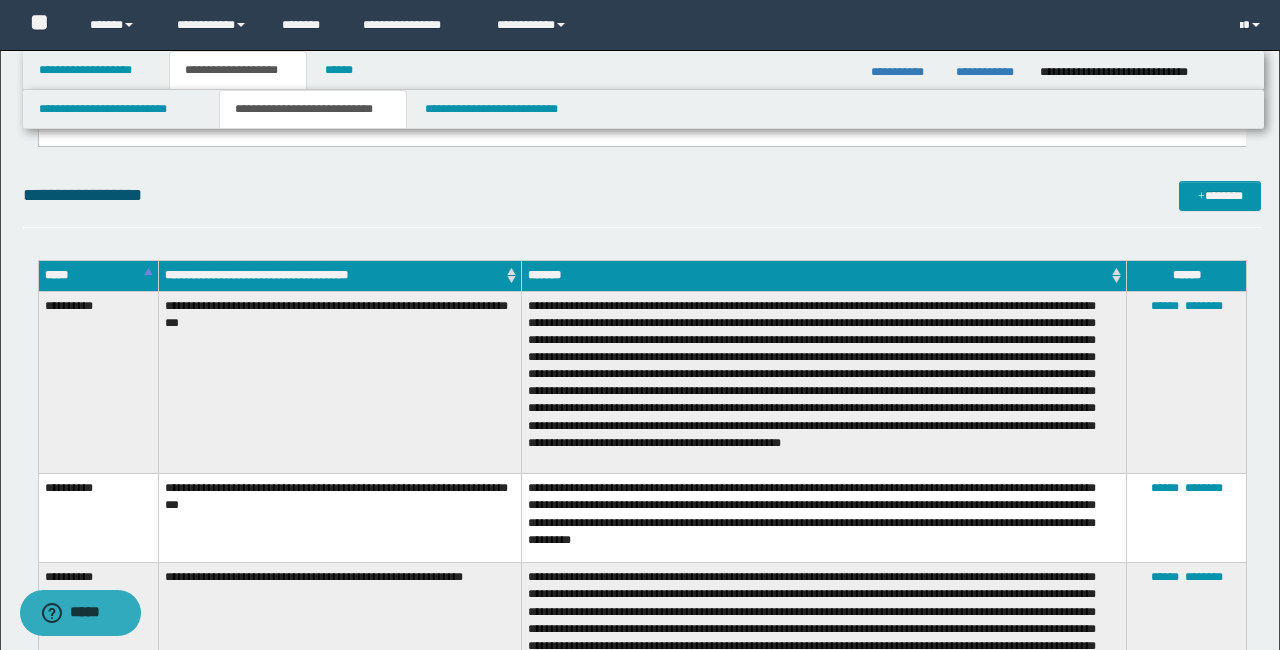 scroll, scrollTop: 5109, scrollLeft: 0, axis: vertical 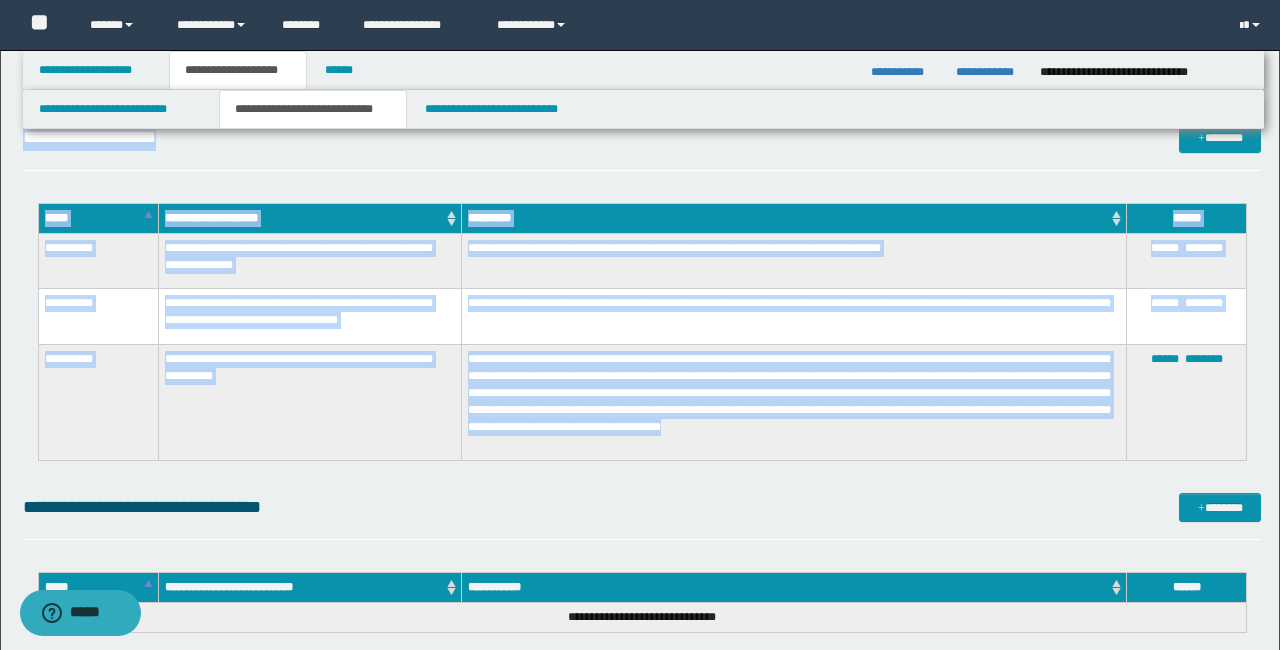 drag, startPoint x: 42, startPoint y: 302, endPoint x: 533, endPoint y: 448, distance: 512.247 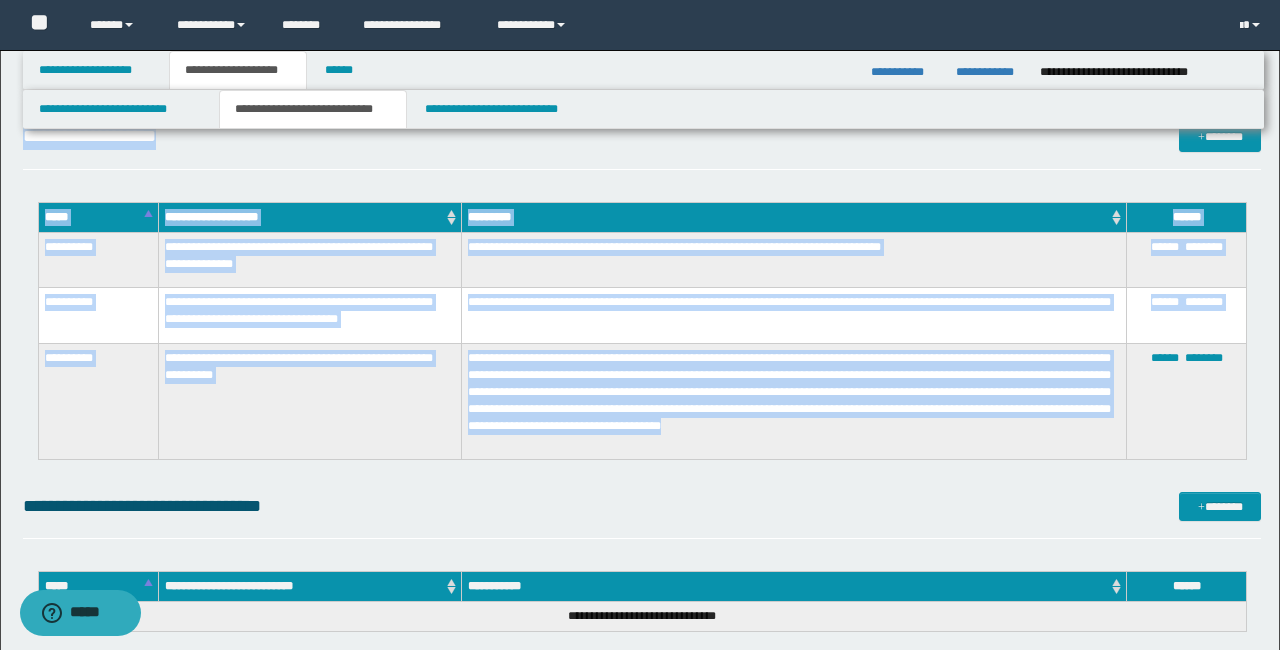 copy on "**********" 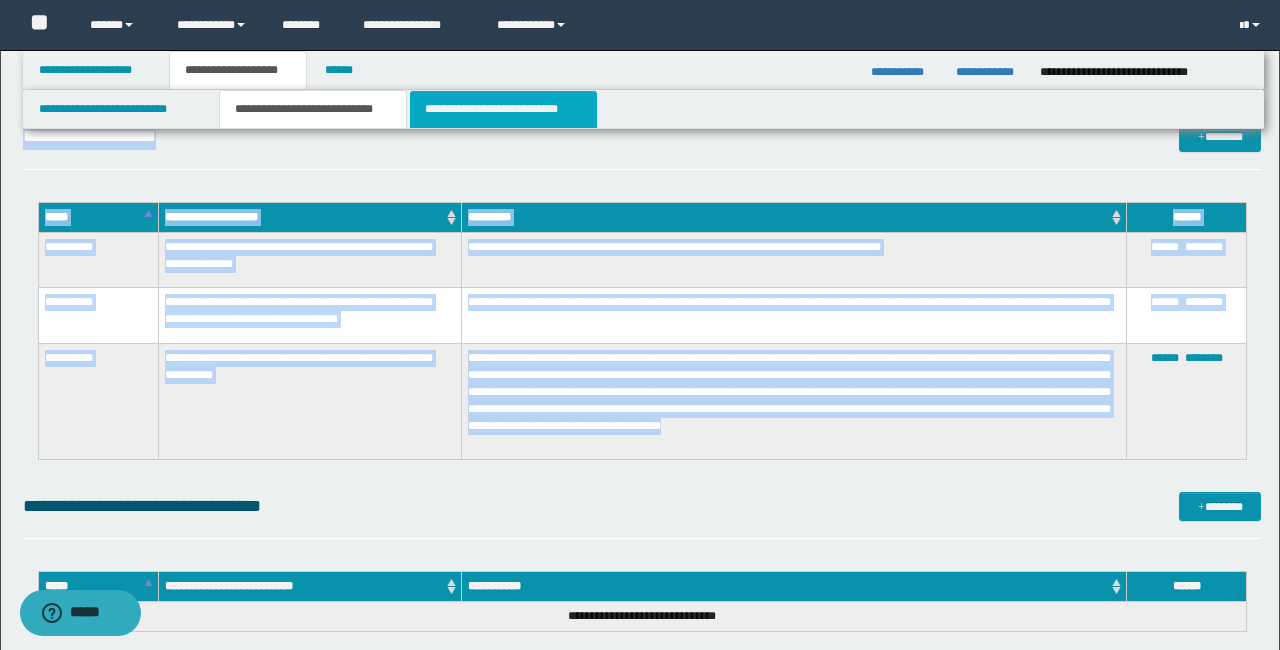 click on "**********" at bounding box center (503, 109) 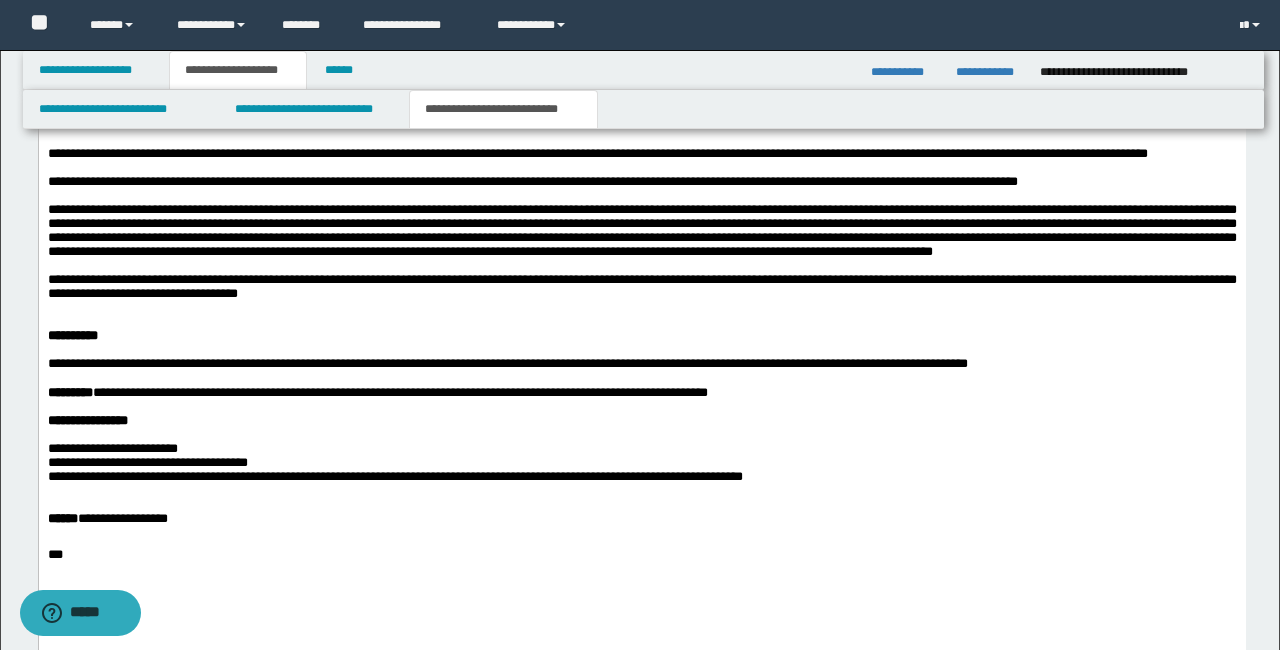 scroll, scrollTop: 1937, scrollLeft: 0, axis: vertical 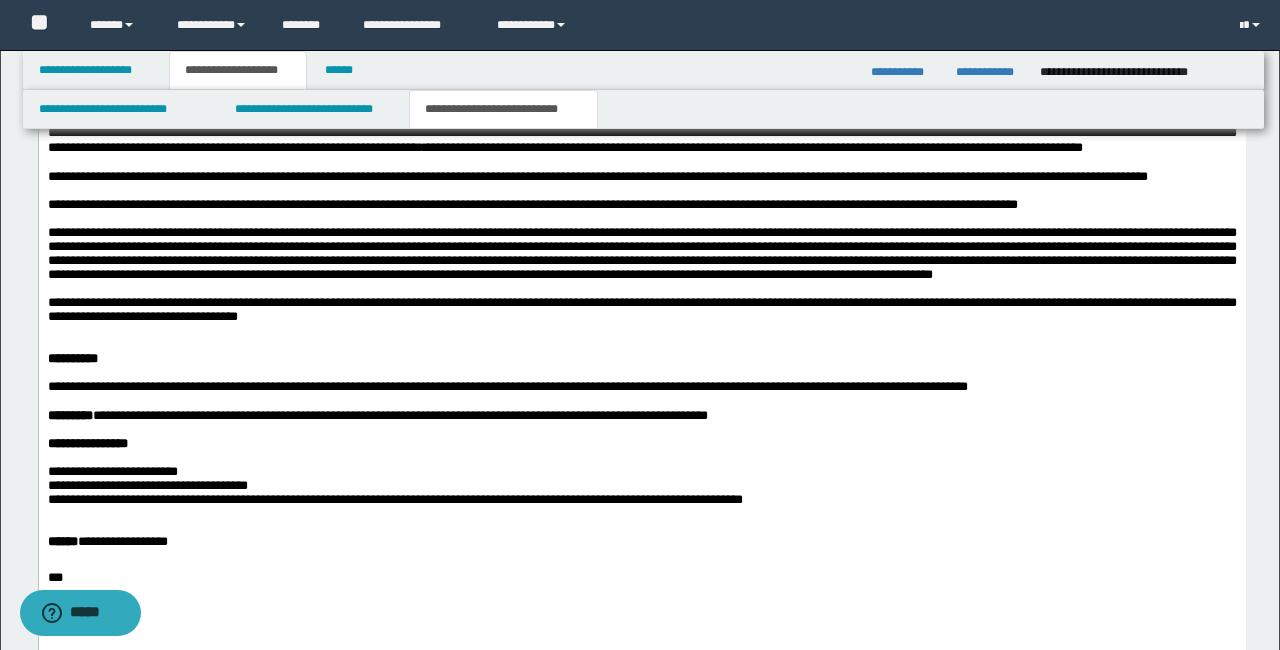 click on "**********" at bounding box center [641, 176] 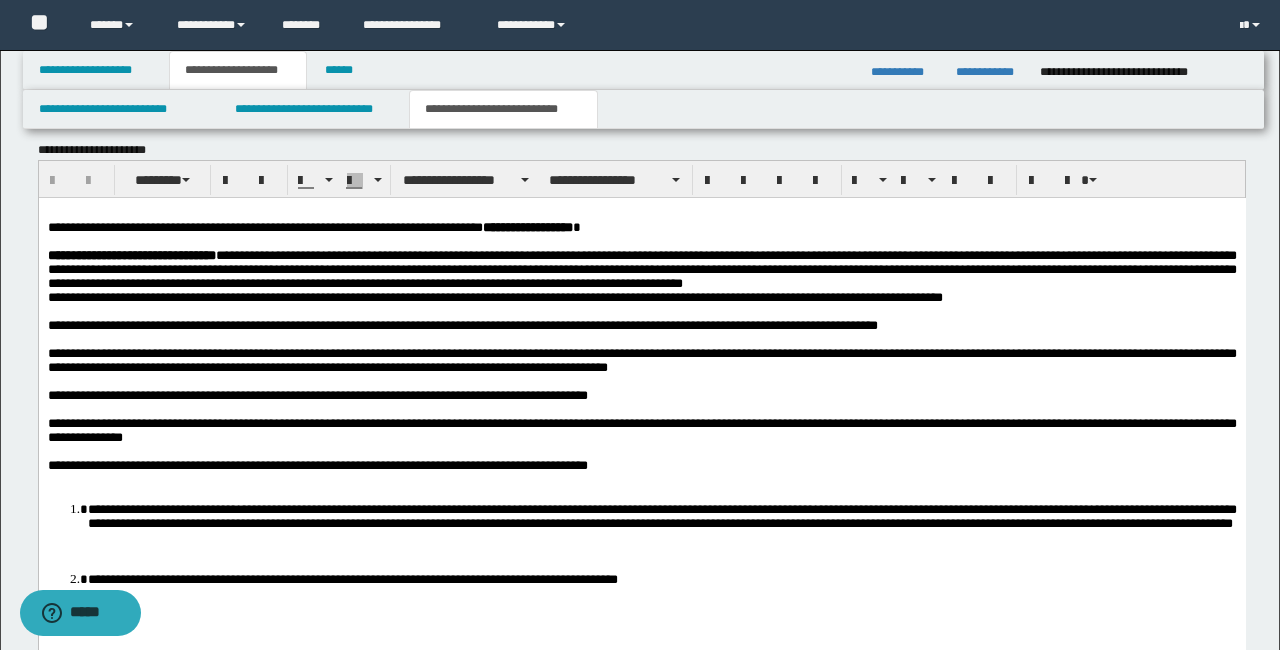 scroll, scrollTop: 2825, scrollLeft: 0, axis: vertical 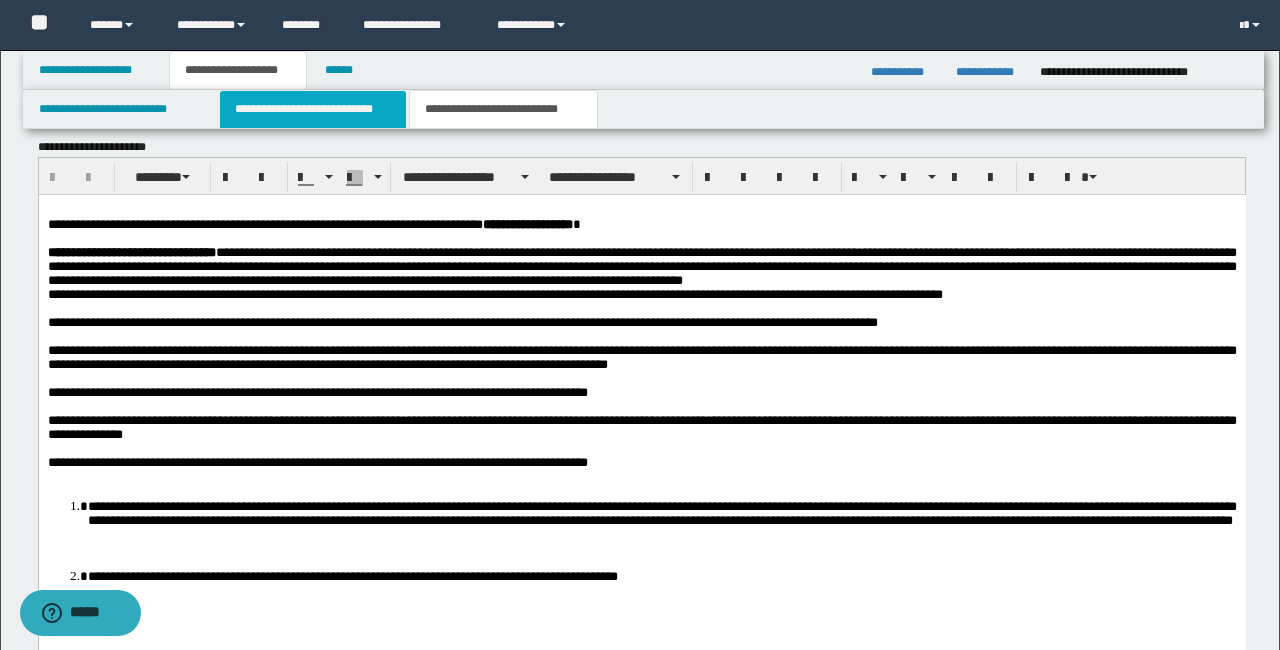 click on "**********" at bounding box center (312, 109) 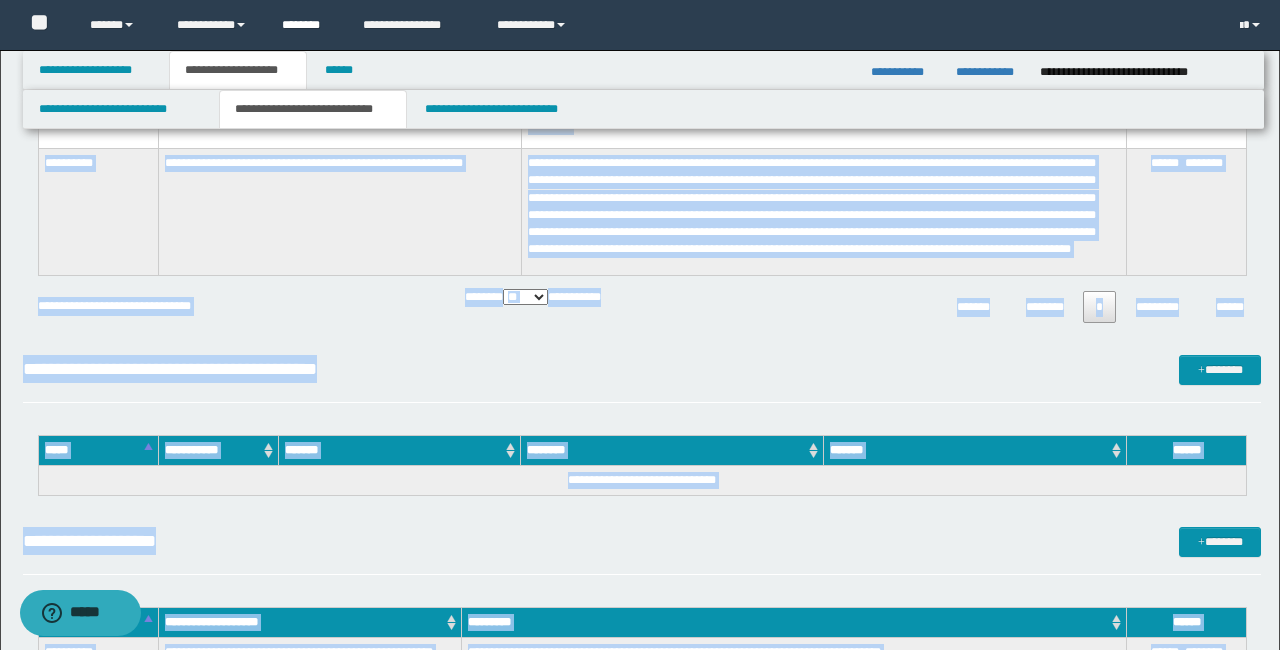 scroll, scrollTop: 5516, scrollLeft: 0, axis: vertical 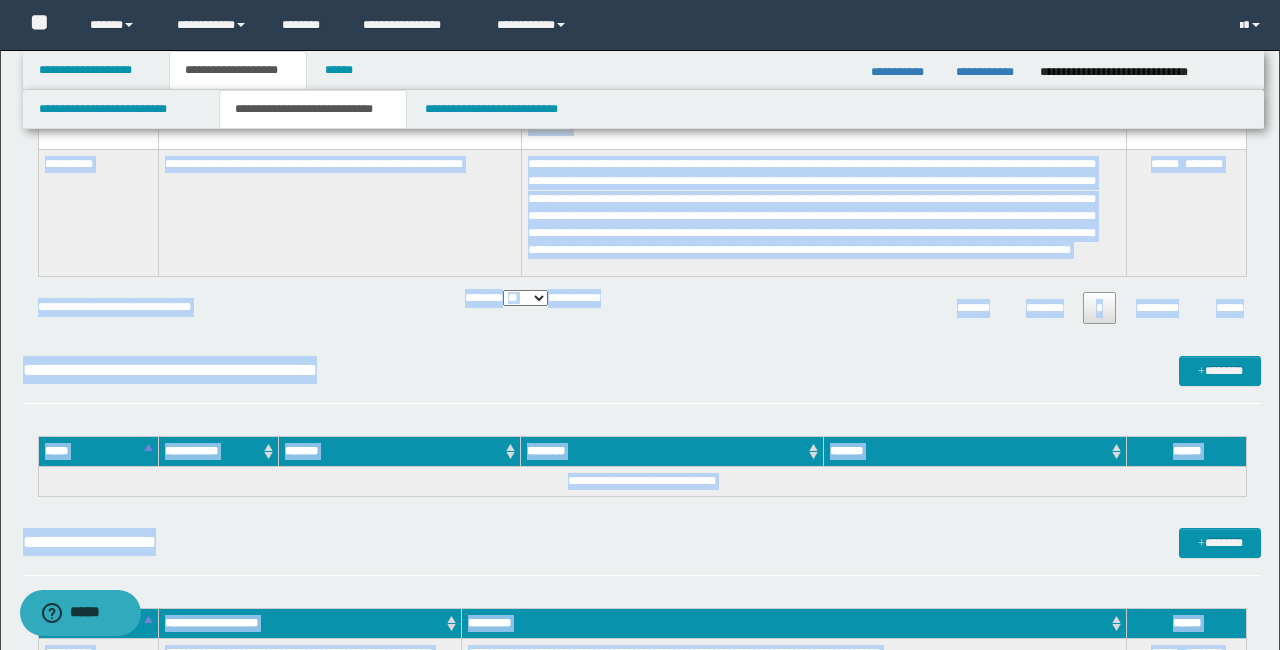 click on "**********" at bounding box center (641, 298) 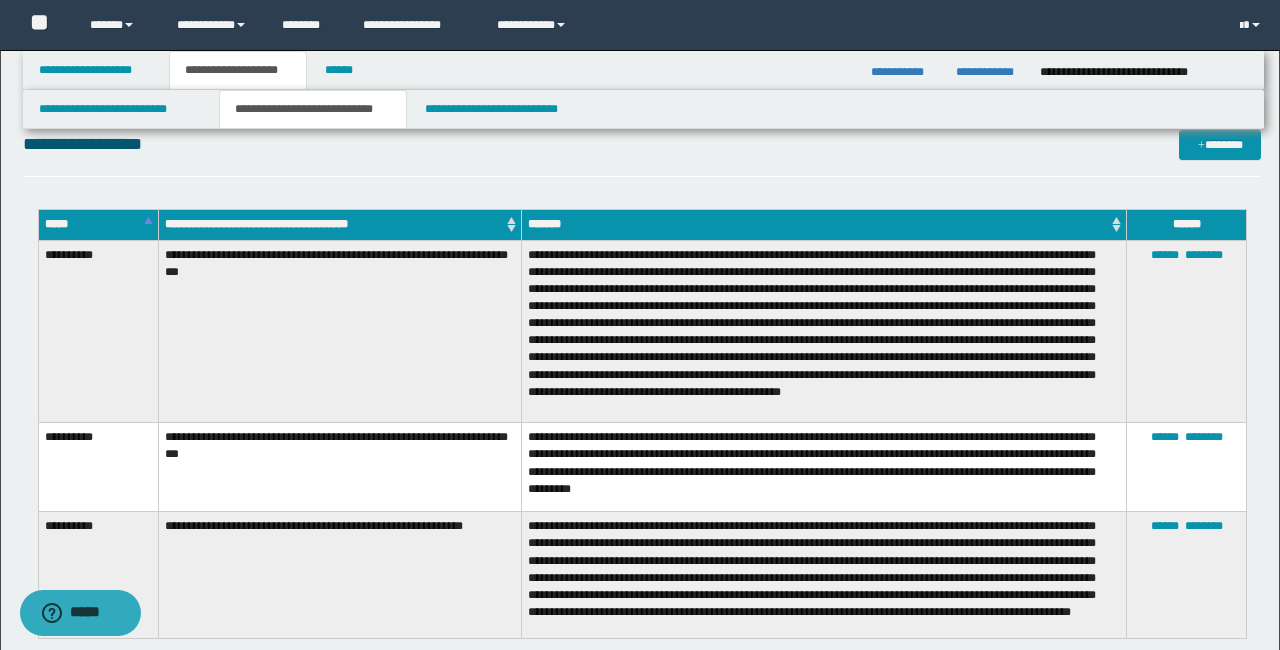 scroll, scrollTop: 5170, scrollLeft: 0, axis: vertical 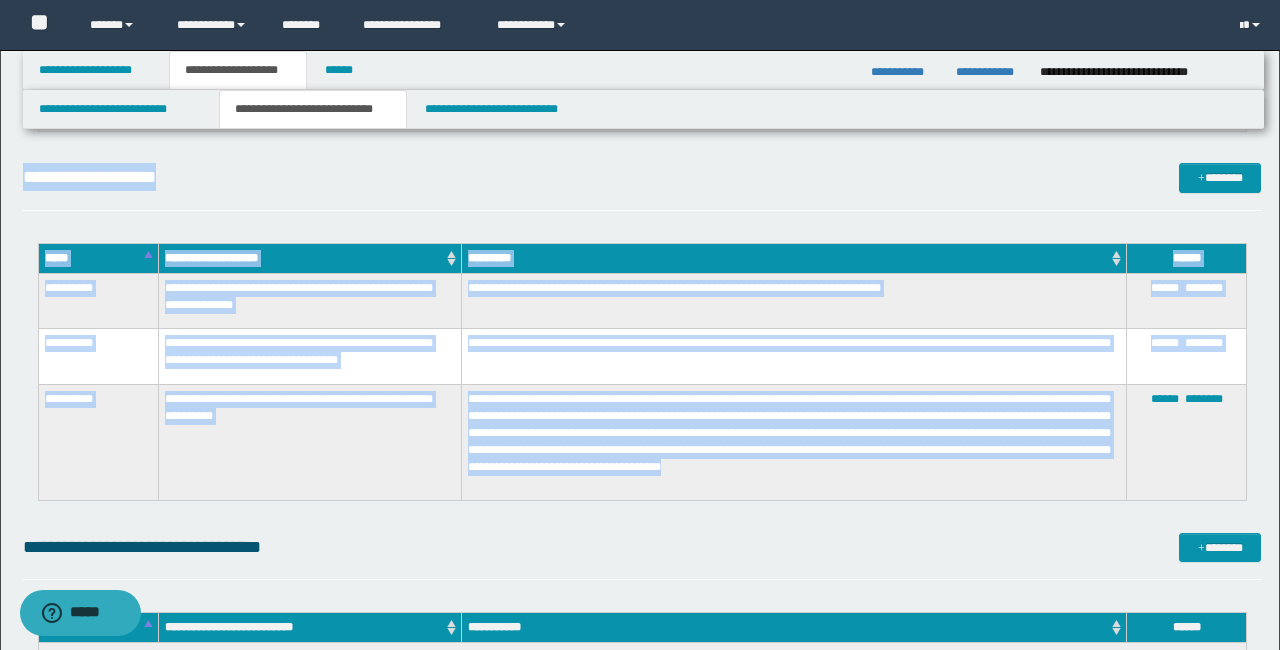 drag, startPoint x: 44, startPoint y: 237, endPoint x: 522, endPoint y: 492, distance: 541.7647 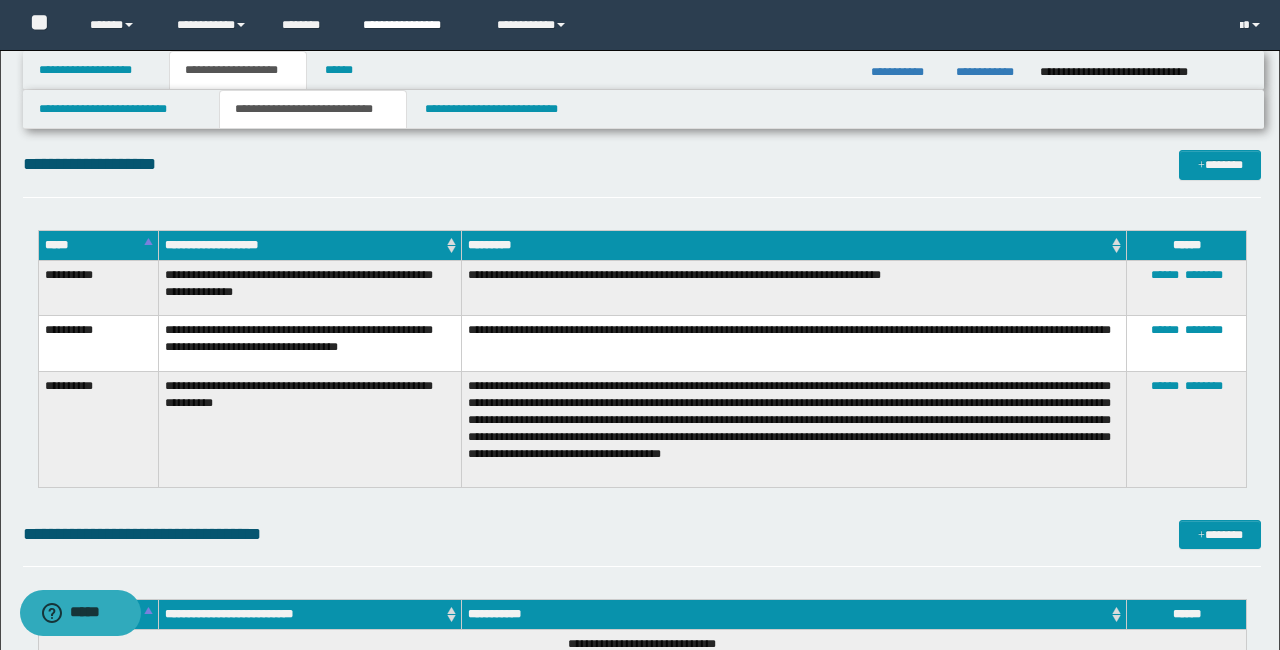 scroll, scrollTop: 5898, scrollLeft: 0, axis: vertical 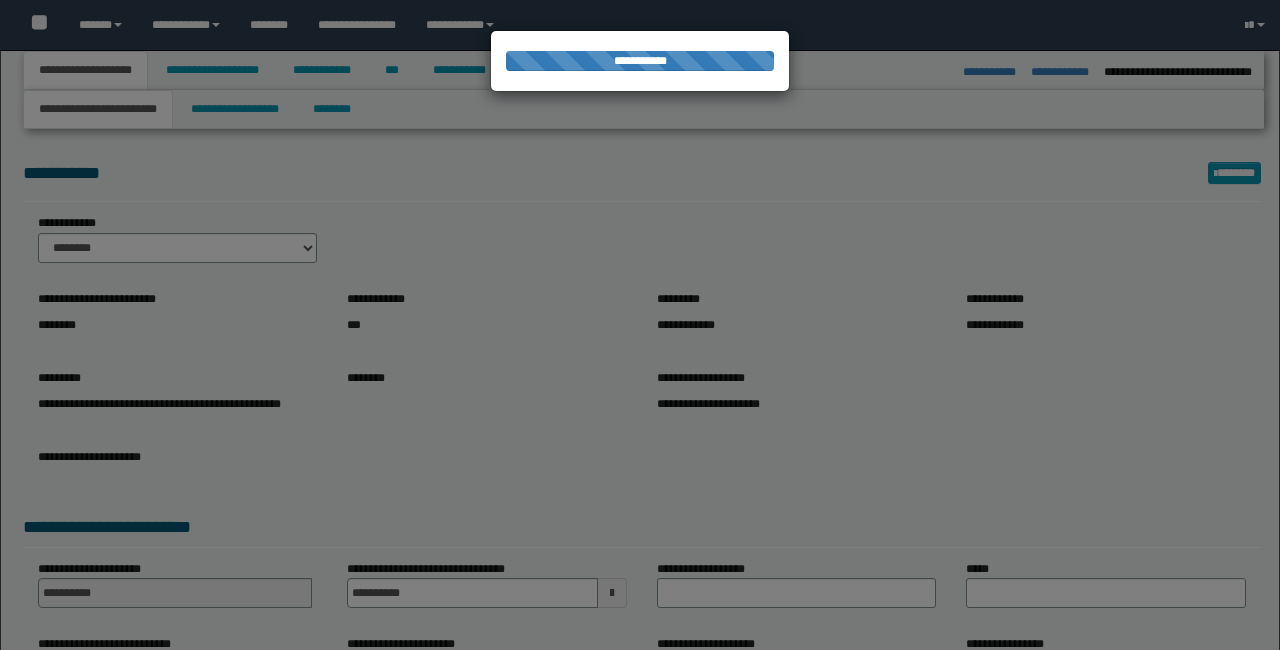 select on "*" 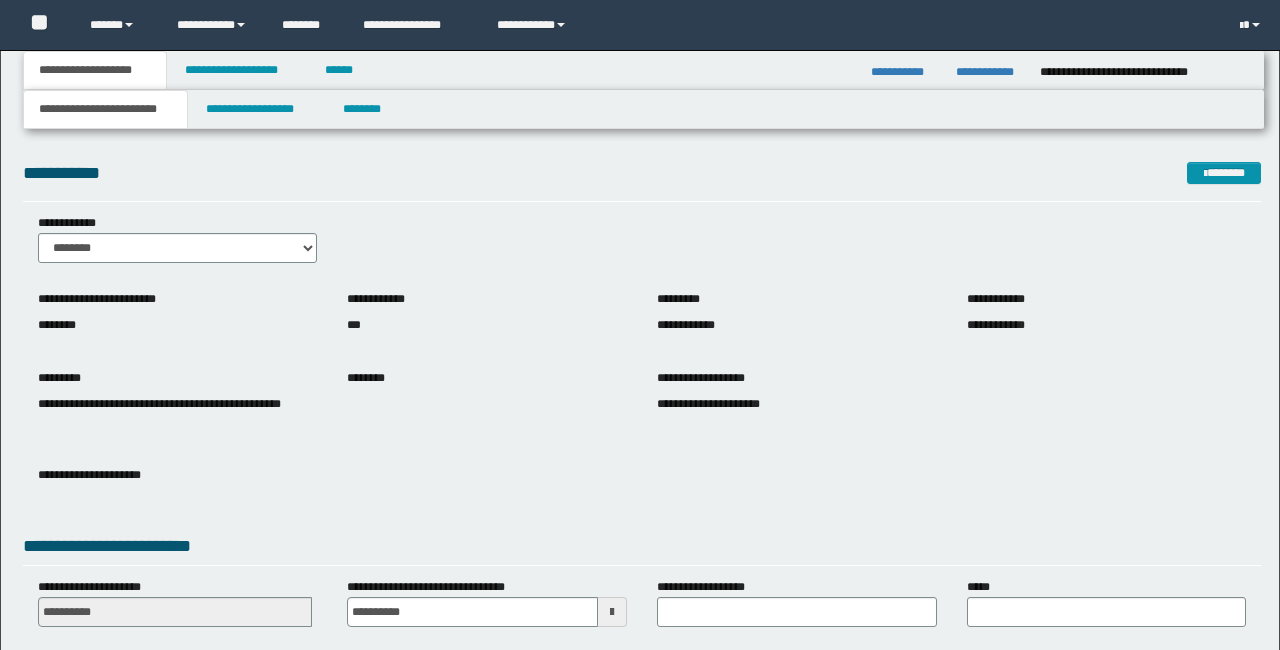 scroll, scrollTop: 75, scrollLeft: 0, axis: vertical 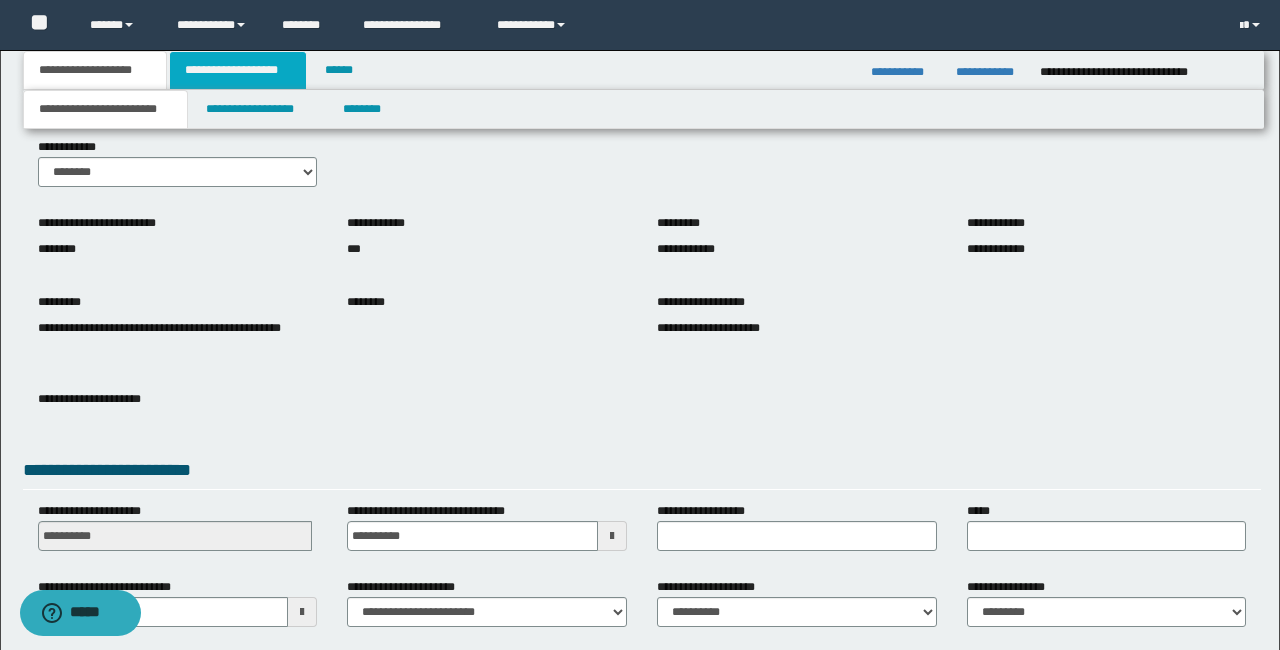 click on "**********" at bounding box center [238, 70] 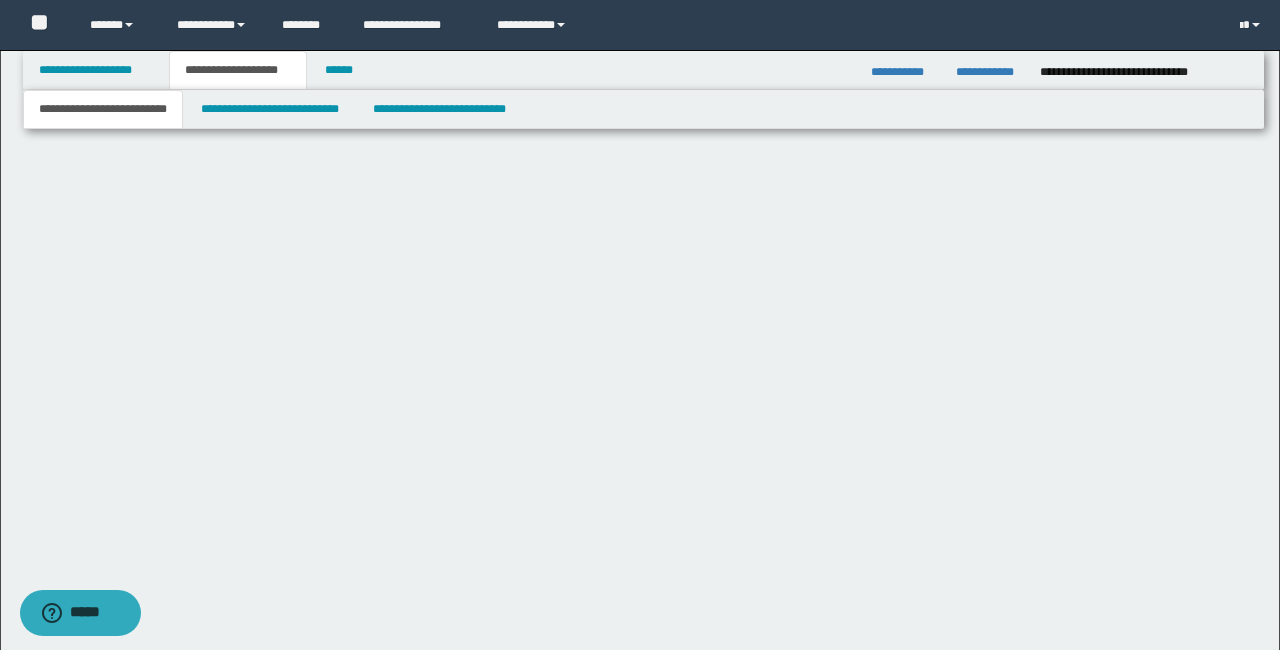 scroll, scrollTop: 0, scrollLeft: 0, axis: both 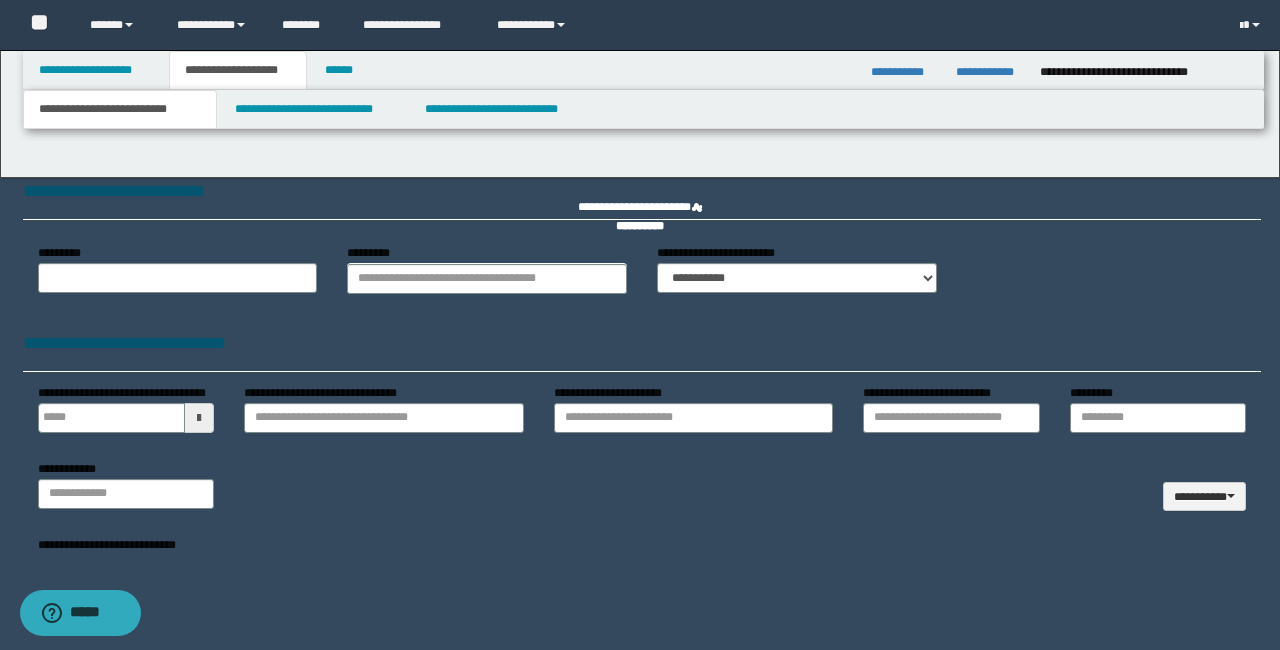 type on "**********" 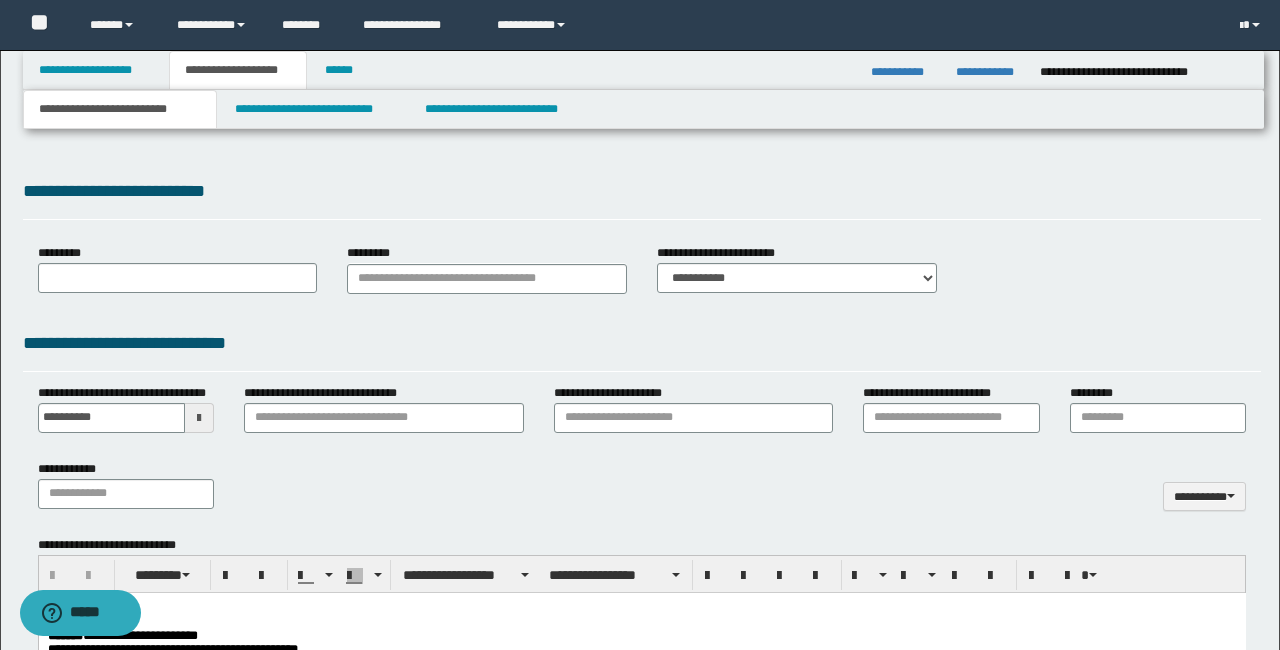 scroll, scrollTop: 0, scrollLeft: 0, axis: both 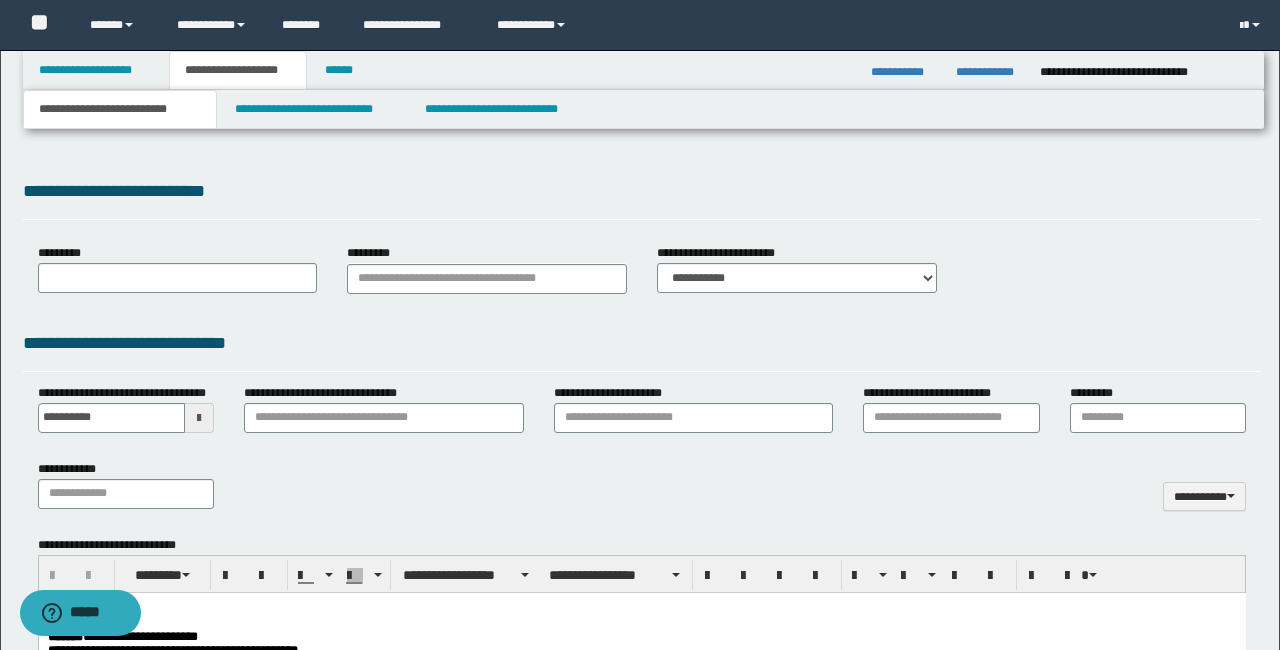 type on "**********" 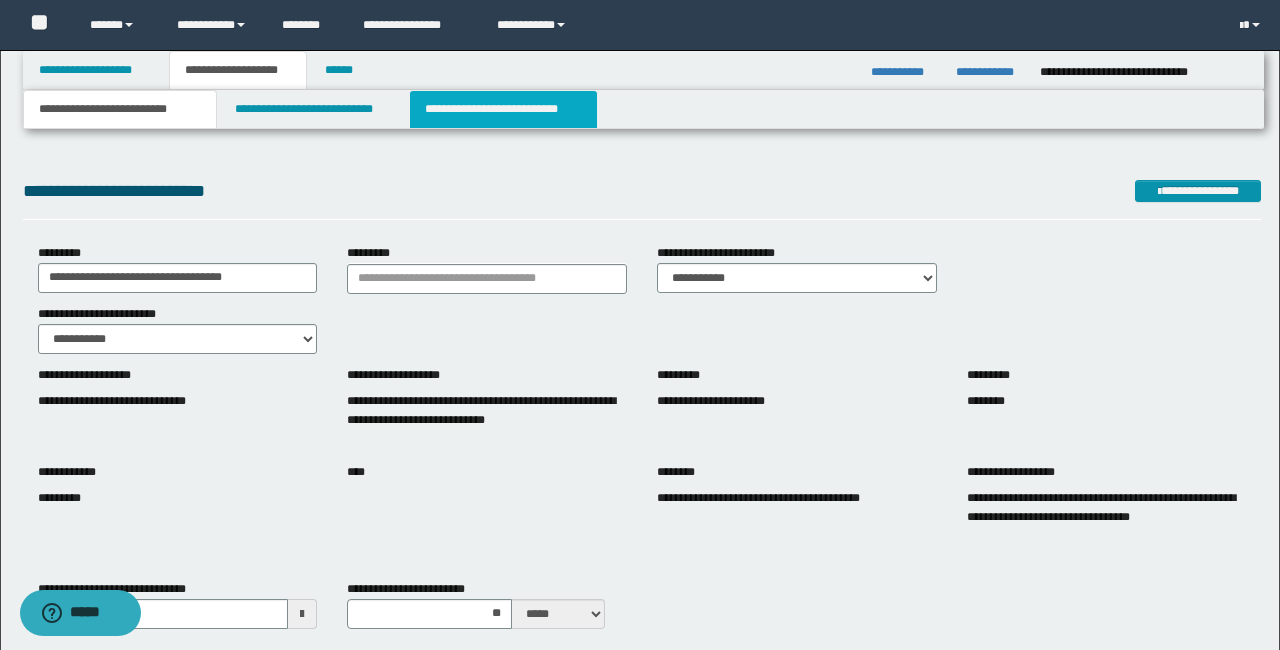 click on "**********" at bounding box center [503, 109] 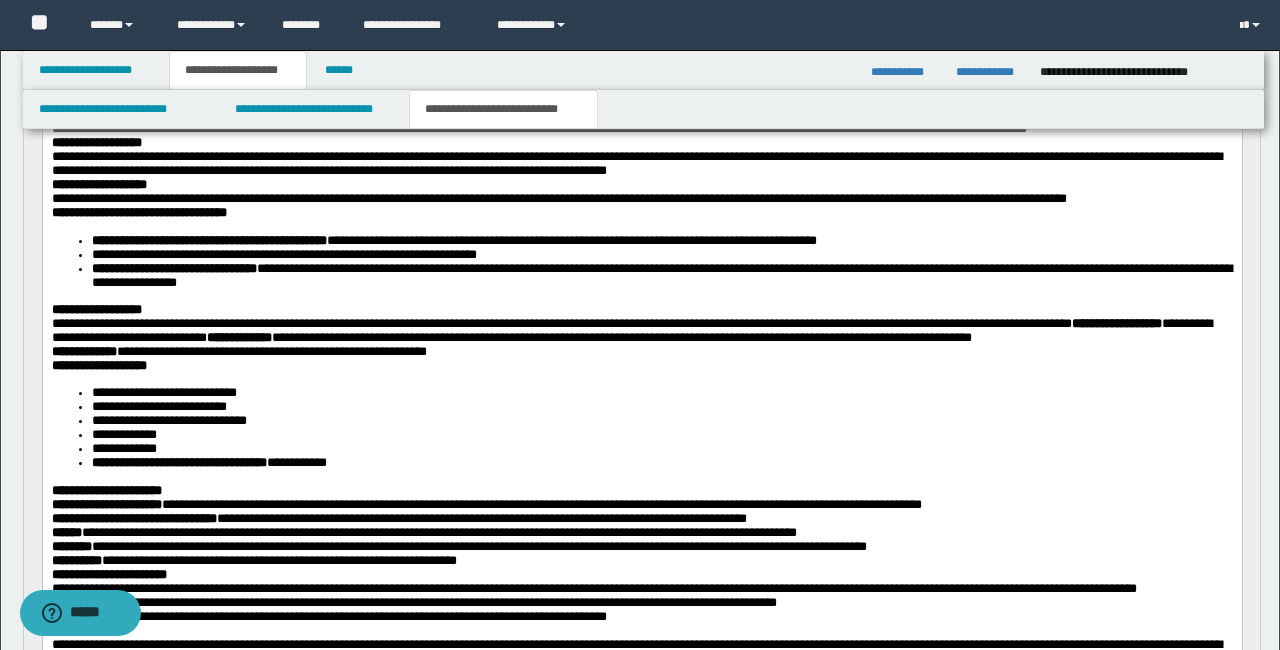 scroll, scrollTop: 286, scrollLeft: 0, axis: vertical 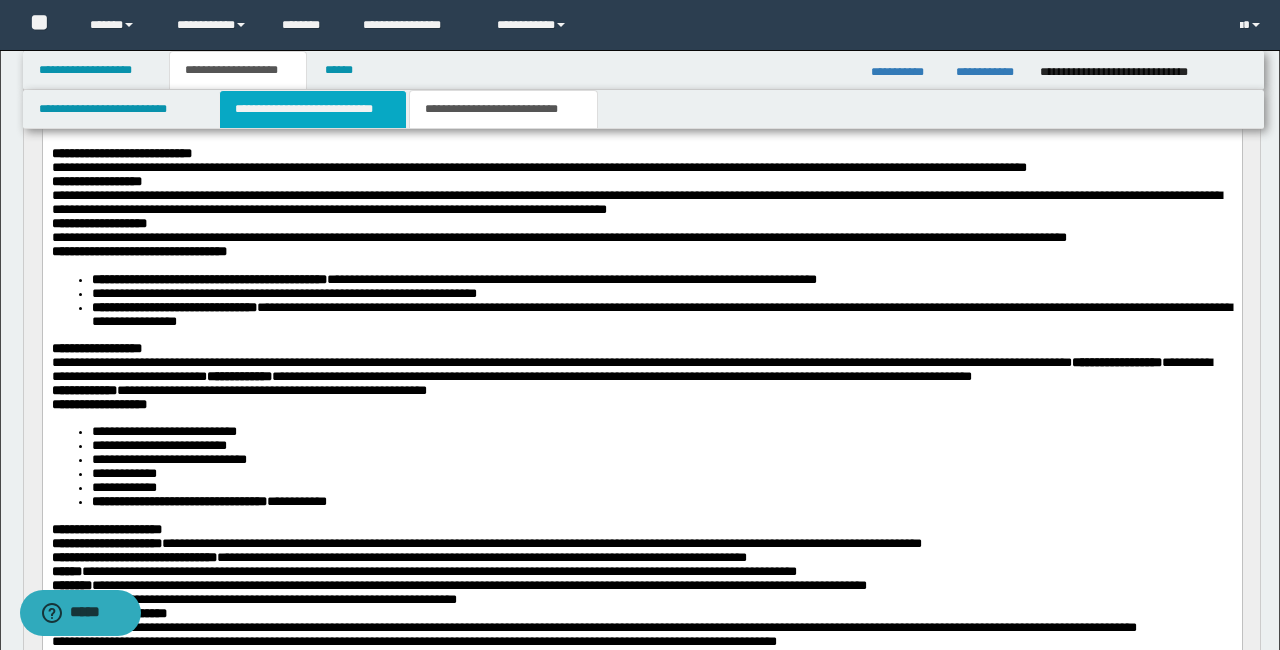 click on "**********" at bounding box center (312, 109) 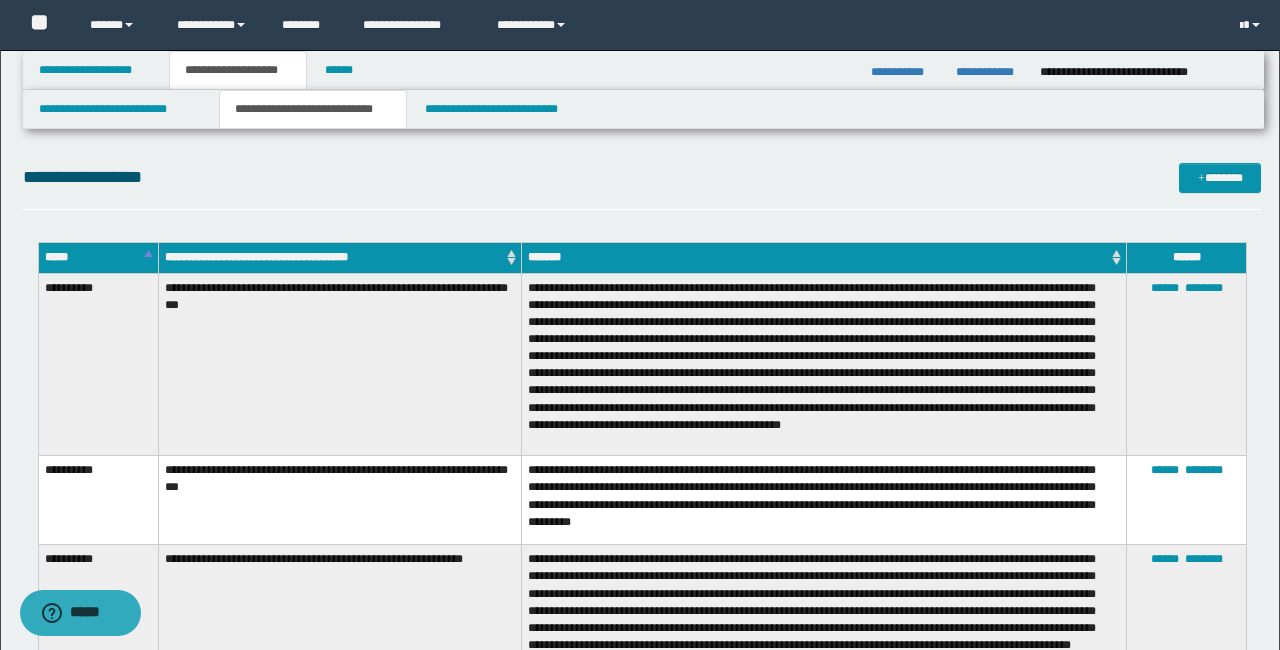 scroll, scrollTop: 5129, scrollLeft: 0, axis: vertical 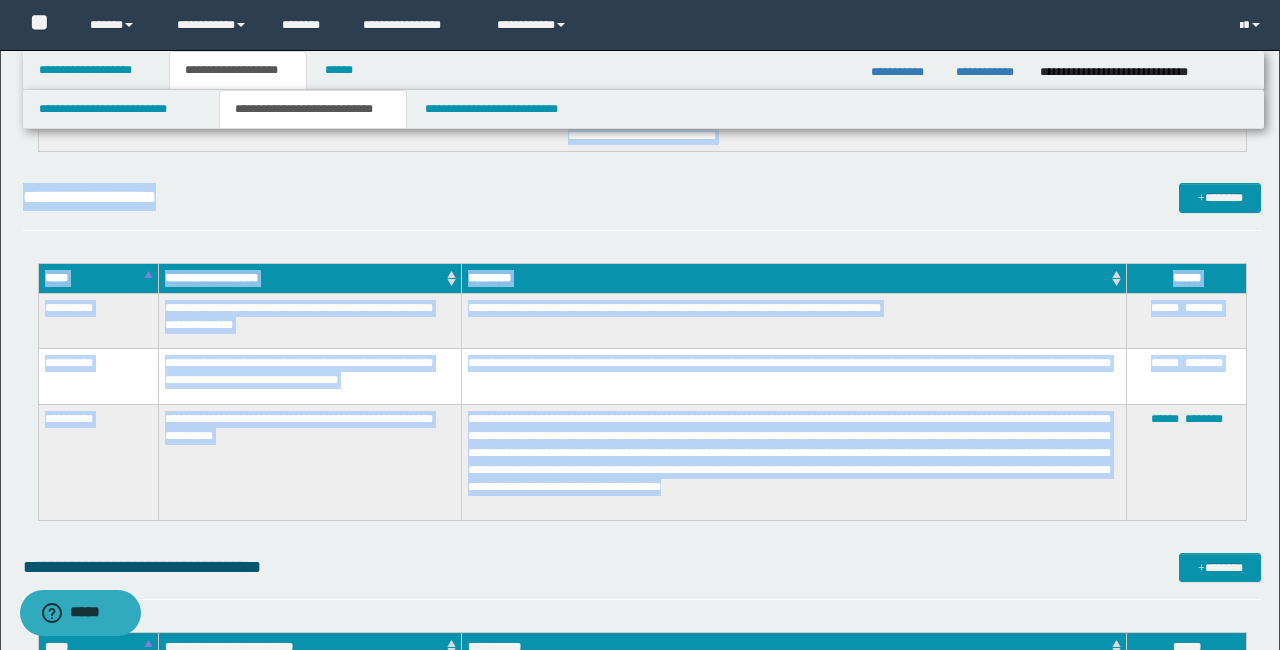 drag, startPoint x: 44, startPoint y: 277, endPoint x: 548, endPoint y: 508, distance: 554.4159 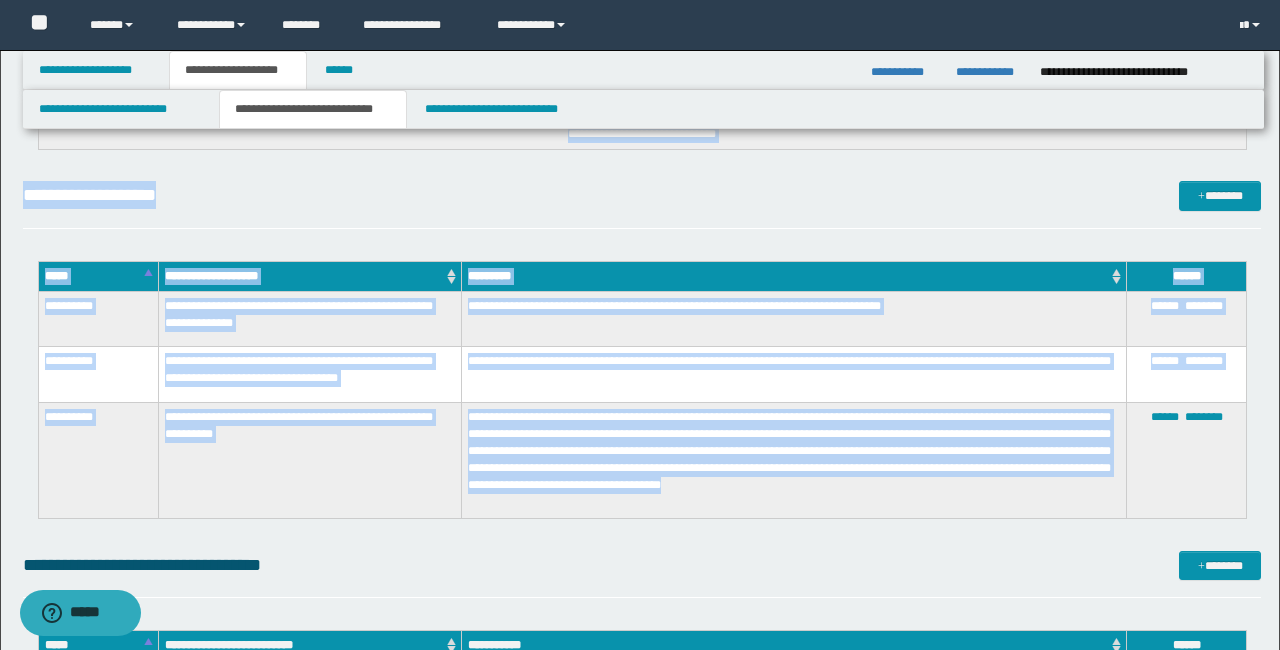 copy on "**********" 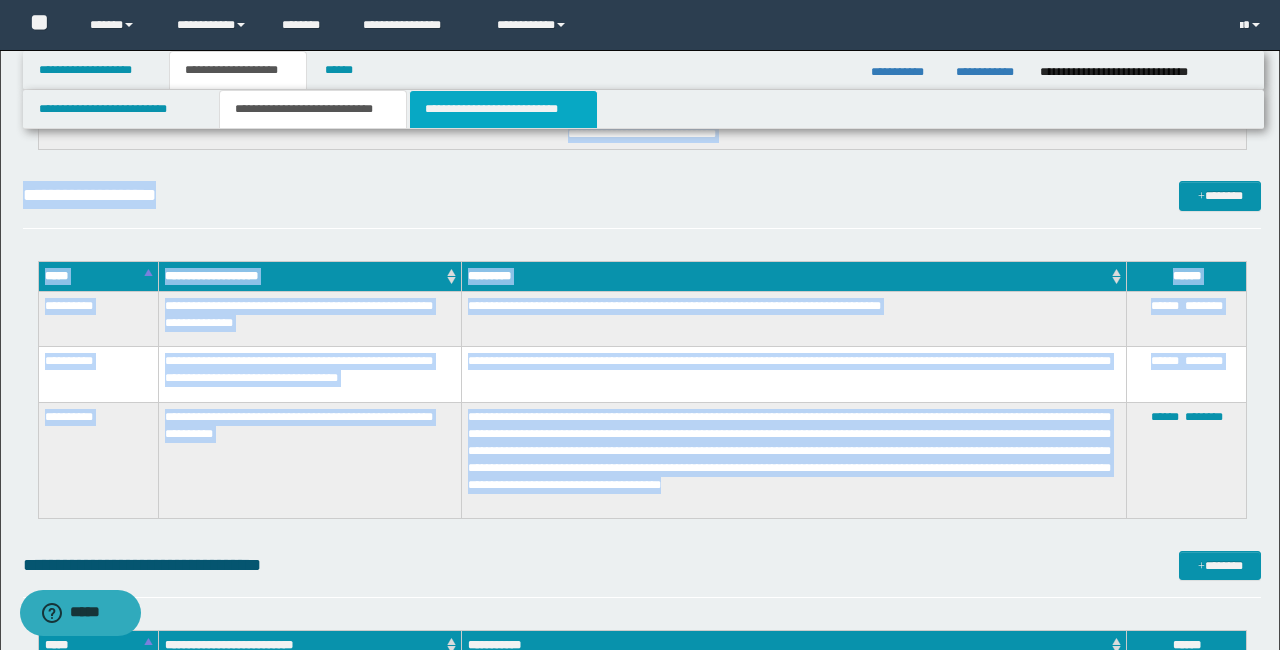 click on "**********" at bounding box center [503, 109] 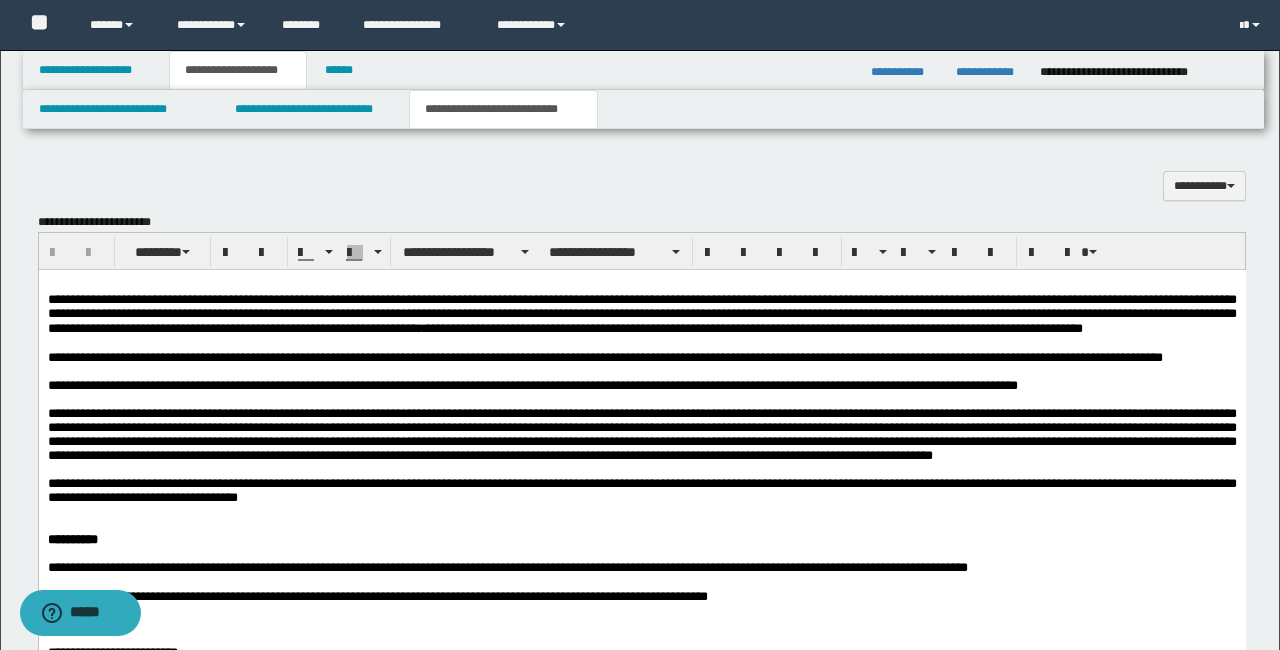 scroll, scrollTop: 1764, scrollLeft: 0, axis: vertical 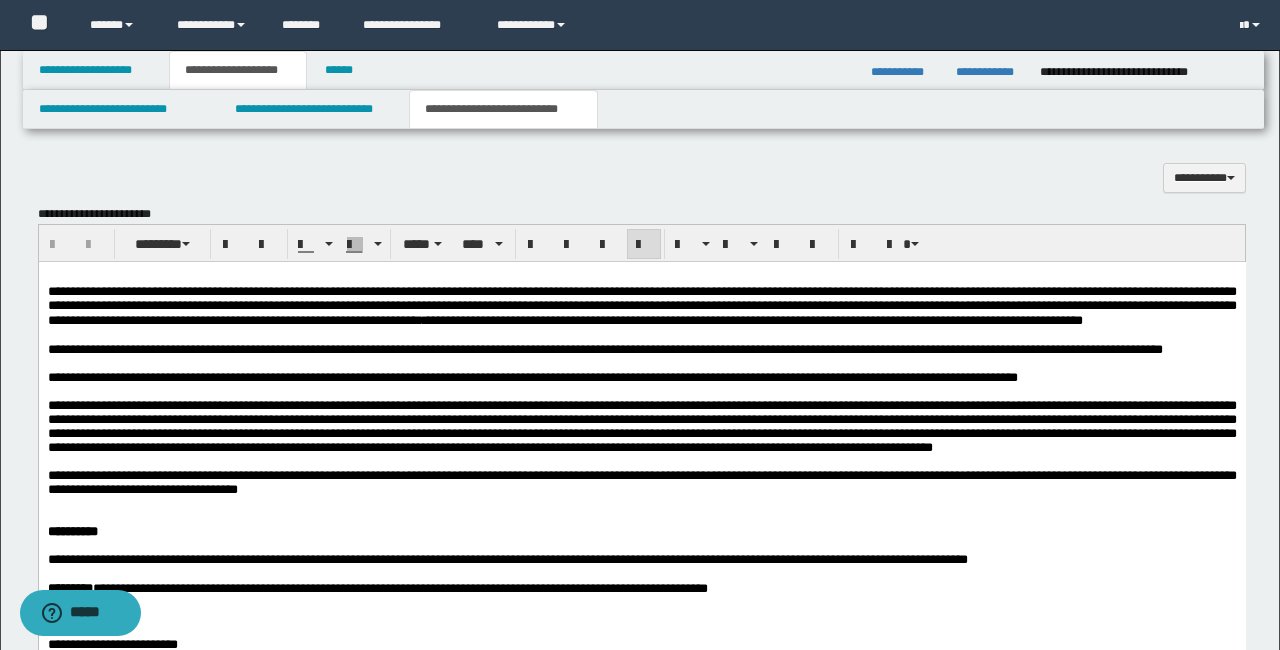 click on "**********" at bounding box center [641, 349] 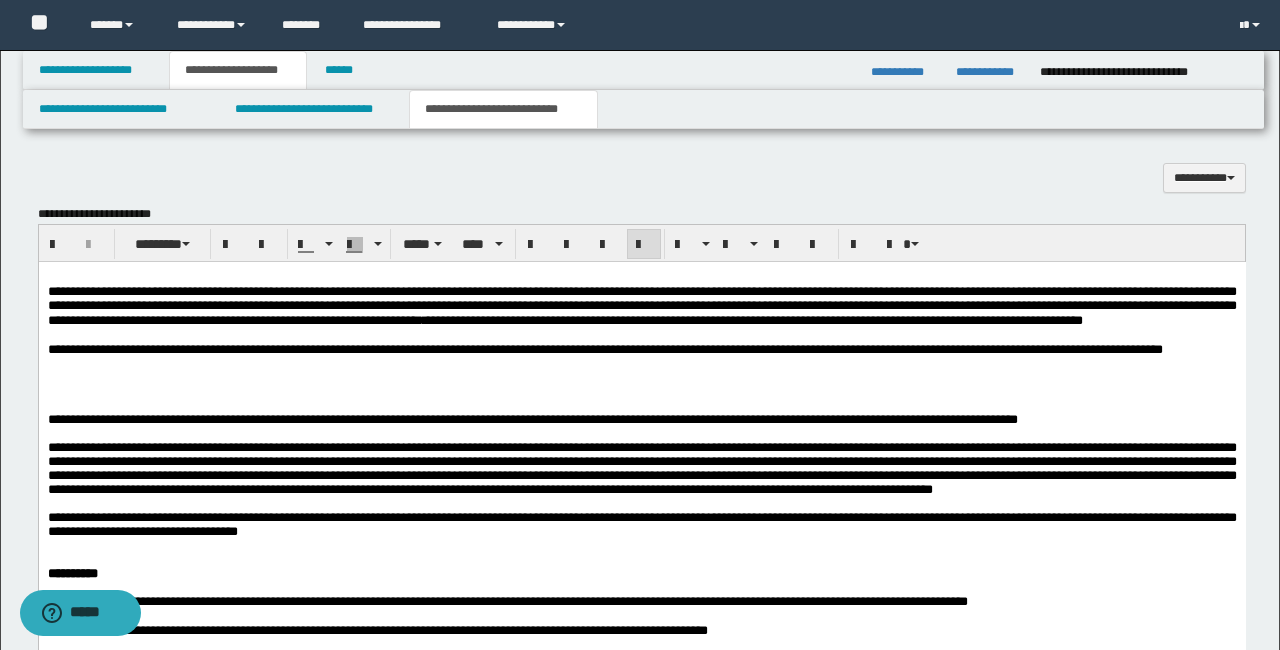 click at bounding box center [641, 377] 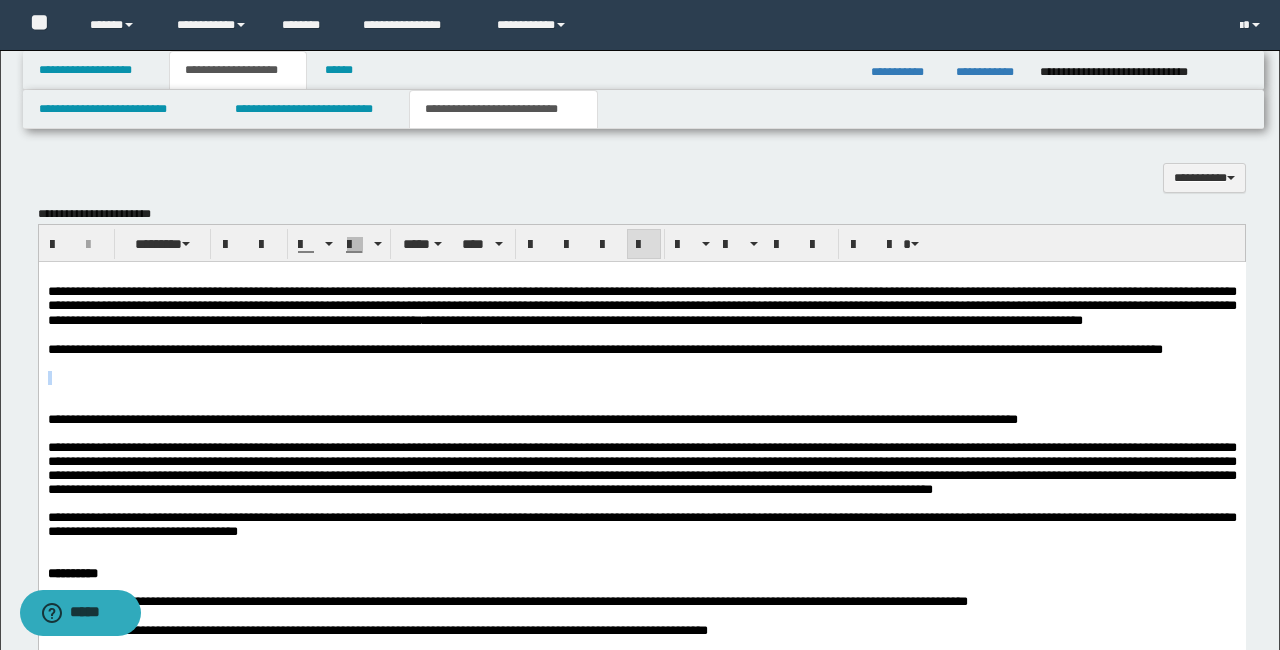 type 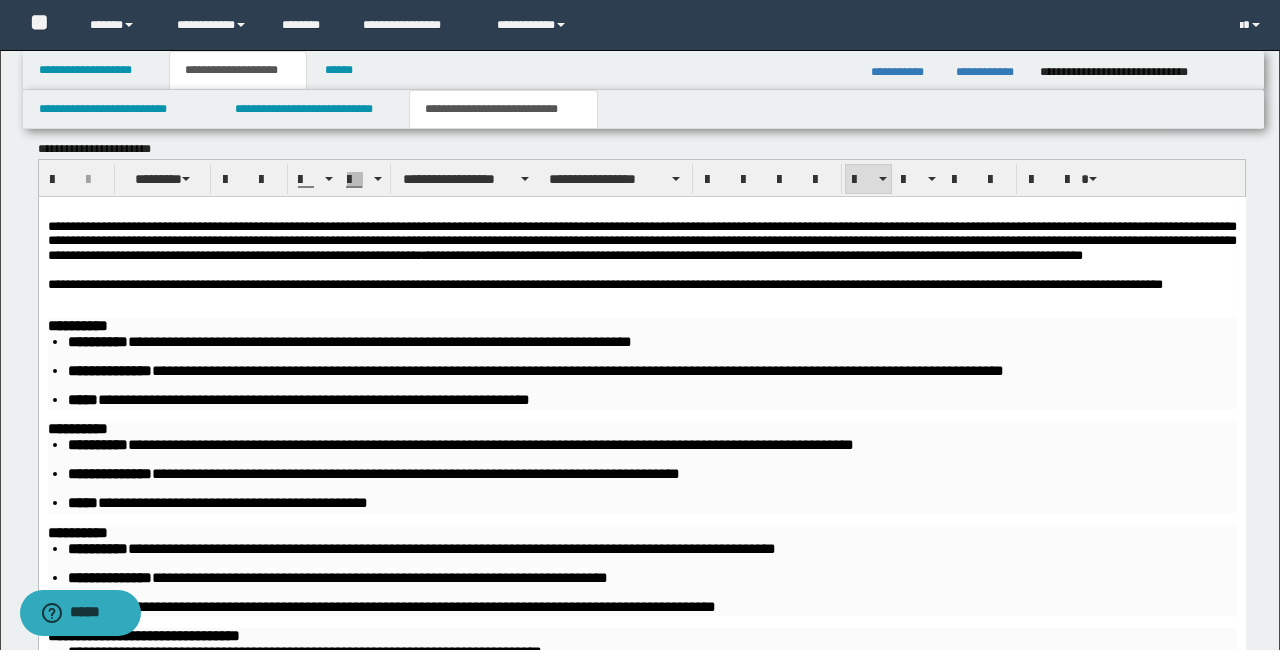 scroll, scrollTop: 1833, scrollLeft: 0, axis: vertical 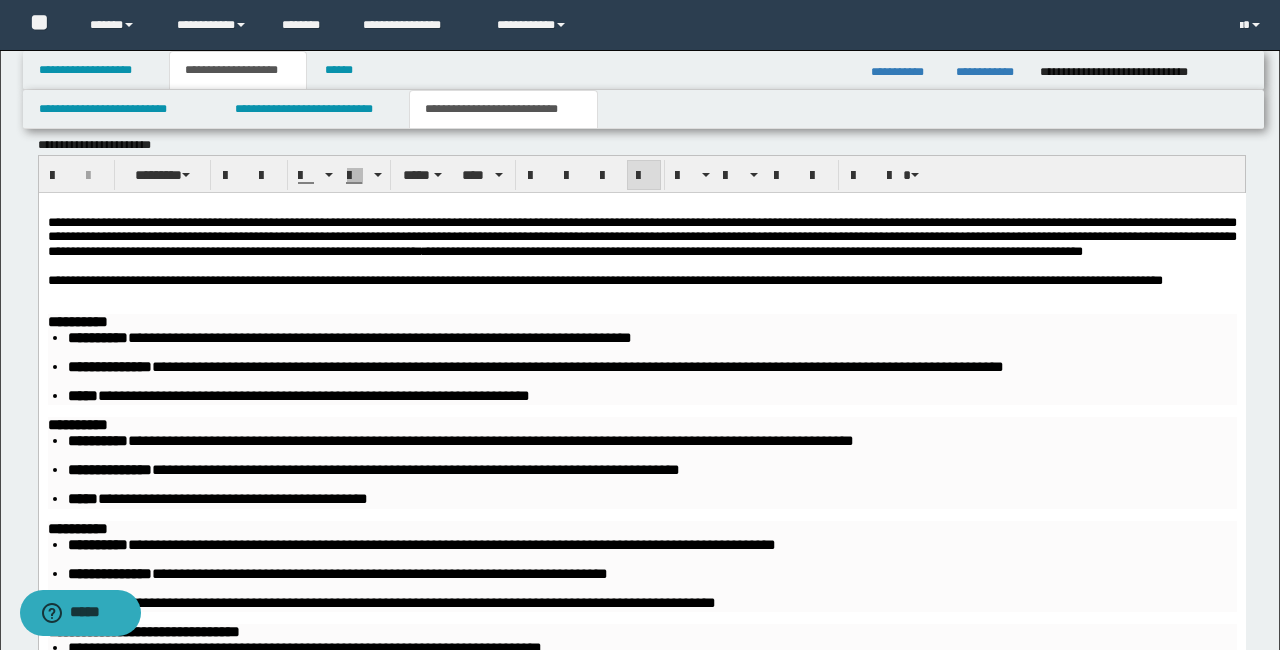 click on "**********" at bounding box center (641, 280) 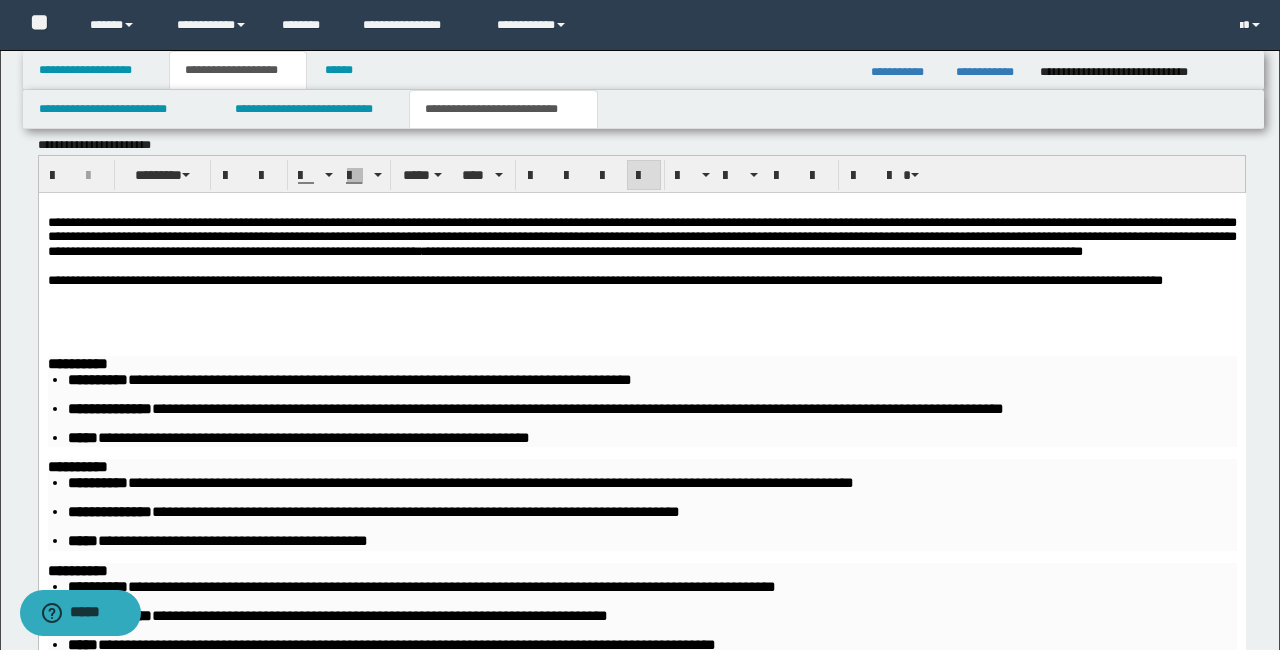 click at bounding box center (641, 308) 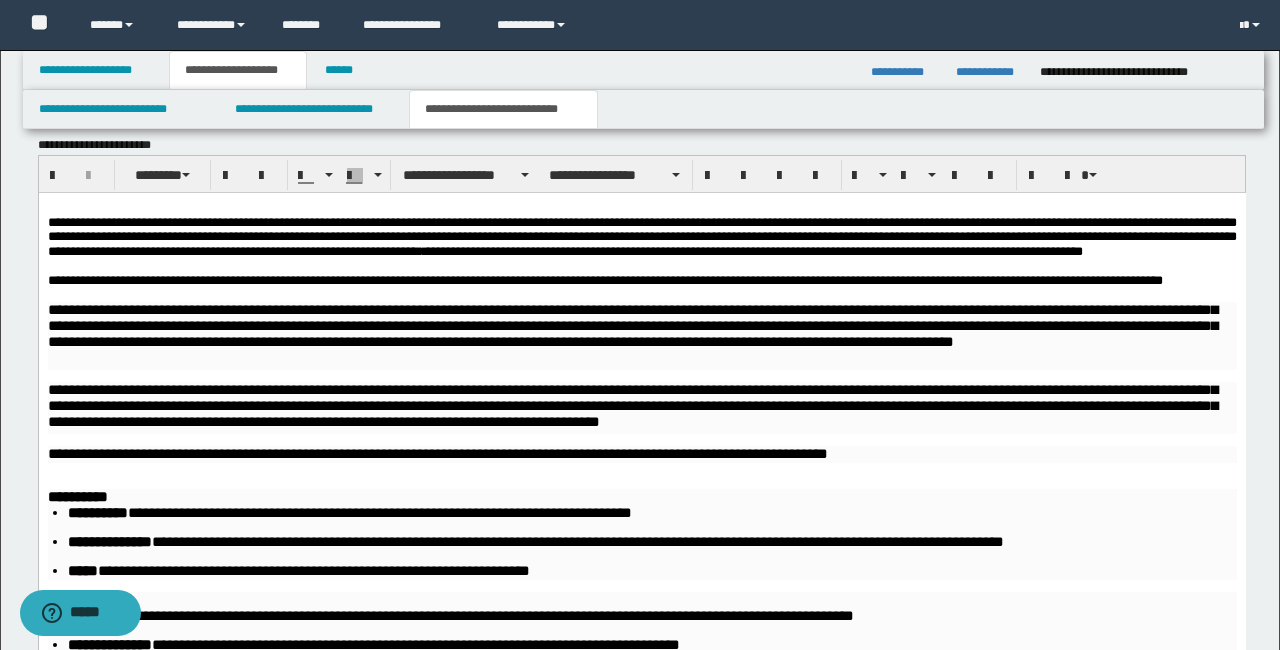click on "**********" at bounding box center [641, 776] 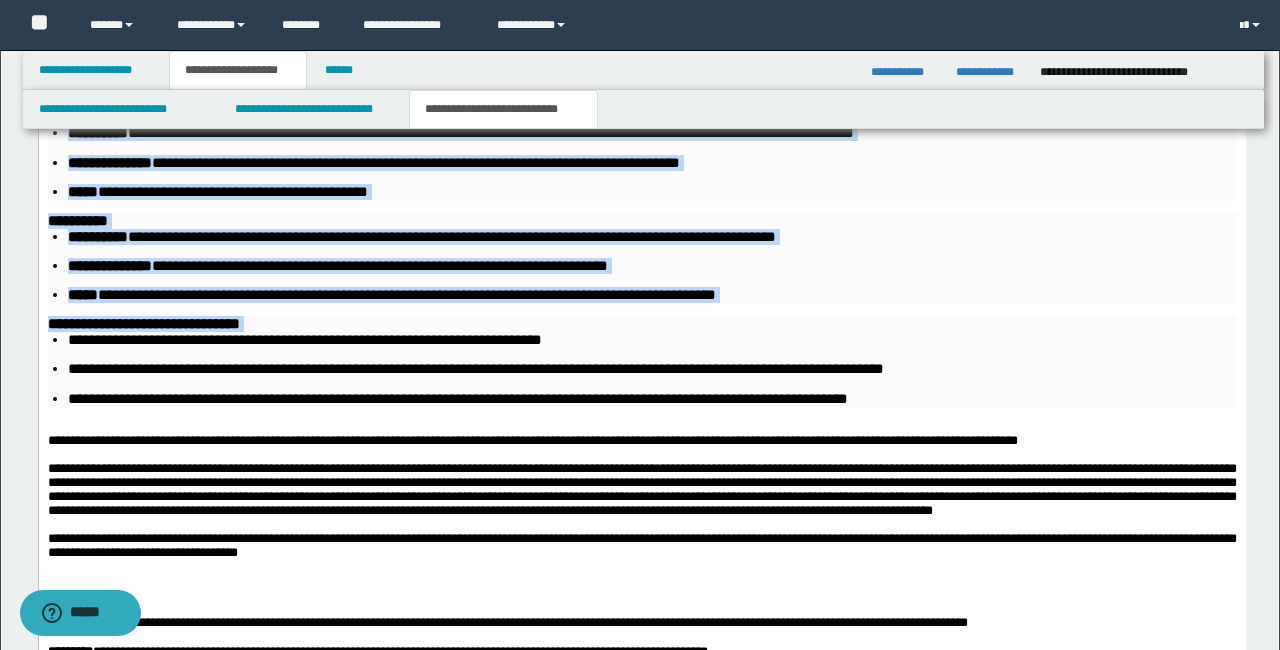 scroll, scrollTop: 2311, scrollLeft: 0, axis: vertical 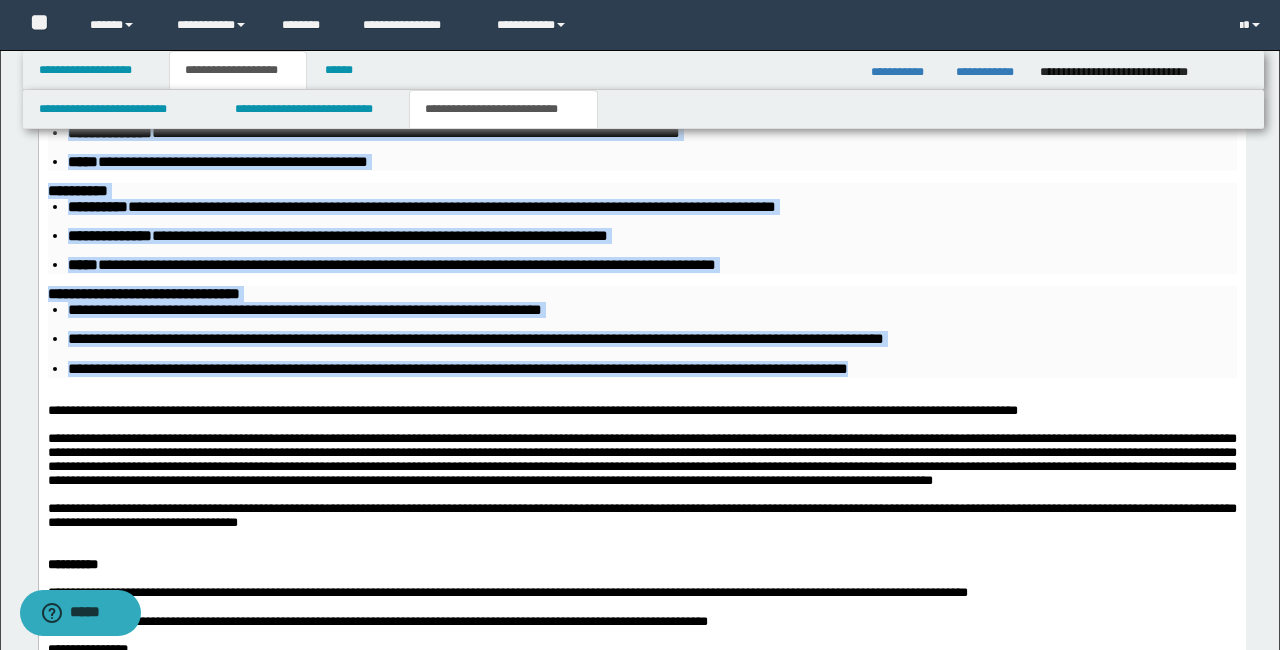 drag, startPoint x: 277, startPoint y: -157, endPoint x: 953, endPoint y: 406, distance: 879.74146 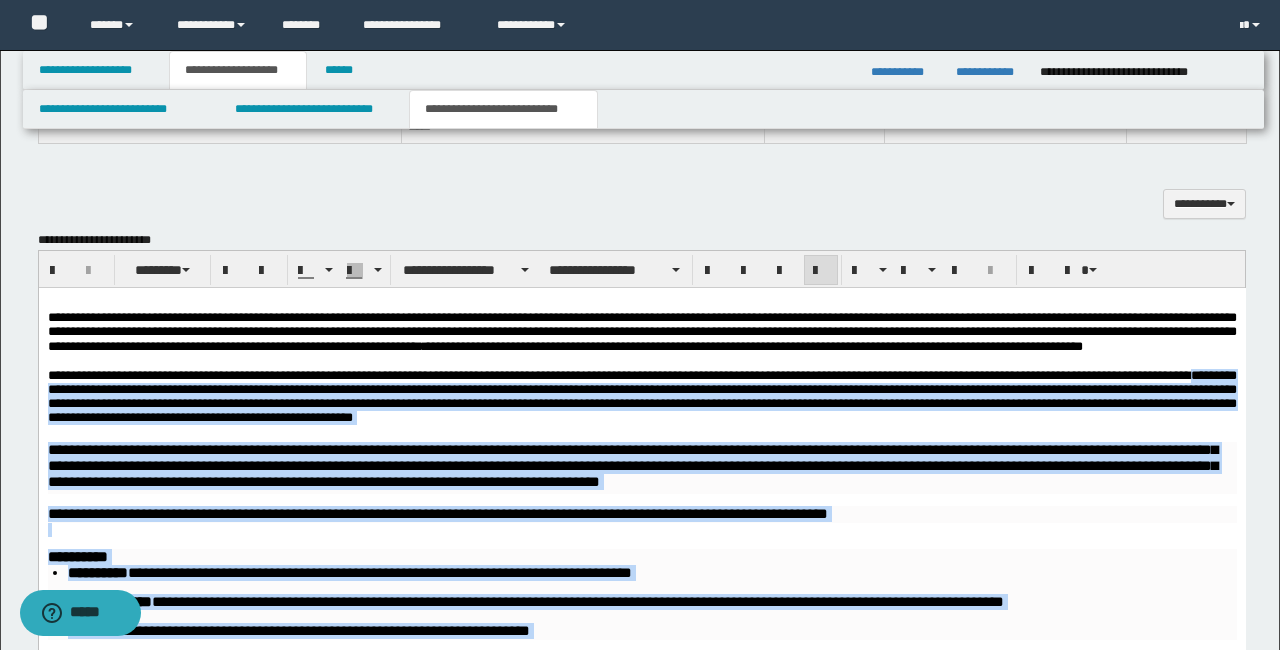 scroll, scrollTop: 1732, scrollLeft: 0, axis: vertical 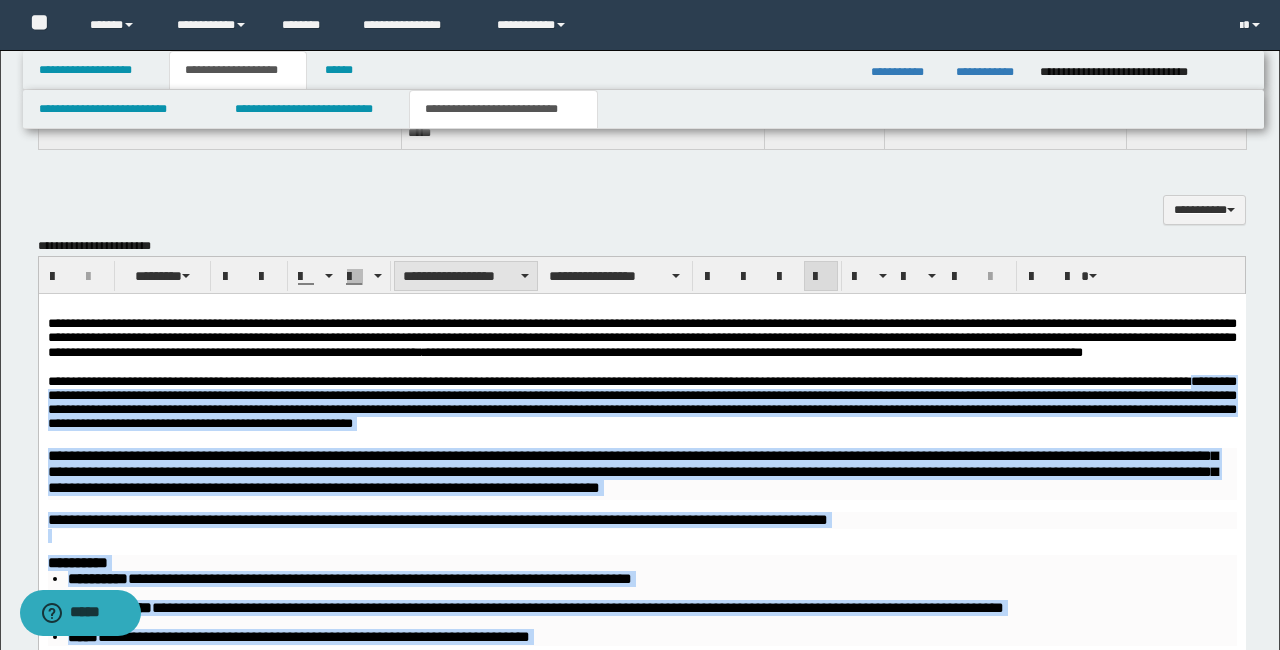 click on "**********" at bounding box center [466, 276] 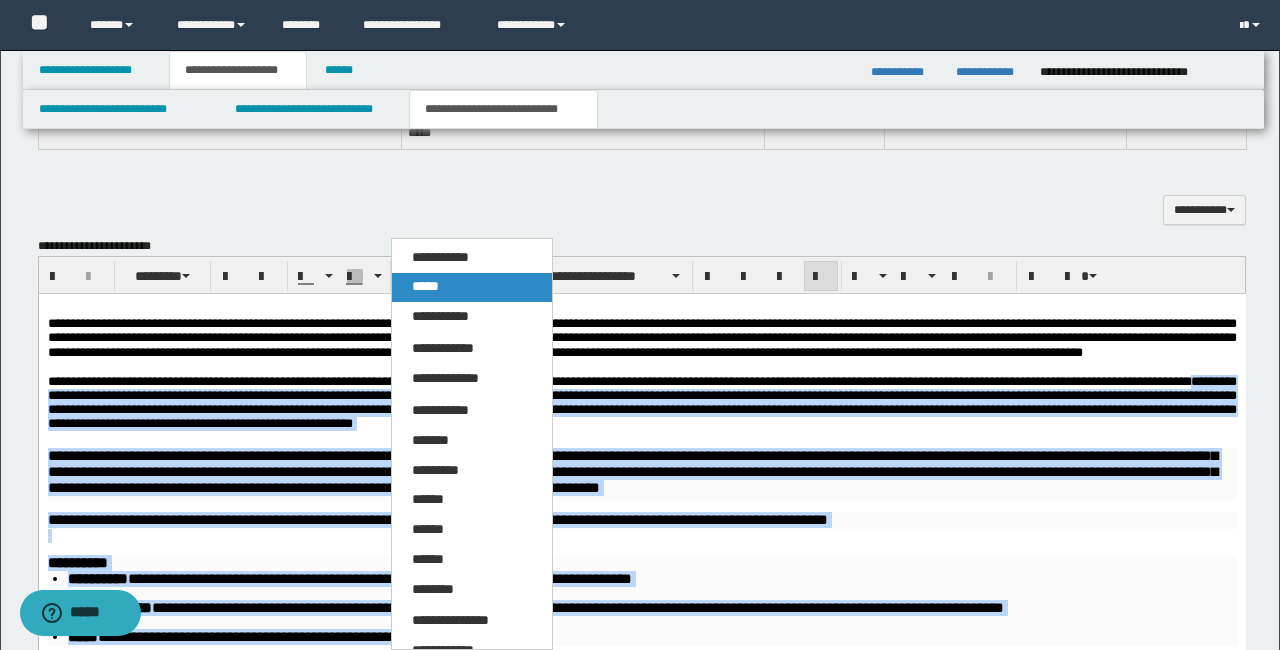 click on "*****" at bounding box center [425, 286] 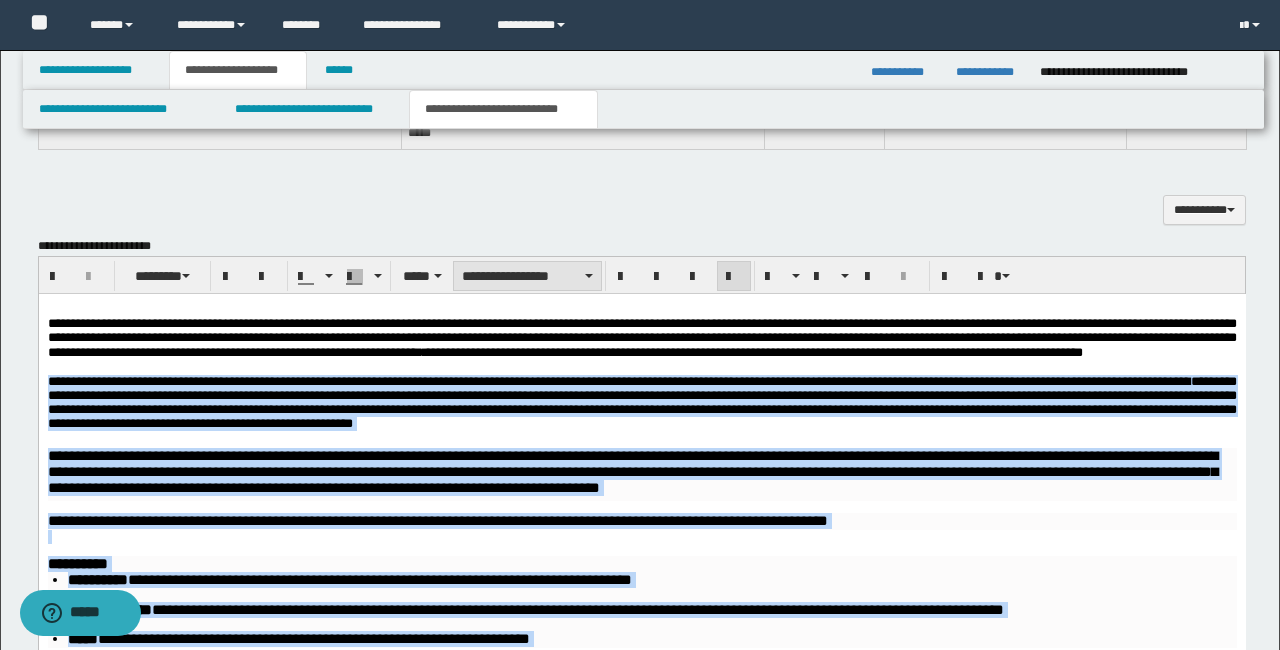 click on "**********" at bounding box center (527, 276) 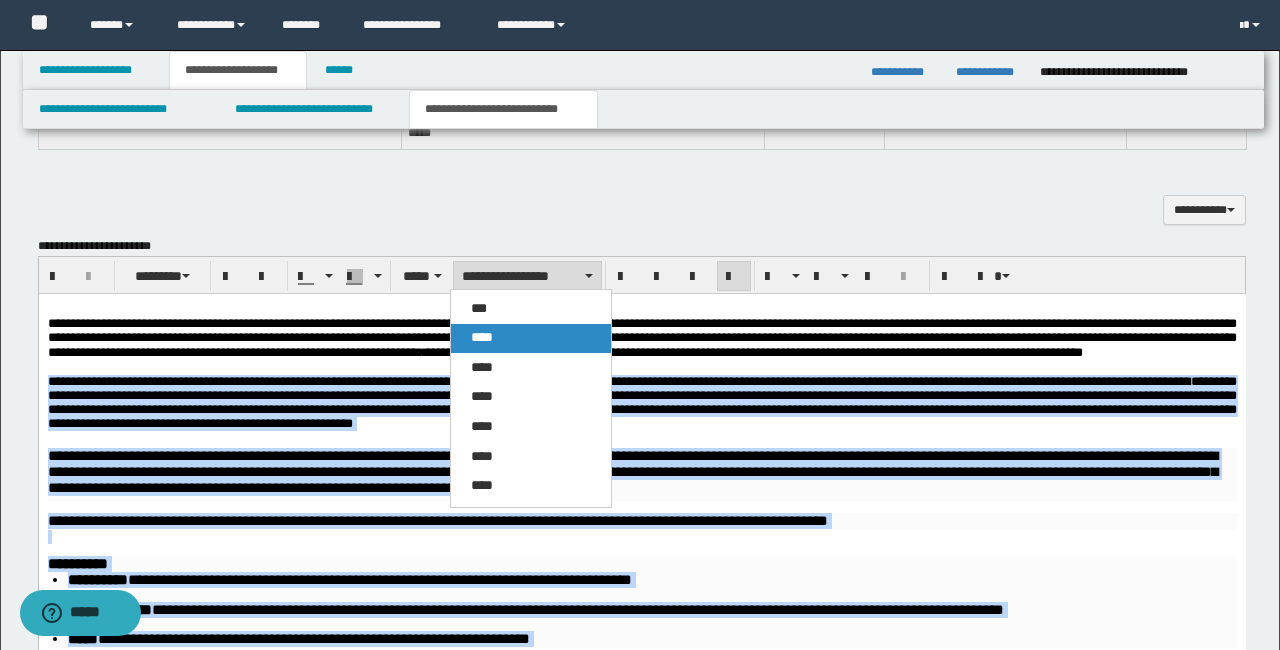 click on "****" at bounding box center [482, 337] 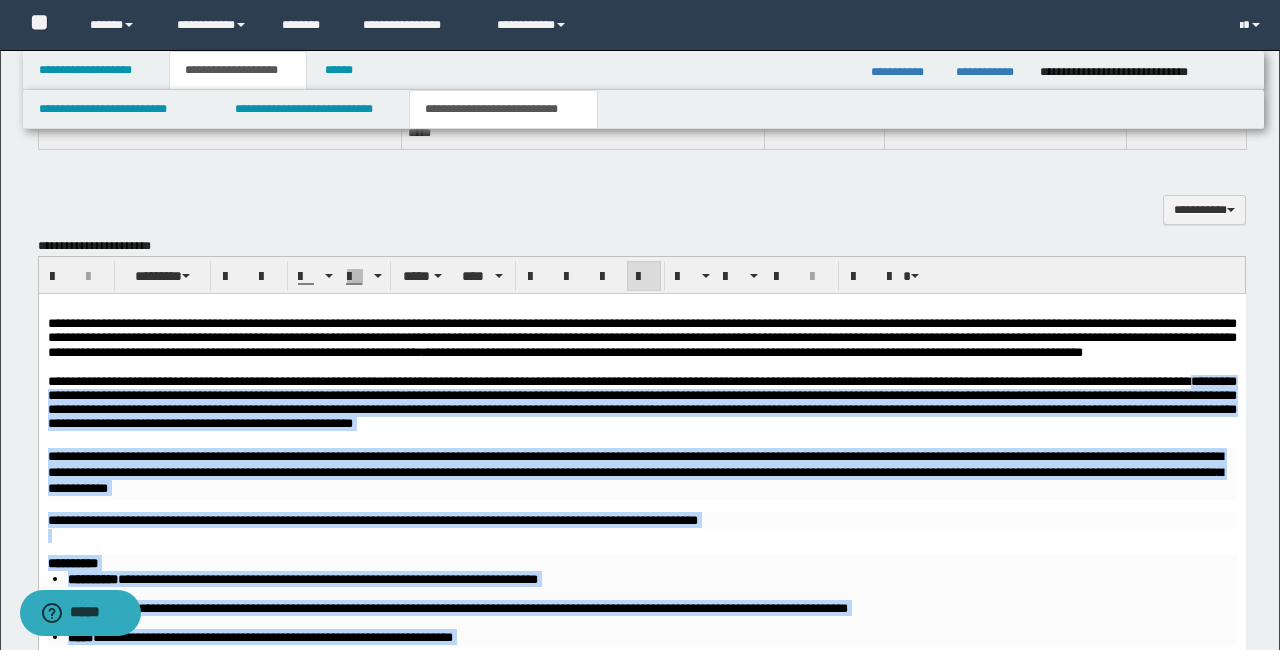 click on "**********" at bounding box center (641, 860) 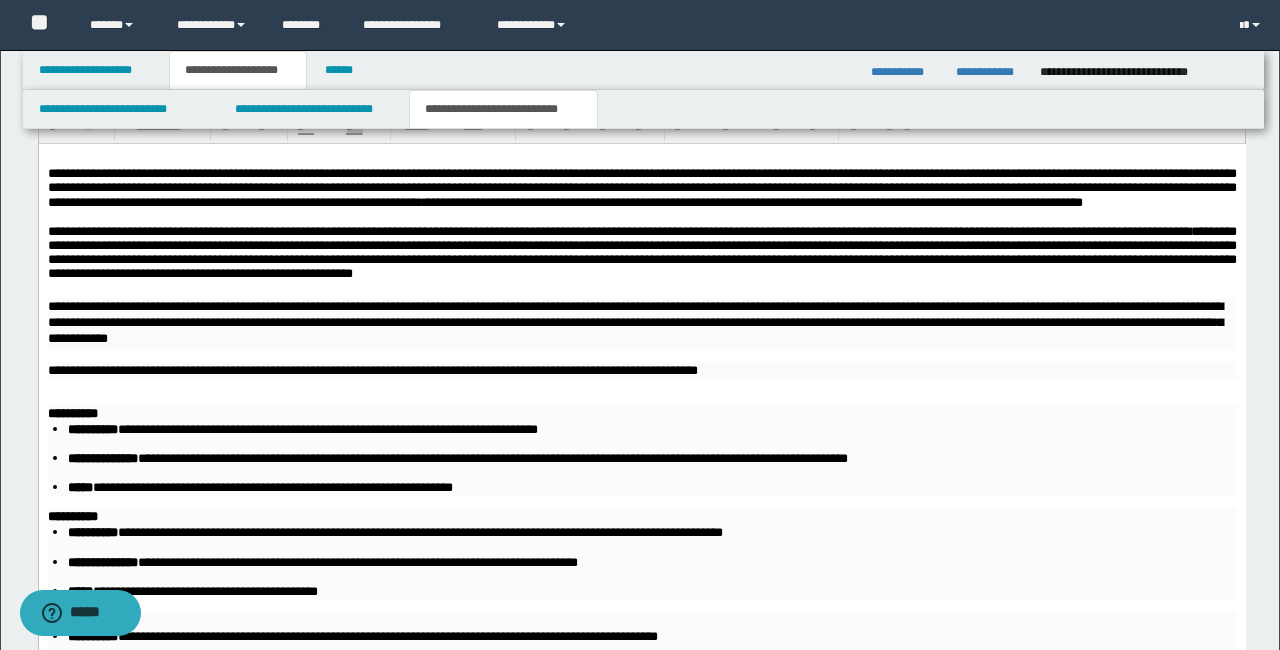 scroll, scrollTop: 1882, scrollLeft: 0, axis: vertical 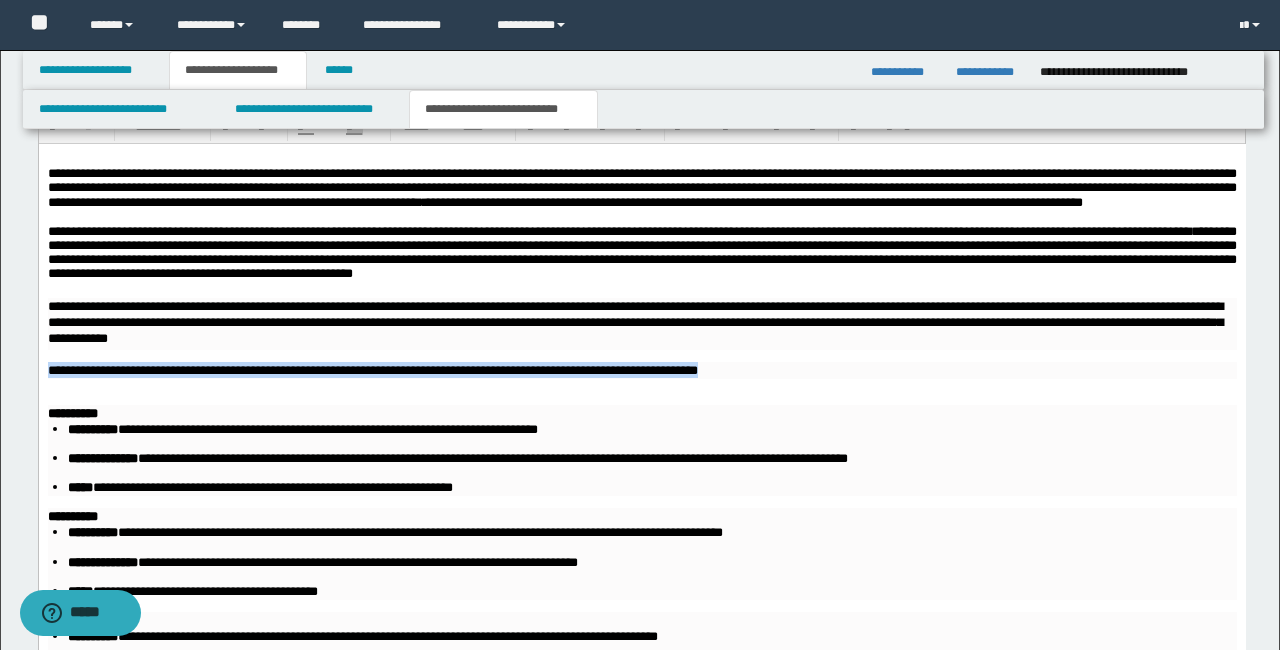 drag, startPoint x: 845, startPoint y: 389, endPoint x: 90, endPoint y: 389, distance: 755 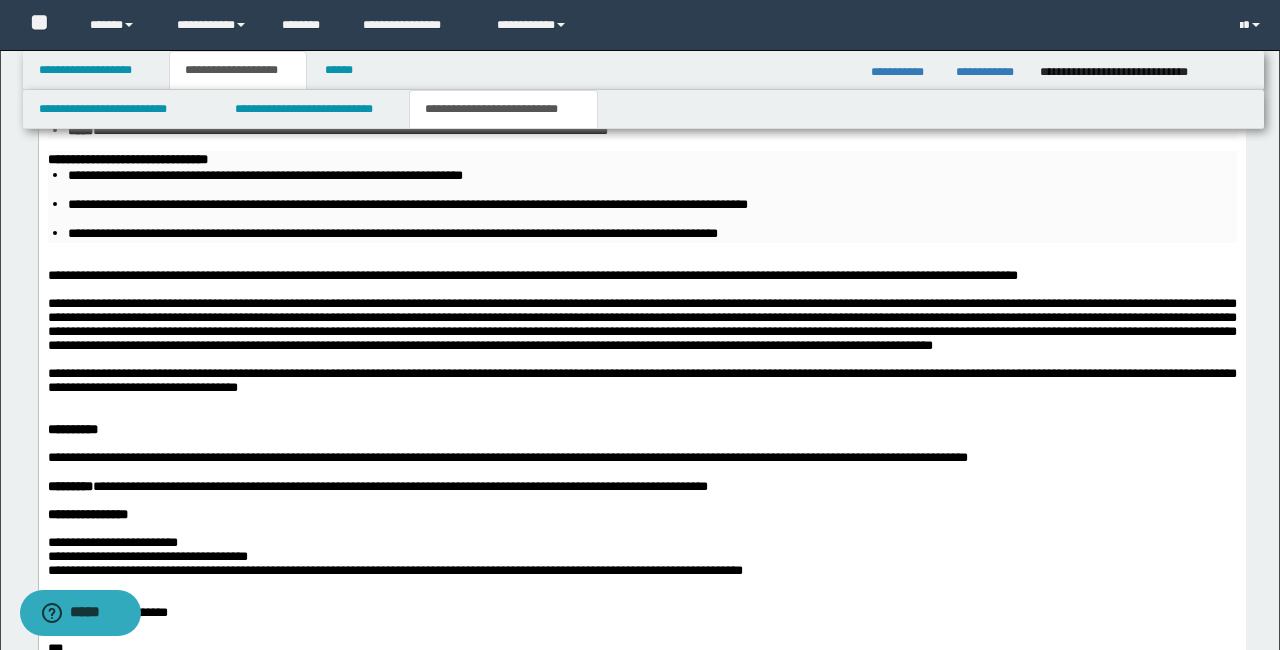 scroll, scrollTop: 2421, scrollLeft: 0, axis: vertical 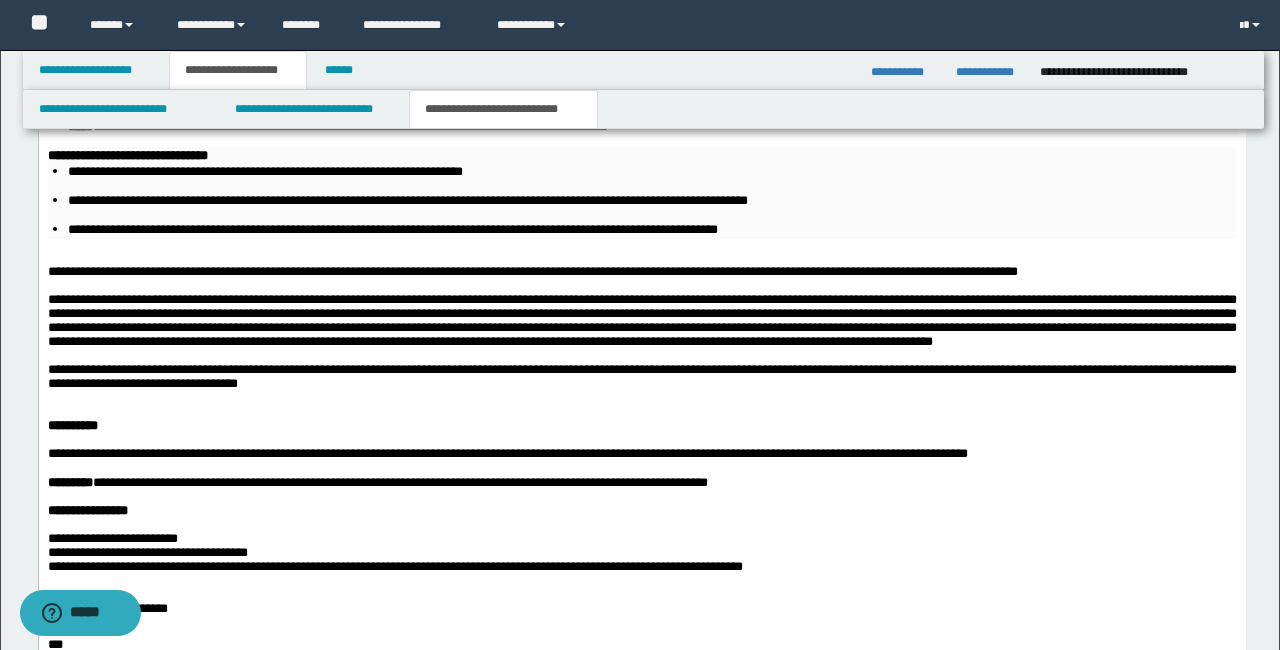 click on "**********" at bounding box center [641, 157] 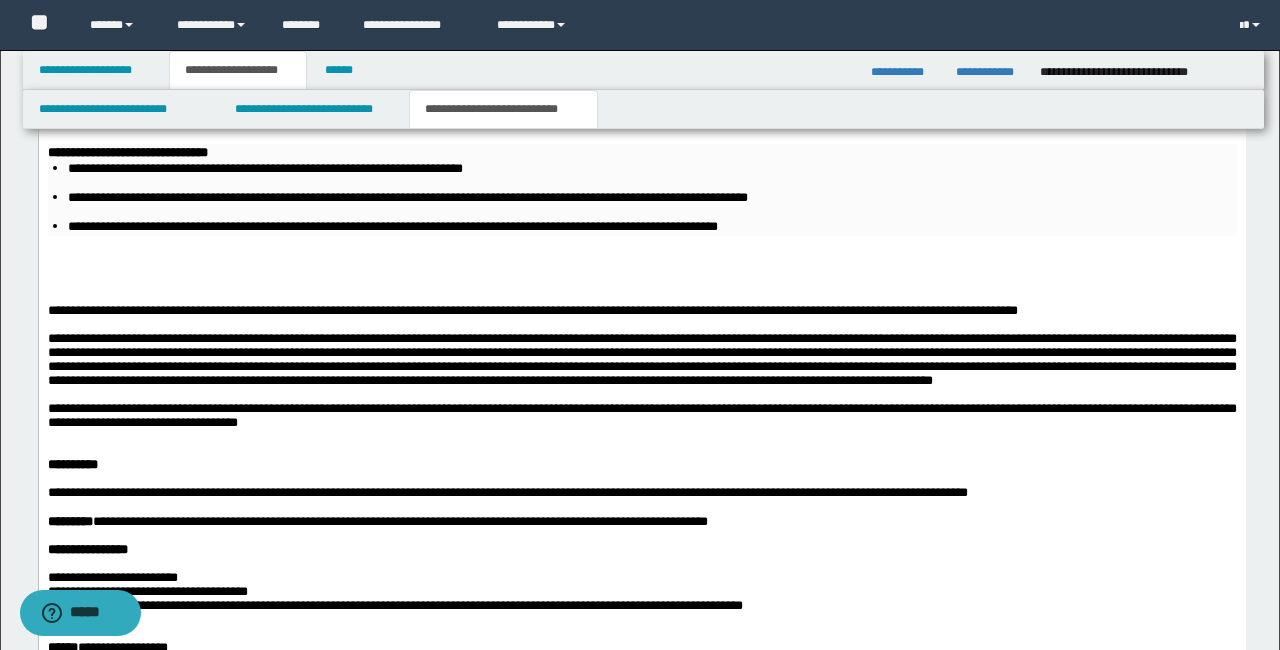 click at bounding box center [641, 255] 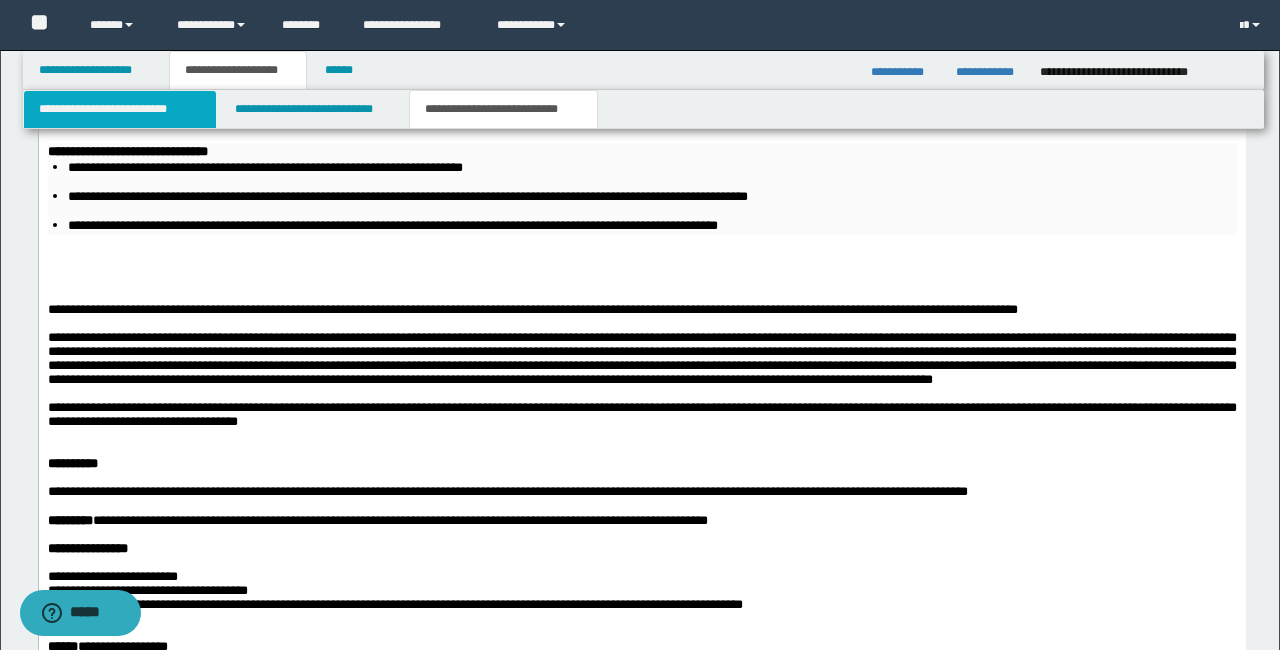 click on "**********" at bounding box center (120, 109) 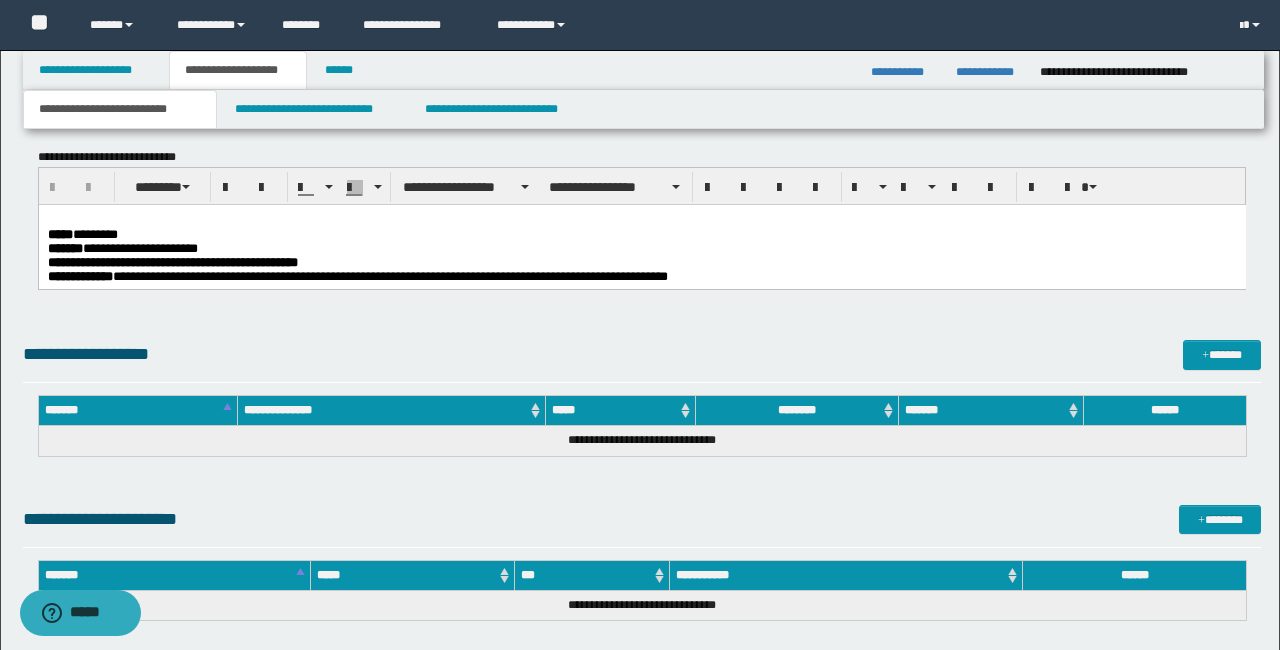 scroll, scrollTop: 1107, scrollLeft: 0, axis: vertical 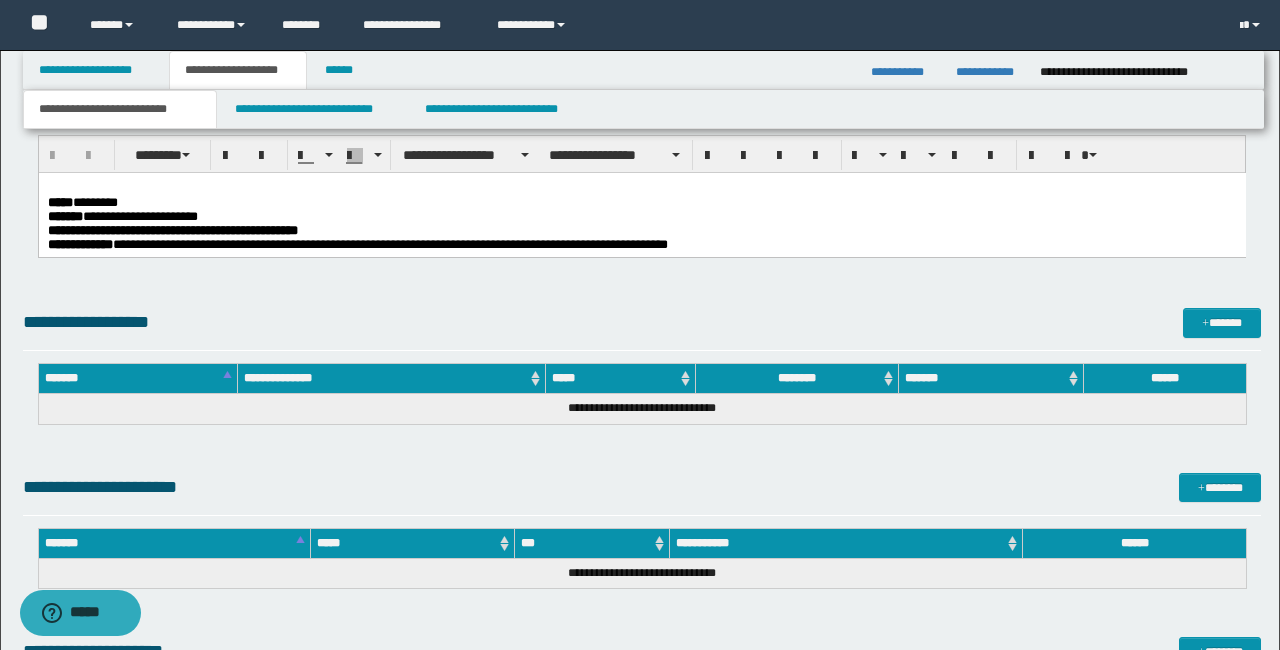 click on "**********" at bounding box center [642, 322] 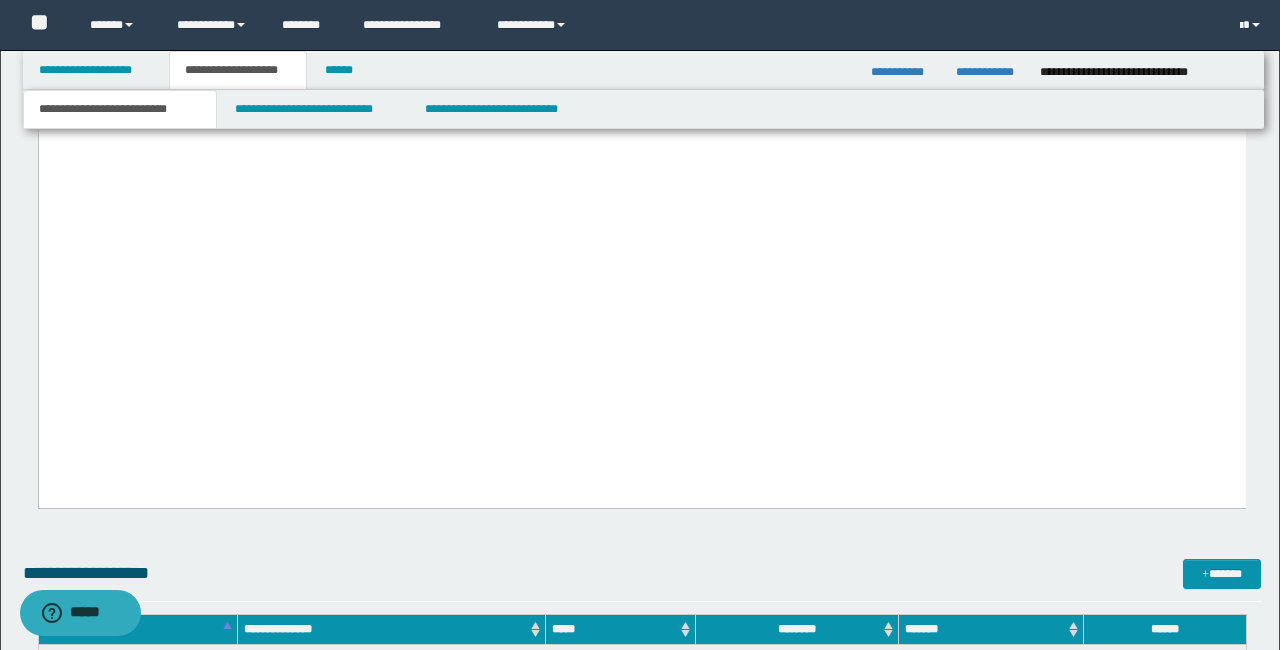 scroll, scrollTop: 4809, scrollLeft: 0, axis: vertical 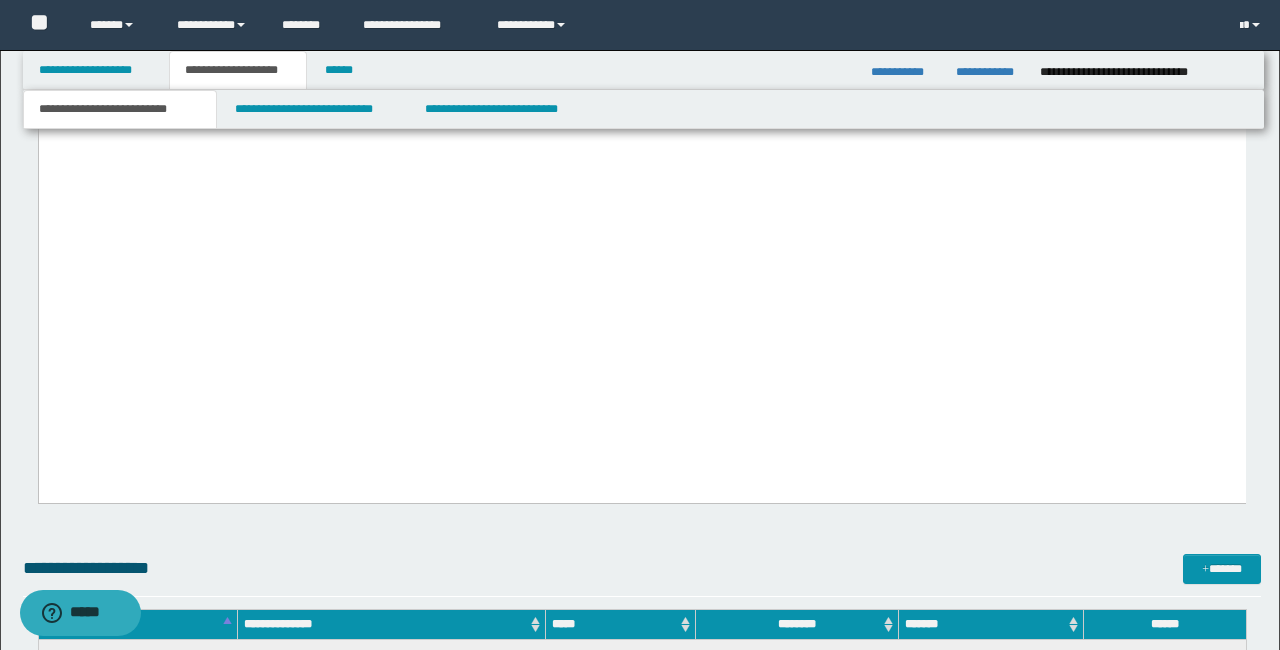 drag, startPoint x: 47, startPoint y: -3500, endPoint x: 406, endPoint y: 458, distance: 3974.2478 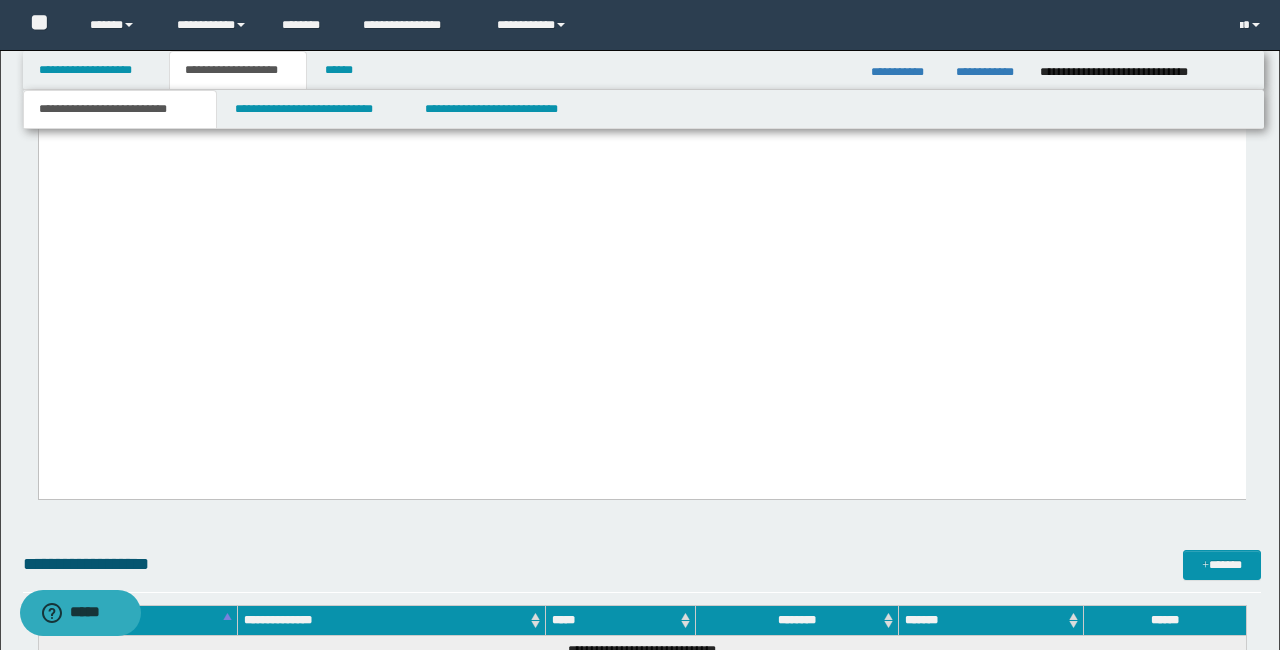 click on "**********" at bounding box center [641, -1869] 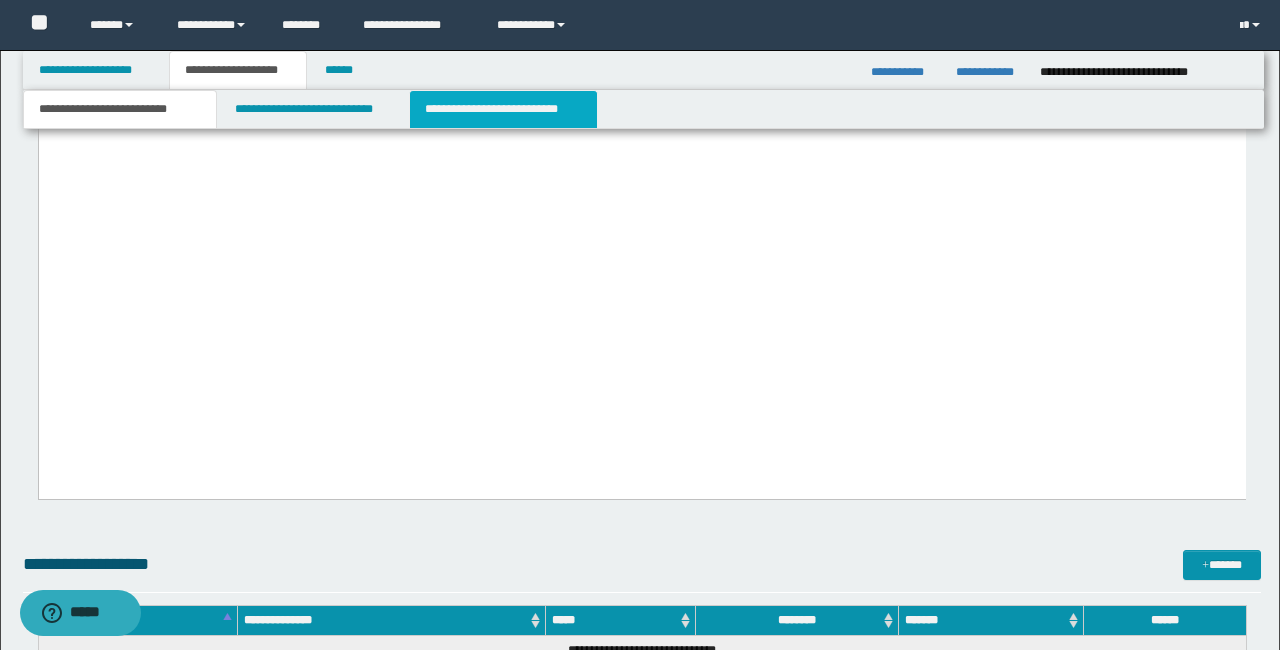 click on "**********" at bounding box center [503, 109] 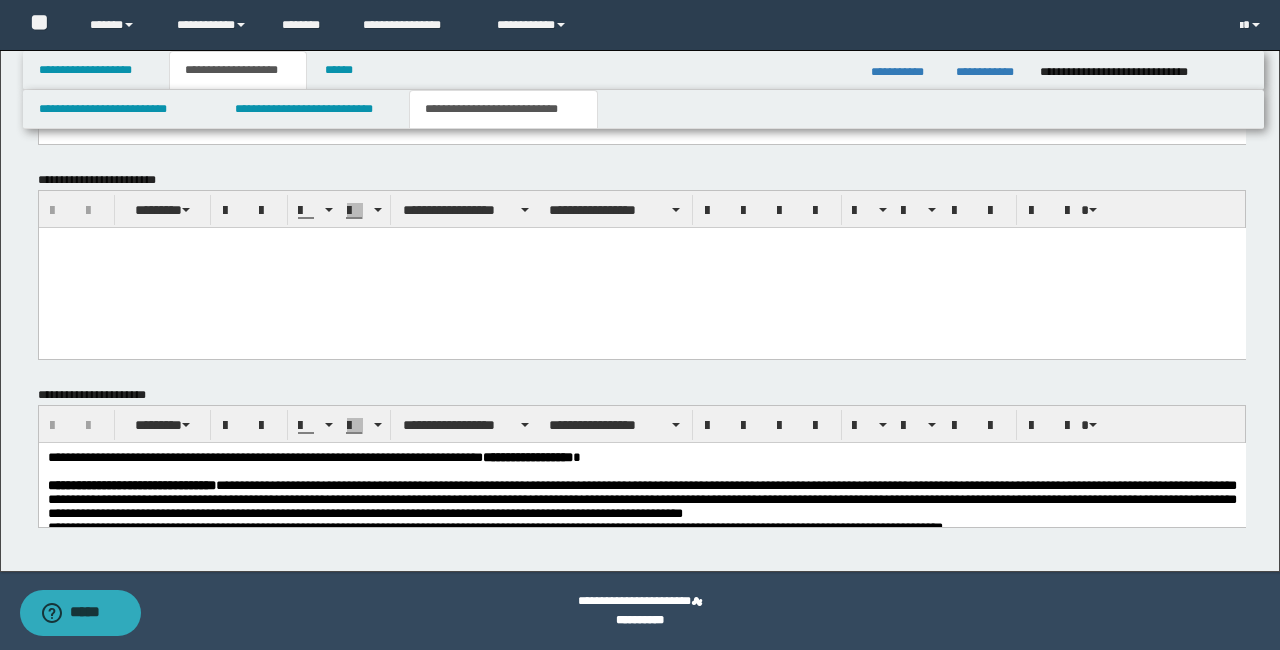 scroll, scrollTop: 3163, scrollLeft: 0, axis: vertical 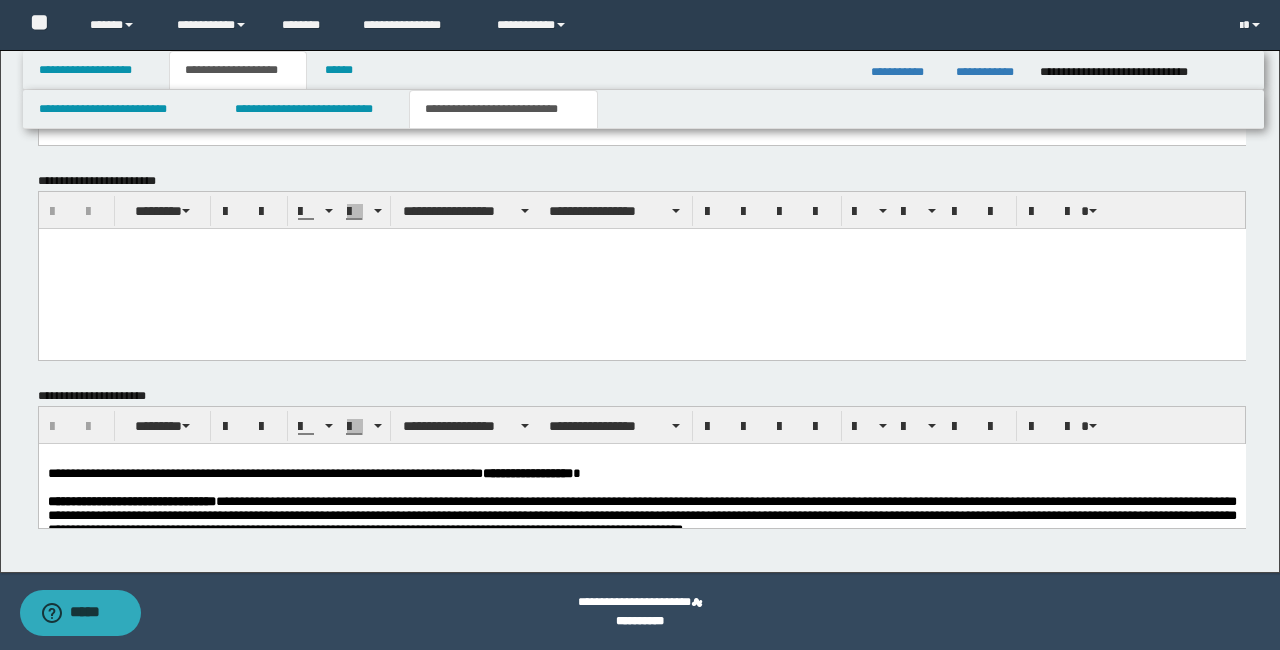click at bounding box center [641, 268] 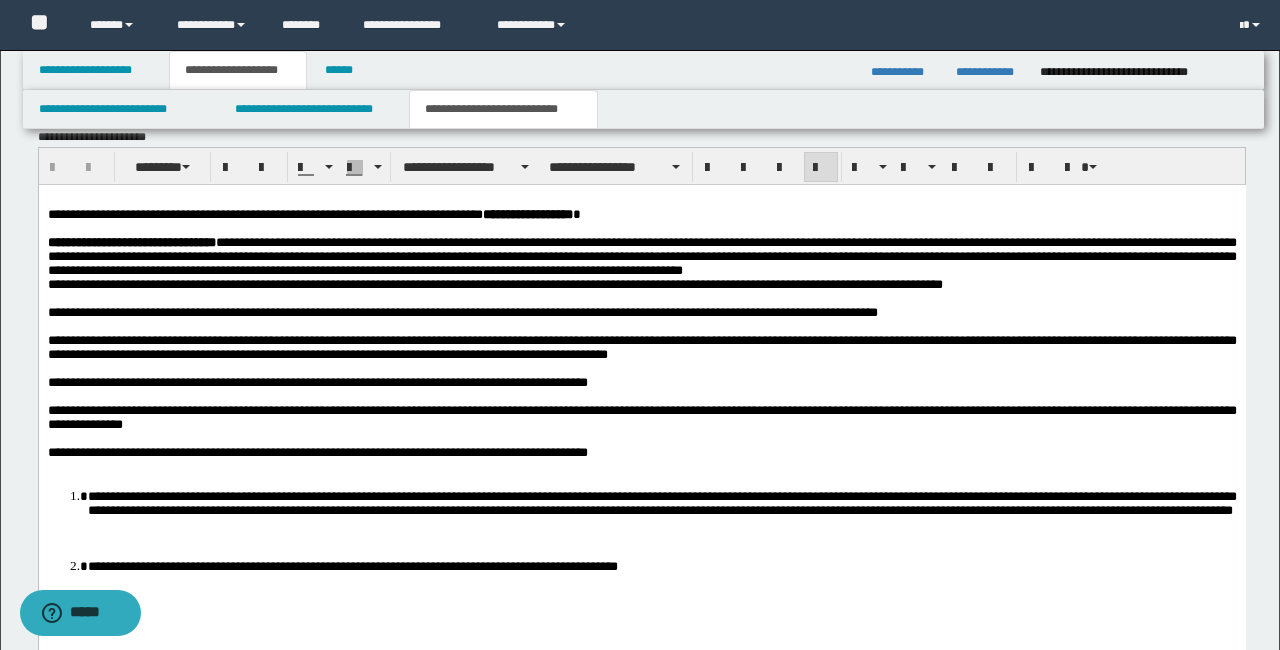 scroll, scrollTop: 3649, scrollLeft: 0, axis: vertical 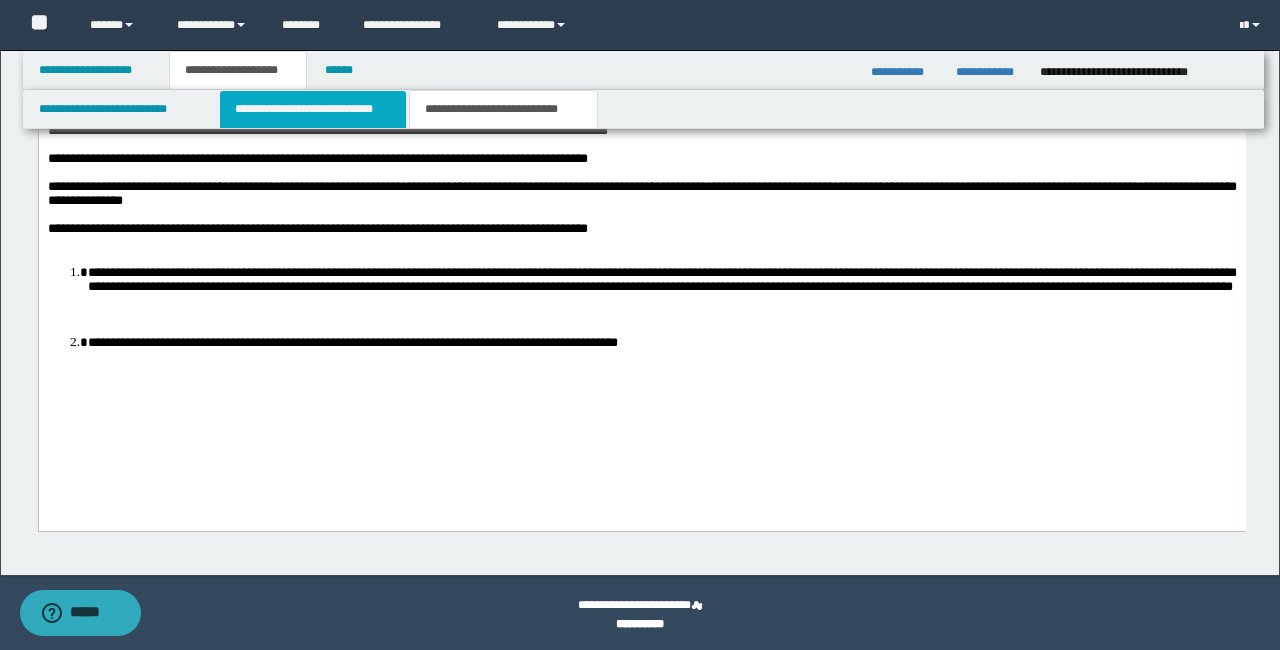 click on "**********" at bounding box center [312, 109] 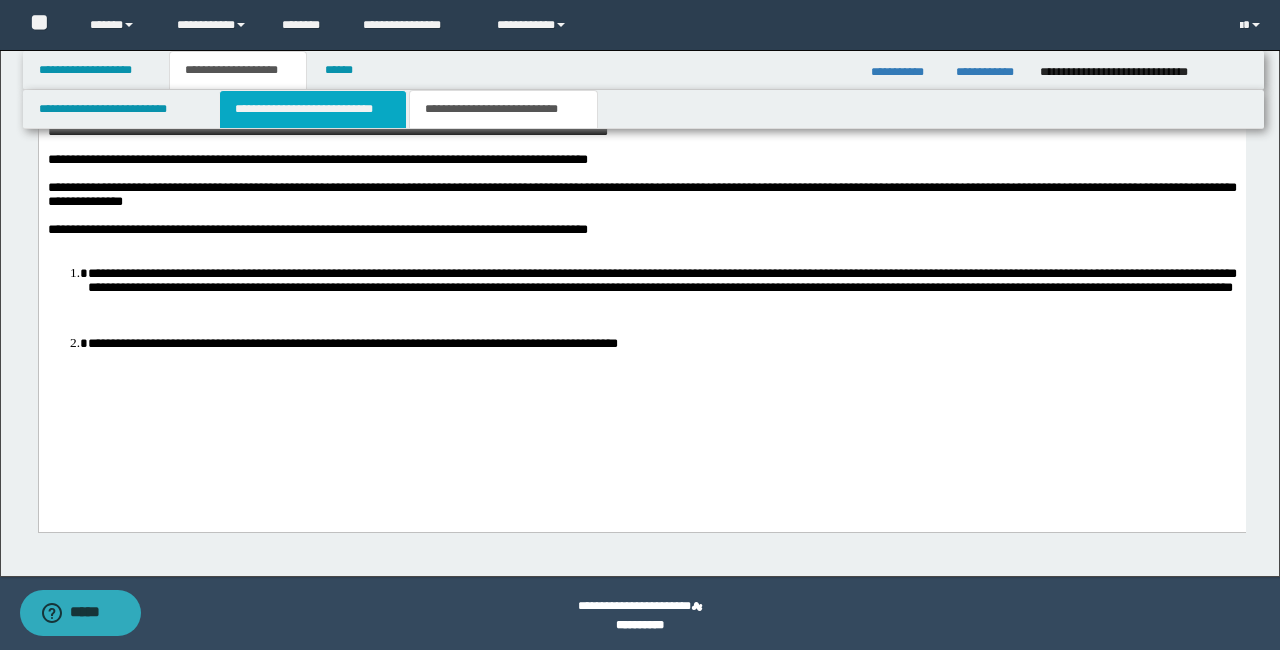 type 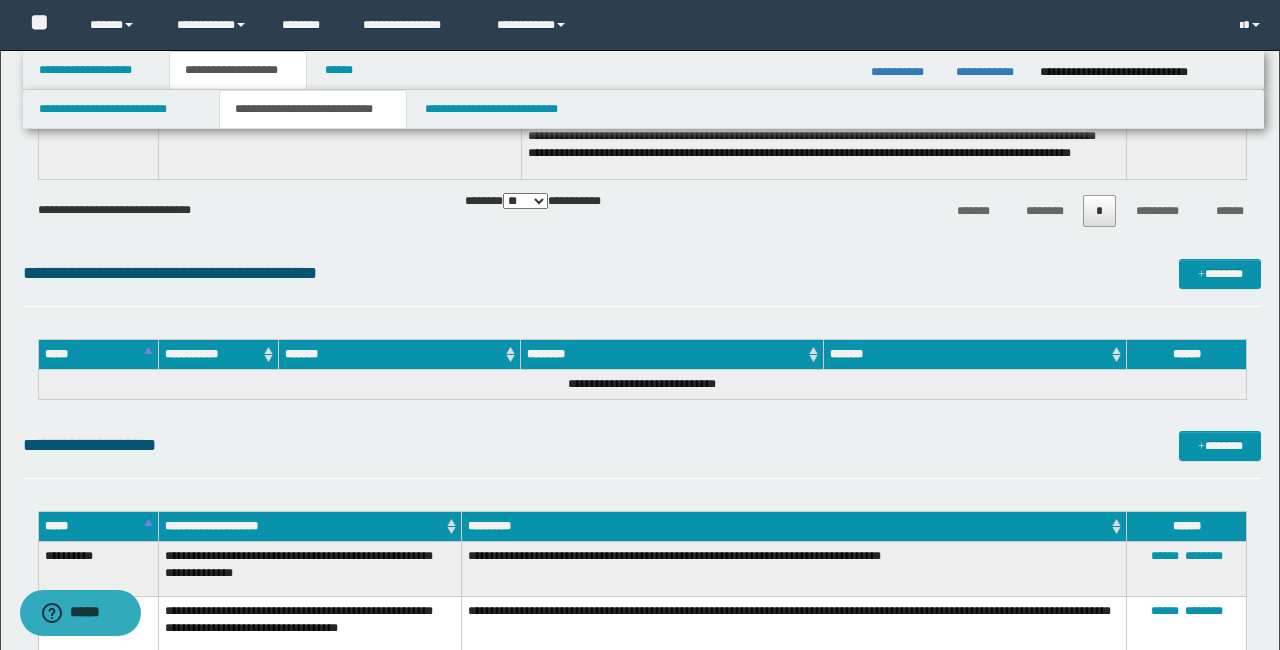 scroll, scrollTop: 5649, scrollLeft: 0, axis: vertical 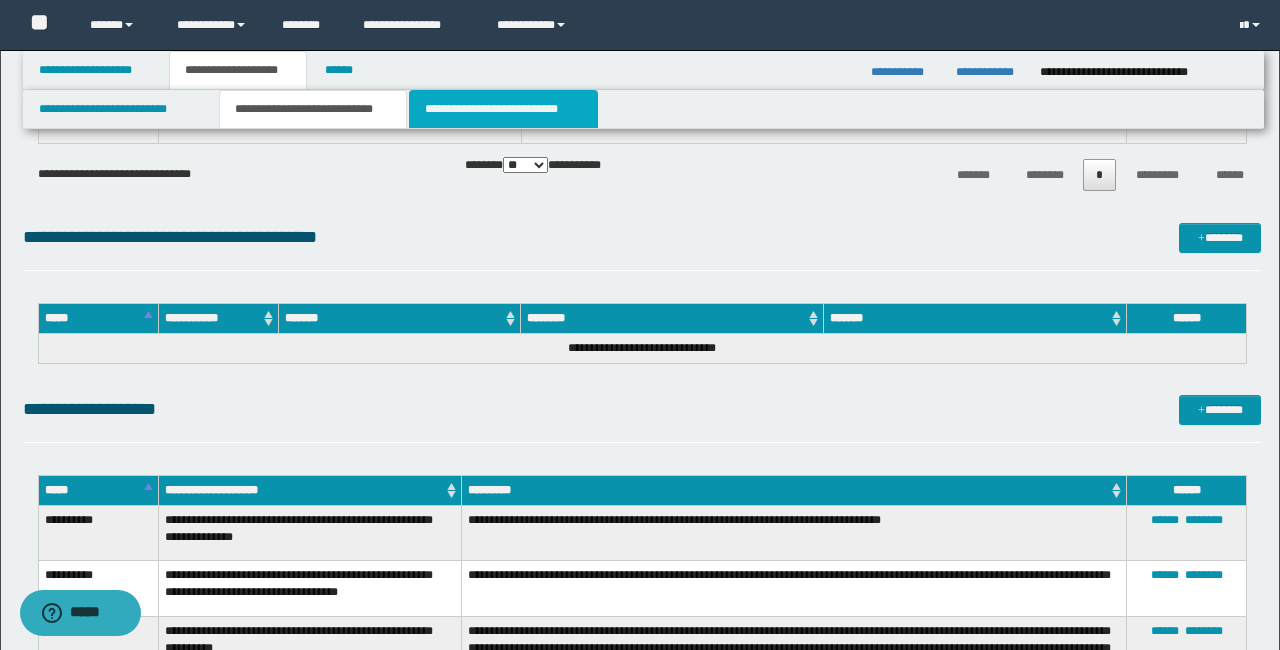 drag, startPoint x: 450, startPoint y: 111, endPoint x: 526, endPoint y: 196, distance: 114.02193 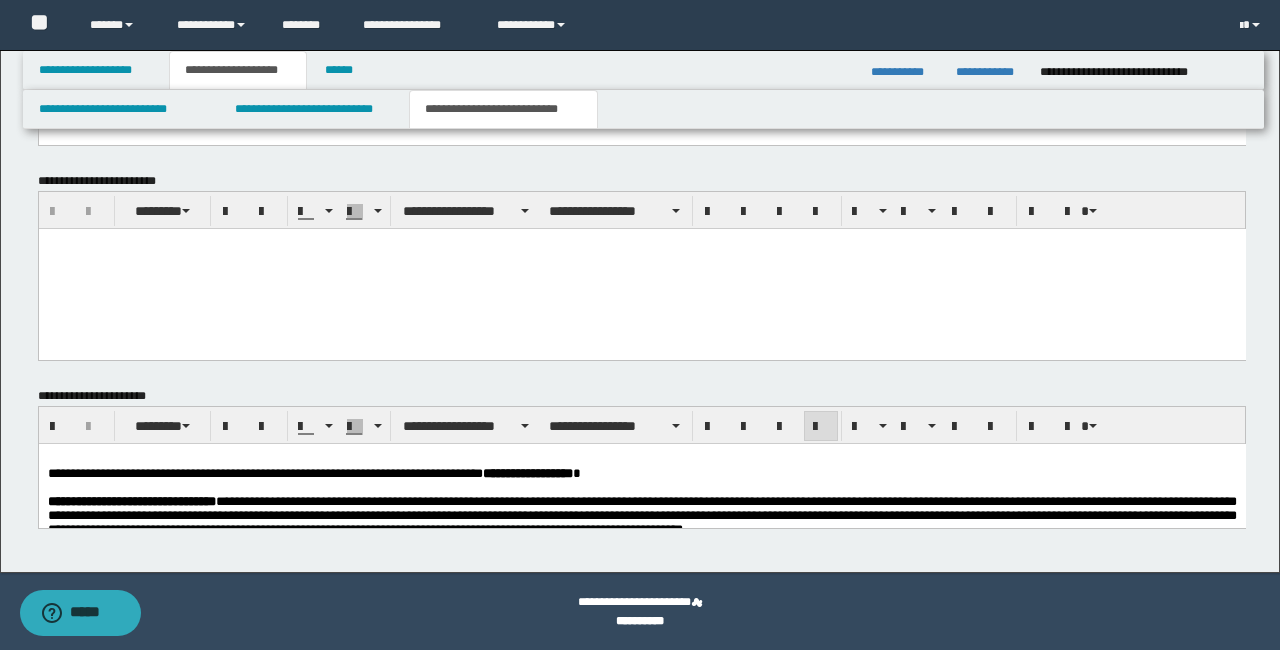 click at bounding box center (641, 268) 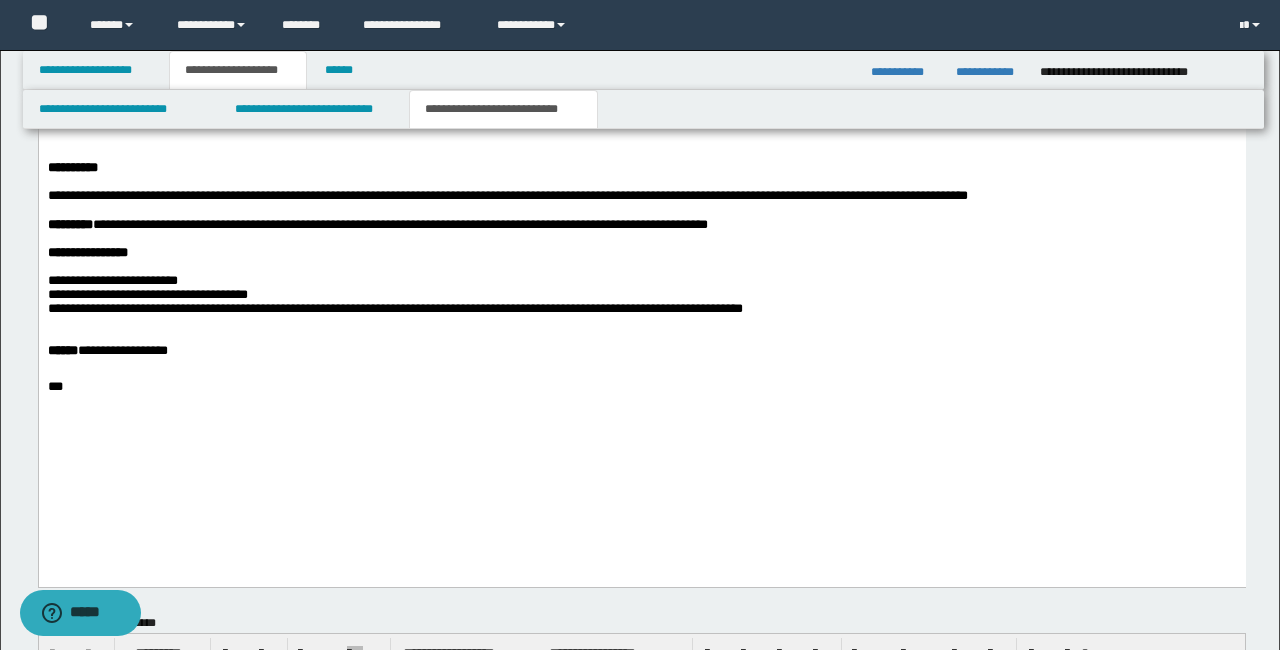 scroll, scrollTop: 2723, scrollLeft: 0, axis: vertical 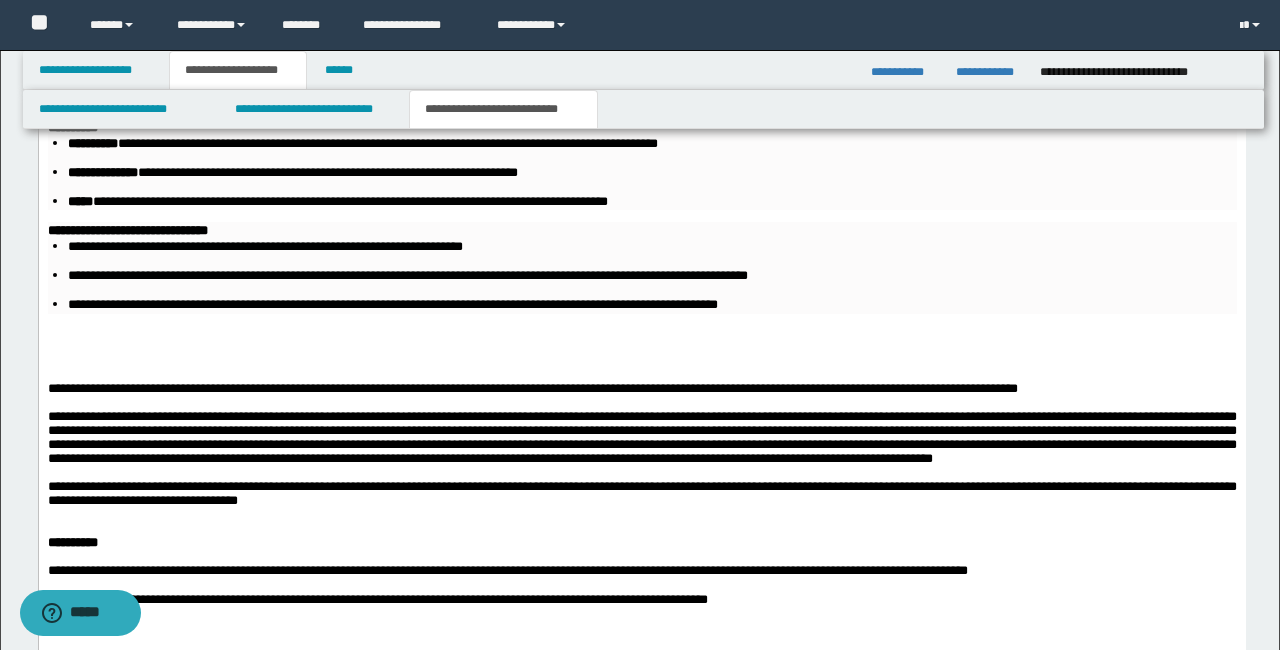 click at bounding box center (641, 347) 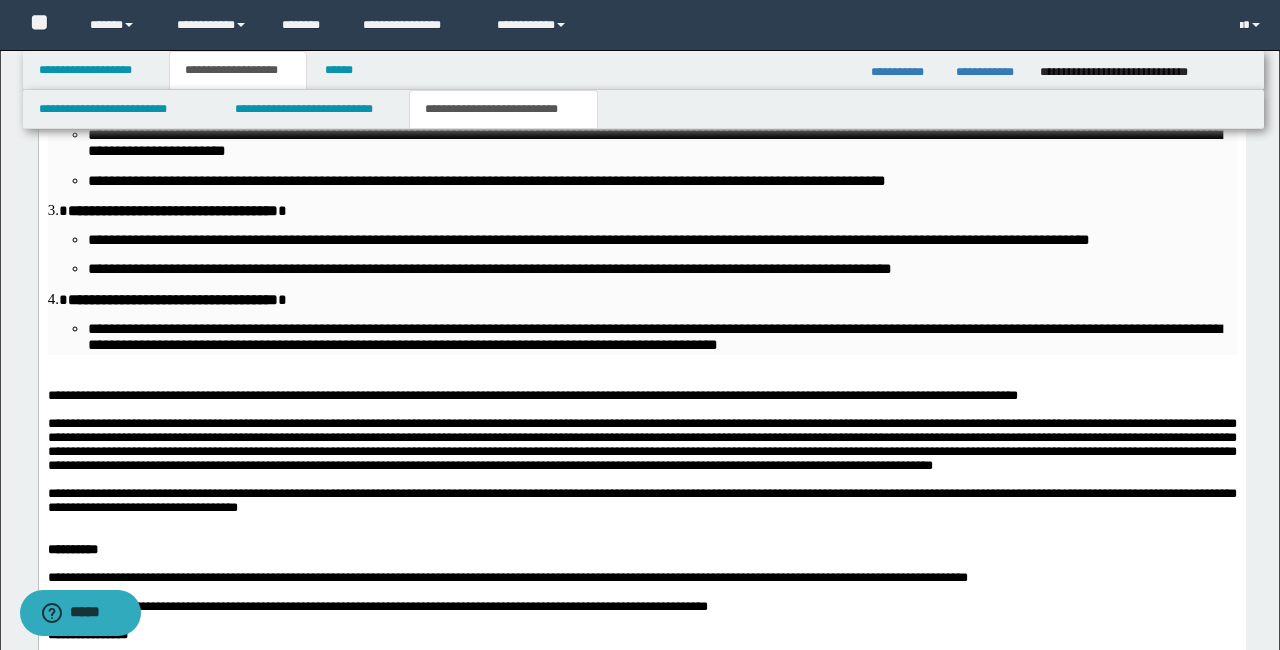 scroll, scrollTop: 2770, scrollLeft: 0, axis: vertical 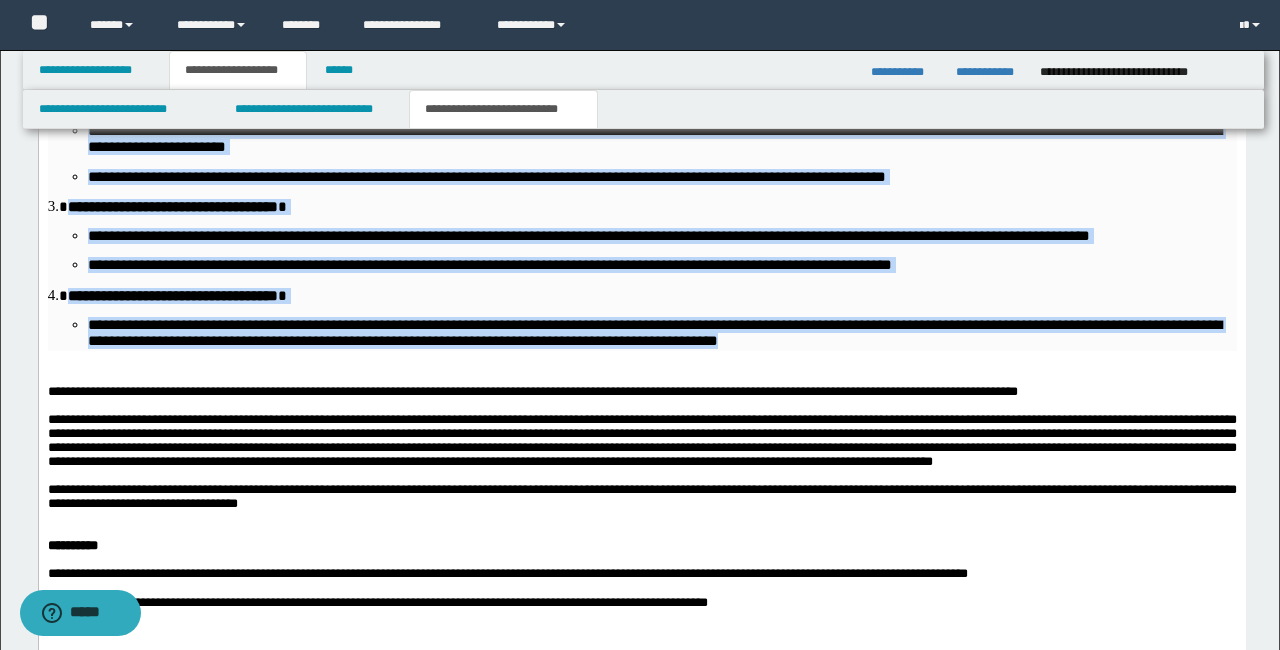 drag, startPoint x: 1038, startPoint y: 392, endPoint x: 31, endPoint y: 53, distance: 1062.53 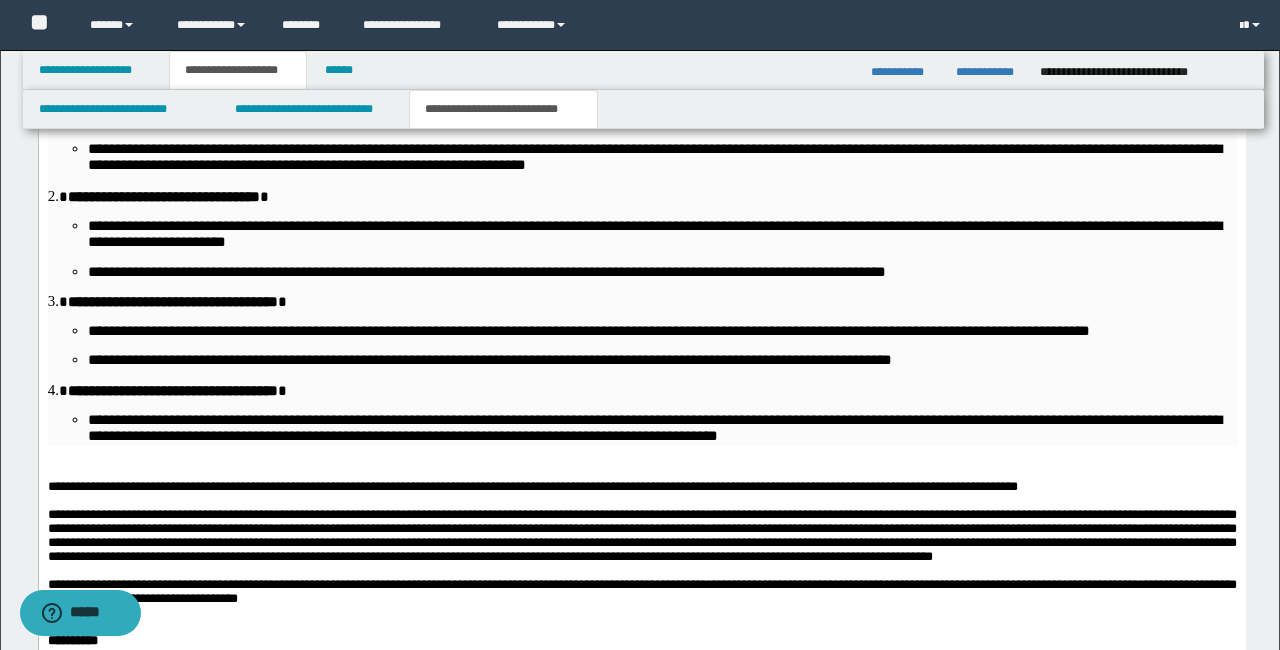 scroll, scrollTop: 2674, scrollLeft: 0, axis: vertical 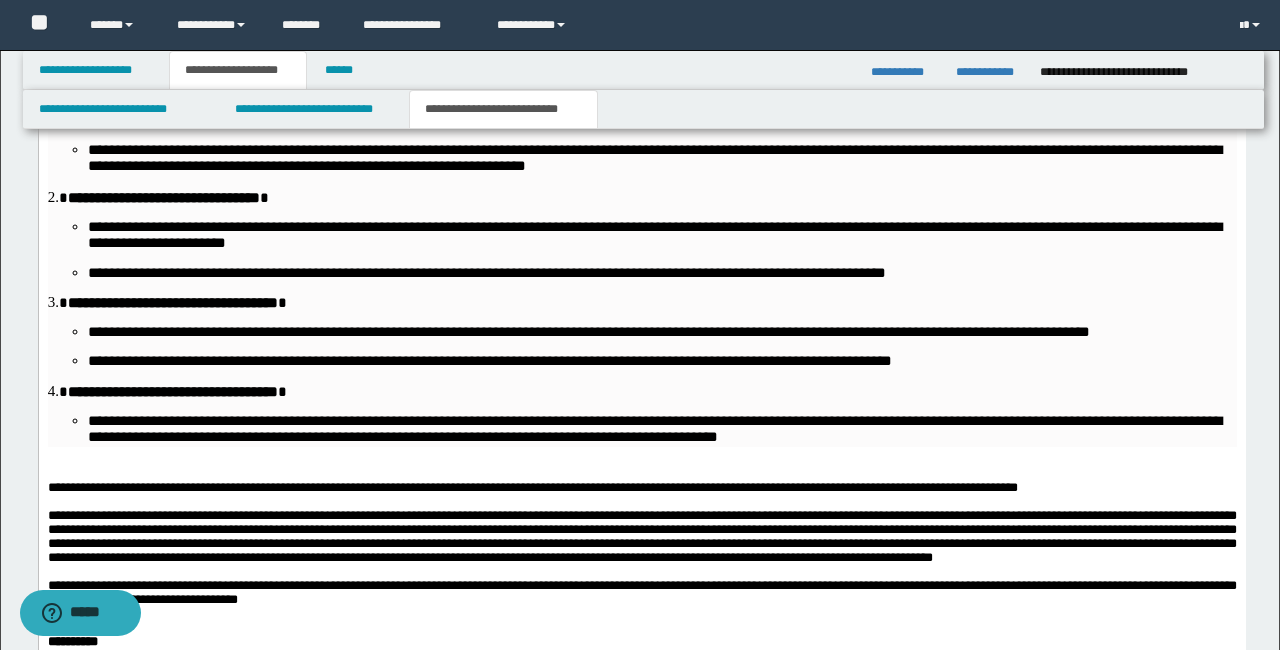 click on "**********" at bounding box center [661, 430] 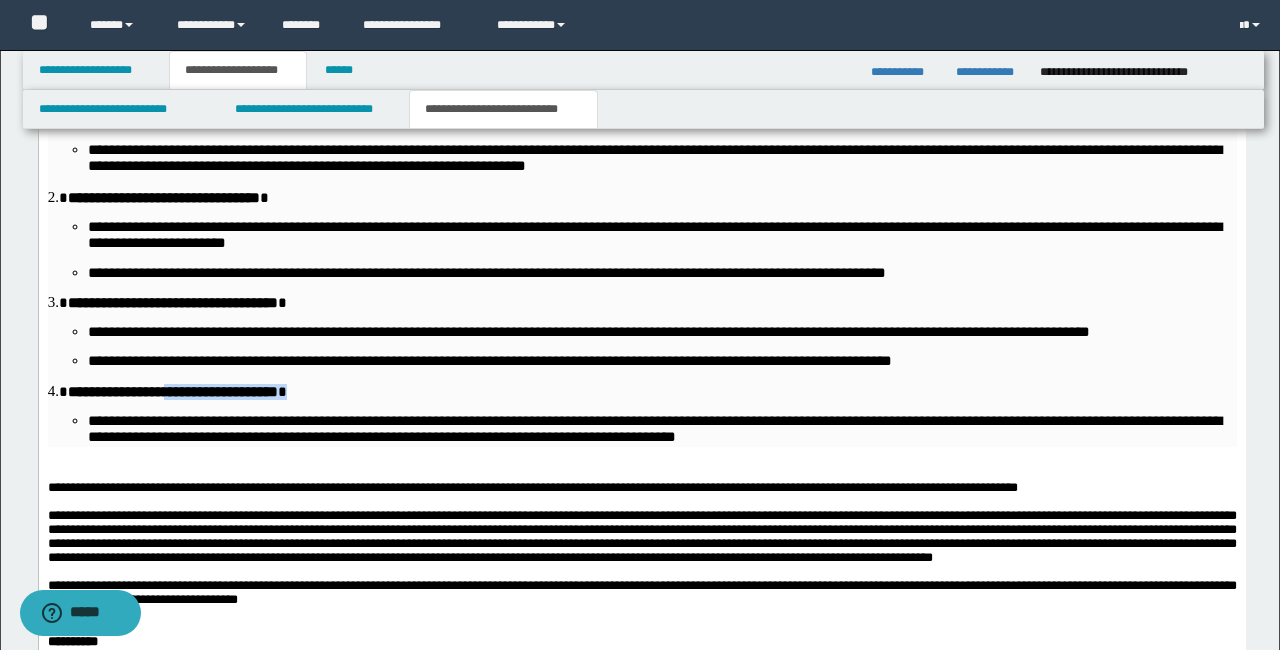 drag, startPoint x: 345, startPoint y: 413, endPoint x: 194, endPoint y: 416, distance: 151.0298 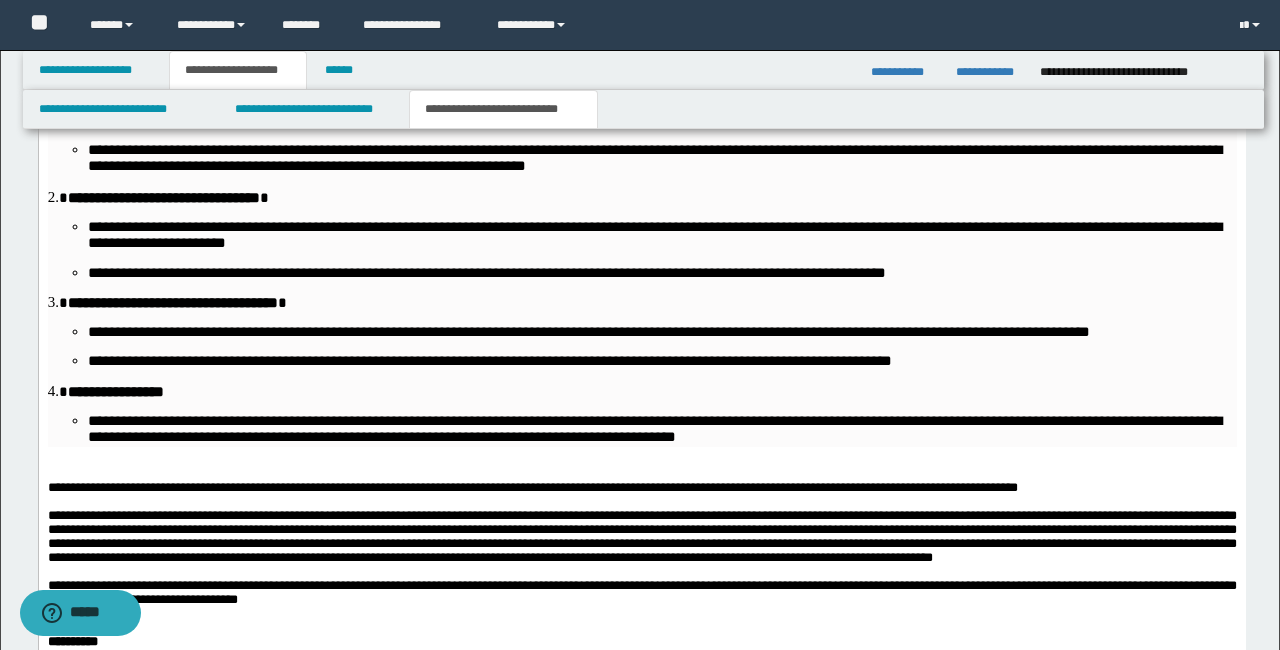 click on "**********" at bounding box center (661, 430) 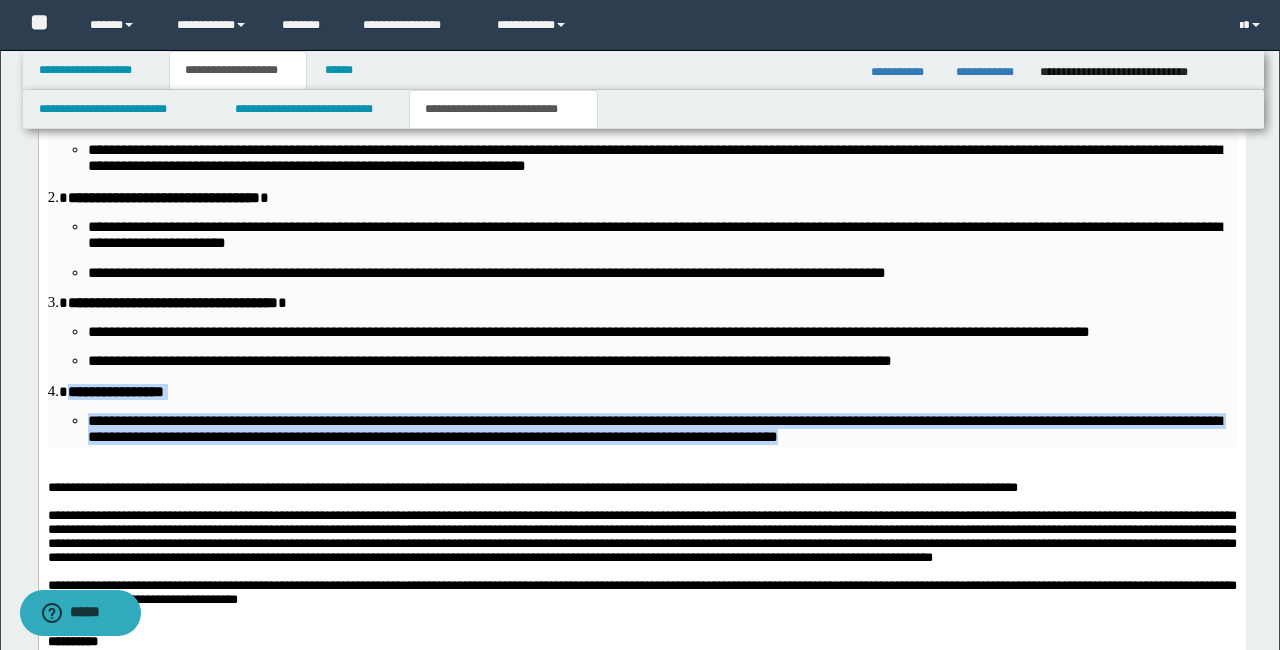 drag, startPoint x: 822, startPoint y: 455, endPoint x: 49, endPoint y: 416, distance: 773.9832 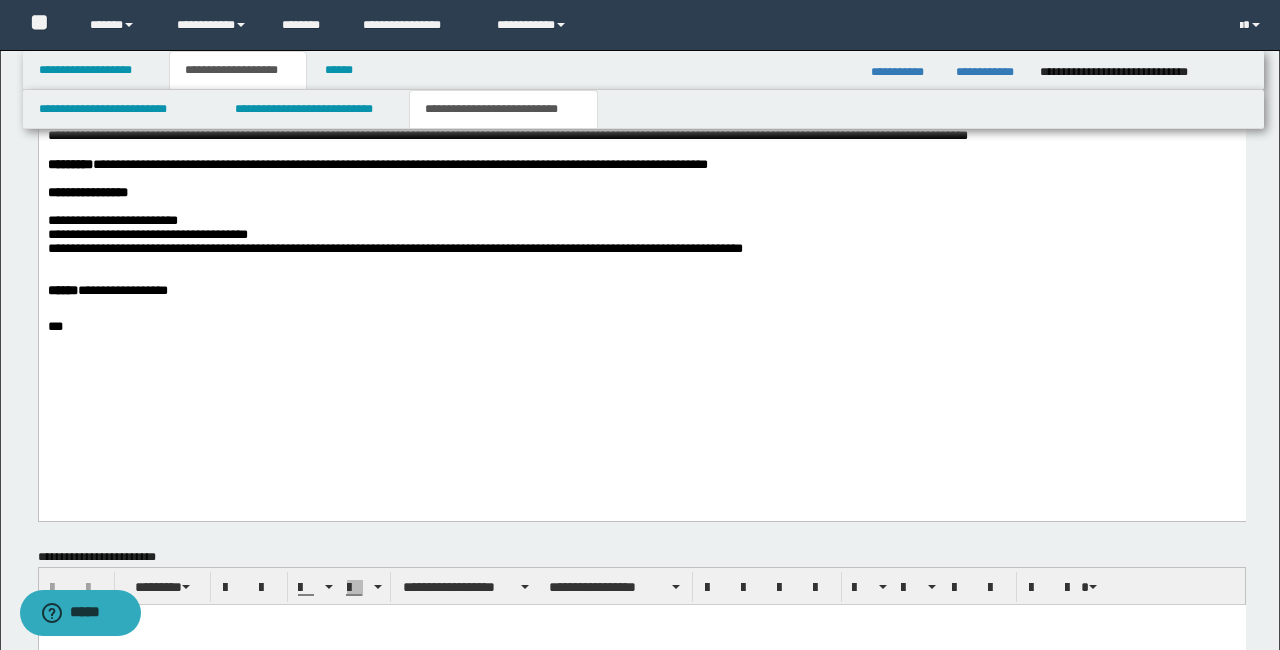 scroll, scrollTop: 3129, scrollLeft: 0, axis: vertical 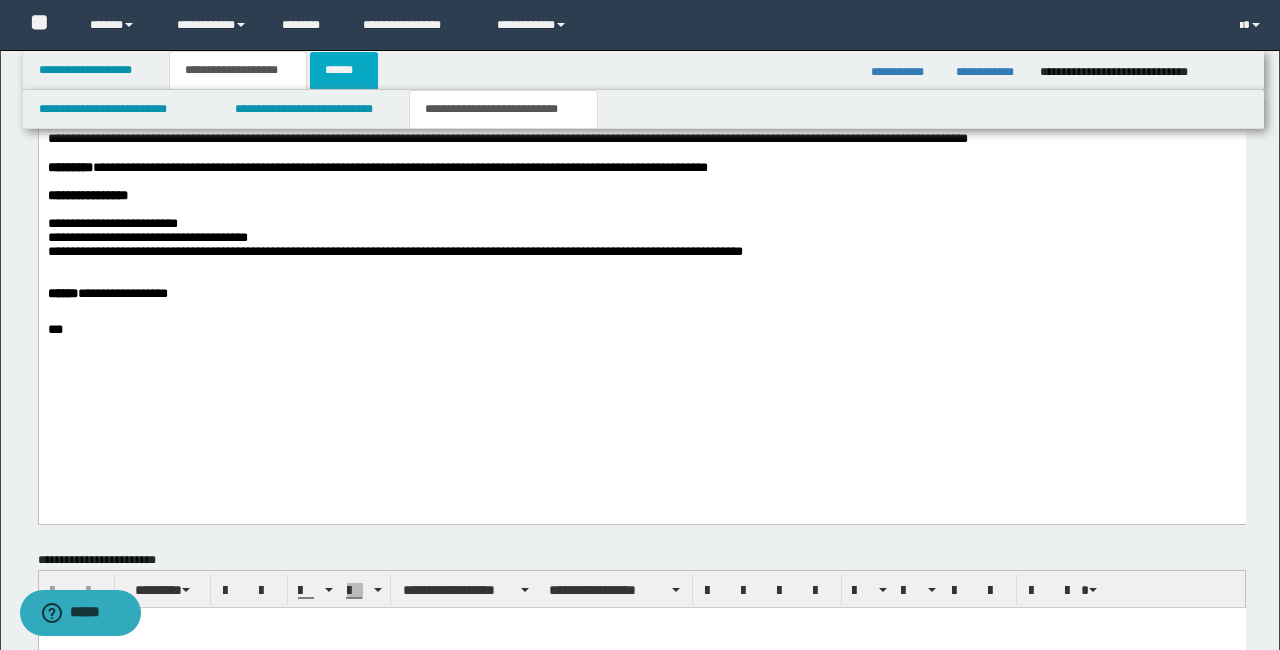 click on "******" at bounding box center (344, 70) 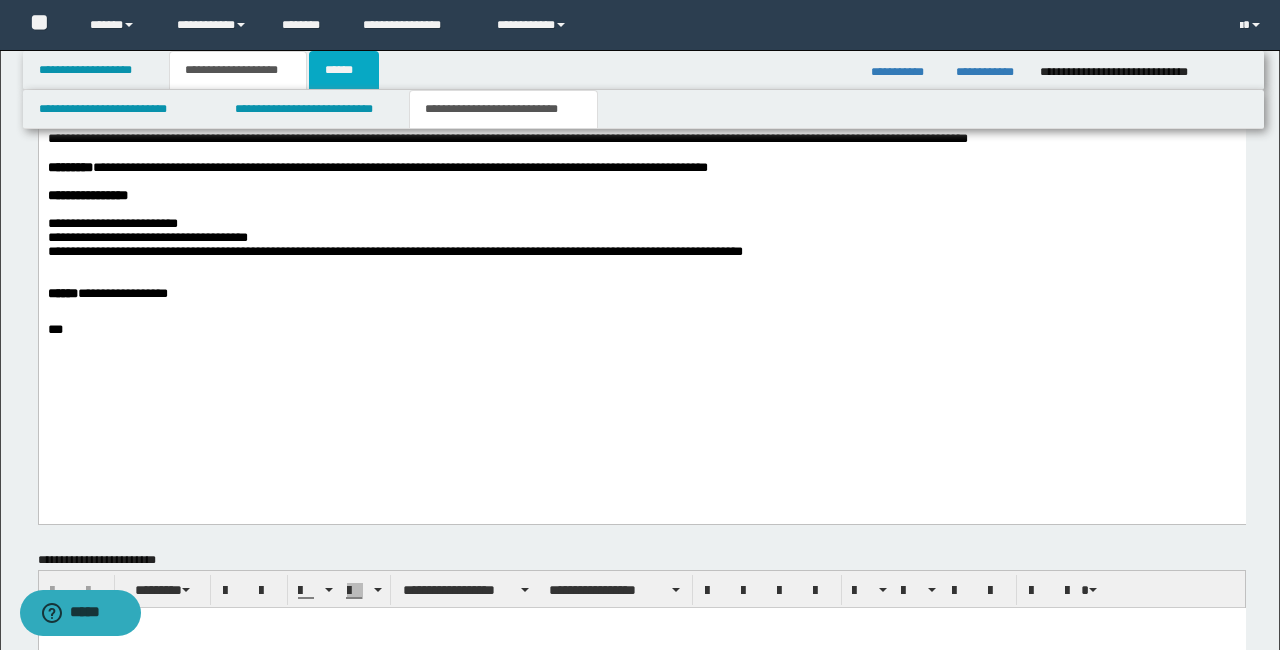 scroll, scrollTop: 0, scrollLeft: 0, axis: both 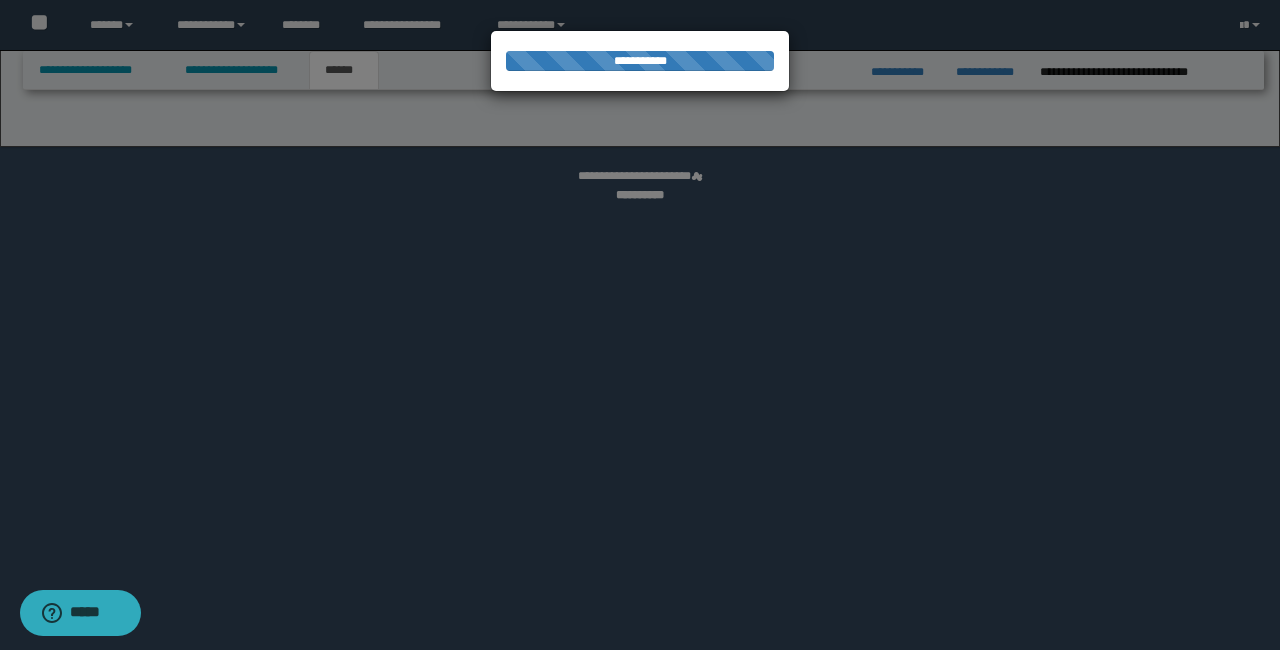 select on "*" 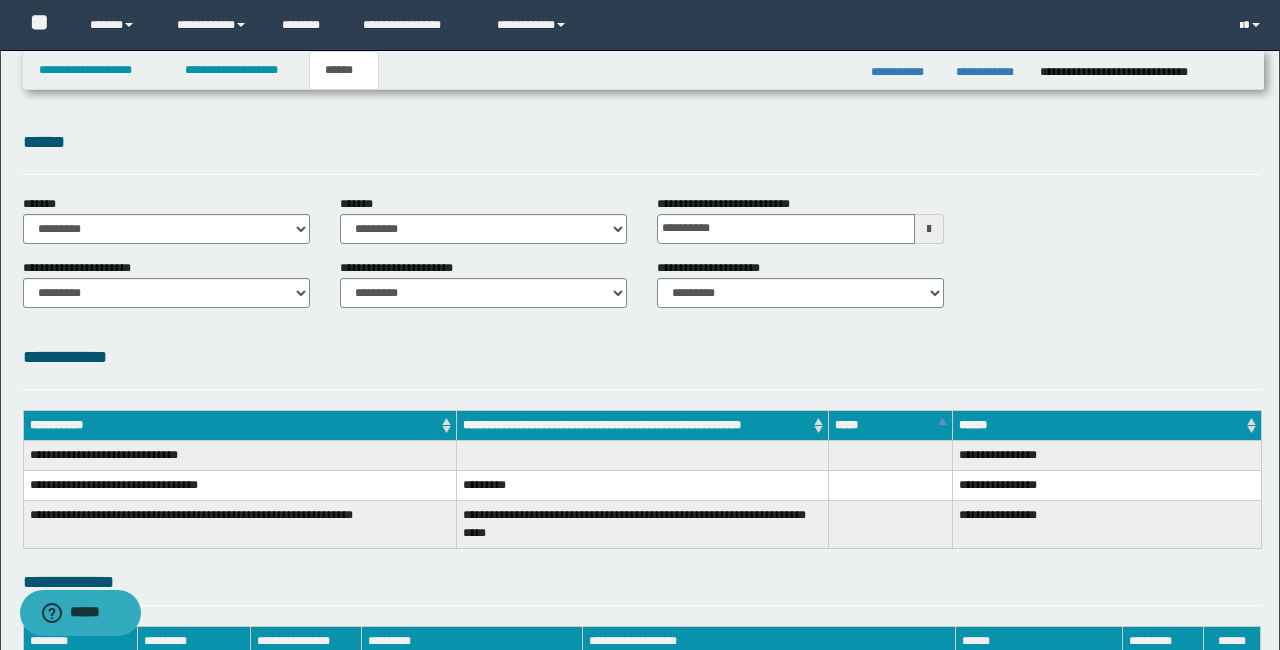 scroll, scrollTop: 290, scrollLeft: 0, axis: vertical 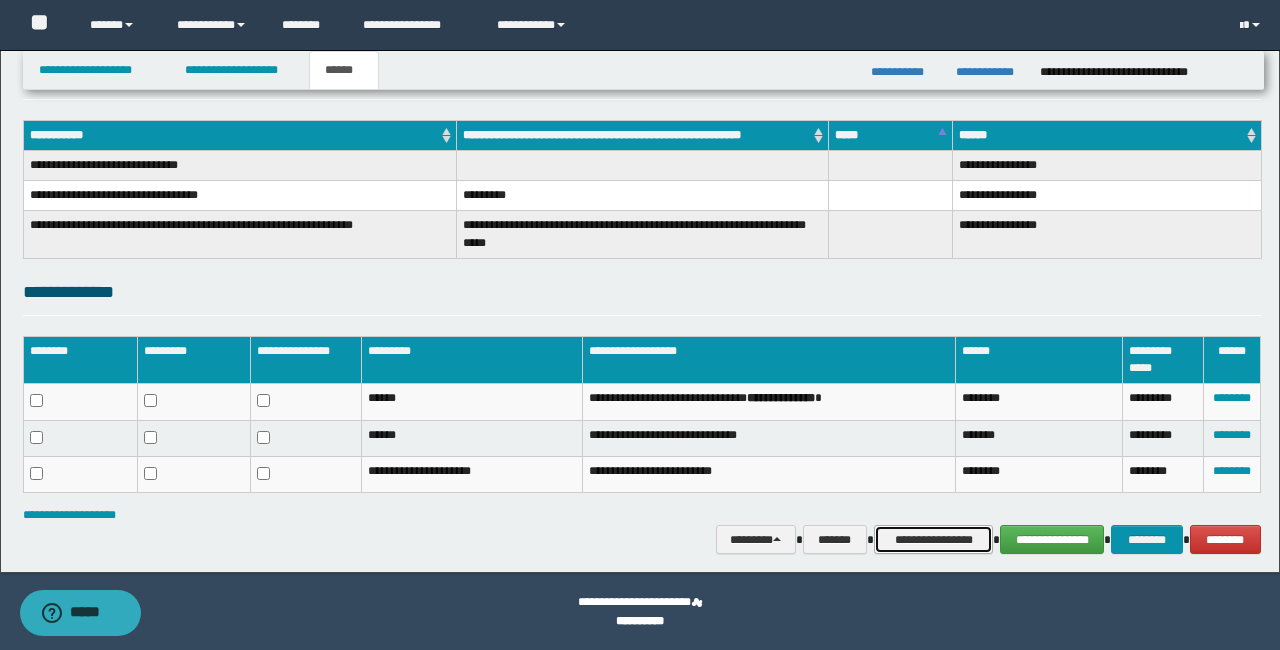 click on "**********" at bounding box center (933, 540) 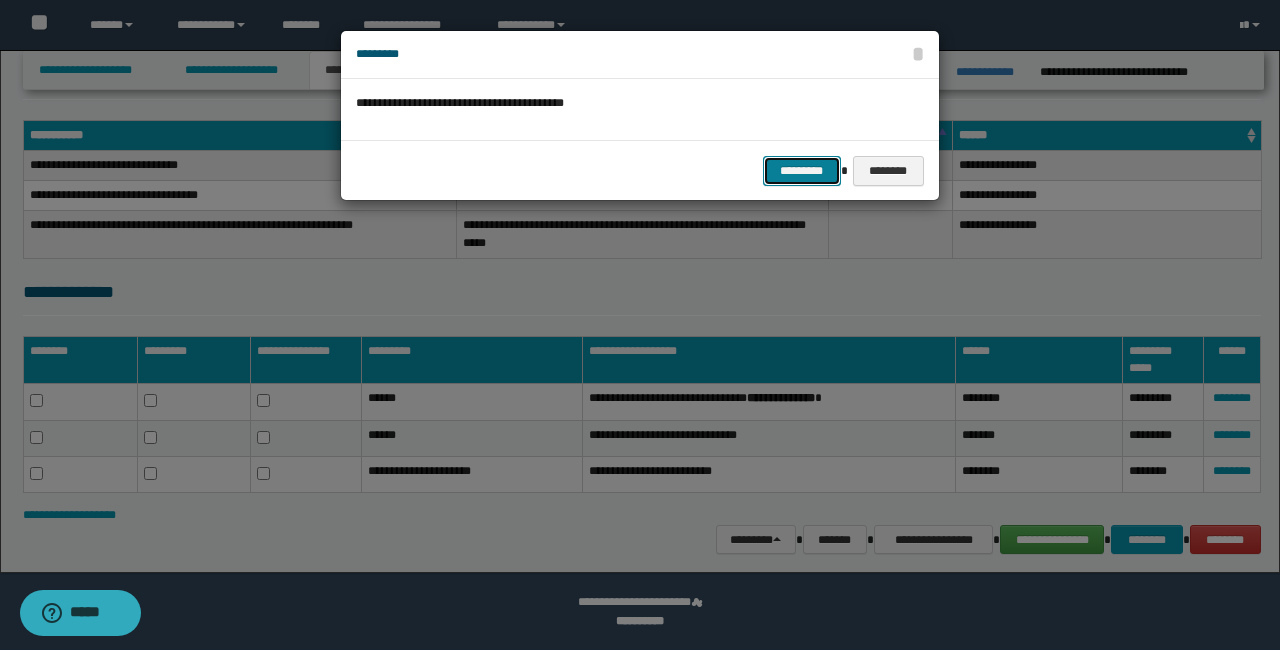 click on "*********" at bounding box center (802, 171) 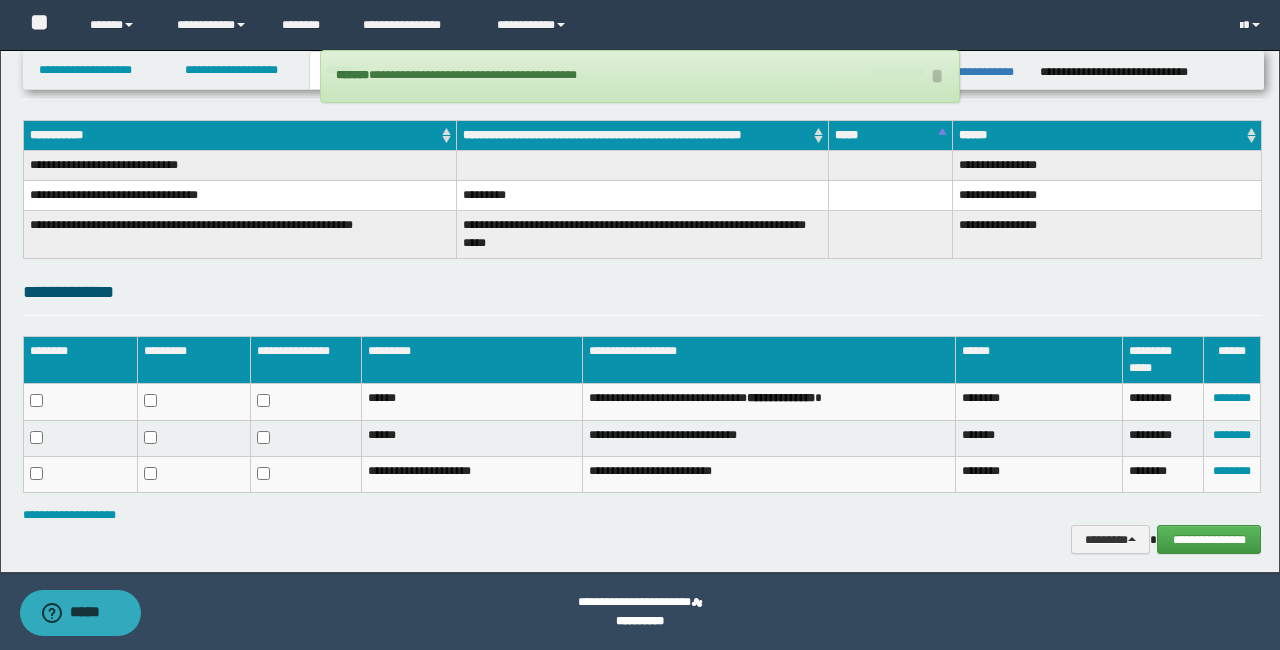 click on "**********" at bounding box center (642, 196) 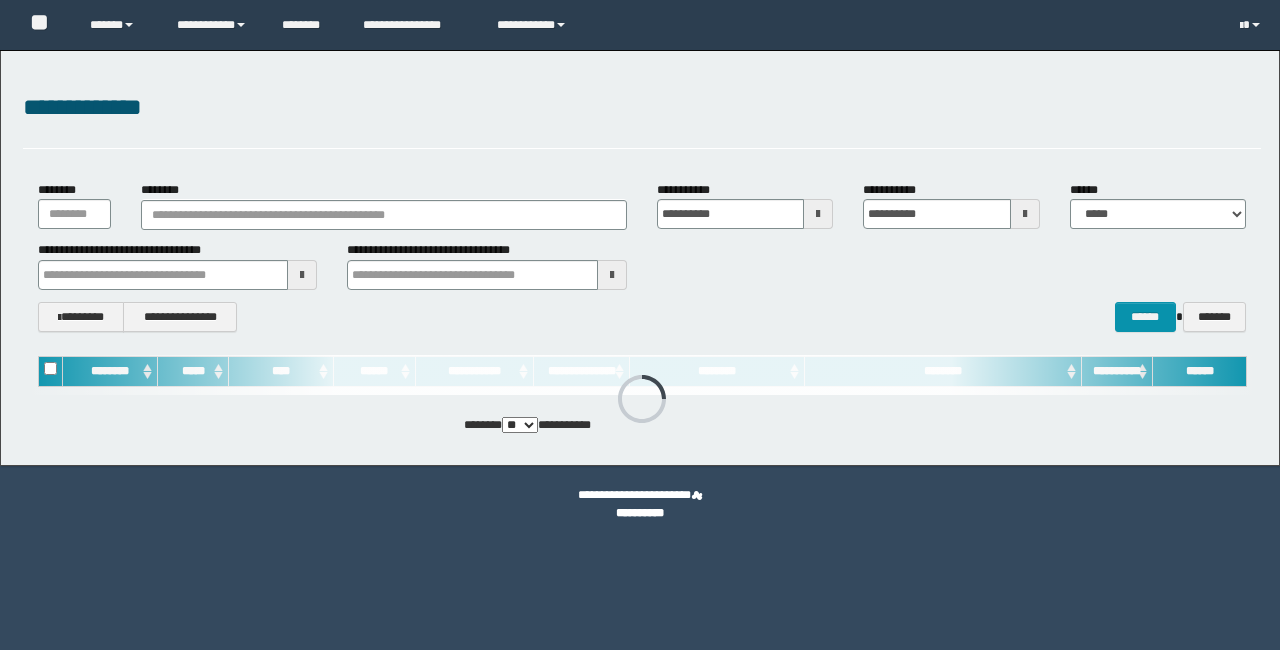 scroll, scrollTop: 0, scrollLeft: 0, axis: both 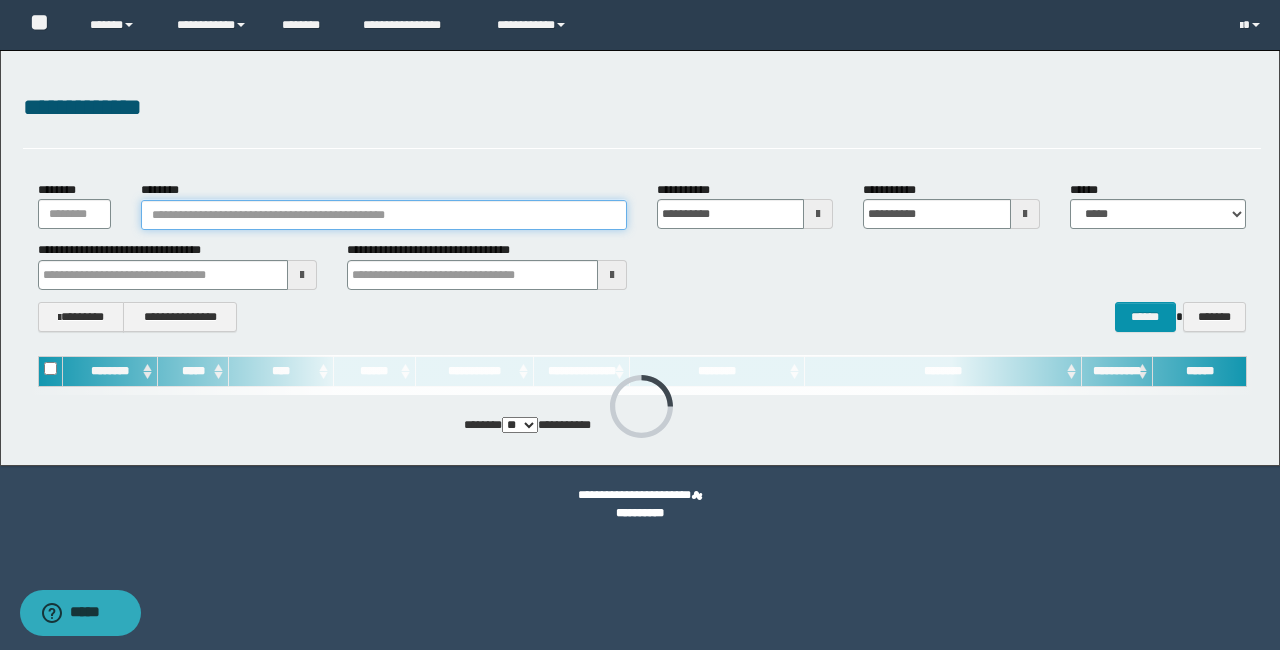 click on "********" at bounding box center [384, 215] 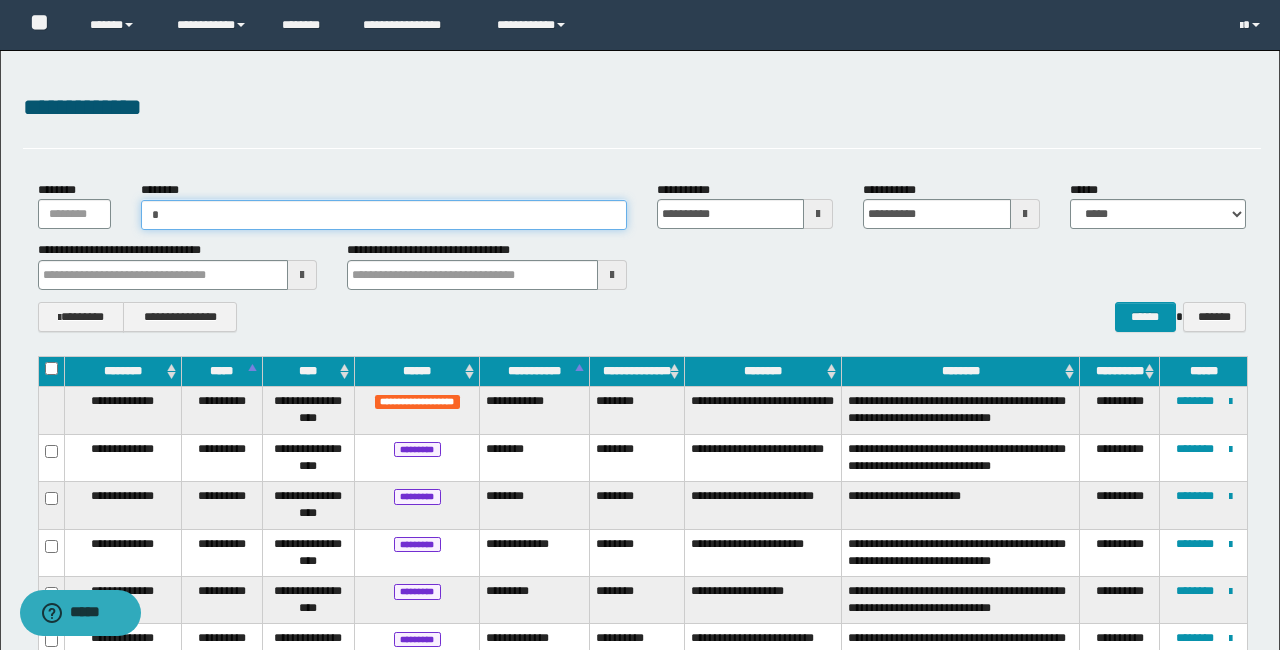 type on "**" 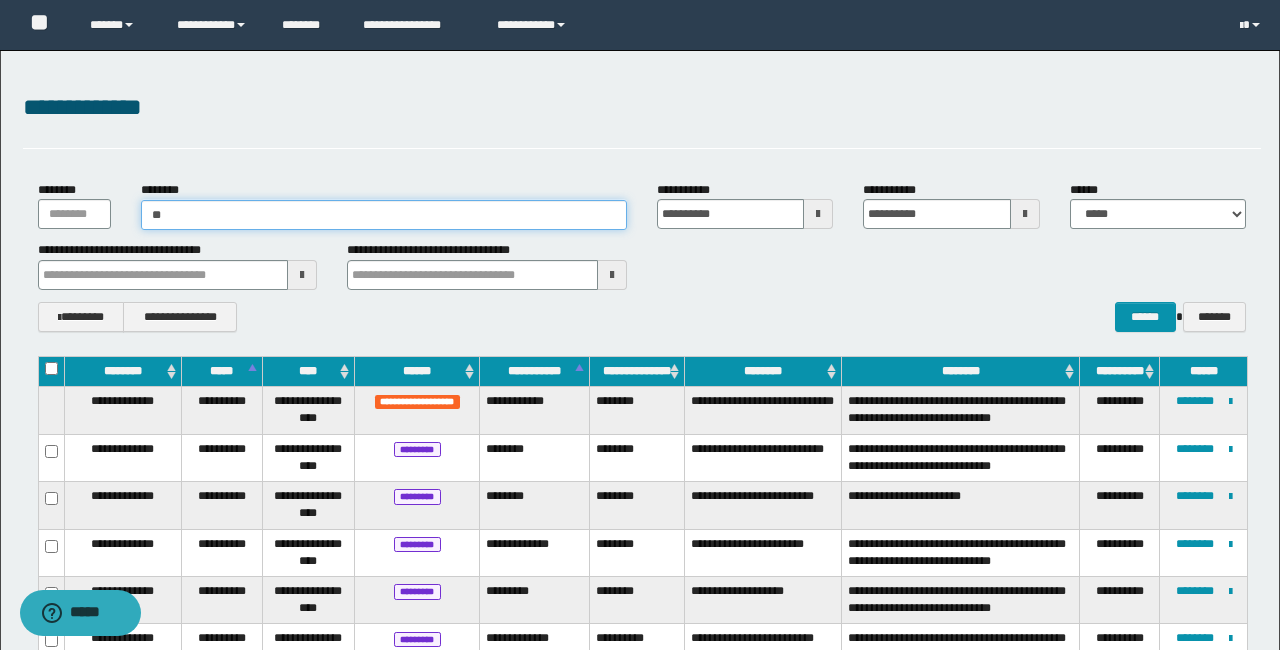 type on "**" 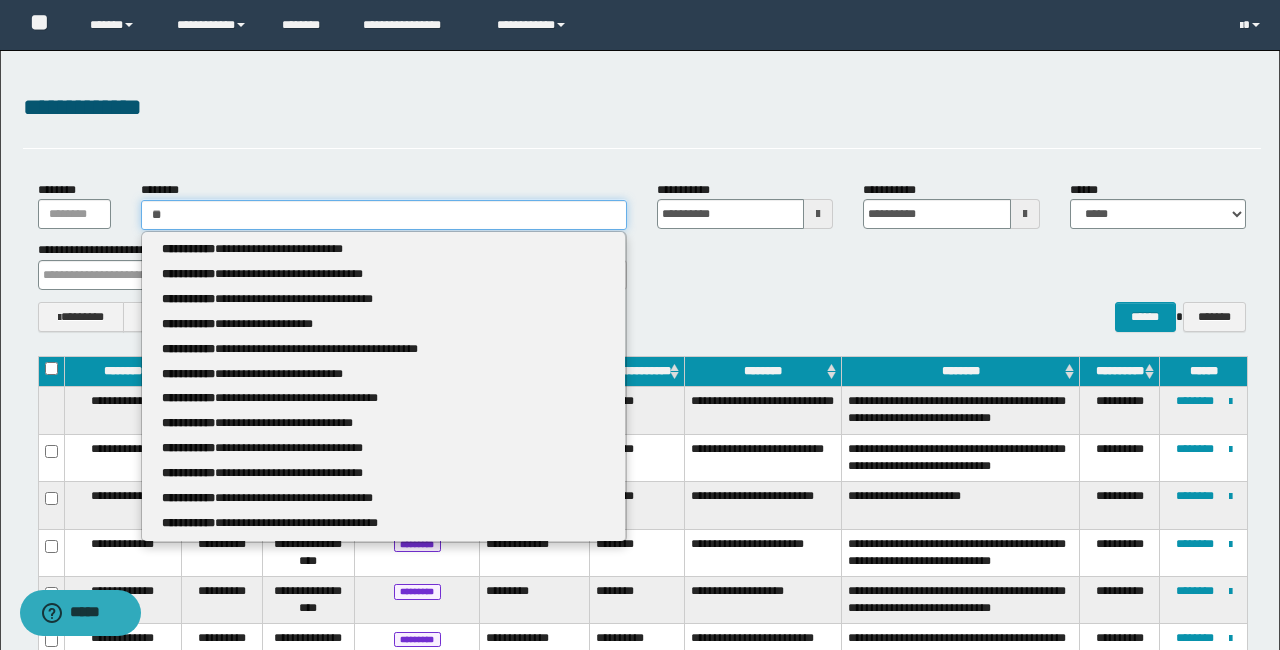 type 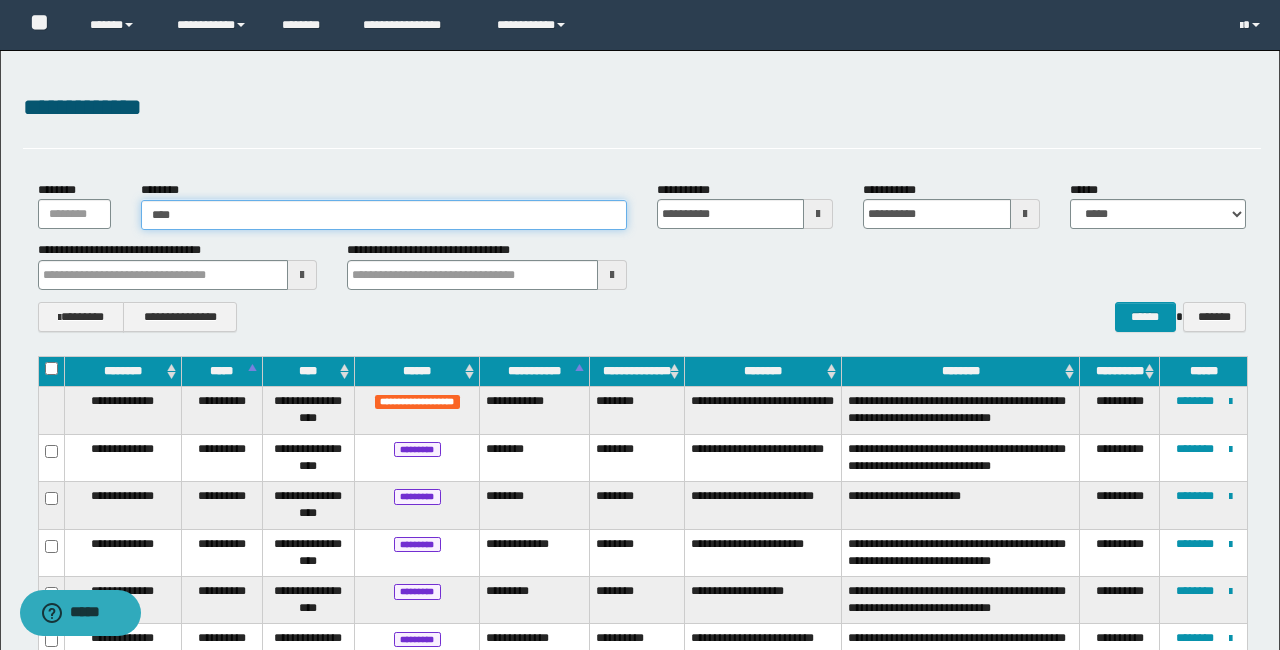 type on "*****" 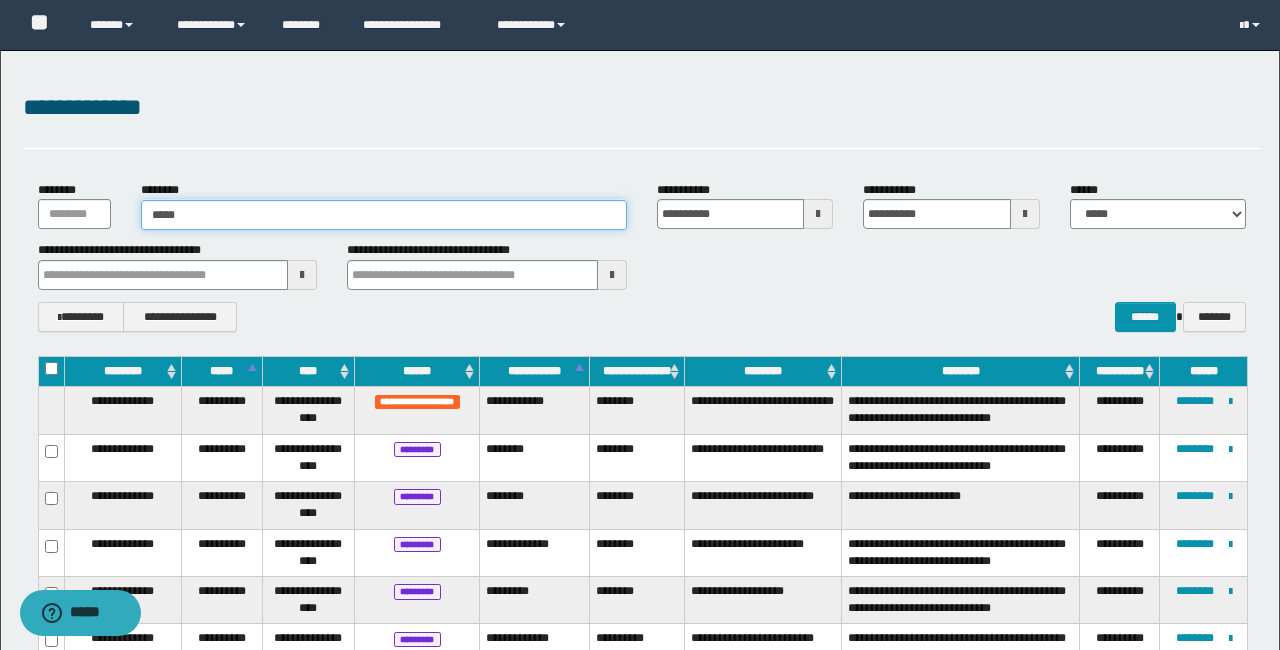 type on "*****" 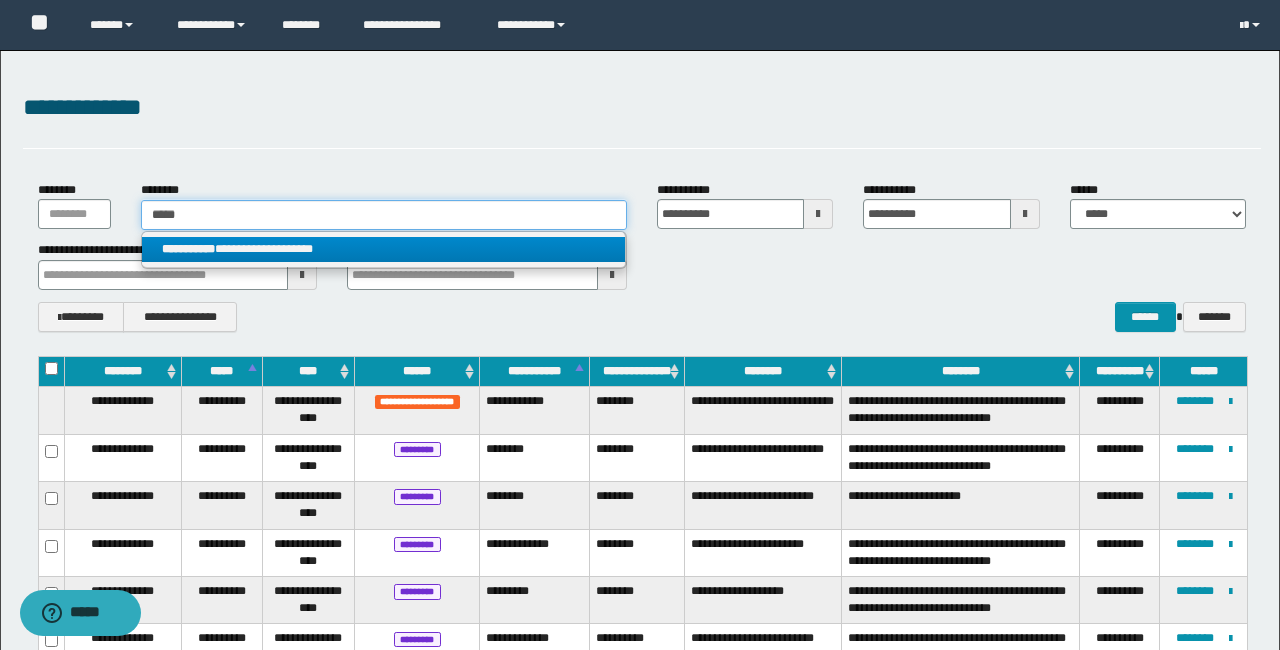 scroll, scrollTop: 1, scrollLeft: 0, axis: vertical 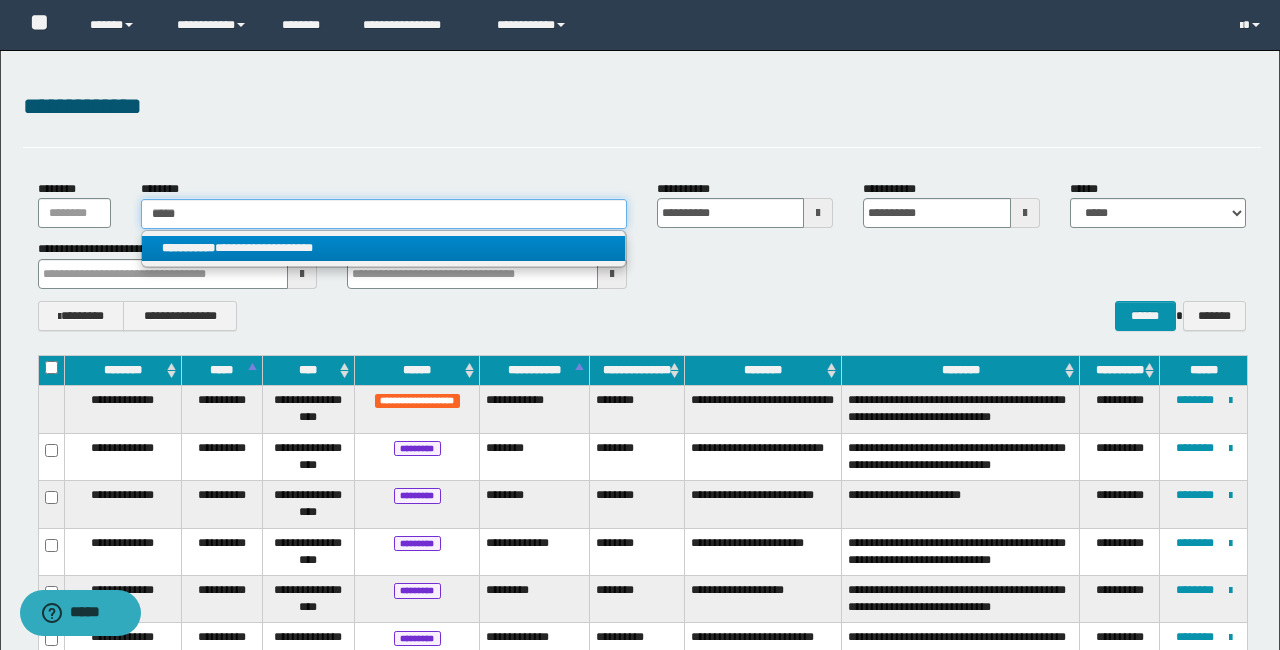 type on "*****" 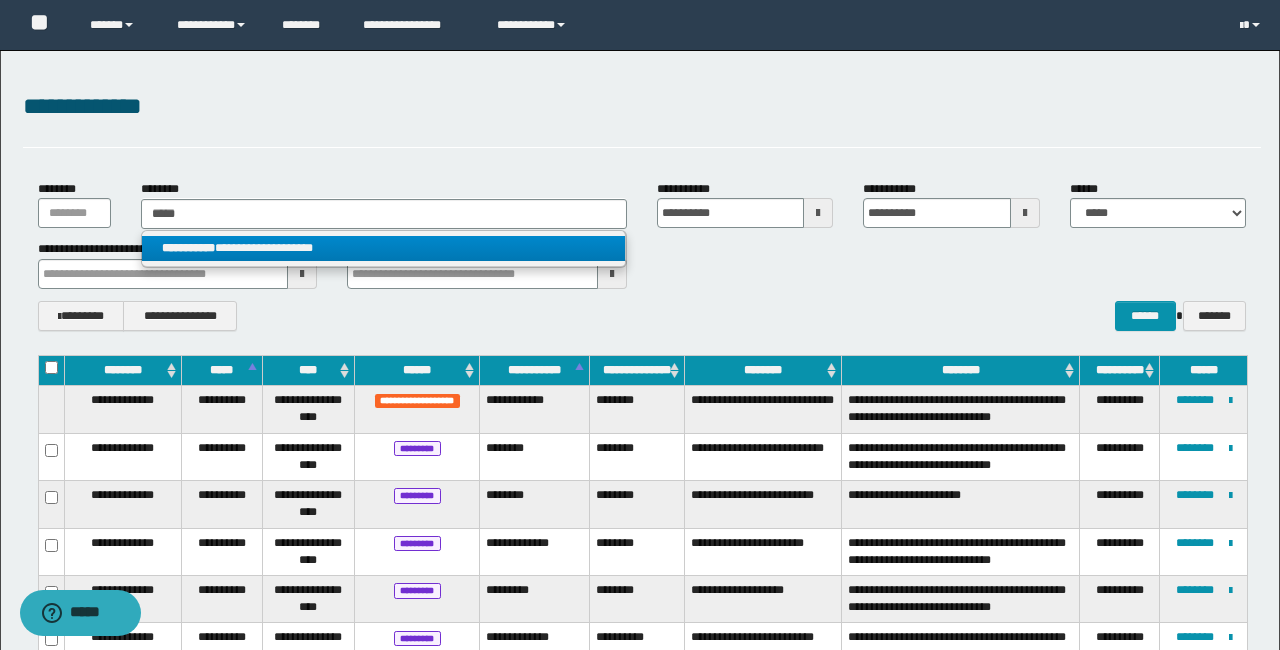 click on "**********" at bounding box center [188, 248] 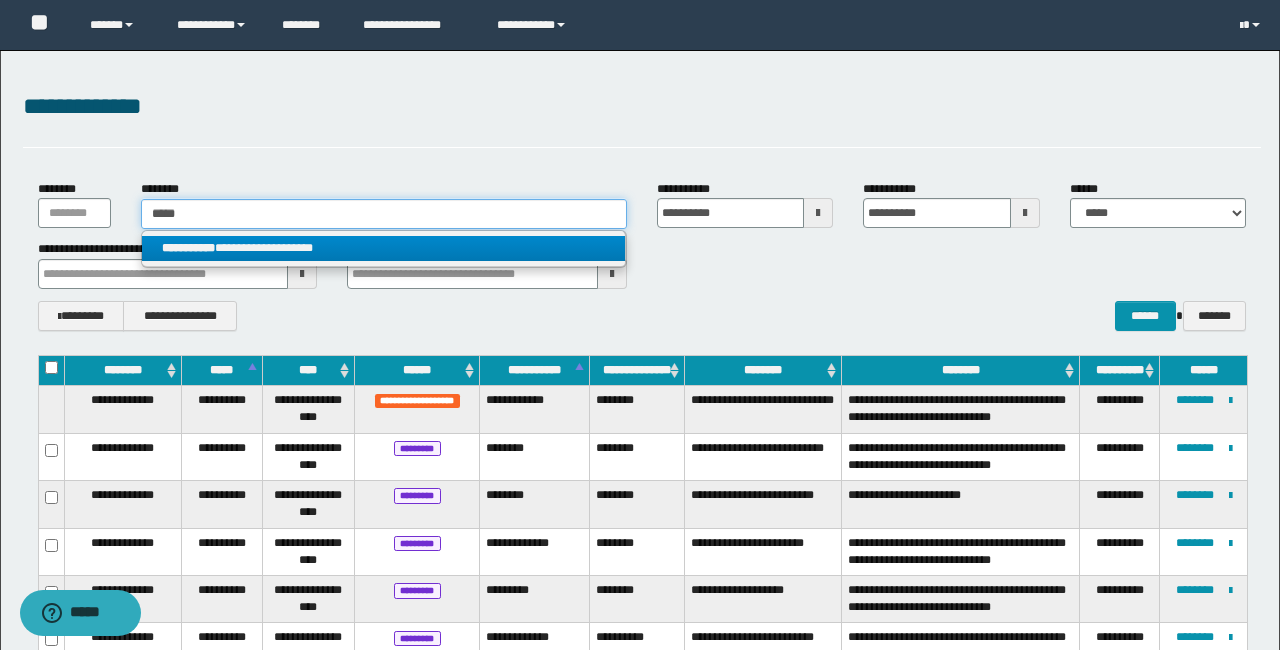 type 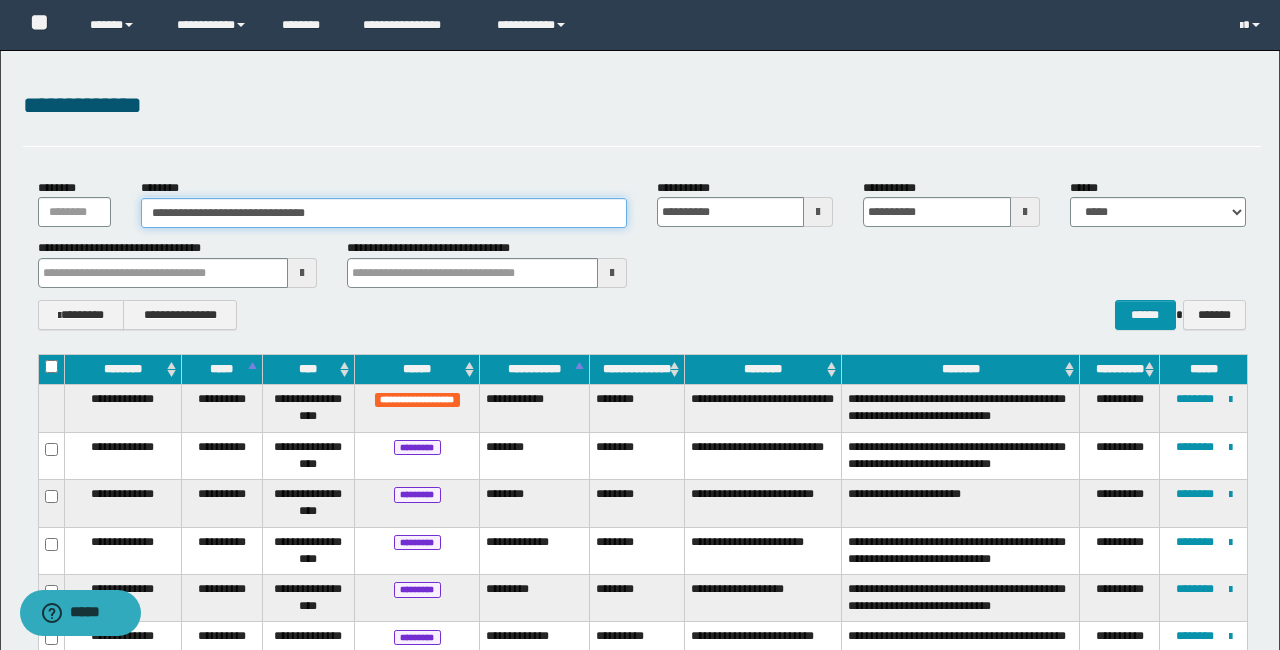 scroll, scrollTop: 0, scrollLeft: 0, axis: both 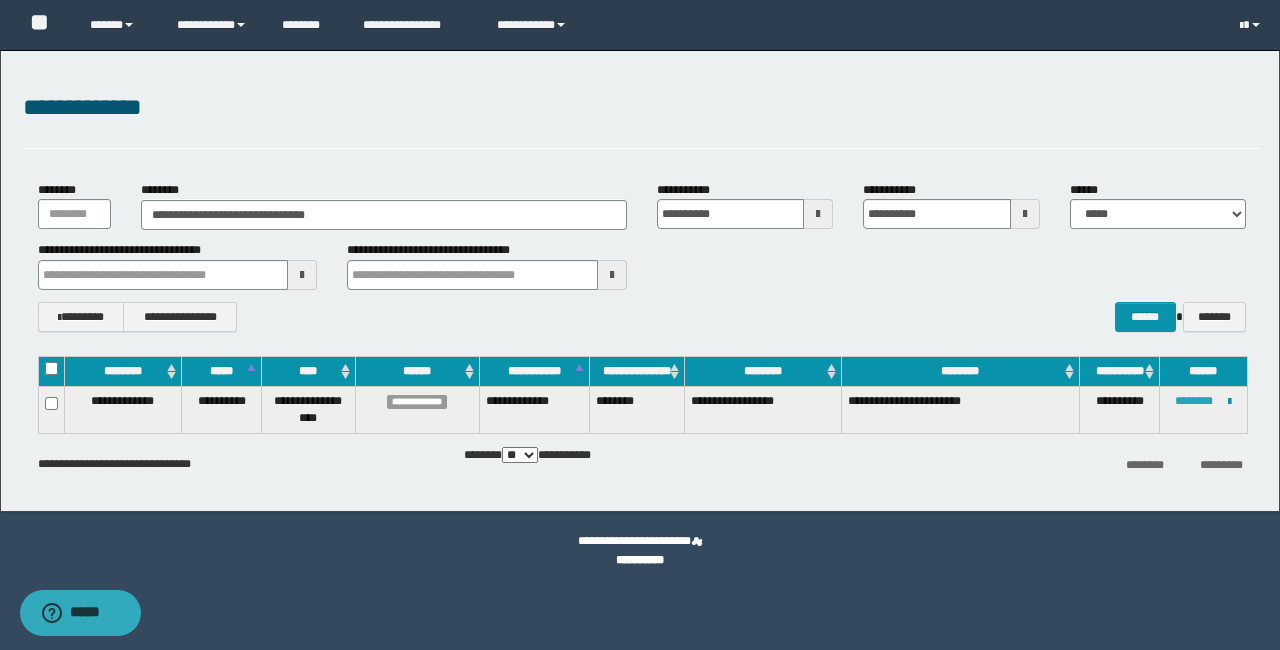 click on "********" at bounding box center [1194, 401] 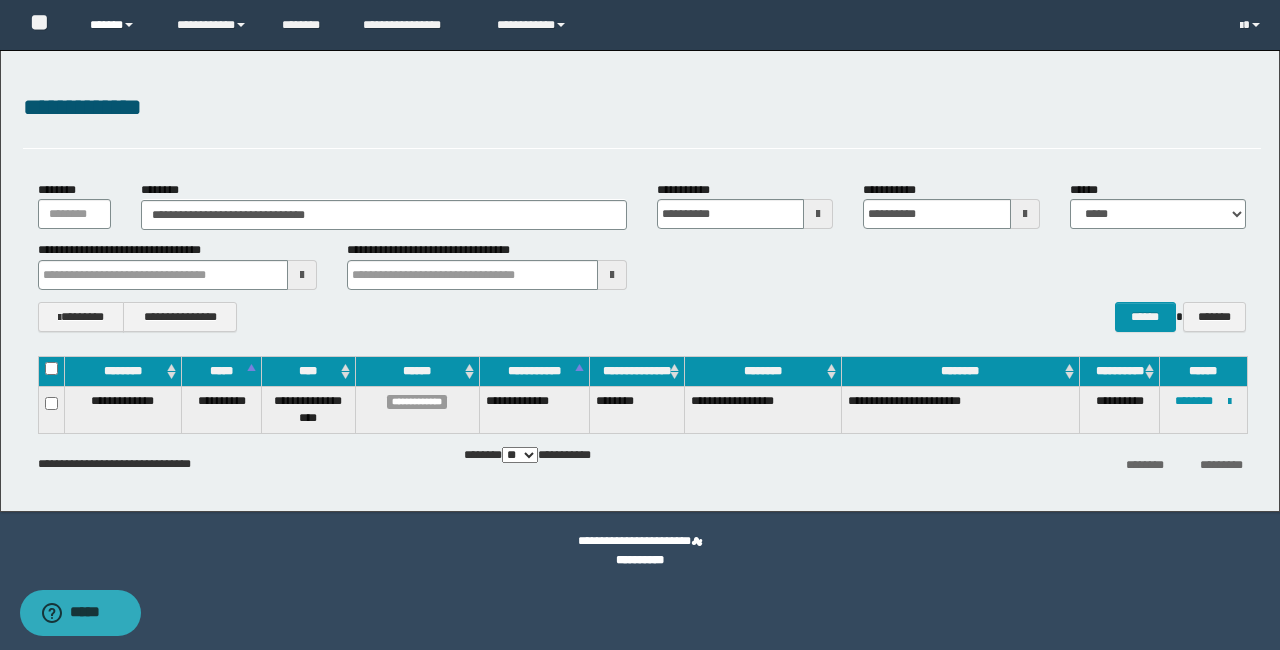click on "******" at bounding box center (118, 25) 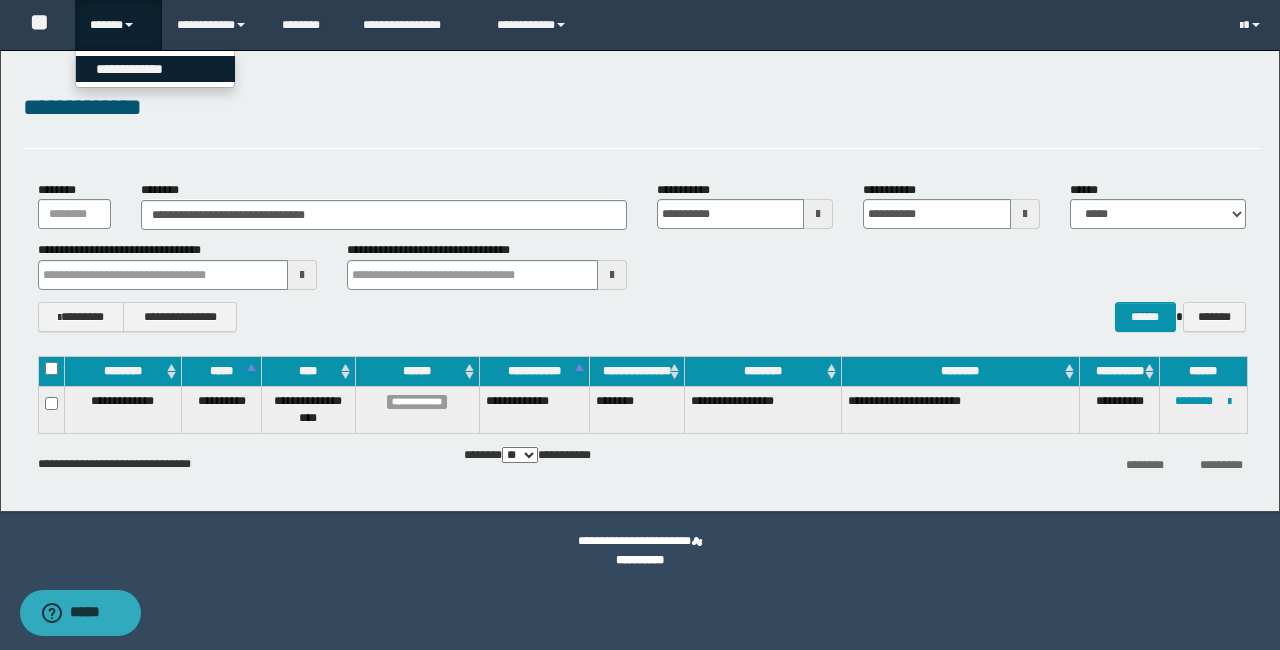 click on "**********" at bounding box center [155, 69] 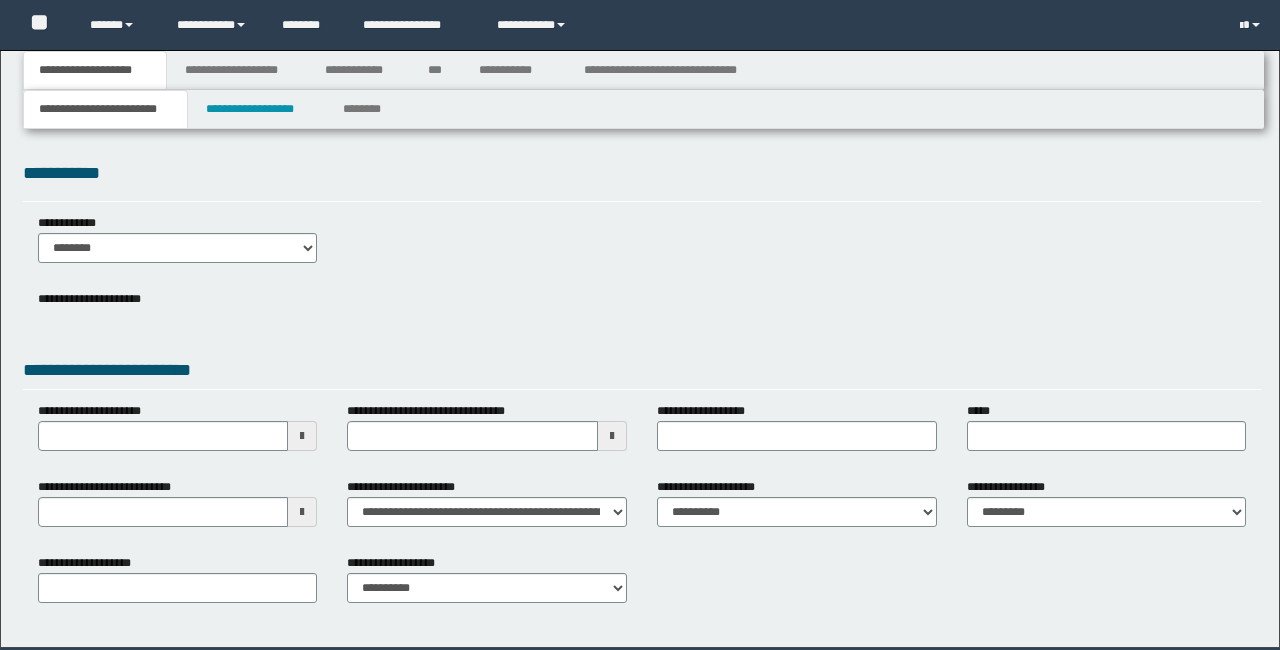 scroll, scrollTop: 0, scrollLeft: 0, axis: both 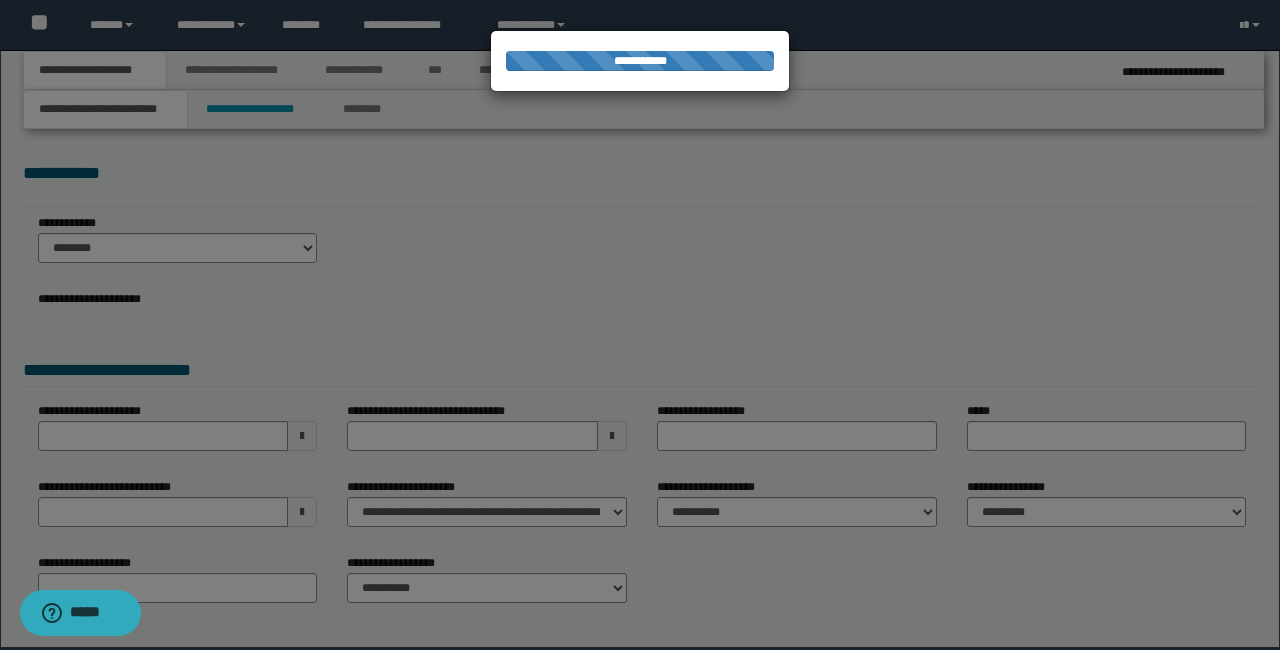 select on "*" 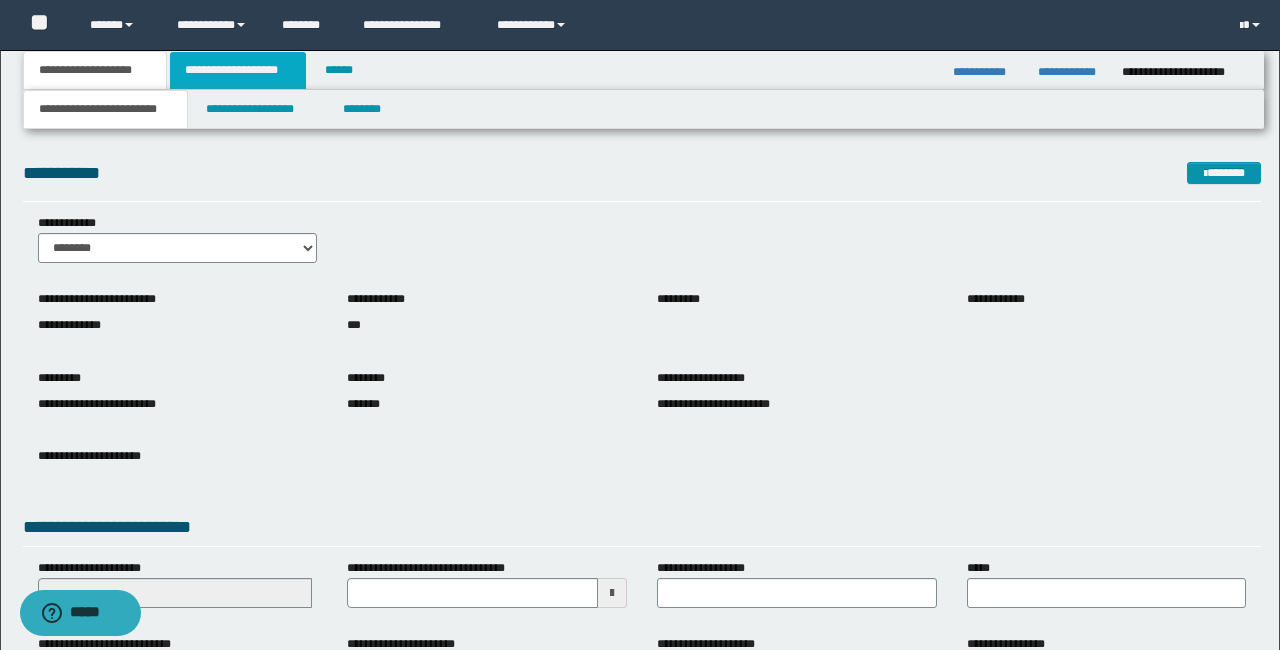 click on "**********" at bounding box center [238, 70] 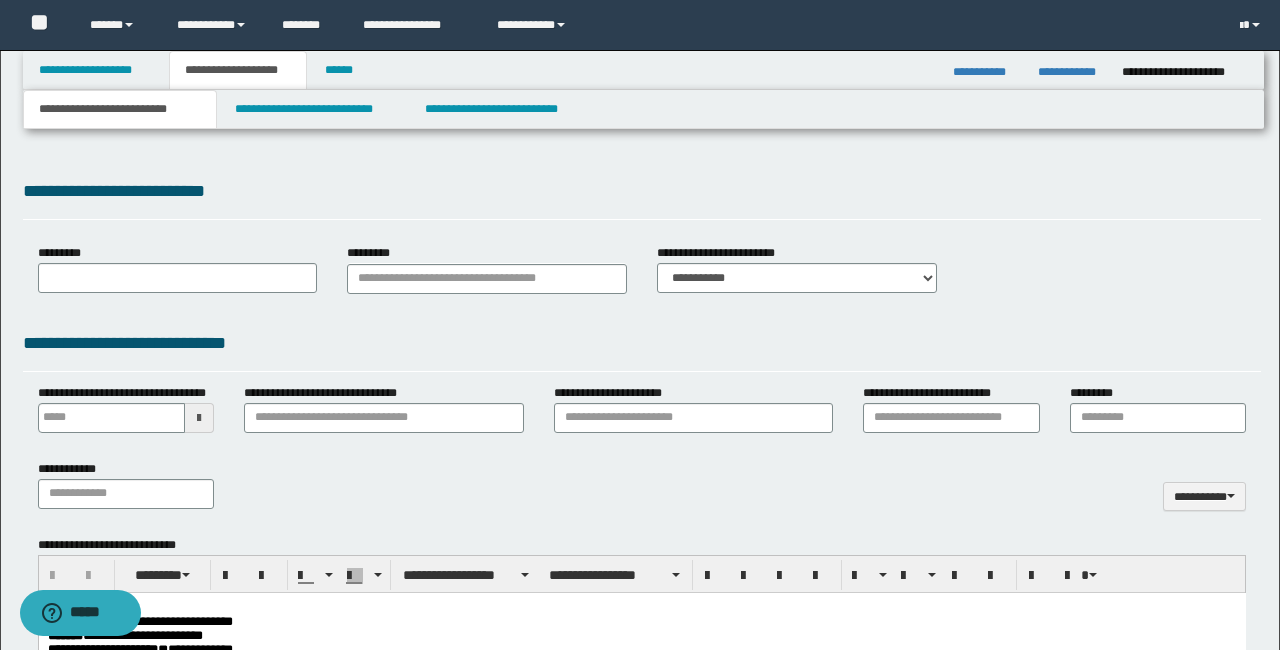 scroll, scrollTop: 0, scrollLeft: 0, axis: both 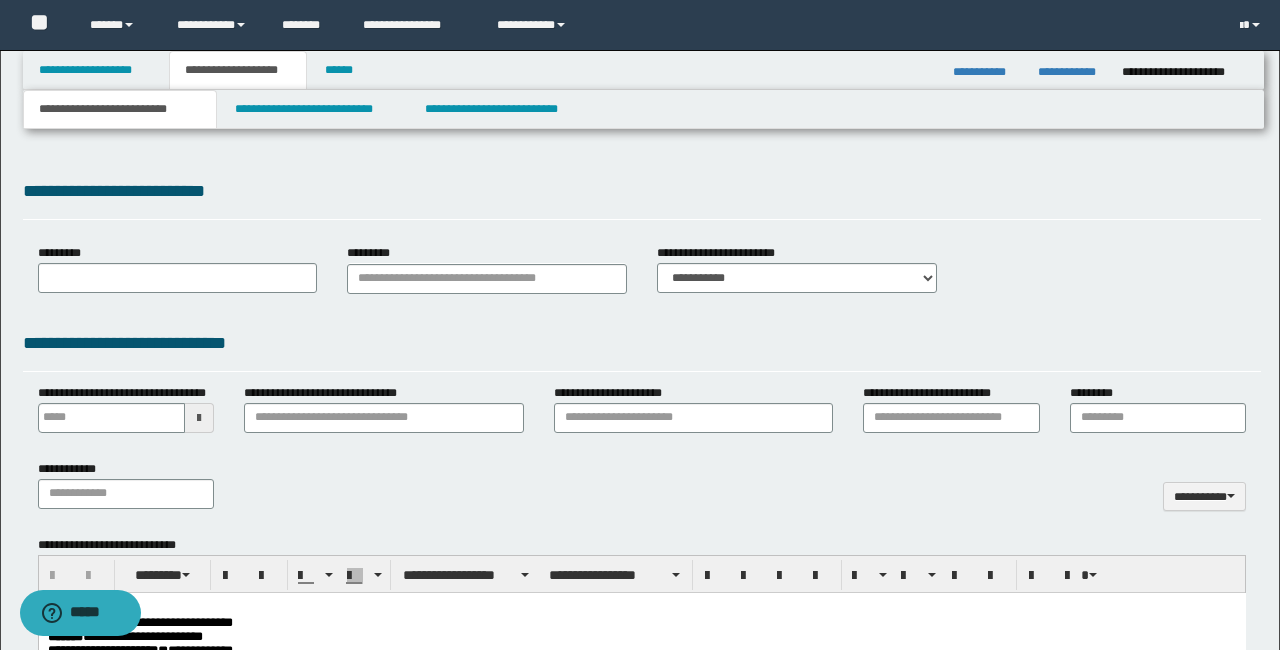 type on "**********" 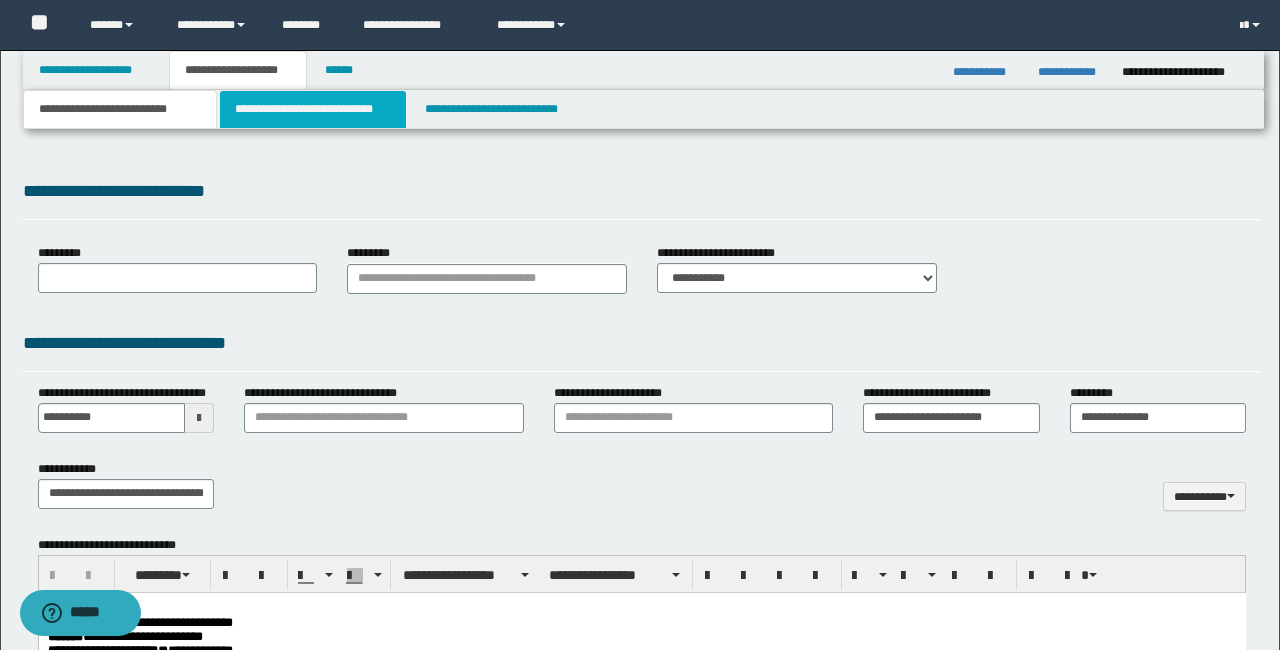 type on "**********" 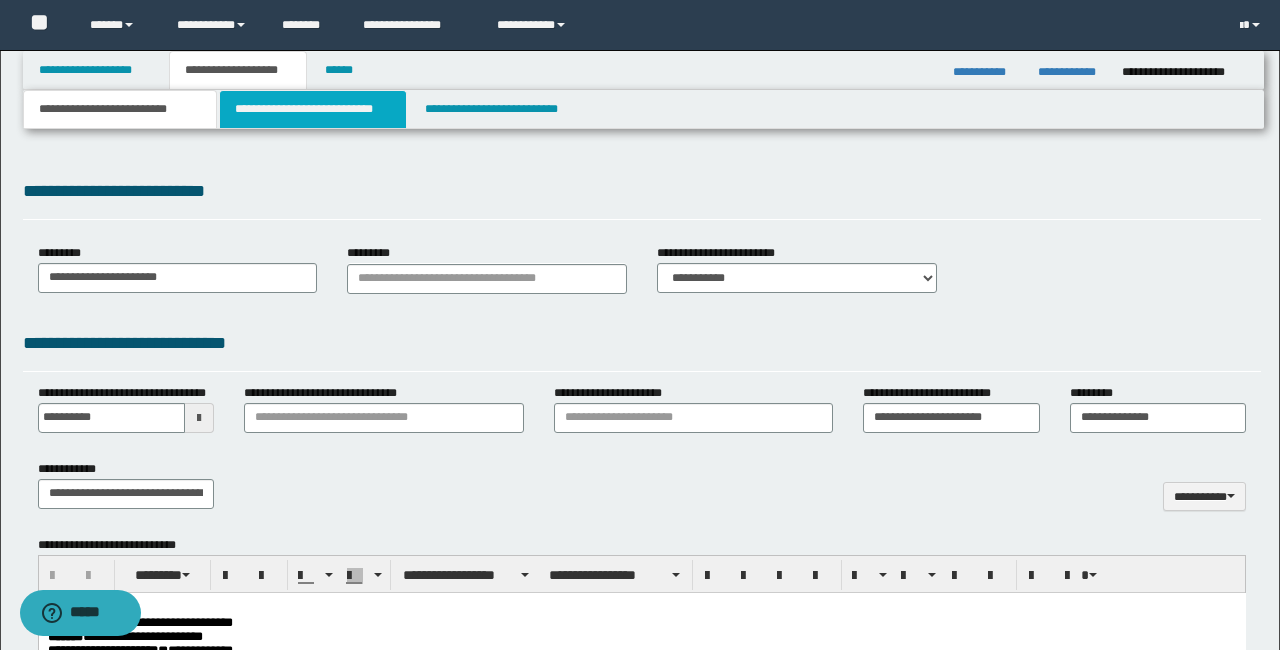 click on "**********" at bounding box center (312, 109) 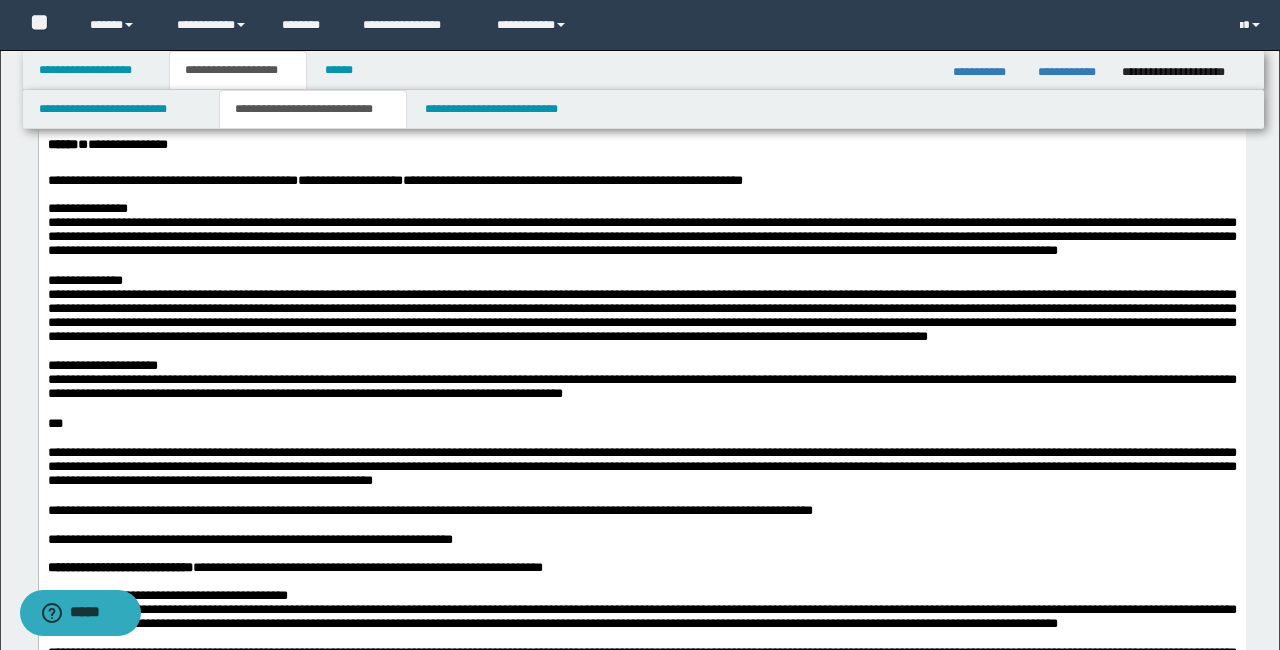 scroll, scrollTop: 301, scrollLeft: 0, axis: vertical 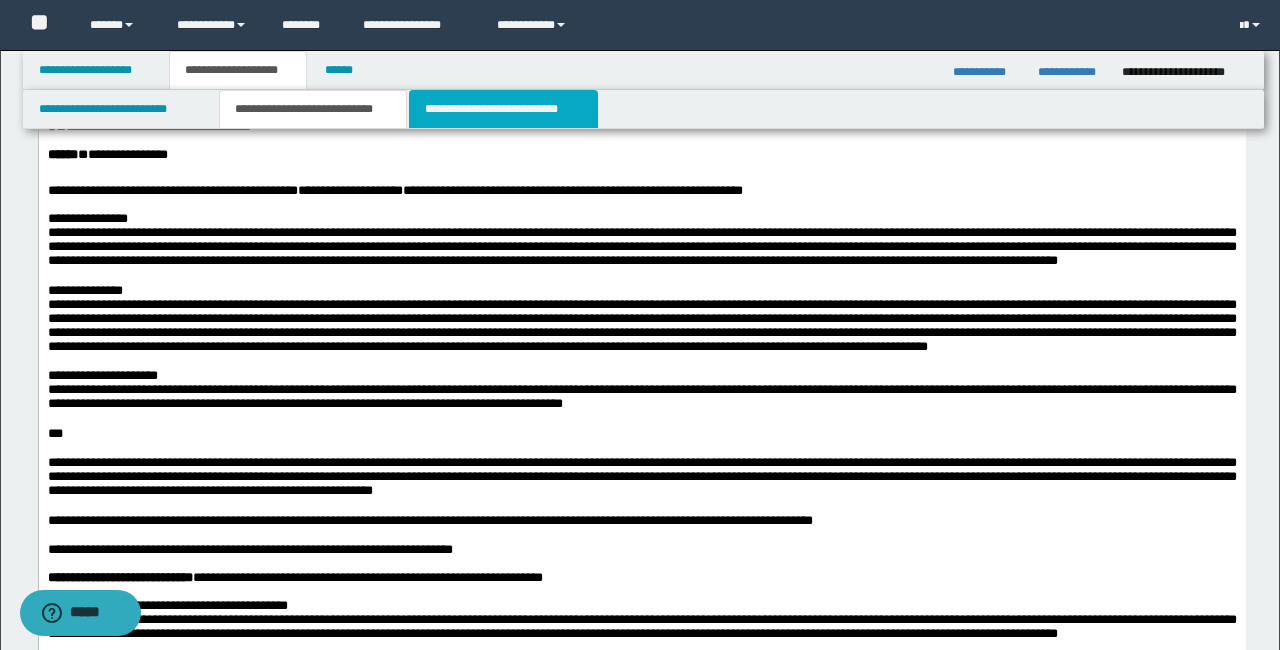 drag, startPoint x: 442, startPoint y: 116, endPoint x: 489, endPoint y: 161, distance: 65.06919 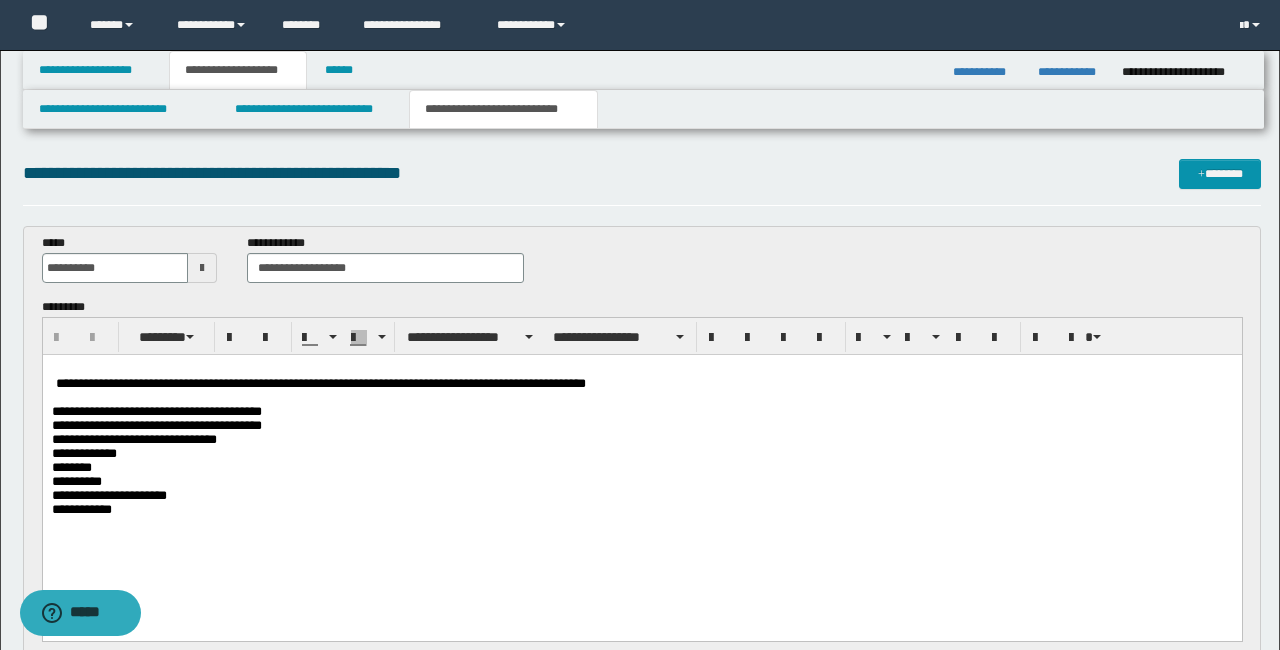 scroll, scrollTop: 0, scrollLeft: 0, axis: both 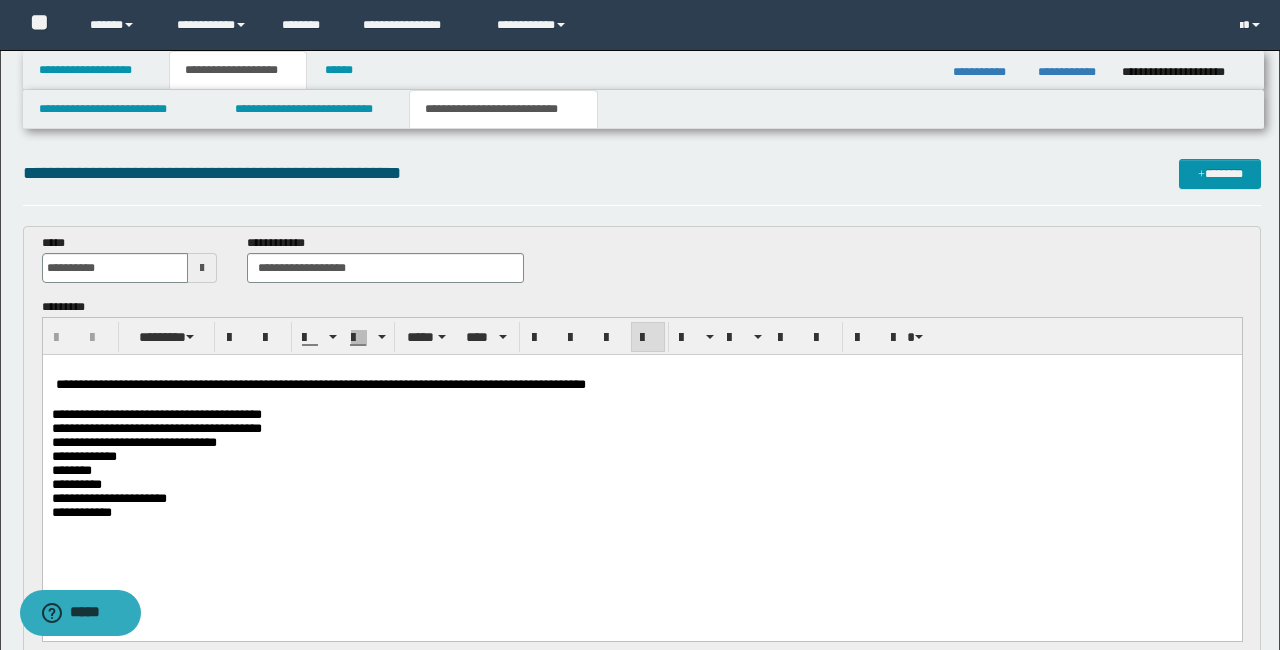 click on "**********" at bounding box center [641, 385] 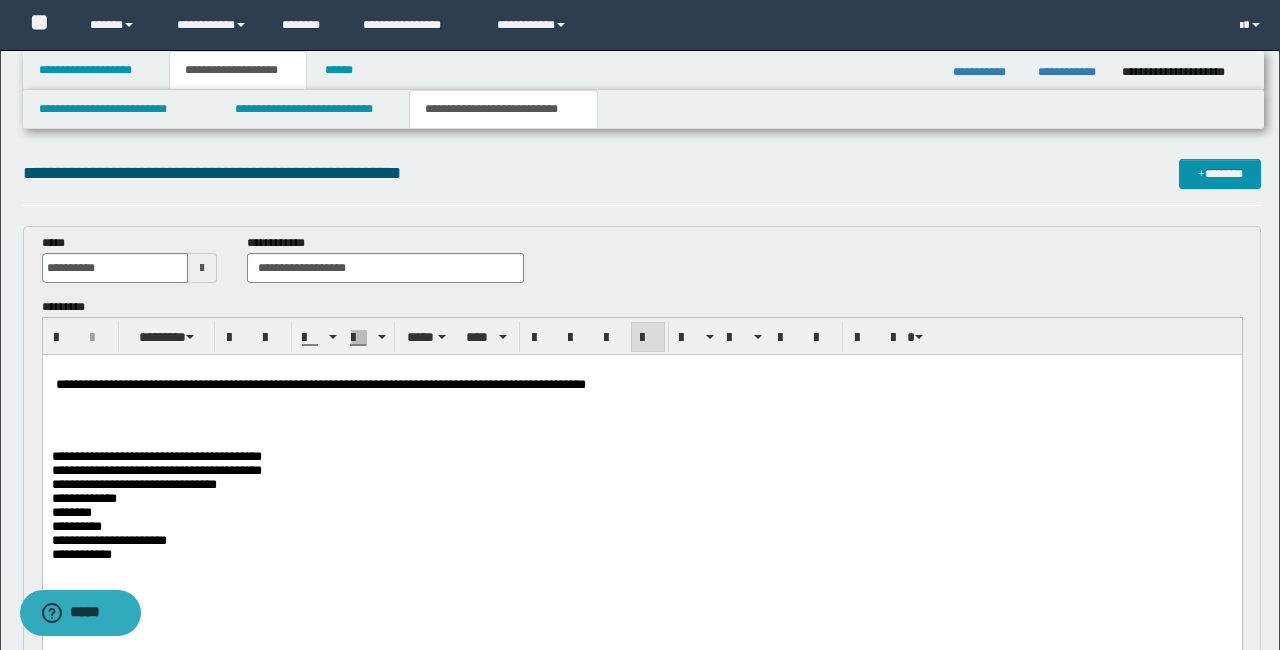 click at bounding box center (641, 413) 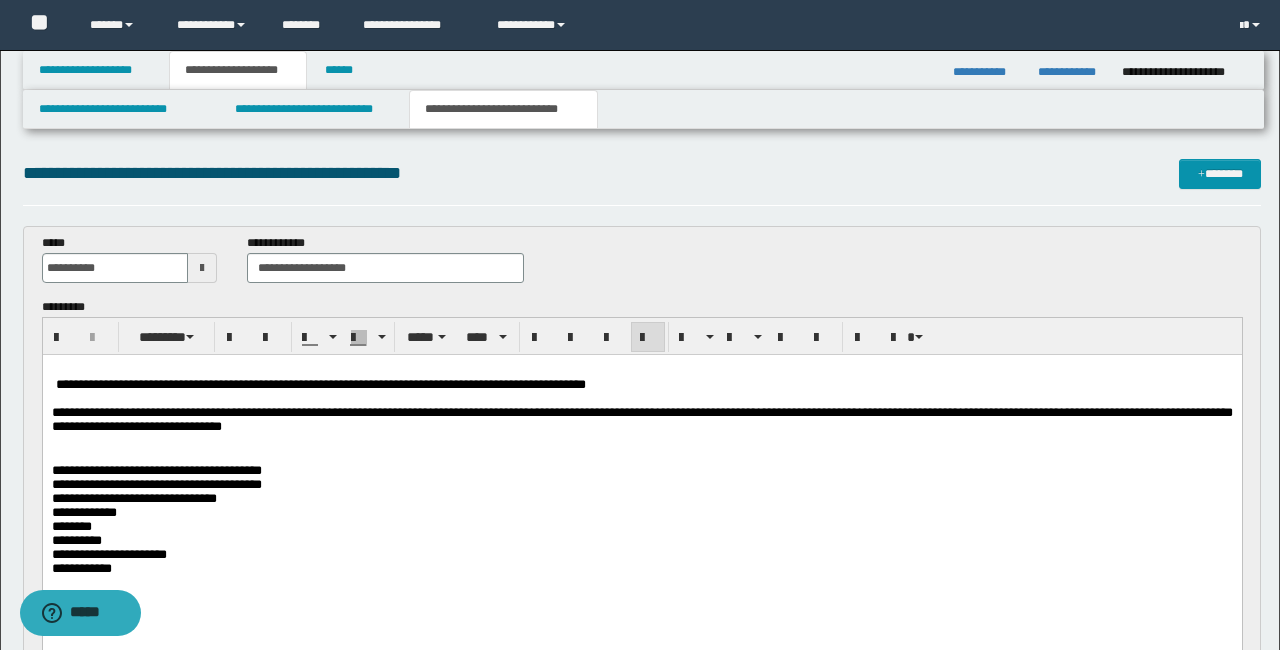 click on "**********" at bounding box center (156, 470) 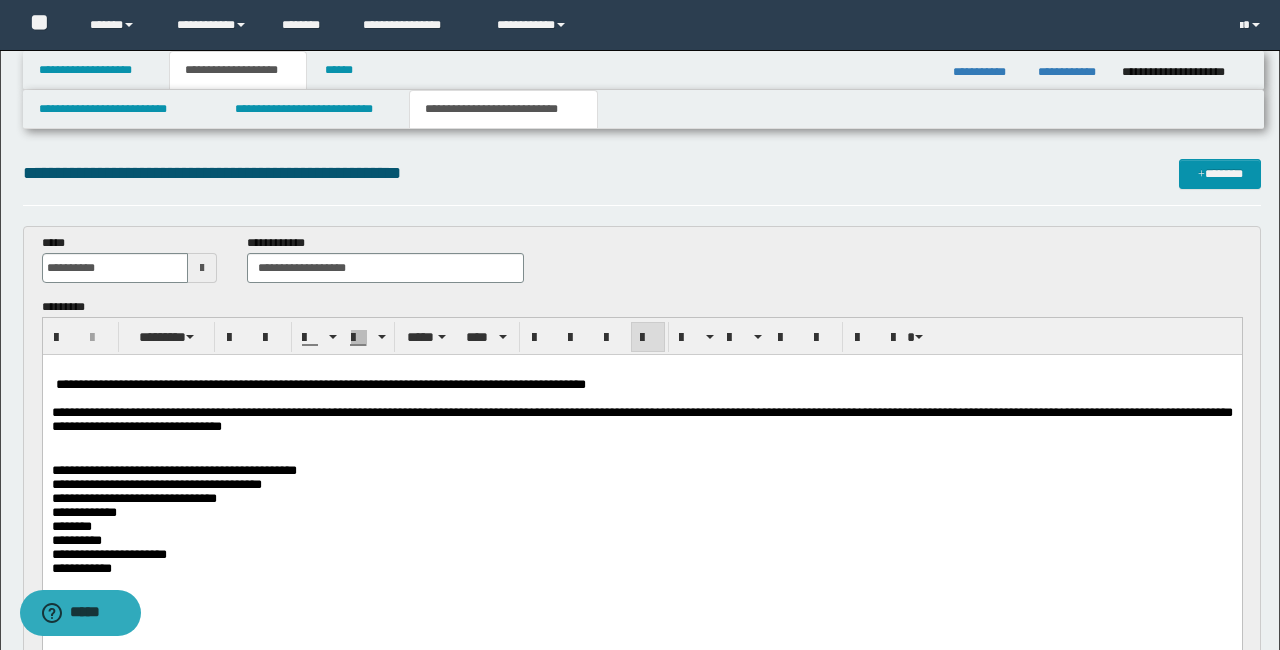 click on "**********" at bounding box center [641, 419] 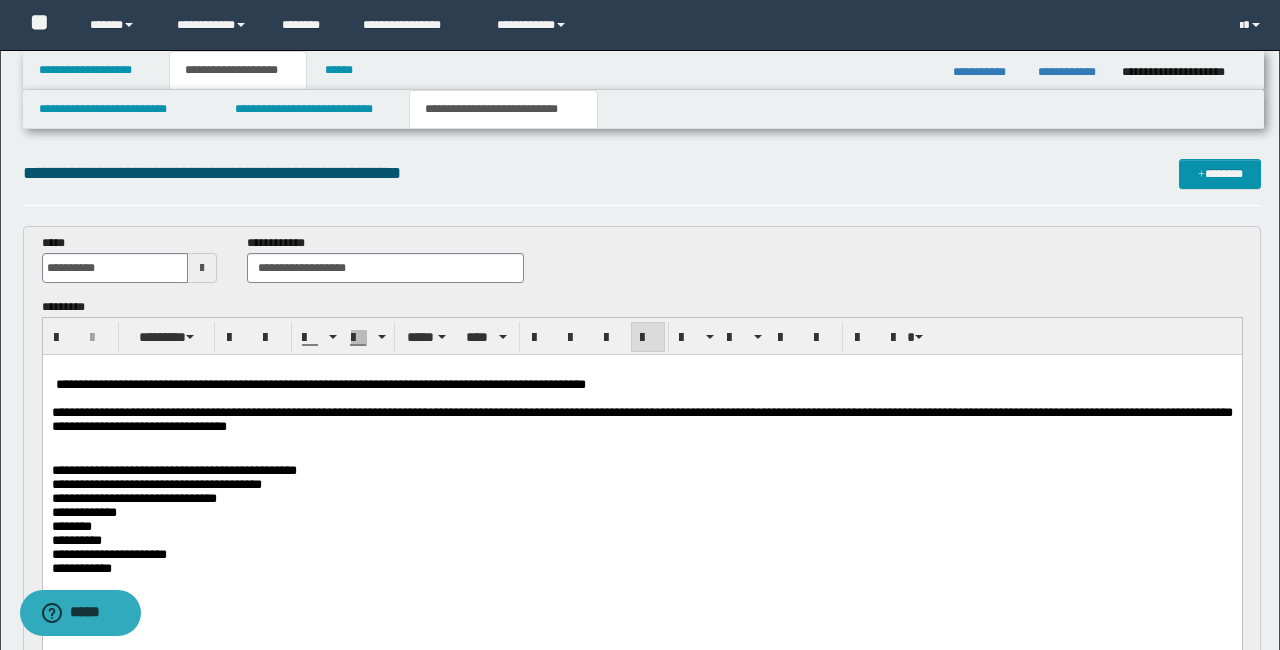 click on "**********" at bounding box center (641, 419) 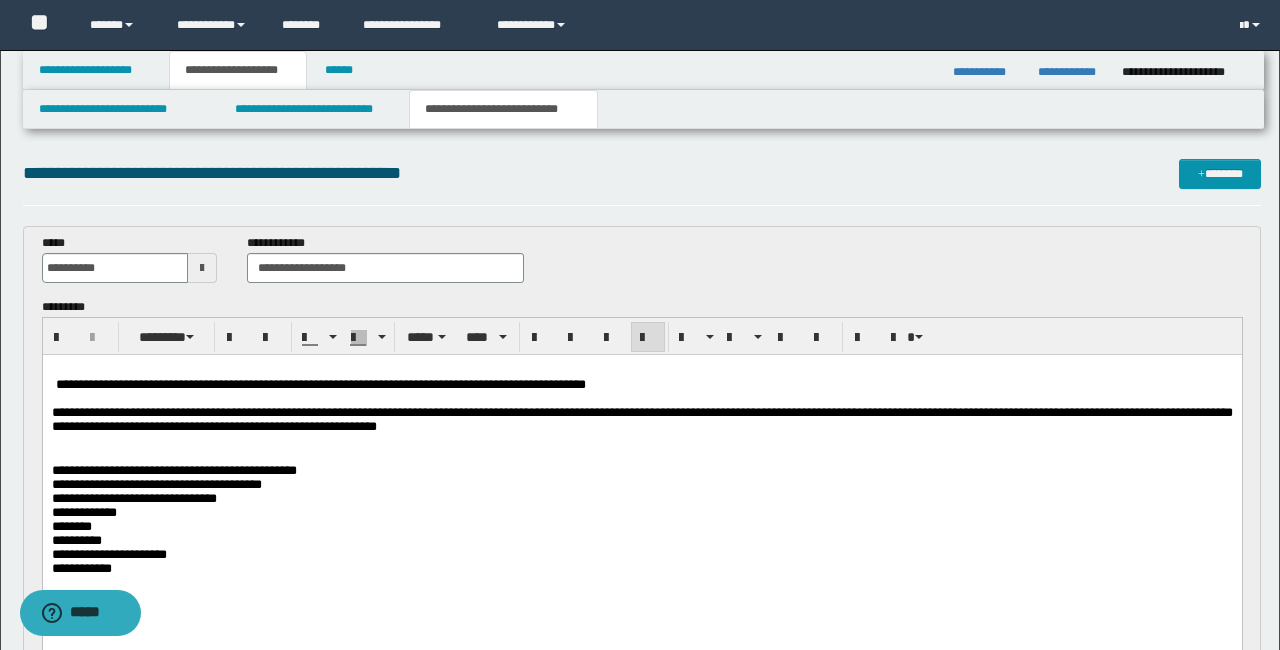 click on "**********" at bounding box center (173, 470) 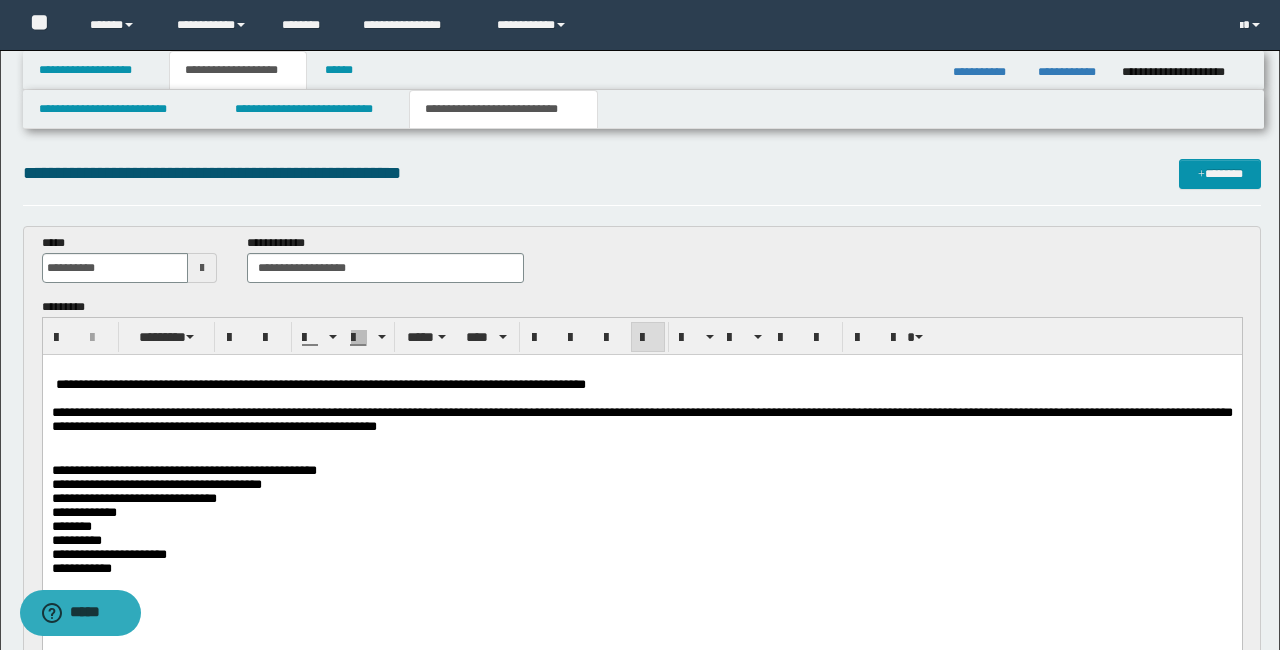 click on "**********" at bounding box center (183, 470) 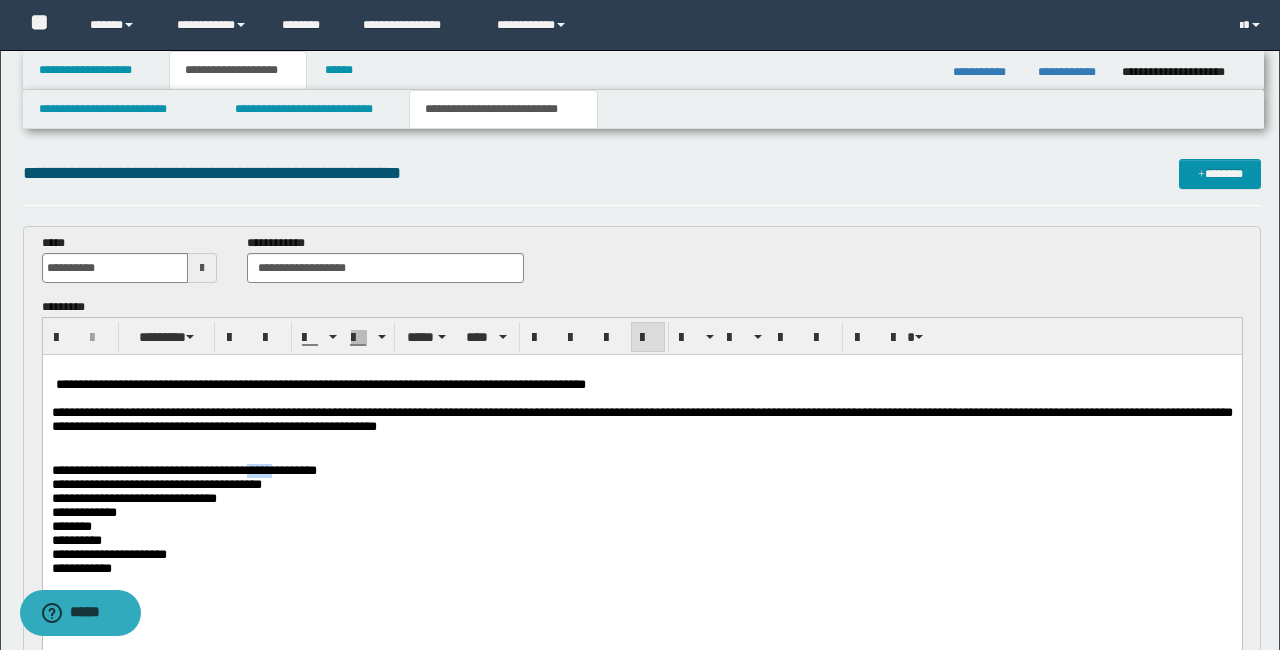 drag, startPoint x: 317, startPoint y: 479, endPoint x: 279, endPoint y: 480, distance: 38.013157 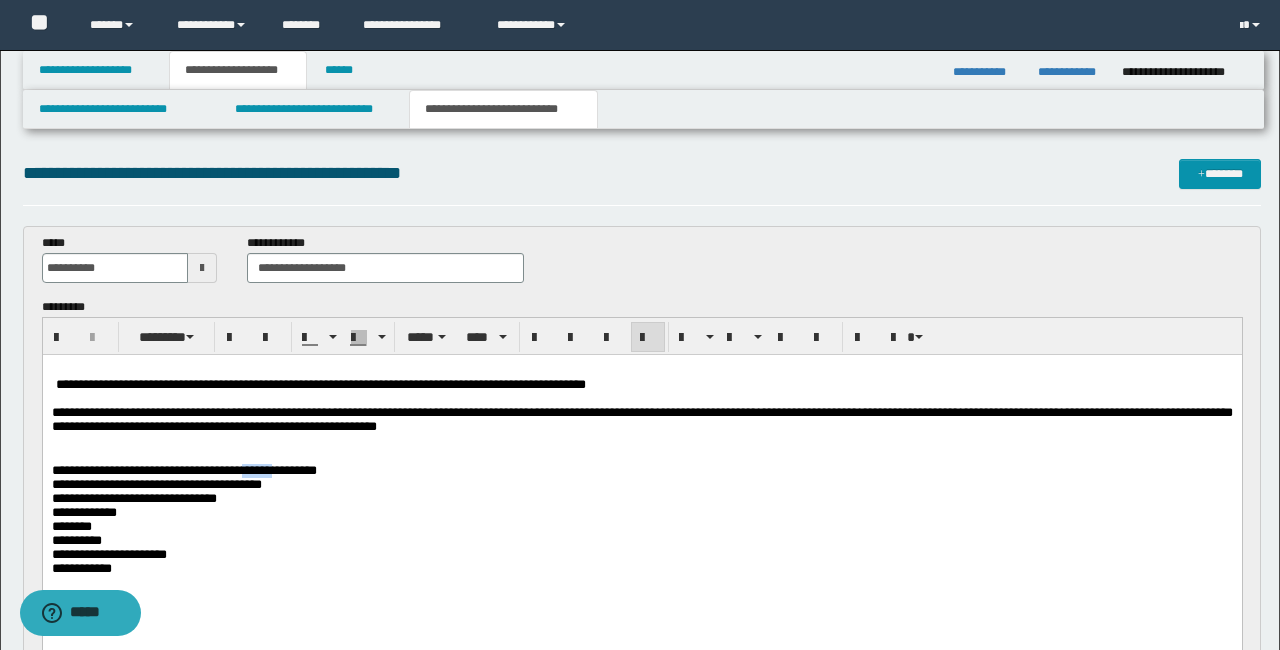 drag, startPoint x: 317, startPoint y: 478, endPoint x: 279, endPoint y: 479, distance: 38.013157 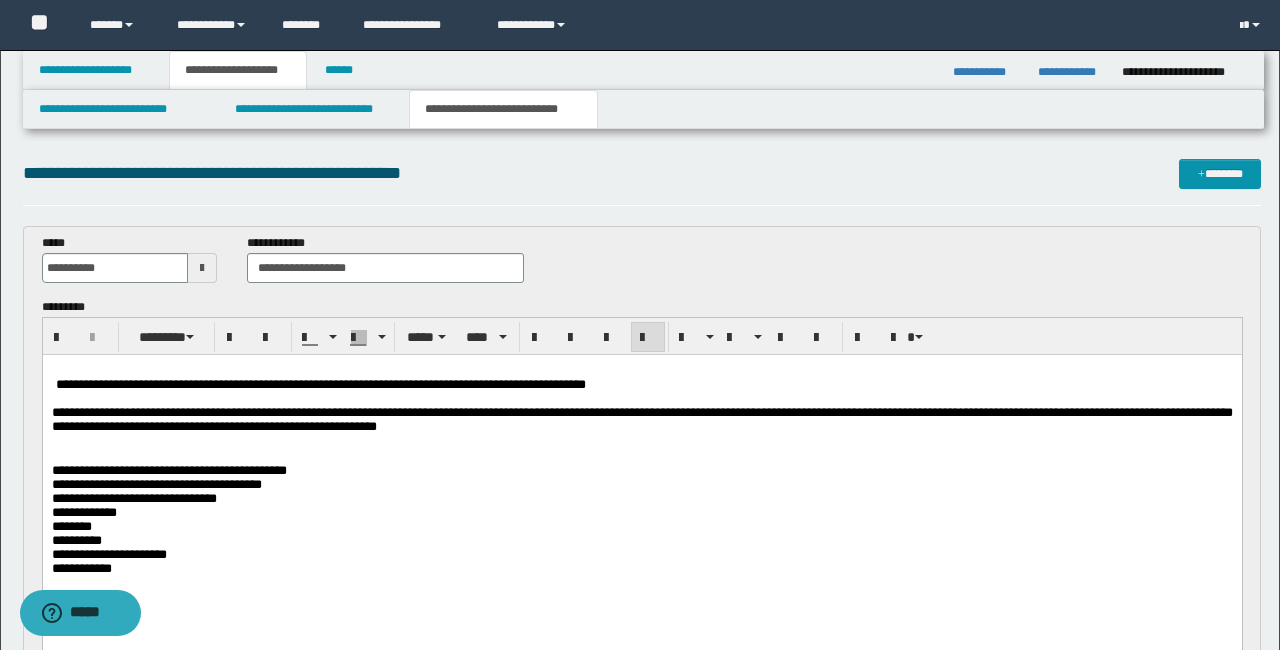 click on "**********" at bounding box center (168, 470) 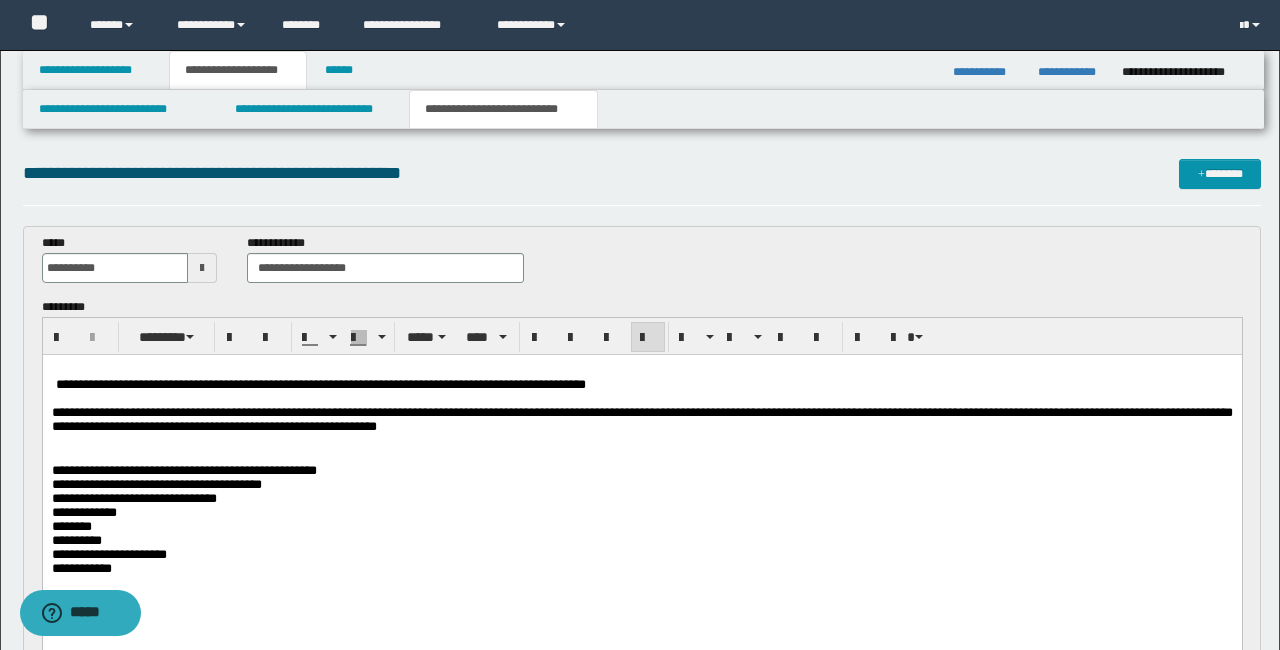click on "**********" at bounding box center [183, 470] 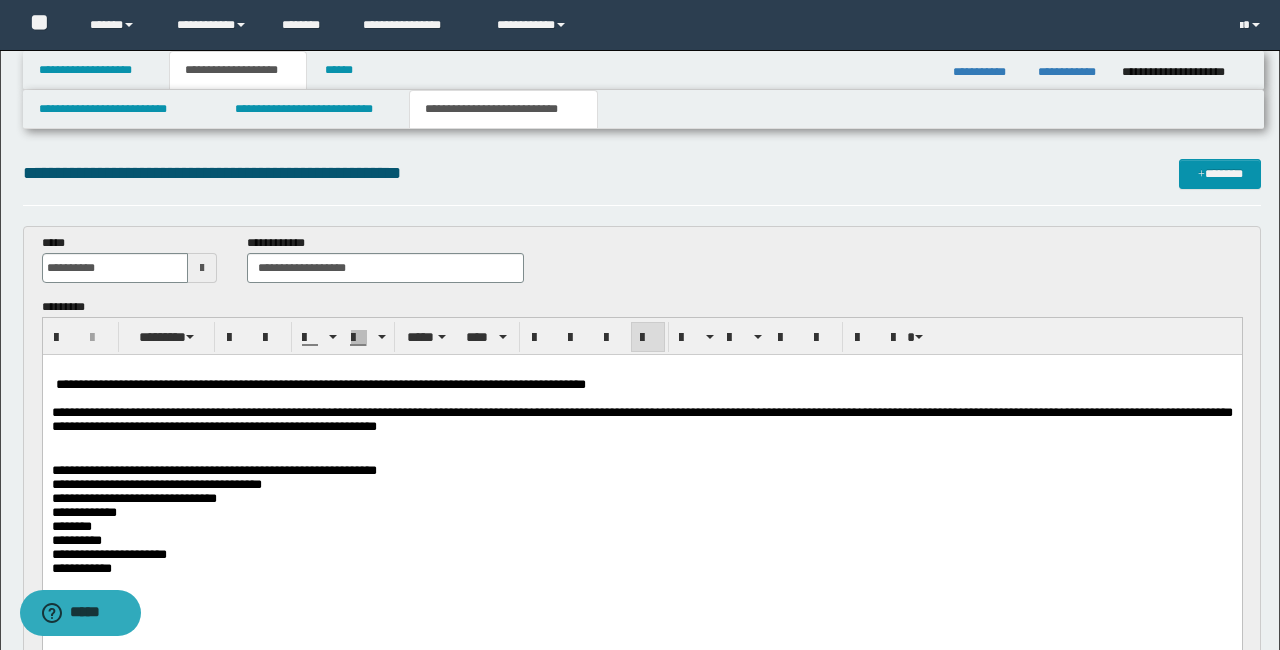 click on "**********" at bounding box center [213, 470] 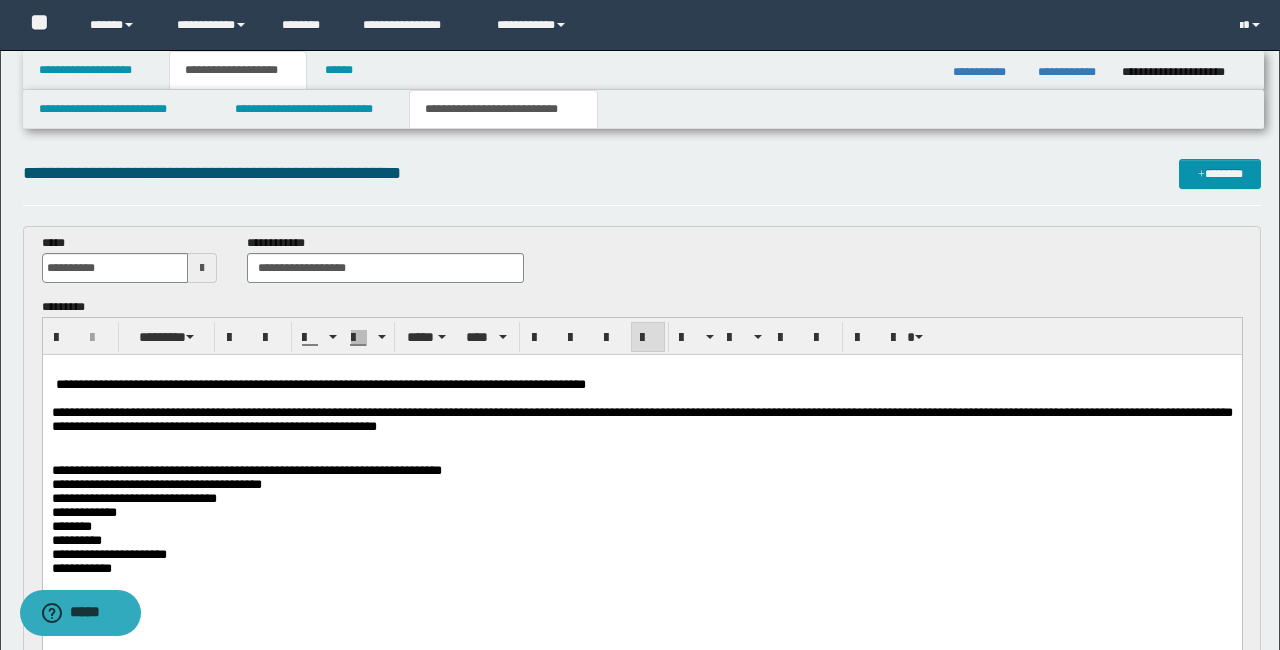 click on "**********" at bounding box center [641, 520] 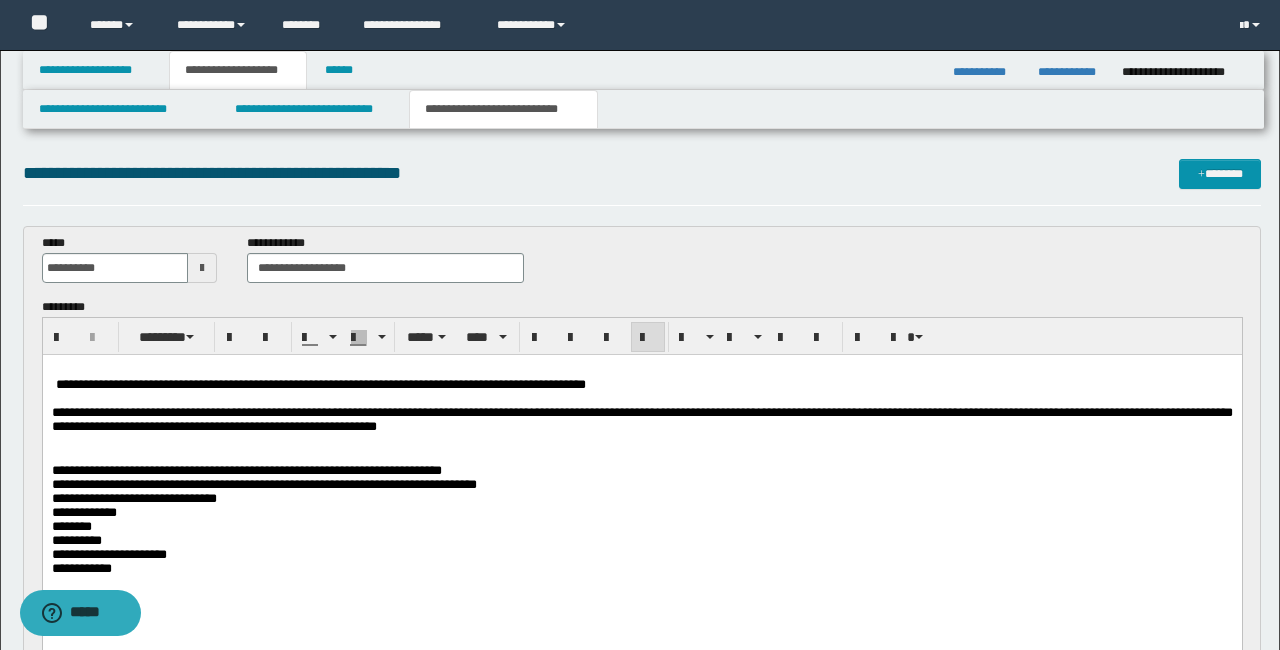 click on "**********" at bounding box center [641, 419] 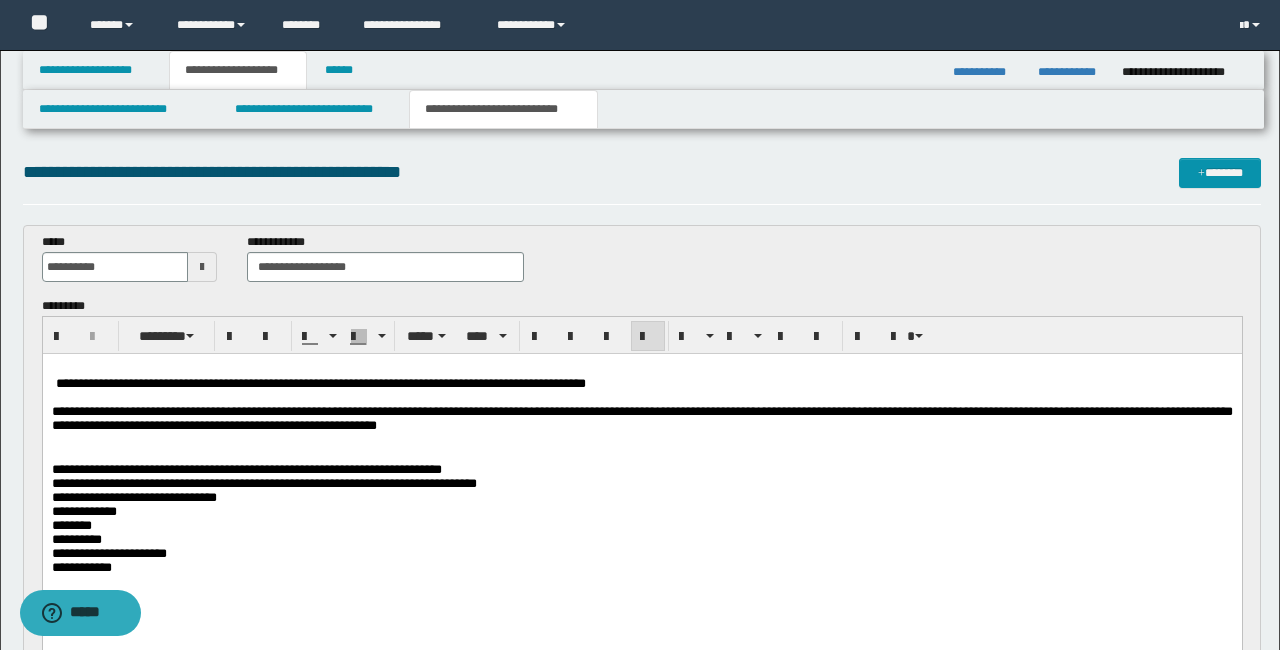 scroll, scrollTop: 4, scrollLeft: 0, axis: vertical 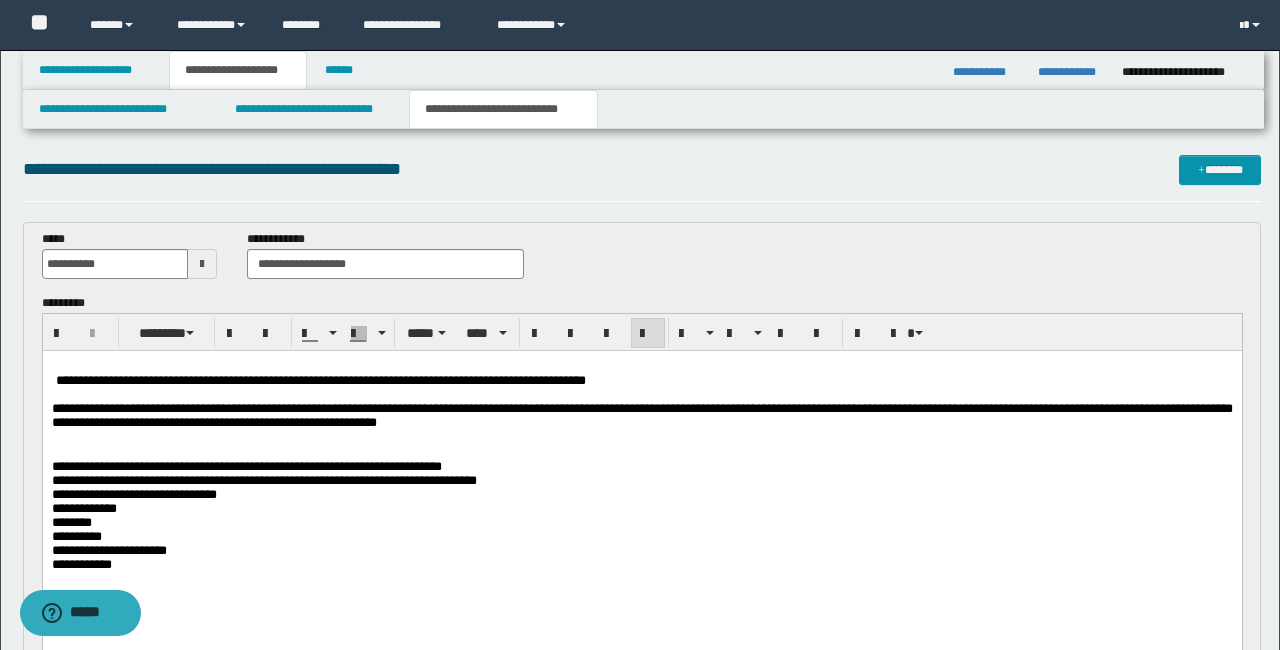click on "**********" at bounding box center [246, 466] 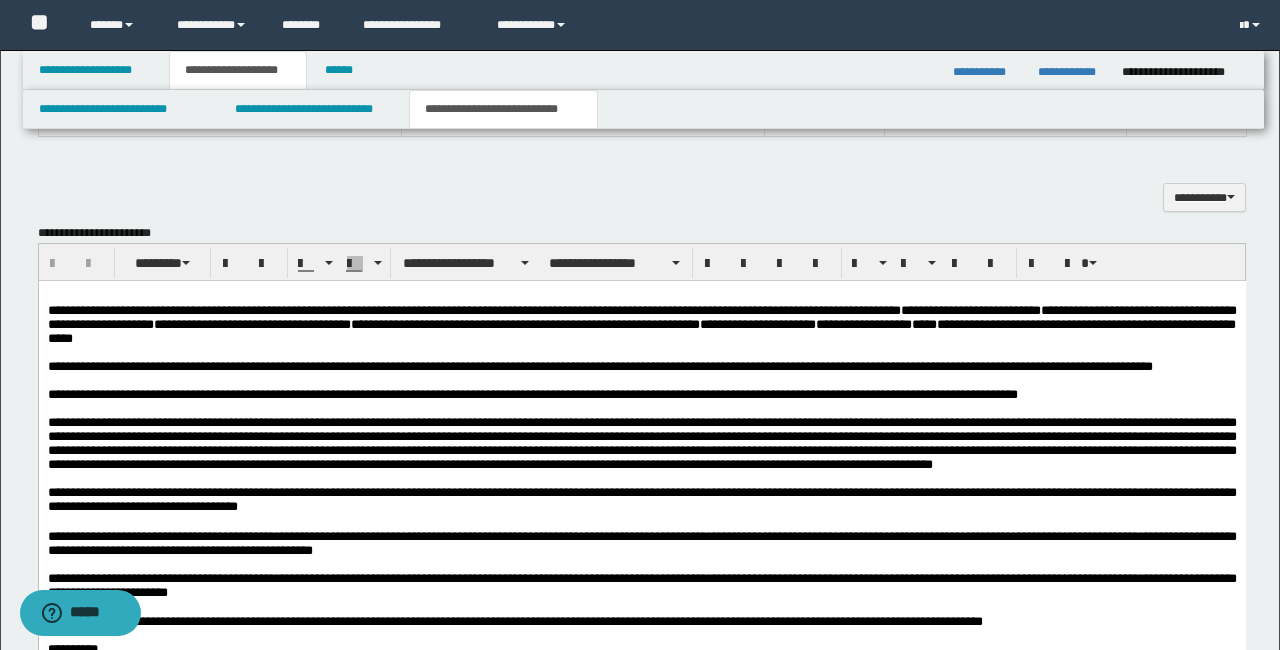 scroll, scrollTop: 1142, scrollLeft: 0, axis: vertical 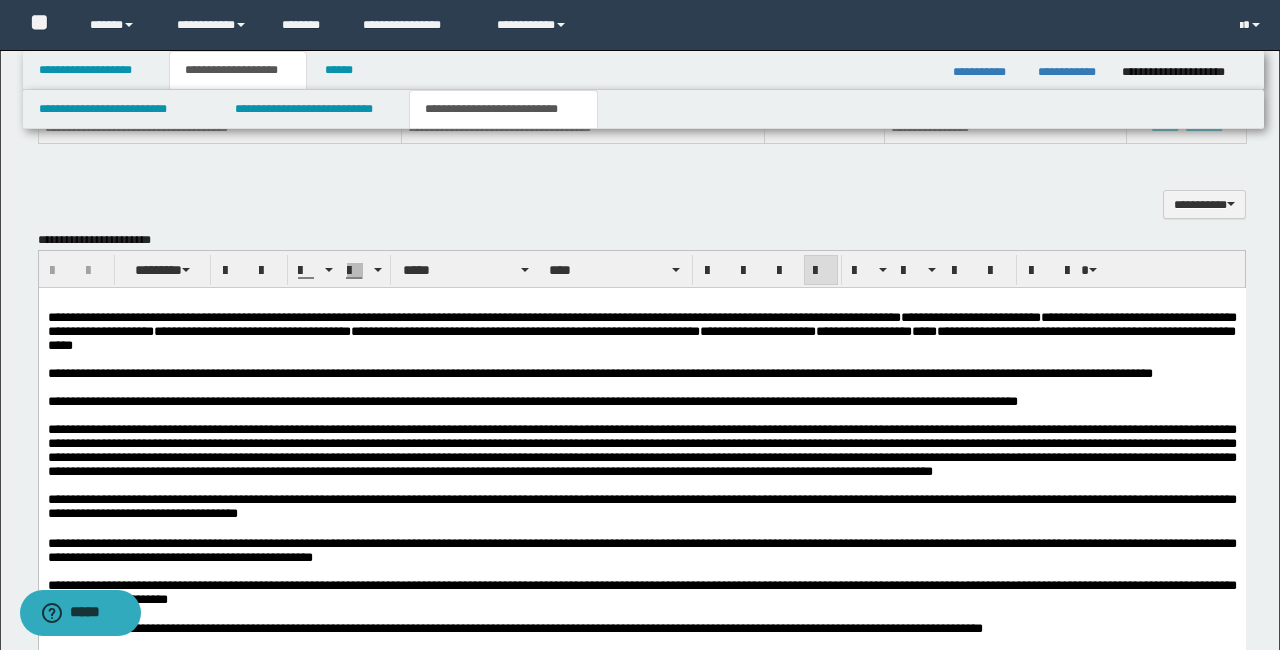 click on "**********" at bounding box center [641, 374] 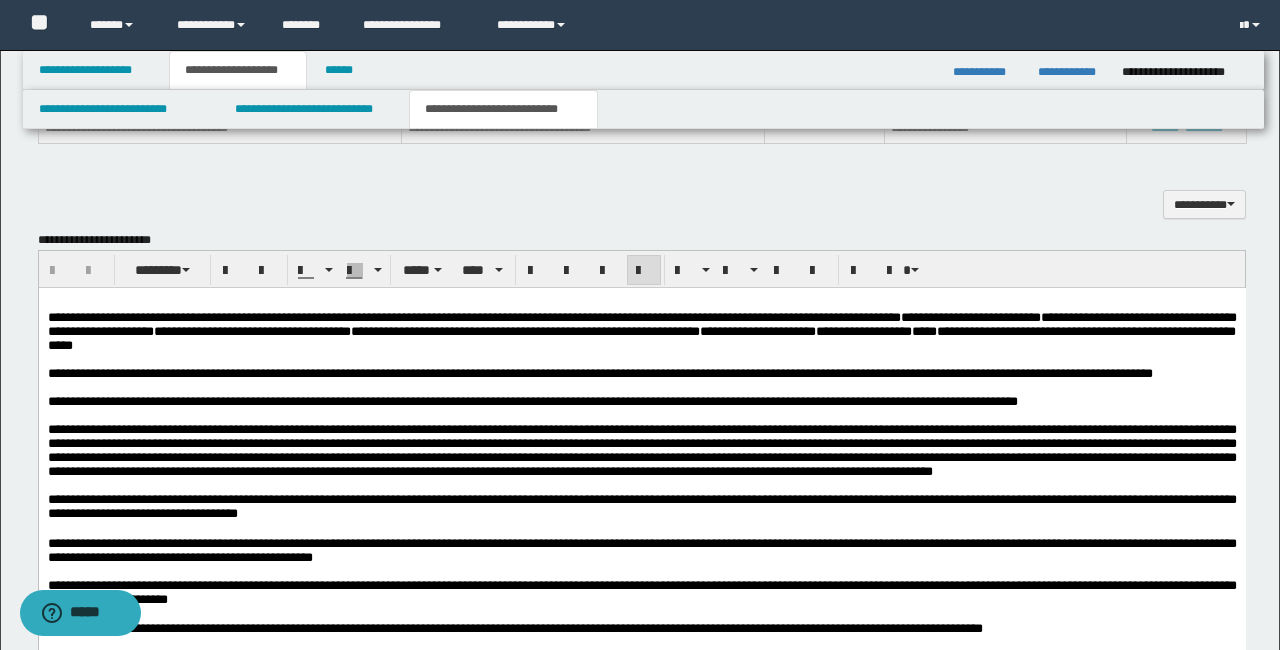 type 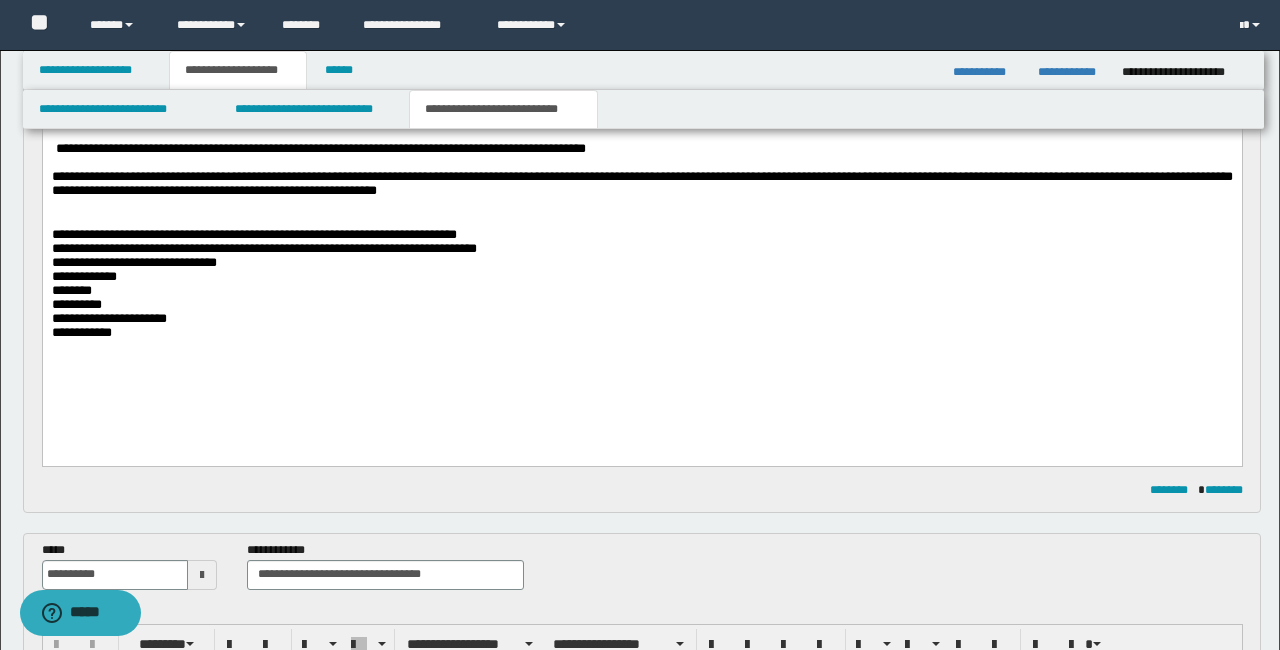 scroll, scrollTop: 62, scrollLeft: 0, axis: vertical 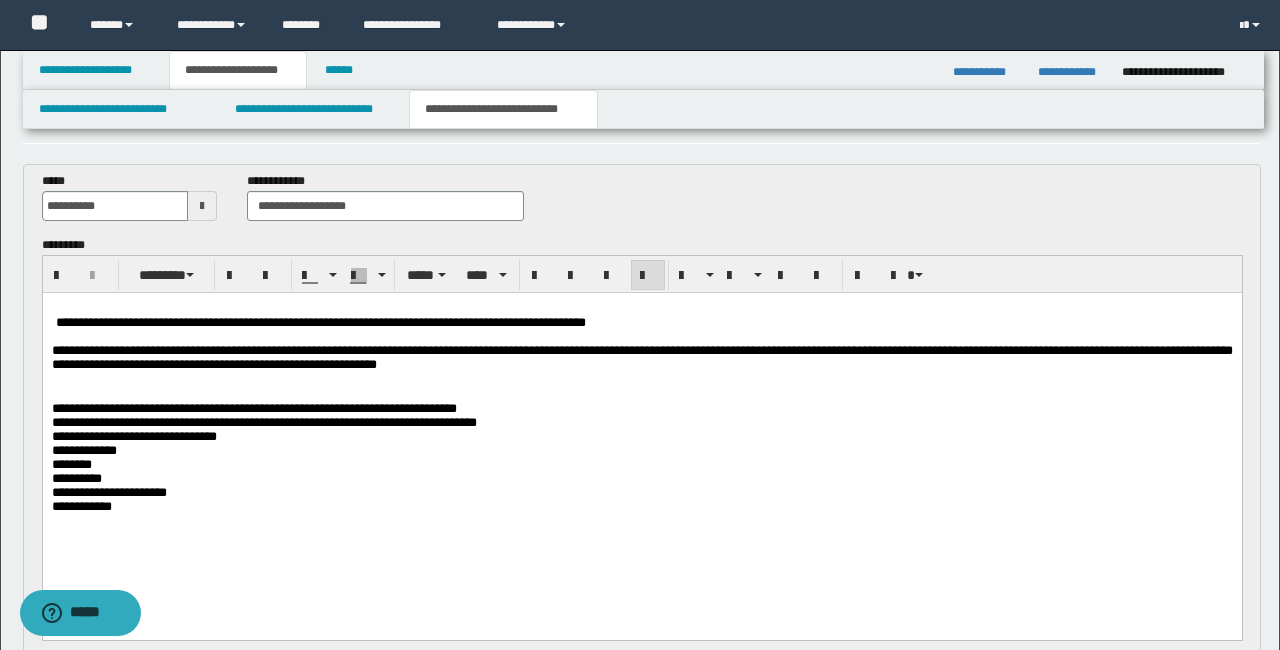 click on "**********" at bounding box center (641, 458) 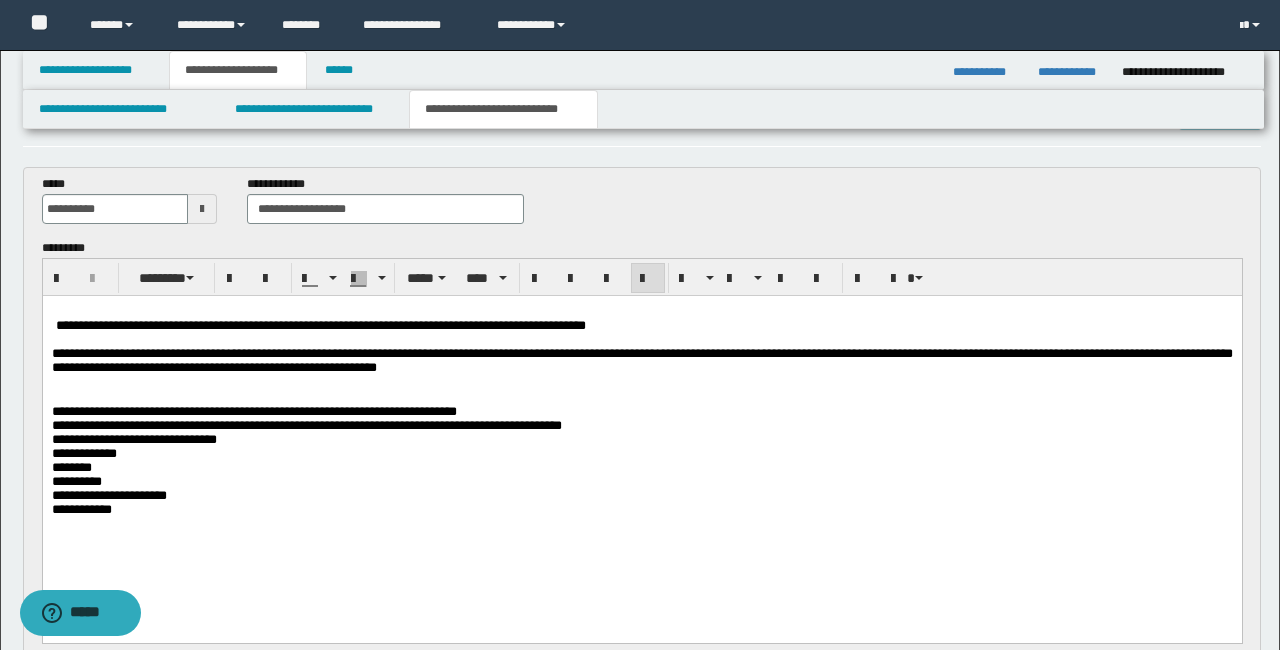 click on "**********" at bounding box center (641, 360) 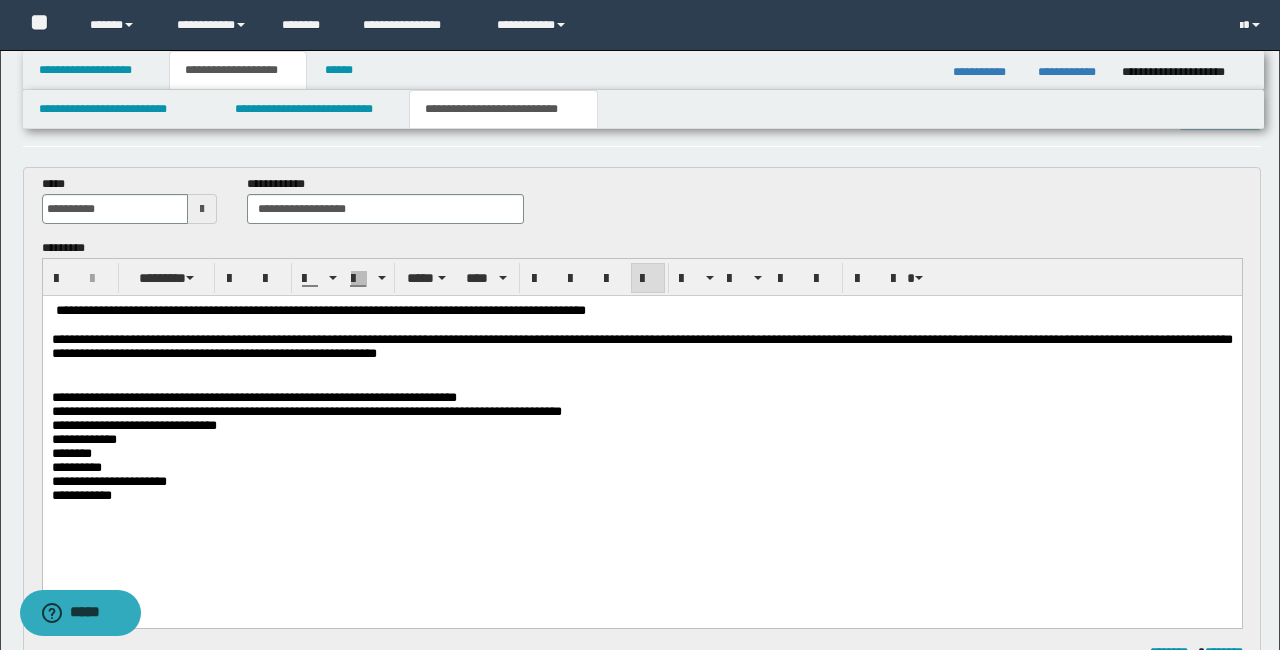 drag, startPoint x: 319, startPoint y: 458, endPoint x: 303, endPoint y: 456, distance: 16.124516 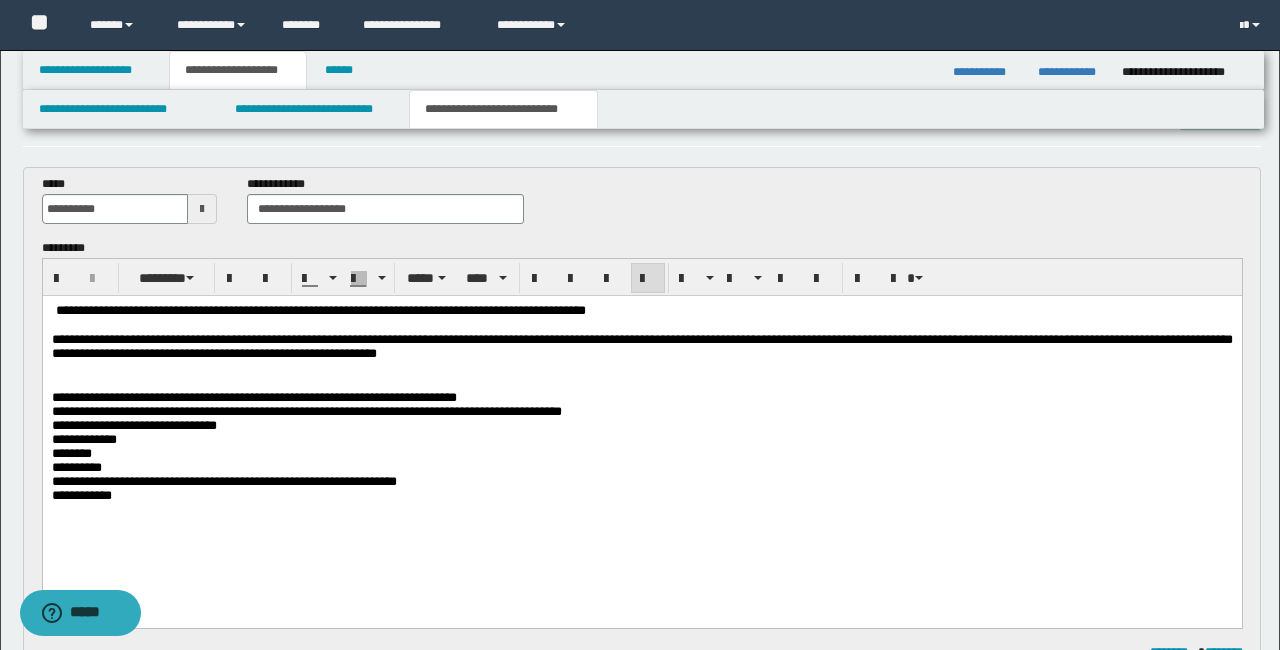 click on "**********" at bounding box center (641, 346) 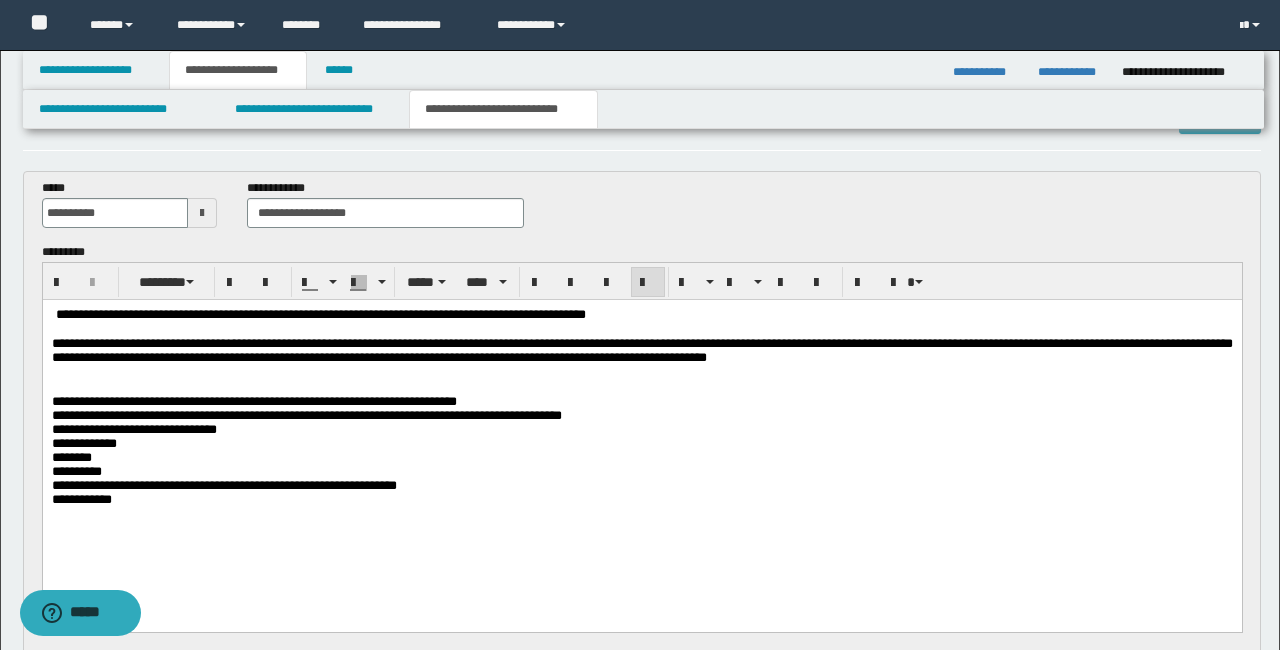 scroll, scrollTop: 0, scrollLeft: 0, axis: both 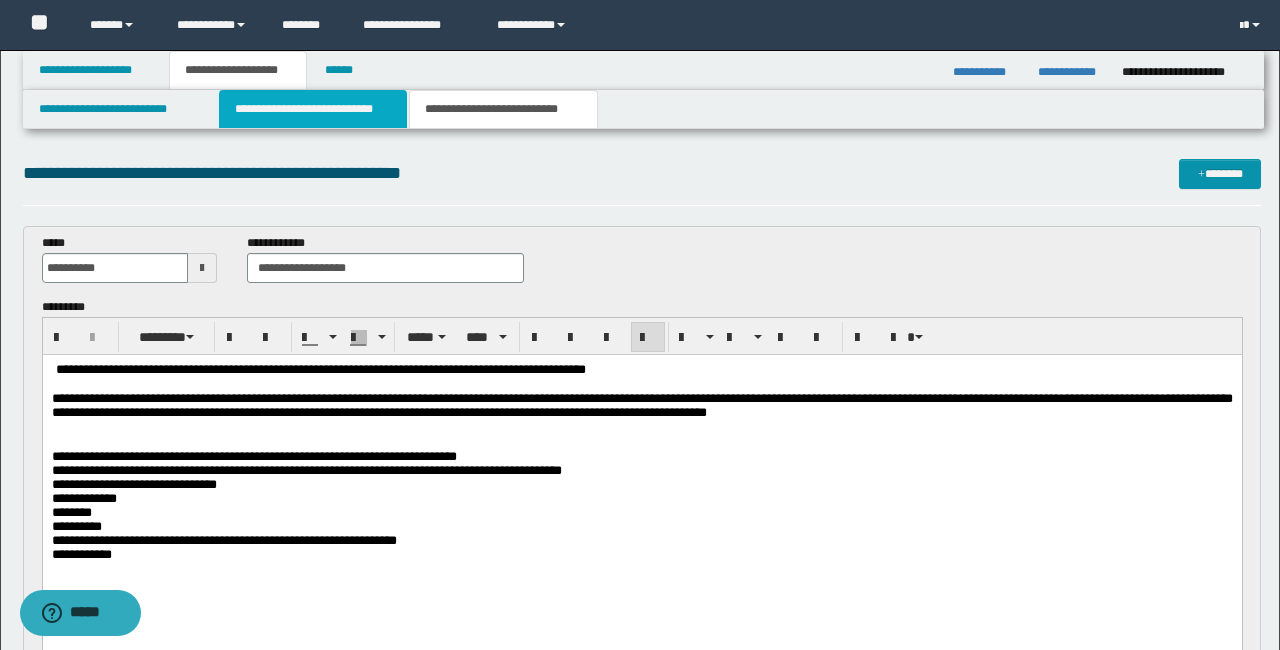drag, startPoint x: 286, startPoint y: 118, endPoint x: 293, endPoint y: 155, distance: 37.65634 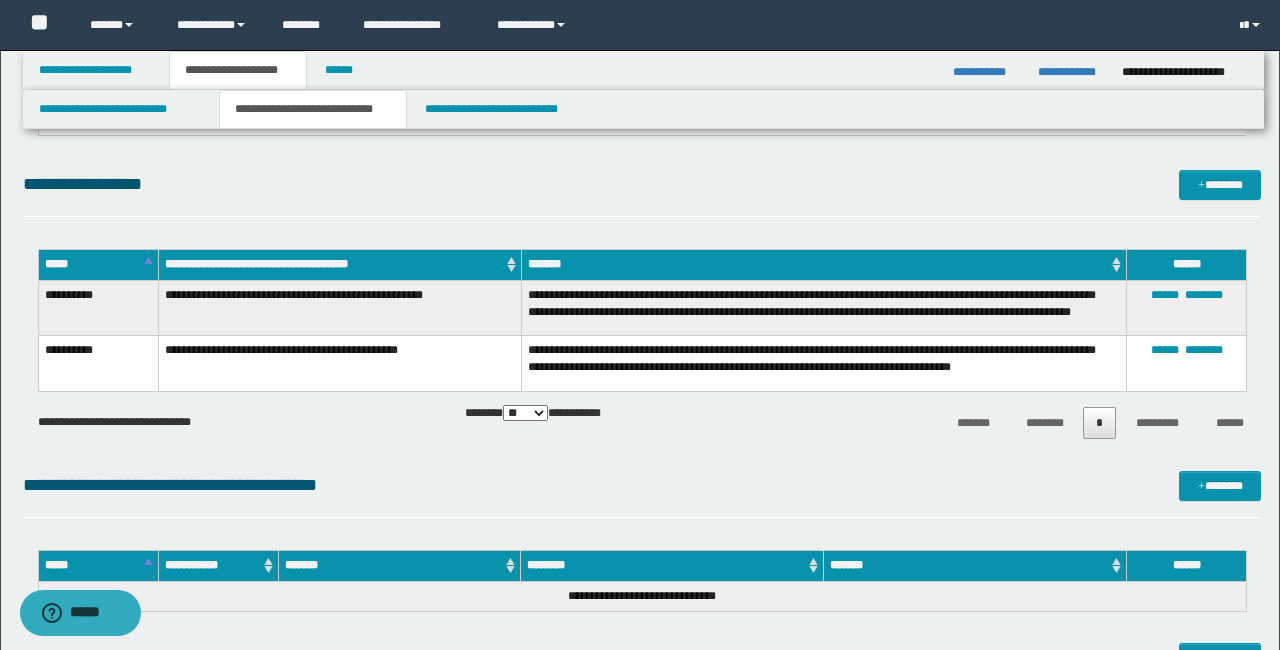 scroll, scrollTop: 2416, scrollLeft: 0, axis: vertical 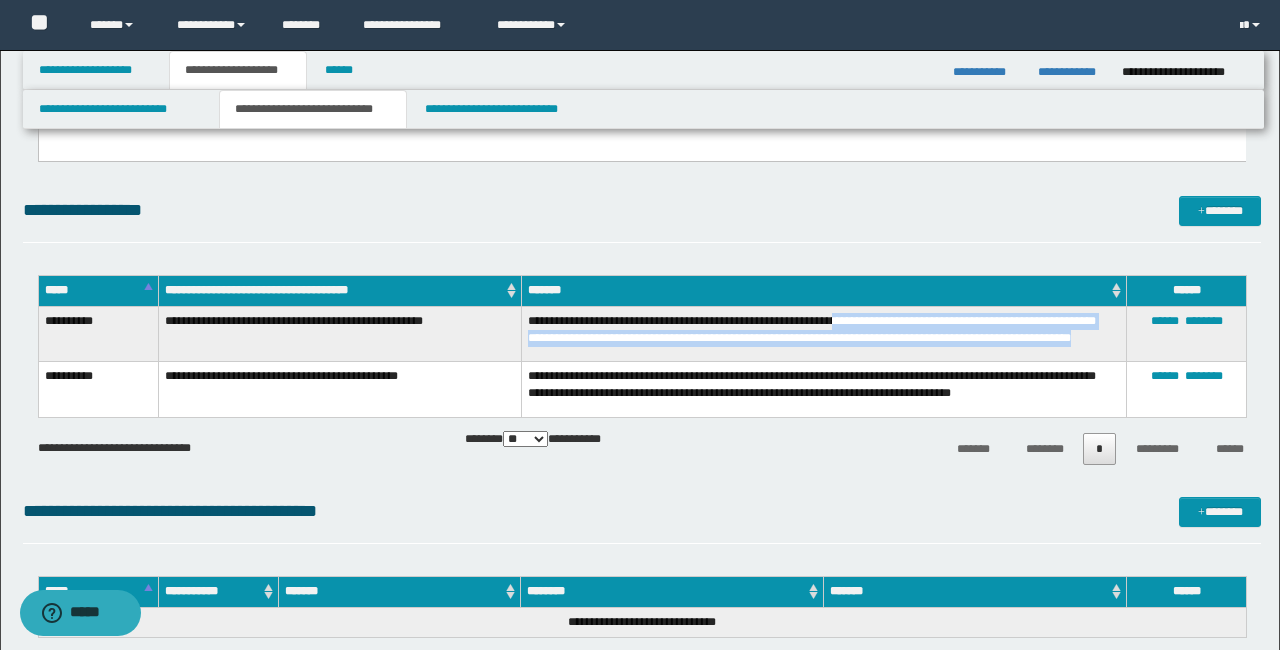 drag, startPoint x: 865, startPoint y: 322, endPoint x: 900, endPoint y: 348, distance: 43.60046 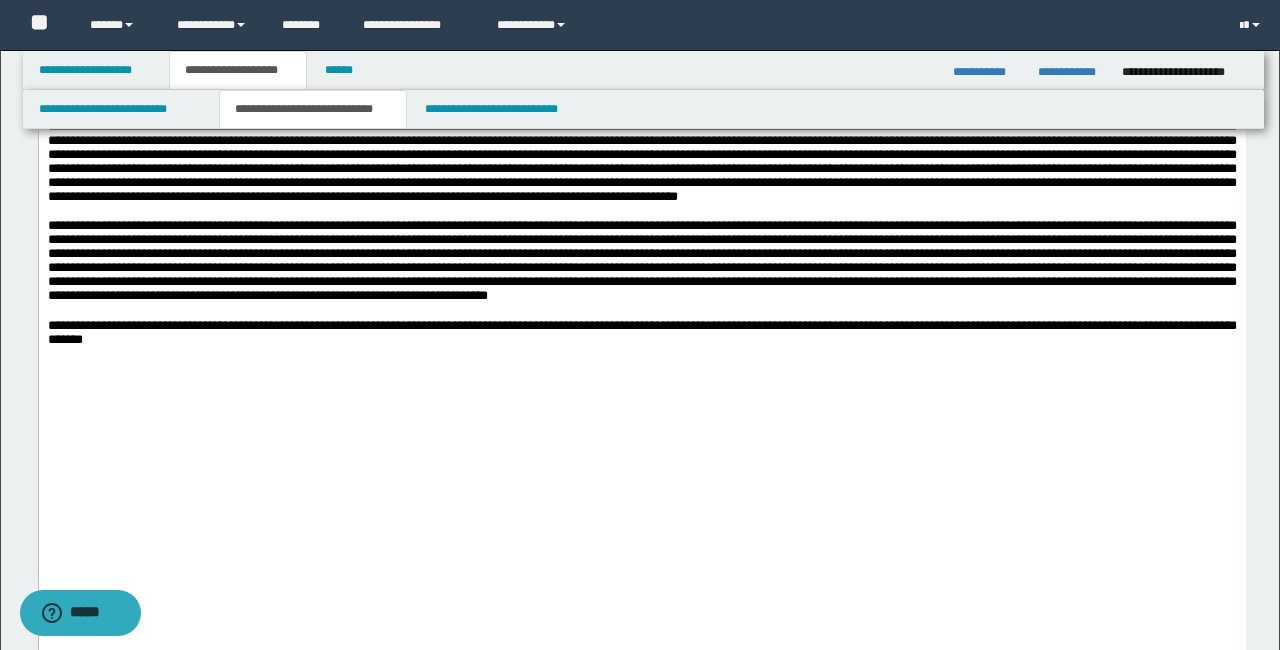 scroll, scrollTop: 1541, scrollLeft: 0, axis: vertical 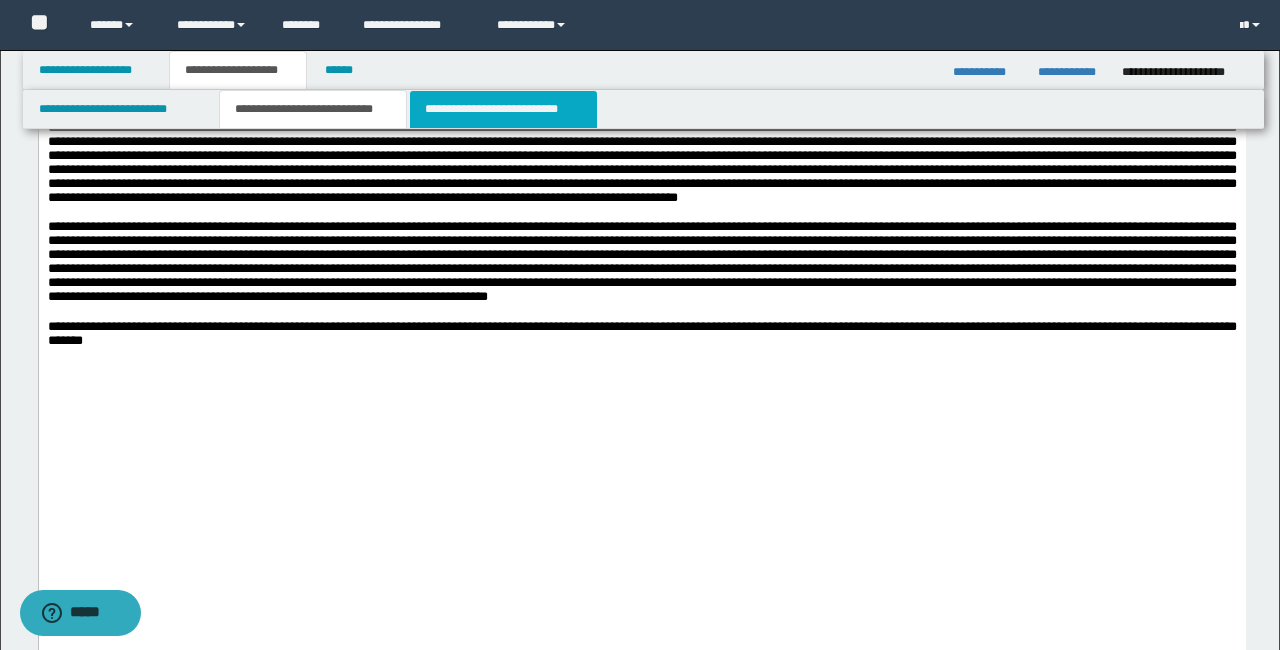 click on "**********" at bounding box center [503, 109] 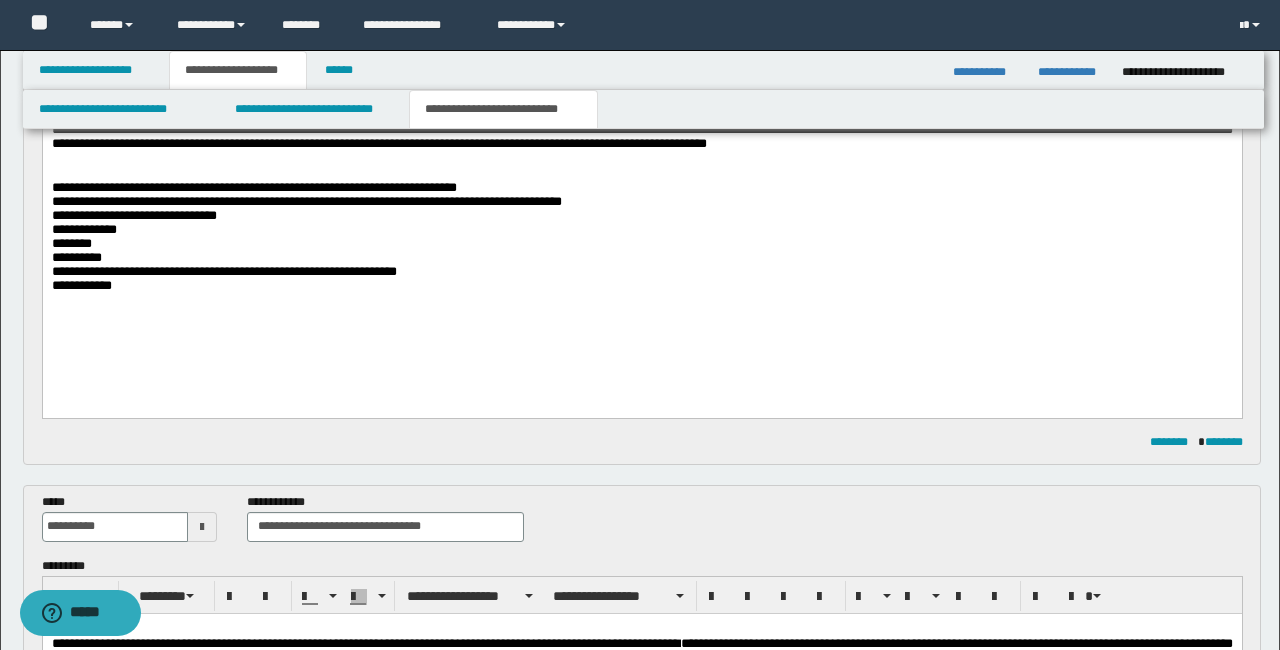 scroll, scrollTop: 196, scrollLeft: 0, axis: vertical 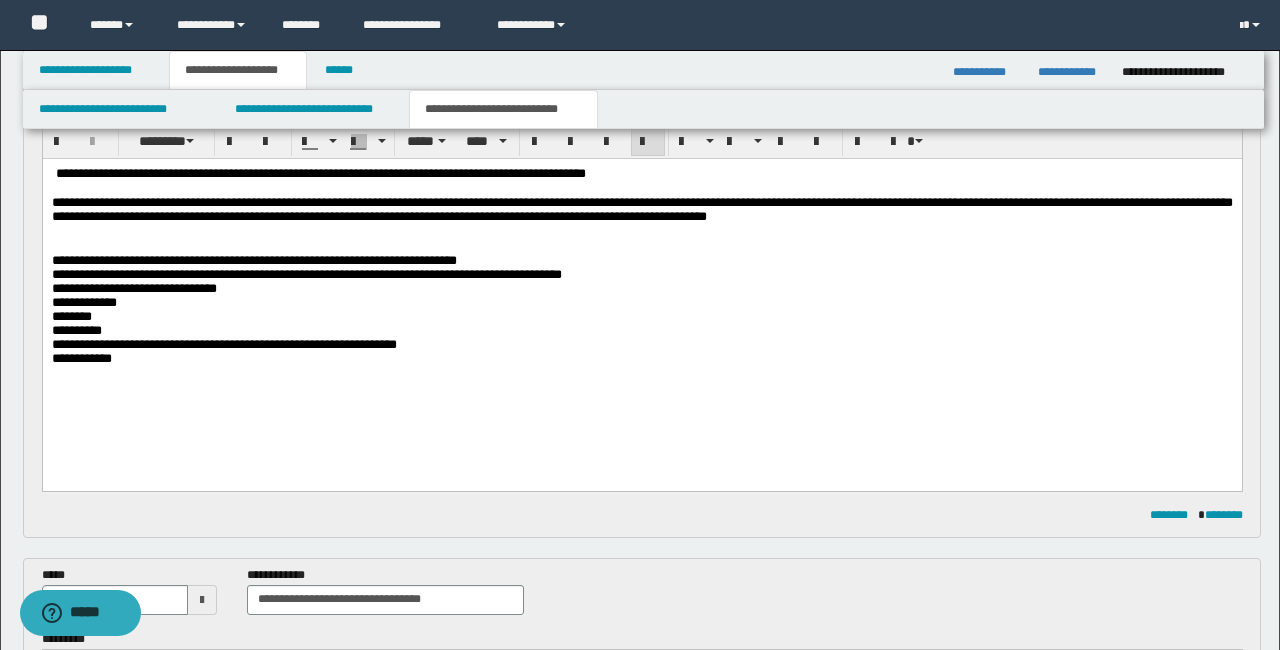 click on "**********" at bounding box center [641, 291] 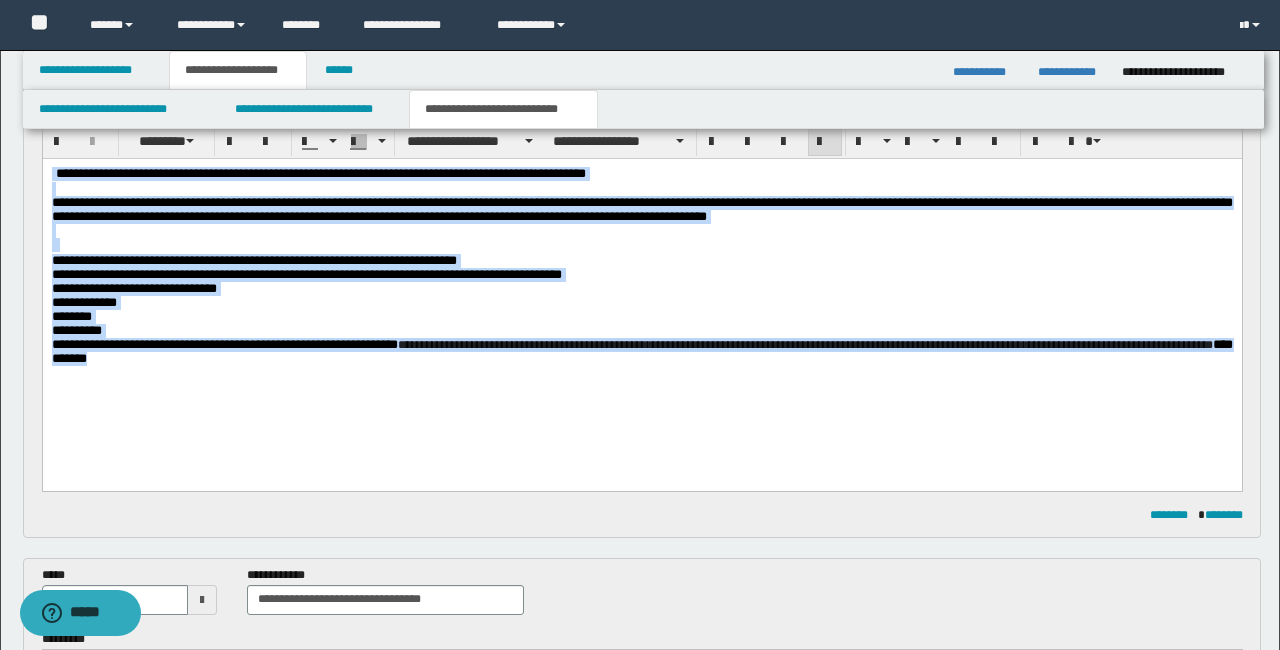 drag, startPoint x: 318, startPoint y: 360, endPoint x: 49, endPoint y: 262, distance: 286.2953 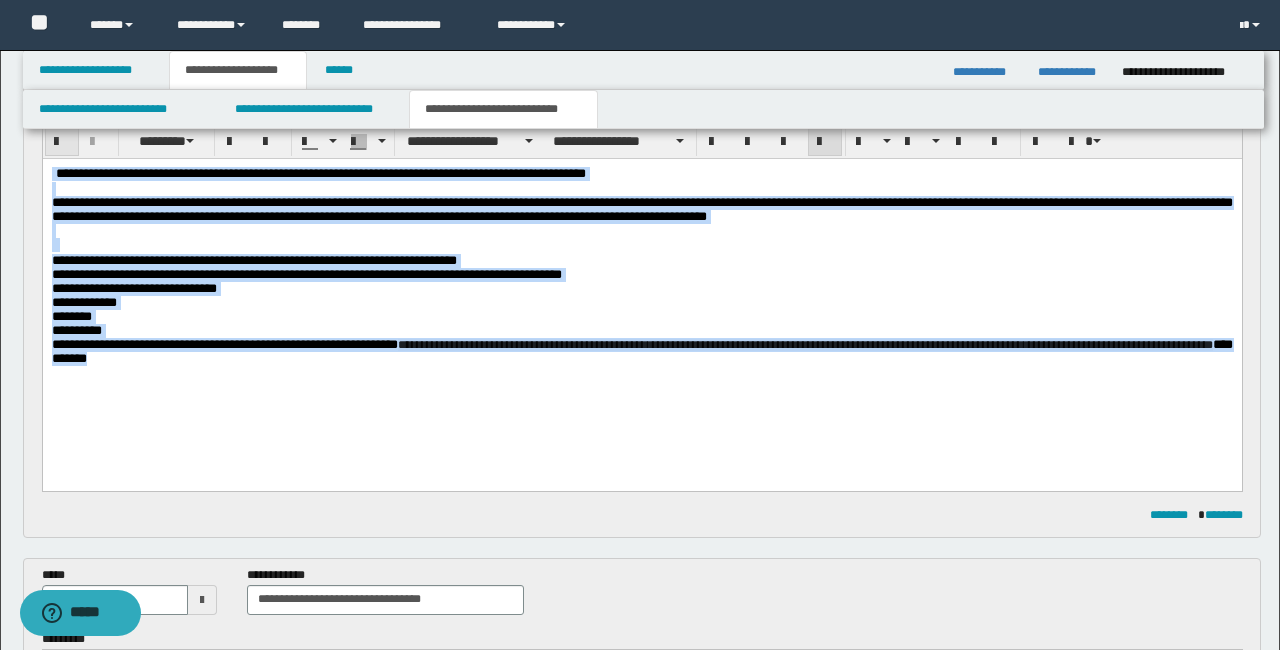 scroll, scrollTop: 196, scrollLeft: 0, axis: vertical 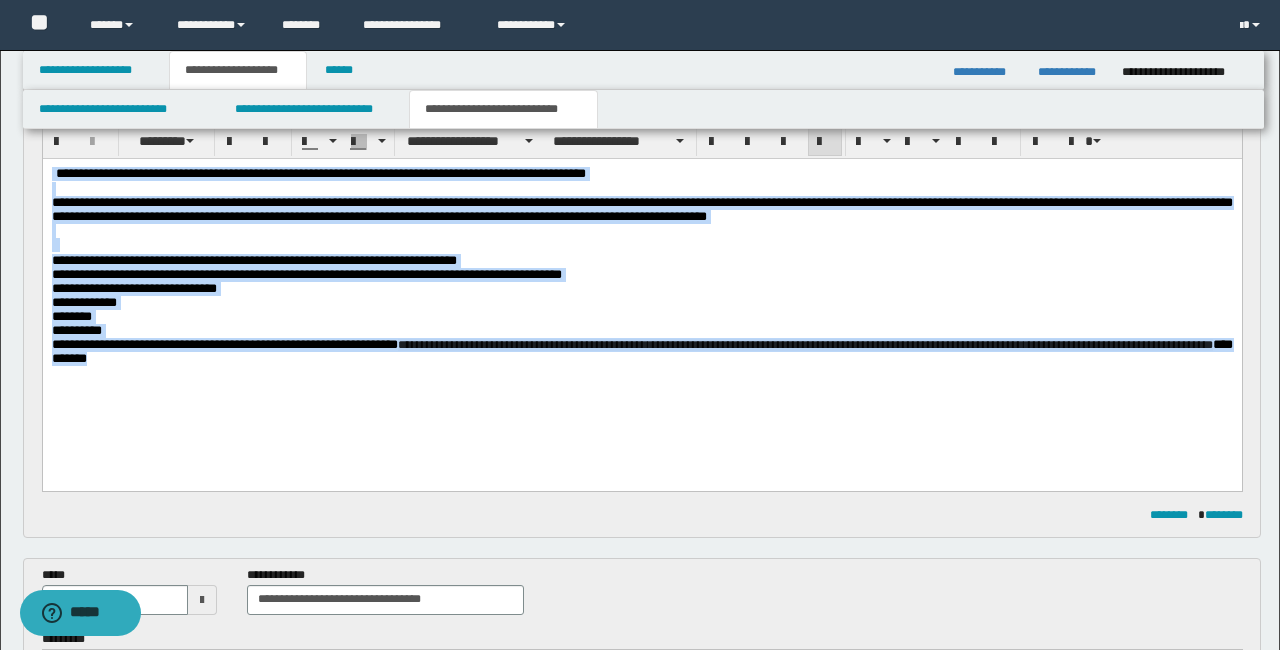 copy on "**********" 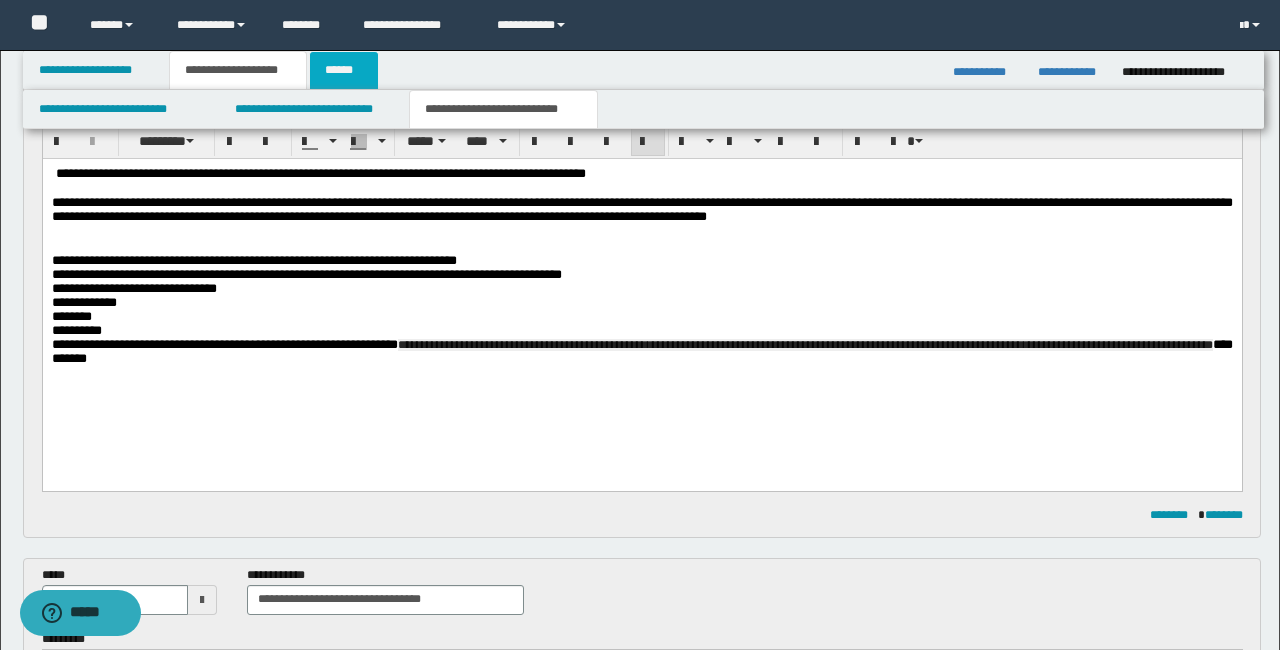 click on "******" at bounding box center (344, 70) 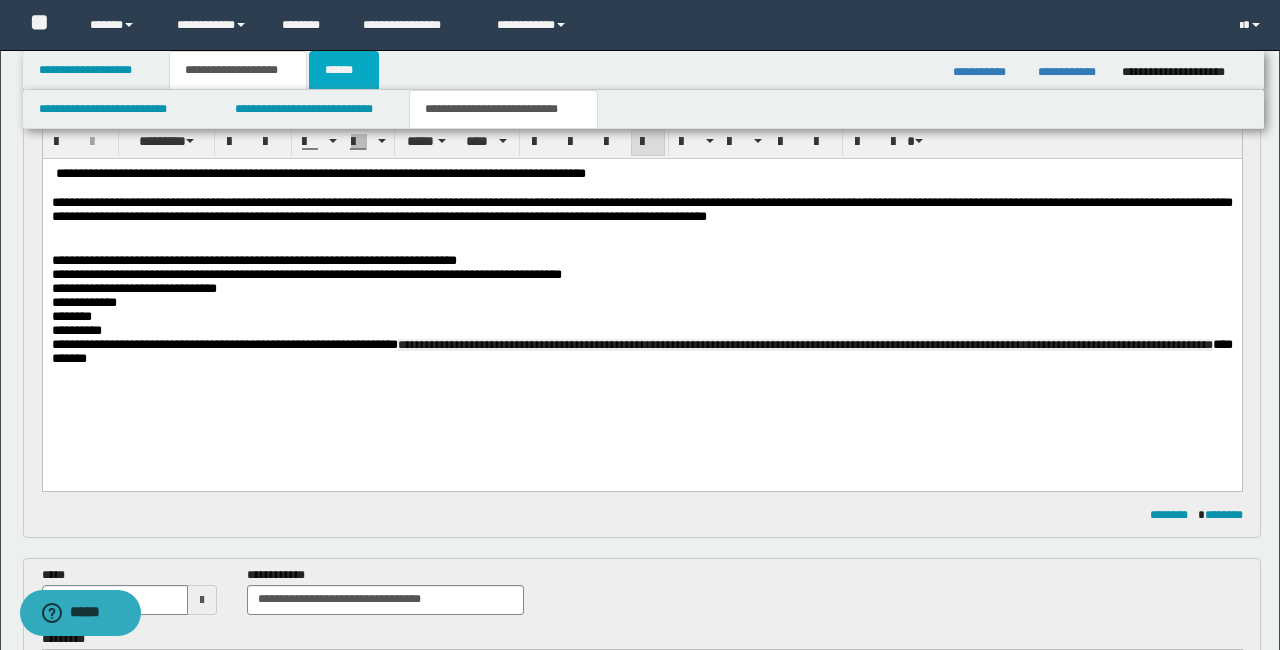 scroll, scrollTop: 0, scrollLeft: 0, axis: both 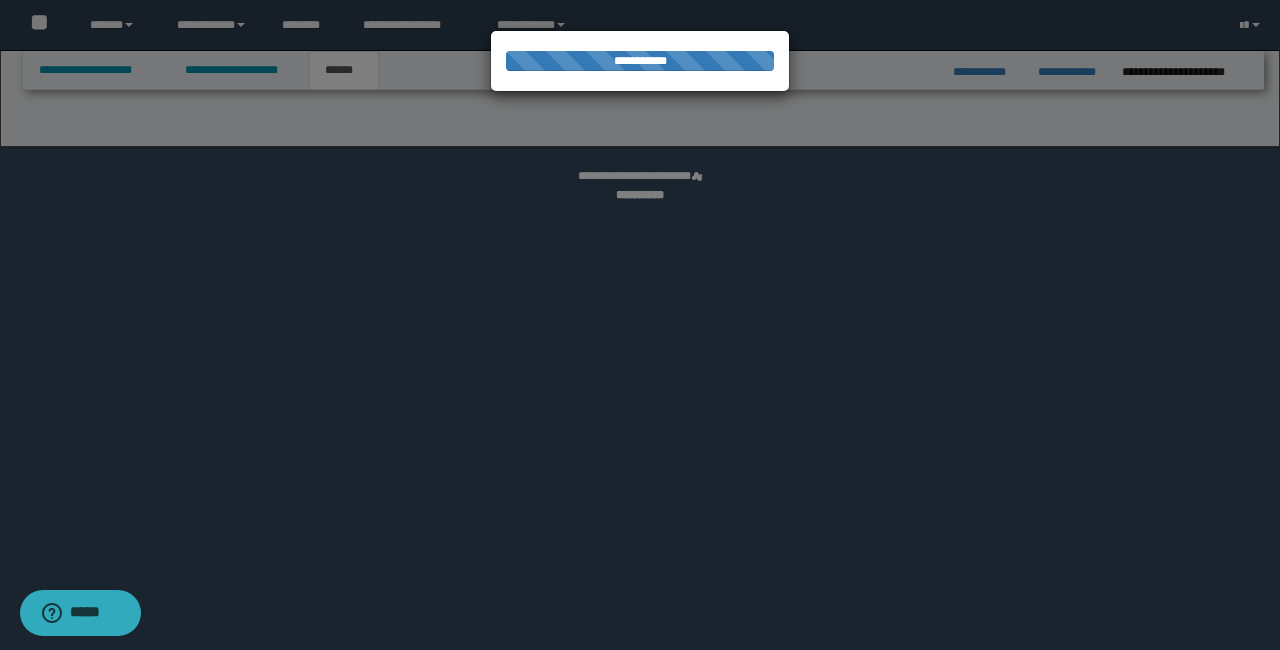select on "*" 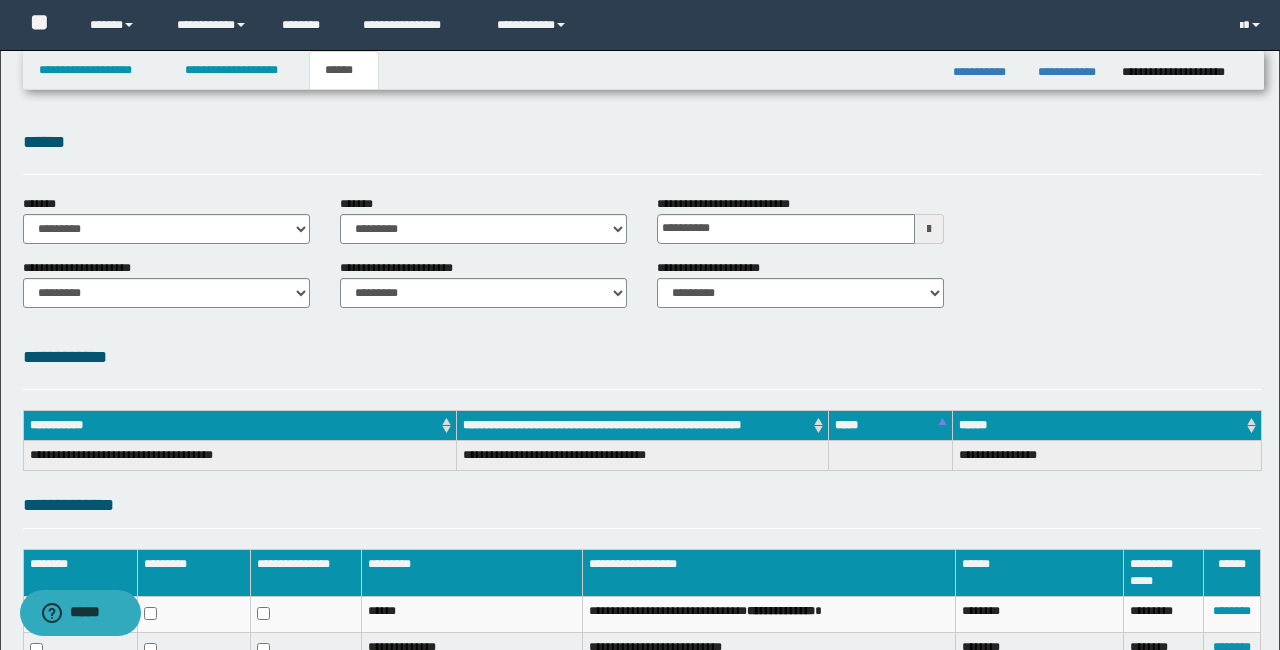 scroll, scrollTop: 281, scrollLeft: 0, axis: vertical 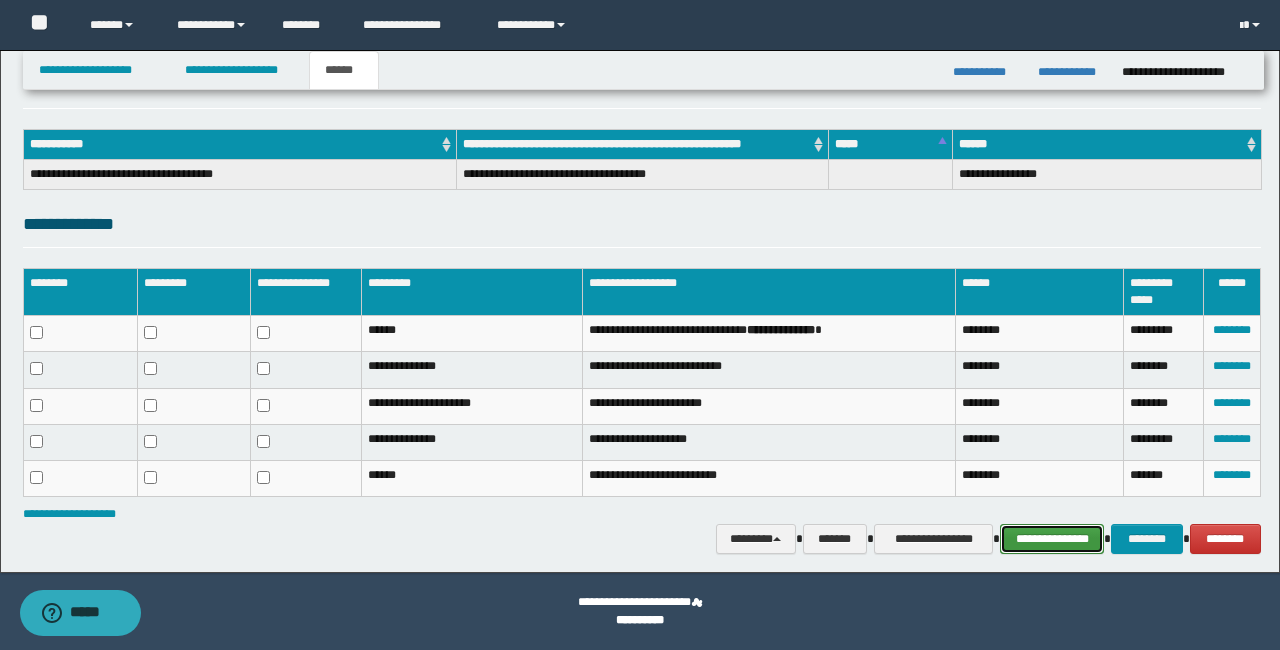 click on "**********" at bounding box center [1052, 539] 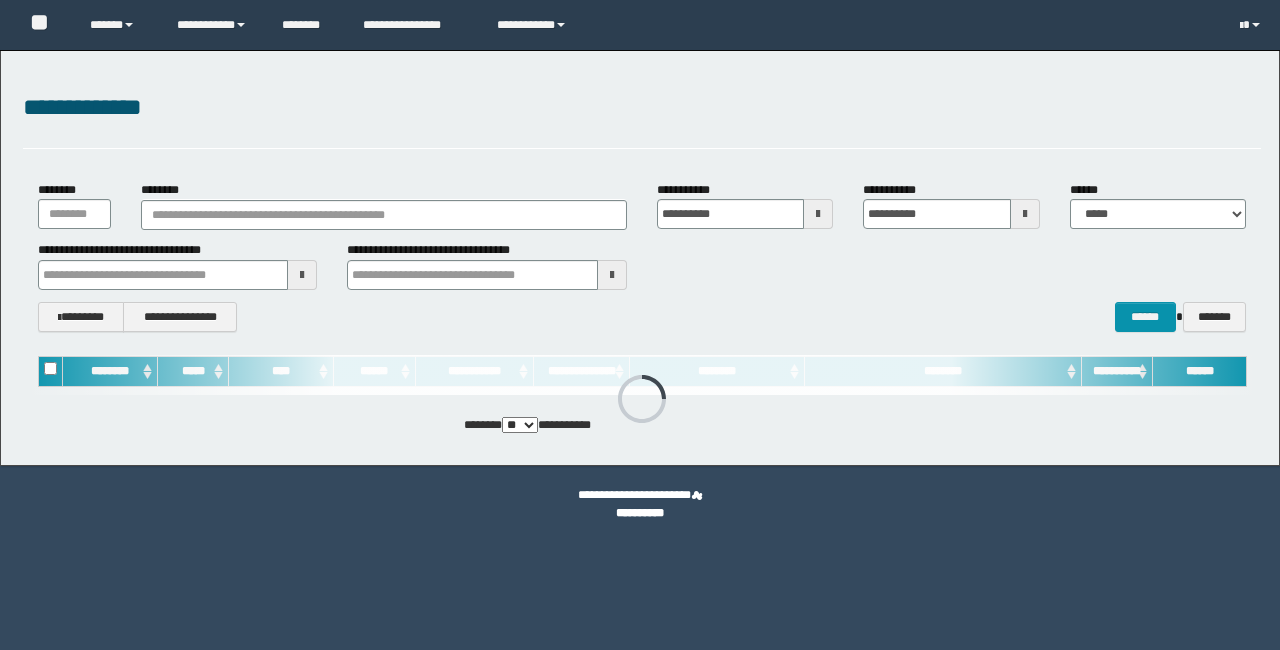 scroll, scrollTop: 0, scrollLeft: 0, axis: both 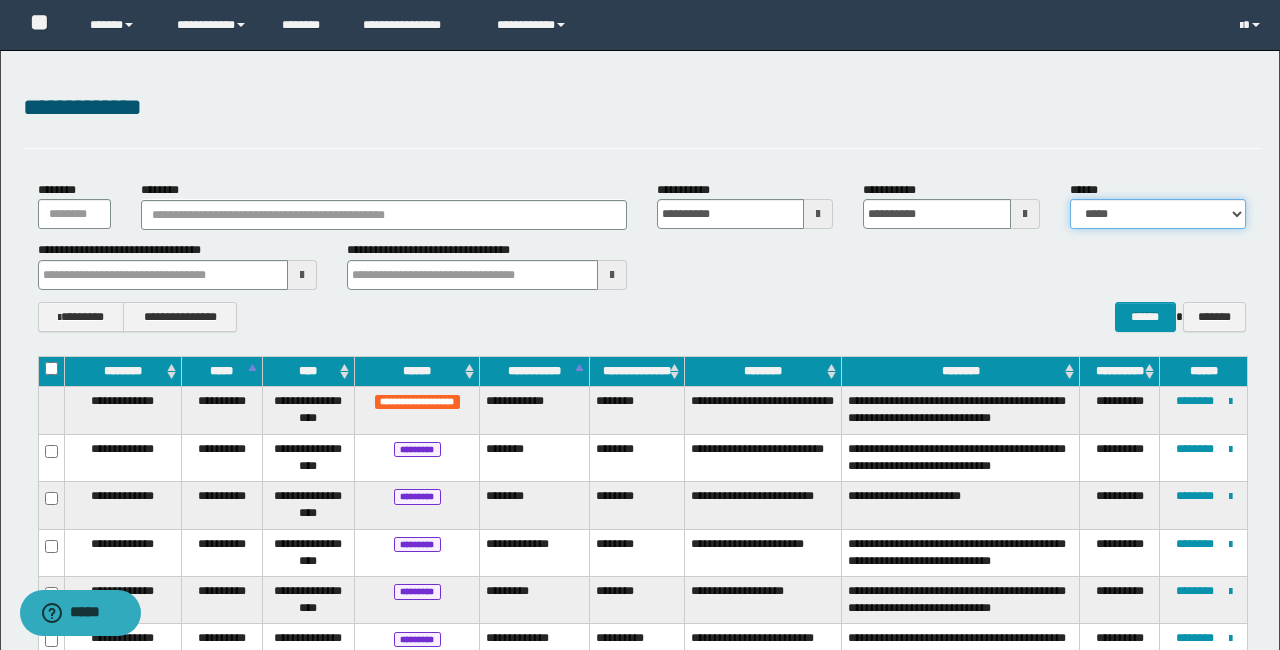 click on "**********" at bounding box center (1158, 214) 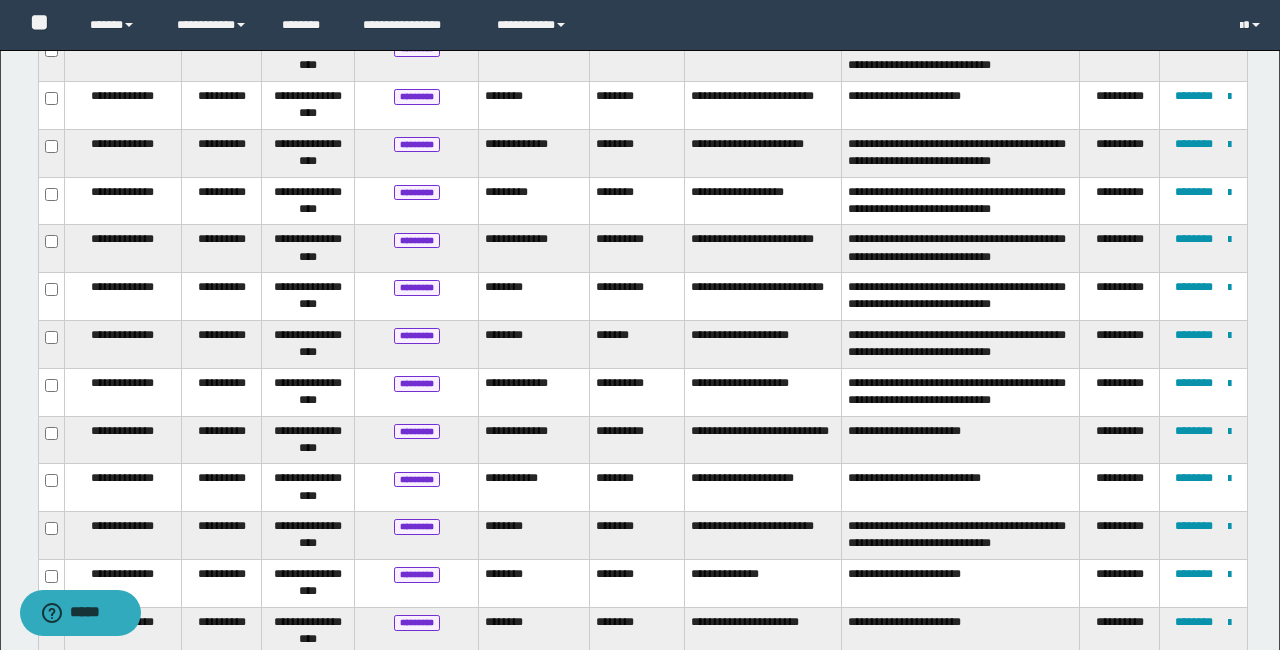 scroll, scrollTop: 0, scrollLeft: 0, axis: both 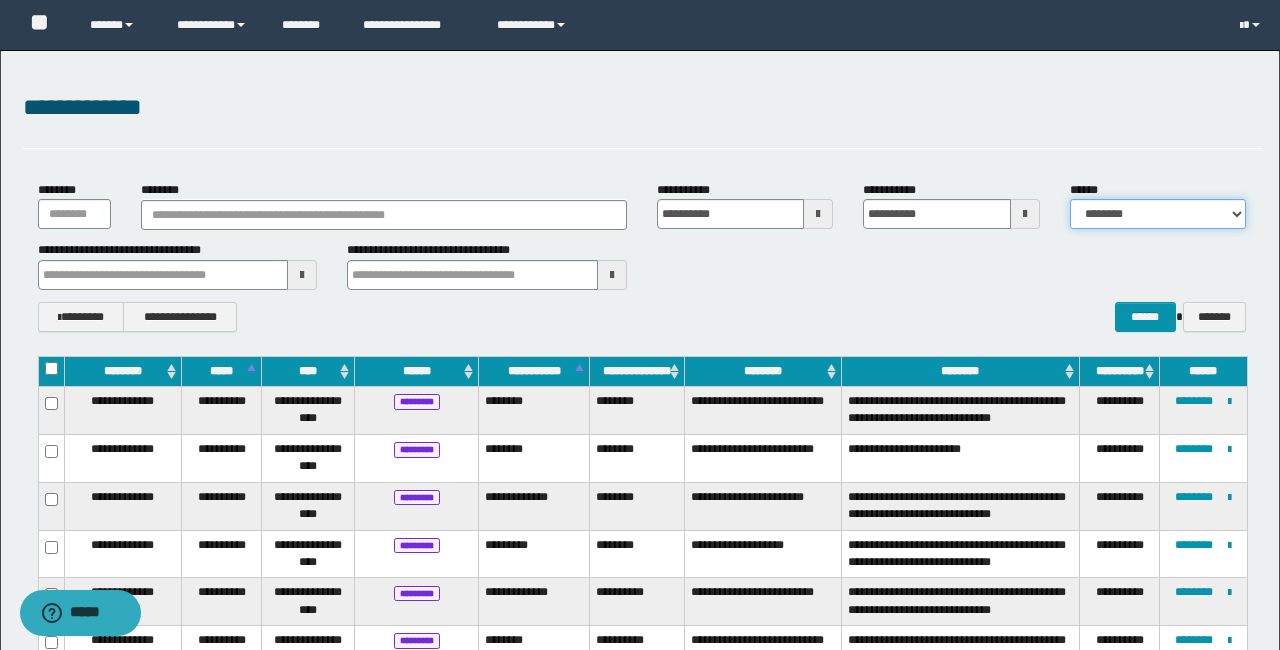 click on "**********" at bounding box center [1158, 214] 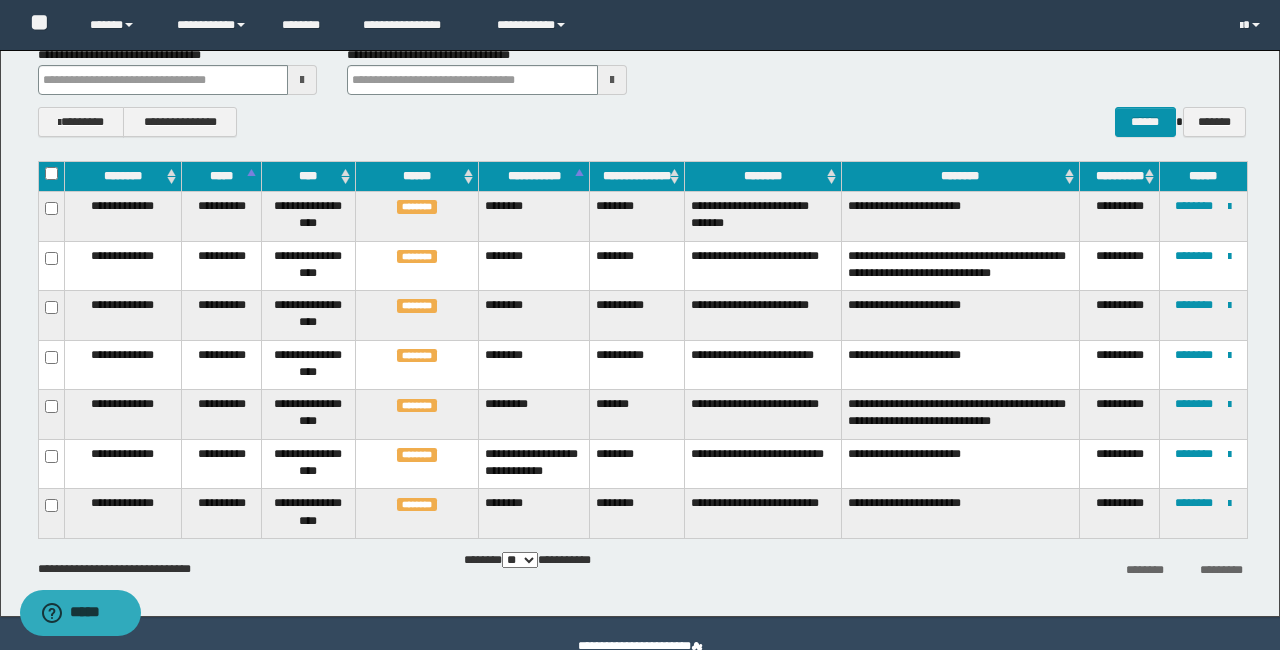 scroll, scrollTop: 0, scrollLeft: 0, axis: both 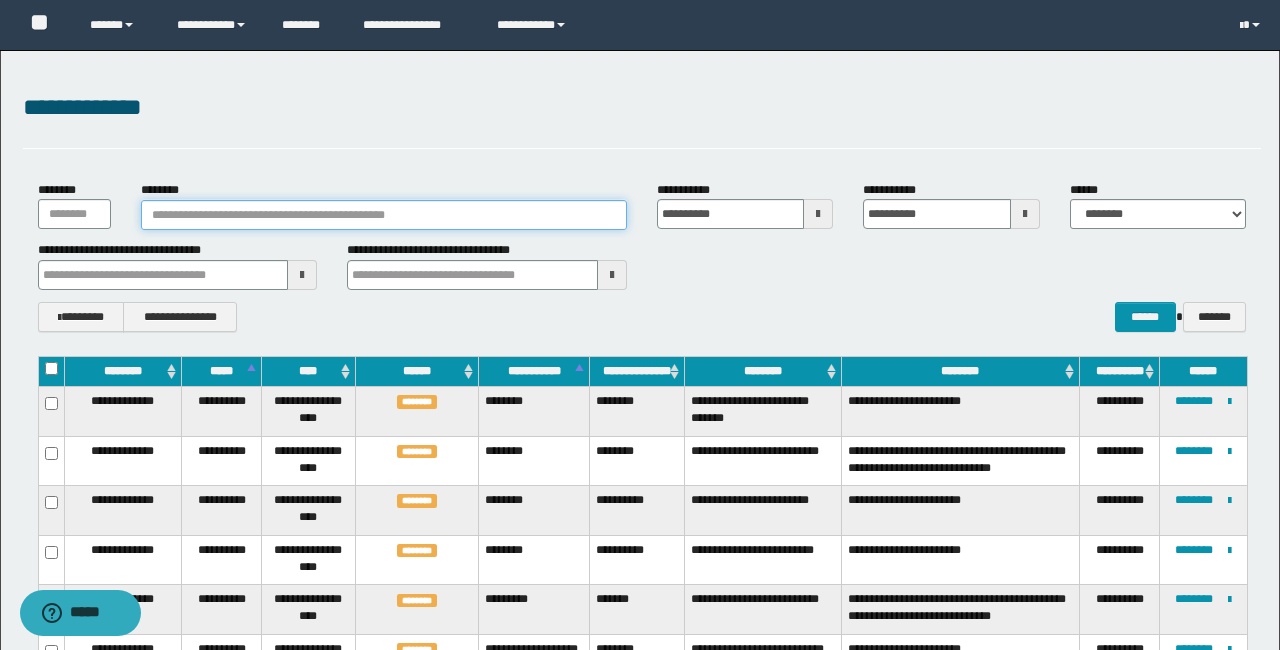 click on "********" at bounding box center [384, 215] 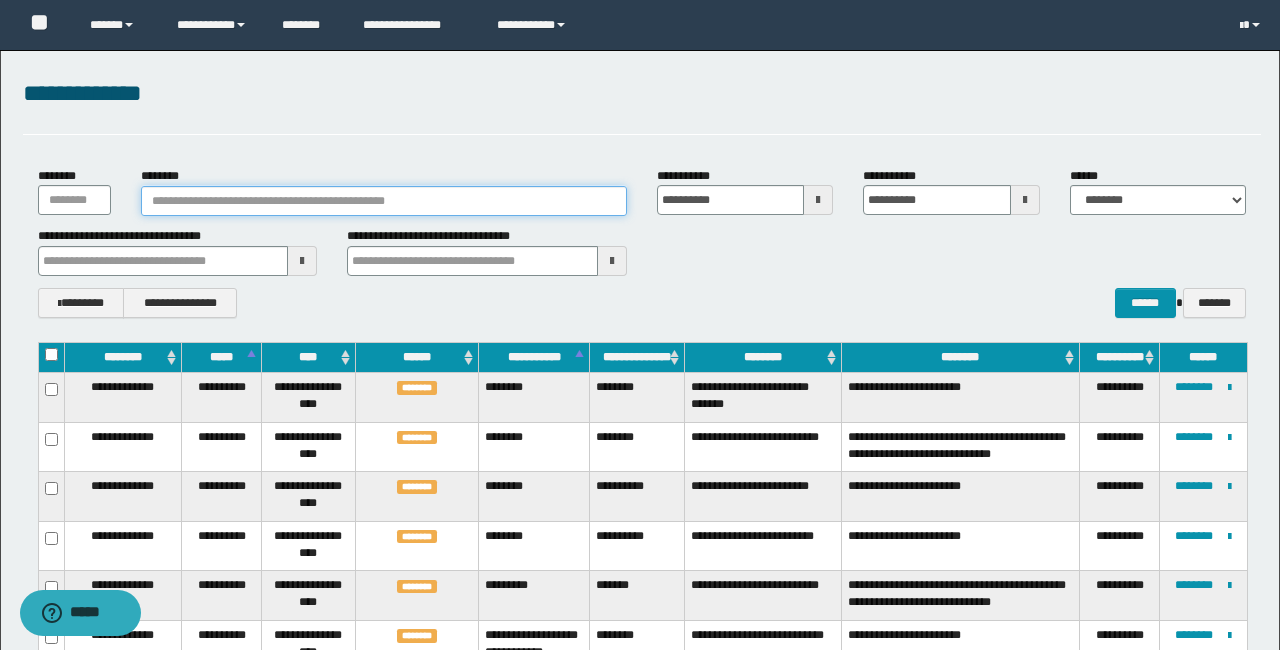 scroll, scrollTop: 15, scrollLeft: 0, axis: vertical 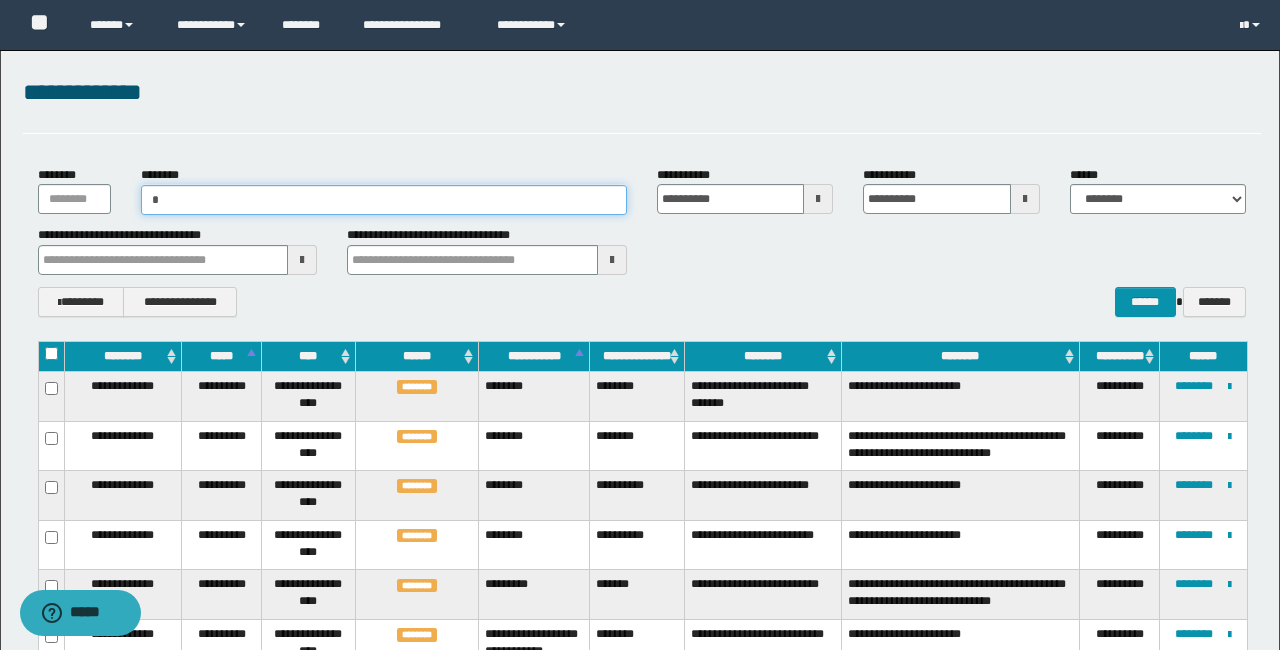 type on "**" 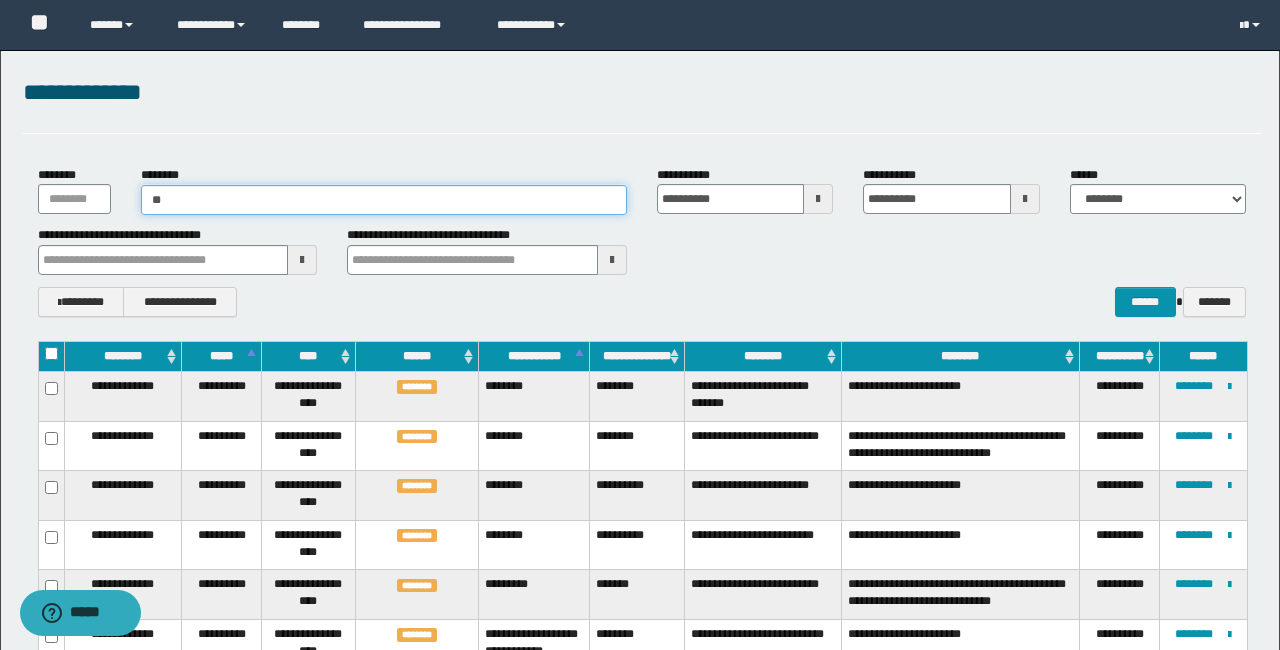 type on "**" 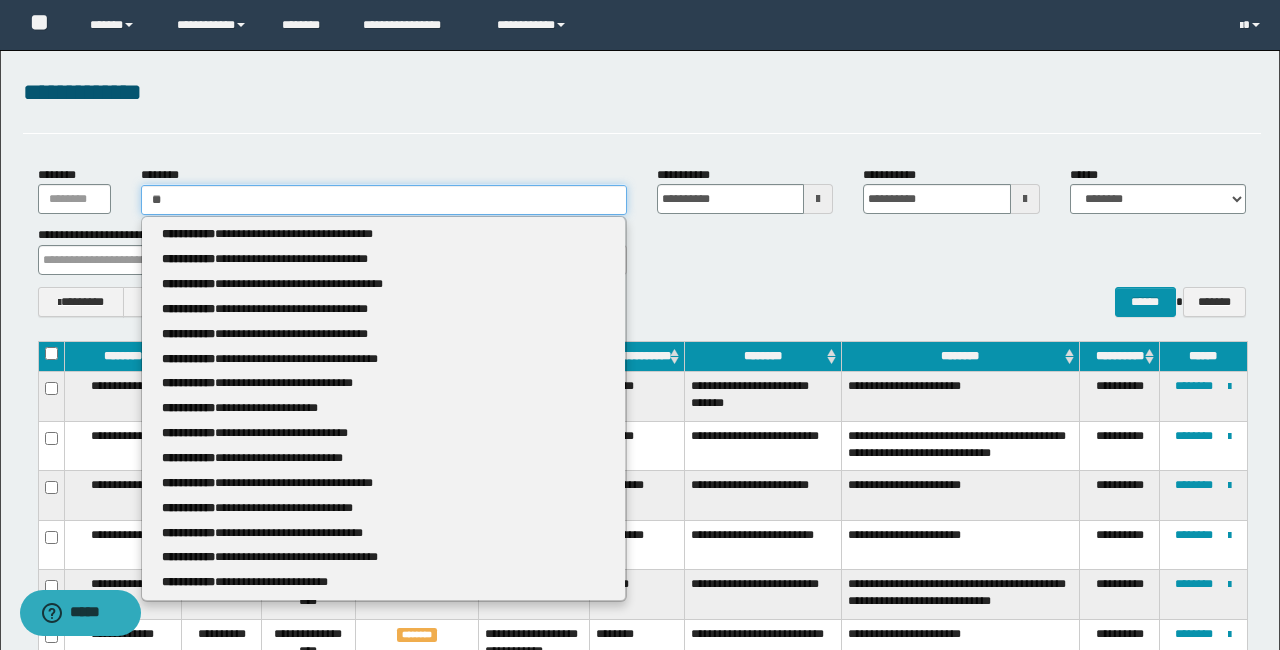 type 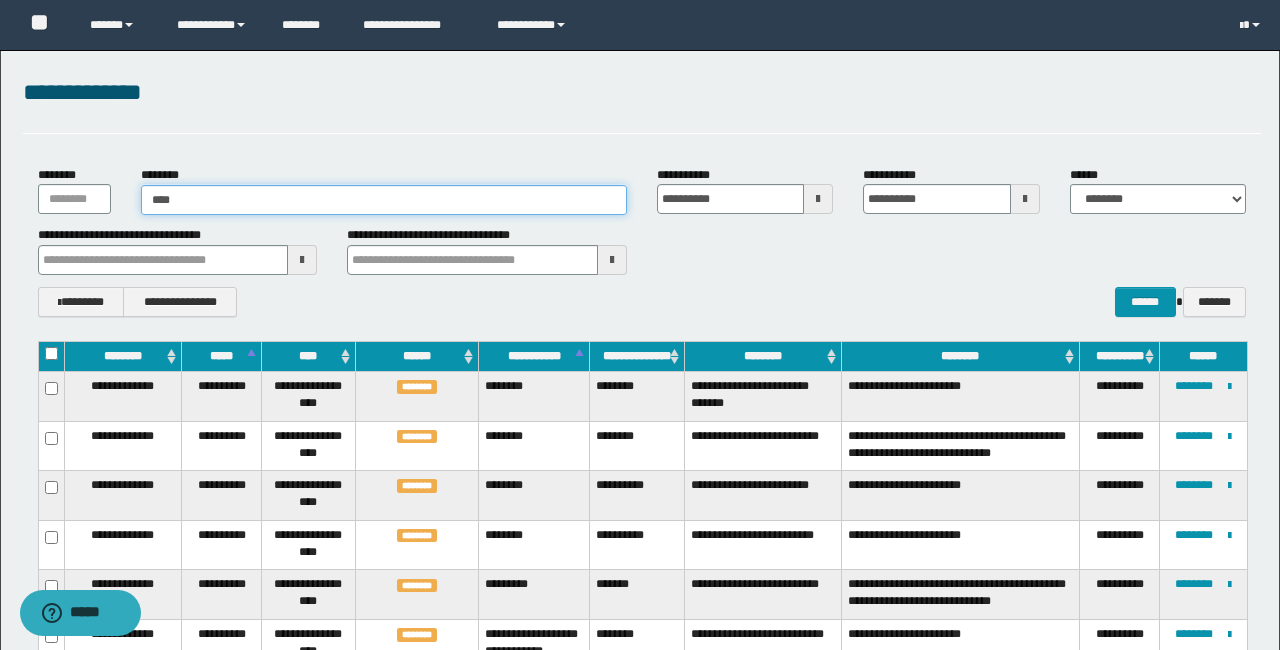 type on "*****" 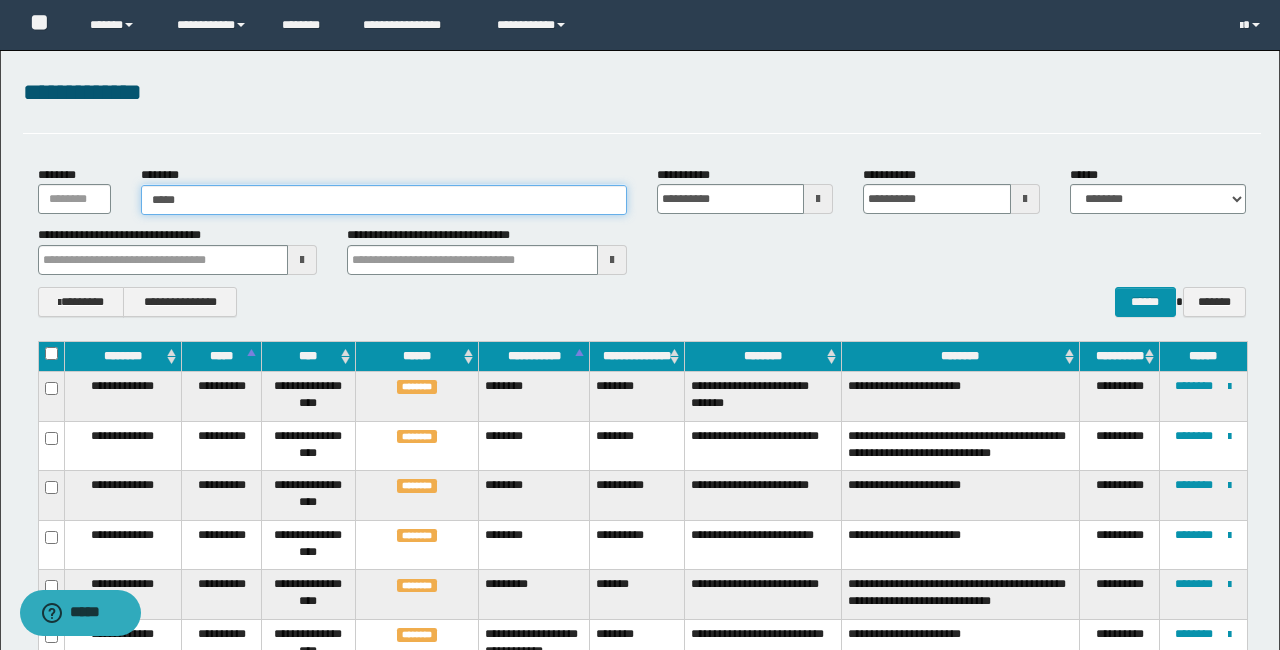 type on "*****" 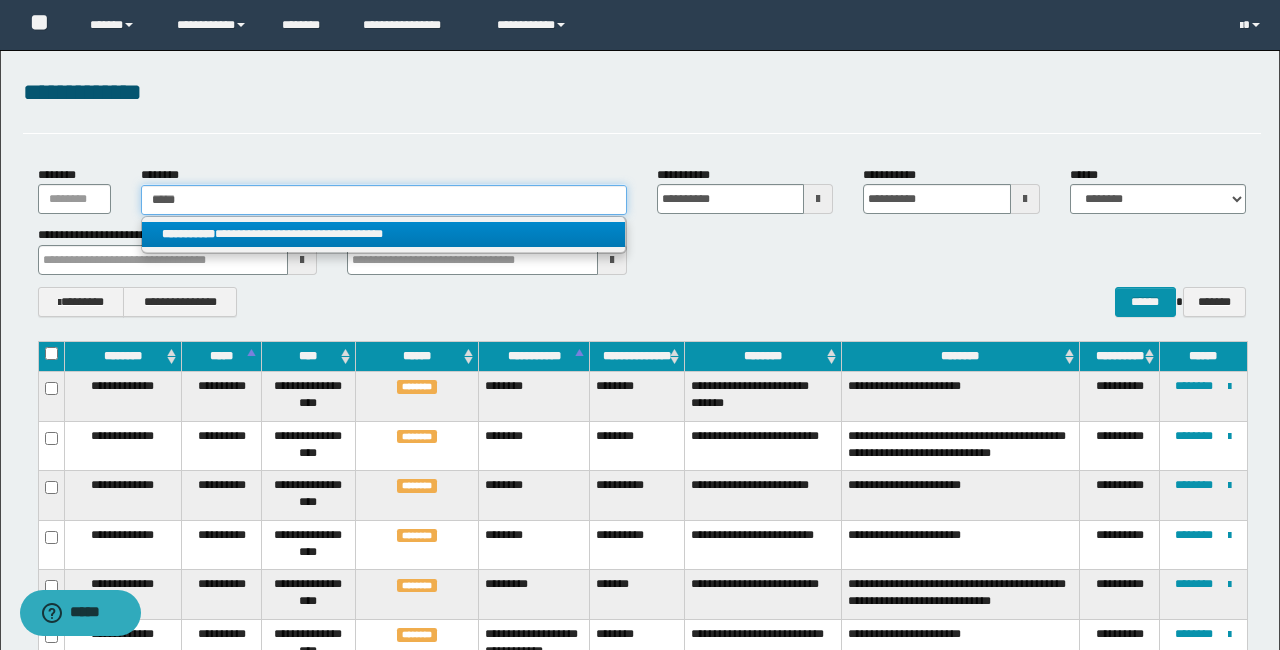 type on "*****" 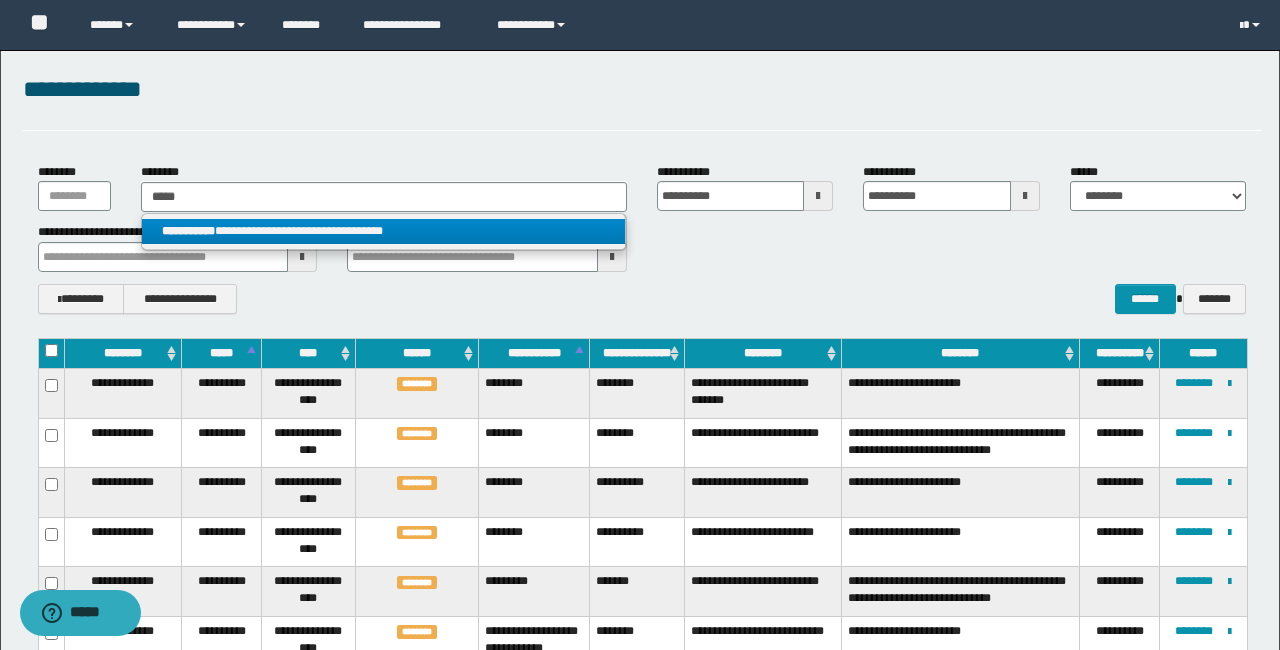 click on "**********" at bounding box center [383, 231] 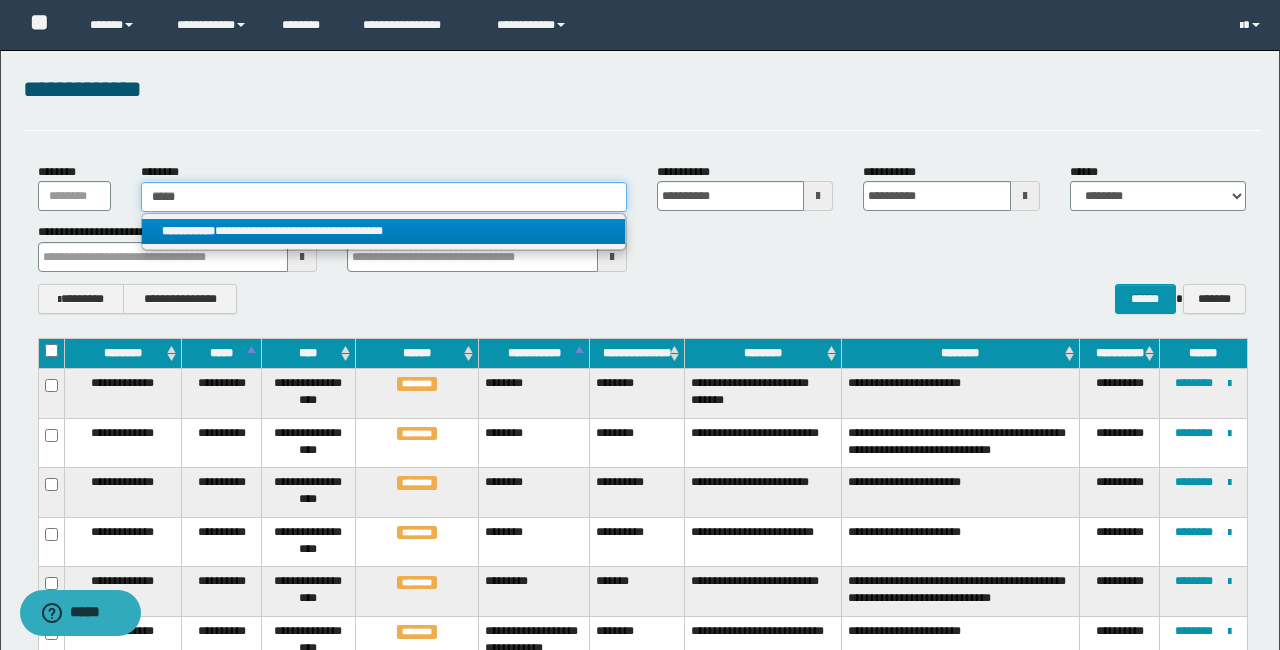 type 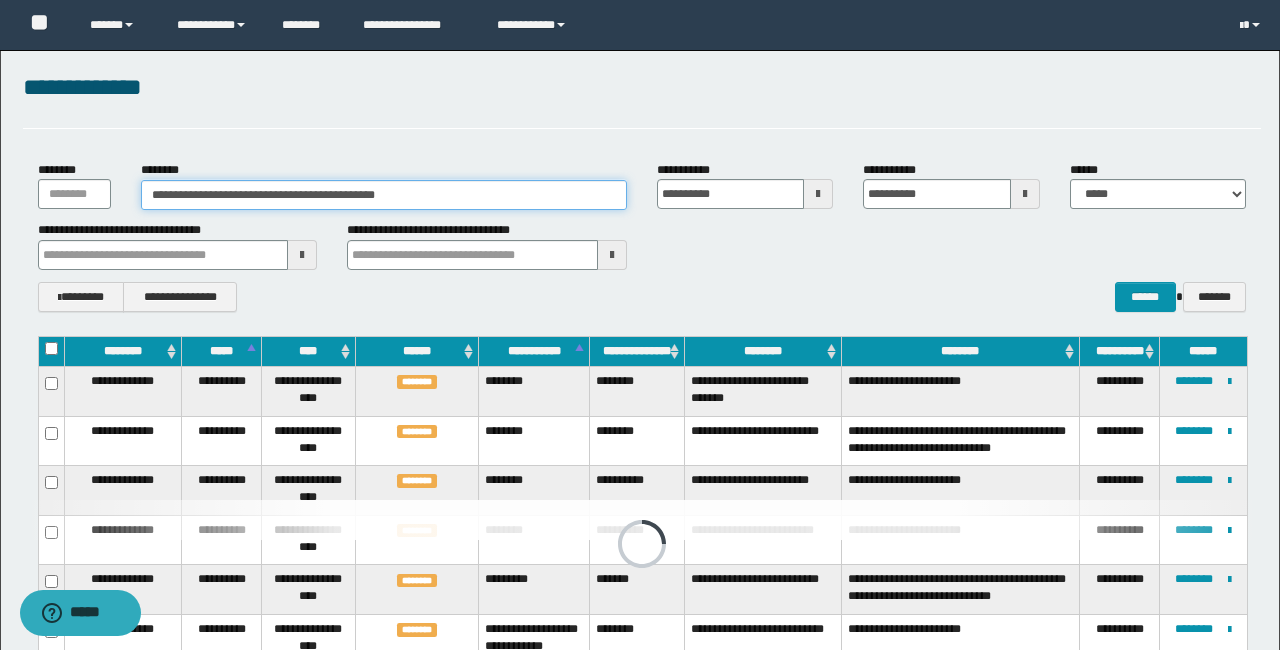 scroll, scrollTop: 0, scrollLeft: 0, axis: both 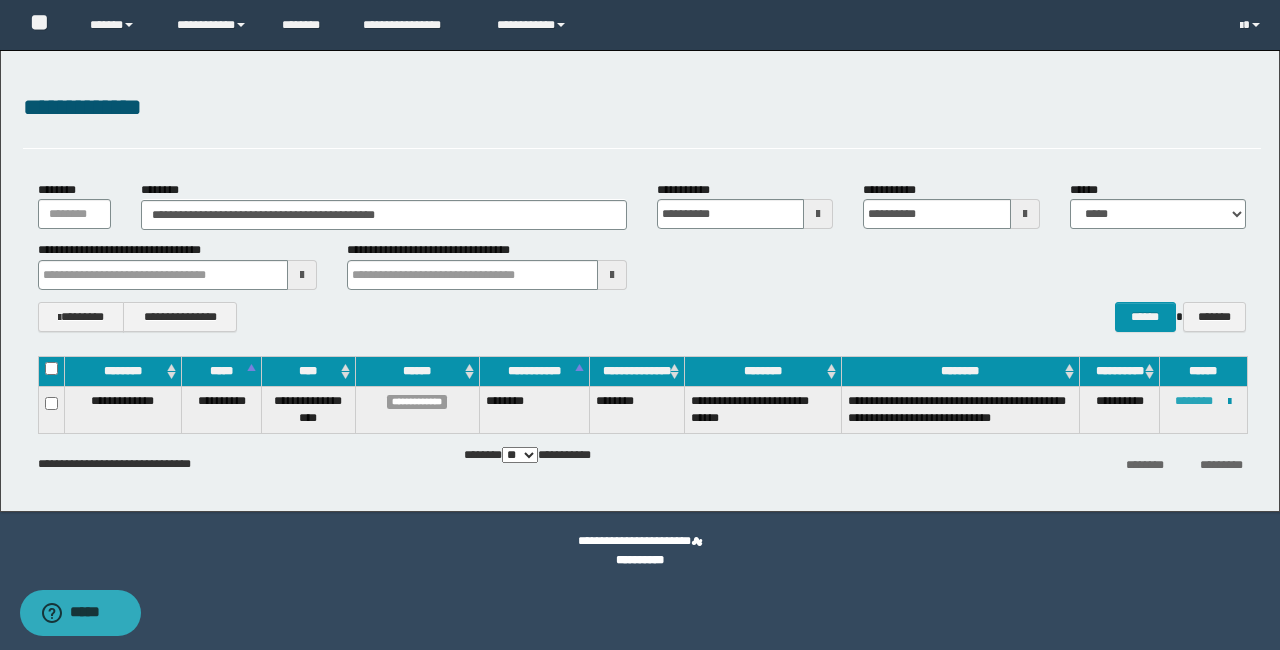 click on "********" at bounding box center (1194, 401) 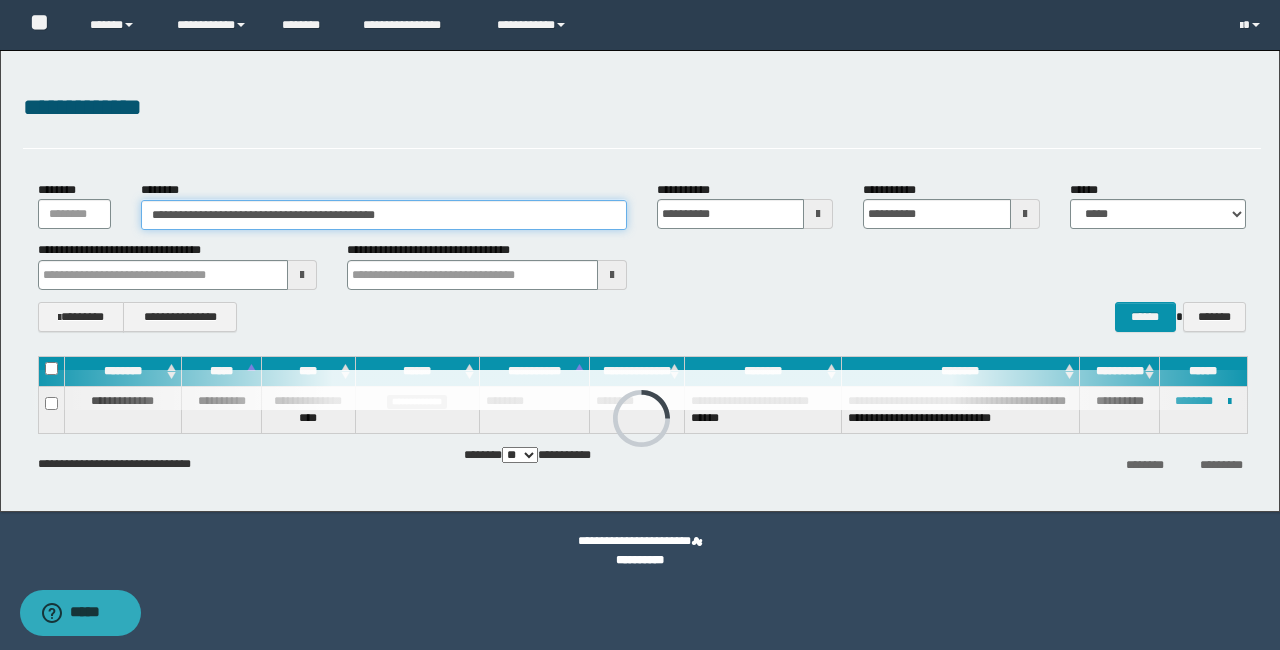 drag, startPoint x: 518, startPoint y: 216, endPoint x: 203, endPoint y: 204, distance: 315.2285 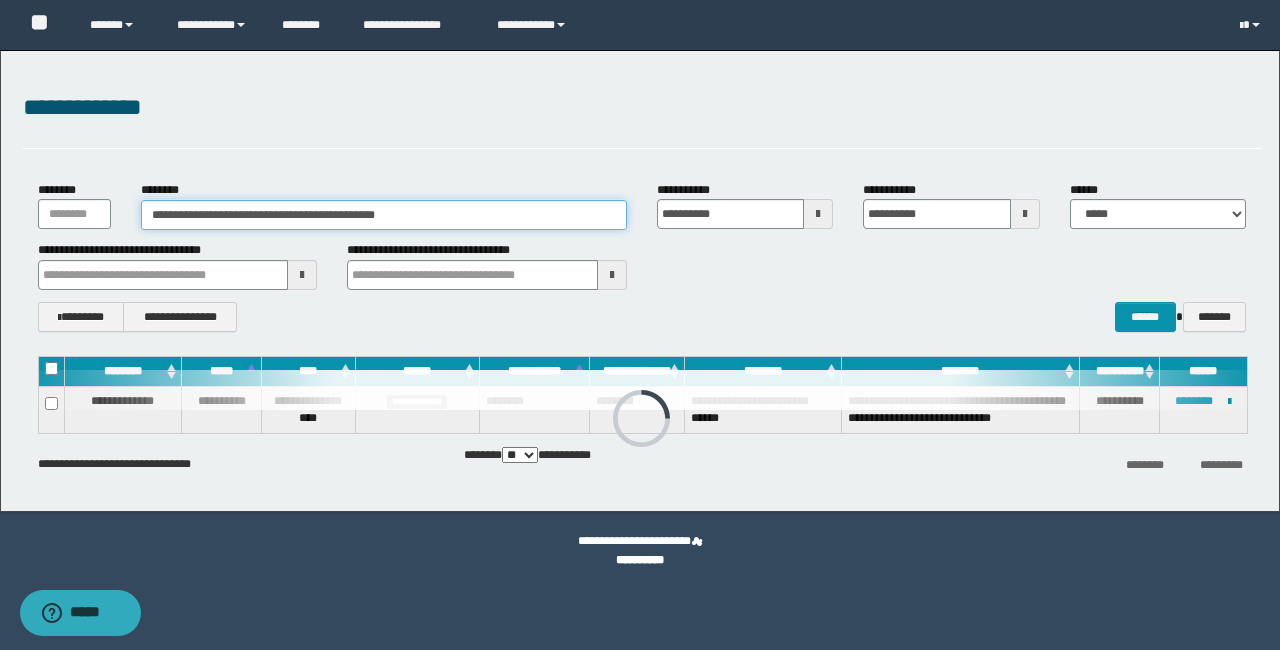 click on "**********" at bounding box center [642, 205] 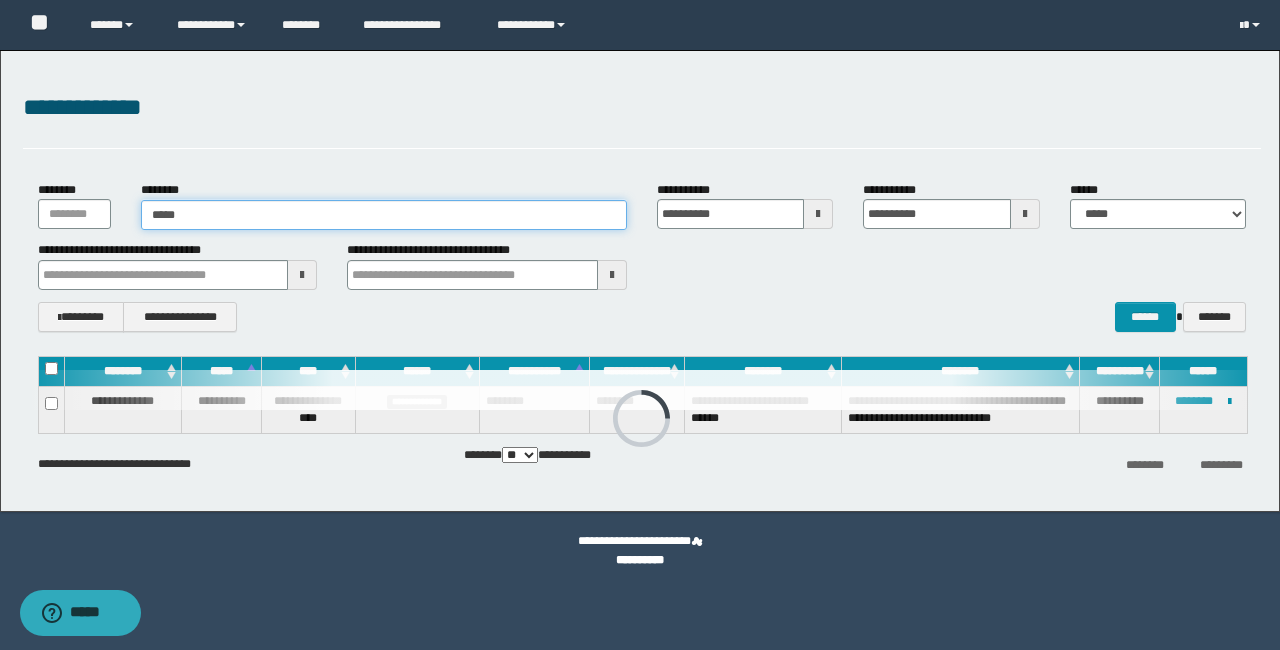 click on "*****" at bounding box center [384, 215] 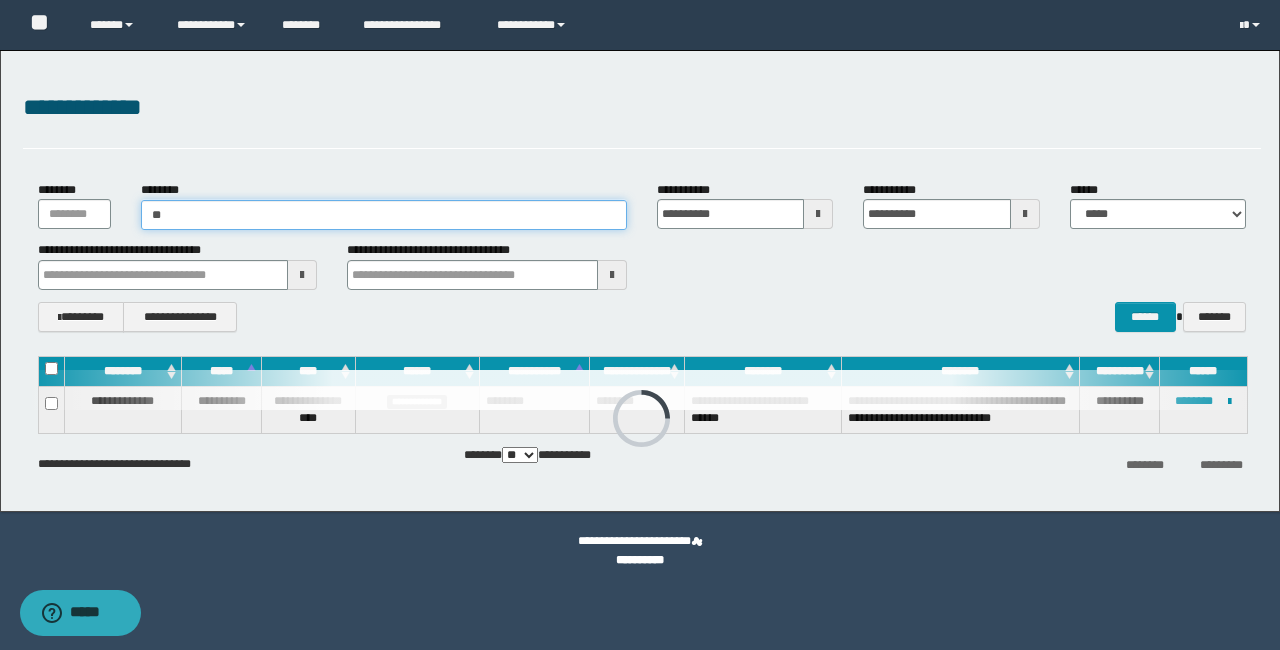 type on "*" 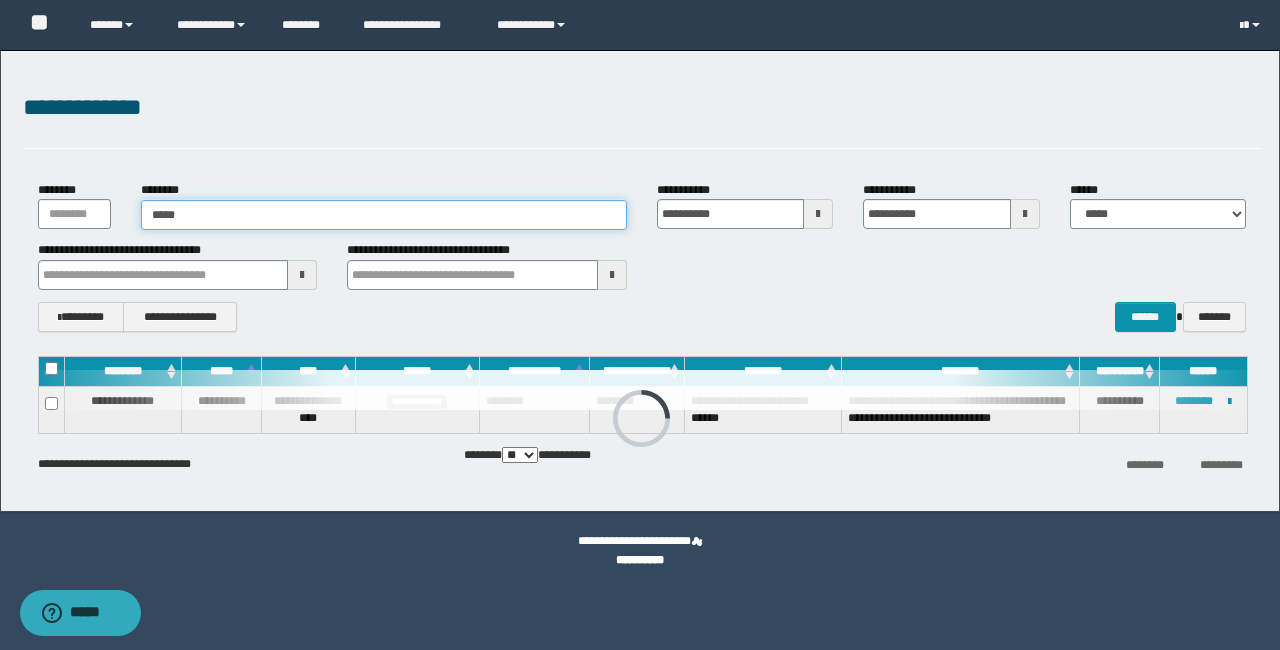 type on "*****" 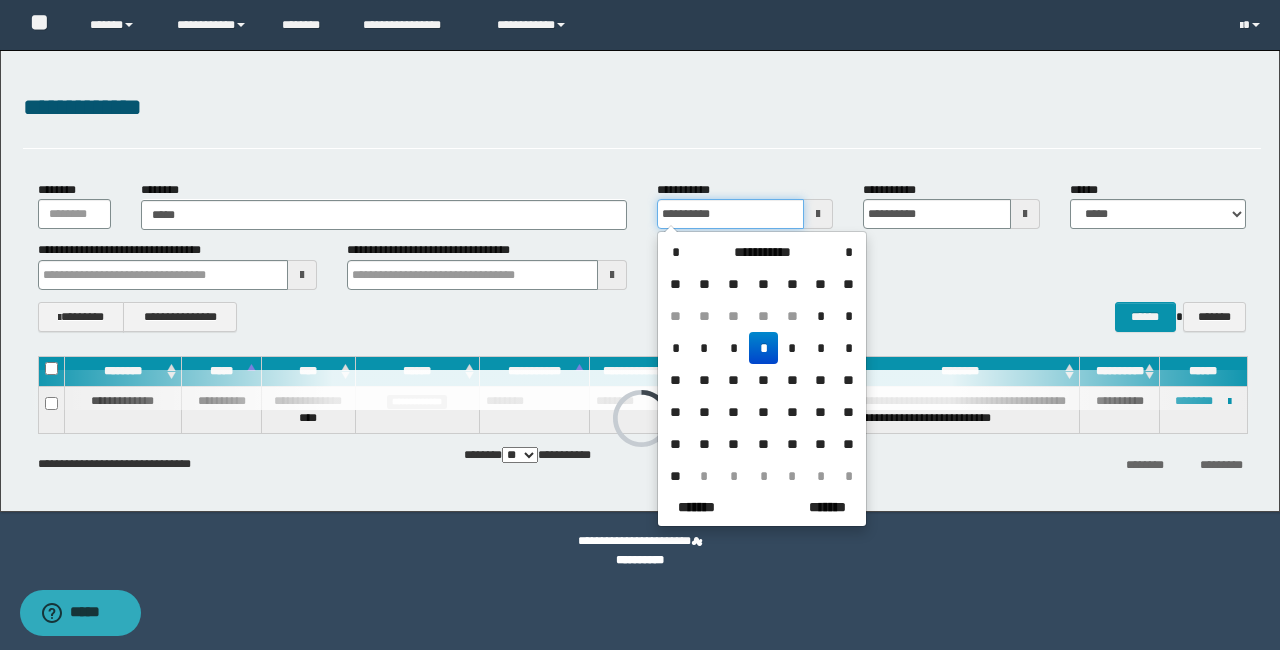 type 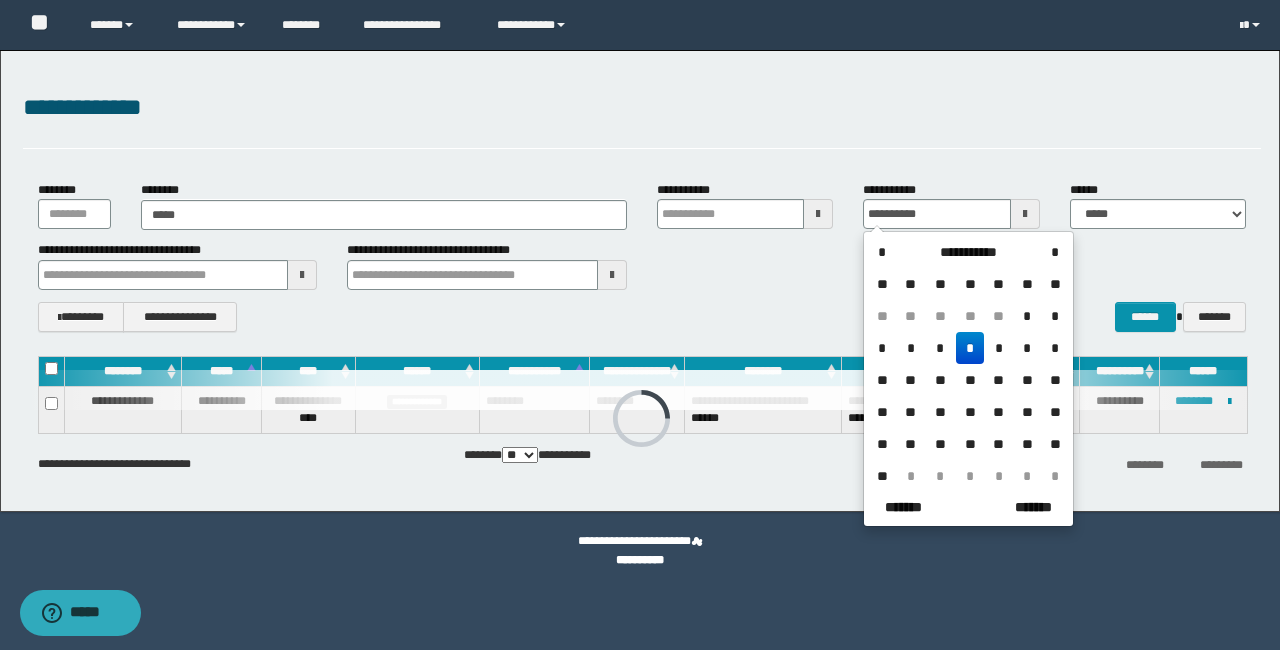 drag, startPoint x: 291, startPoint y: 84, endPoint x: 297, endPoint y: 93, distance: 10.816654 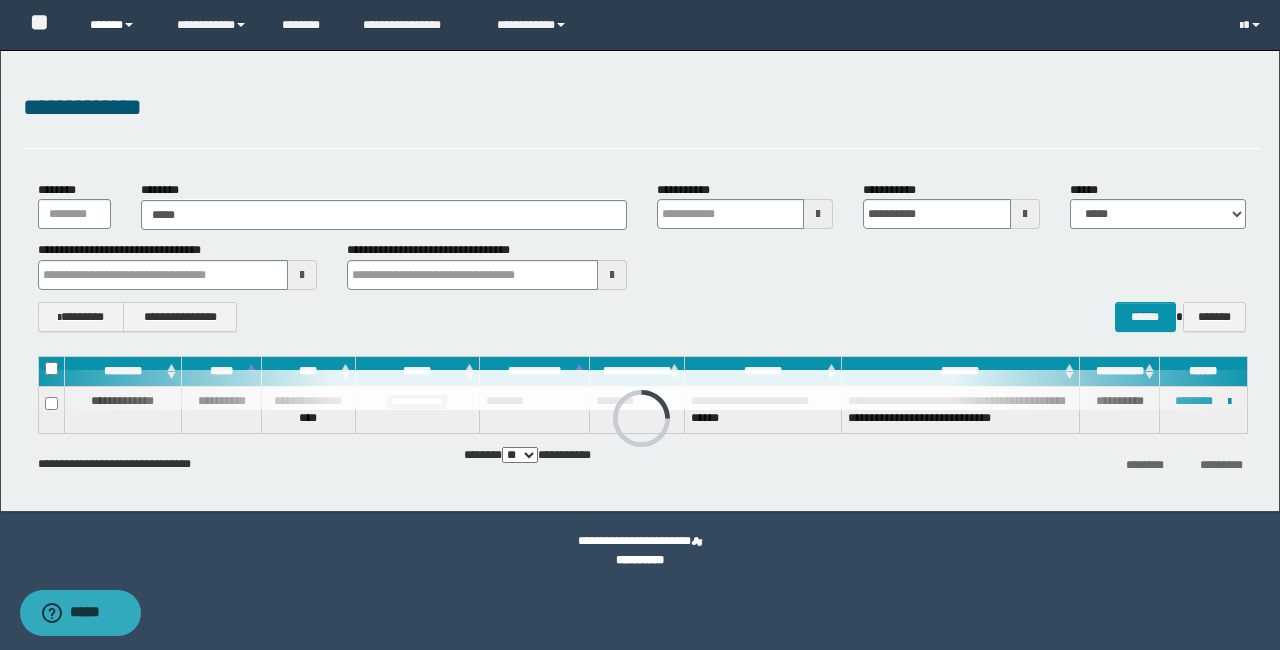 click on "******" at bounding box center (118, 25) 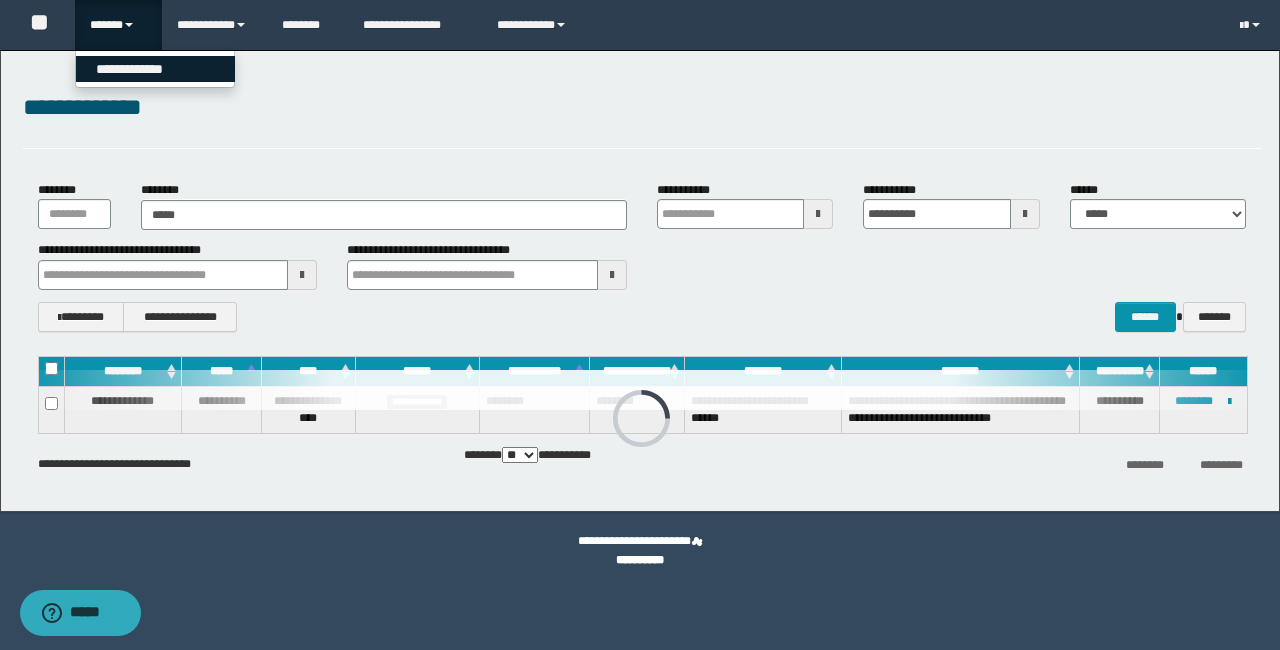click on "**********" at bounding box center [155, 69] 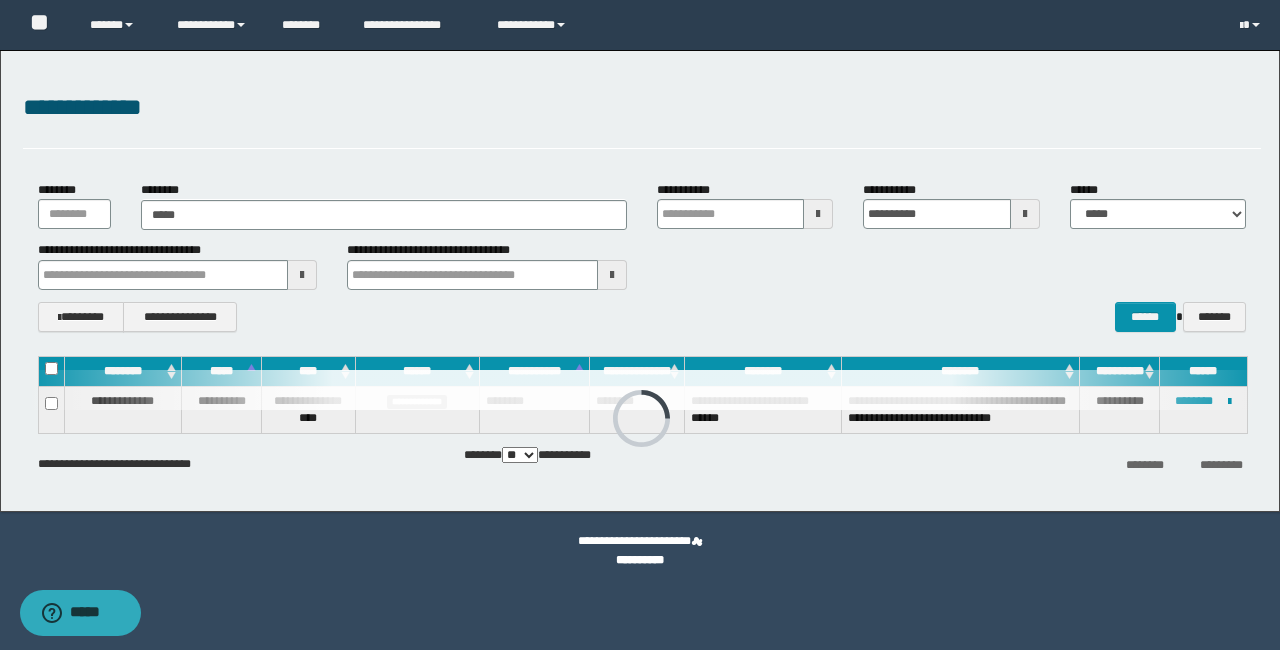click on "**********" at bounding box center (642, 119) 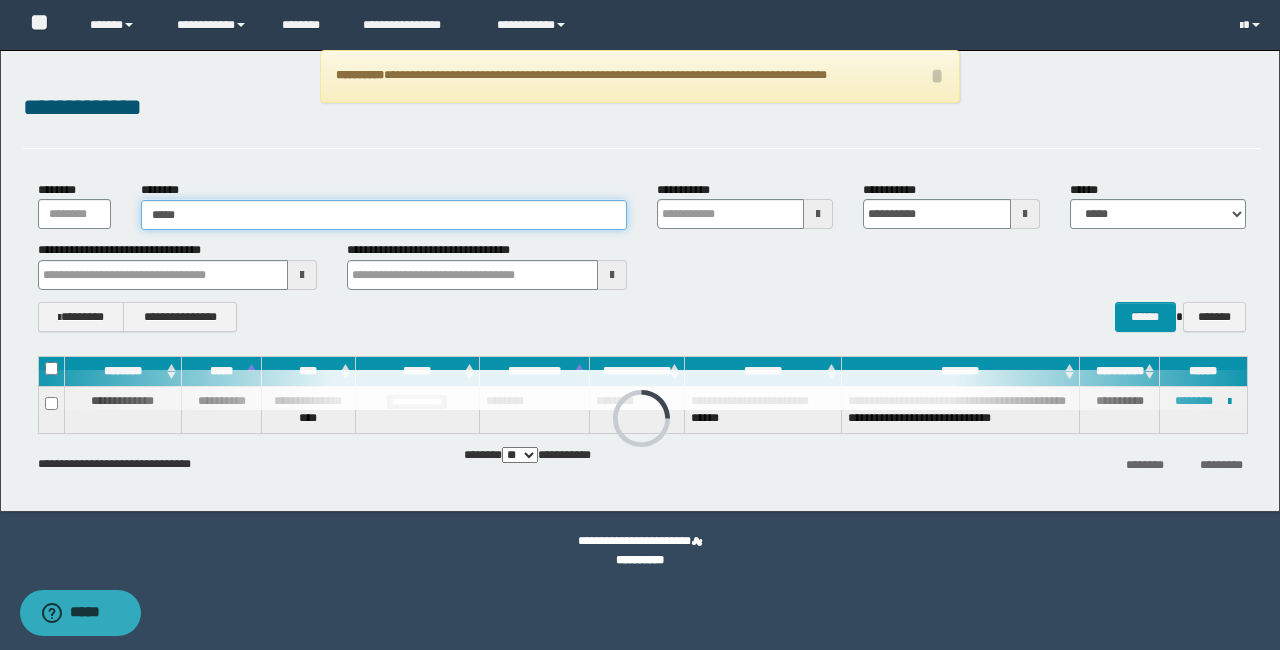 click on "*****" at bounding box center (384, 215) 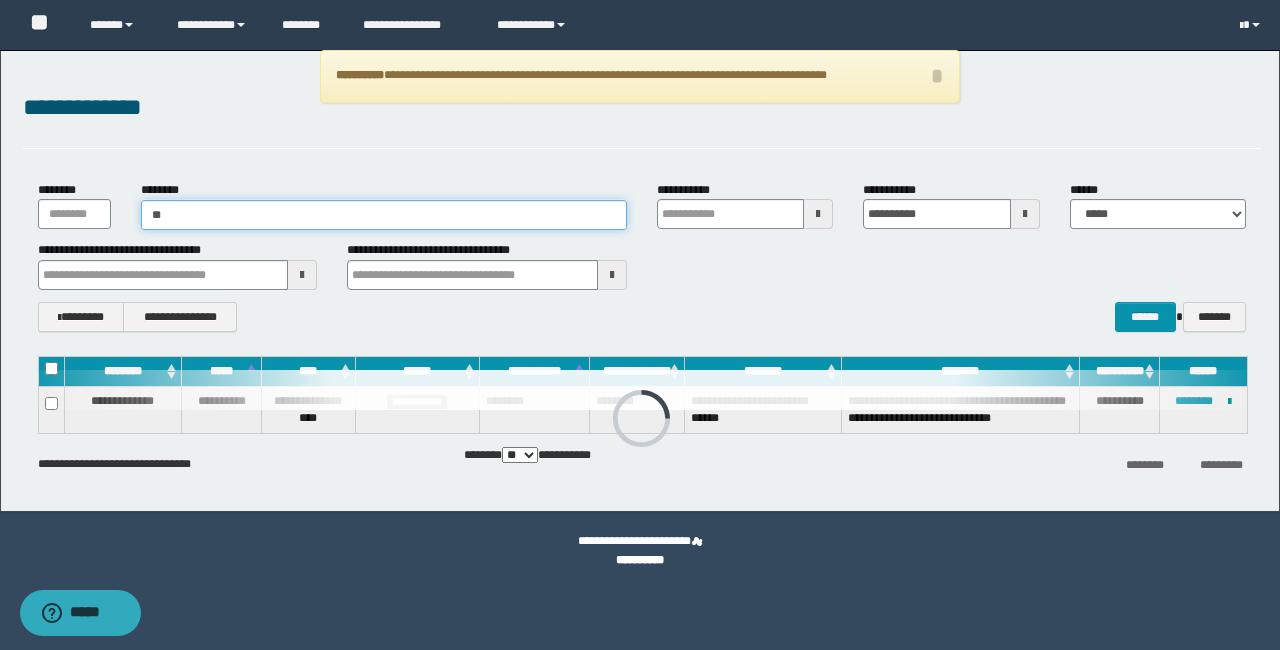 type on "*" 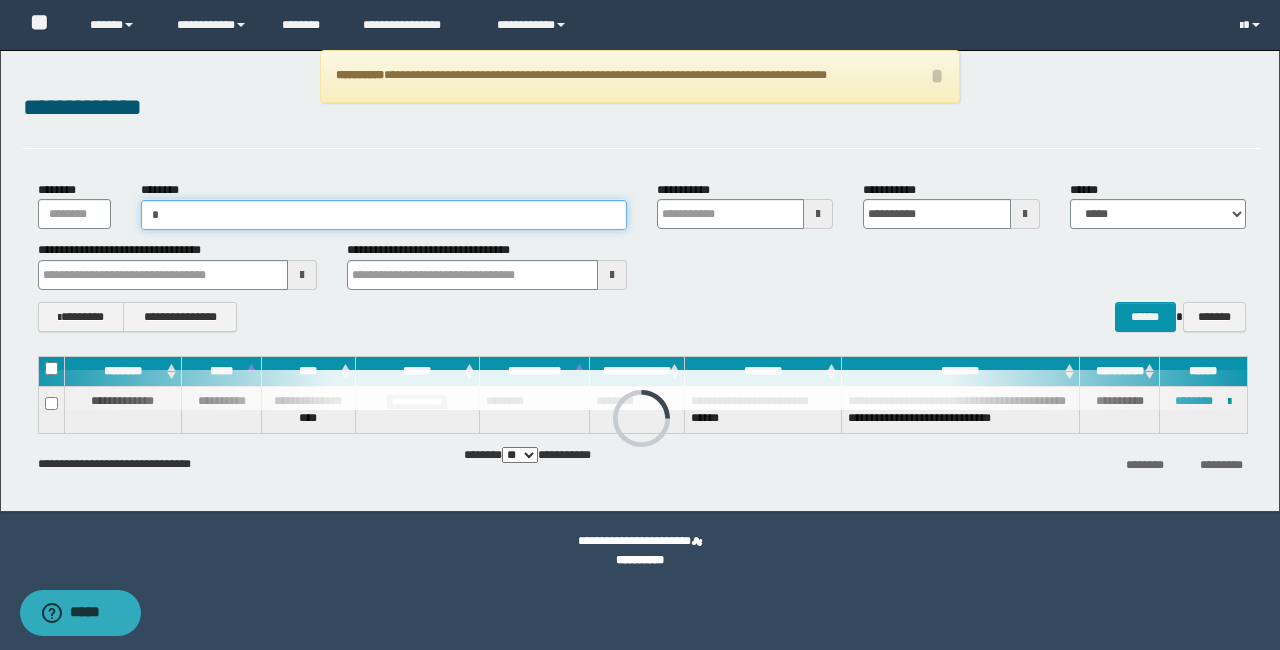 type 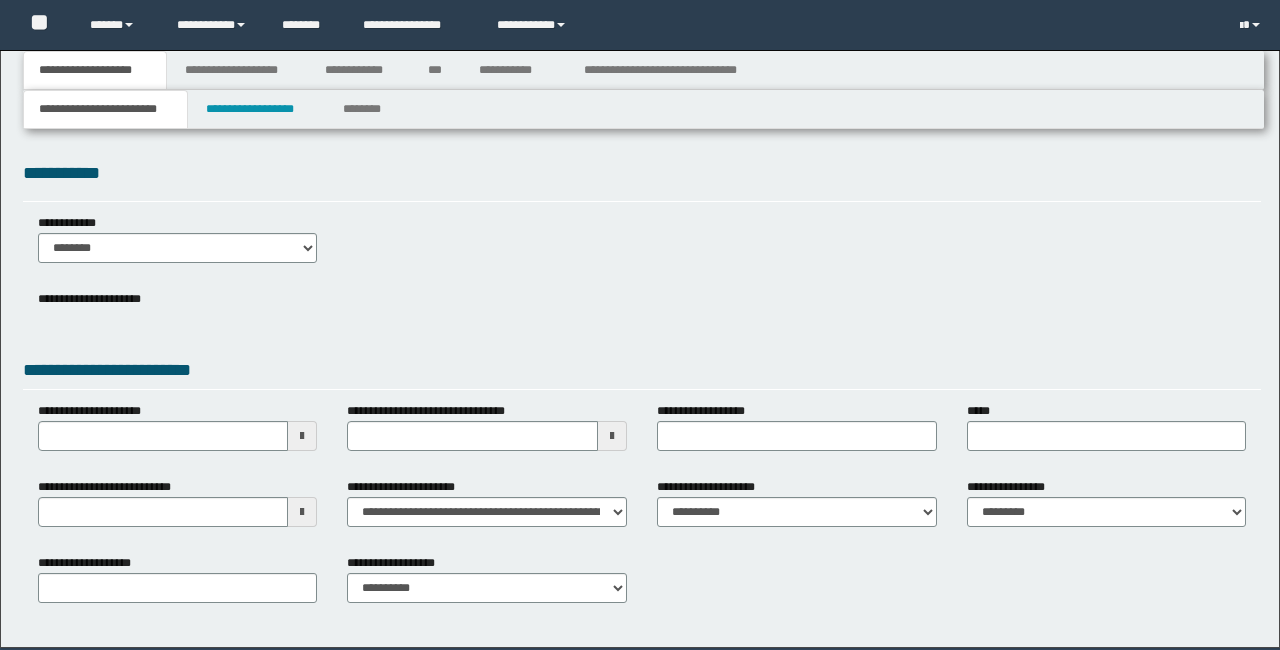 scroll, scrollTop: 0, scrollLeft: 0, axis: both 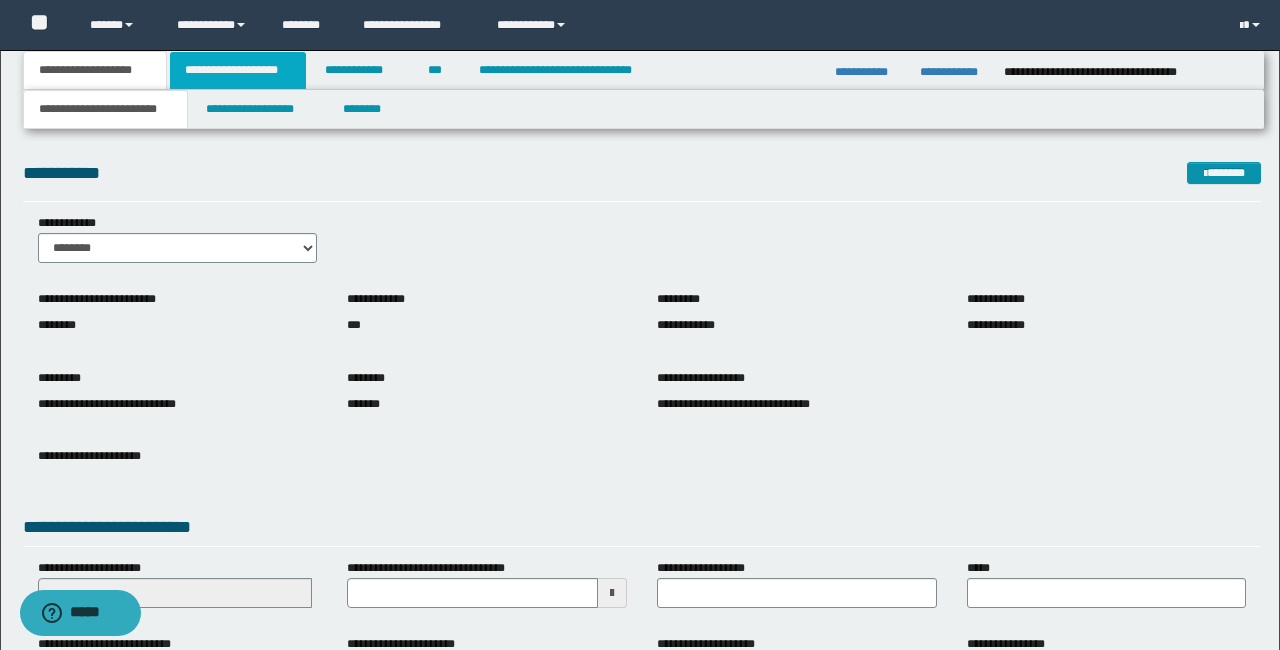drag, startPoint x: 198, startPoint y: 76, endPoint x: 209, endPoint y: 84, distance: 13.601471 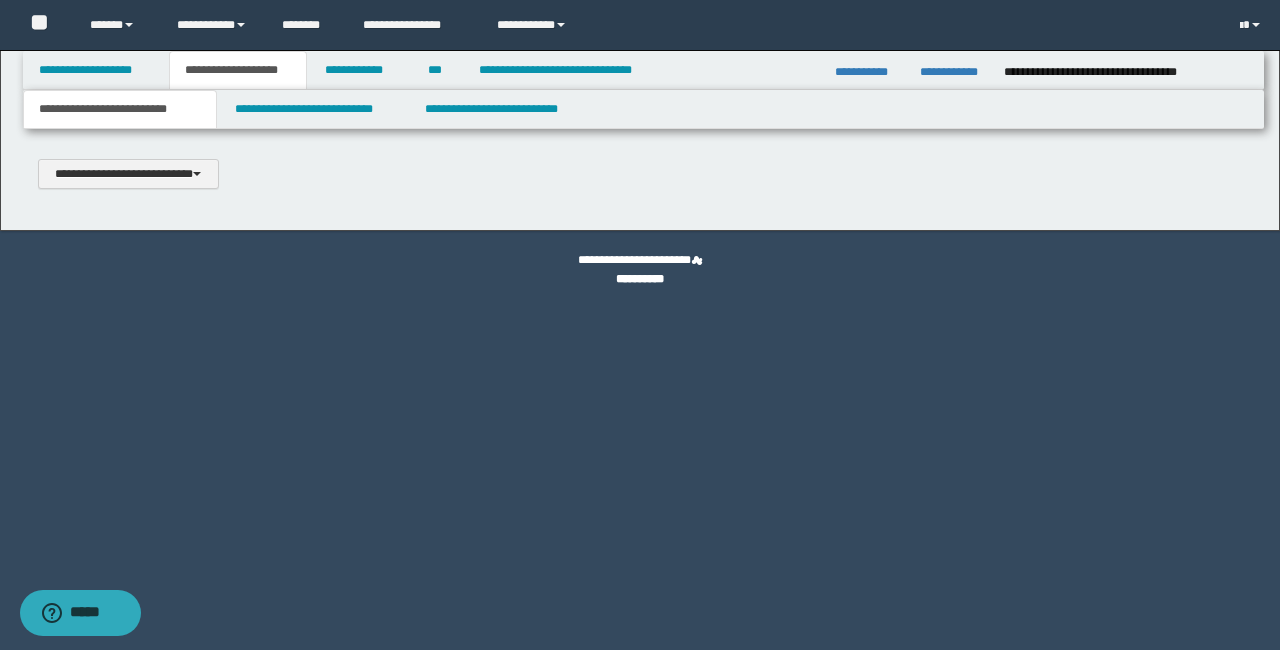 scroll, scrollTop: 0, scrollLeft: 0, axis: both 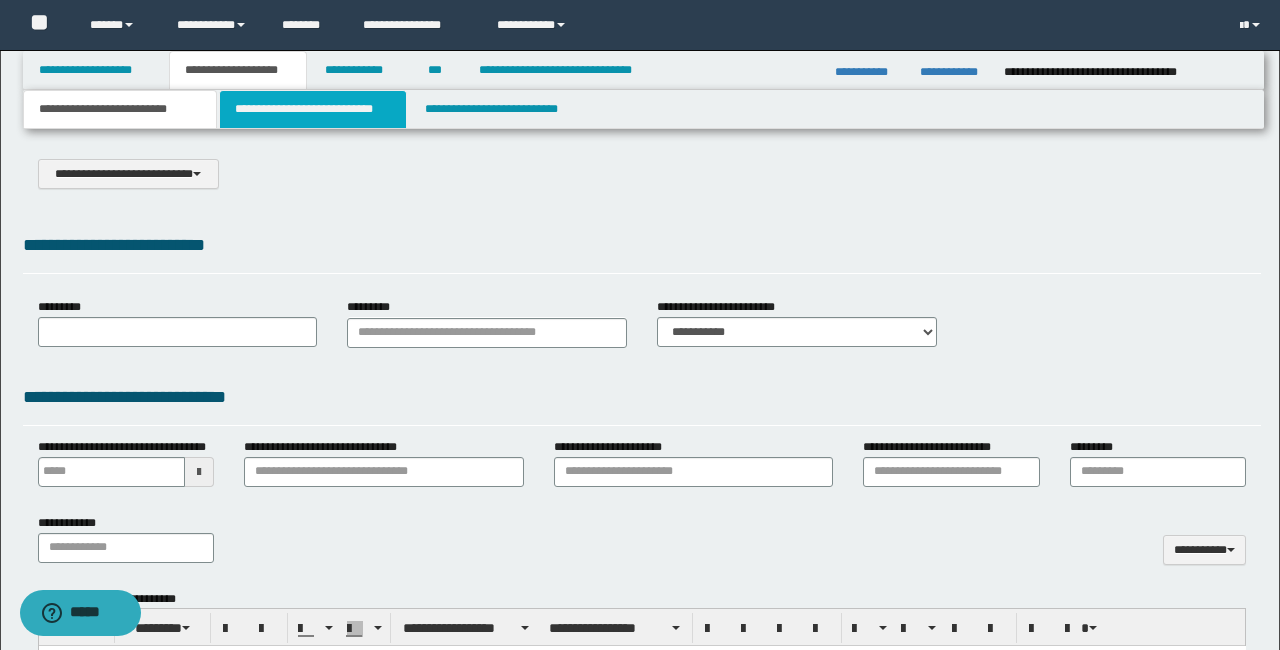 type on "**********" 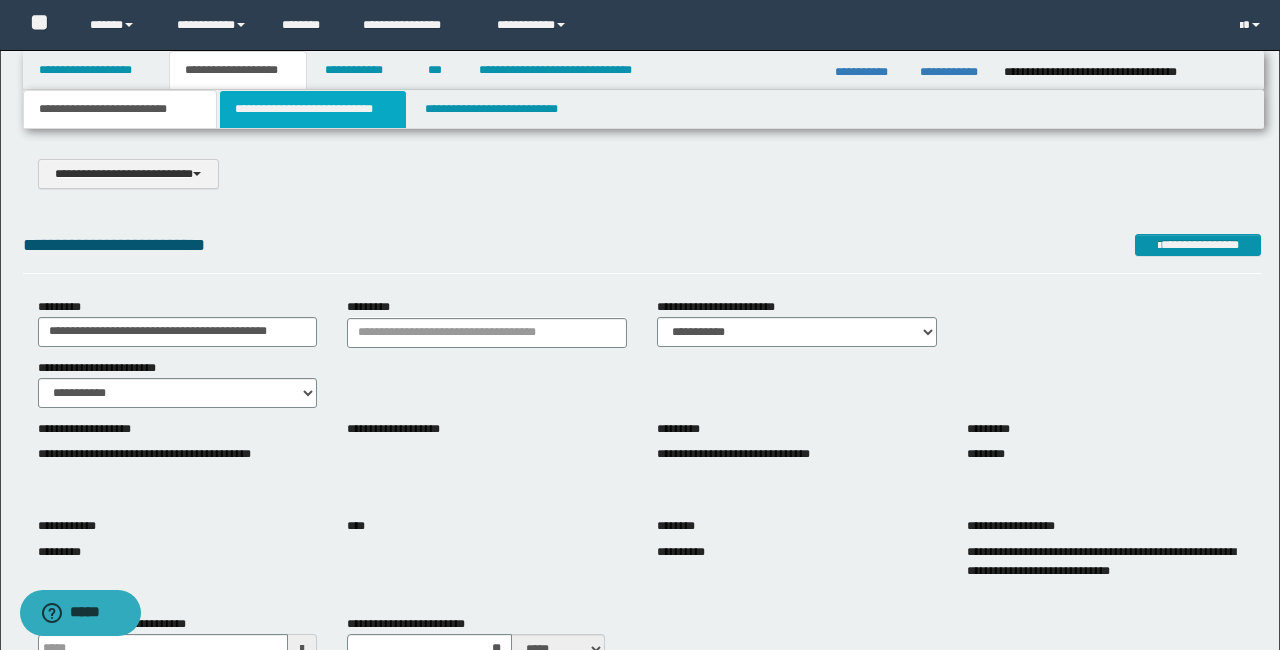 click on "**********" at bounding box center [312, 109] 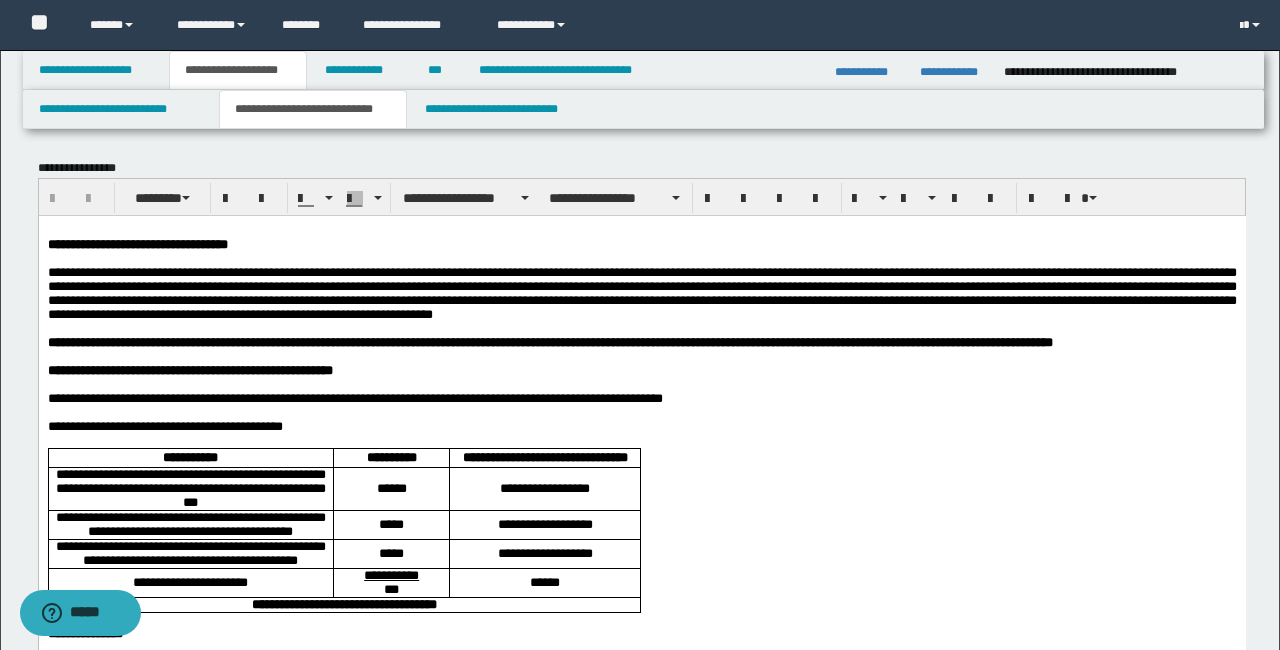 scroll, scrollTop: 0, scrollLeft: 0, axis: both 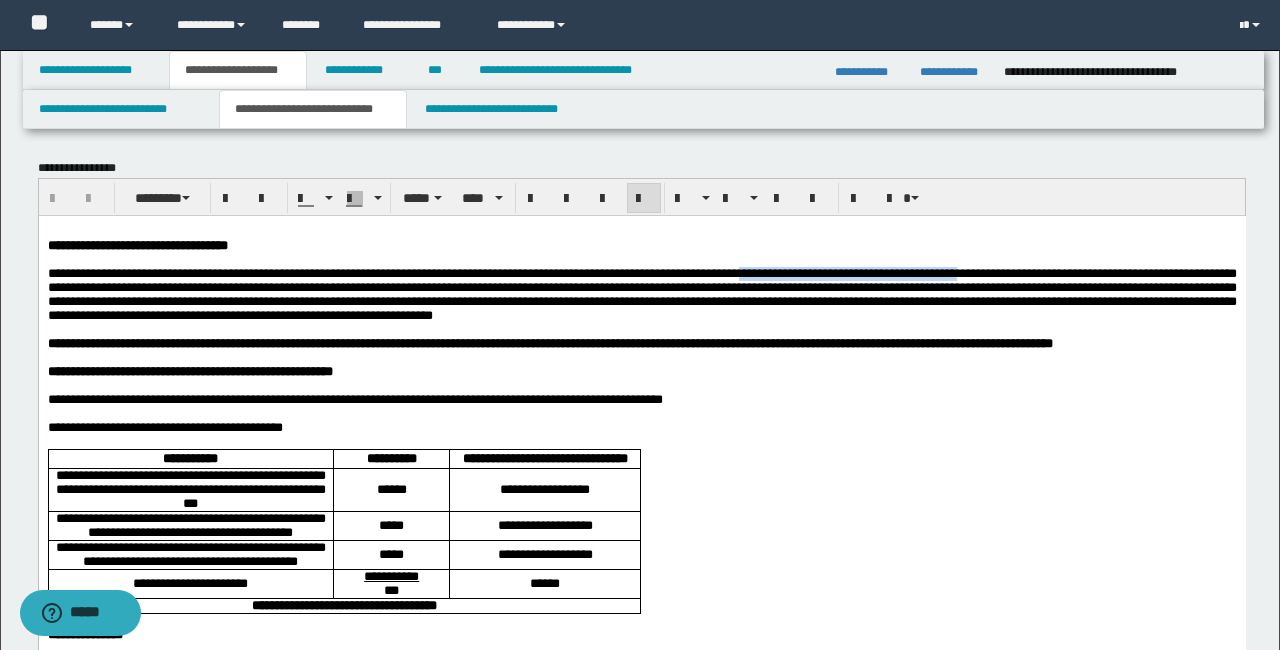 drag, startPoint x: 1222, startPoint y: 279, endPoint x: 932, endPoint y: 278, distance: 290.0017 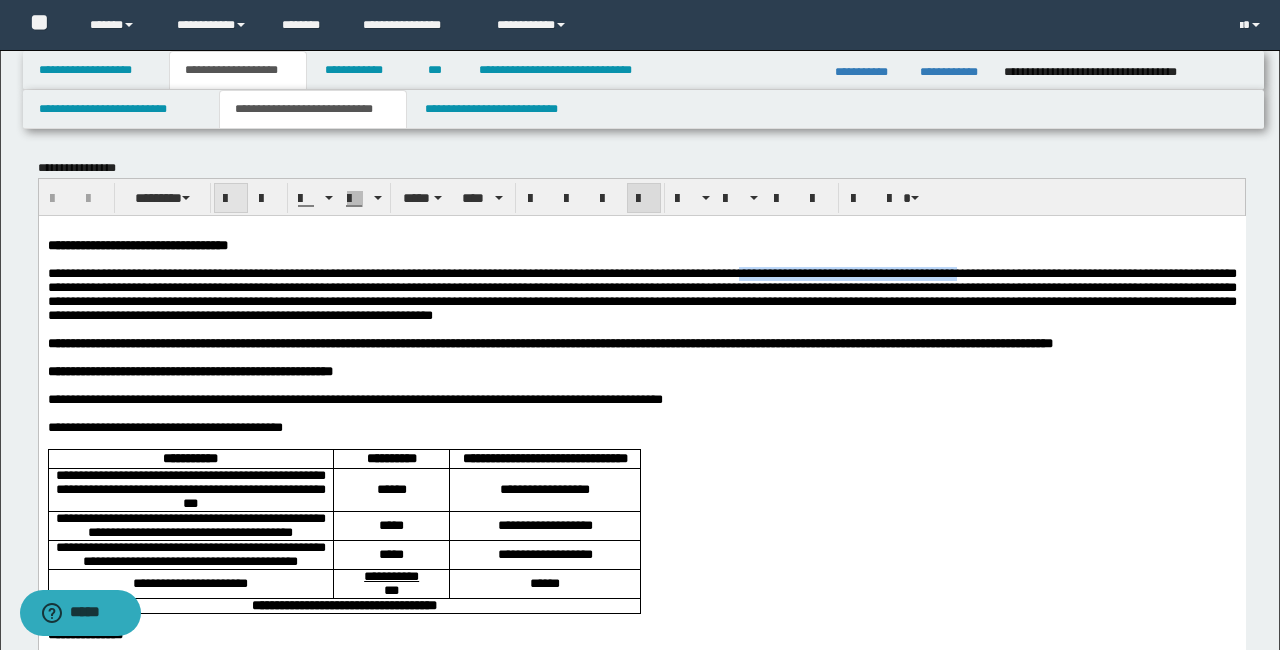 click at bounding box center (231, 199) 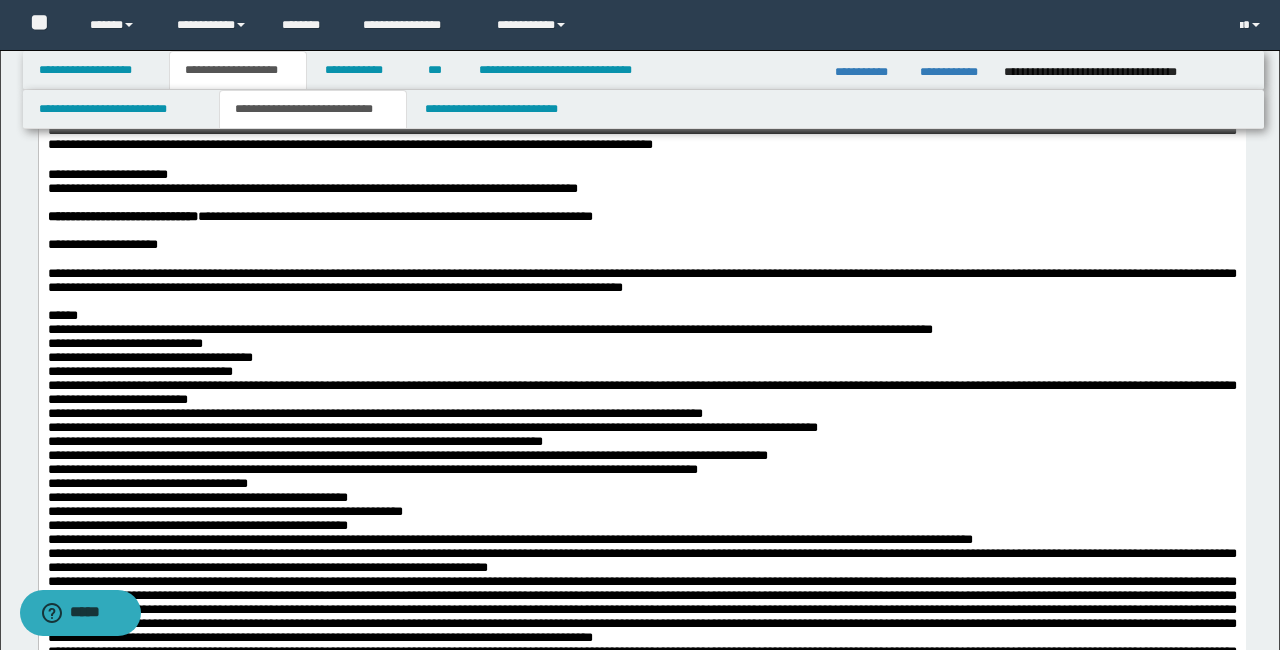 scroll, scrollTop: 1002, scrollLeft: 0, axis: vertical 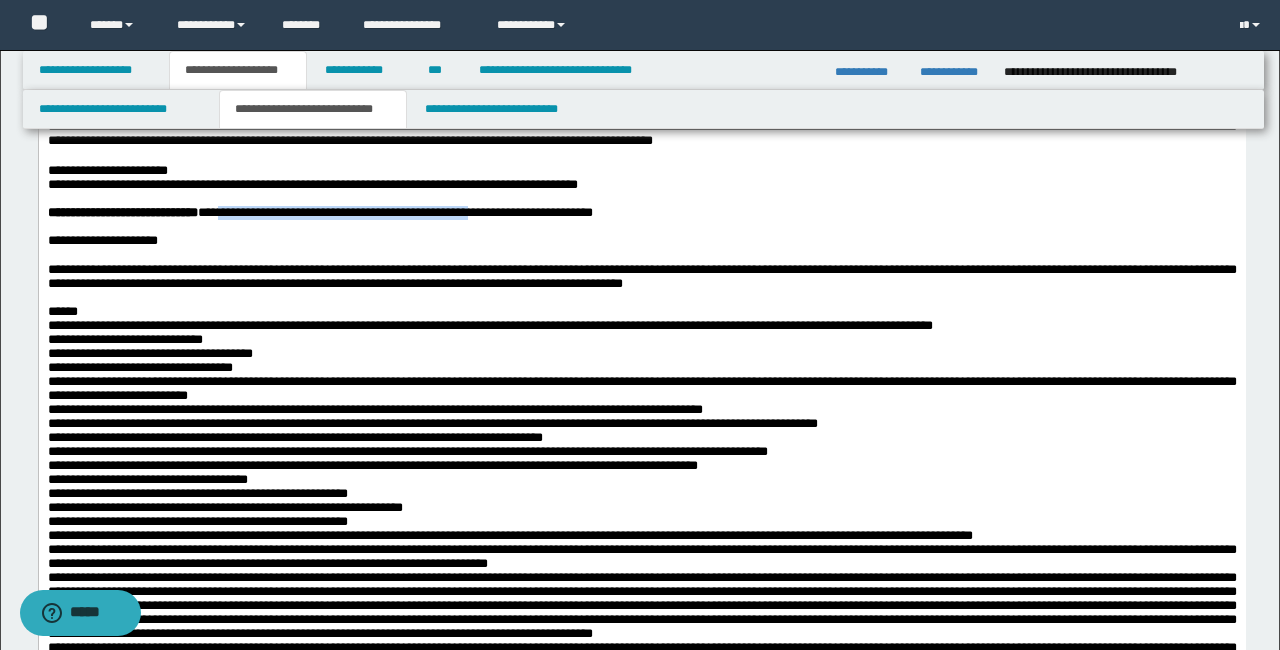 drag, startPoint x: 257, startPoint y: 389, endPoint x: 574, endPoint y: 392, distance: 317.0142 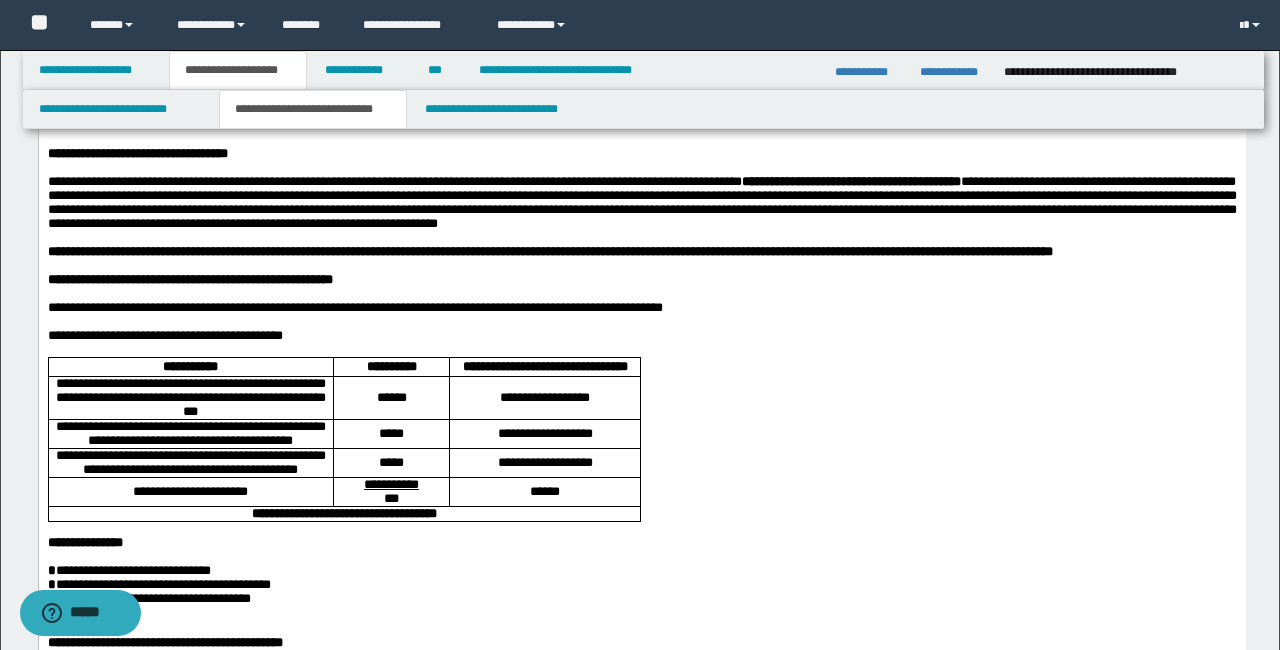 scroll, scrollTop: 0, scrollLeft: 0, axis: both 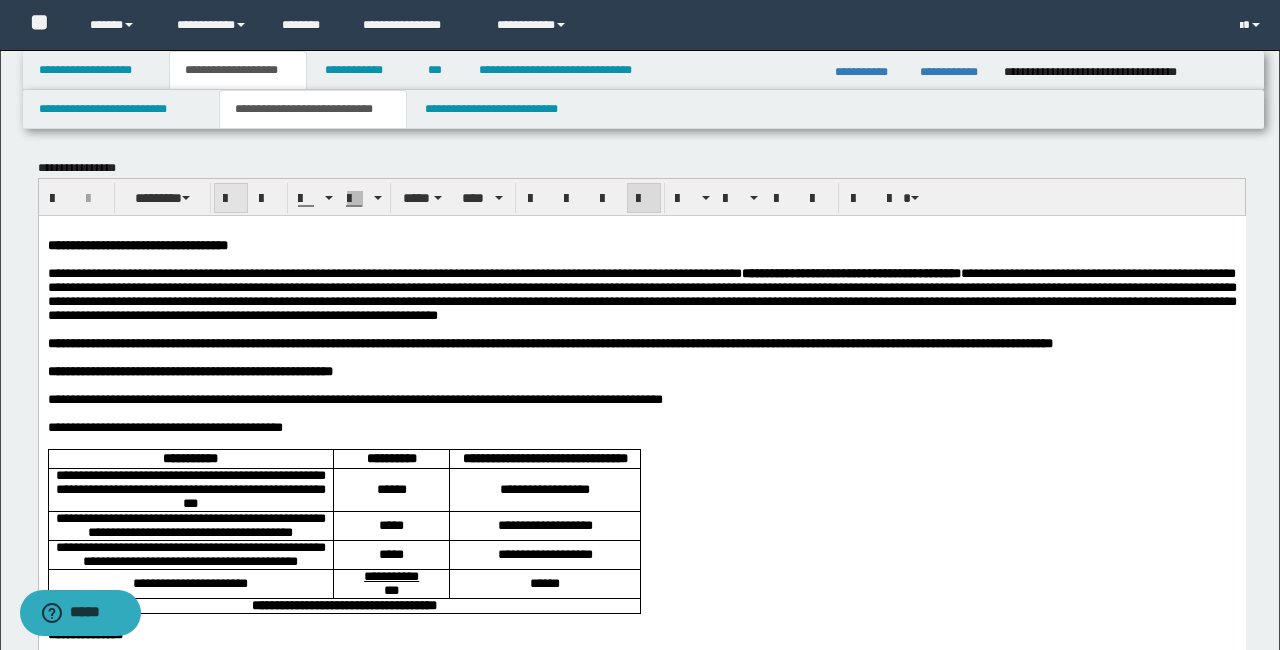 click at bounding box center (231, 198) 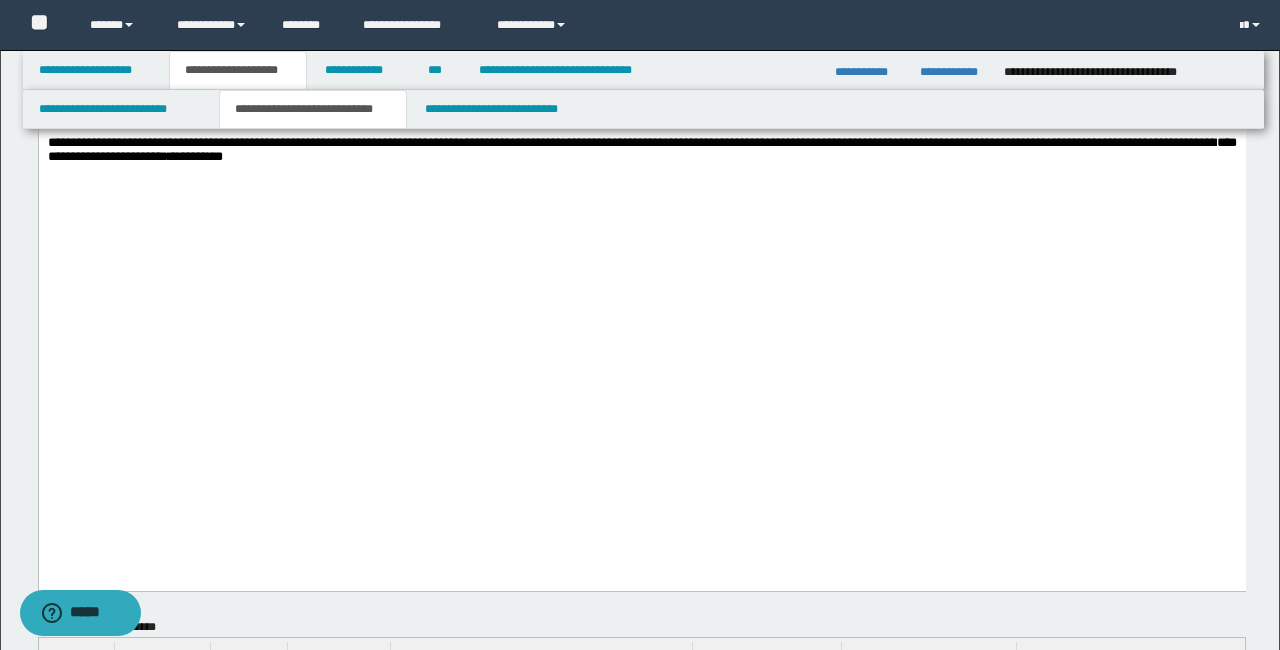 scroll, scrollTop: 1984, scrollLeft: 0, axis: vertical 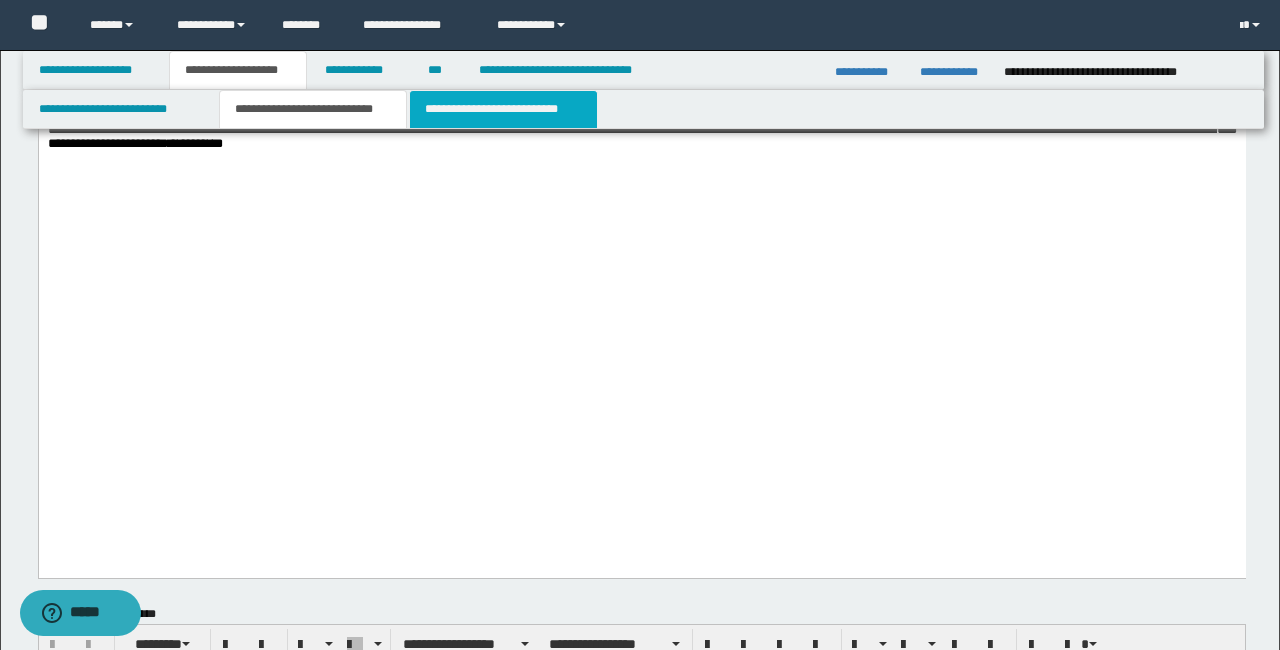 click on "**********" at bounding box center (503, 109) 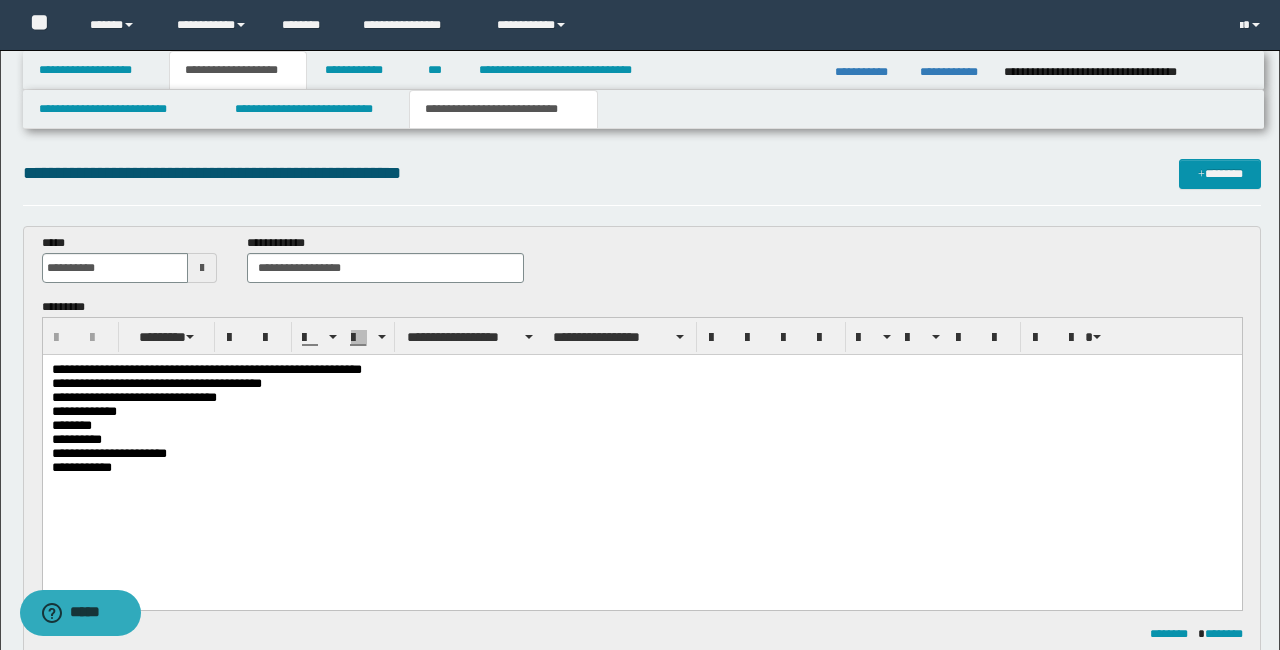 scroll, scrollTop: 0, scrollLeft: 0, axis: both 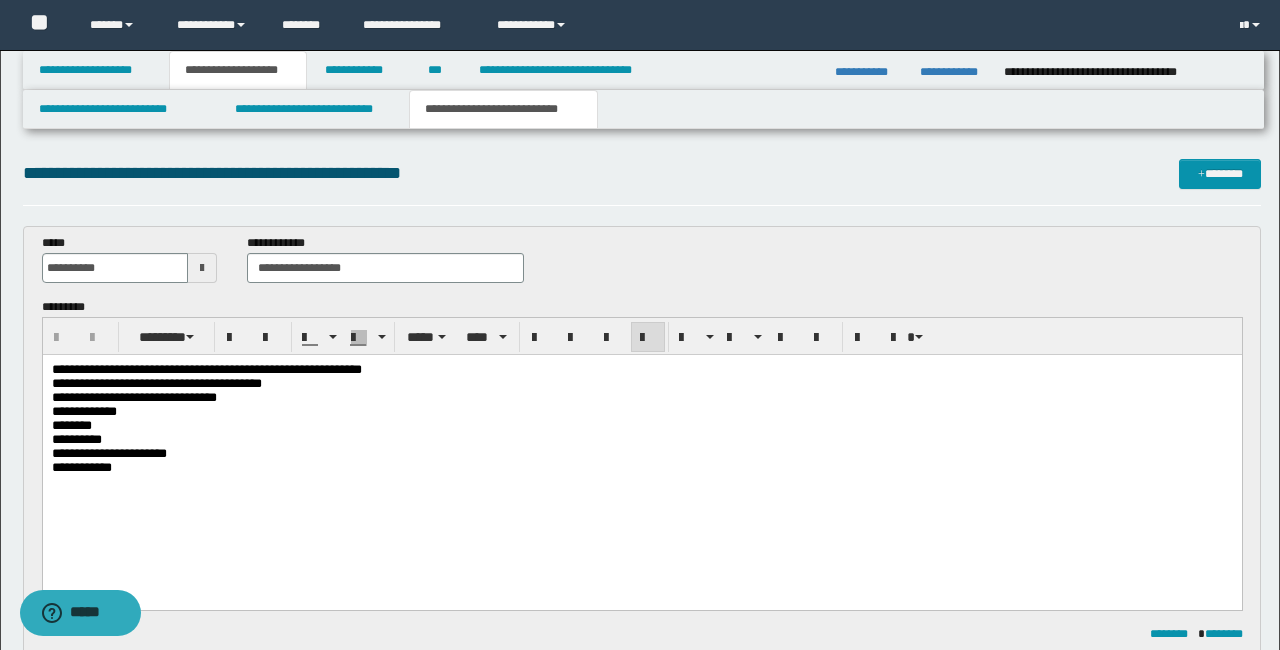 click on "**********" at bounding box center [206, 369] 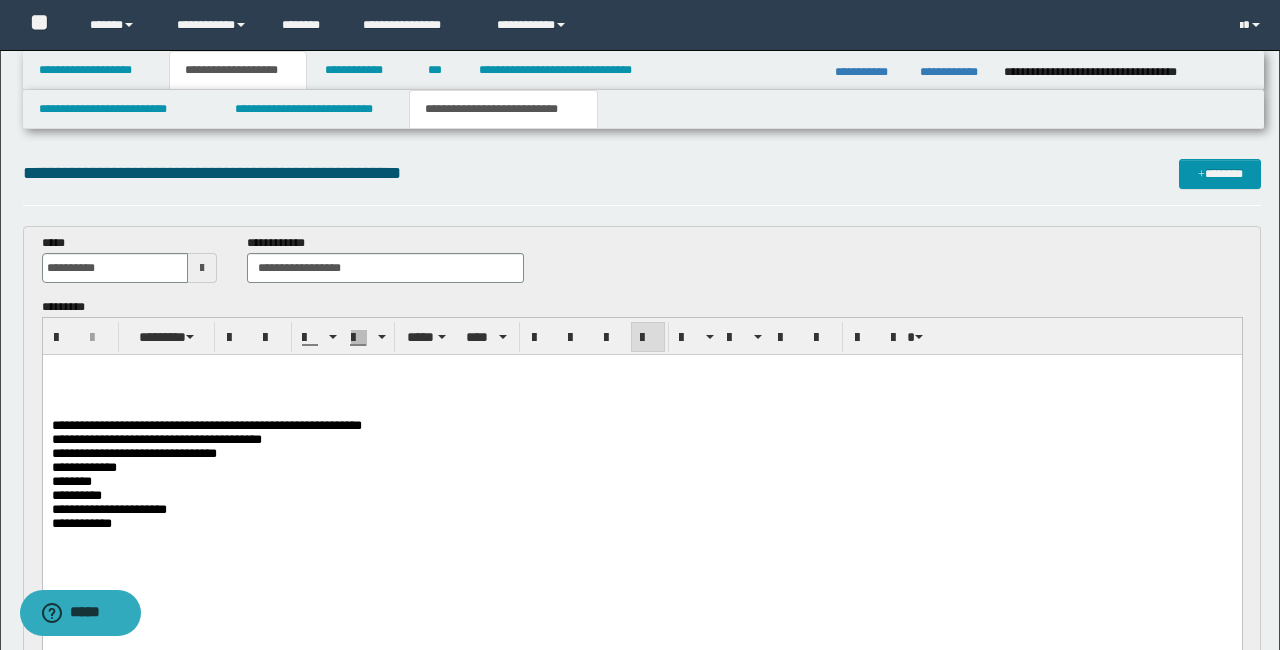 drag, startPoint x: 64, startPoint y: 372, endPoint x: 127, endPoint y: 364, distance: 63.505905 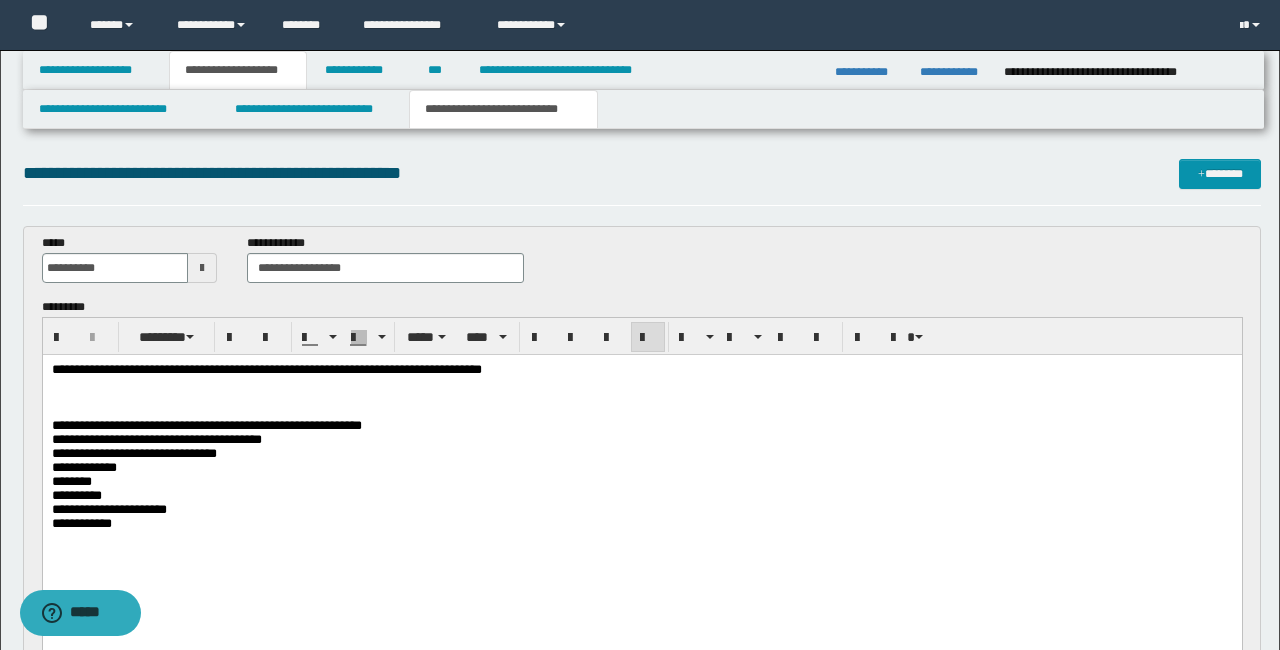 scroll, scrollTop: 2, scrollLeft: 0, axis: vertical 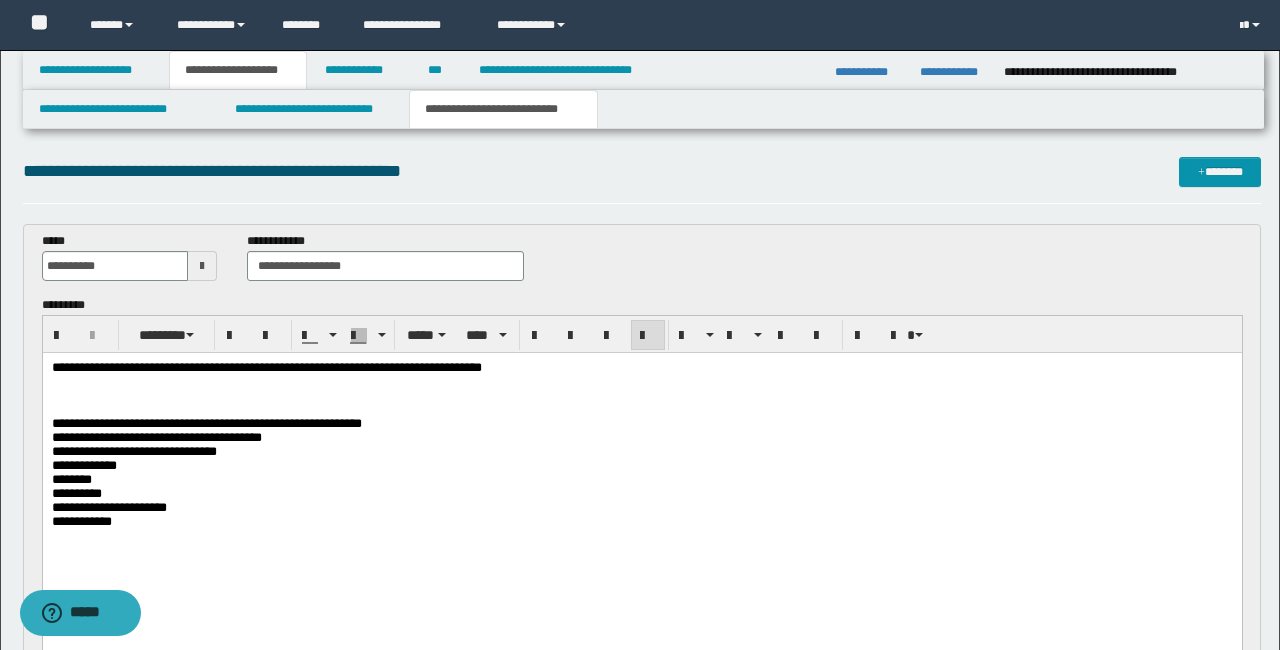 click on "**********" at bounding box center (206, 423) 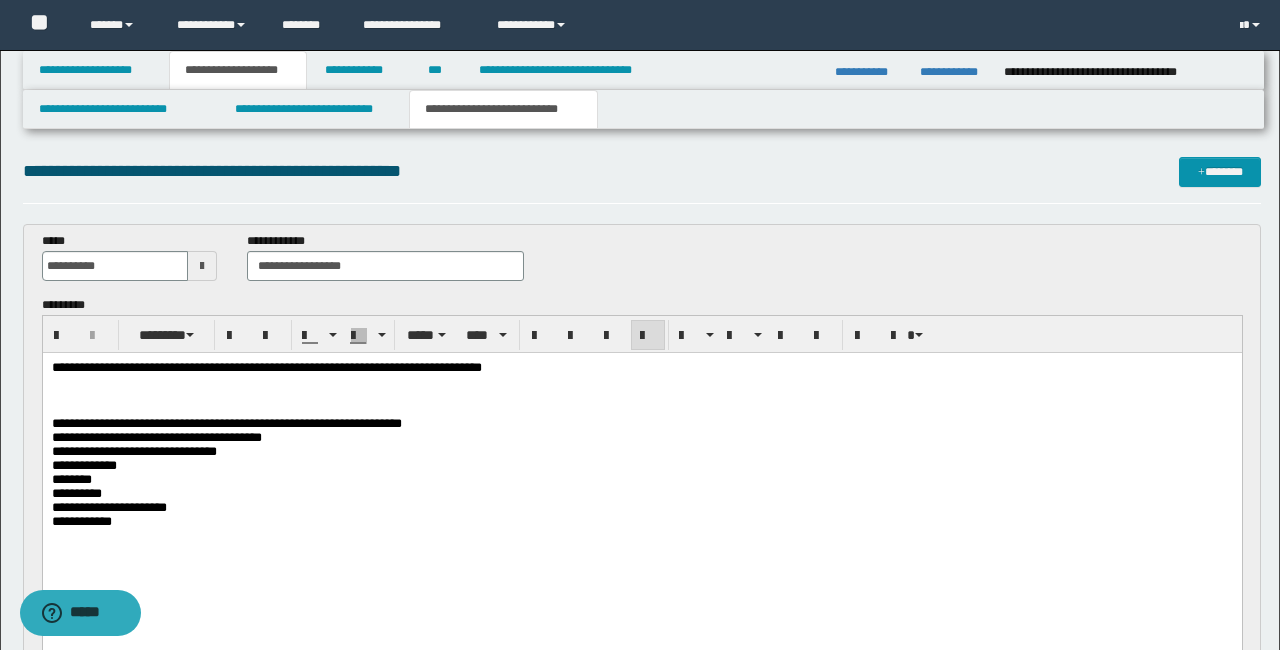 click on "**********" at bounding box center (226, 423) 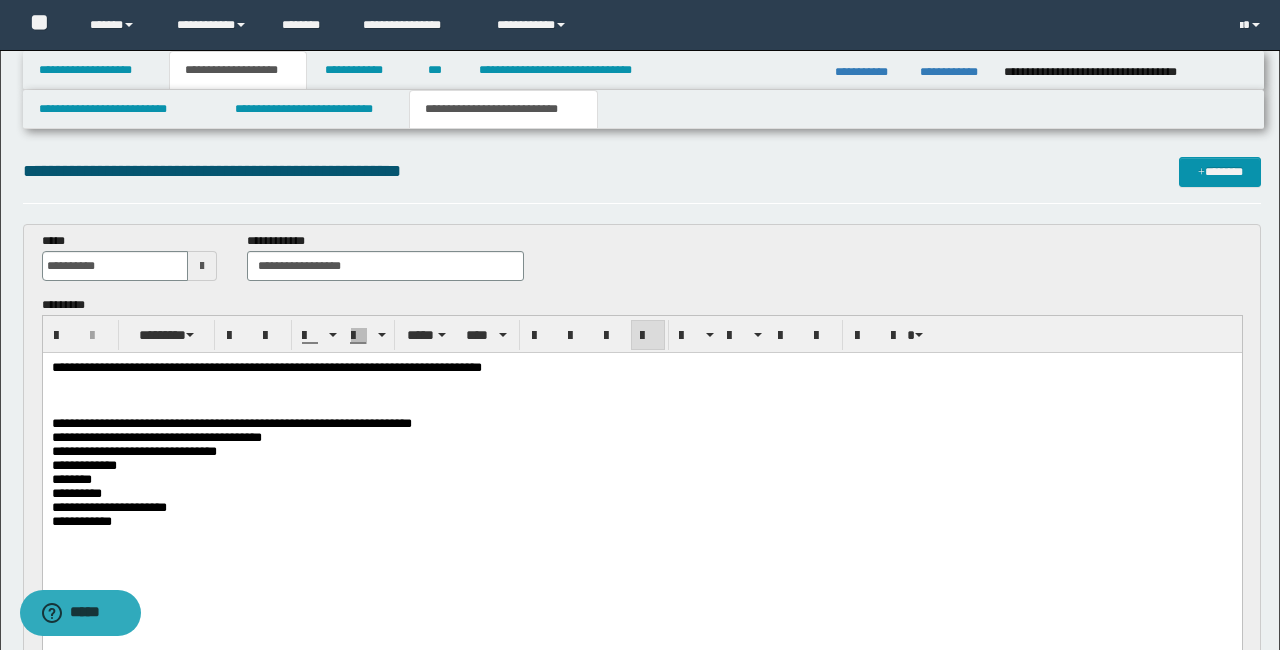 click at bounding box center (641, 382) 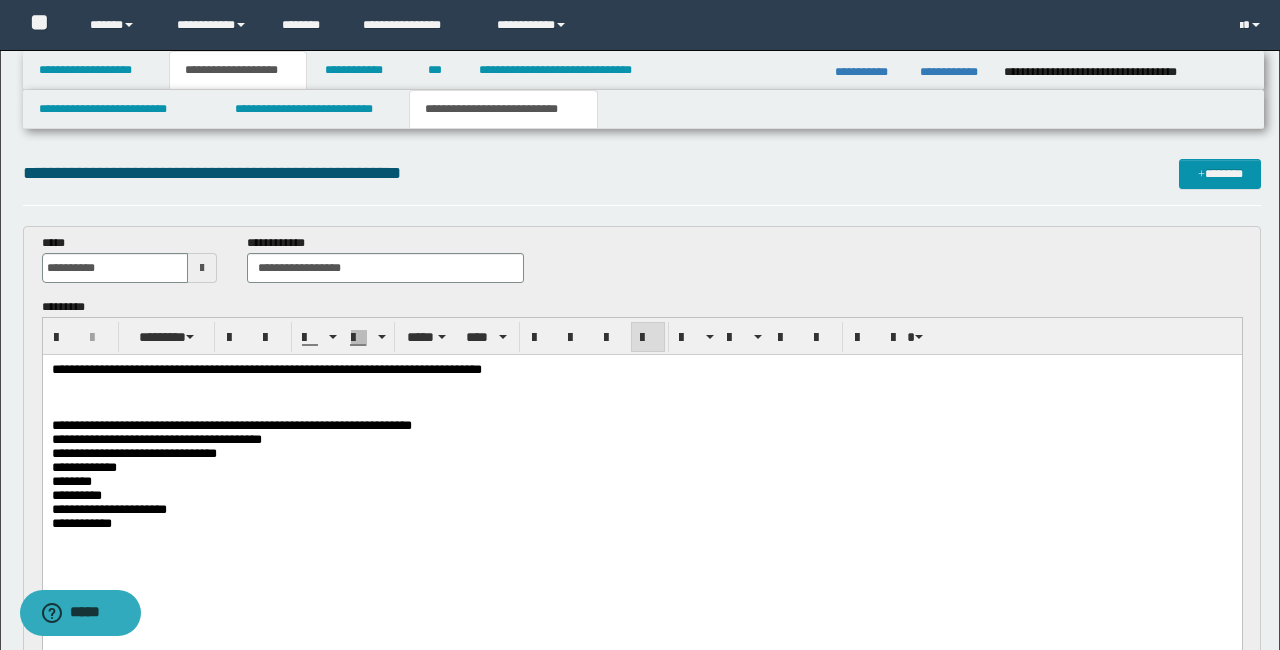 click on "**********" at bounding box center [641, 370] 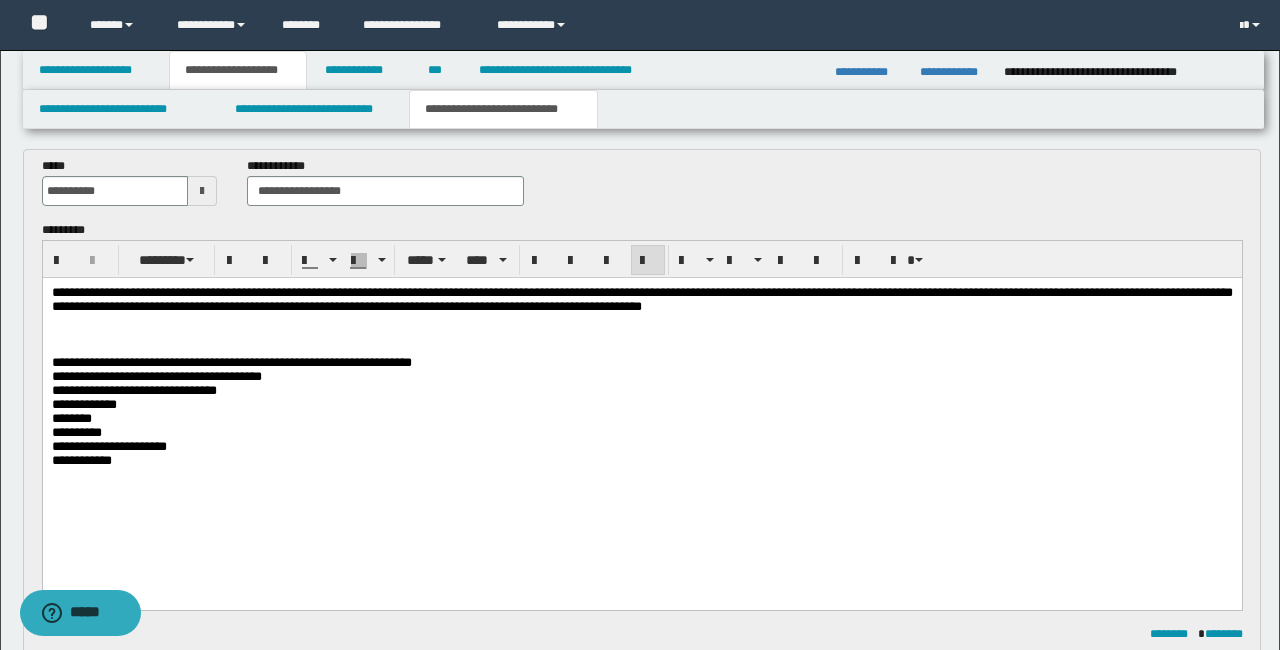 scroll, scrollTop: 81, scrollLeft: 0, axis: vertical 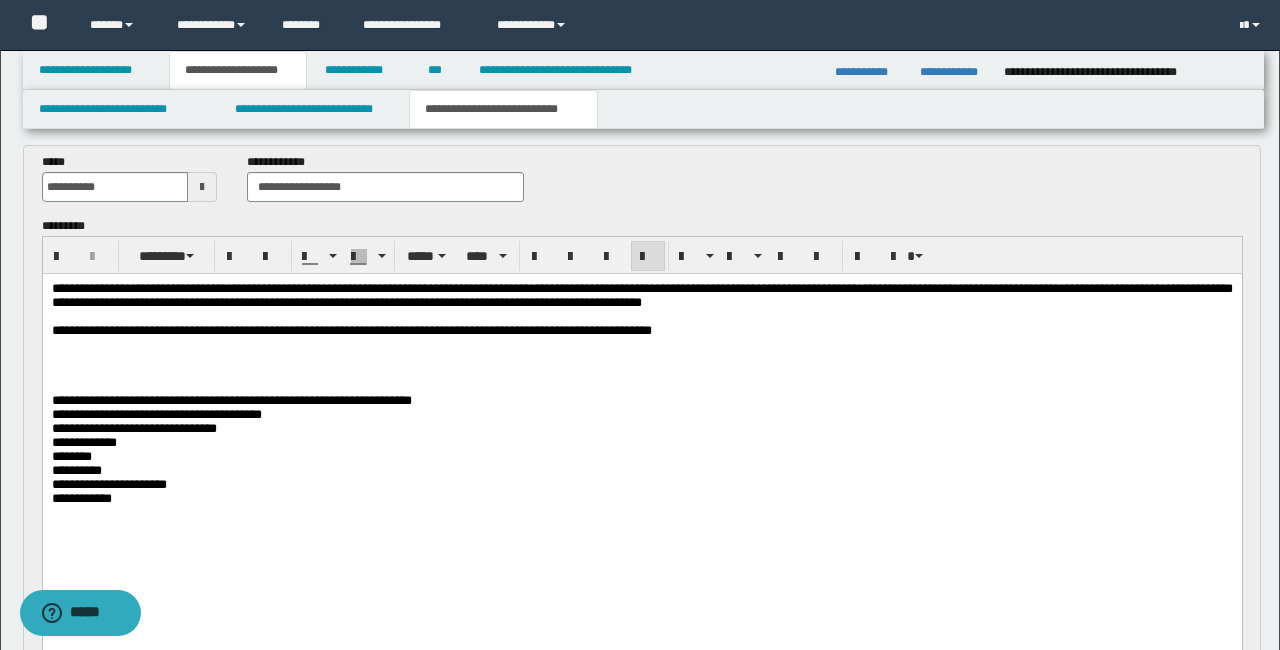 click on "**********" at bounding box center [641, 415] 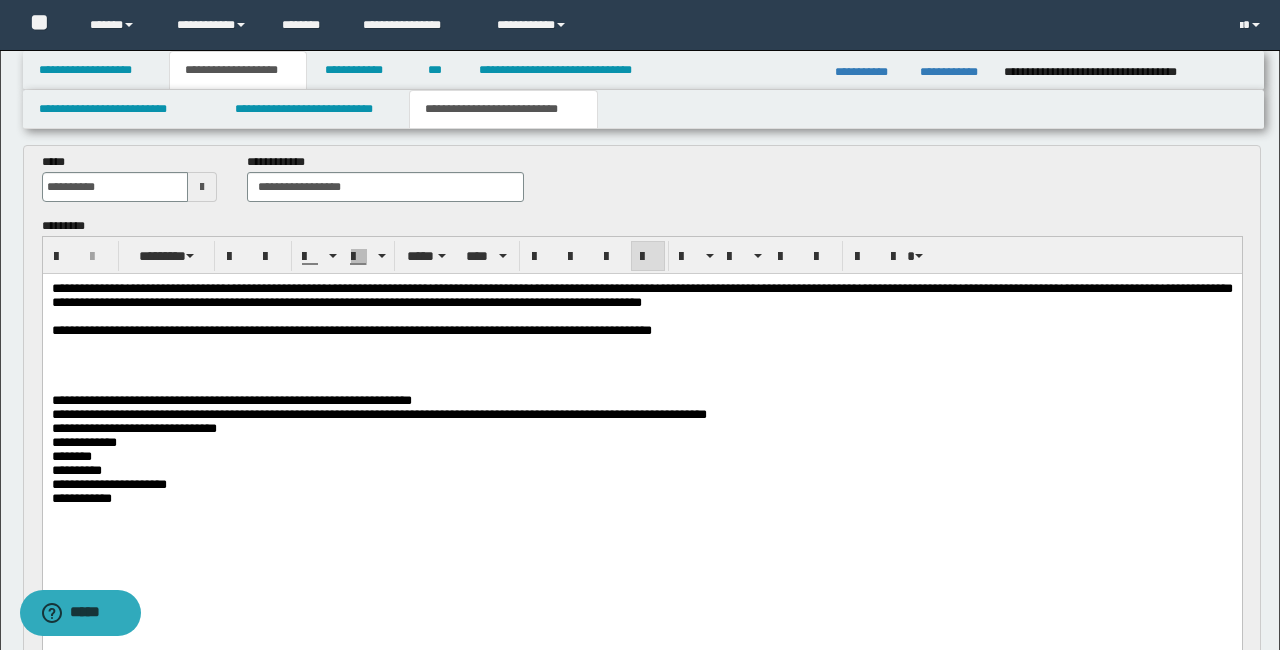 click on "**********" at bounding box center [231, 400] 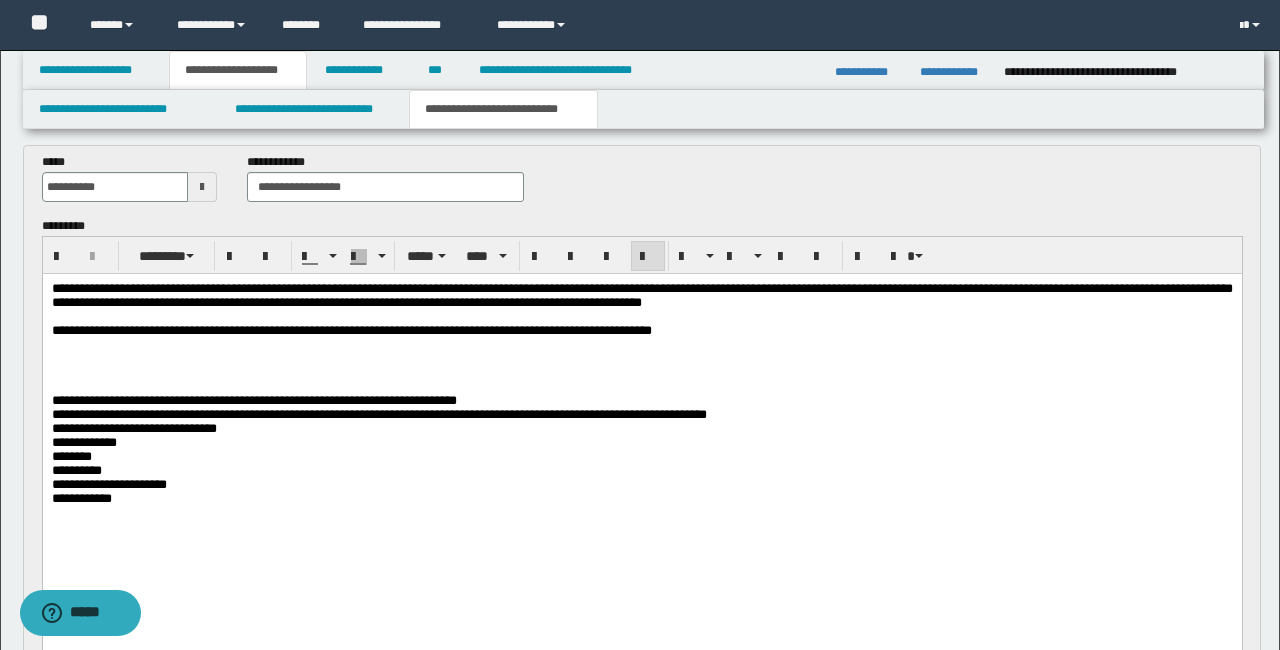 click on "**********" at bounding box center (253, 400) 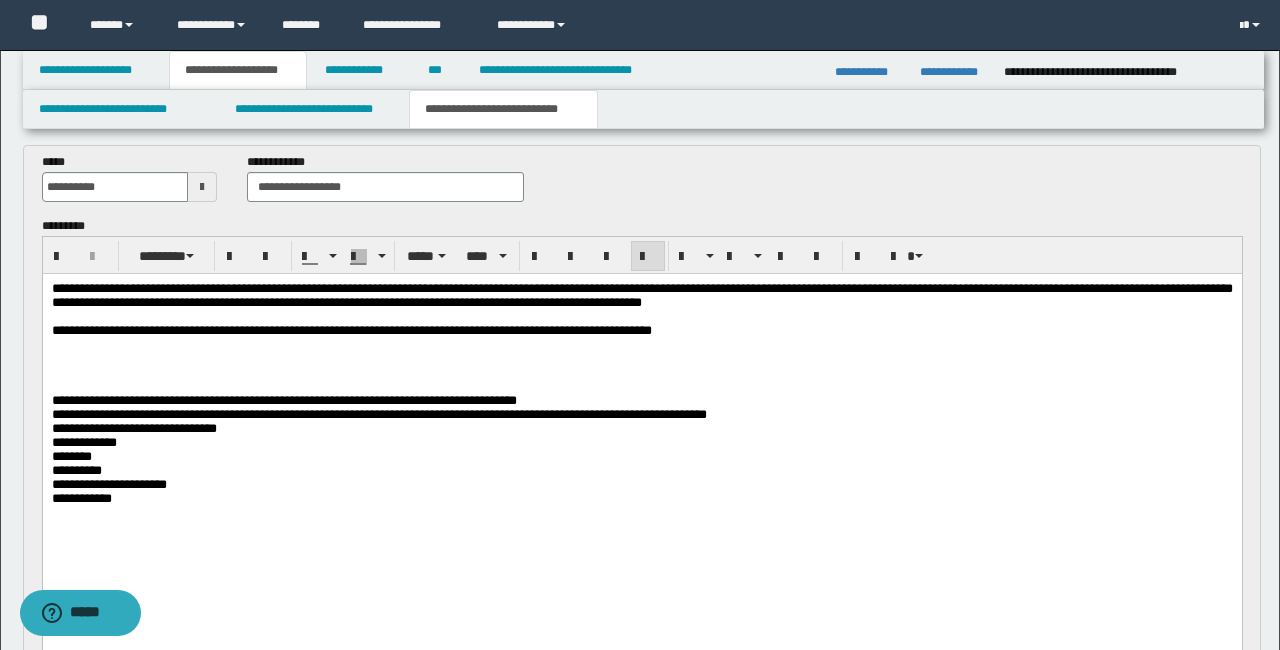 click at bounding box center (641, 359) 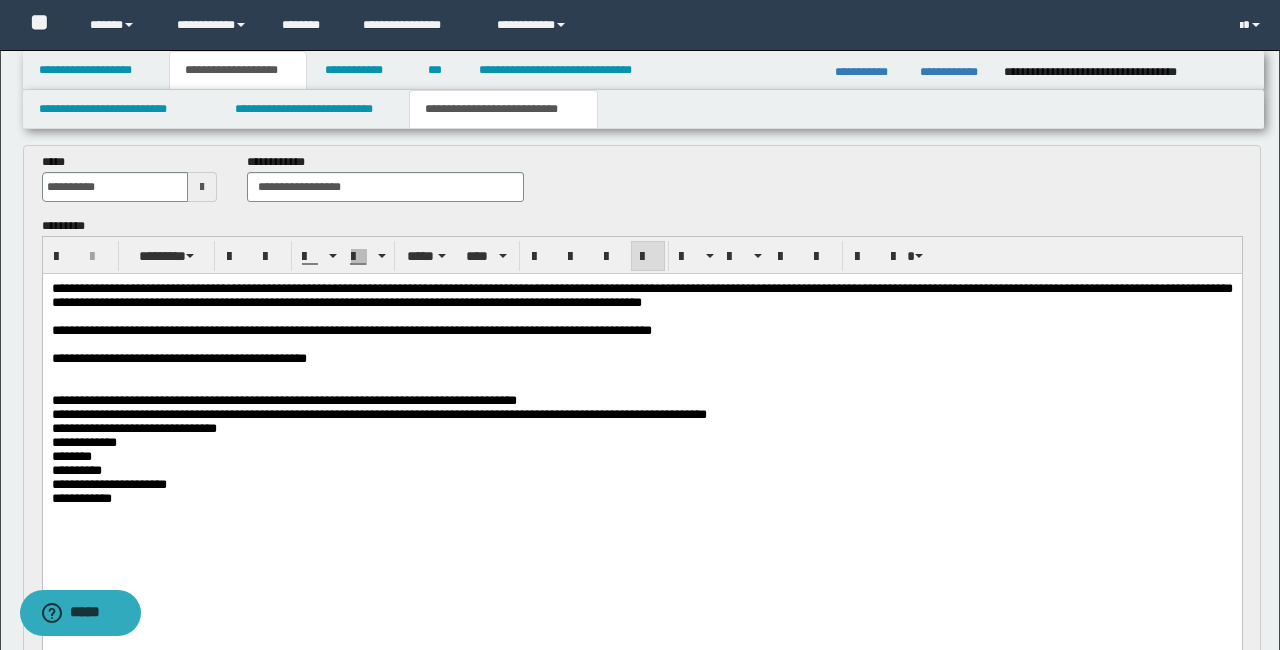 click on "**********" at bounding box center [178, 358] 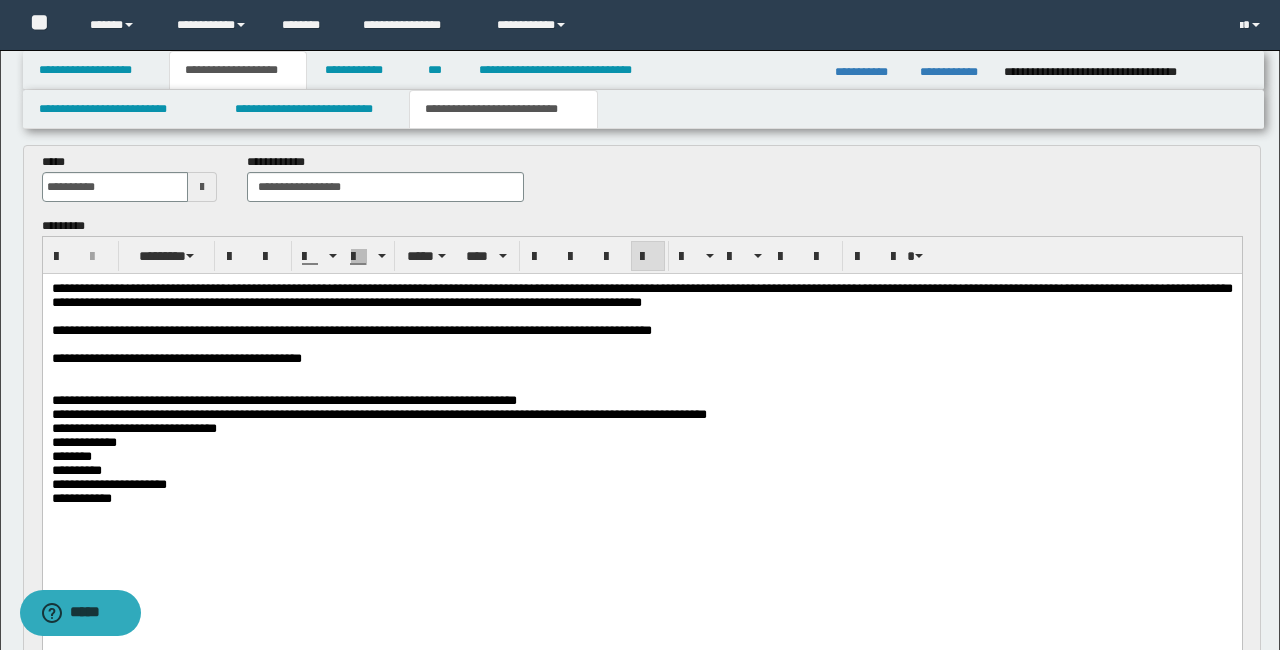 click on "**********" at bounding box center [176, 358] 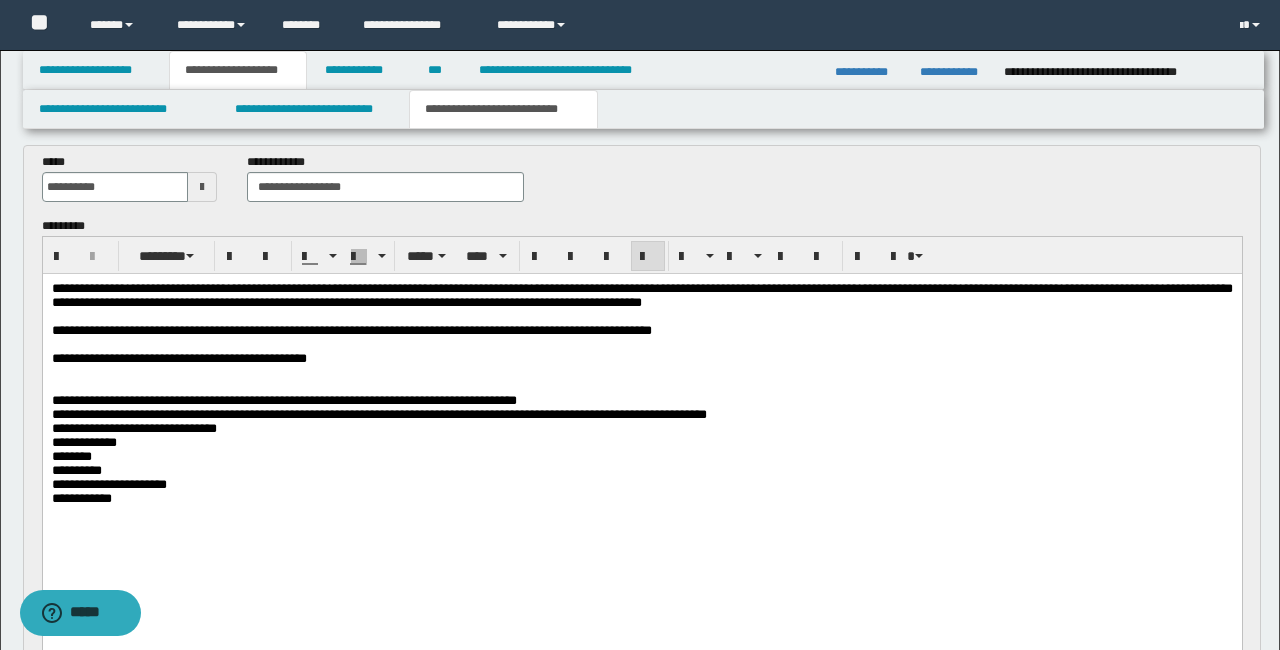 click on "**********" at bounding box center [178, 358] 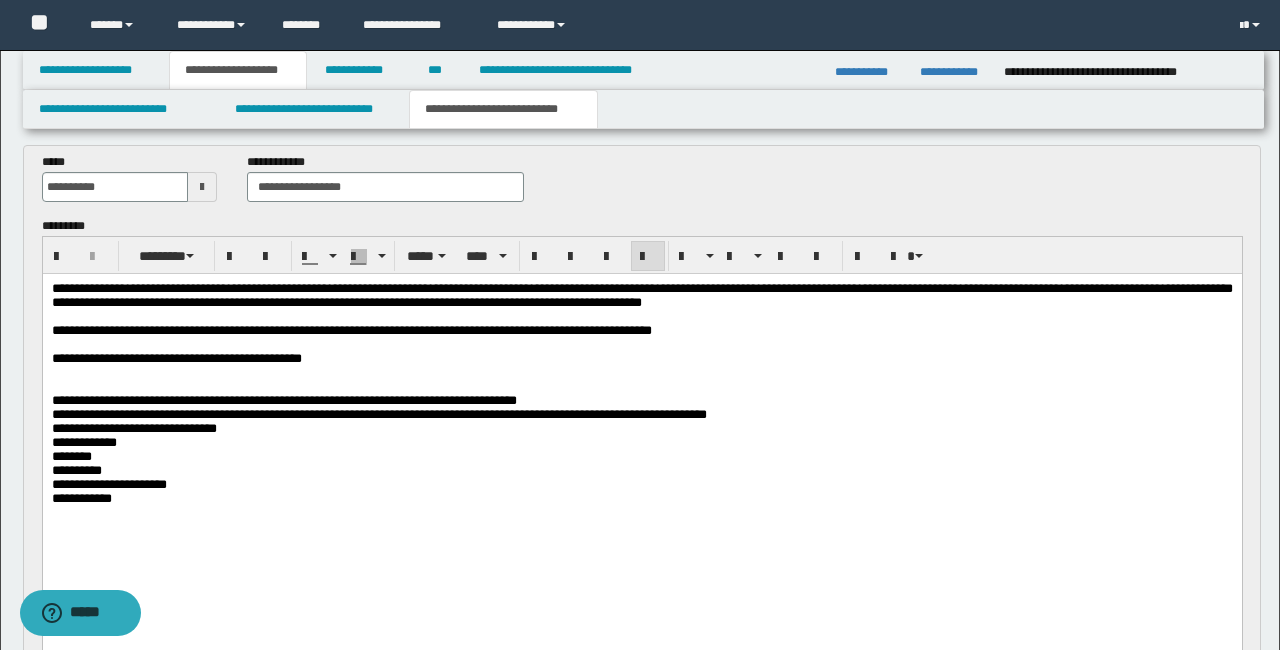 click on "**********" at bounding box center [641, 359] 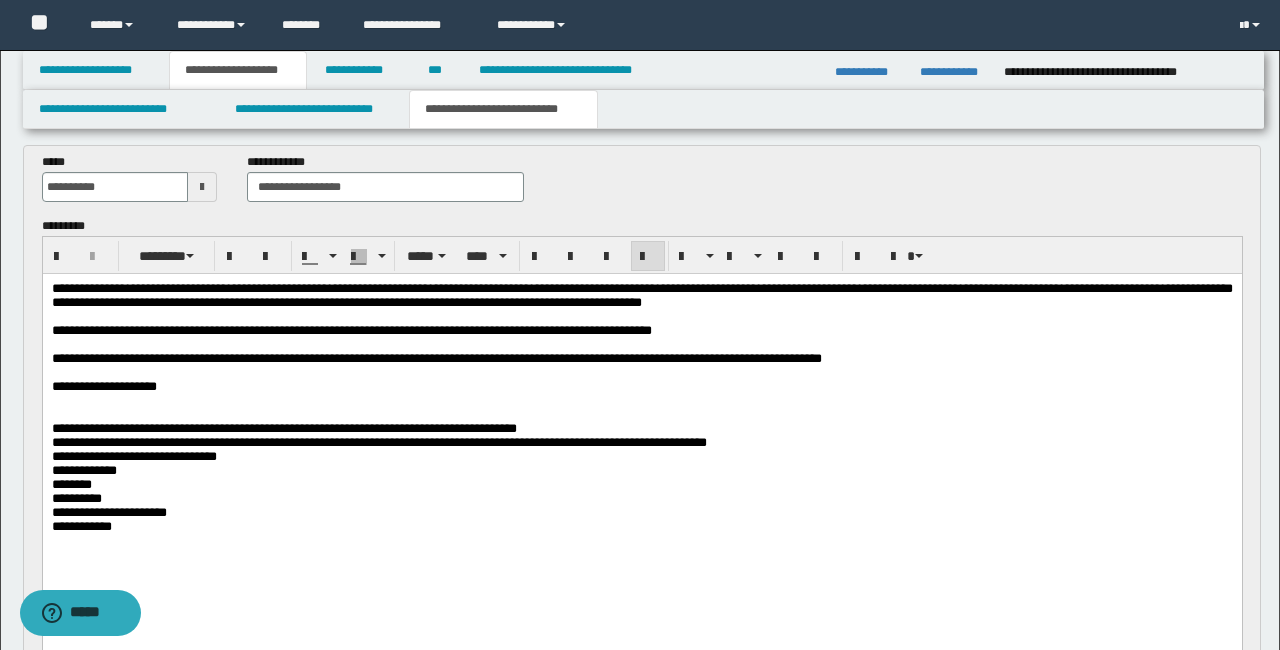 click on "**********" at bounding box center [641, 513] 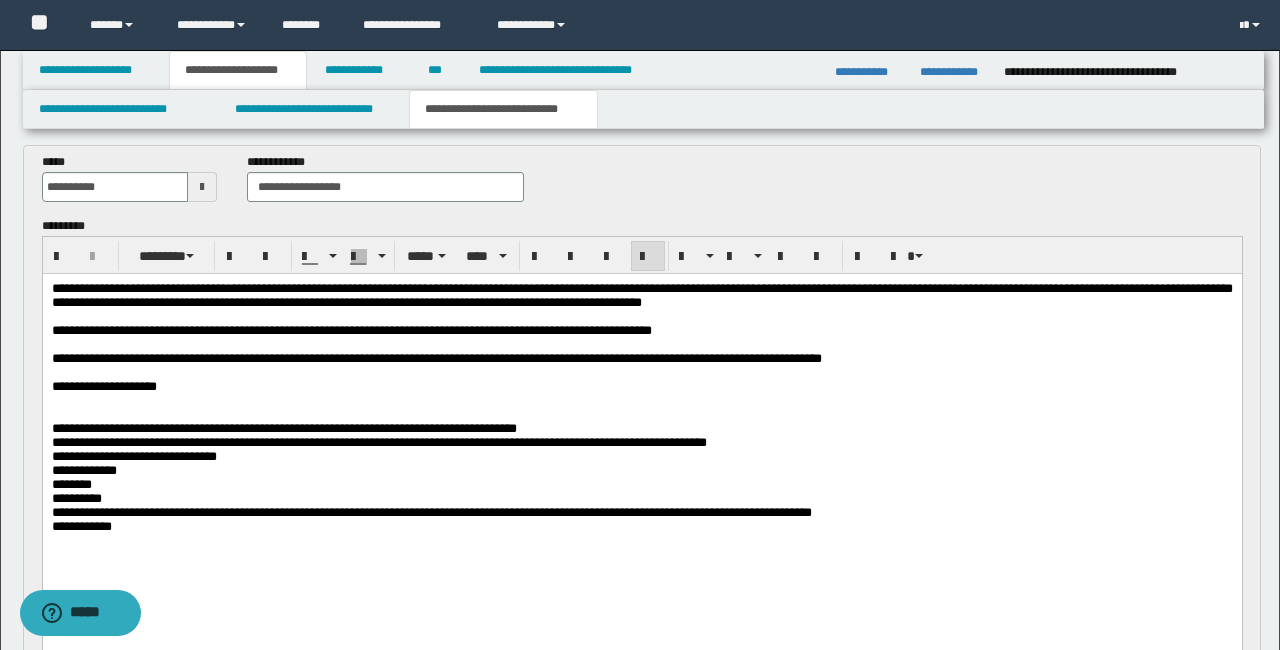 click on "**********" at bounding box center [283, 428] 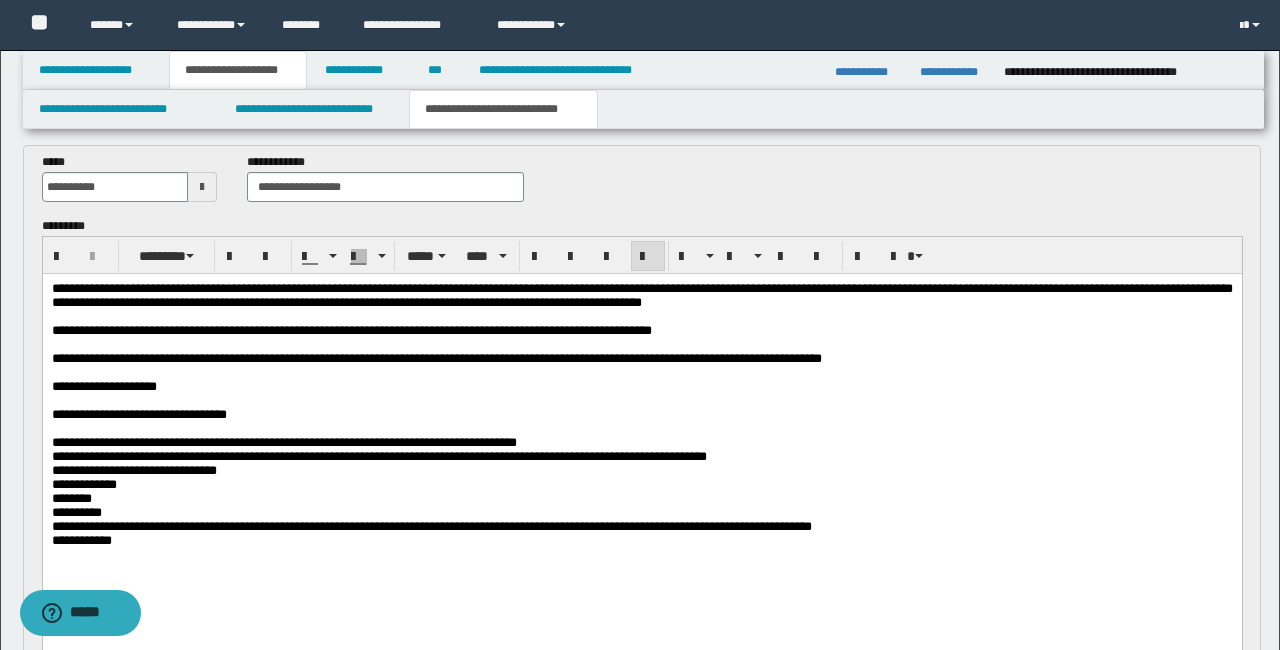 click on "**********" at bounding box center (641, 527) 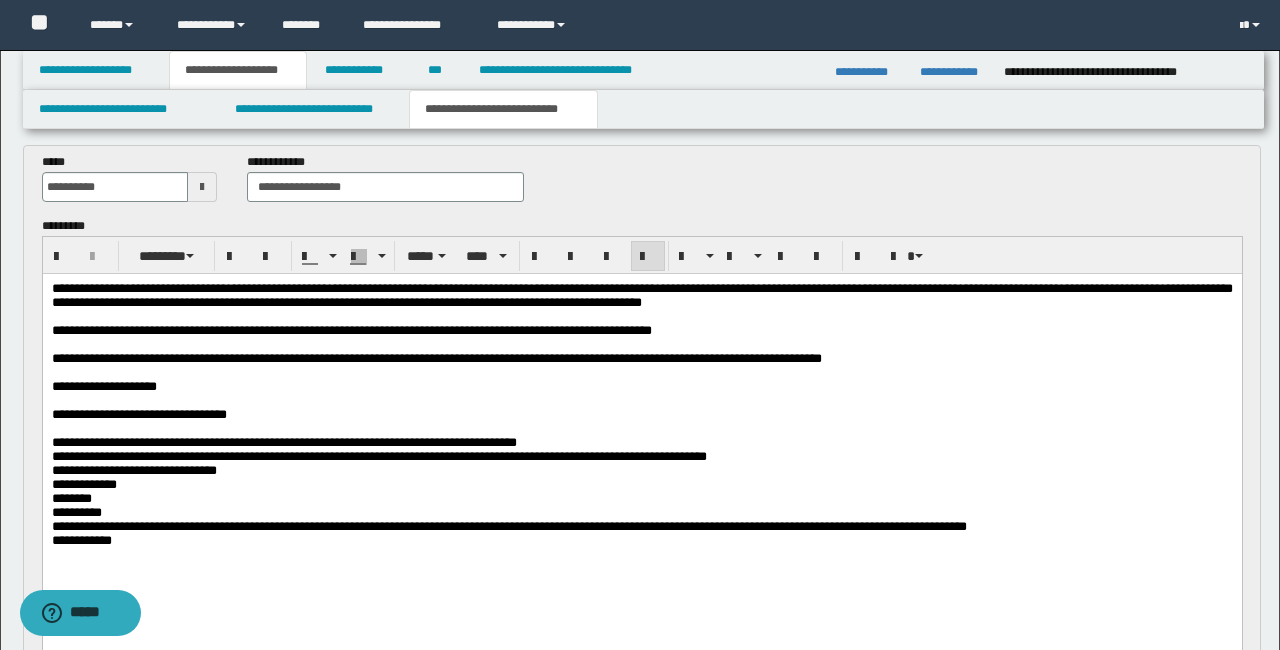 click on "**********" at bounding box center (641, 387) 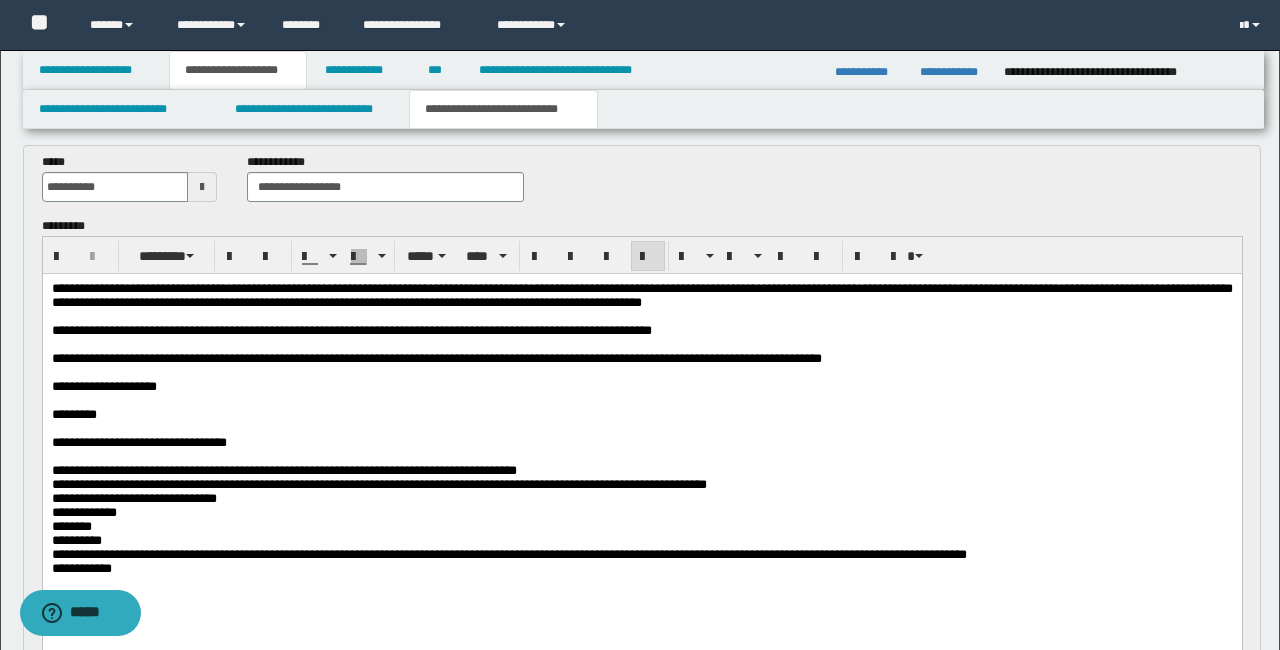 click at bounding box center [641, 401] 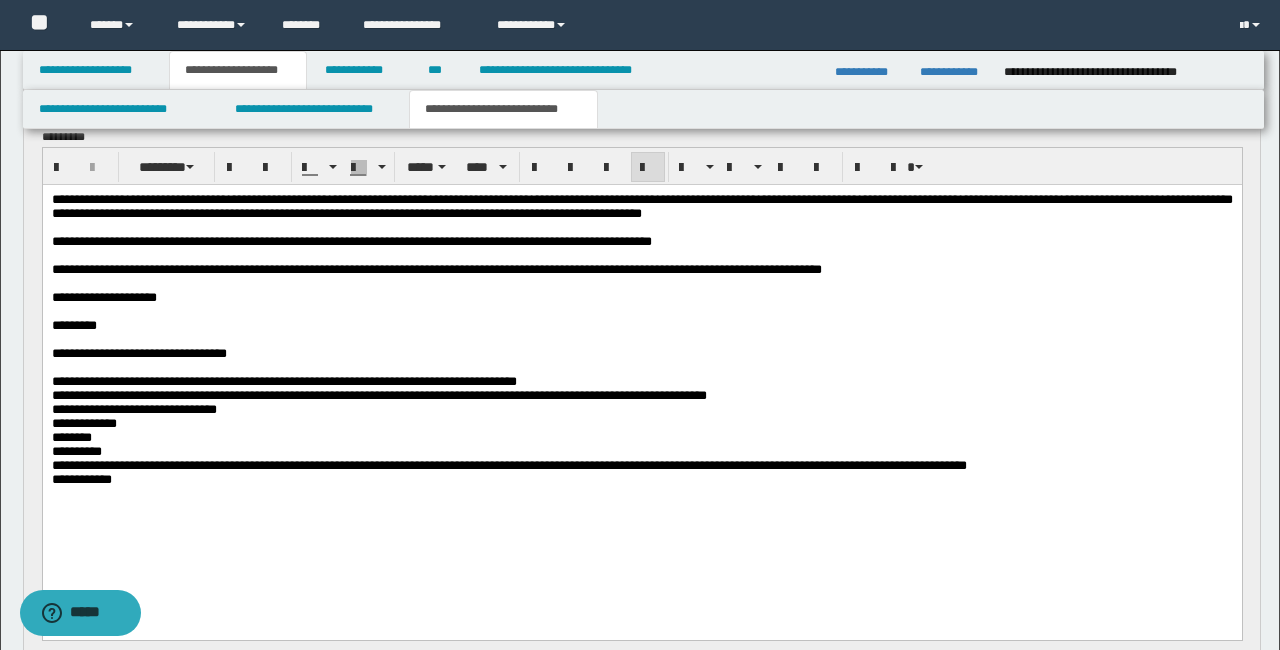 scroll, scrollTop: 171, scrollLeft: 0, axis: vertical 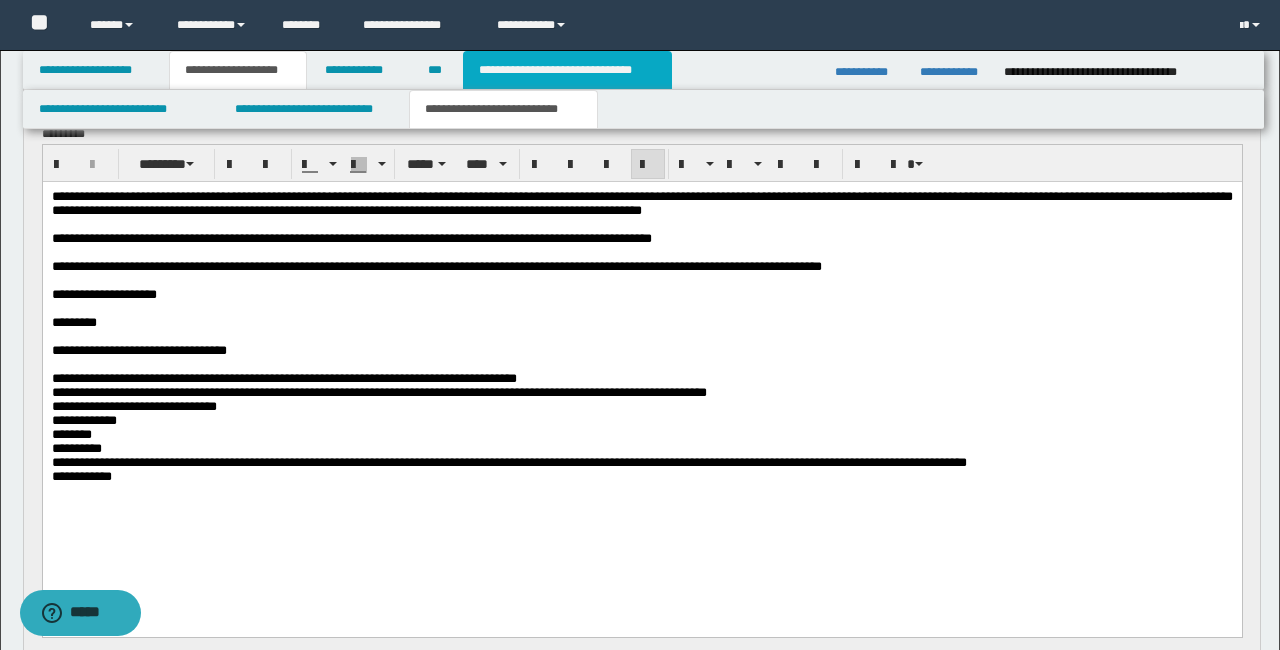 drag, startPoint x: 489, startPoint y: 69, endPoint x: 656, endPoint y: 187, distance: 204.48227 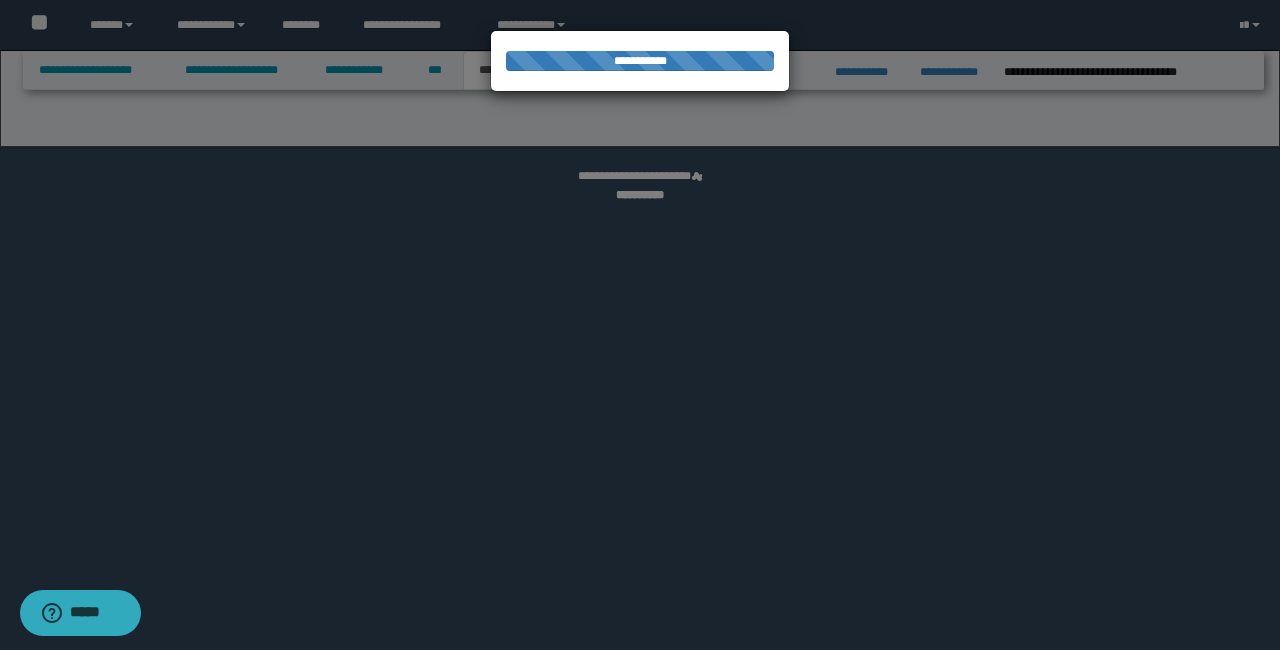 select on "*" 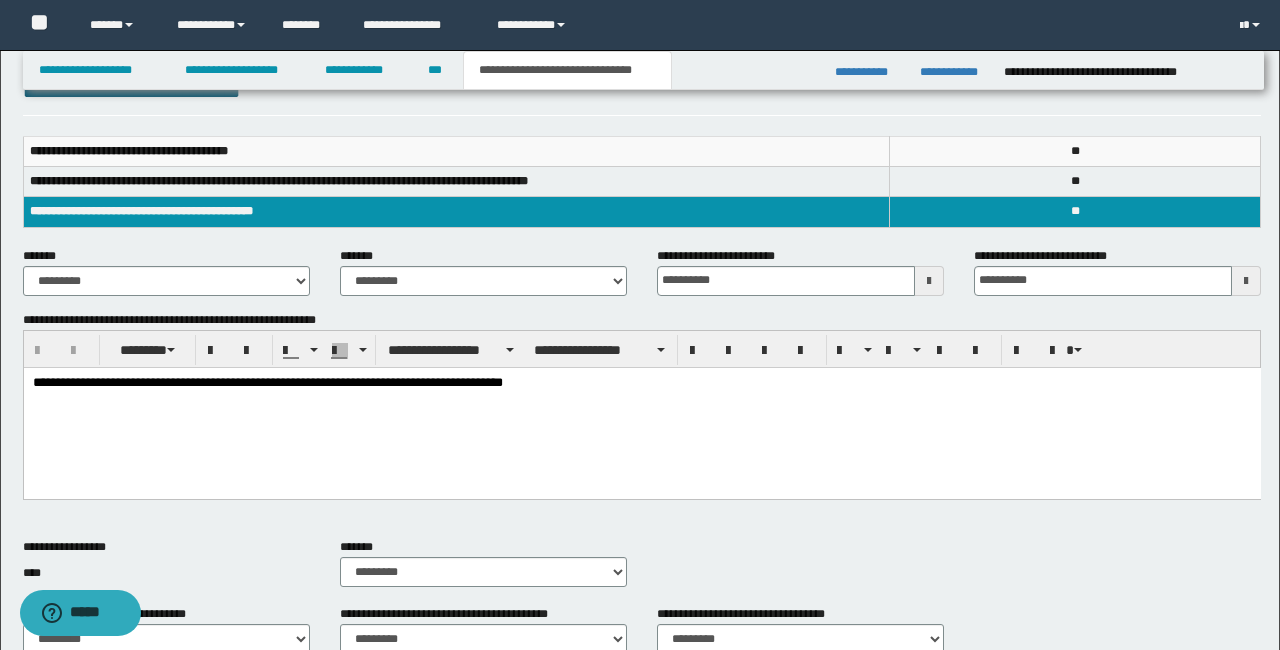 scroll, scrollTop: 845, scrollLeft: 0, axis: vertical 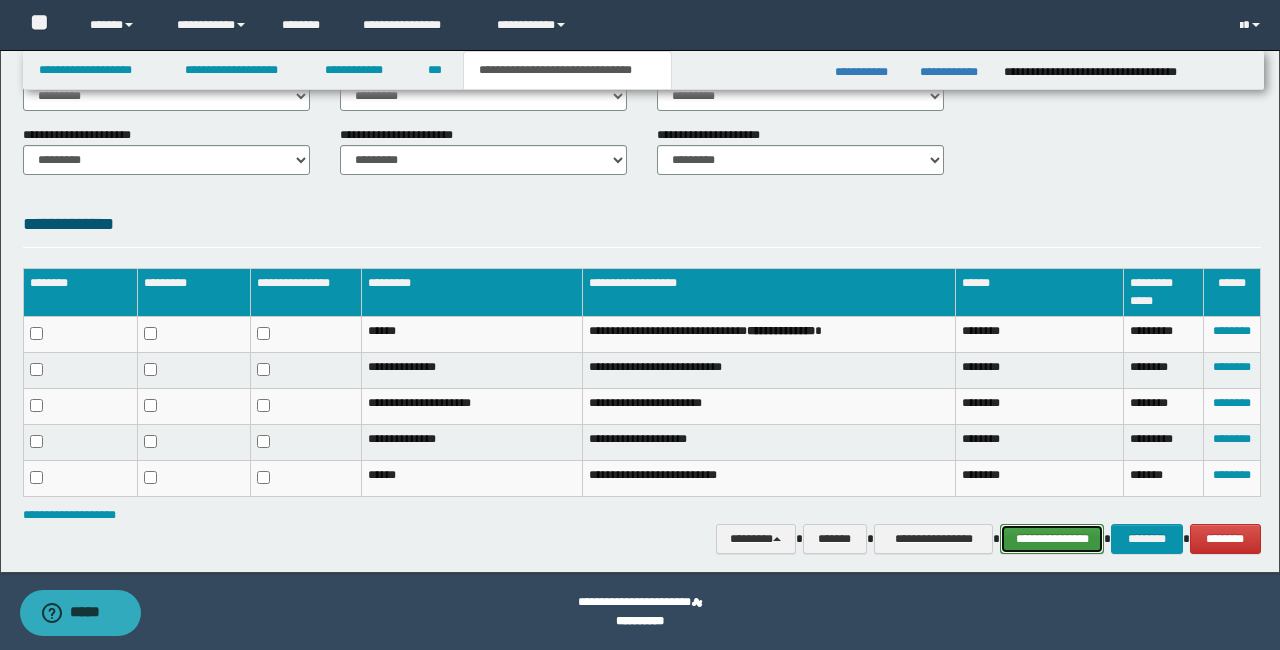 click on "**********" at bounding box center (1052, 539) 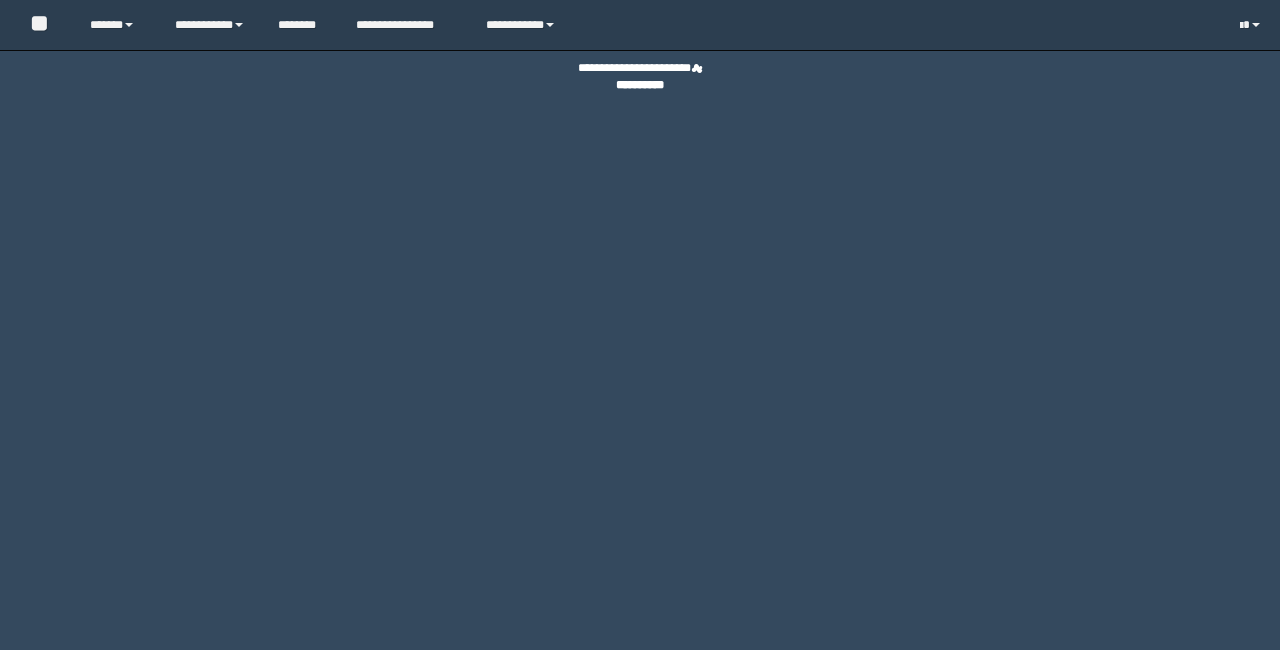 scroll, scrollTop: 0, scrollLeft: 0, axis: both 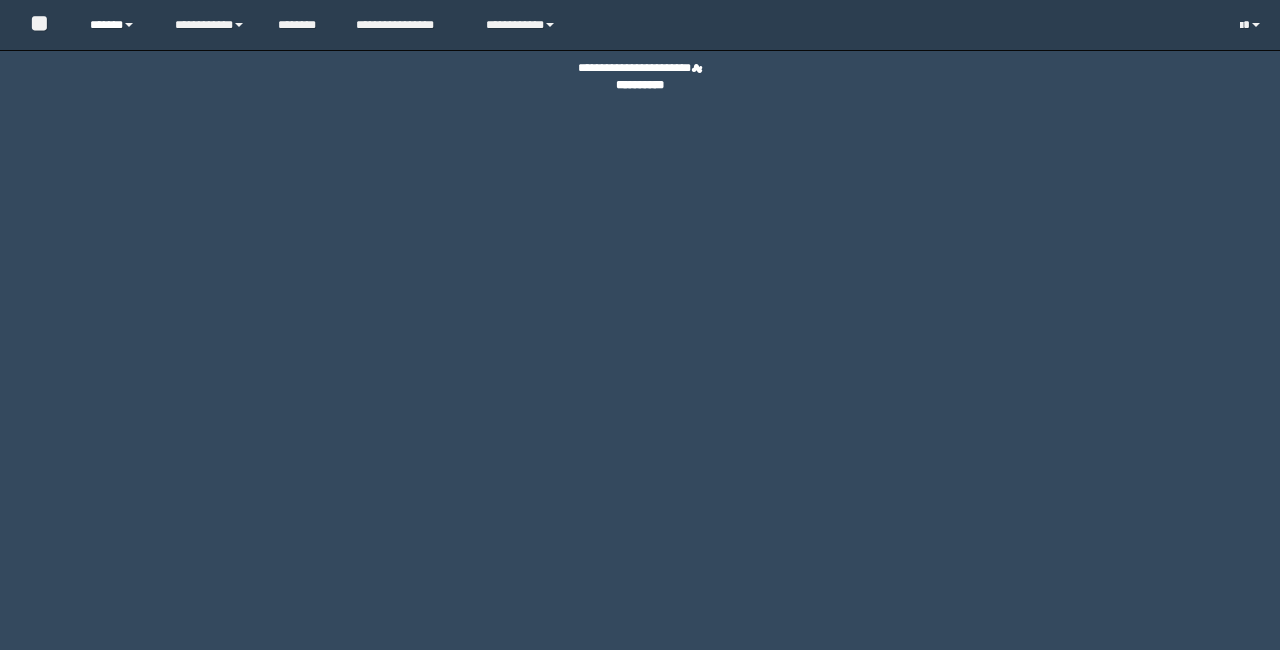 click on "******" at bounding box center [117, 25] 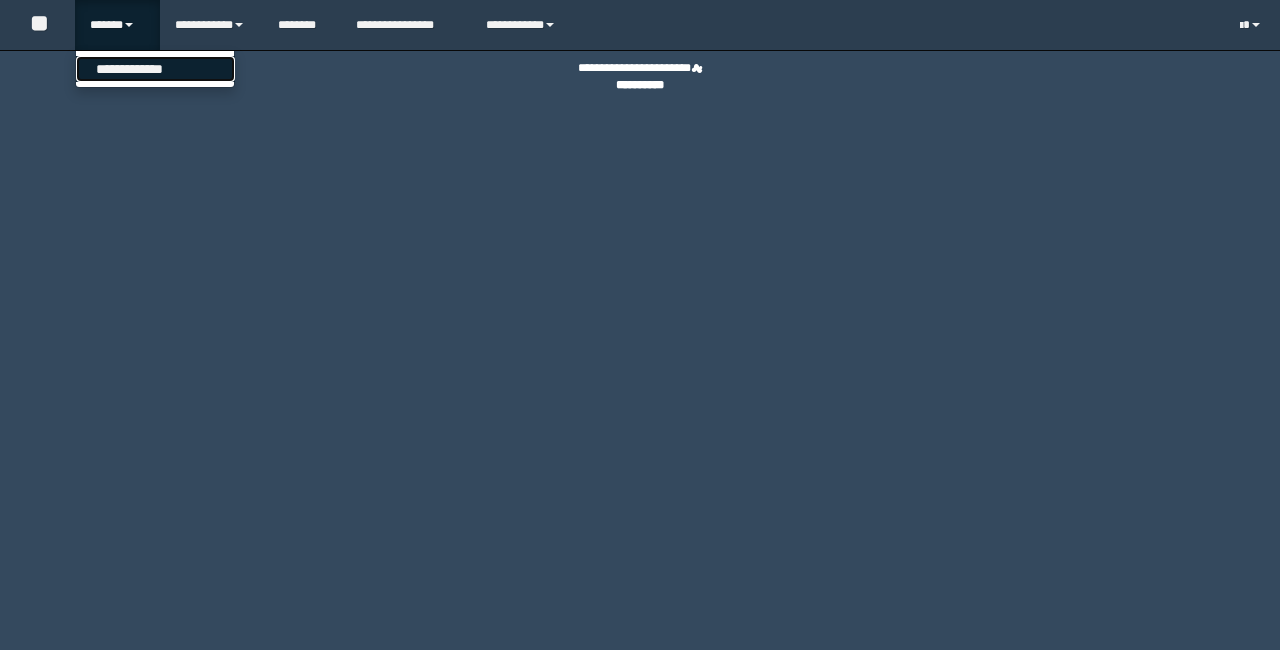 click on "**********" at bounding box center [155, 69] 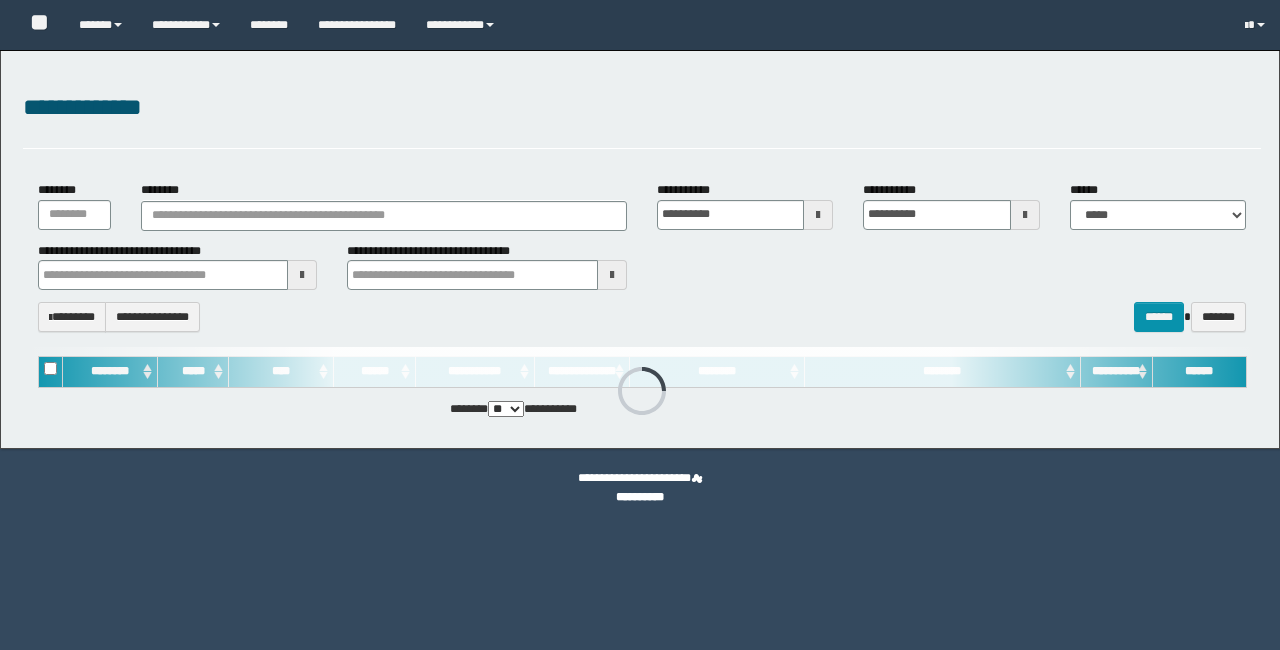 scroll, scrollTop: 0, scrollLeft: 0, axis: both 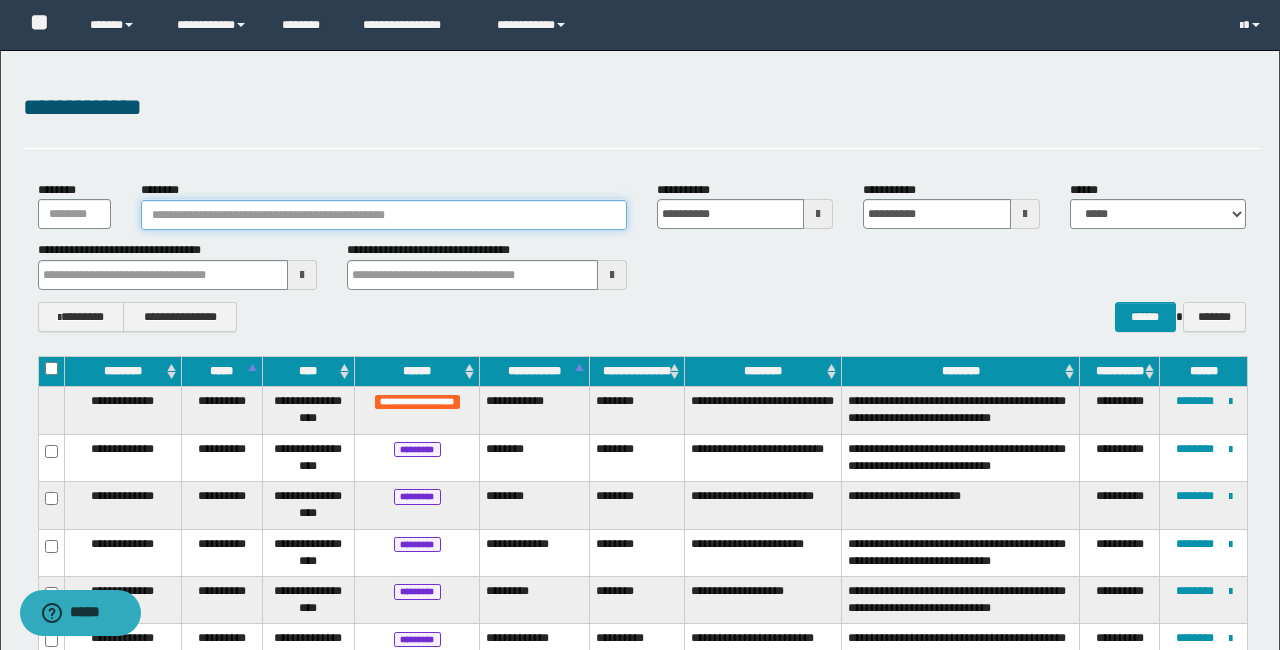 click on "********" at bounding box center (384, 215) 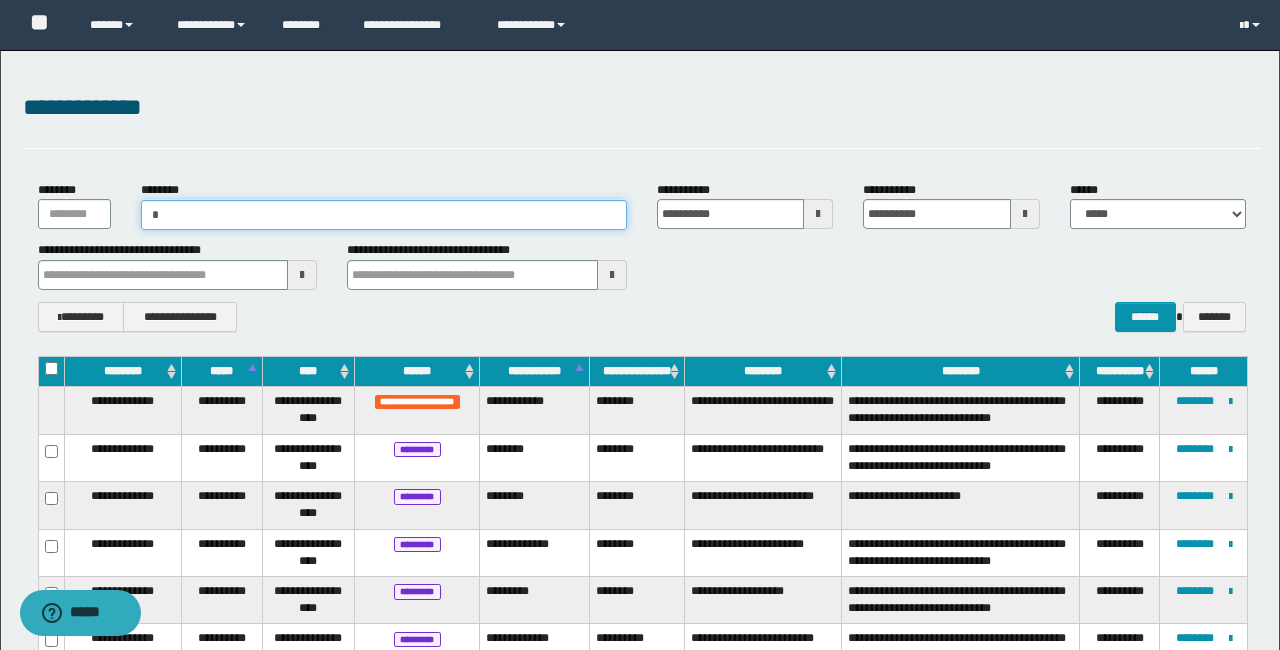 type on "**" 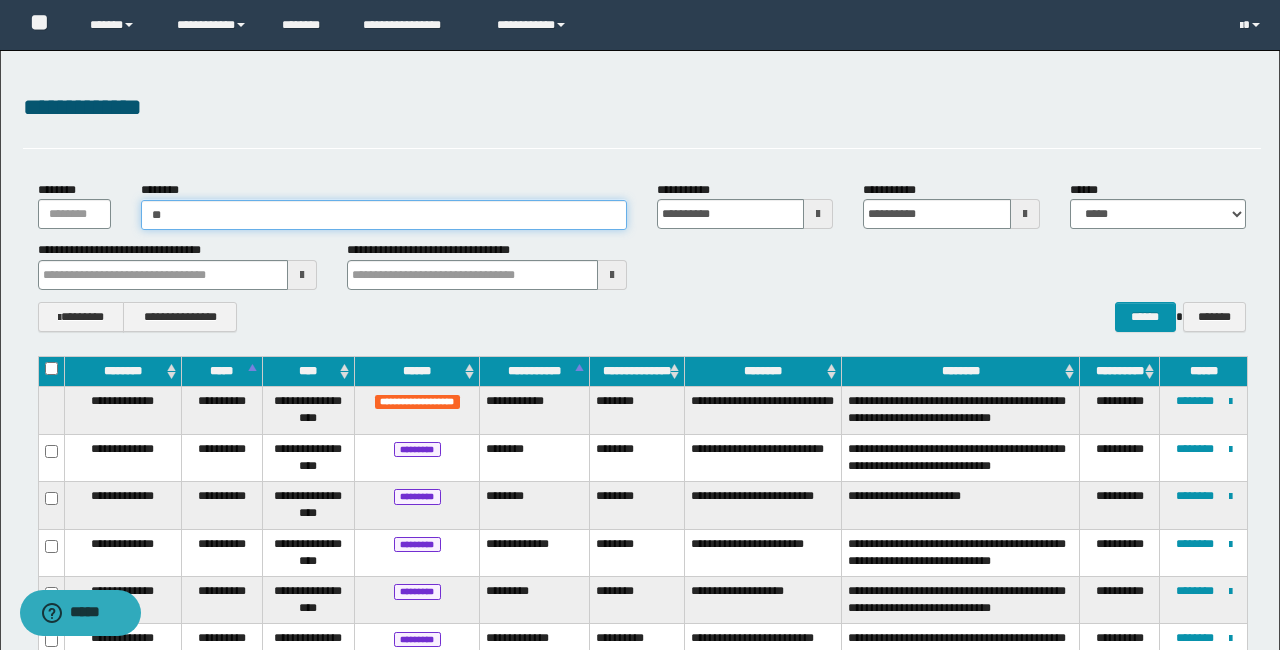 type on "**" 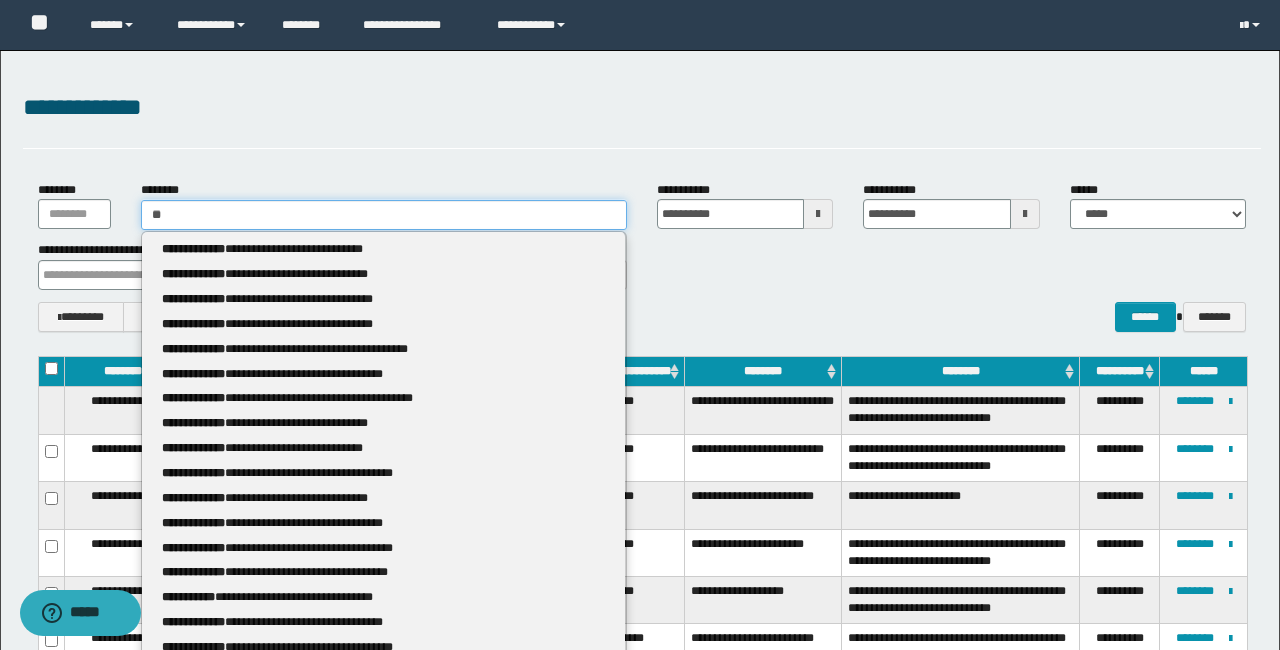 type 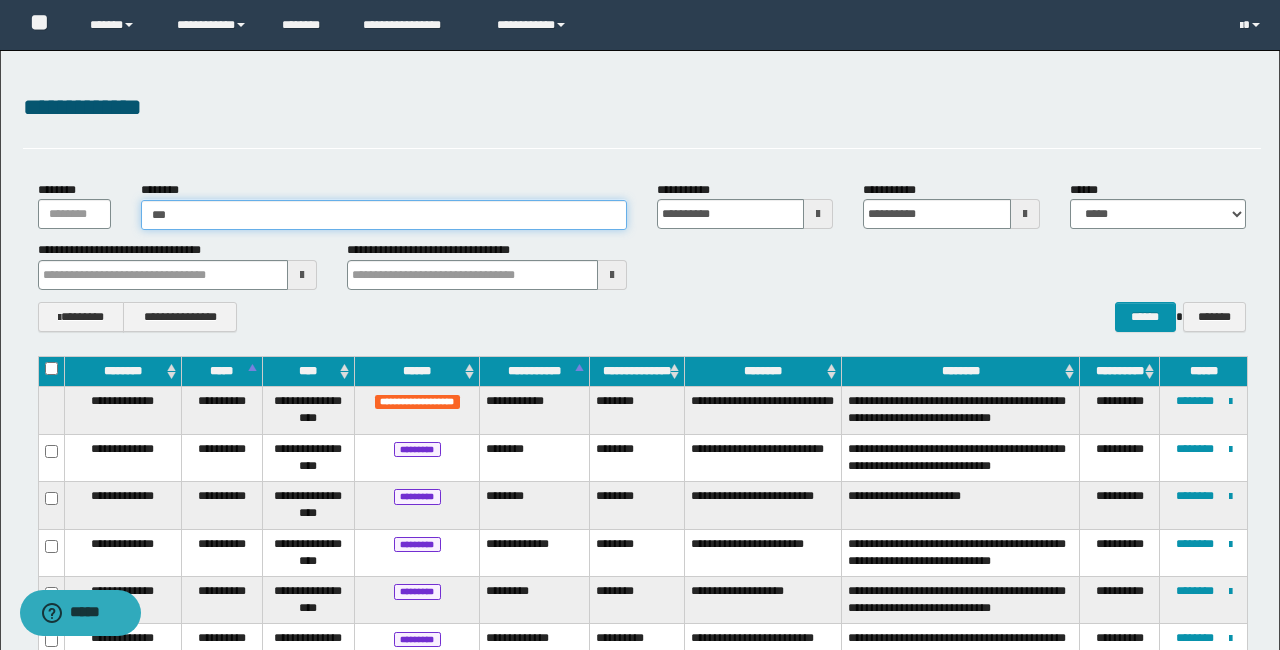 type on "***" 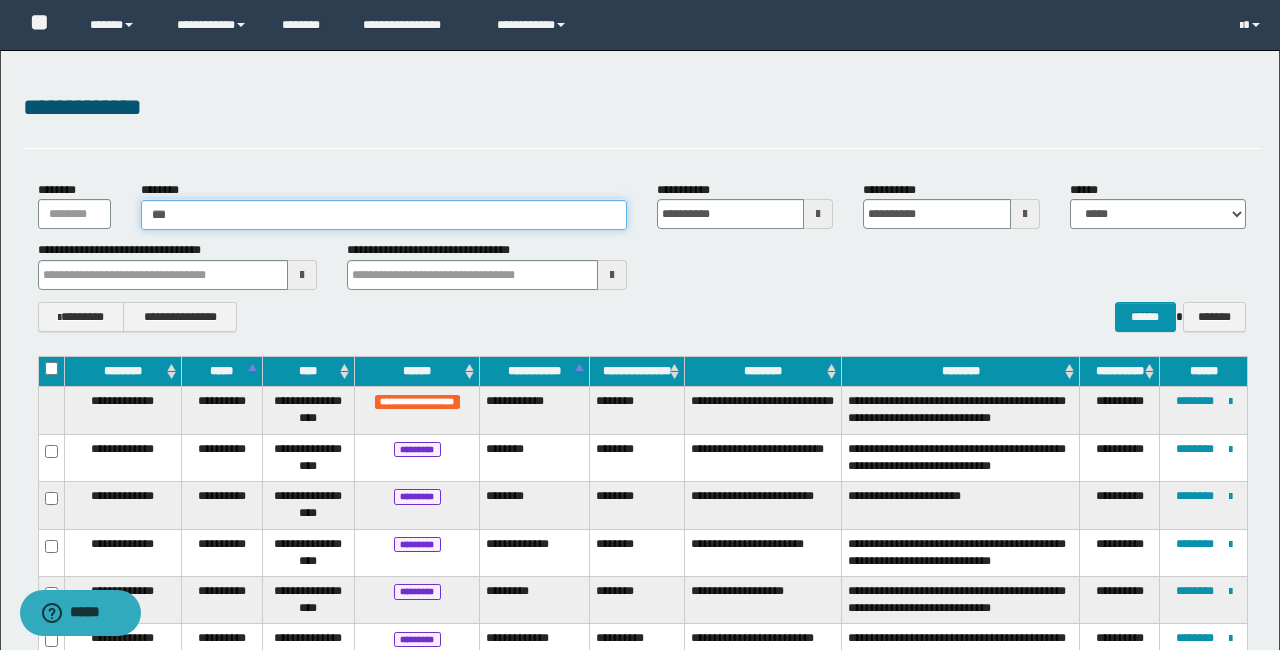 type 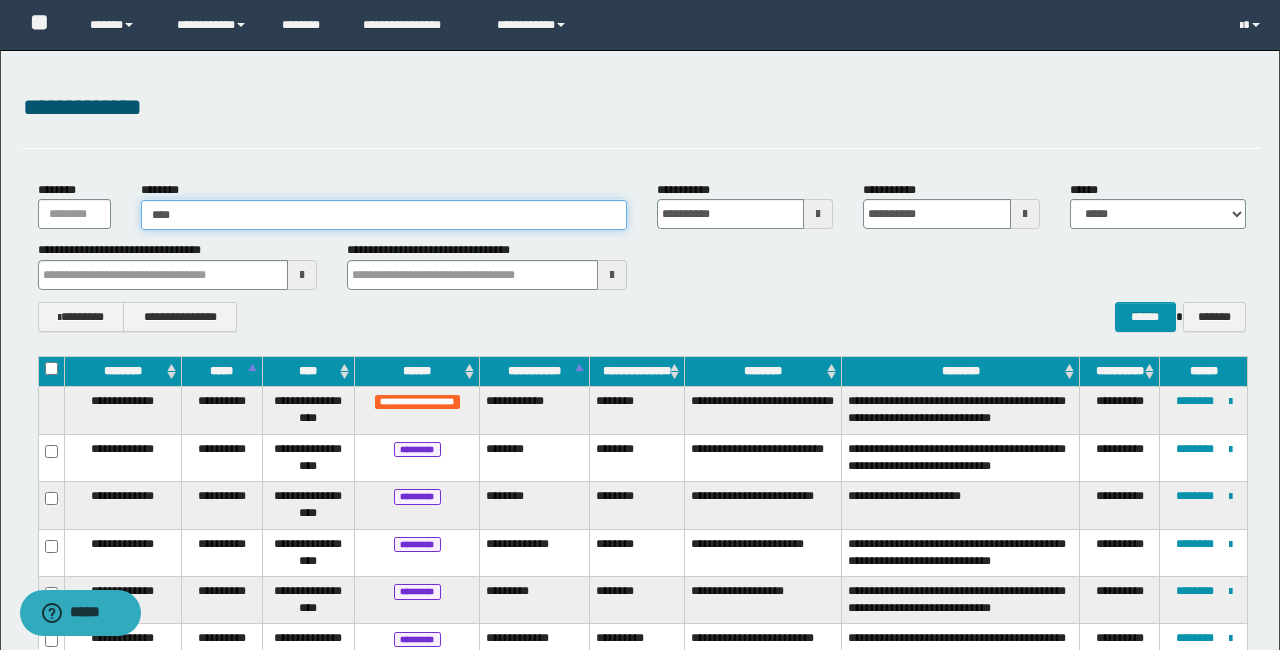 type on "****" 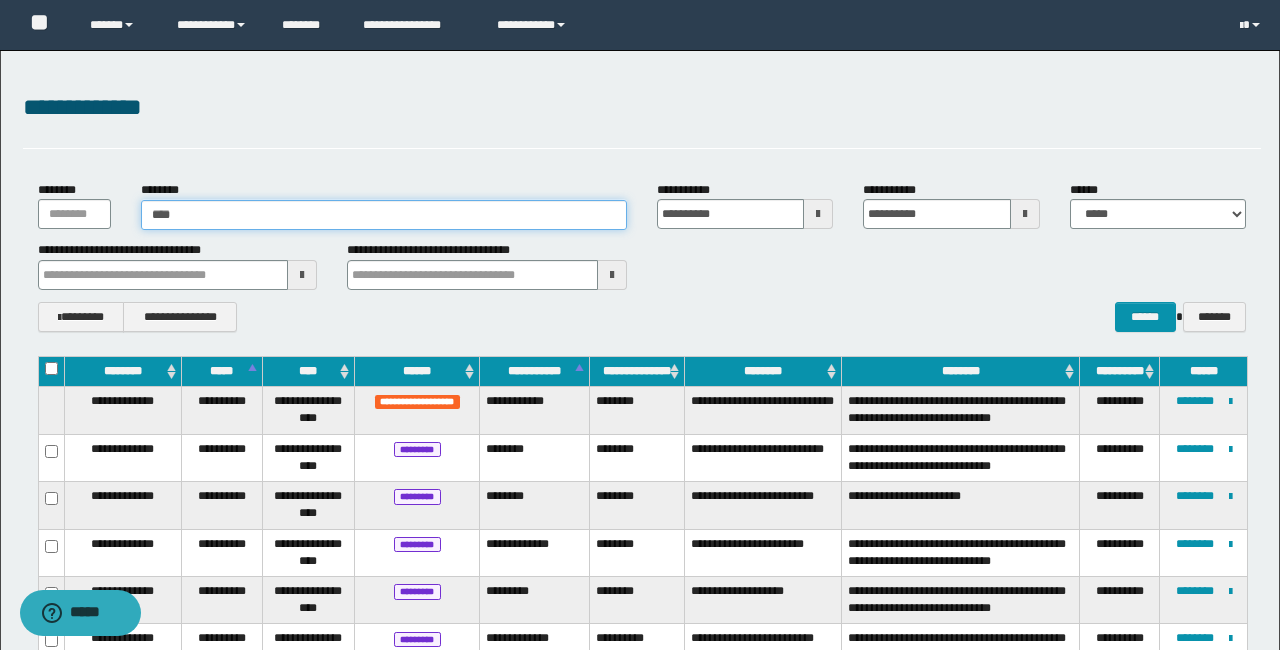 type 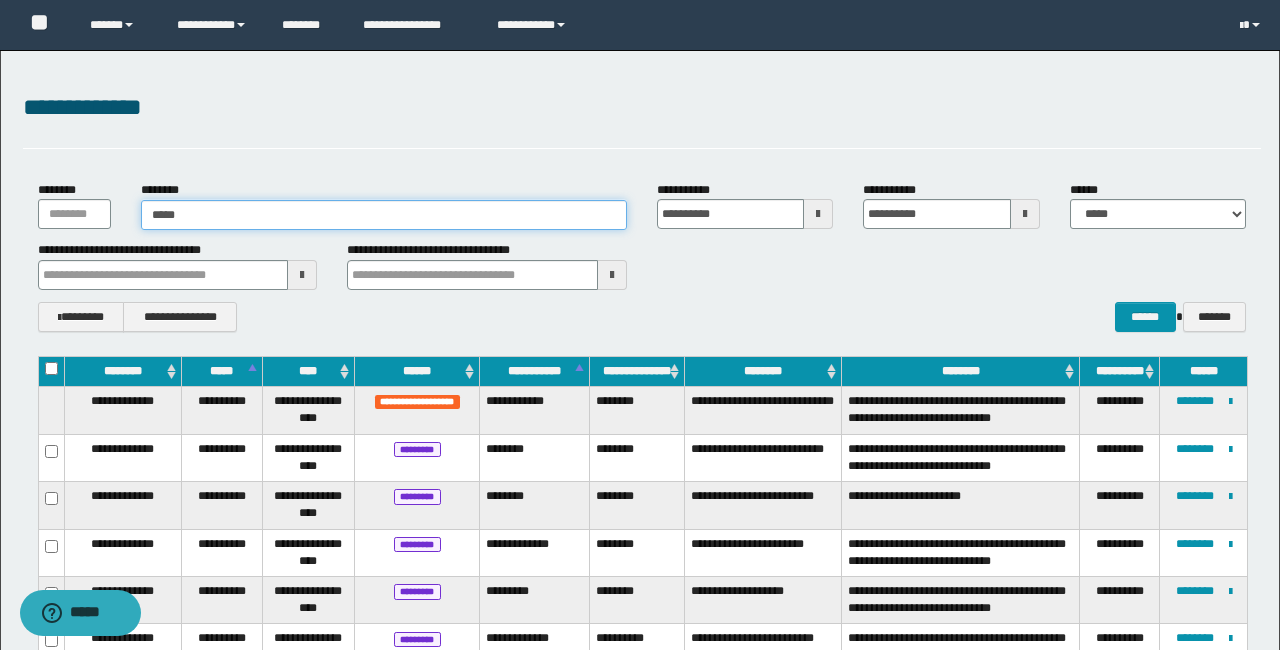 type on "*****" 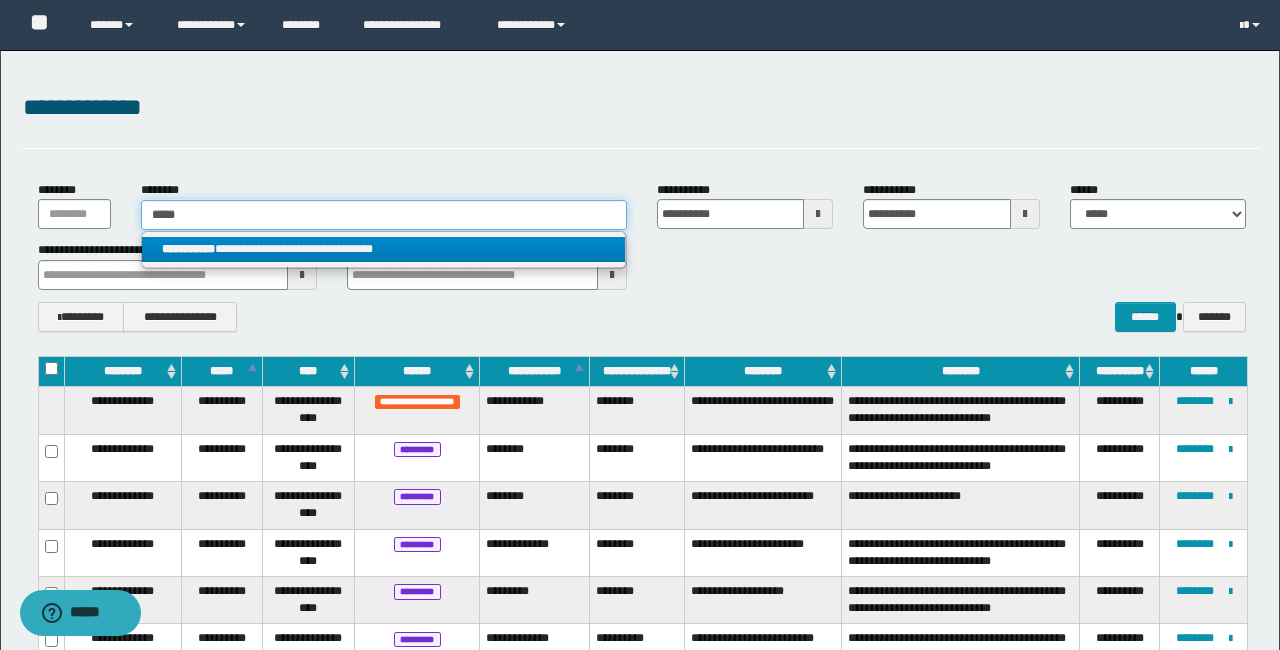 type on "*****" 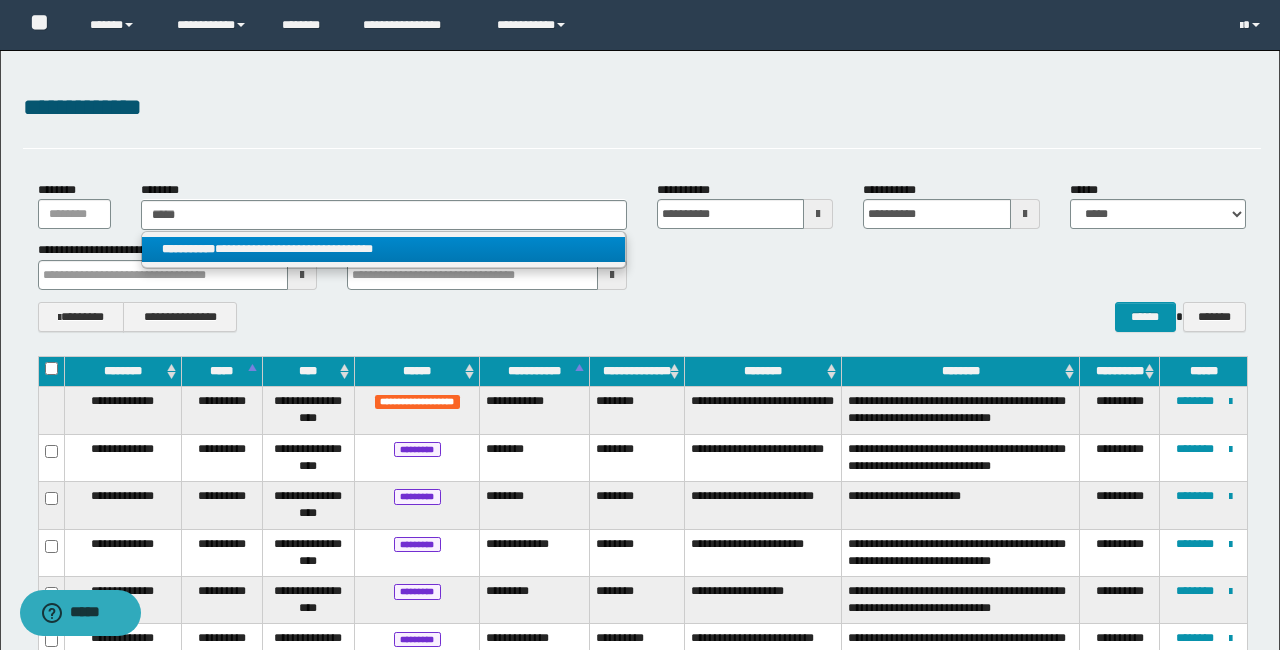 click on "**********" at bounding box center [383, 249] 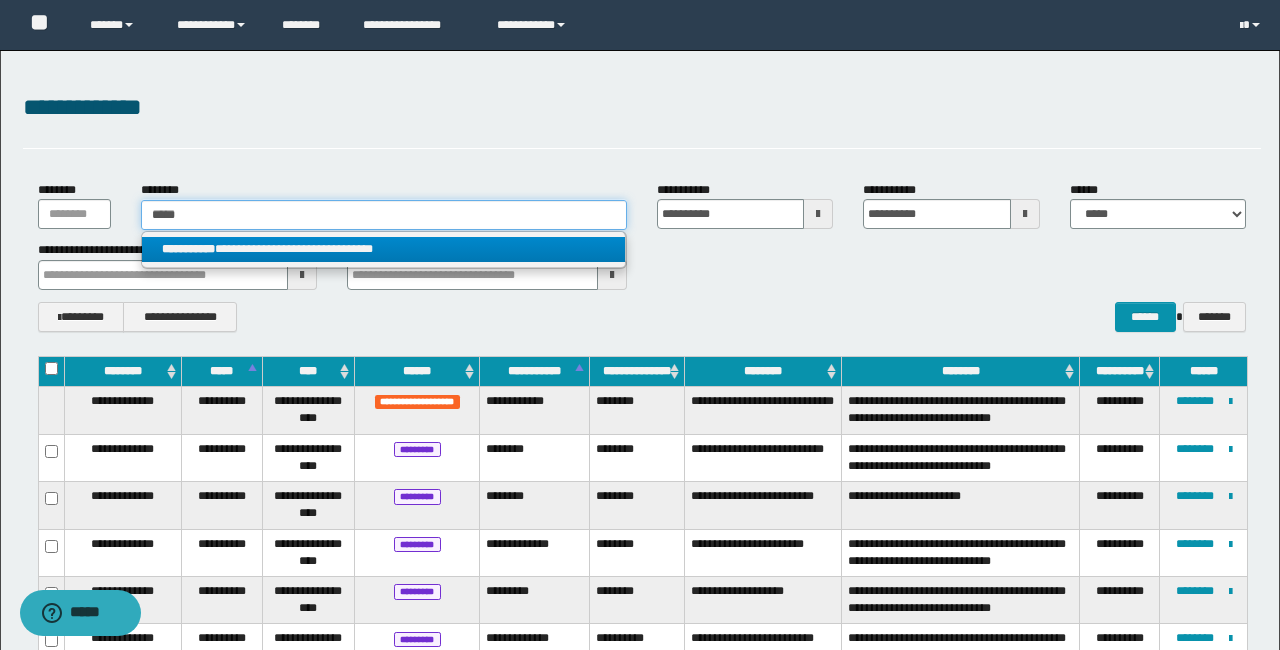 type 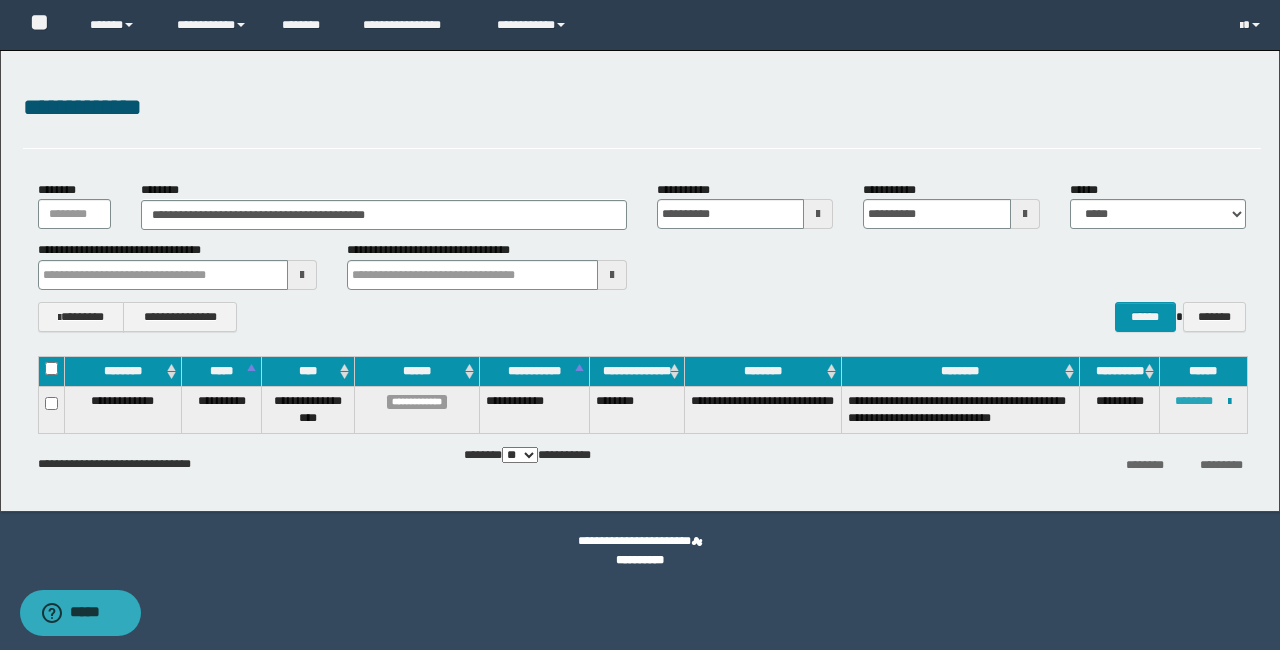 click on "********" at bounding box center [1194, 401] 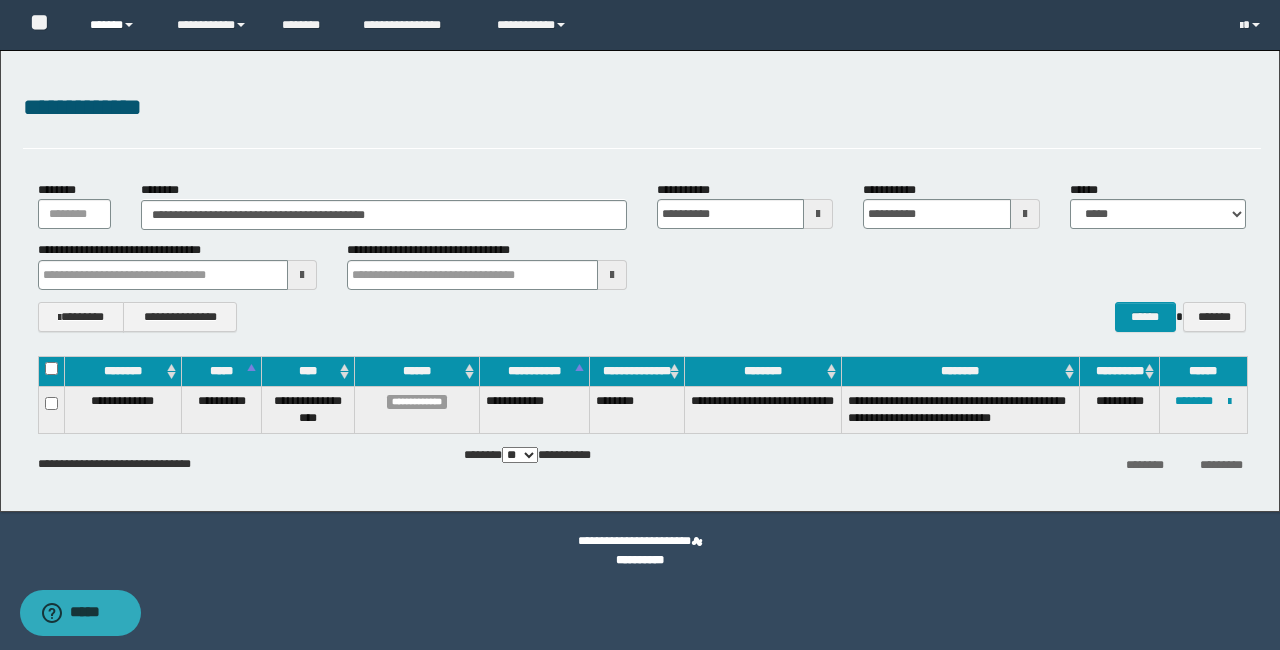 click on "******" at bounding box center (118, 25) 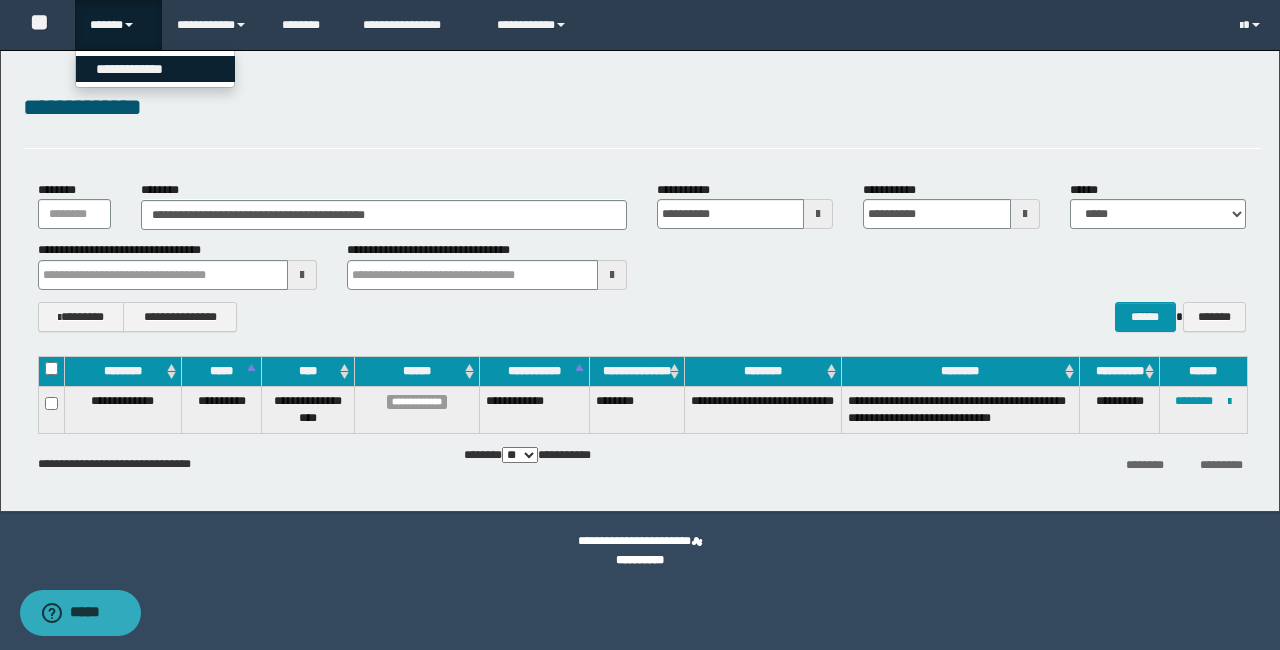 click on "**********" at bounding box center [155, 69] 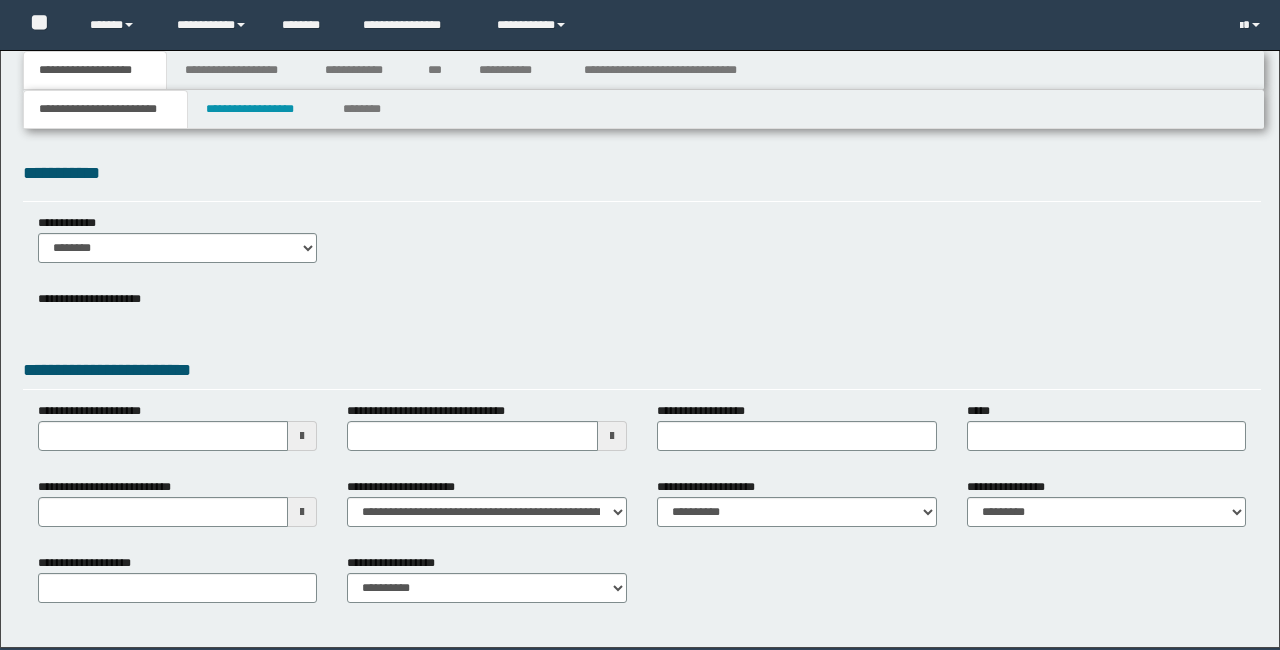 scroll, scrollTop: 0, scrollLeft: 0, axis: both 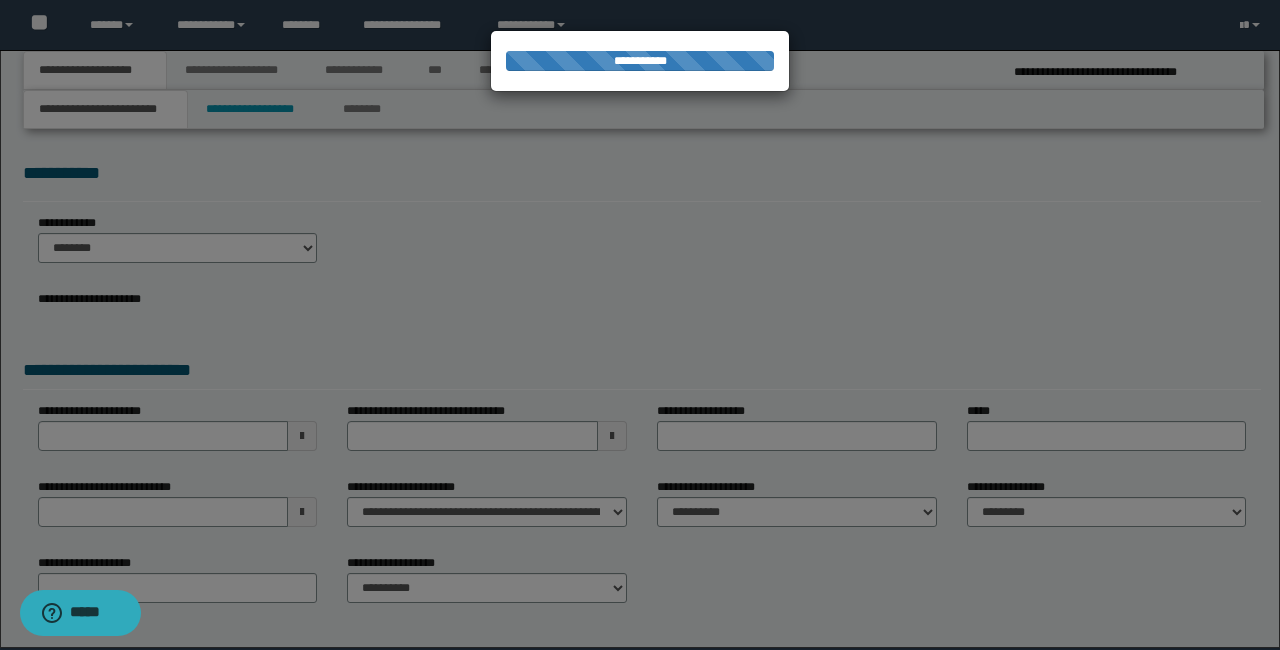 select on "*" 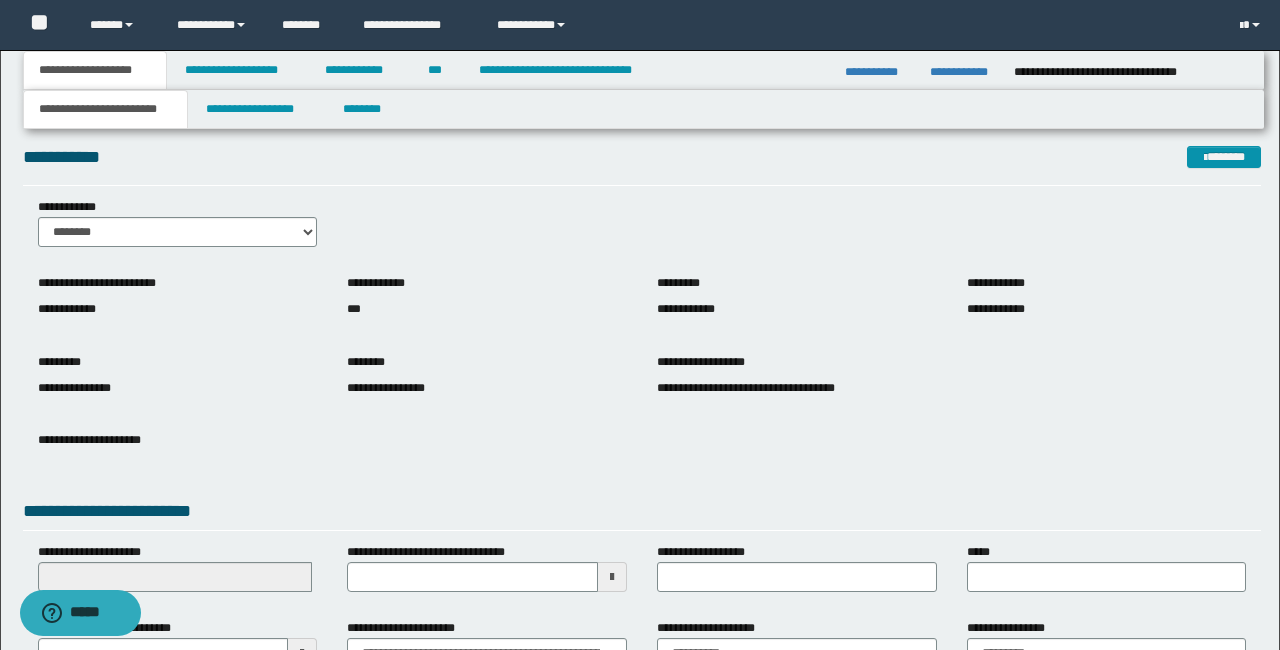 scroll, scrollTop: 20, scrollLeft: 0, axis: vertical 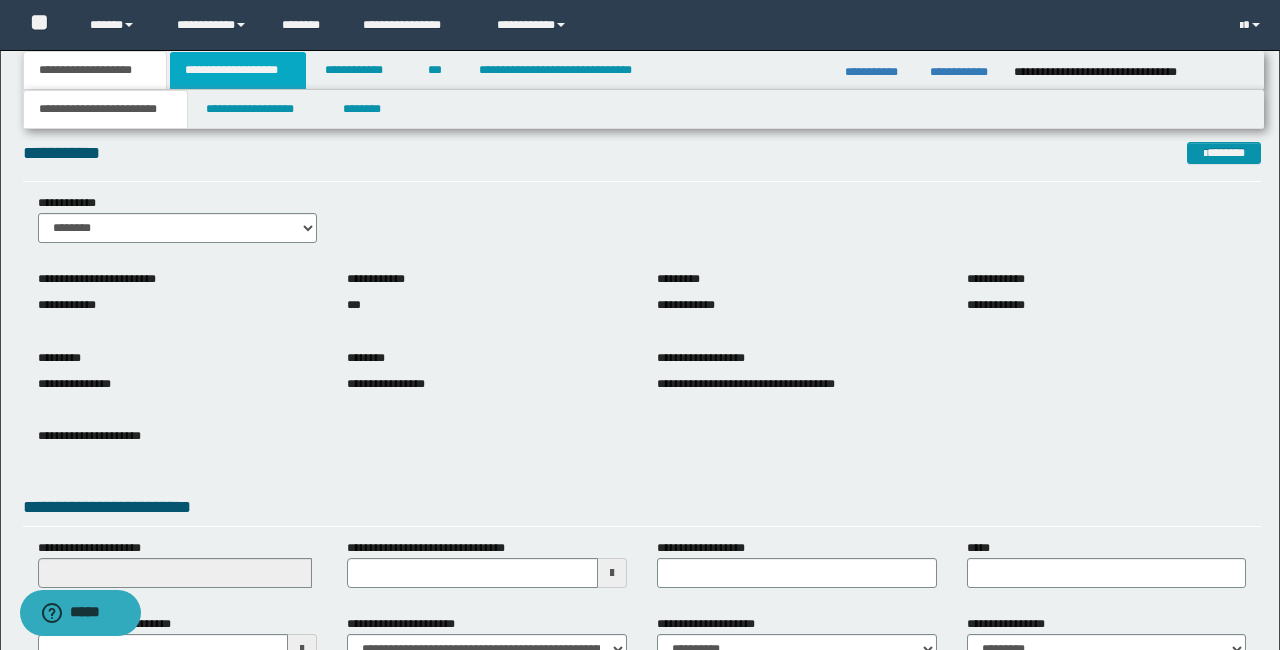click on "**********" at bounding box center [238, 70] 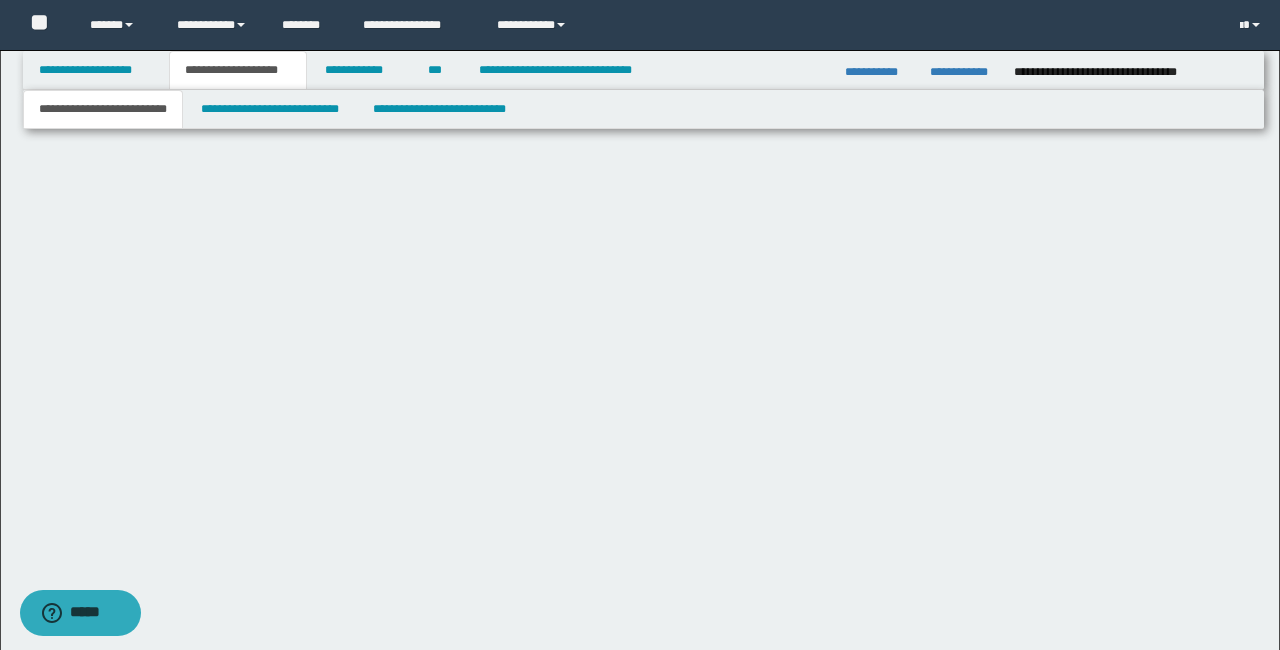 scroll, scrollTop: 0, scrollLeft: 0, axis: both 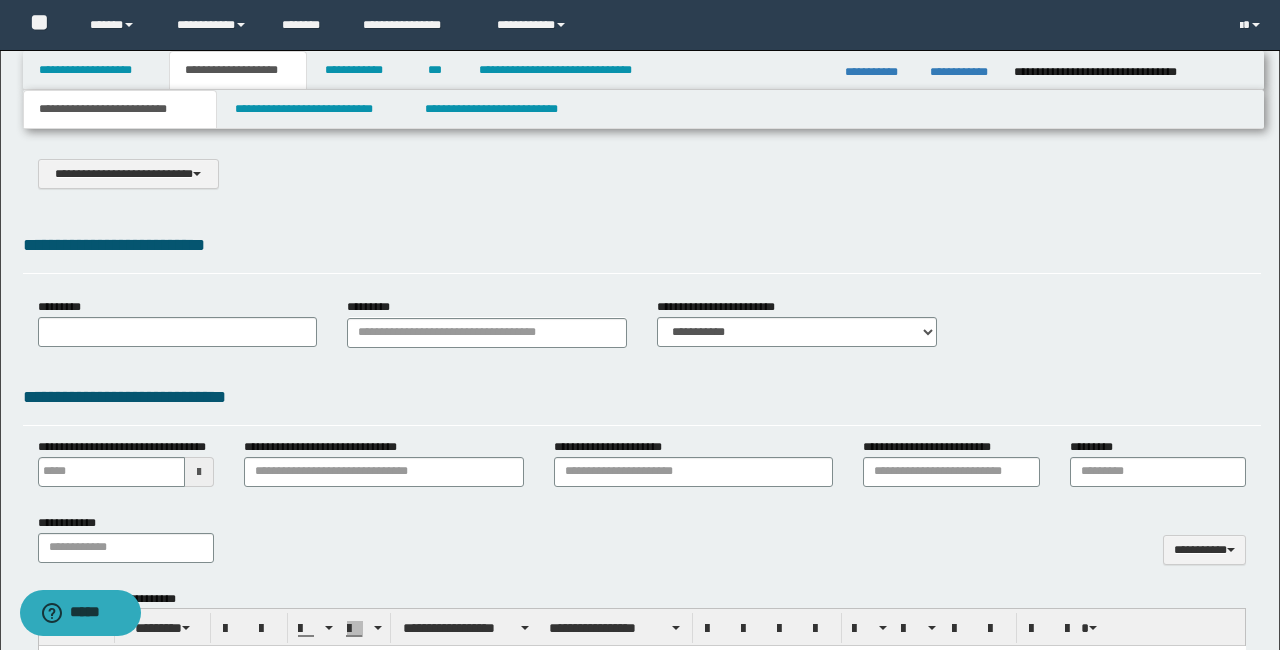 type on "**********" 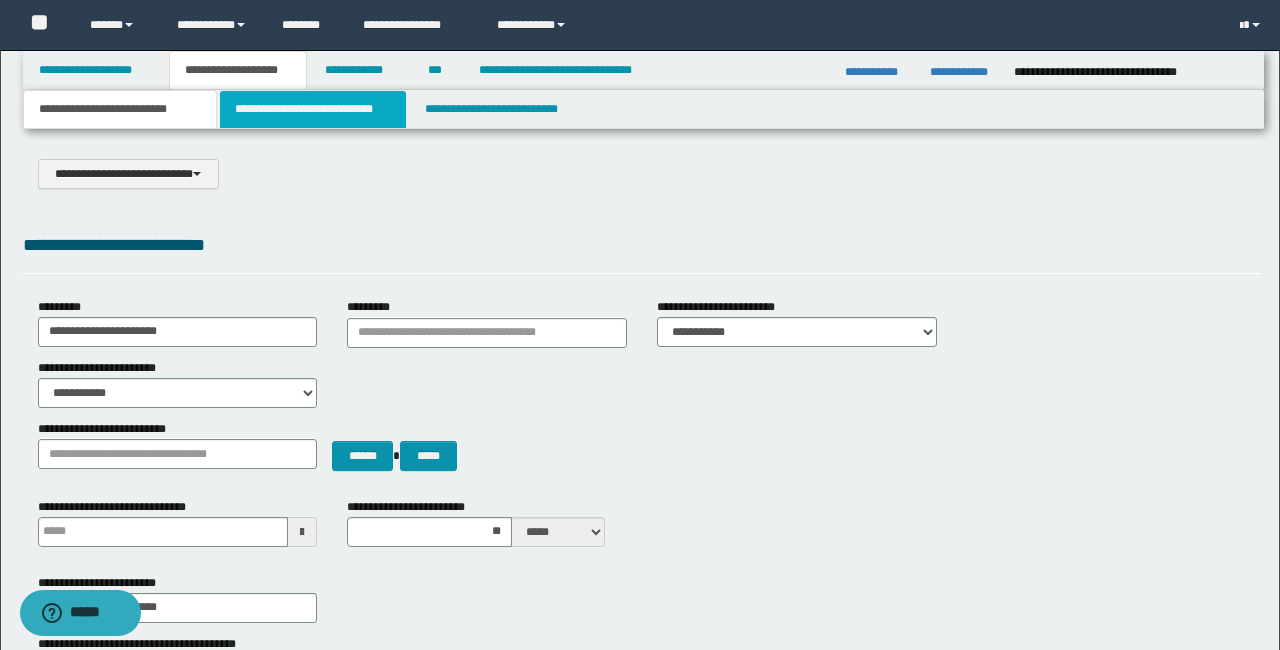 click on "**********" at bounding box center (312, 109) 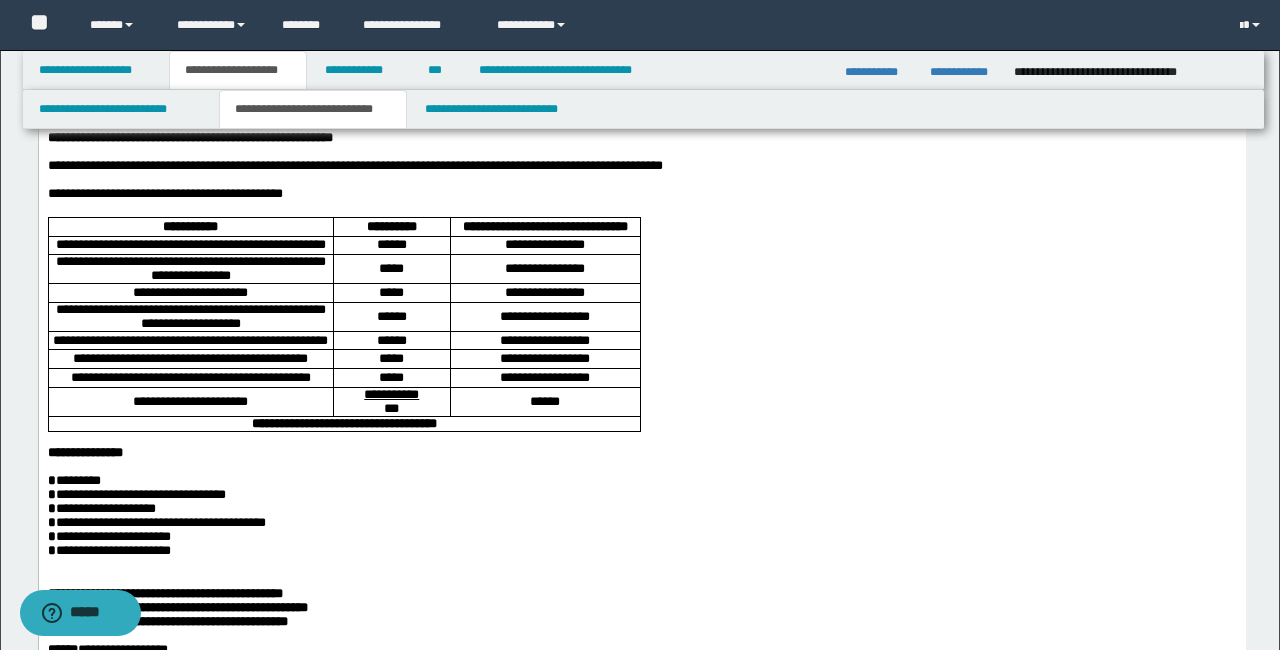 scroll, scrollTop: 0, scrollLeft: 0, axis: both 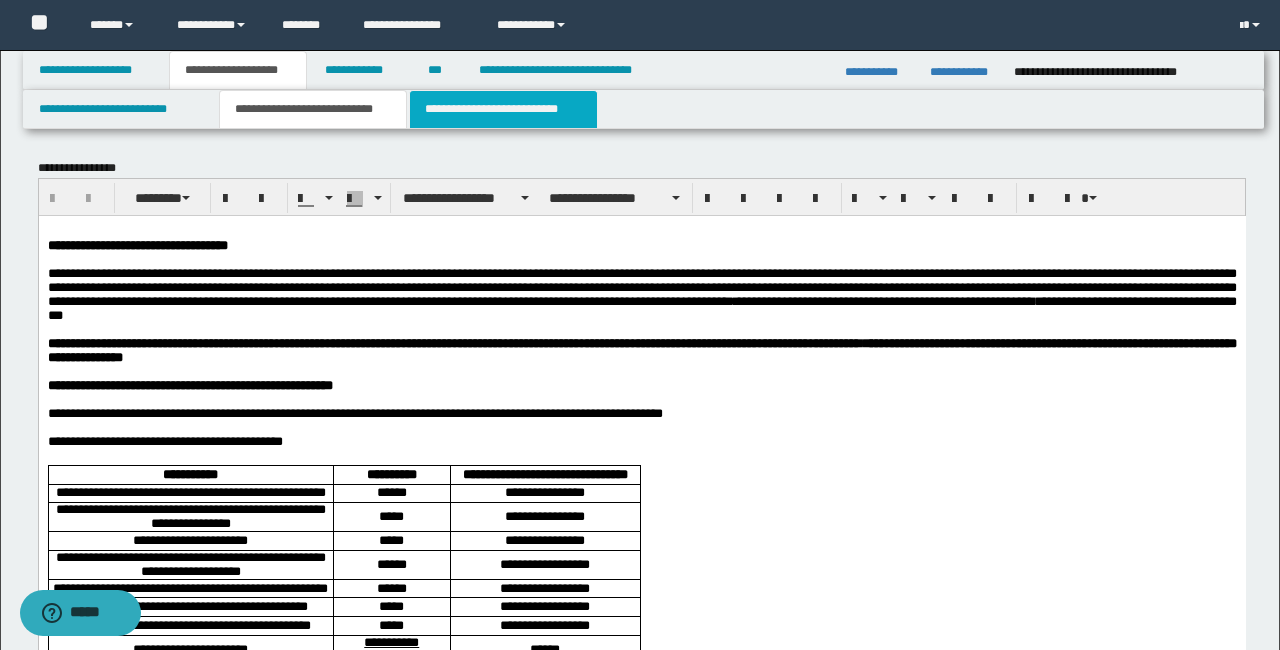 click on "**********" at bounding box center [503, 109] 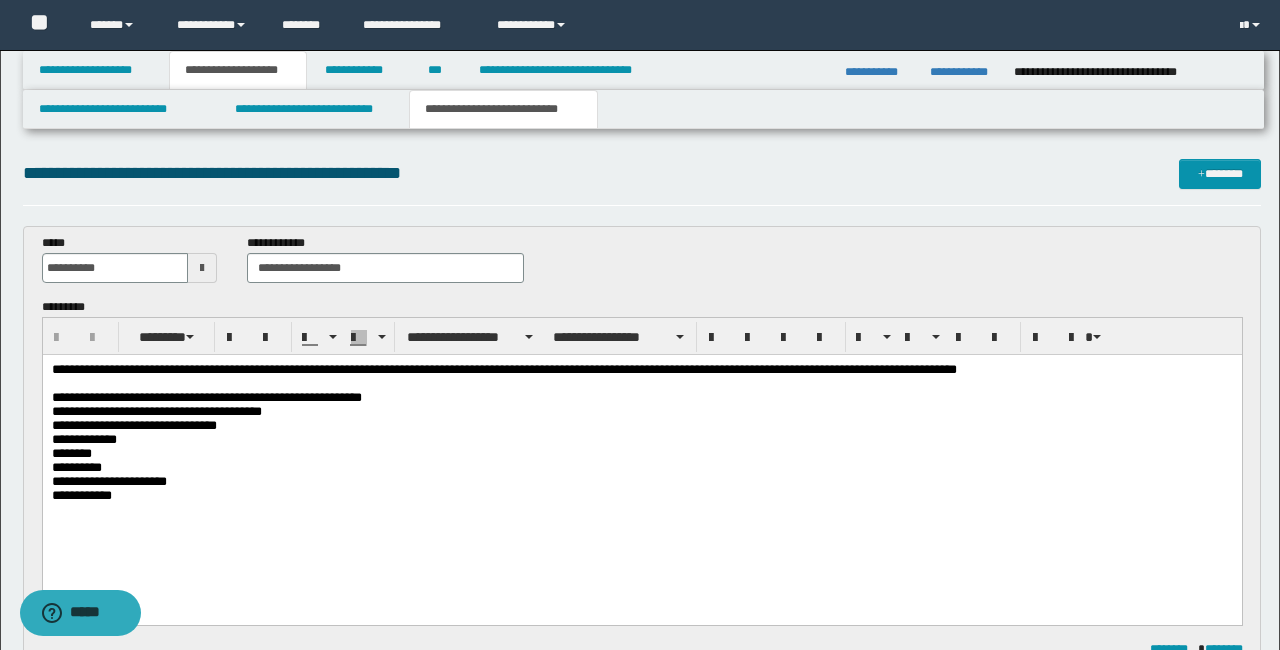 scroll, scrollTop: 0, scrollLeft: 0, axis: both 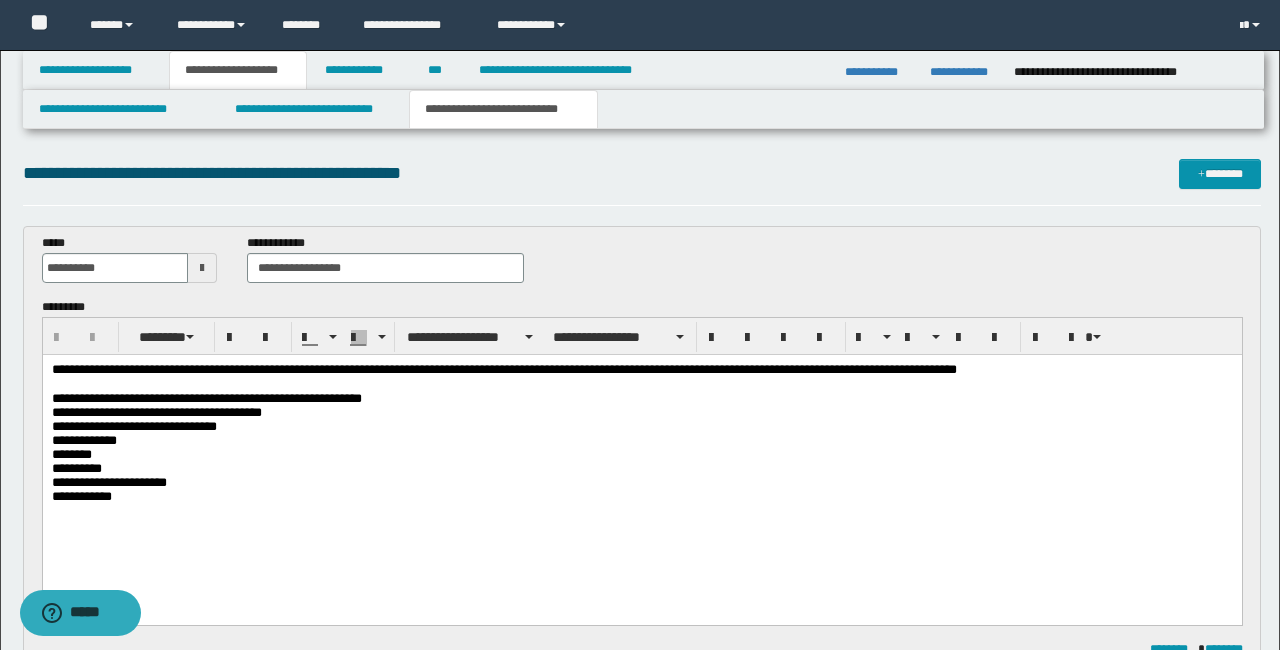 click on "**********" at bounding box center (641, 370) 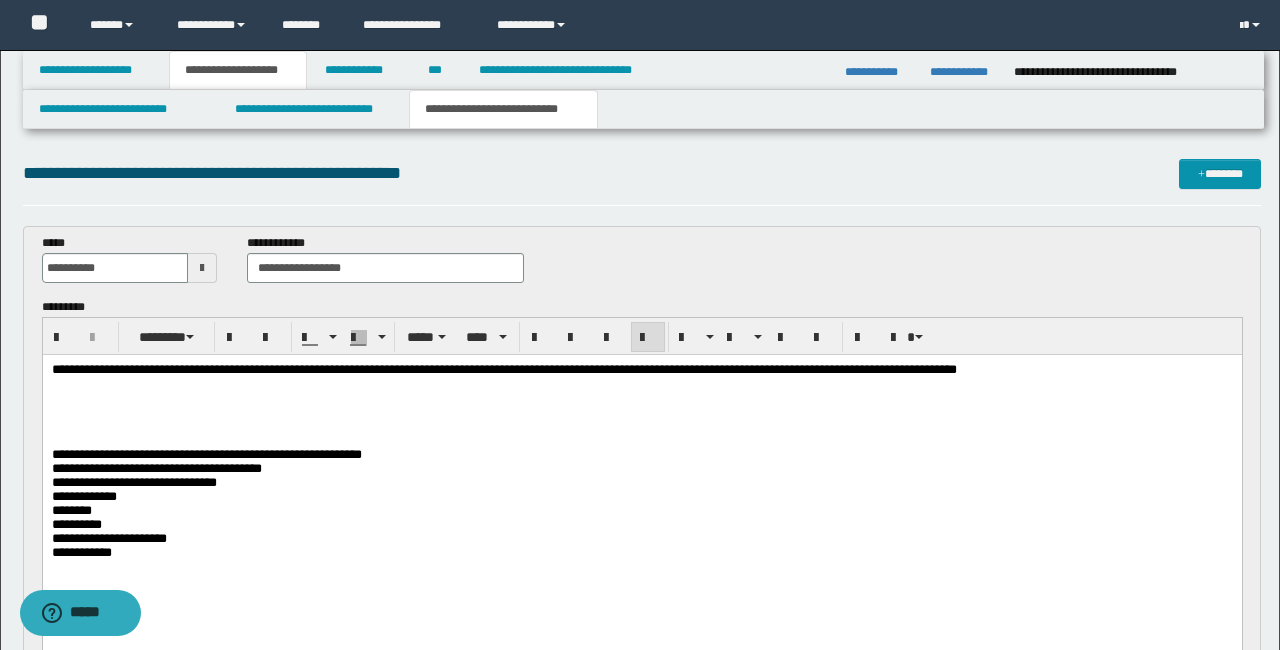 click at bounding box center [641, 398] 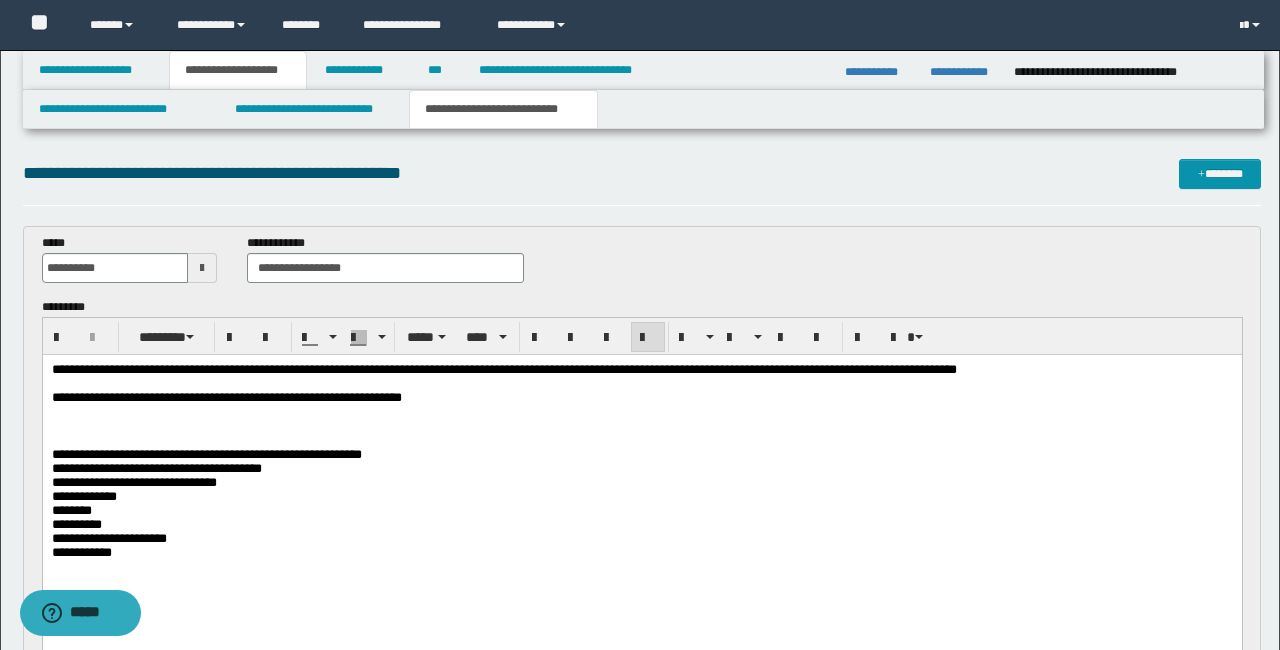 click on "**********" at bounding box center [226, 397] 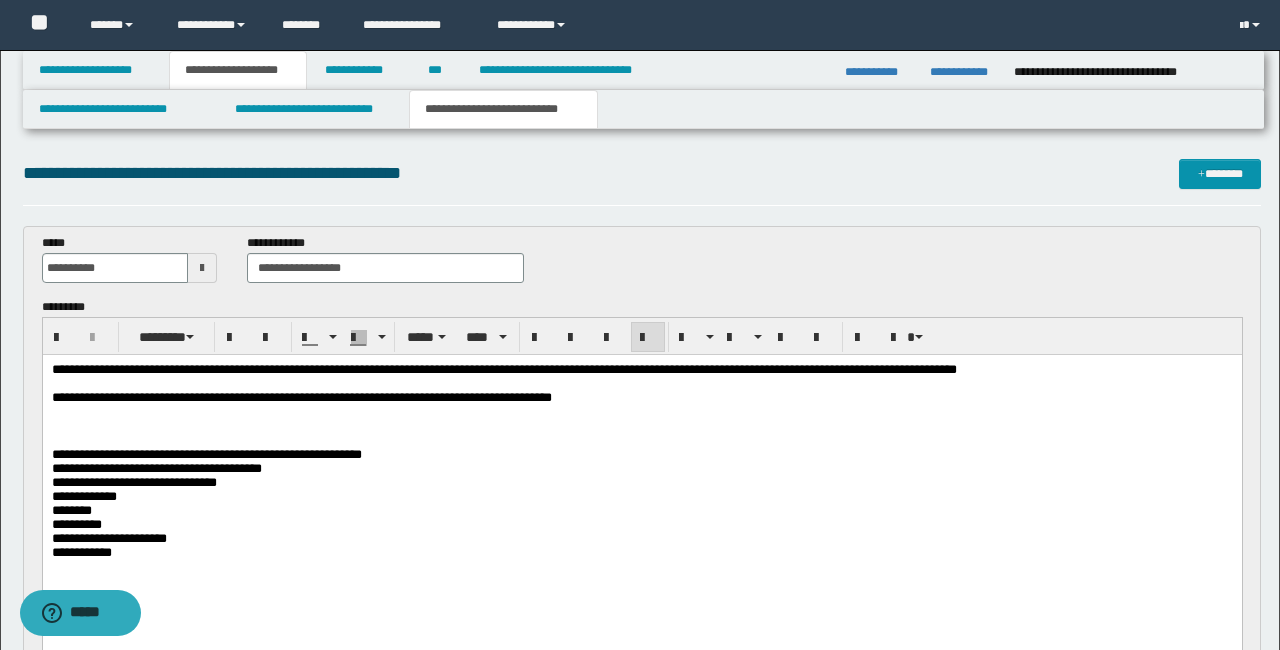 click on "**********" at bounding box center (641, 398) 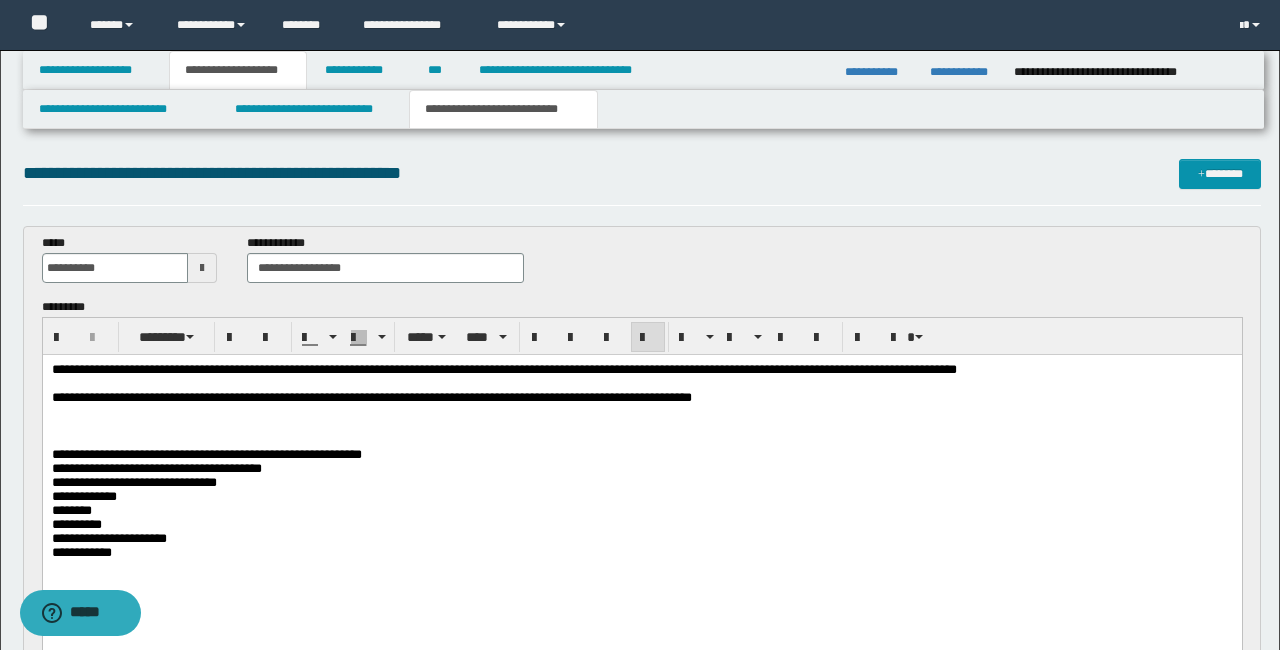 click on "**********" at bounding box center (371, 397) 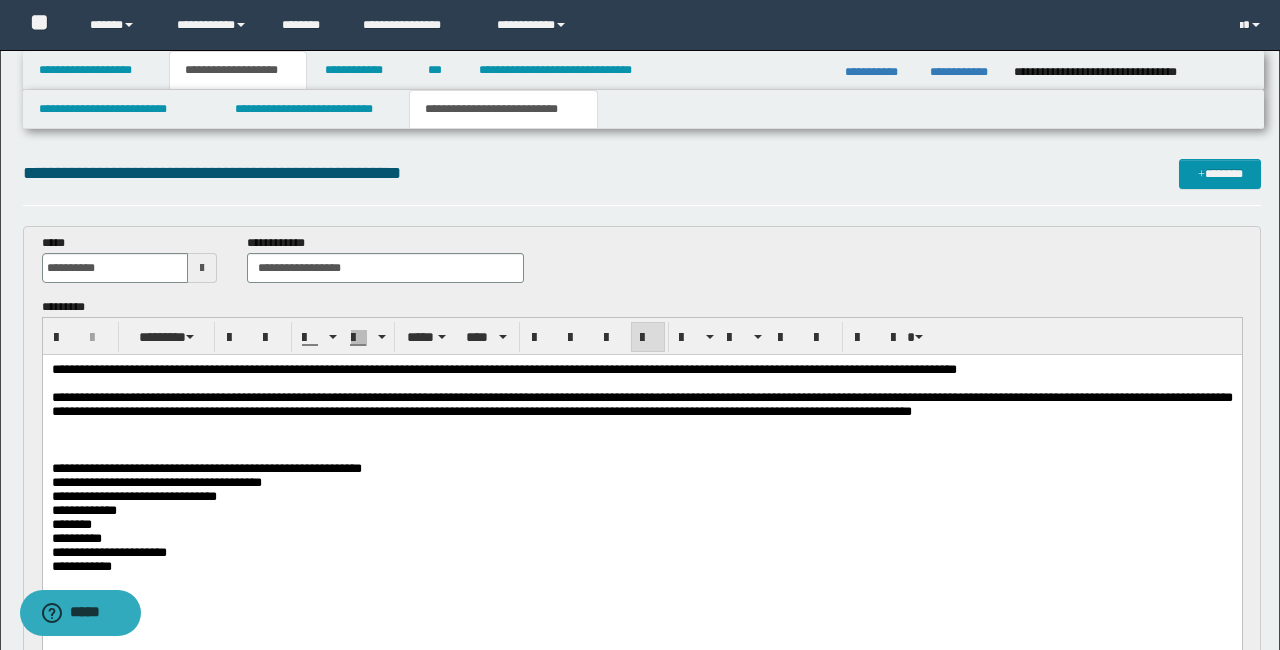 click at bounding box center [641, 440] 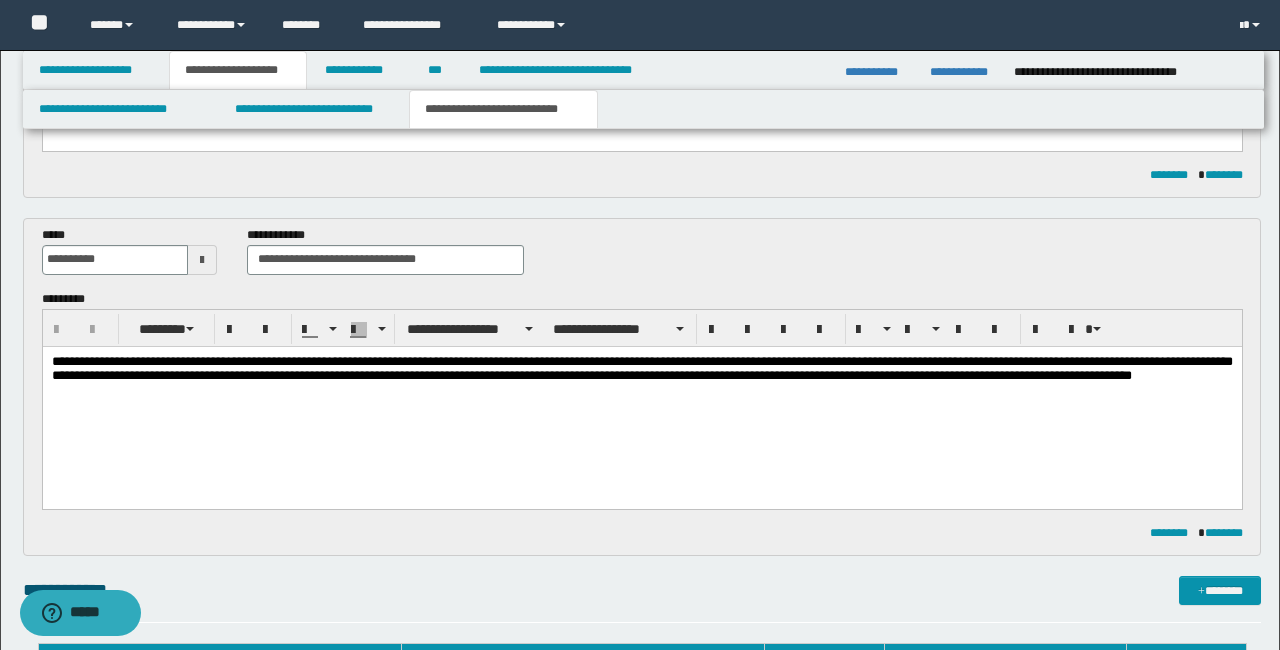 scroll, scrollTop: 568, scrollLeft: 0, axis: vertical 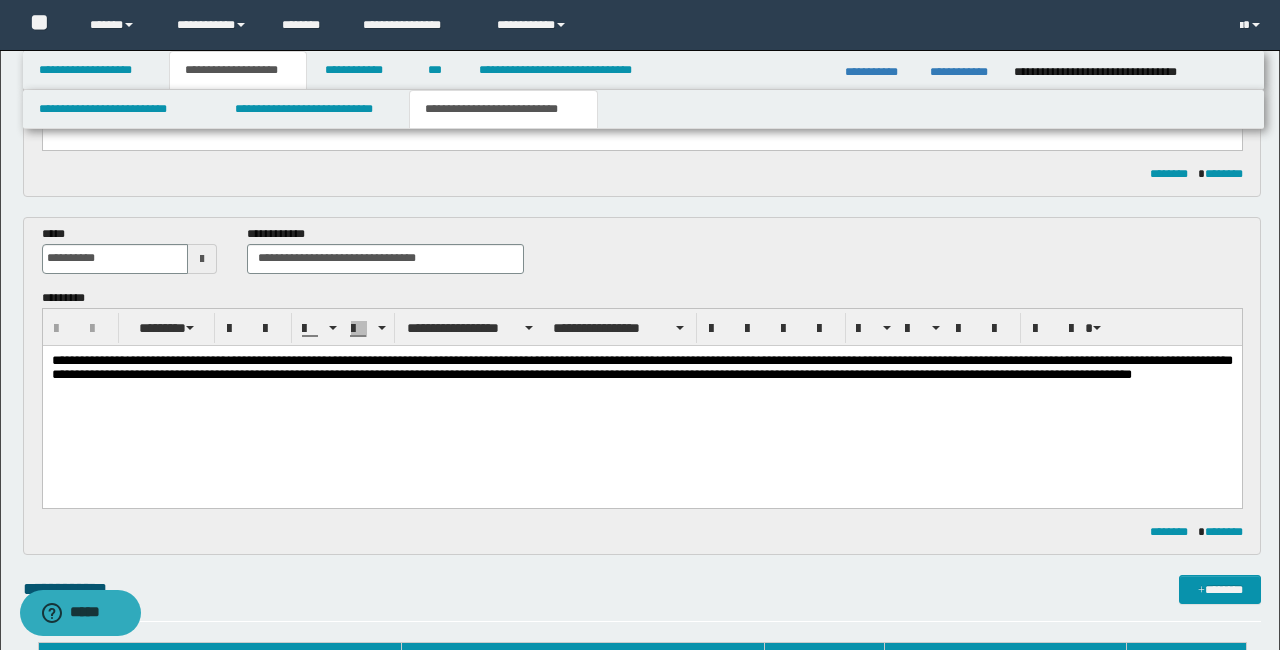 click on "**********" at bounding box center [641, 392] 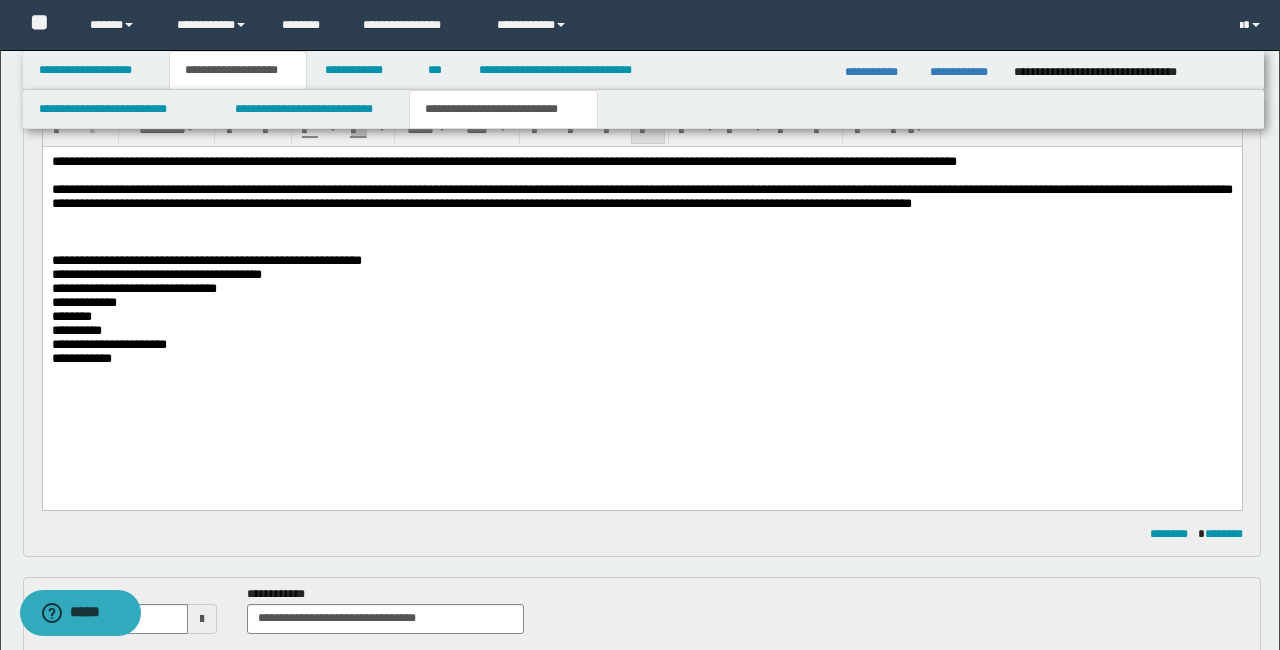 scroll, scrollTop: 208, scrollLeft: 0, axis: vertical 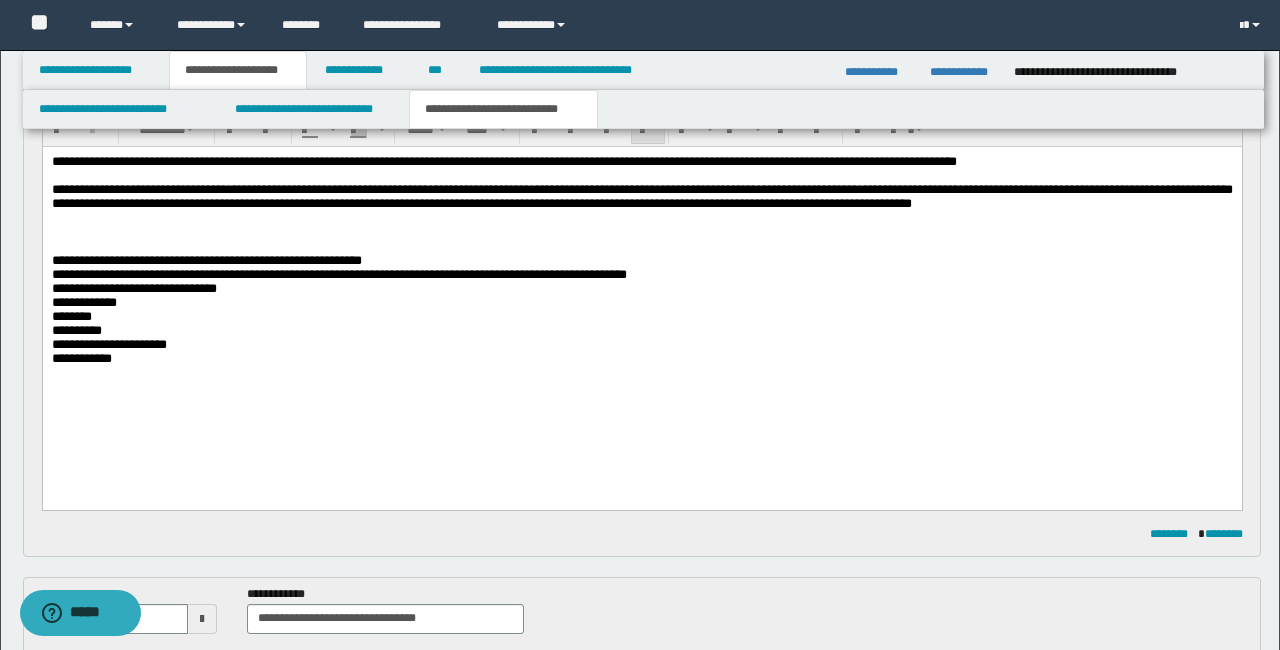 click on "**********" at bounding box center (641, 275) 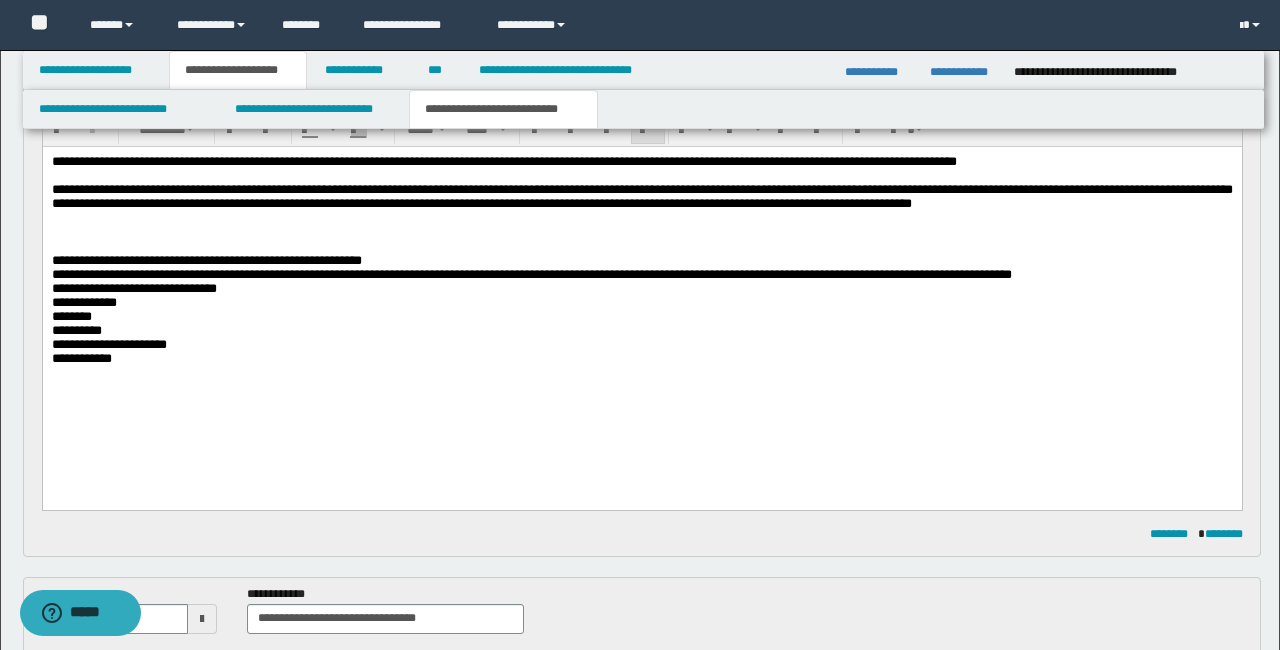 drag, startPoint x: 196, startPoint y: 284, endPoint x: 224, endPoint y: 292, distance: 29.12044 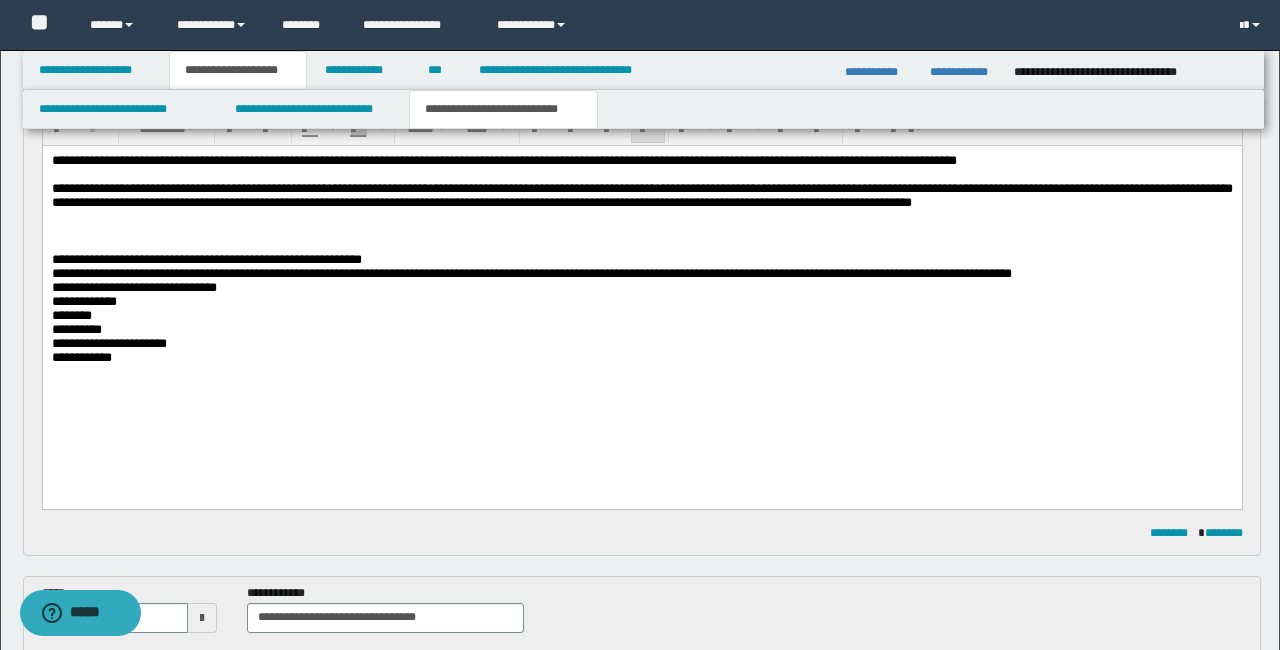 scroll, scrollTop: 211, scrollLeft: 0, axis: vertical 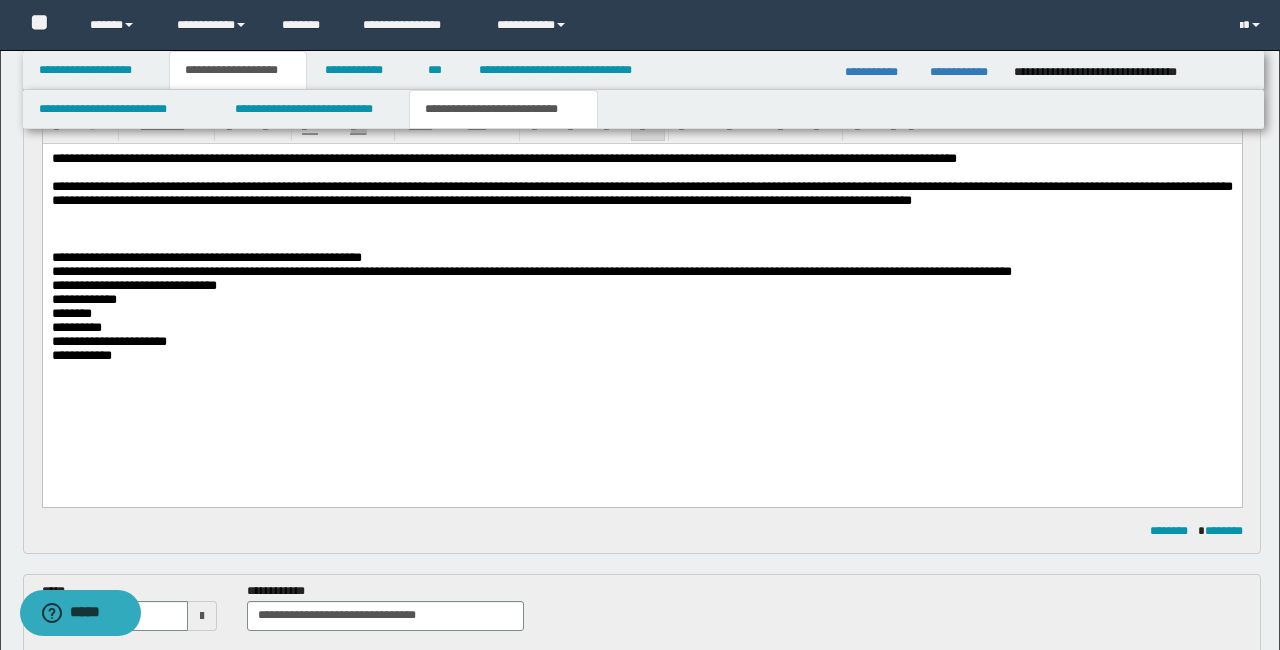 click at bounding box center [641, 215] 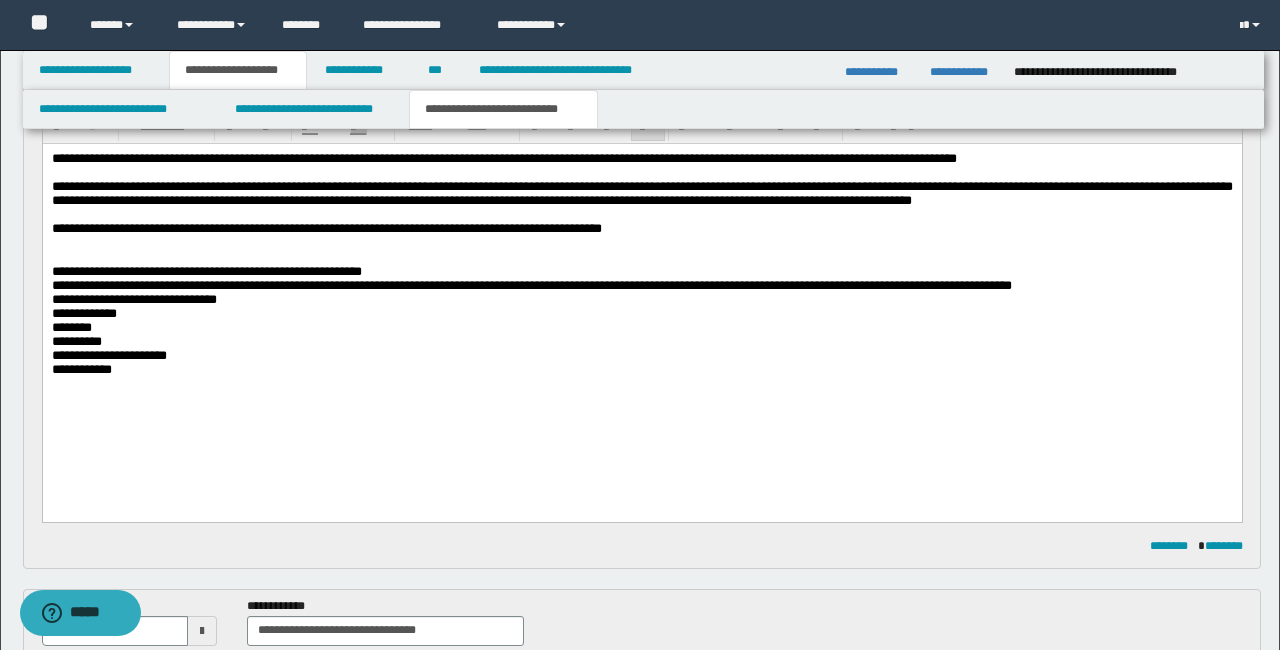 click on "**********" at bounding box center [206, 271] 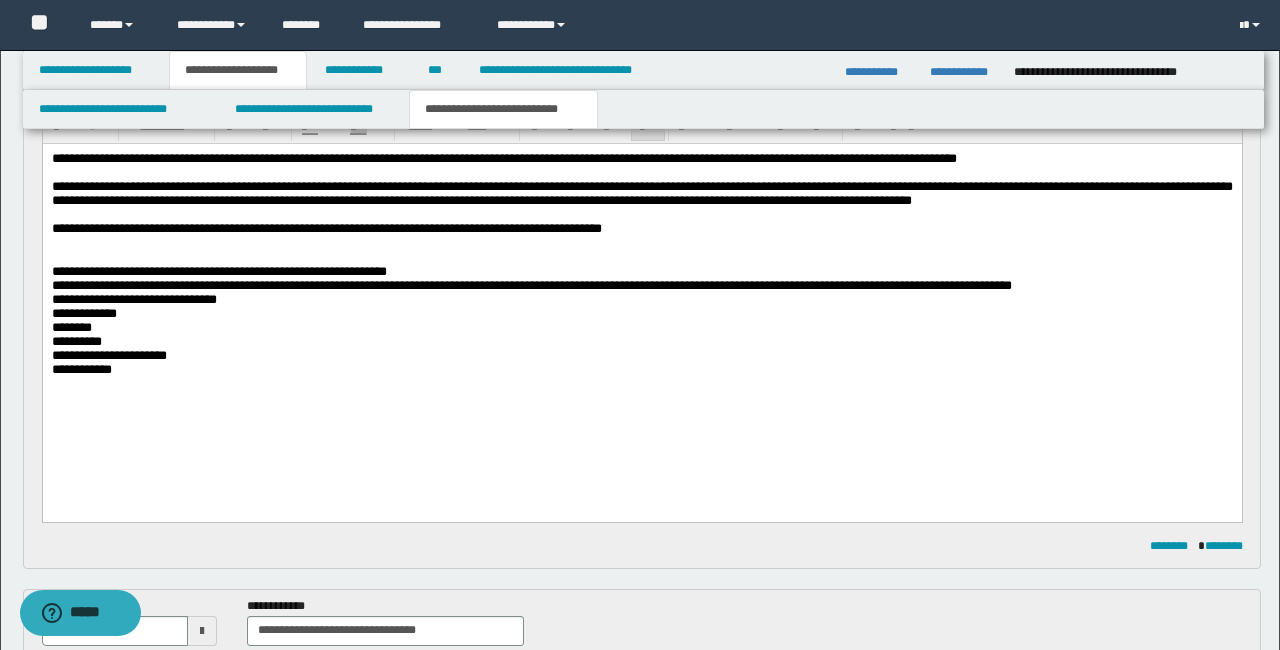 click on "**********" at bounding box center (218, 271) 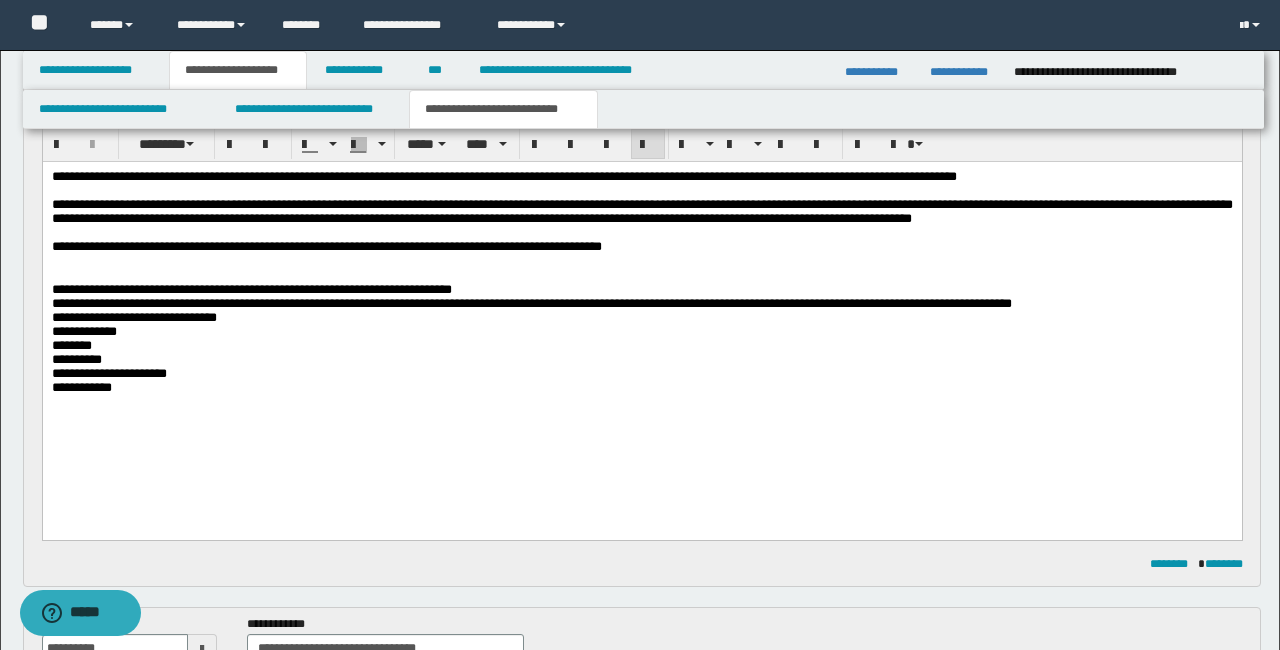 scroll, scrollTop: 196, scrollLeft: 0, axis: vertical 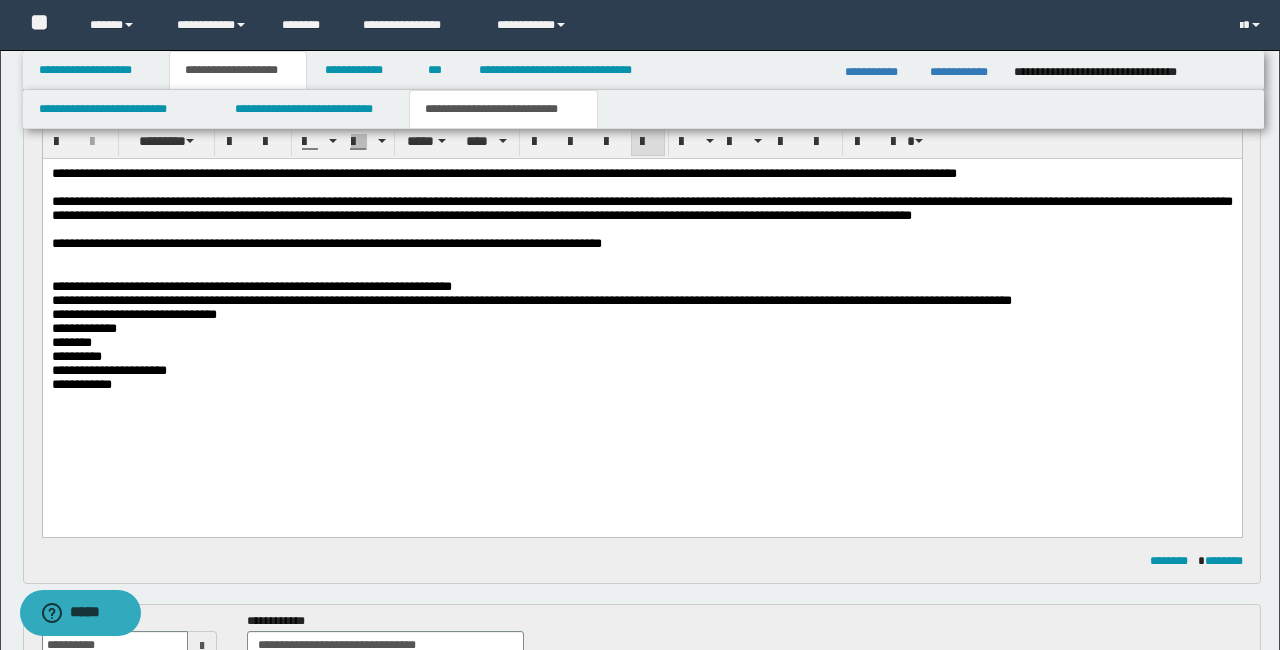 click on "**********" at bounding box center [641, 244] 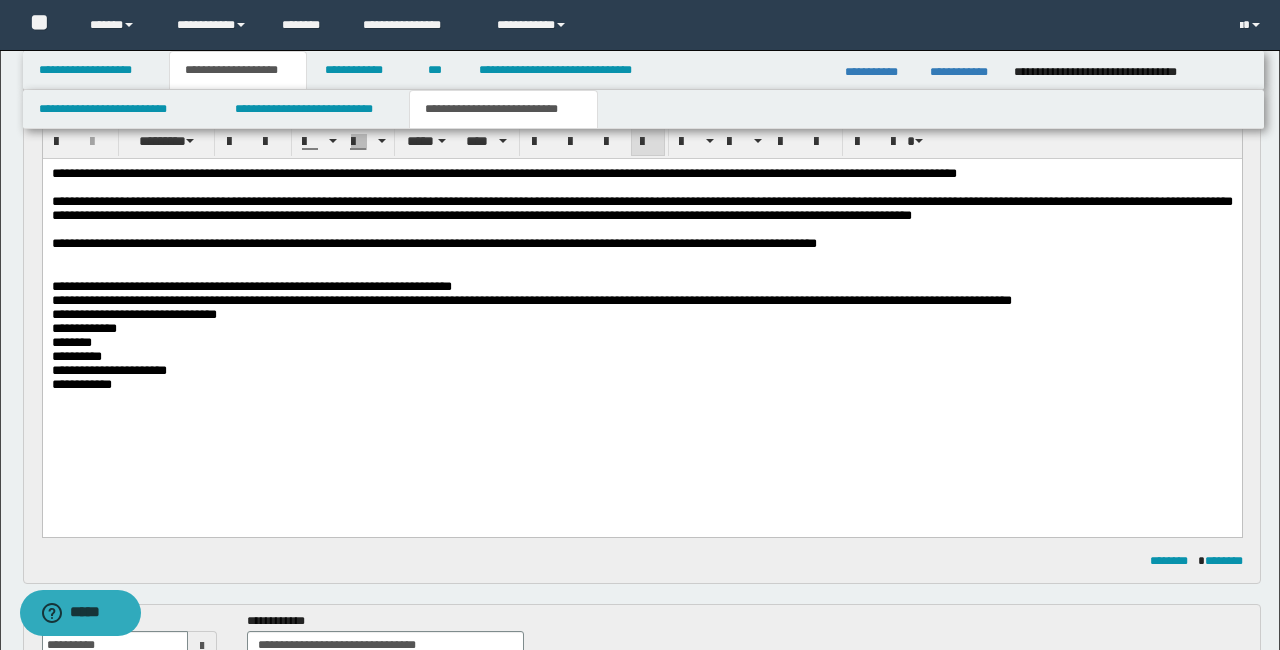 click on "**********" at bounding box center [433, 243] 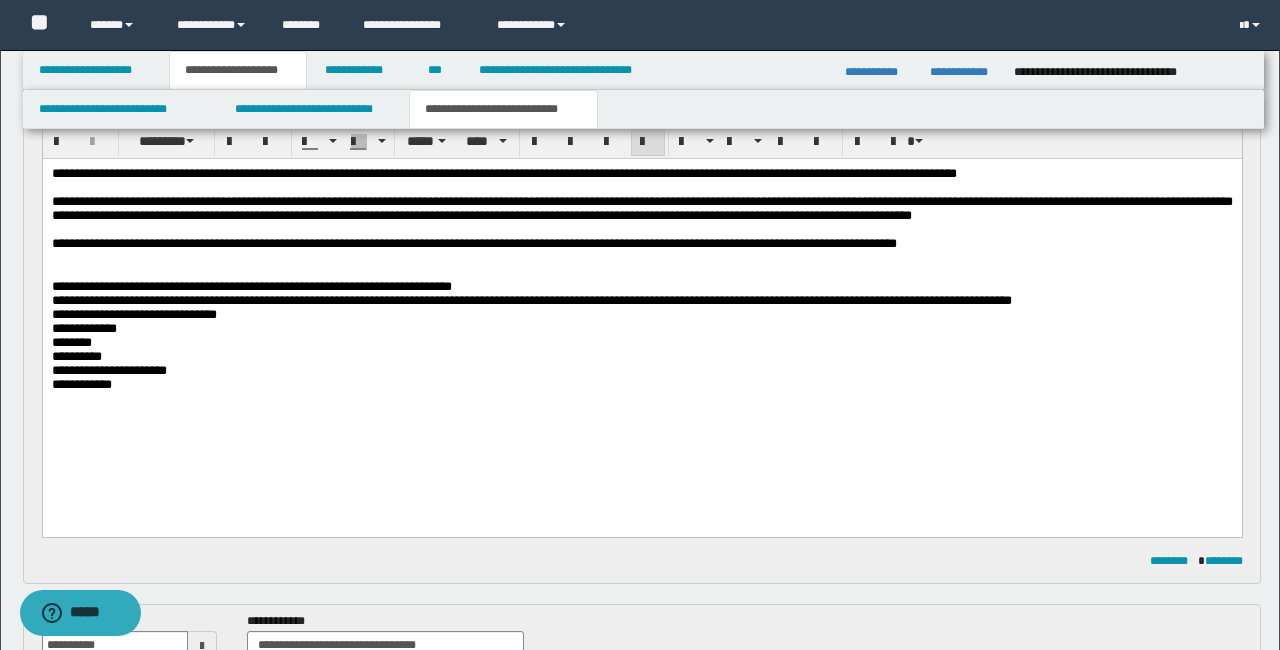 click on "**********" at bounding box center (473, 243) 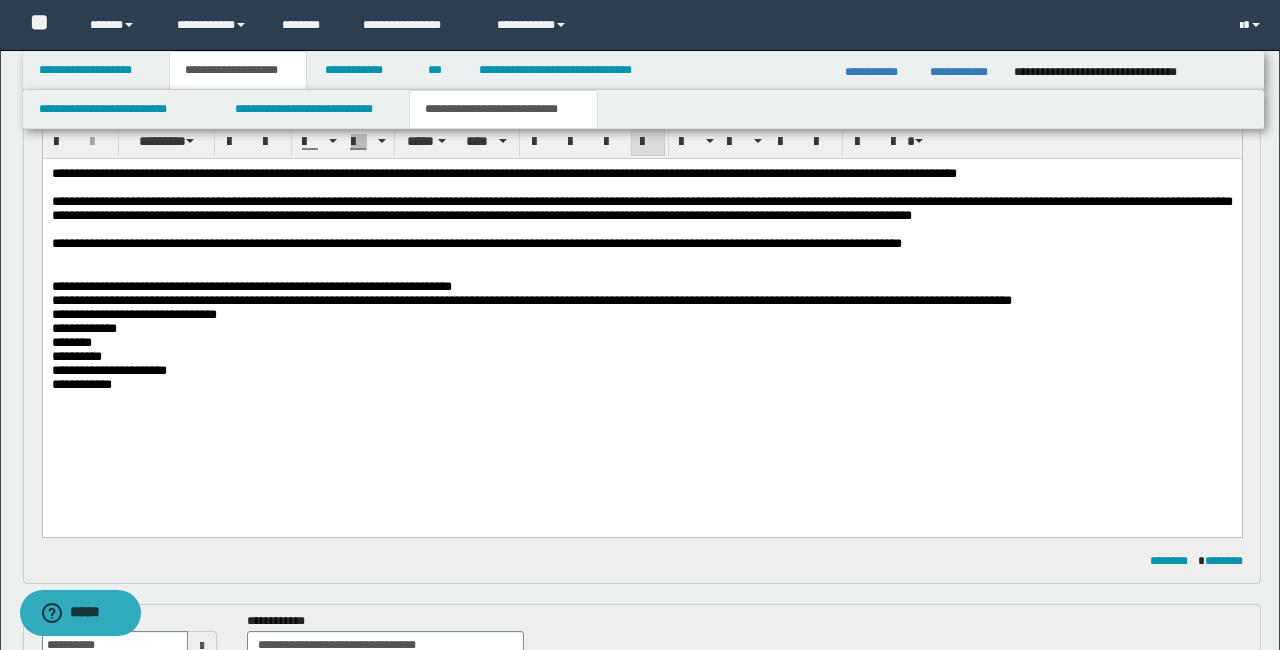 click on "**********" at bounding box center [476, 243] 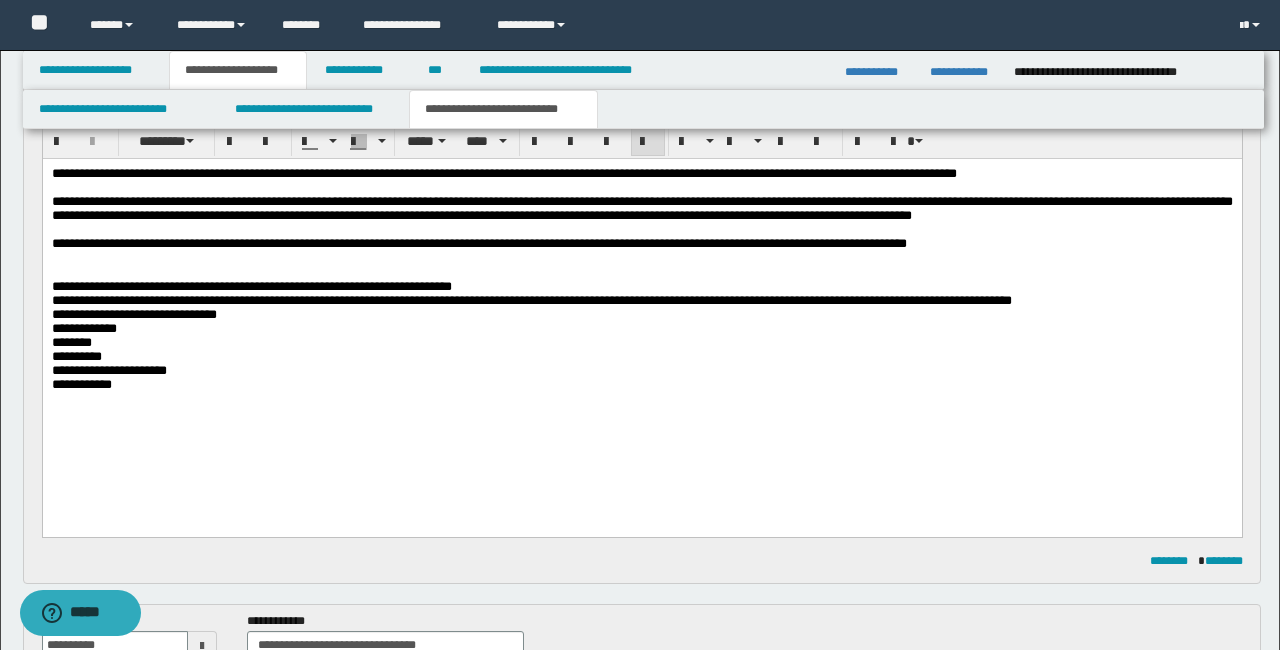 click on "**********" at bounding box center [478, 243] 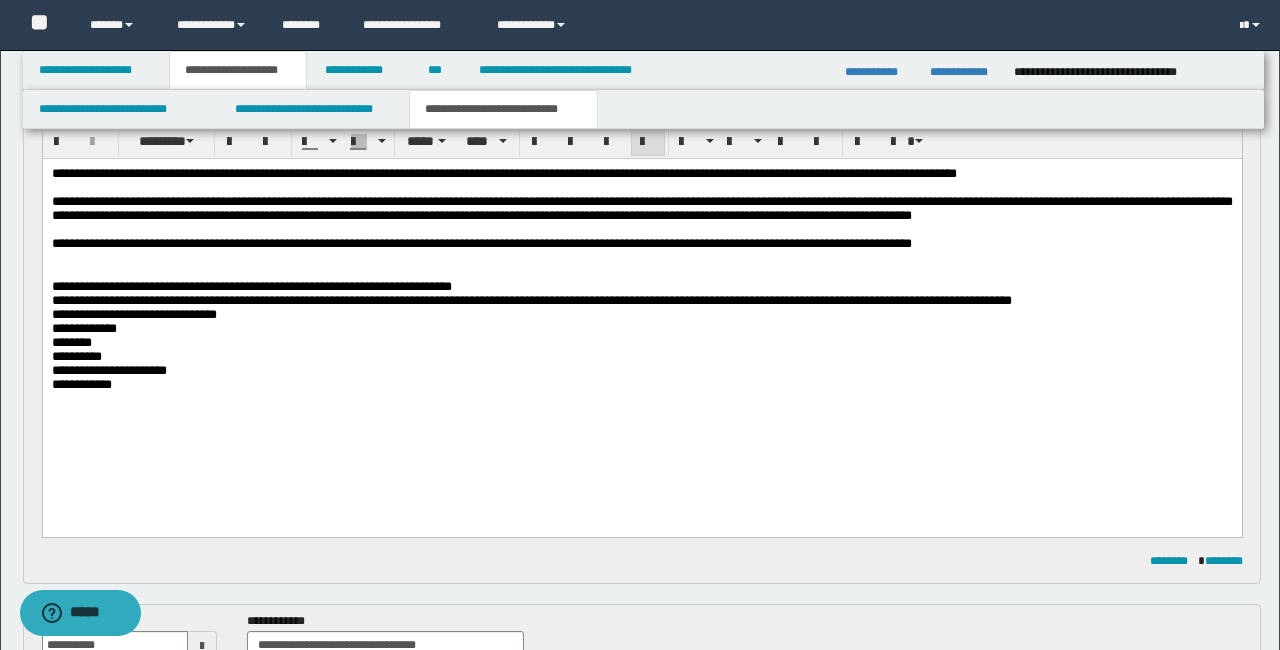 click on "**********" at bounding box center (251, 286) 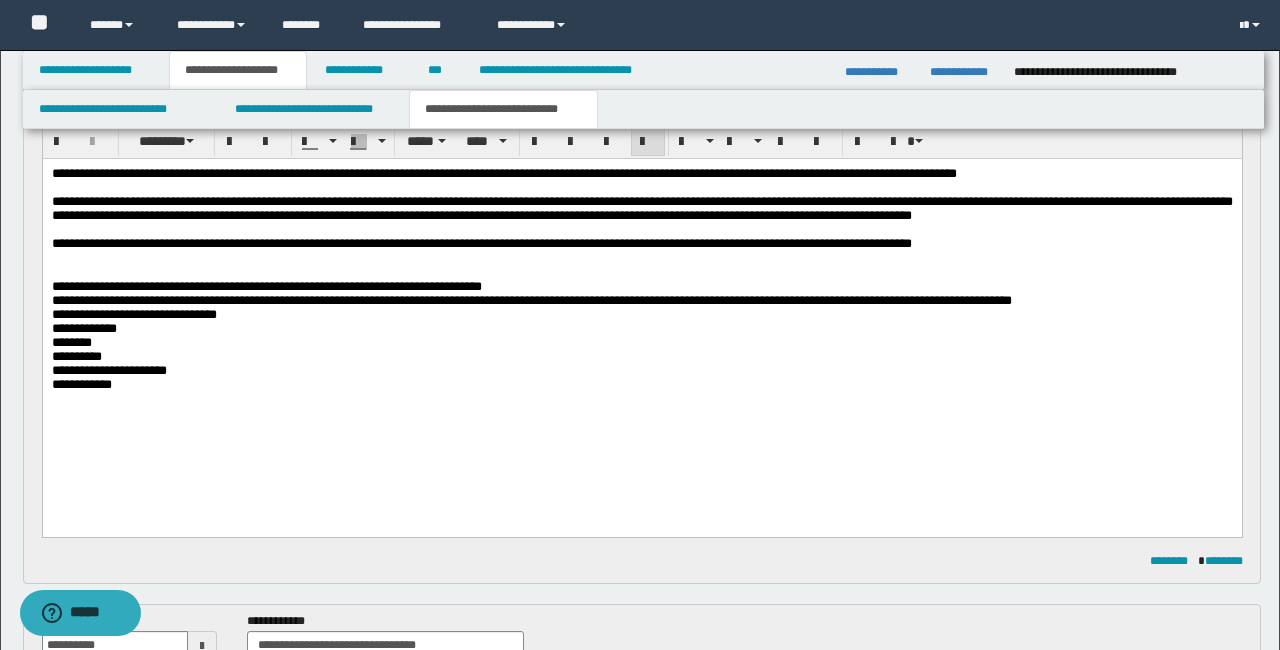 click on "**********" at bounding box center (266, 286) 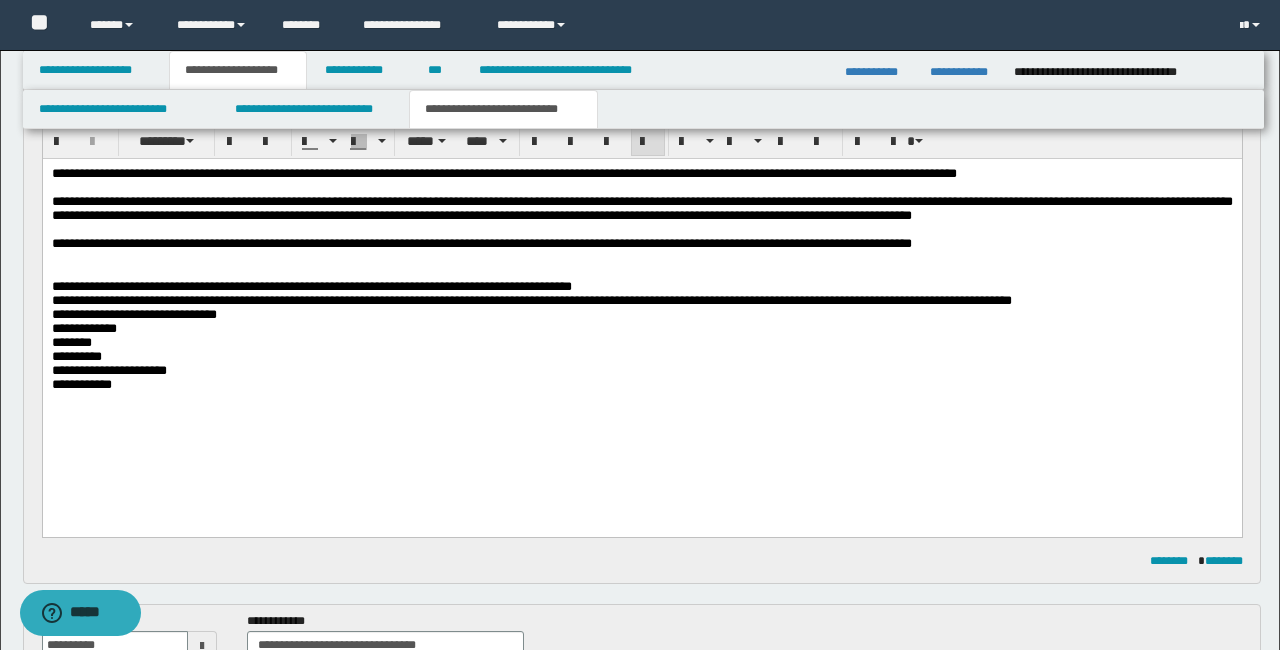 click on "********" at bounding box center [641, 343] 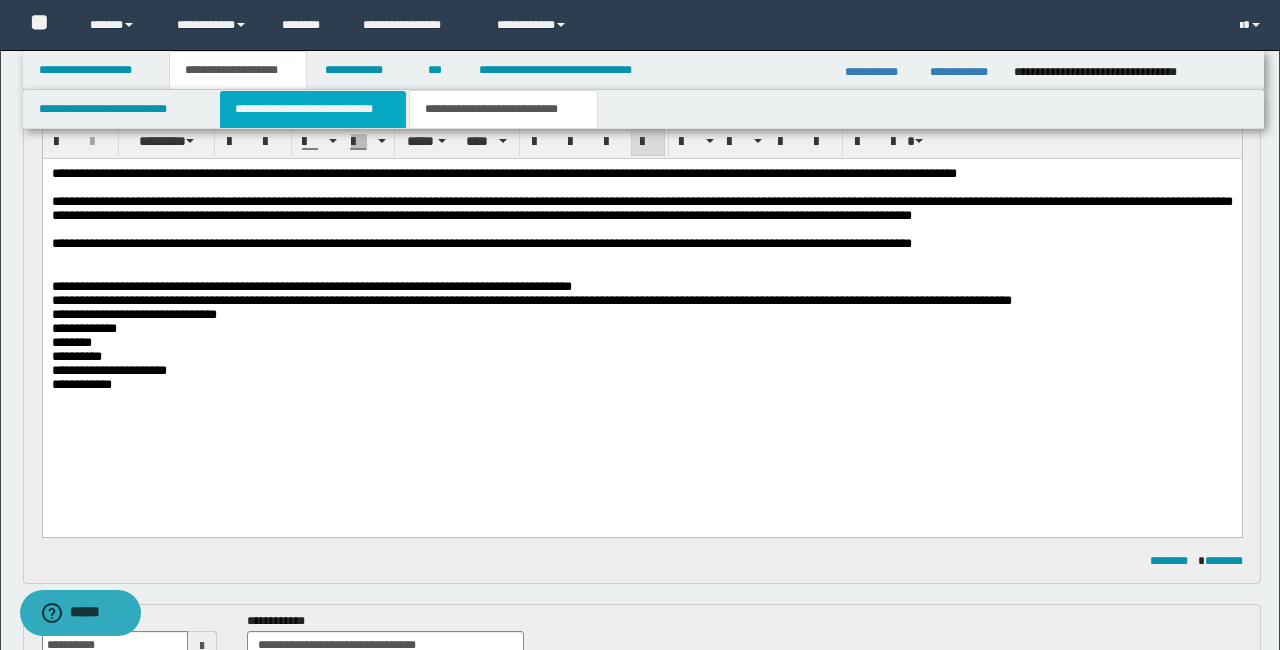 click on "**********" at bounding box center (312, 109) 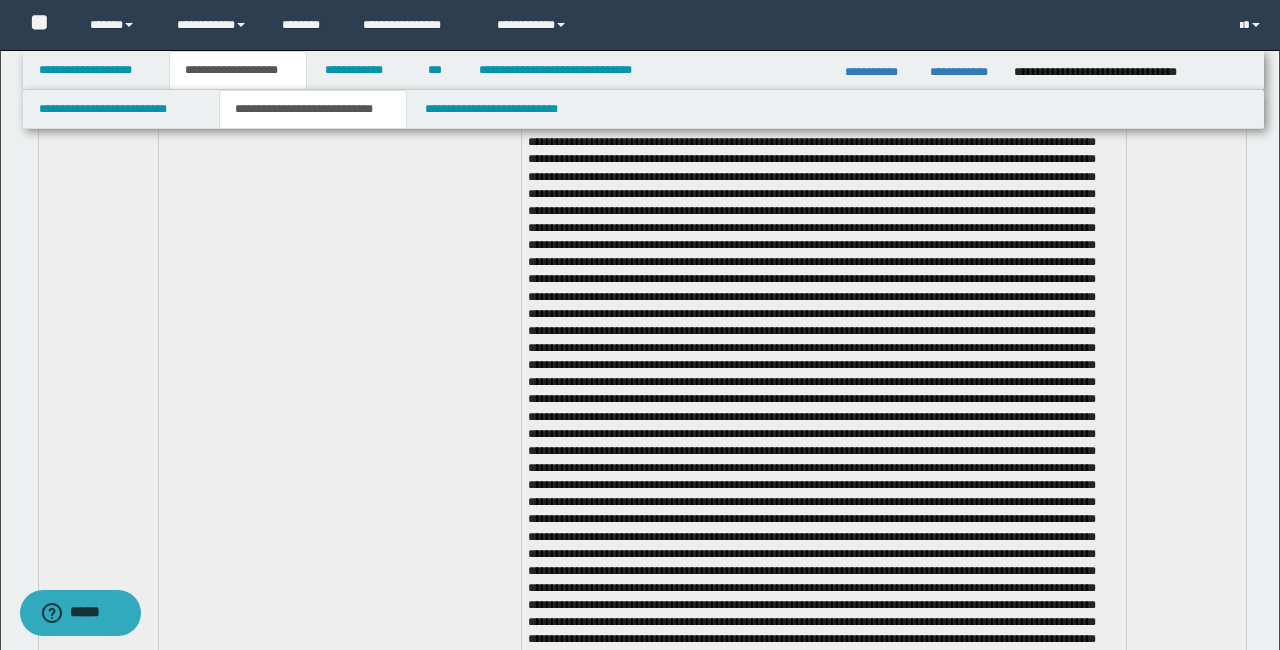 scroll, scrollTop: 3083, scrollLeft: 0, axis: vertical 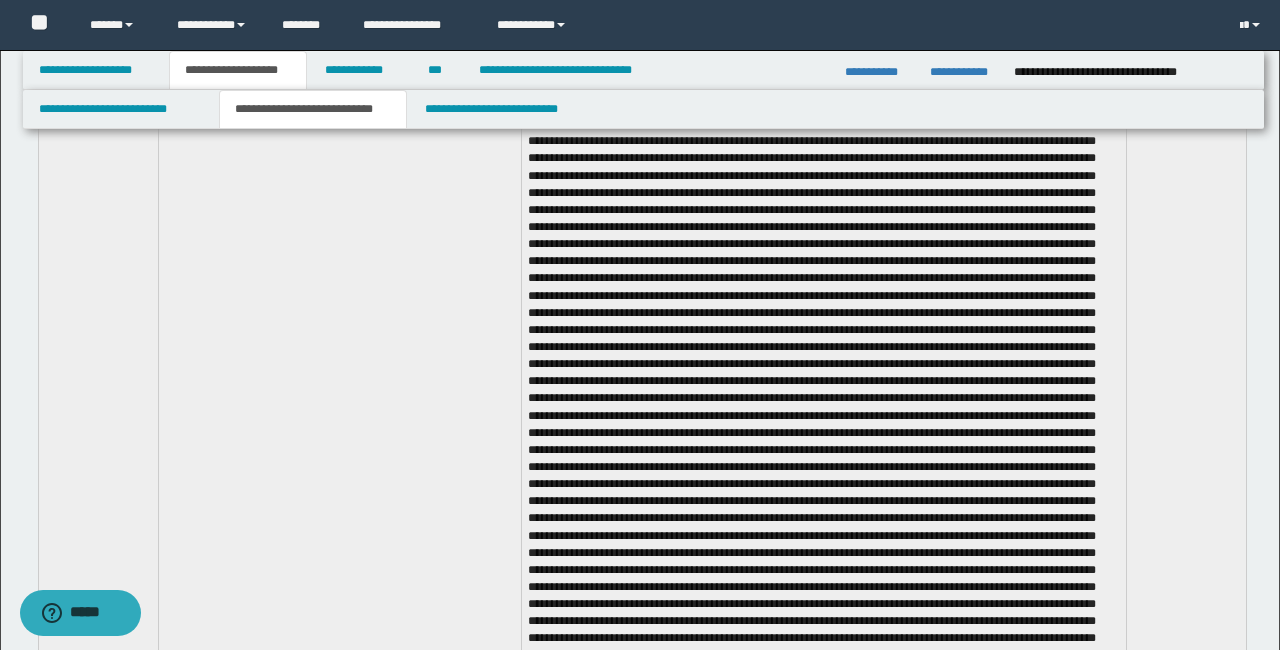 drag, startPoint x: 797, startPoint y: 286, endPoint x: 873, endPoint y: 394, distance: 132.0606 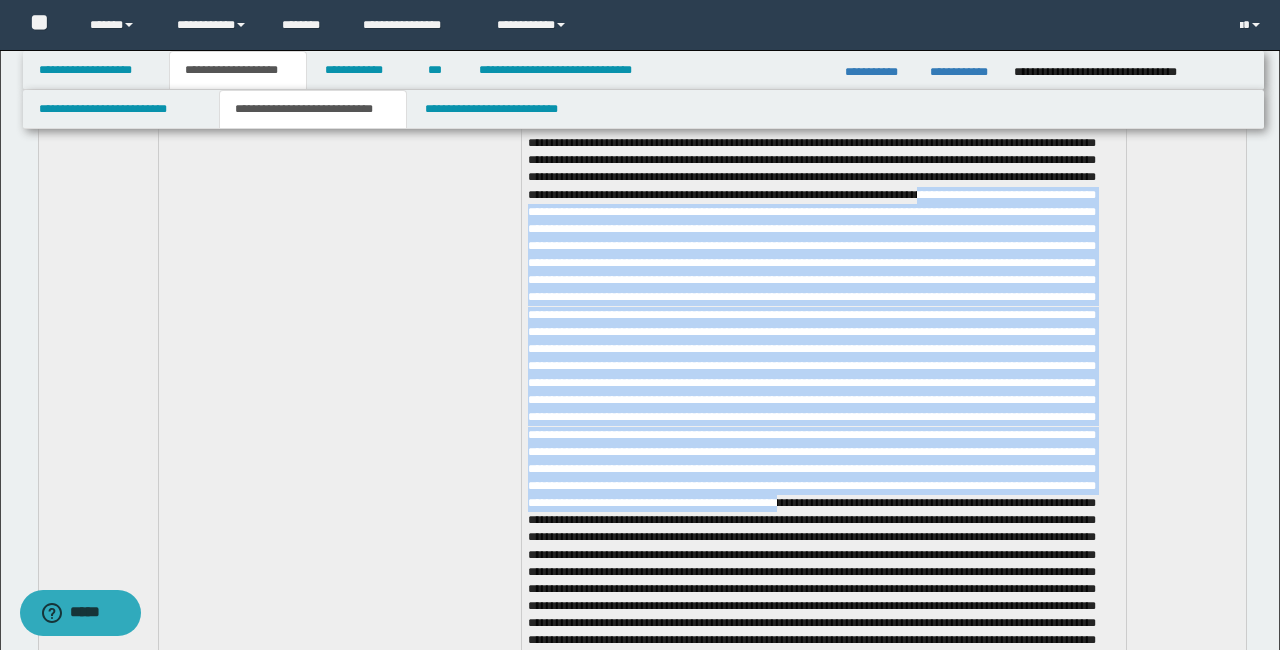 scroll, scrollTop: 3067, scrollLeft: 0, axis: vertical 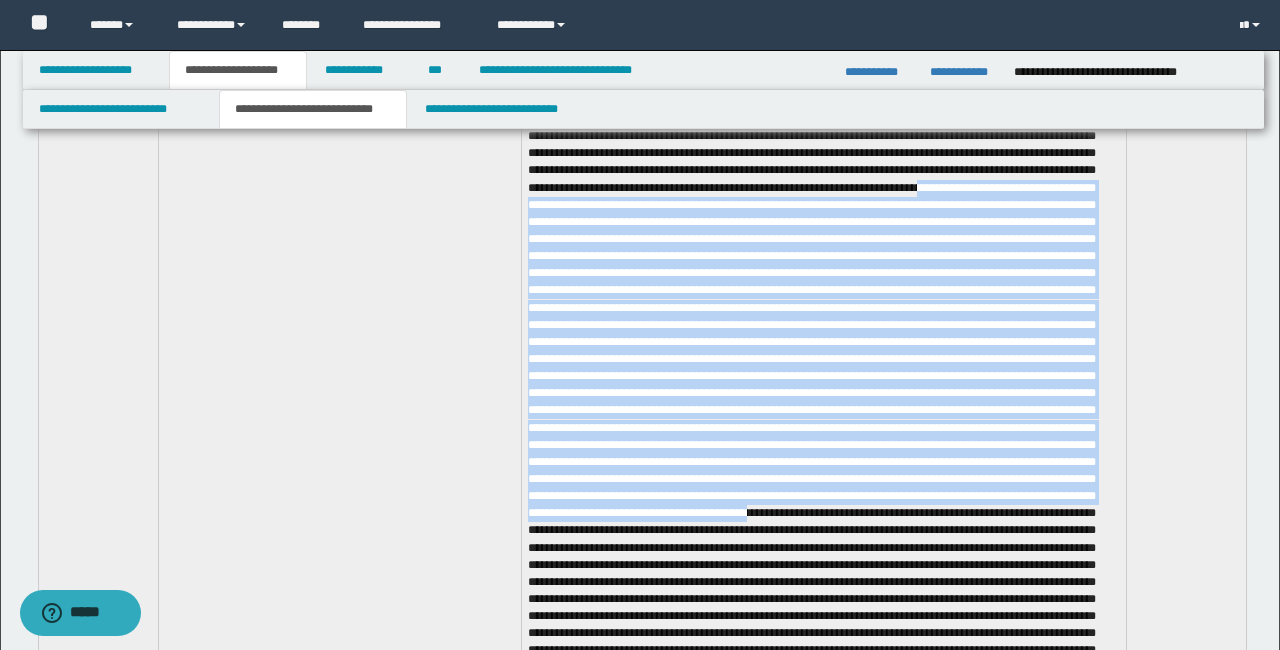 drag, startPoint x: 742, startPoint y: 194, endPoint x: 904, endPoint y: 572, distance: 411.25174 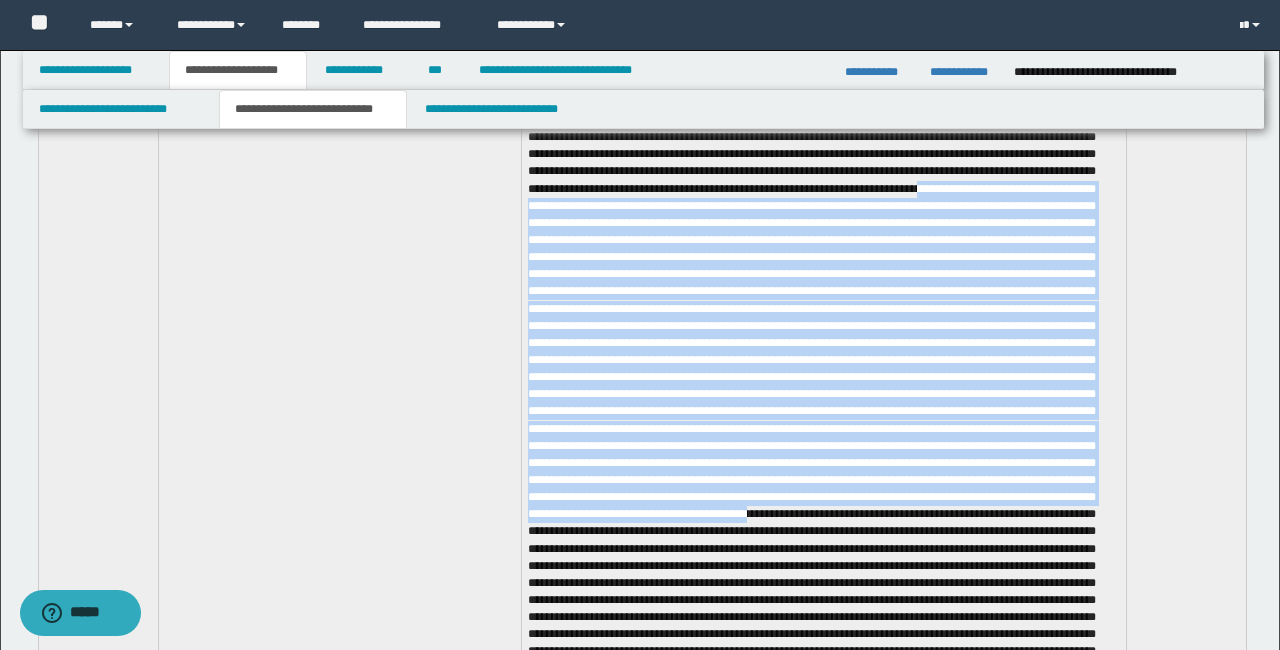 copy on "**********" 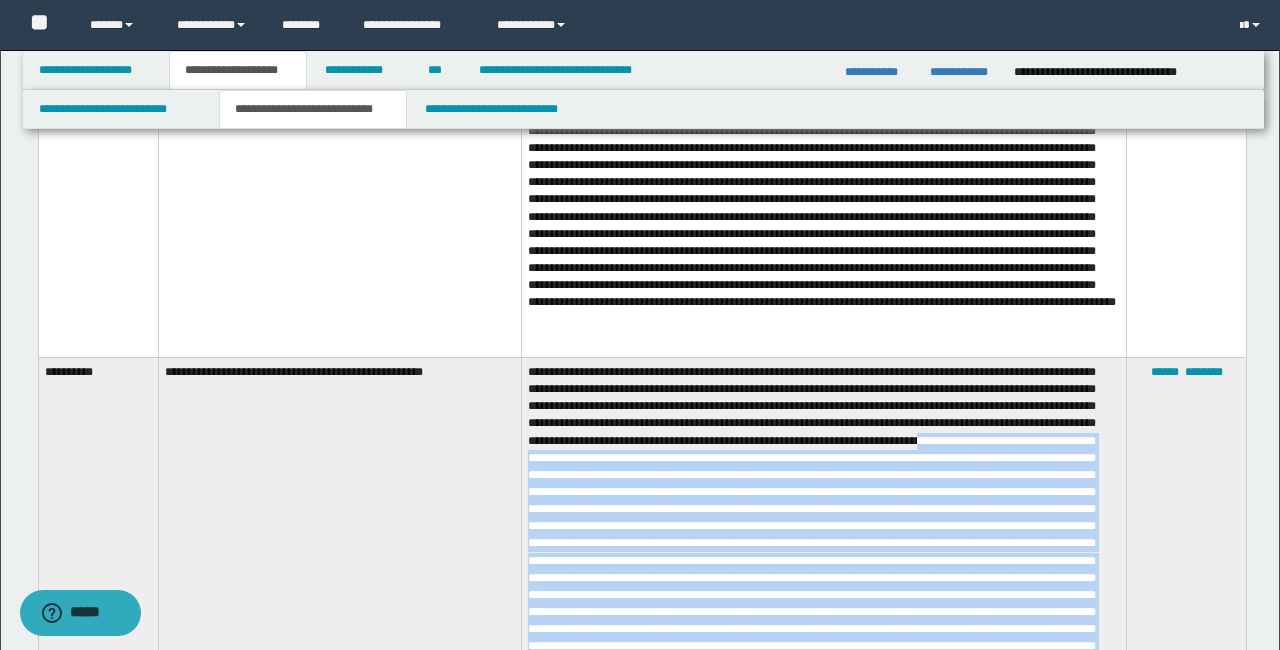 scroll, scrollTop: 2822, scrollLeft: 0, axis: vertical 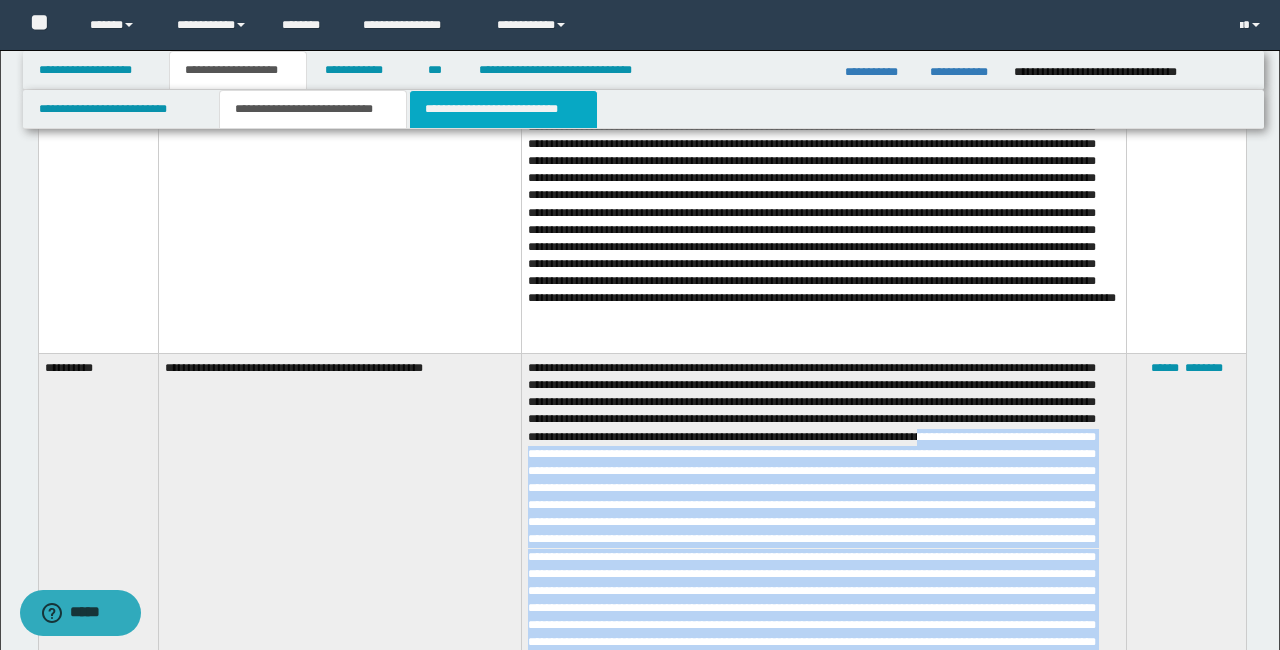 click on "**********" at bounding box center (503, 109) 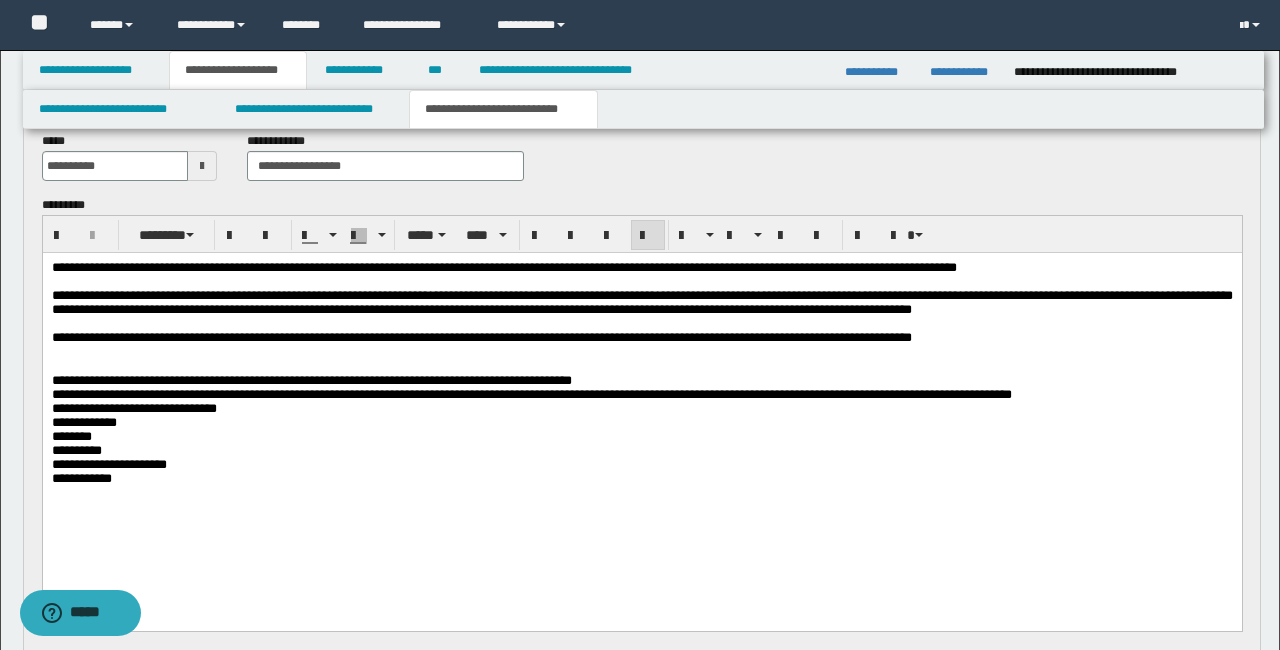 scroll, scrollTop: 199, scrollLeft: 0, axis: vertical 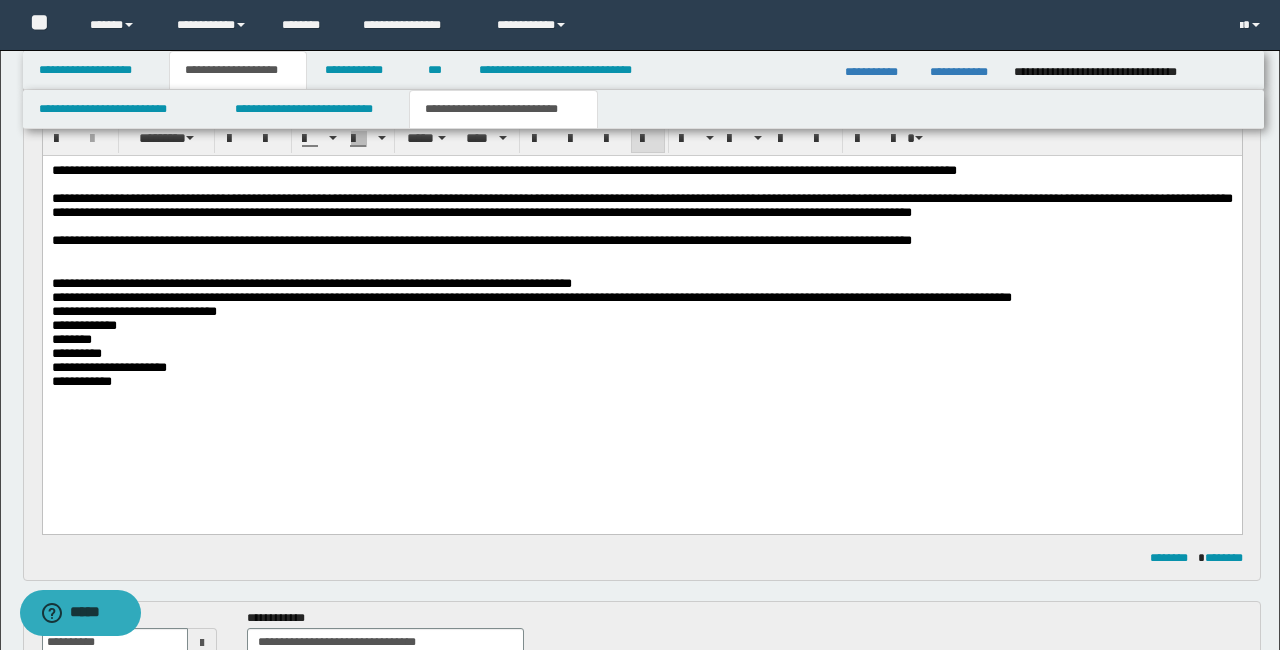 click on "**********" at bounding box center [641, 354] 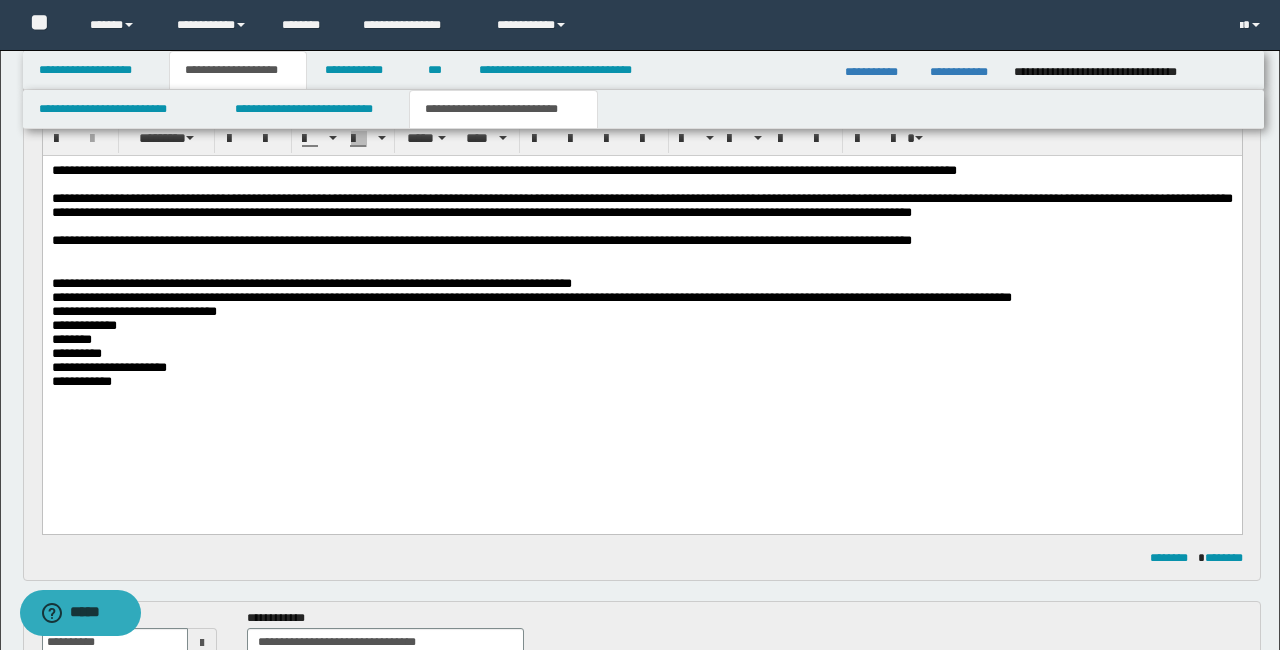 click on "**********" at bounding box center (641, 301) 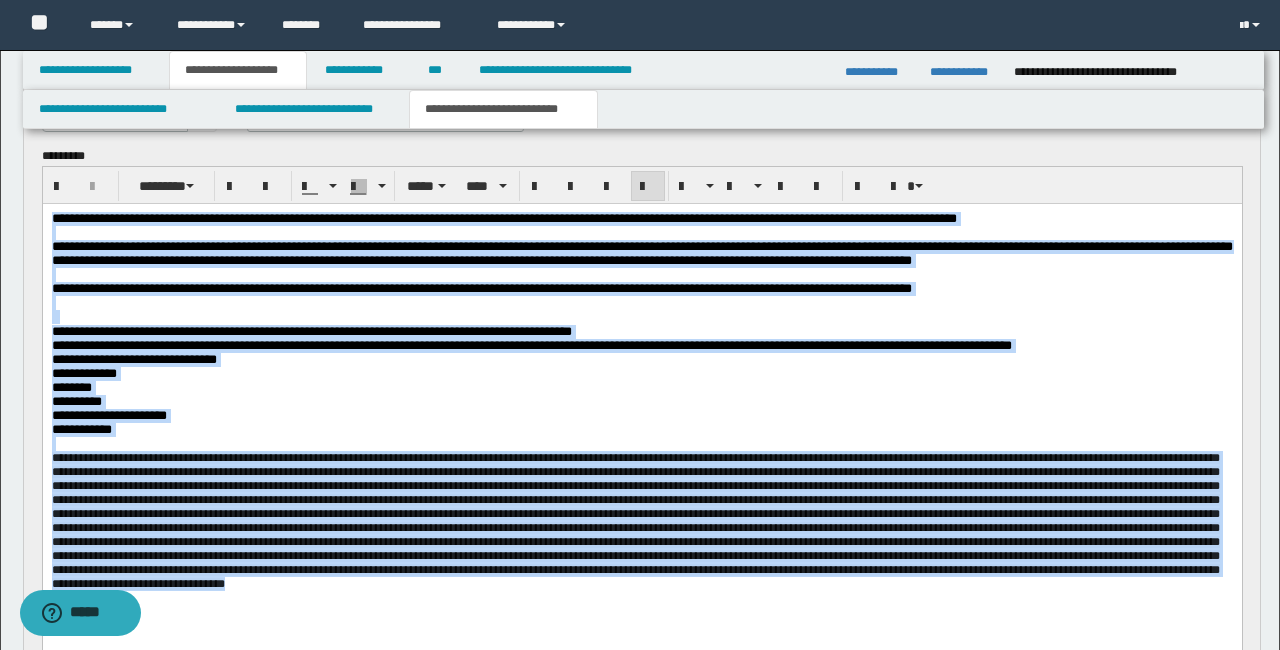 scroll, scrollTop: 0, scrollLeft: 0, axis: both 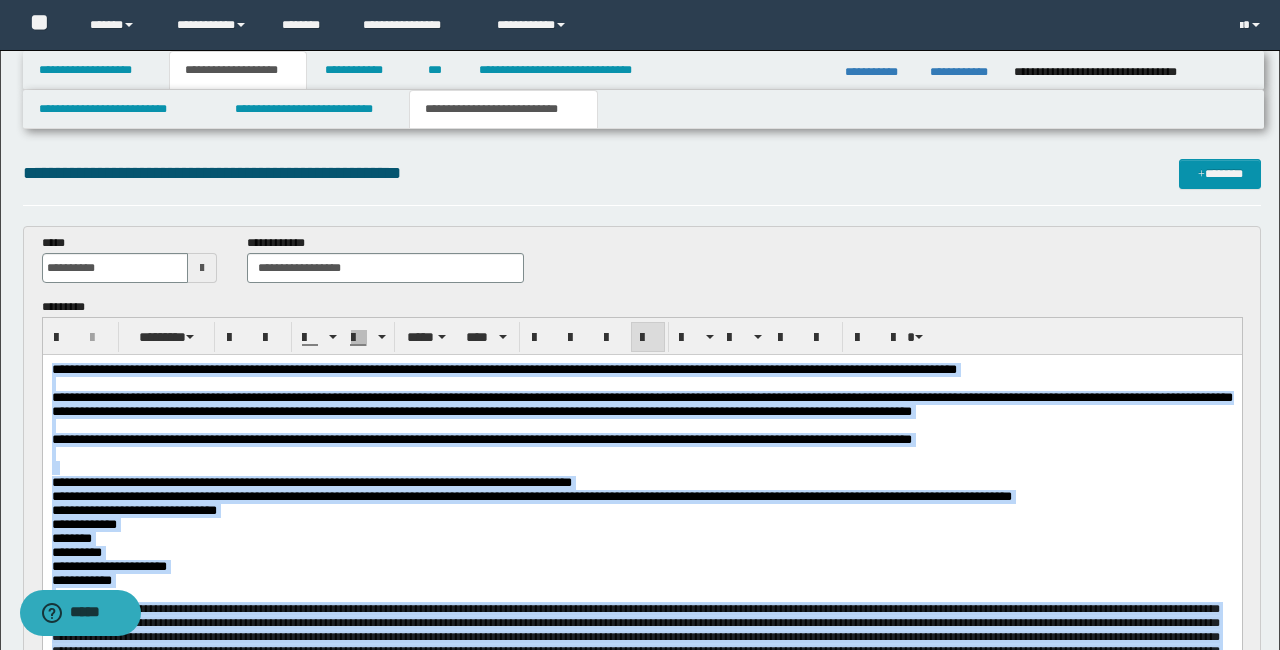 drag, startPoint x: 601, startPoint y: 797, endPoint x: 0, endPoint y: -69, distance: 1054.1144 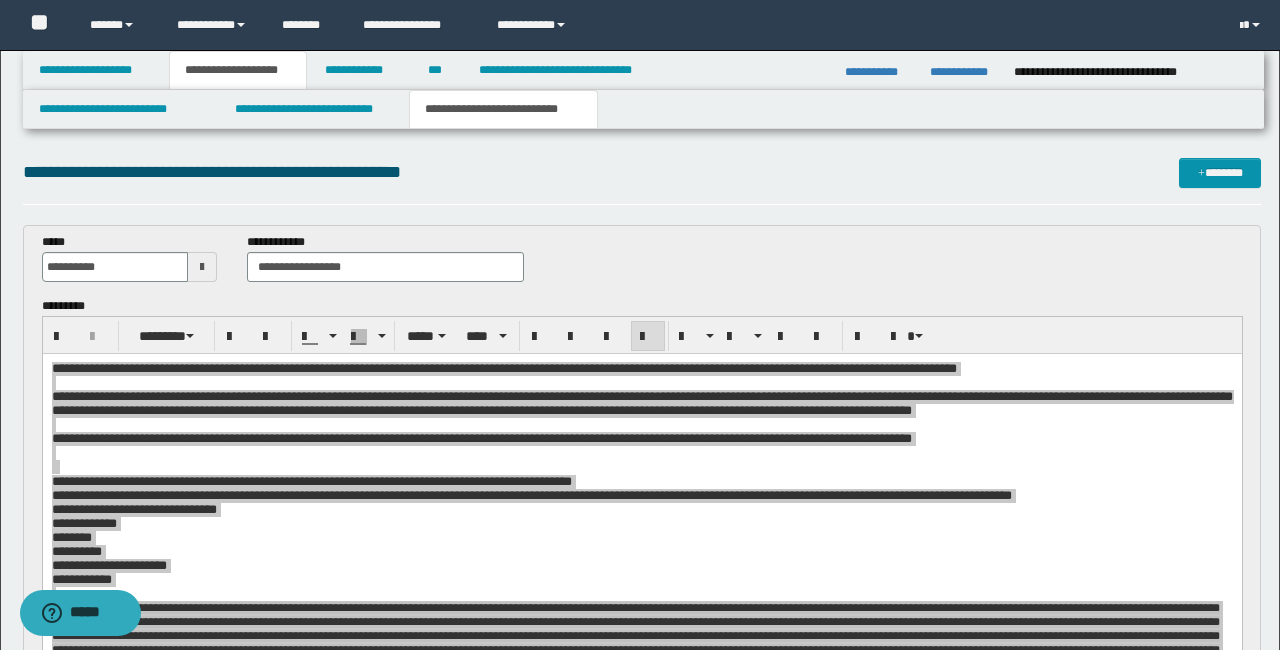 click on "**********" at bounding box center [642, 181] 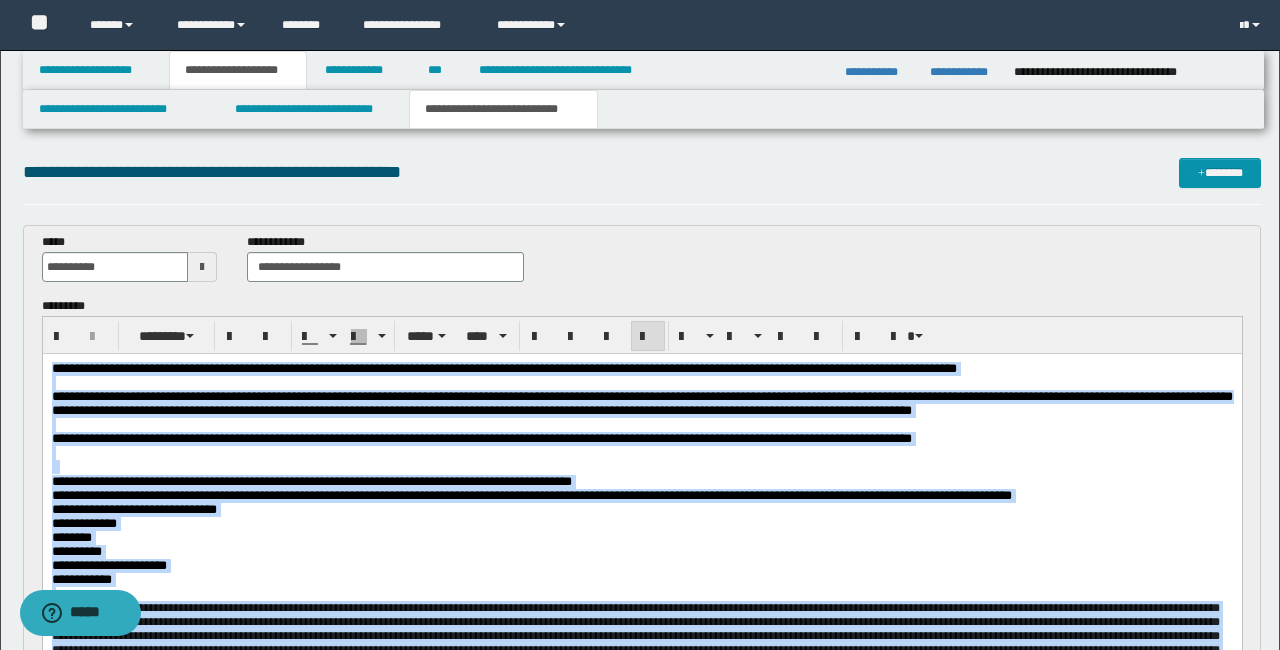 click on "**********" at bounding box center [641, 403] 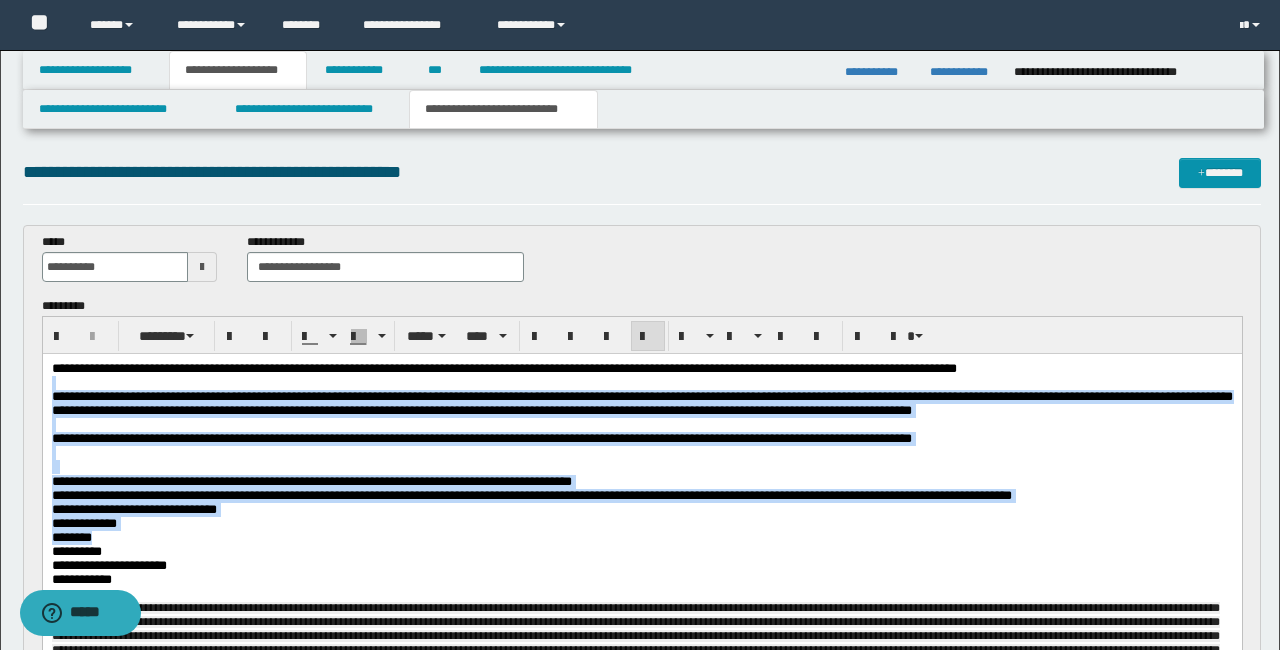 drag, startPoint x: 310, startPoint y: 567, endPoint x: 69, endPoint y: 379, distance: 305.65503 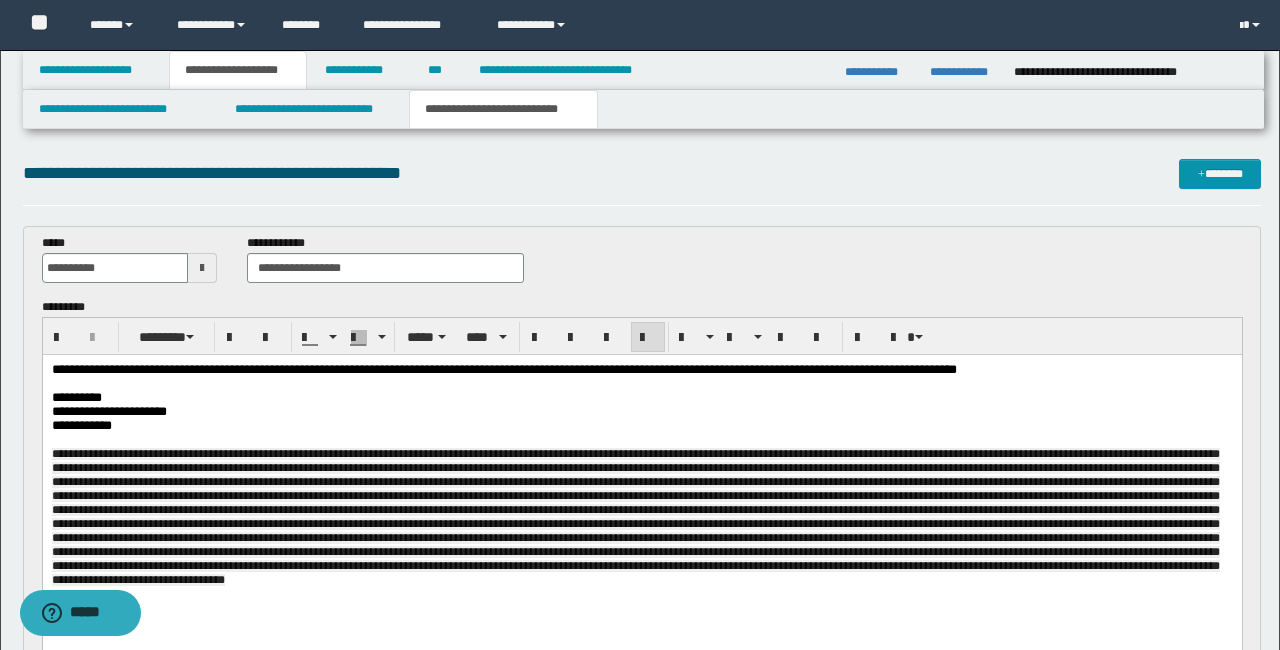 scroll, scrollTop: 3, scrollLeft: 0, axis: vertical 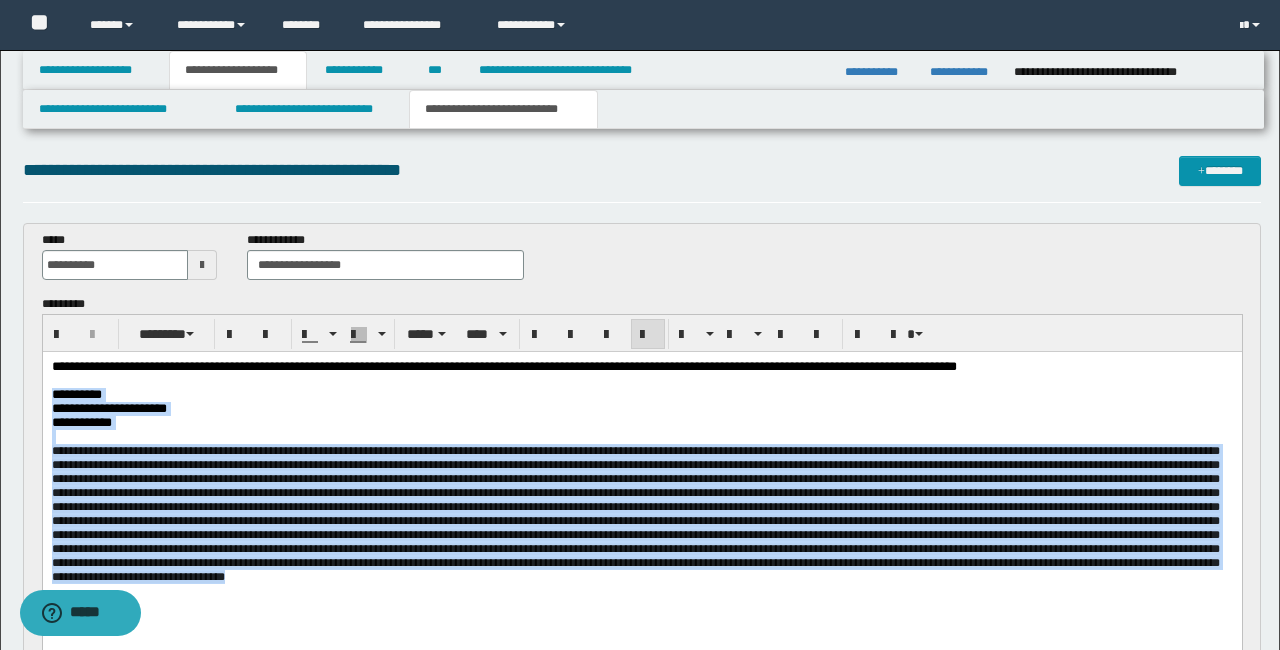drag, startPoint x: 606, startPoint y: 618, endPoint x: 36, endPoint y: 404, distance: 608.8481 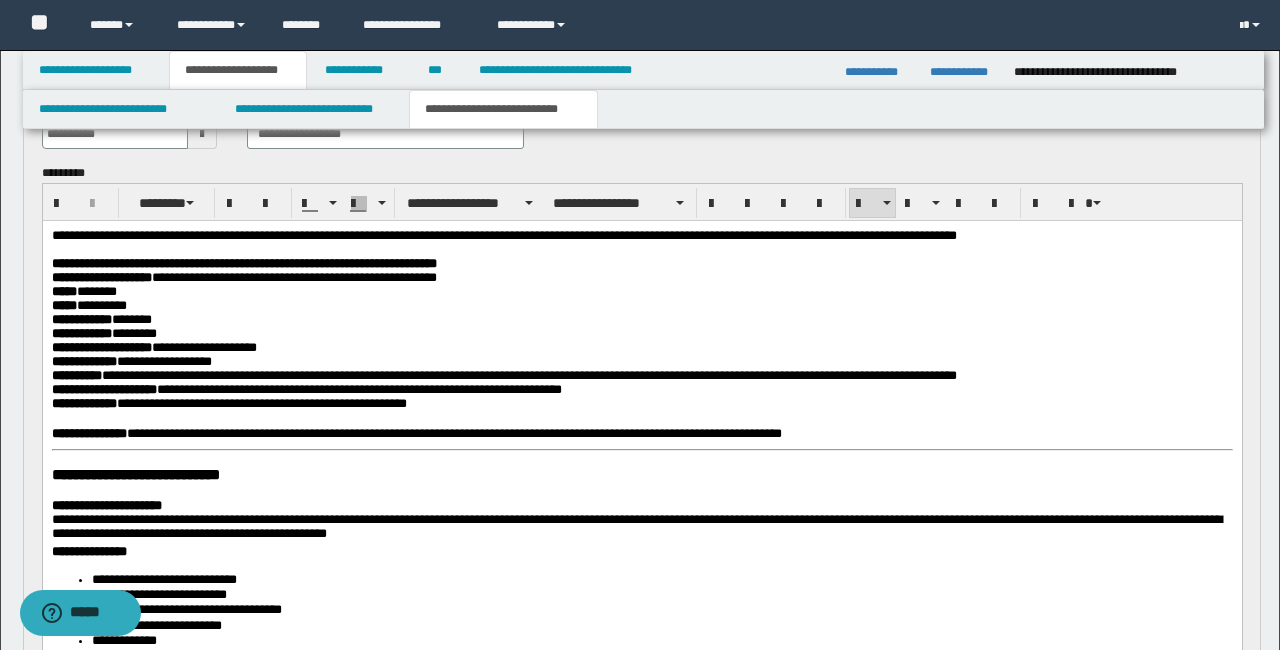 scroll, scrollTop: 138, scrollLeft: 0, axis: vertical 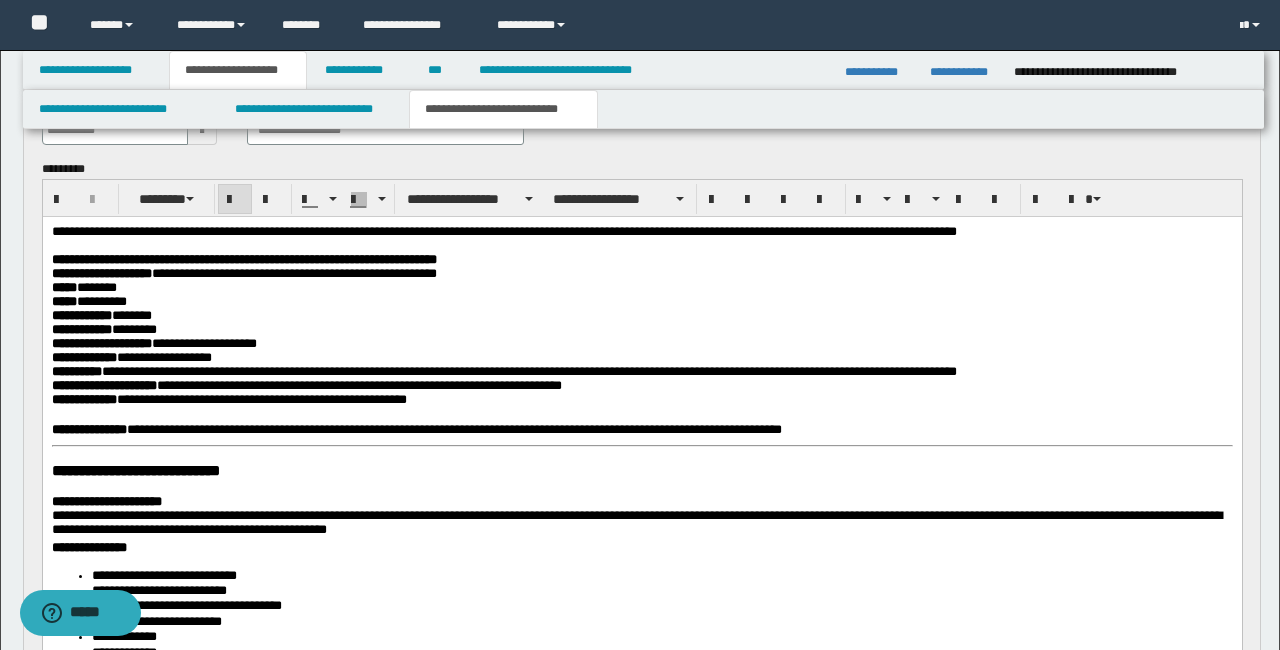 click on "**********" at bounding box center (641, 1187) 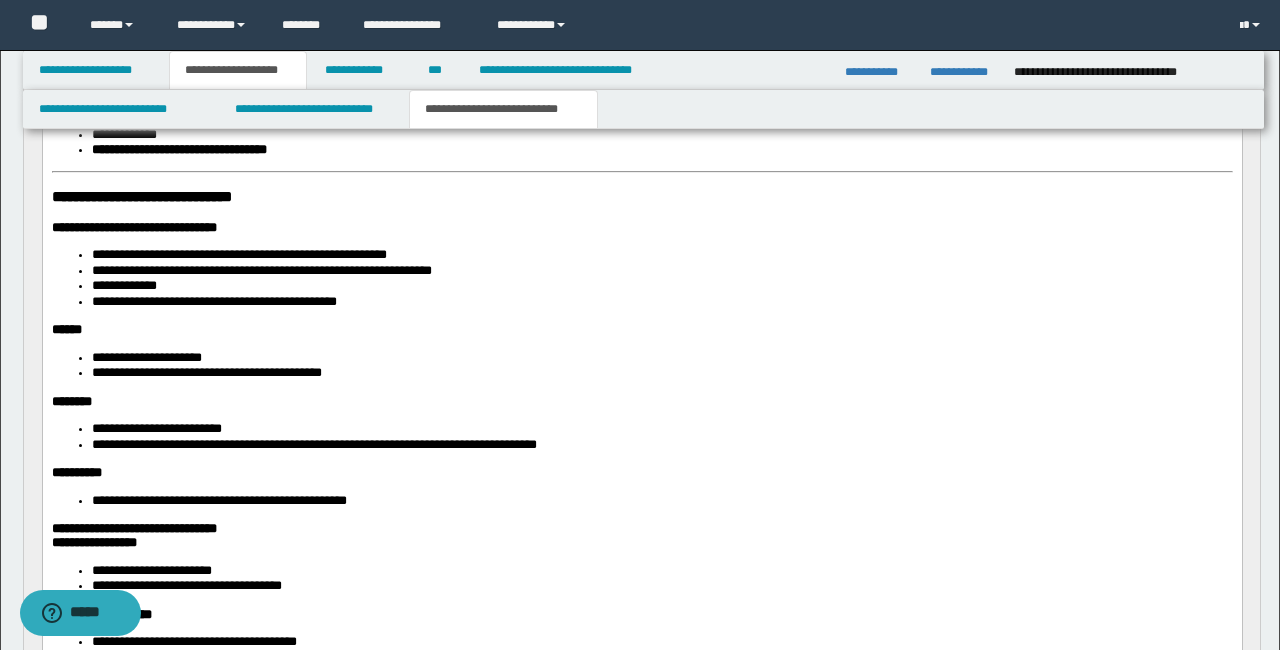 scroll, scrollTop: 648, scrollLeft: 0, axis: vertical 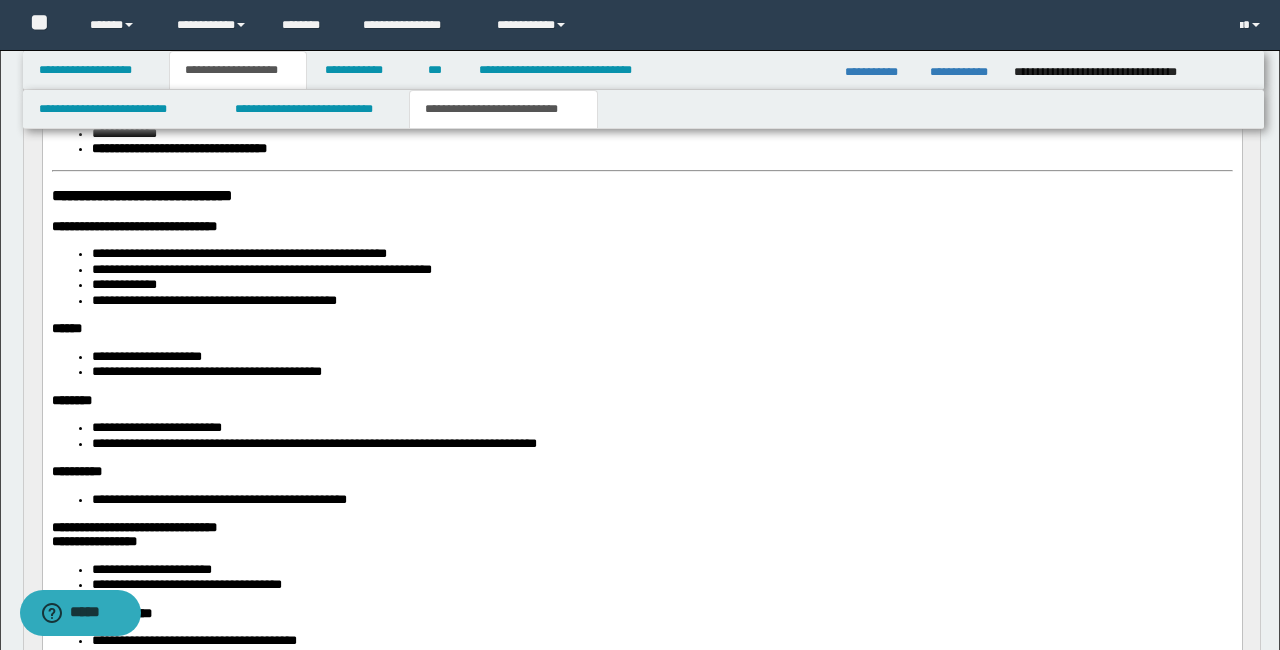 click on "**********" at bounding box center (641, 674) 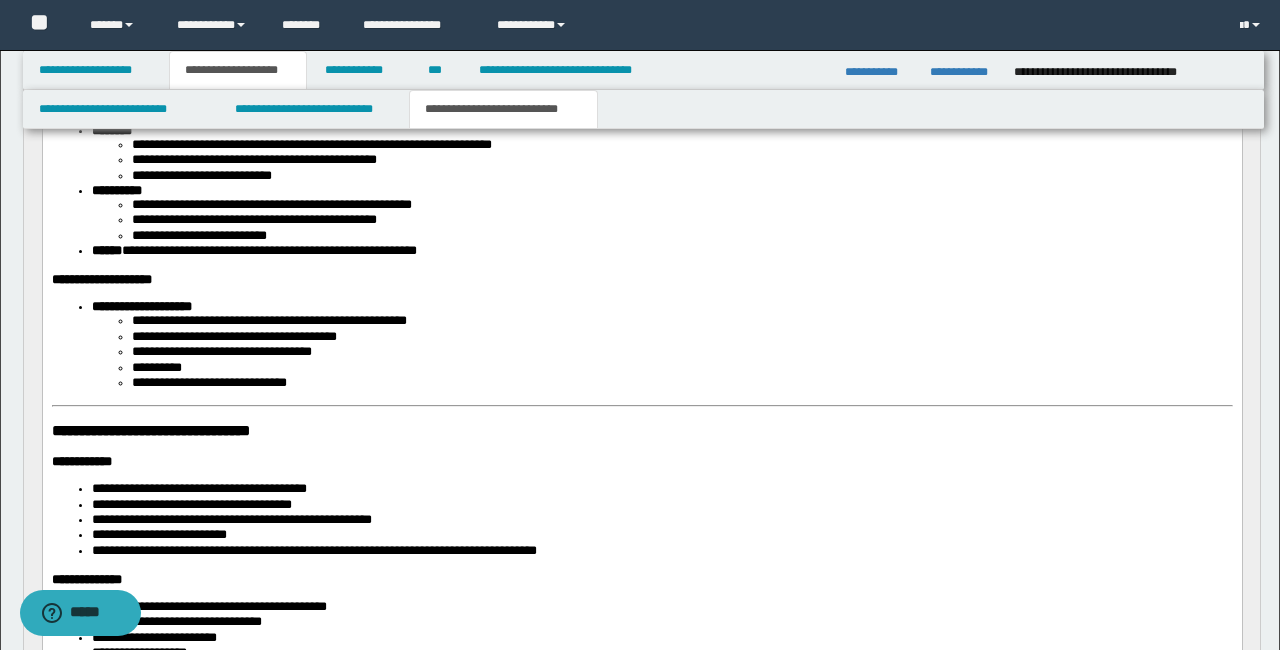 scroll, scrollTop: 1279, scrollLeft: 0, axis: vertical 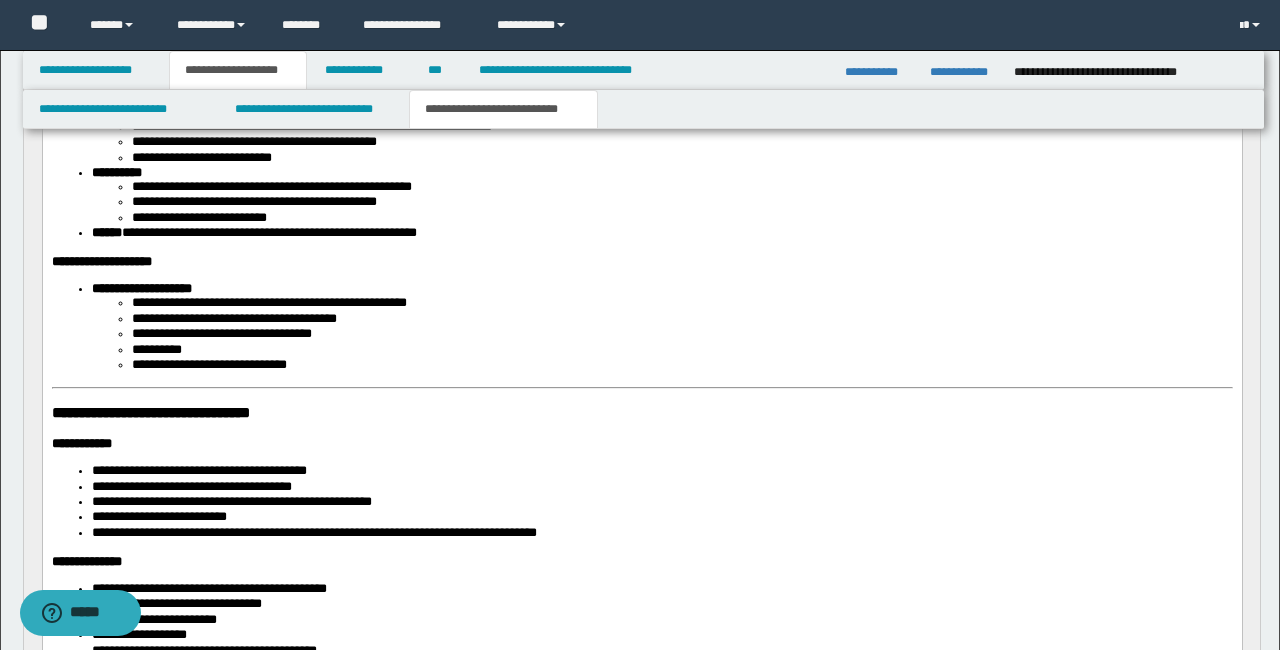 click on "**********" at bounding box center (641, 35) 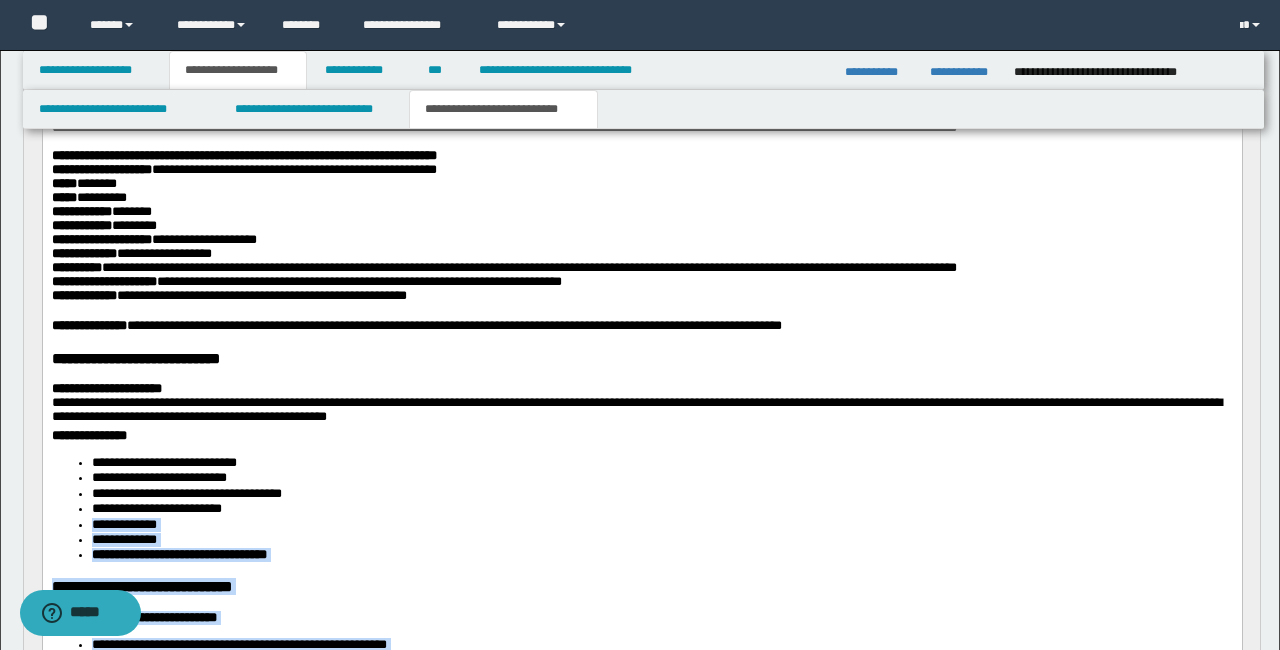 scroll, scrollTop: 0, scrollLeft: 0, axis: both 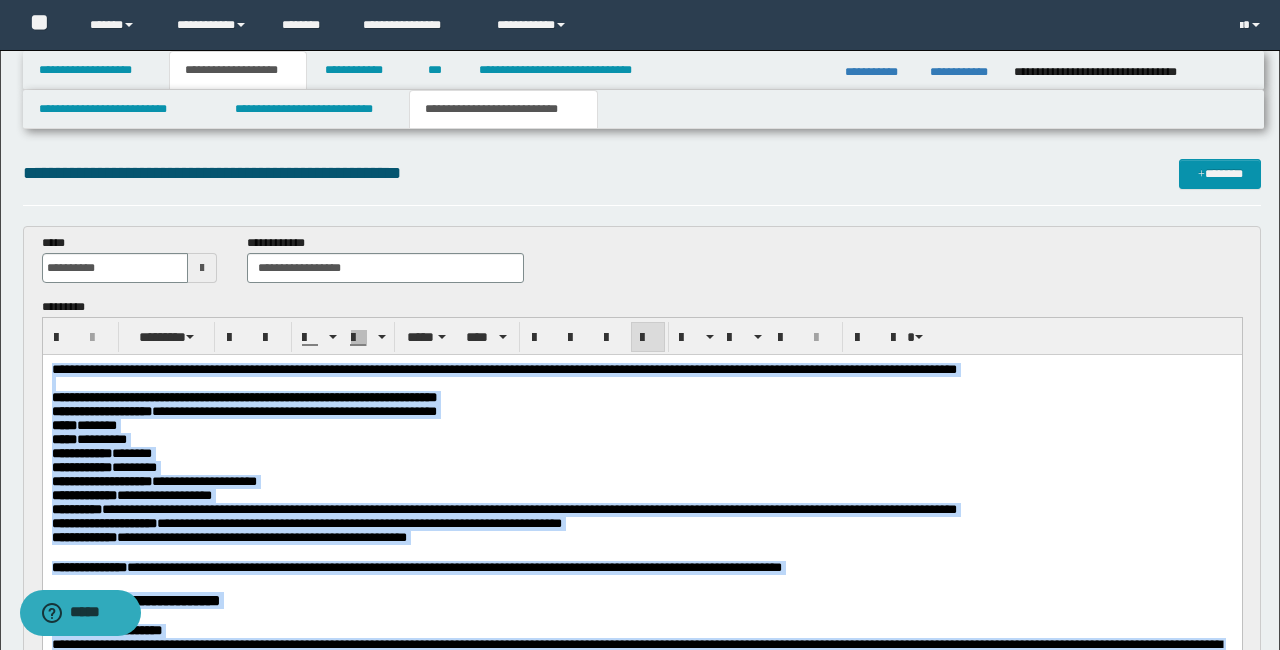 drag, startPoint x: 275, startPoint y: 2223, endPoint x: 190, endPoint y: 617, distance: 1608.2478 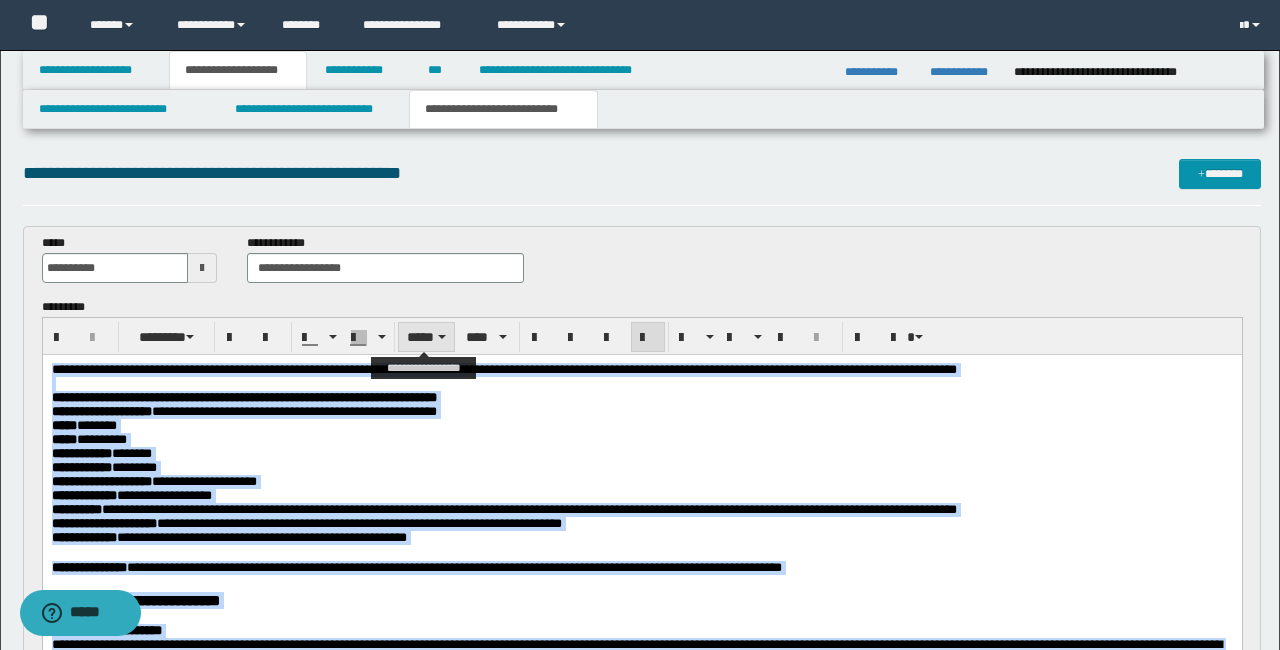 click on "*****" at bounding box center (426, 337) 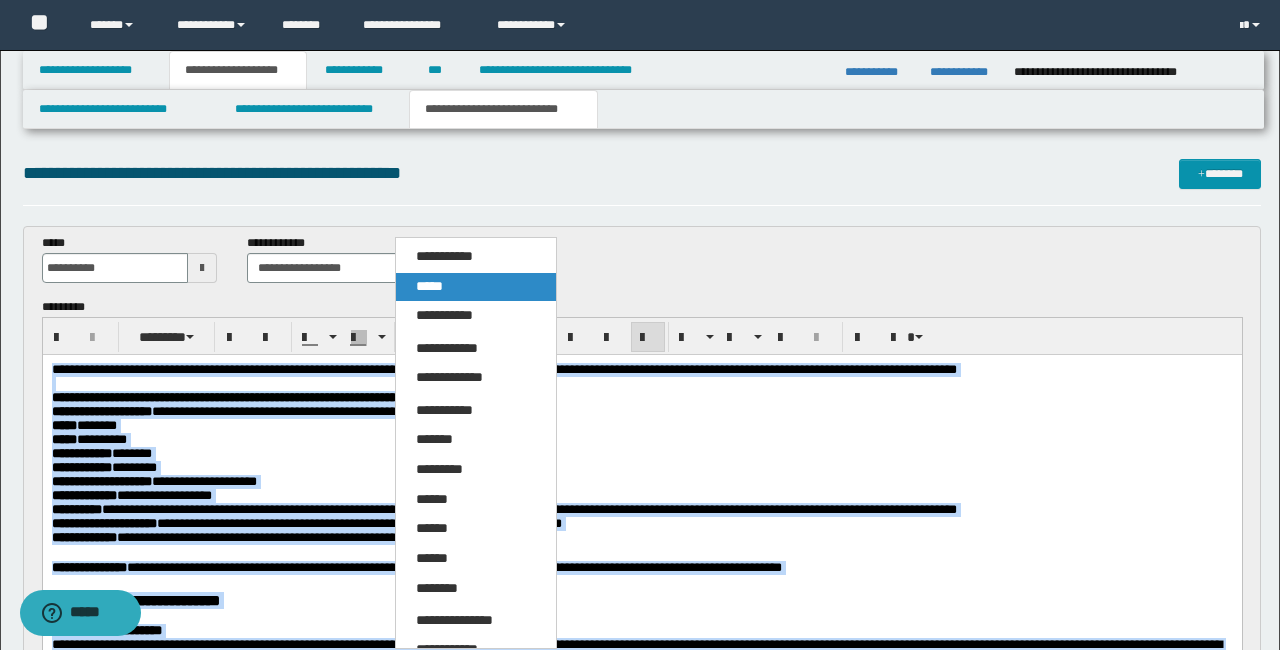 click on "*****" at bounding box center [429, 286] 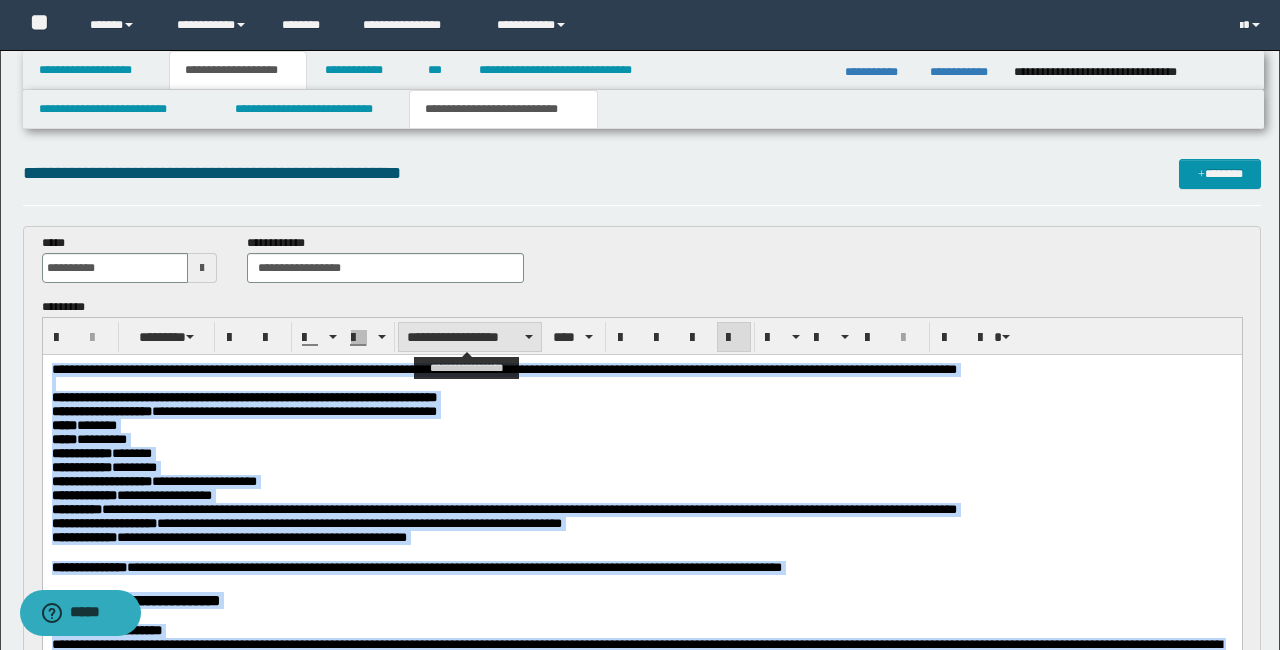 click on "**********" at bounding box center (470, 337) 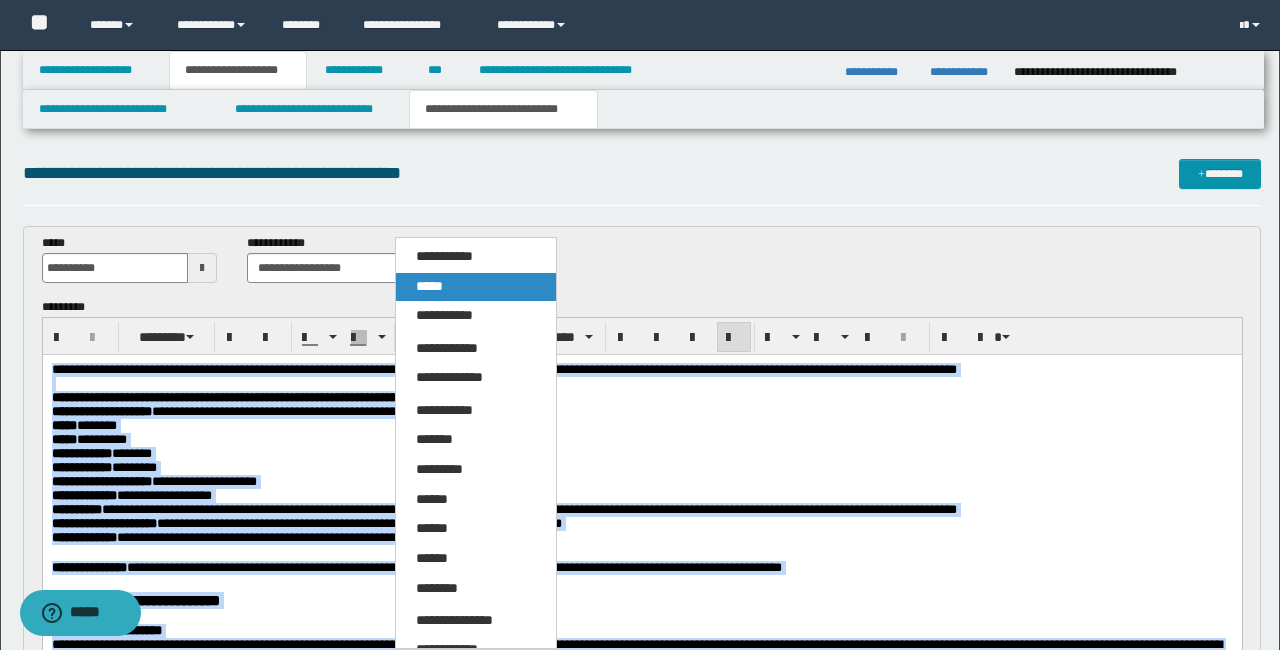 click on "*****" at bounding box center [429, 286] 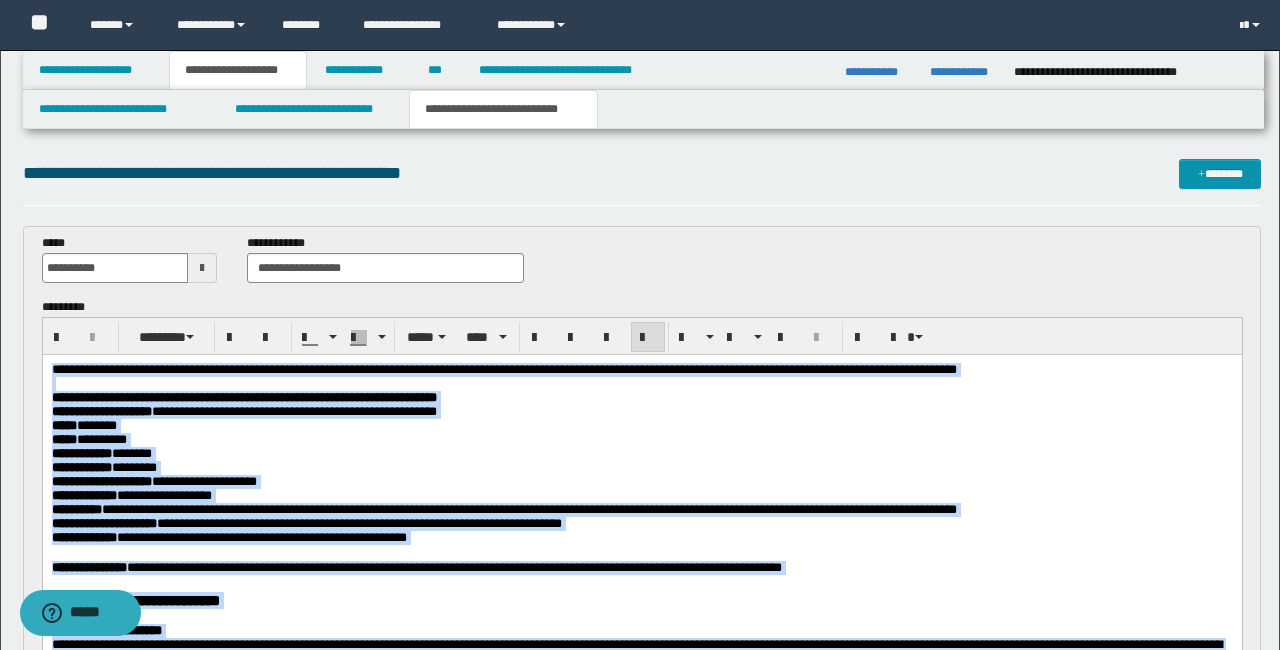 click on "**********" at bounding box center (641, 476) 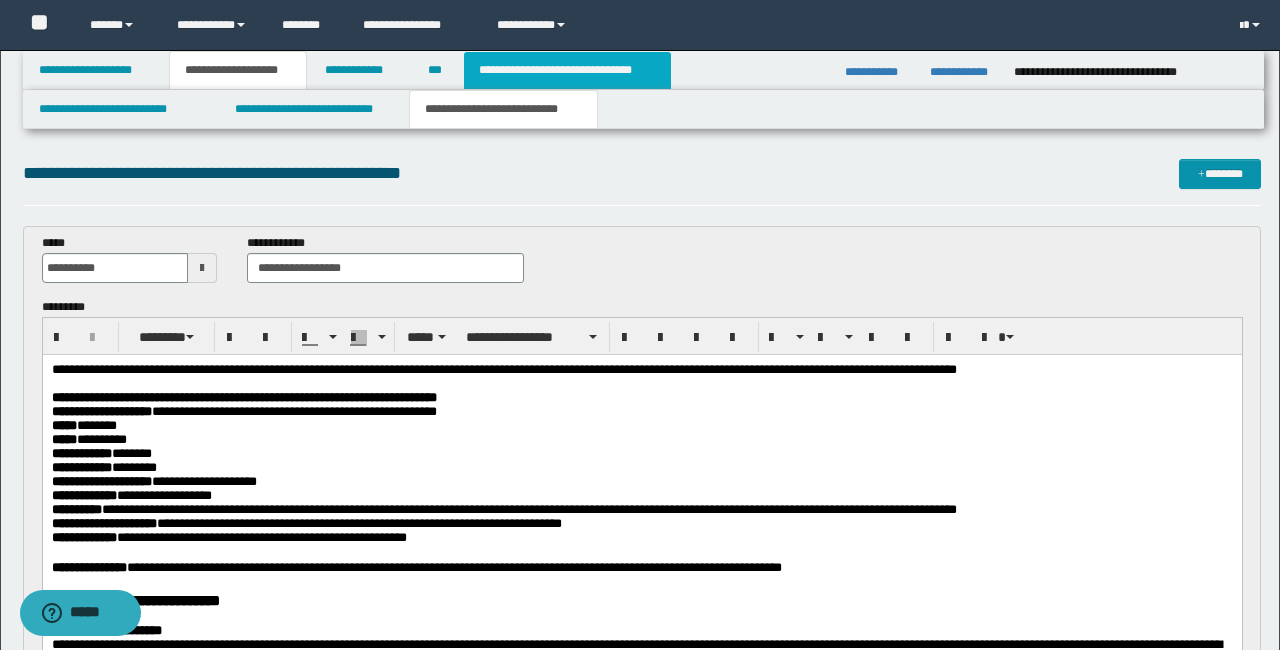 click on "**********" at bounding box center (567, 70) 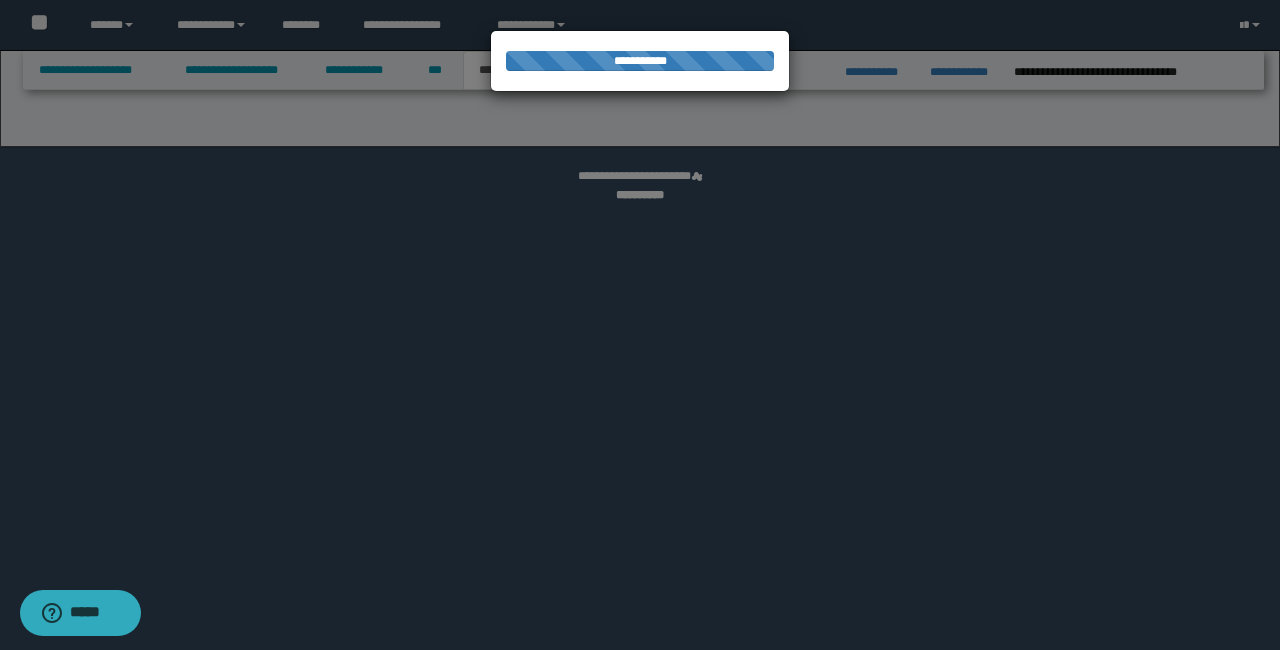 select on "*" 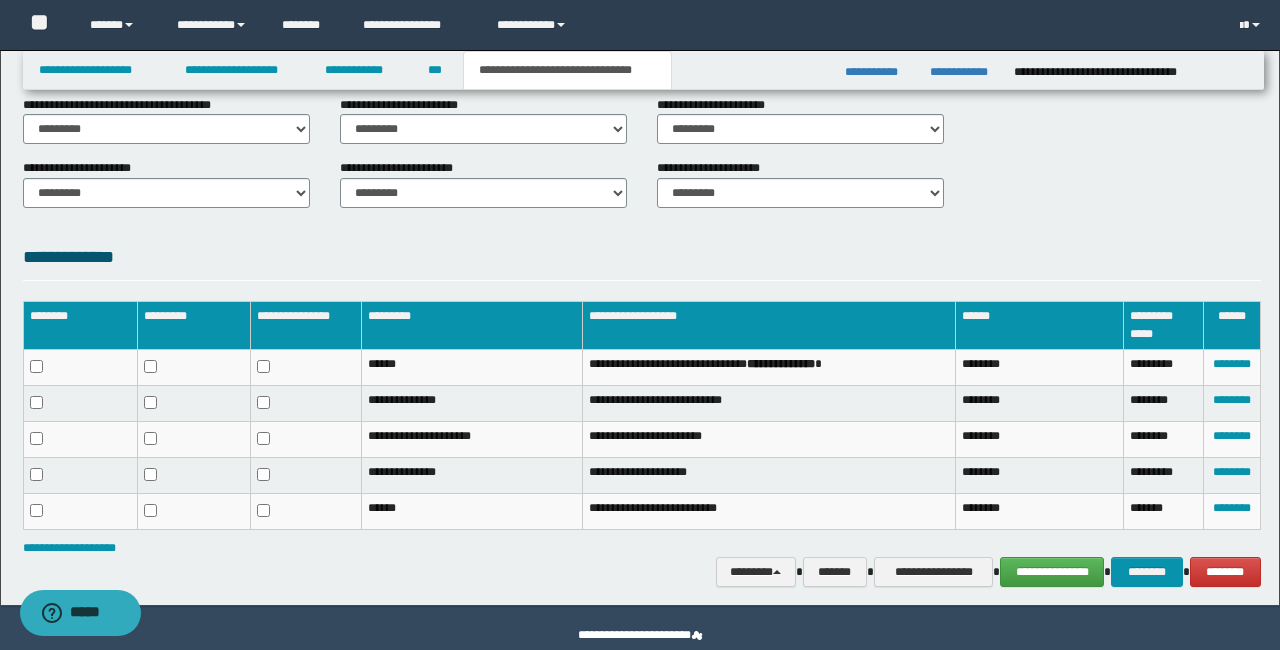 scroll, scrollTop: 845, scrollLeft: 0, axis: vertical 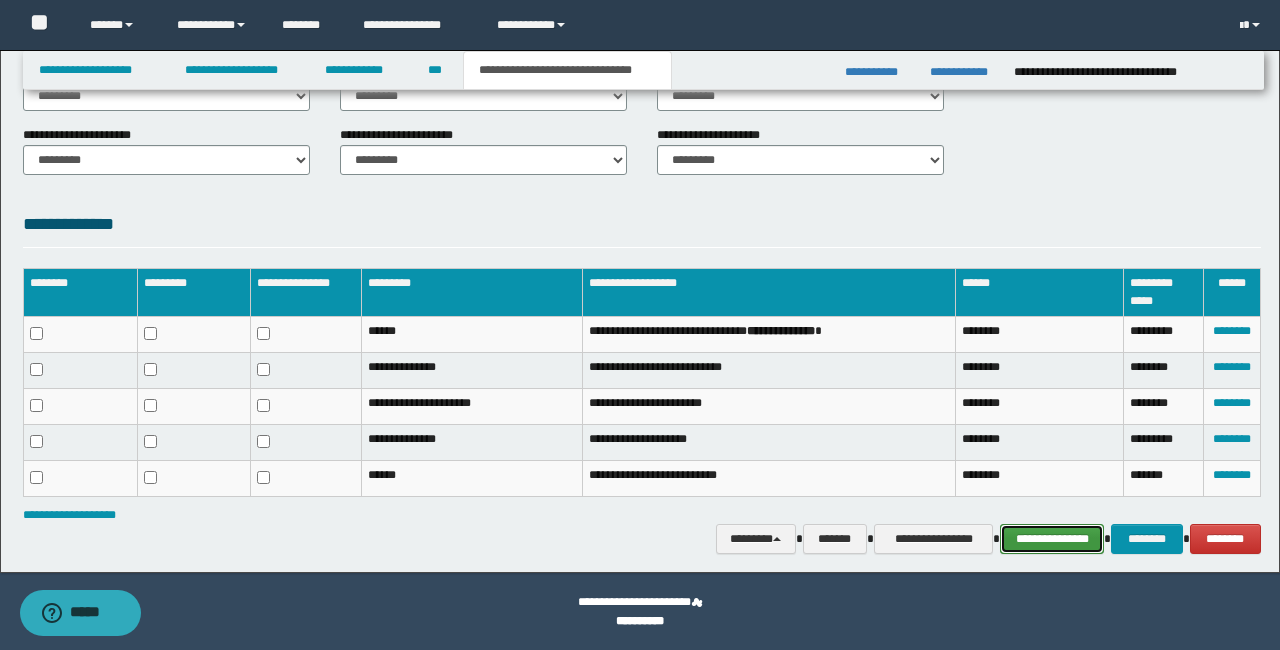 click on "**********" at bounding box center [1052, 539] 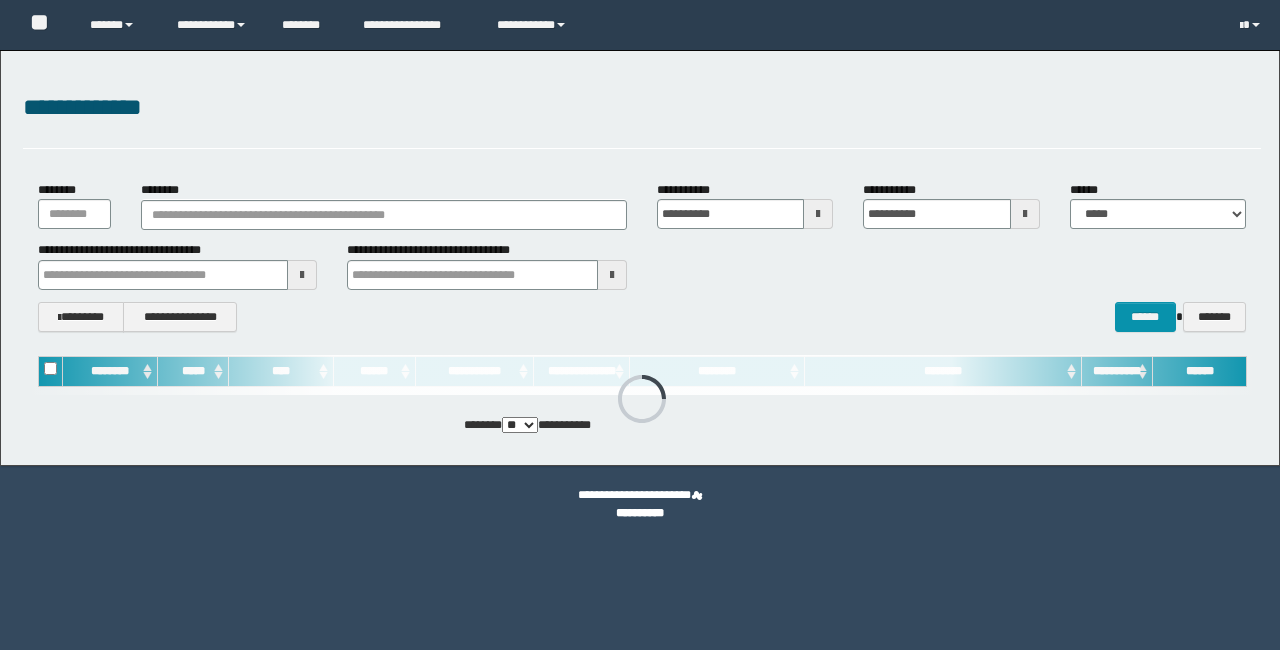 scroll, scrollTop: 0, scrollLeft: 0, axis: both 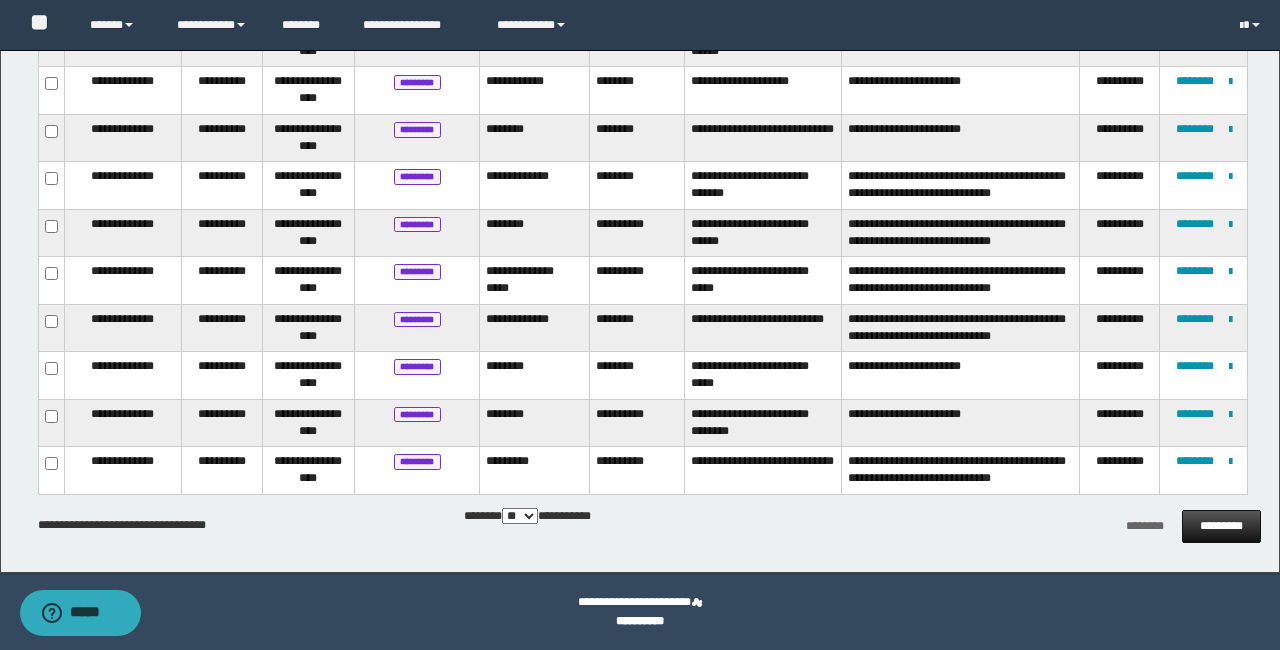 click on "*********" at bounding box center (1221, 526) 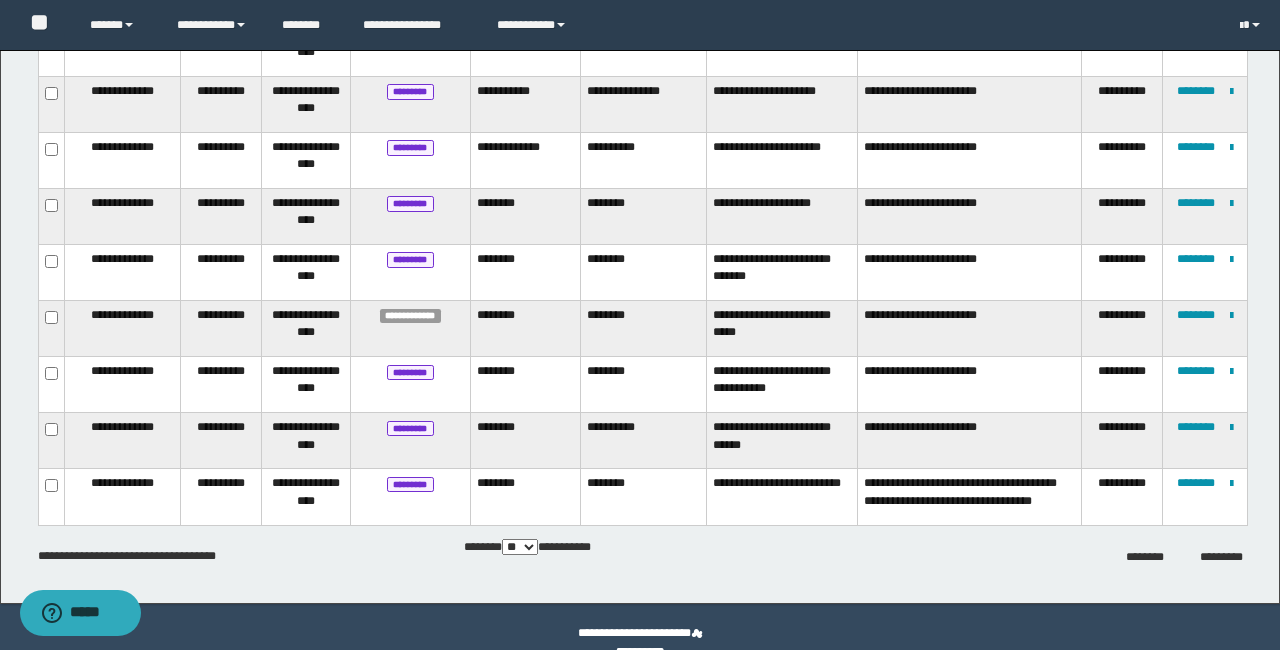 scroll, scrollTop: 2695, scrollLeft: 0, axis: vertical 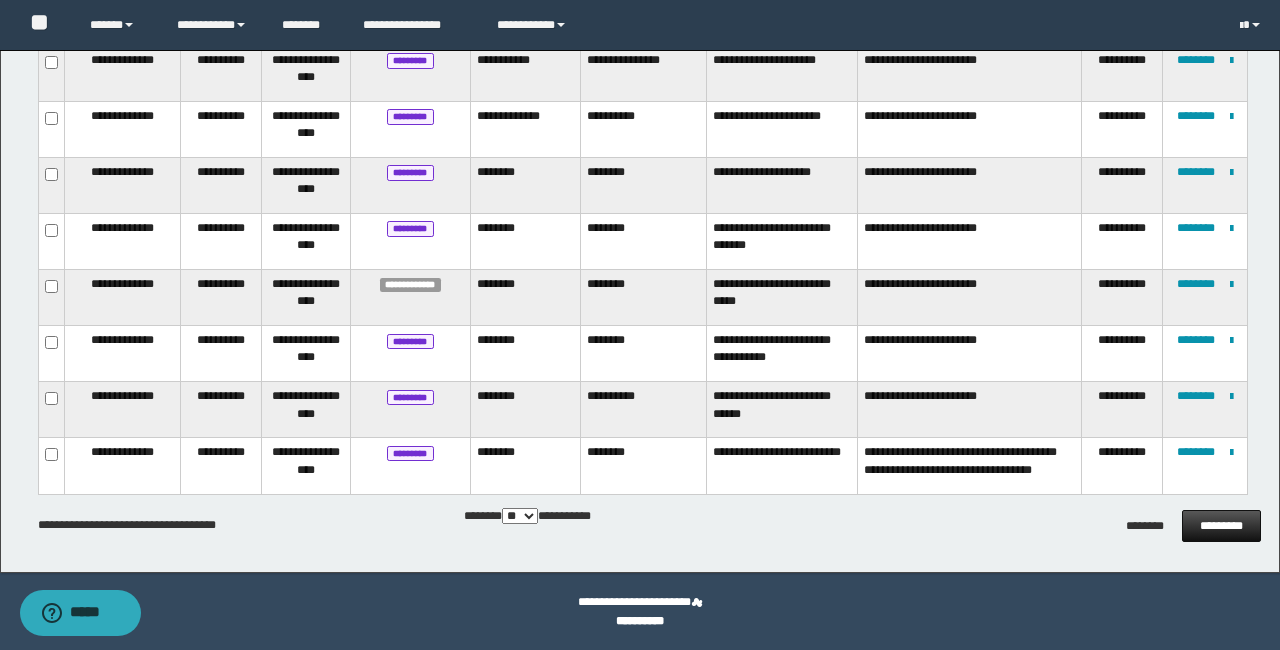 click on "*********" at bounding box center [1221, 526] 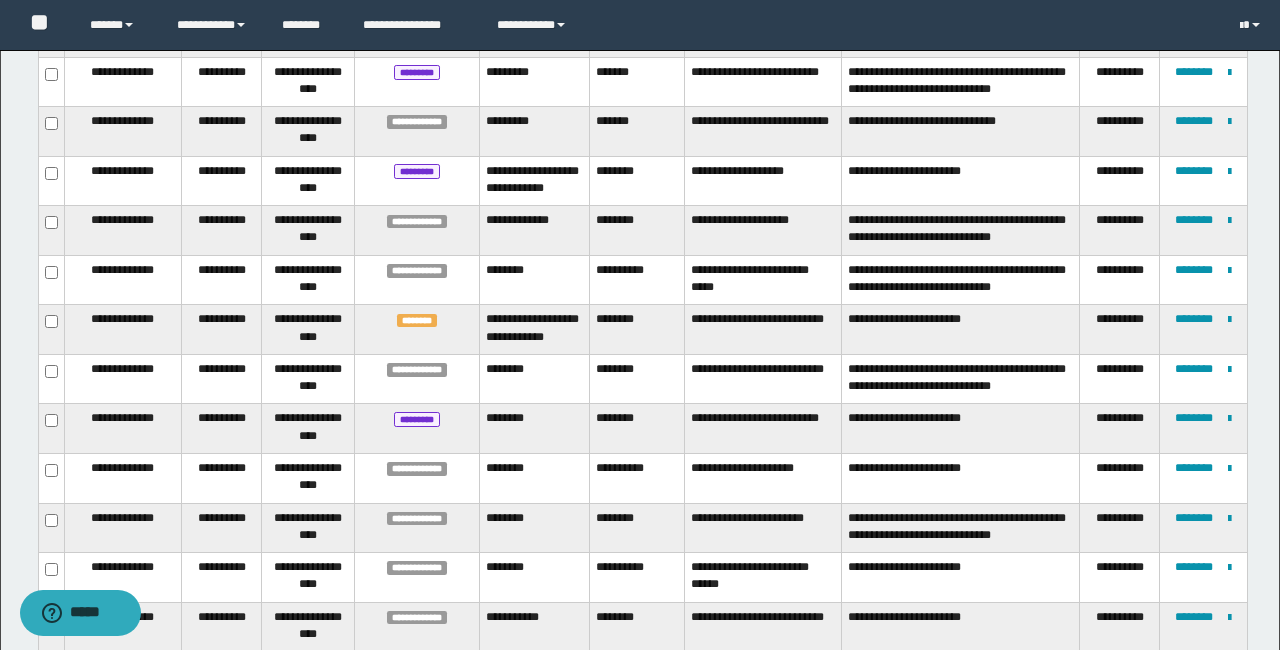 scroll, scrollTop: 477, scrollLeft: 0, axis: vertical 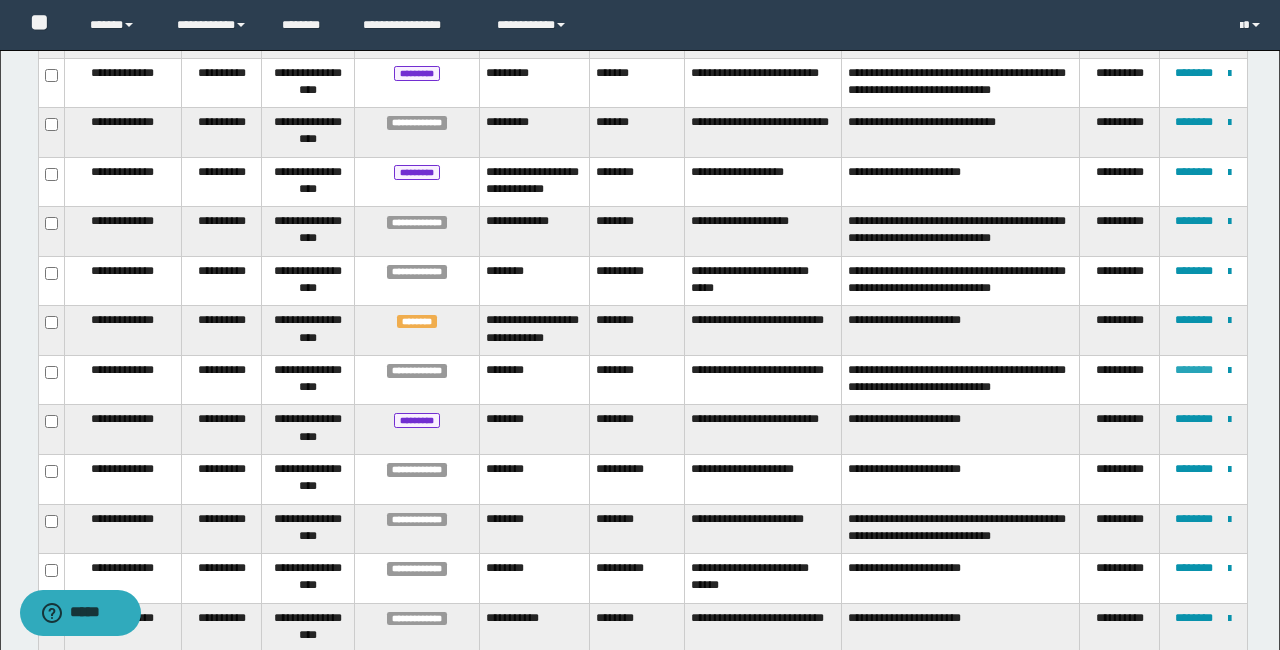 click on "********" at bounding box center [1194, 370] 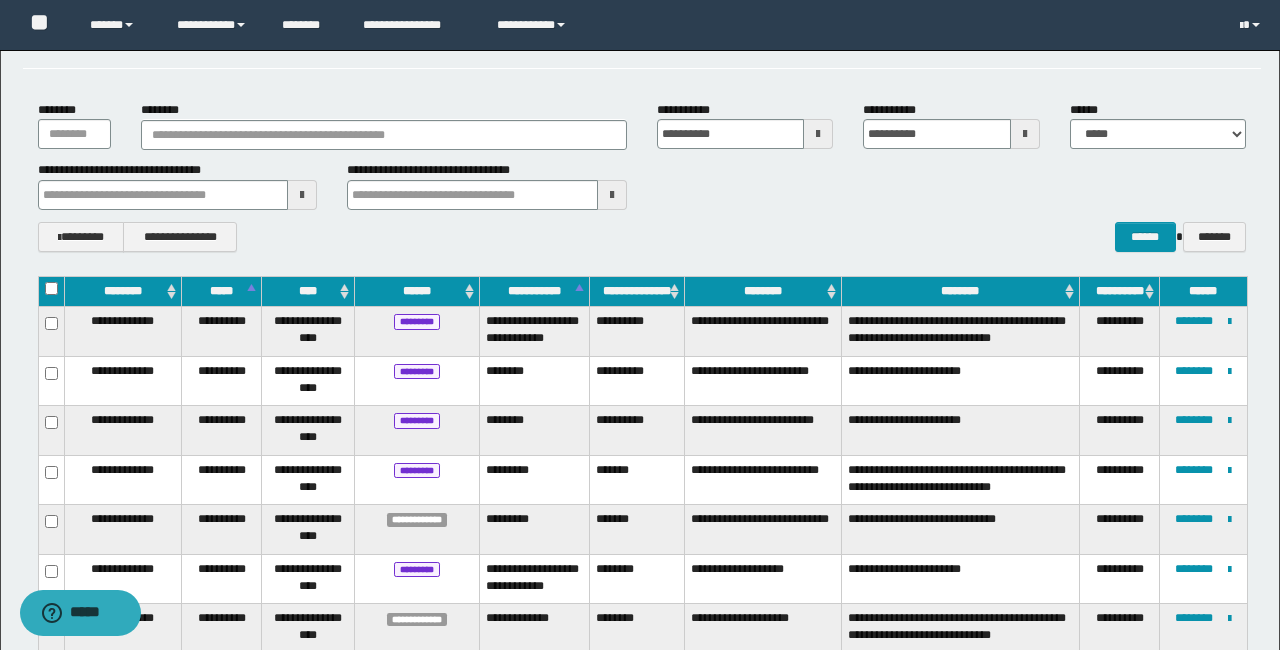 scroll, scrollTop: 0, scrollLeft: 0, axis: both 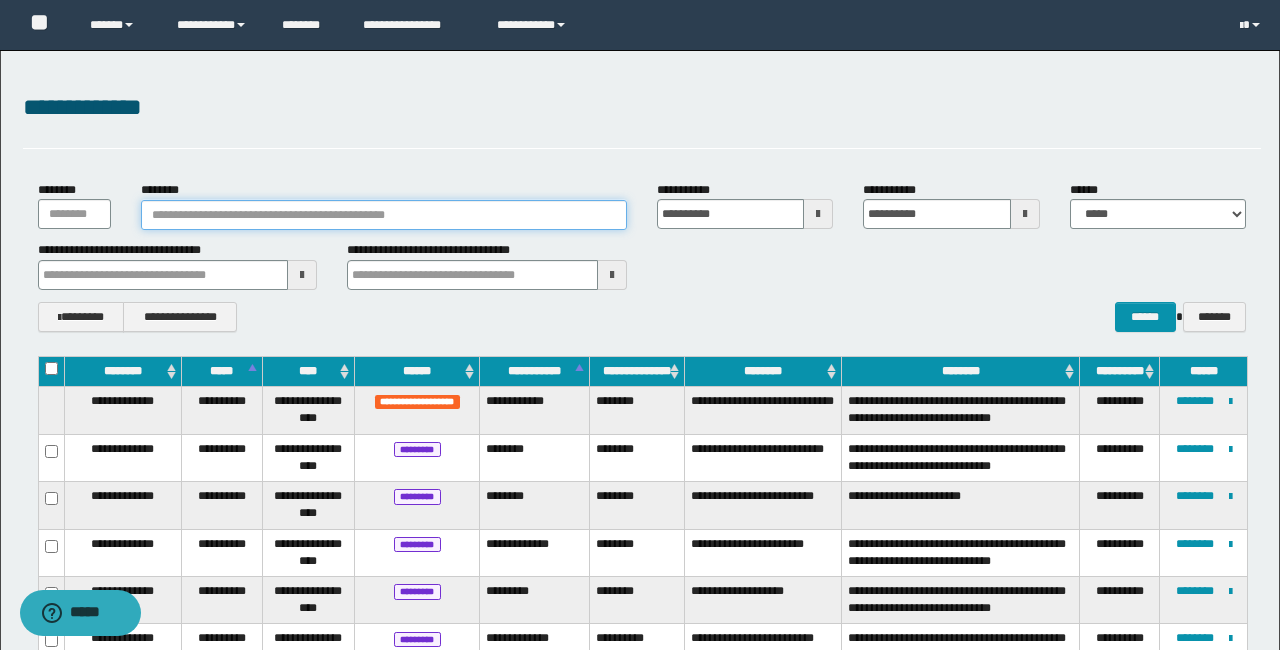 click on "********" at bounding box center [384, 215] 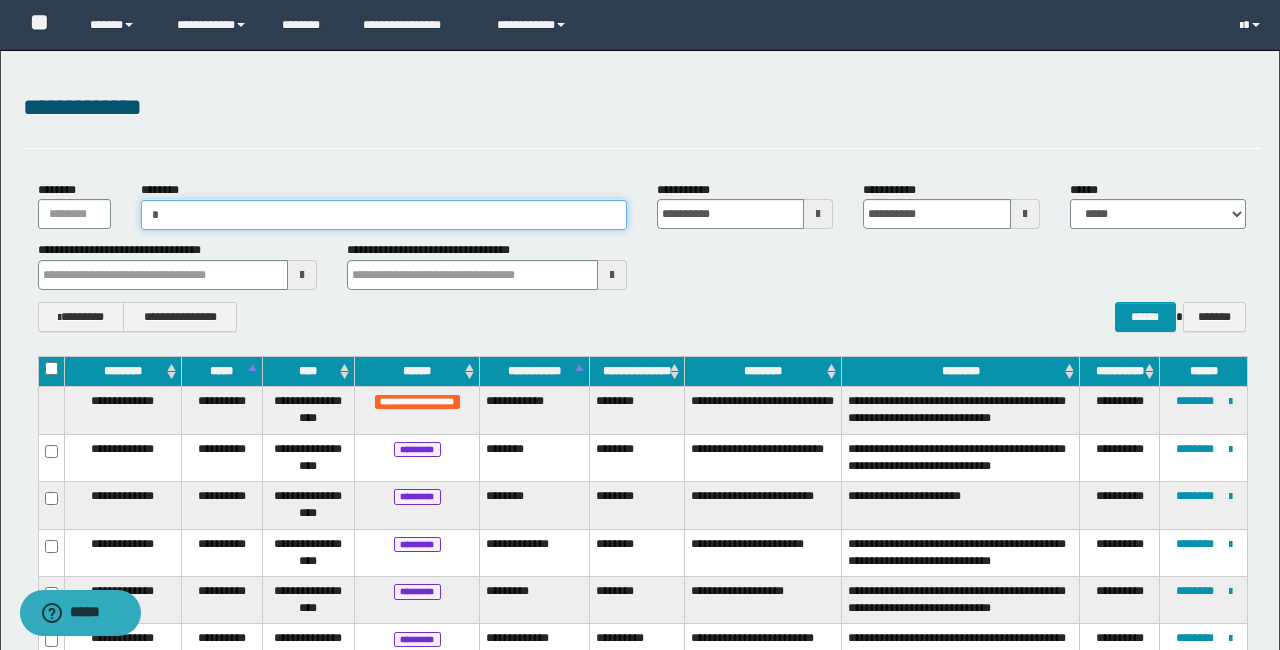 type on "**" 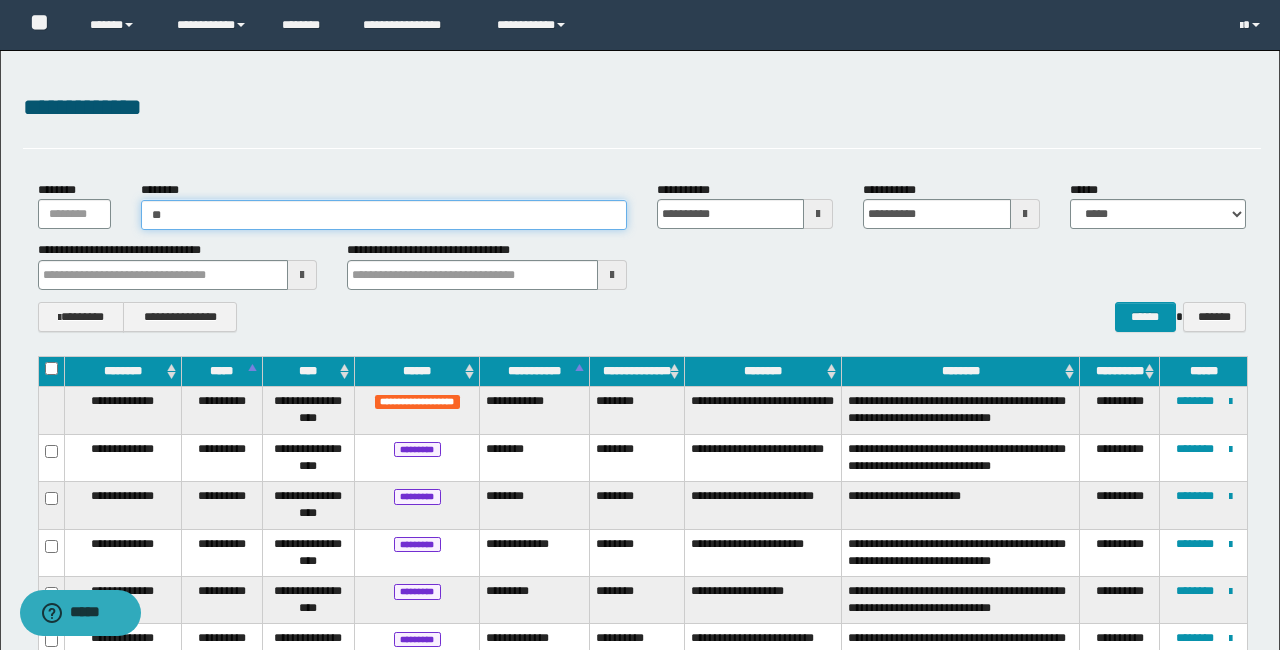 type on "**" 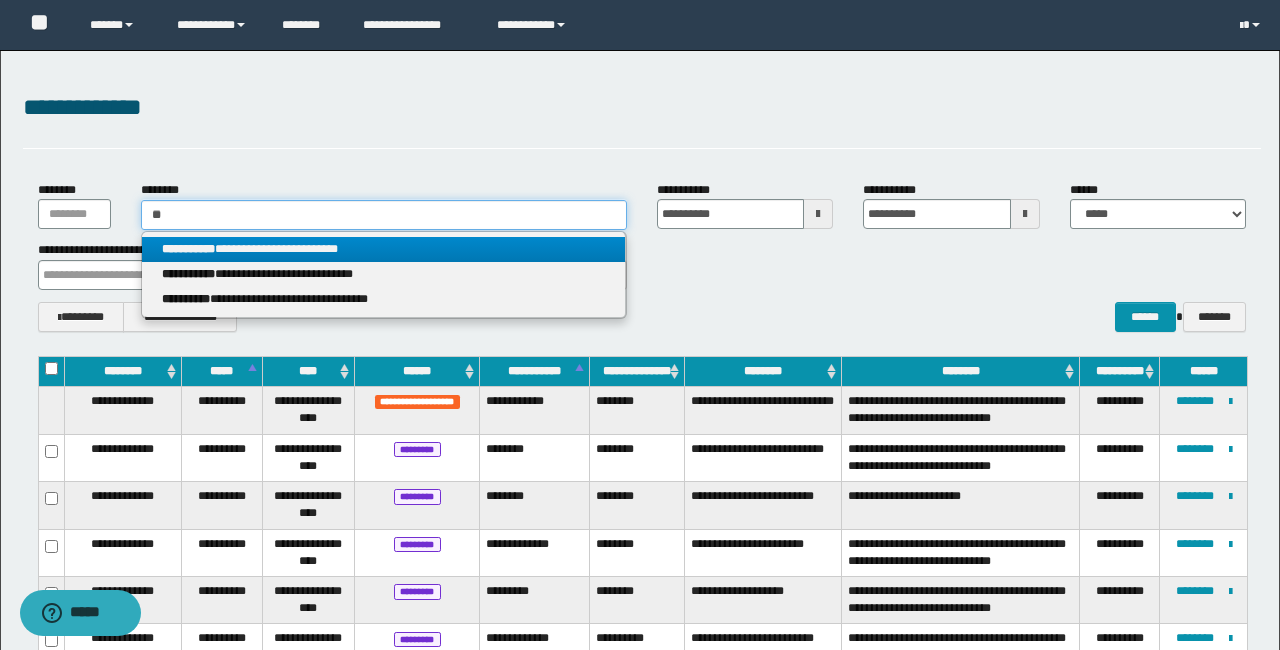 type on "**" 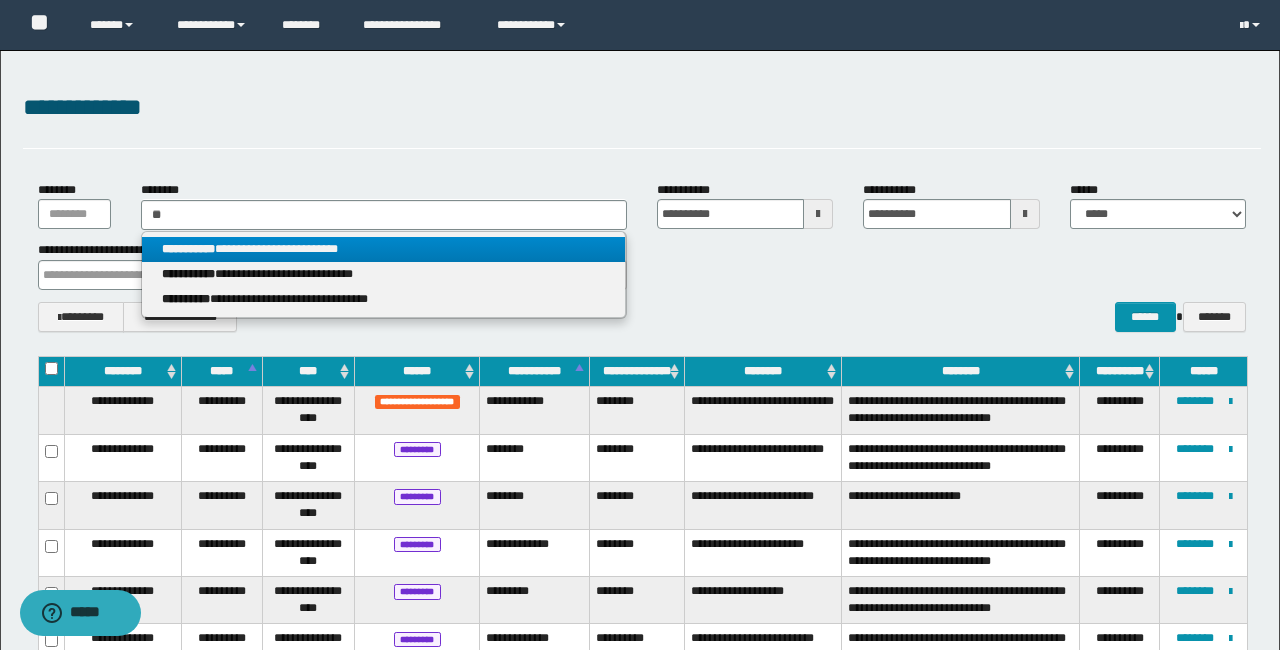 click on "**********" at bounding box center (383, 249) 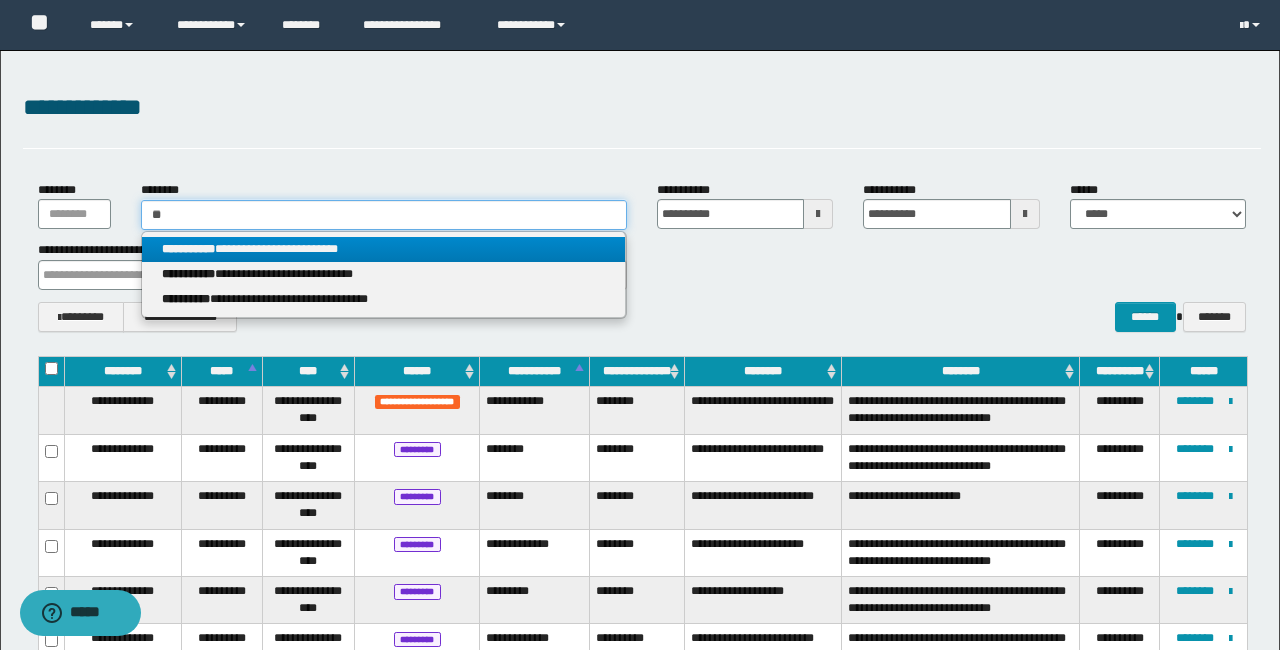 type 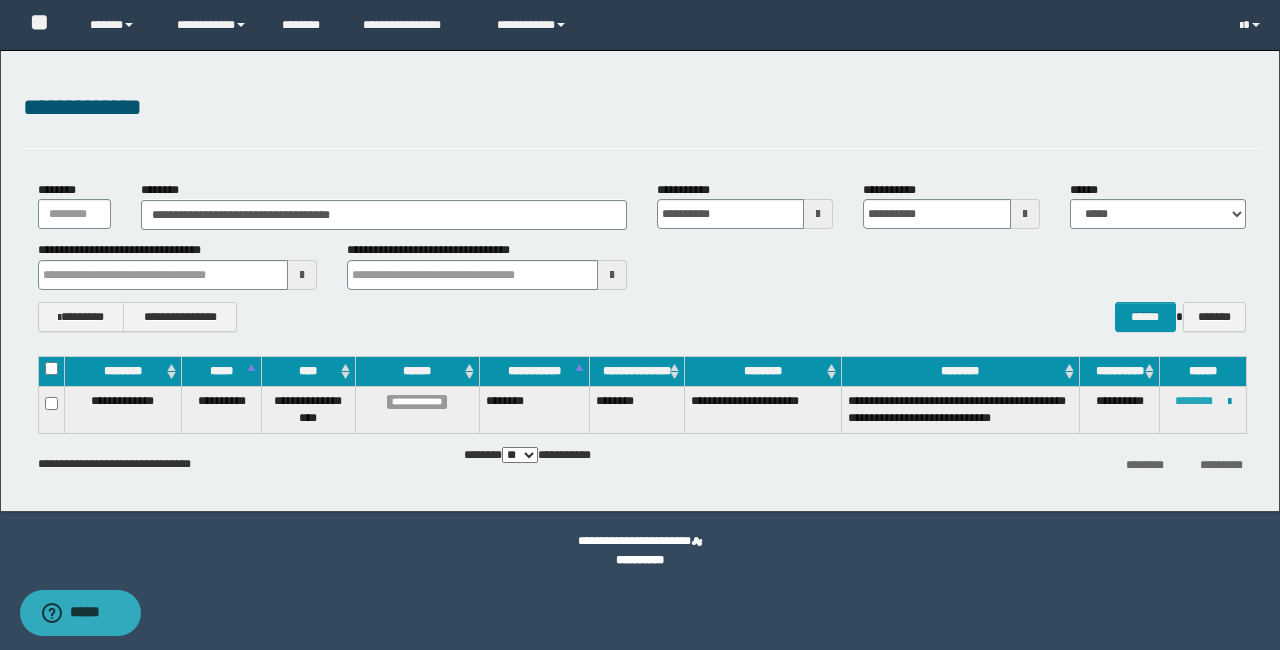 click on "********" at bounding box center (1194, 401) 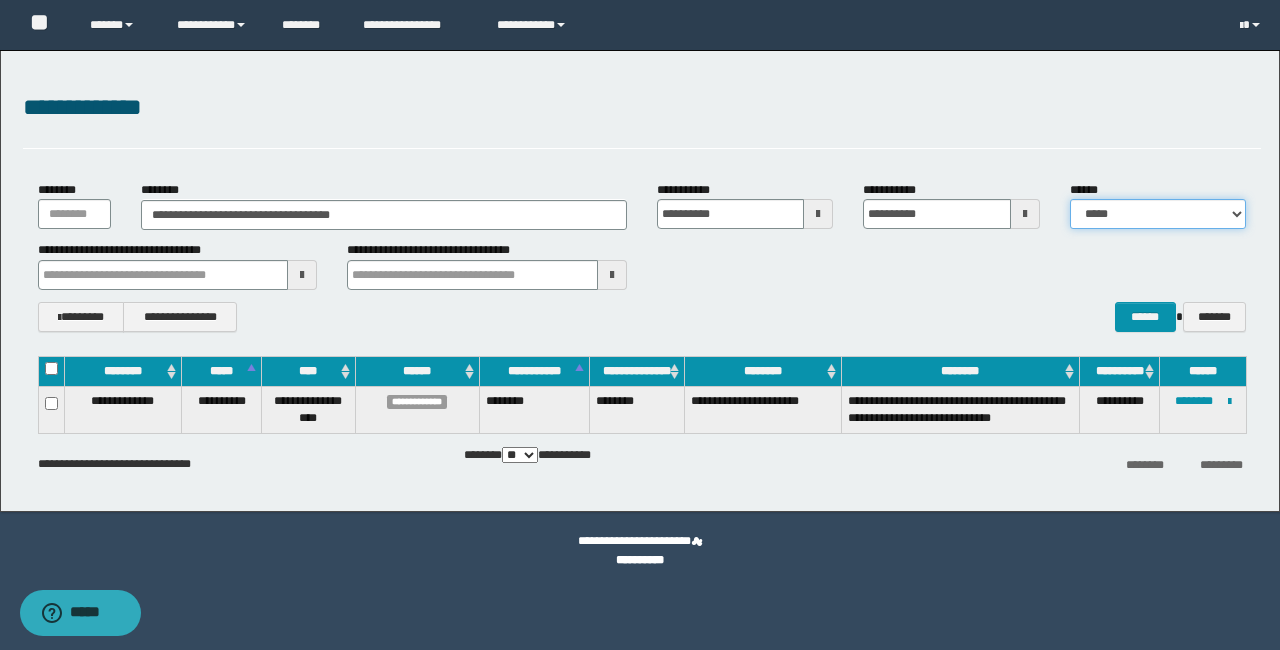 click on "**********" at bounding box center (1158, 214) 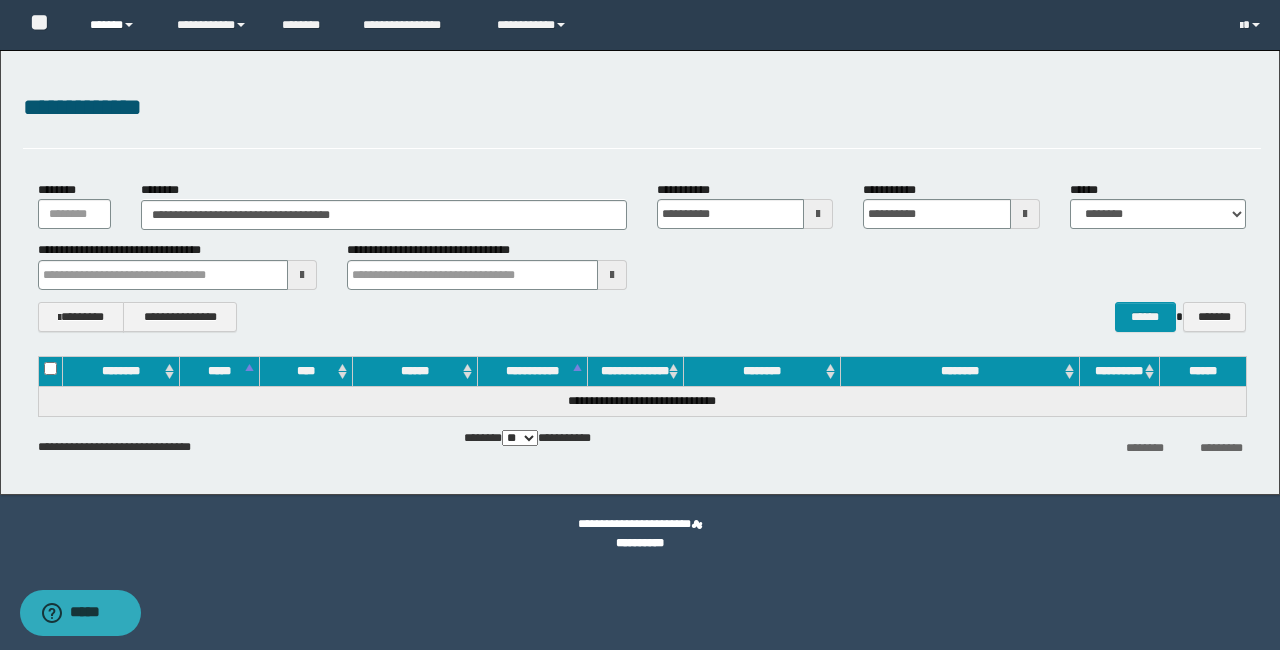 click on "******" at bounding box center [118, 25] 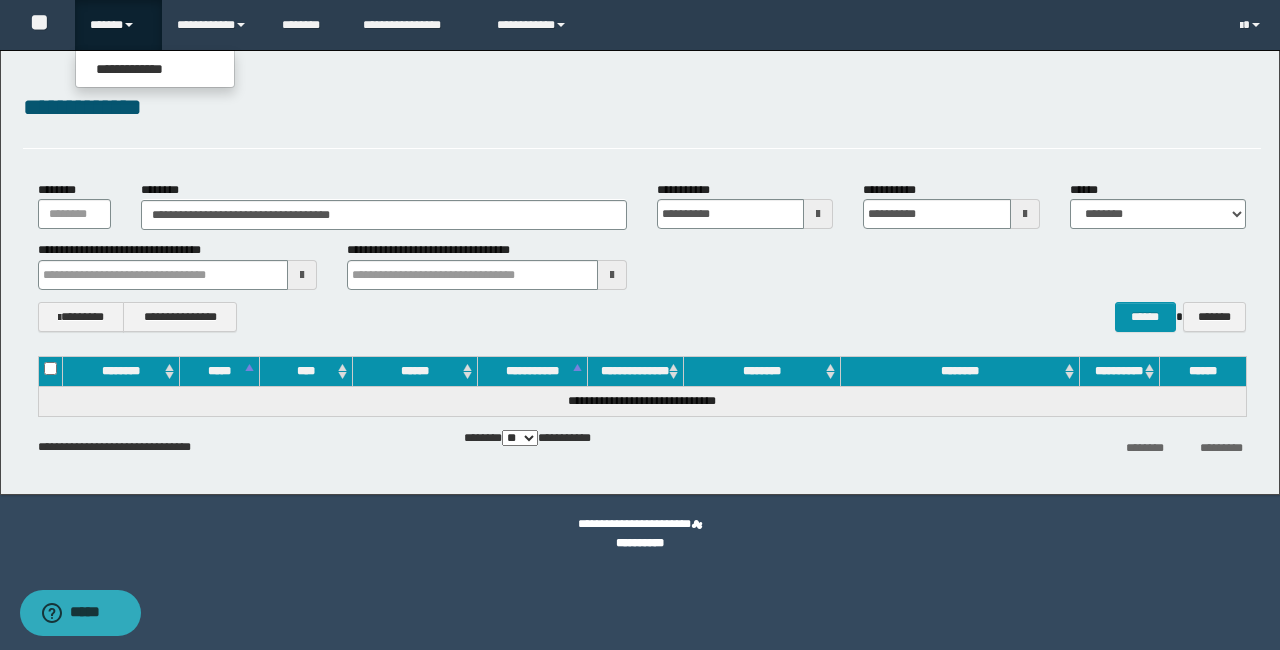 click on "**********" at bounding box center (155, 69) 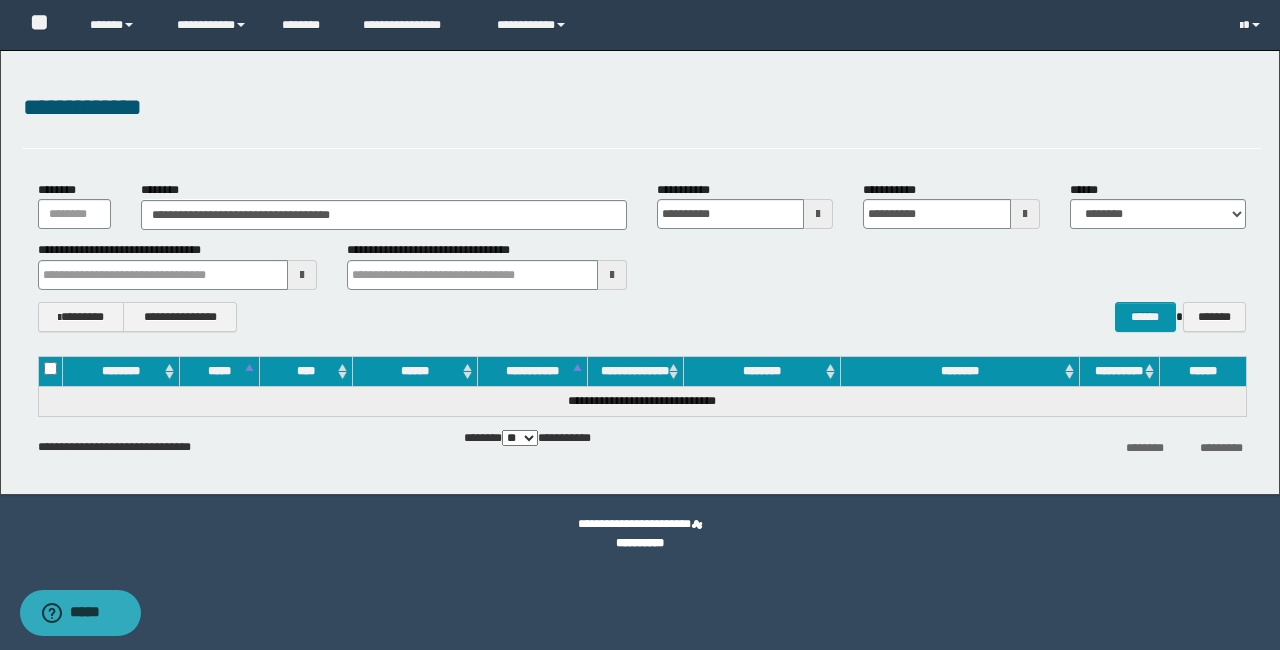 click on "**********" at bounding box center (640, 272) 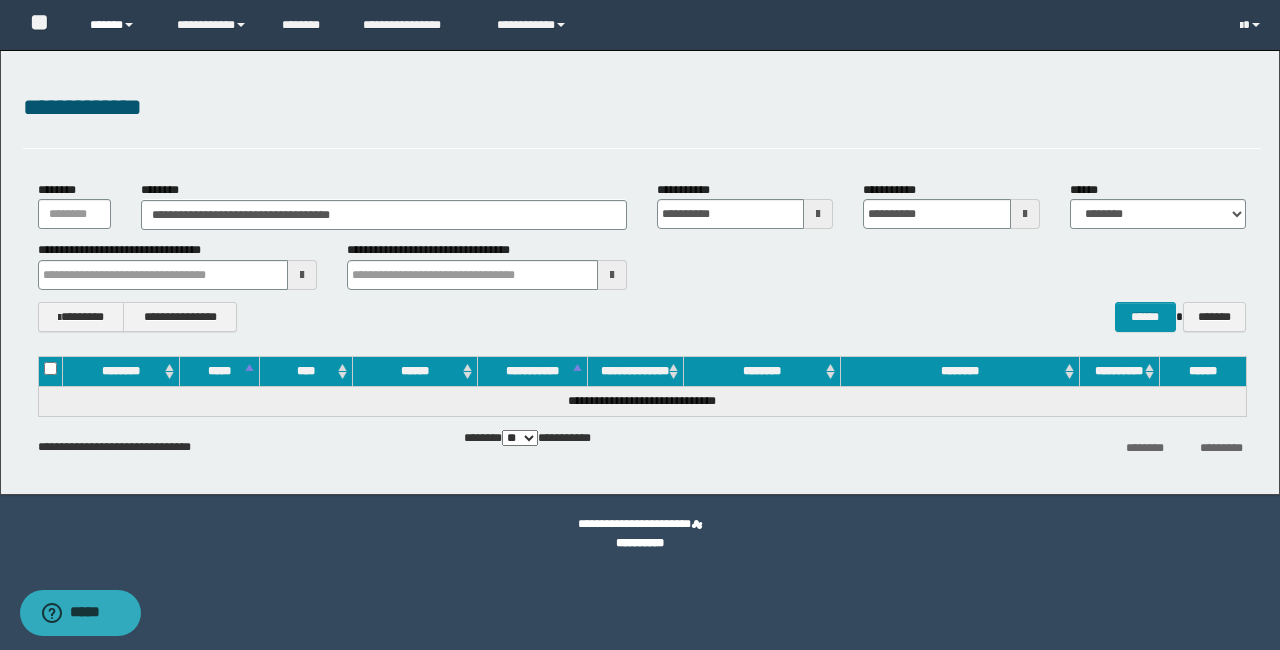 click at bounding box center [129, 25] 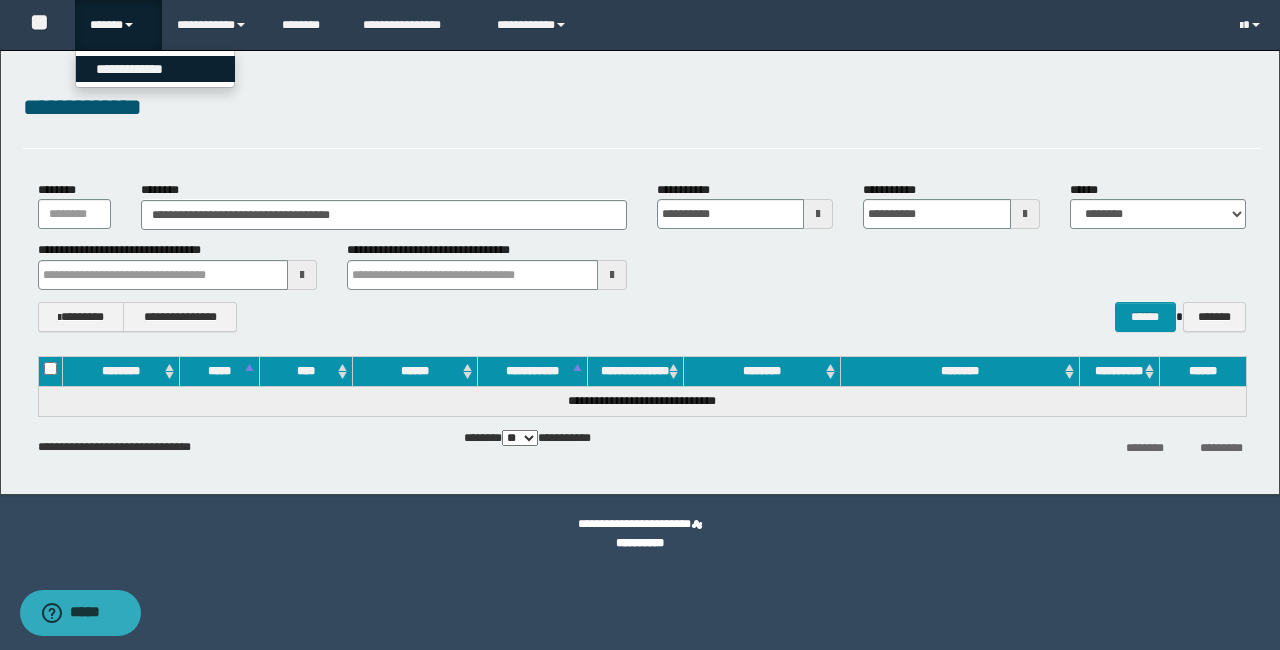 click on "**********" at bounding box center [155, 69] 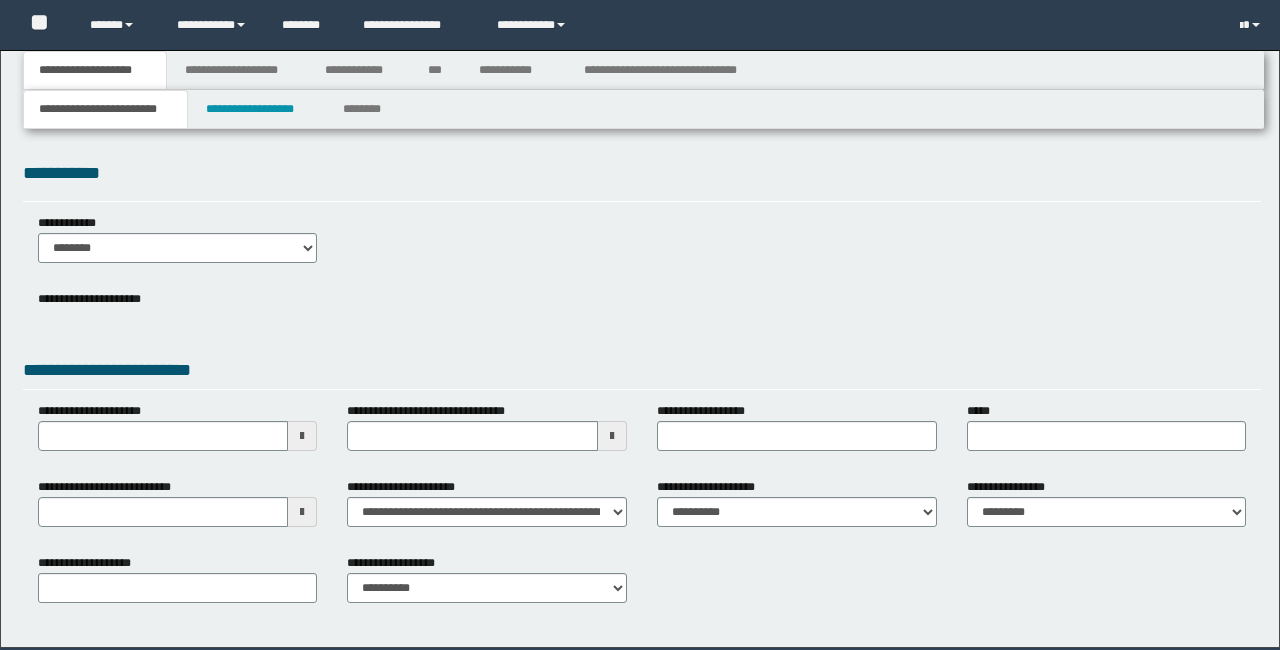 scroll, scrollTop: 0, scrollLeft: 0, axis: both 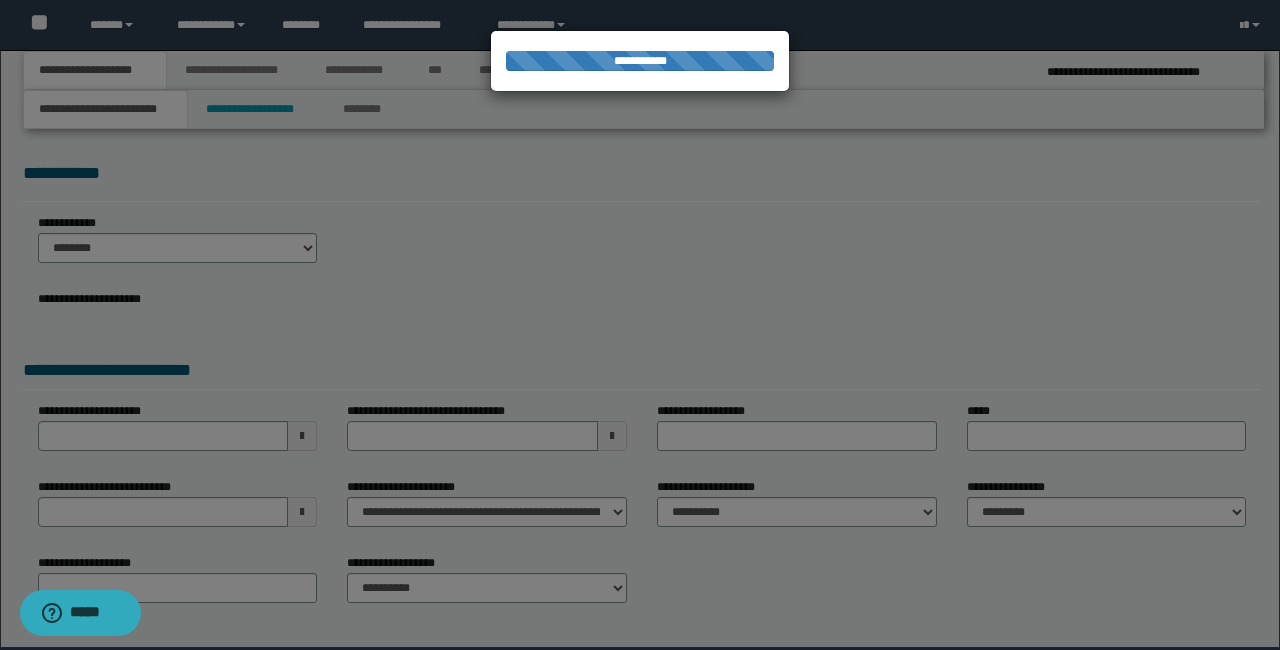 select on "*" 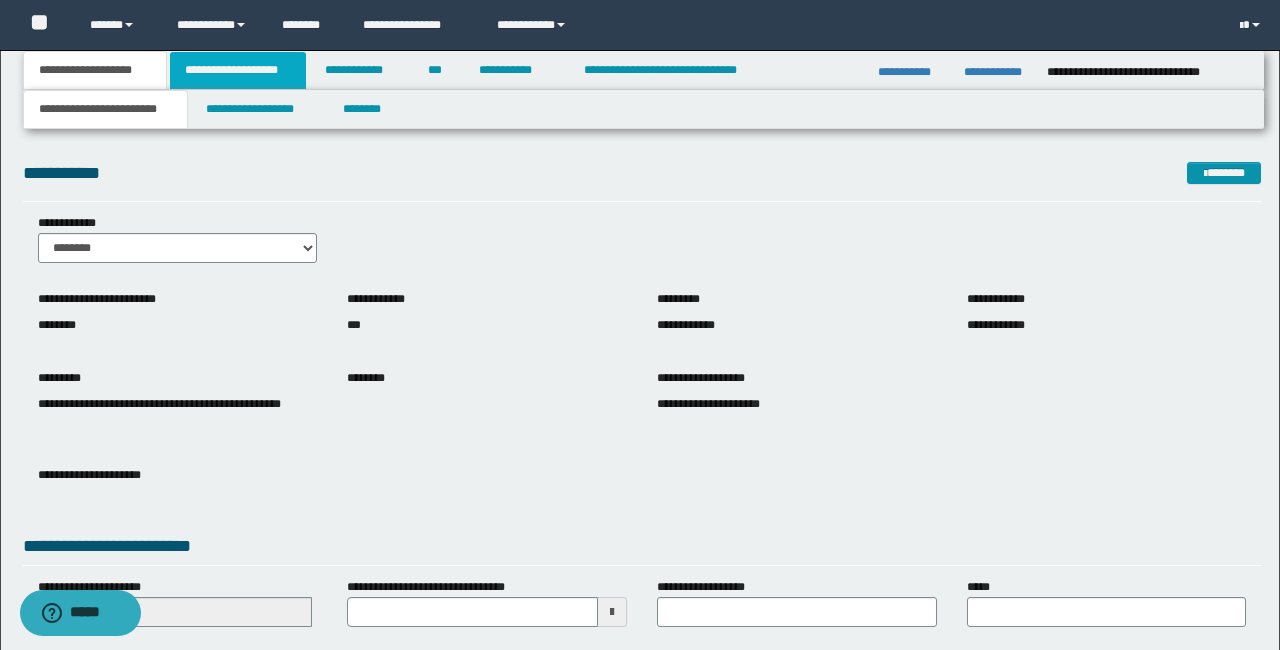 click on "**********" at bounding box center (238, 70) 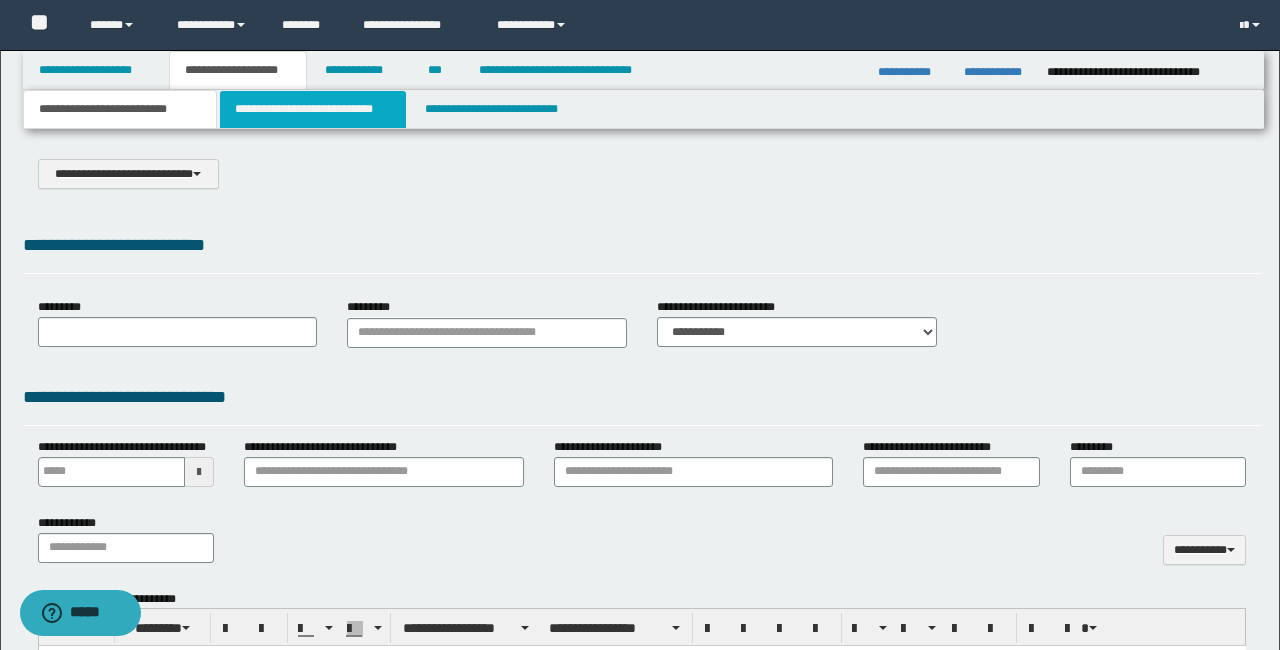 scroll, scrollTop: 0, scrollLeft: 0, axis: both 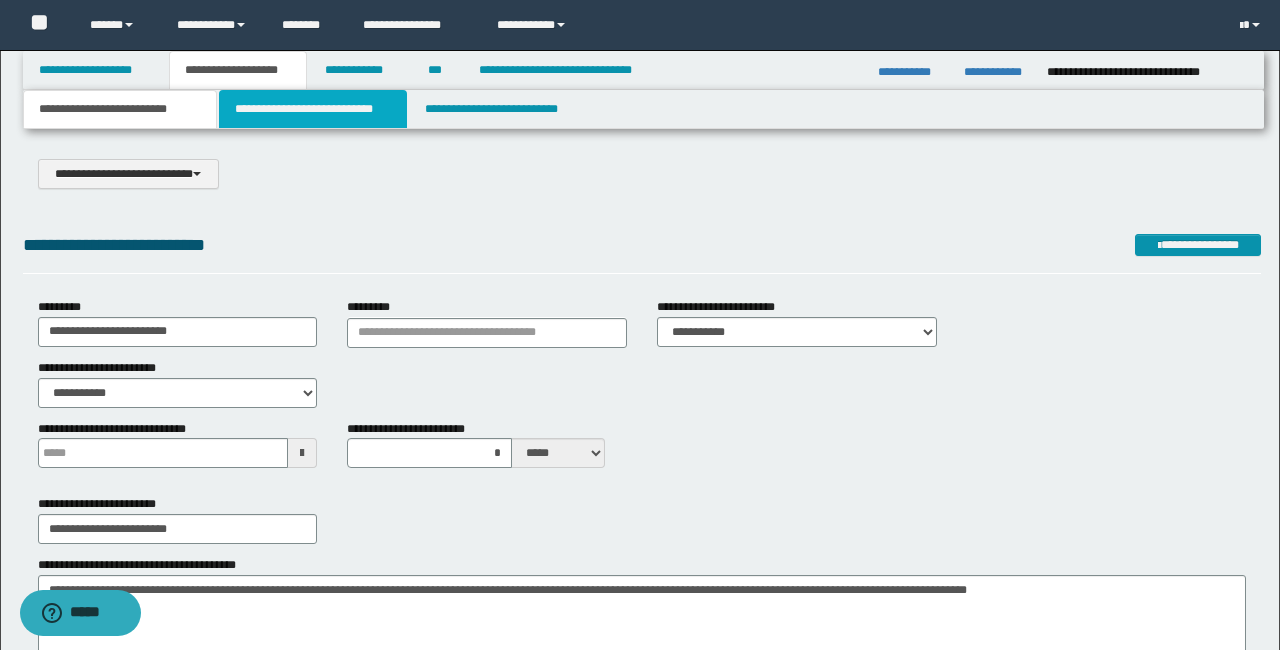drag, startPoint x: 341, startPoint y: 109, endPoint x: 386, endPoint y: 167, distance: 73.409805 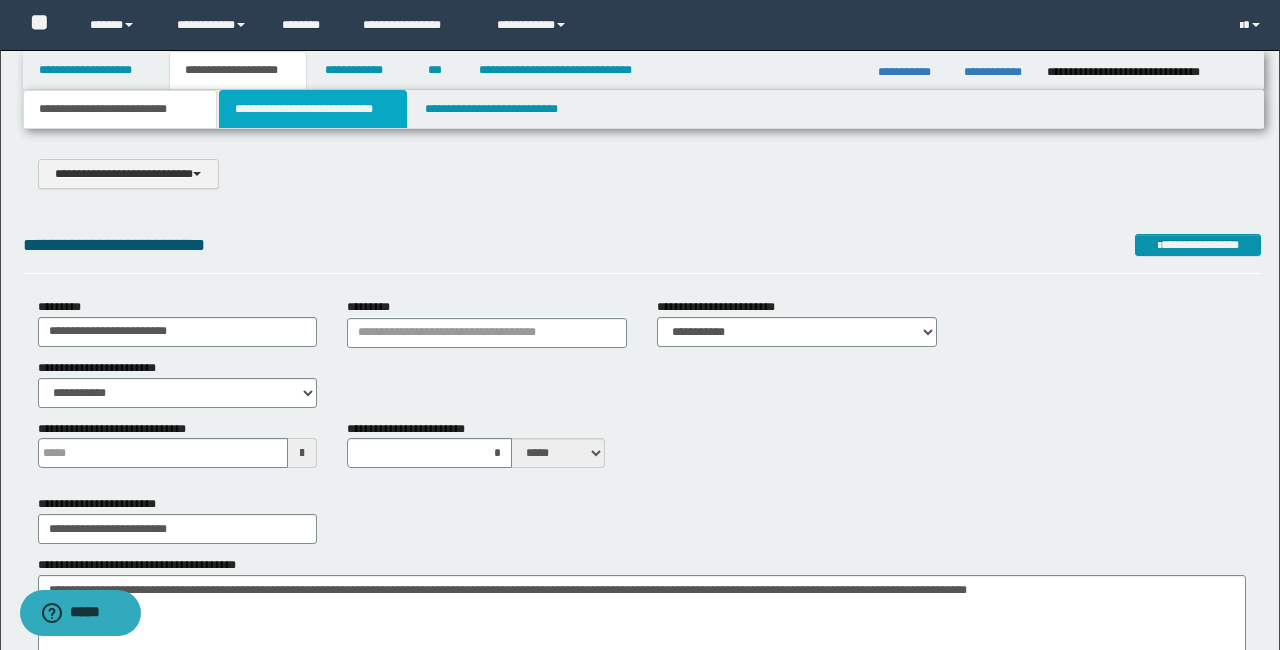 click on "**********" at bounding box center (312, 109) 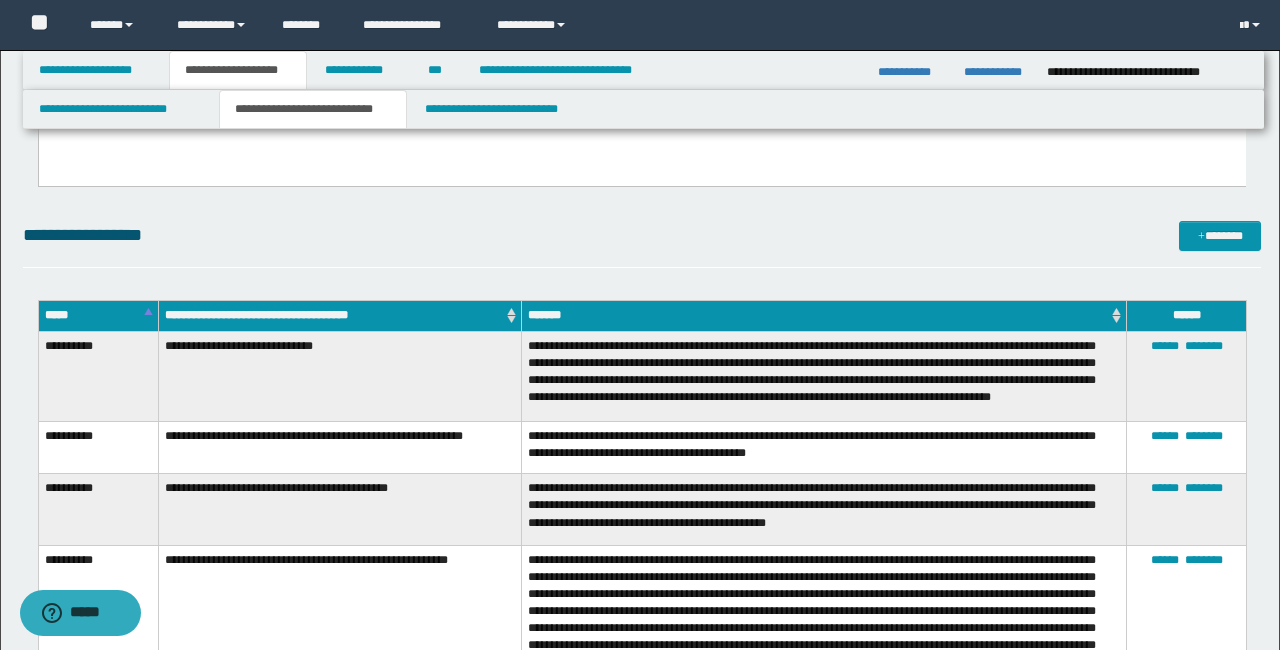 scroll, scrollTop: 2716, scrollLeft: 0, axis: vertical 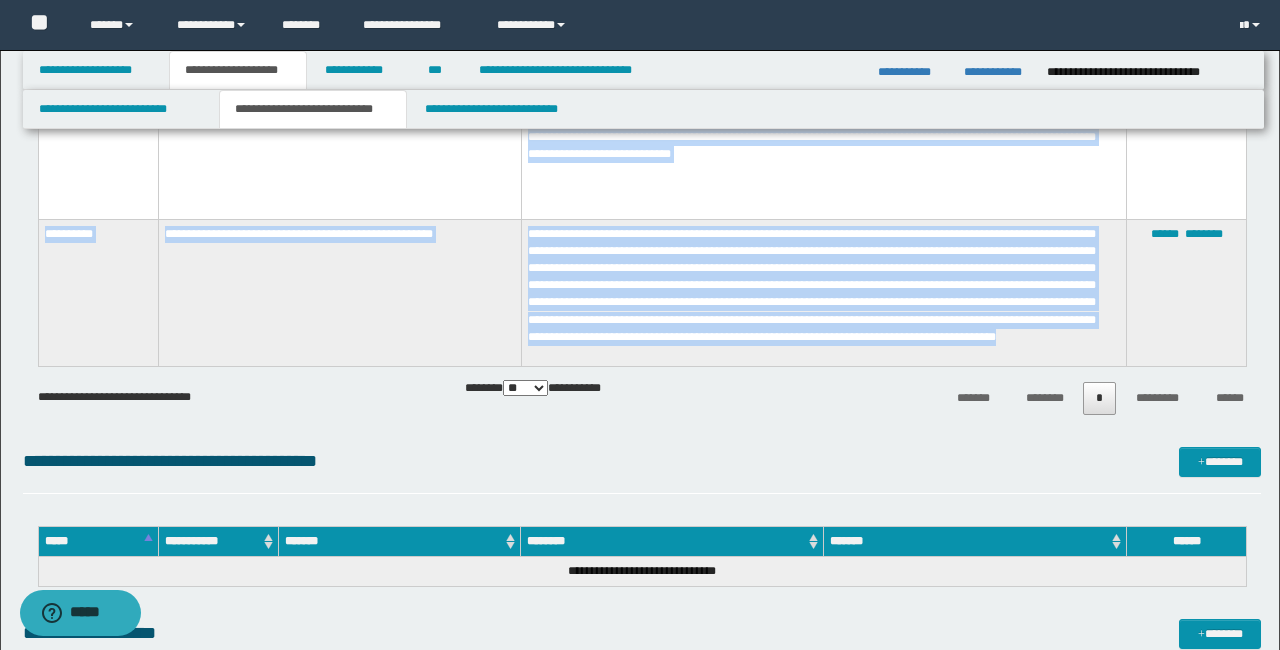 drag, startPoint x: 60, startPoint y: 343, endPoint x: 872, endPoint y: 312, distance: 812.59155 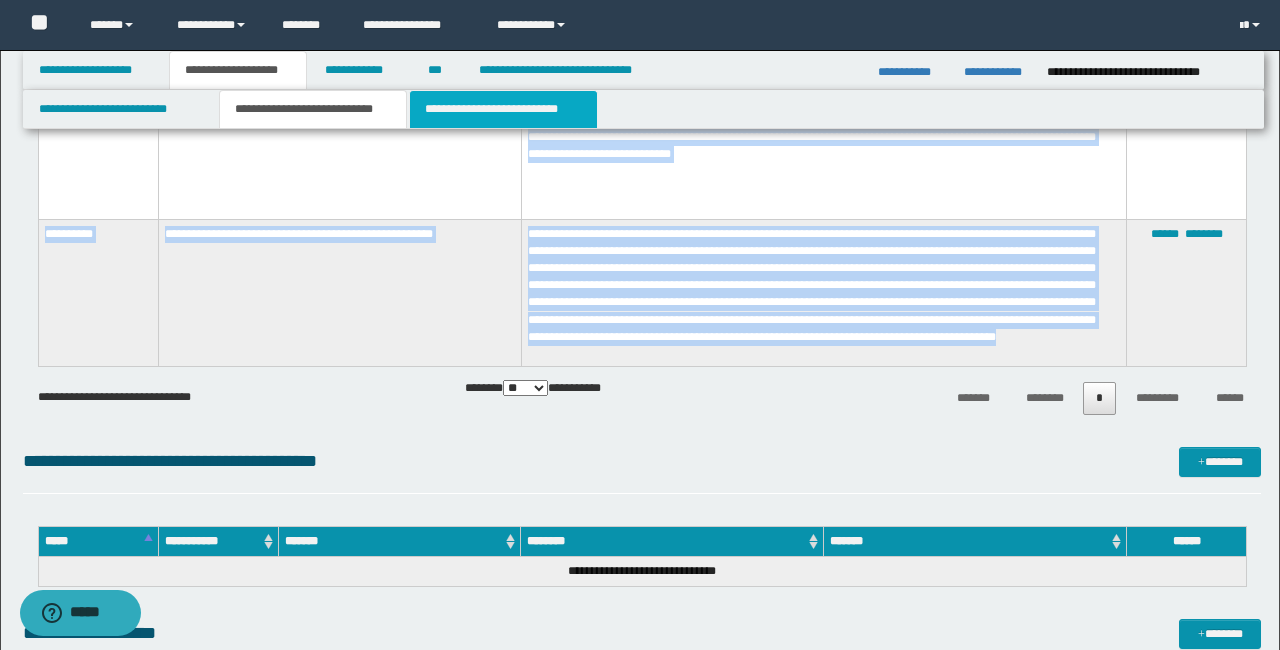 click on "**********" at bounding box center (503, 109) 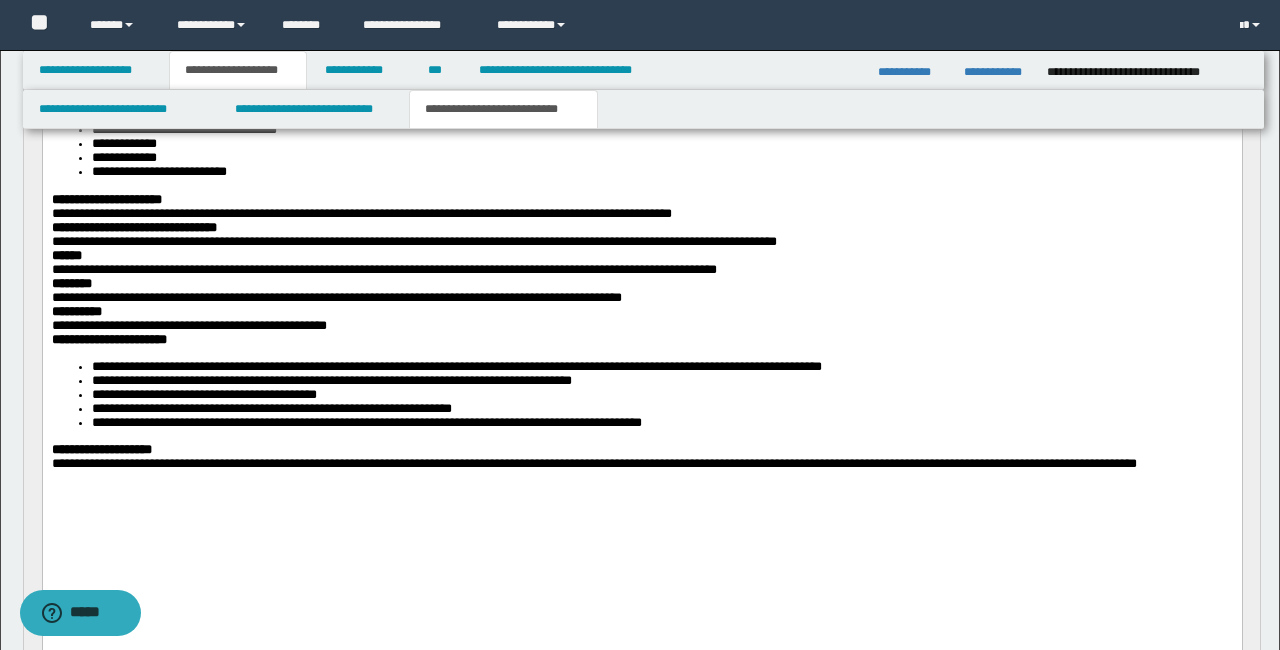 scroll, scrollTop: 660, scrollLeft: 0, axis: vertical 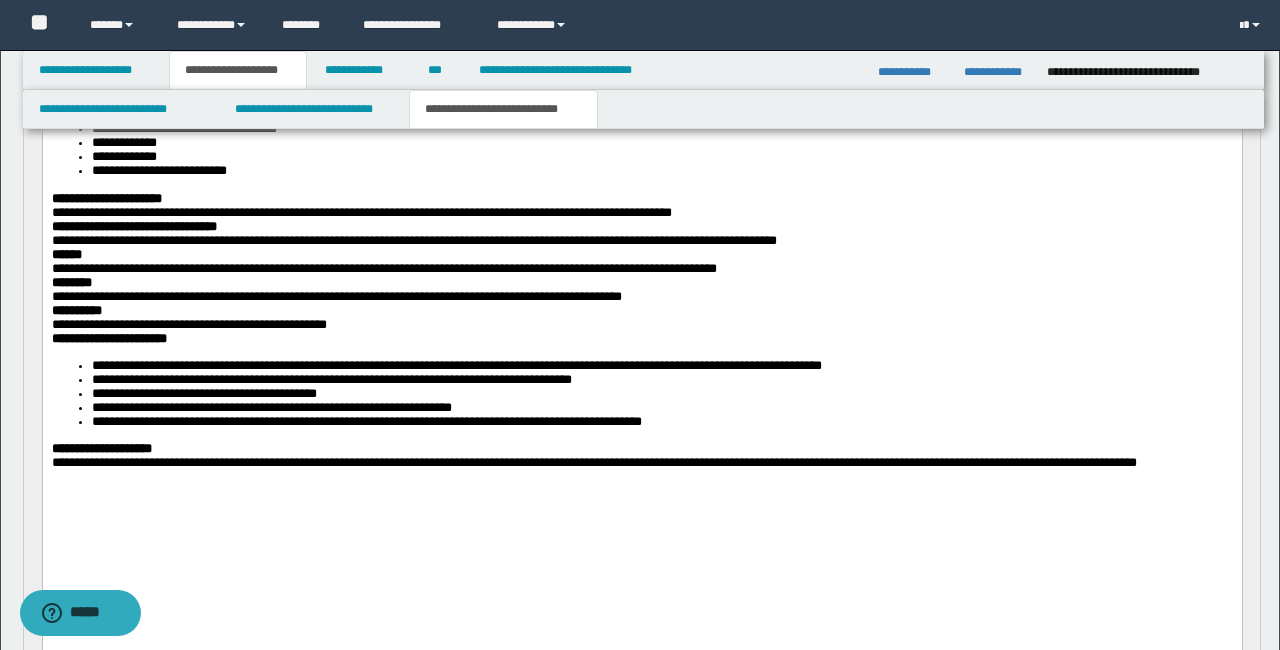 click on "**********" at bounding box center (158, 171) 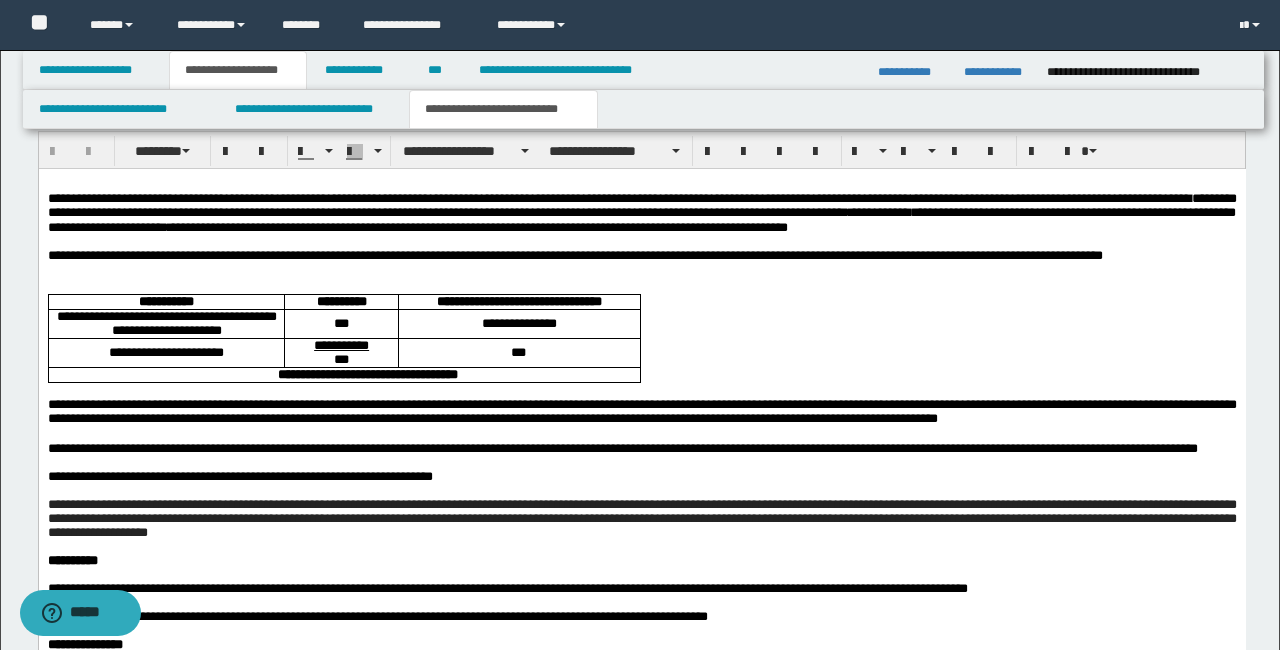 scroll, scrollTop: 1964, scrollLeft: 0, axis: vertical 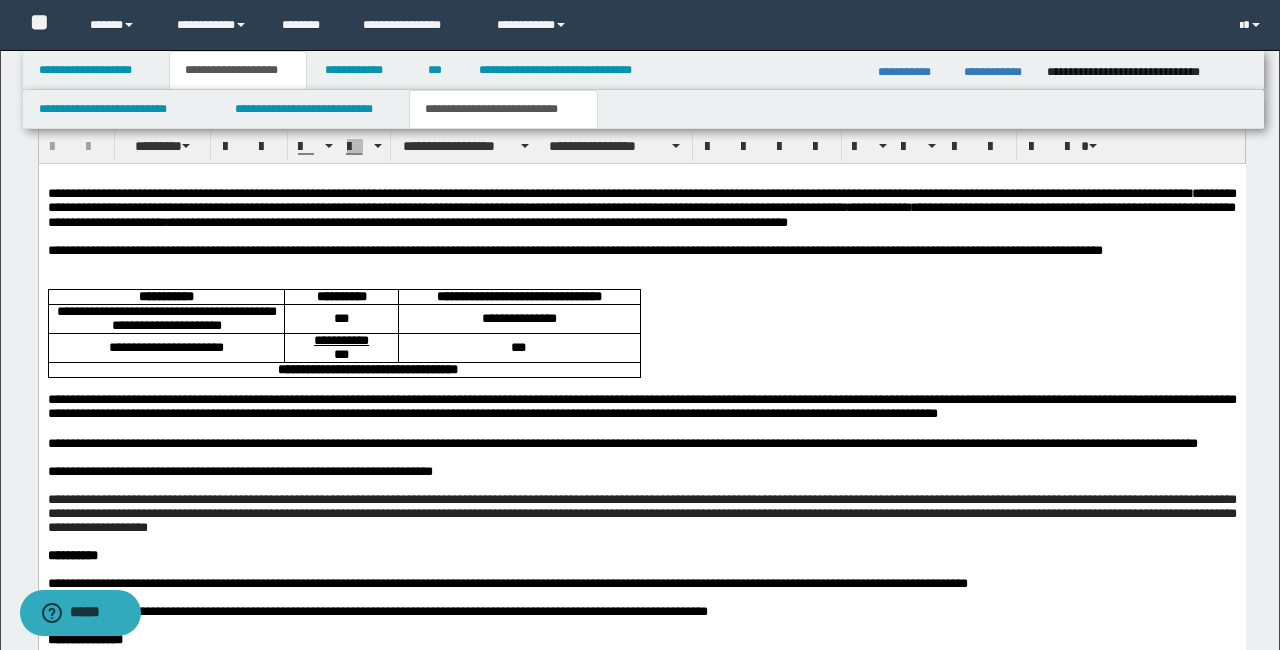 click on "**********" at bounding box center [641, 251] 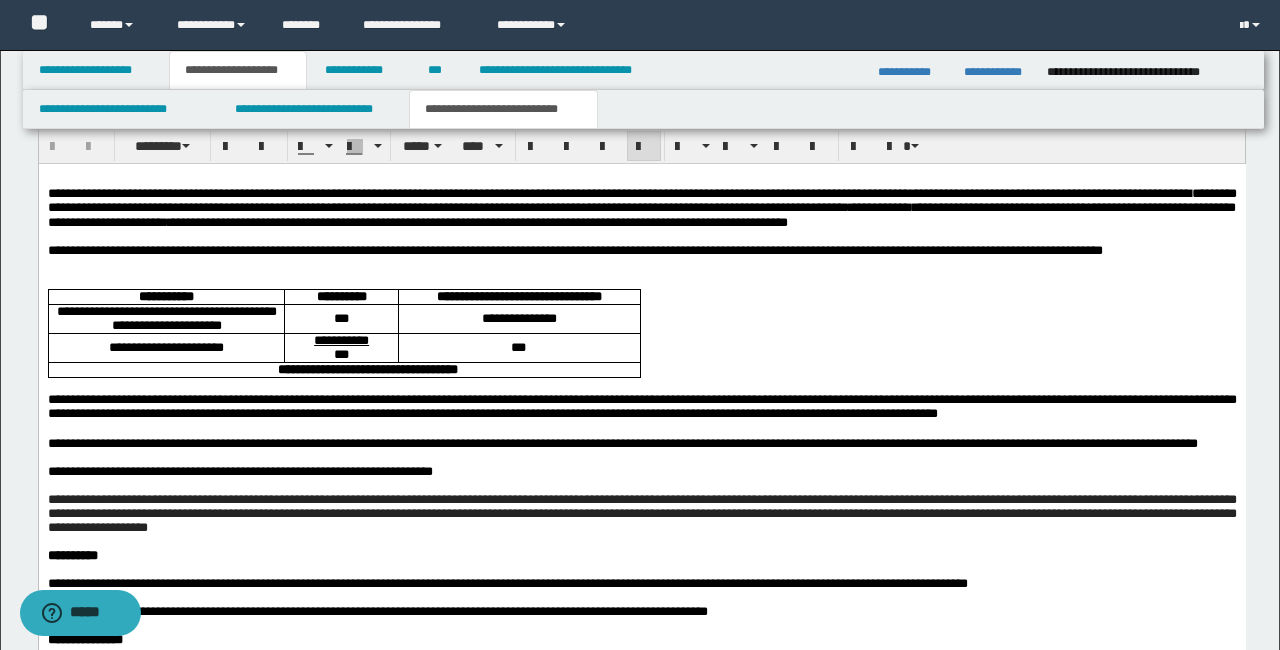 type 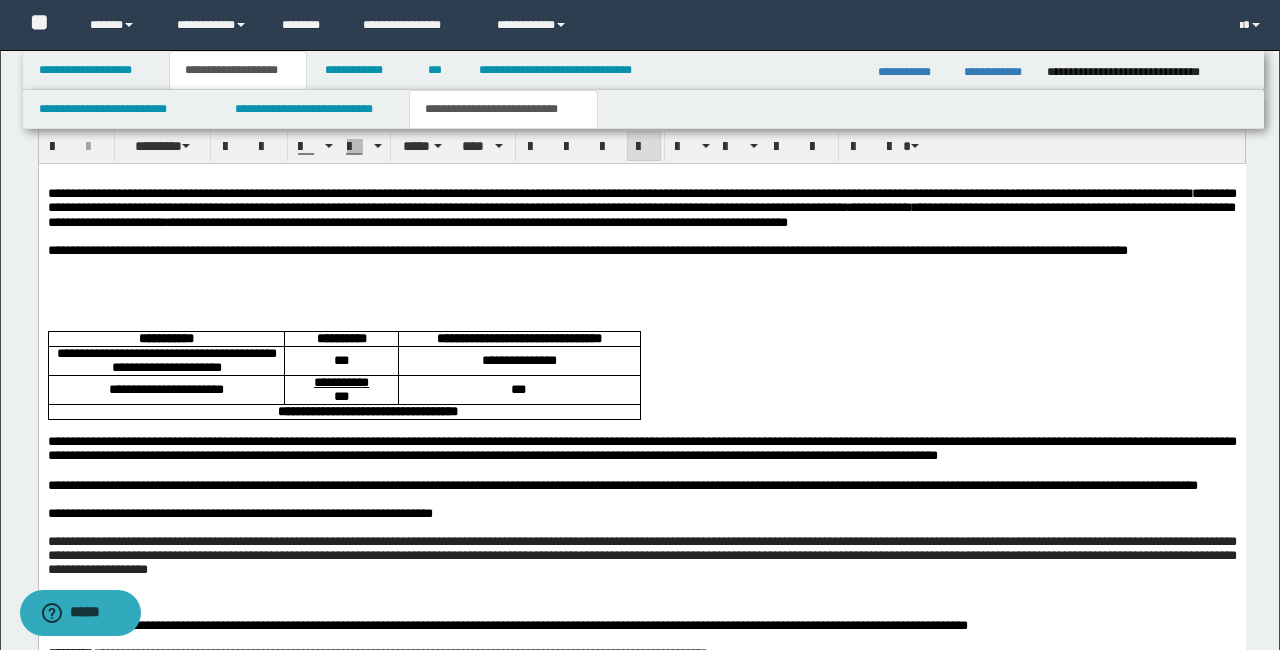 click at bounding box center (641, 279) 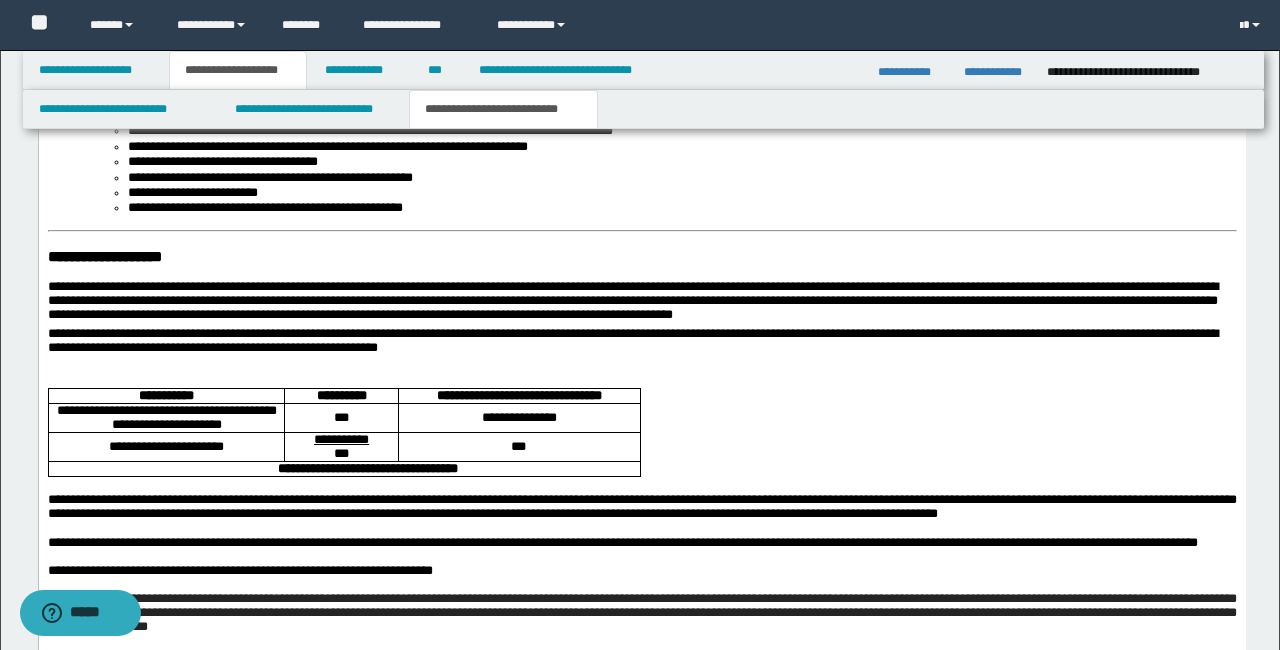 scroll, scrollTop: 2902, scrollLeft: 0, axis: vertical 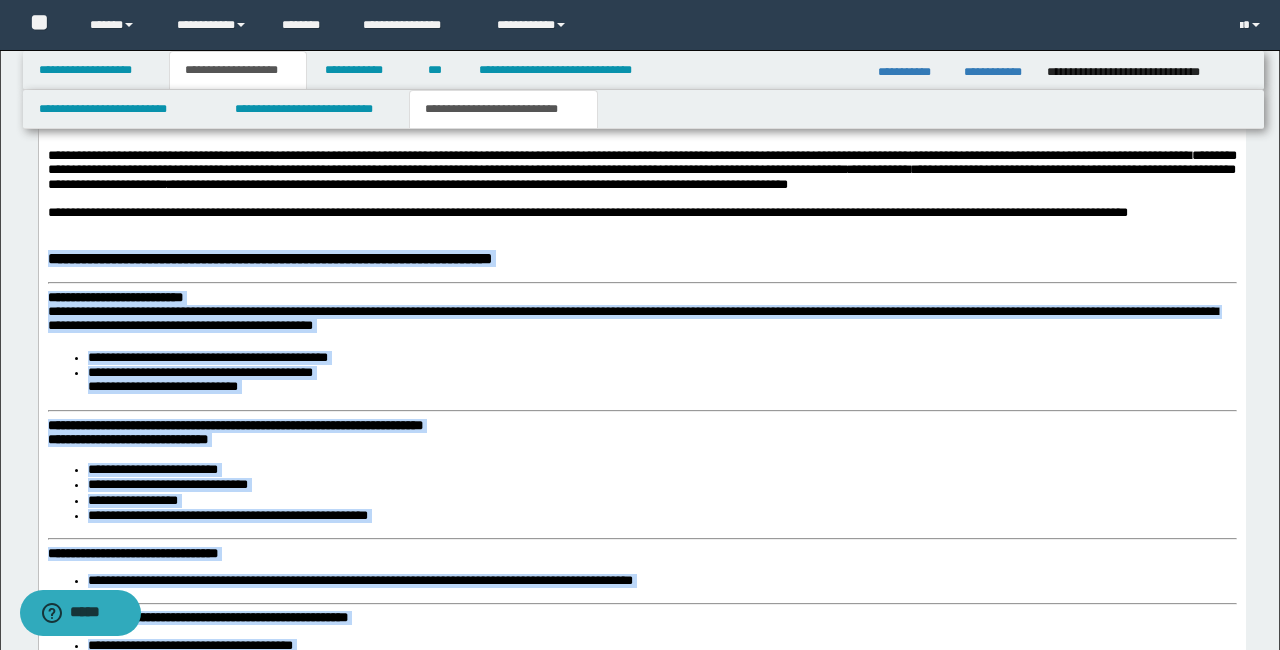 drag, startPoint x: 503, startPoint y: 1302, endPoint x: 47, endPoint y: 302, distance: 1099.0614 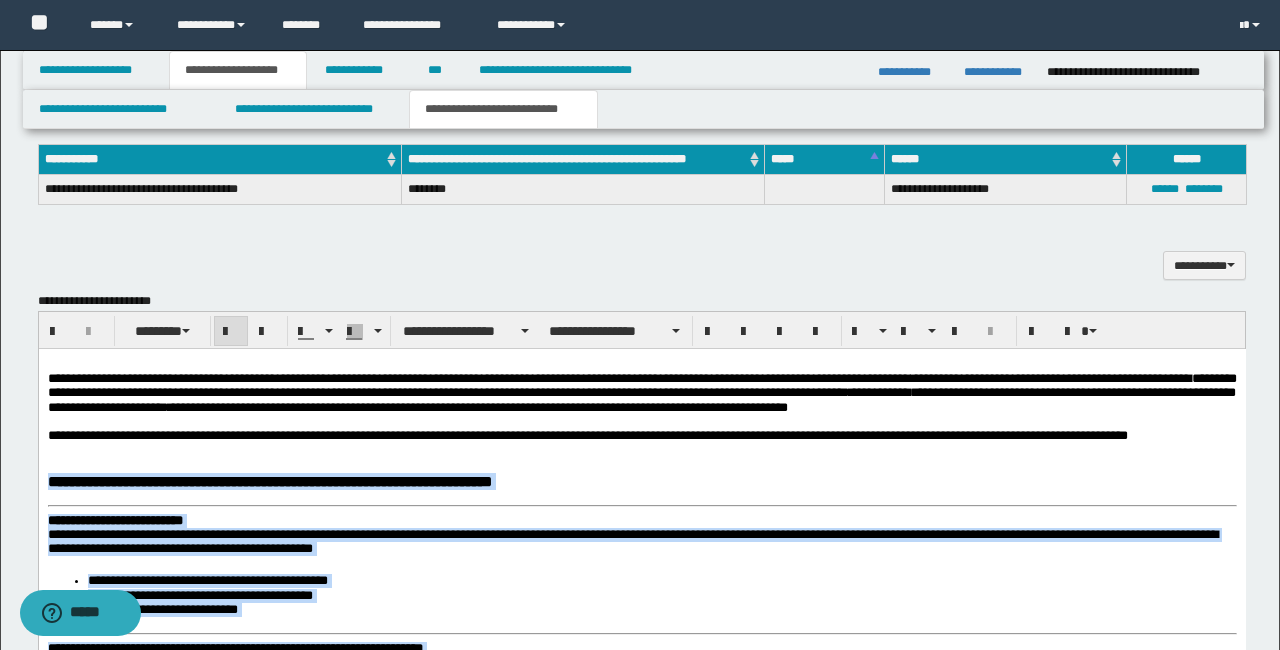 scroll, scrollTop: 1770, scrollLeft: 0, axis: vertical 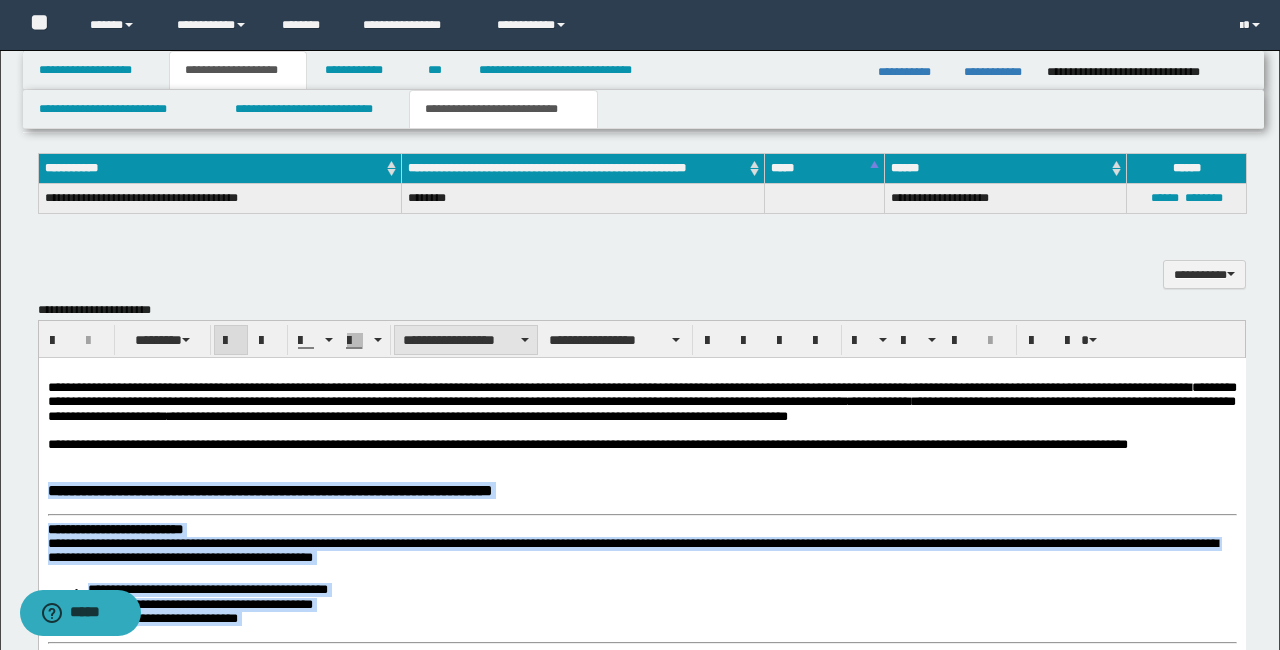 click on "**********" at bounding box center [466, 340] 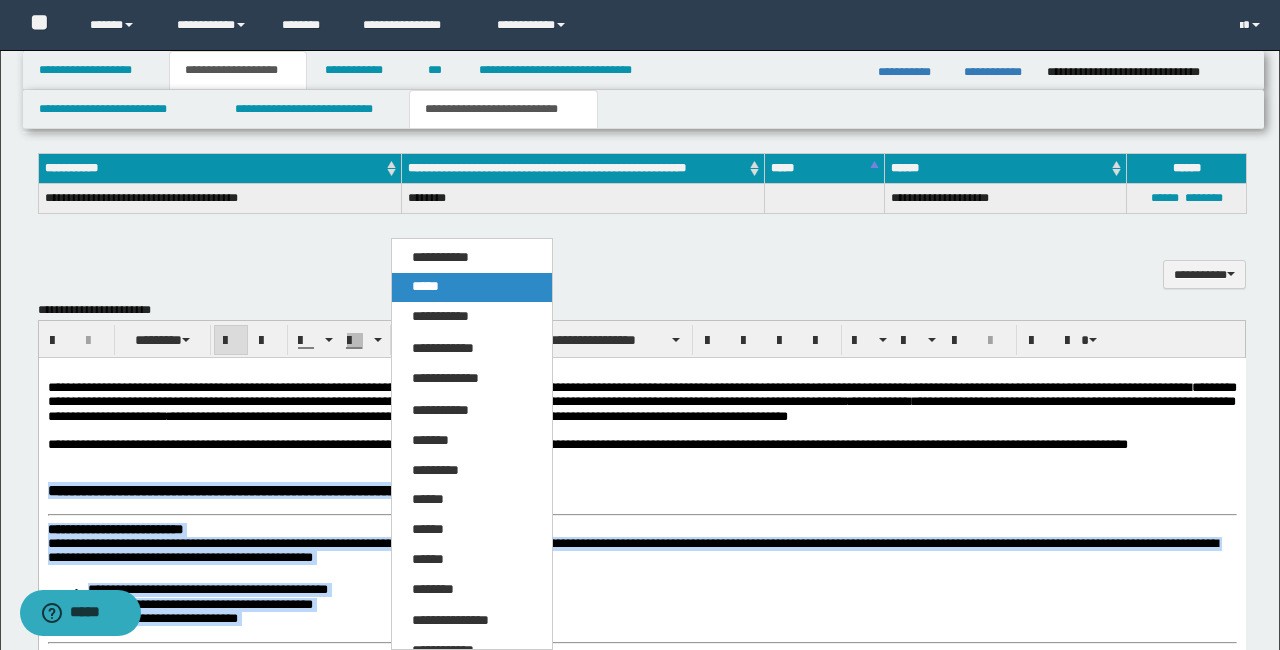 click on "*****" at bounding box center (425, 286) 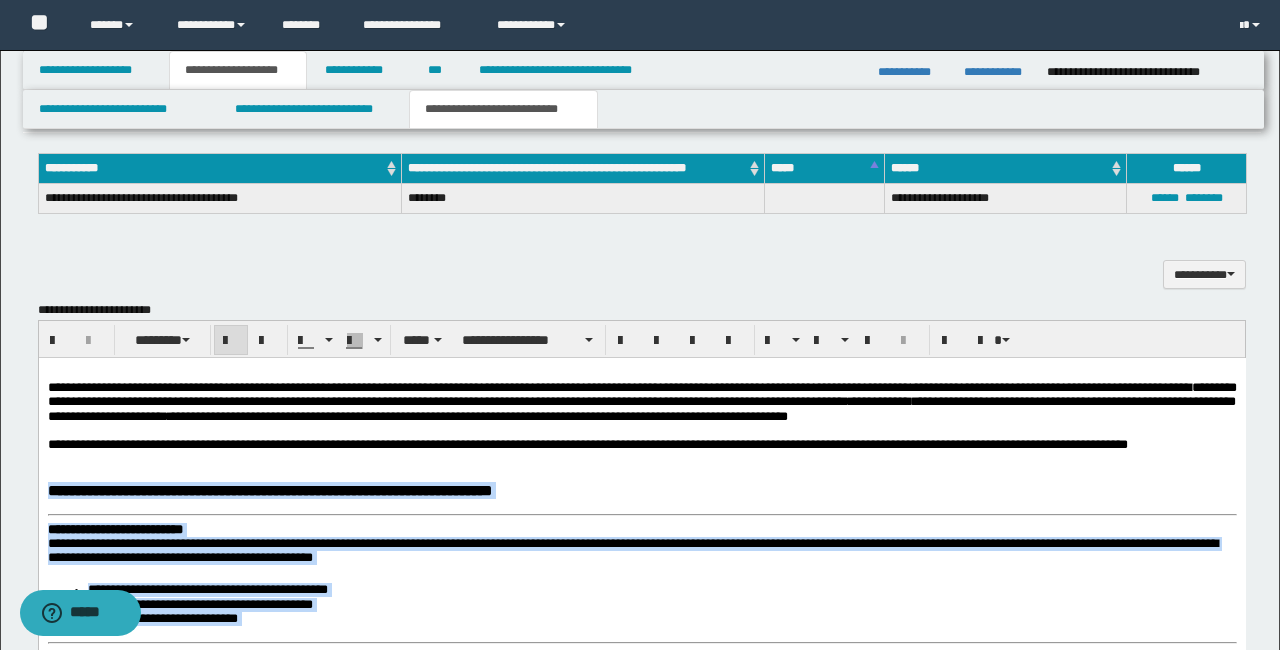 click at bounding box center [231, 341] 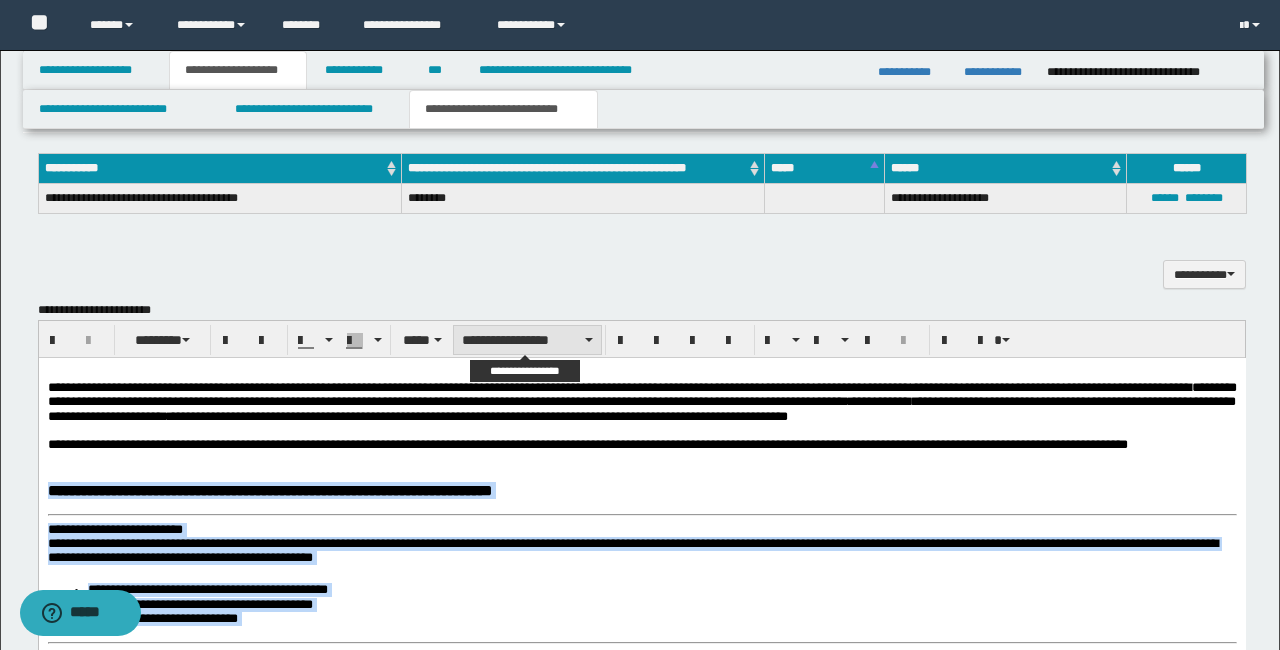 click on "**********" at bounding box center (527, 340) 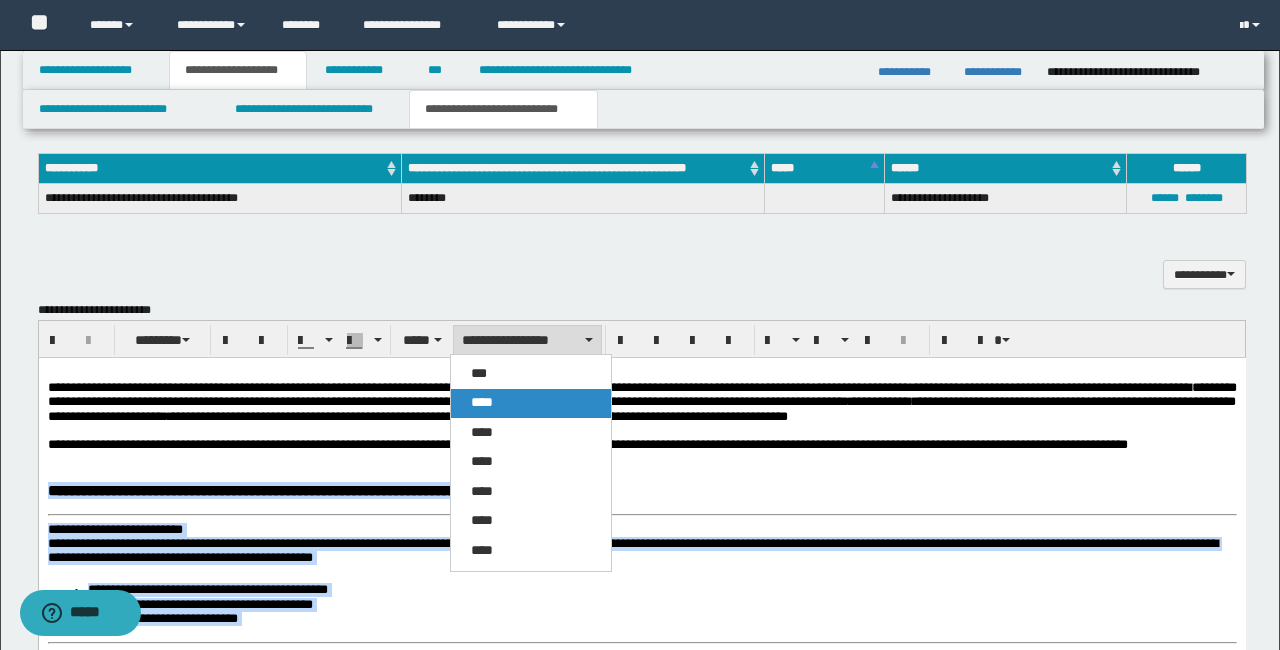 drag, startPoint x: 491, startPoint y: 396, endPoint x: 453, endPoint y: 40, distance: 358.02234 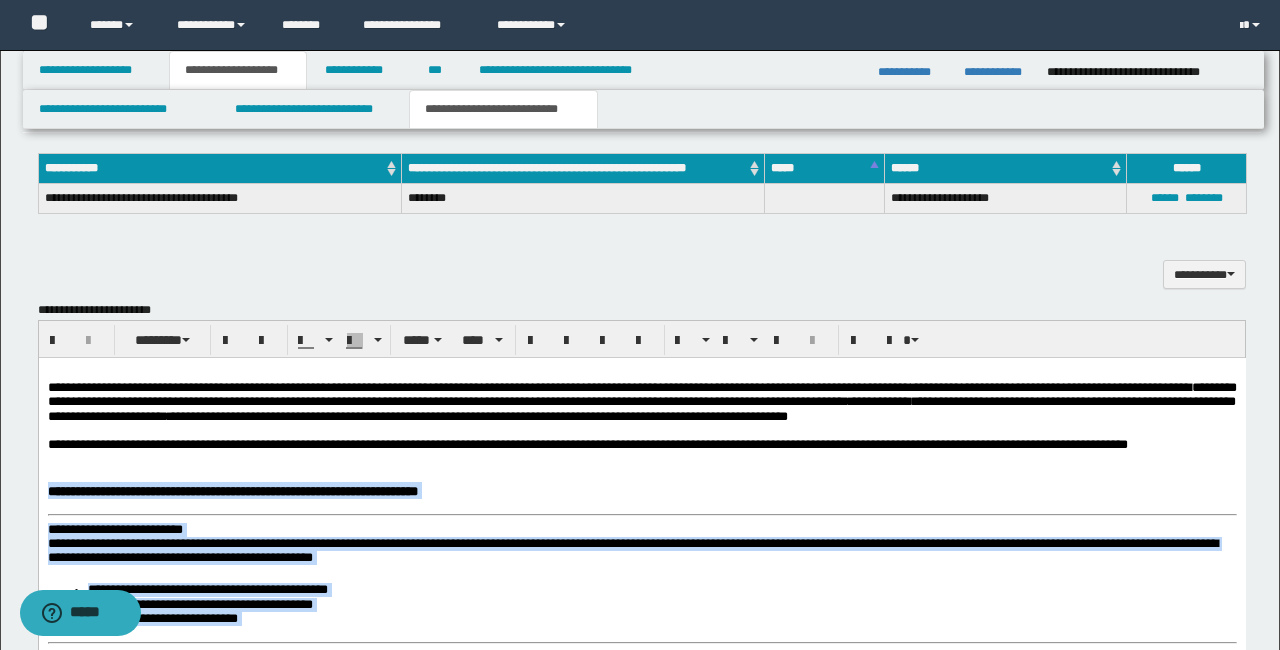 click on "**********" at bounding box center (641, 1254) 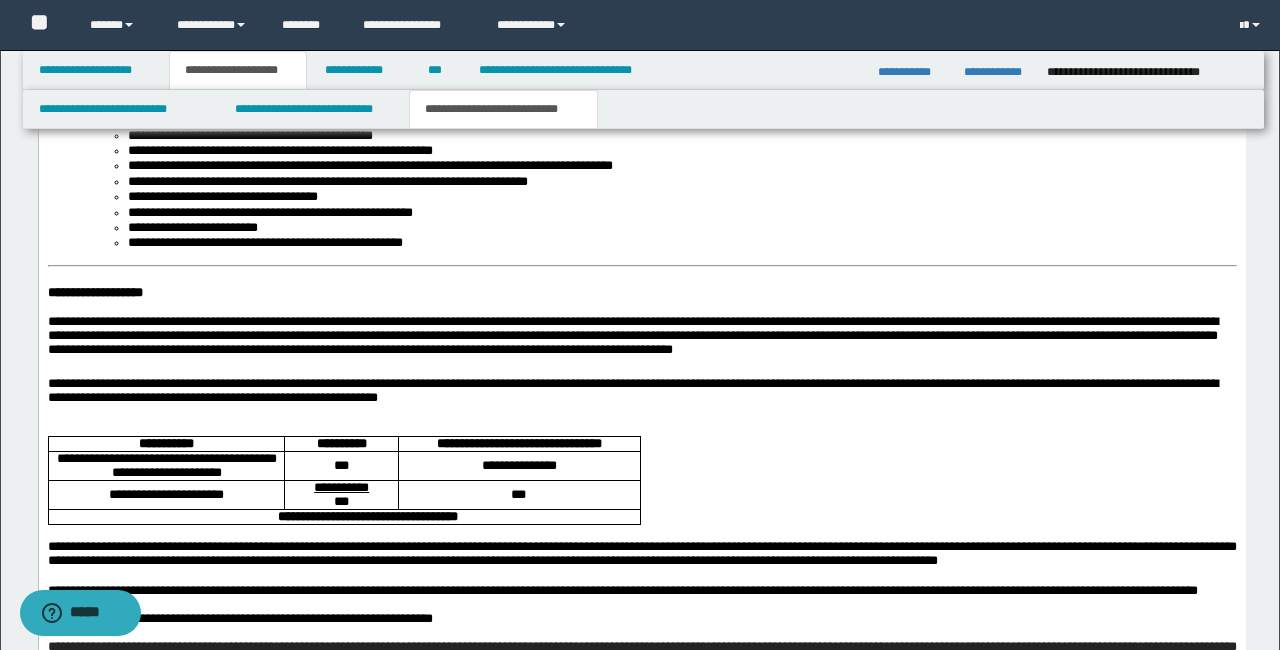 scroll, scrollTop: 2874, scrollLeft: 0, axis: vertical 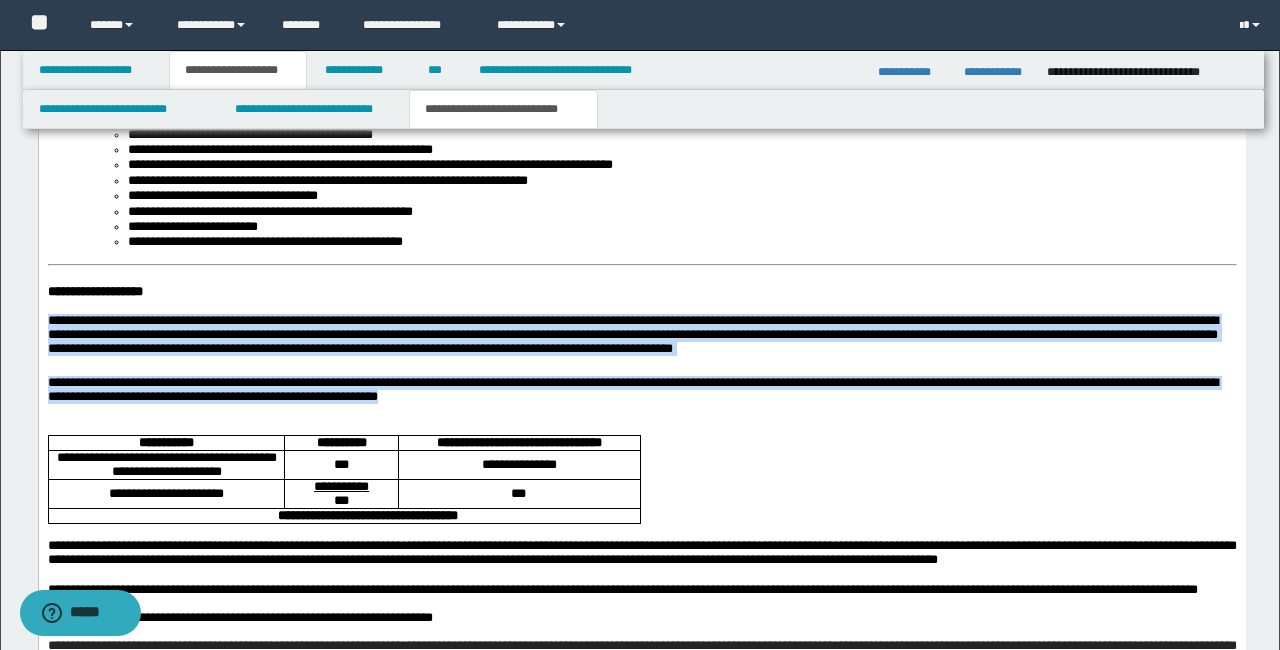 drag, startPoint x: 731, startPoint y: 447, endPoint x: 95, endPoint y: 370, distance: 640.6442 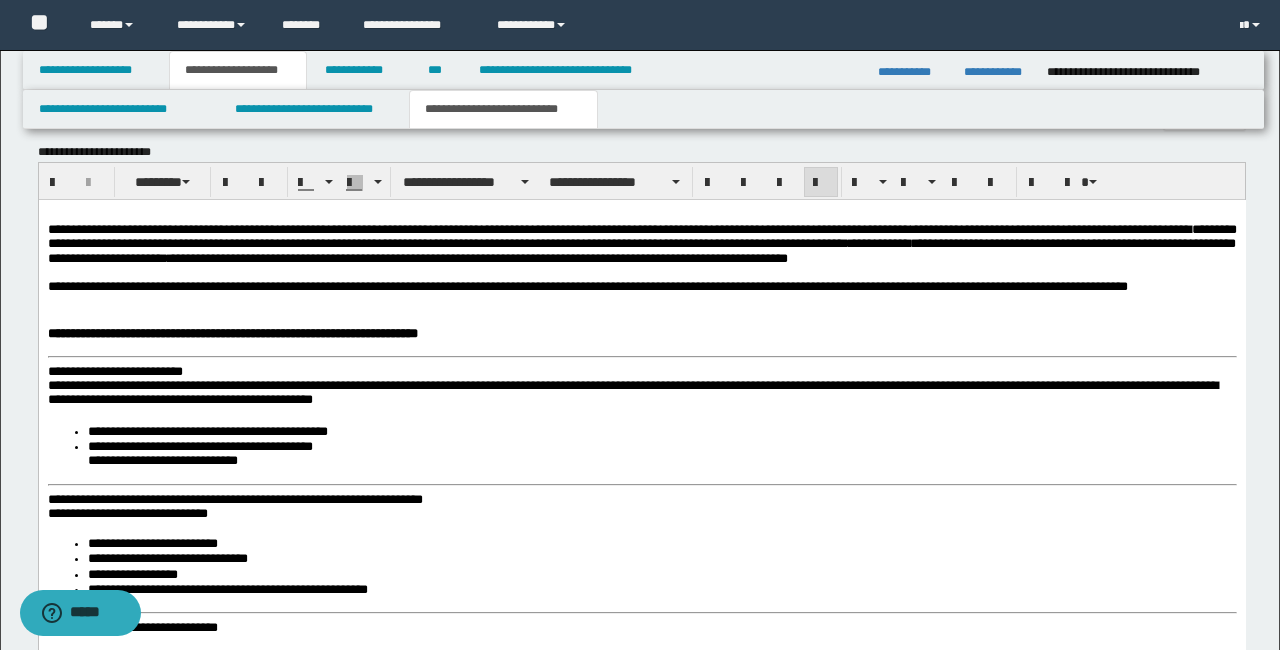 scroll, scrollTop: 1926, scrollLeft: 0, axis: vertical 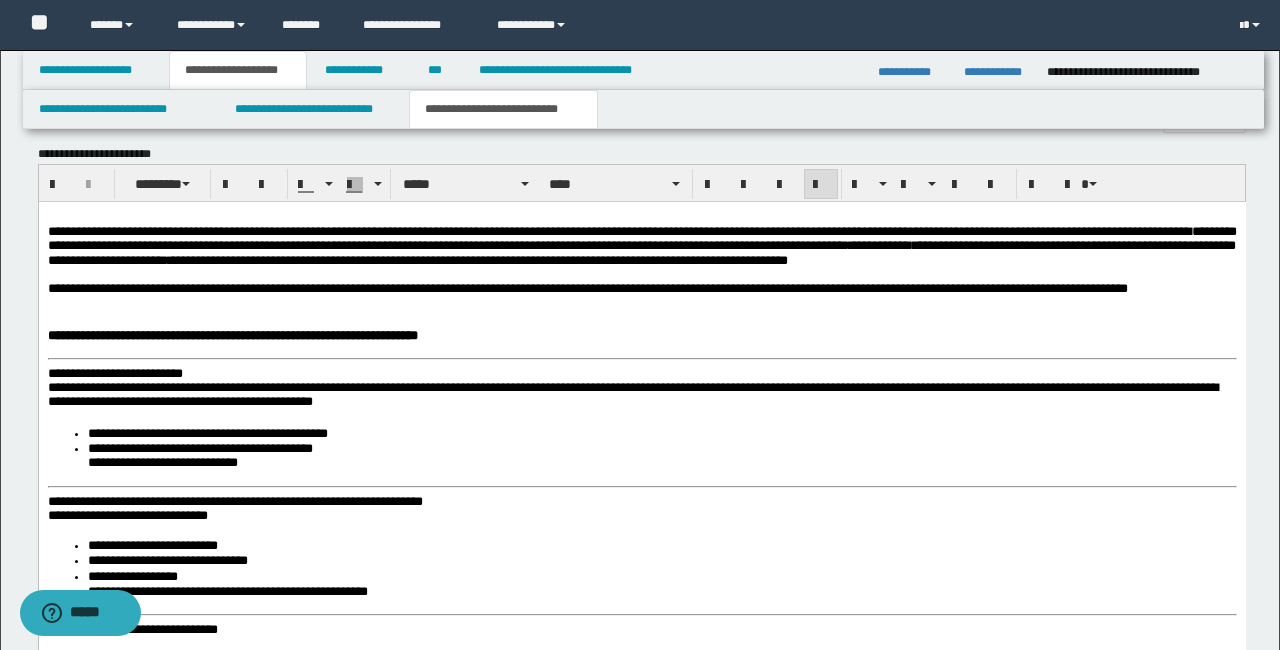 click on "**********" at bounding box center (641, 289) 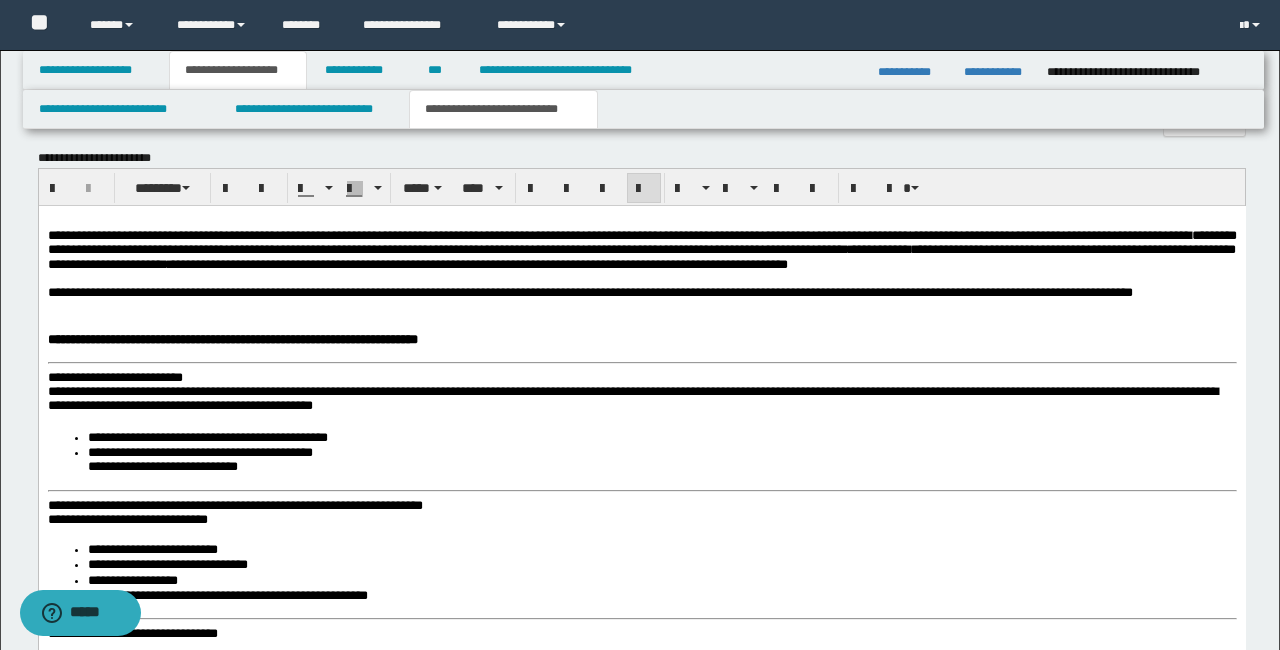 scroll, scrollTop: 1921, scrollLeft: 0, axis: vertical 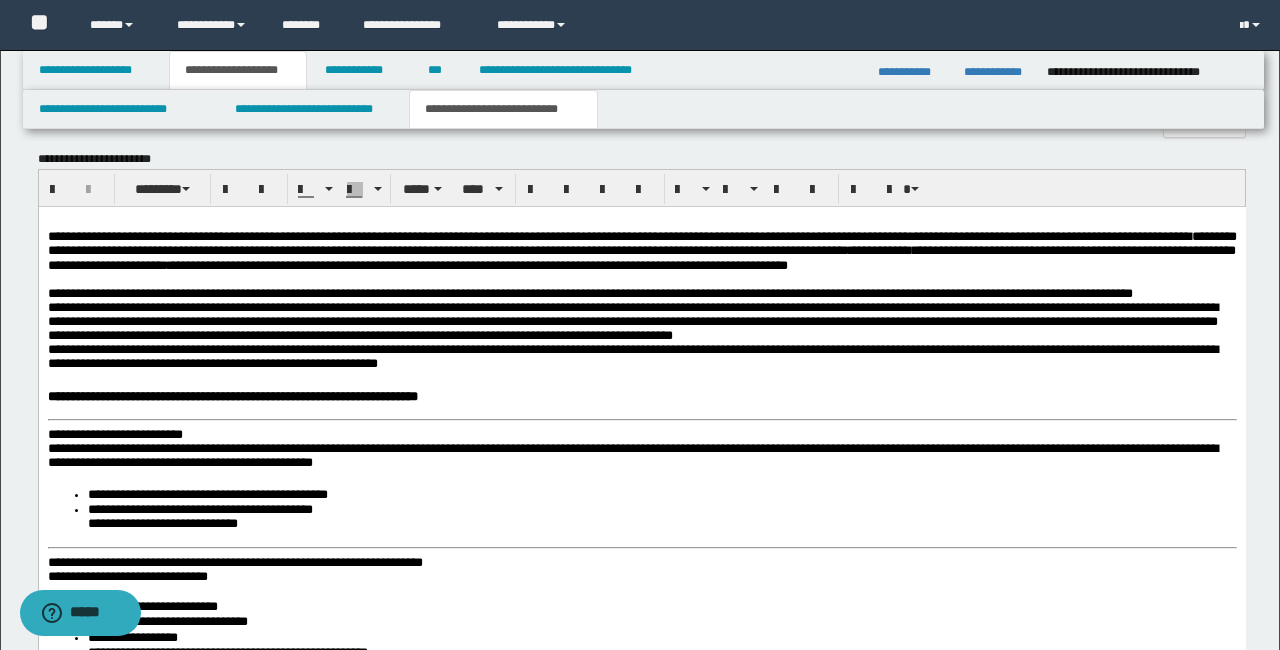 click on "**********" at bounding box center [632, 321] 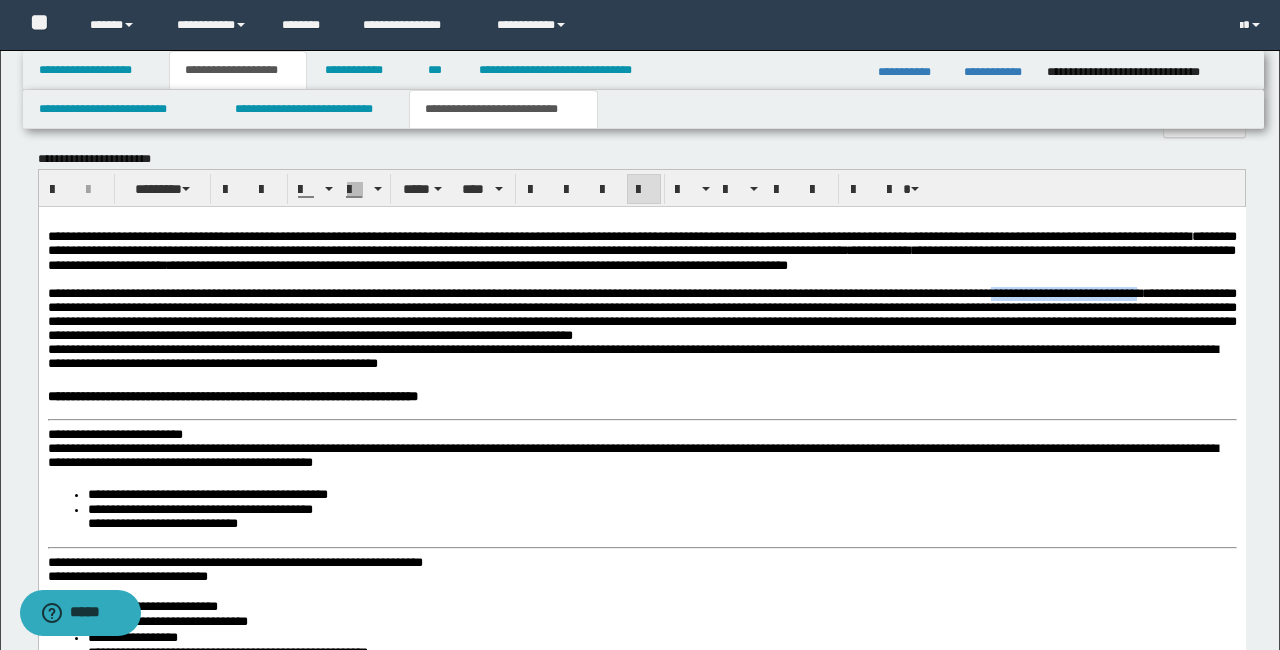 drag, startPoint x: 1194, startPoint y: 313, endPoint x: 226, endPoint y: 329, distance: 968.1322 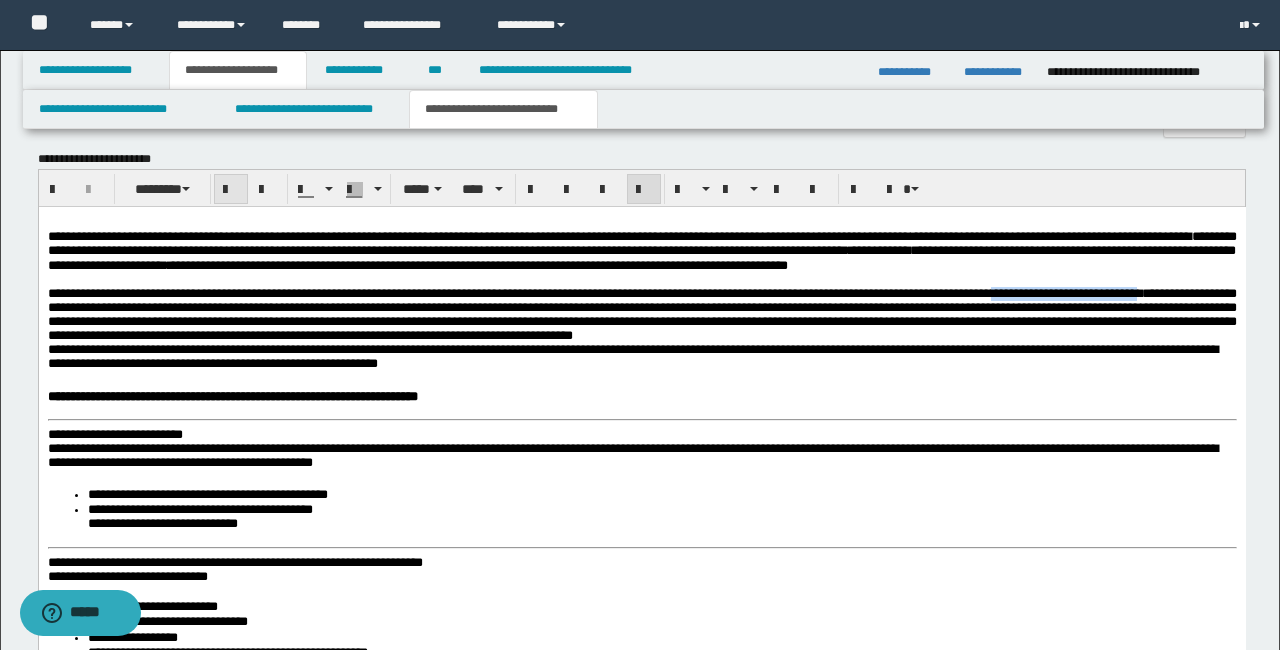 click at bounding box center [231, 190] 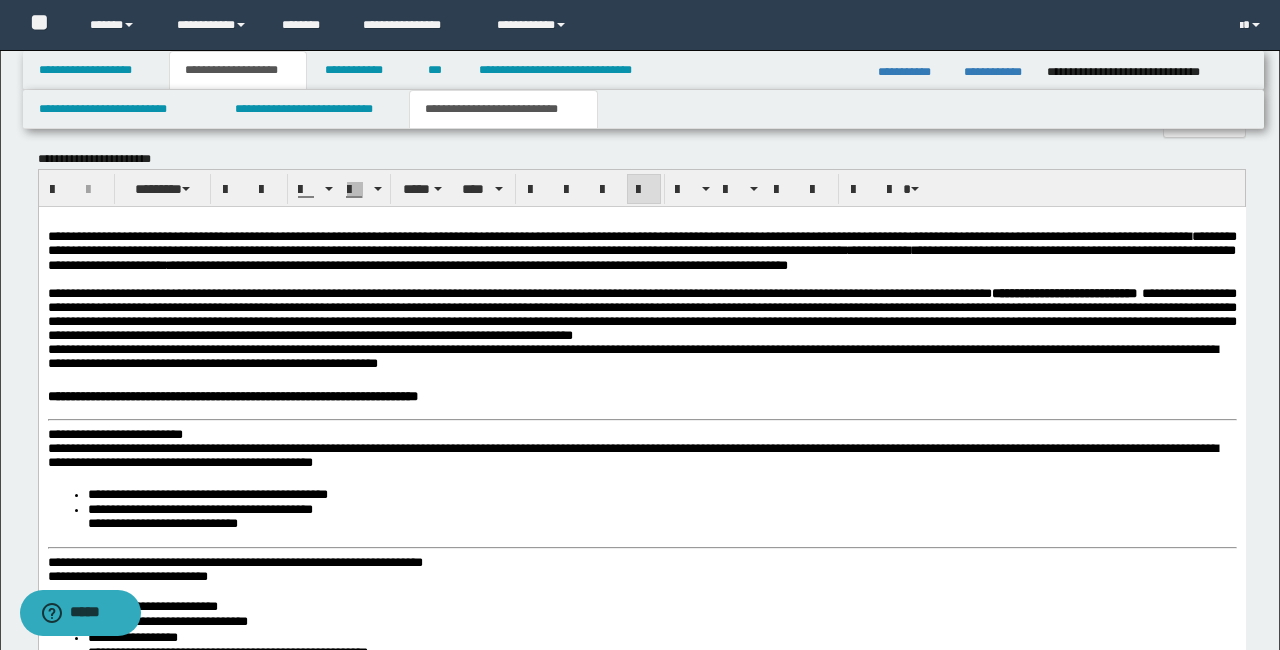 click on "**********" at bounding box center [641, 315] 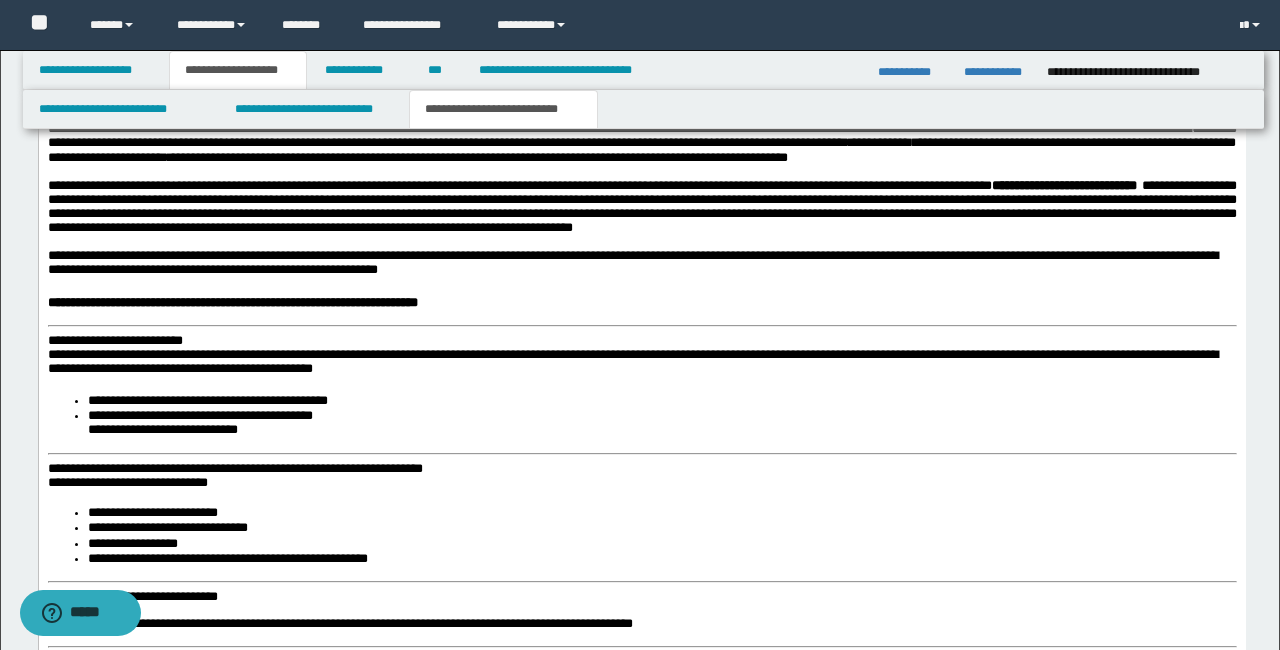 scroll, scrollTop: 2031, scrollLeft: 0, axis: vertical 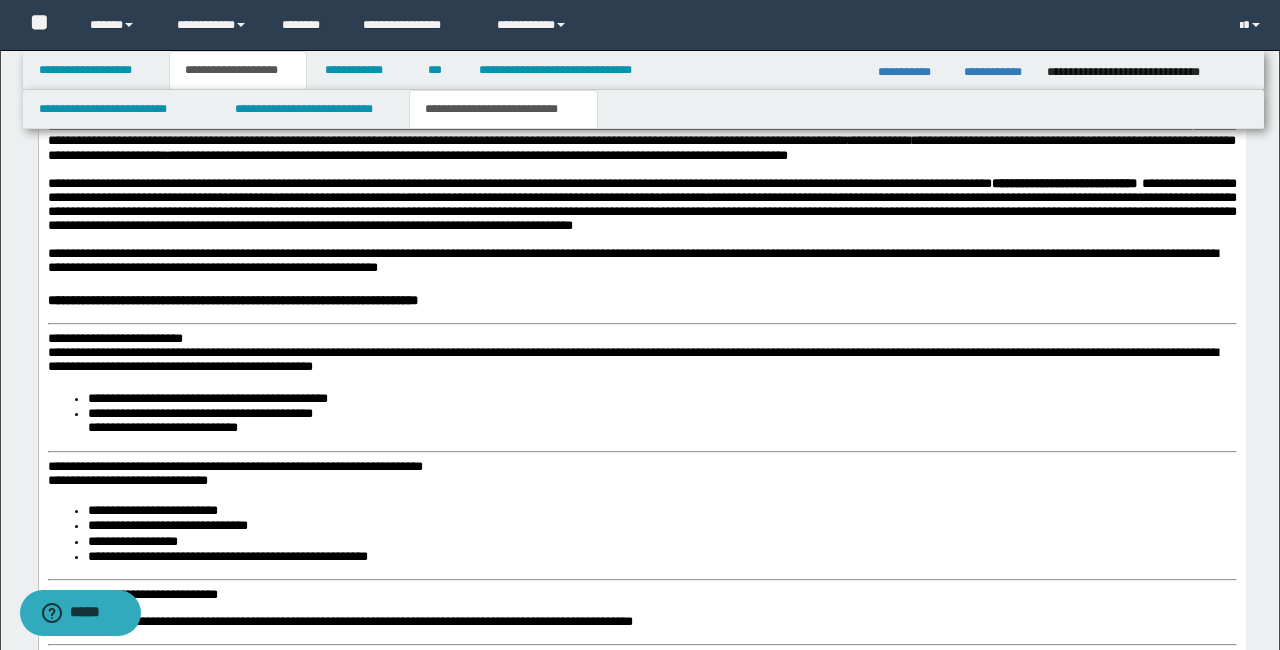 click on "**********" at bounding box center (641, 984) 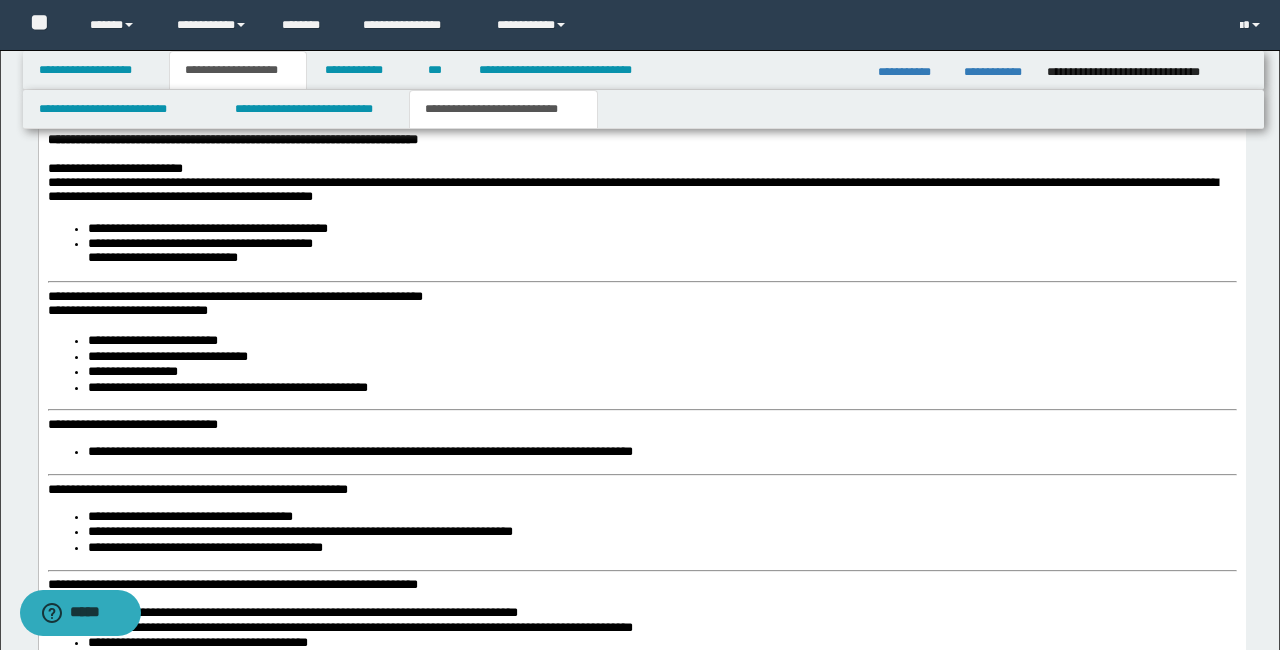scroll, scrollTop: 2198, scrollLeft: 0, axis: vertical 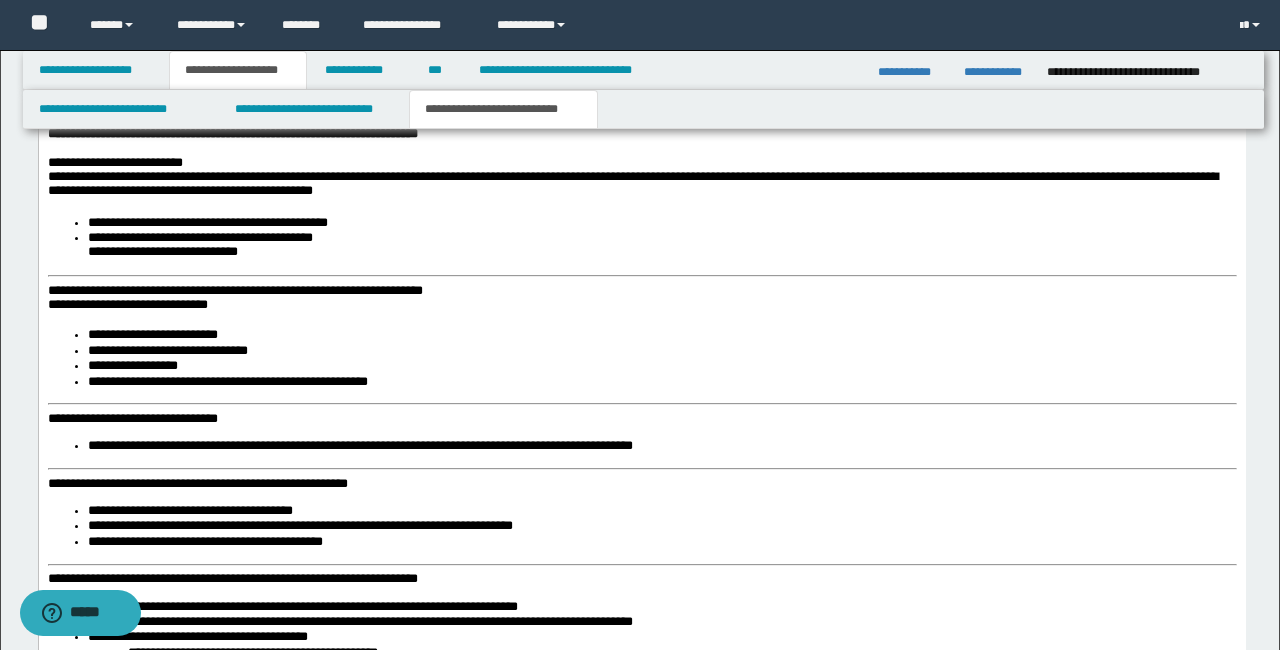 click on "**********" at bounding box center (234, 291) 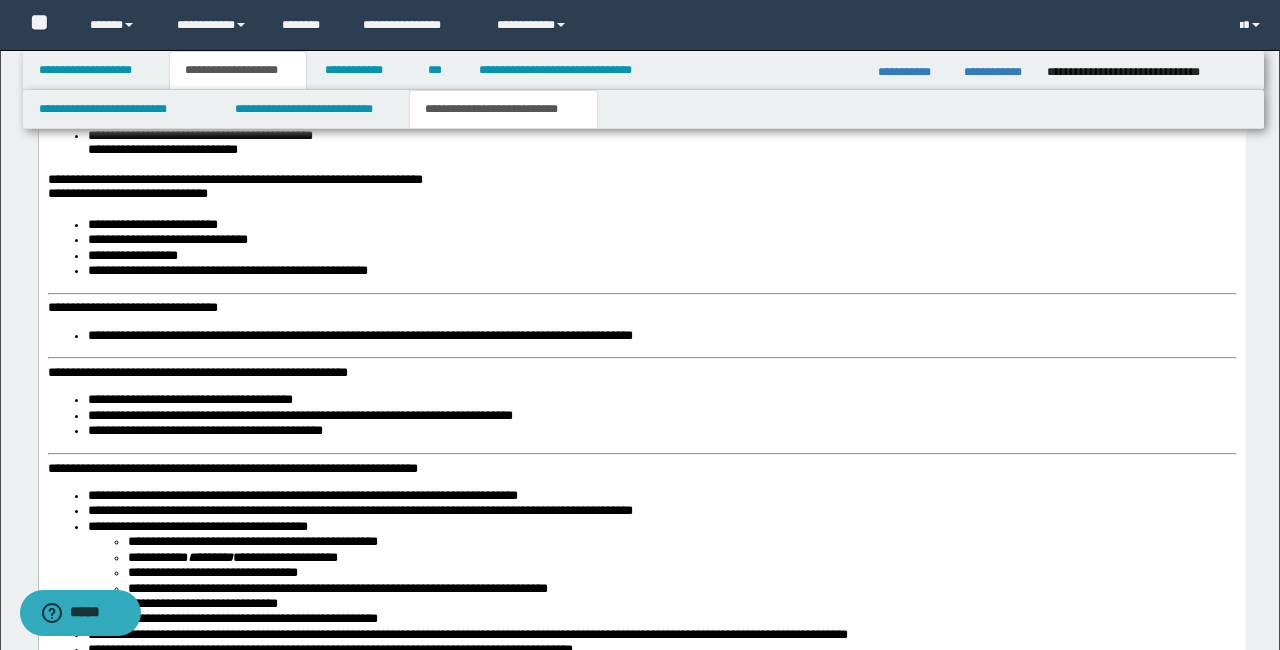scroll, scrollTop: 2307, scrollLeft: 0, axis: vertical 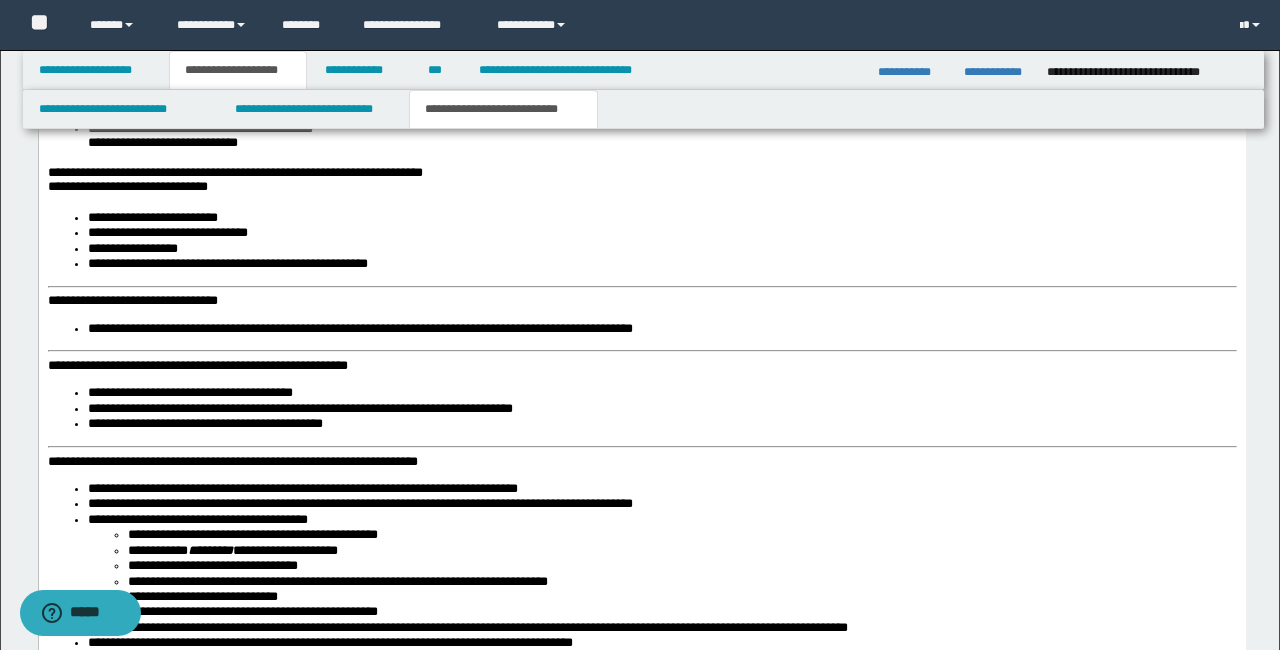 click on "**********" at bounding box center [132, 301] 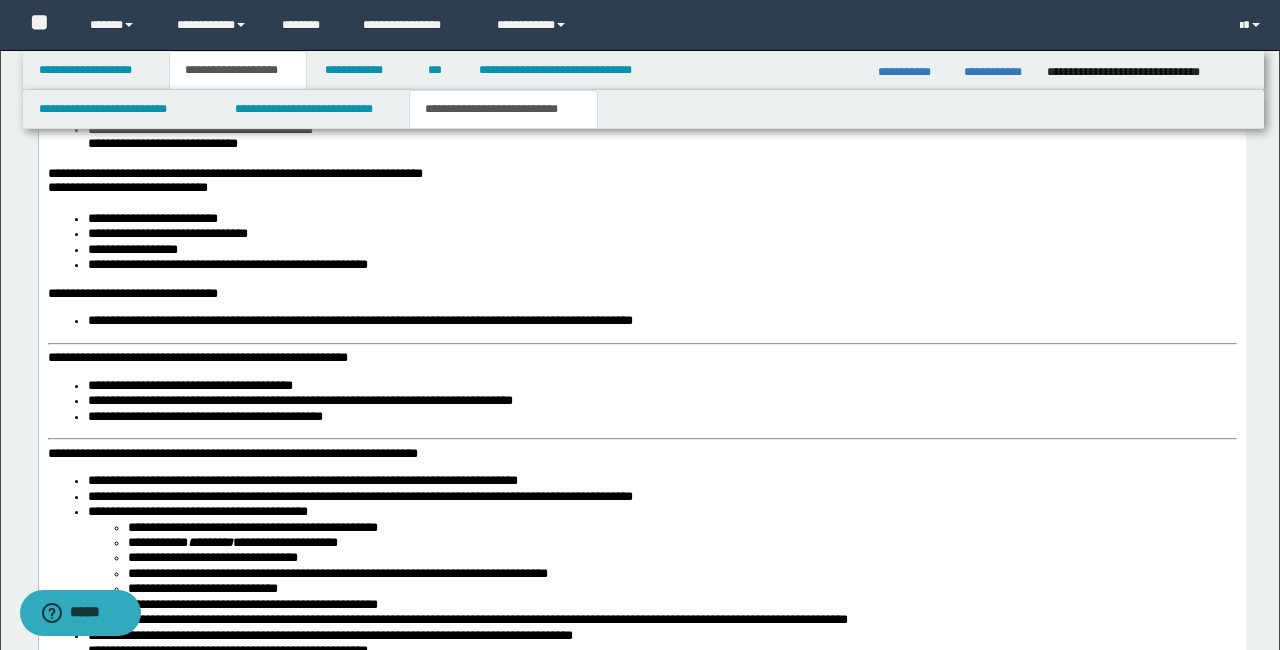 click on "**********" at bounding box center [197, 358] 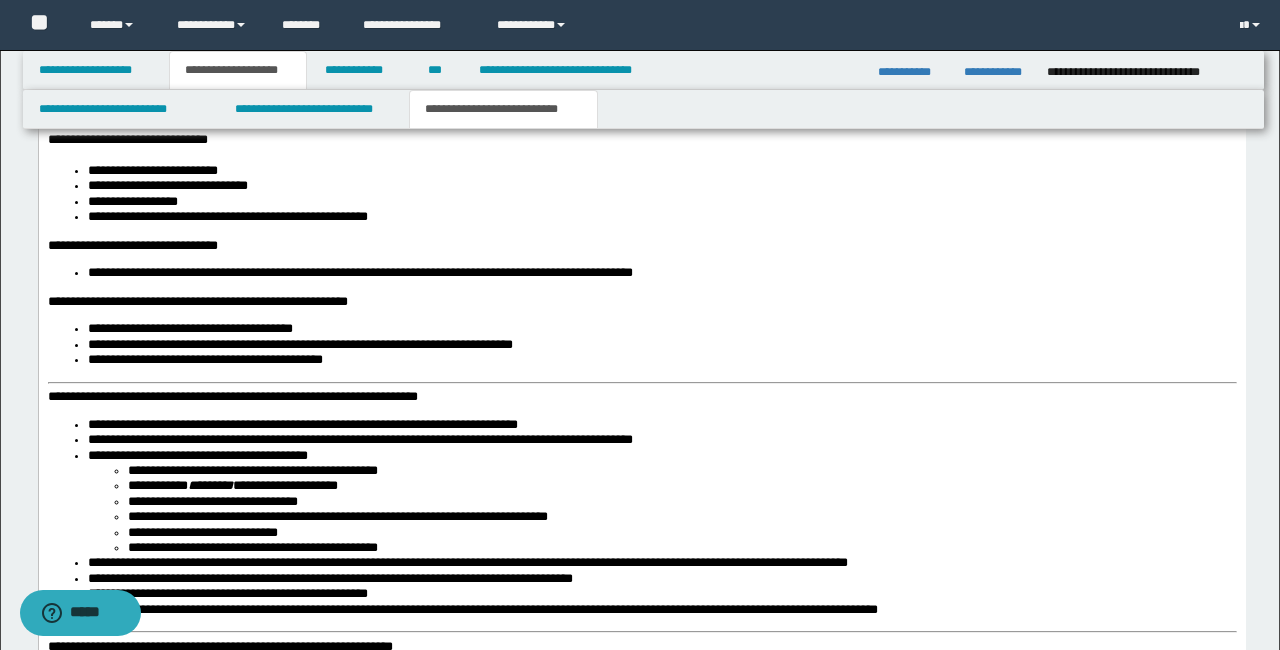 scroll, scrollTop: 2370, scrollLeft: 0, axis: vertical 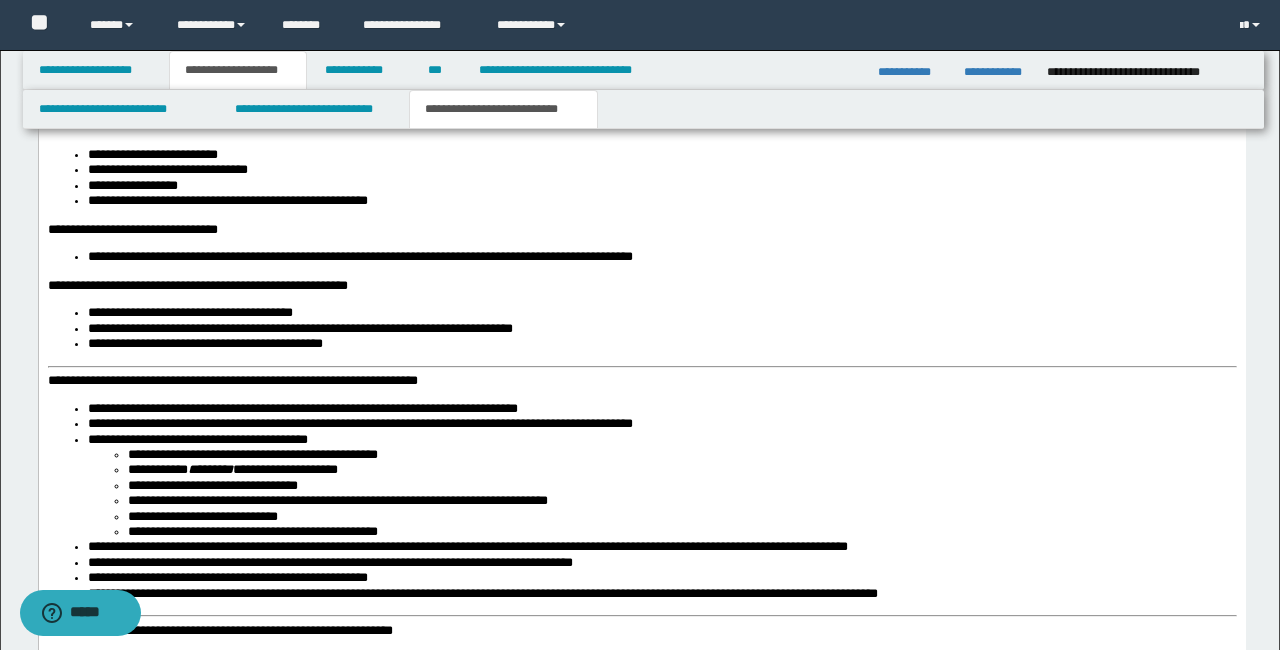 click on "**********" at bounding box center (641, 628) 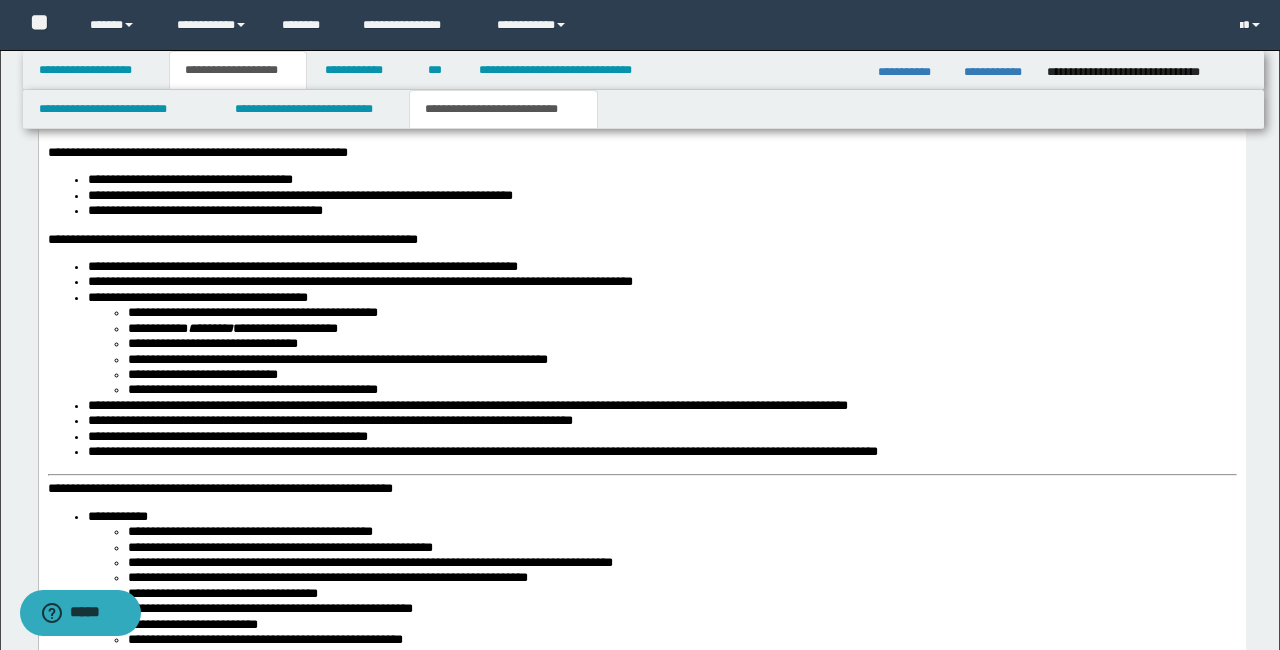 scroll, scrollTop: 2539, scrollLeft: 0, axis: vertical 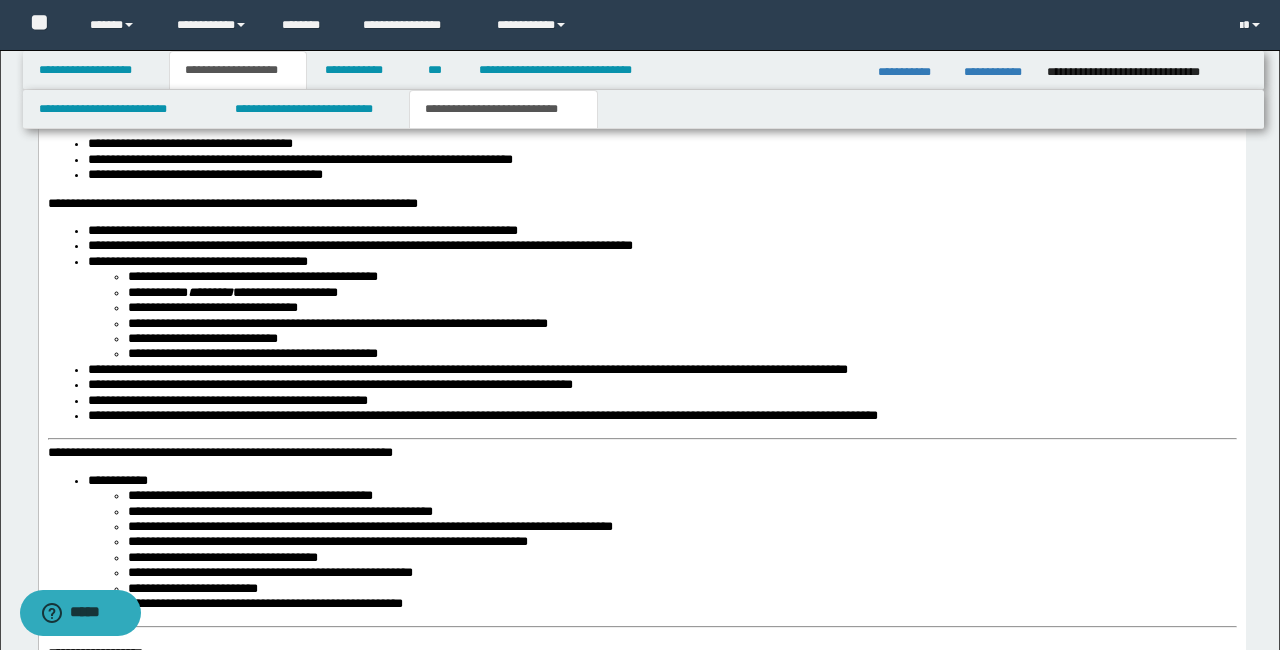 click on "**********" at bounding box center (219, 453) 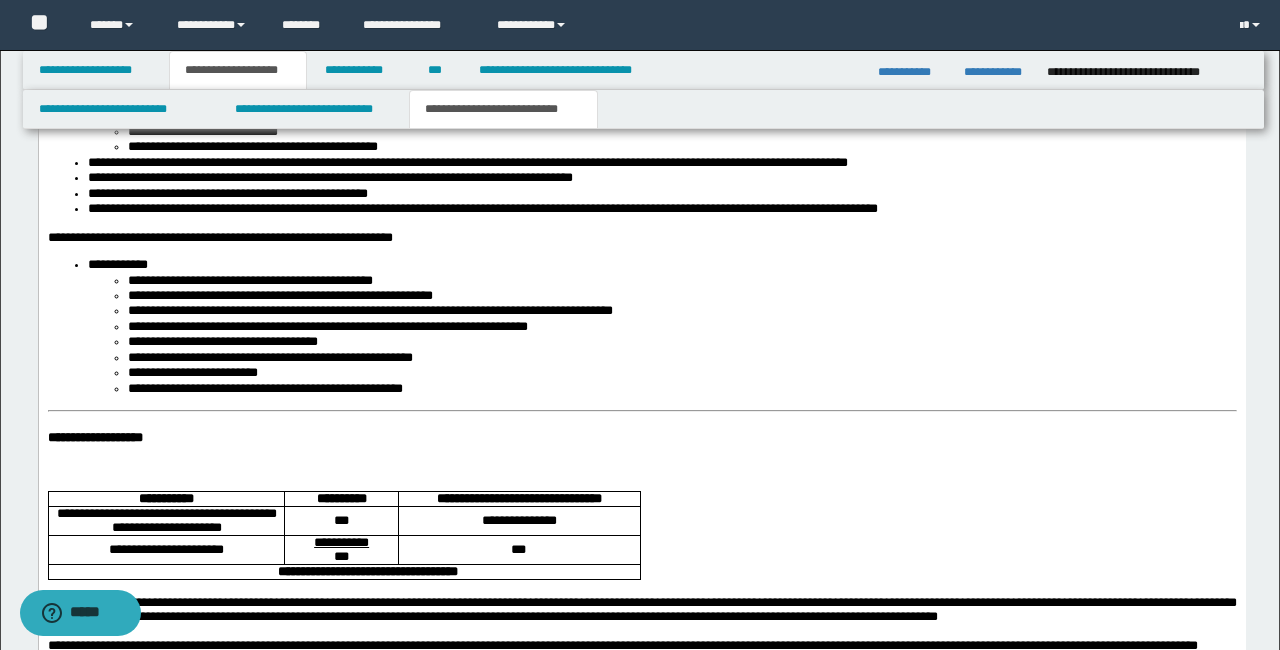 scroll, scrollTop: 2753, scrollLeft: 0, axis: vertical 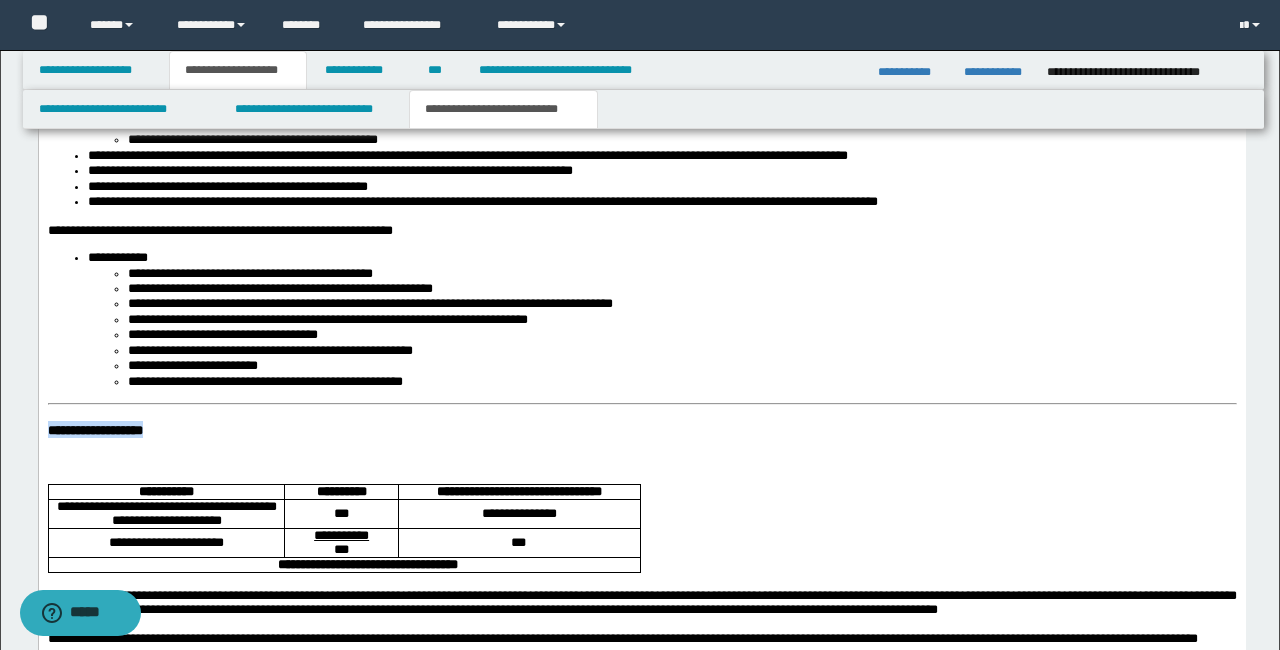 drag, startPoint x: 217, startPoint y: 489, endPoint x: 41, endPoint y: 472, distance: 176.81912 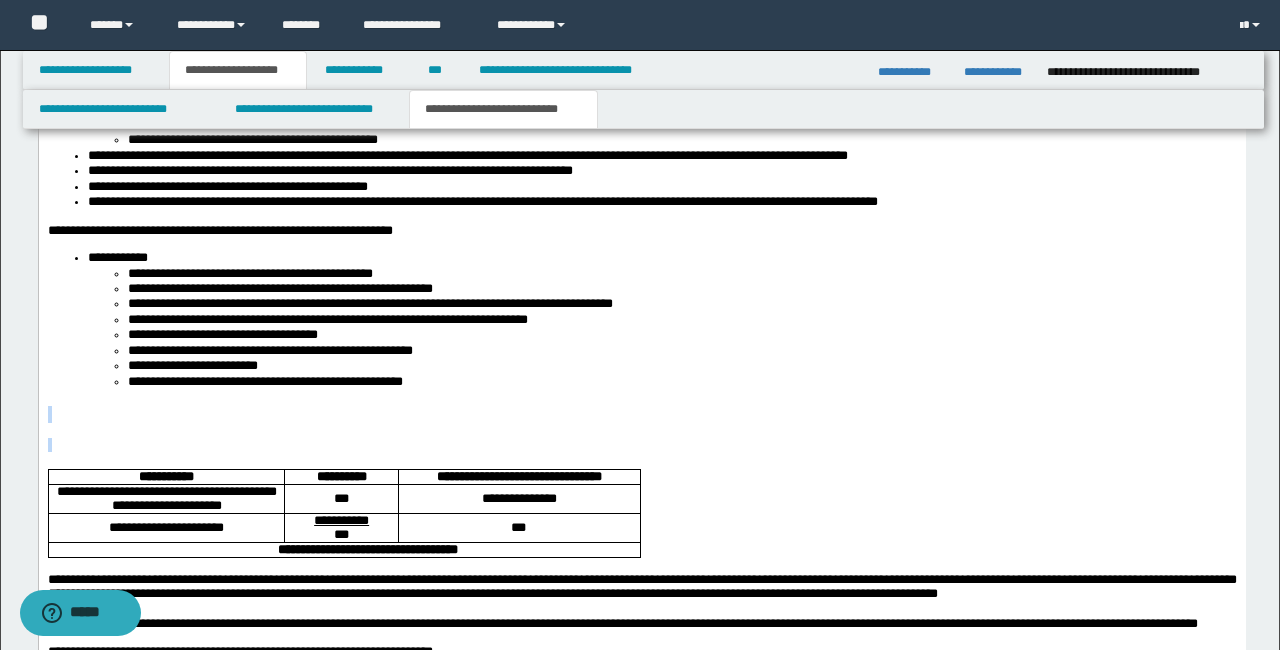drag, startPoint x: 68, startPoint y: 493, endPoint x: 59, endPoint y: 466, distance: 28.460499 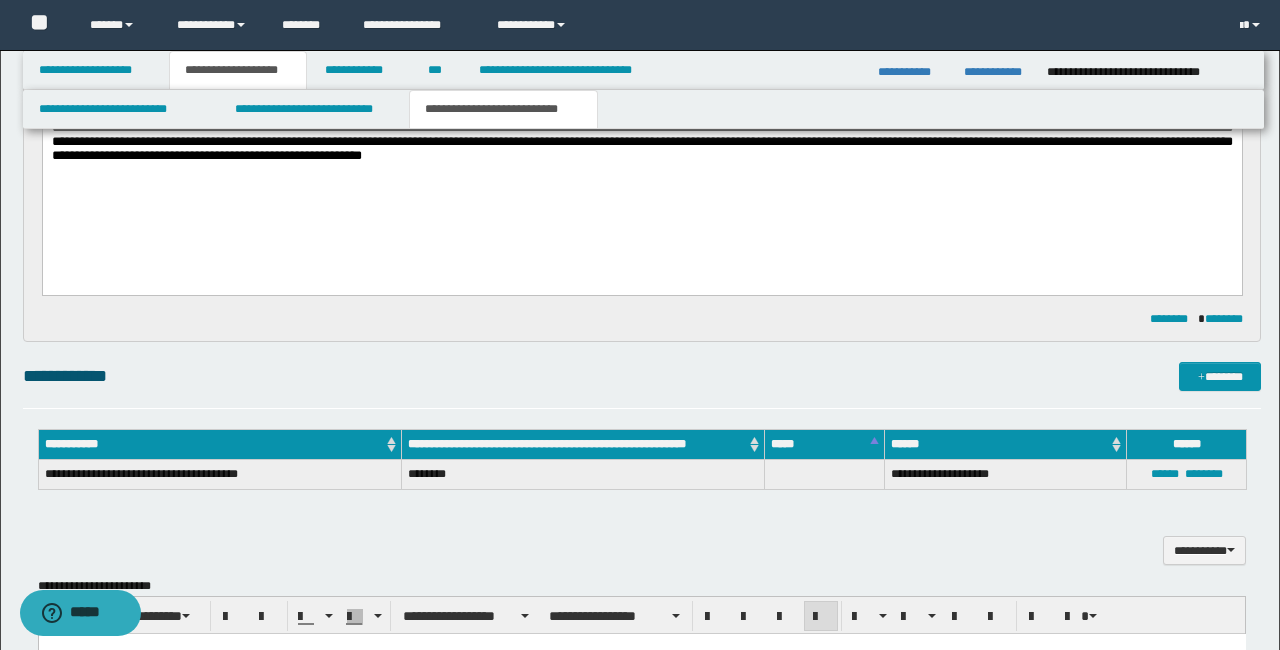scroll, scrollTop: 1496, scrollLeft: 0, axis: vertical 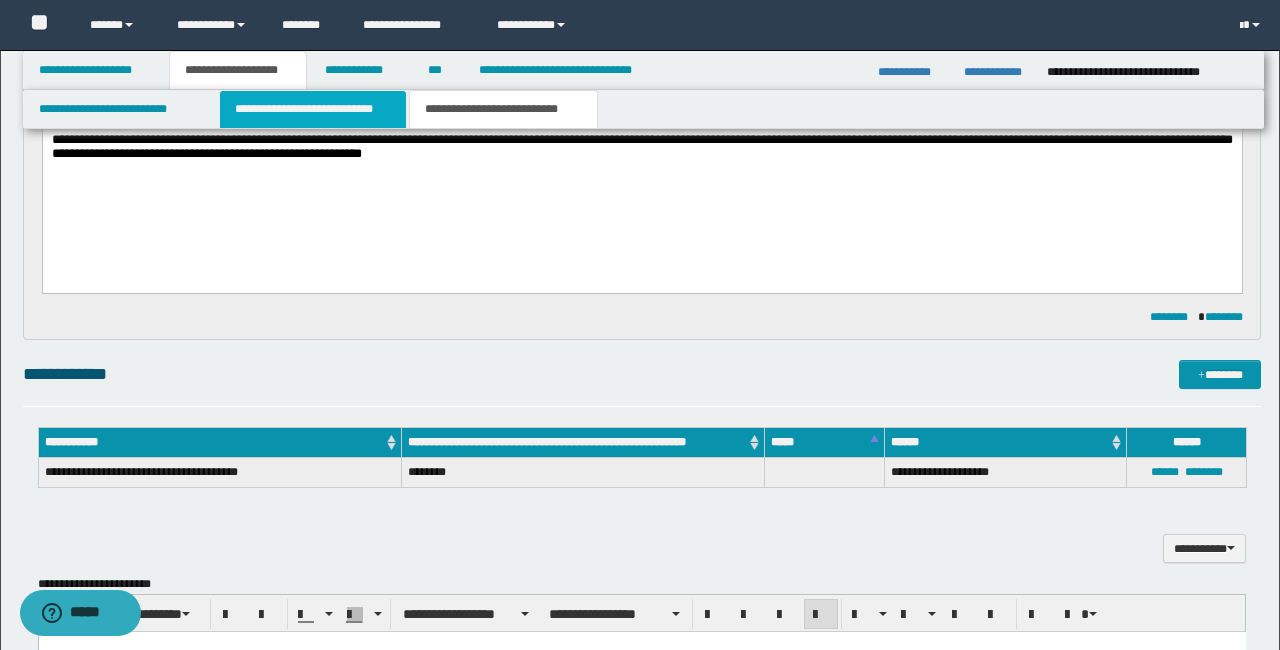 click on "**********" at bounding box center (312, 109) 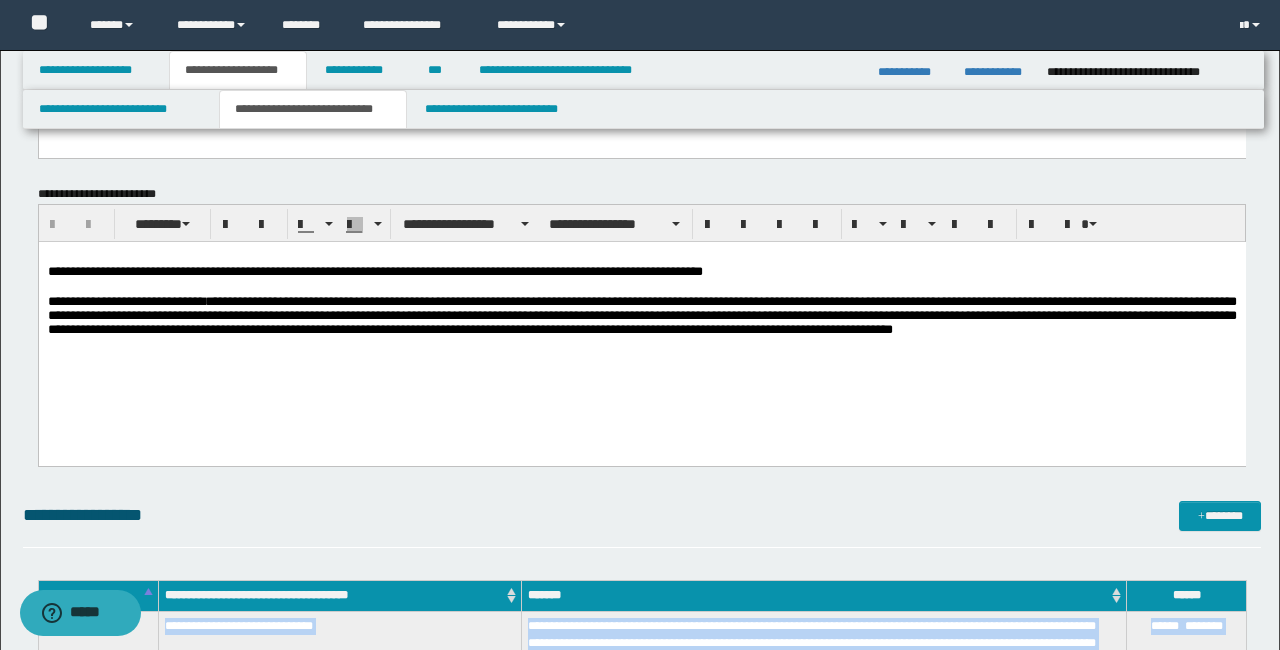 scroll, scrollTop: 2432, scrollLeft: 0, axis: vertical 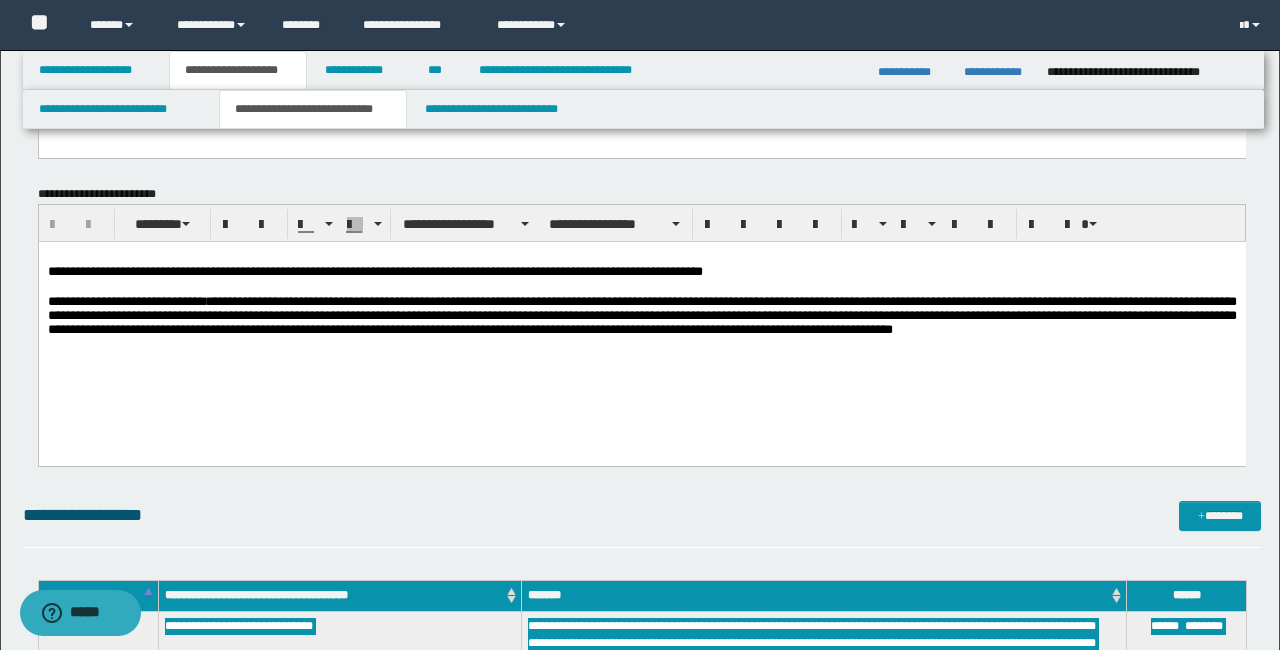click on "**********" at bounding box center (641, 317) 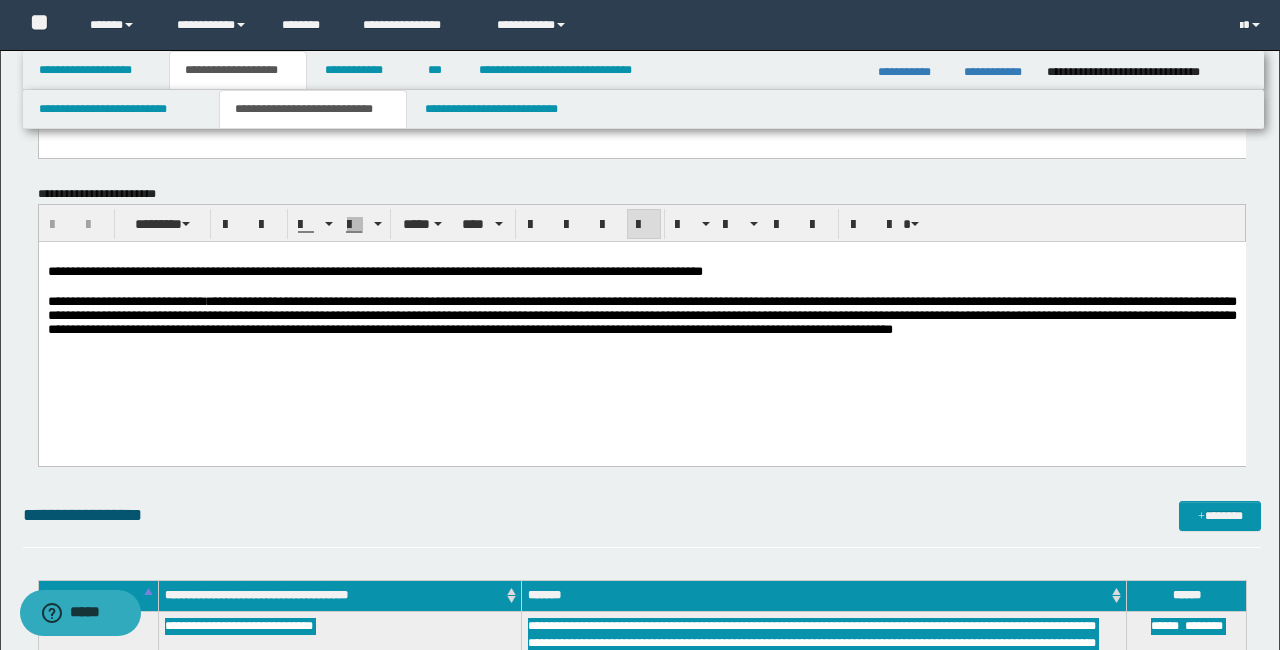 drag, startPoint x: 552, startPoint y: 411, endPoint x: 104, endPoint y: -70, distance: 657.3165 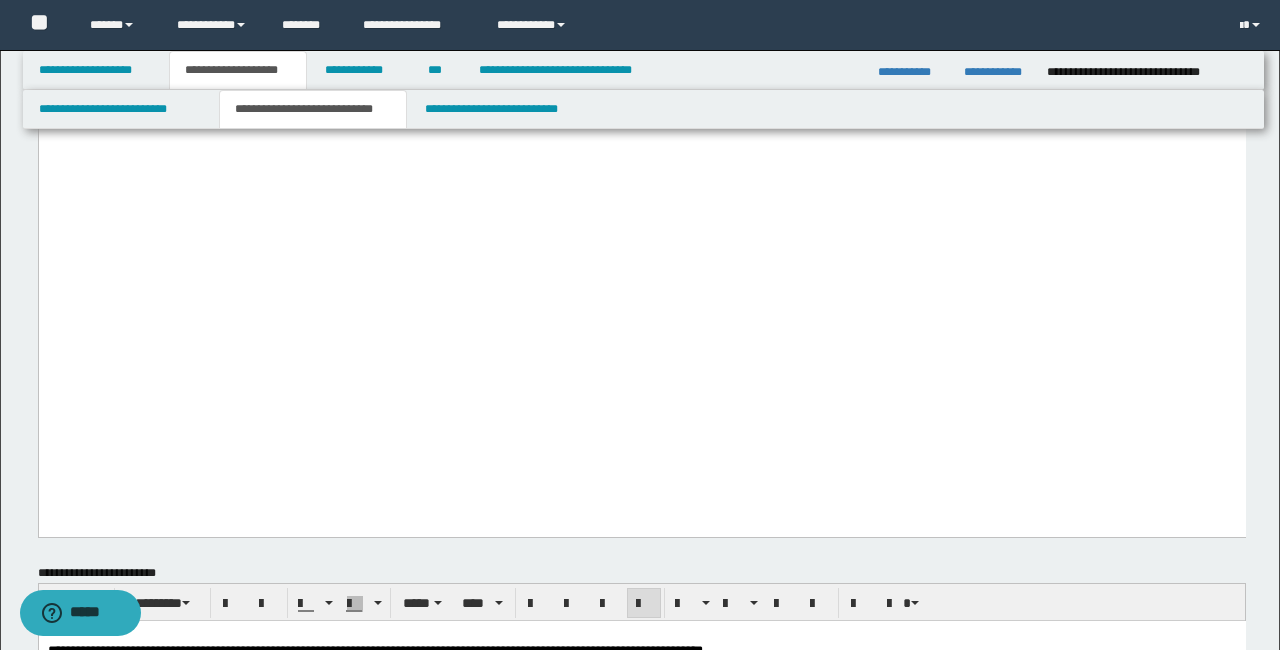 scroll, scrollTop: 2050, scrollLeft: 0, axis: vertical 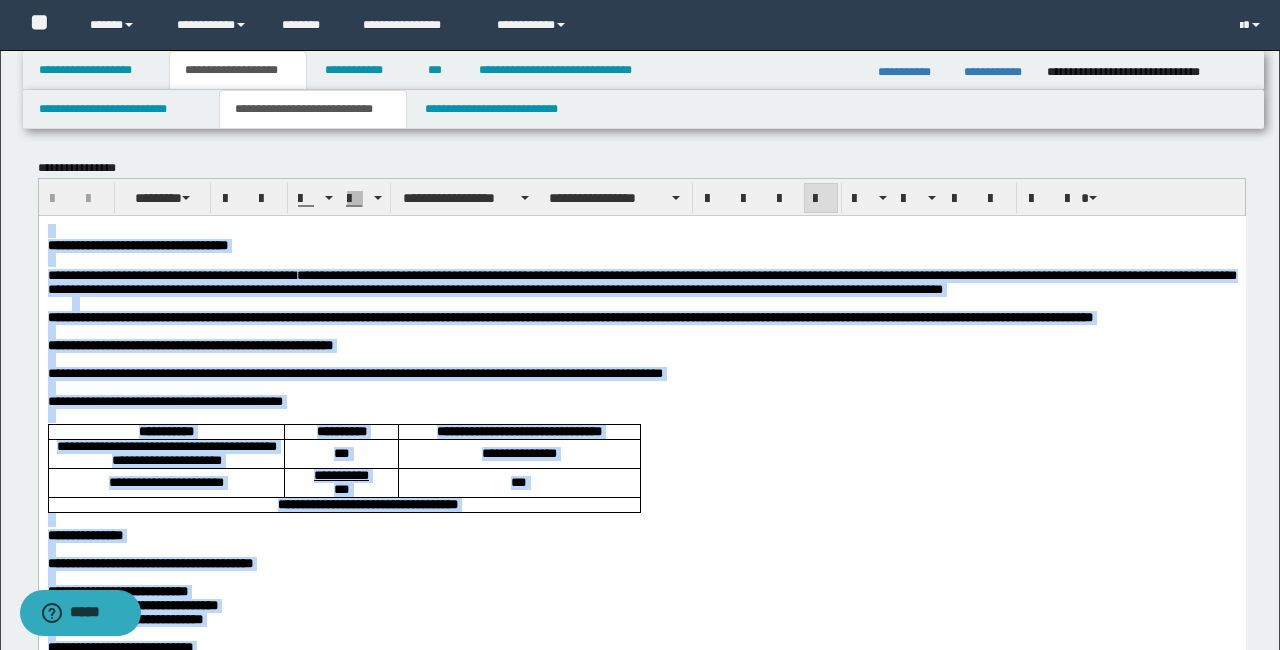 drag, startPoint x: 680, startPoint y: 2490, endPoint x: 242, endPoint y: 429, distance: 2107.0276 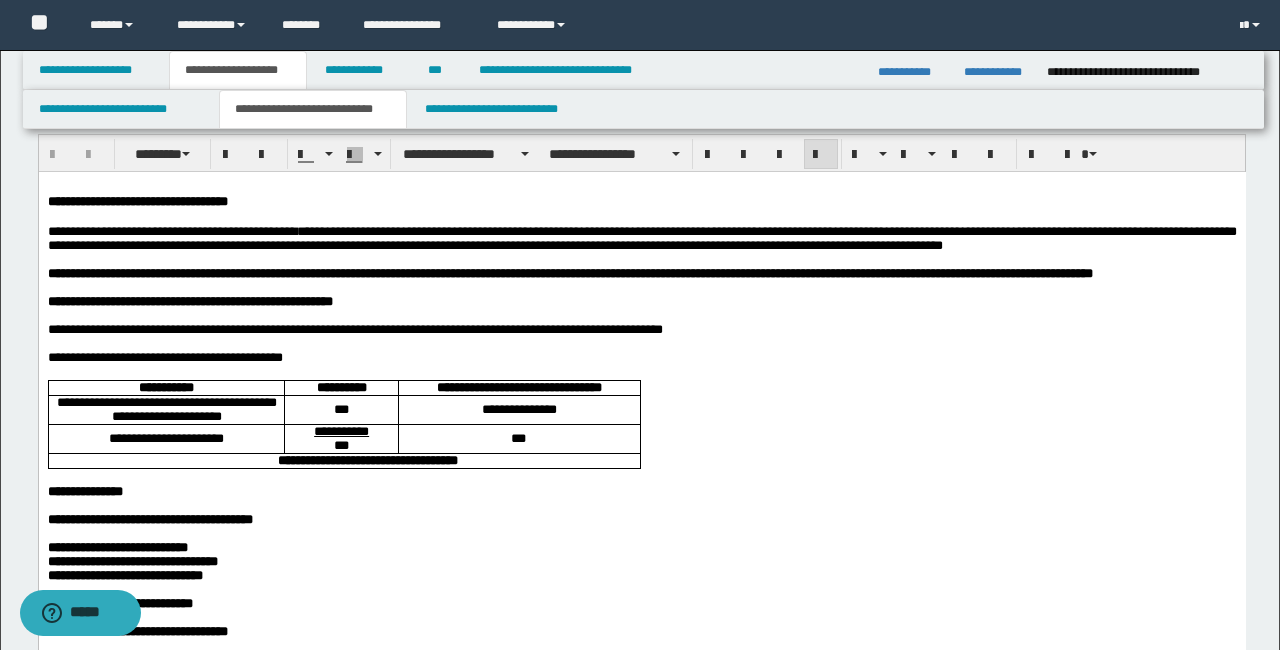scroll, scrollTop: 0, scrollLeft: 0, axis: both 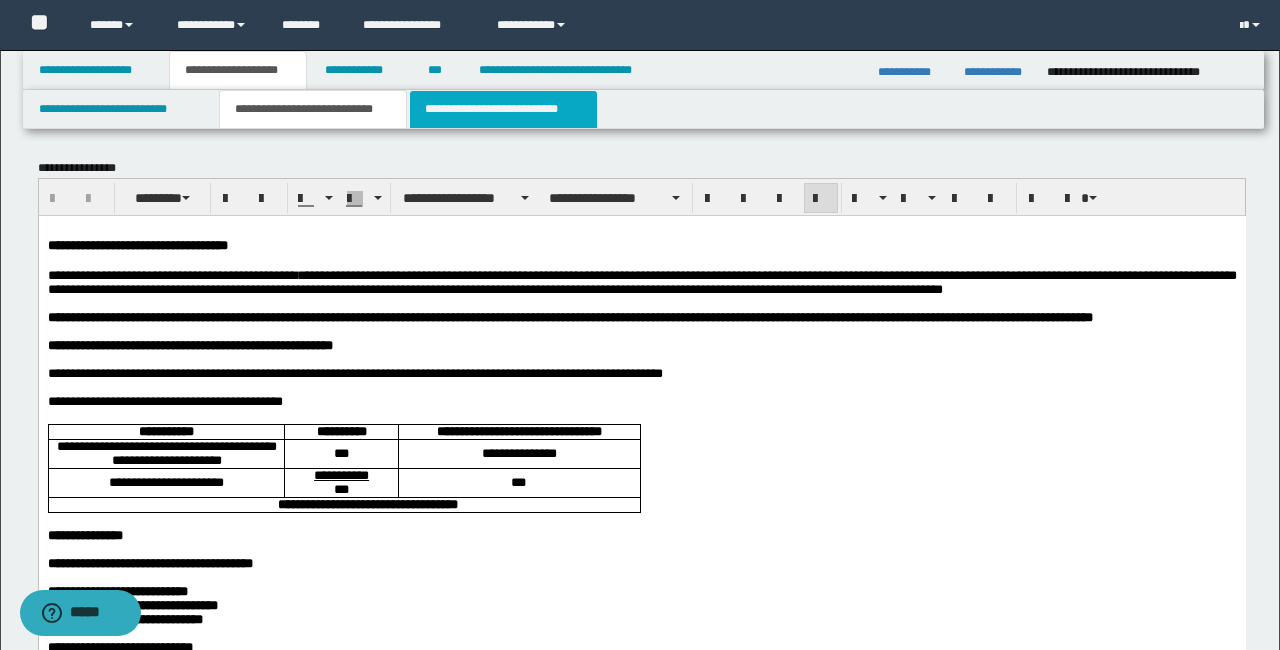 click on "**********" at bounding box center (503, 109) 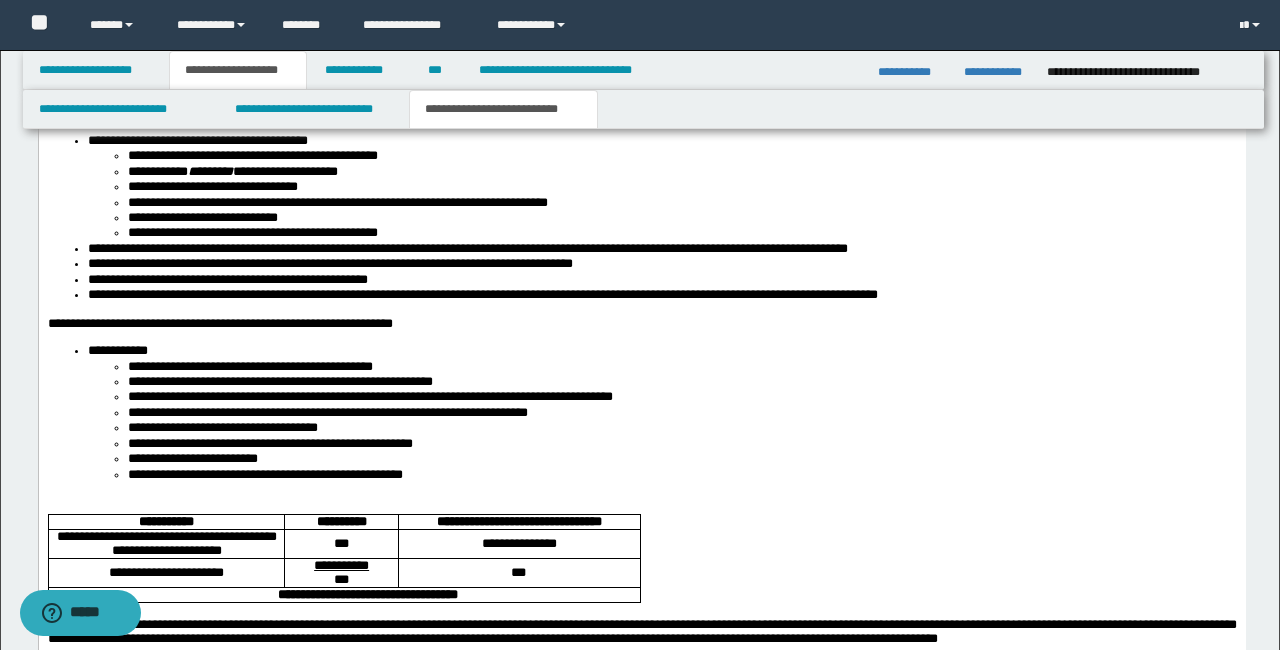 scroll, scrollTop: 2674, scrollLeft: 0, axis: vertical 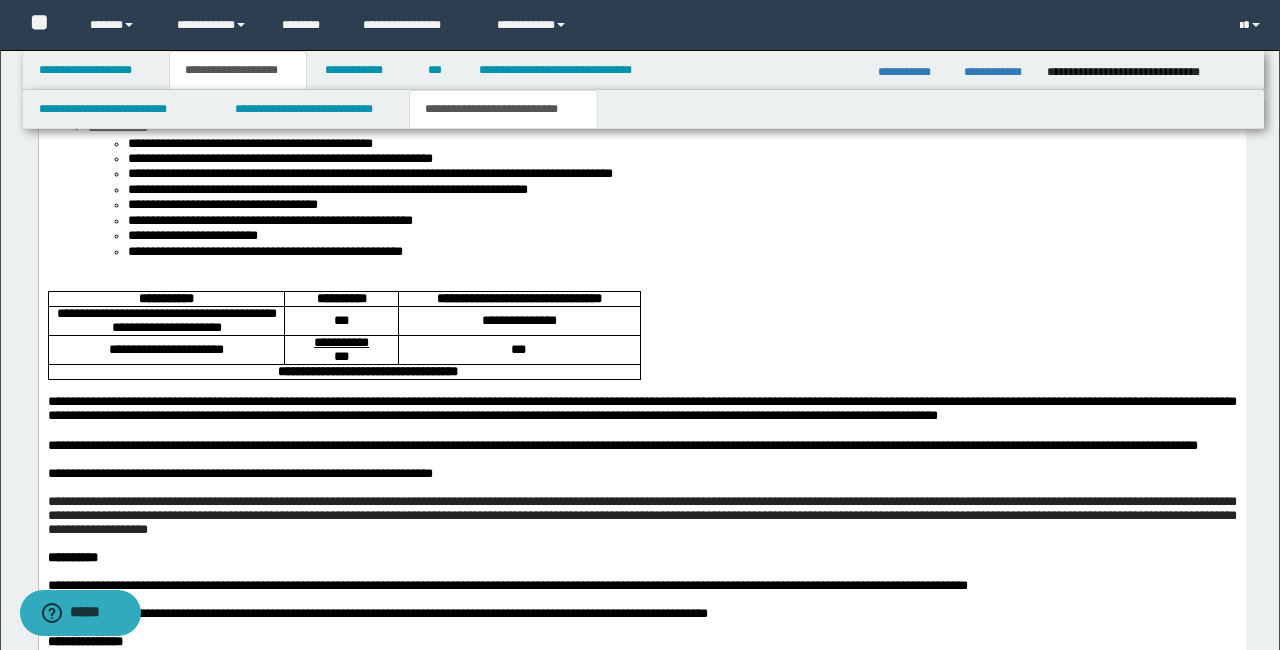 click on "**********" at bounding box center [641, 75] 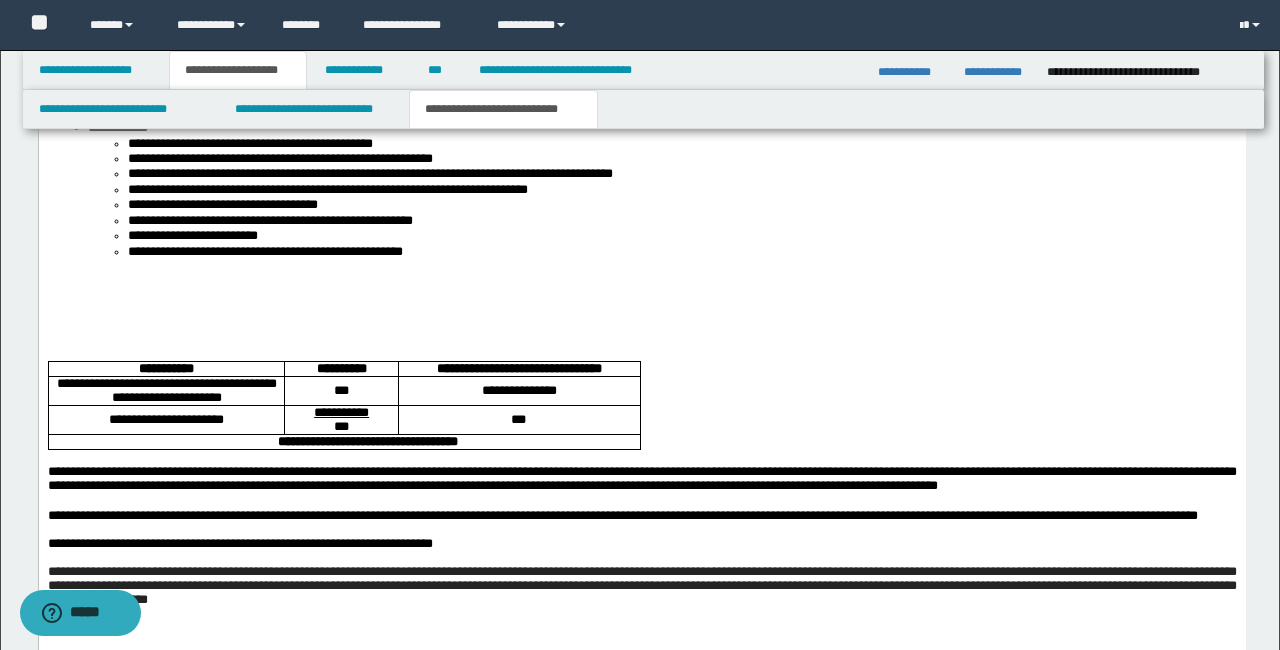 click at bounding box center [641, 284] 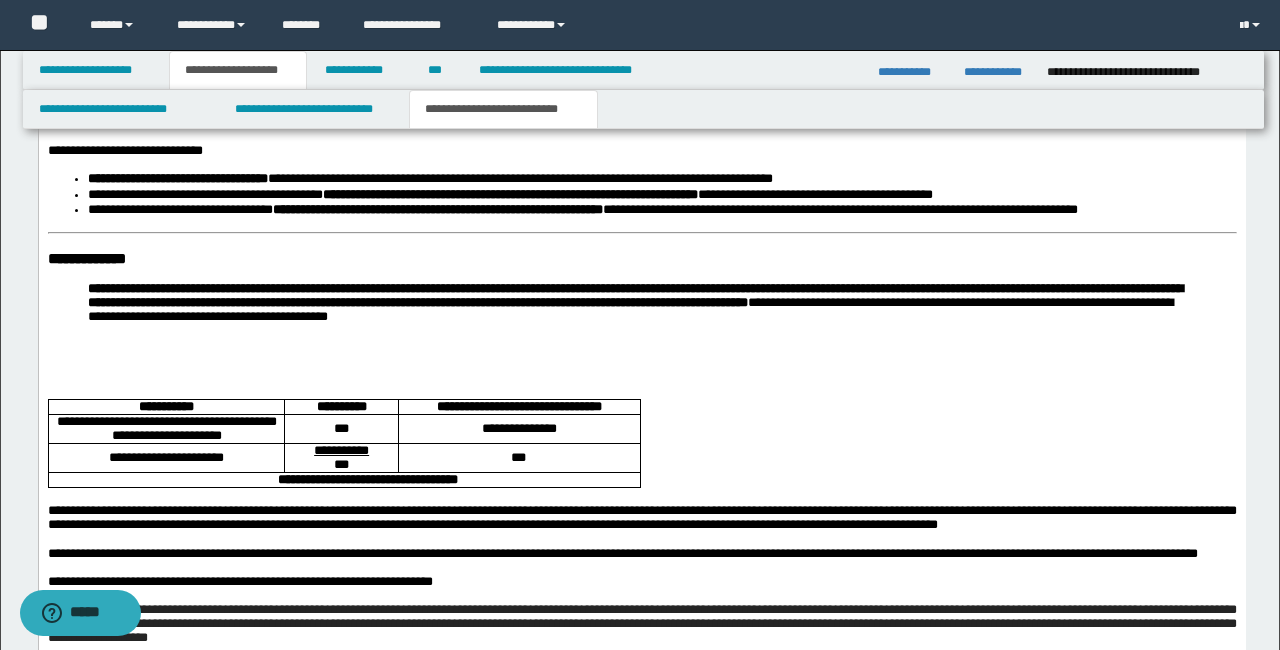 scroll, scrollTop: 3955, scrollLeft: 0, axis: vertical 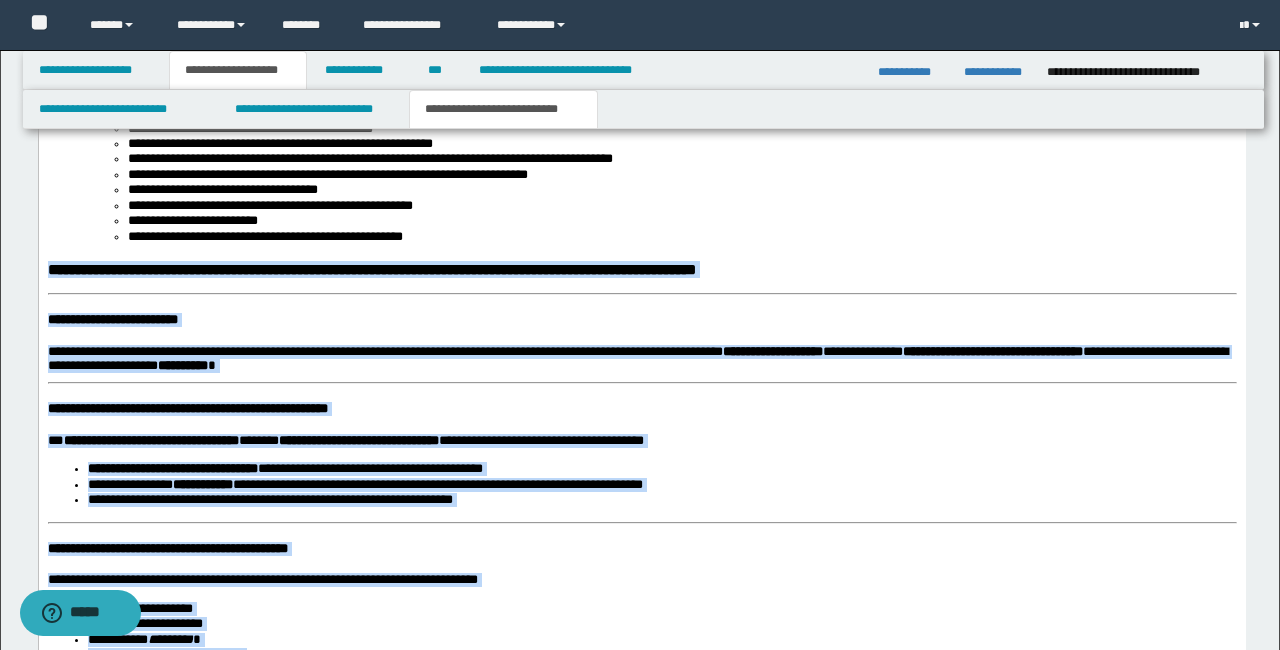 drag, startPoint x: 683, startPoint y: 1449, endPoint x: 44, endPoint y: 328, distance: 1290.3341 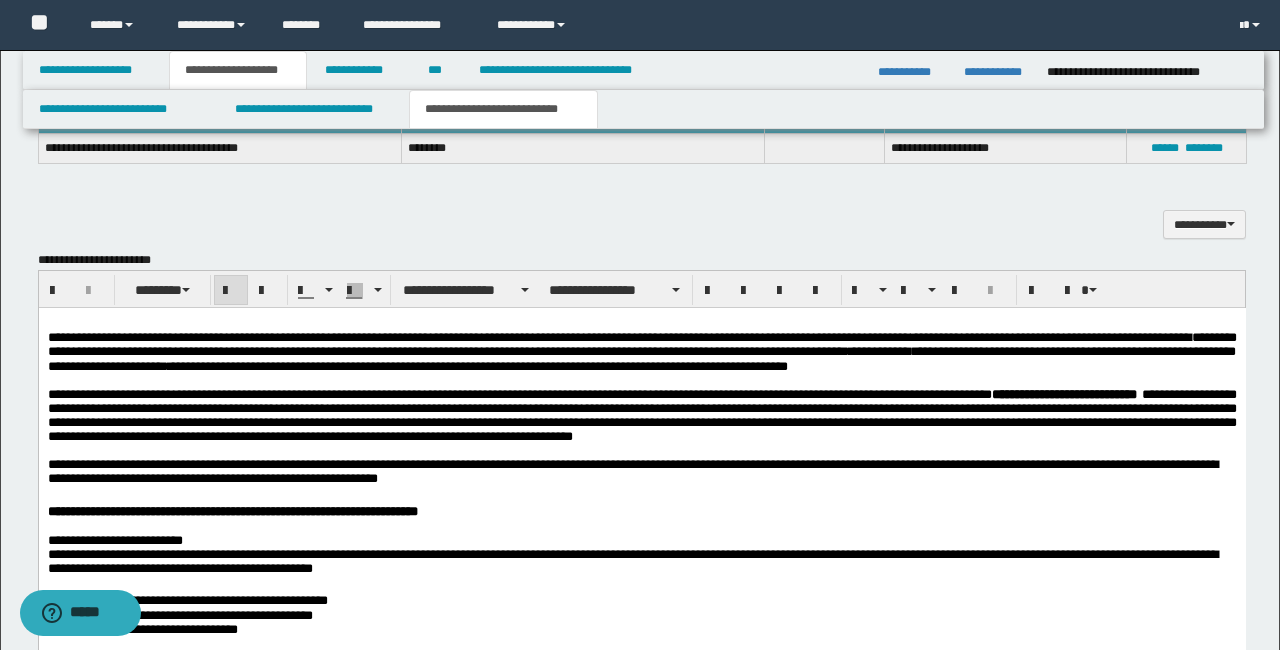 scroll, scrollTop: 1779, scrollLeft: 0, axis: vertical 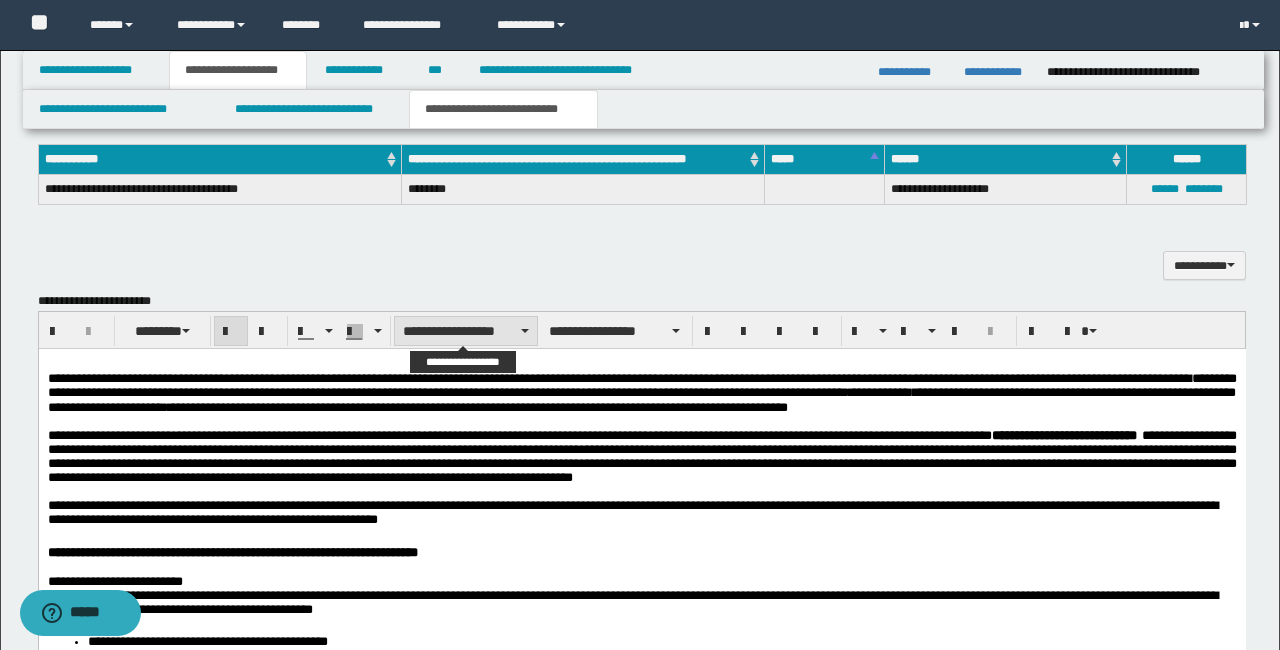 click on "**********" at bounding box center [466, 331] 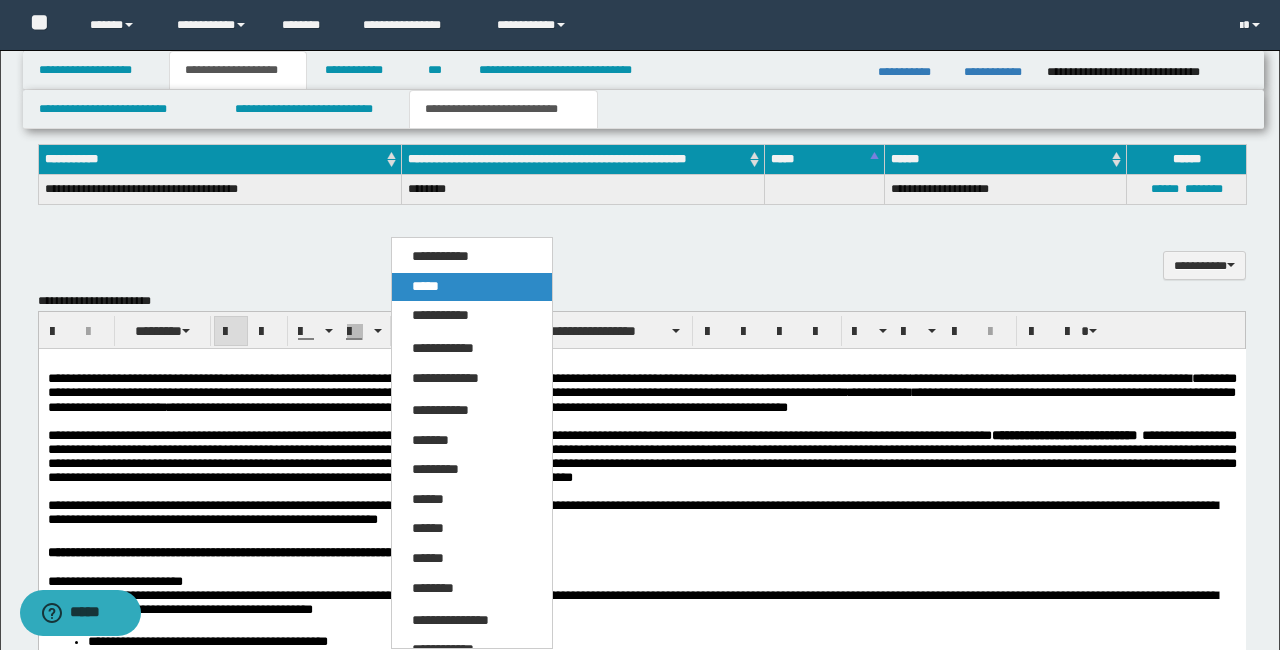 click on "*****" at bounding box center (472, 287) 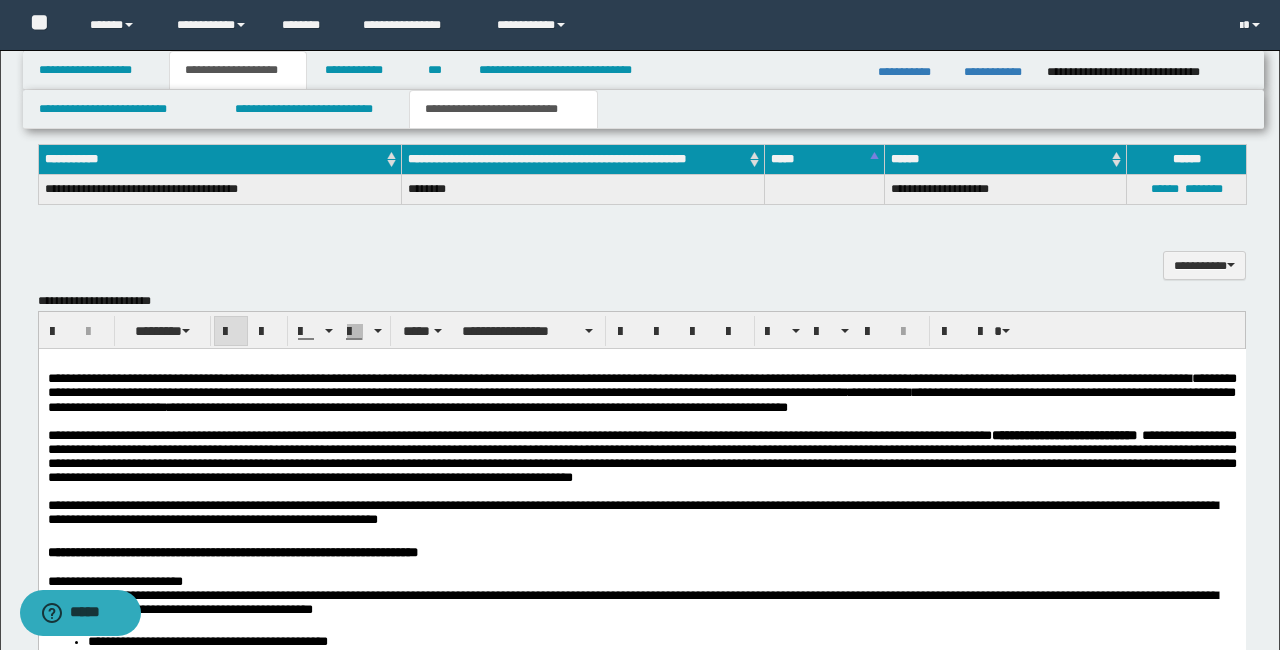 click at bounding box center (231, 332) 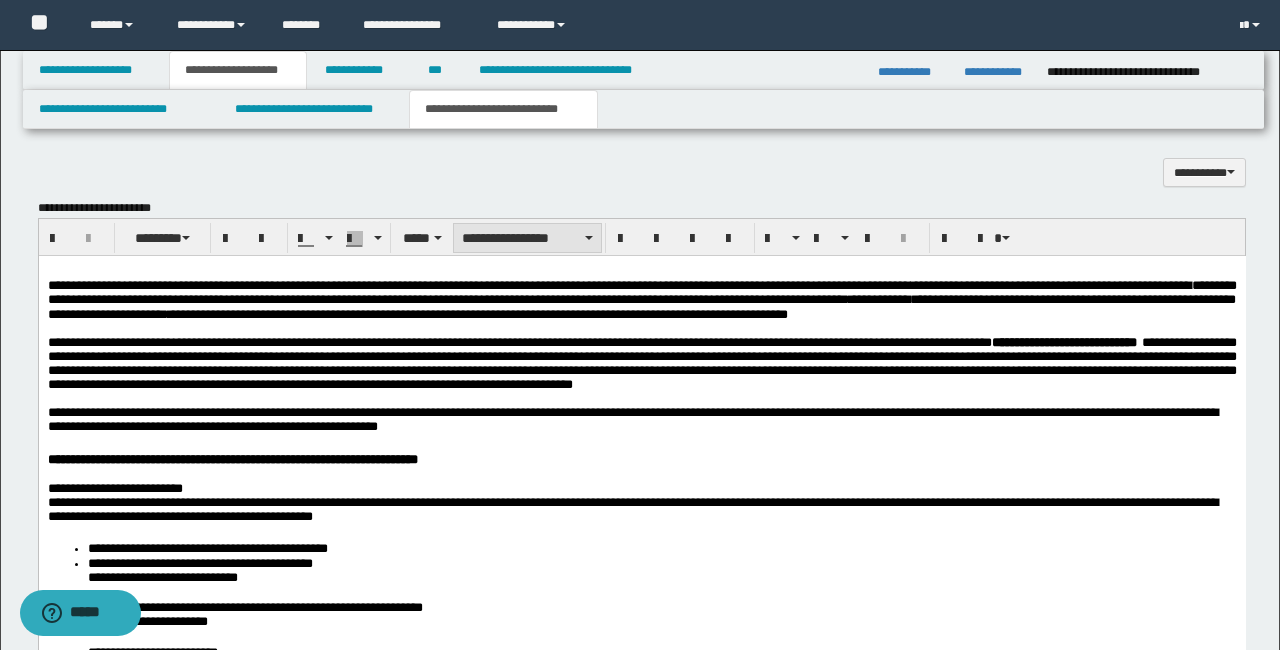 scroll, scrollTop: 1870, scrollLeft: 0, axis: vertical 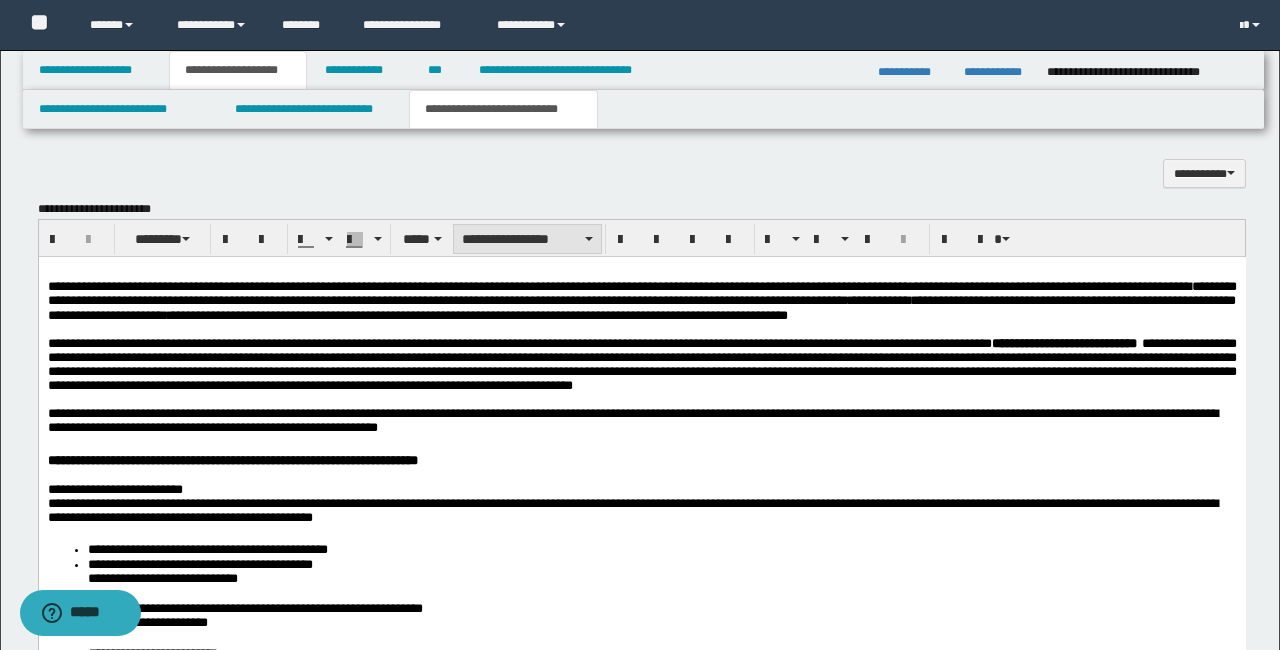 click on "**********" at bounding box center [527, 239] 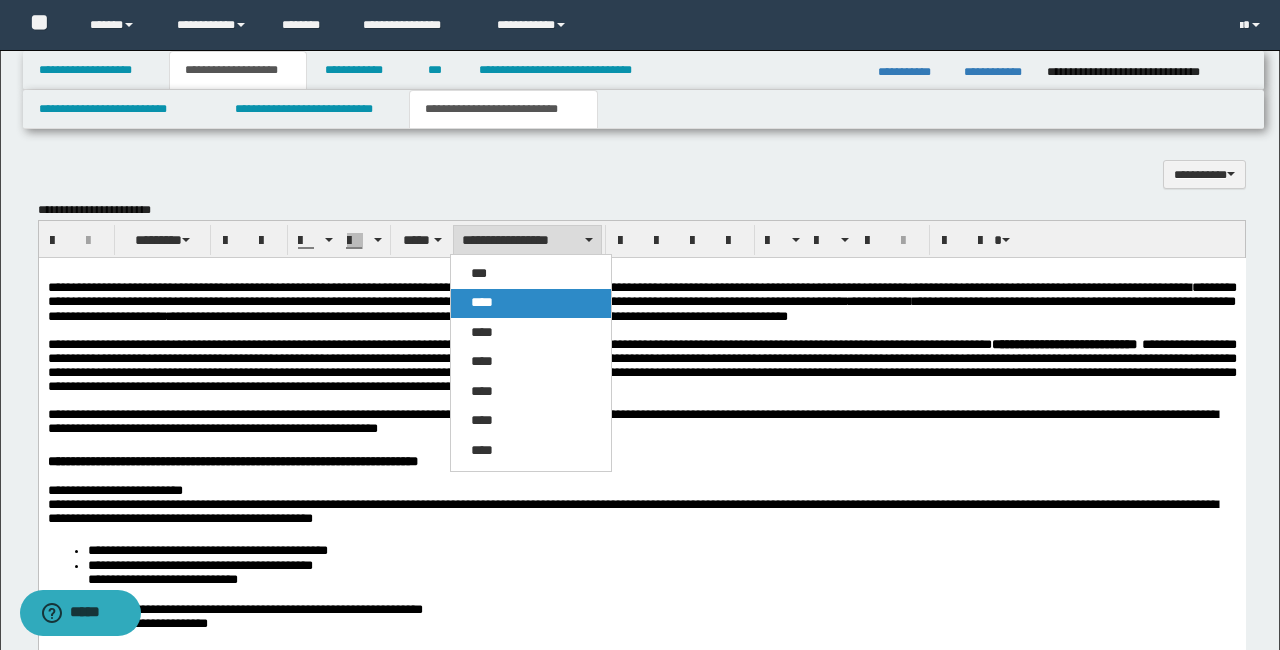 click on "****" at bounding box center (482, 302) 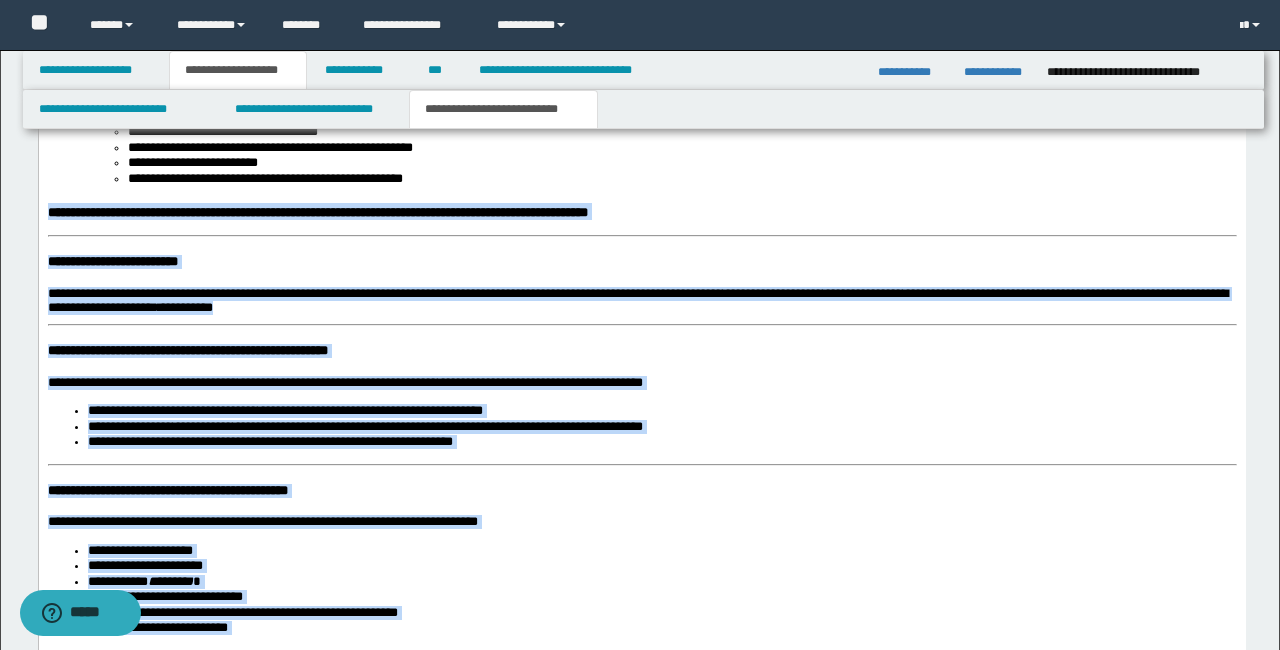 scroll, scrollTop: 2954, scrollLeft: 0, axis: vertical 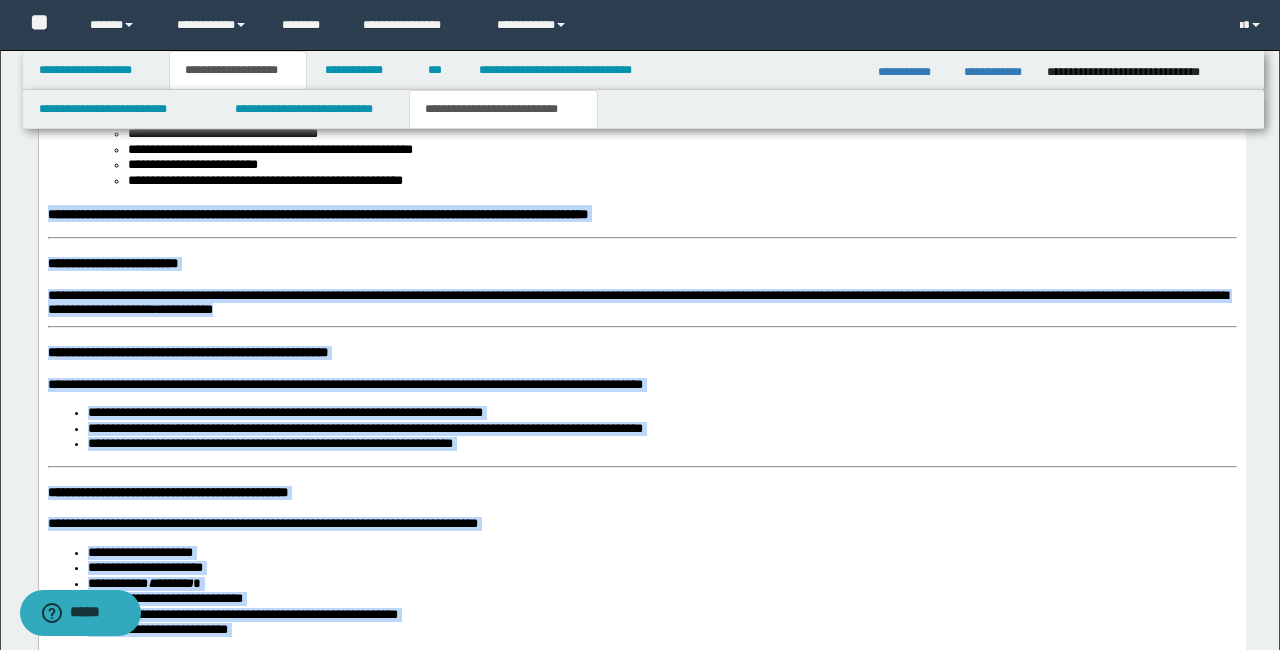 drag, startPoint x: 436, startPoint y: 310, endPoint x: 348, endPoint y: 314, distance: 88.09086 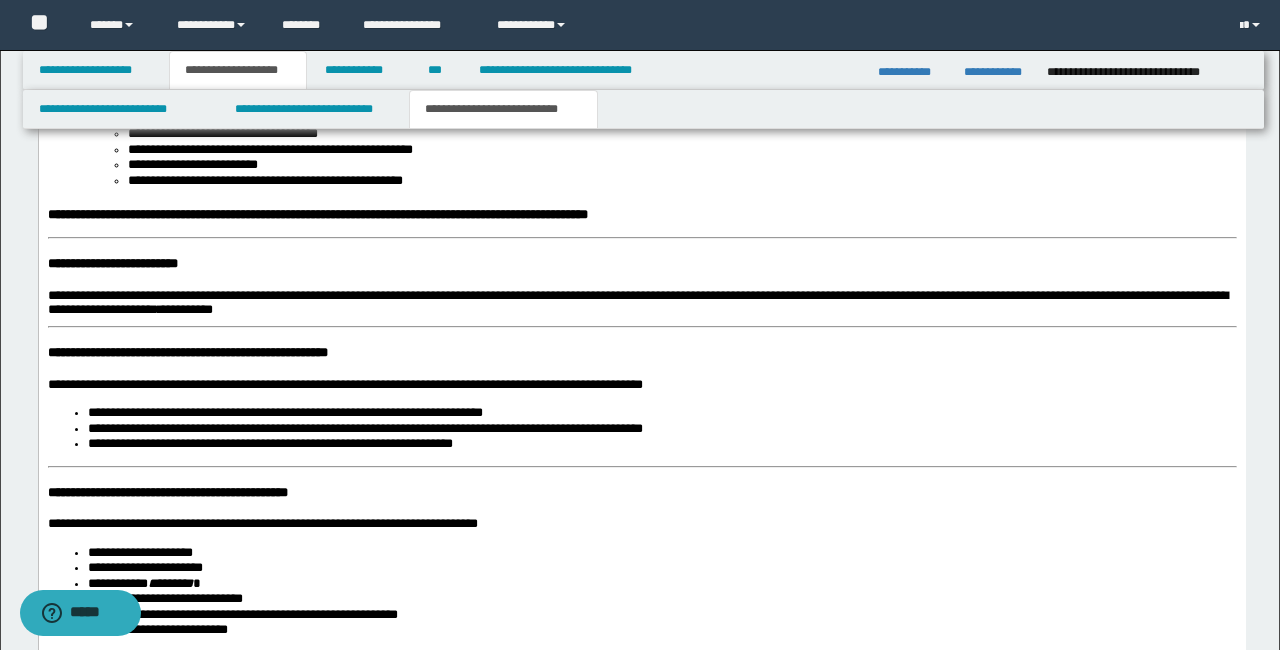 click on "**********" at bounding box center [641, 599] 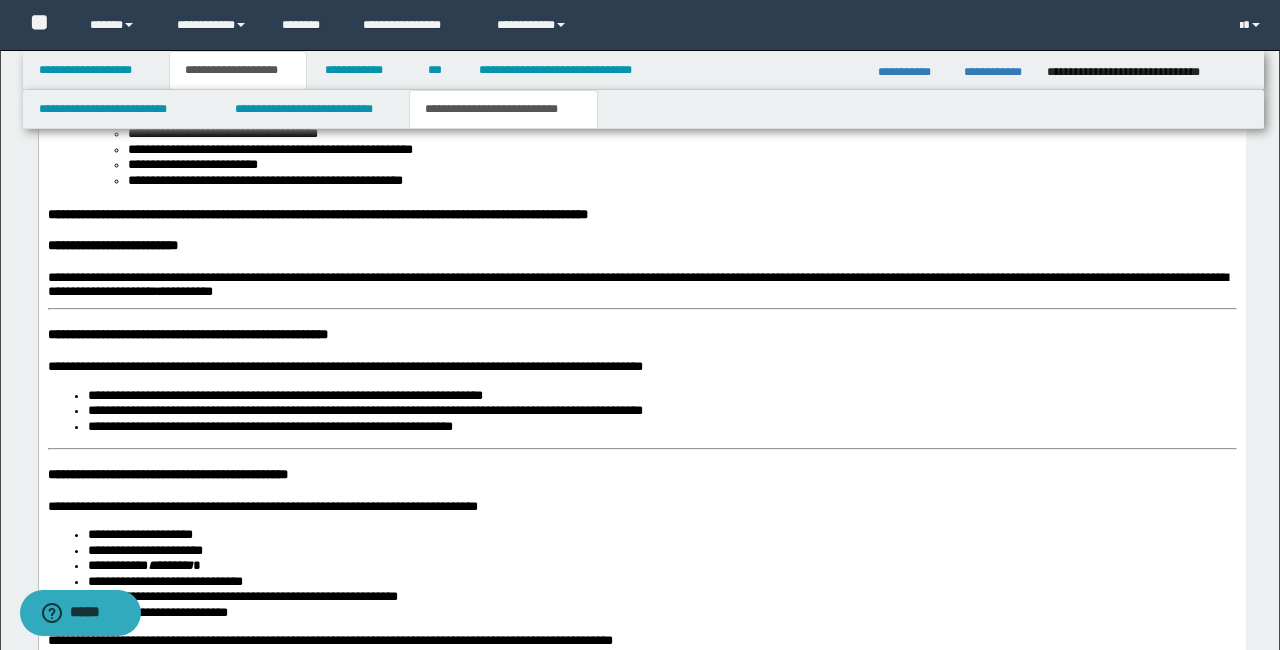 click on "**********" at bounding box center [641, 590] 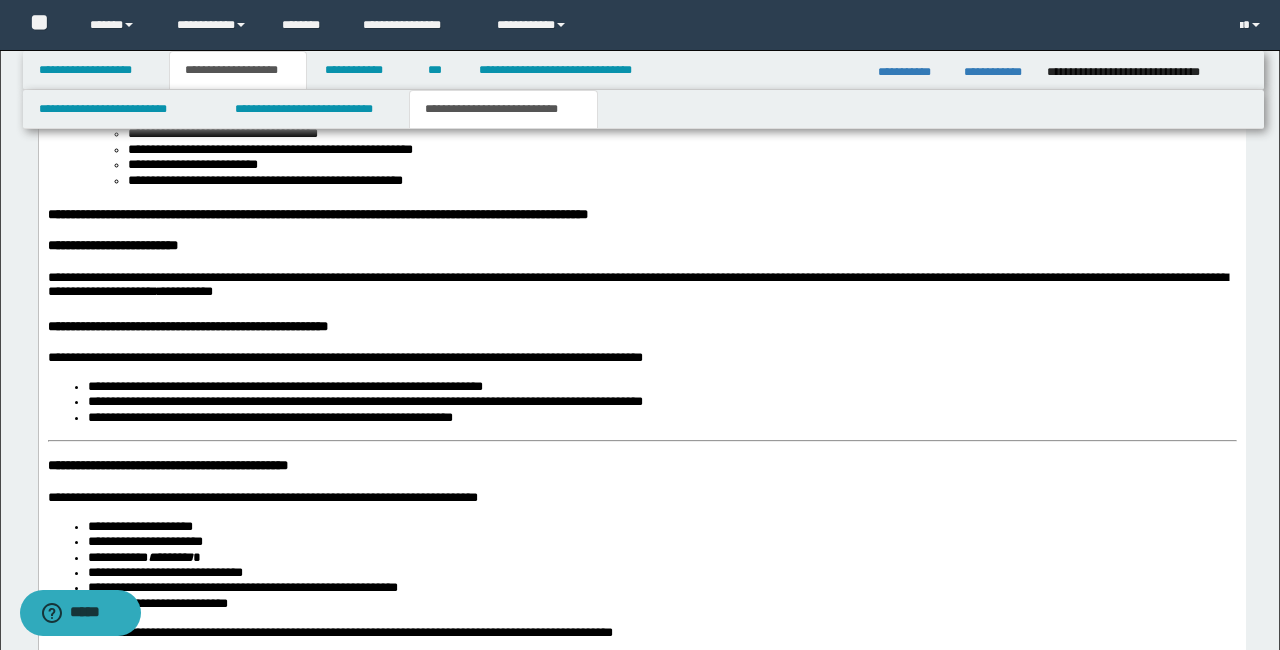 click on "**********" at bounding box center (167, 466) 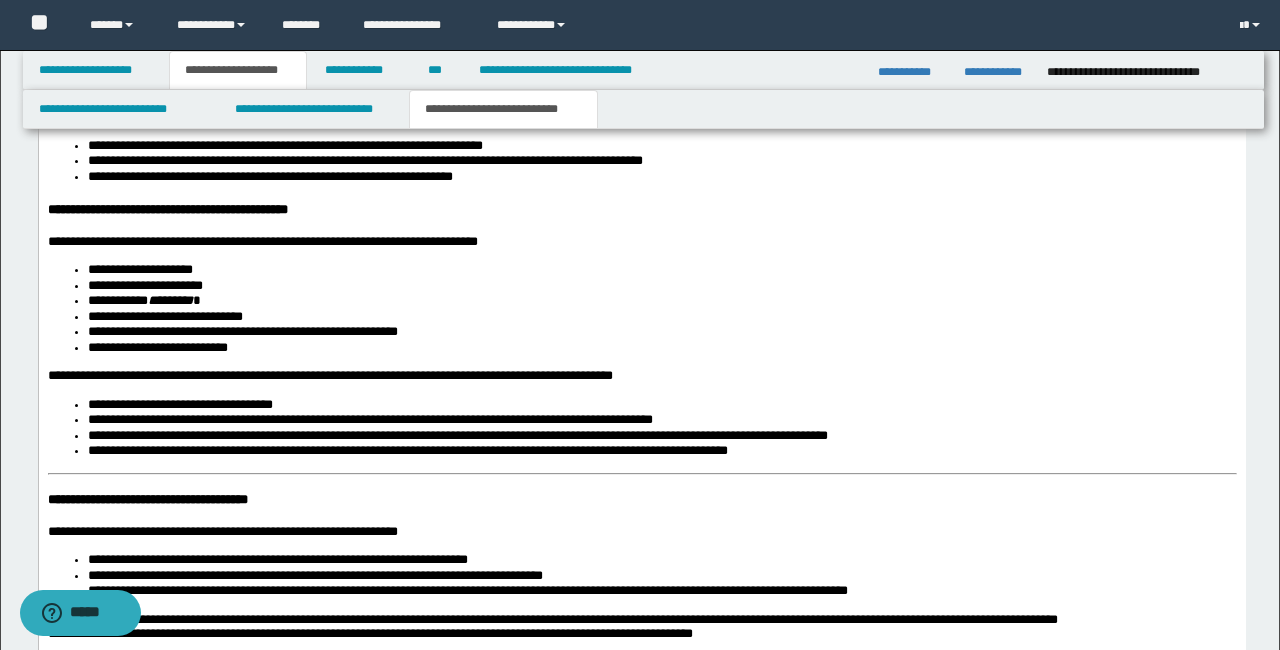scroll, scrollTop: 3202, scrollLeft: 0, axis: vertical 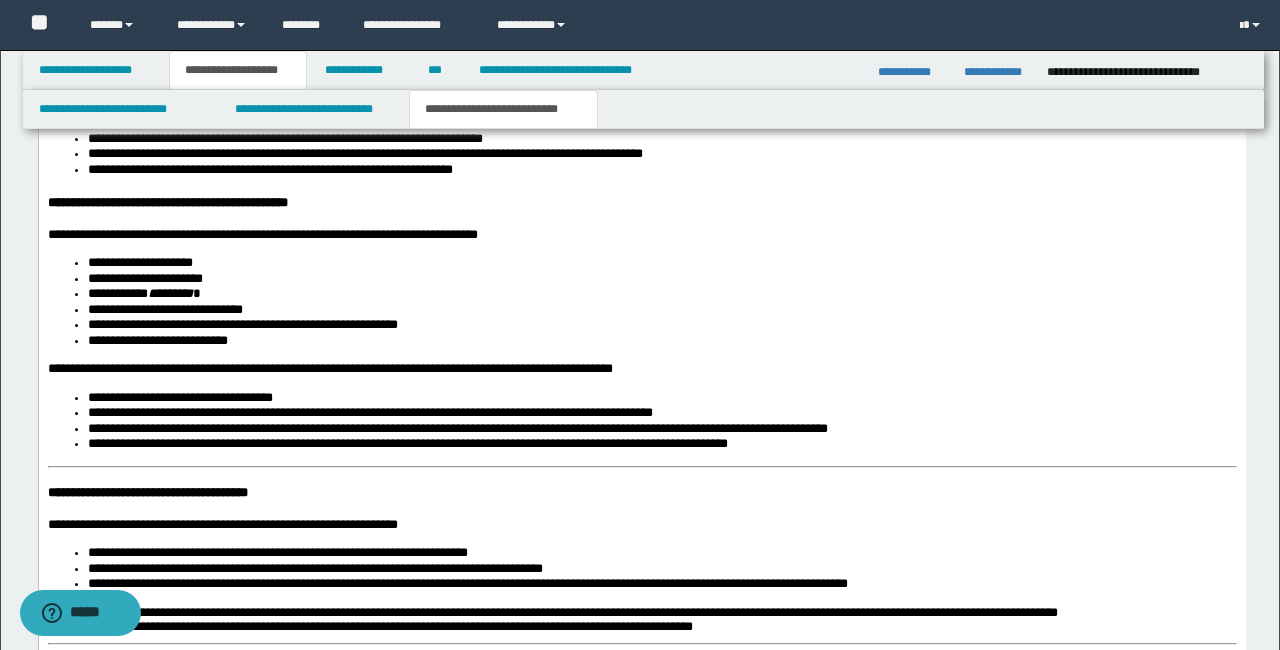 click on "**********" at bounding box center [641, 331] 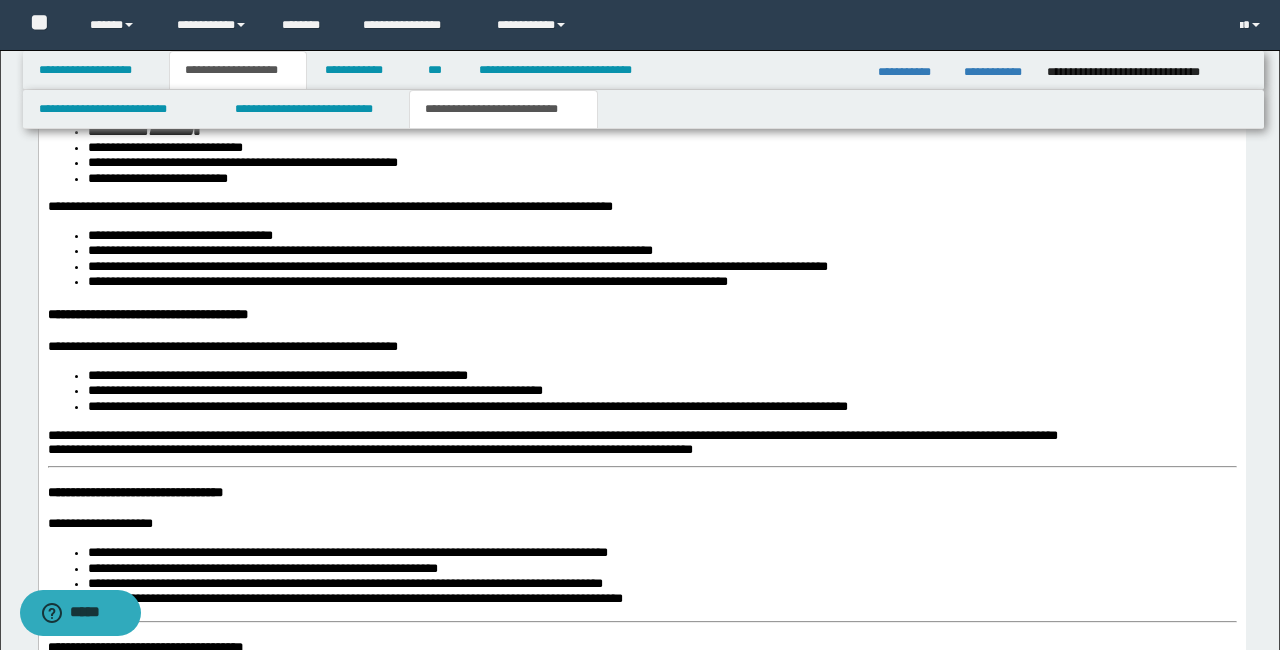 click on "**********" at bounding box center [641, 161] 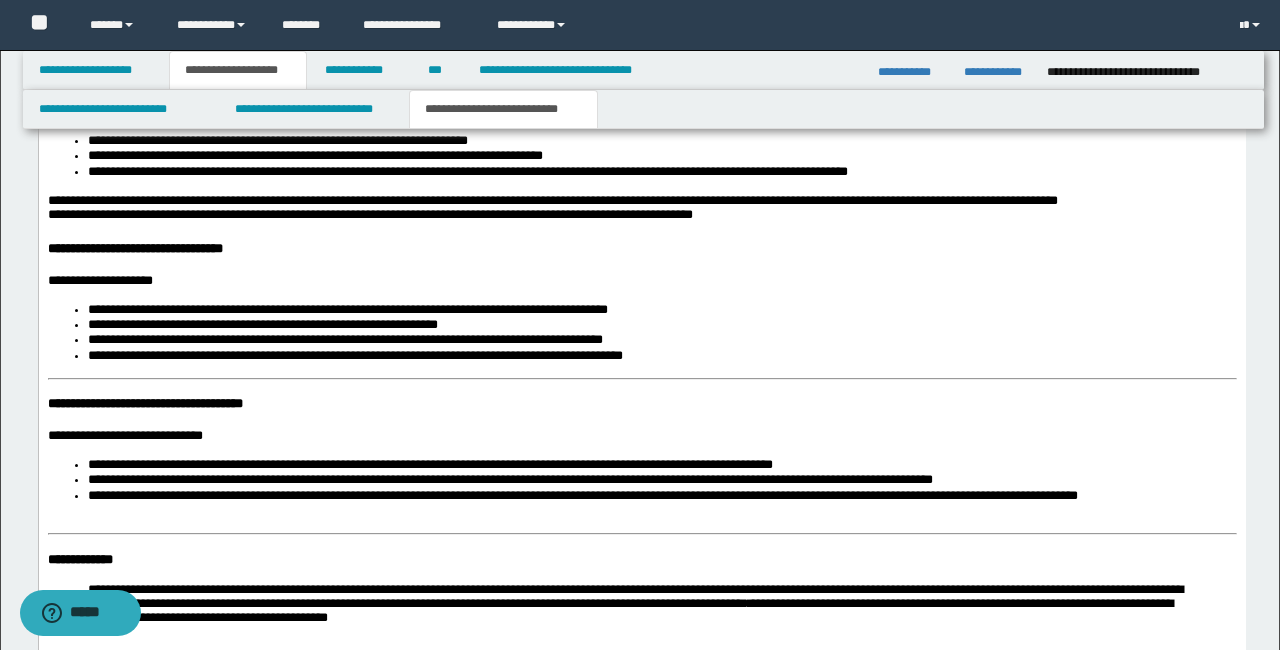 scroll, scrollTop: 3618, scrollLeft: 0, axis: vertical 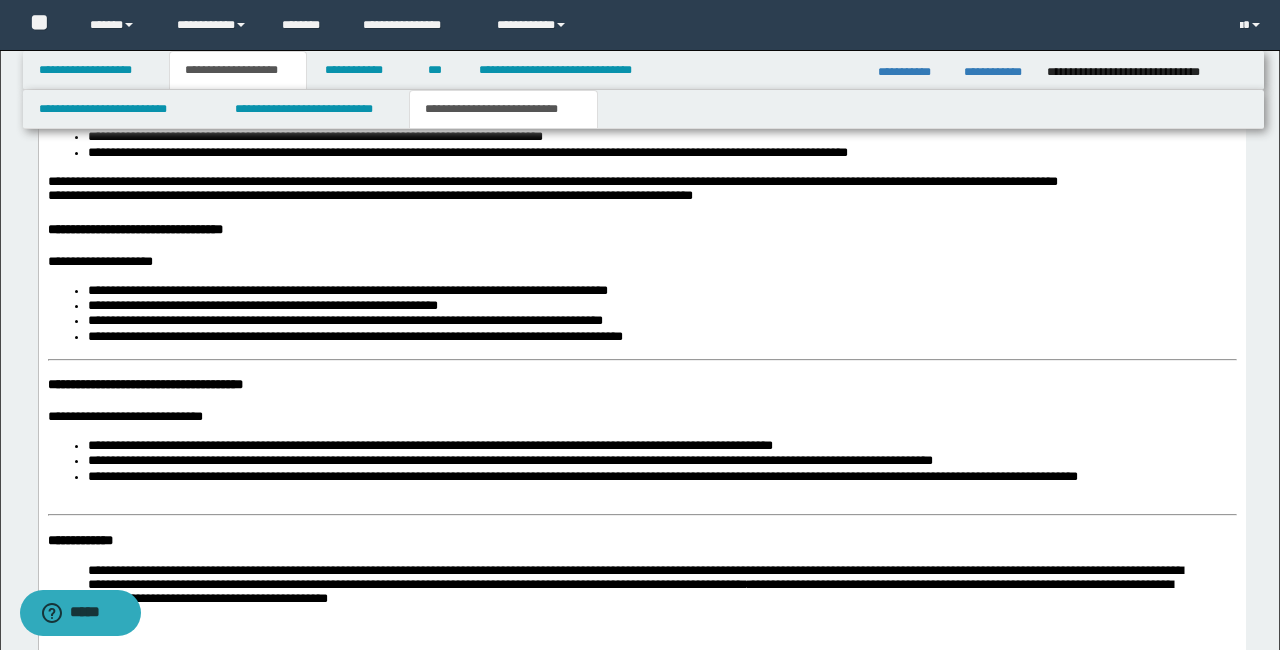 click on "**********" at bounding box center [641, -97] 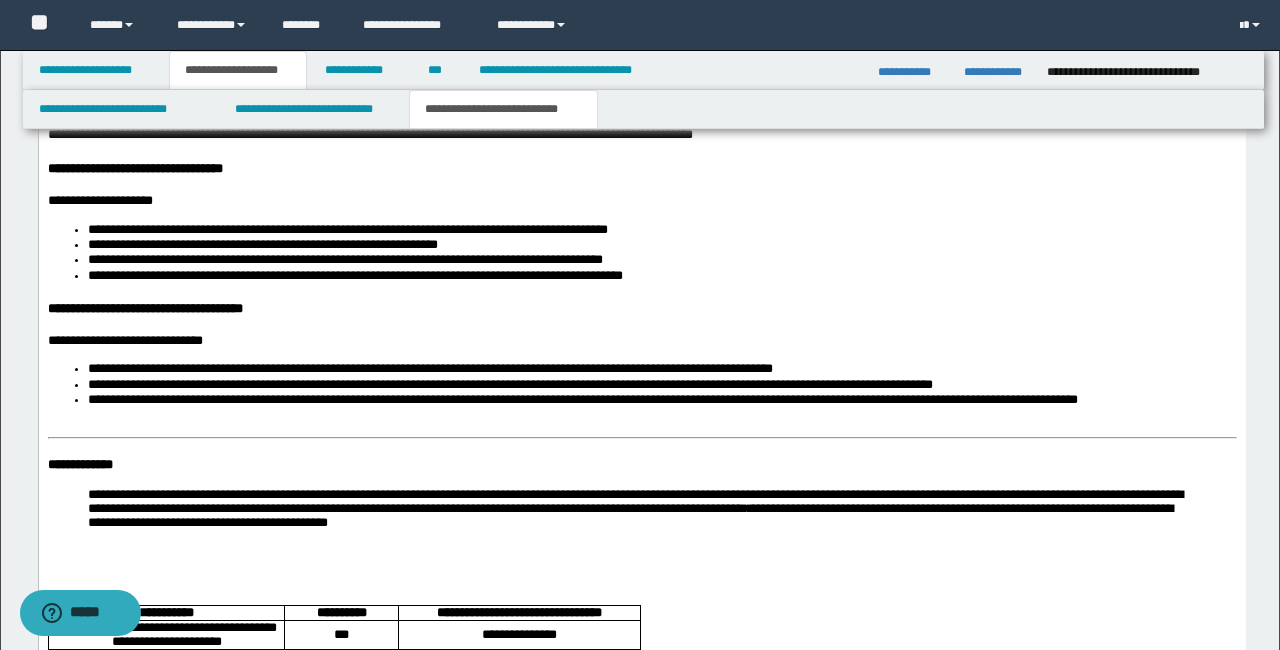 scroll, scrollTop: 3680, scrollLeft: 0, axis: vertical 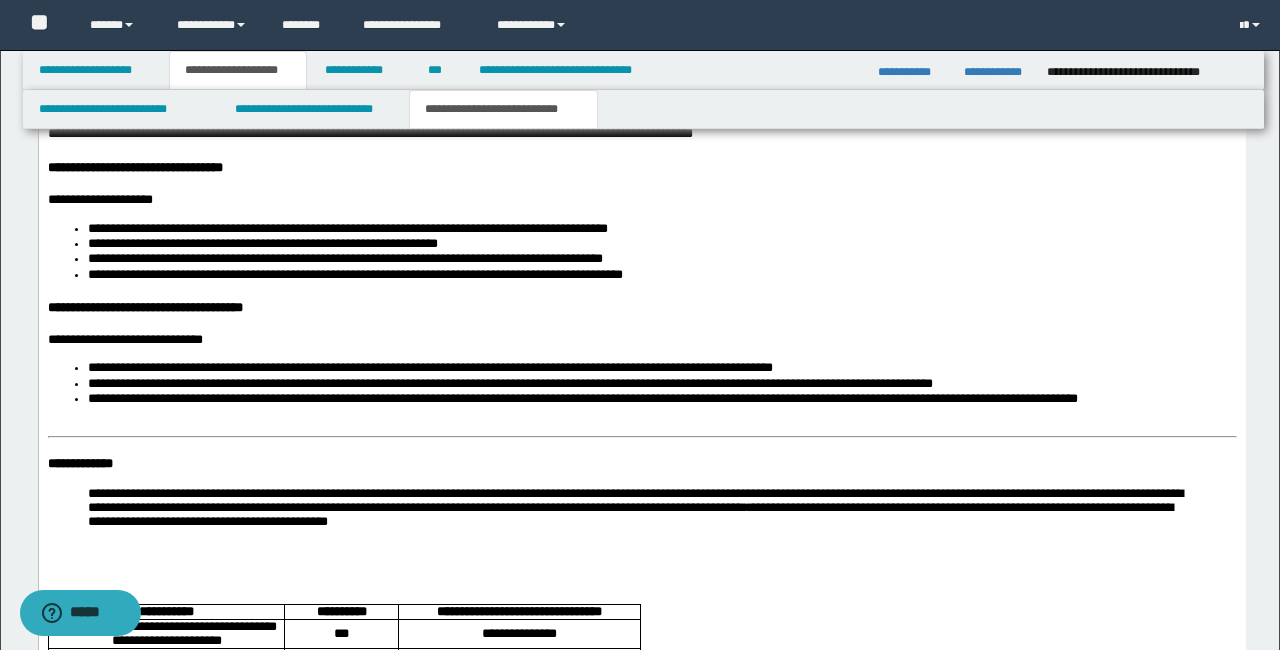 click on "**********" at bounding box center [79, 464] 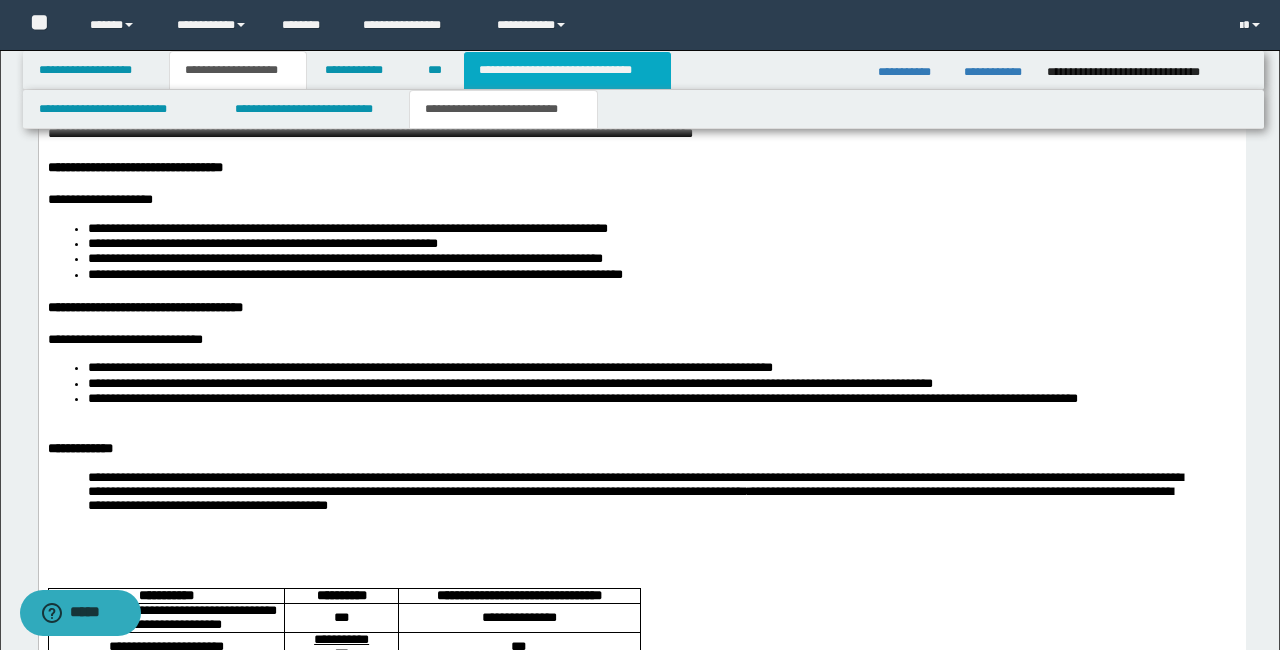 click on "**********" at bounding box center [567, 70] 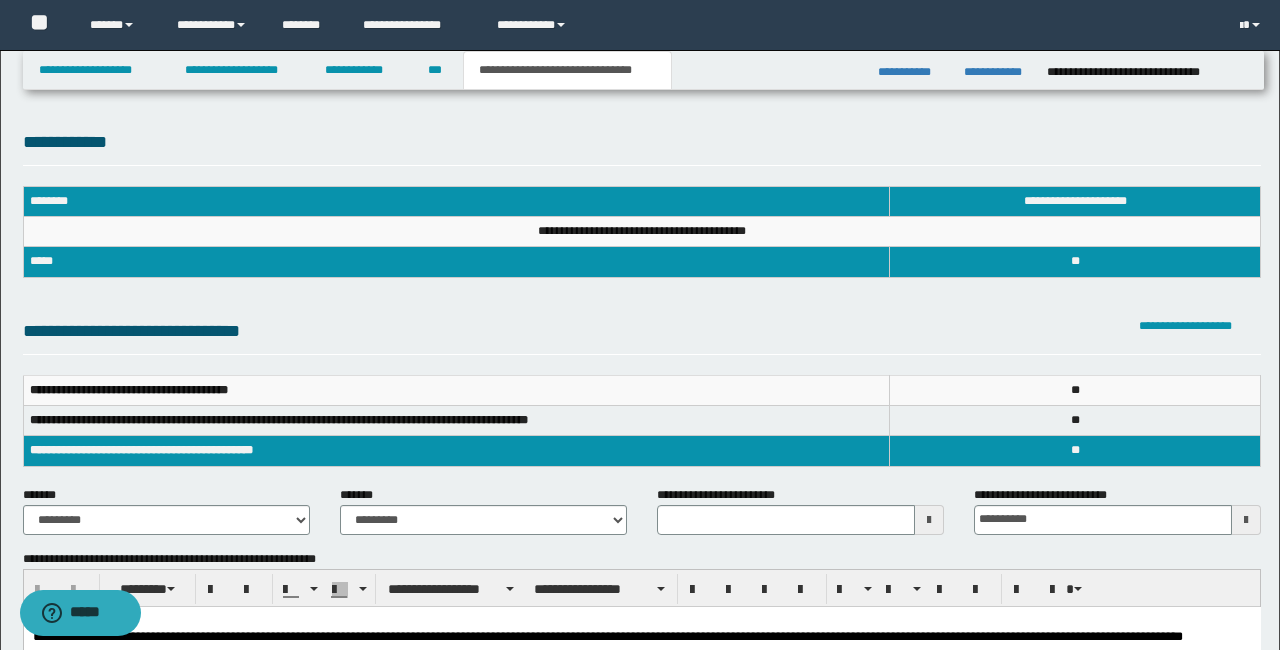 scroll, scrollTop: 842, scrollLeft: 0, axis: vertical 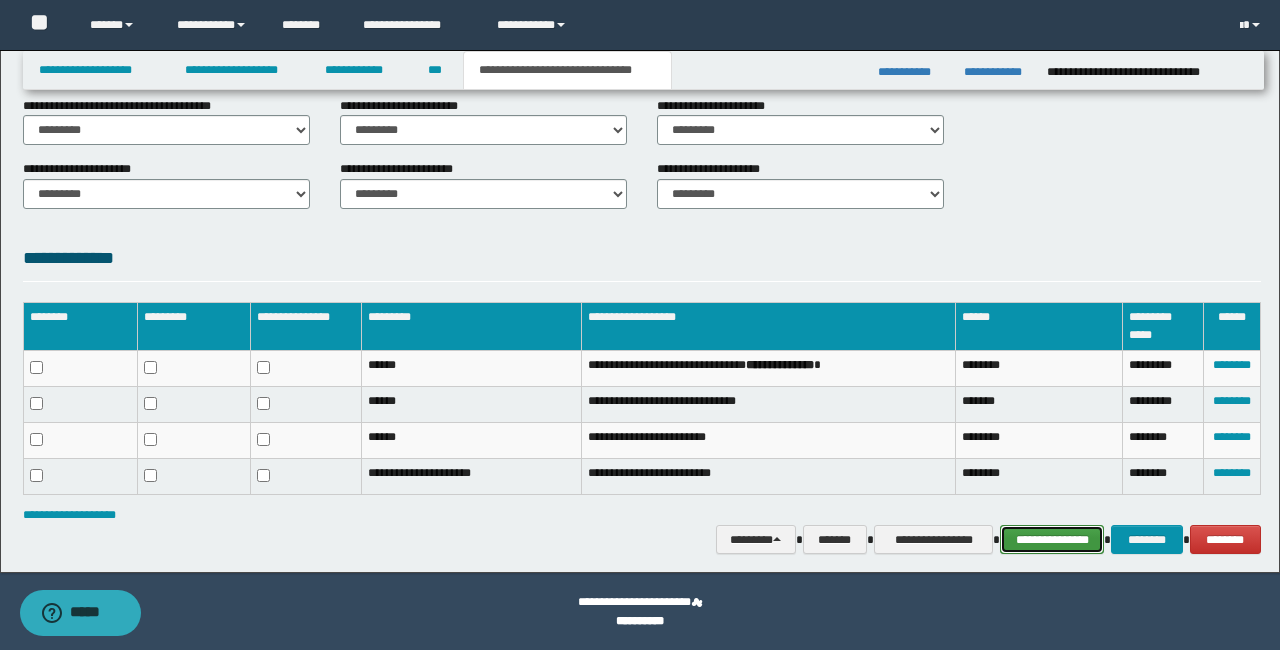 click on "**********" at bounding box center (1052, 540) 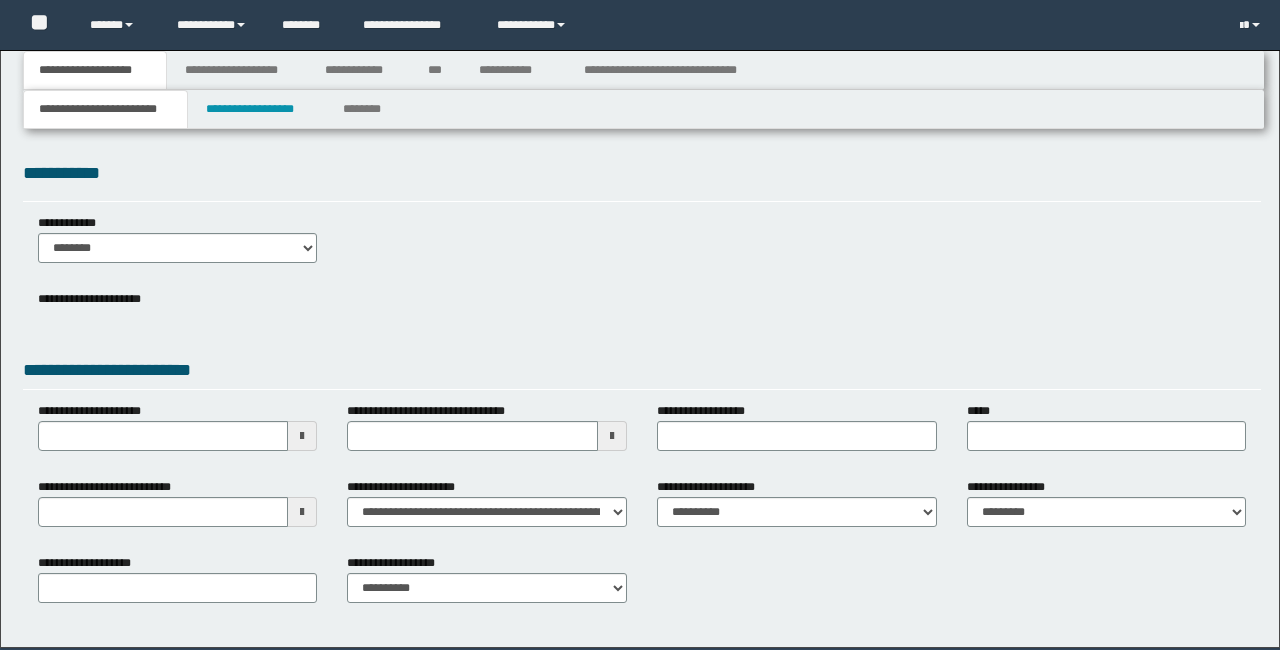scroll, scrollTop: 0, scrollLeft: 0, axis: both 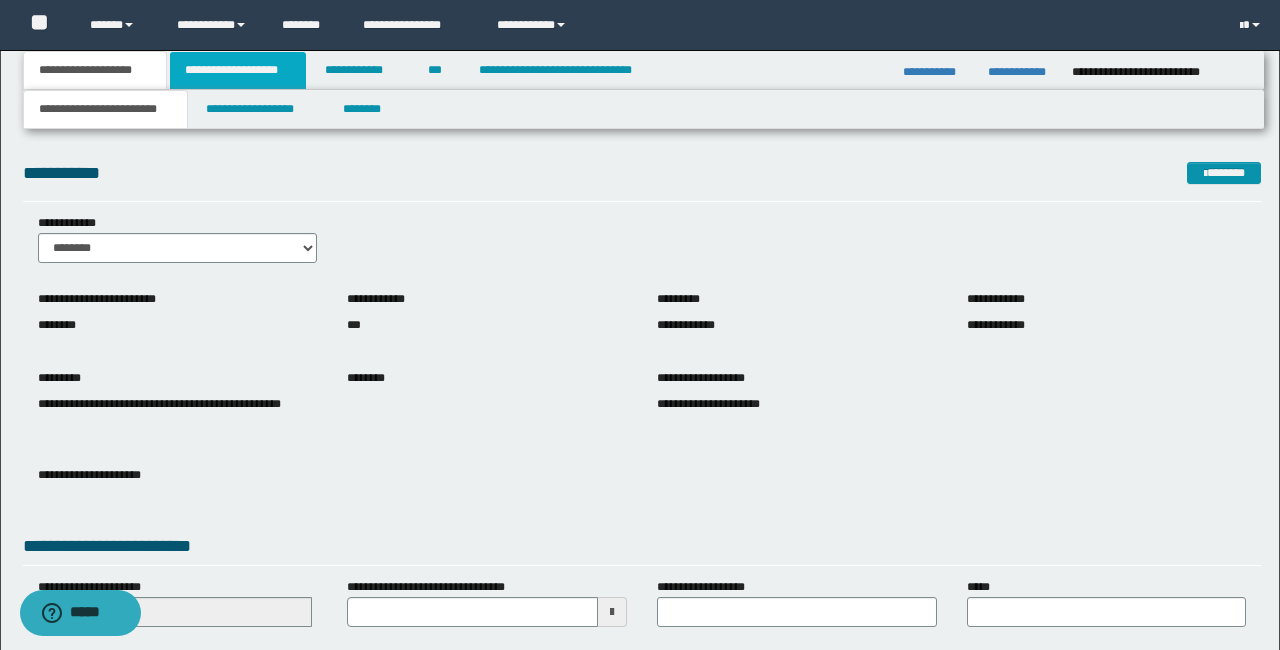 click on "**********" at bounding box center (238, 70) 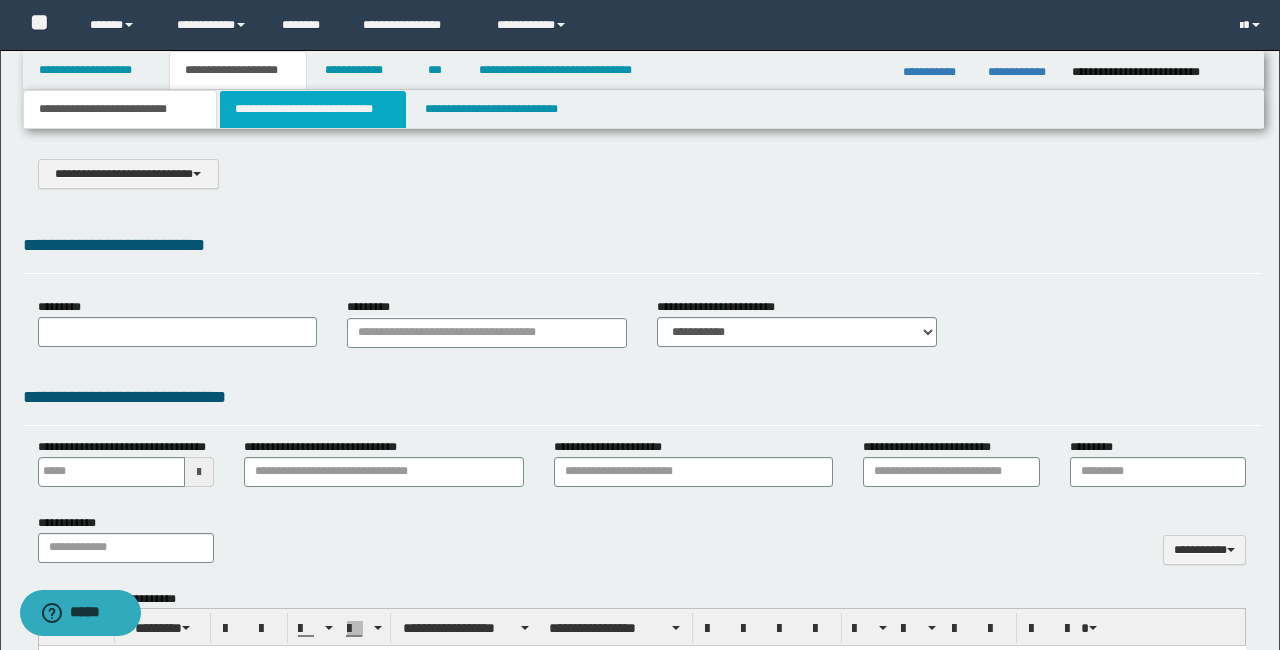 type on "**********" 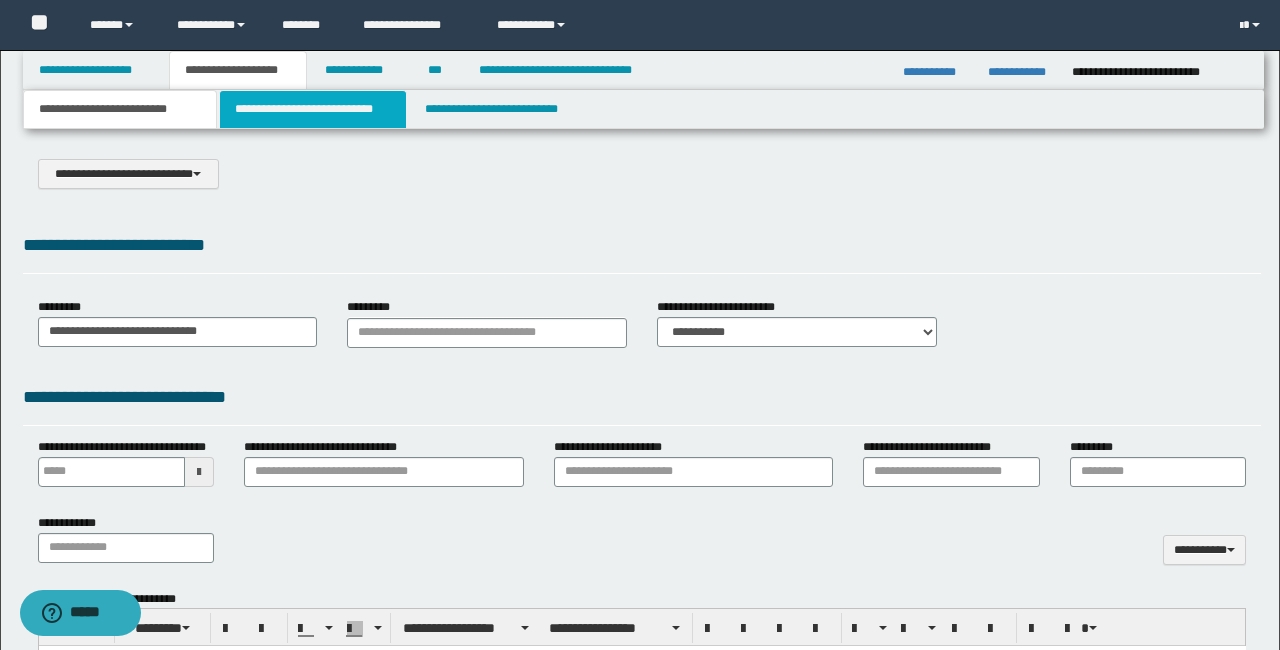 scroll, scrollTop: 0, scrollLeft: 0, axis: both 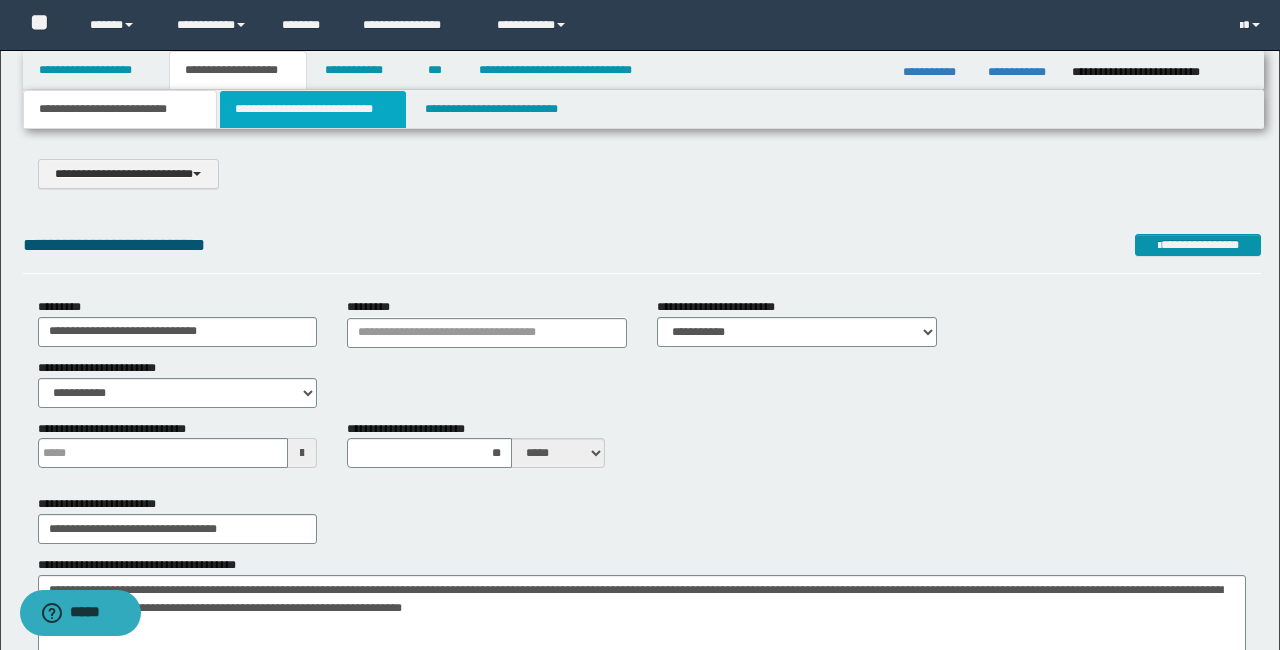 click on "**********" at bounding box center [312, 109] 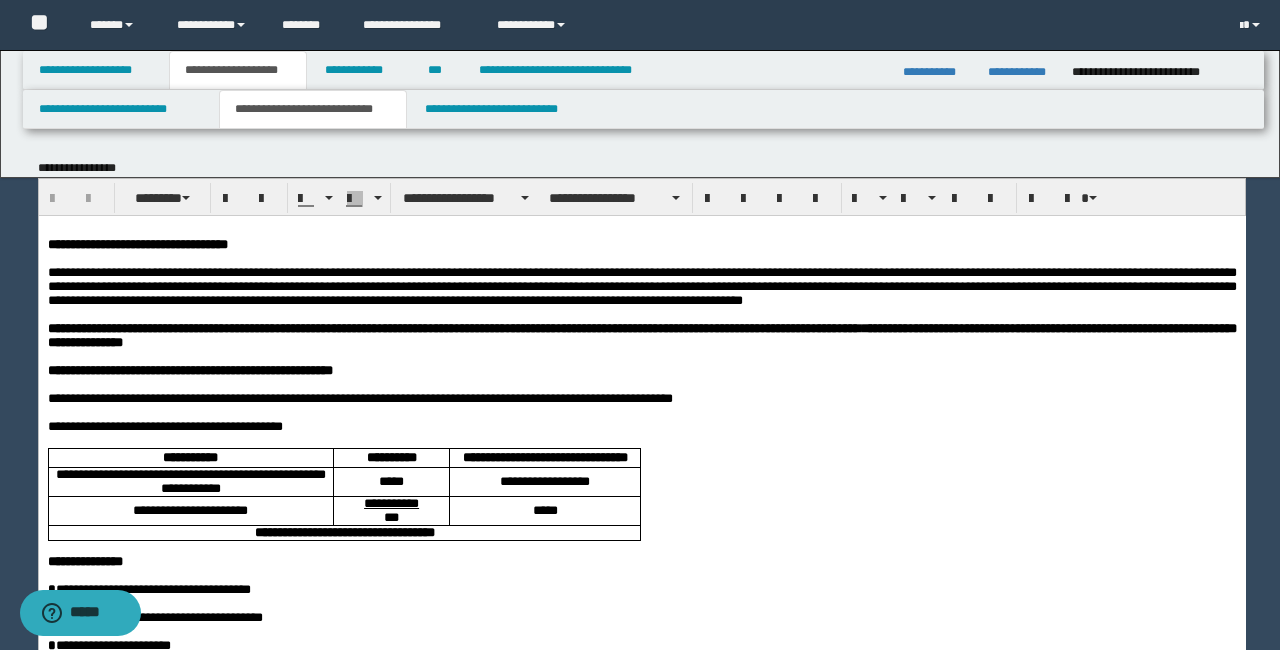 scroll, scrollTop: 0, scrollLeft: 0, axis: both 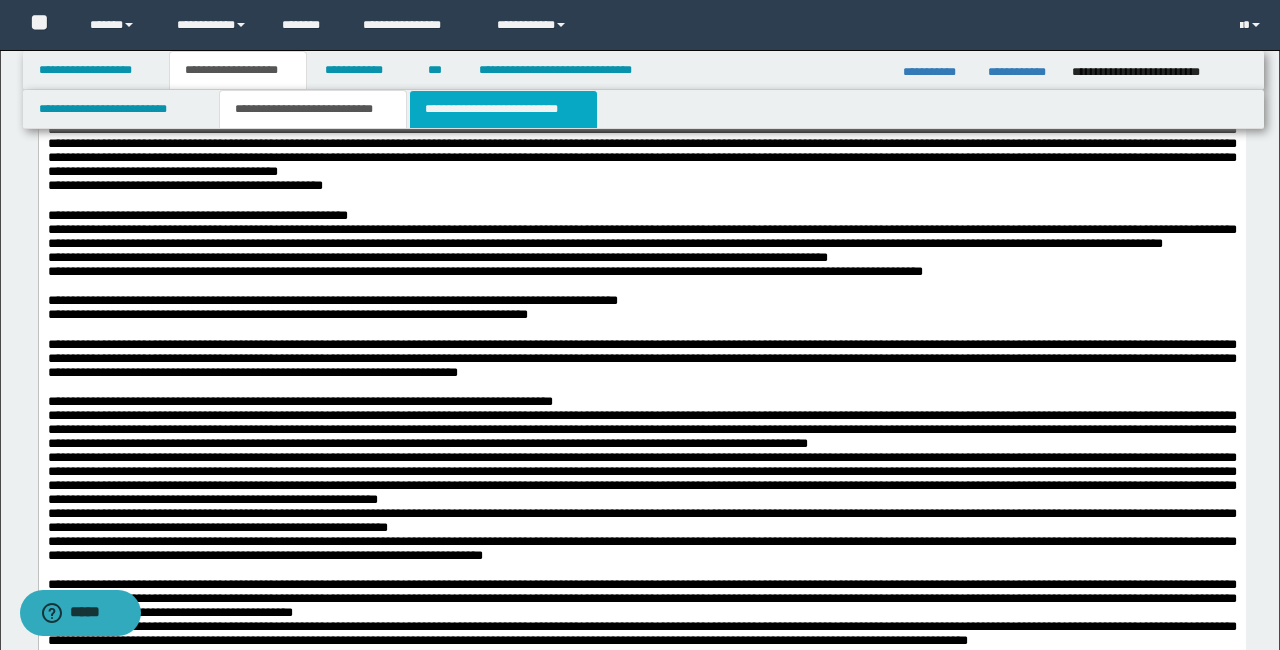 click on "**********" at bounding box center (503, 109) 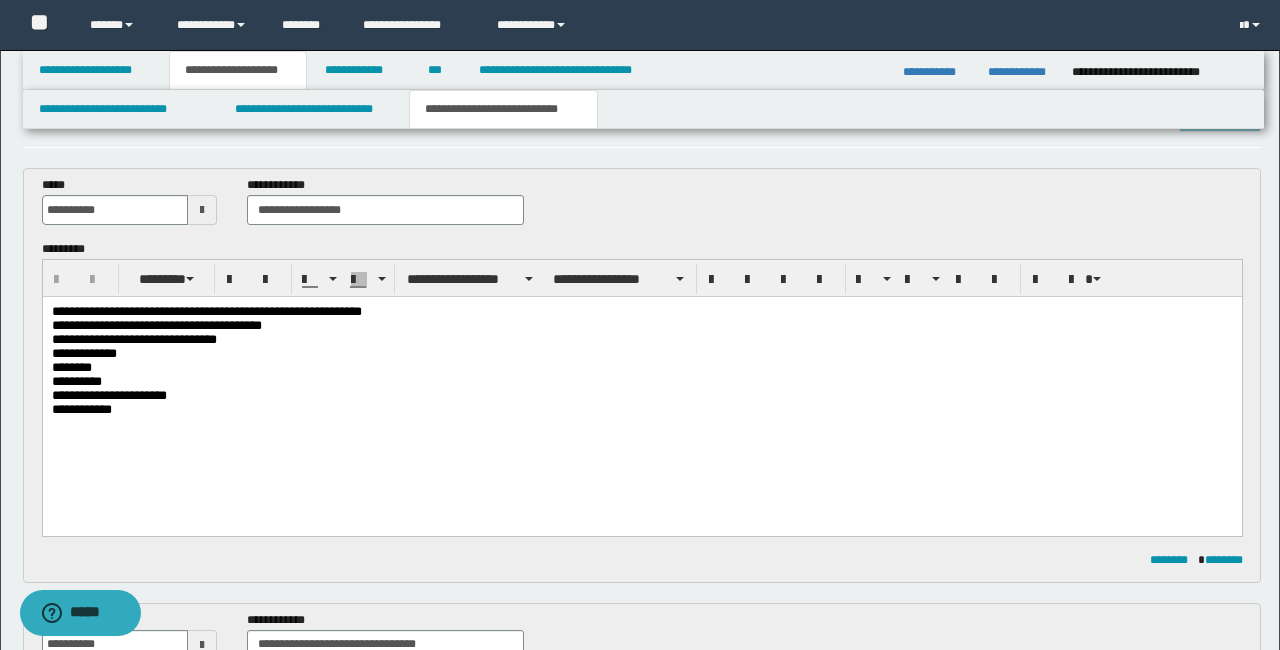 scroll, scrollTop: 39, scrollLeft: 0, axis: vertical 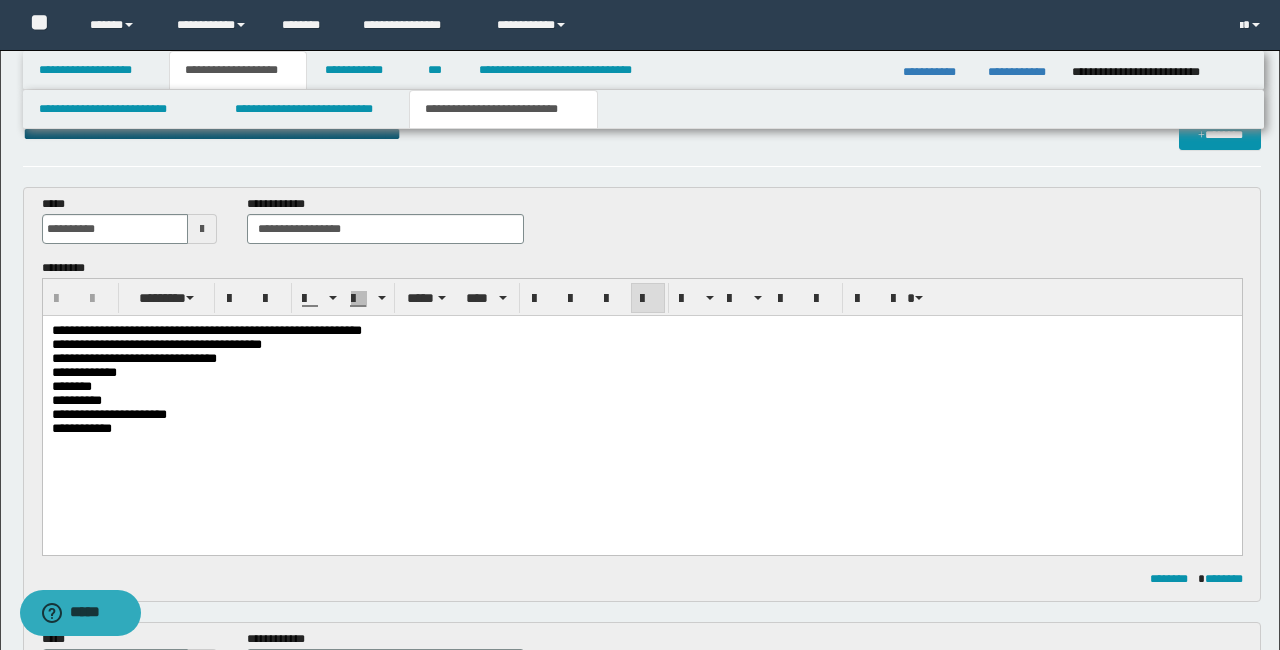 click on "**********" at bounding box center [641, 405] 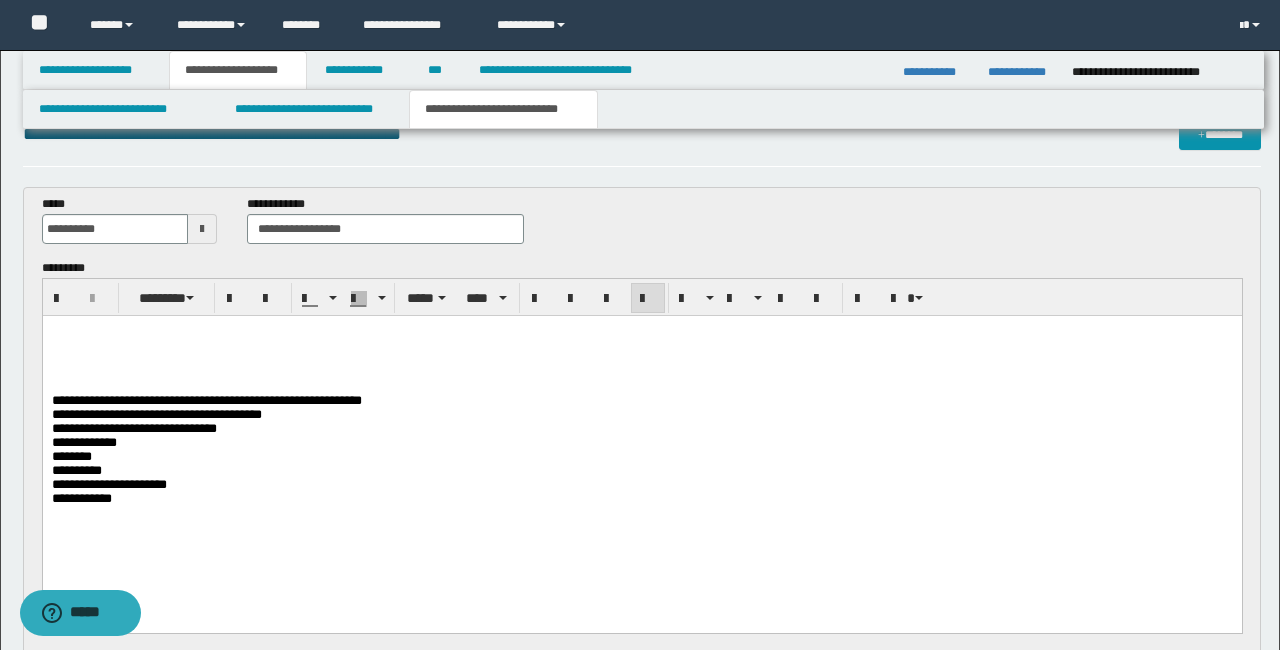click at bounding box center [641, 331] 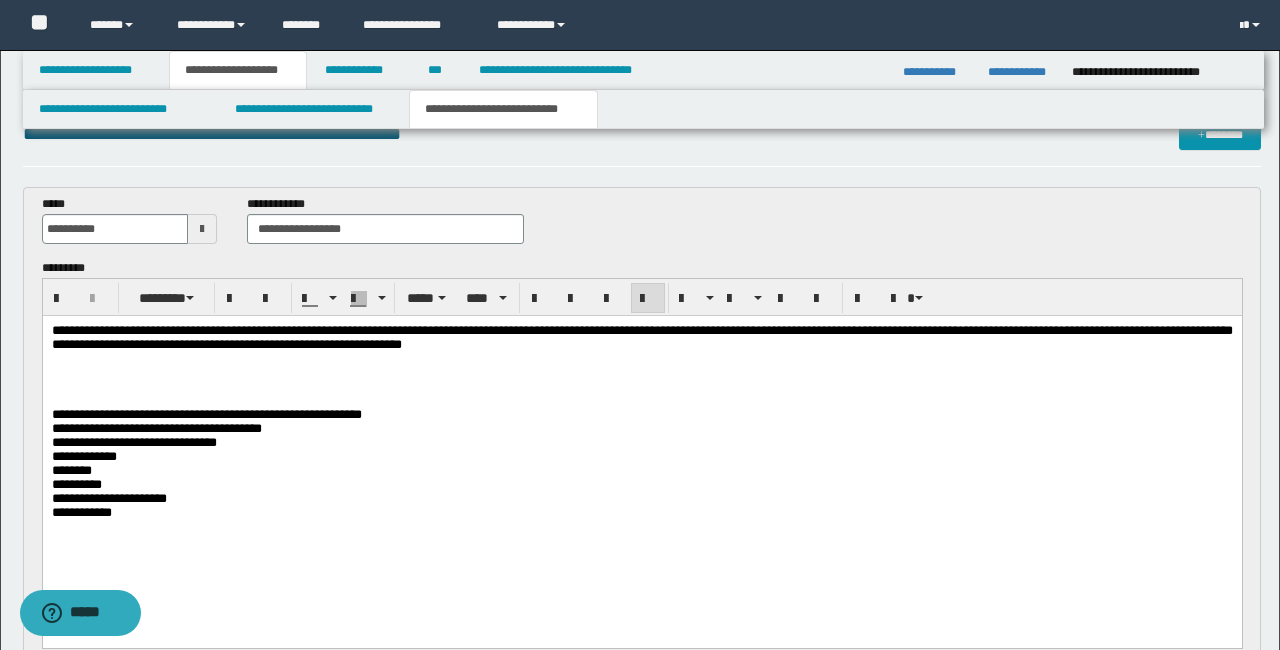 click on "**********" at bounding box center (641, 337) 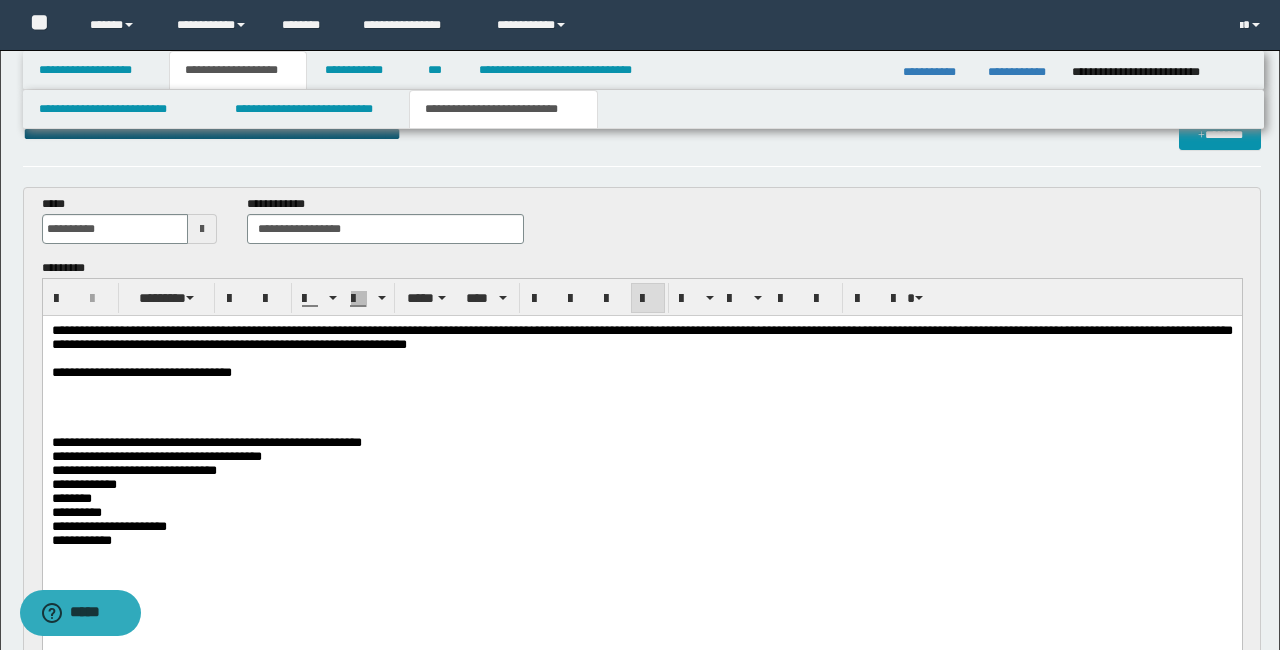 click on "**********" at bounding box center (141, 372) 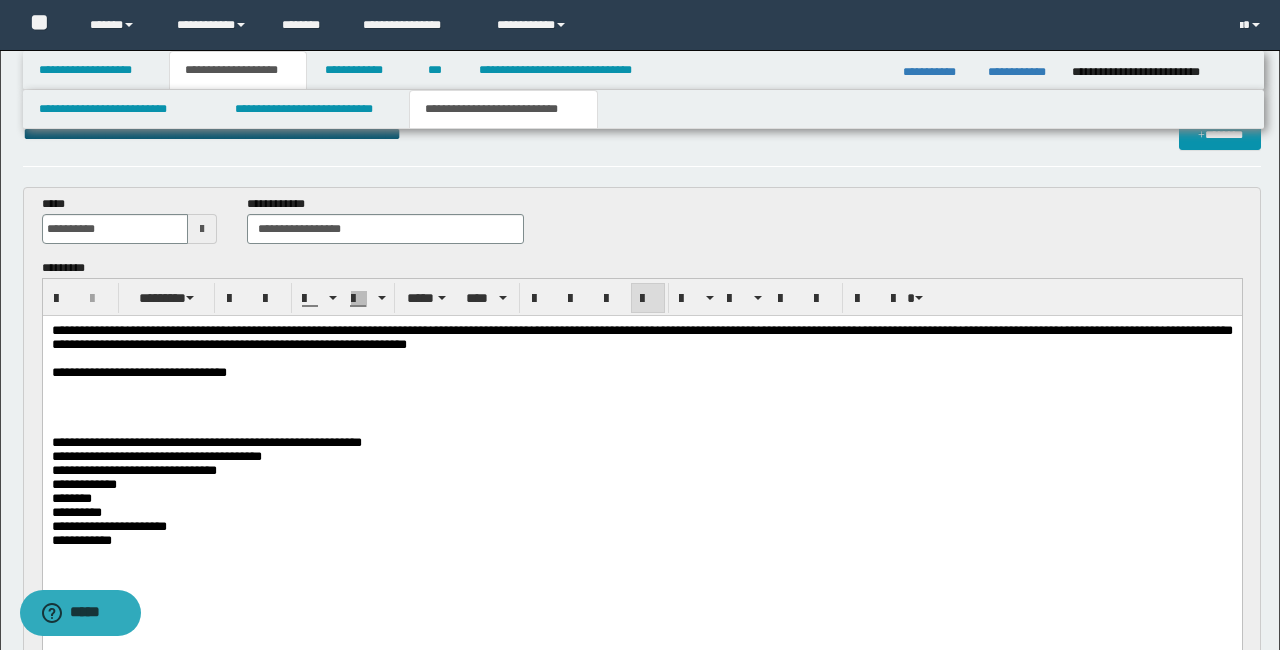 click on "**********" at bounding box center [641, 373] 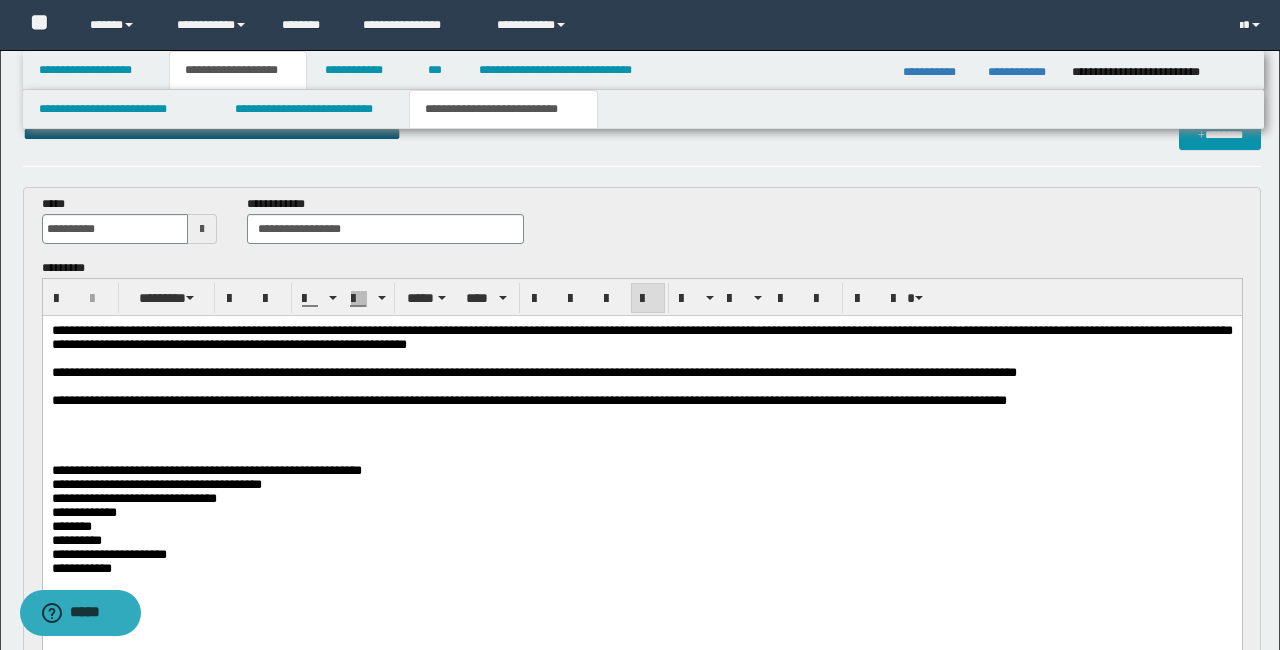 click on "**********" at bounding box center (641, 373) 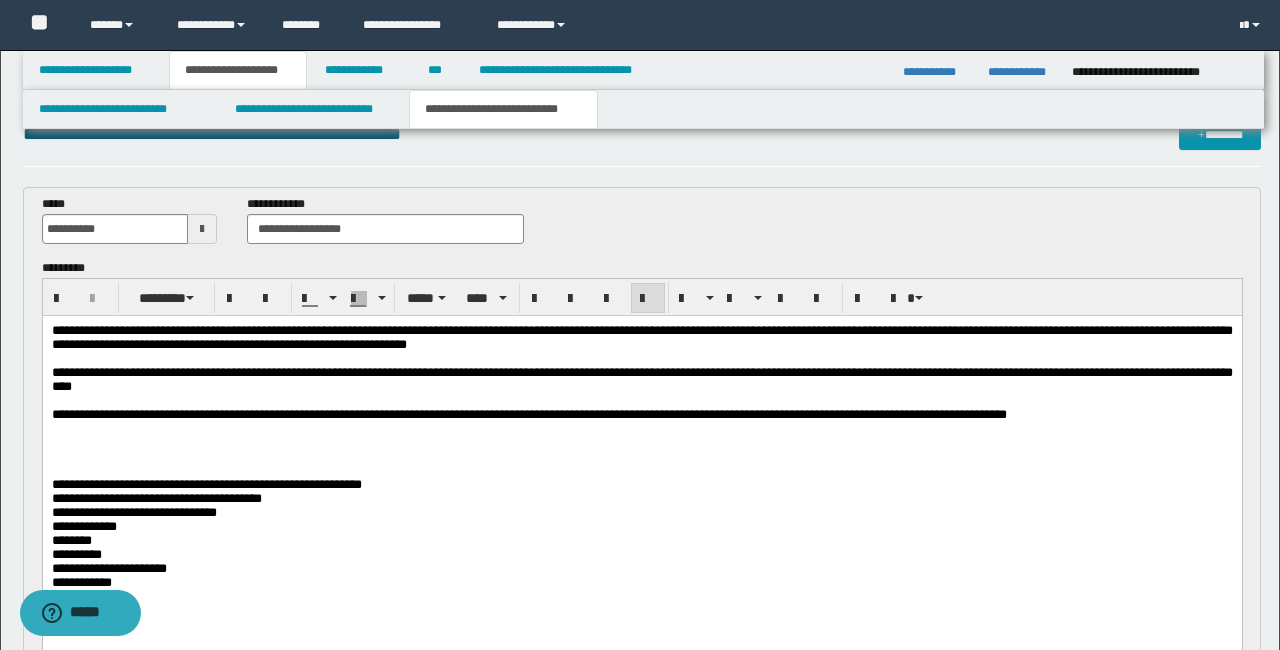 scroll, scrollTop: 37, scrollLeft: 0, axis: vertical 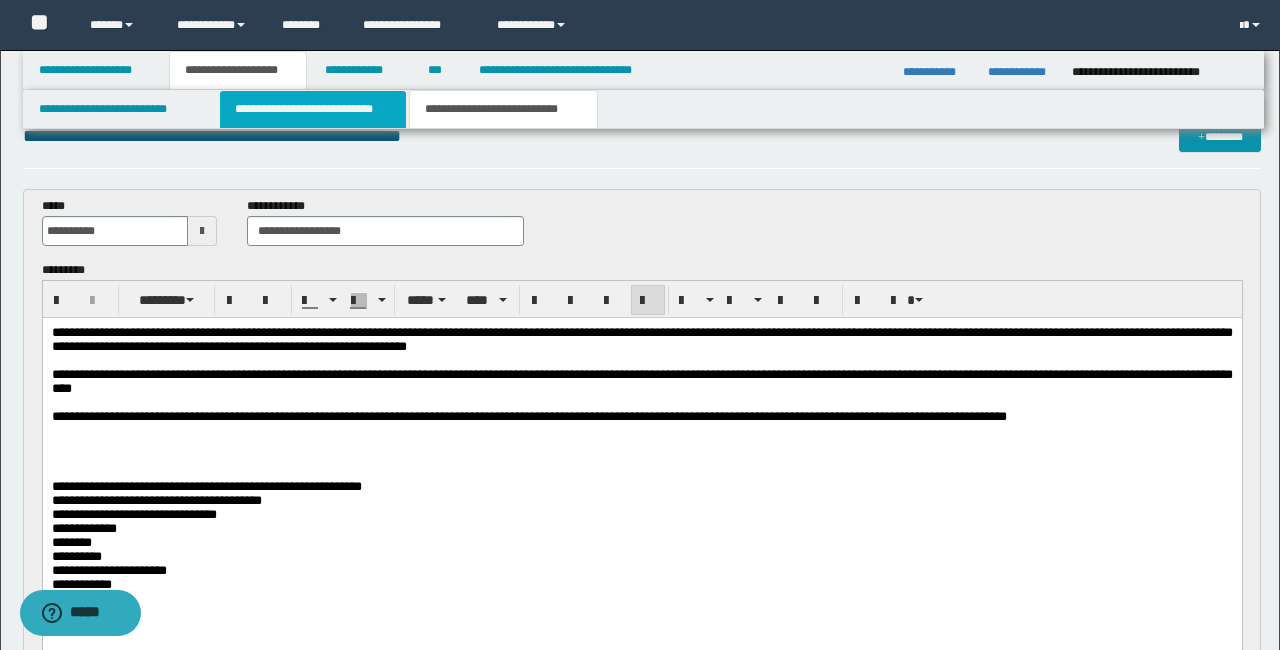 click on "**********" at bounding box center [312, 109] 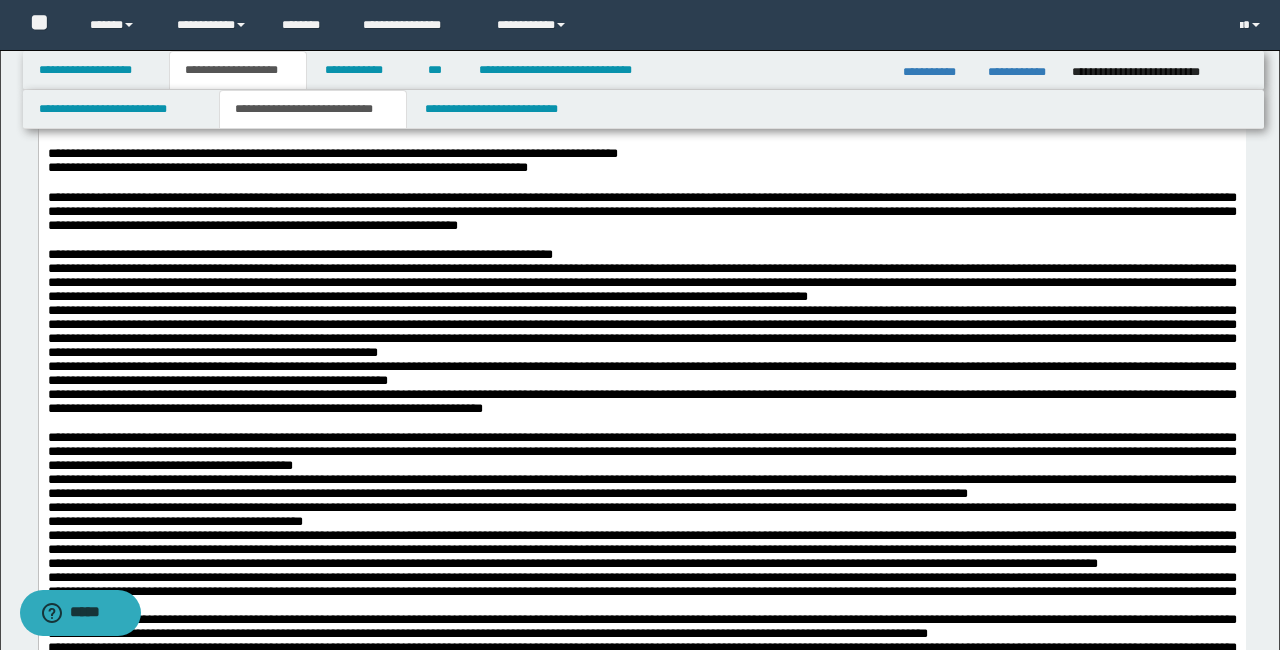 scroll, scrollTop: 1613, scrollLeft: 0, axis: vertical 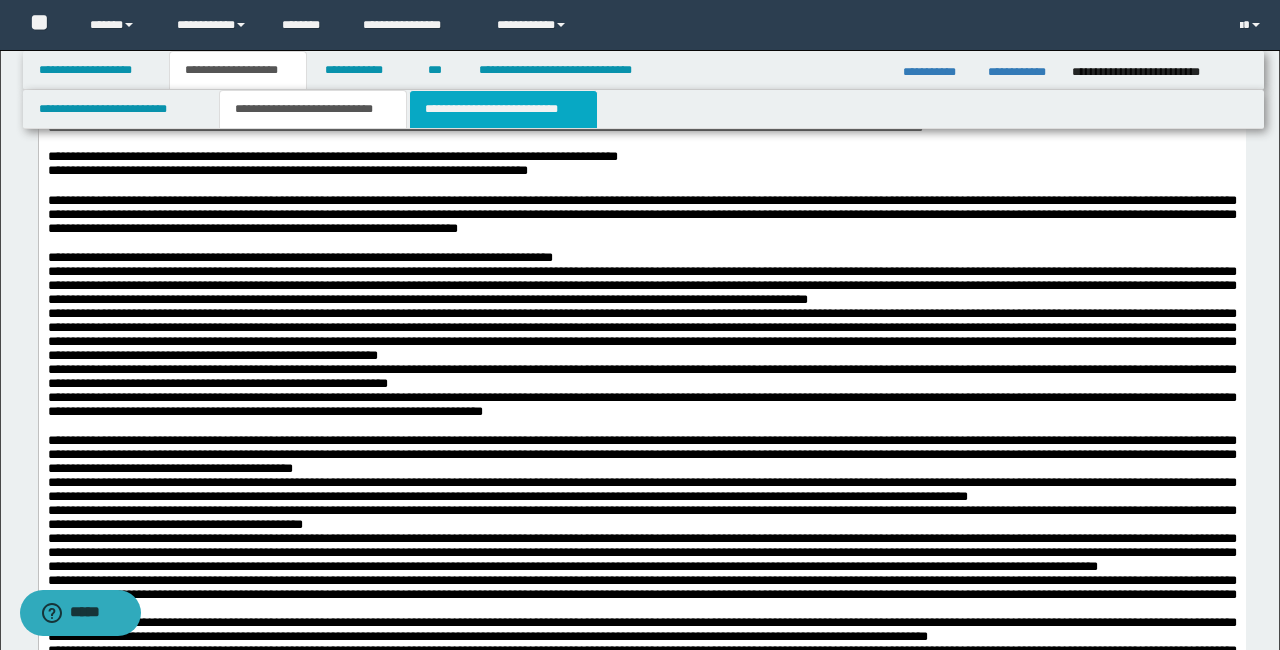 click on "**********" at bounding box center [503, 109] 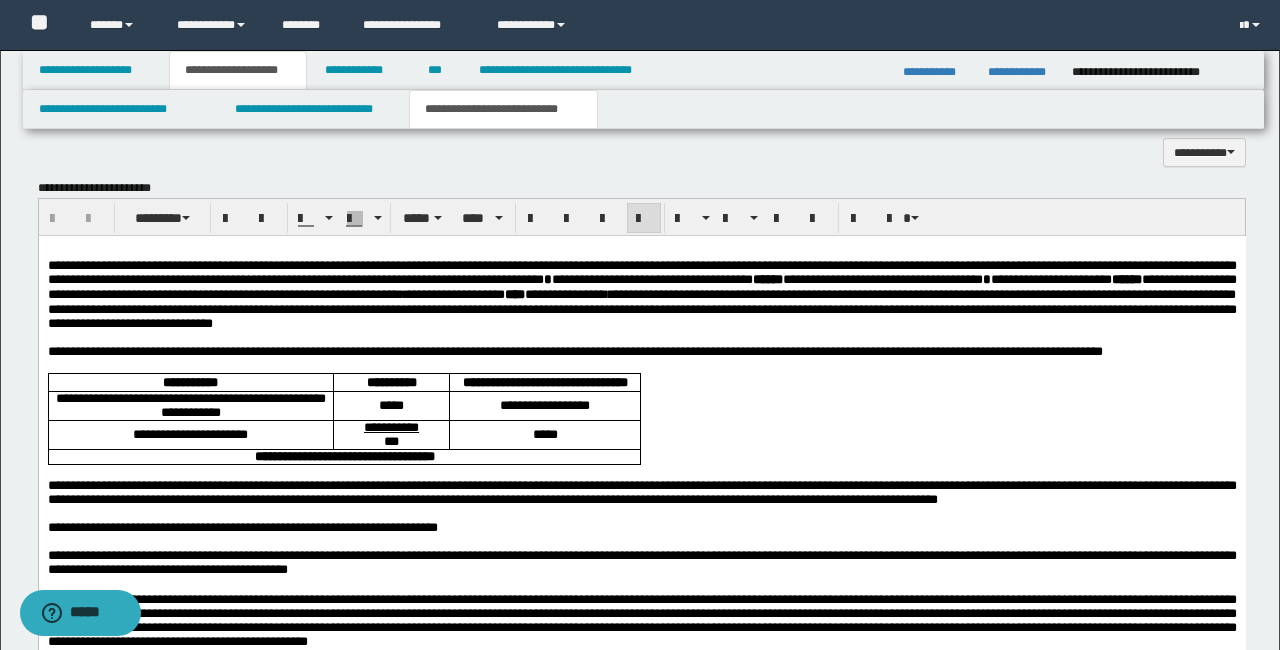 click on "**********" at bounding box center [641, 352] 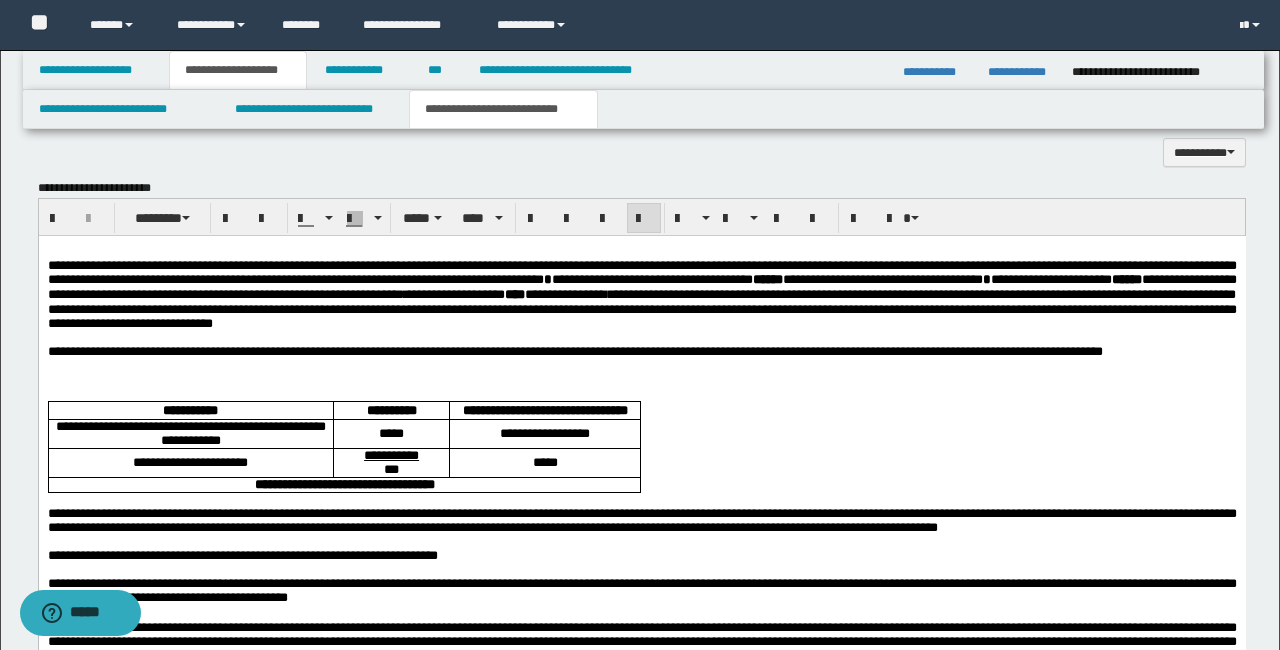 click on "**********" at bounding box center [641, 798] 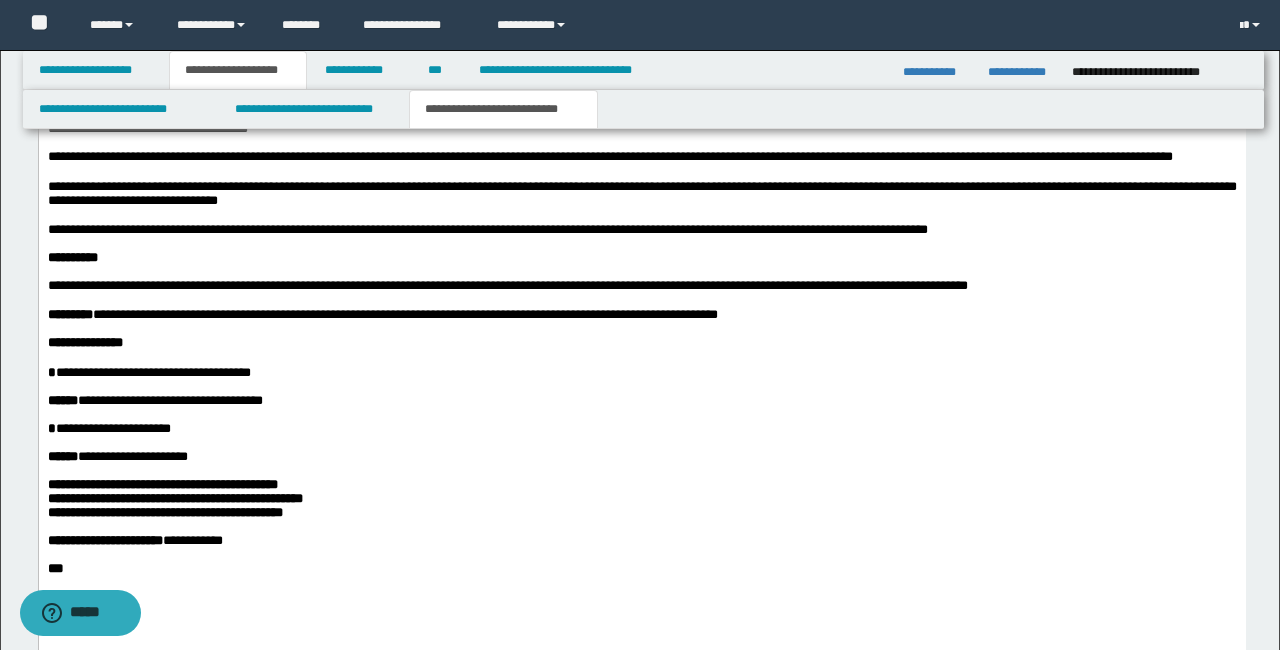 scroll, scrollTop: 2343, scrollLeft: 0, axis: vertical 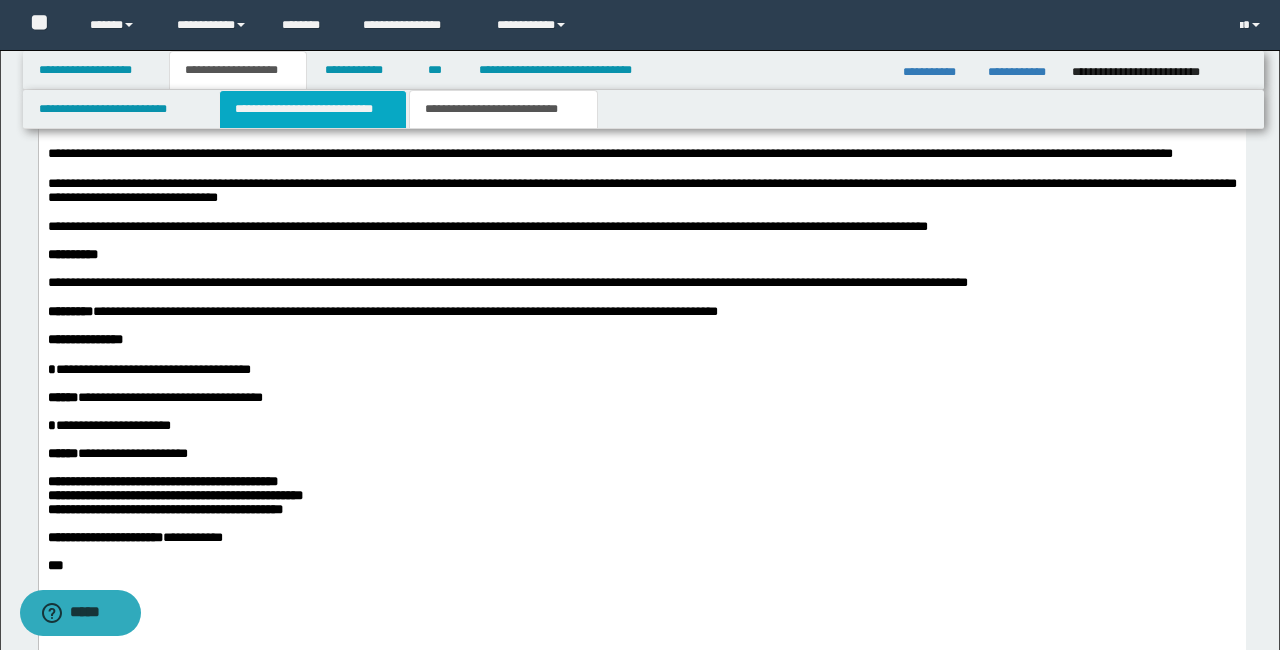 click on "**********" at bounding box center (312, 109) 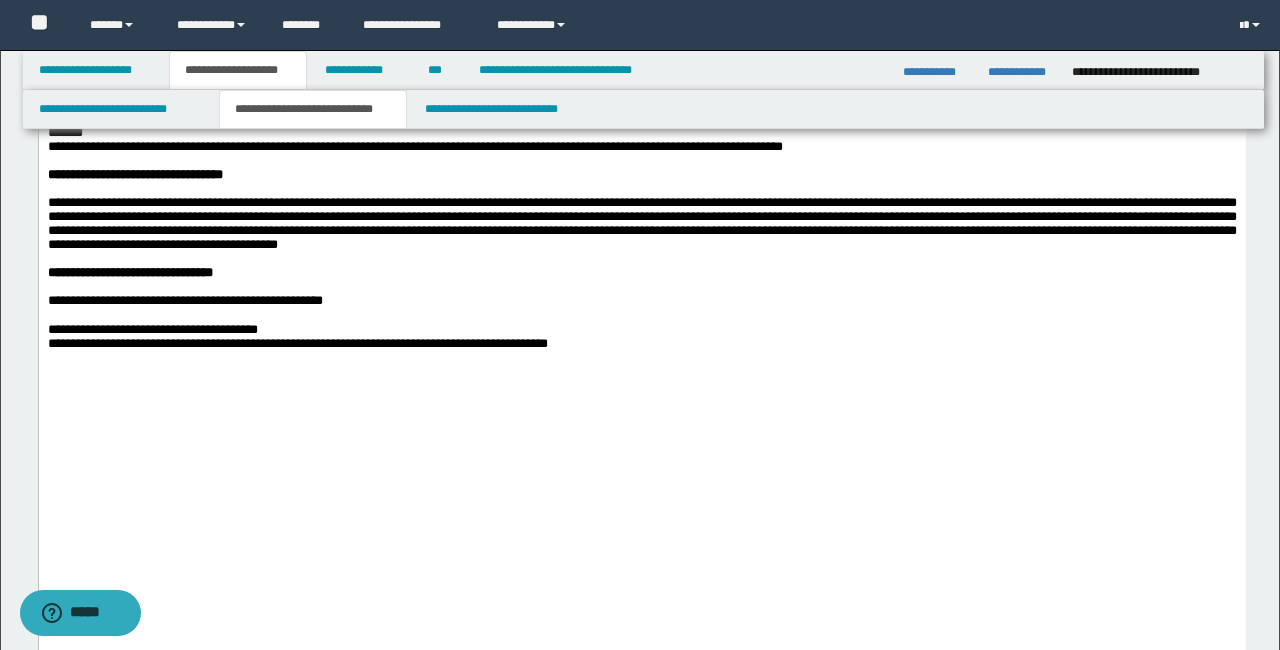 scroll, scrollTop: 2177, scrollLeft: 0, axis: vertical 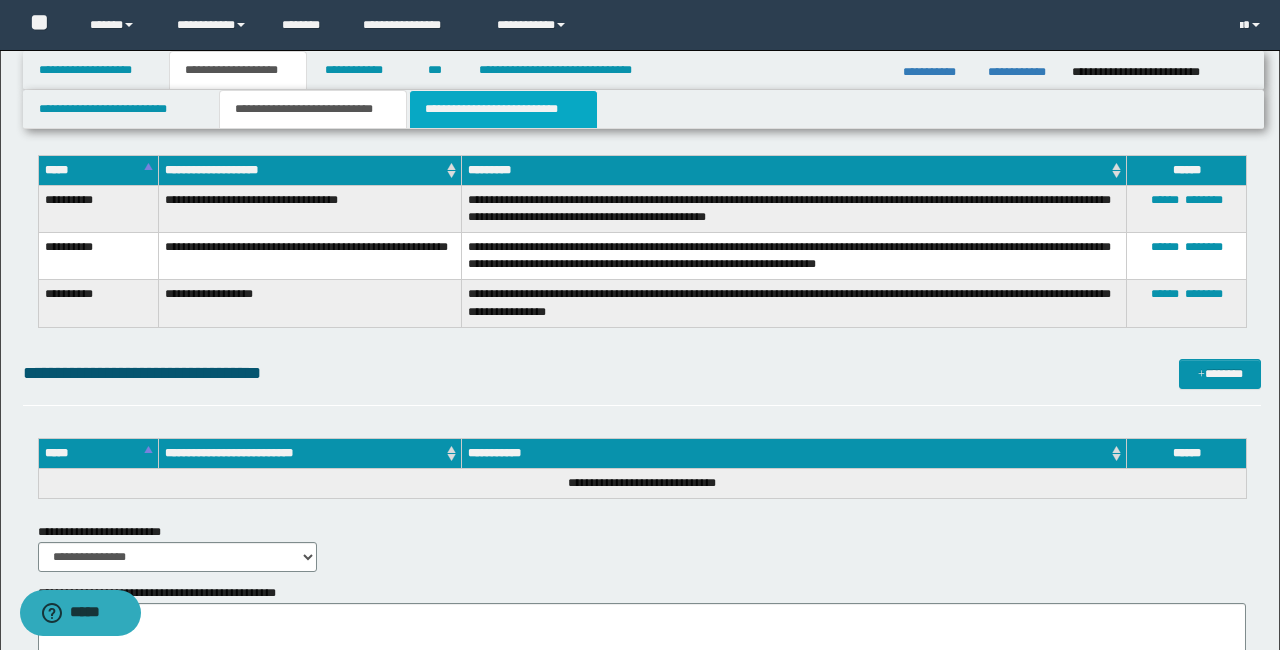 click on "**********" at bounding box center (503, 109) 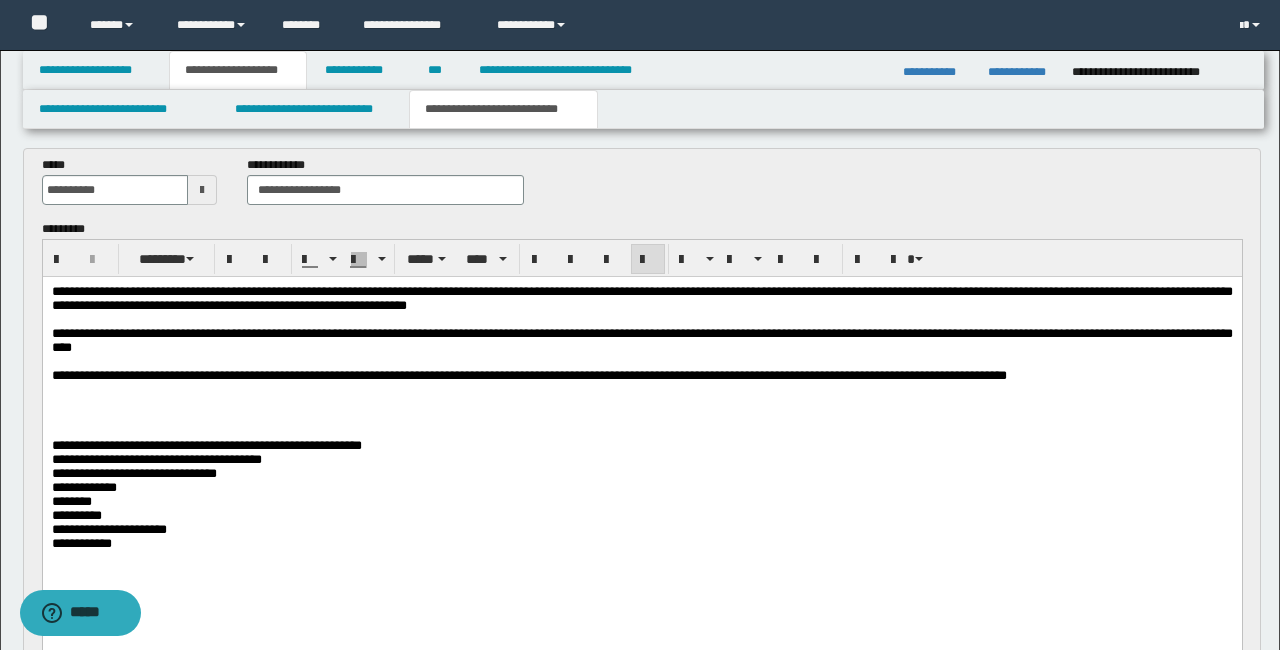 scroll, scrollTop: 80, scrollLeft: 0, axis: vertical 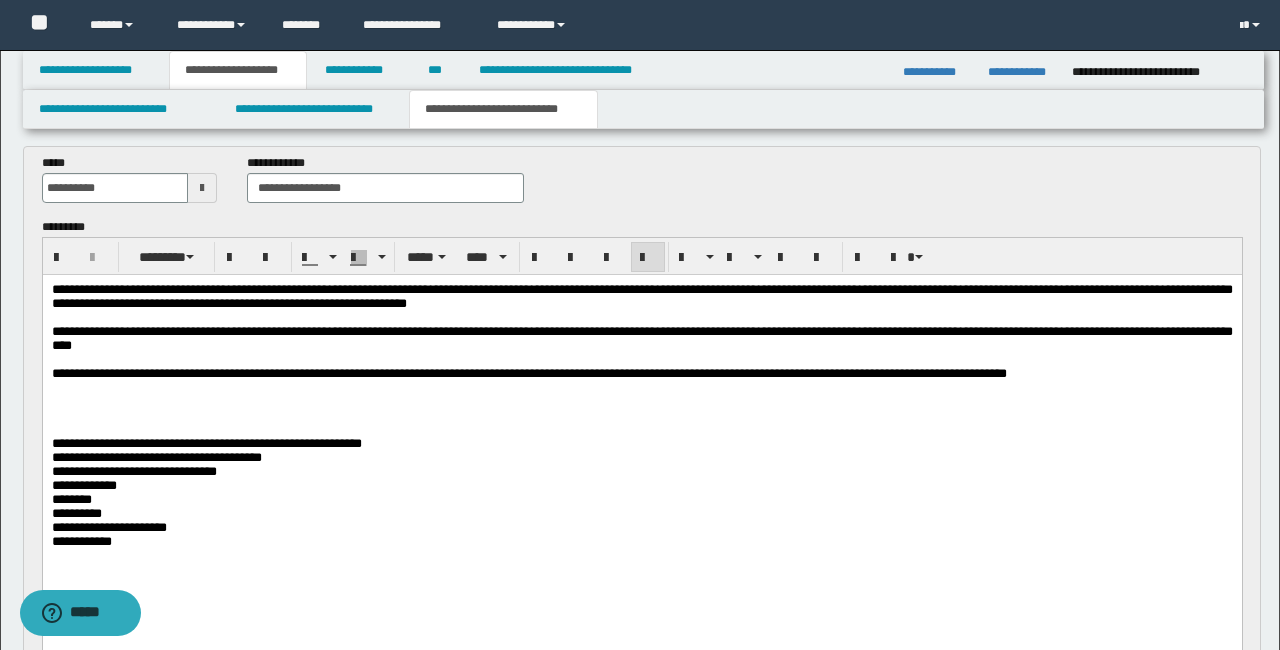 click on "**********" at bounding box center (206, 443) 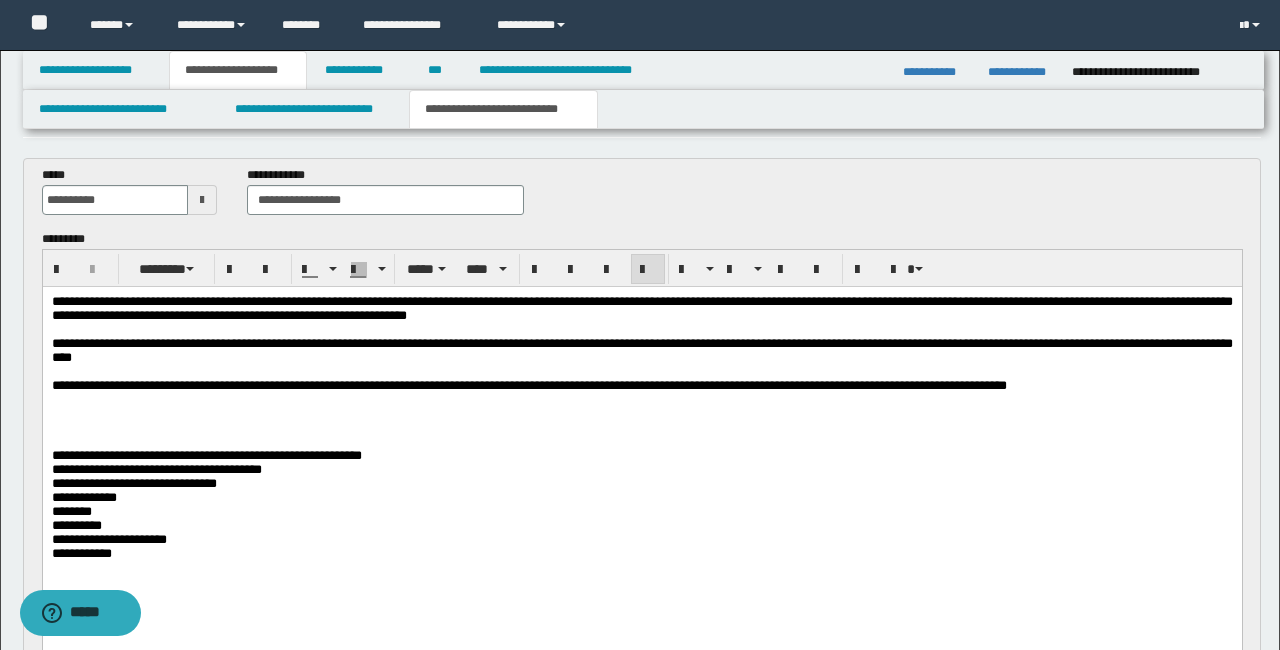 scroll, scrollTop: 60, scrollLeft: 0, axis: vertical 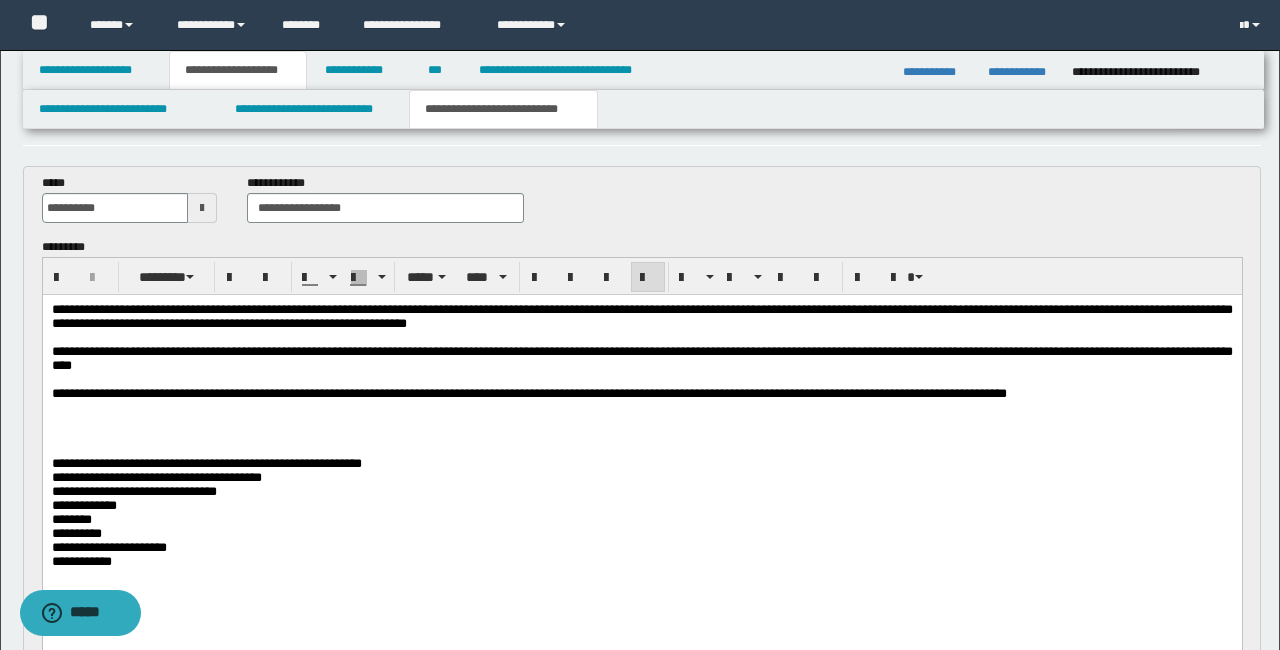 click on "**********" at bounding box center (206, 463) 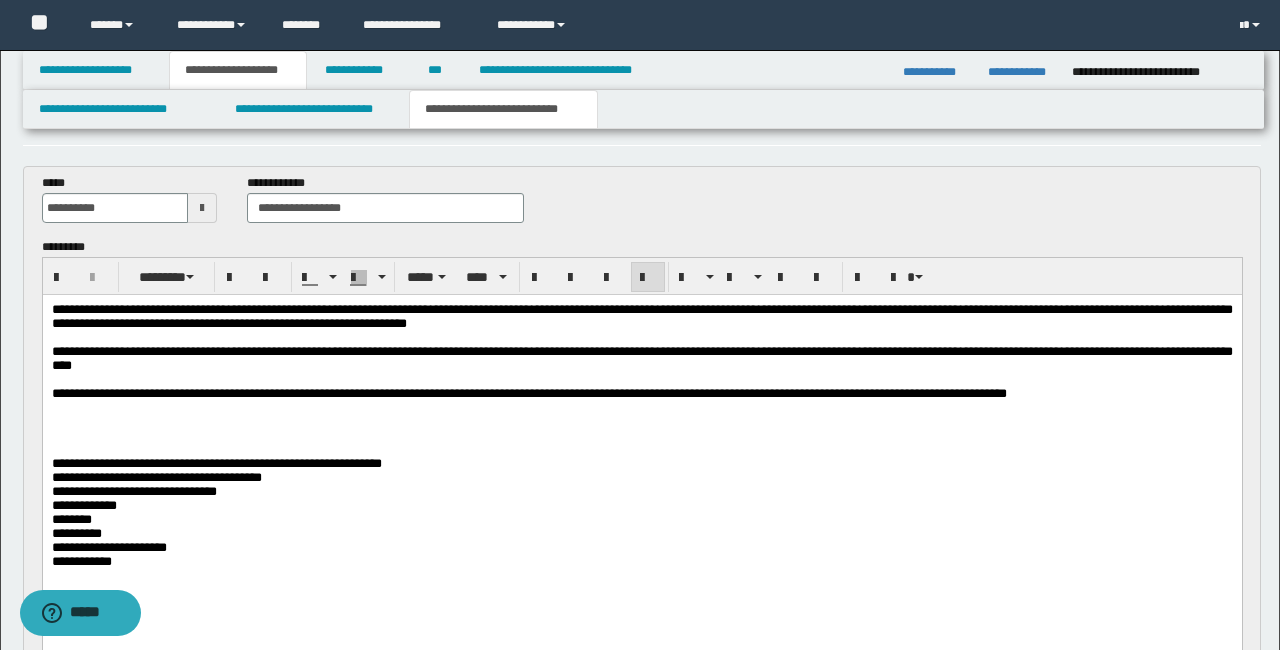 click on "**********" at bounding box center [216, 463] 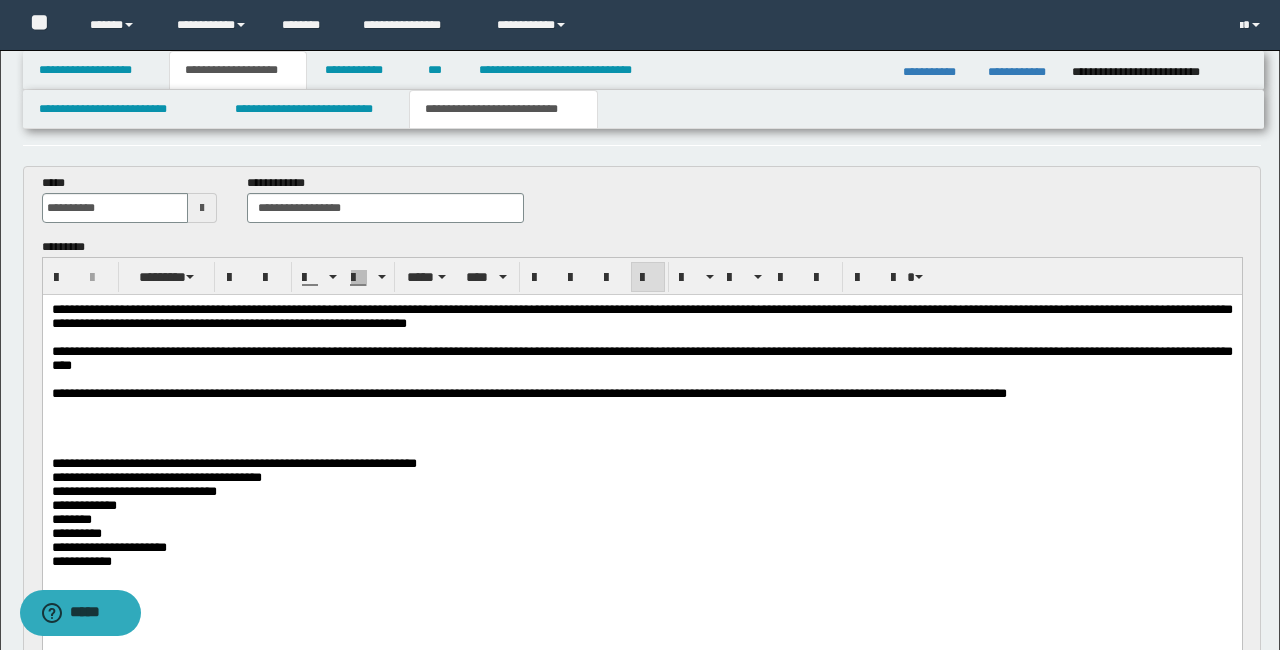 drag, startPoint x: 61, startPoint y: 437, endPoint x: 161, endPoint y: 445, distance: 100.31949 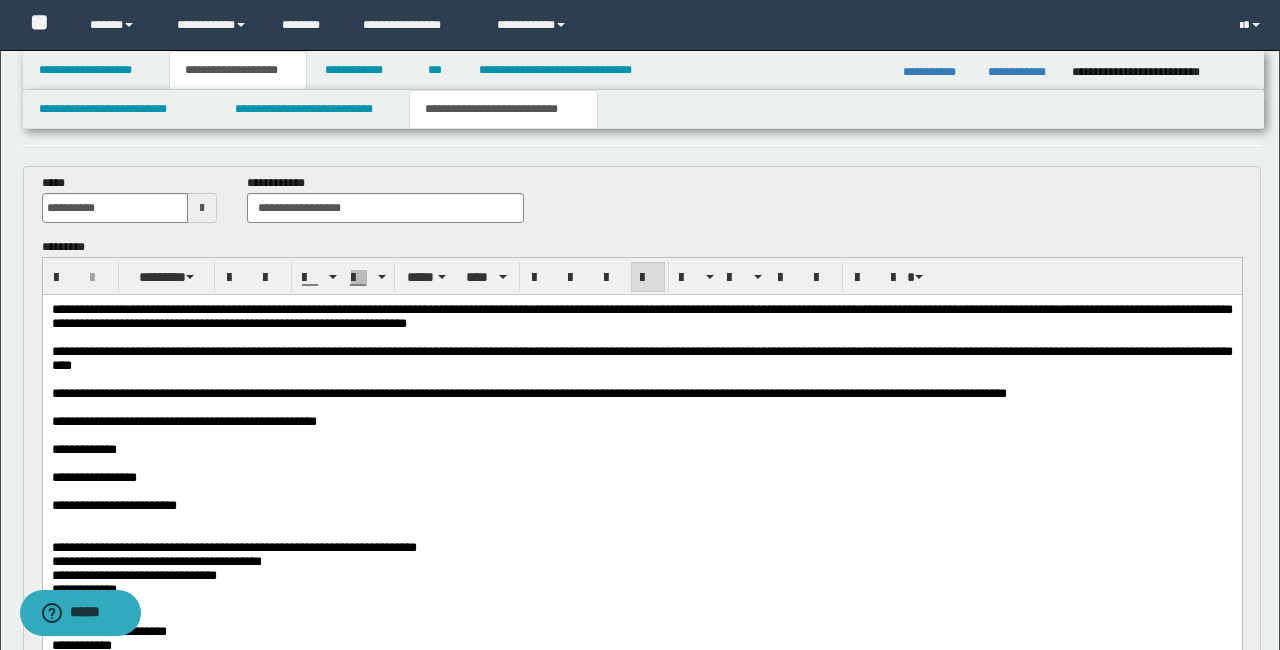 click on "**********" at bounding box center (641, 359) 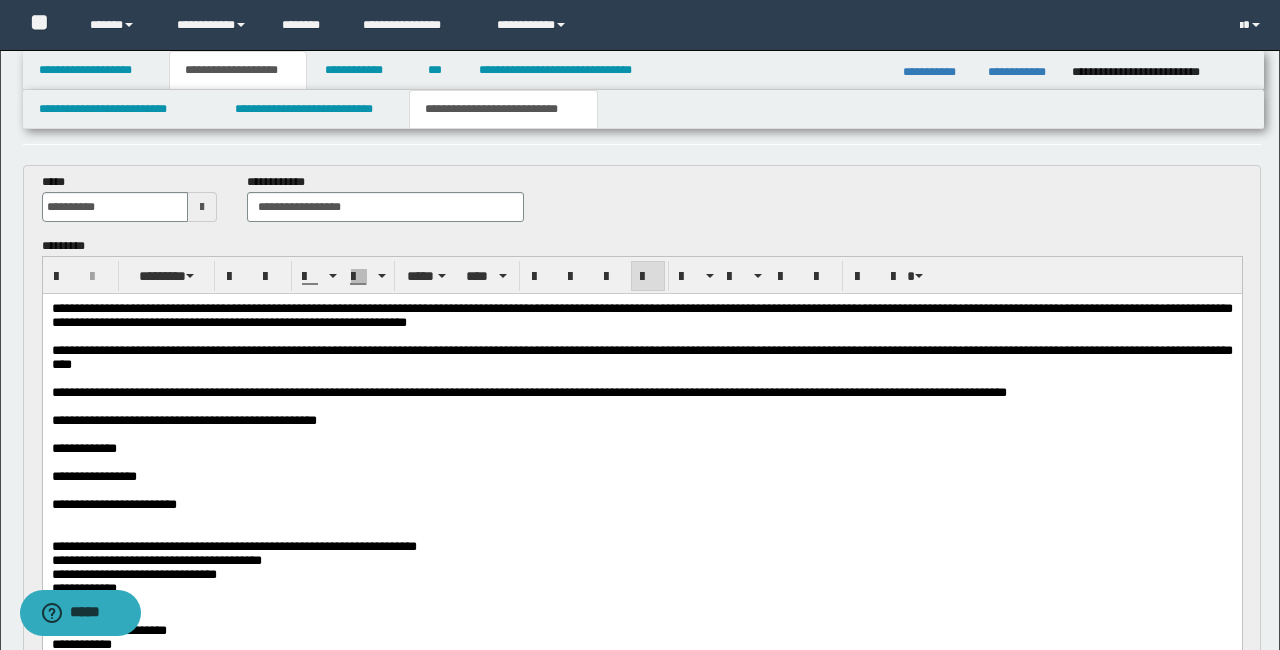 click on "**********" at bounding box center [641, 316] 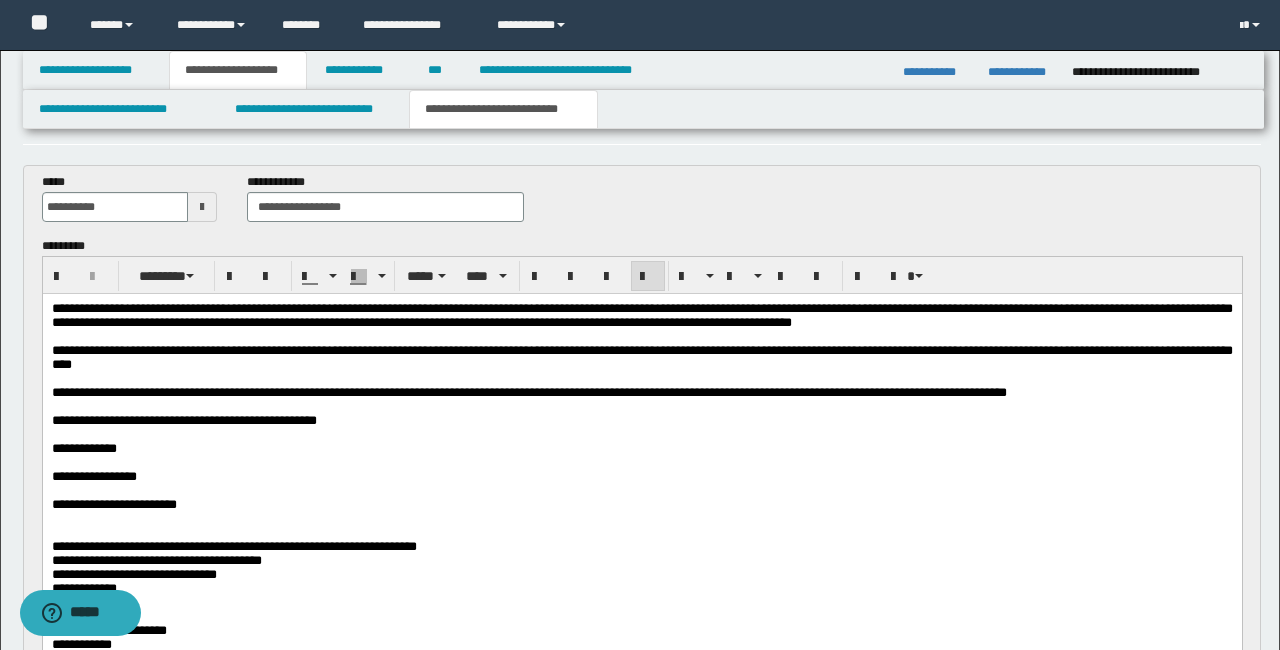 click on "**********" at bounding box center (233, 546) 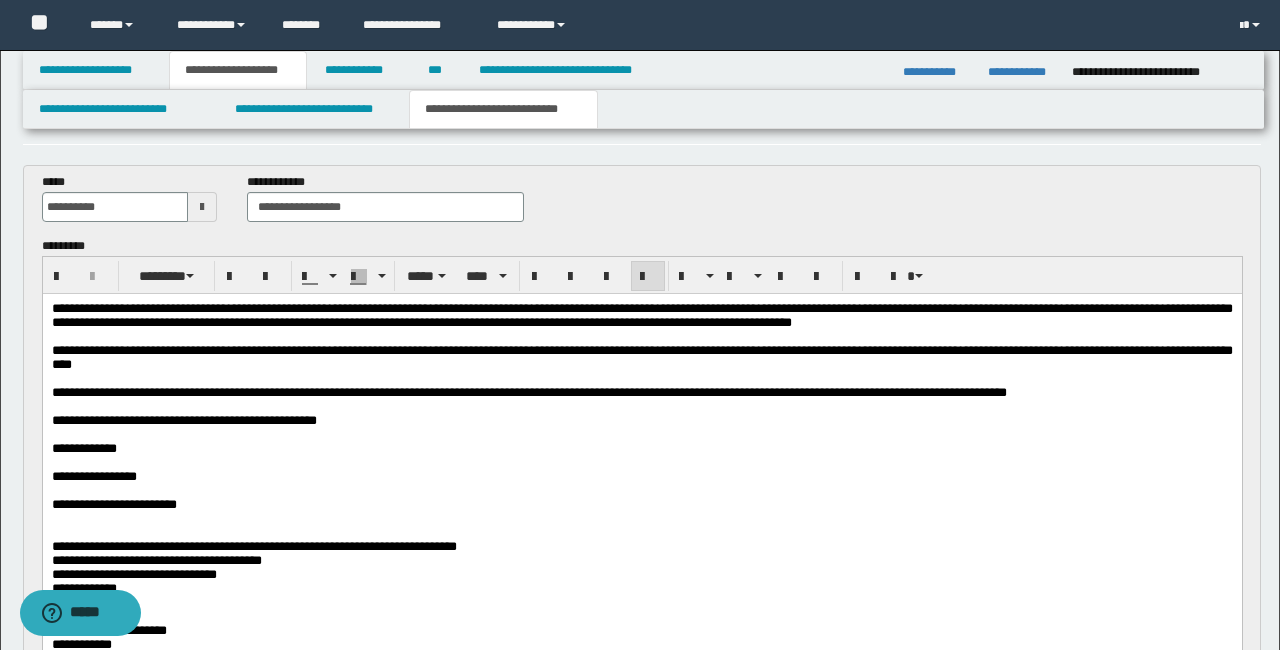 drag, startPoint x: 284, startPoint y: 572, endPoint x: 299, endPoint y: 571, distance: 15.033297 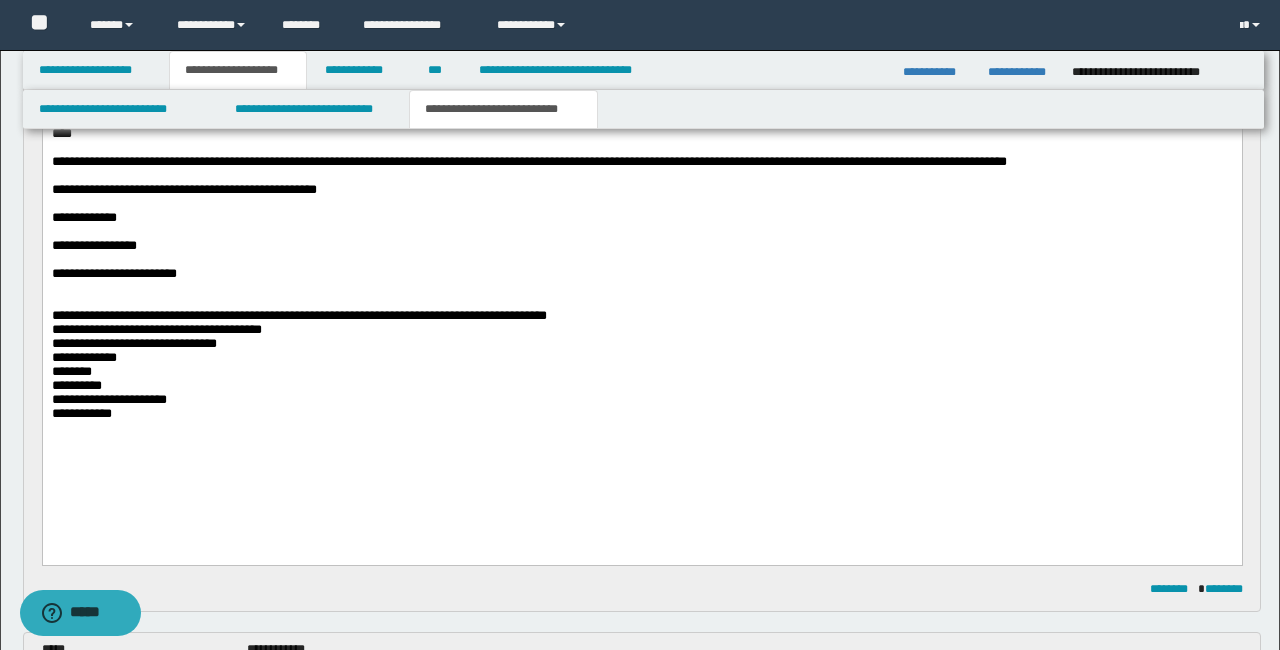 scroll, scrollTop: 302, scrollLeft: 0, axis: vertical 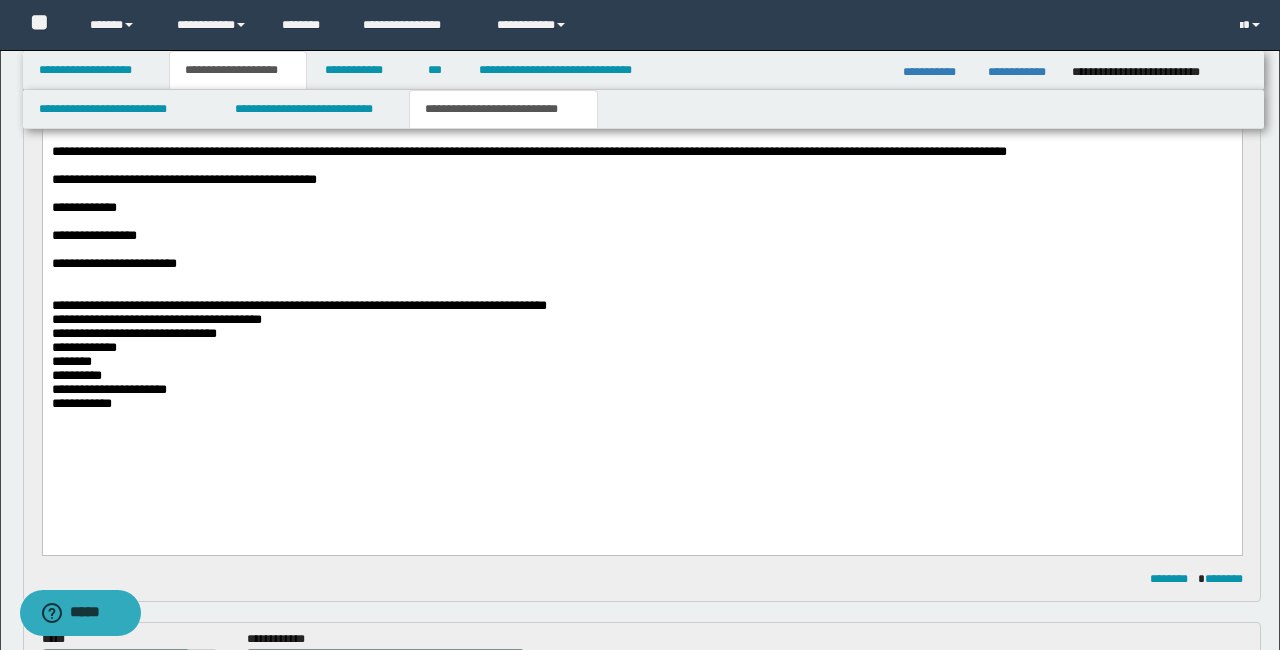 click on "**********" at bounding box center (641, 390) 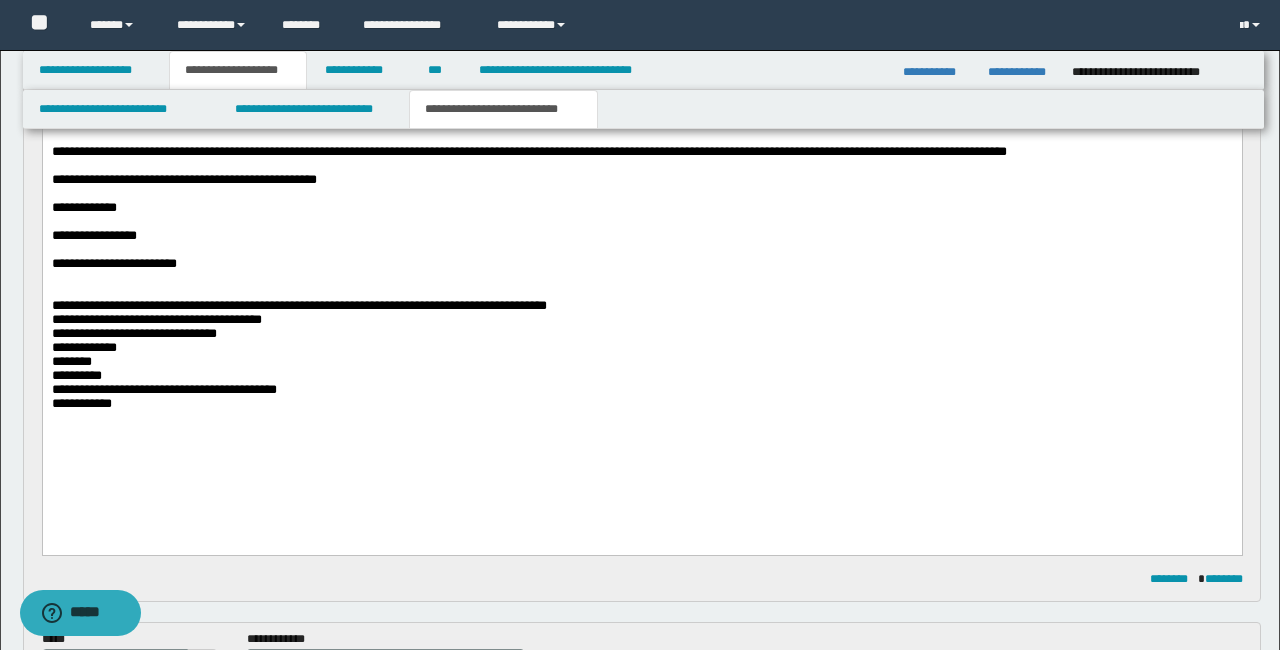 drag, startPoint x: 58, startPoint y: 300, endPoint x: 245, endPoint y: 319, distance: 187.96277 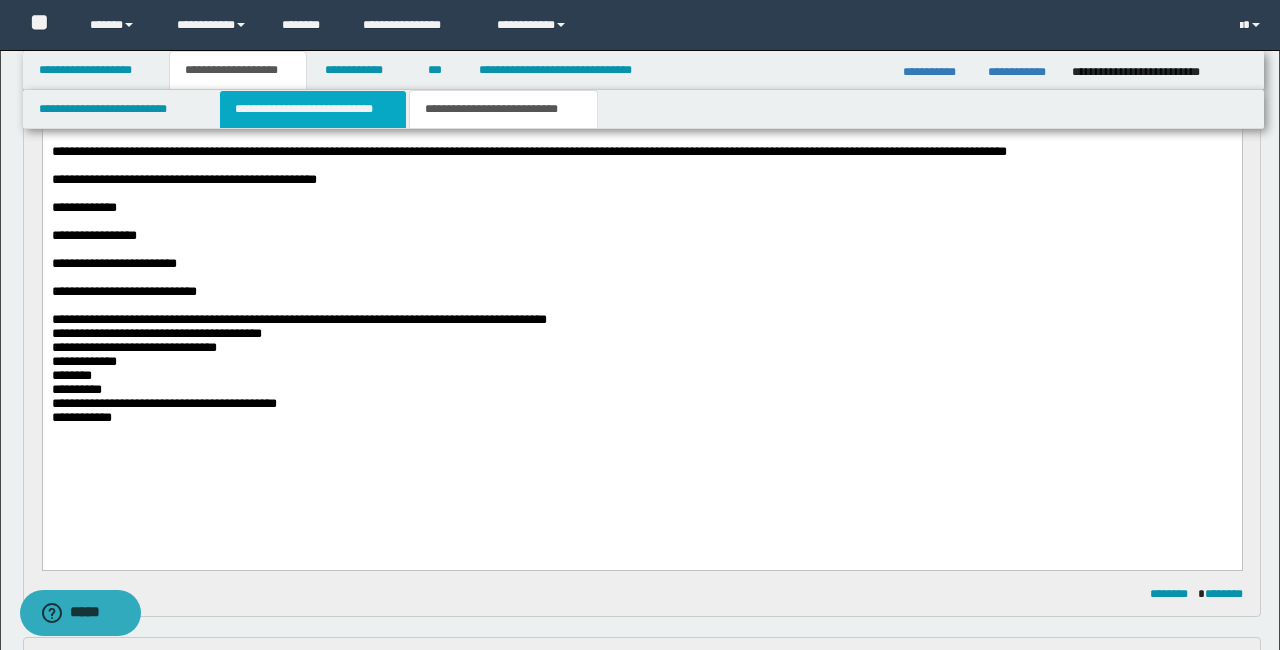 click on "**********" at bounding box center [312, 109] 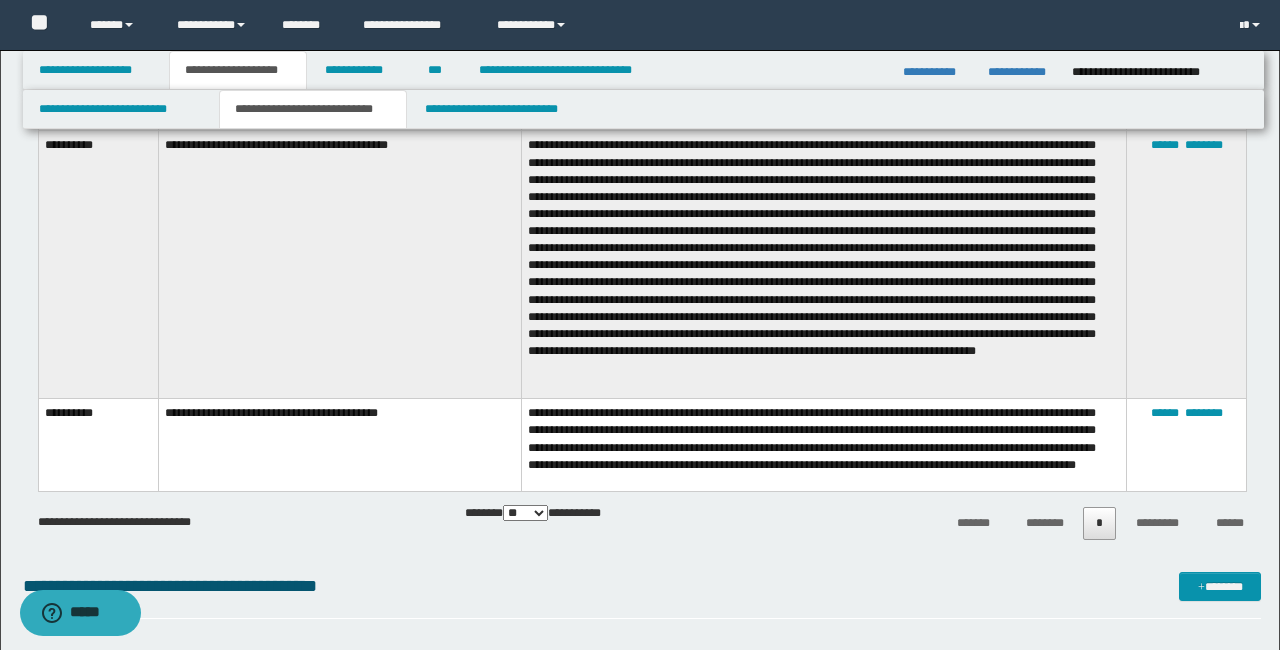 scroll, scrollTop: 3577, scrollLeft: 0, axis: vertical 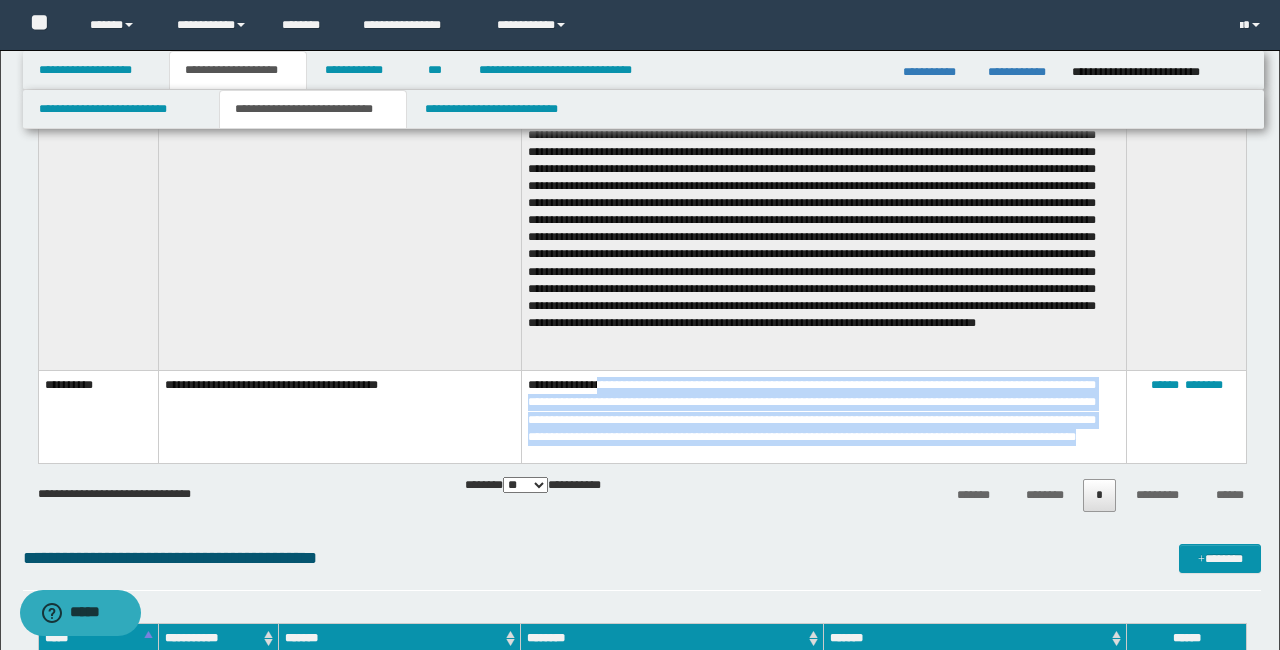 drag, startPoint x: 644, startPoint y: 391, endPoint x: 749, endPoint y: 418, distance: 108.41586 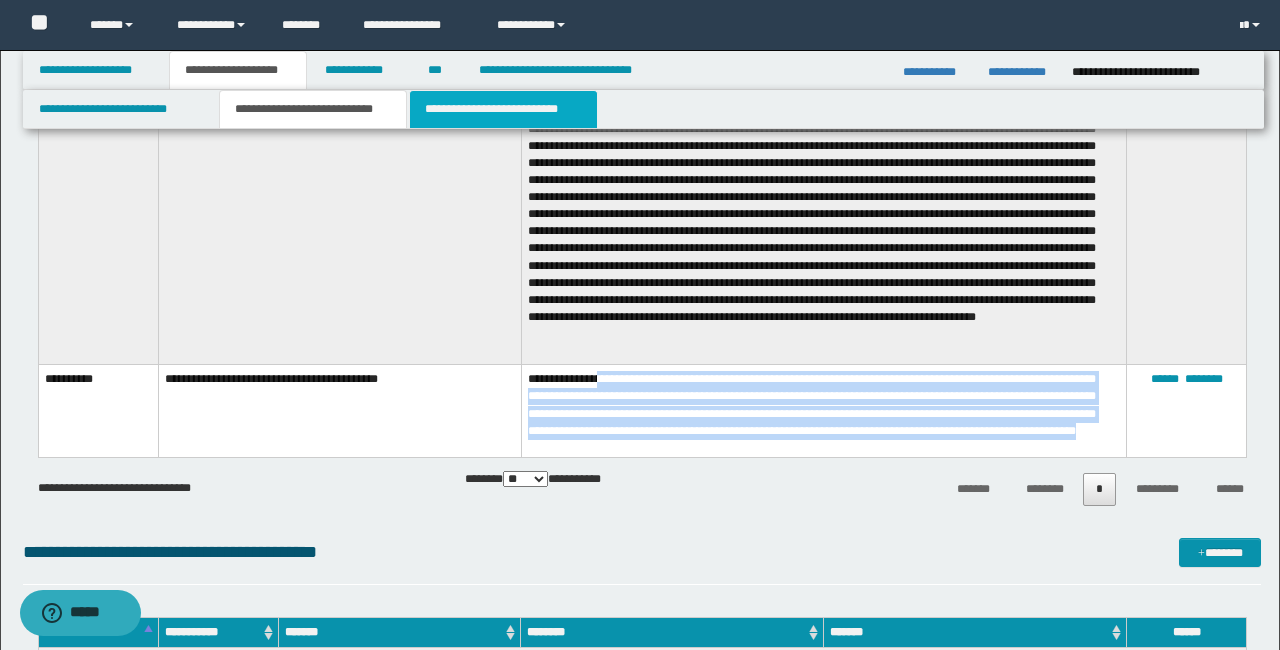 click on "**********" at bounding box center (503, 109) 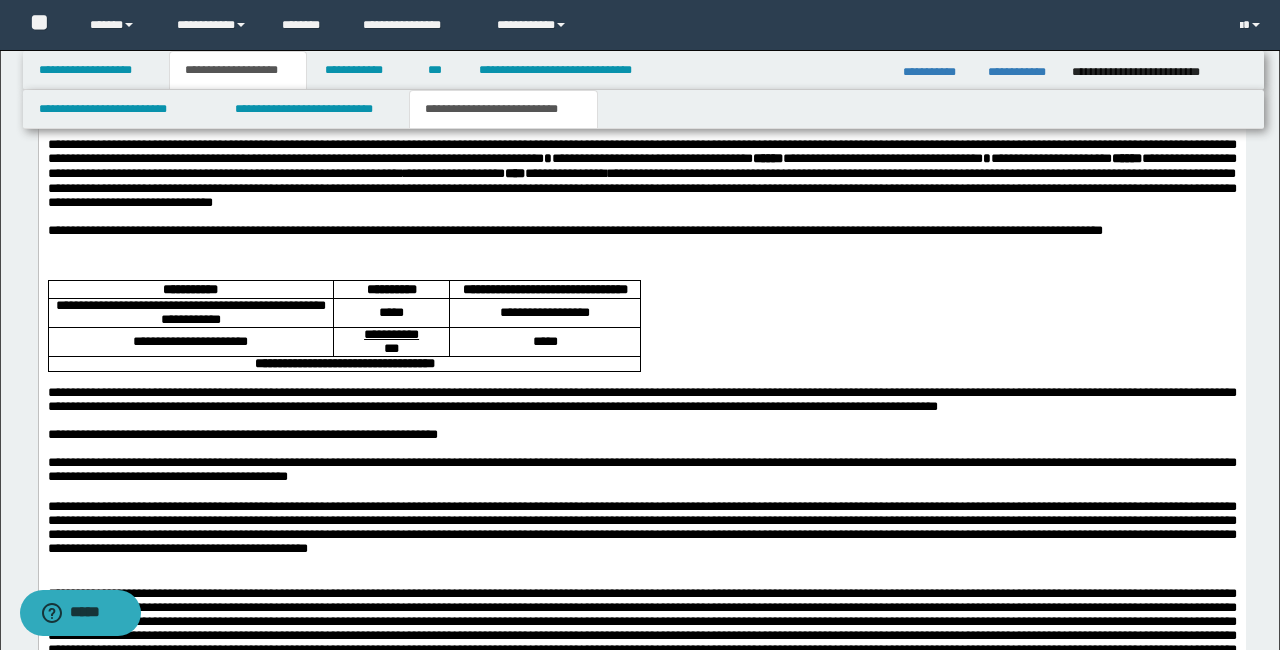 scroll, scrollTop: 1798, scrollLeft: 0, axis: vertical 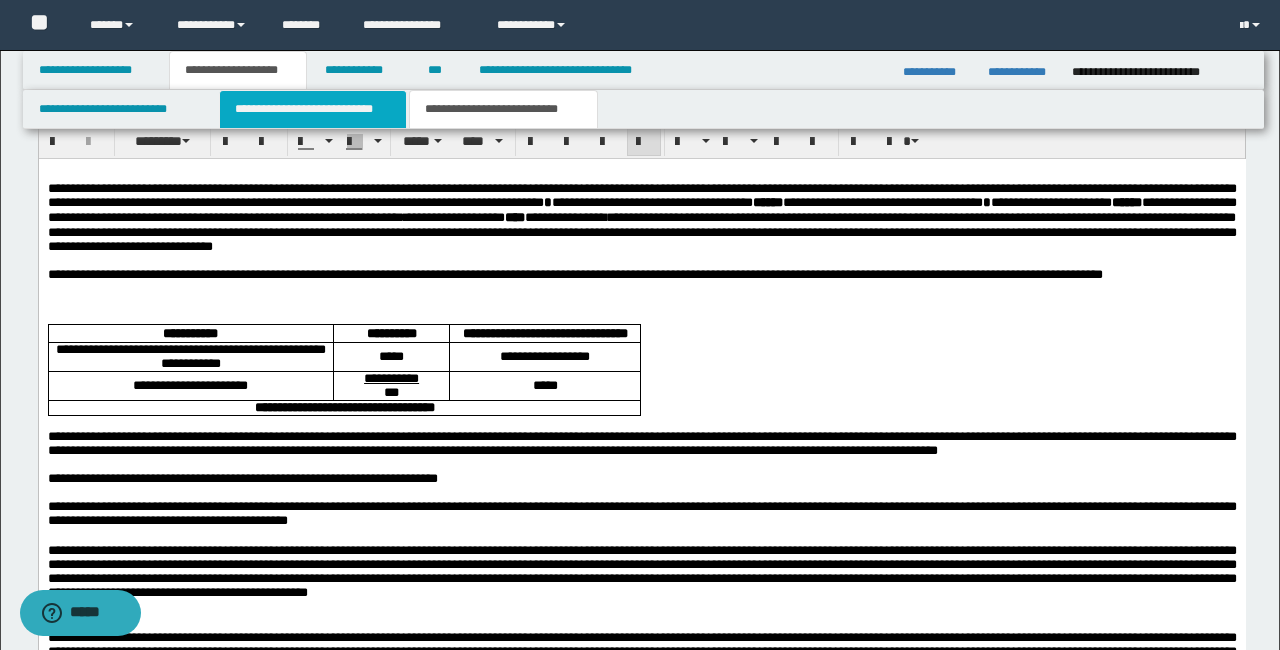 click on "**********" at bounding box center [312, 109] 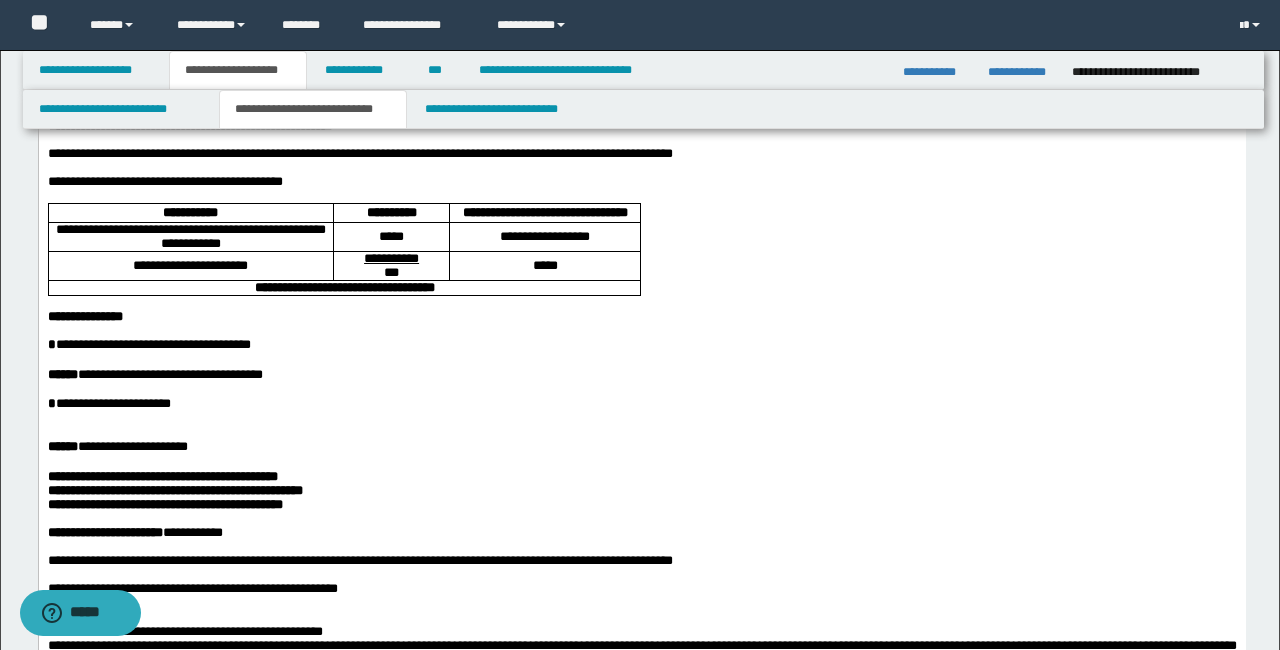 scroll, scrollTop: 249, scrollLeft: 0, axis: vertical 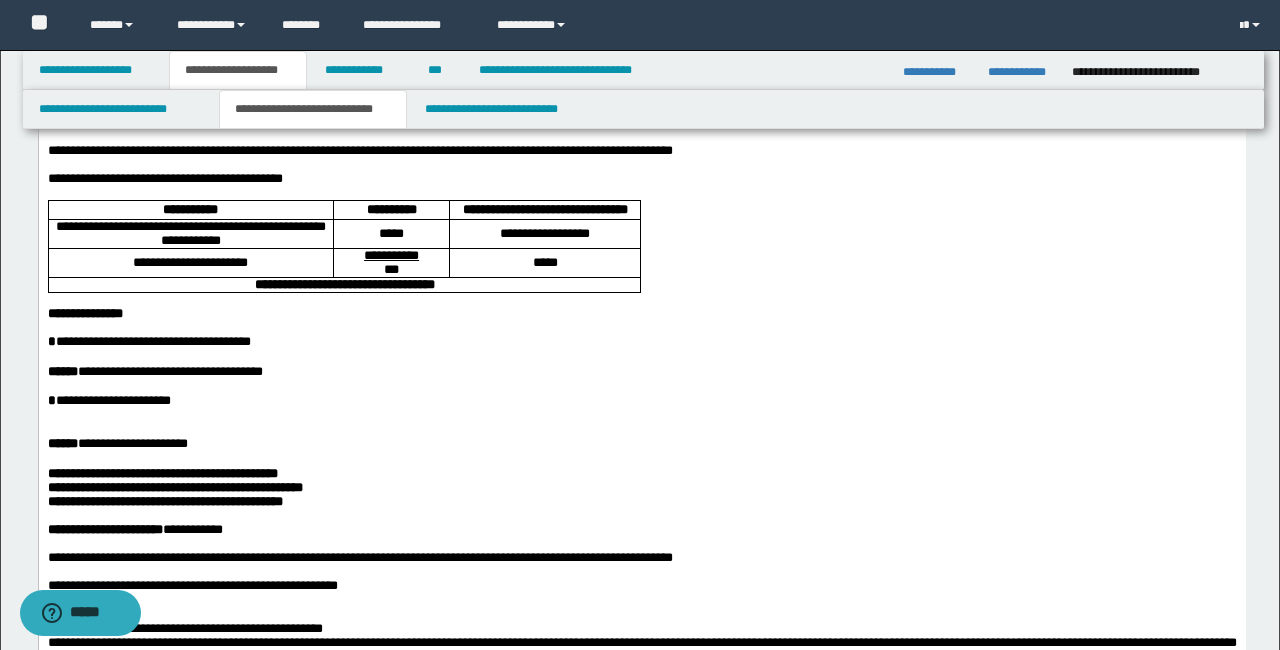 click at bounding box center [641, 109] 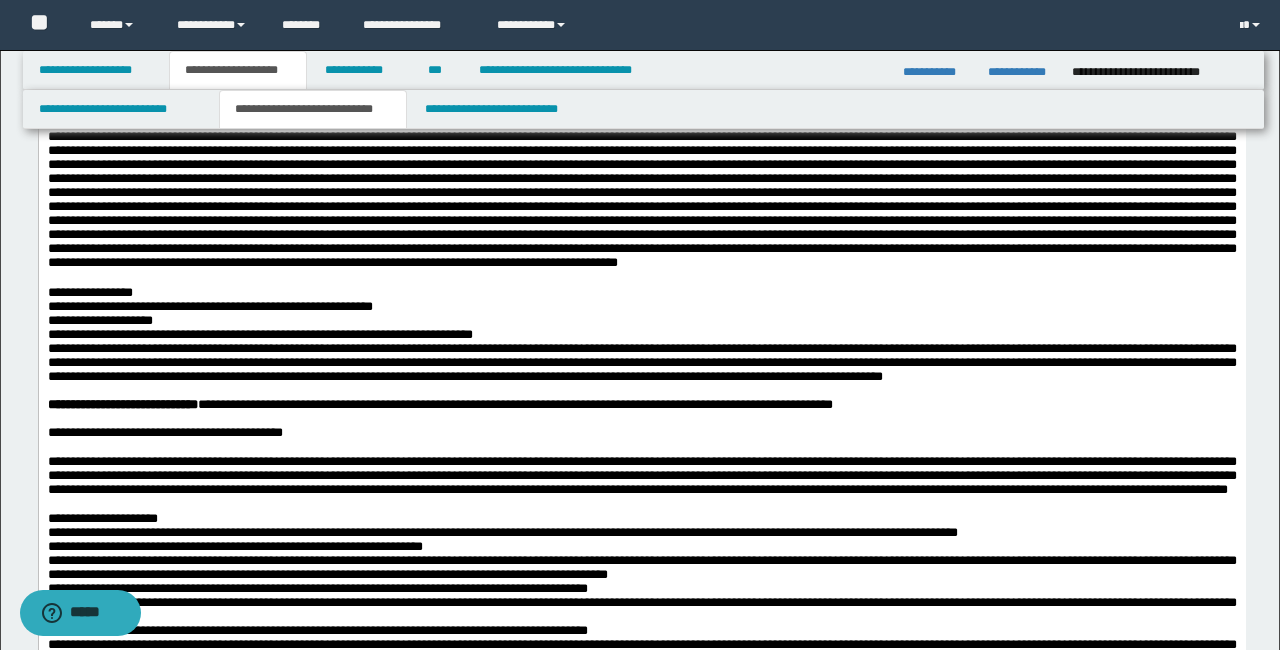 scroll, scrollTop: 751, scrollLeft: 0, axis: vertical 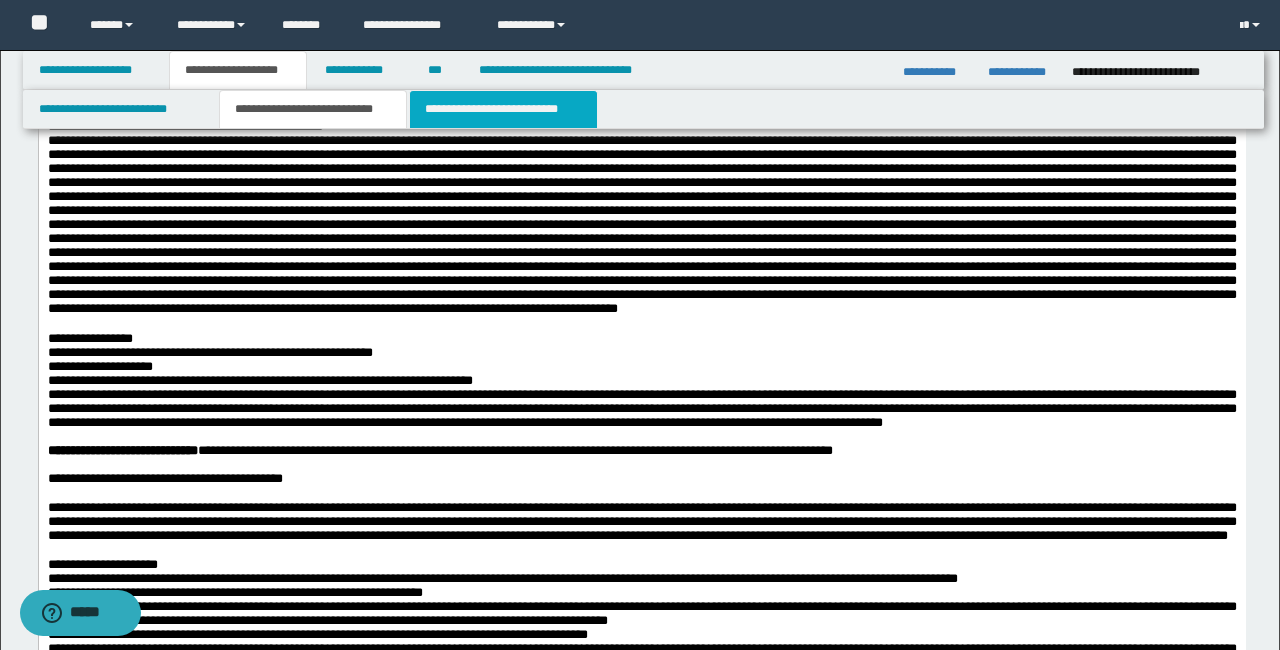 click on "**********" at bounding box center [503, 109] 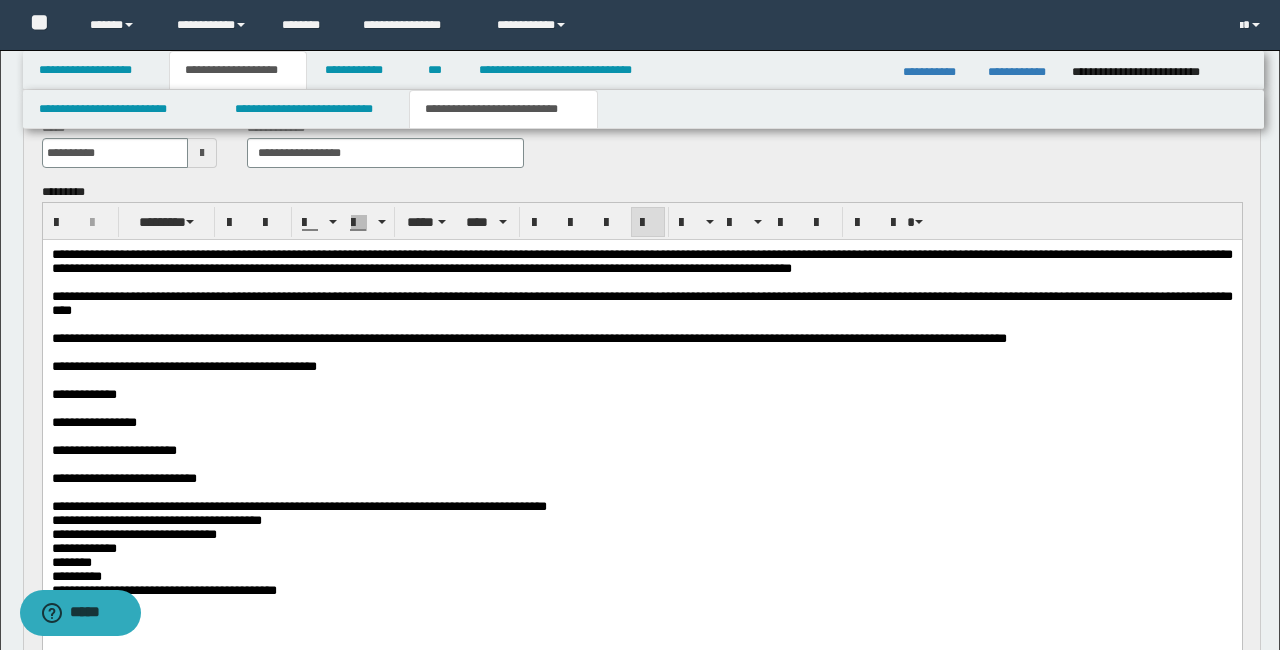 scroll, scrollTop: 119, scrollLeft: 0, axis: vertical 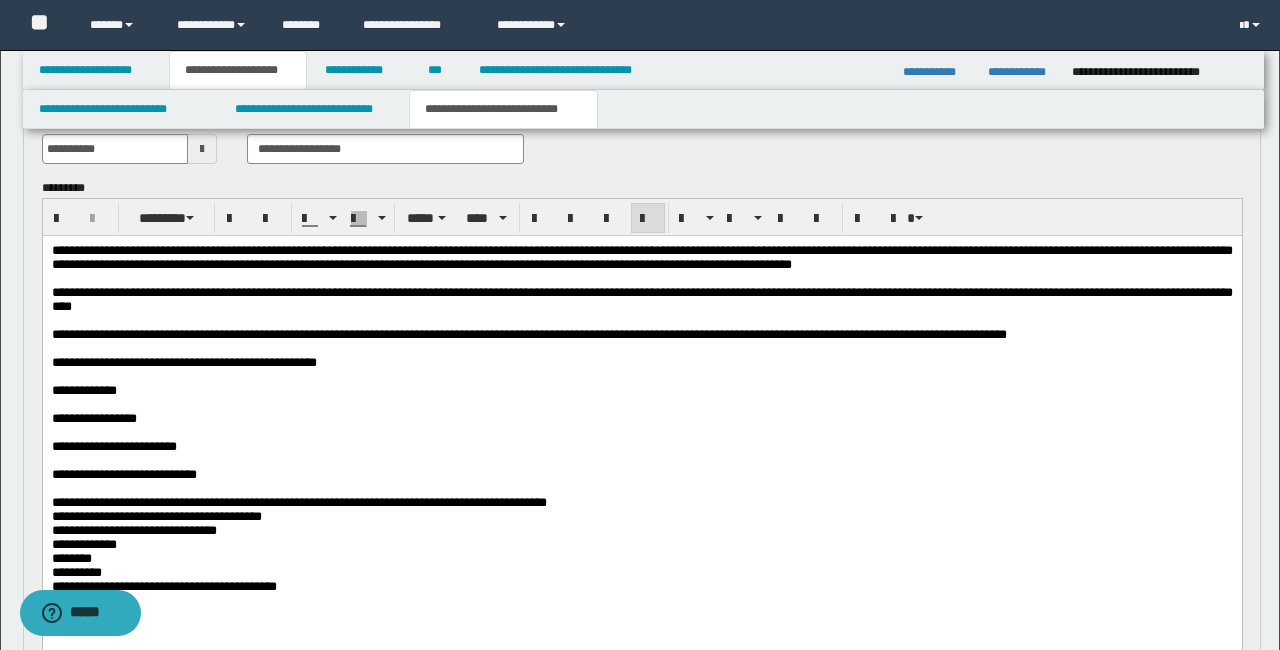 drag, startPoint x: 408, startPoint y: 368, endPoint x: 437, endPoint y: 378, distance: 30.675724 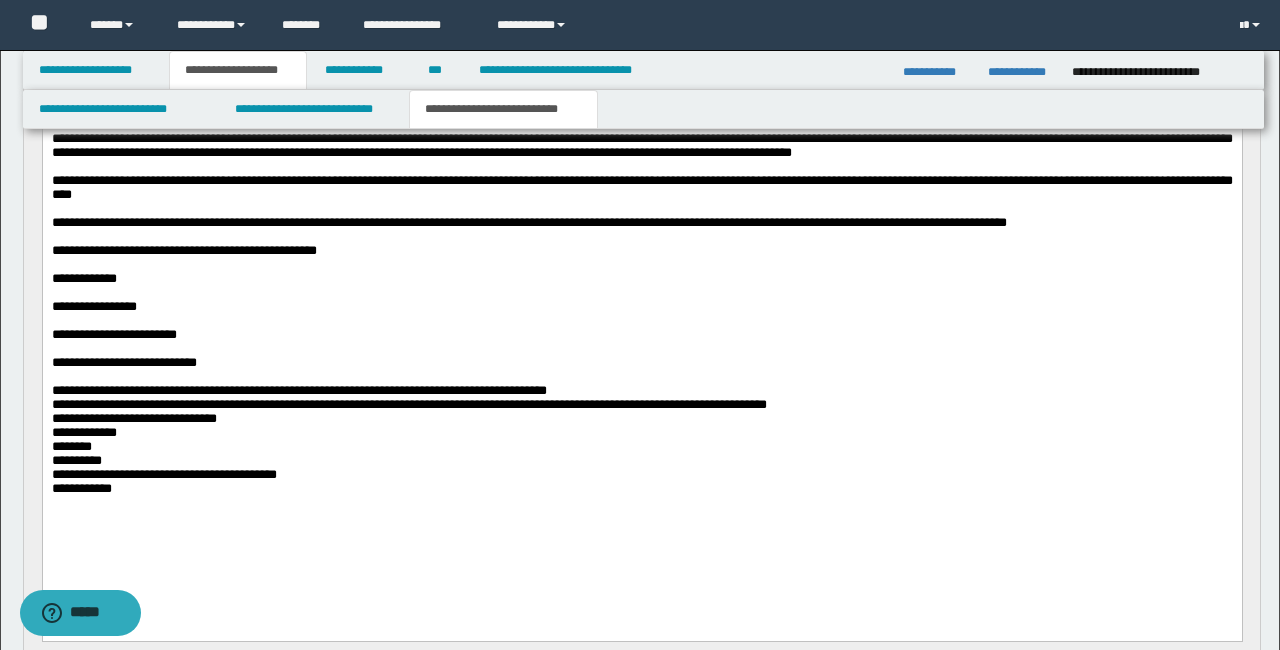 scroll, scrollTop: 235, scrollLeft: 0, axis: vertical 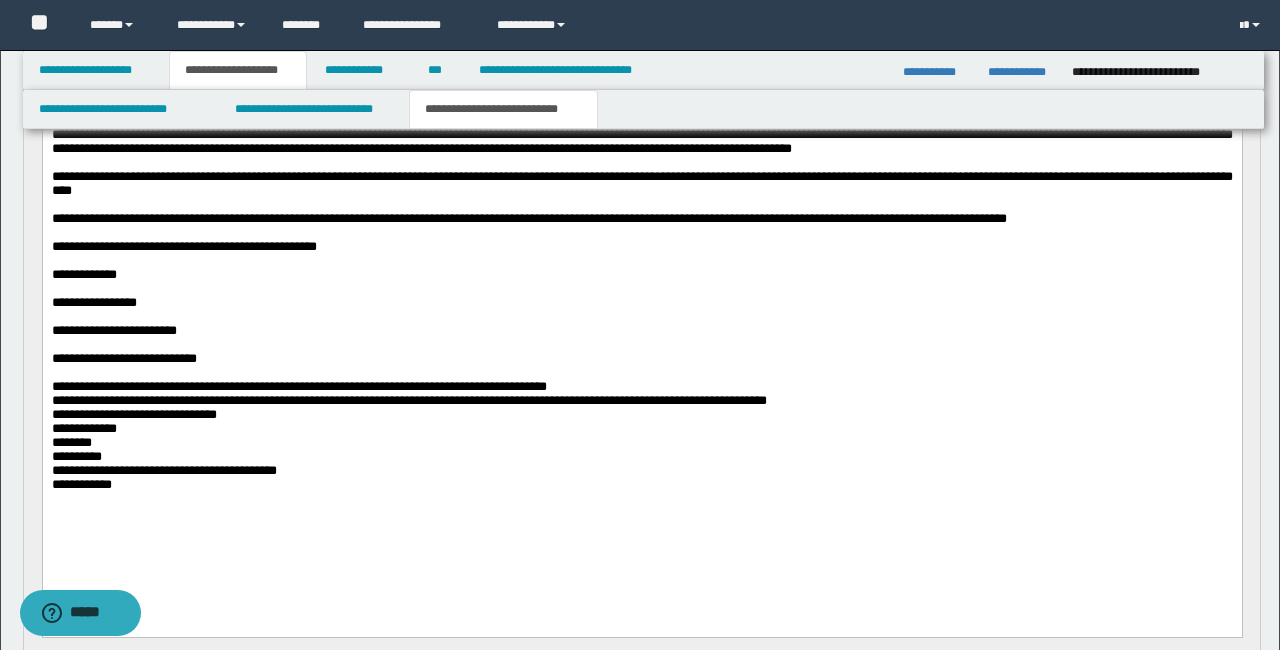 click on "**********" at bounding box center [641, 471] 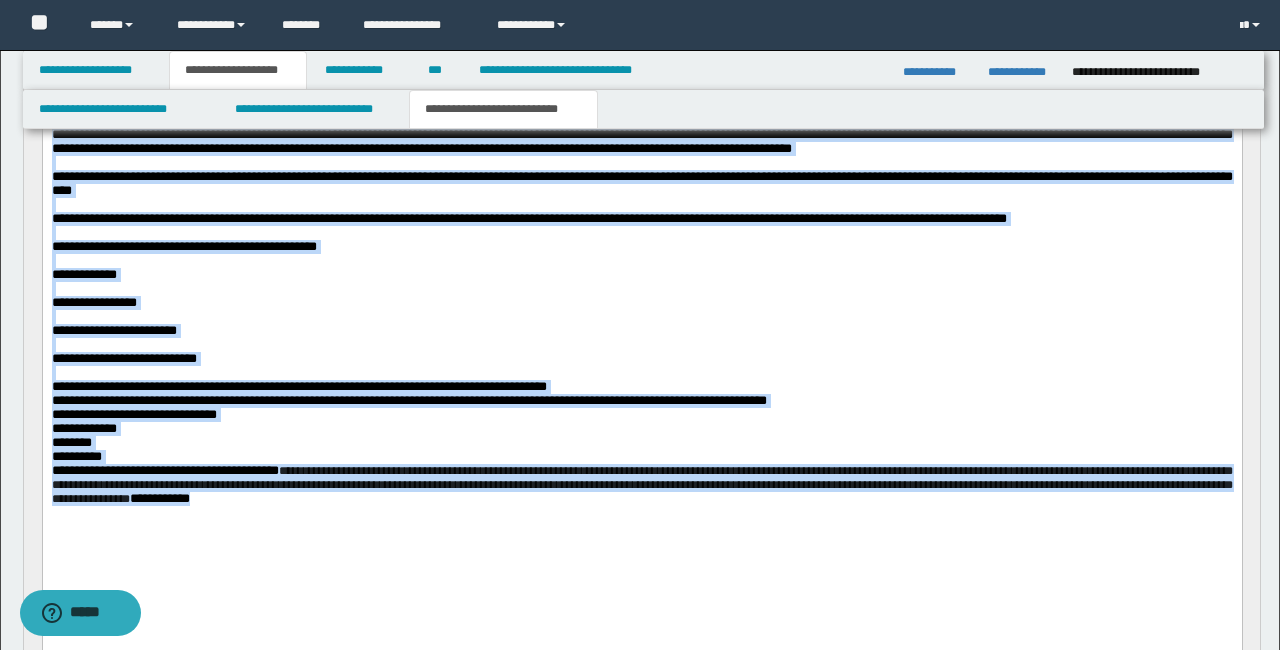 drag, startPoint x: 696, startPoint y: 560, endPoint x: 181, endPoint y: 233, distance: 610.04425 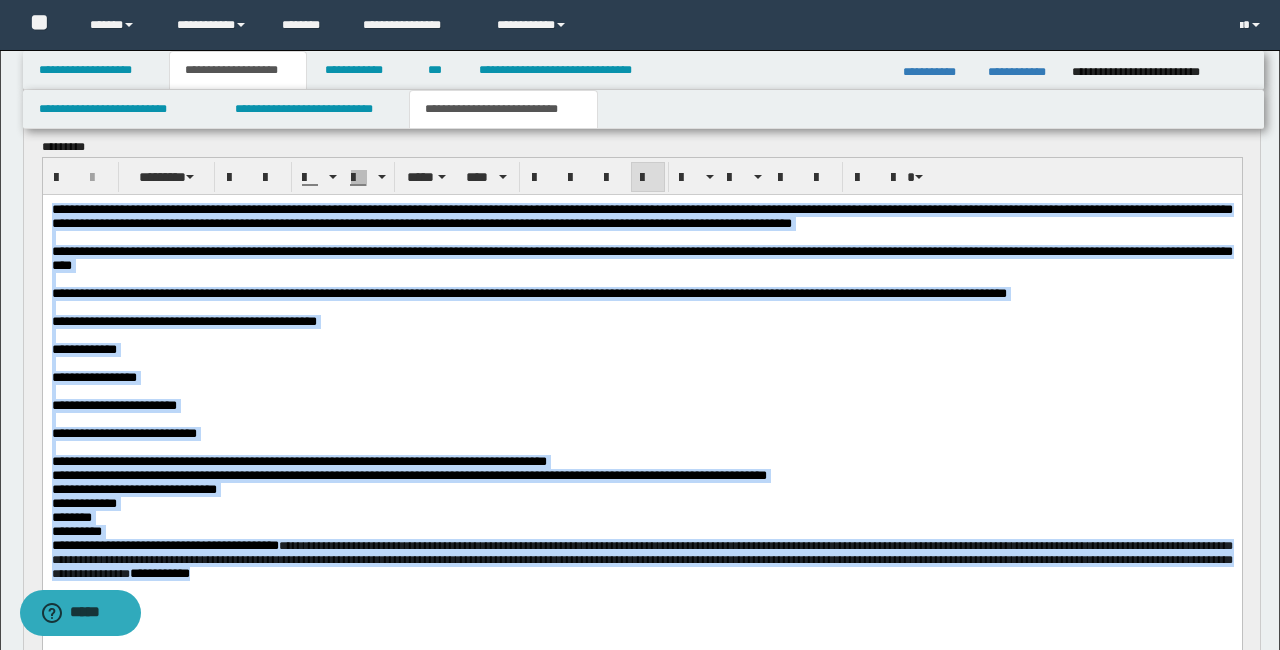 scroll, scrollTop: 163, scrollLeft: 0, axis: vertical 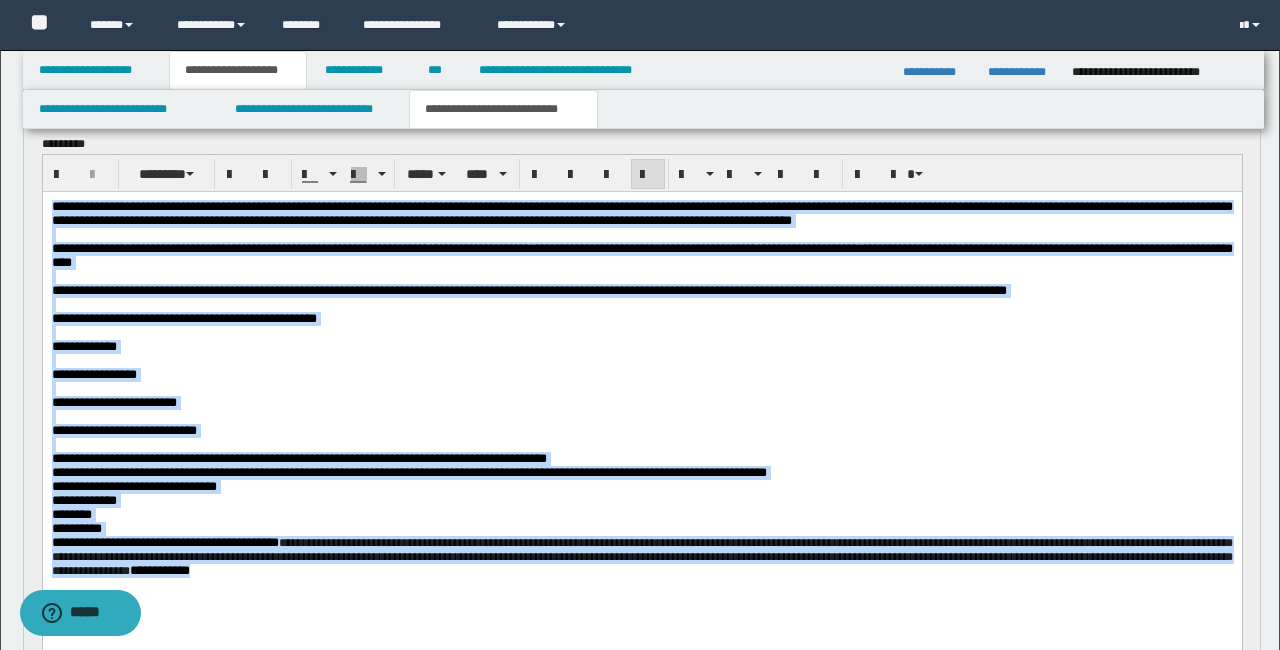 copy on "**********" 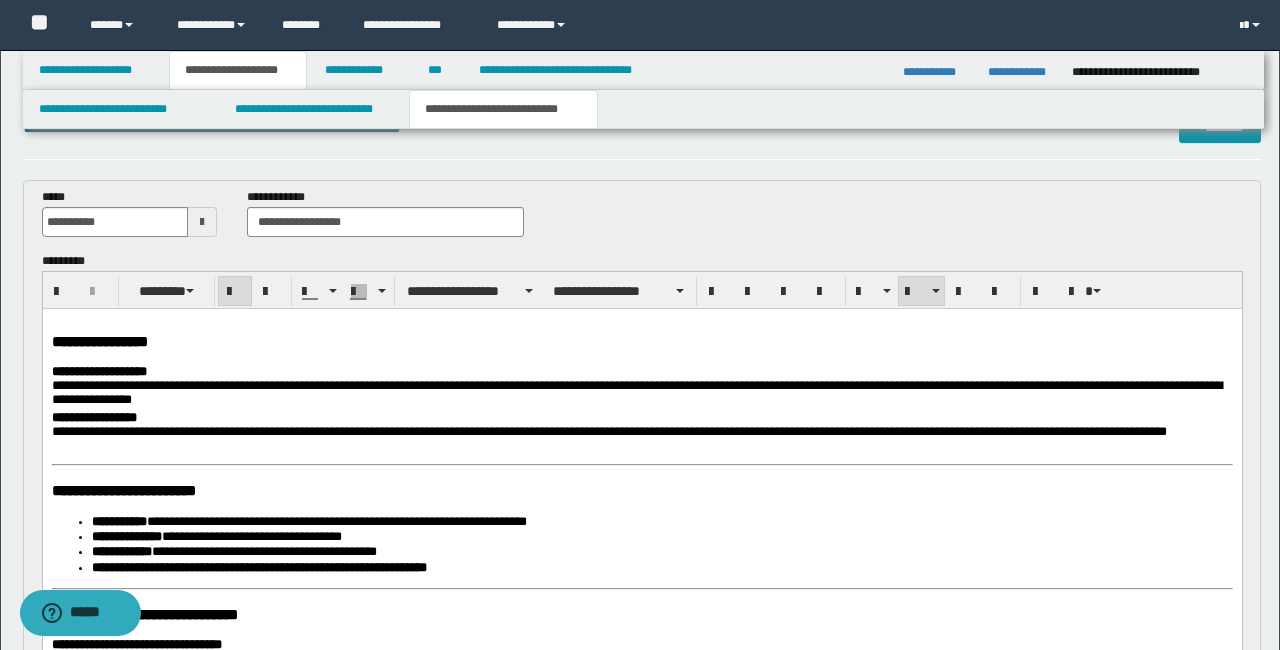 scroll, scrollTop: 0, scrollLeft: 0, axis: both 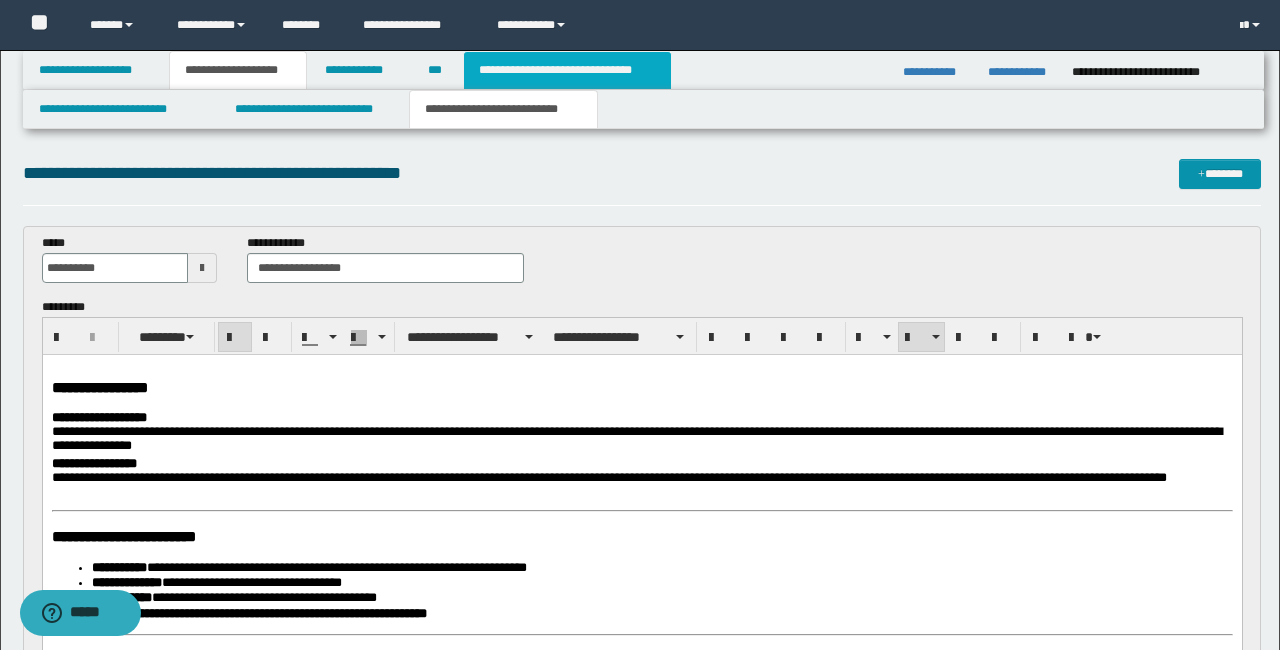 click on "**********" at bounding box center [567, 70] 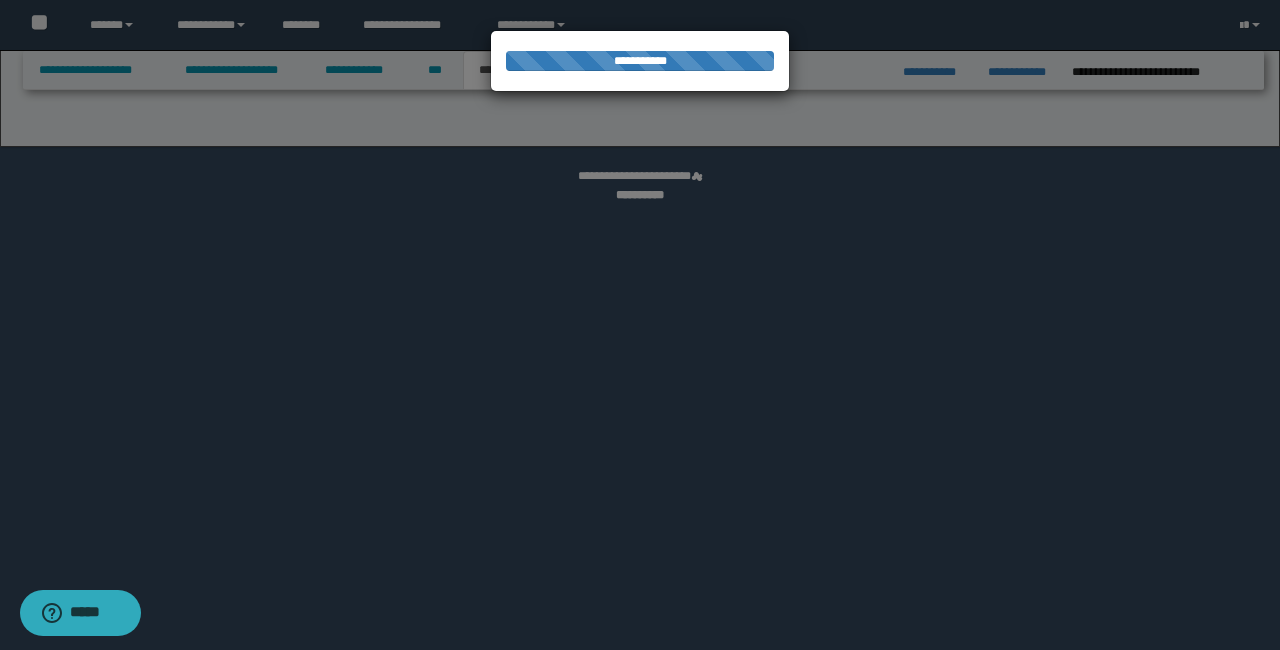 select on "*" 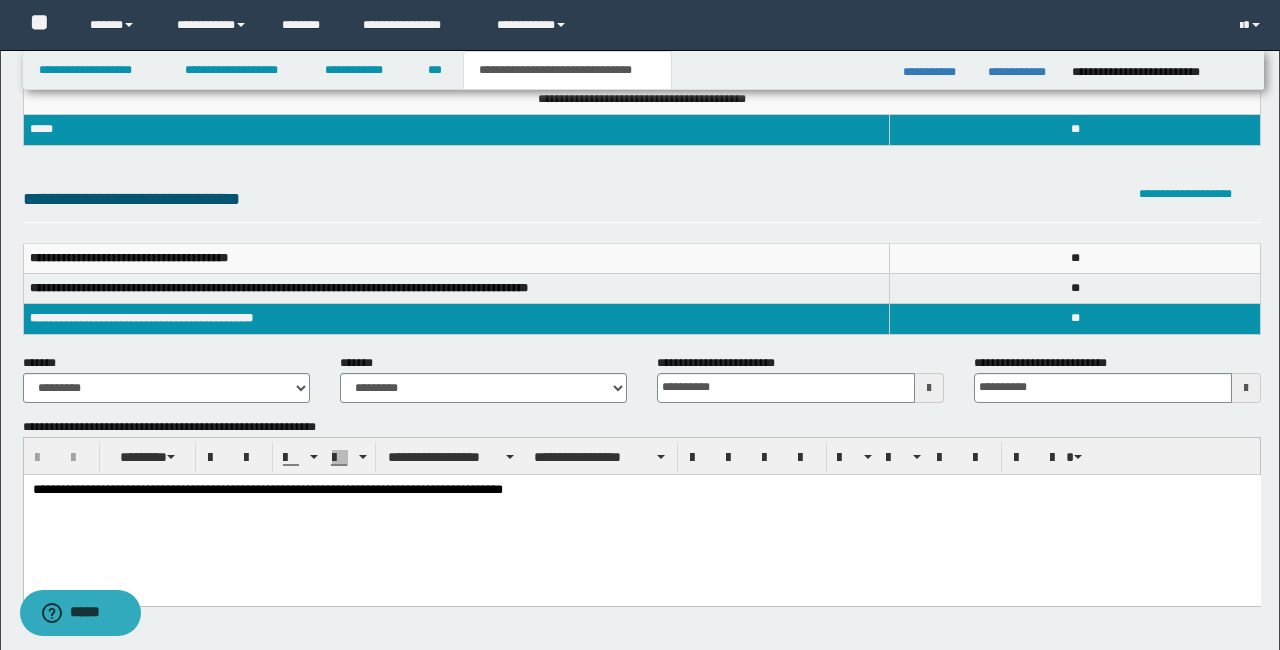 scroll, scrollTop: 811, scrollLeft: 0, axis: vertical 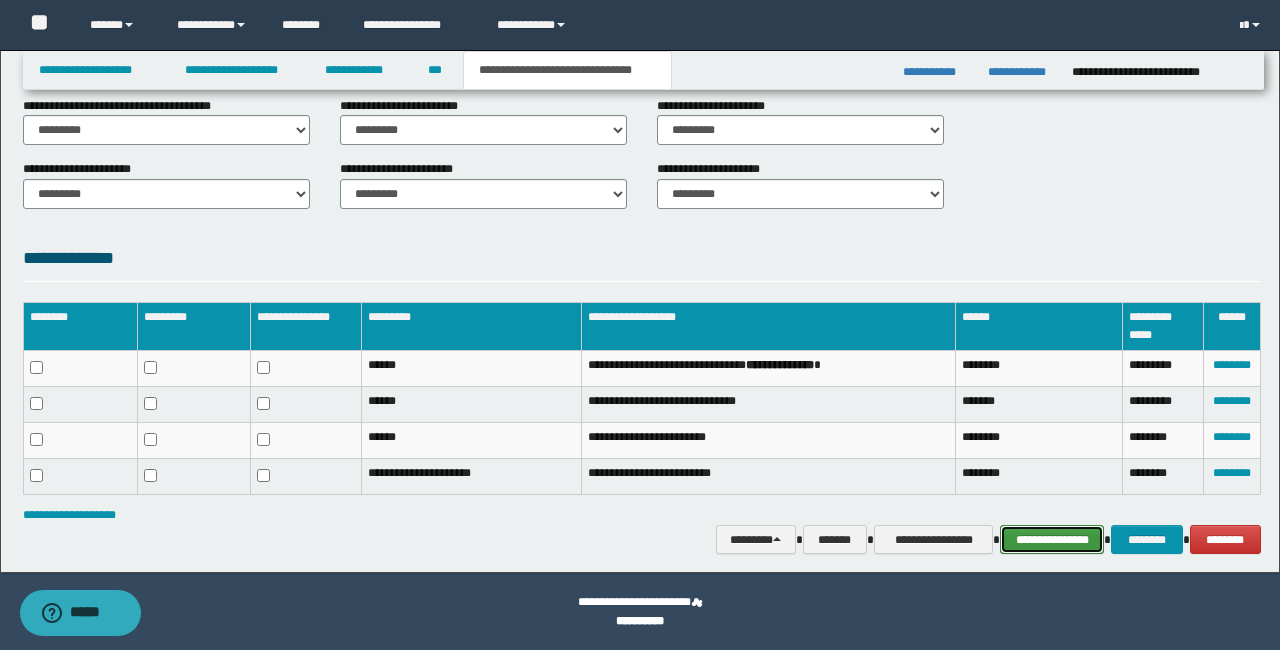 click on "**********" at bounding box center [1052, 540] 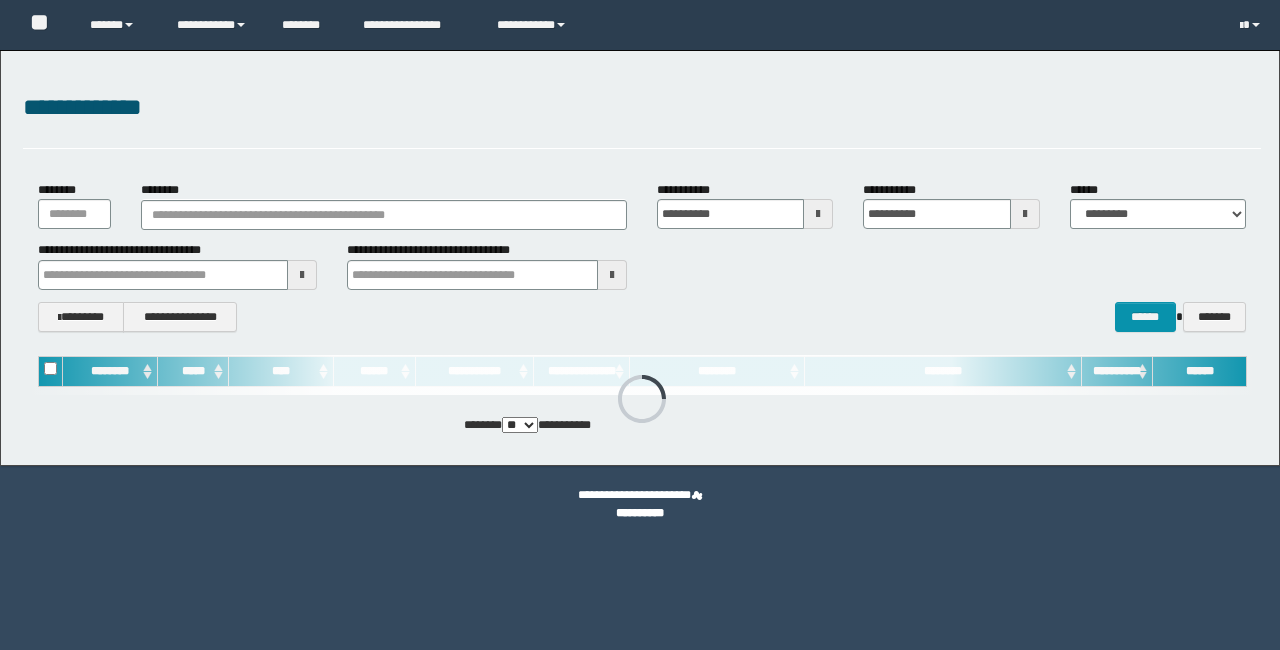 scroll, scrollTop: 0, scrollLeft: 0, axis: both 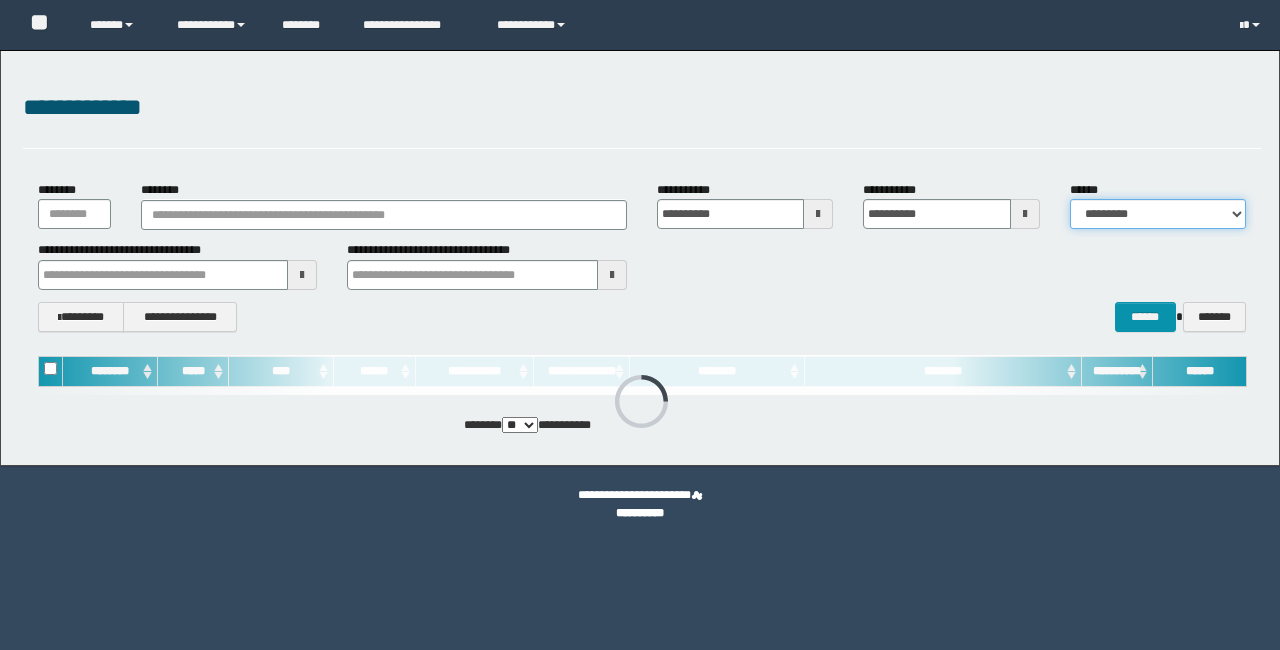 click on "**********" at bounding box center (1158, 214) 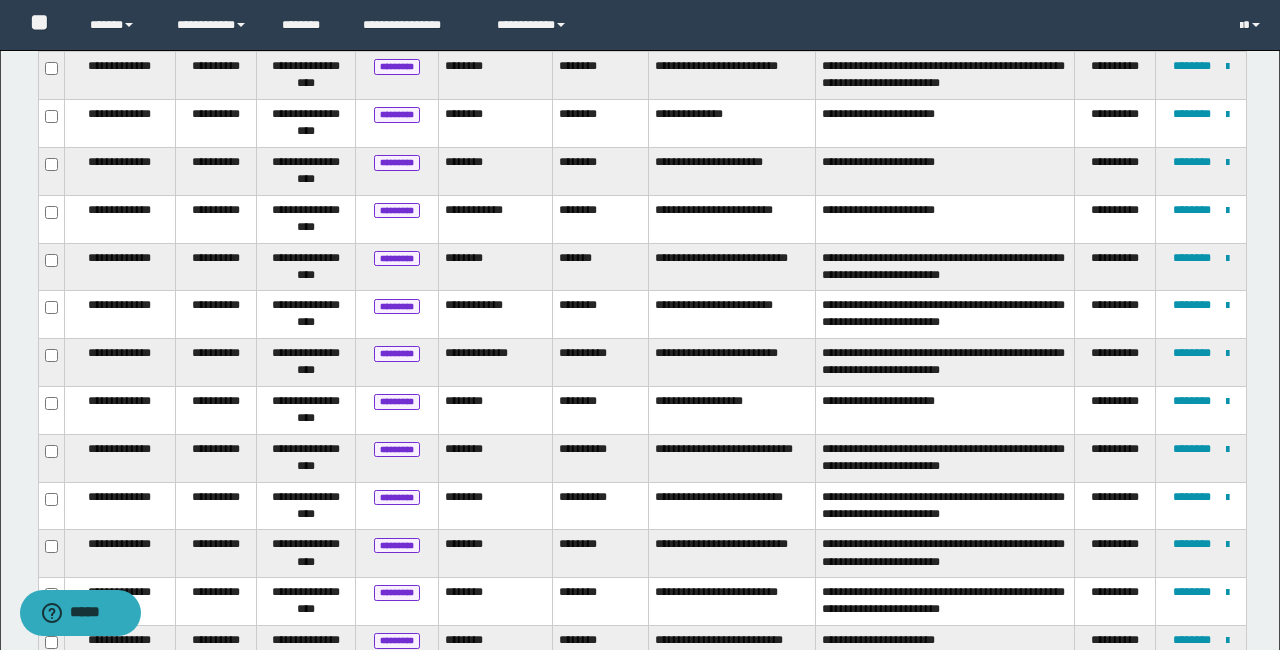 scroll, scrollTop: 793, scrollLeft: 0, axis: vertical 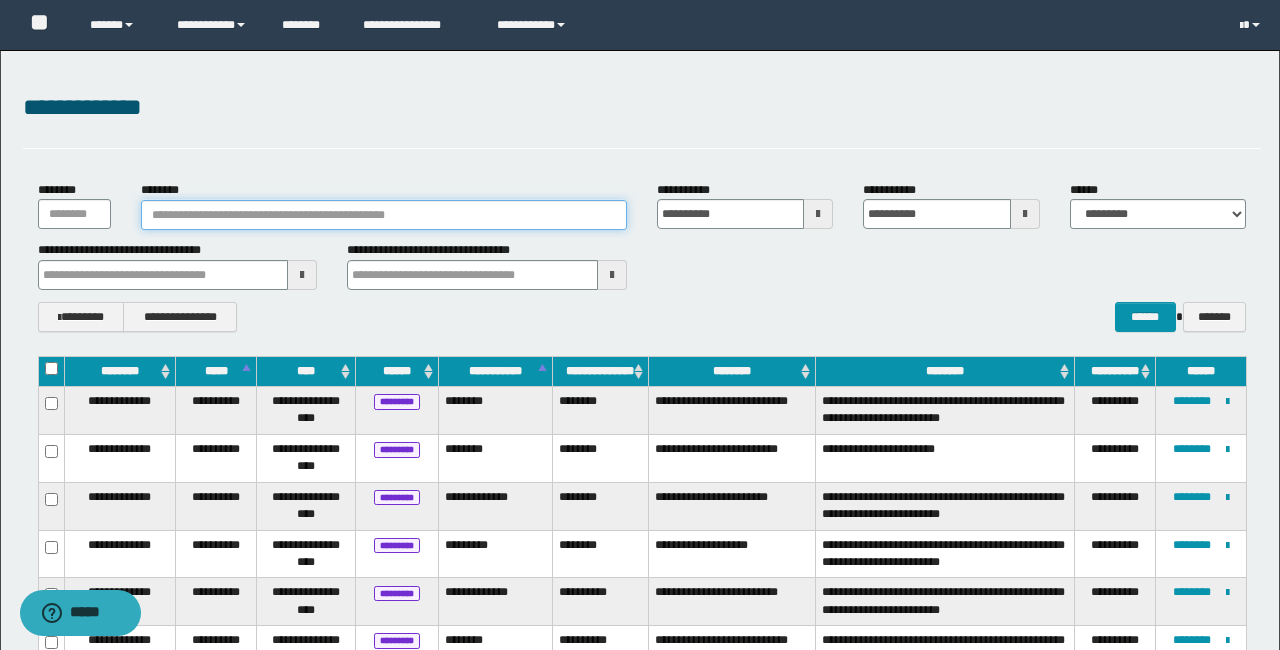 click on "********" at bounding box center [384, 215] 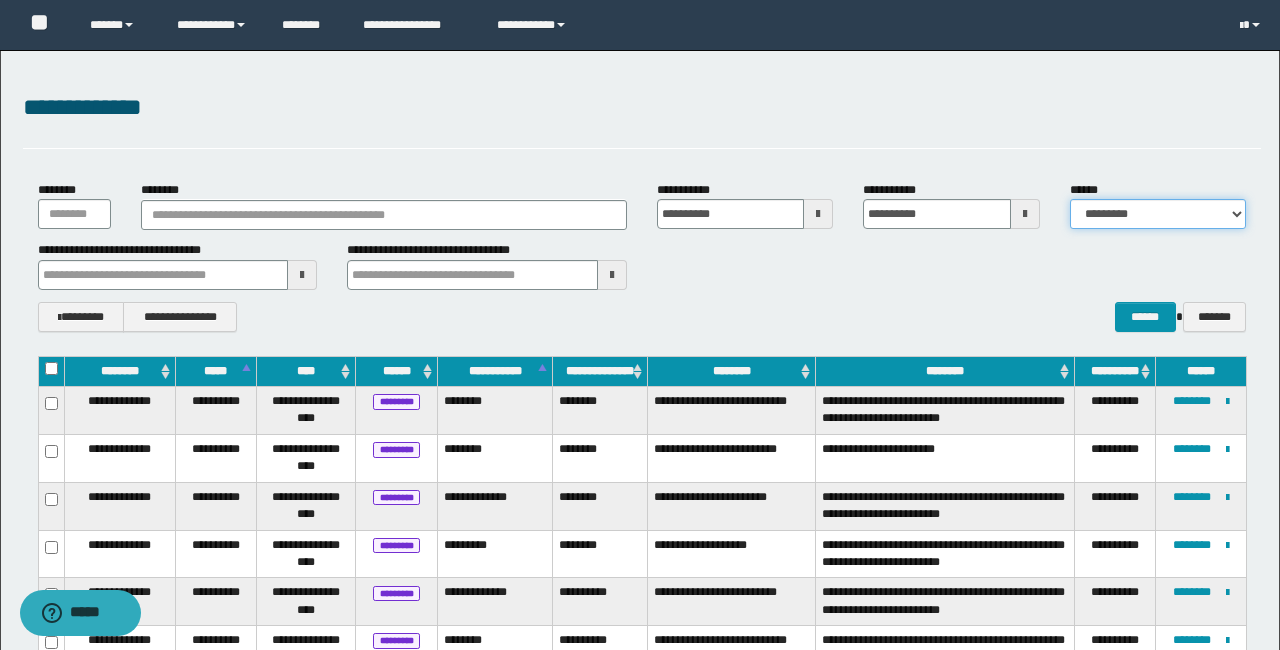 click on "**********" at bounding box center [1158, 214] 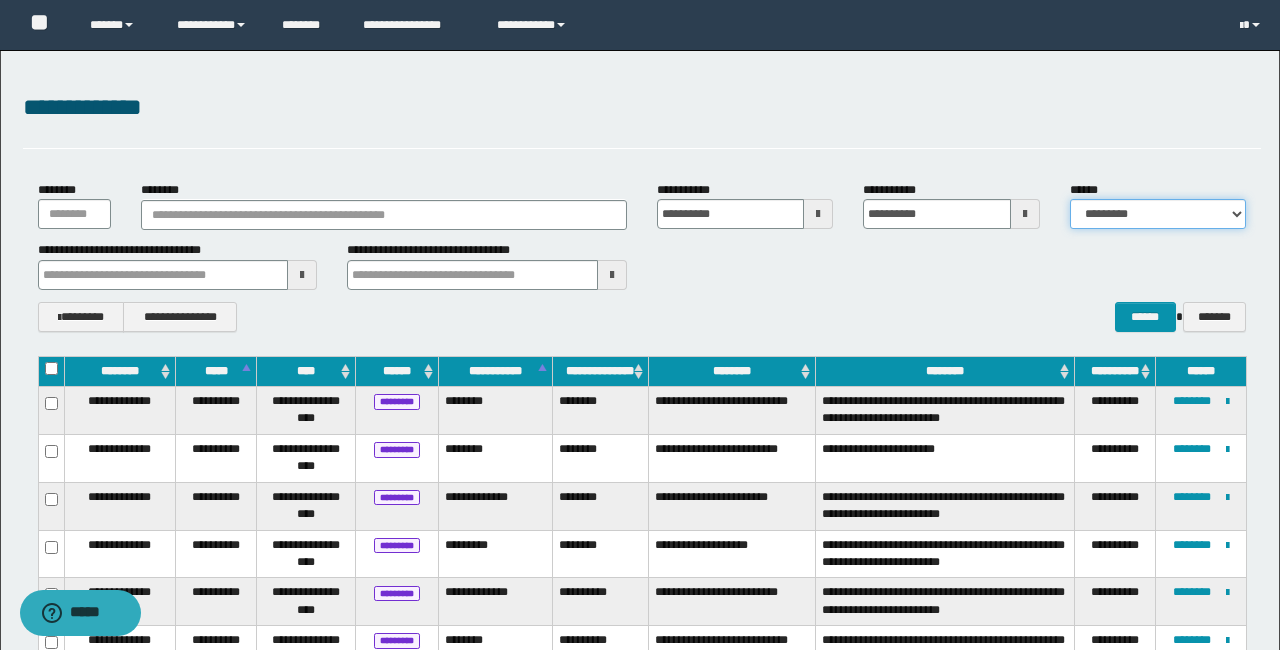 select 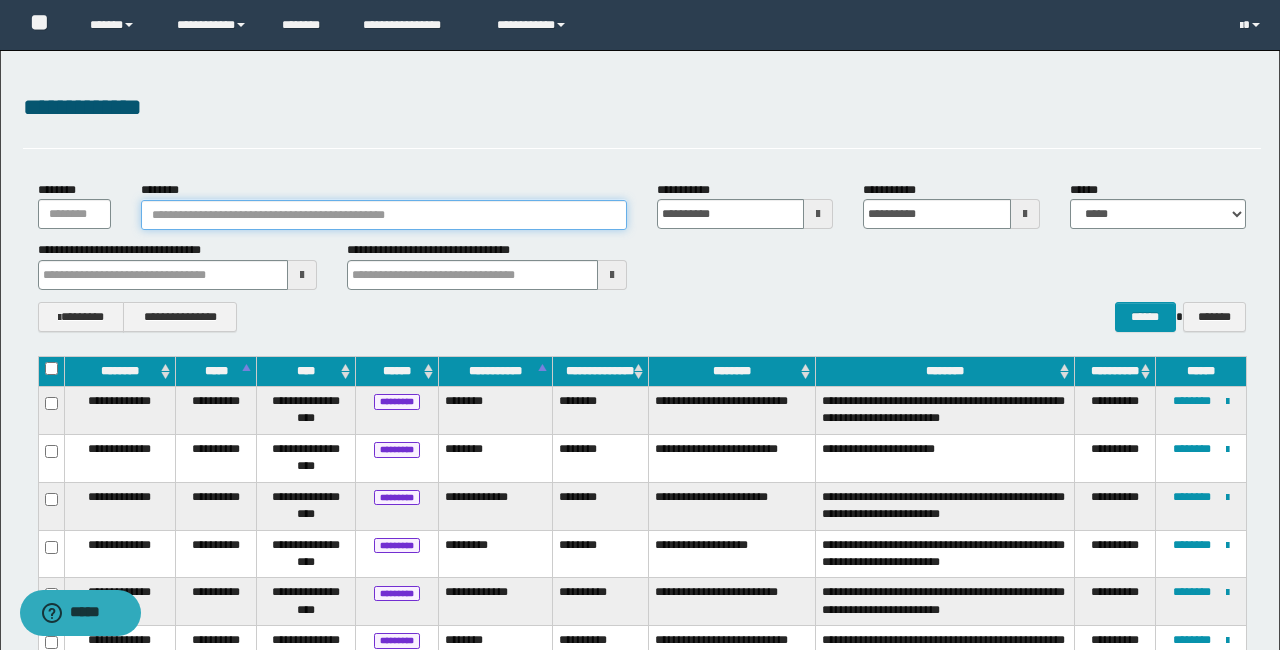 click on "********" at bounding box center [384, 215] 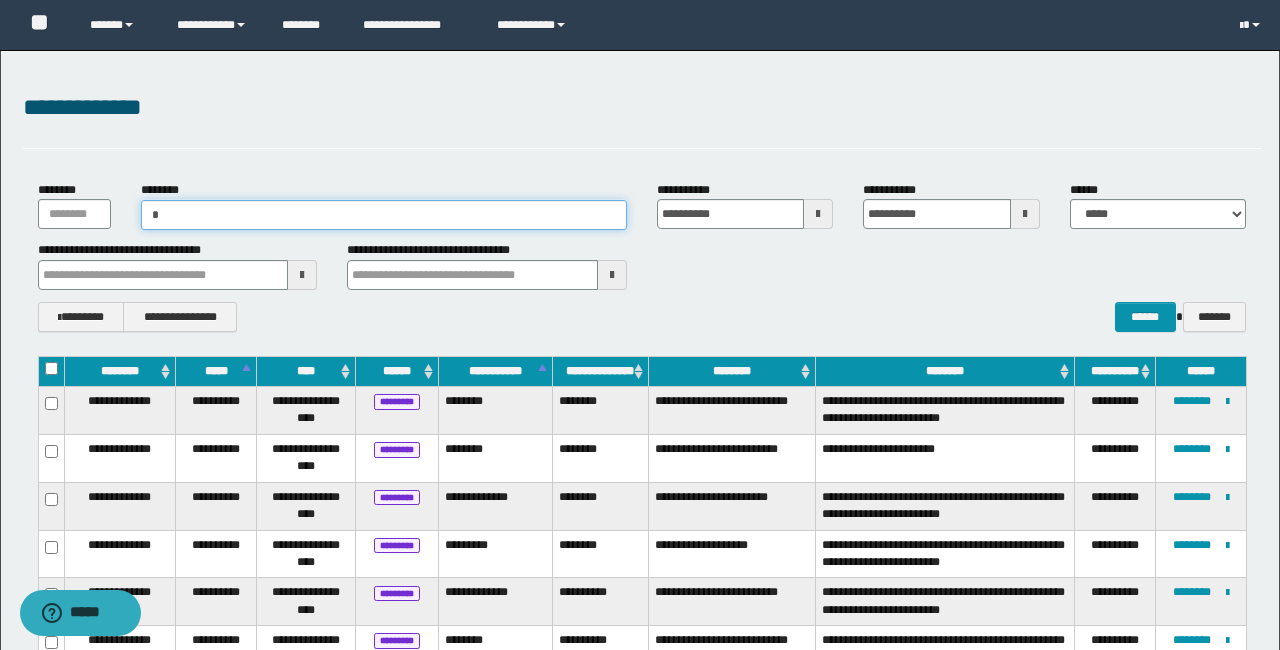 type on "**" 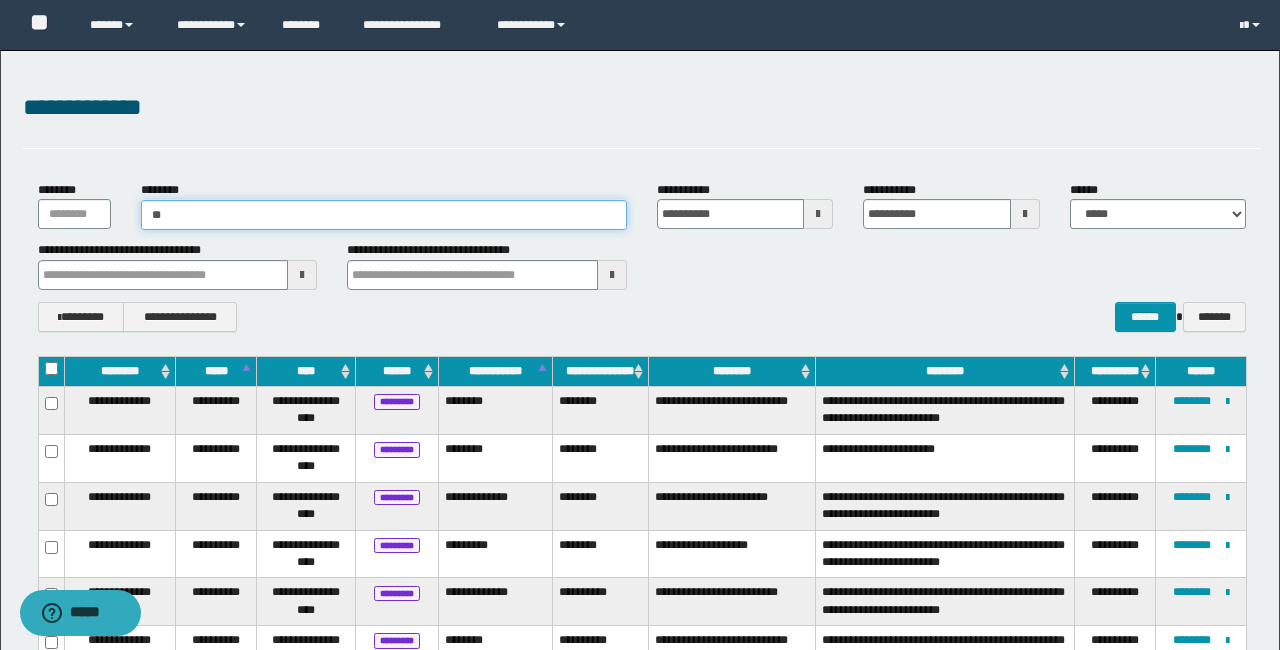 type on "**" 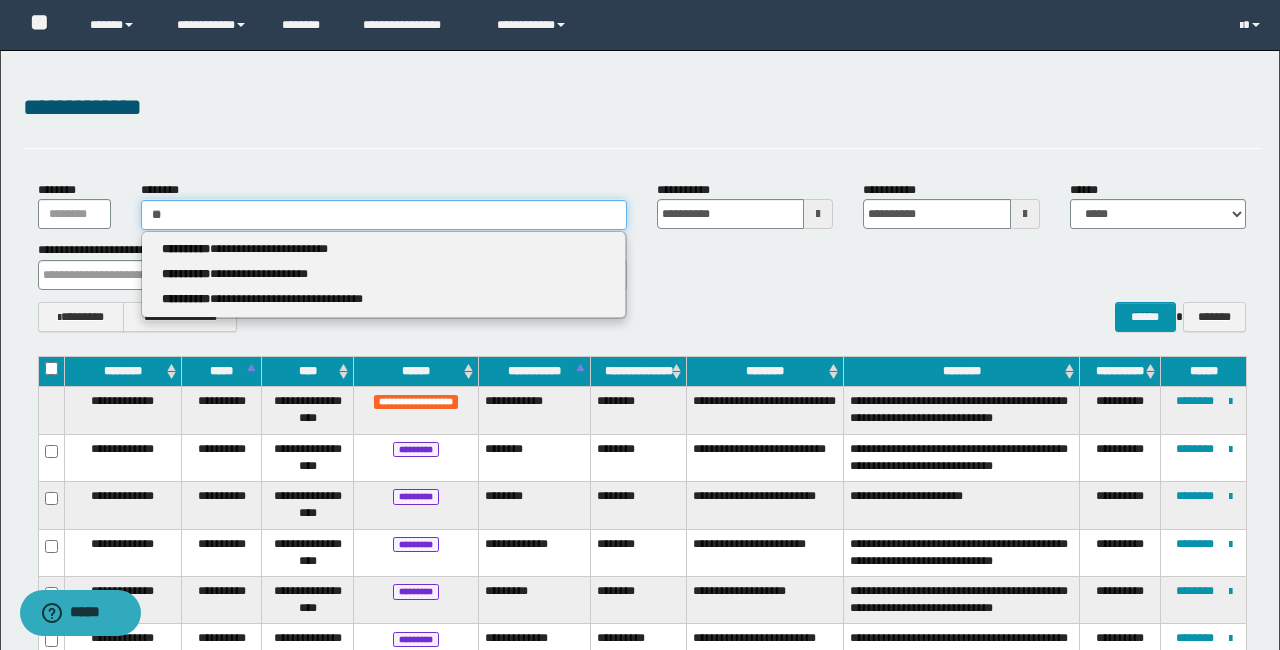 type 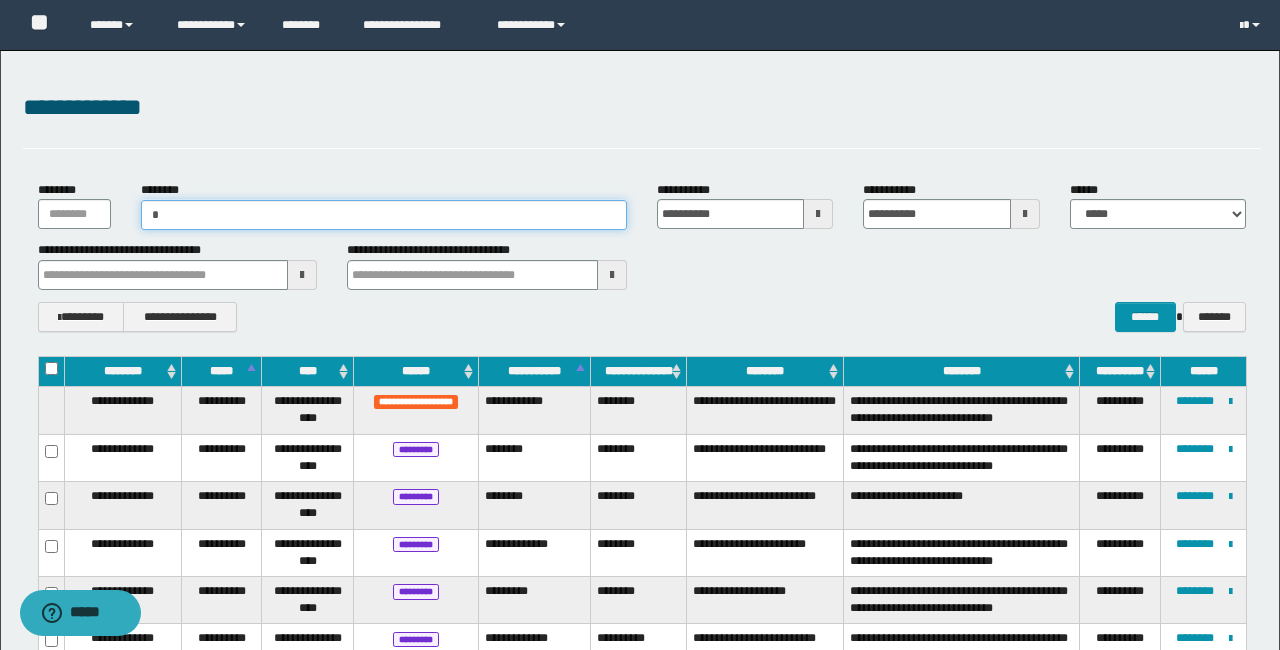 type on "**" 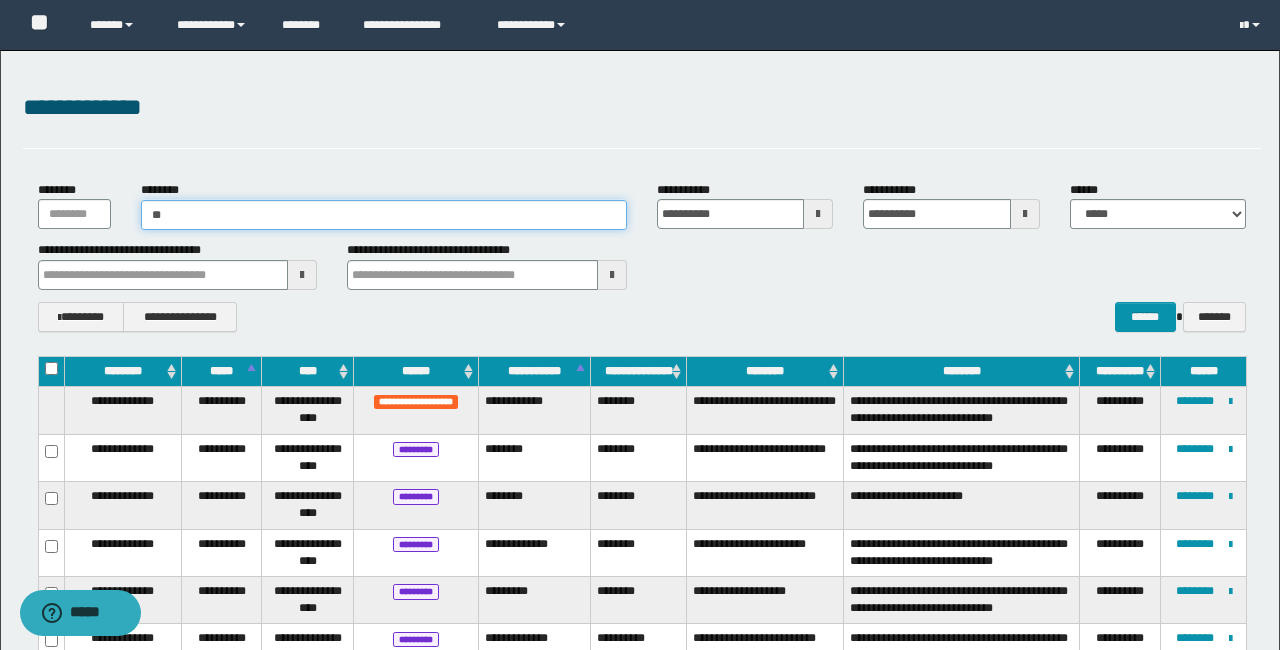 type on "**" 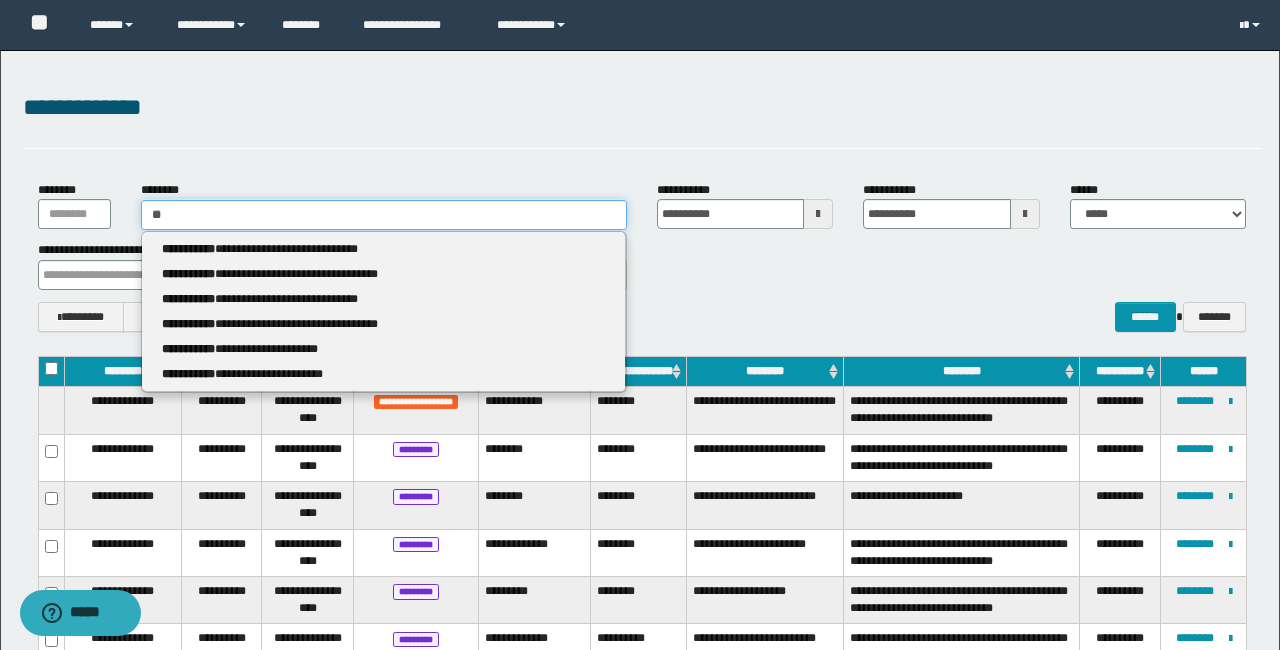 type 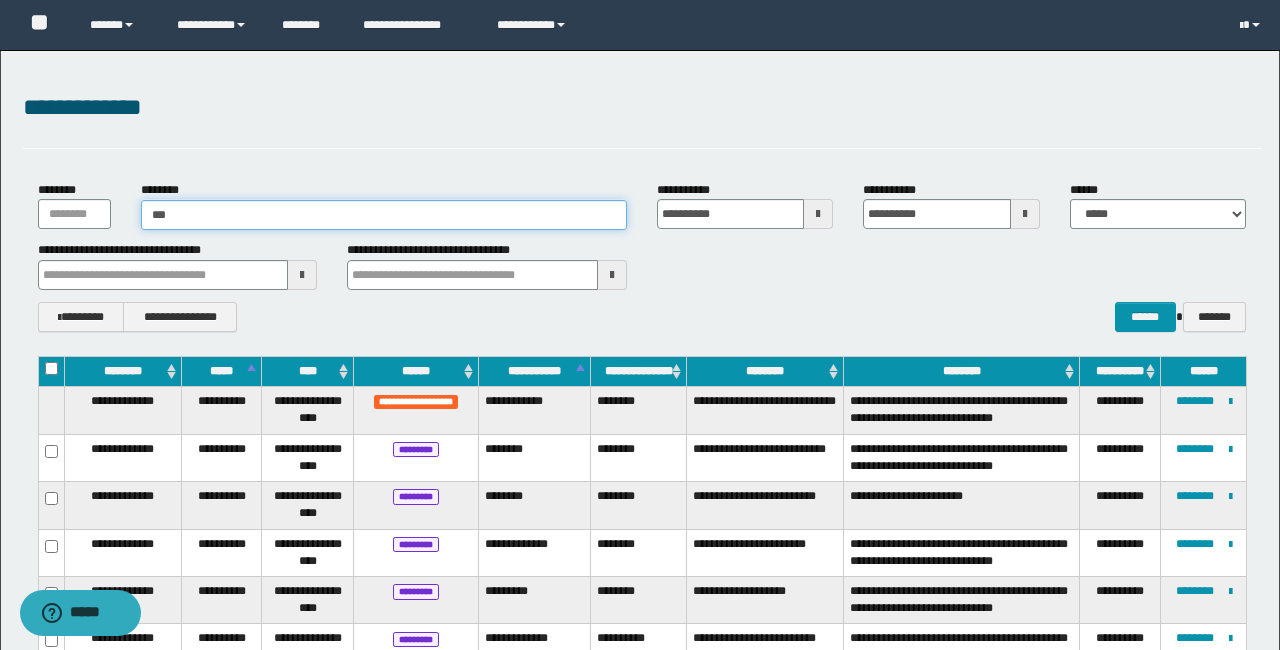 type on "***" 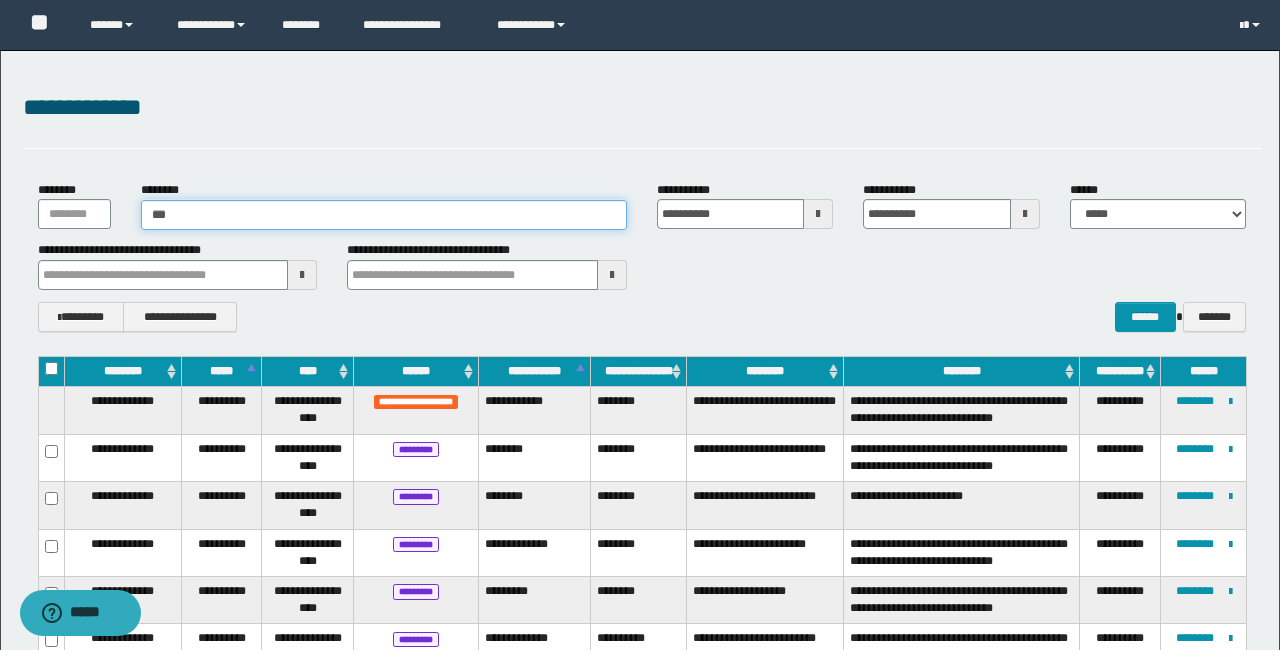 type 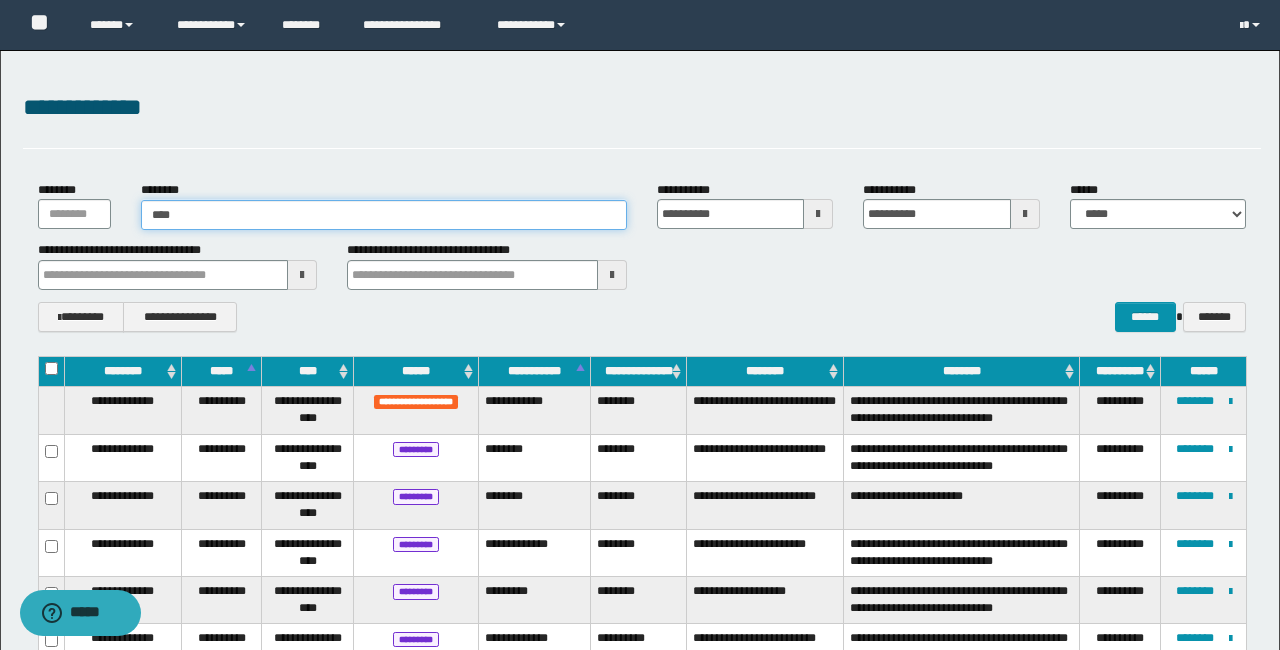type on "****" 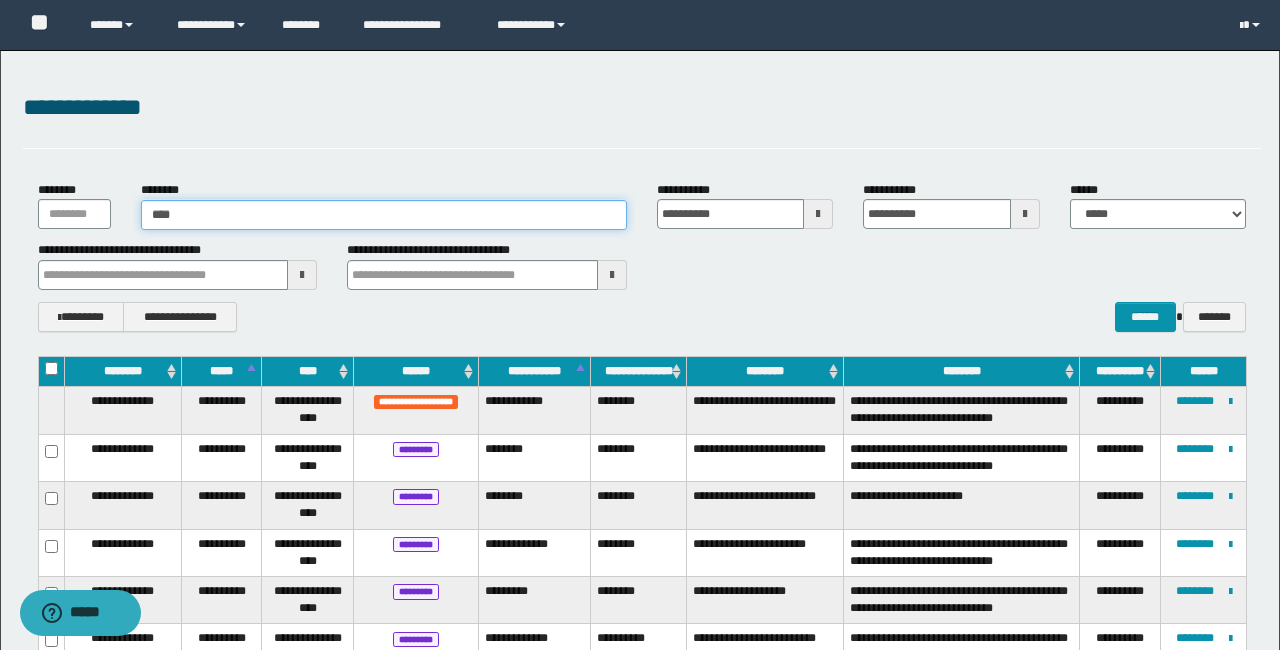 type 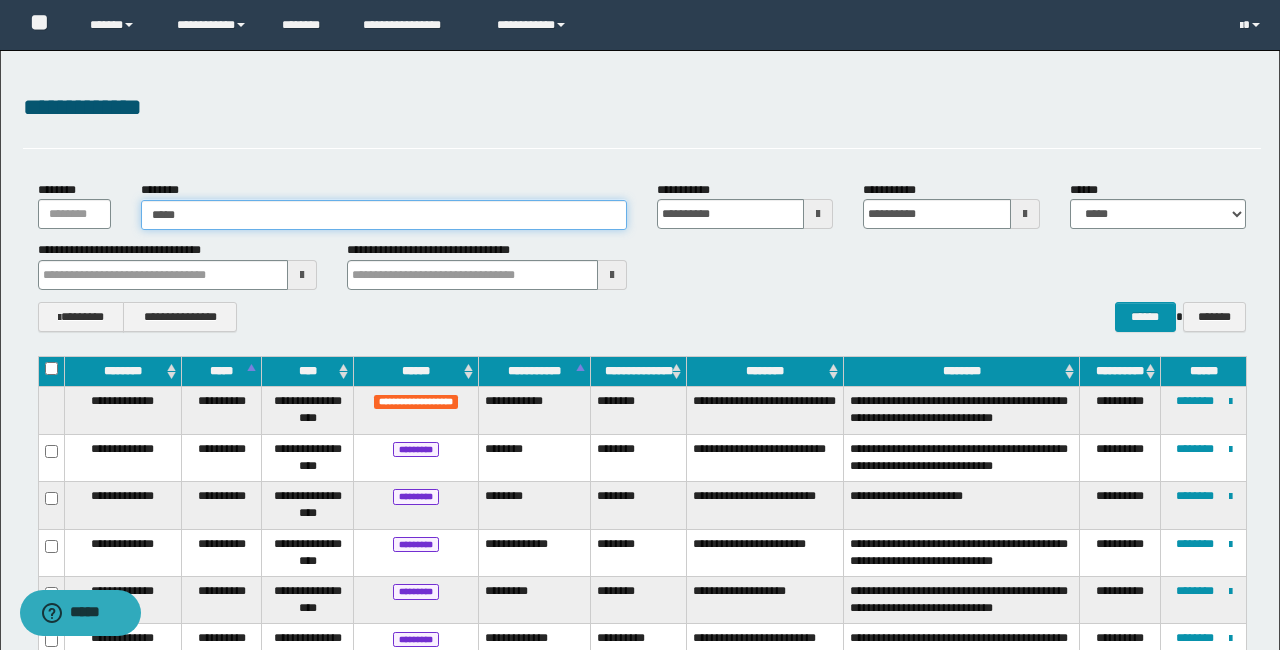 type on "*****" 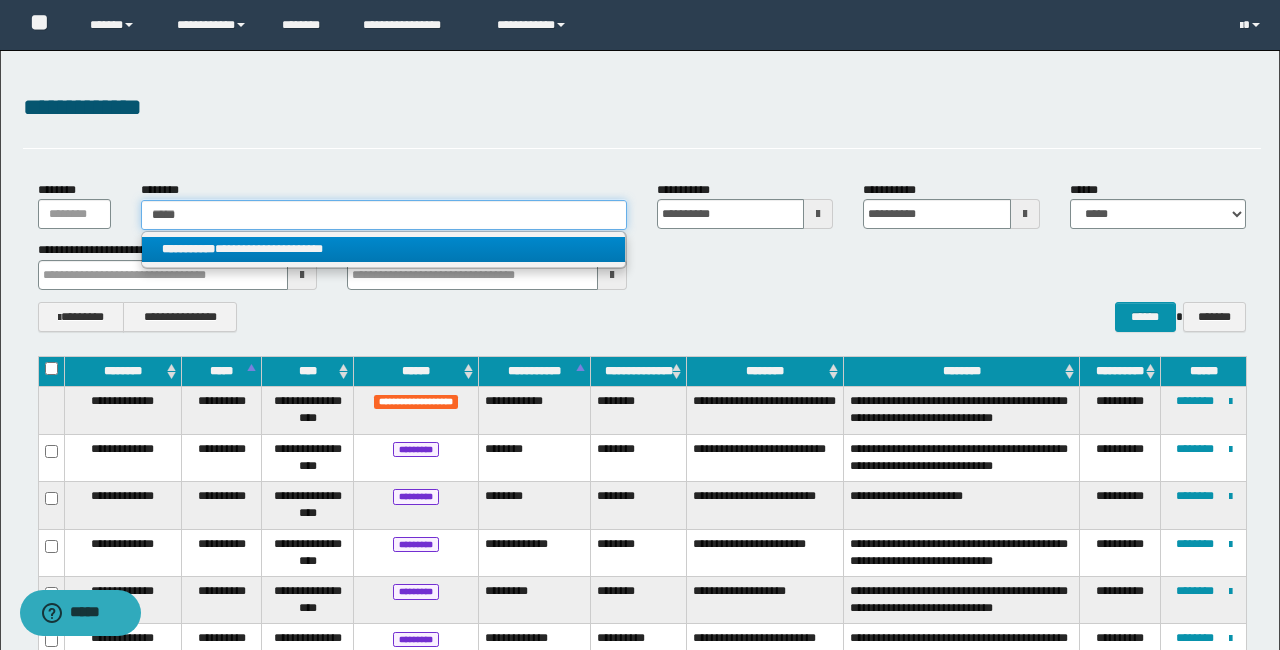 type on "*****" 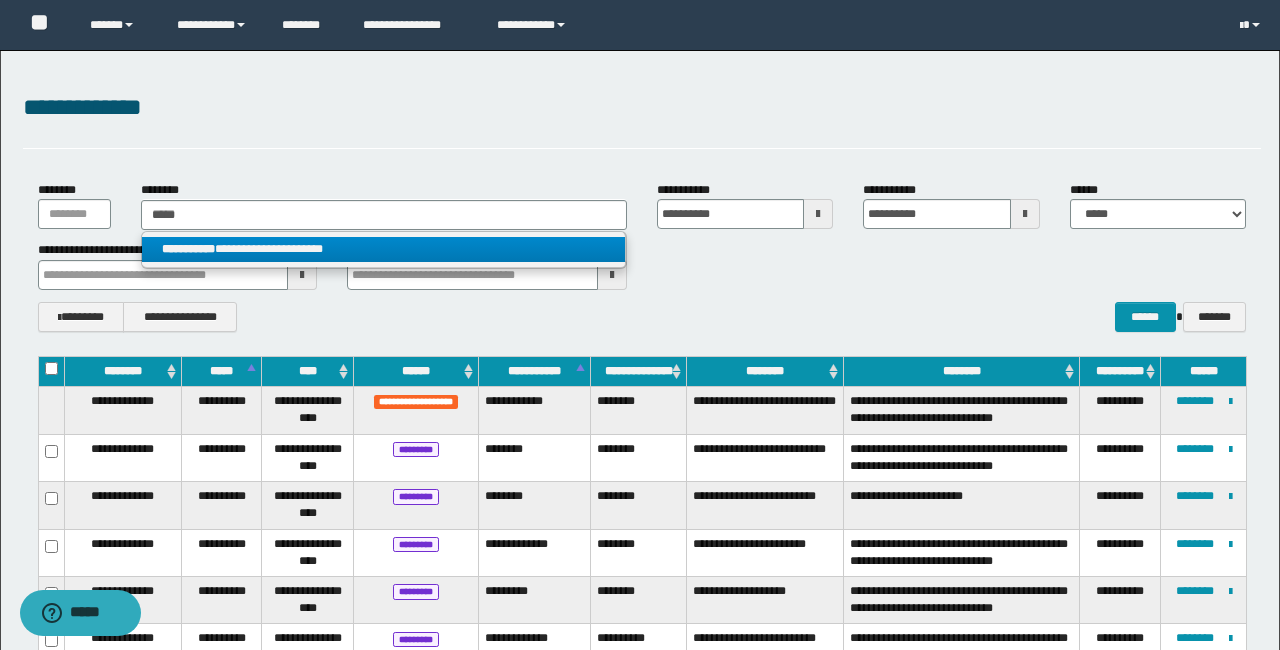 click on "**********" at bounding box center [188, 249] 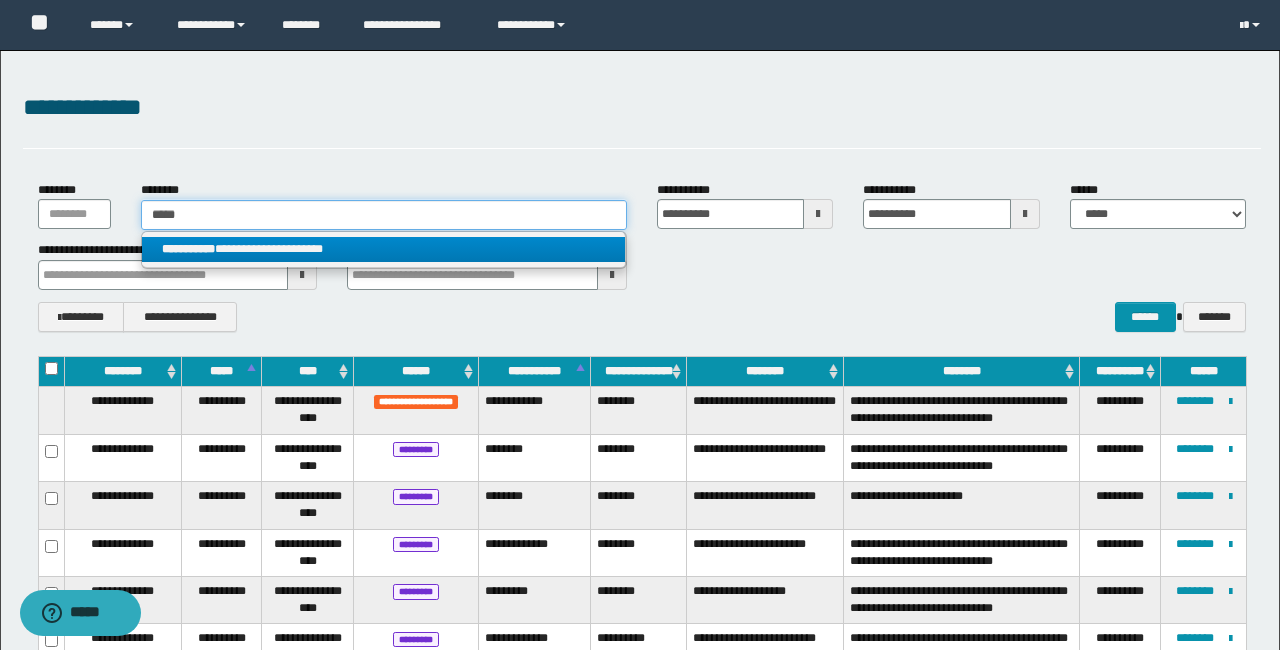 type 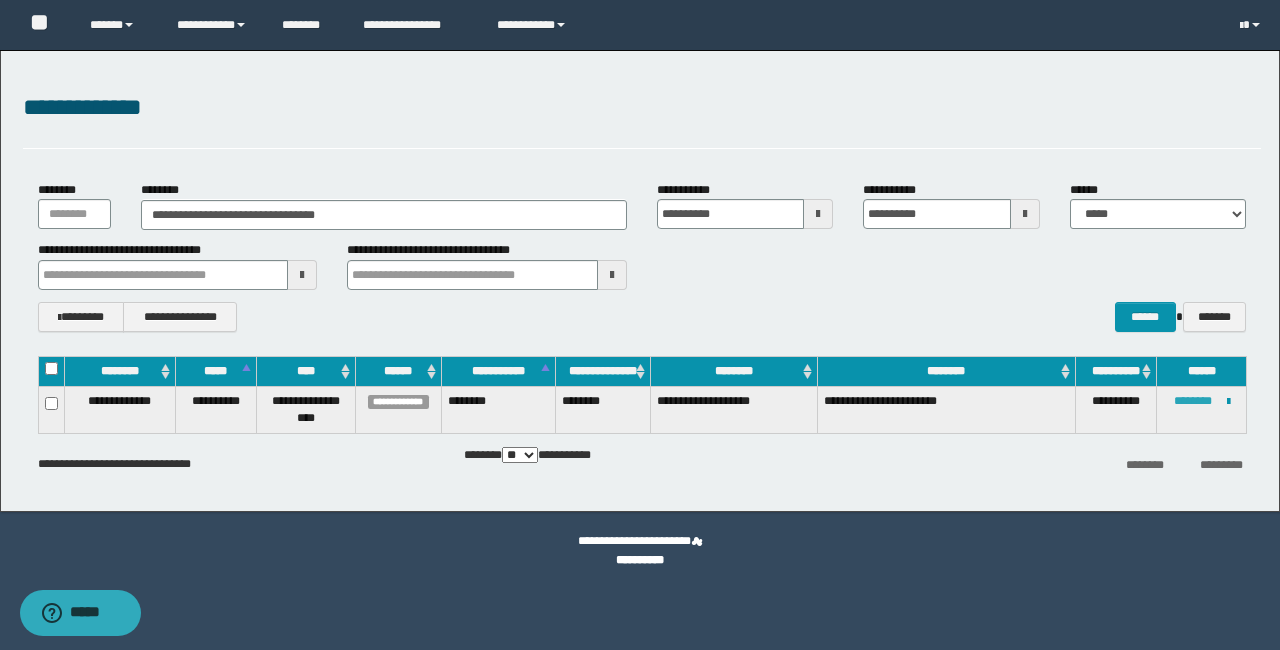 click on "********" at bounding box center [1193, 401] 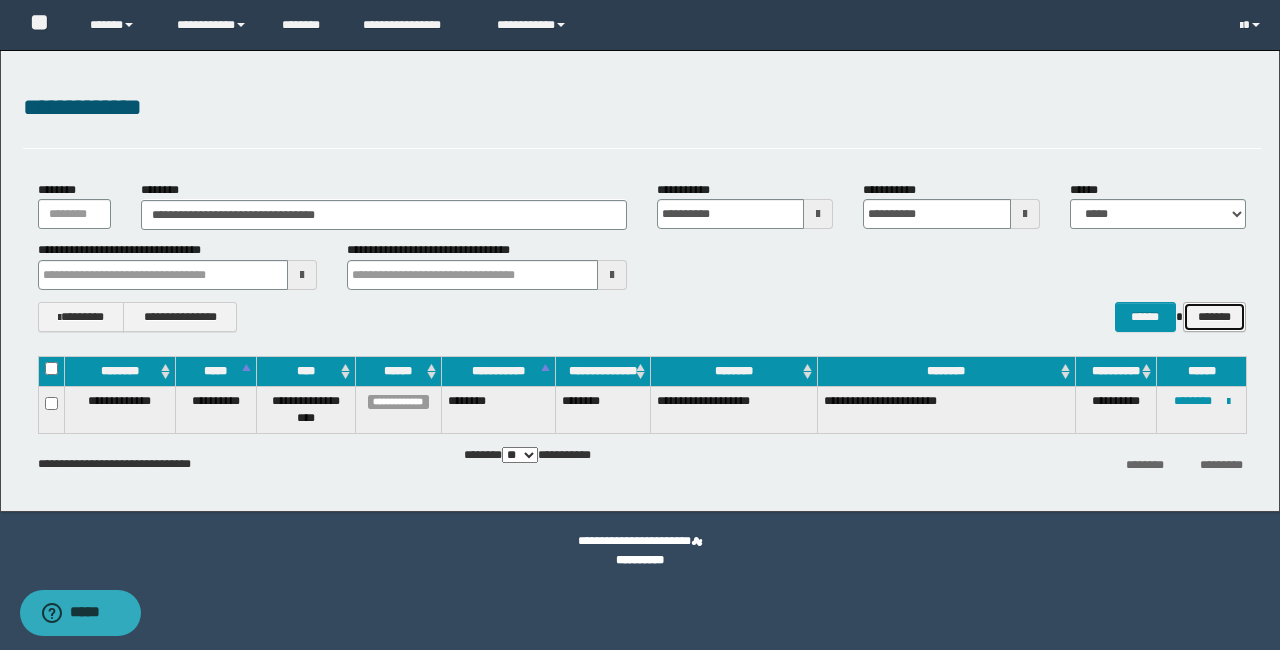 click on "*******" at bounding box center [1214, 317] 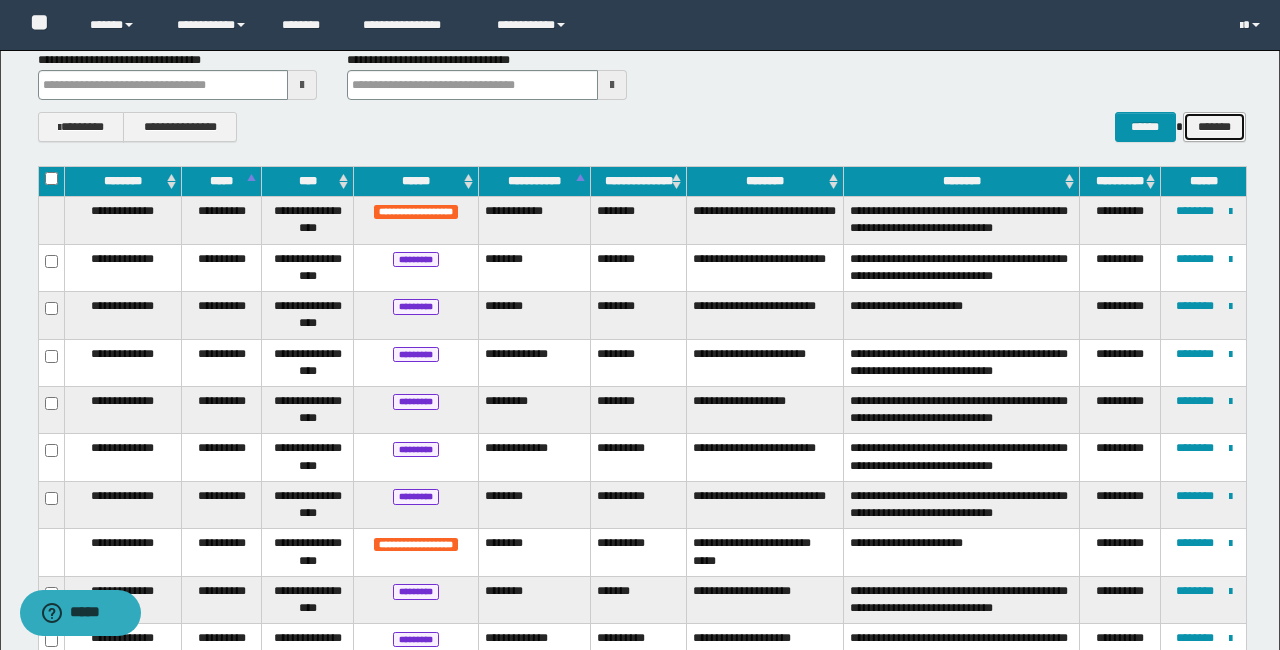 scroll, scrollTop: 192, scrollLeft: 0, axis: vertical 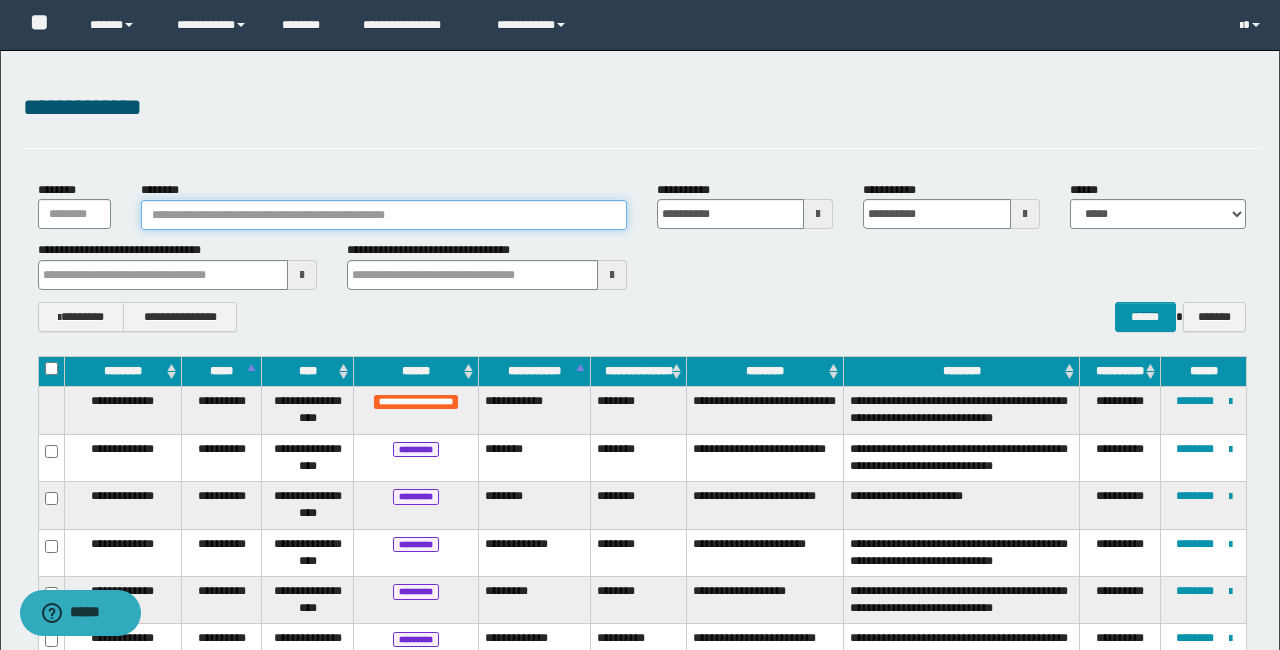 click on "********" at bounding box center [384, 215] 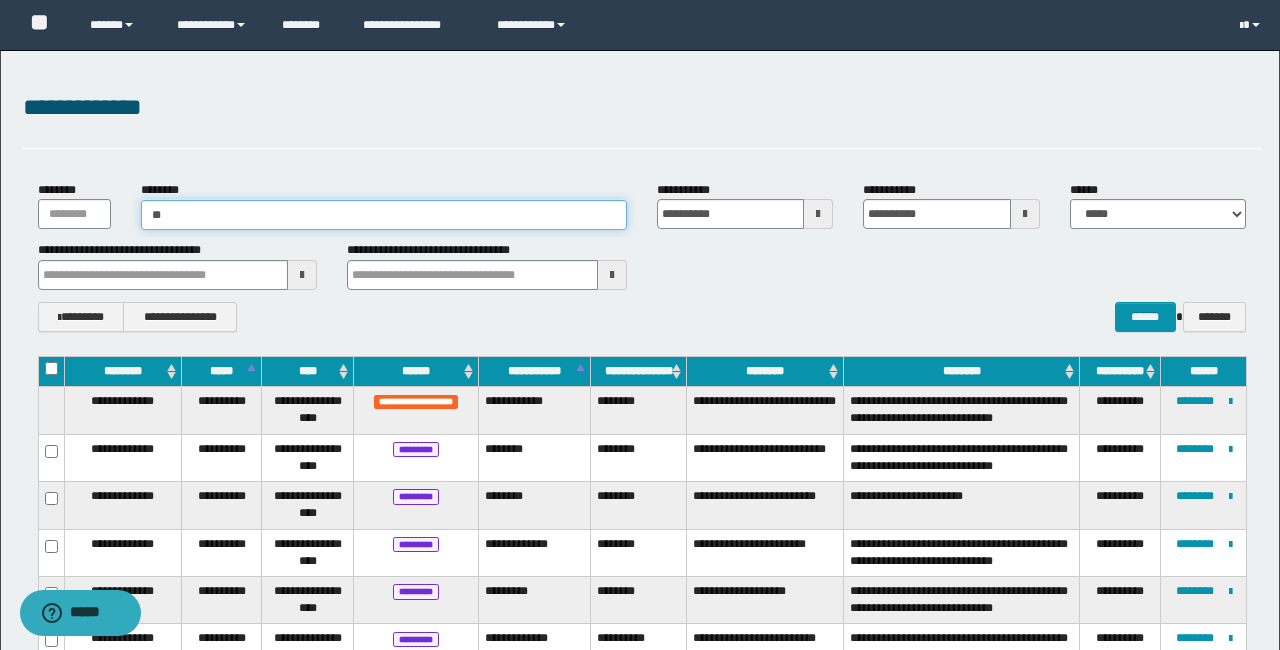 type on "***" 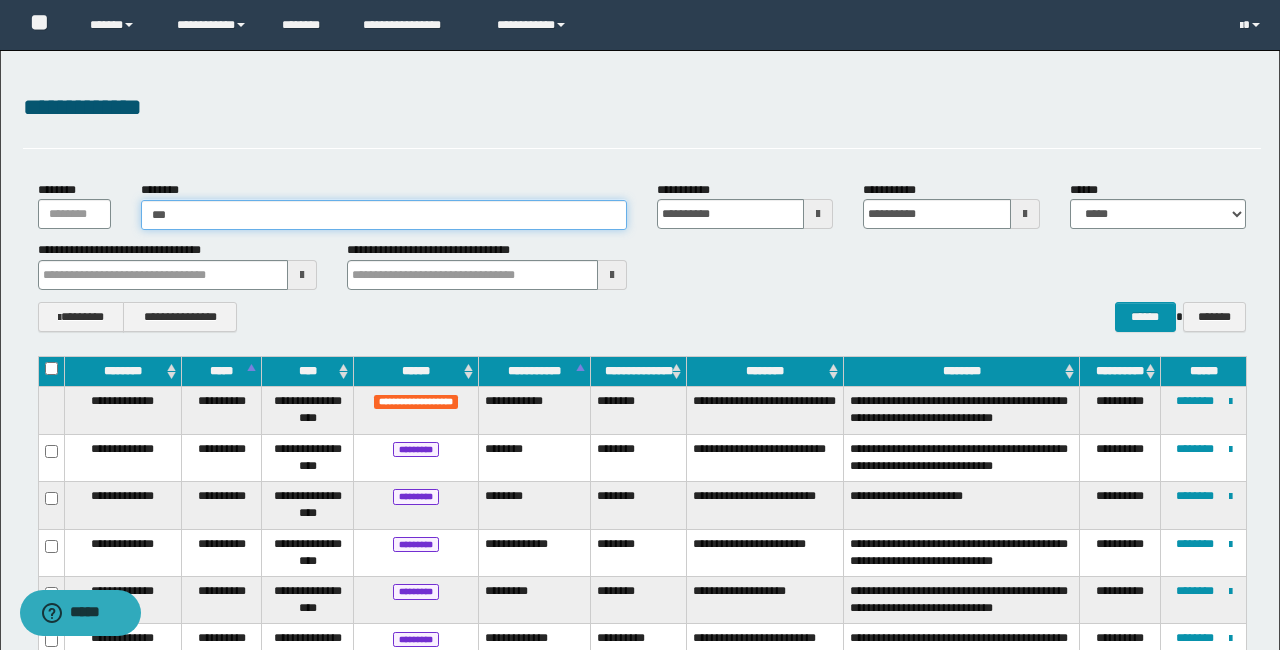 type on "***" 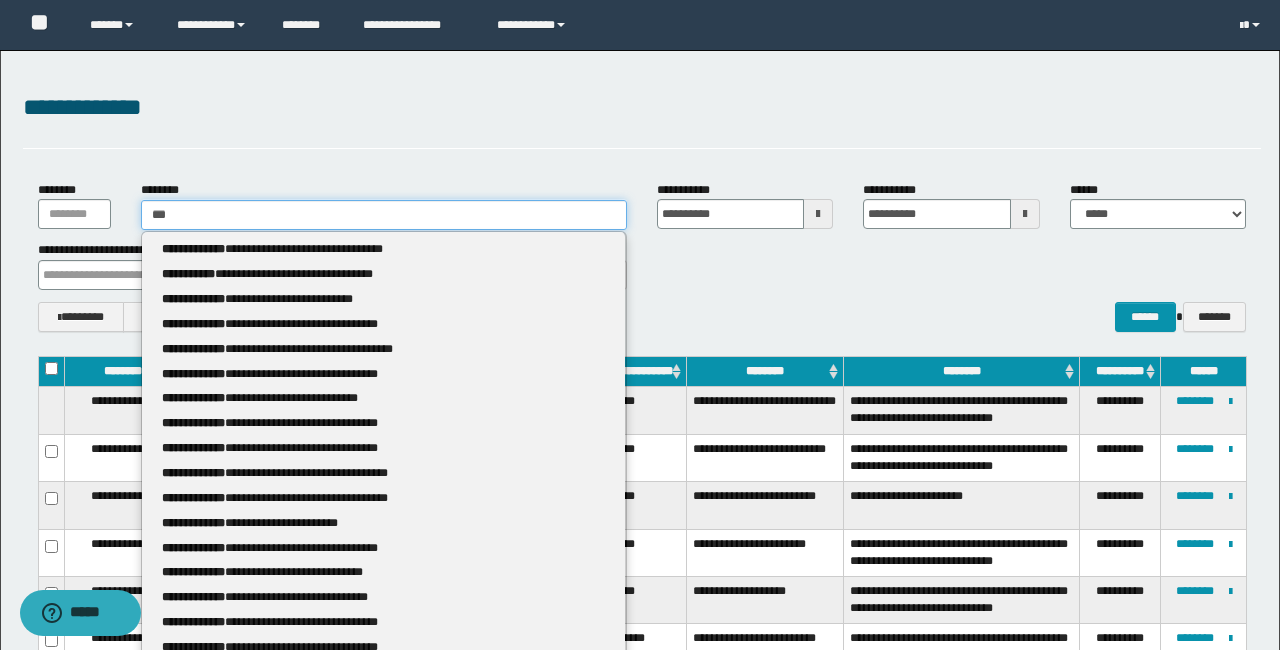 type 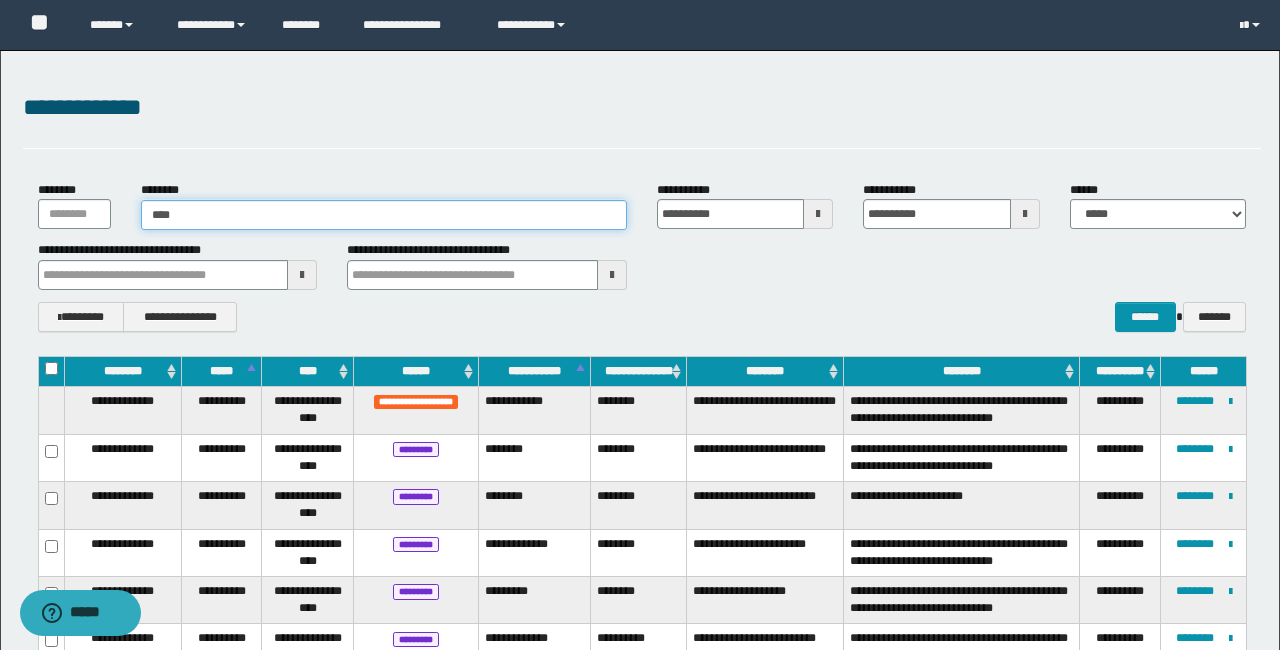 type on "****" 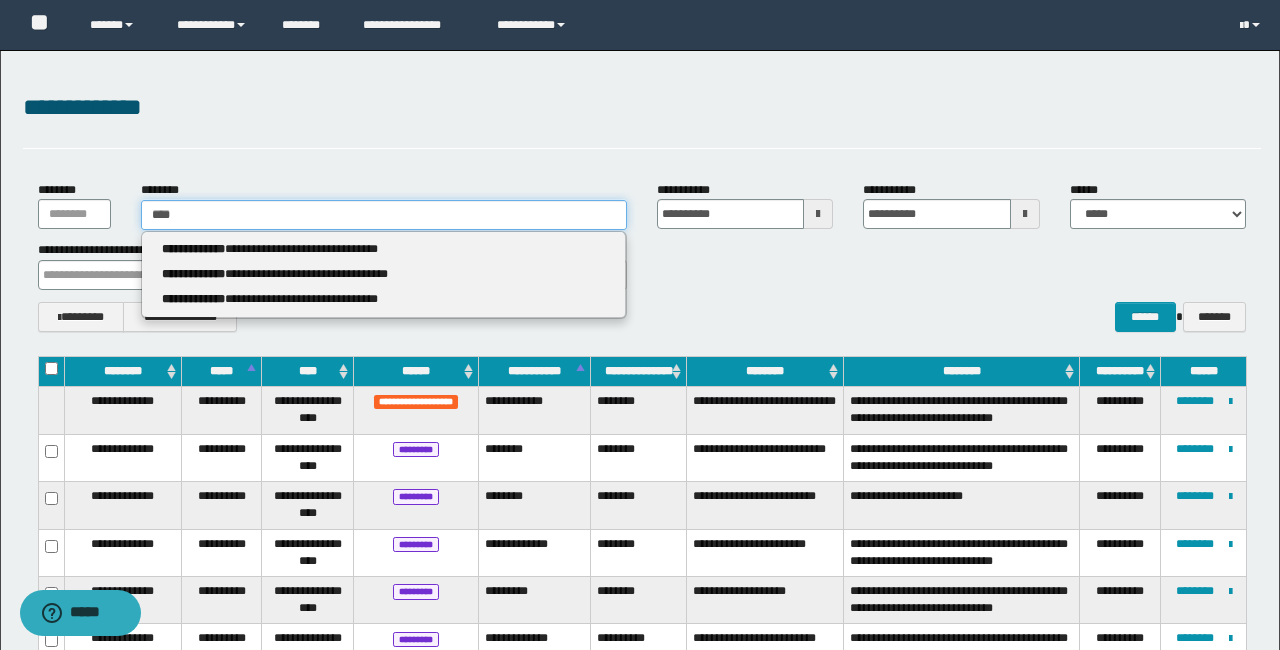 scroll, scrollTop: 9, scrollLeft: 0, axis: vertical 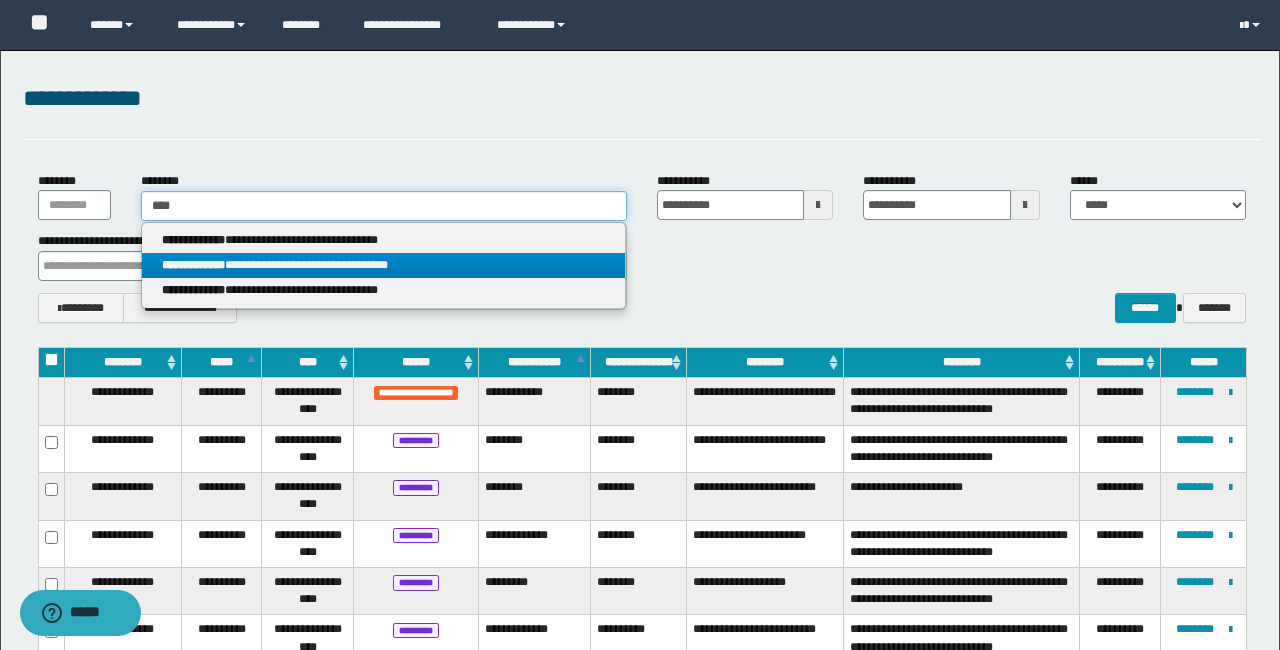 type on "****" 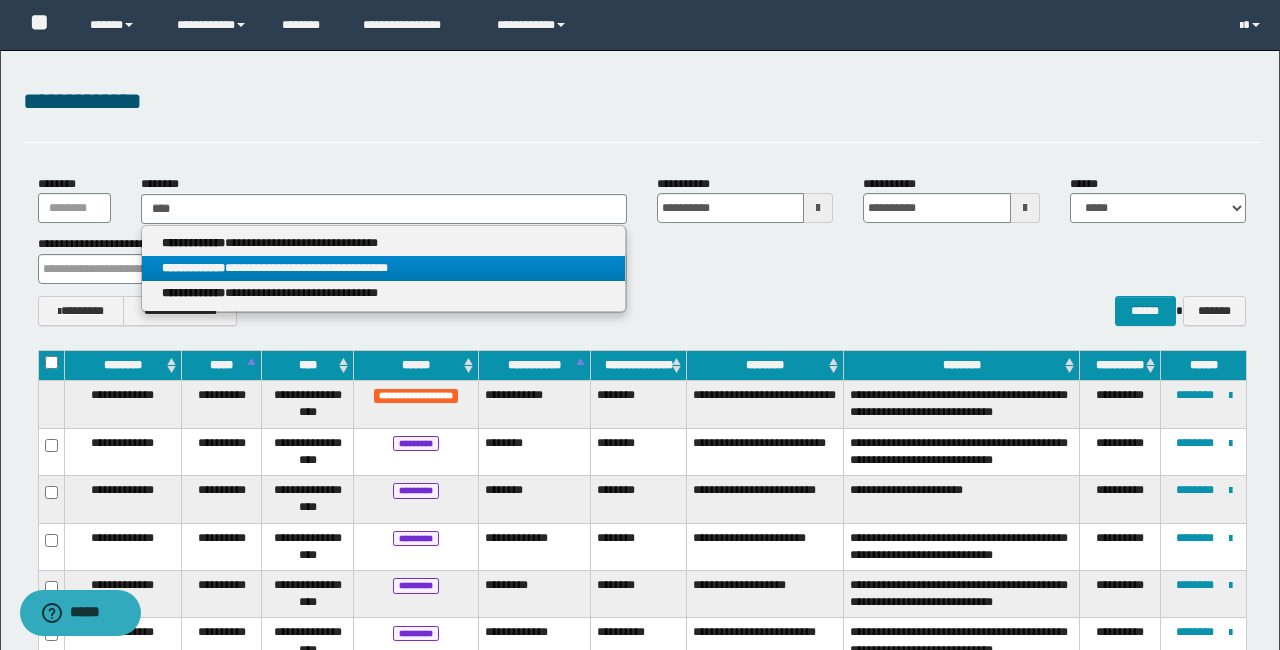 click on "**********" at bounding box center [383, 268] 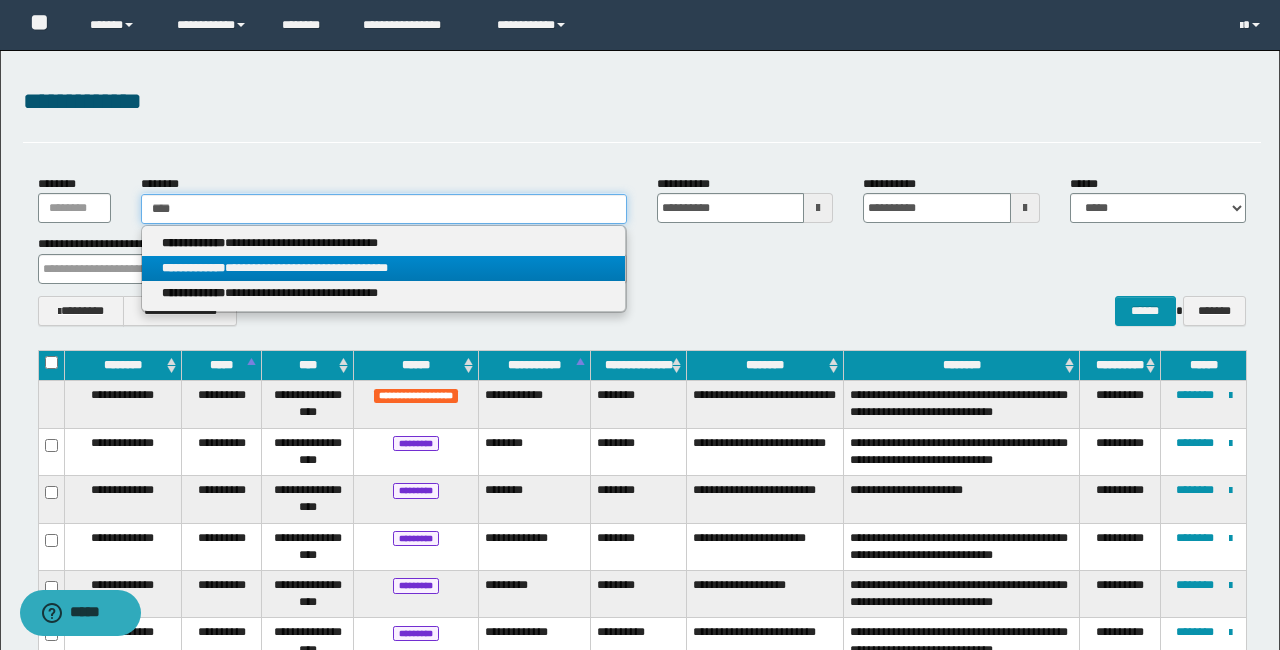 type 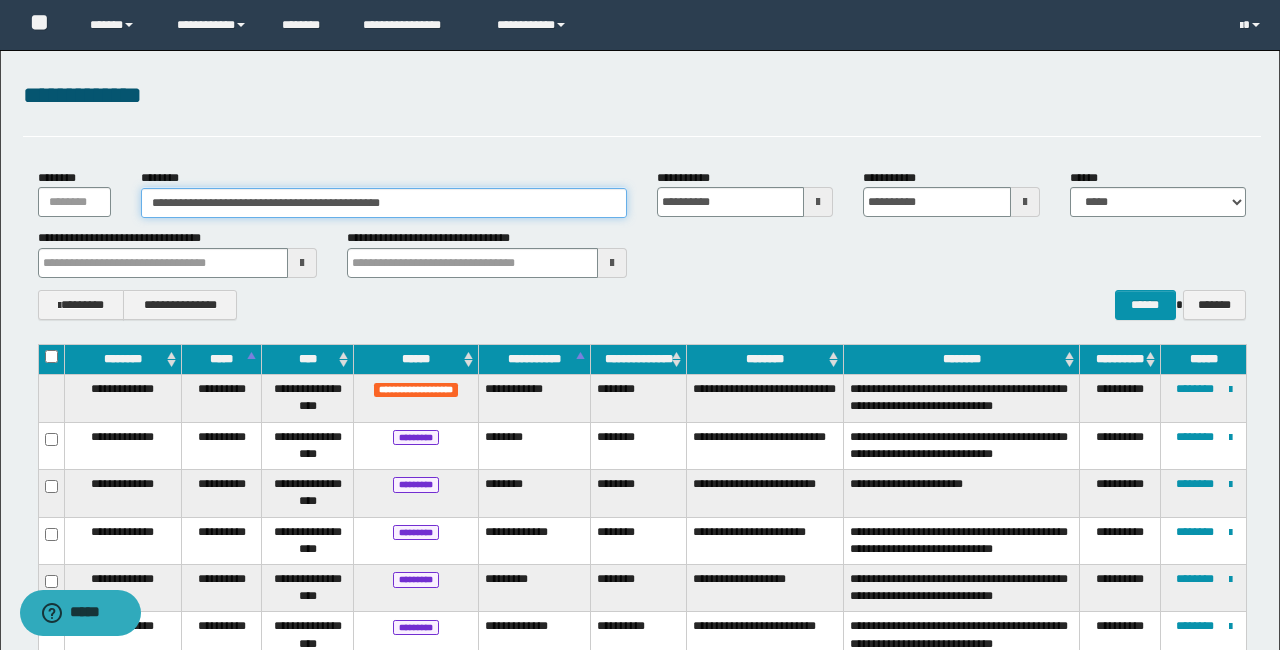 scroll, scrollTop: 0, scrollLeft: 0, axis: both 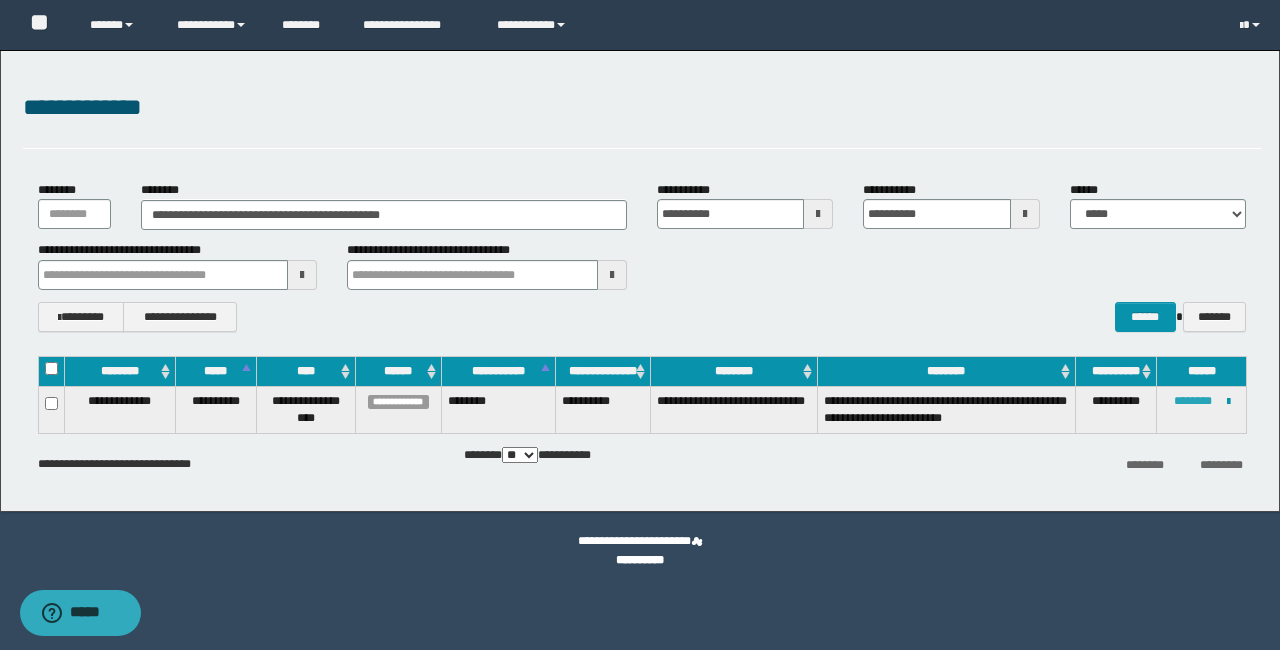 click on "********" at bounding box center [1193, 401] 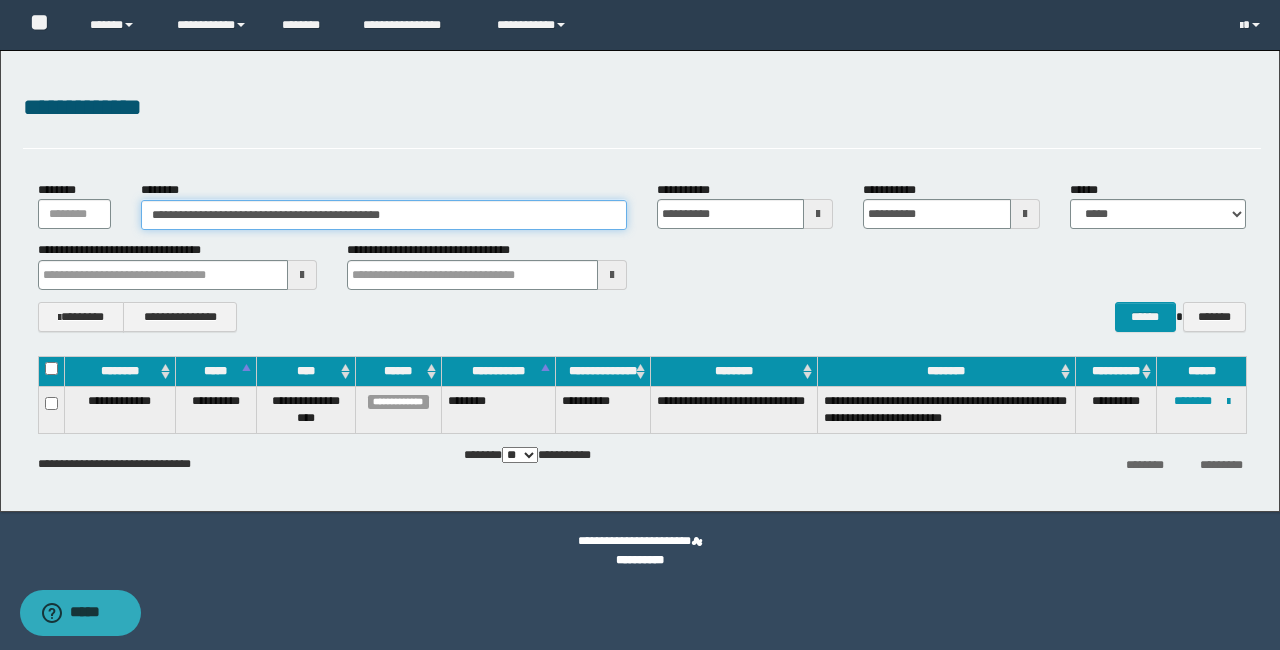 drag, startPoint x: 500, startPoint y: 213, endPoint x: 897, endPoint y: 235, distance: 397.6091 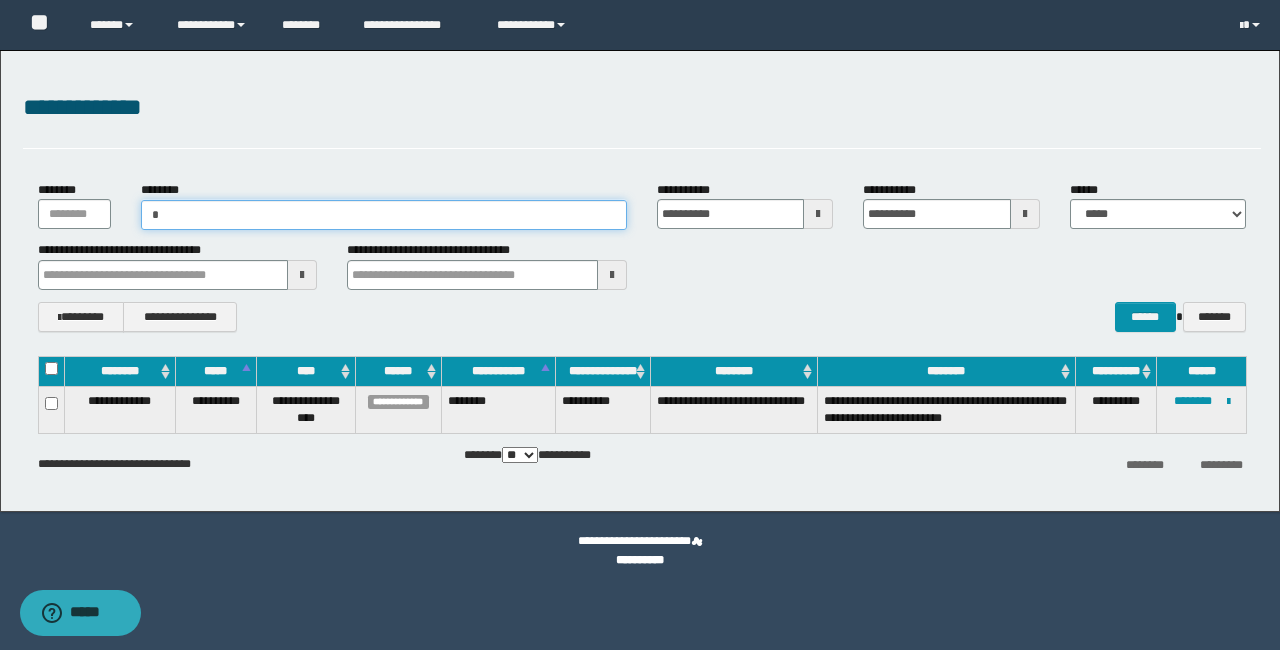 type on "**" 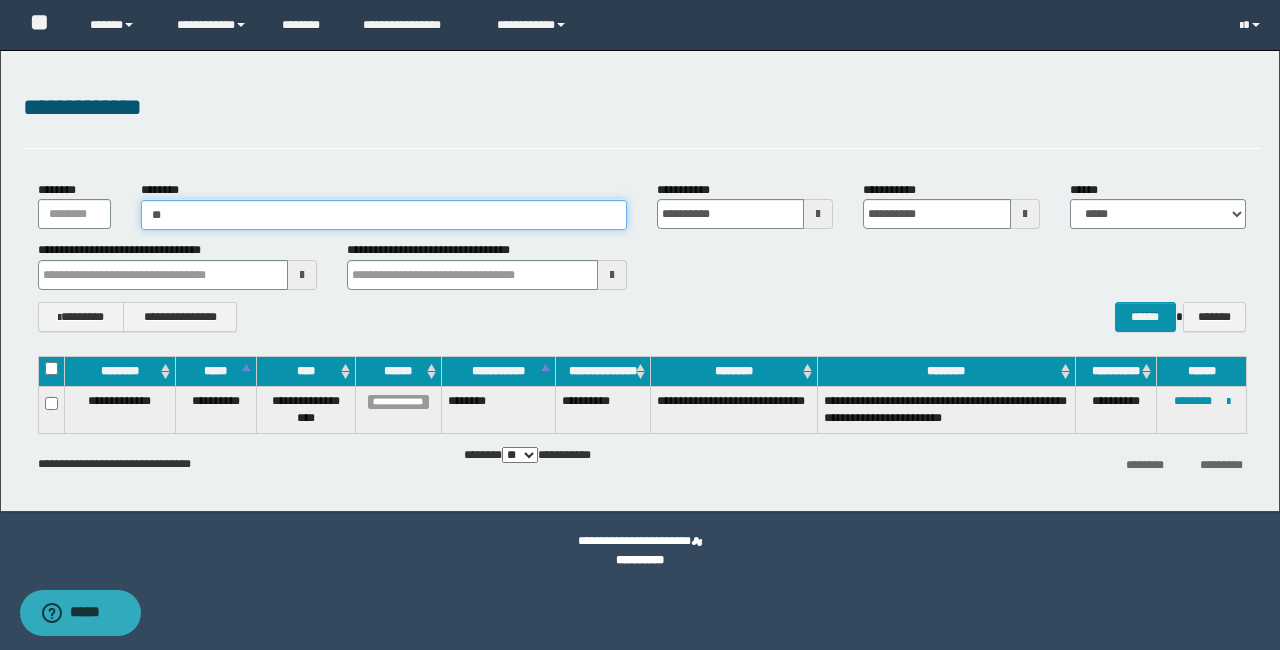 type on "**" 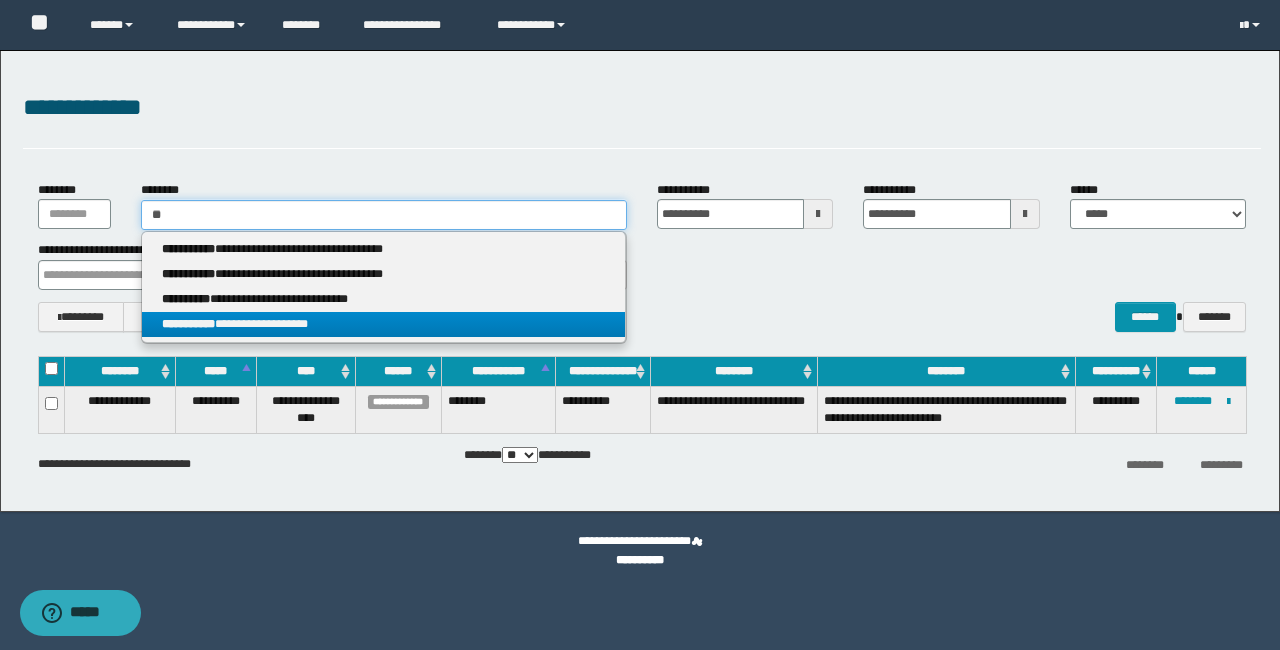type on "**" 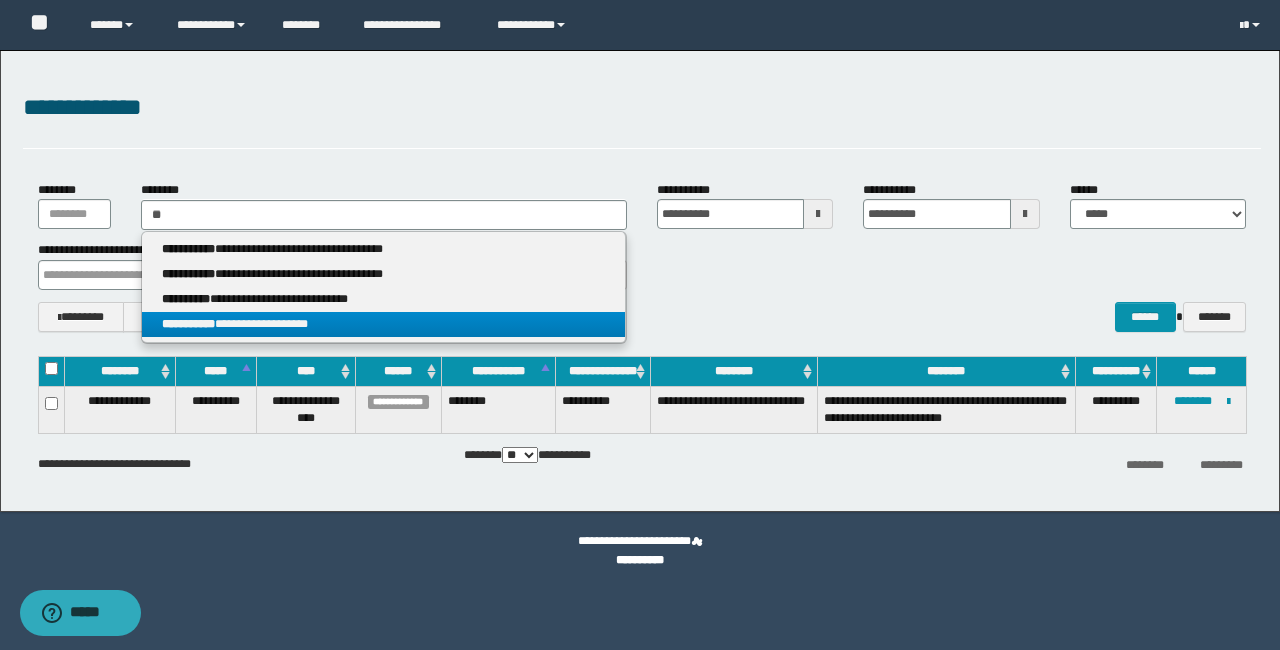 click on "**********" at bounding box center [383, 324] 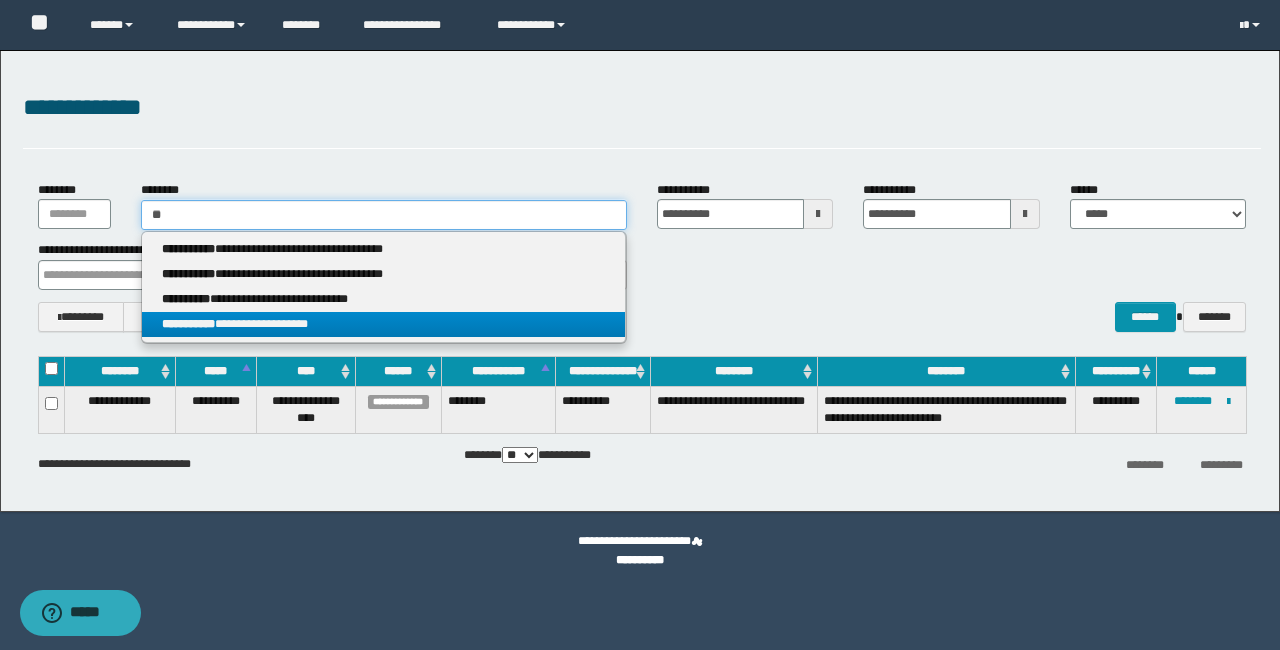 type 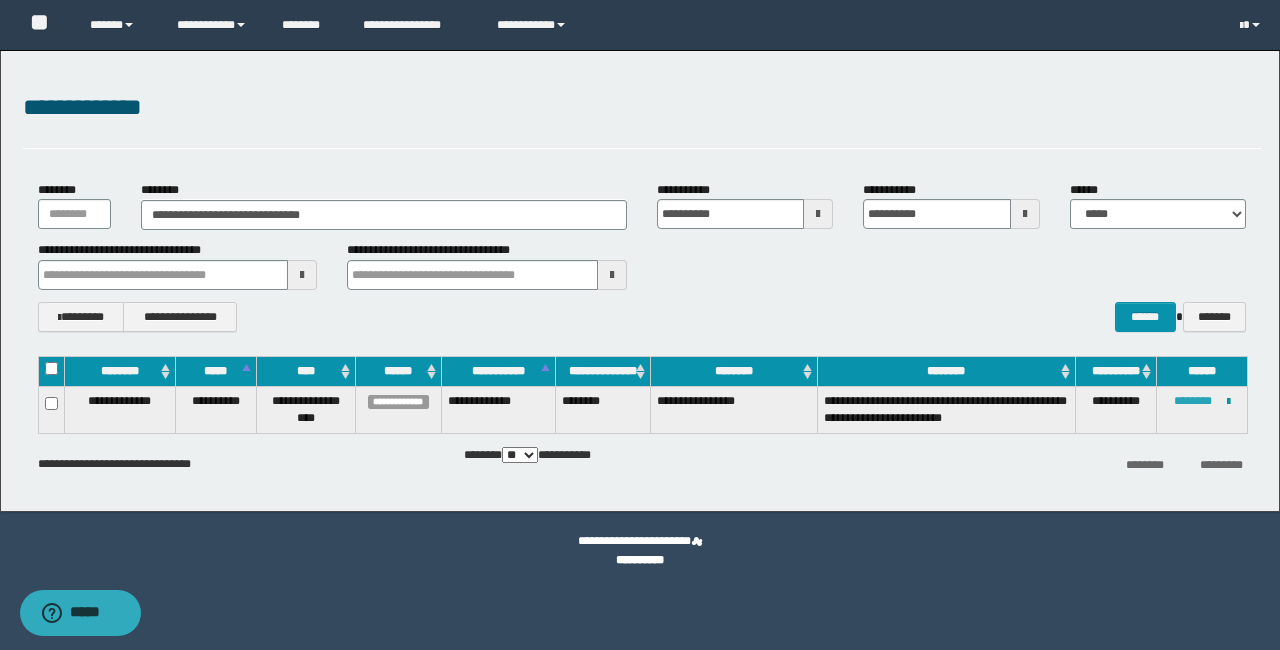 click on "********" at bounding box center [1193, 401] 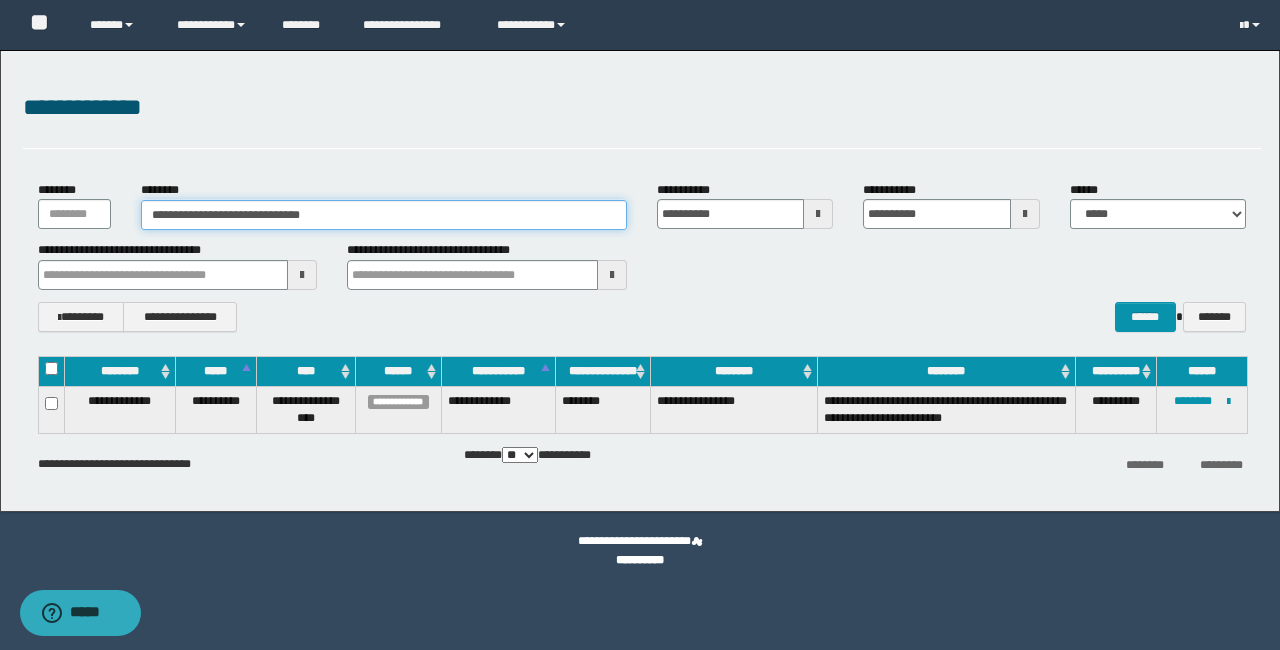 drag, startPoint x: 416, startPoint y: 218, endPoint x: 137, endPoint y: 213, distance: 279.0448 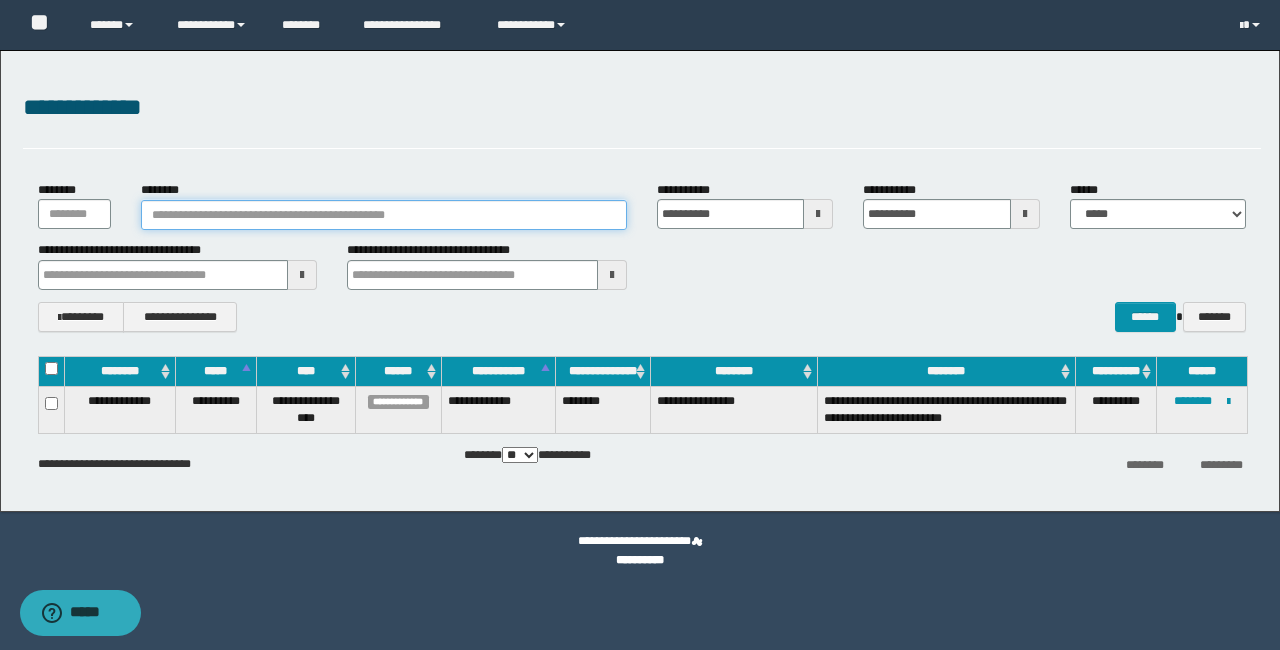 click on "********" at bounding box center (384, 215) 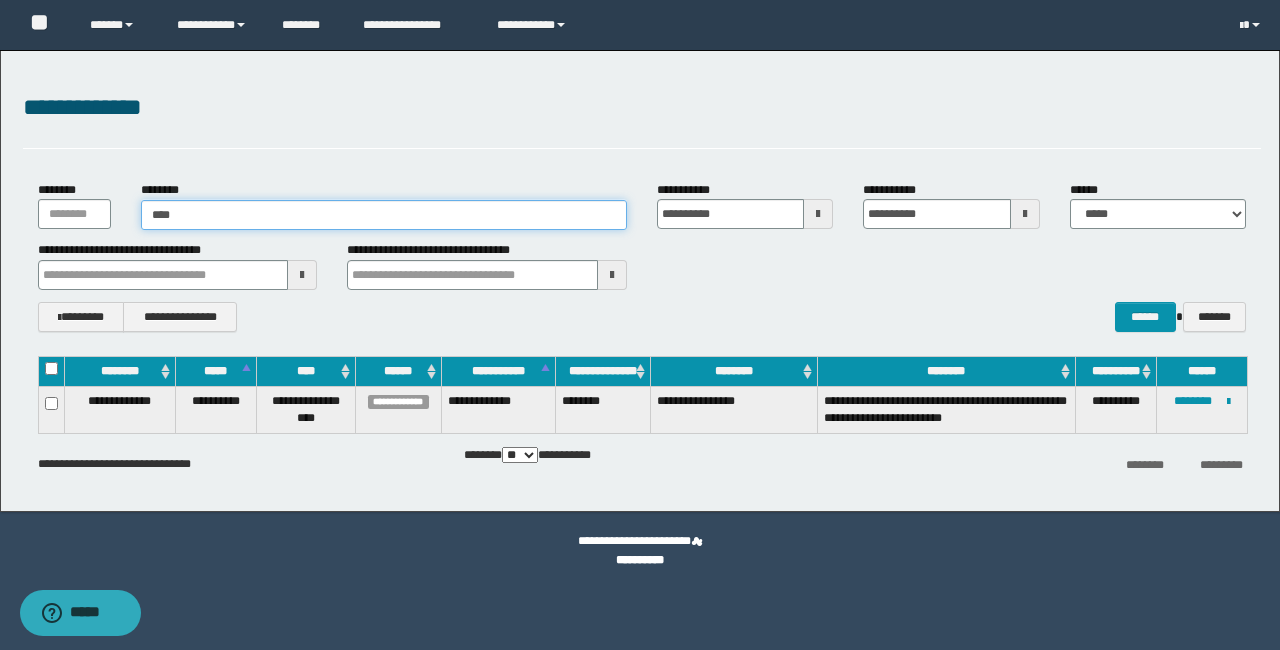 type on "***" 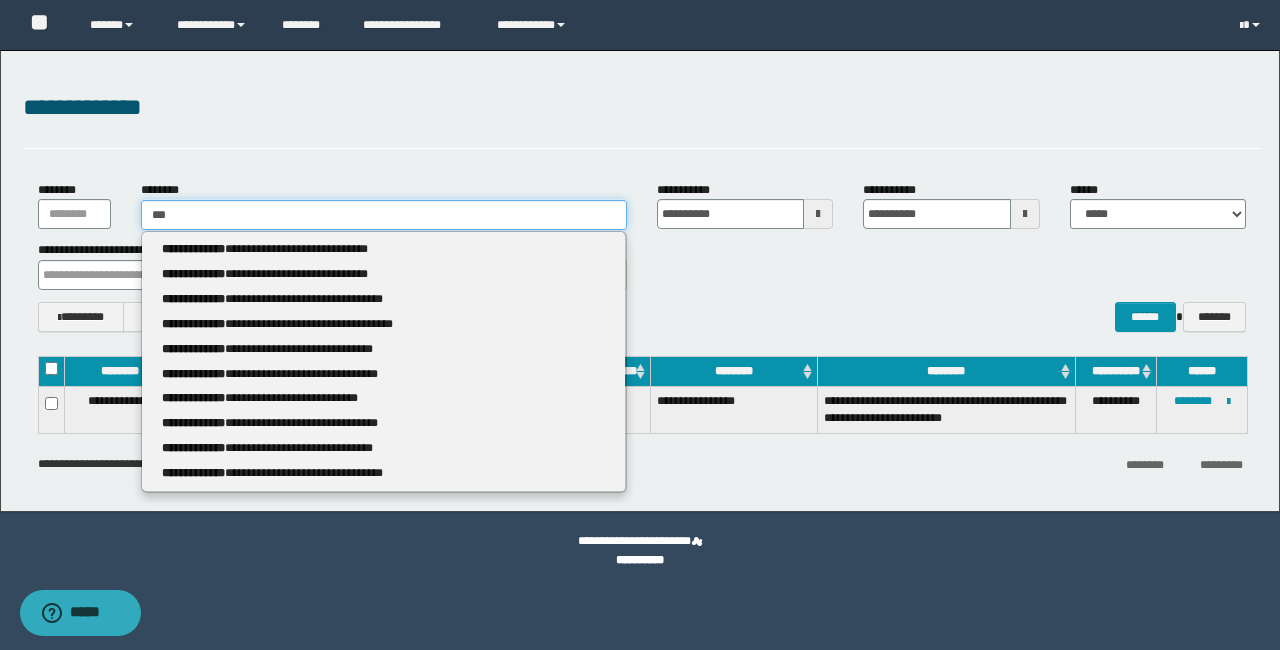 type on "***" 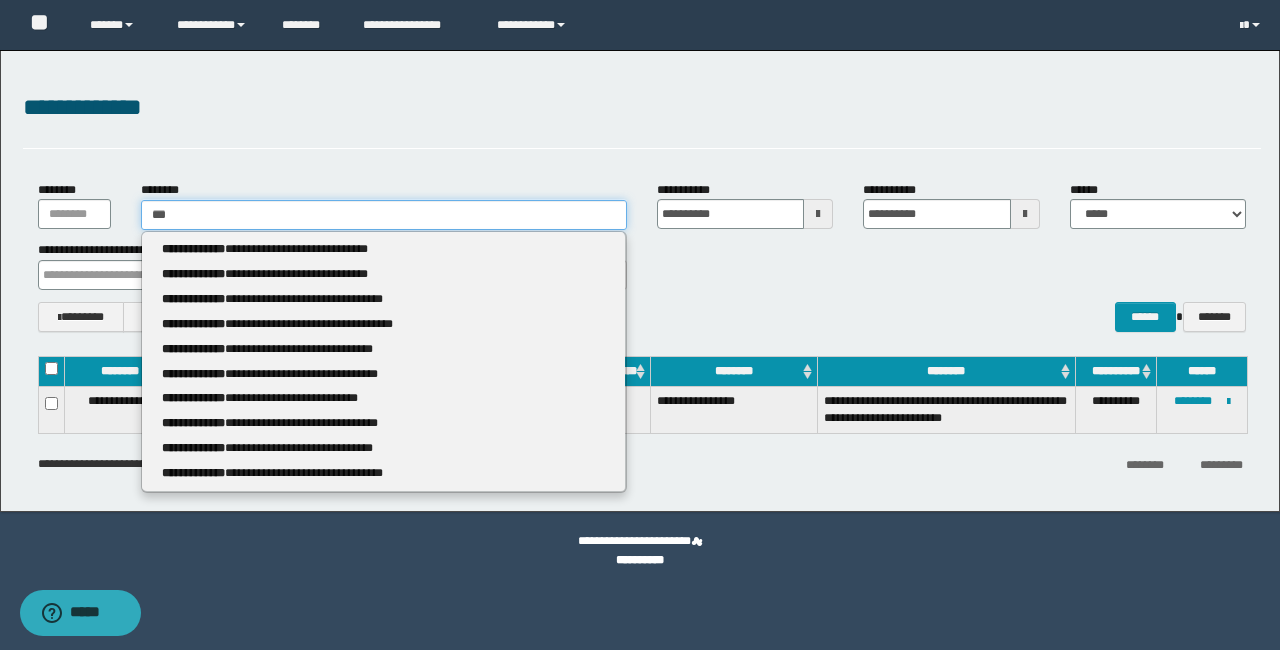 type 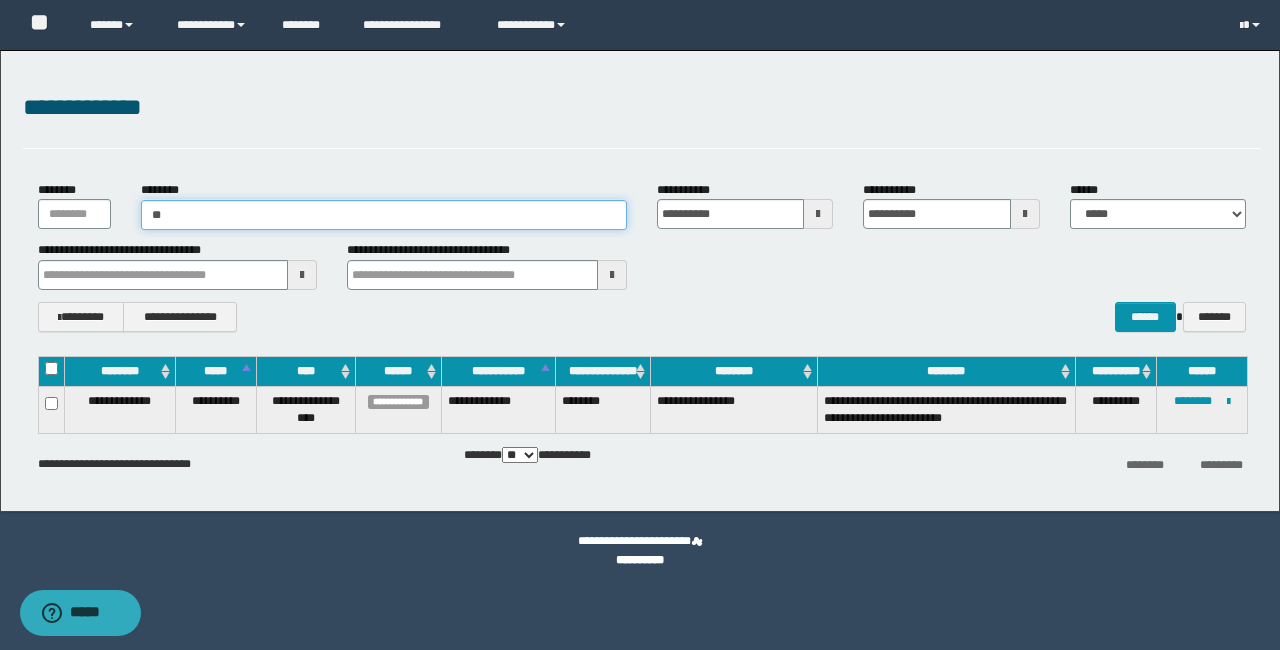 type on "**" 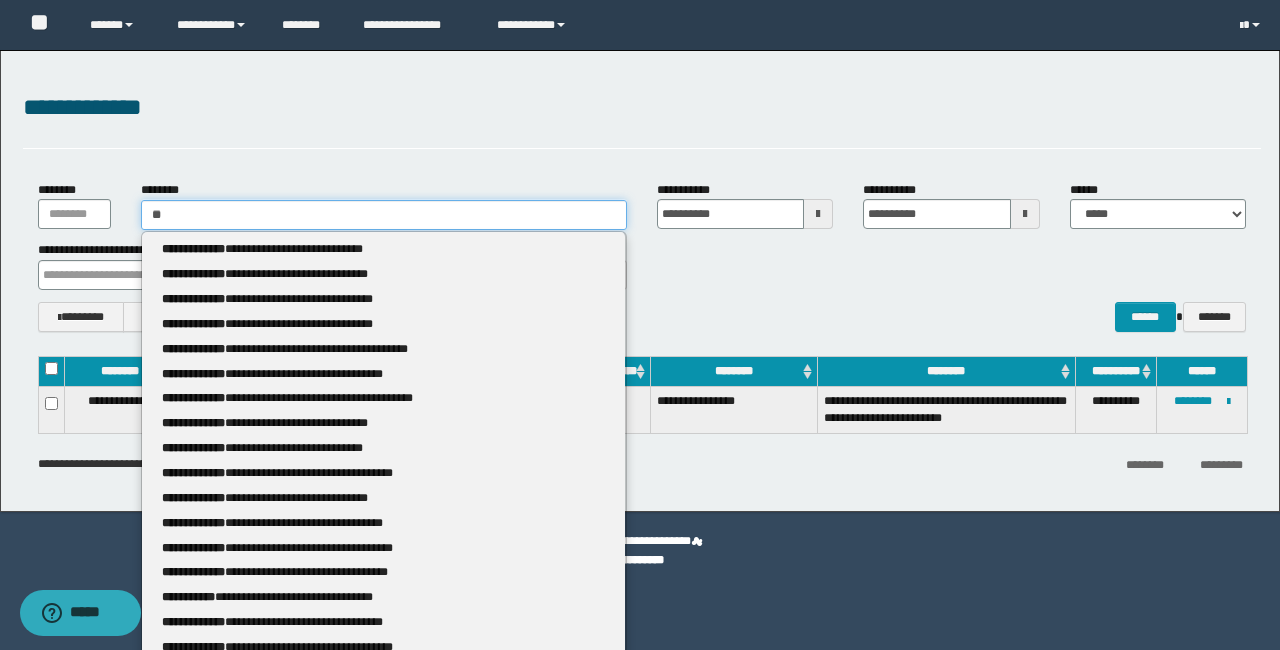type 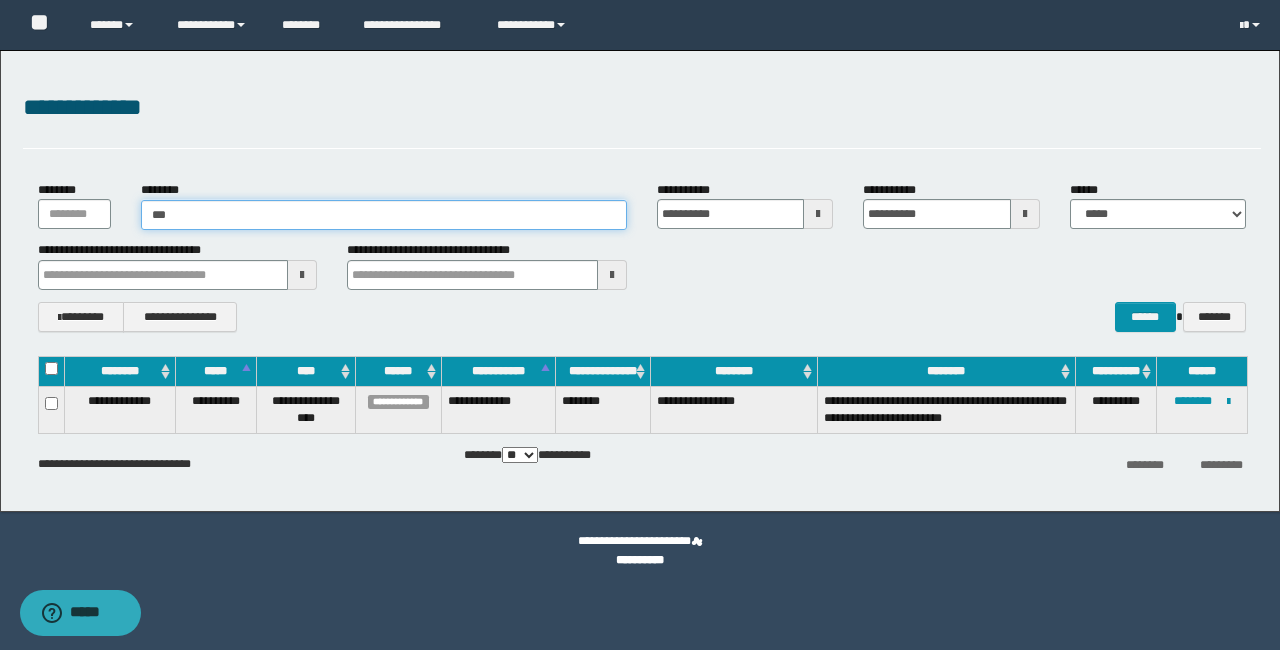 type on "****" 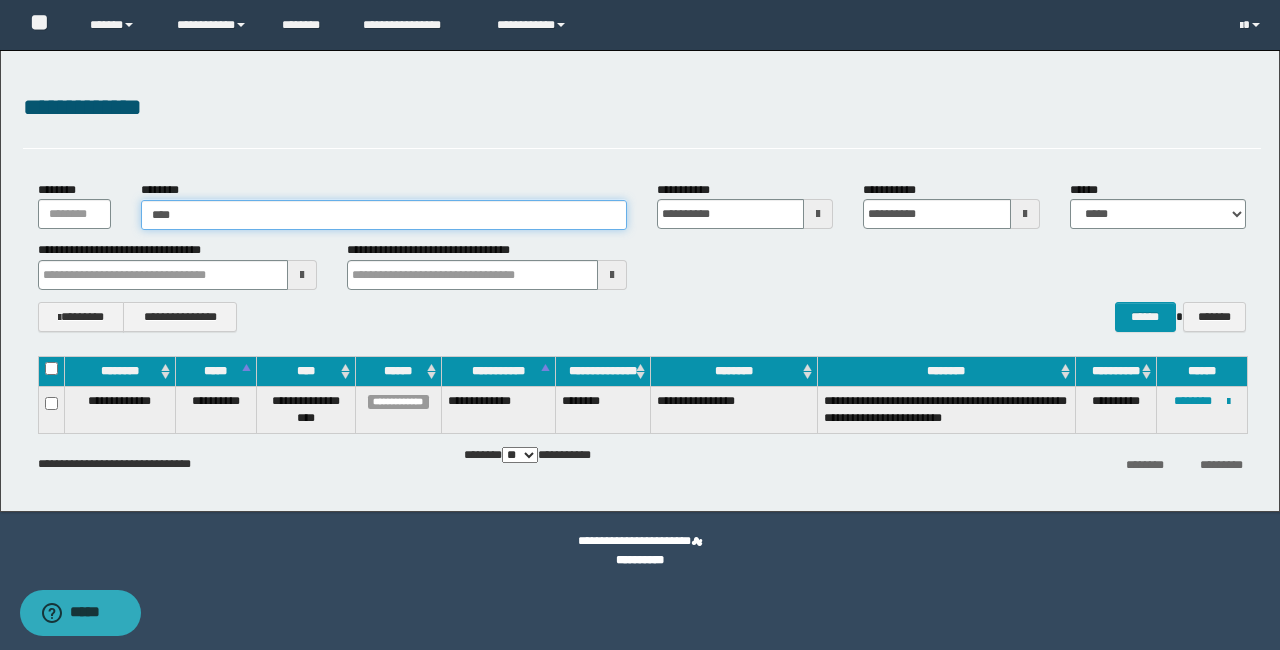 type on "****" 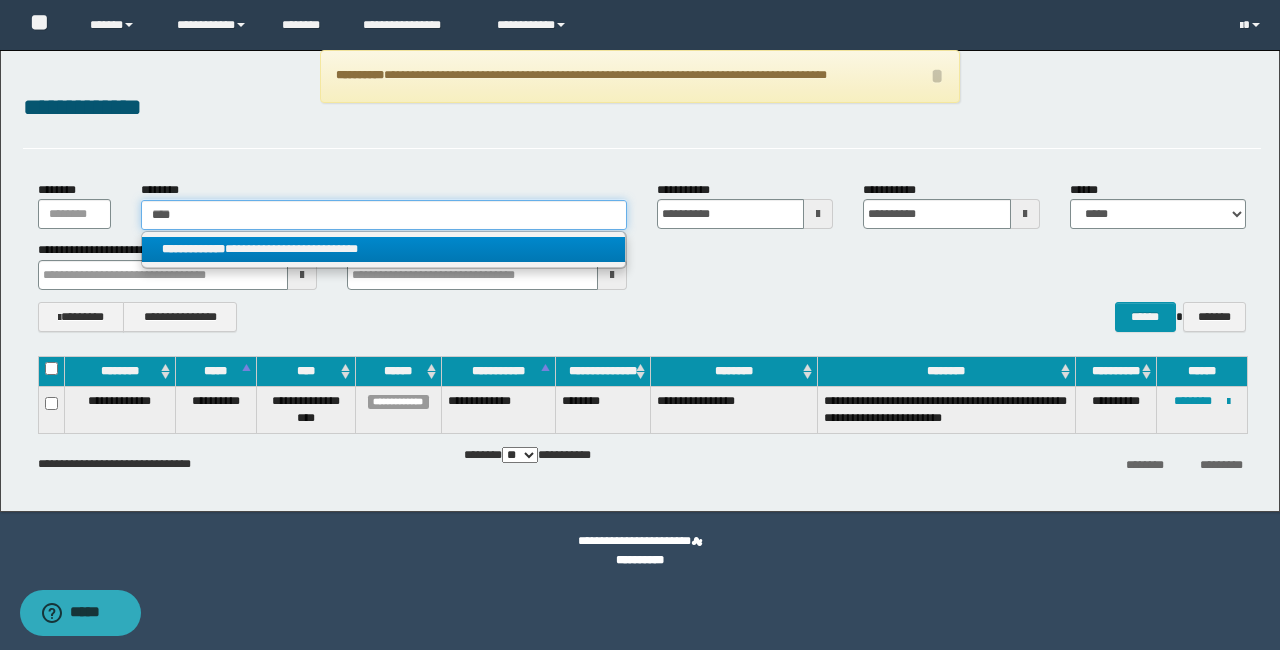 type on "****" 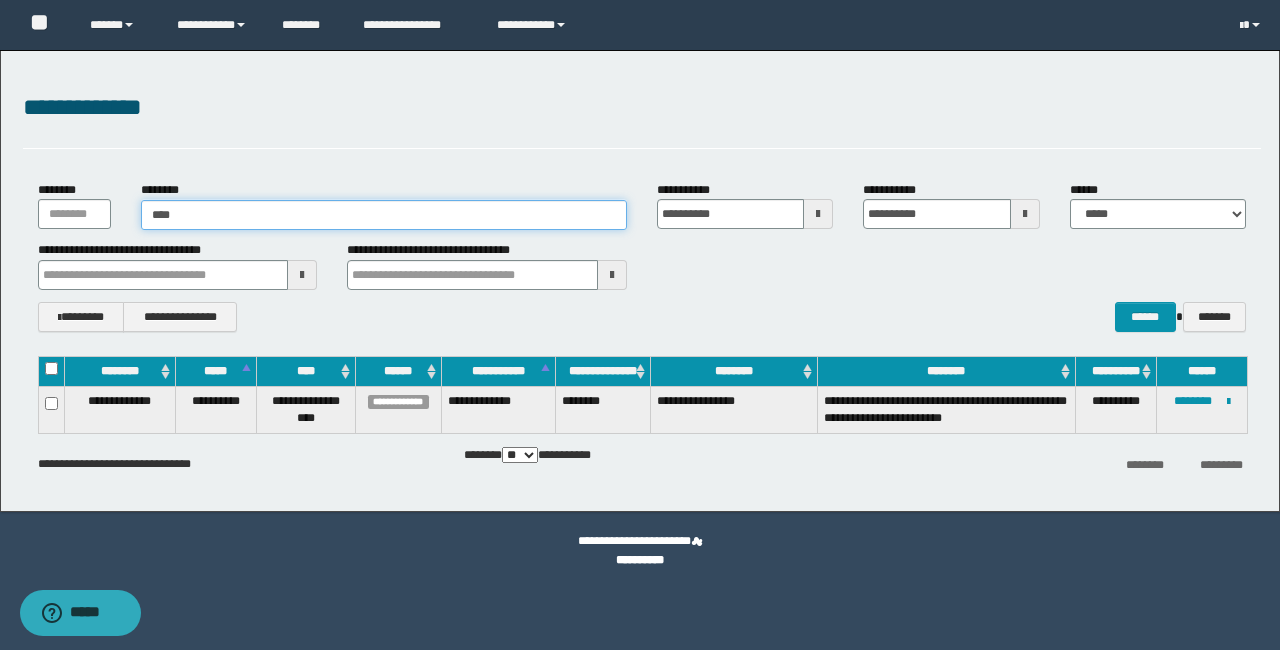 type on "****" 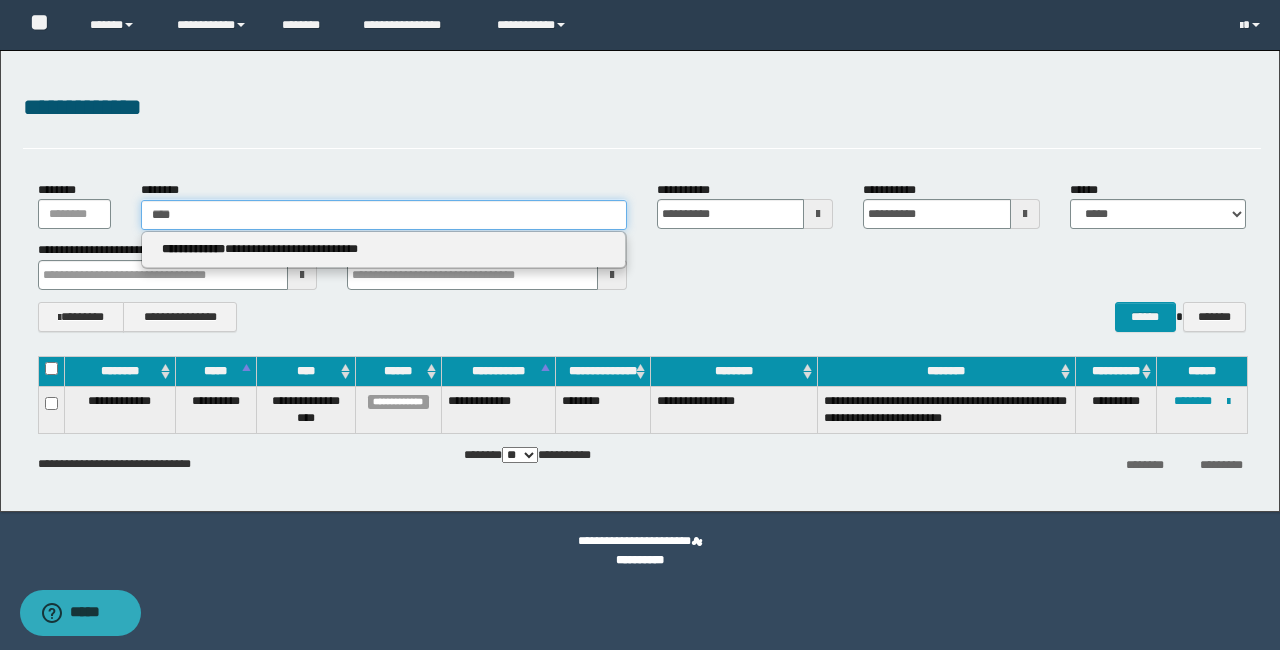 type 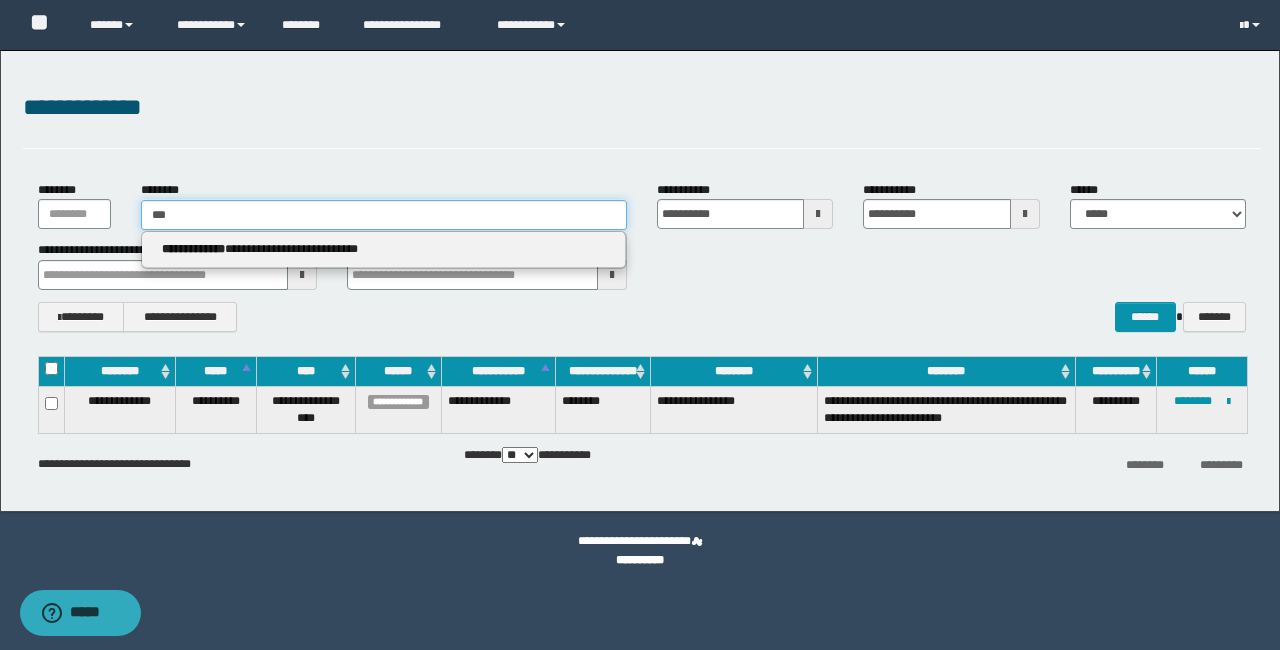 type on "***" 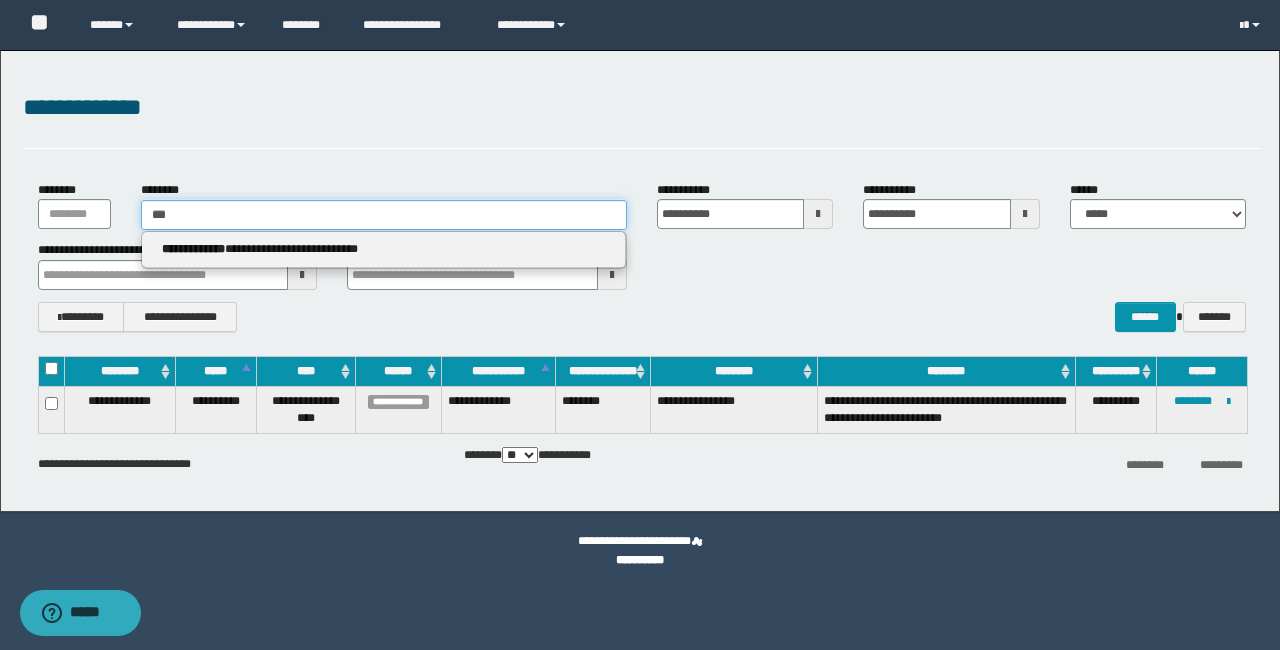 type 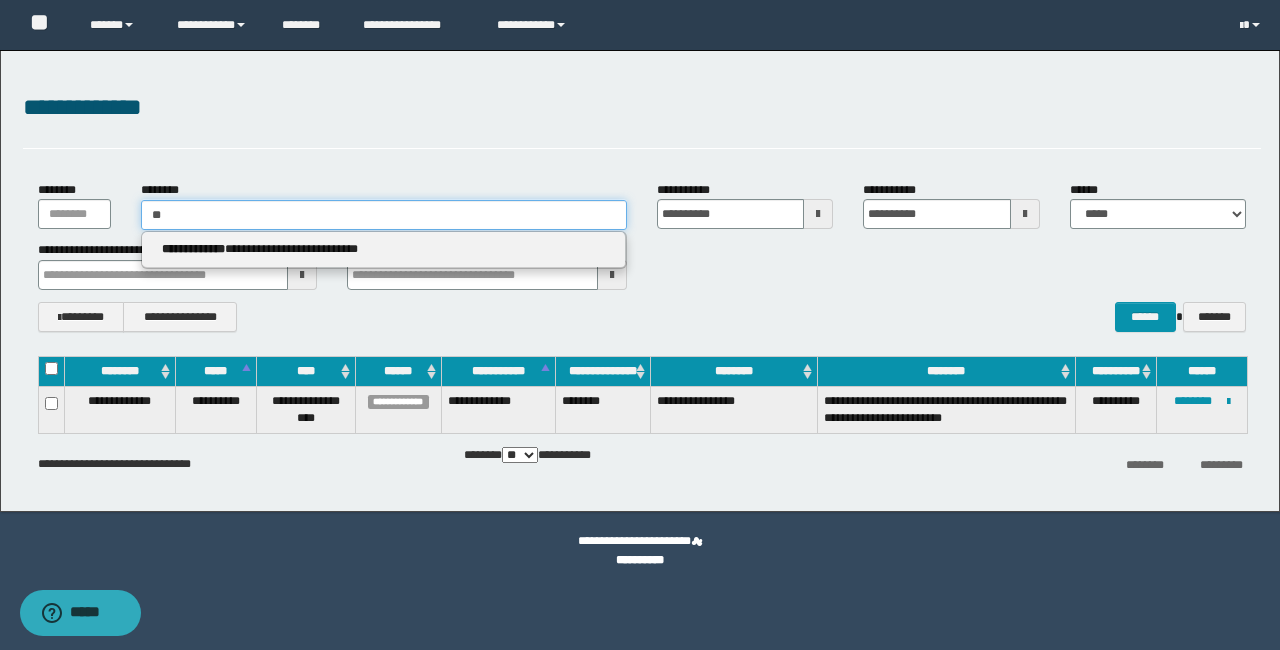 type on "**" 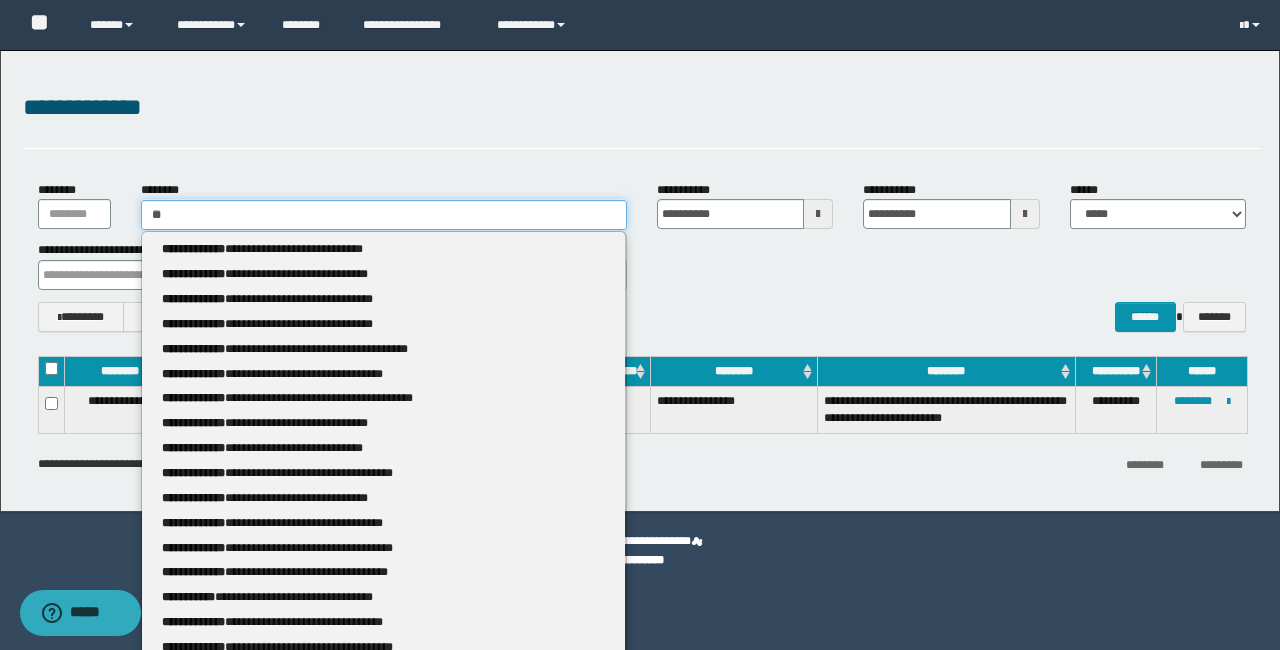 type 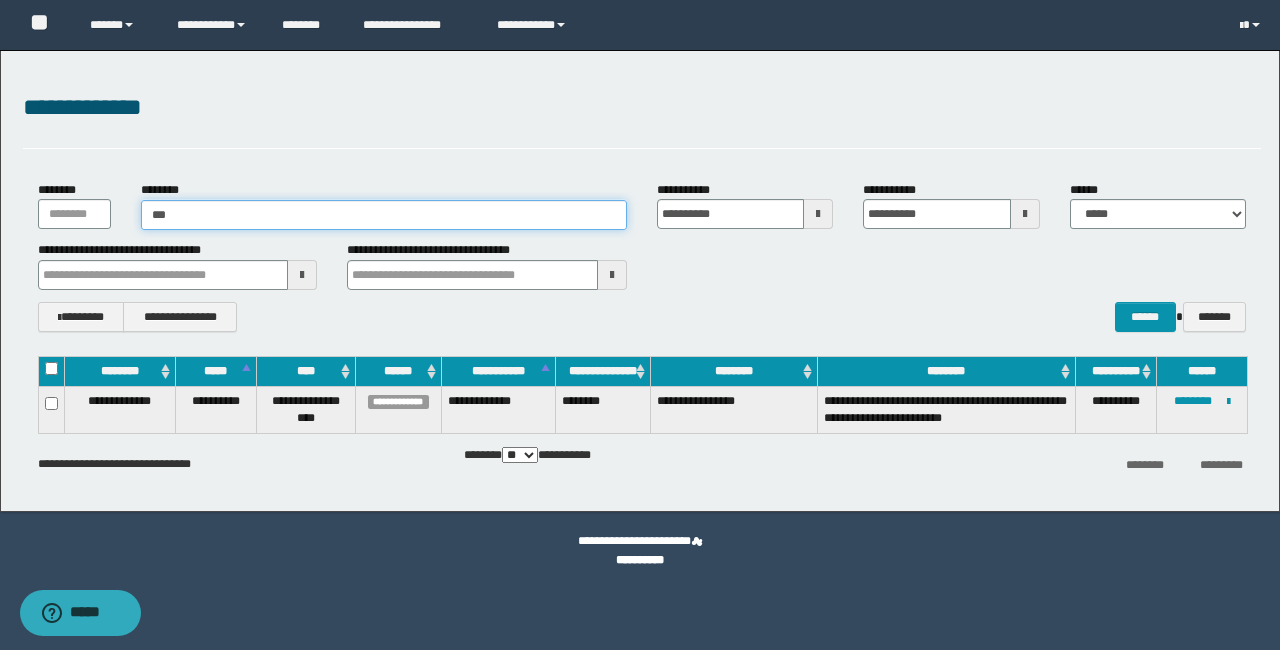 type on "****" 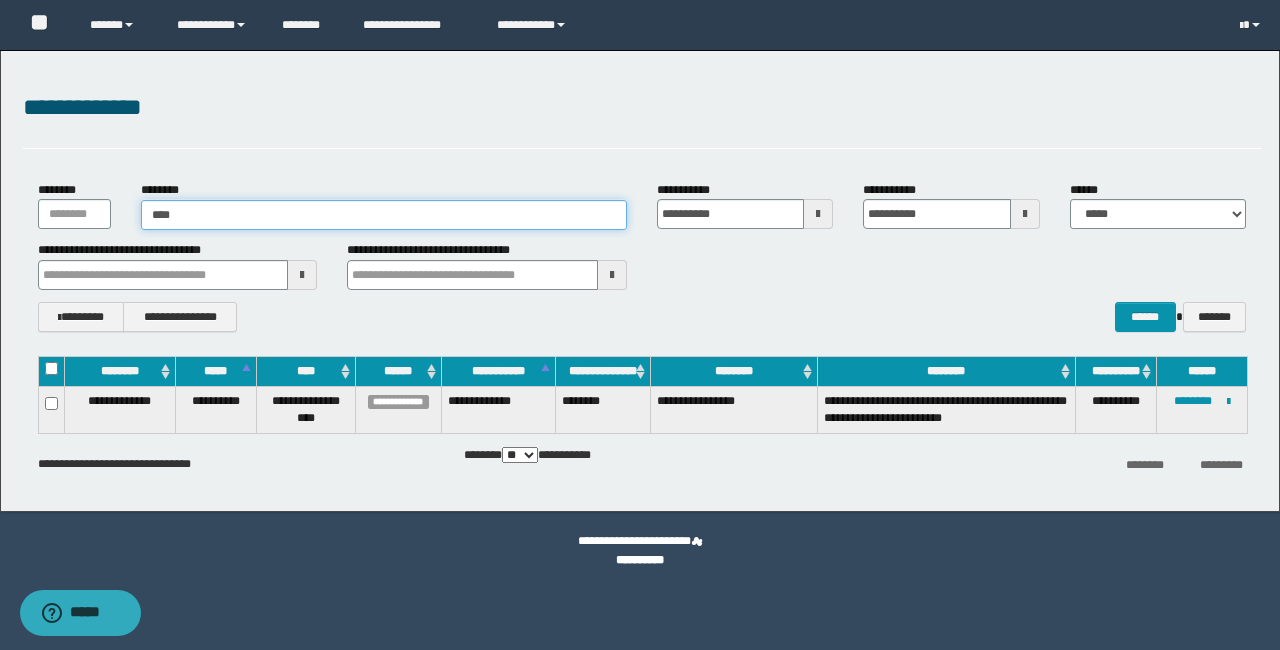 type on "****" 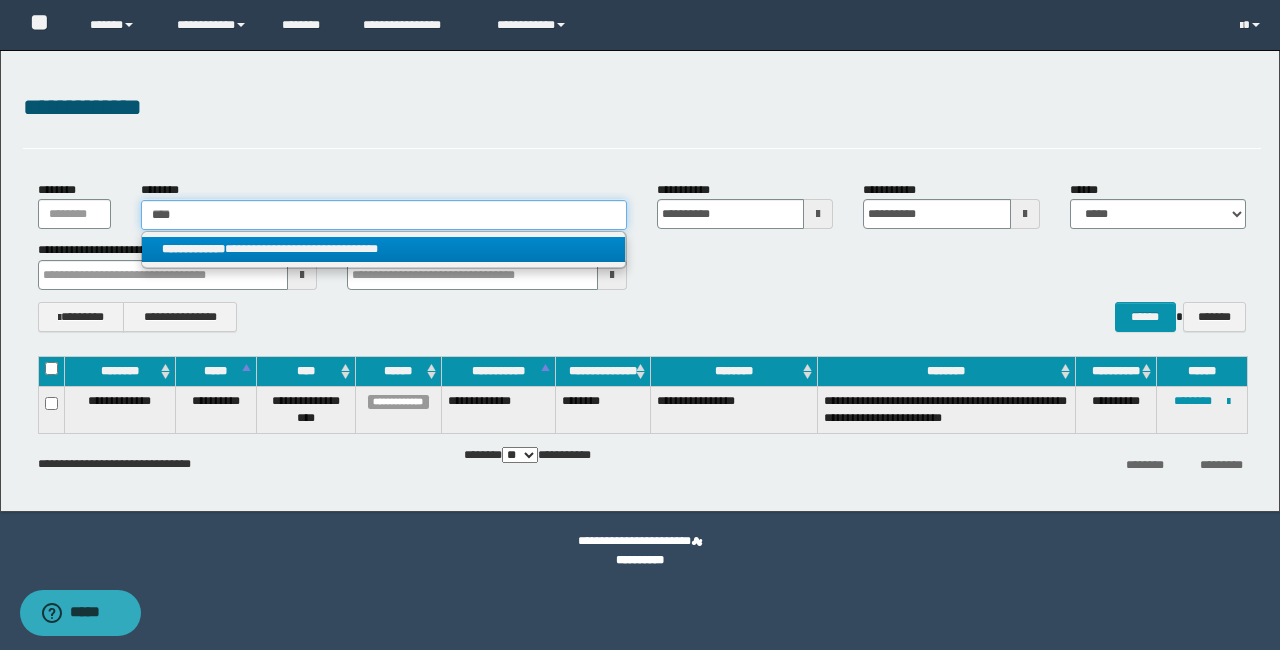 type on "****" 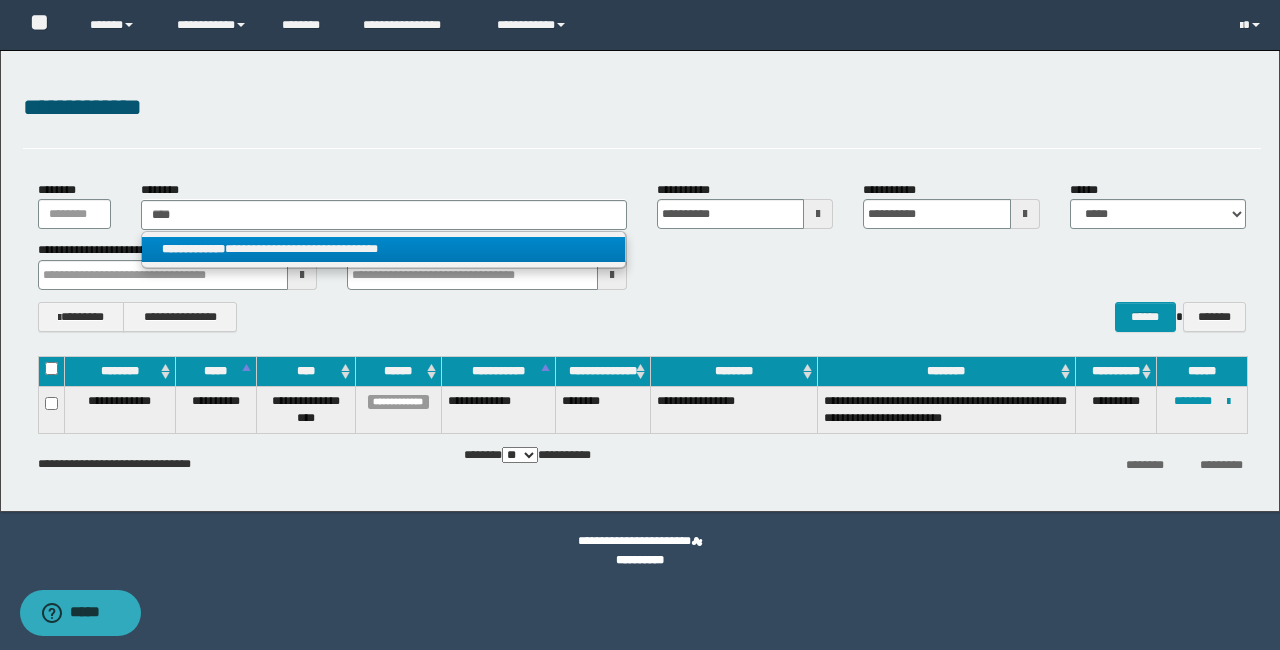 click on "**********" at bounding box center [193, 249] 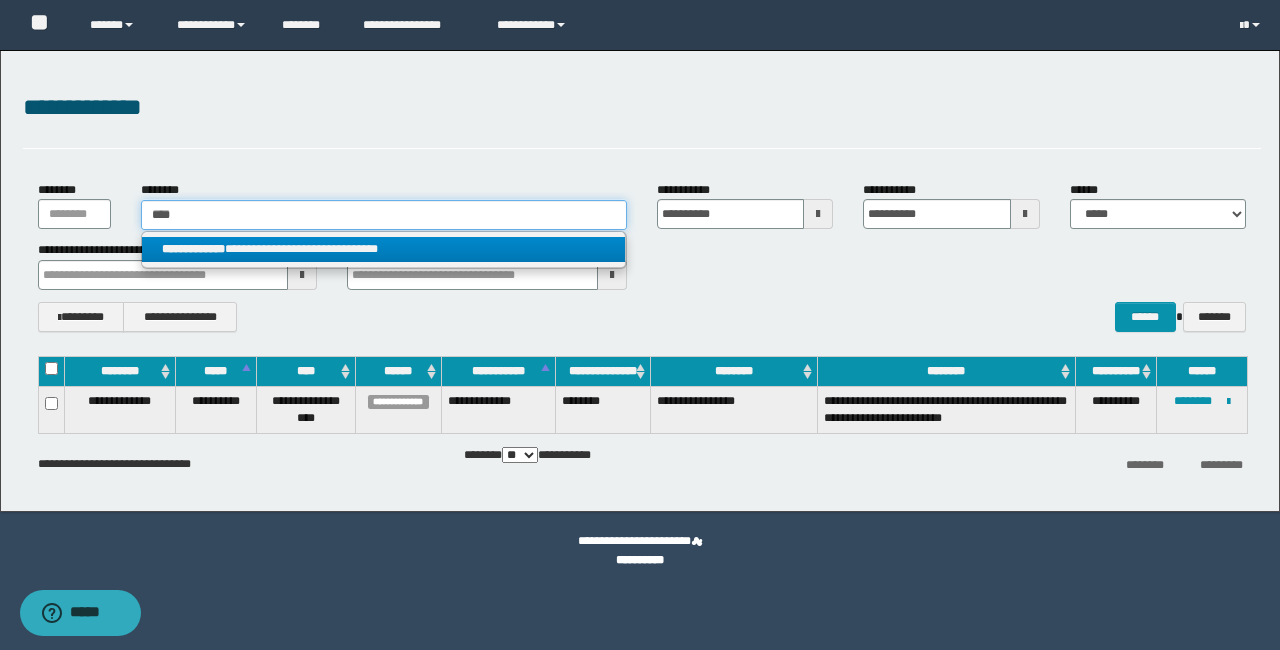 type 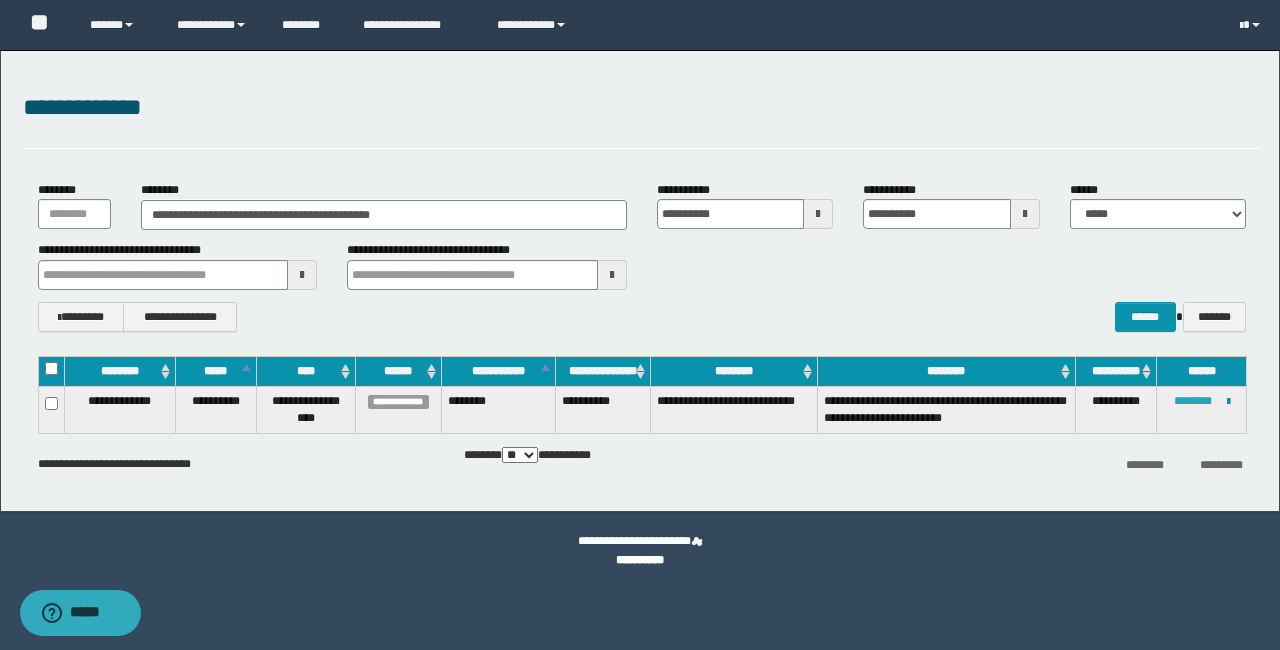 click on "********" at bounding box center [1193, 401] 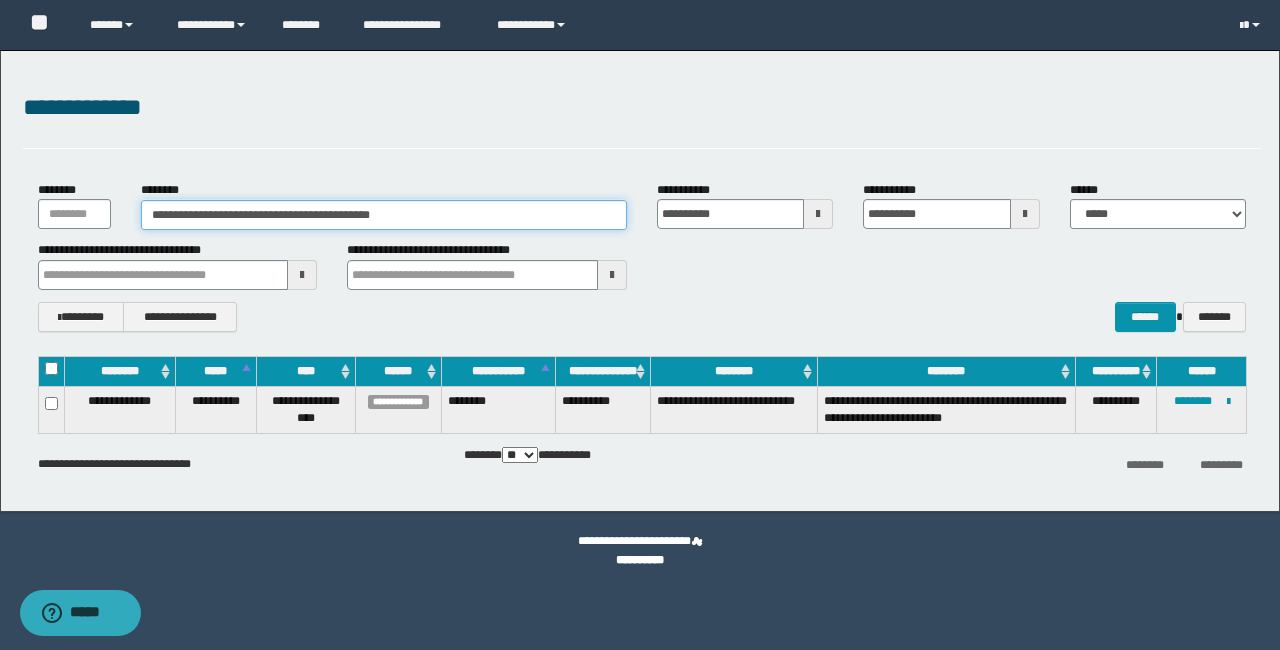 drag, startPoint x: 504, startPoint y: 216, endPoint x: 95, endPoint y: 210, distance: 409.044 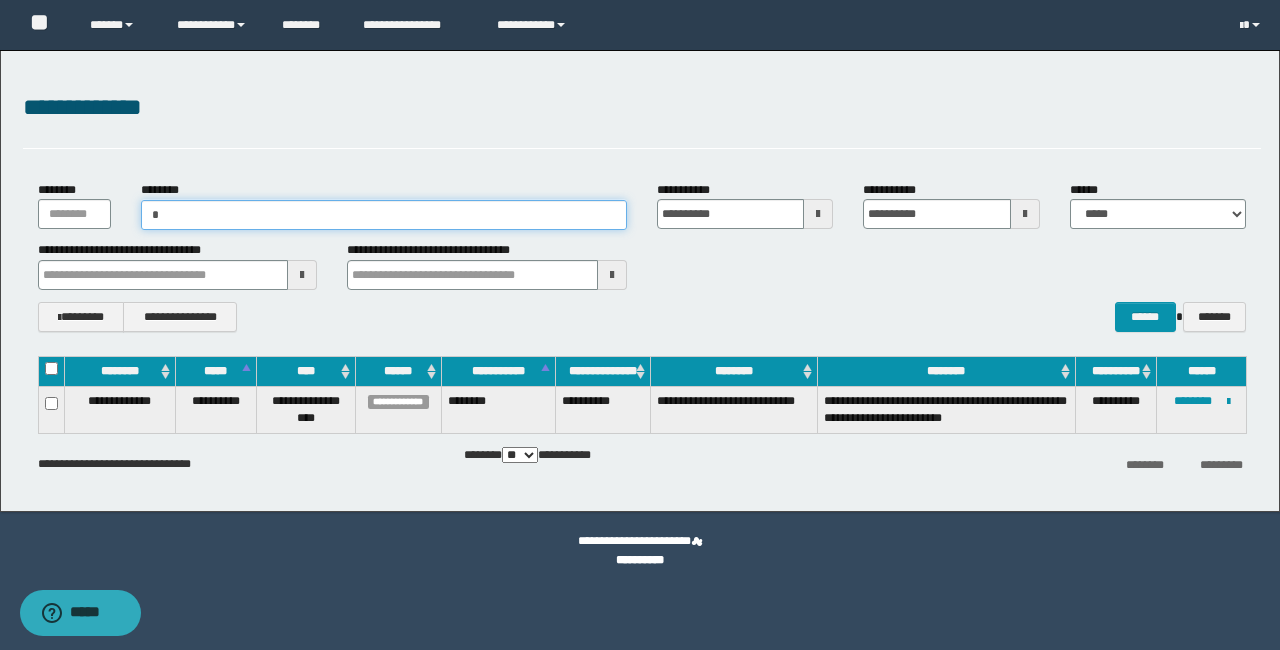 type on "**" 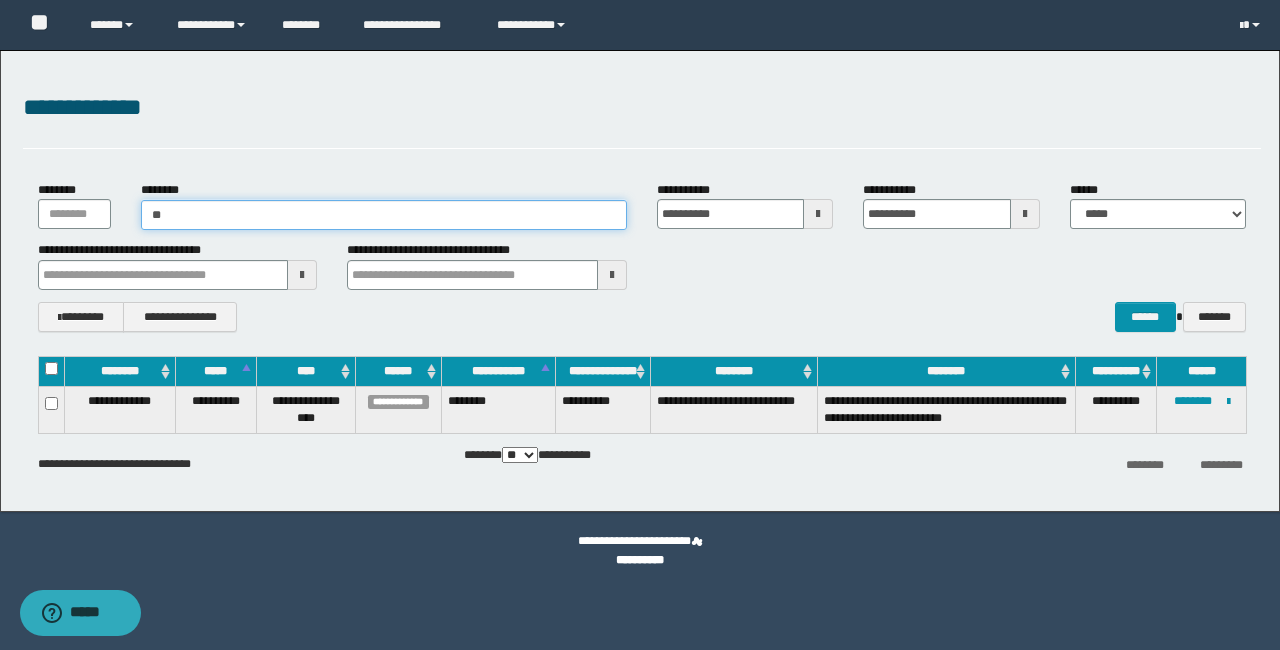 type on "**" 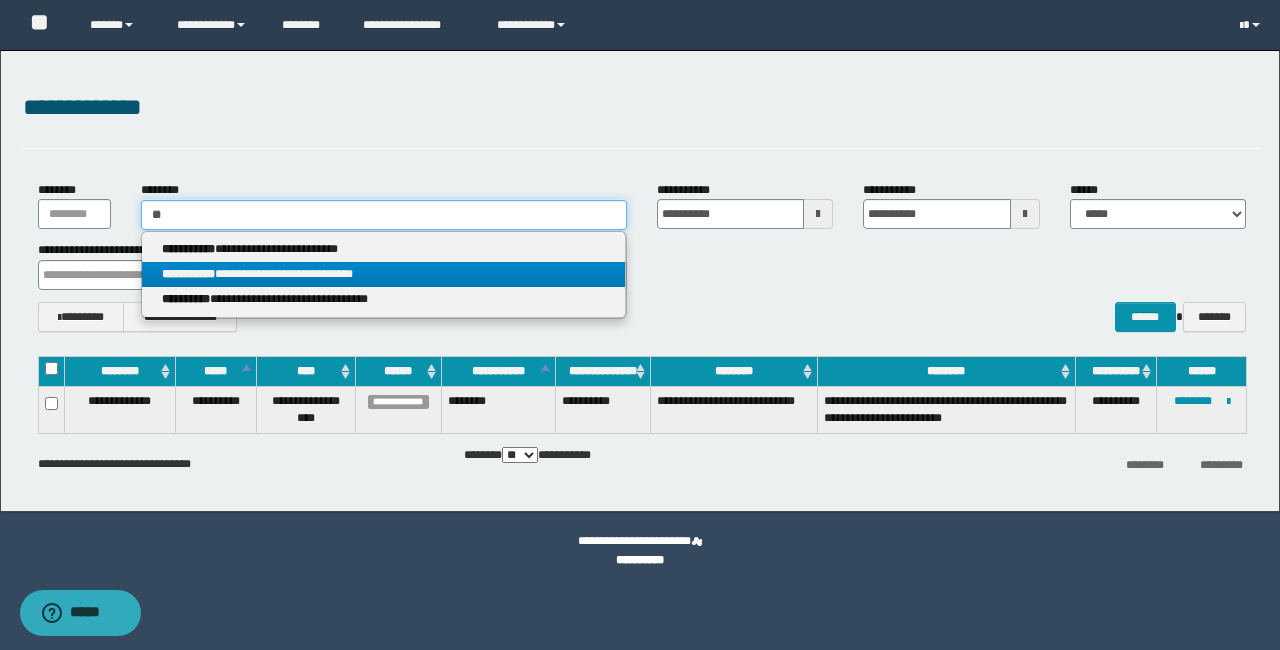 type on "**" 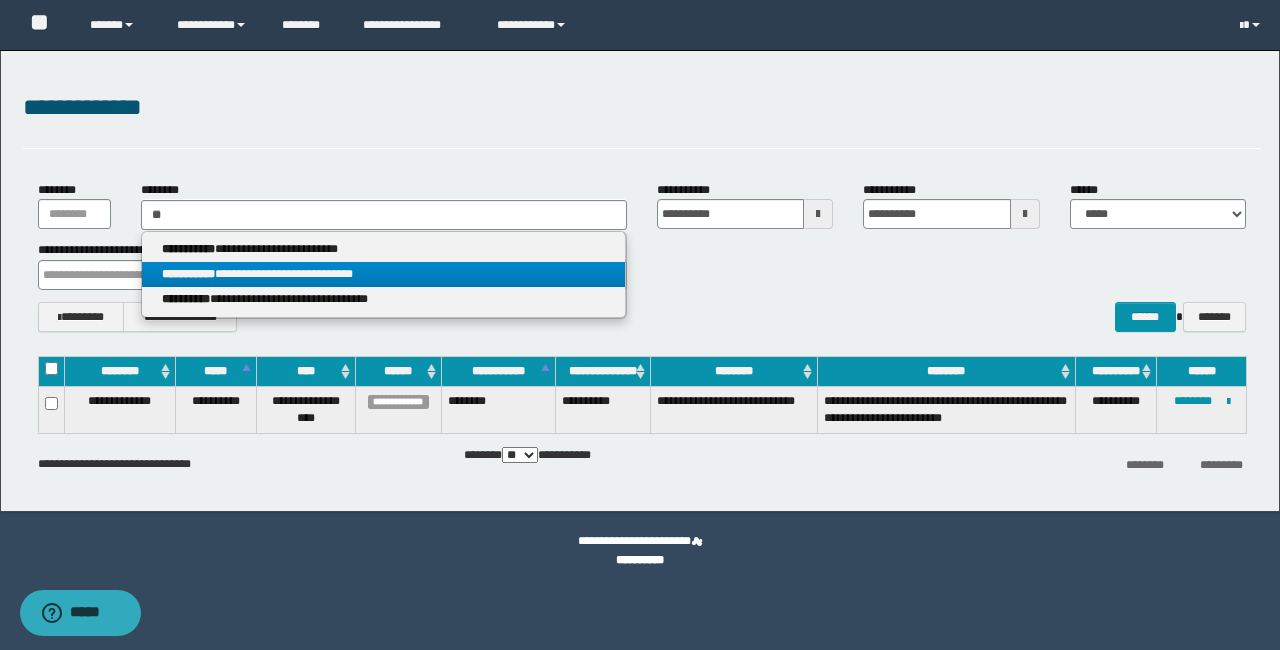 click on "**********" at bounding box center (383, 274) 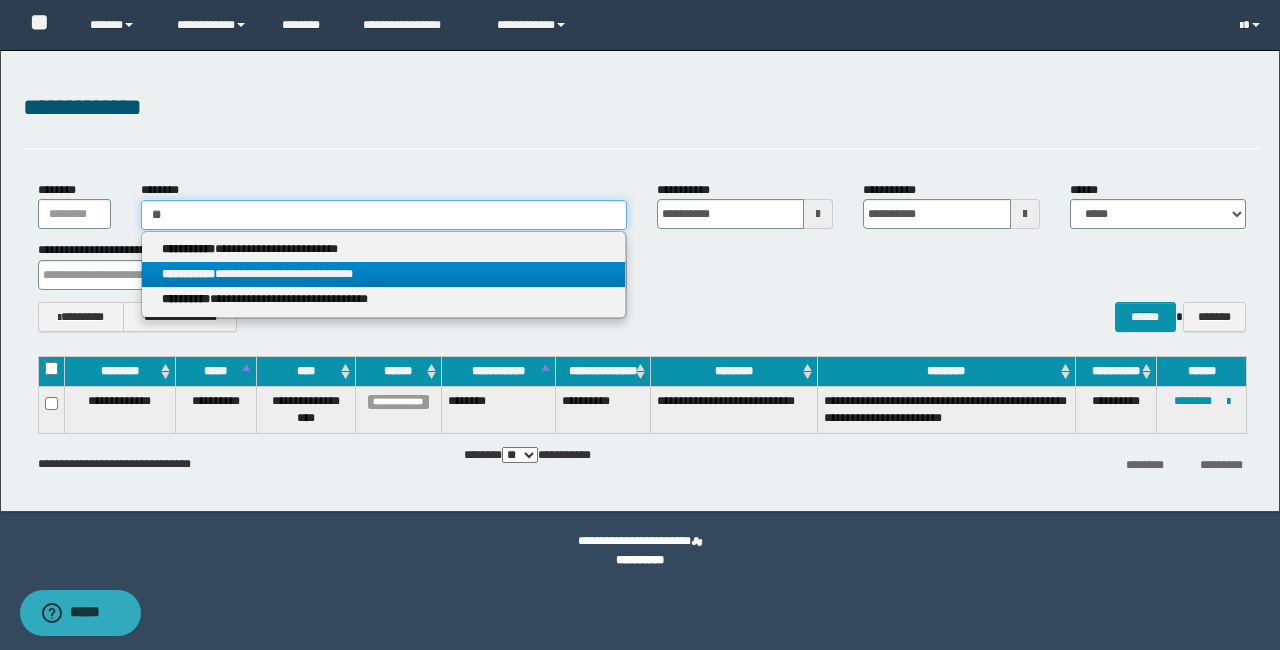 type 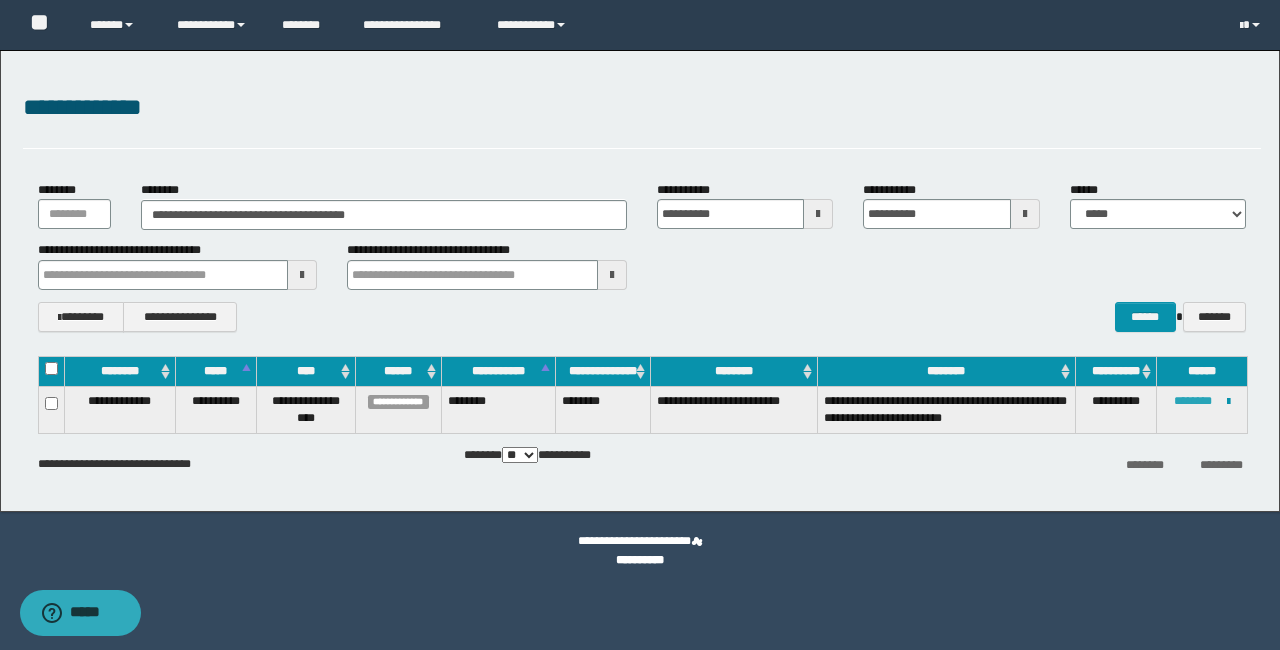click on "********" at bounding box center (1193, 401) 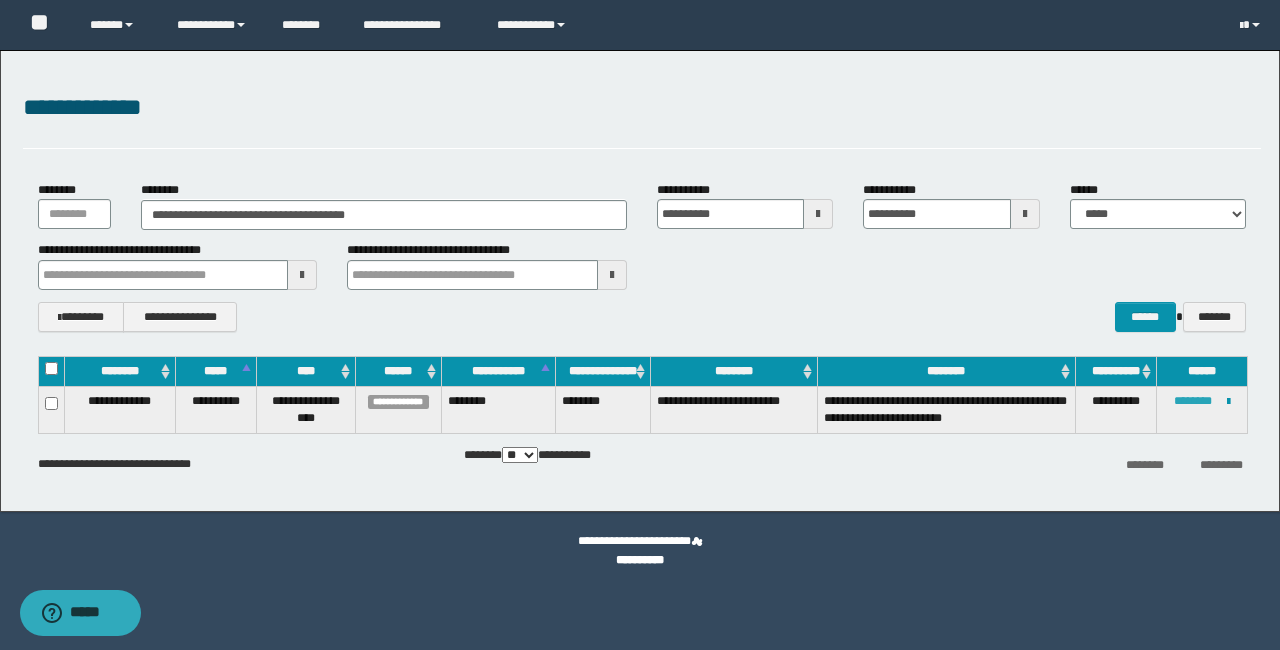 click on "********" at bounding box center (1193, 401) 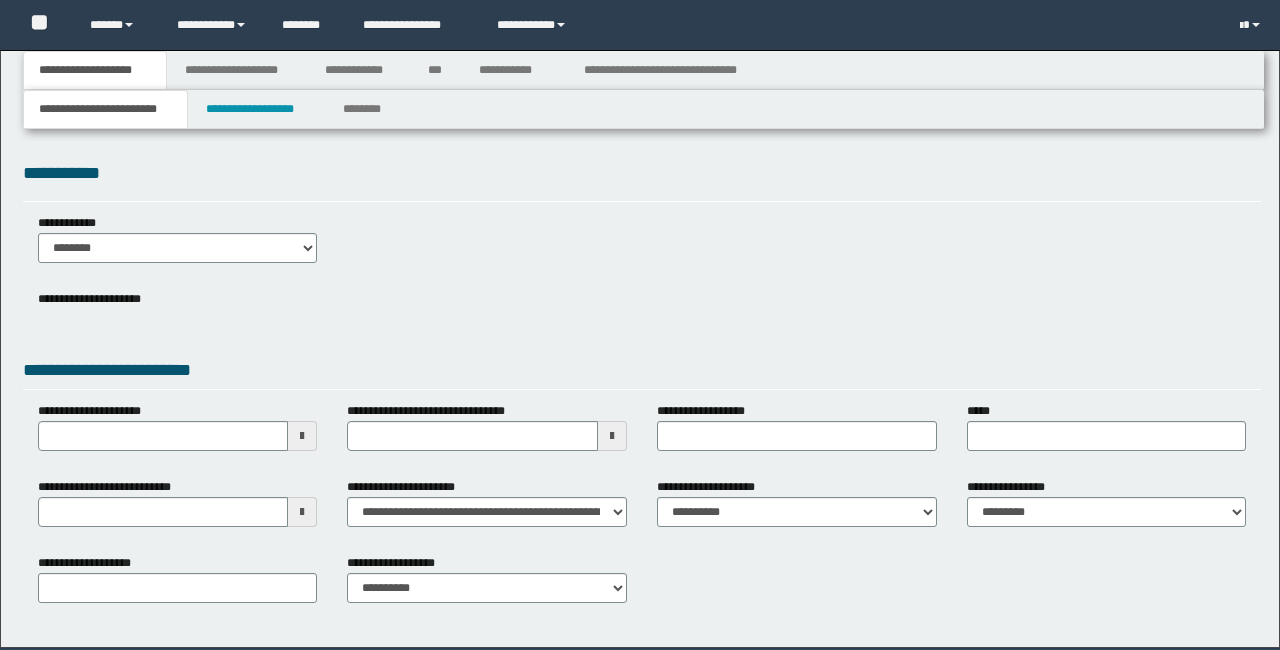 scroll, scrollTop: 0, scrollLeft: 0, axis: both 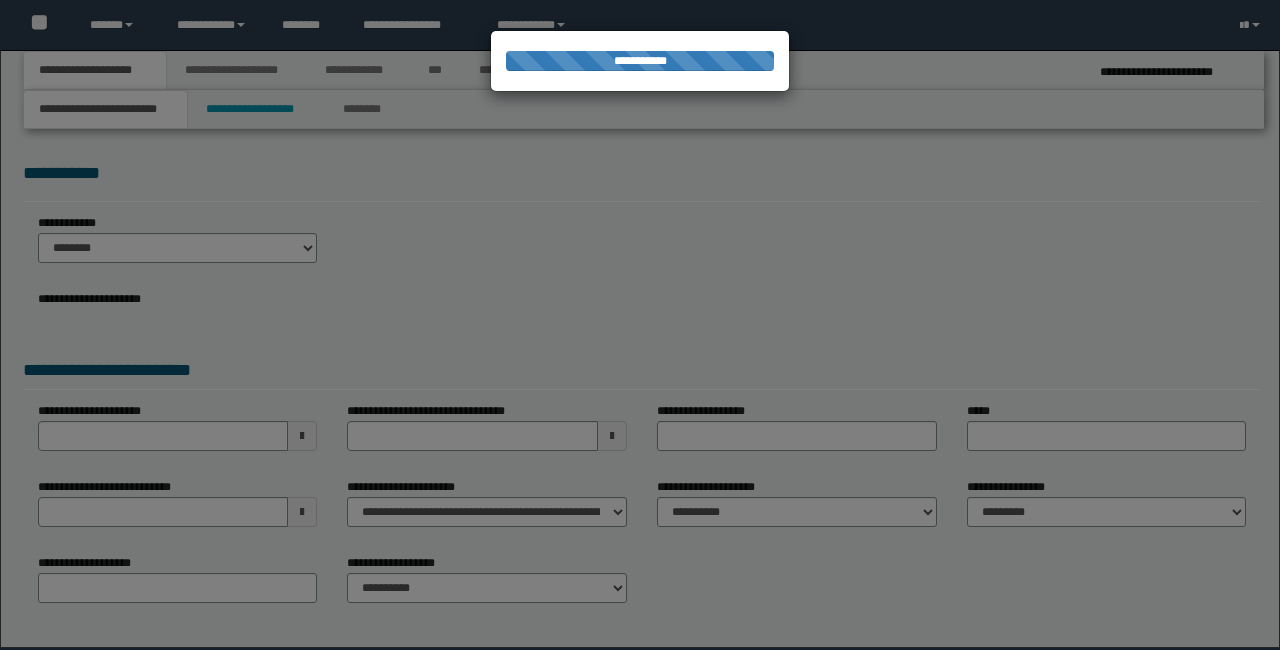 select on "*" 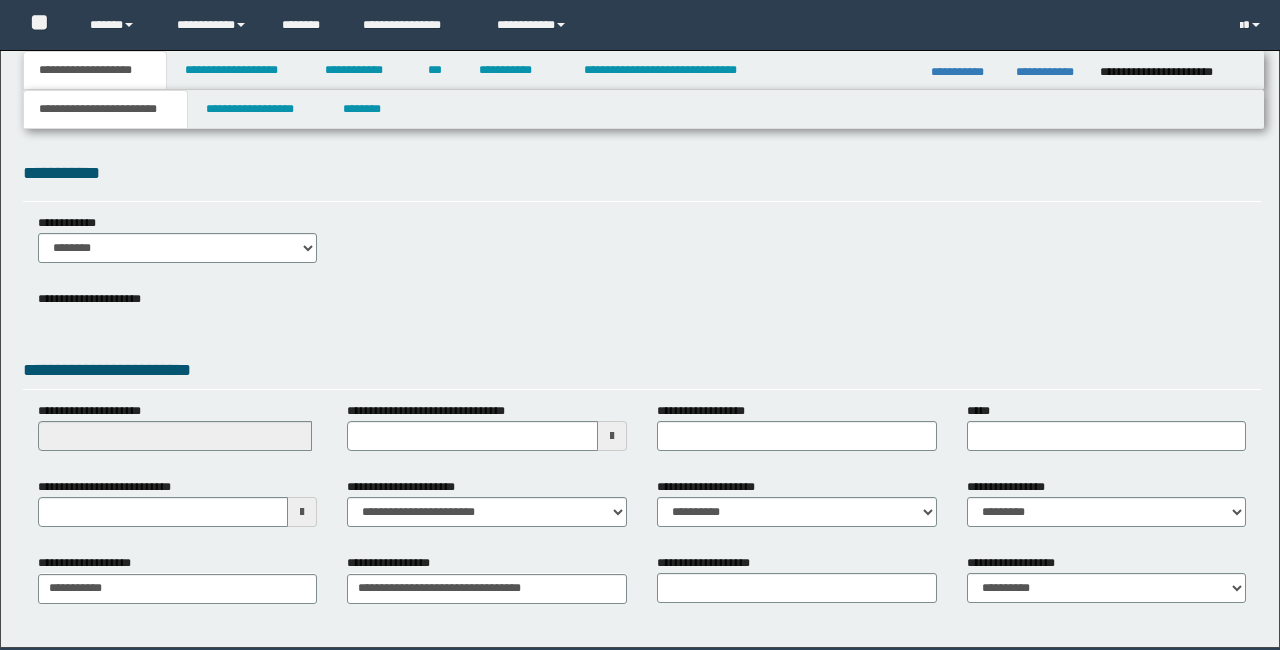 scroll, scrollTop: 0, scrollLeft: 0, axis: both 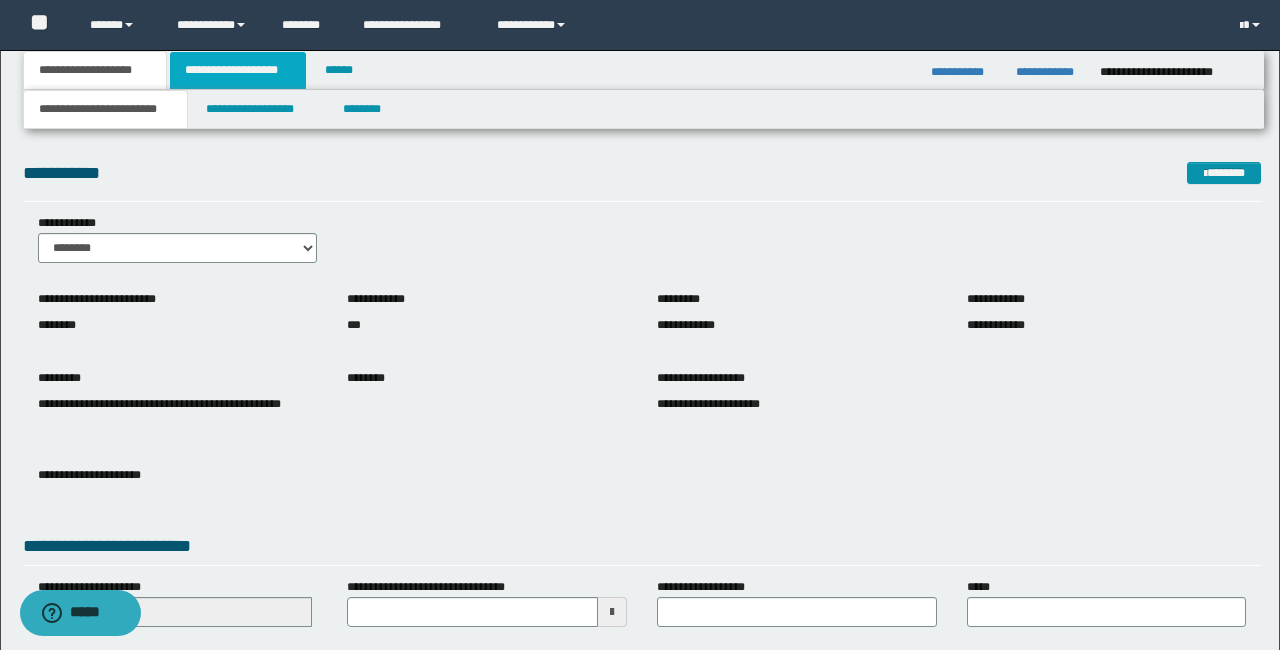 click on "**********" at bounding box center (238, 70) 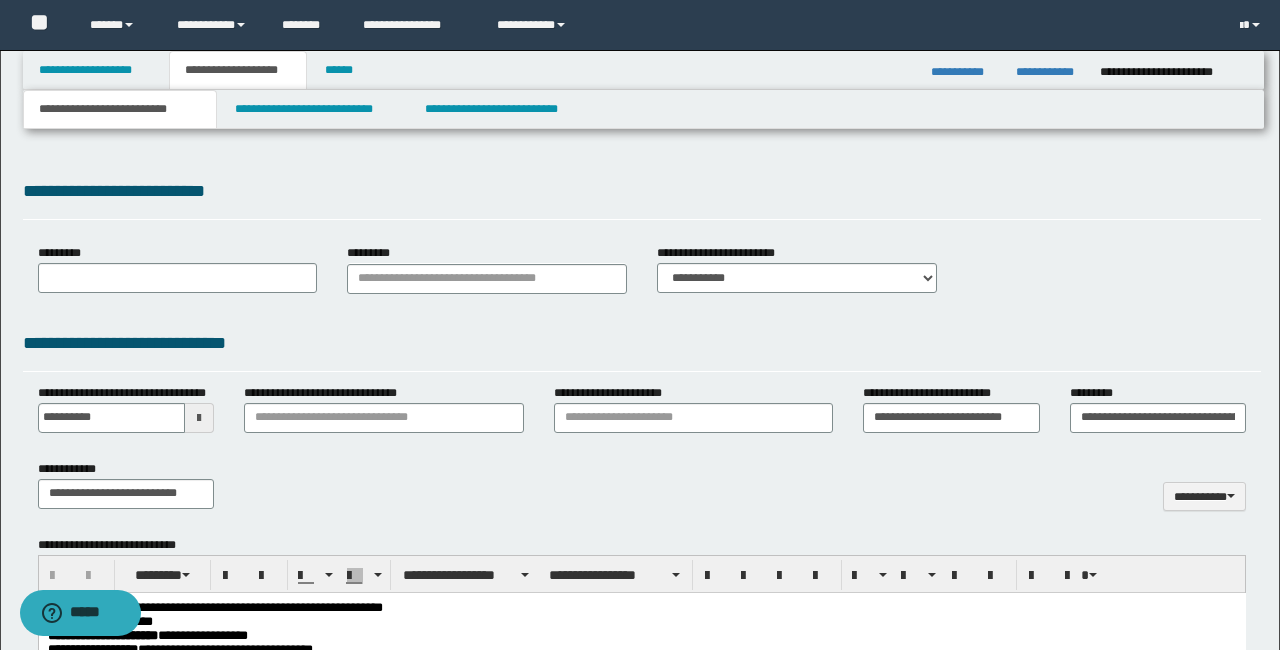 scroll, scrollTop: 0, scrollLeft: 0, axis: both 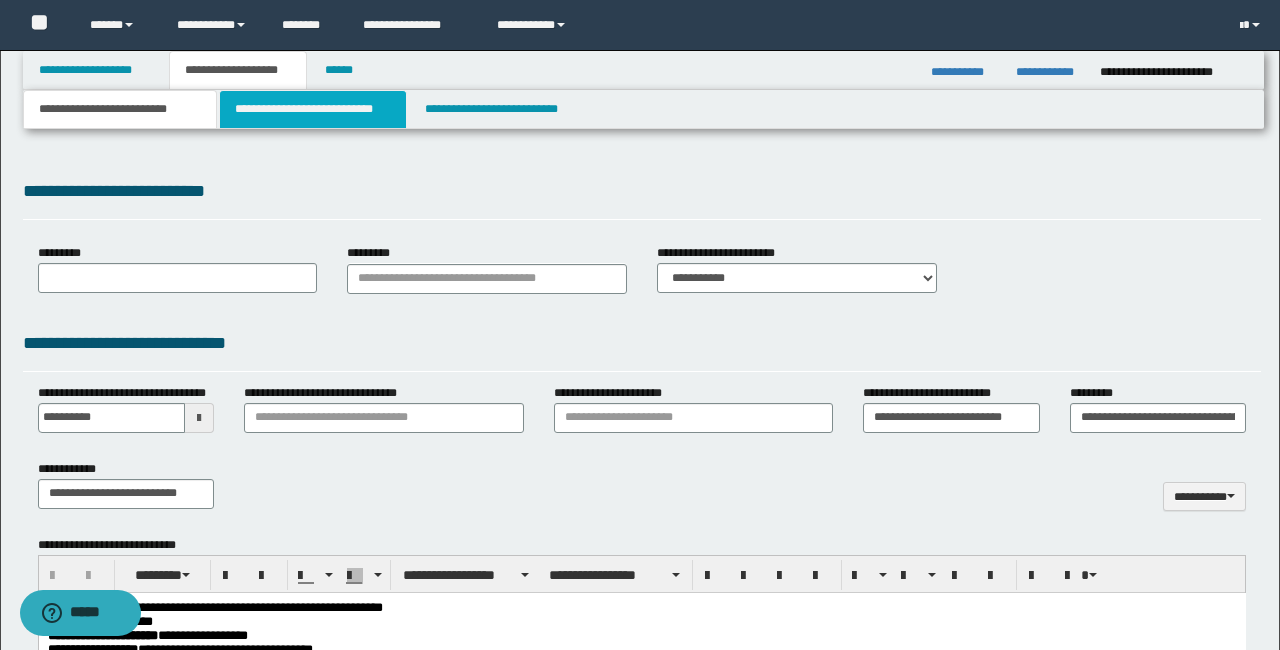 type on "**********" 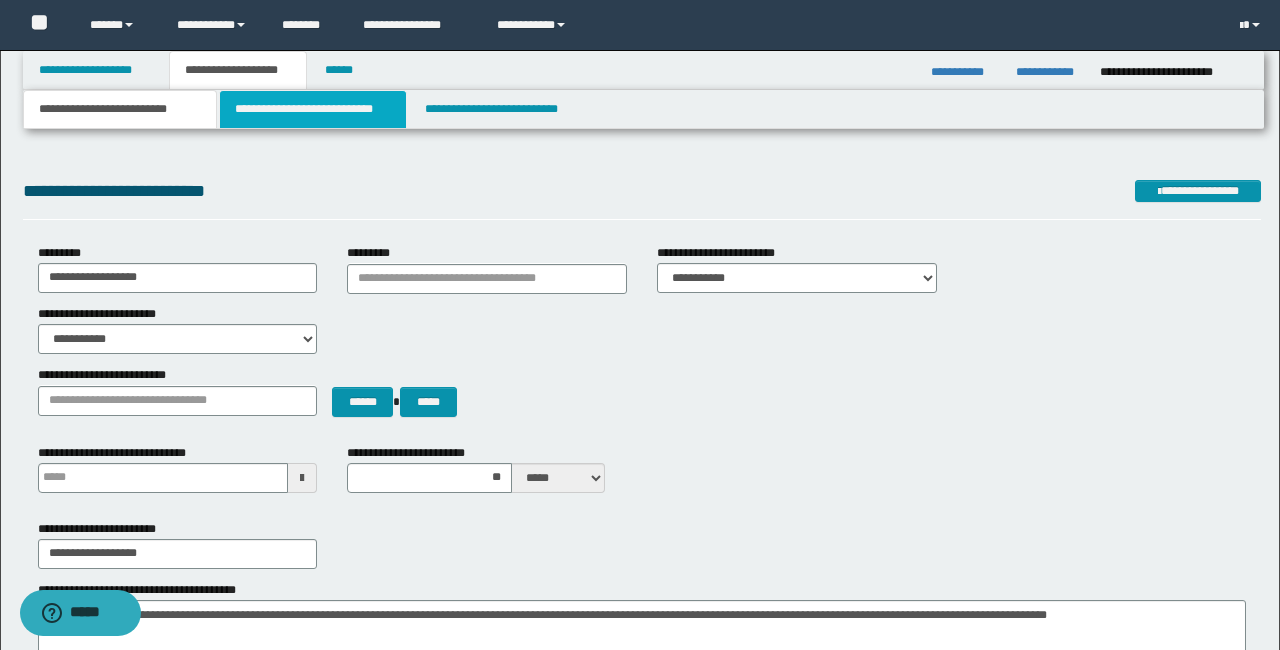 click on "**********" at bounding box center (312, 109) 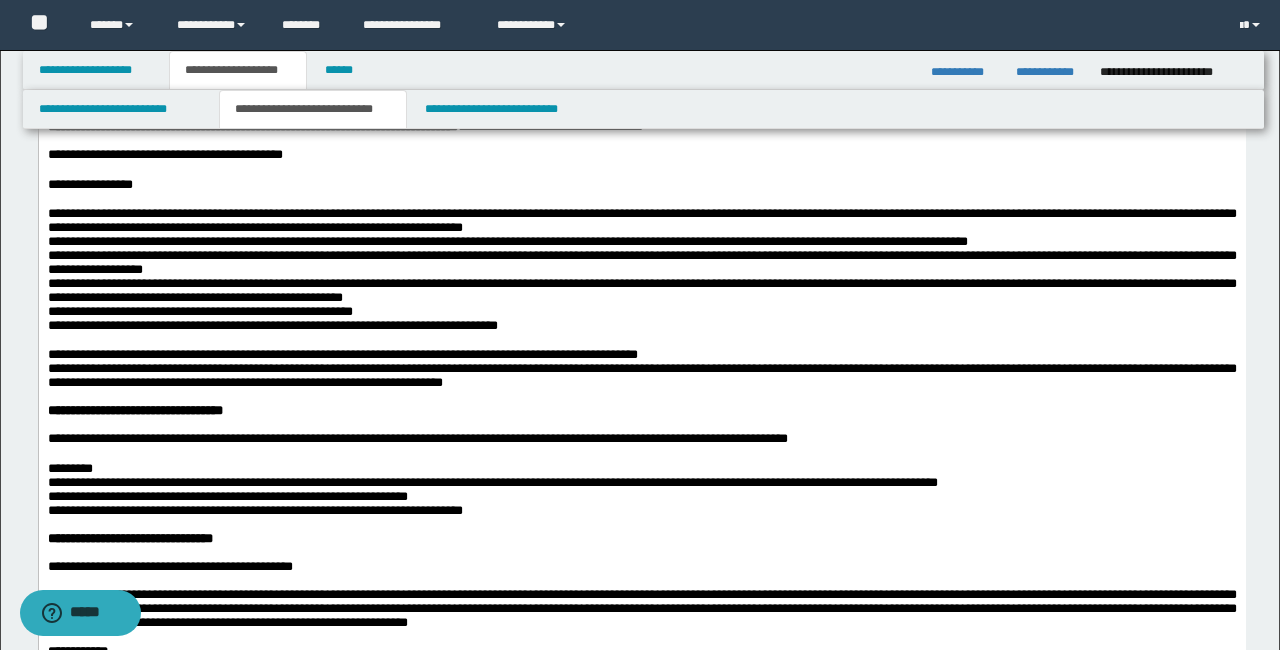 scroll, scrollTop: 787, scrollLeft: 0, axis: vertical 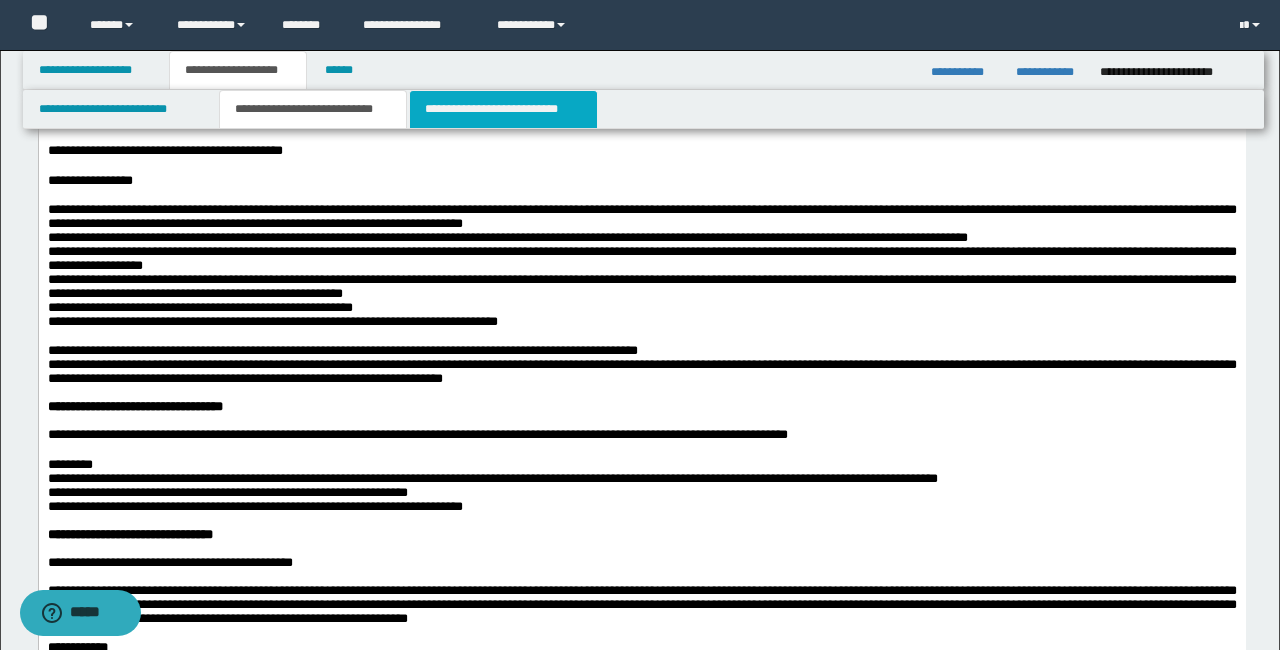 click on "**********" at bounding box center [503, 109] 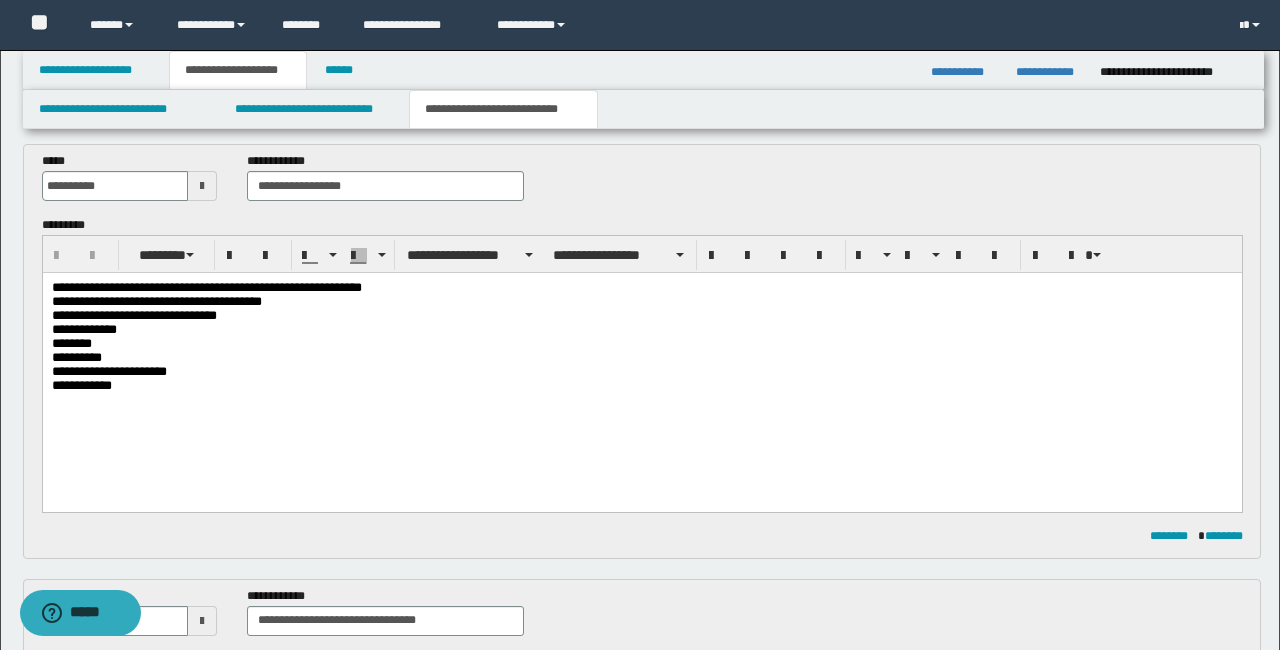scroll, scrollTop: 65, scrollLeft: 0, axis: vertical 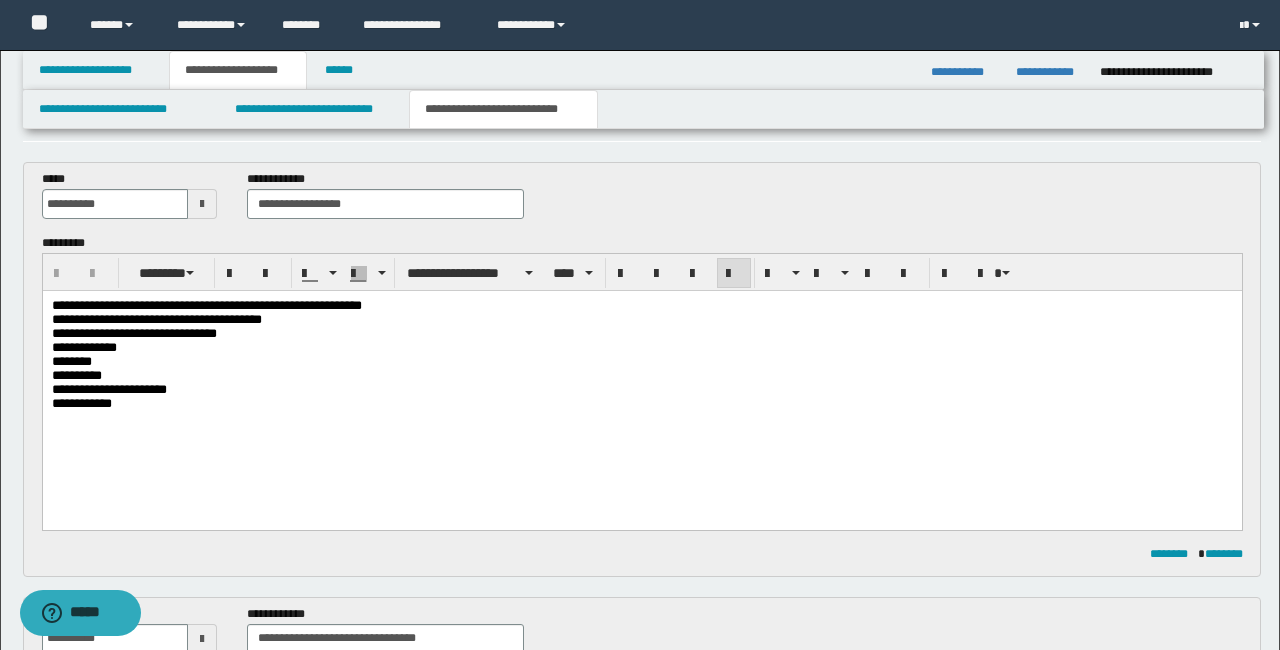 click on "**********" at bounding box center (206, 305) 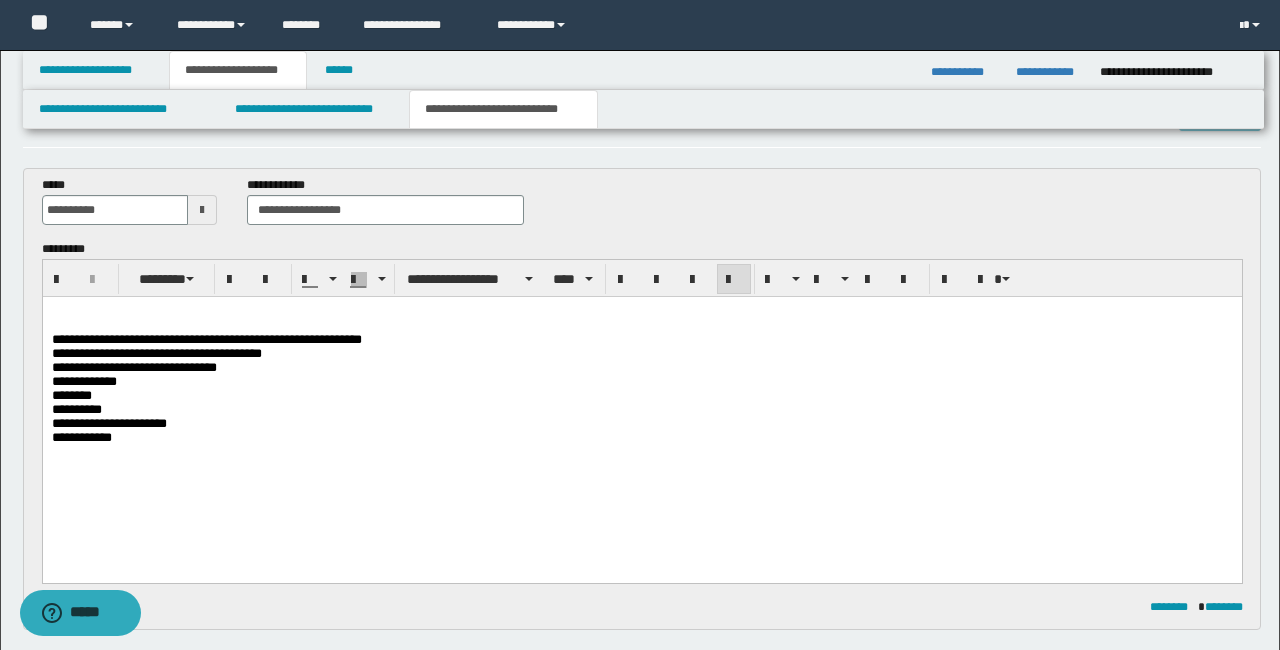 scroll, scrollTop: 58, scrollLeft: 0, axis: vertical 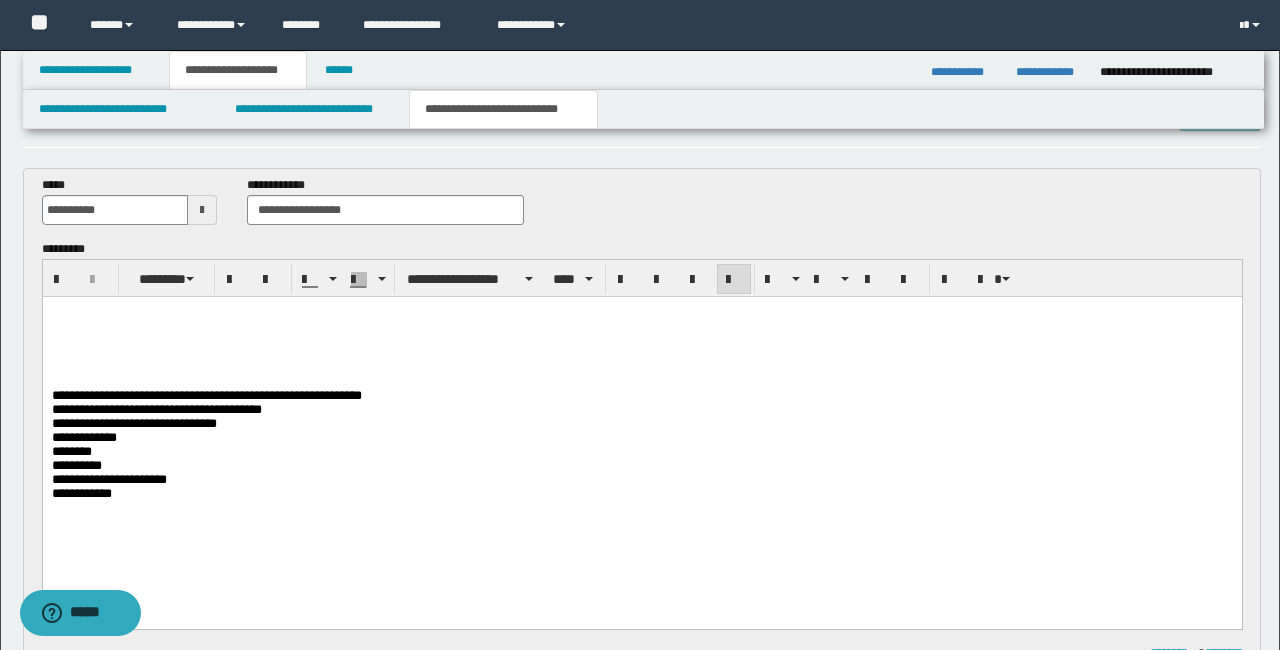 drag, startPoint x: 75, startPoint y: 342, endPoint x: 500, endPoint y: 365, distance: 425.6219 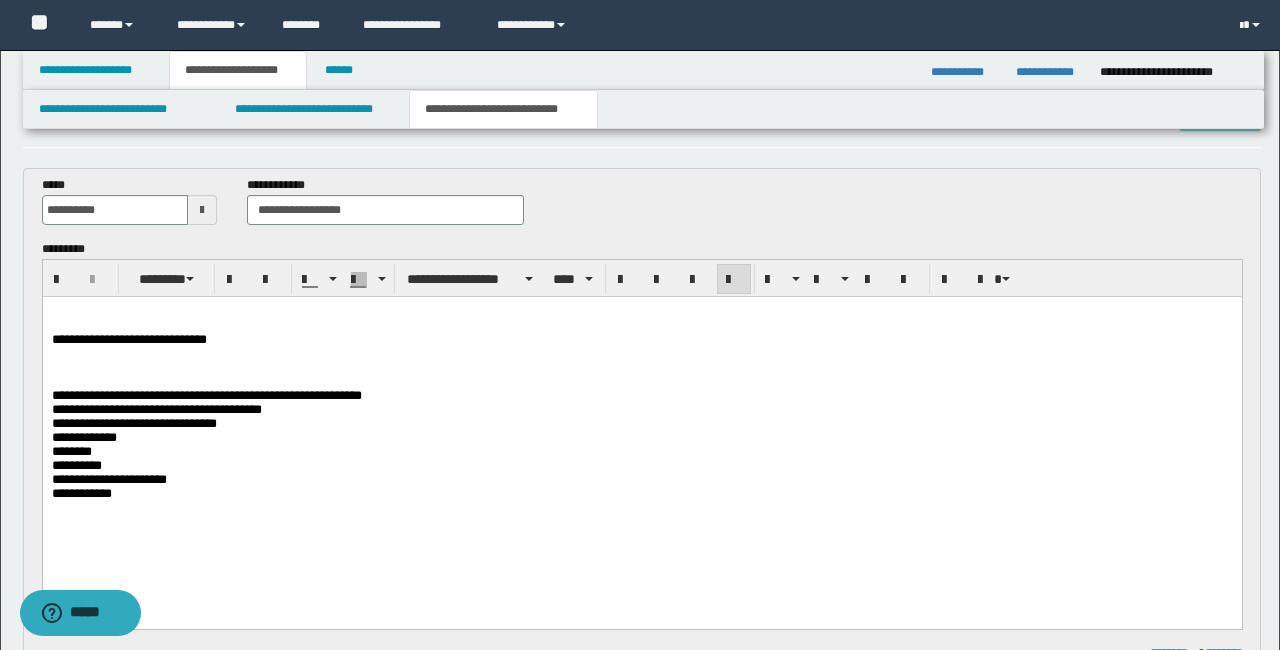 drag, startPoint x: 52, startPoint y: 312, endPoint x: 512, endPoint y: 351, distance: 461.6503 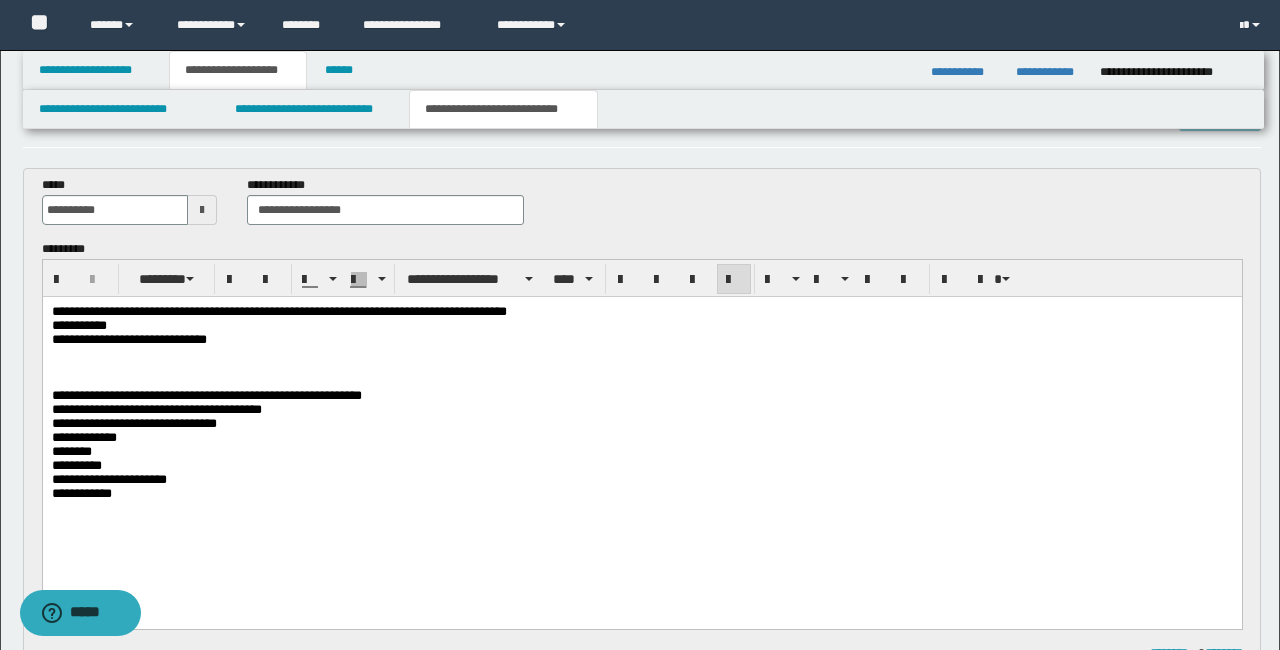 click on "**********" at bounding box center (78, 325) 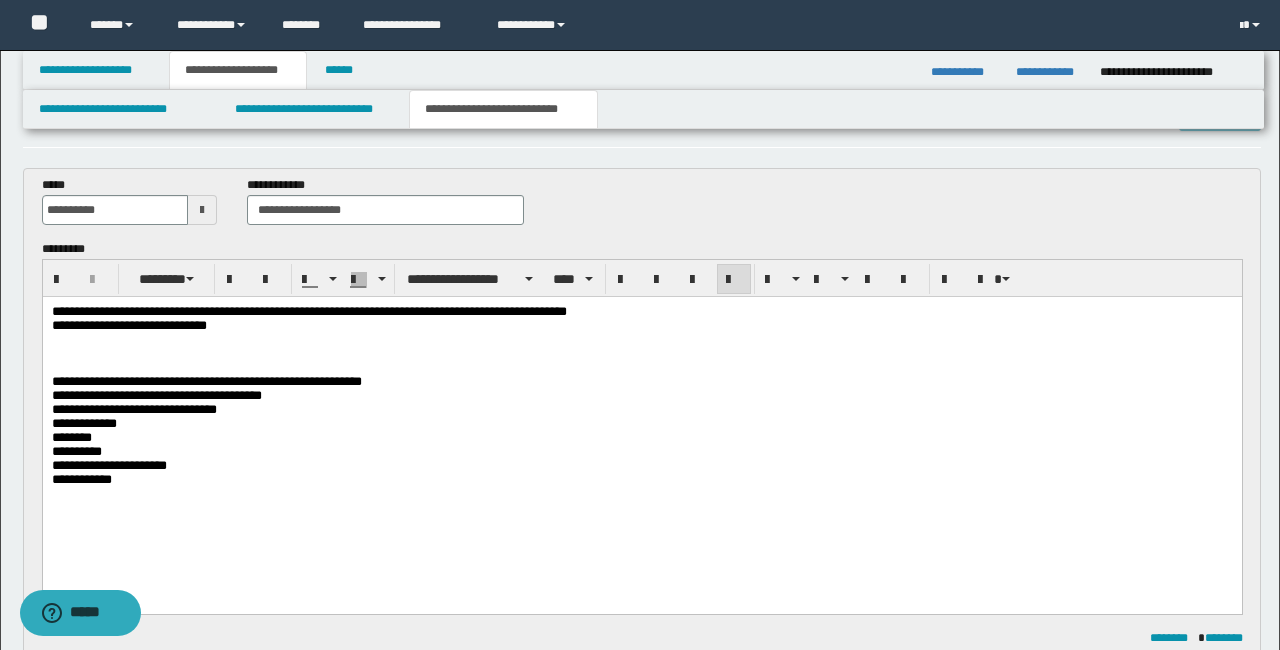 click on "**********" at bounding box center (641, 312) 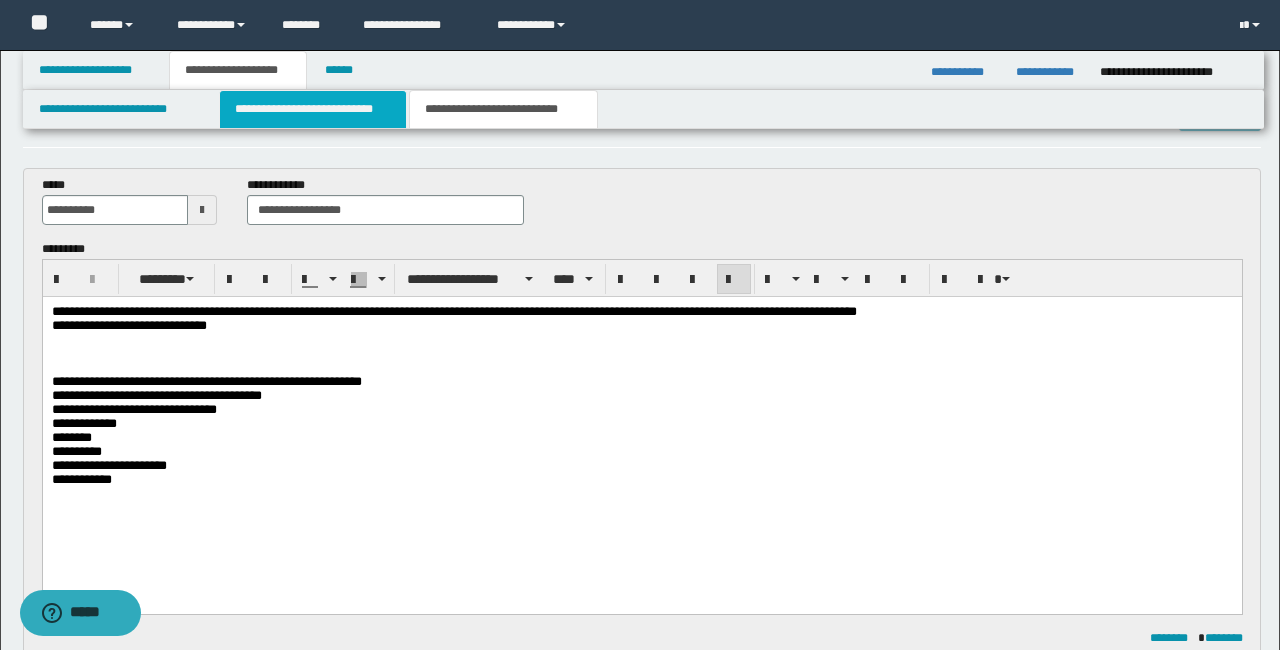 click on "**********" at bounding box center (312, 109) 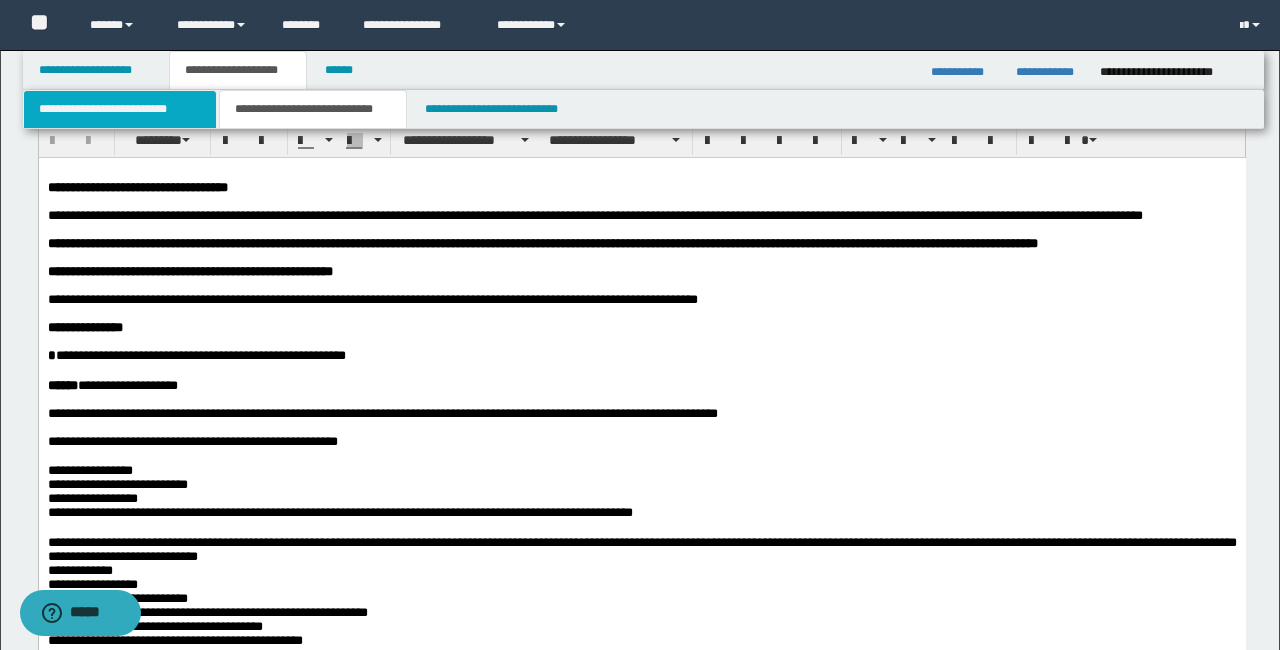 click on "**********" at bounding box center [120, 109] 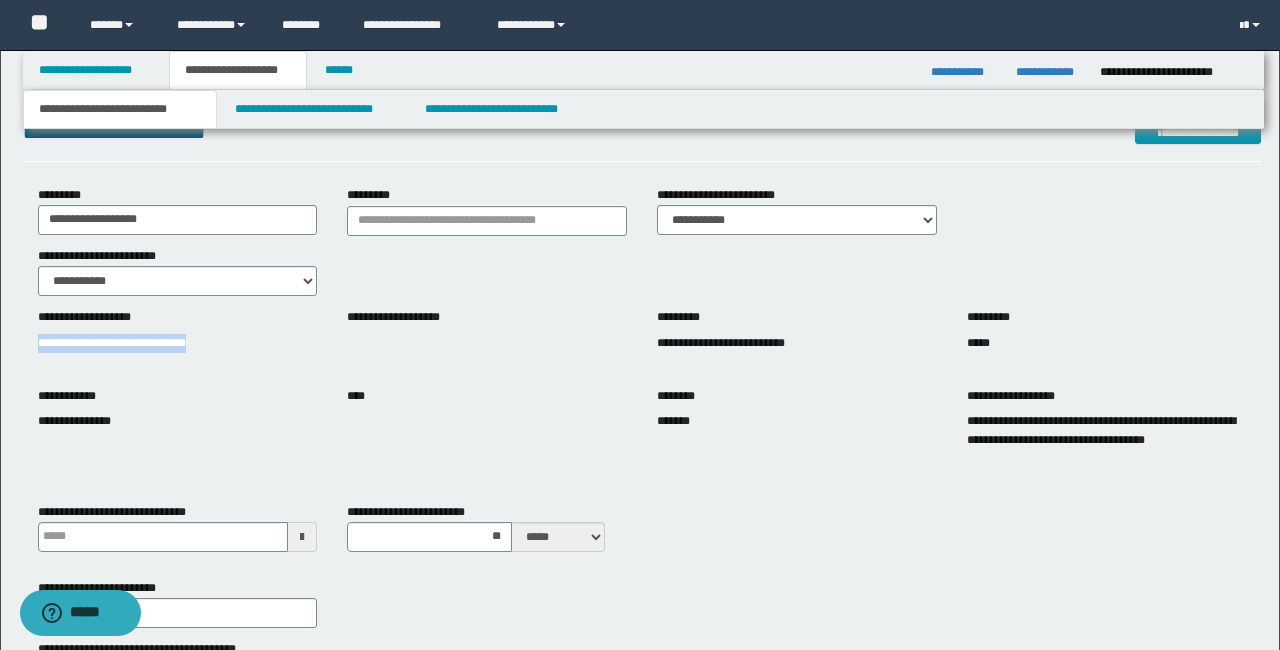 drag, startPoint x: 28, startPoint y: 342, endPoint x: 222, endPoint y: 341, distance: 194.00258 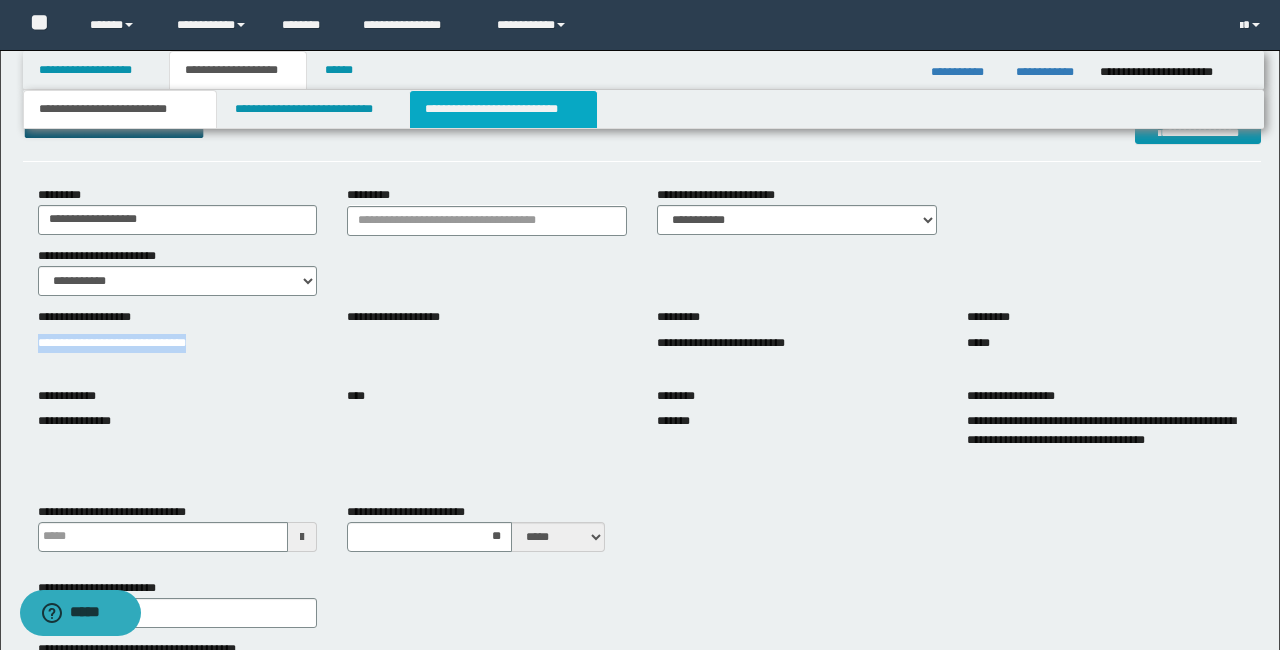 click on "**********" at bounding box center (503, 109) 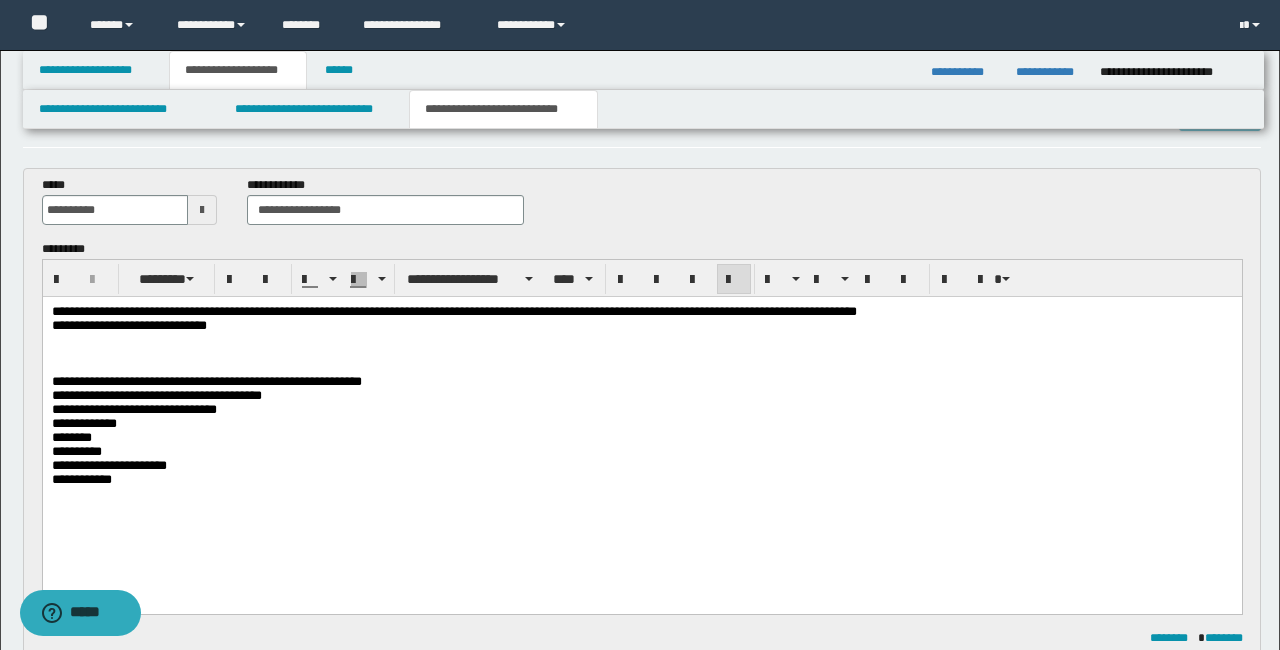 click on "**********" at bounding box center (641, 312) 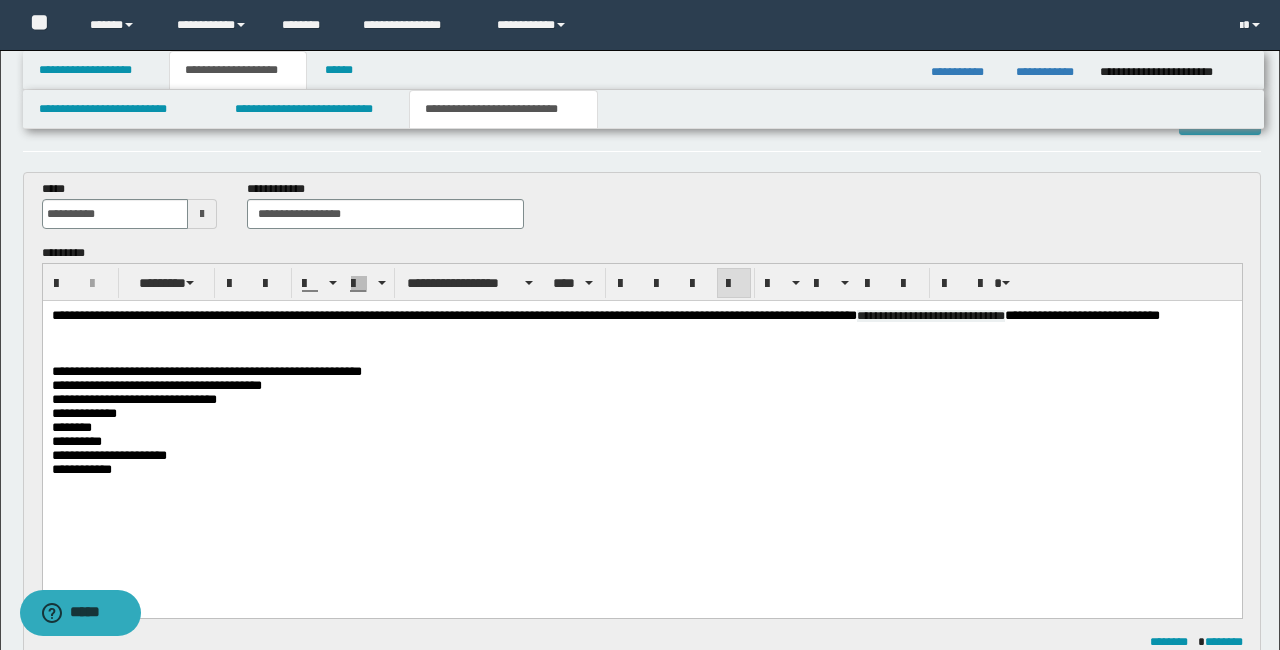 click on "**********" at bounding box center (930, 316) 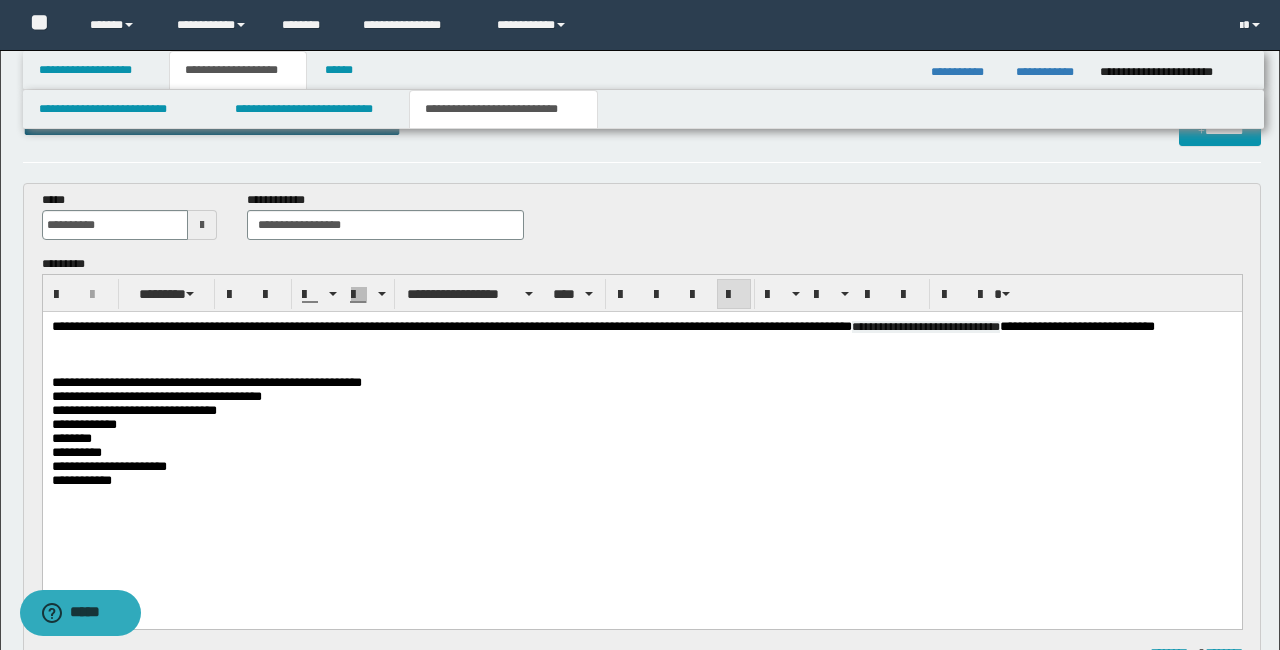 click on "**********" at bounding box center [641, 327] 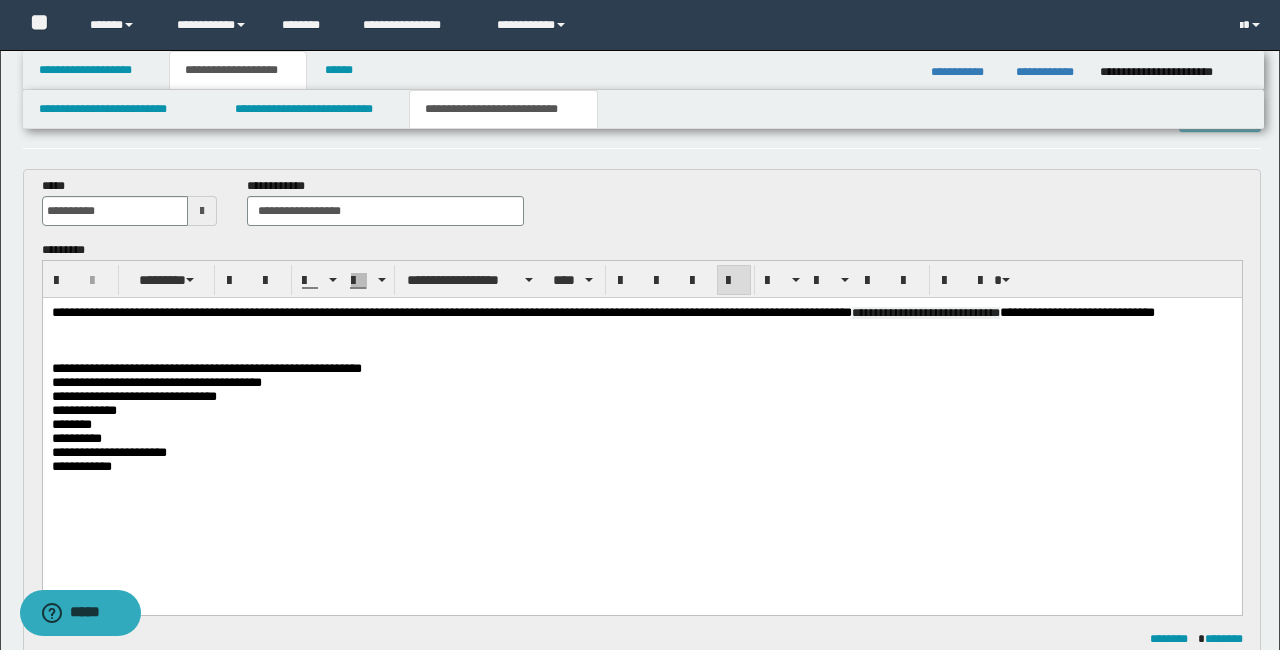 click on "**********" at bounding box center (1076, 312) 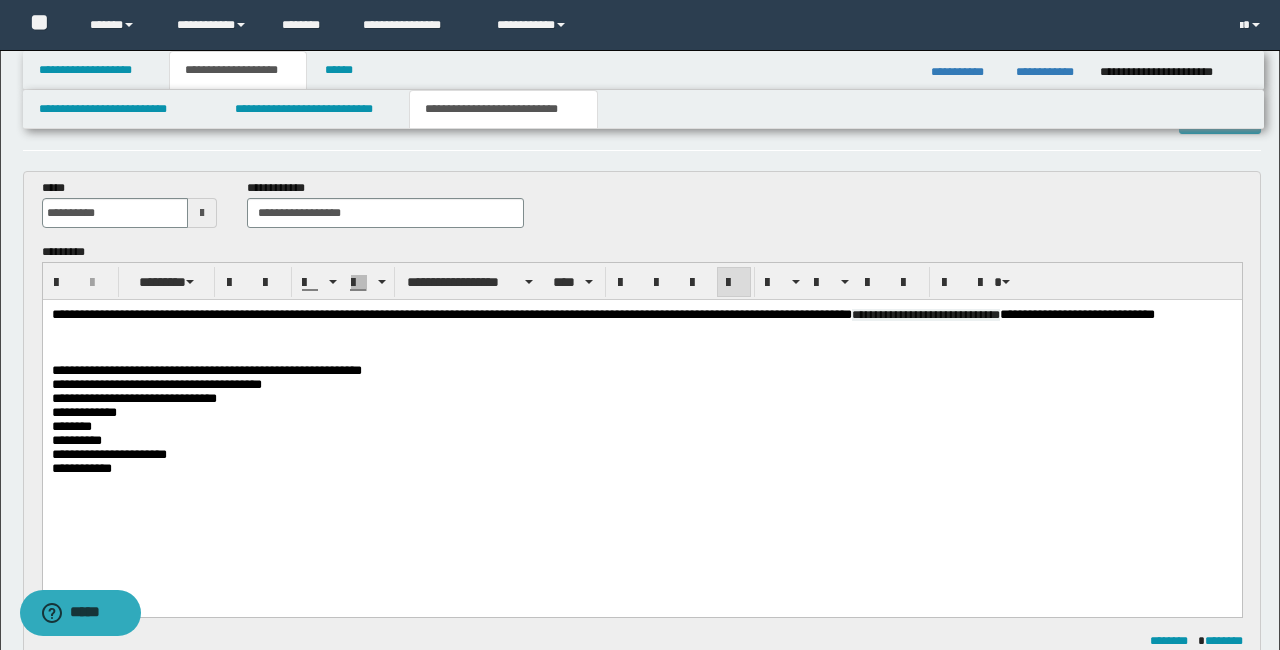 scroll, scrollTop: 58, scrollLeft: 0, axis: vertical 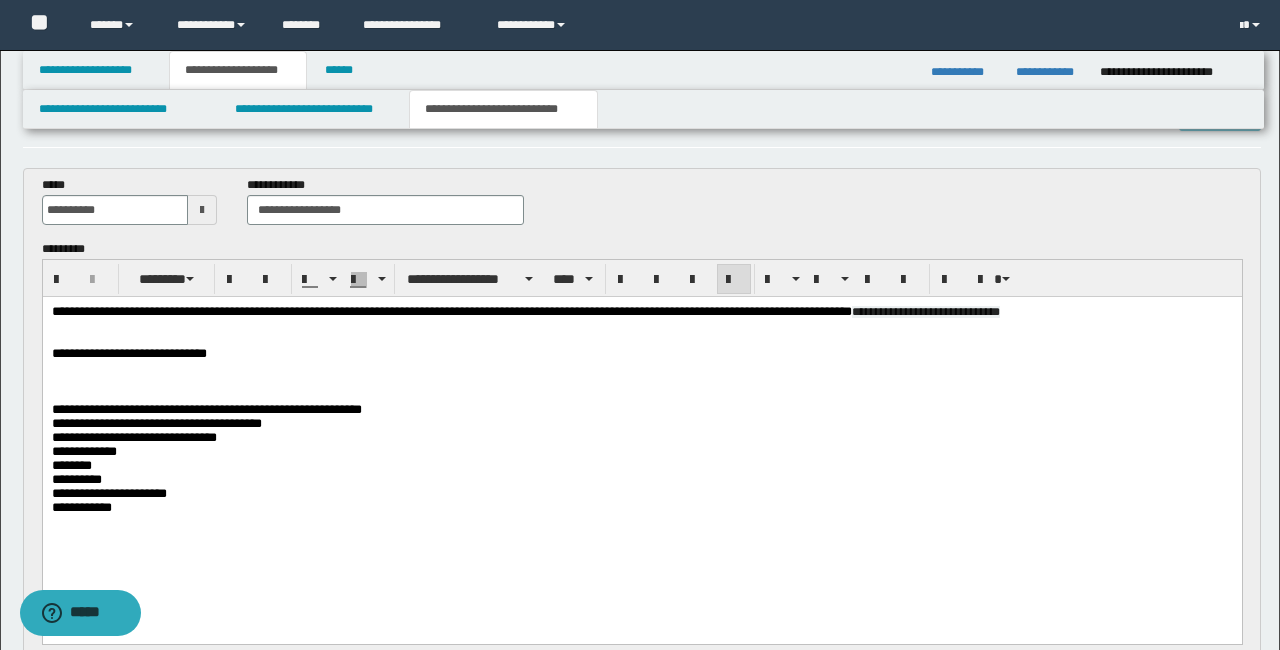 click on "**********" at bounding box center (641, 435) 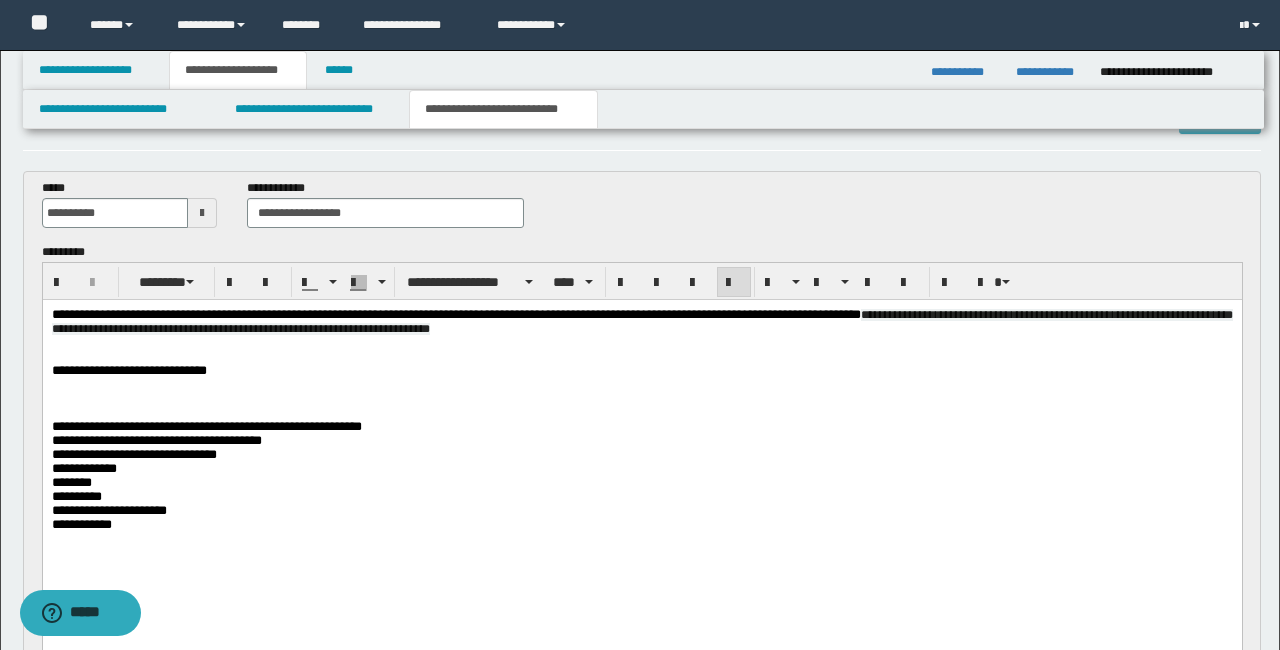 click on "**********" at bounding box center [128, 370] 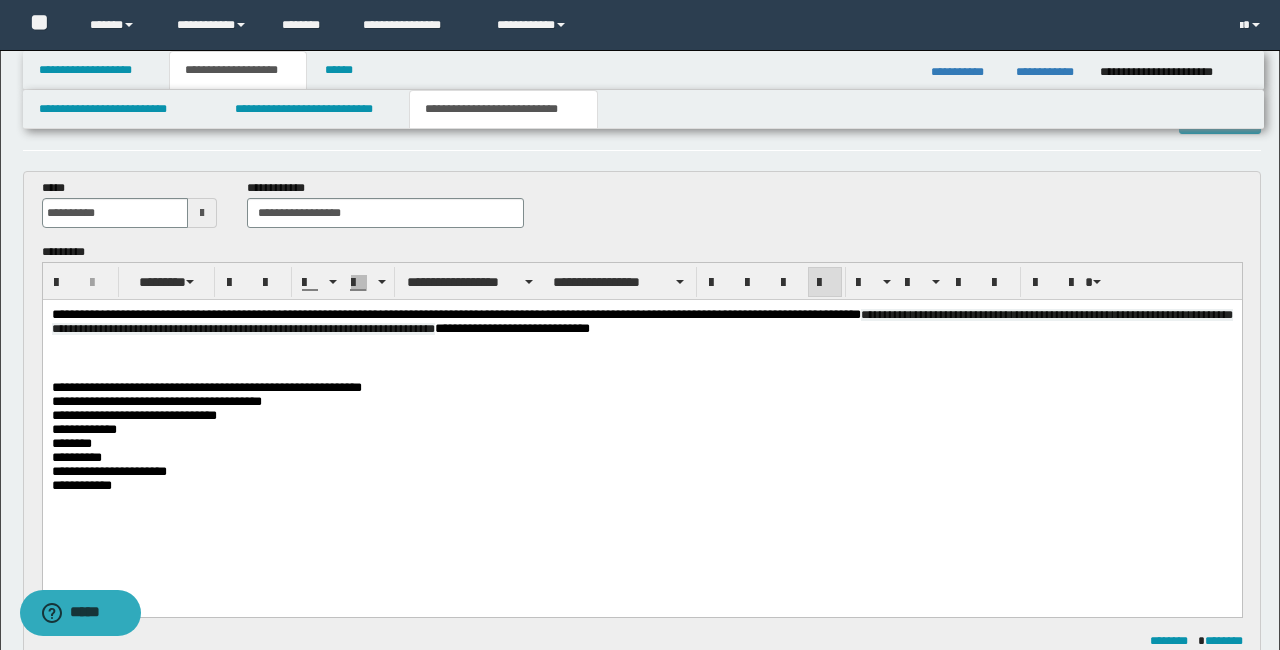 click on "**********" at bounding box center (641, 323) 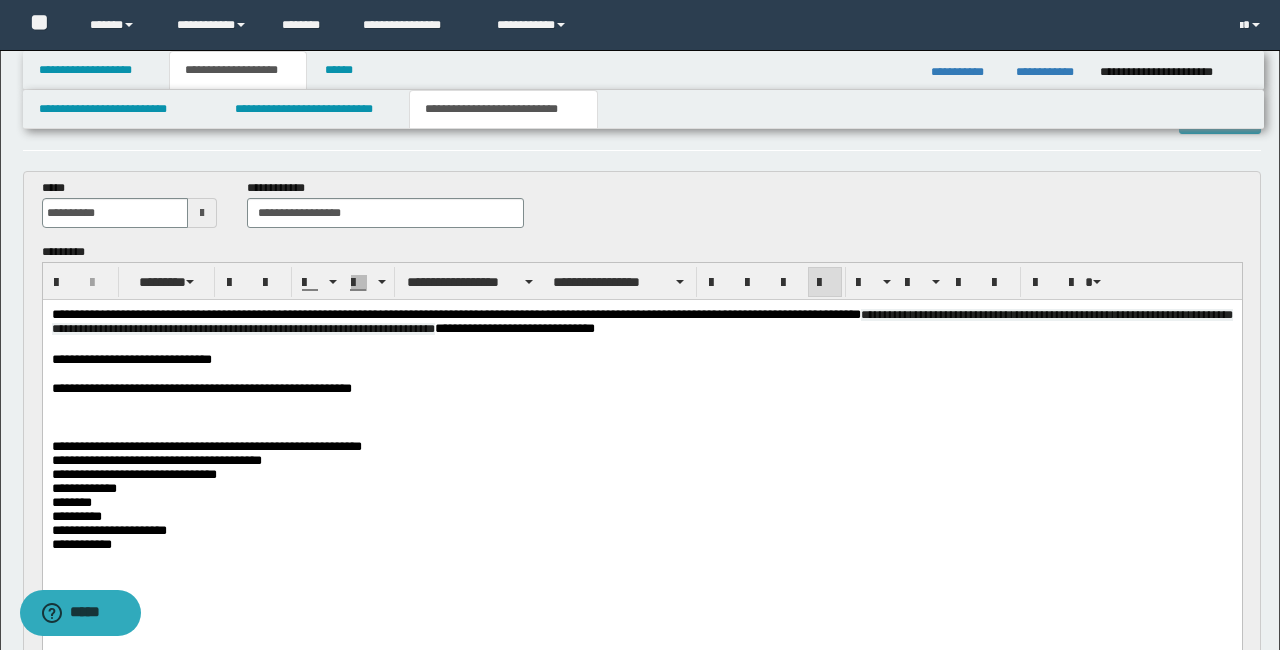 click on "**********" at bounding box center (641, 360) 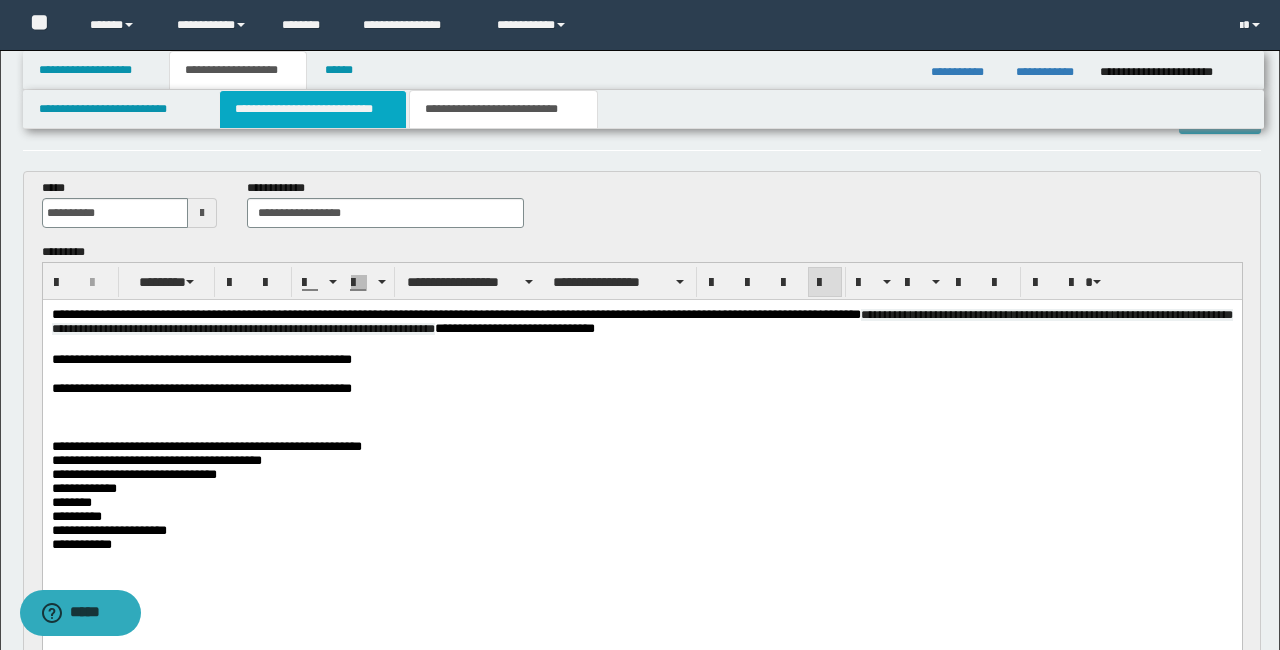 click on "**********" at bounding box center (312, 109) 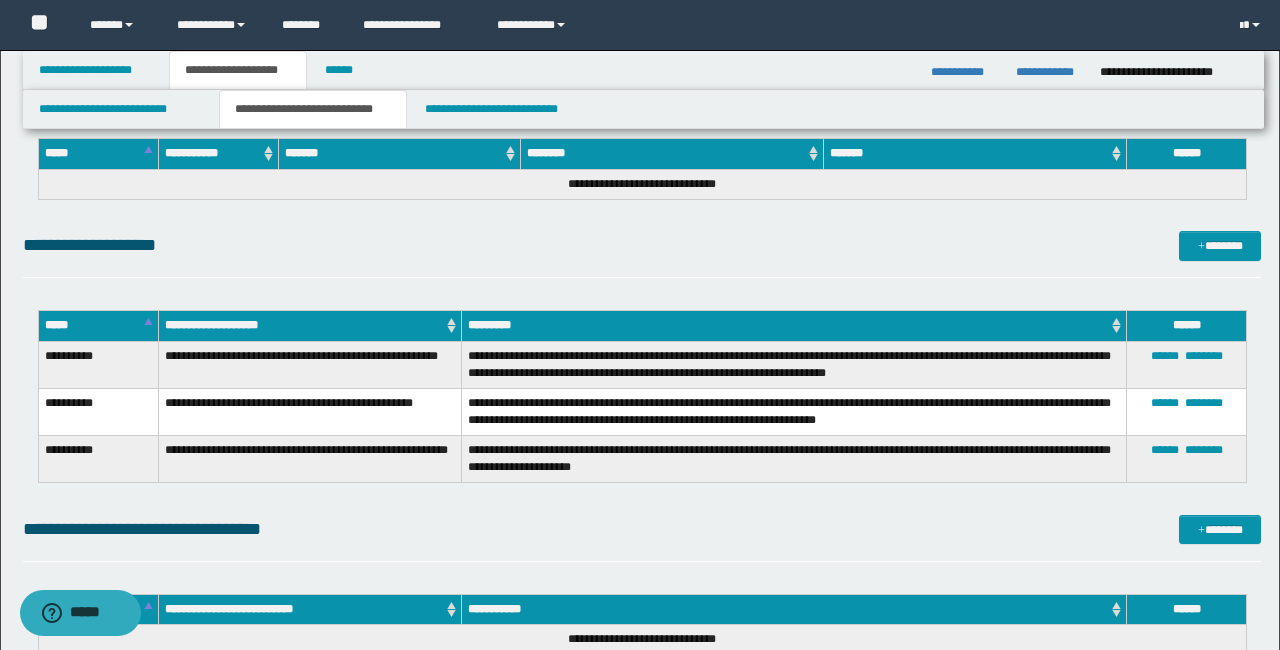 scroll, scrollTop: 3659, scrollLeft: 0, axis: vertical 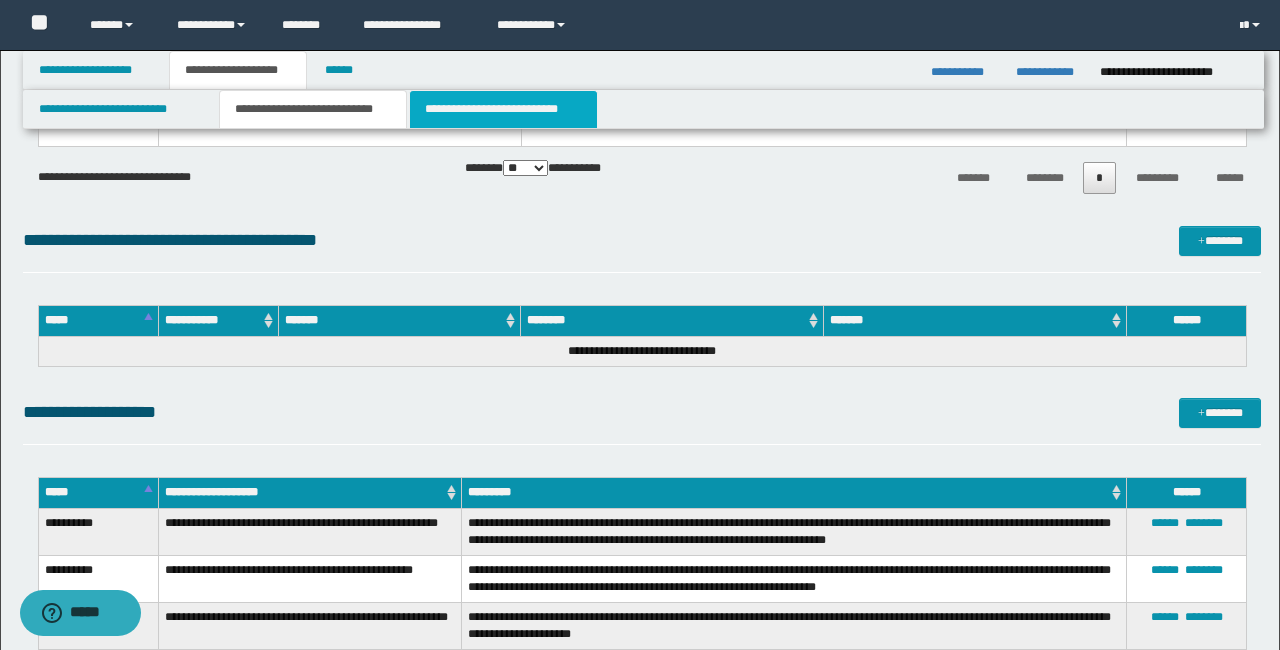 click on "**********" at bounding box center [503, 109] 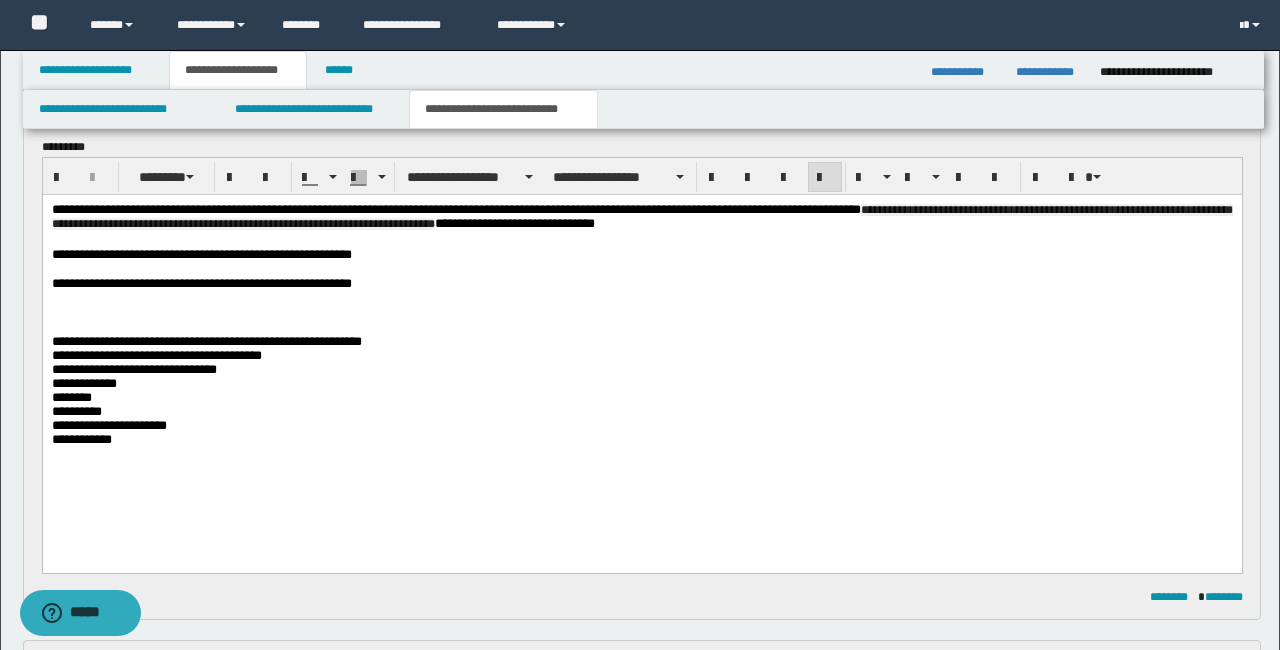 scroll, scrollTop: 163, scrollLeft: 0, axis: vertical 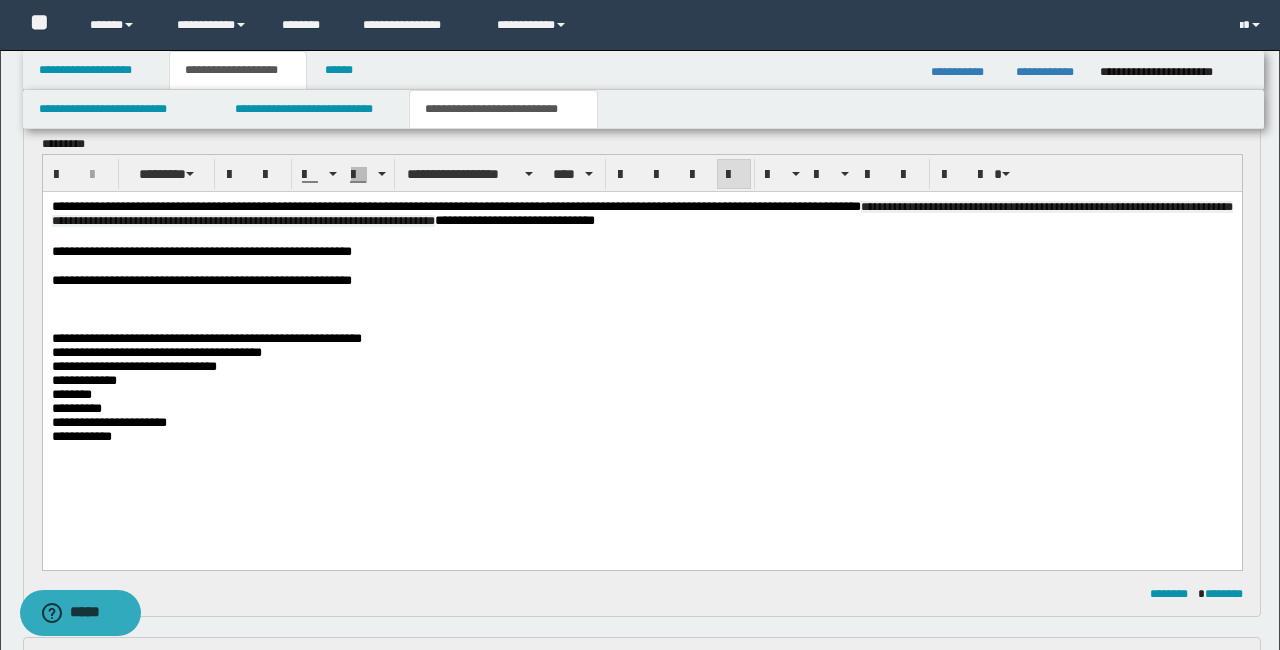 click on "**********" at bounding box center [641, 353] 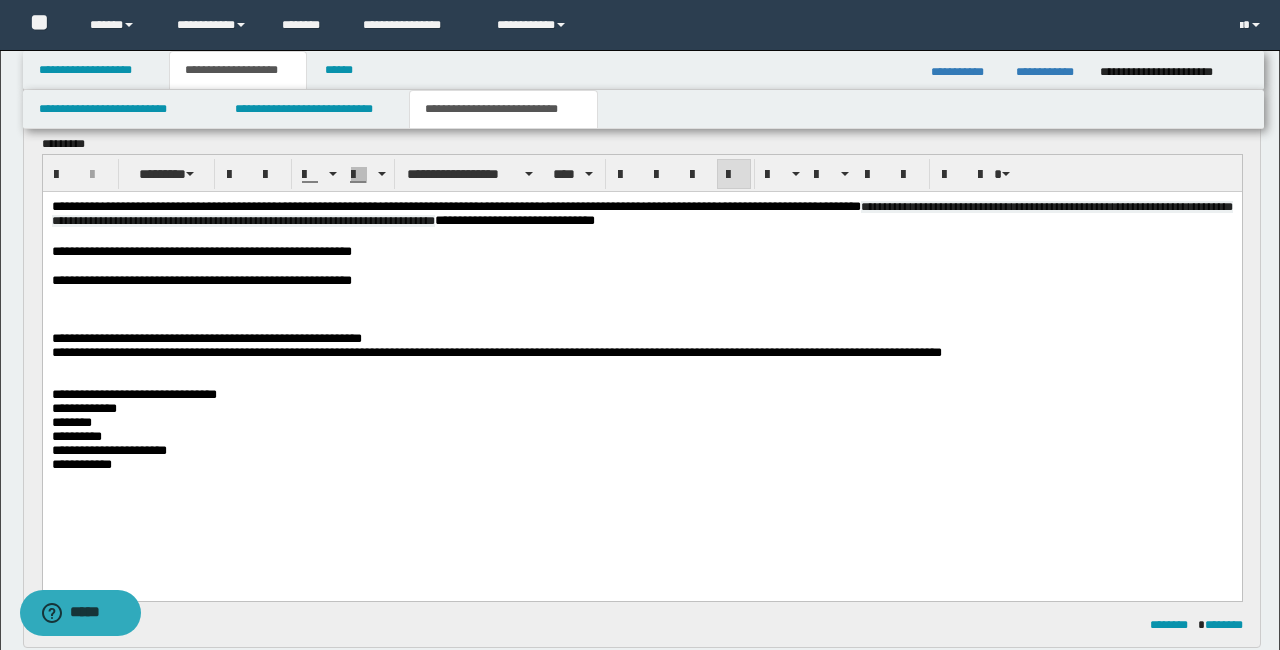 scroll, scrollTop: 168, scrollLeft: 0, axis: vertical 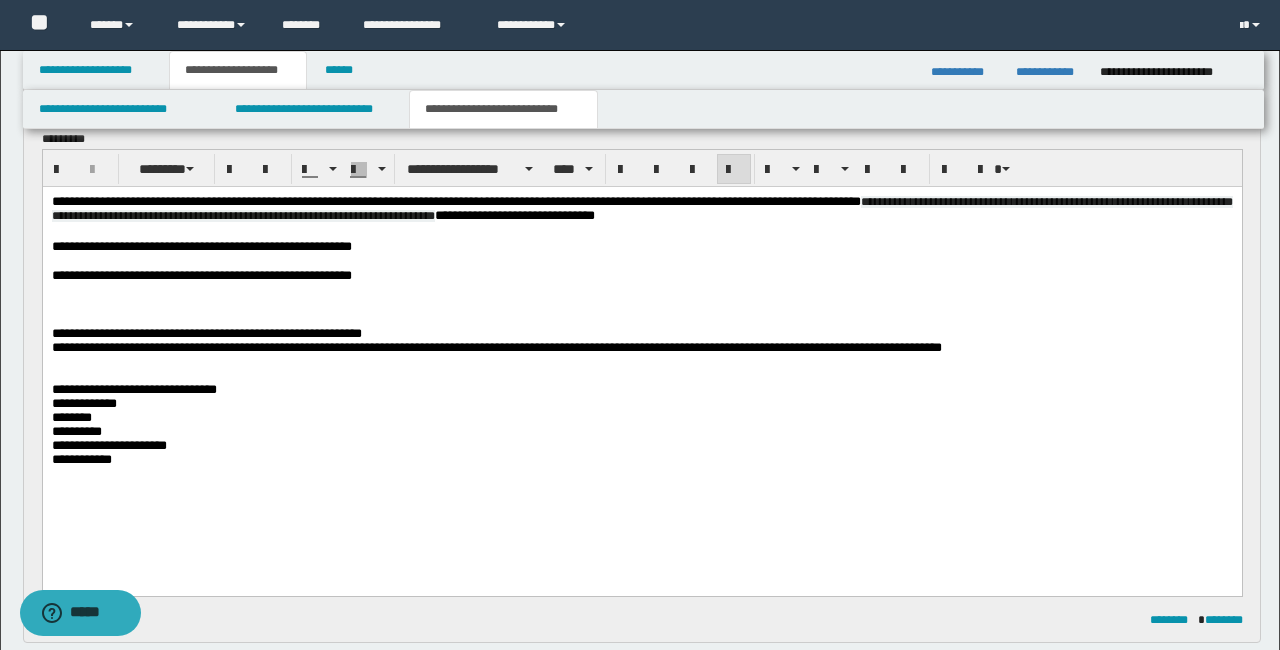 click on "**********" at bounding box center (206, 333) 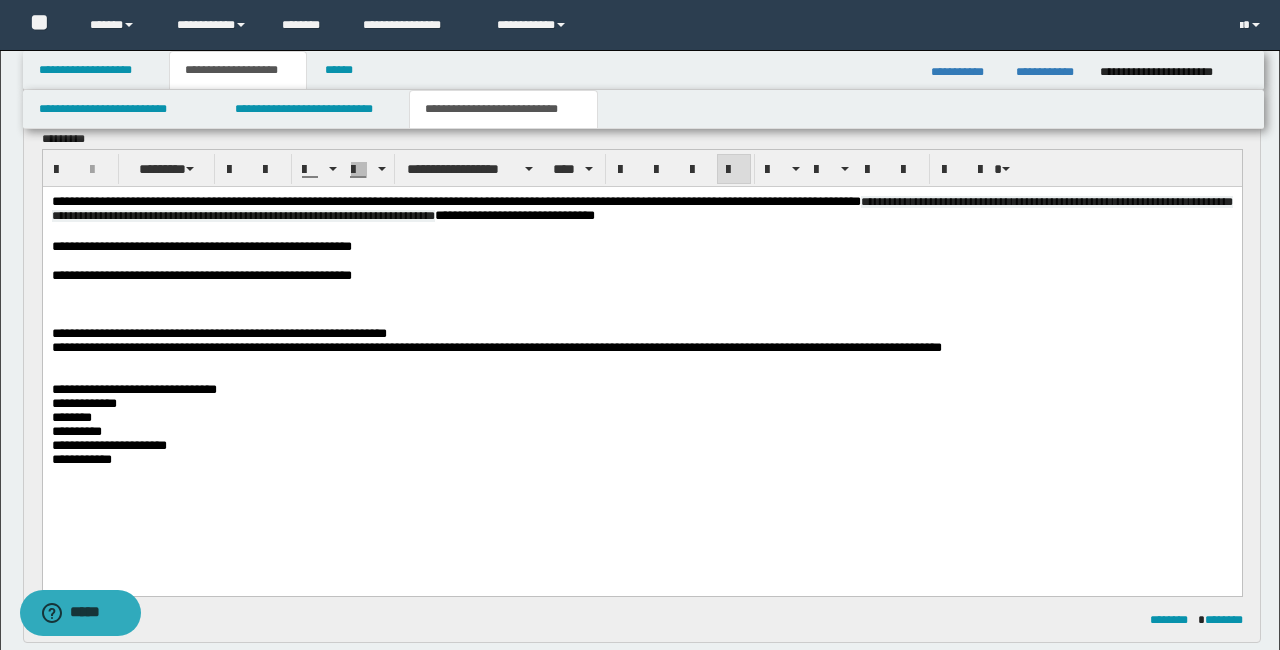 click on "**********" at bounding box center [218, 333] 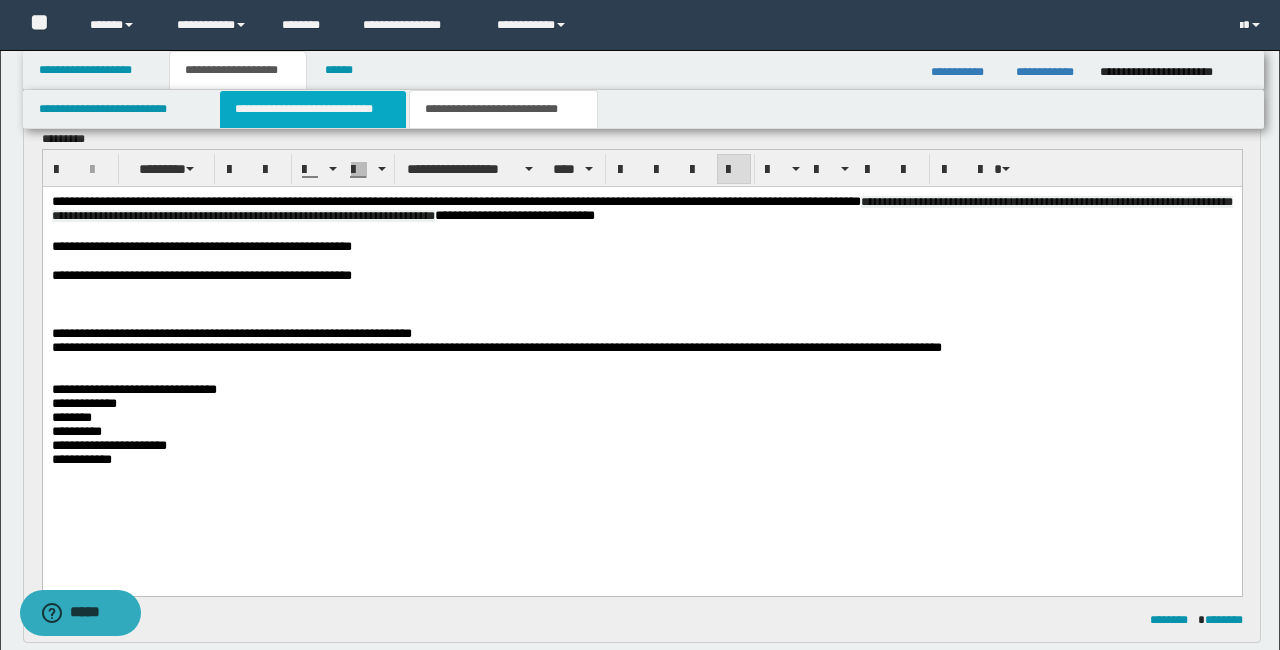 click on "**********" at bounding box center [312, 109] 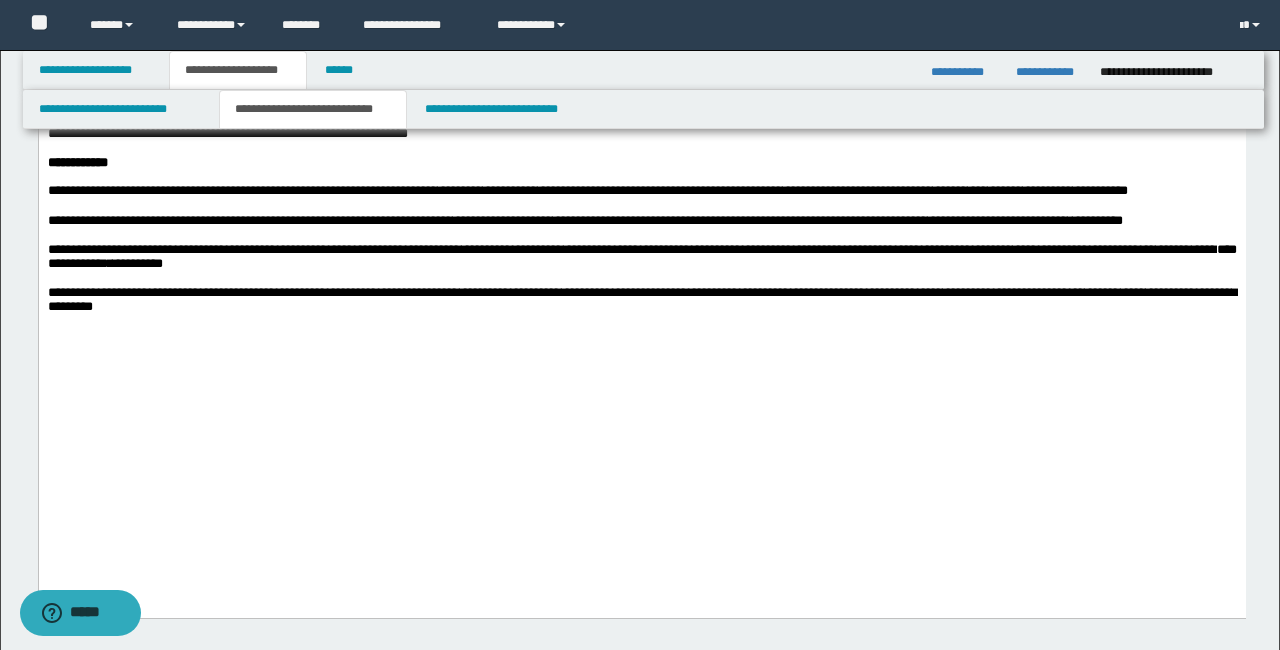 scroll, scrollTop: 1279, scrollLeft: 0, axis: vertical 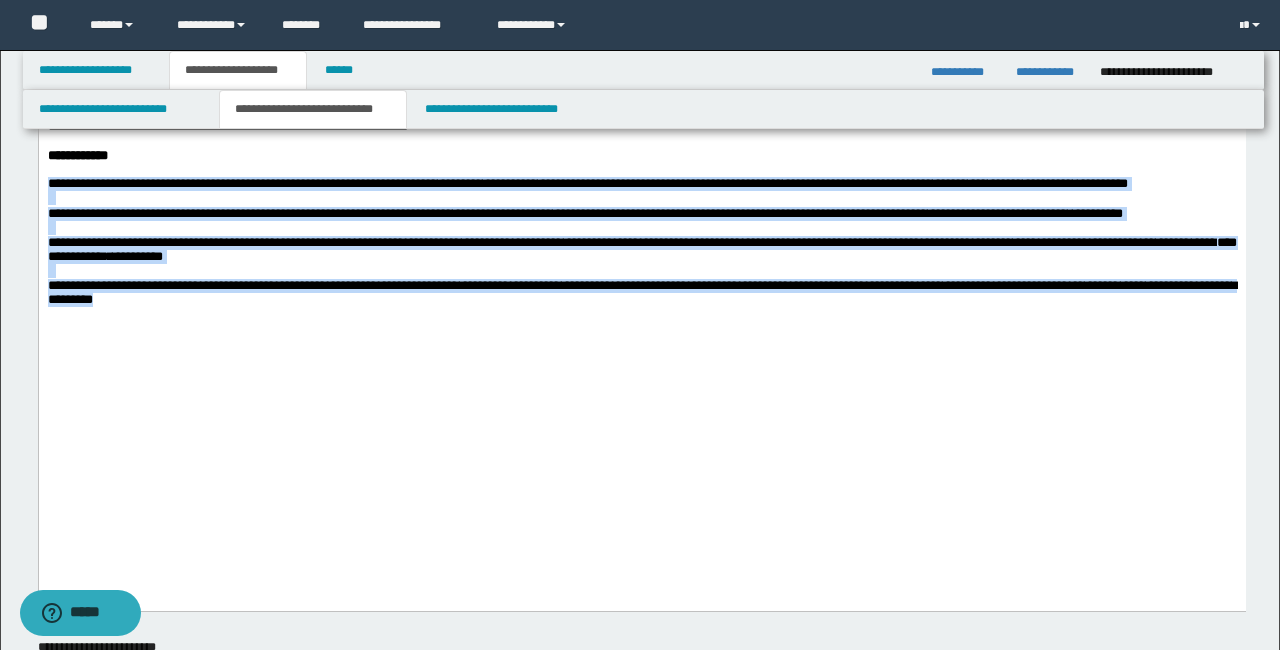drag, startPoint x: 420, startPoint y: 496, endPoint x: 45, endPoint y: 335, distance: 408.10046 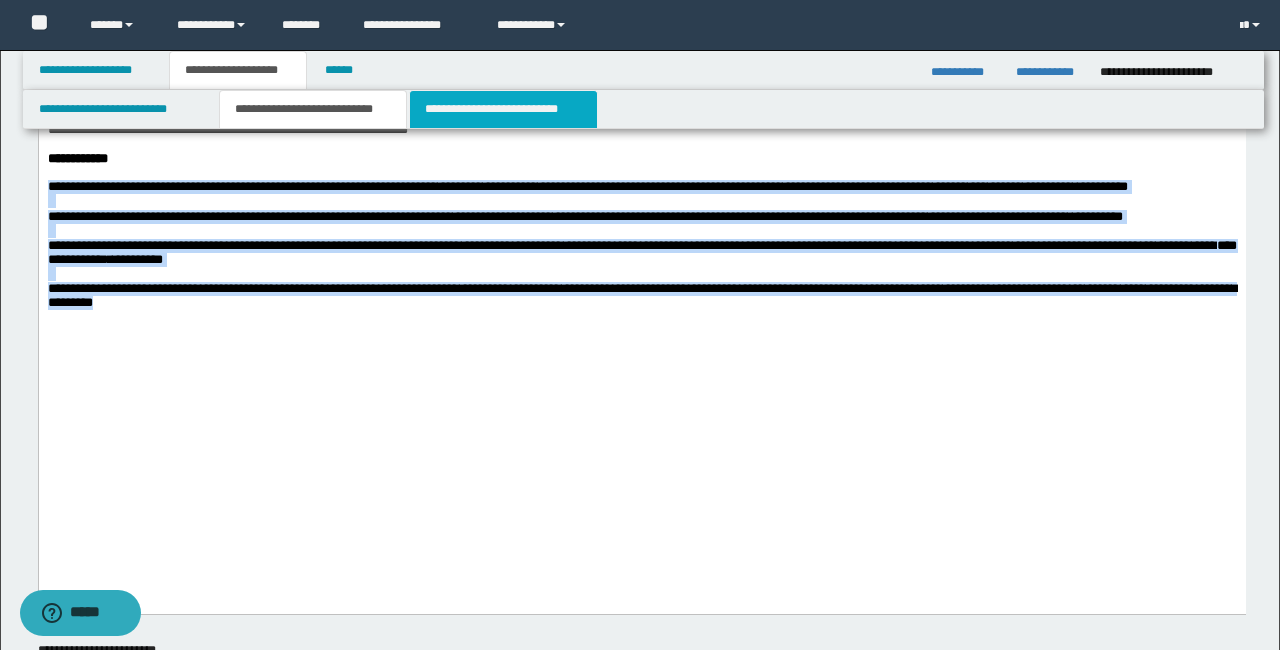 scroll, scrollTop: 1276, scrollLeft: 0, axis: vertical 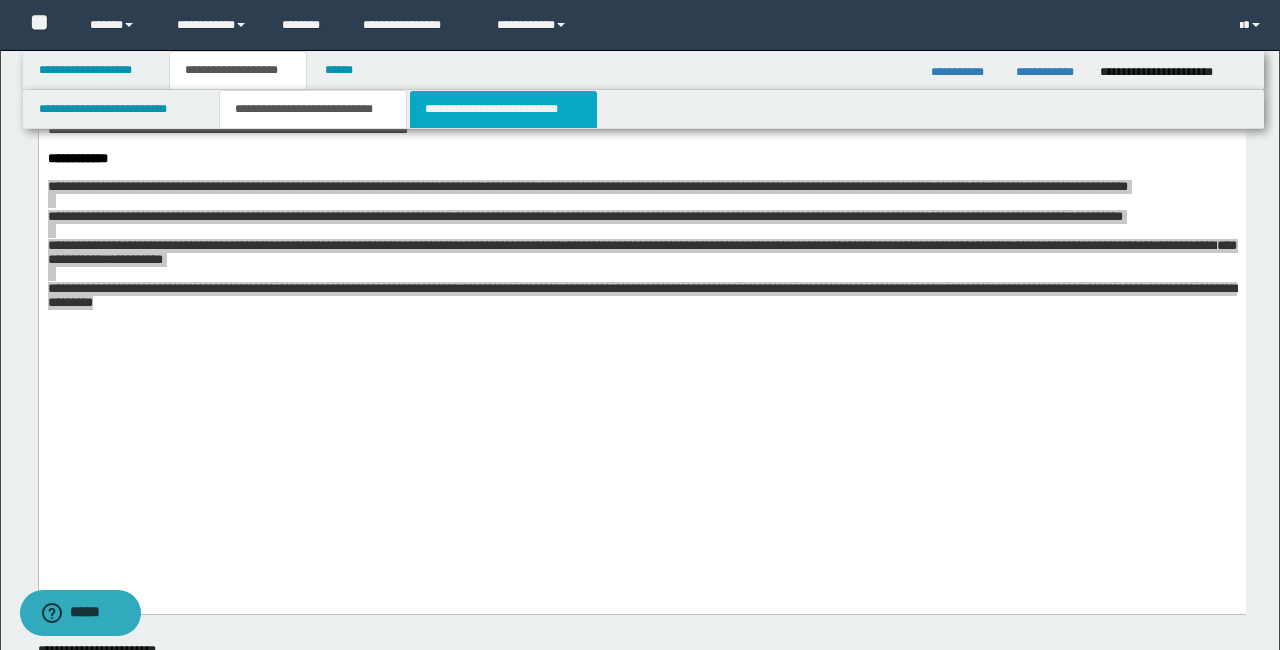 click on "**********" at bounding box center (503, 109) 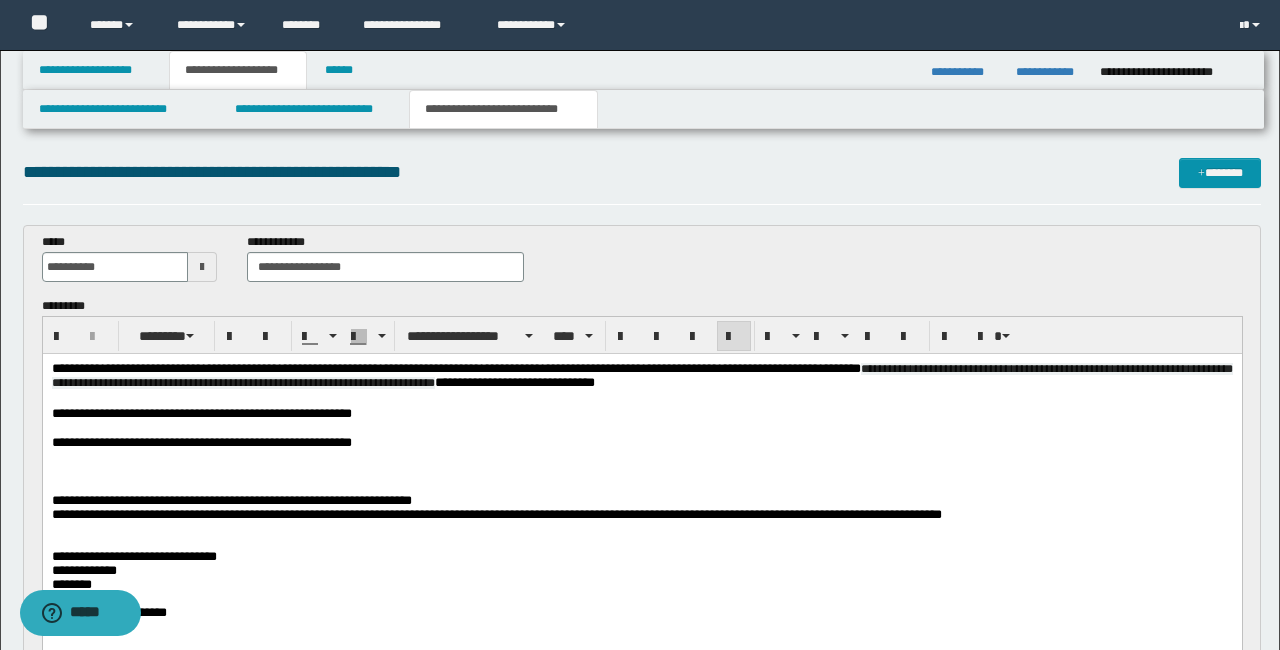 scroll, scrollTop: 0, scrollLeft: 0, axis: both 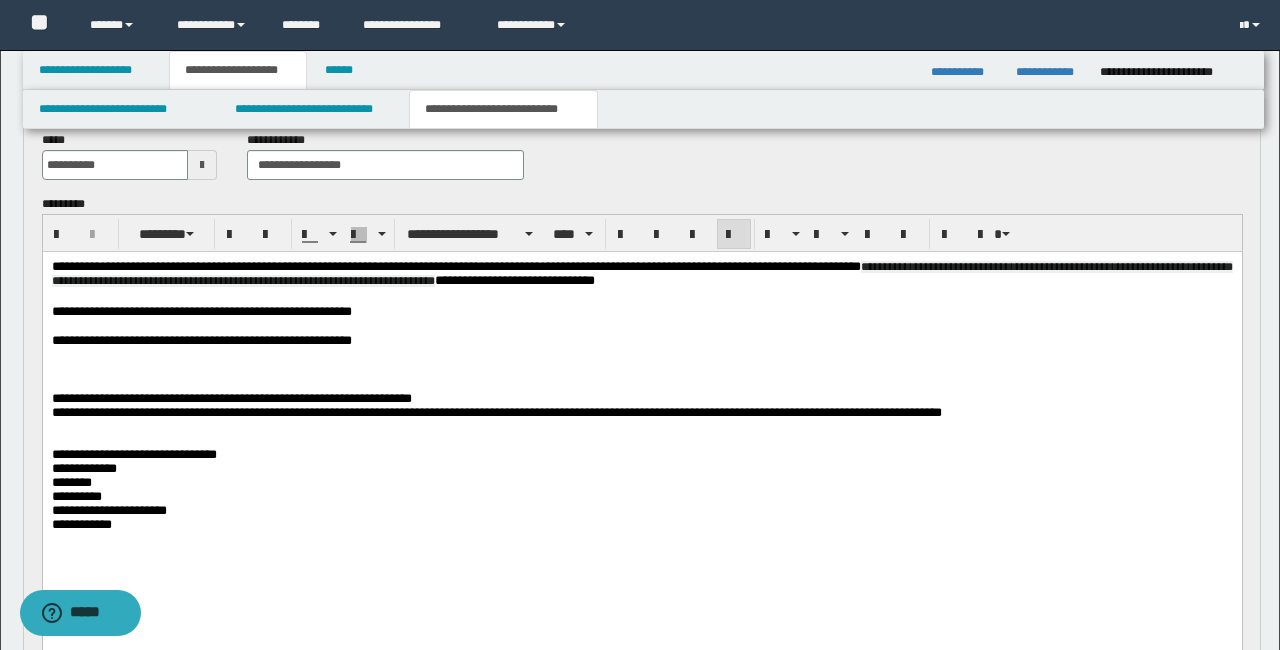 click on "**********" at bounding box center (641, 421) 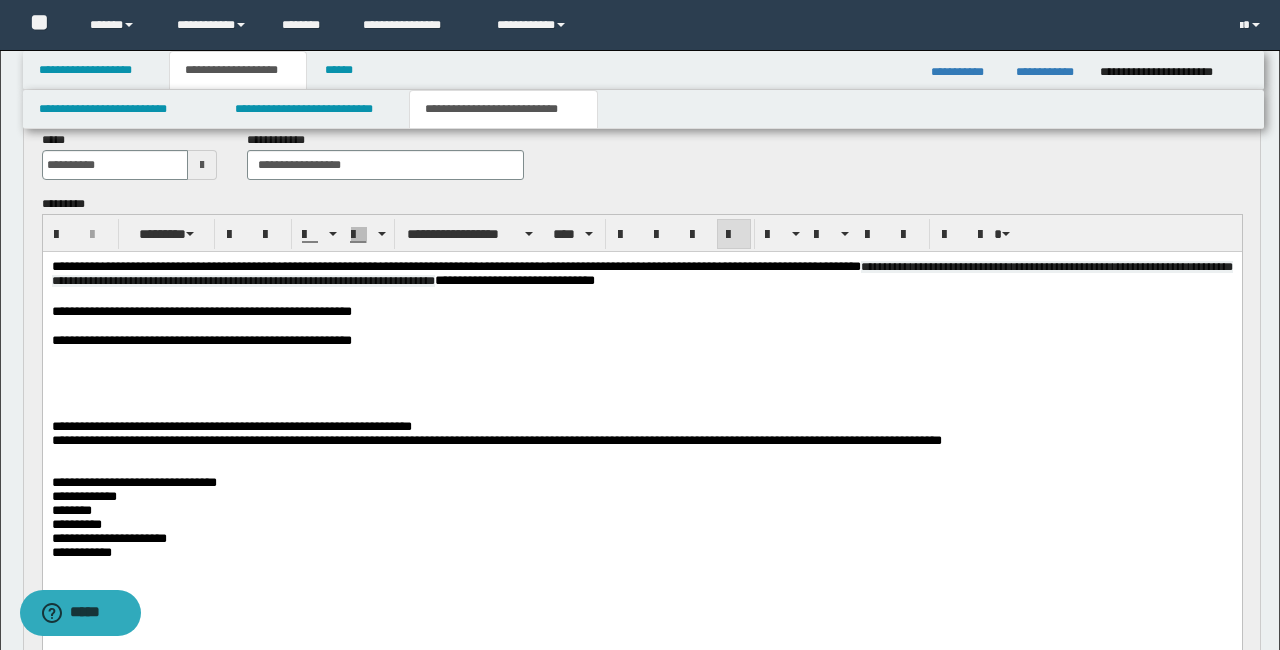 click at bounding box center (641, 371) 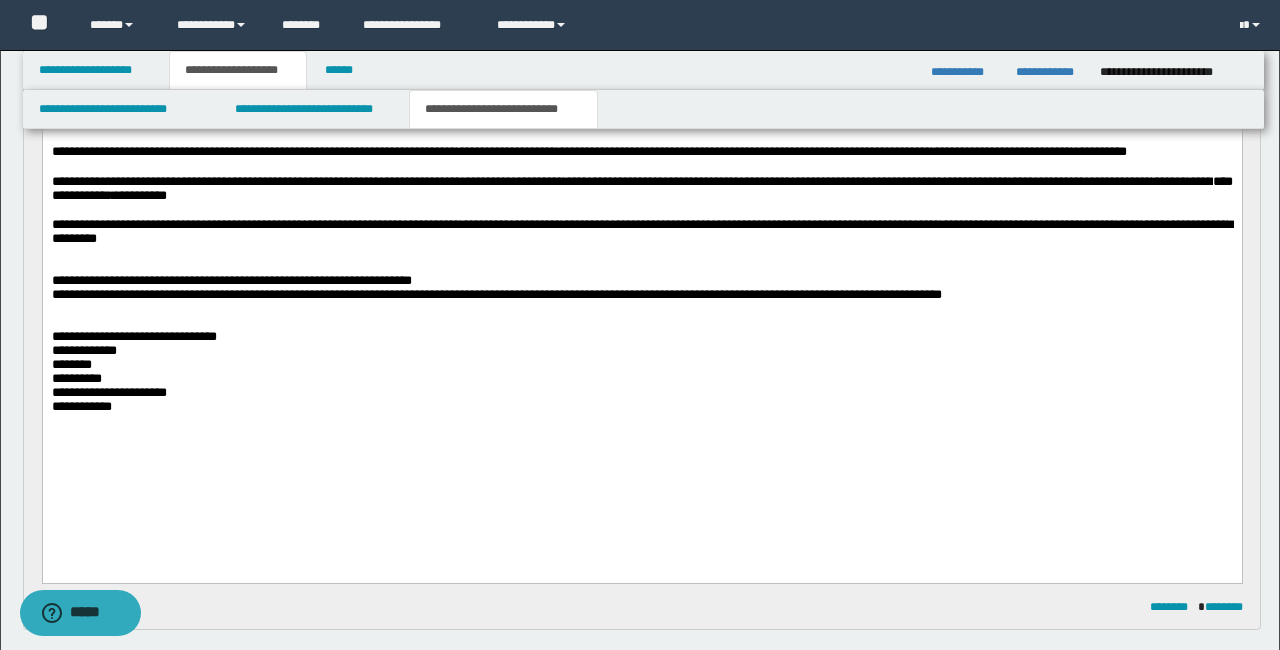 scroll, scrollTop: 358, scrollLeft: 0, axis: vertical 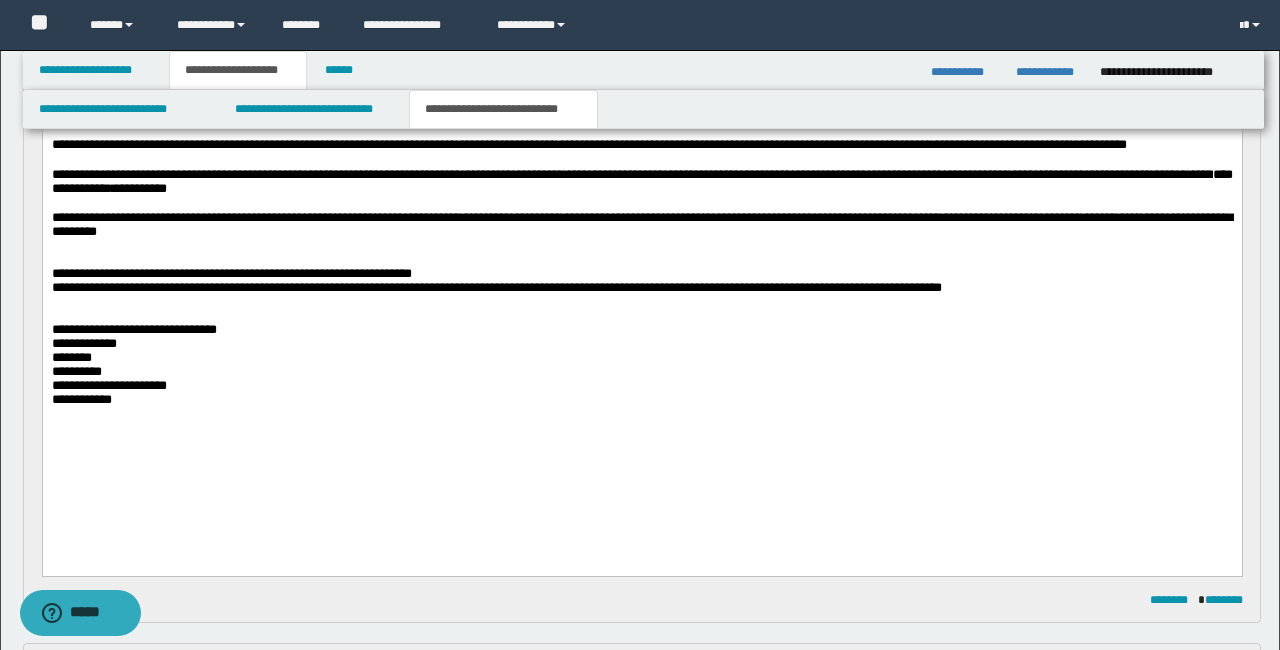 click on "**********" at bounding box center (231, 274) 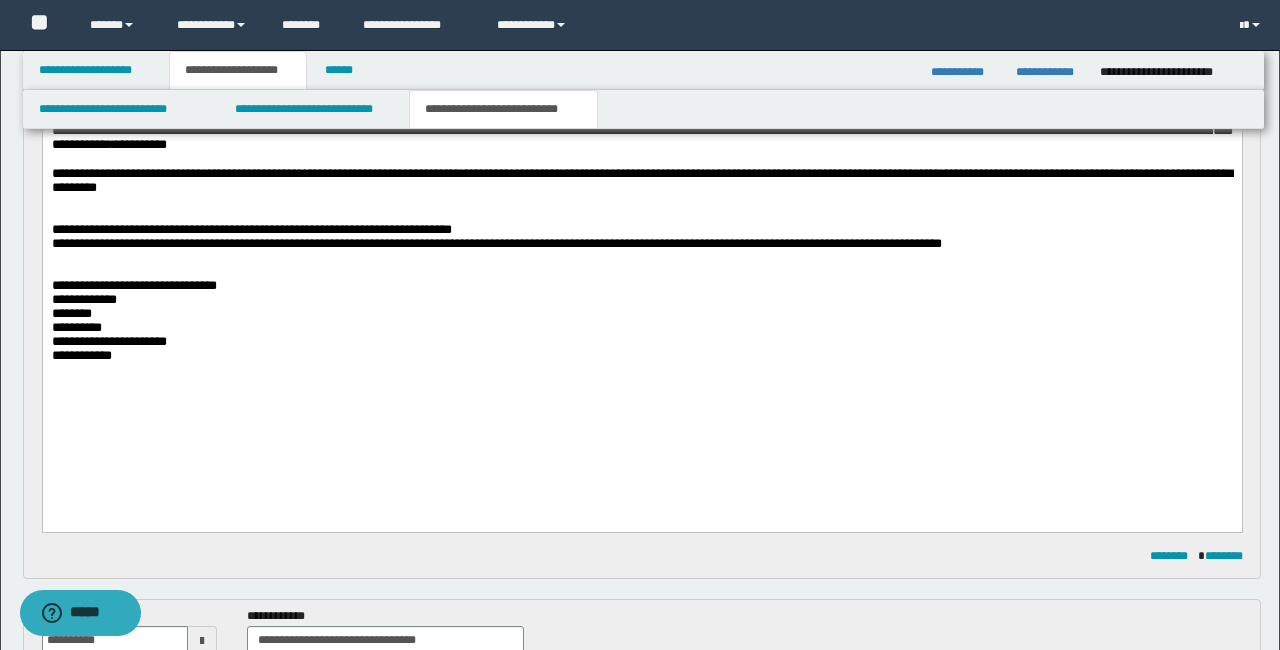 click on "**********" at bounding box center (251, 230) 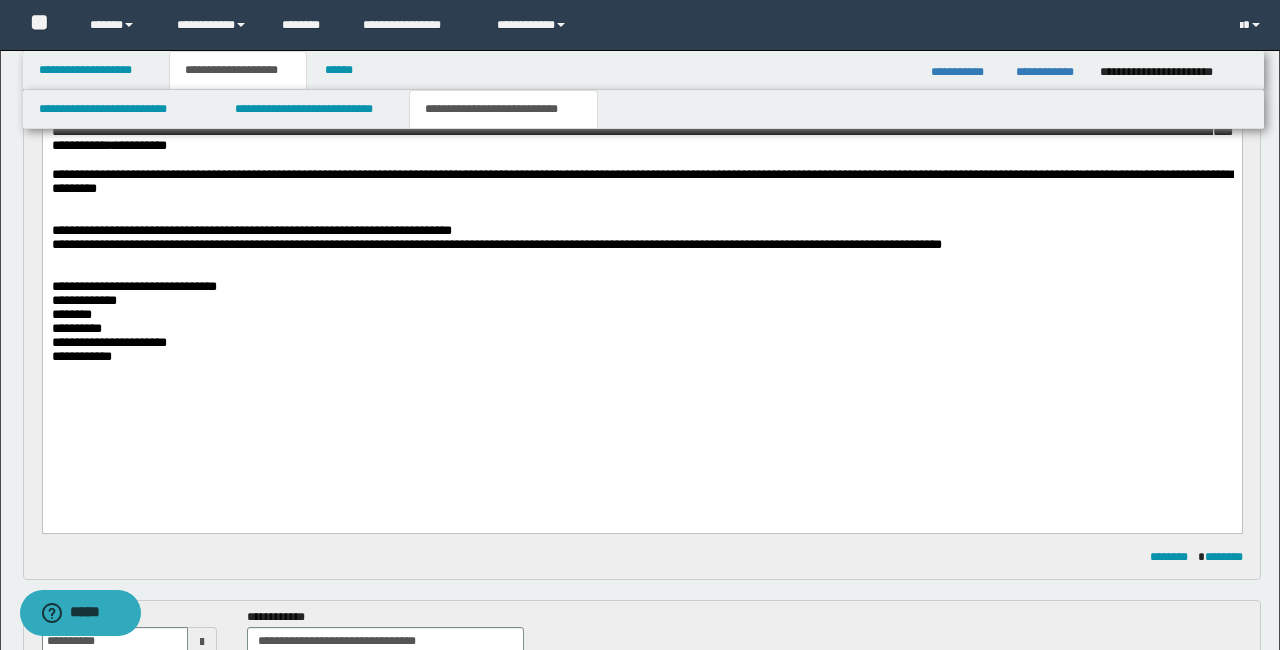 scroll, scrollTop: 397, scrollLeft: 0, axis: vertical 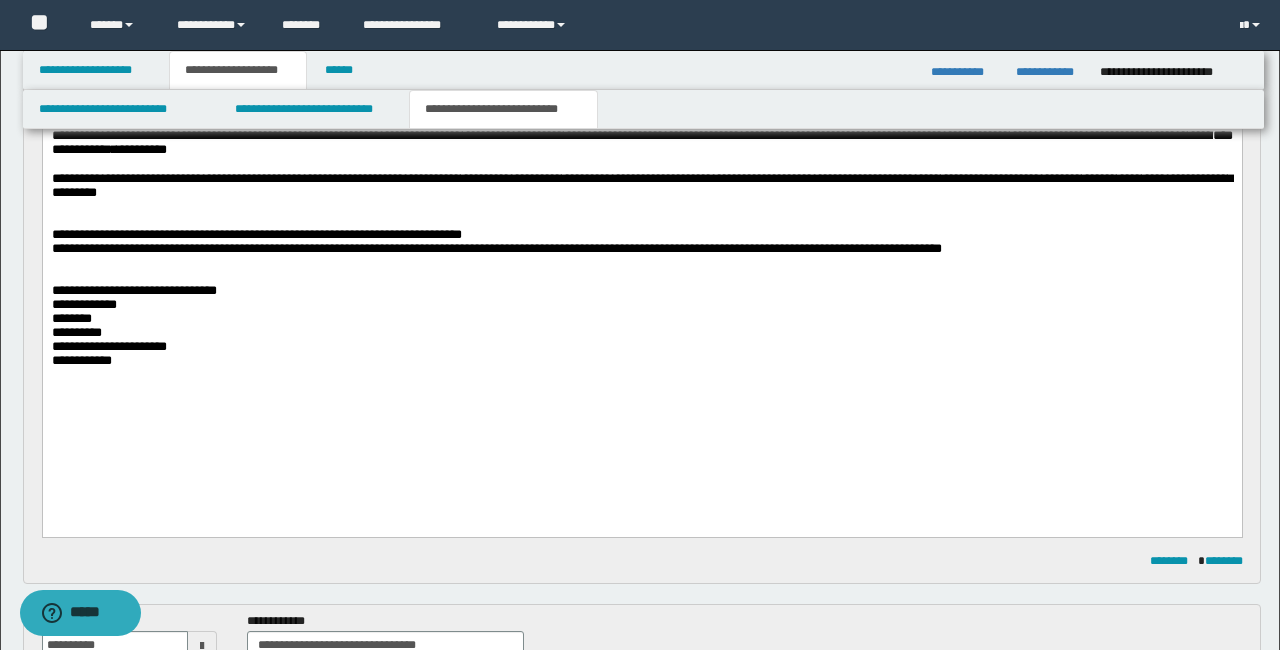 click on "**********" at bounding box center [256, 235] 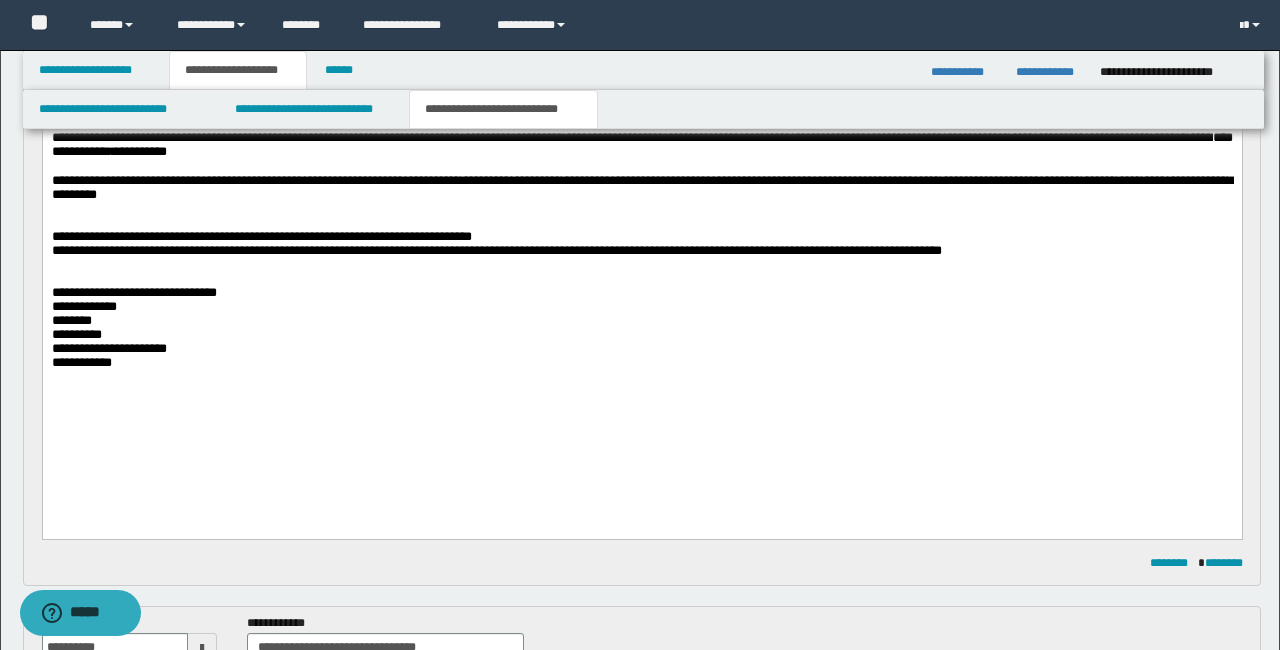 scroll, scrollTop: 394, scrollLeft: 0, axis: vertical 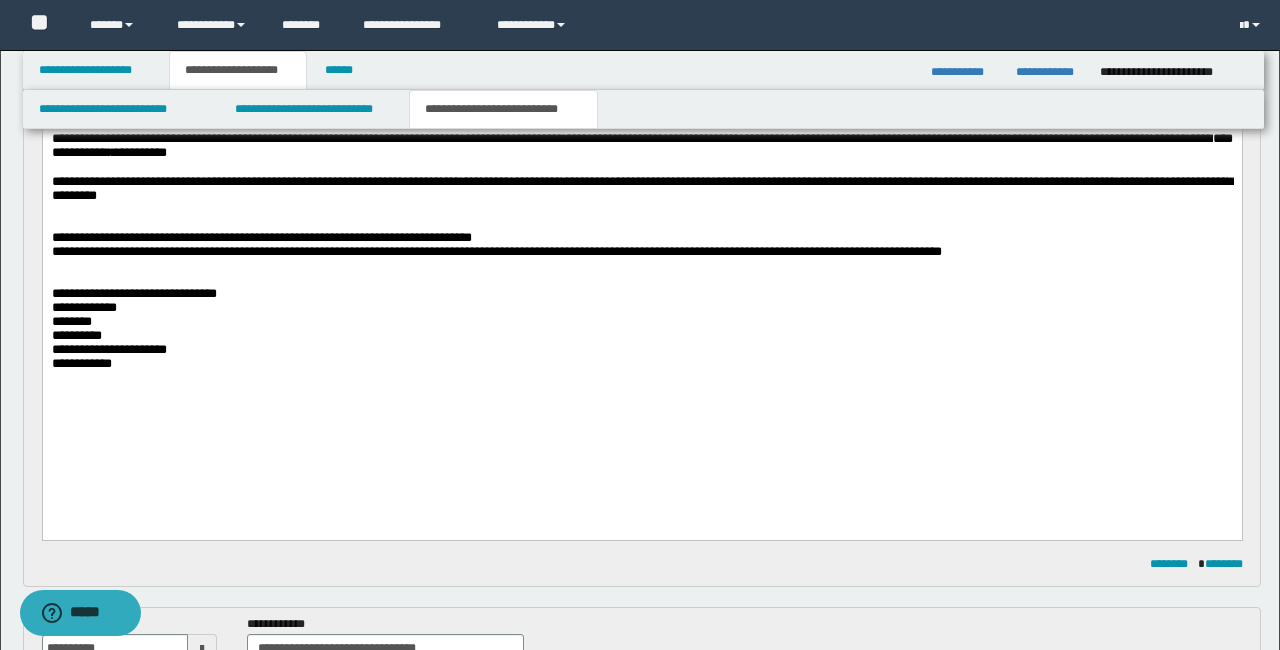 click at bounding box center [641, 281] 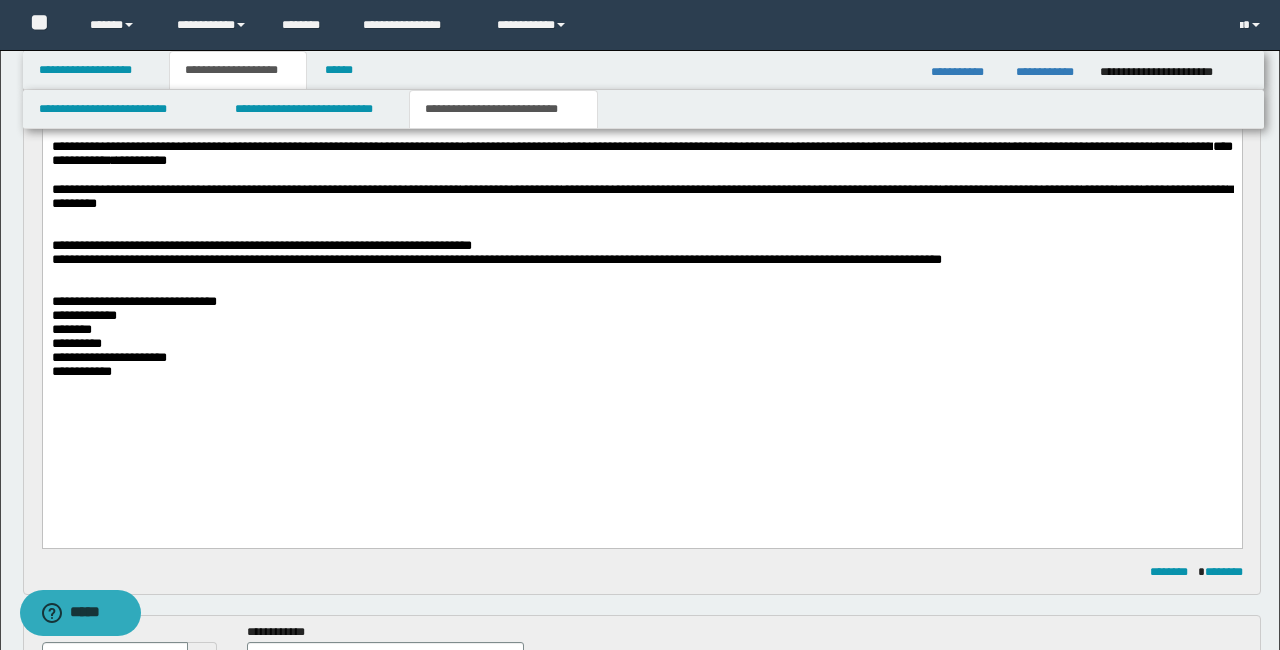 scroll, scrollTop: 385, scrollLeft: 0, axis: vertical 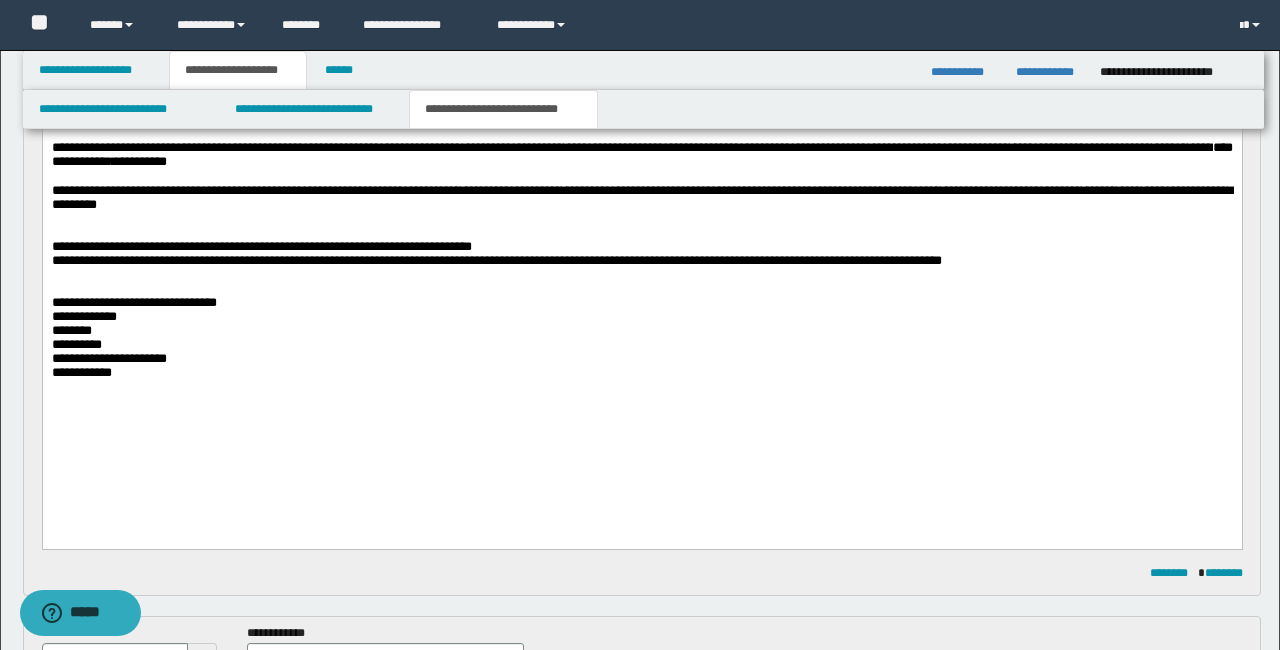 drag, startPoint x: 118, startPoint y: 386, endPoint x: 525, endPoint y: 382, distance: 407.01965 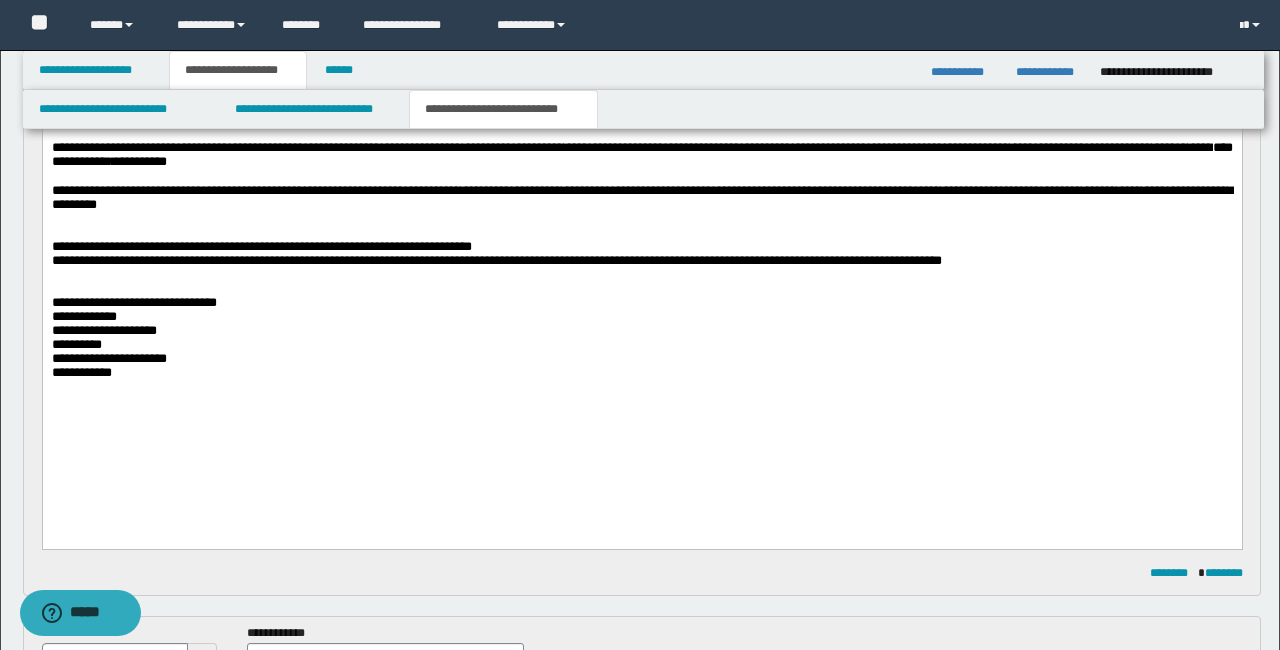 drag, startPoint x: 135, startPoint y: 404, endPoint x: 509, endPoint y: 400, distance: 374.0214 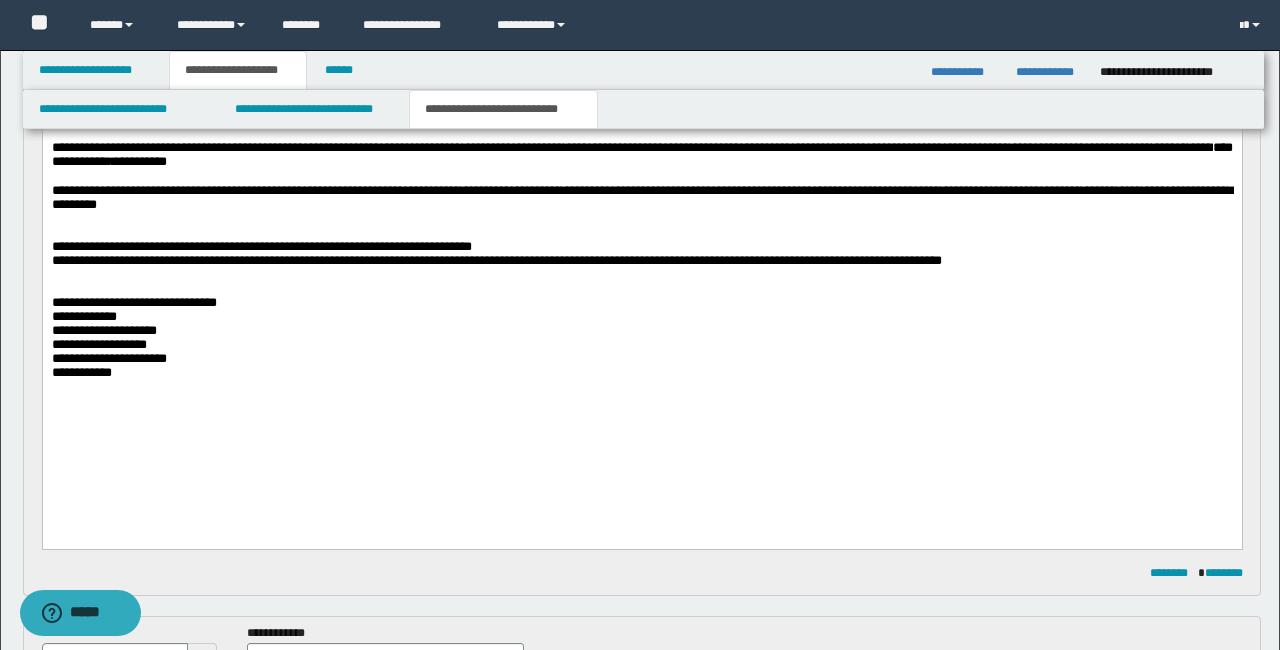 click on "**********" at bounding box center (641, 360) 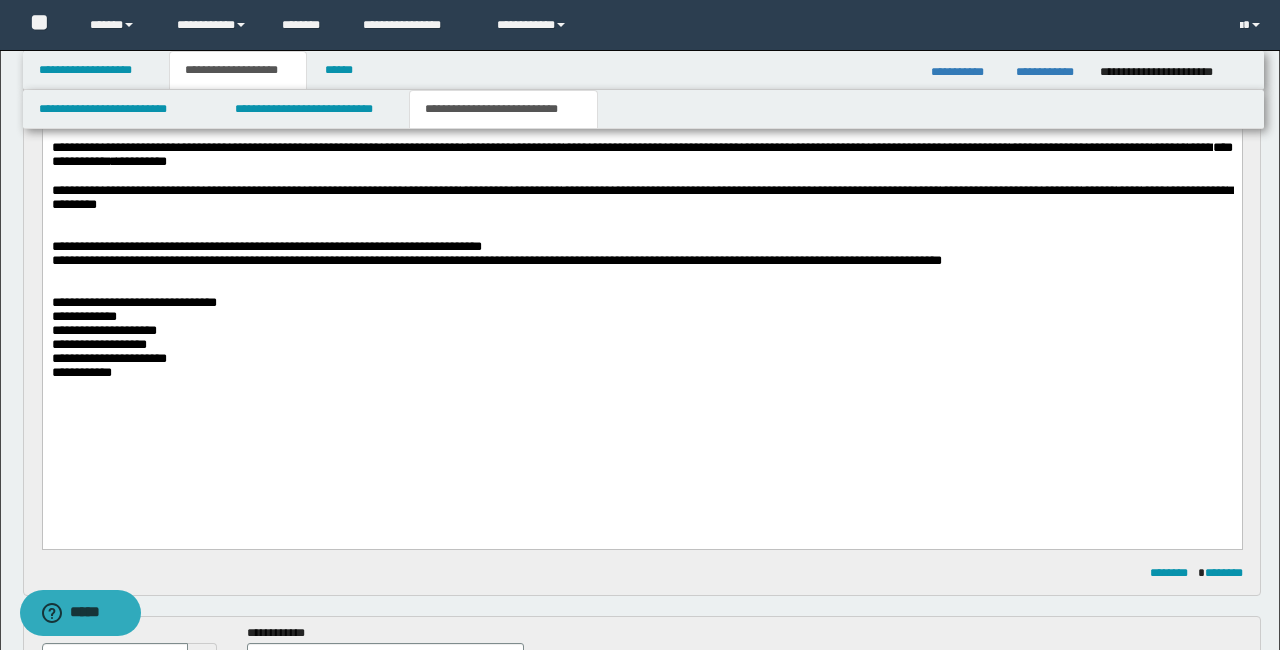 click on "**********" at bounding box center [641, 360] 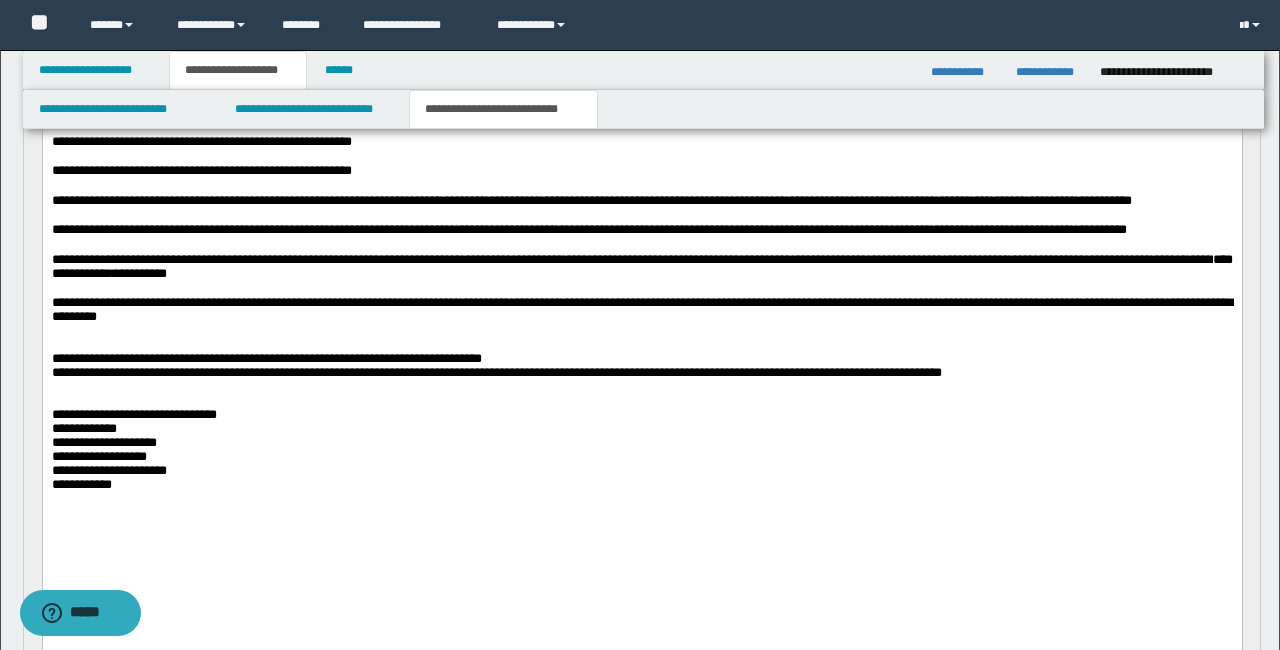 scroll, scrollTop: 272, scrollLeft: 0, axis: vertical 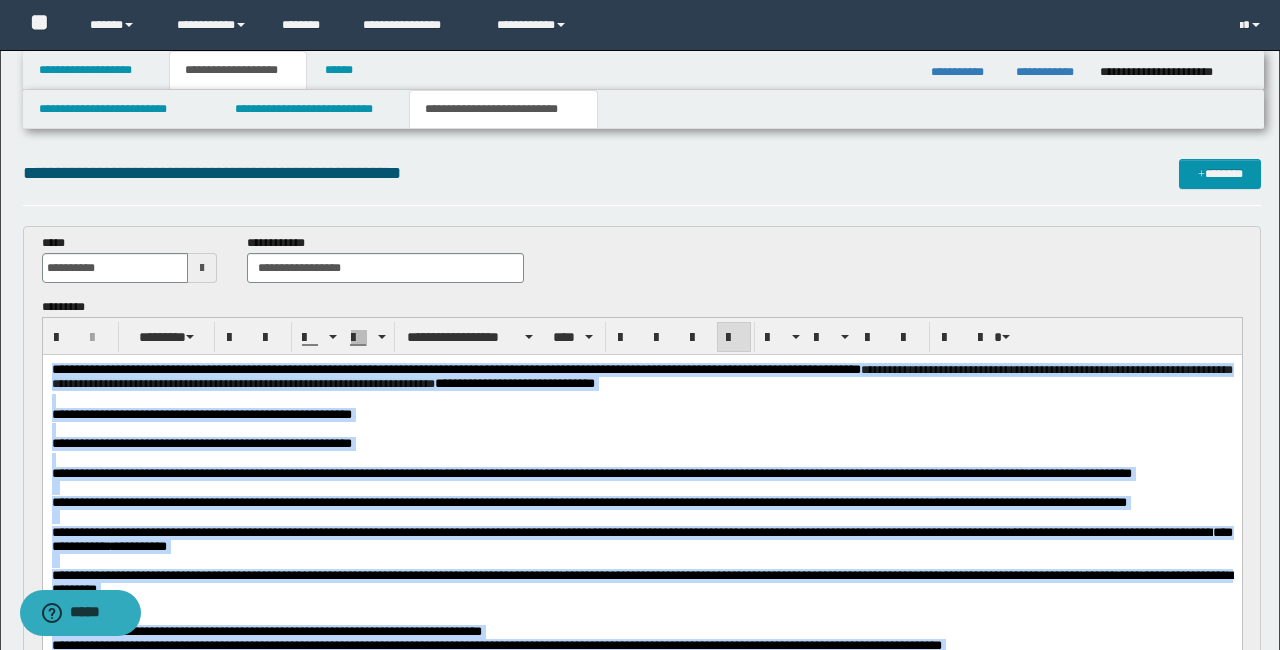 drag, startPoint x: 175, startPoint y: 824, endPoint x: -1, endPoint y: -69, distance: 910.1785 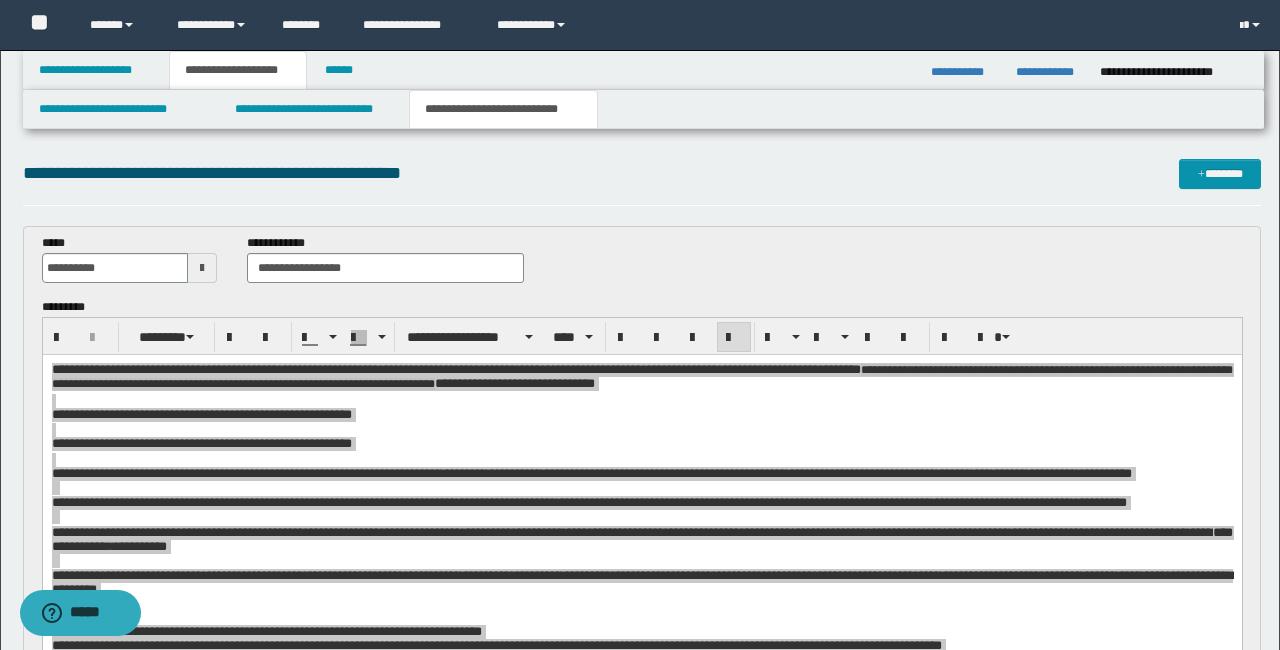 click on "**********" at bounding box center (642, 173) 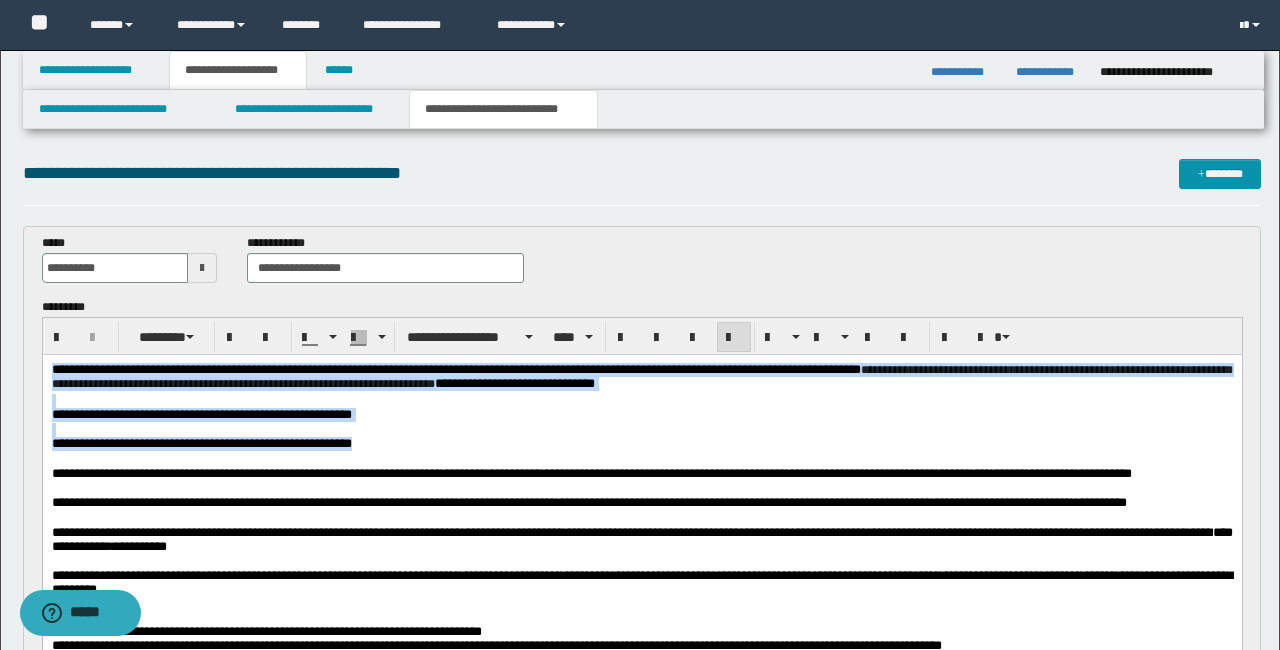 click on "**********" at bounding box center [641, 444] 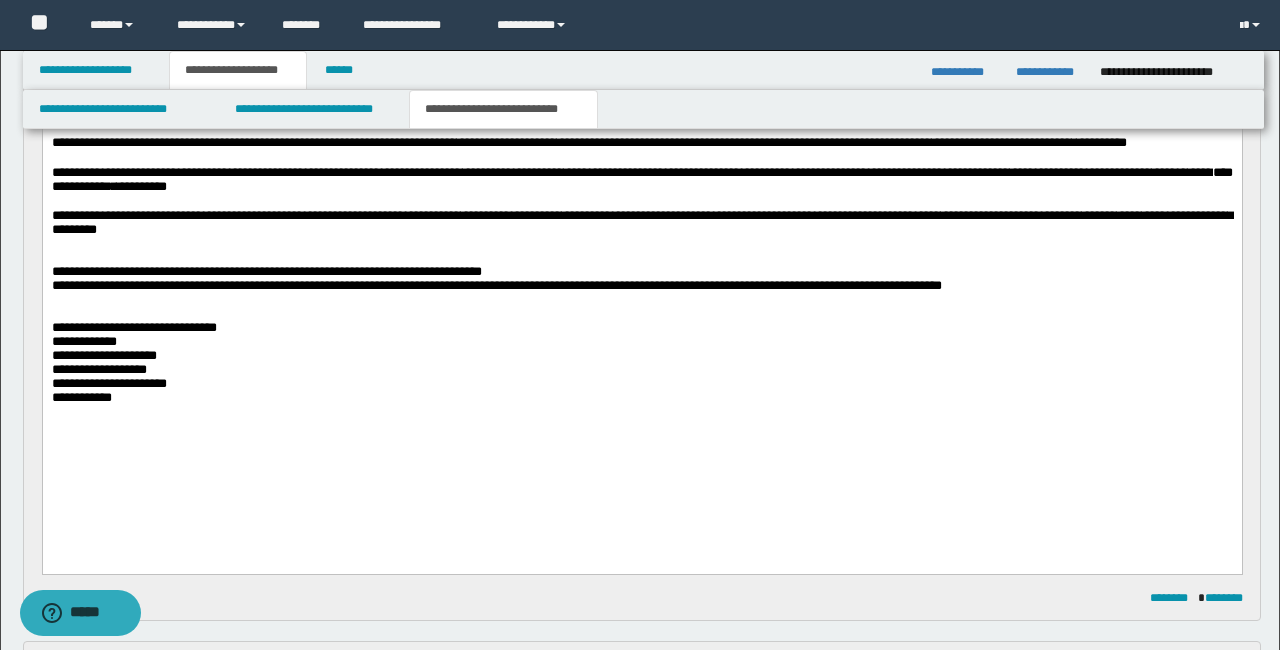 scroll, scrollTop: 362, scrollLeft: 0, axis: vertical 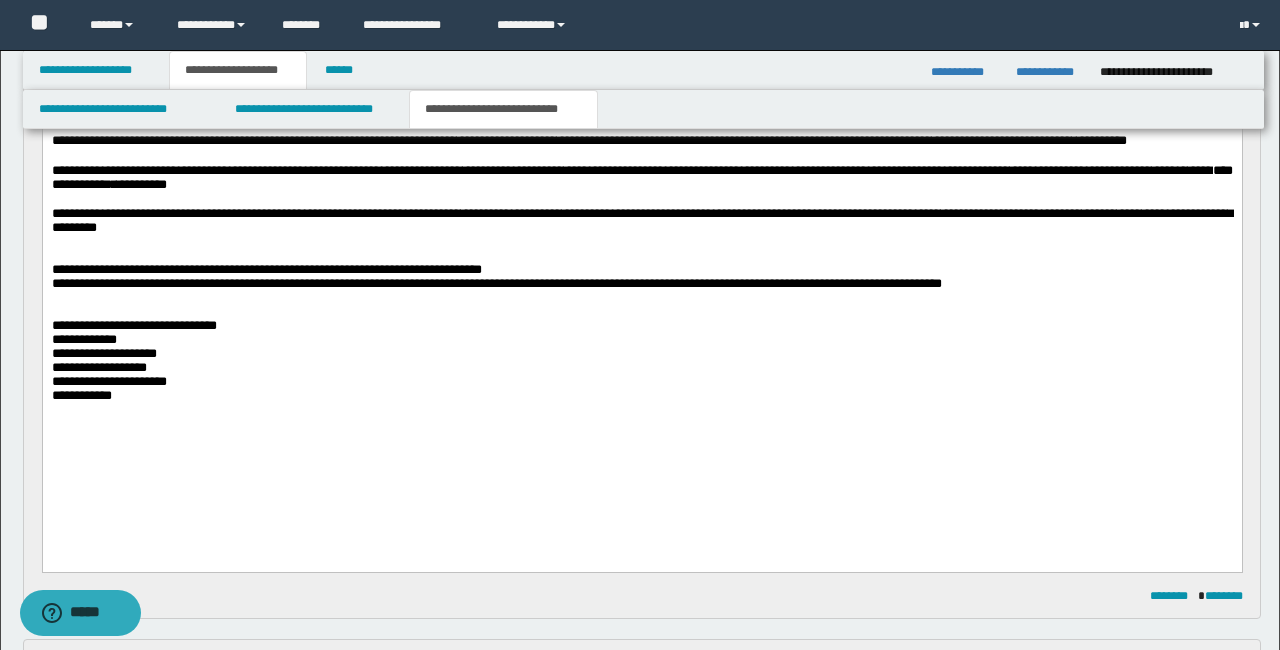 click on "**********" at bounding box center [641, 397] 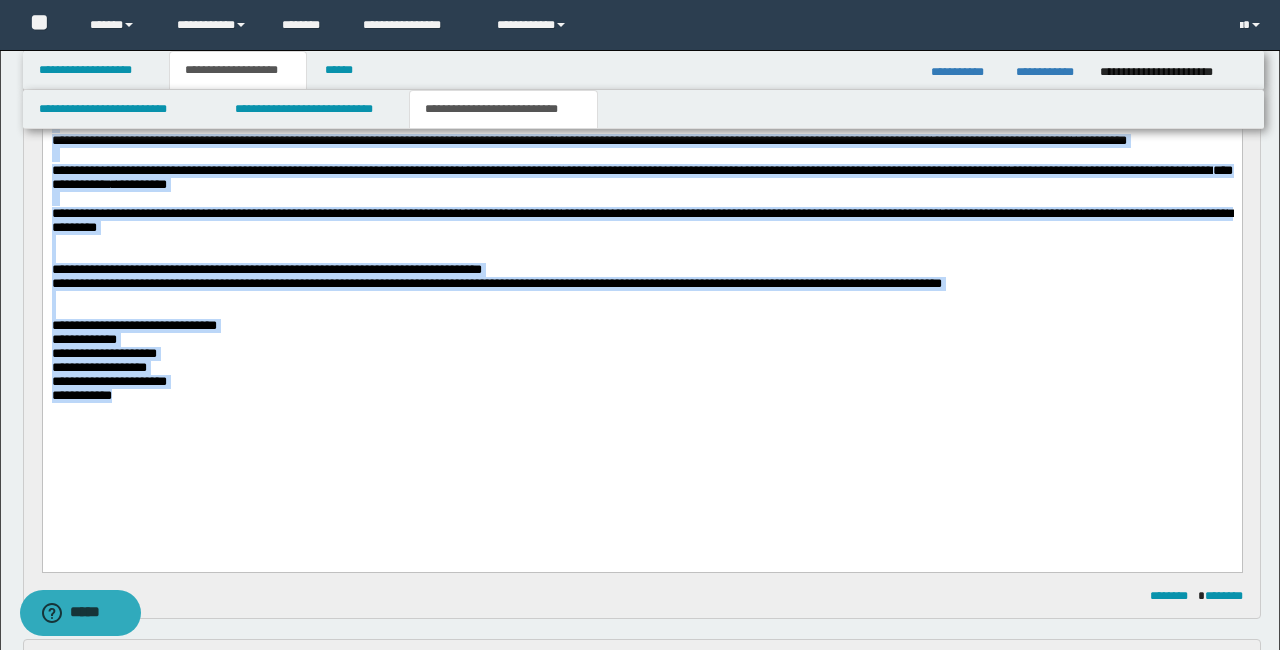 scroll, scrollTop: 0, scrollLeft: 0, axis: both 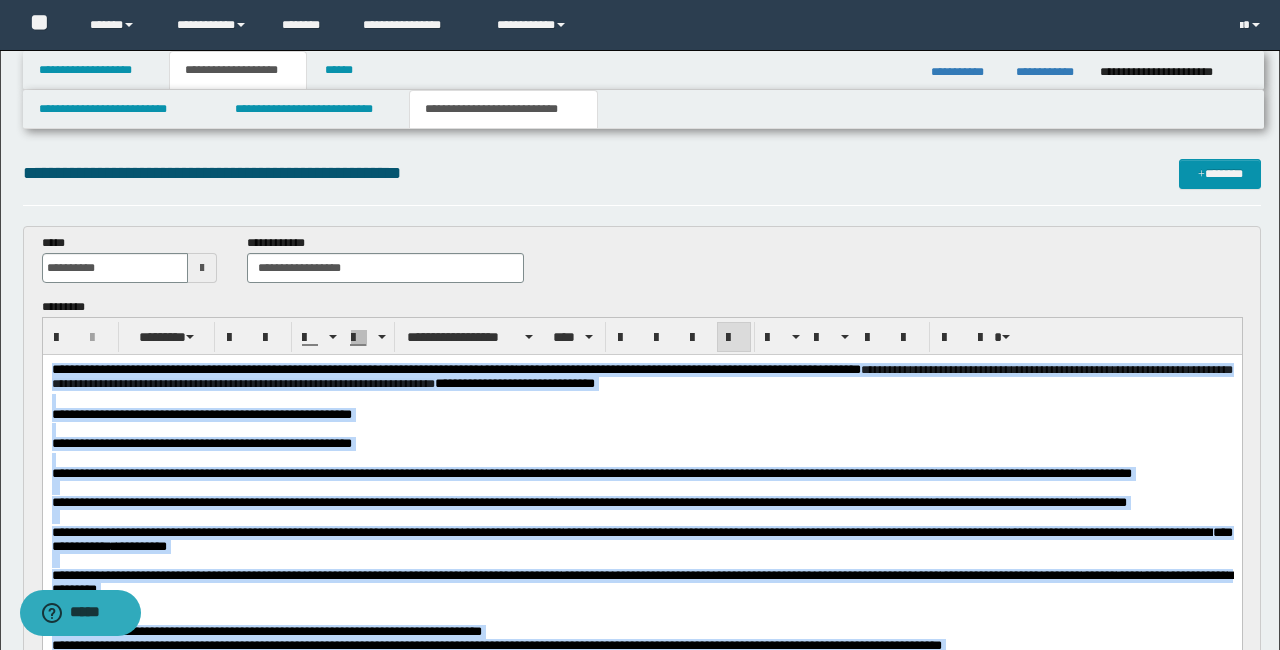 drag, startPoint x: 576, startPoint y: 842, endPoint x: -1, endPoint y: -69, distance: 1078.3552 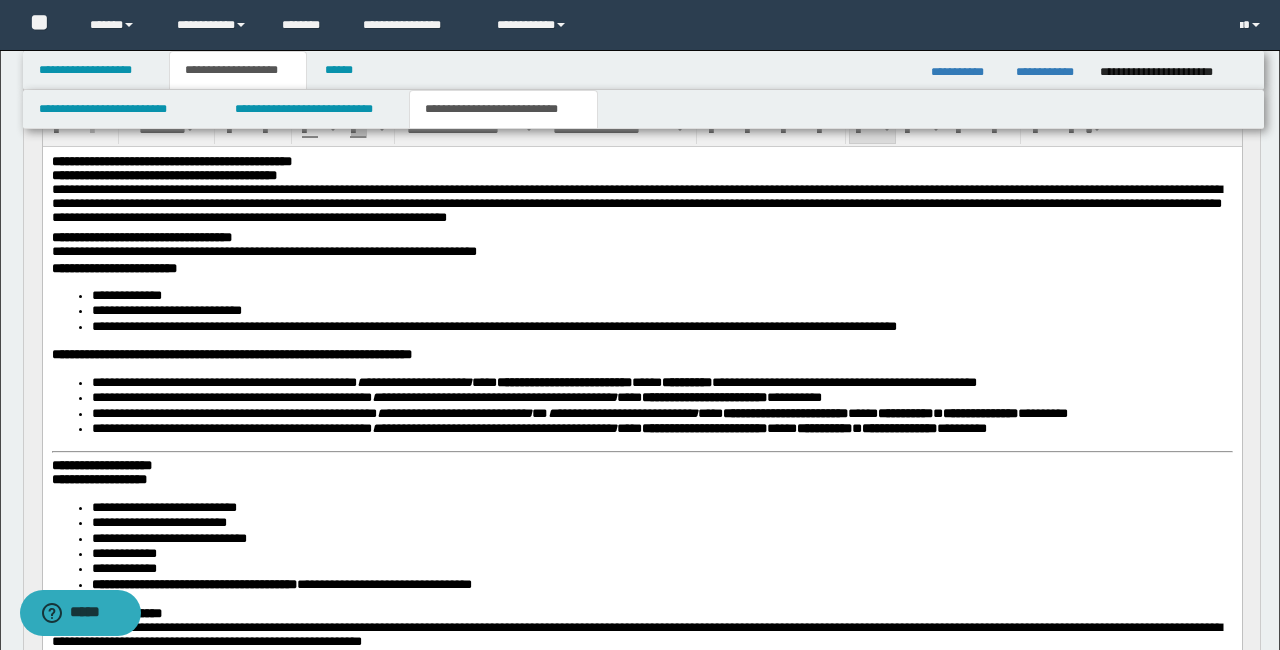 scroll, scrollTop: 240, scrollLeft: 0, axis: vertical 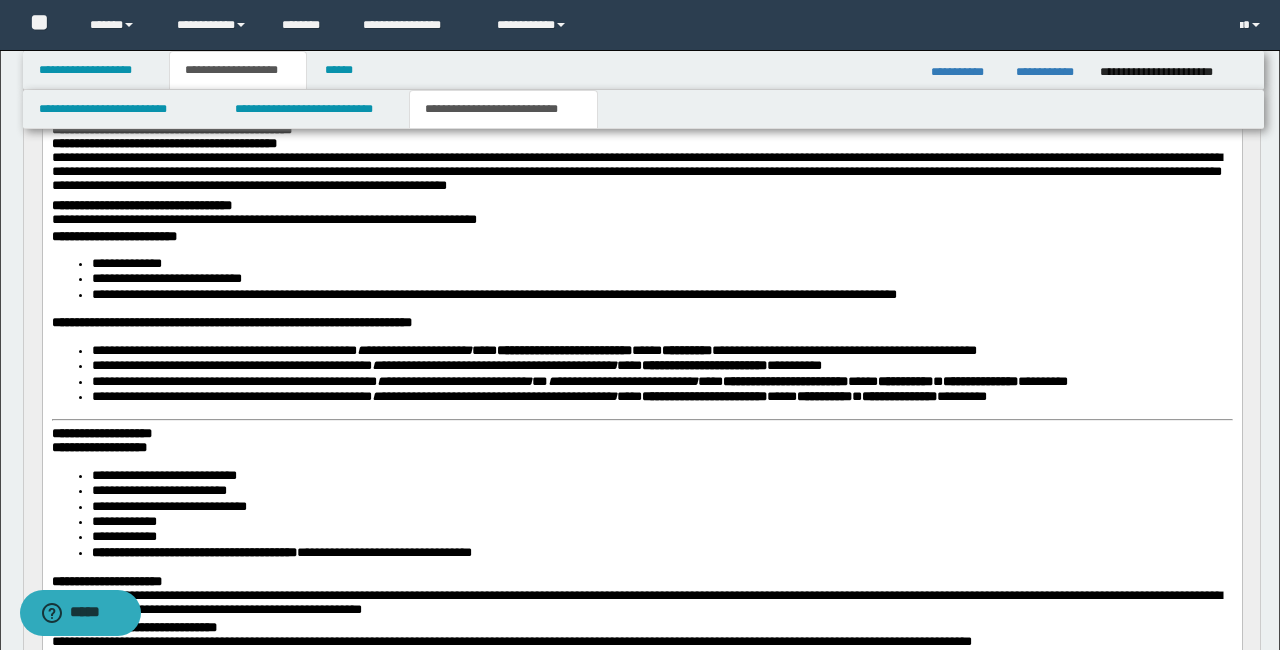 click on "**********" at bounding box center (641, 568) 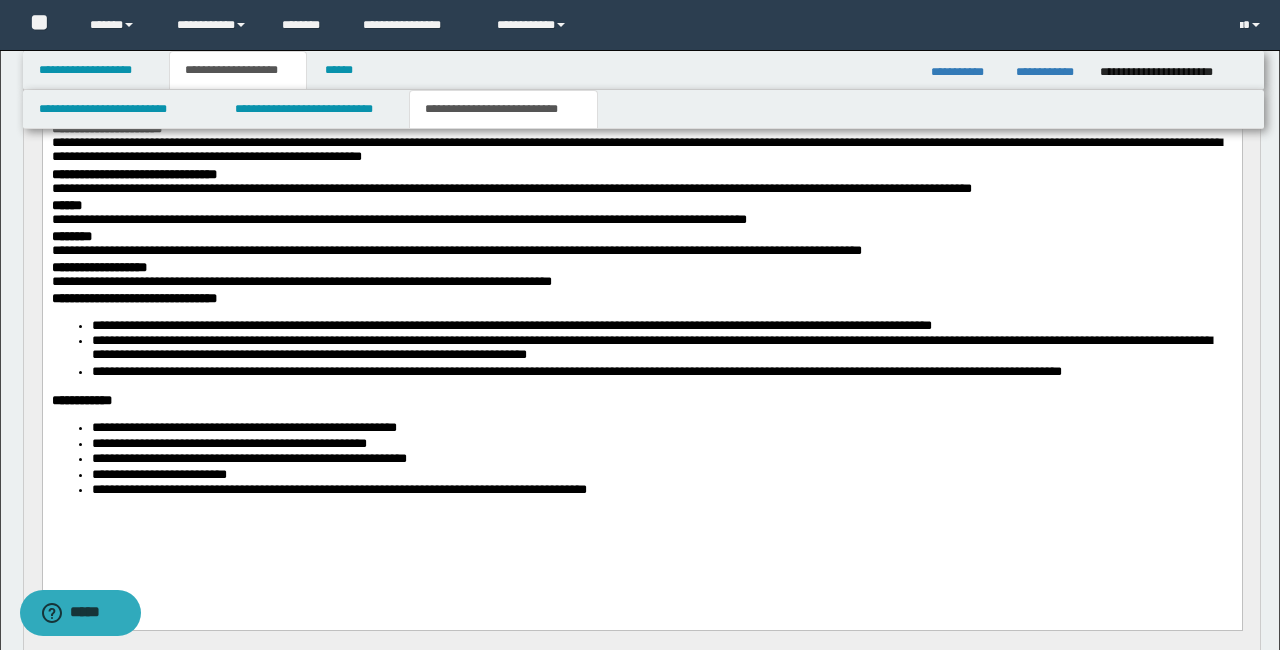 scroll, scrollTop: 693, scrollLeft: 0, axis: vertical 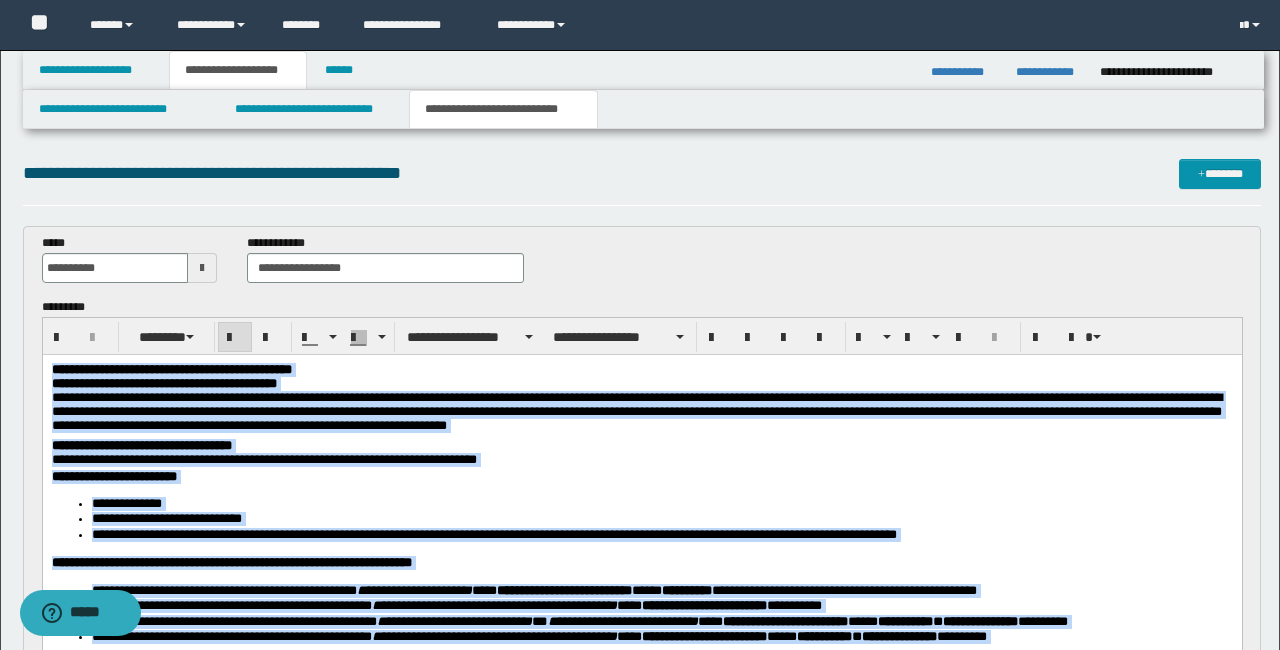 drag, startPoint x: 803, startPoint y: 1223, endPoint x: -1, endPoint y: -69, distance: 1521.7358 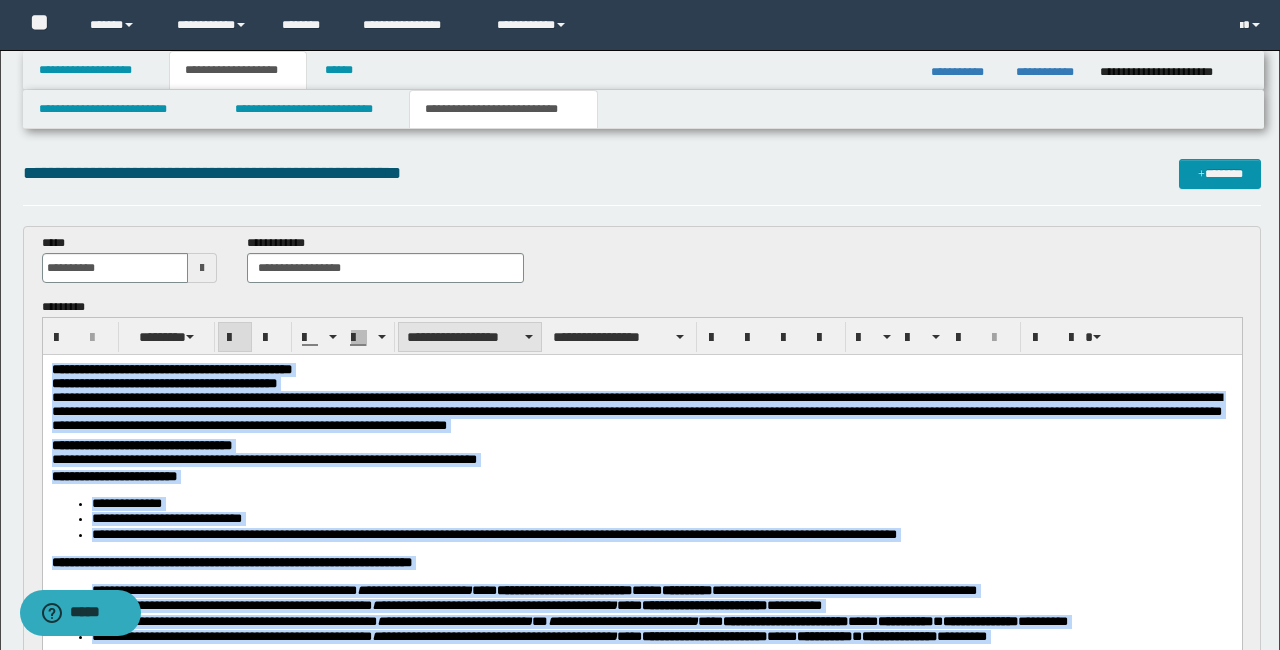 click on "**********" at bounding box center [470, 337] 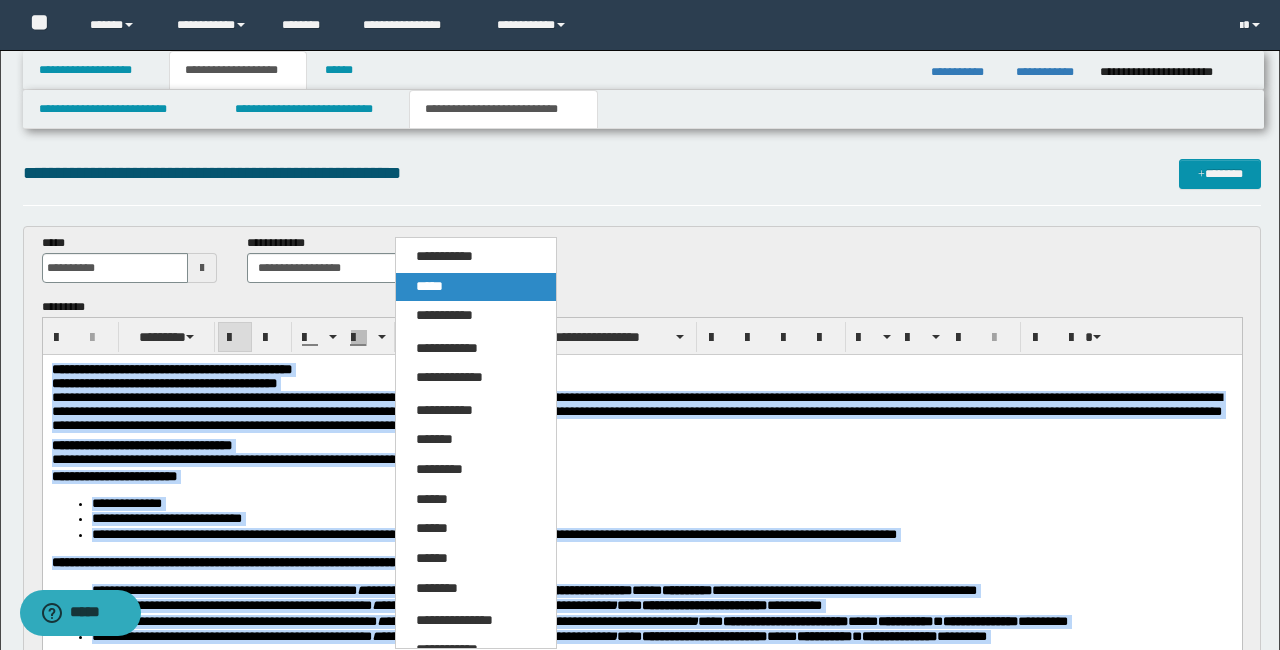 click on "*****" at bounding box center (429, 286) 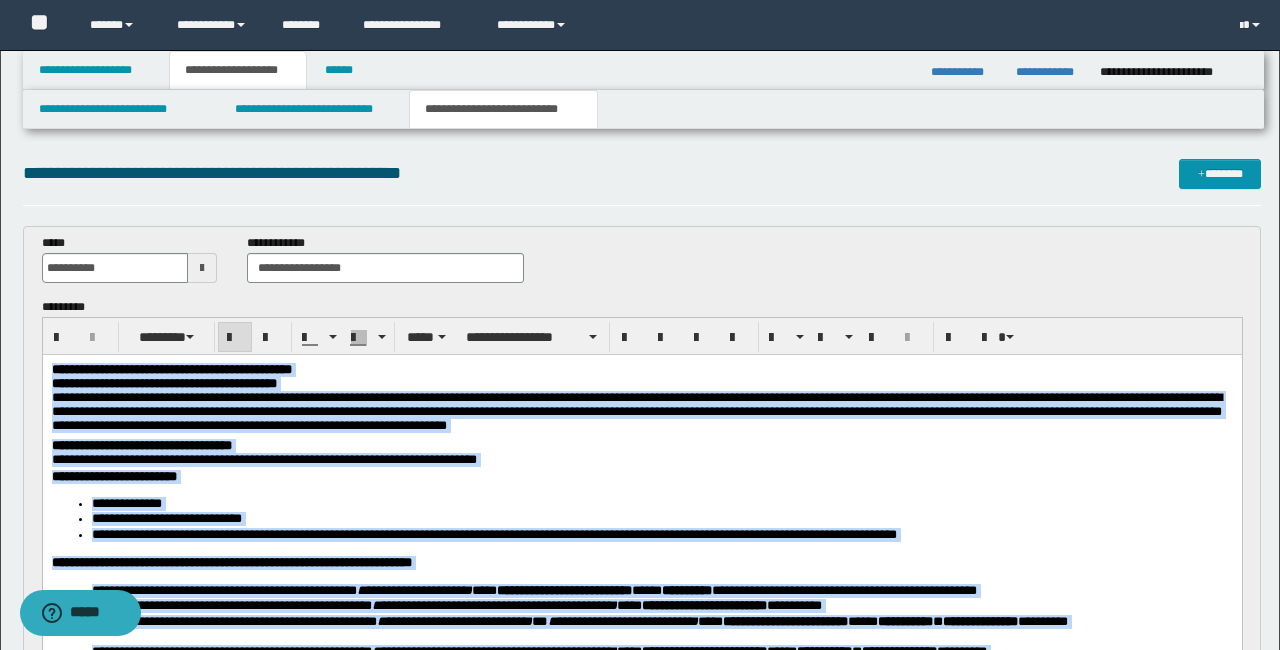 click on "**********" at bounding box center (641, 370) 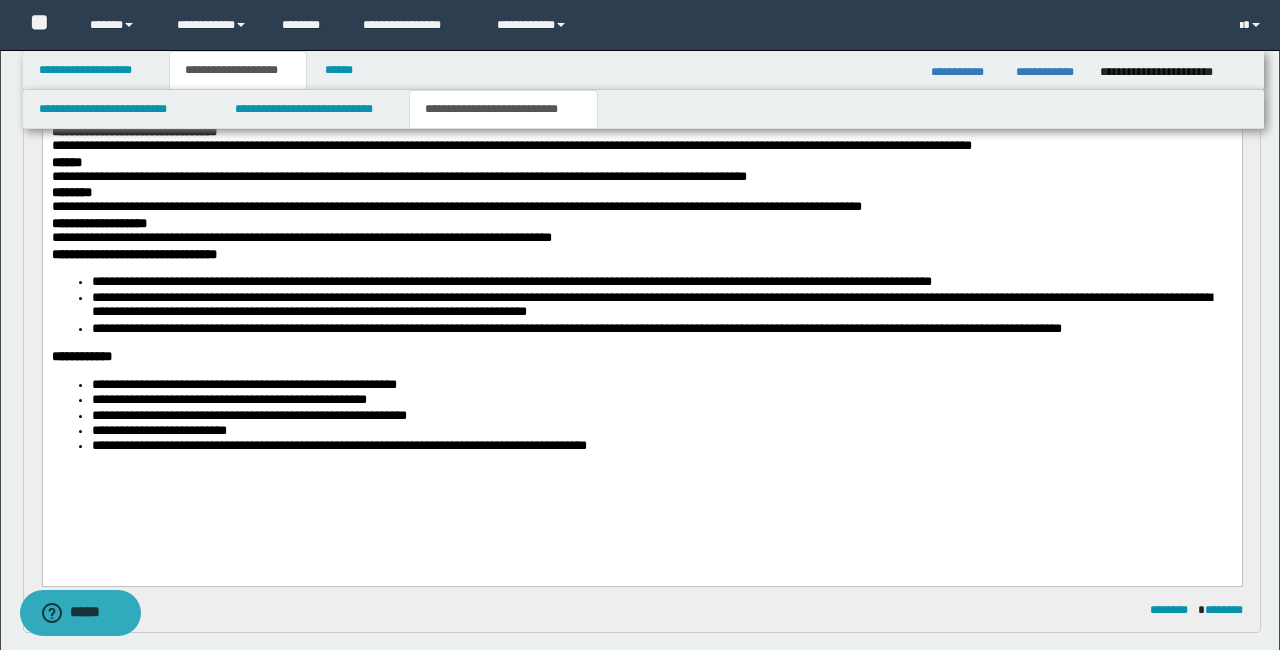 scroll, scrollTop: 745, scrollLeft: 0, axis: vertical 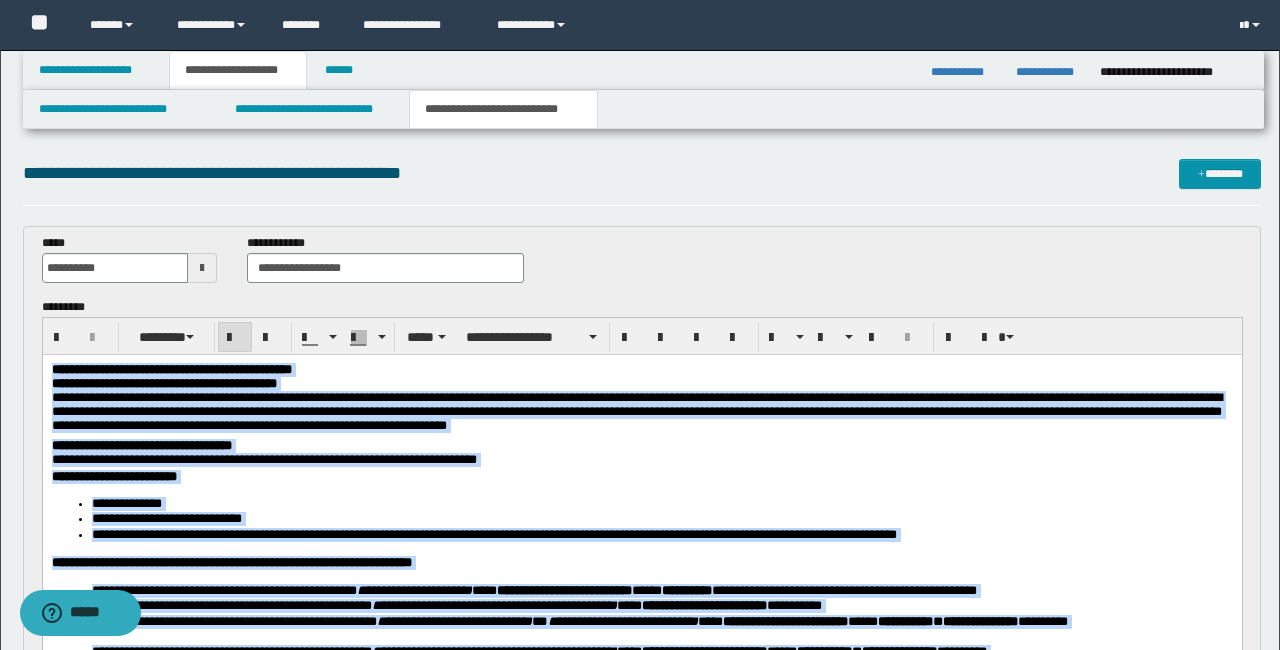 drag, startPoint x: 734, startPoint y: 1208, endPoint x: -1, endPoint y: -59, distance: 1464.7573 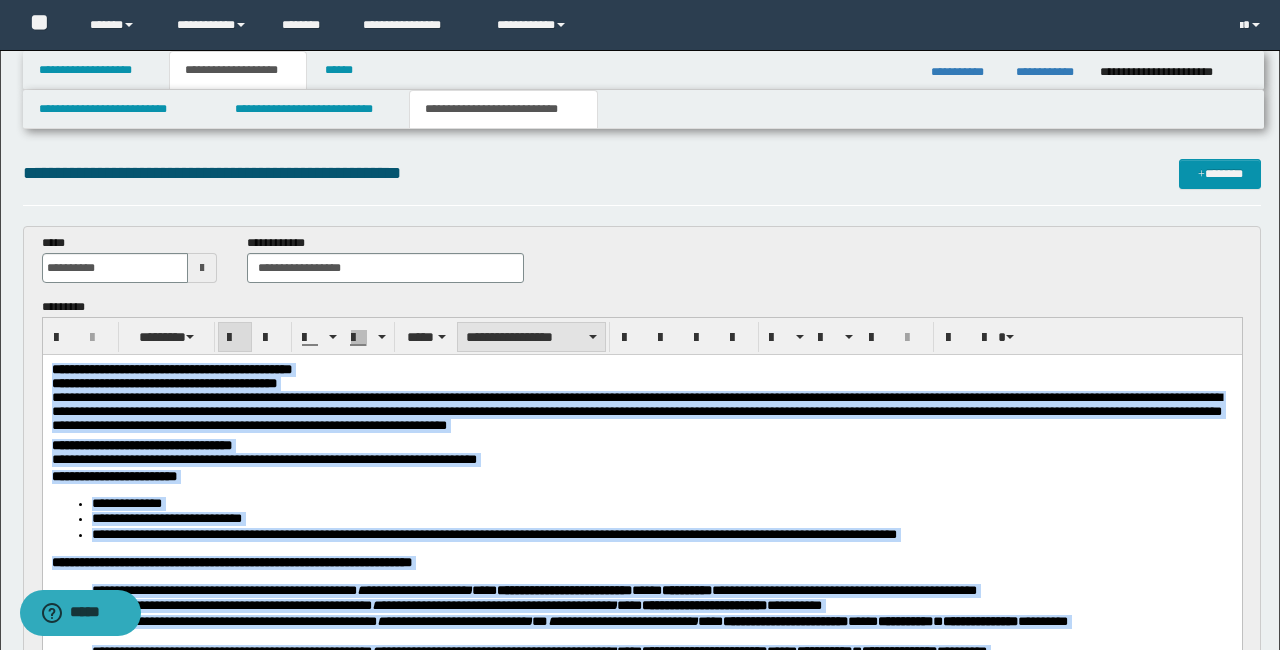 click on "**********" at bounding box center [531, 337] 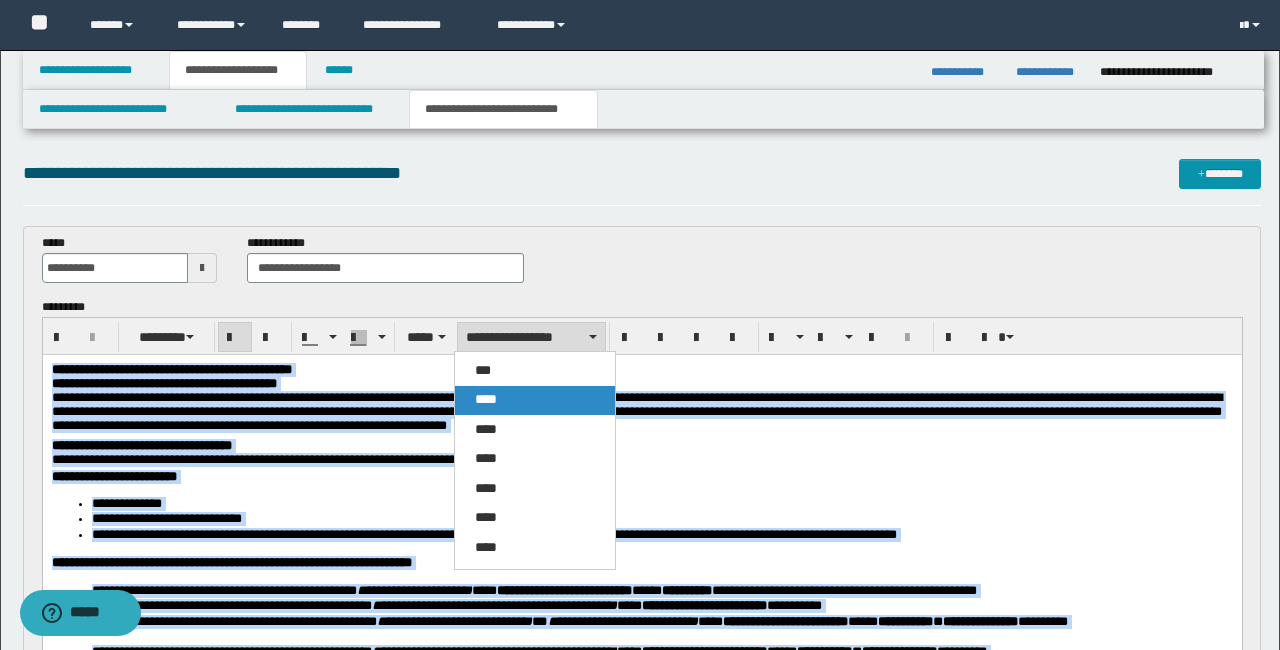 click on "****" at bounding box center [486, 399] 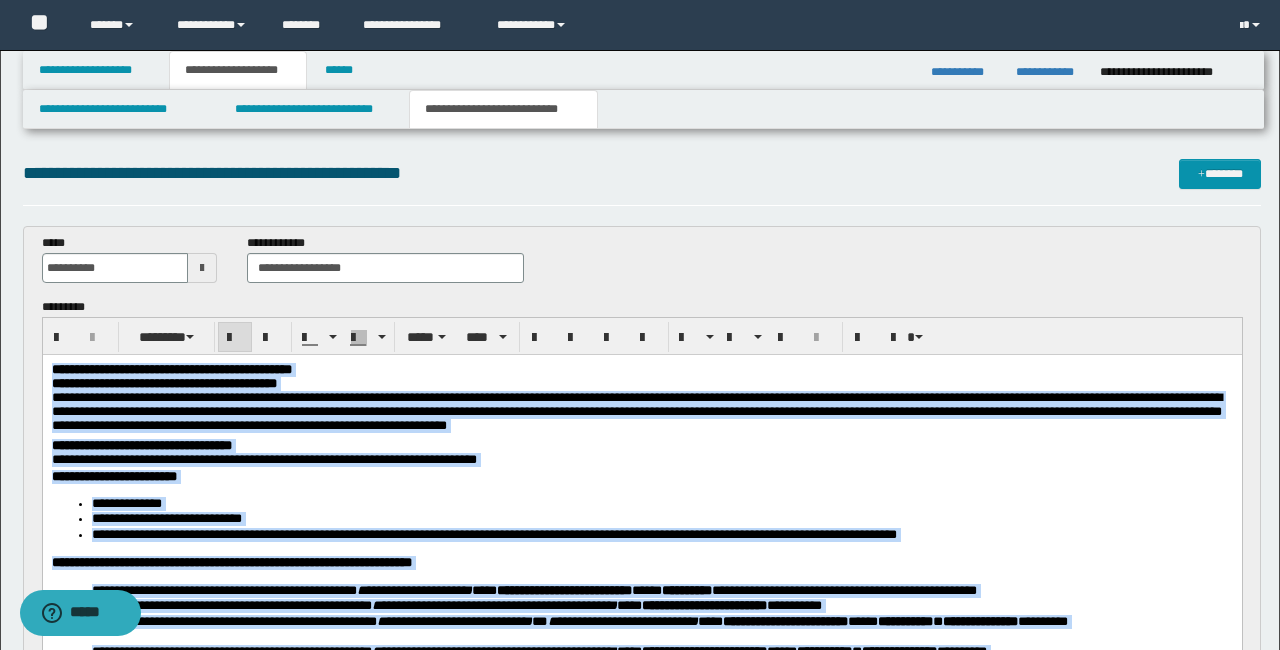 click at bounding box center (235, 337) 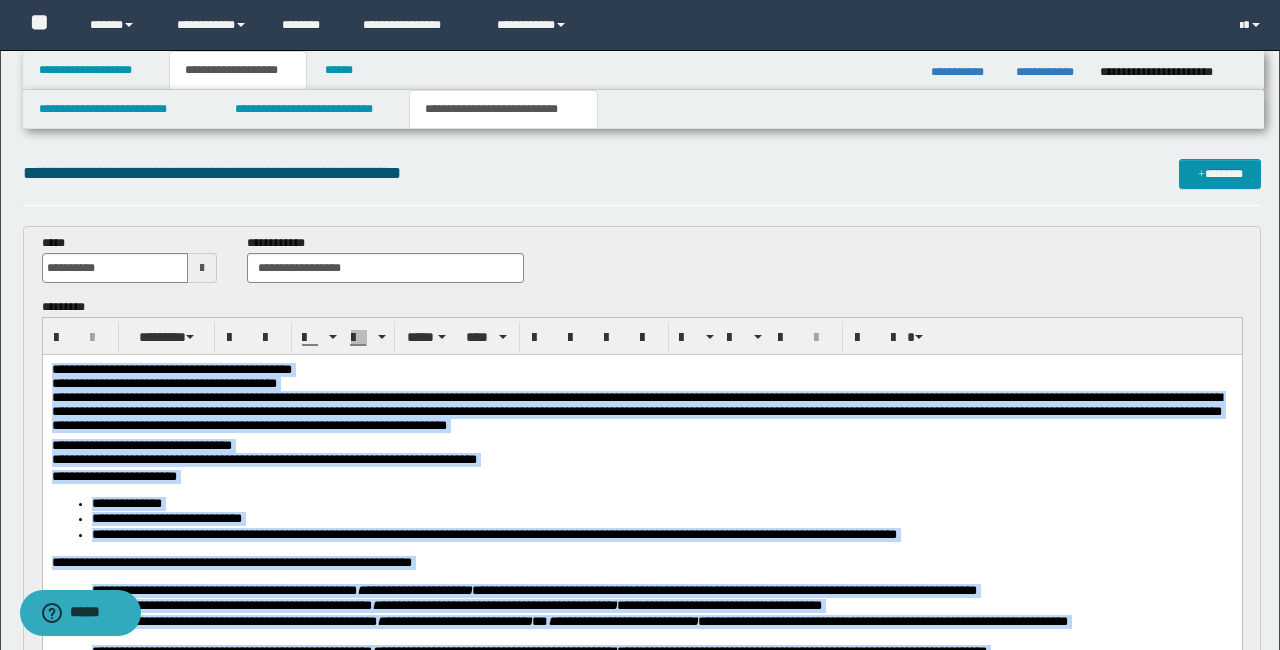 click on "**********" at bounding box center (641, 370) 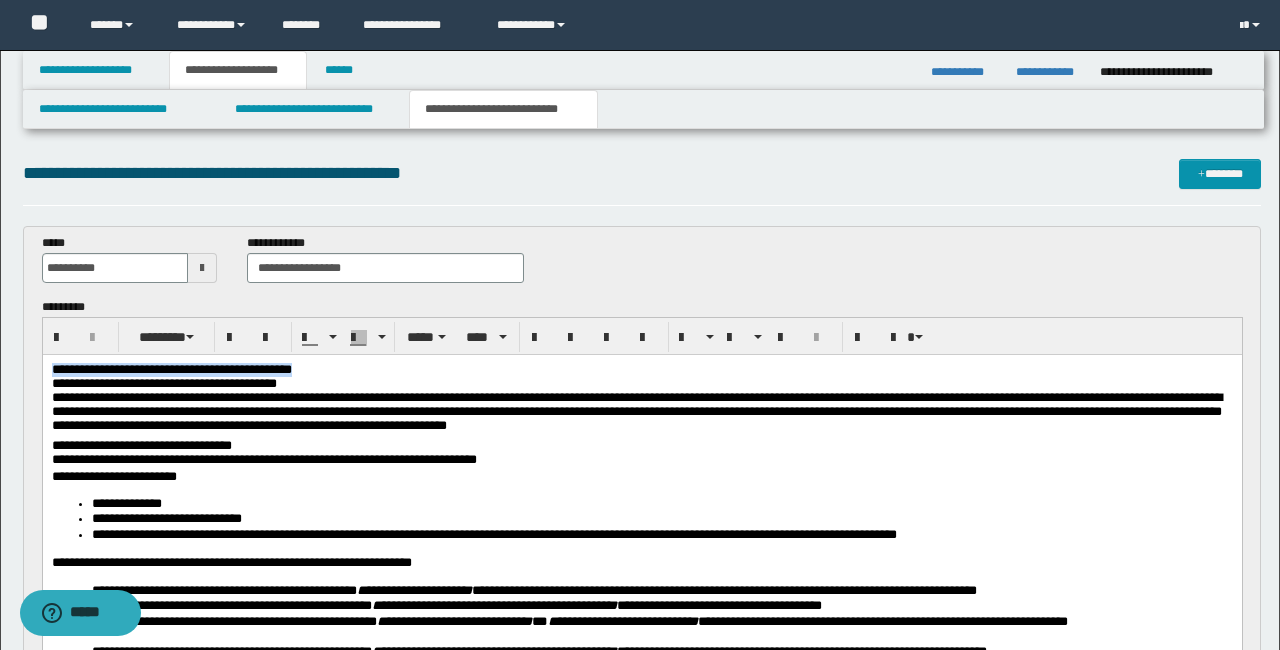 drag, startPoint x: 437, startPoint y: 370, endPoint x: 174, endPoint y: 360, distance: 263.19003 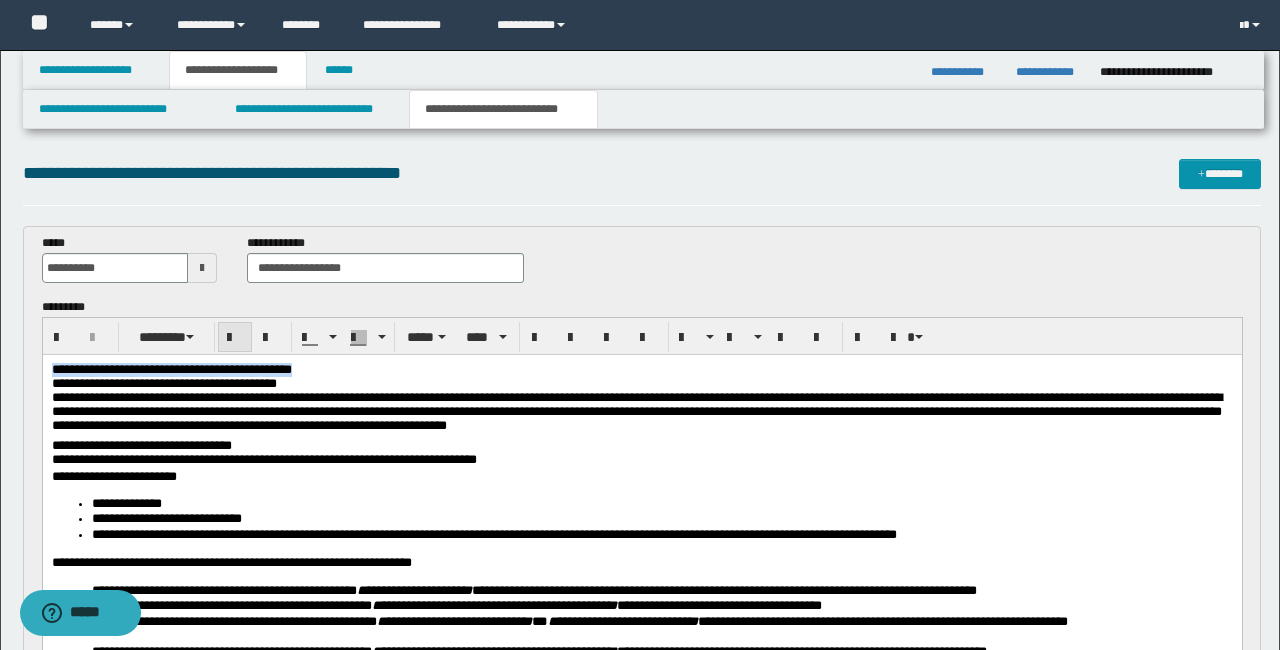 click at bounding box center (235, 338) 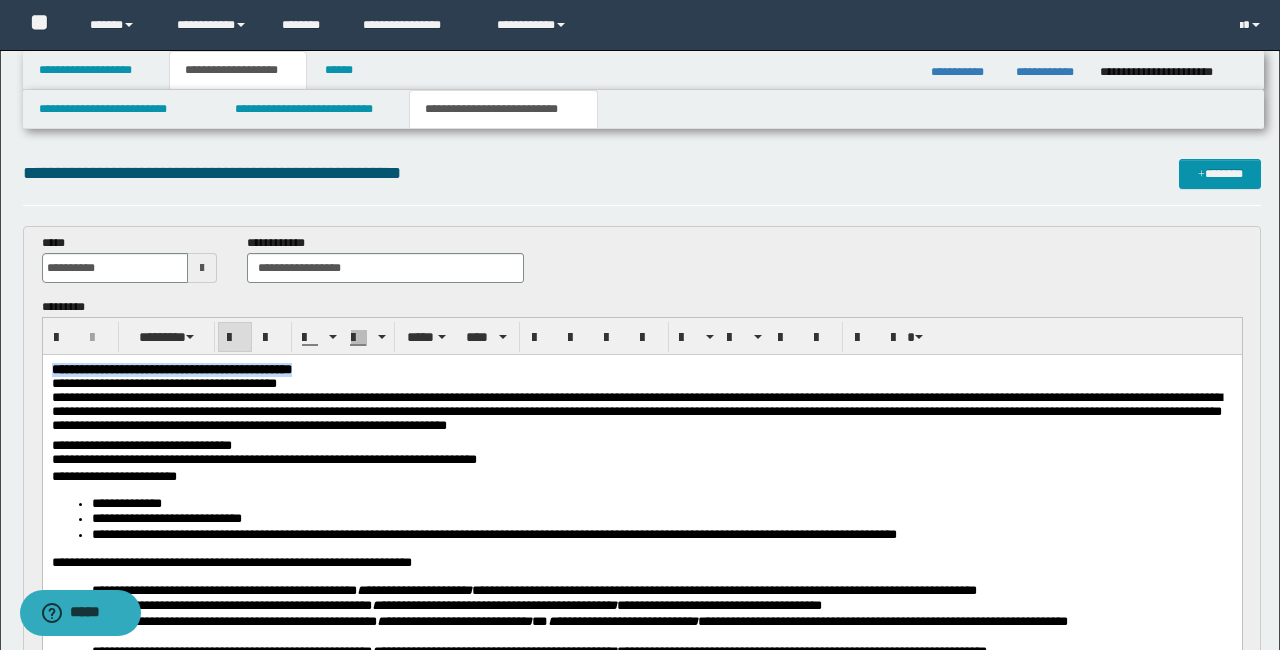 click on "**********" at bounding box center [641, 370] 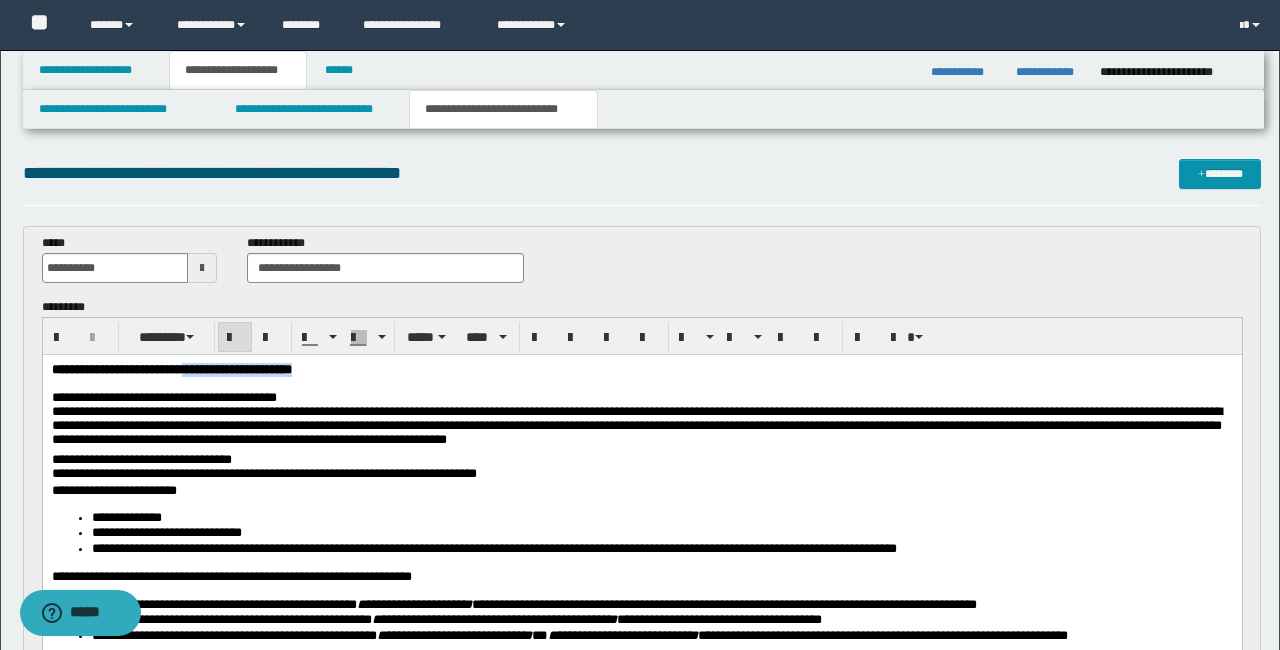 drag, startPoint x: 440, startPoint y: 373, endPoint x: 257, endPoint y: 371, distance: 183.01093 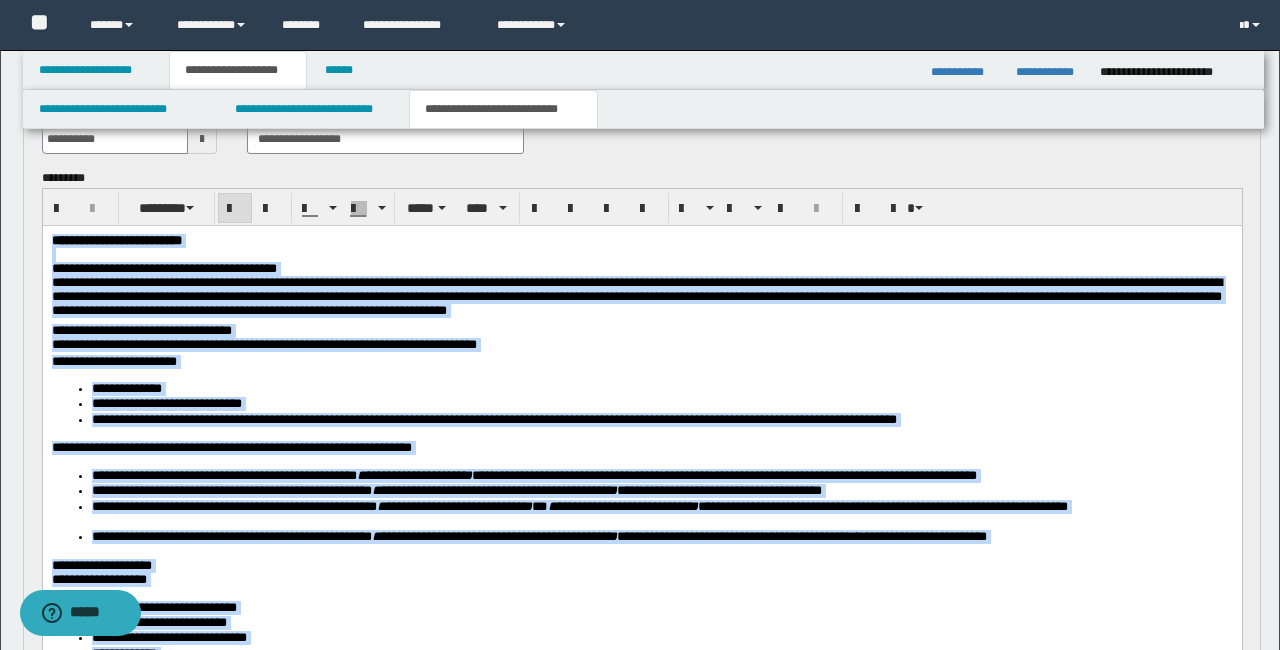 scroll, scrollTop: 0, scrollLeft: 0, axis: both 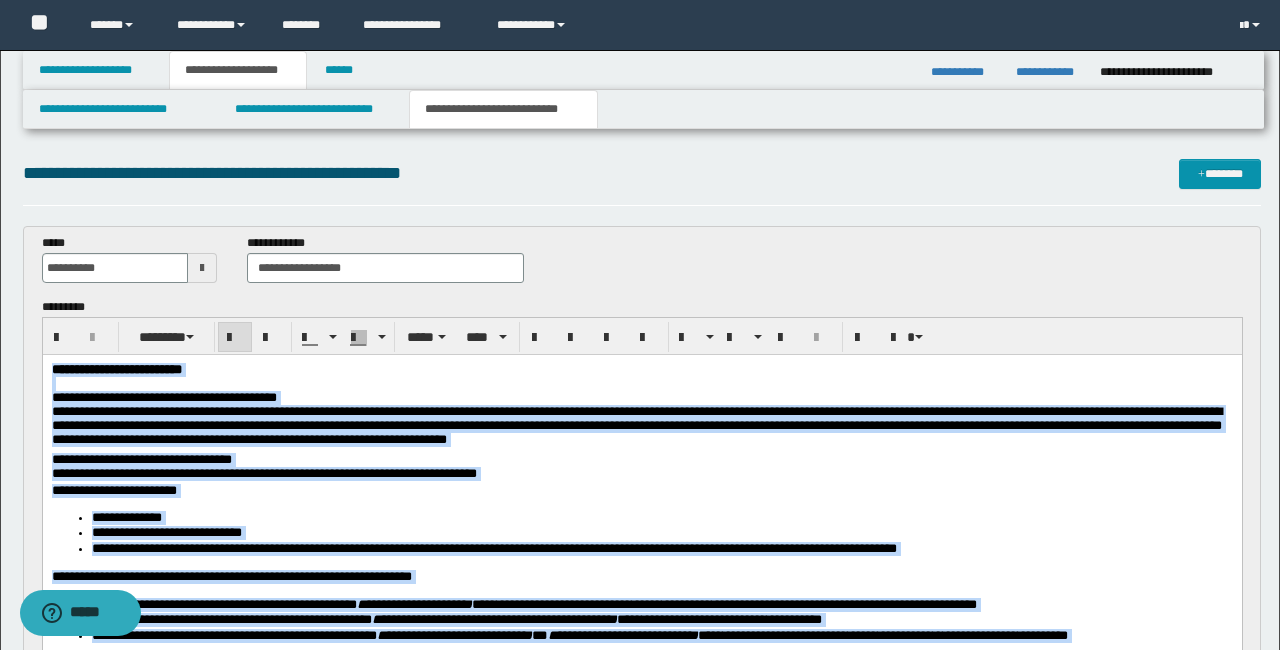 drag, startPoint x: 786, startPoint y: 1266, endPoint x: 122, endPoint y: 394, distance: 1096.0292 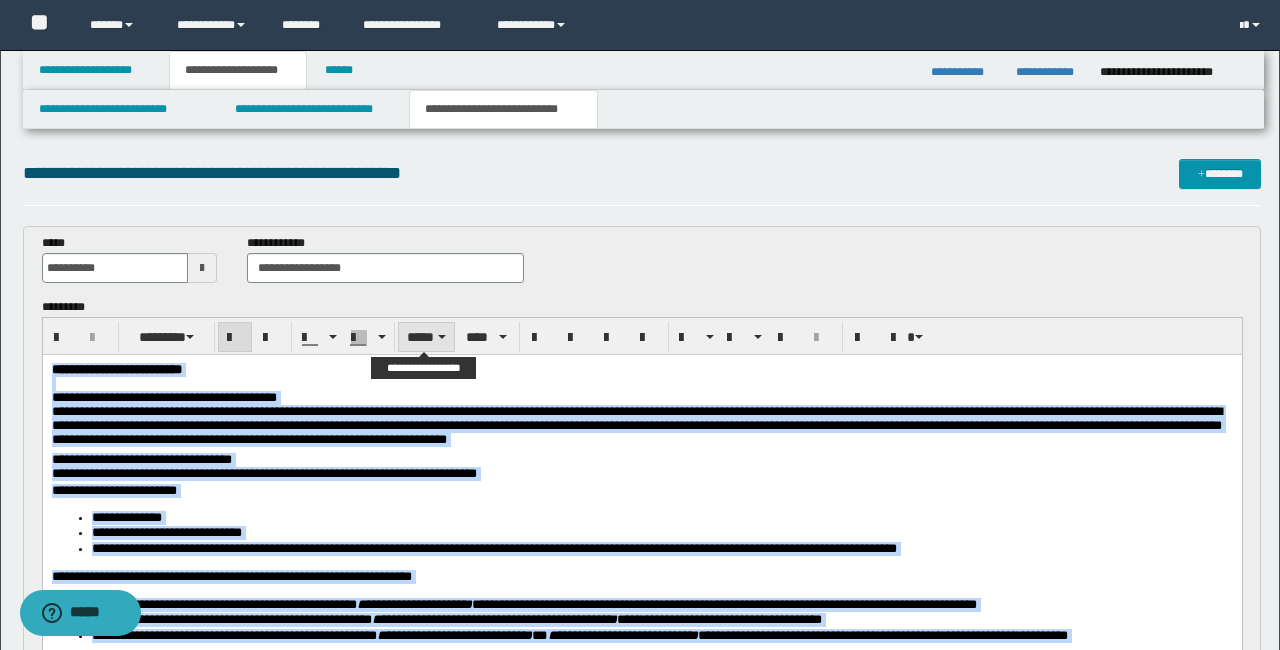click on "*****" at bounding box center [426, 337] 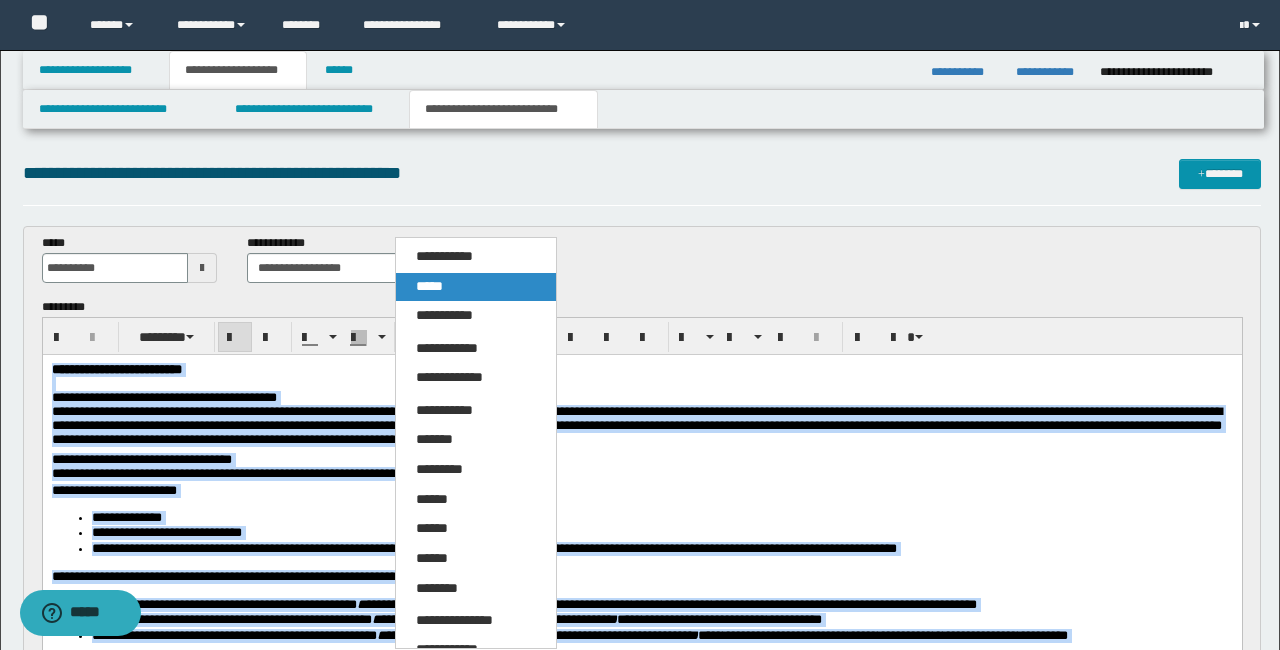 click on "*****" at bounding box center (429, 286) 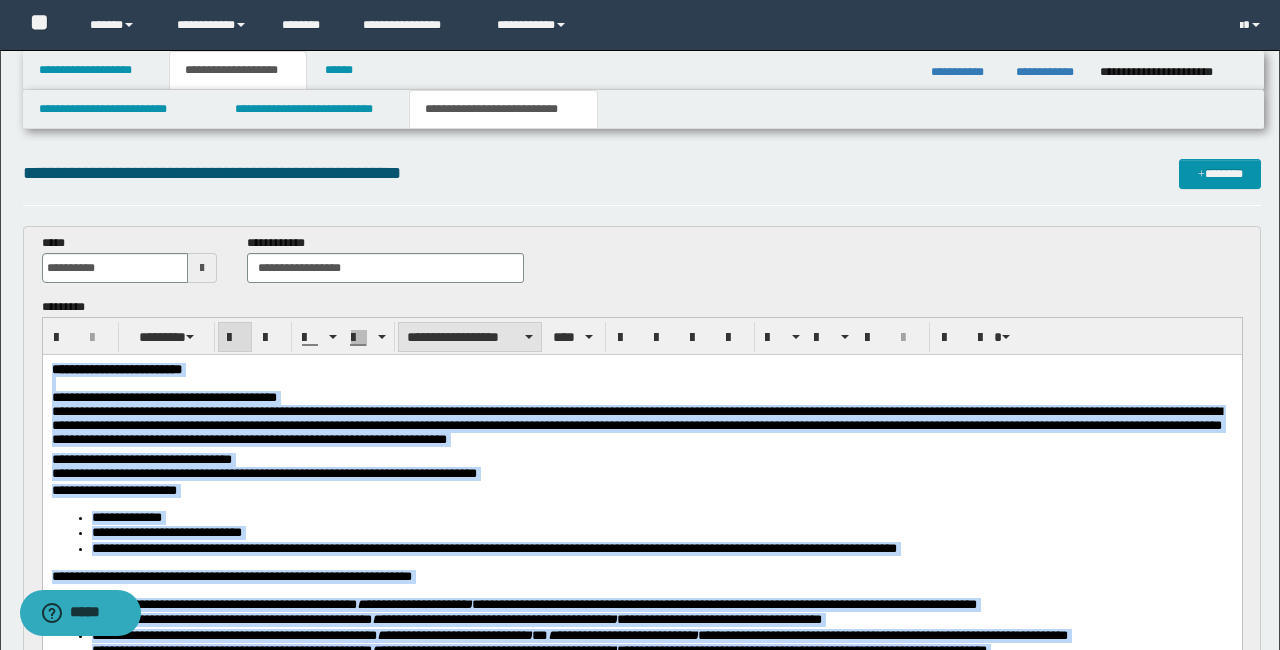 click on "**********" at bounding box center (470, 337) 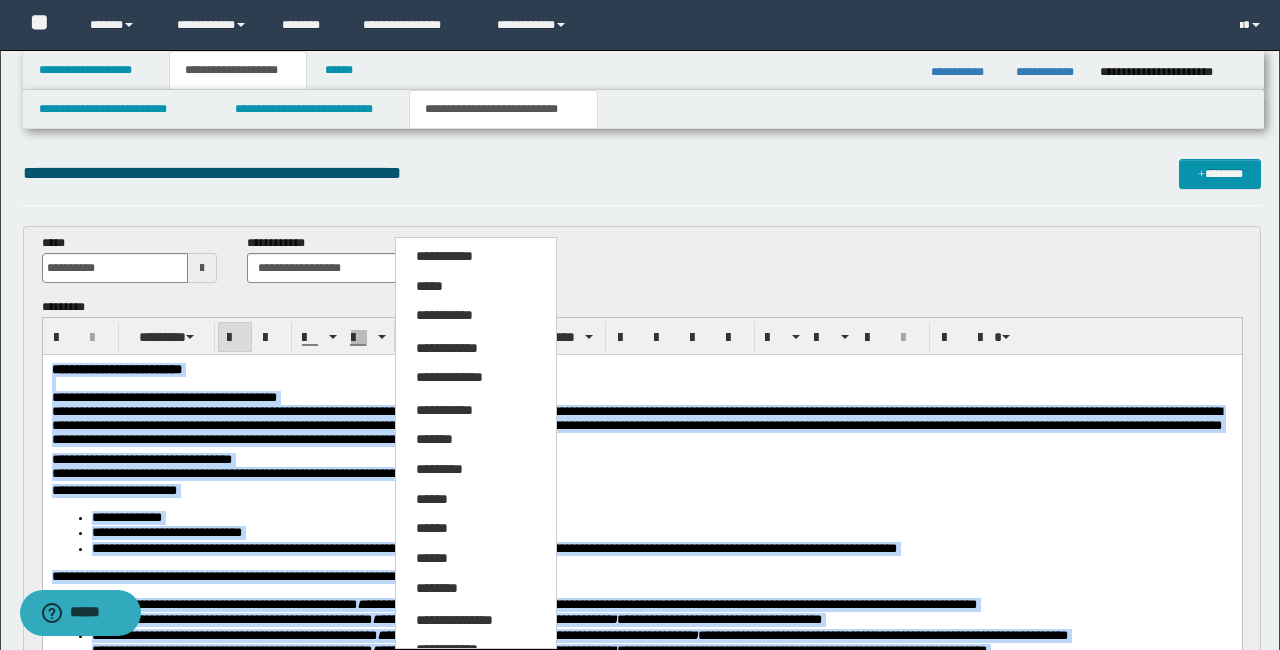 click on "*****" at bounding box center (476, 287) 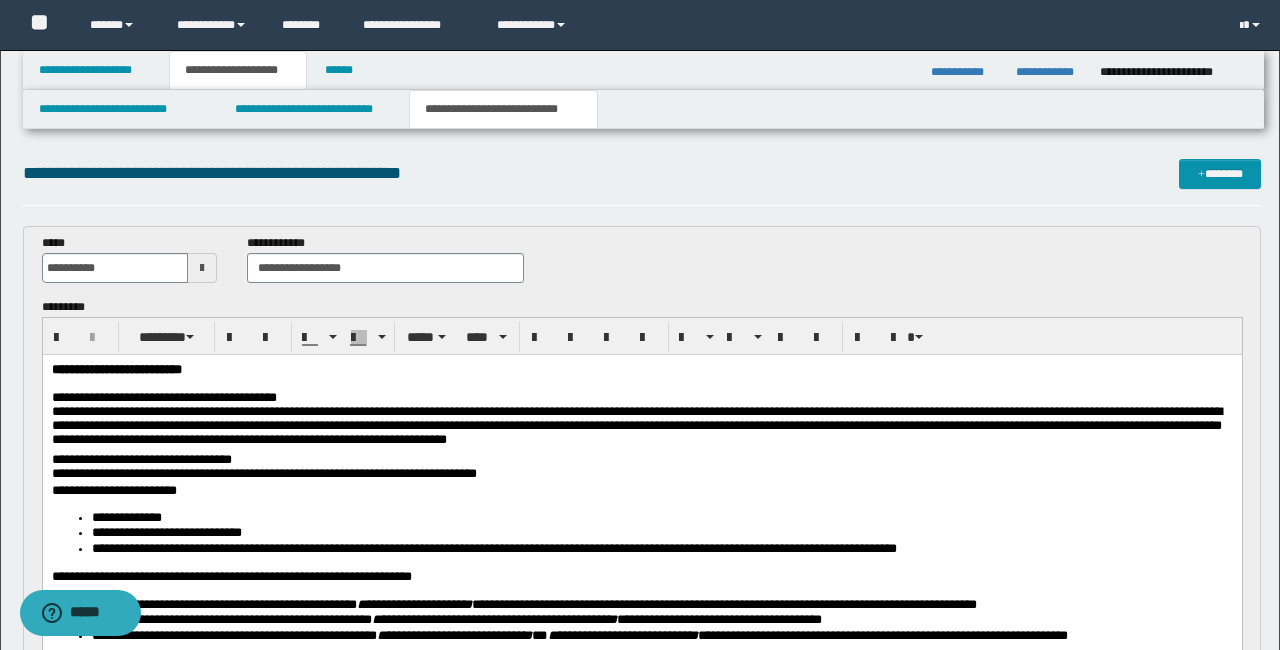 click on "**********" at bounding box center [641, 468] 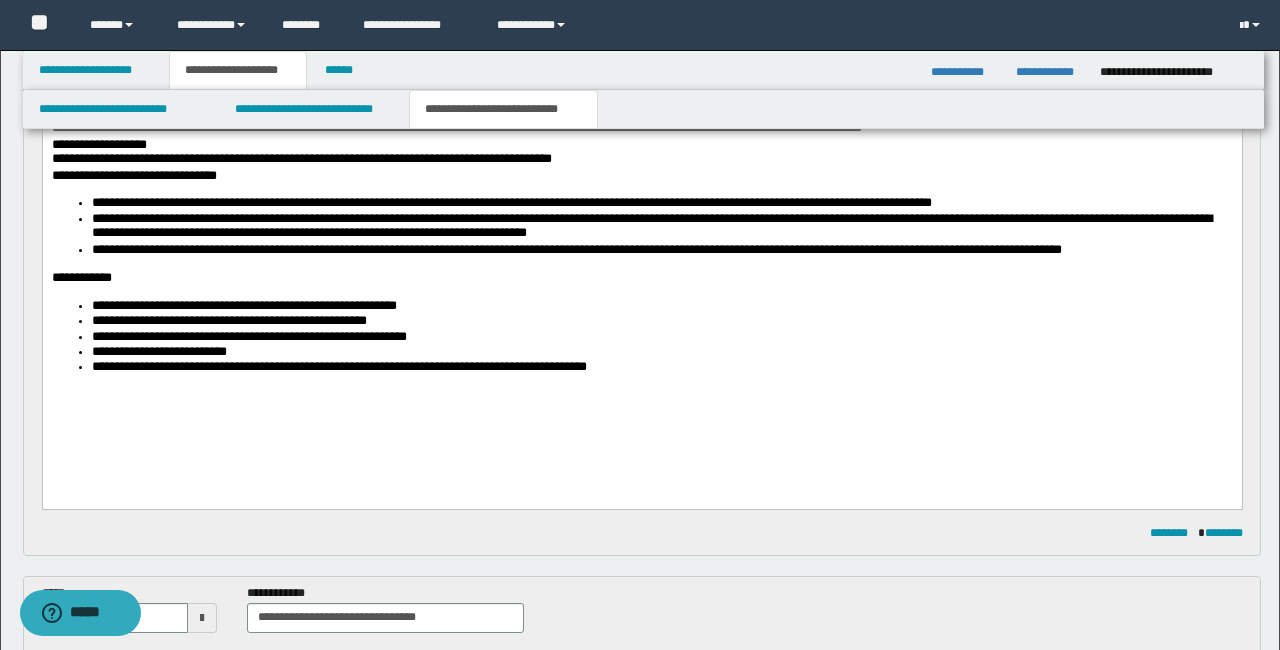 scroll, scrollTop: 837, scrollLeft: 0, axis: vertical 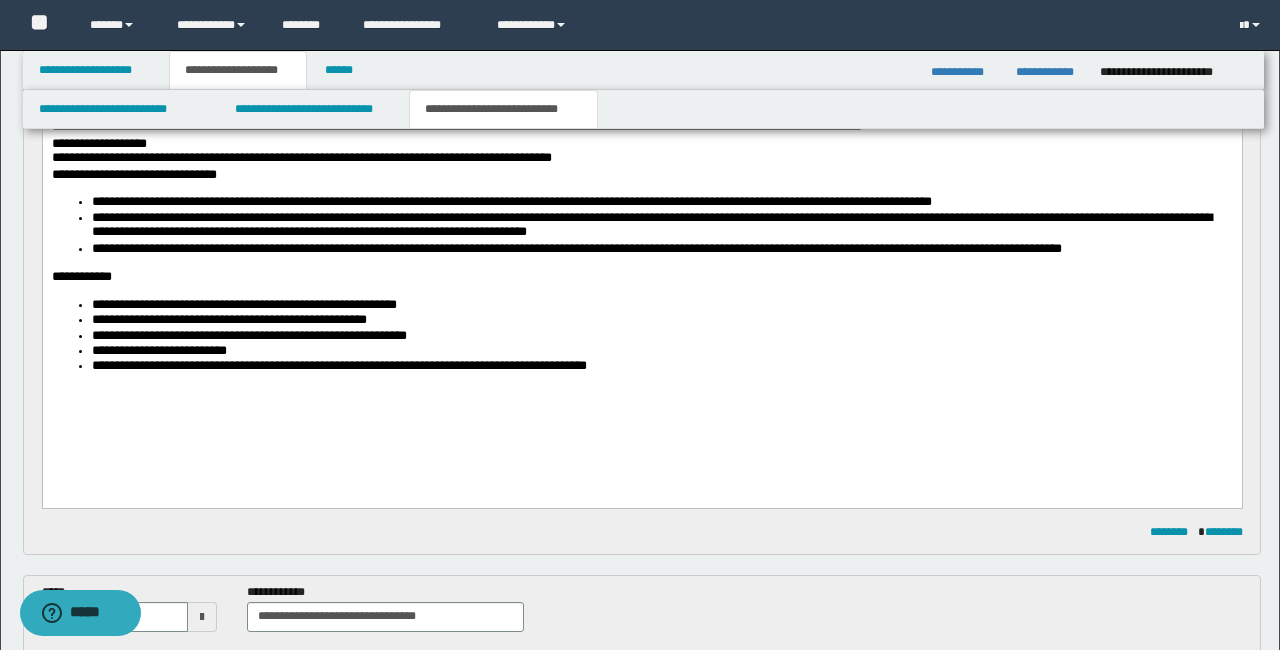 click on "**********" at bounding box center [641, -18] 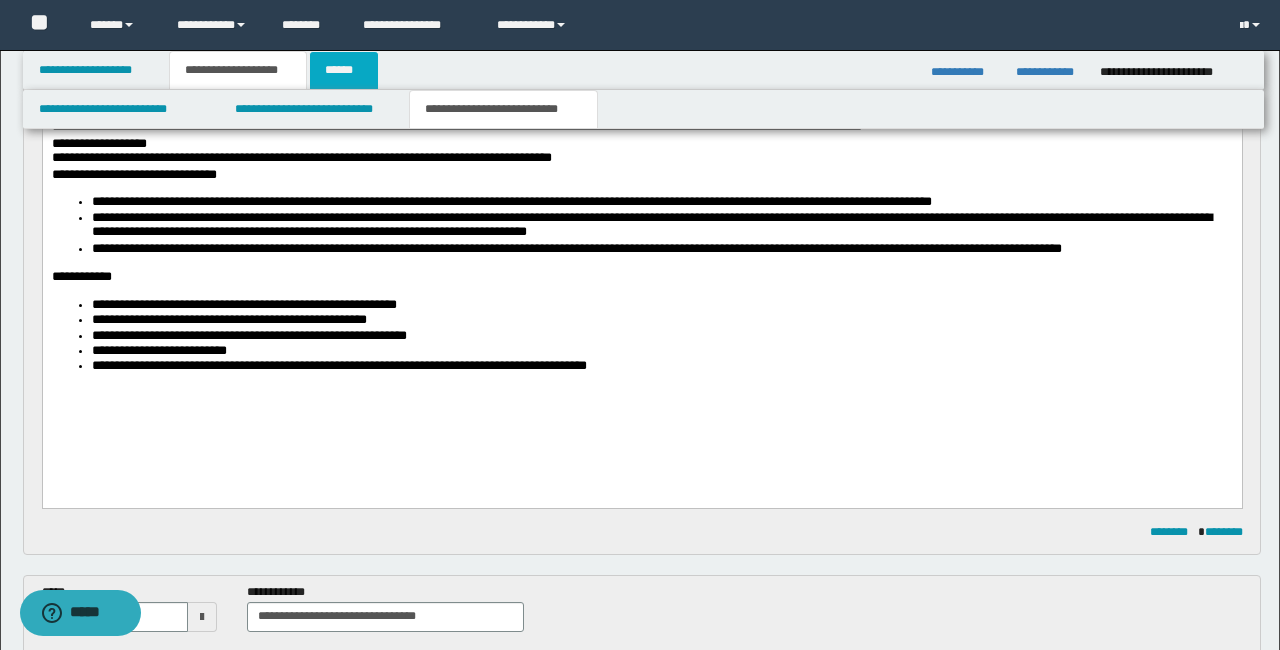 click on "******" at bounding box center (344, 70) 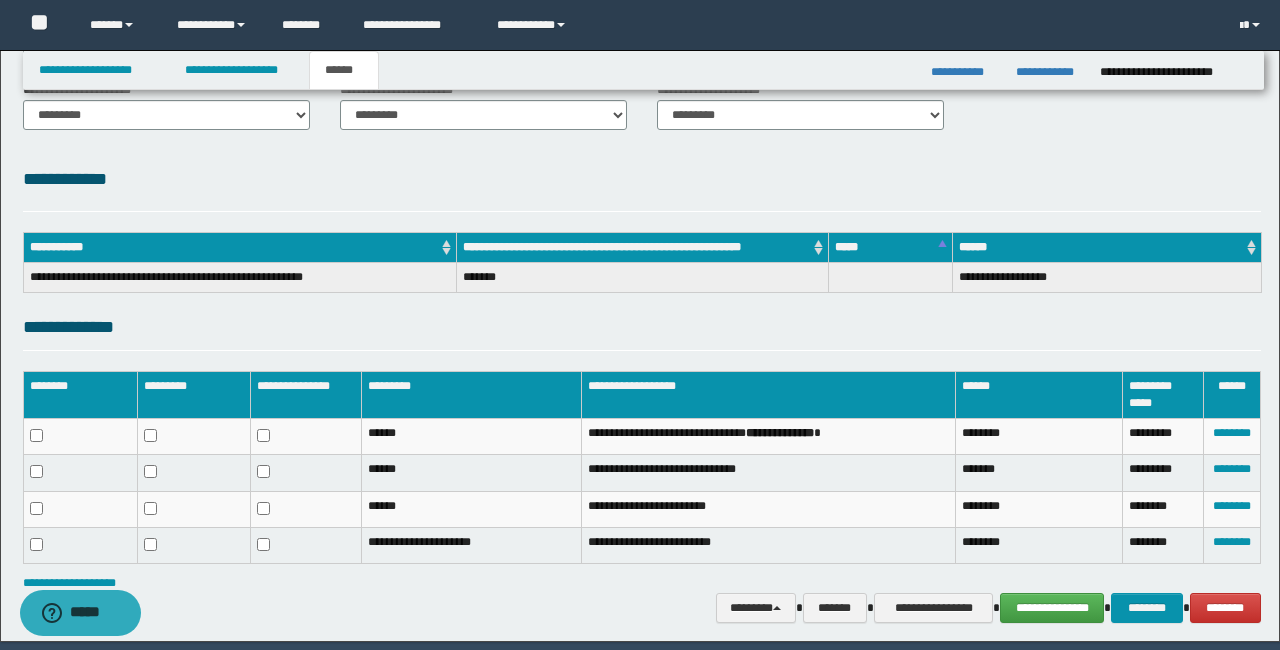 scroll, scrollTop: 247, scrollLeft: 0, axis: vertical 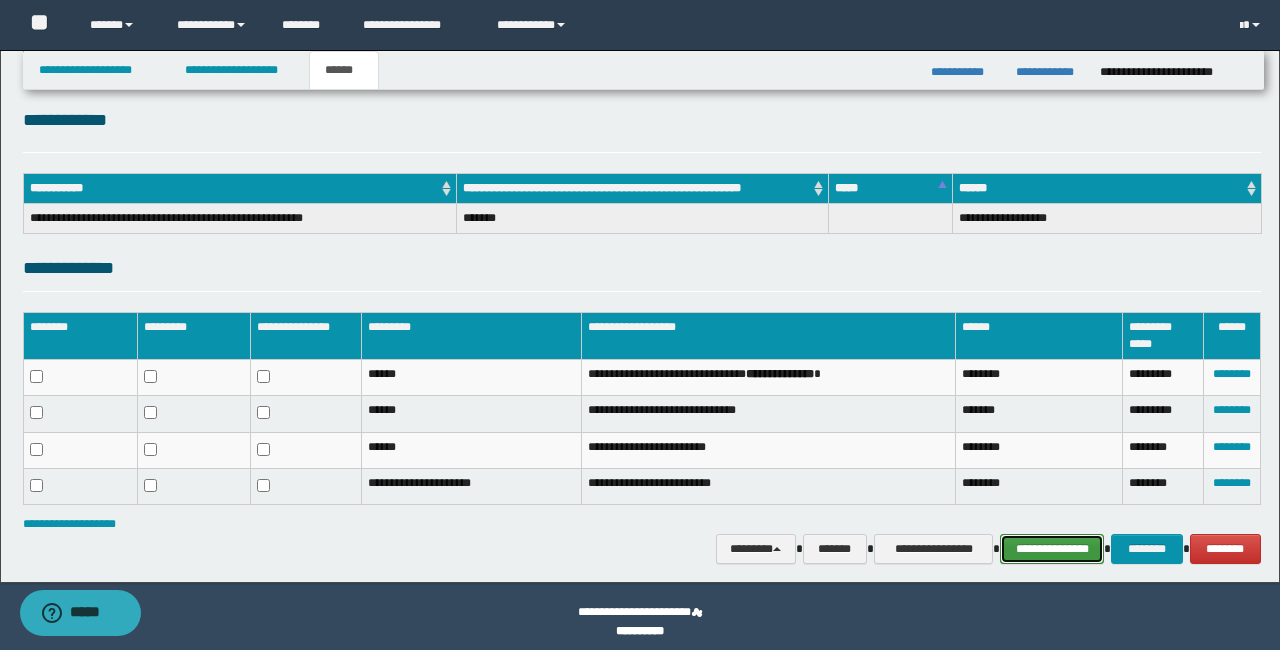 click on "**********" at bounding box center (1052, 549) 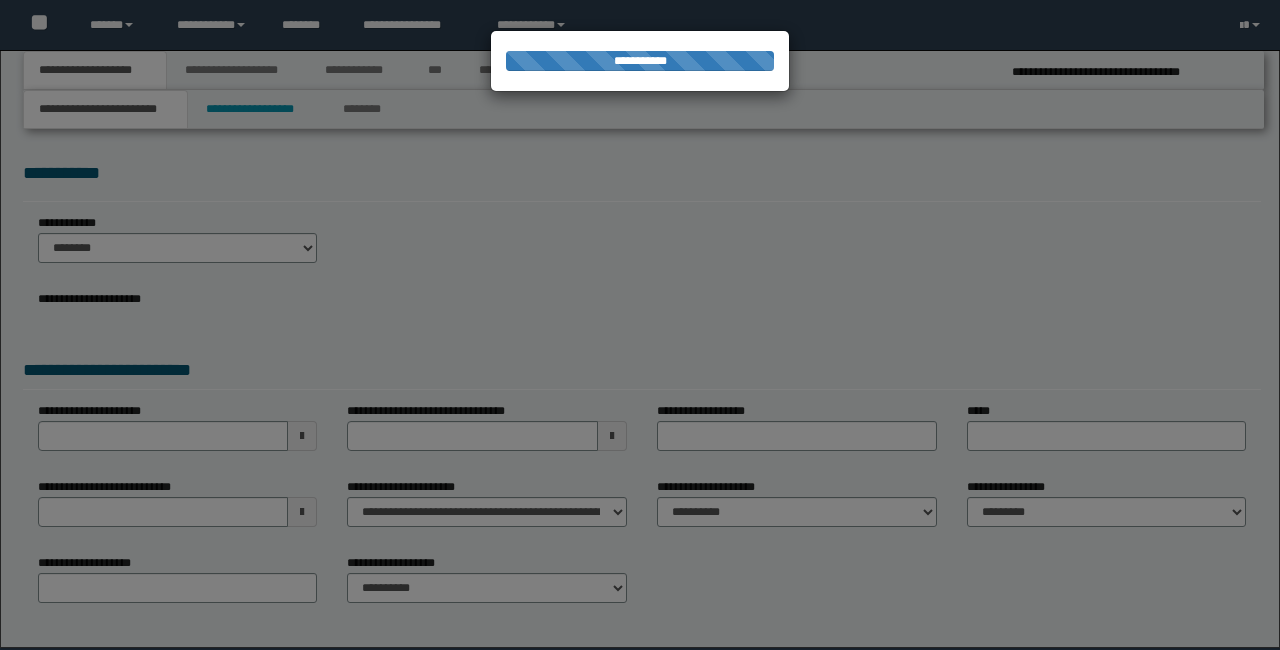 scroll, scrollTop: 0, scrollLeft: 0, axis: both 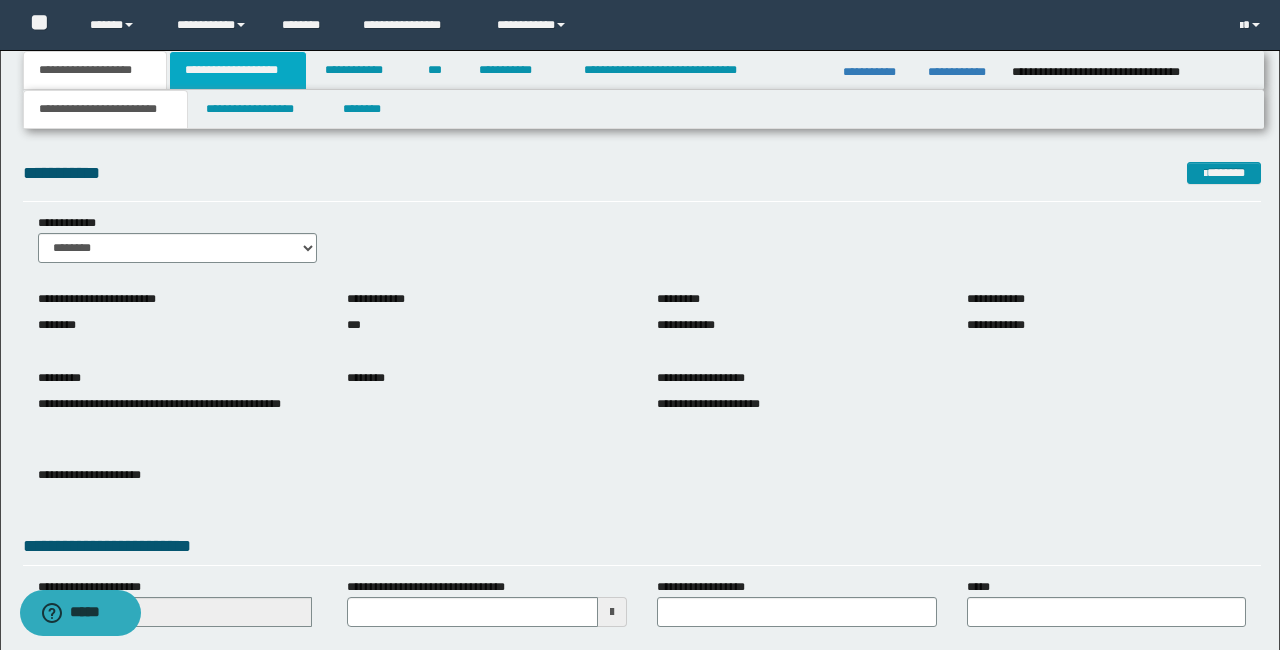 click on "**********" at bounding box center (238, 70) 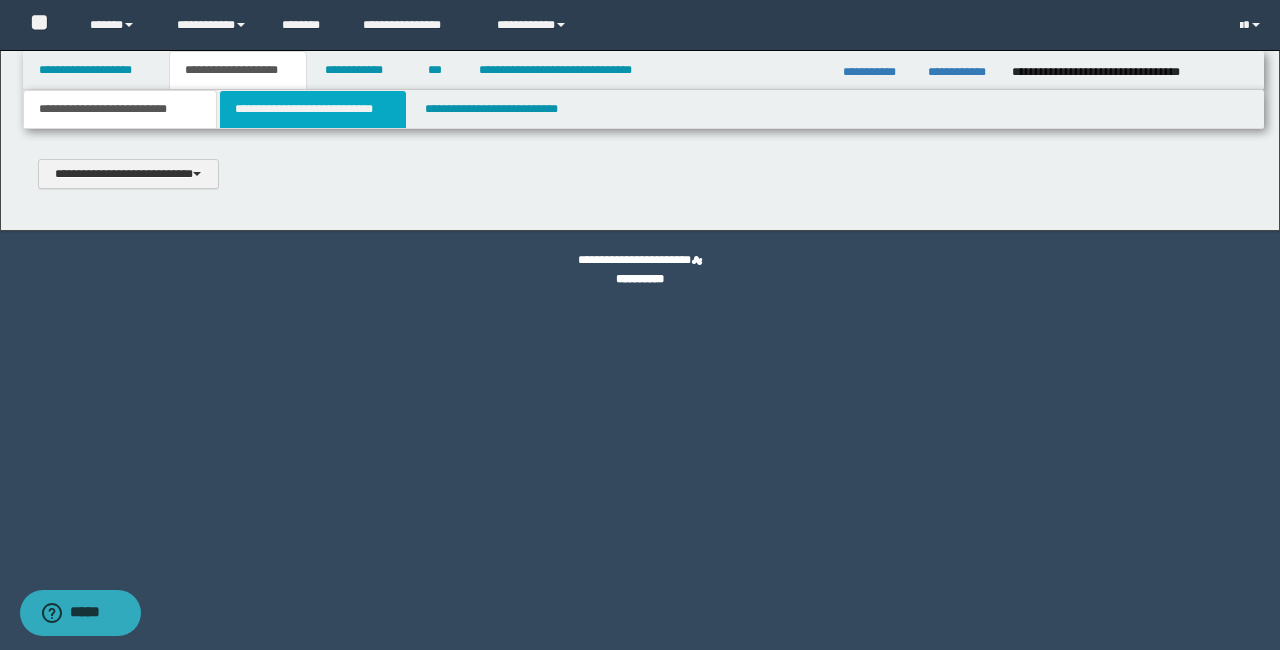 scroll, scrollTop: 0, scrollLeft: 0, axis: both 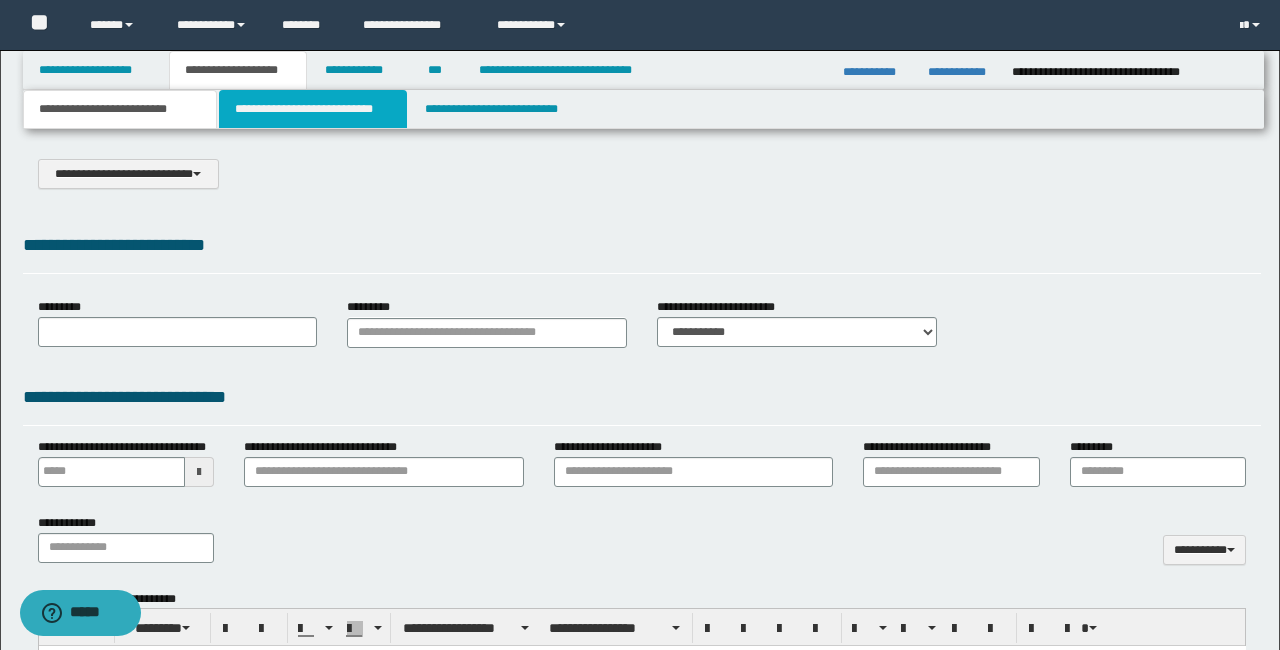 drag, startPoint x: 359, startPoint y: 109, endPoint x: 467, endPoint y: 204, distance: 143.83672 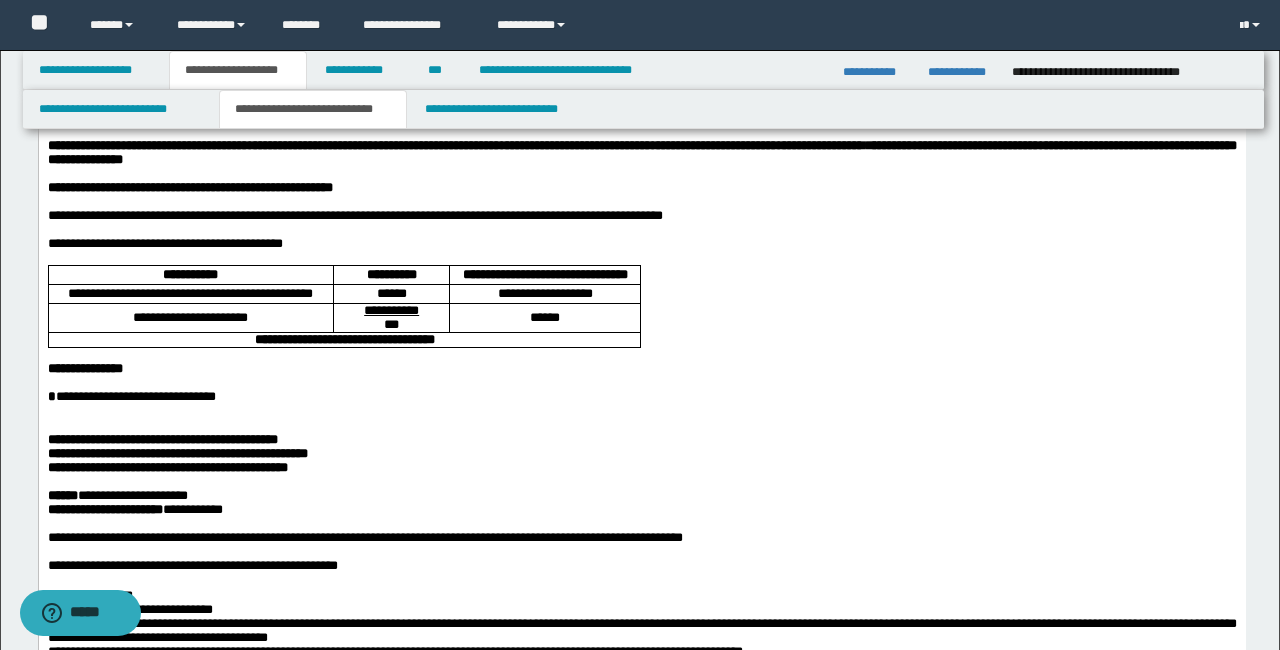 scroll, scrollTop: 200, scrollLeft: 0, axis: vertical 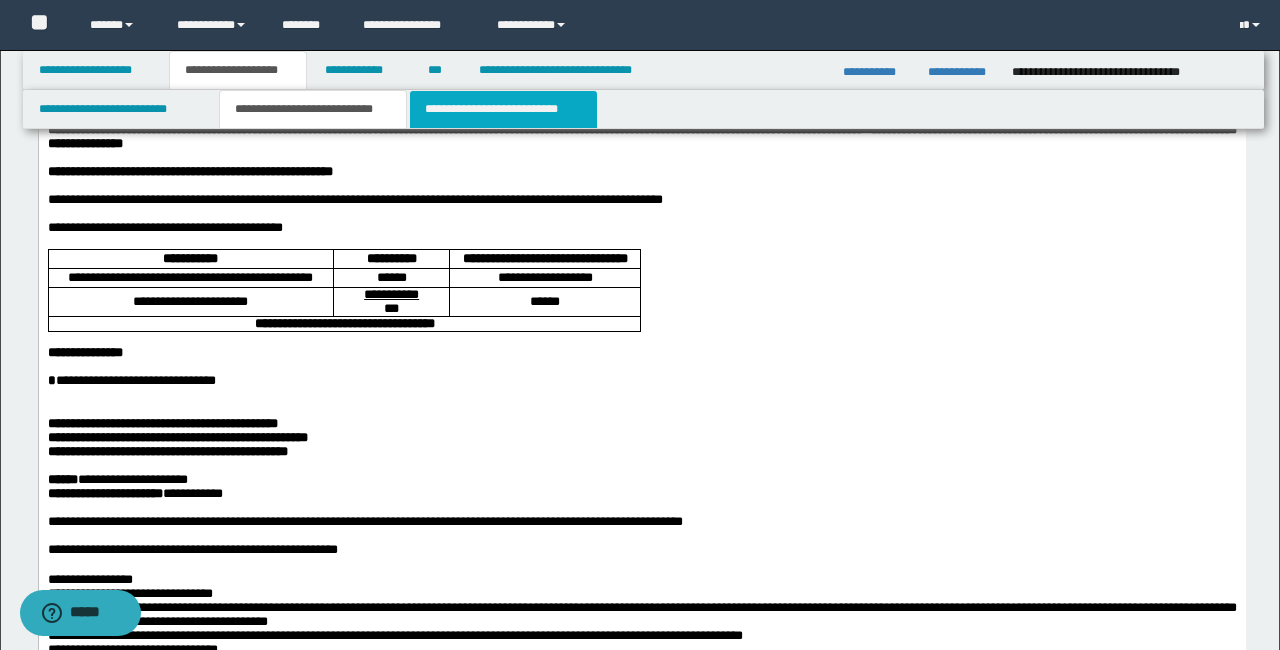 click on "**********" at bounding box center (503, 109) 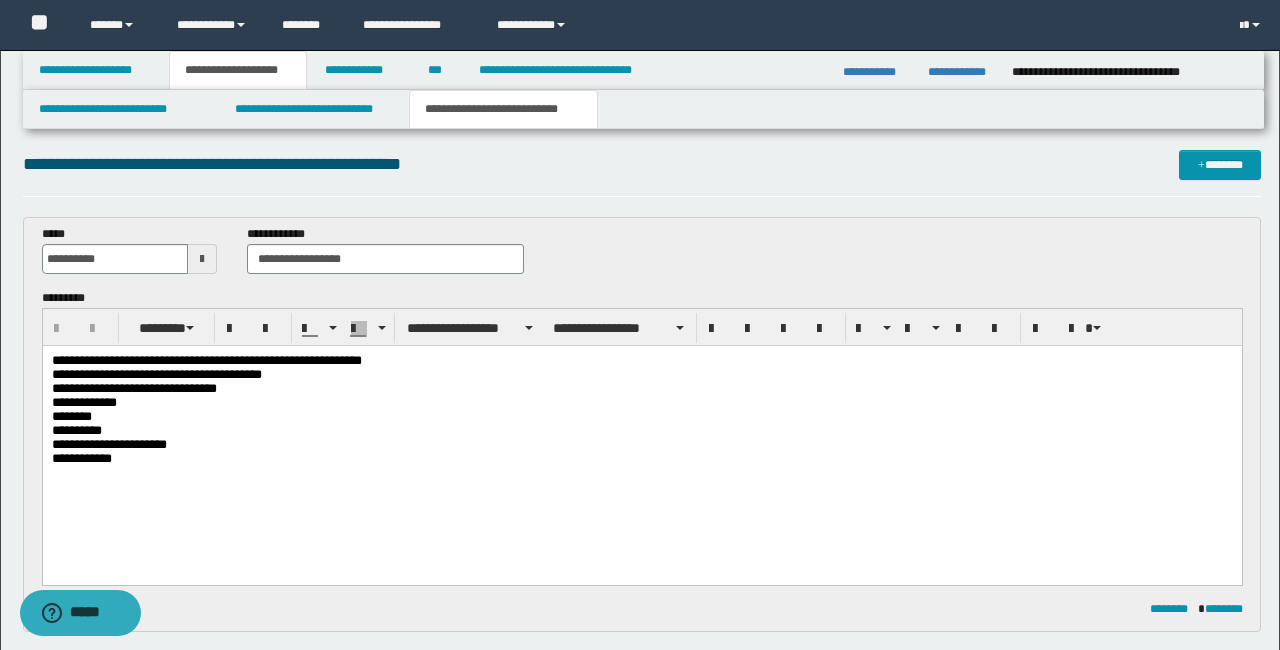 scroll, scrollTop: 10, scrollLeft: 0, axis: vertical 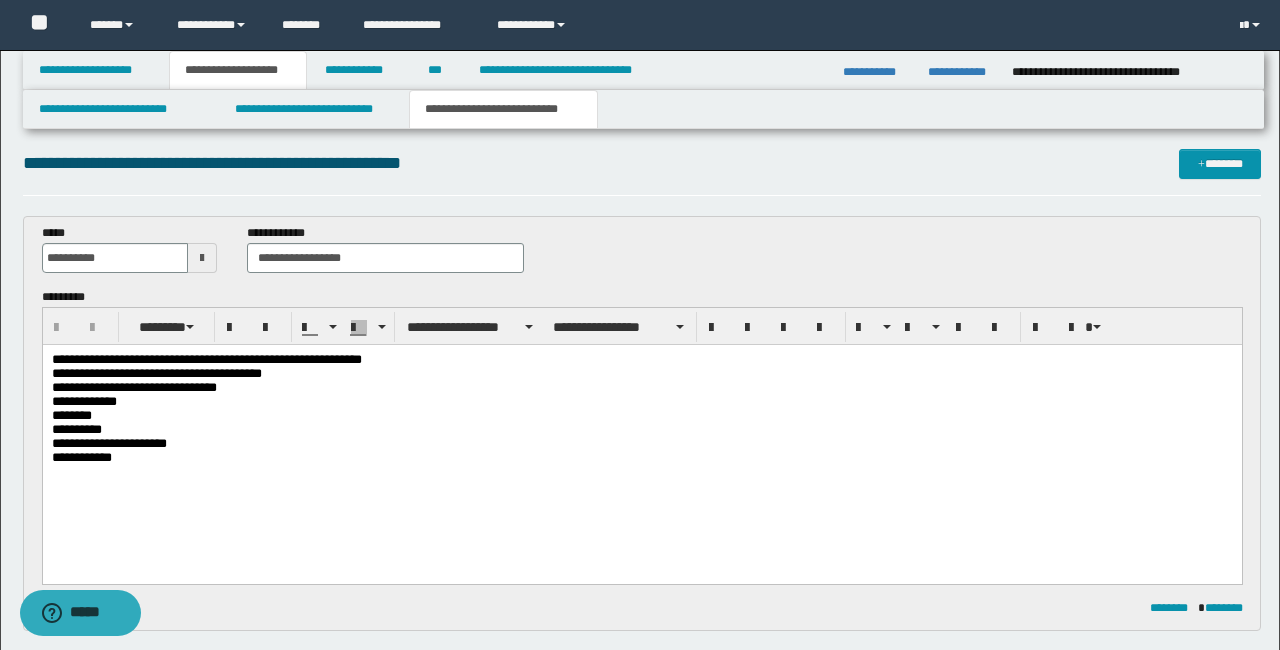 click on "**********" at bounding box center (206, 359) 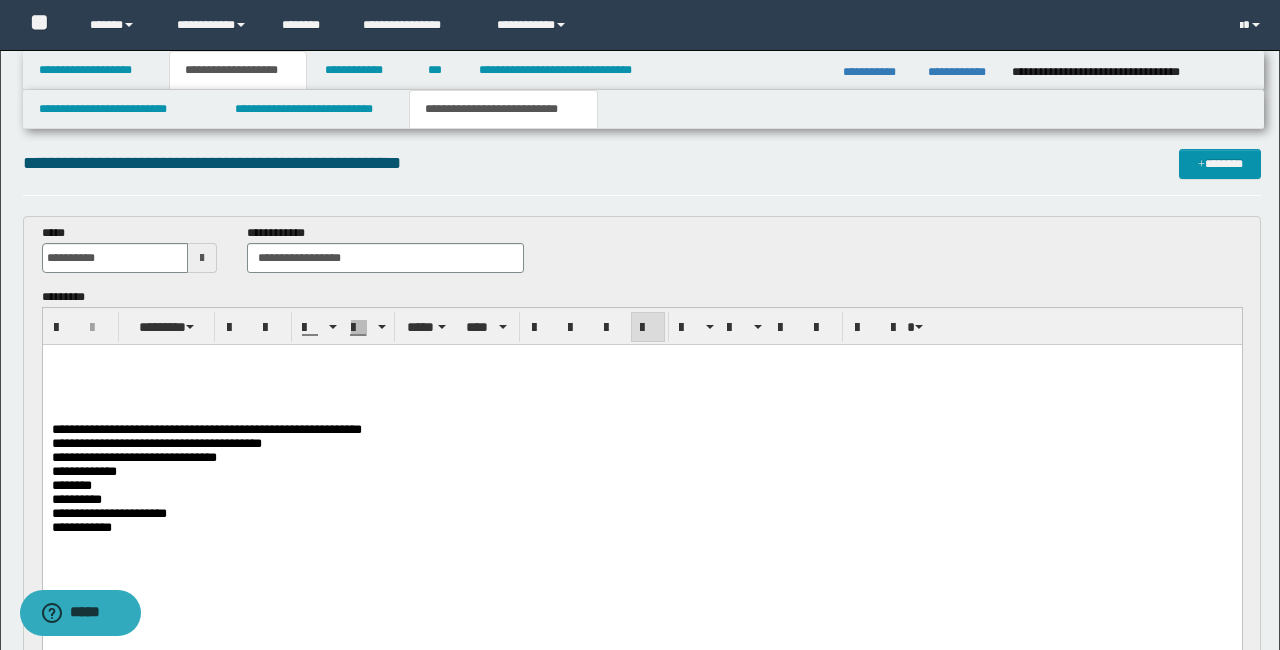 drag, startPoint x: 61, startPoint y: 355, endPoint x: 603, endPoint y: 498, distance: 560.54706 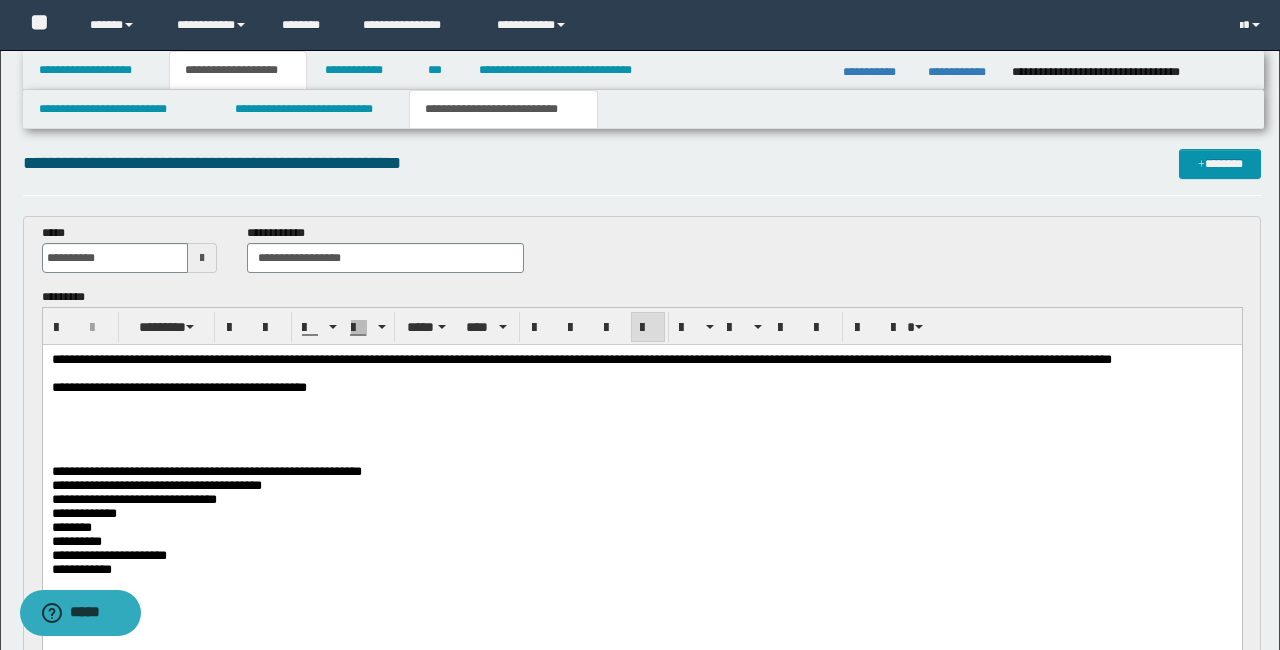 click on "**********" at bounding box center [206, 471] 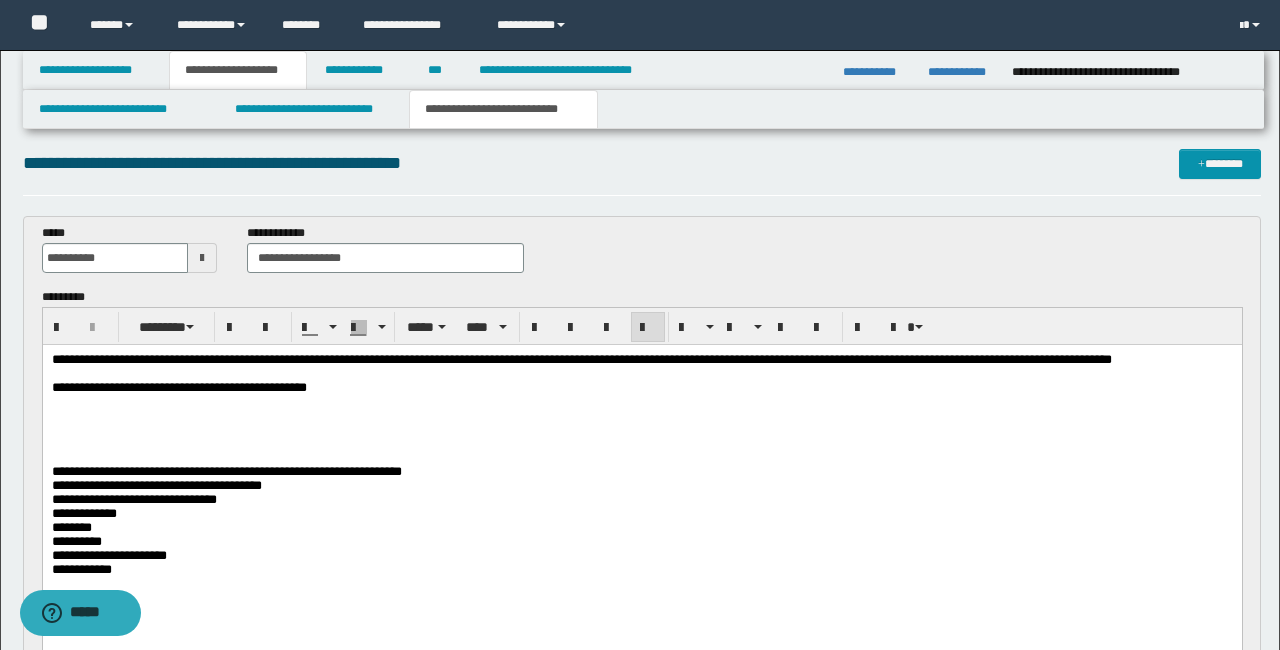 click on "**********" at bounding box center [226, 471] 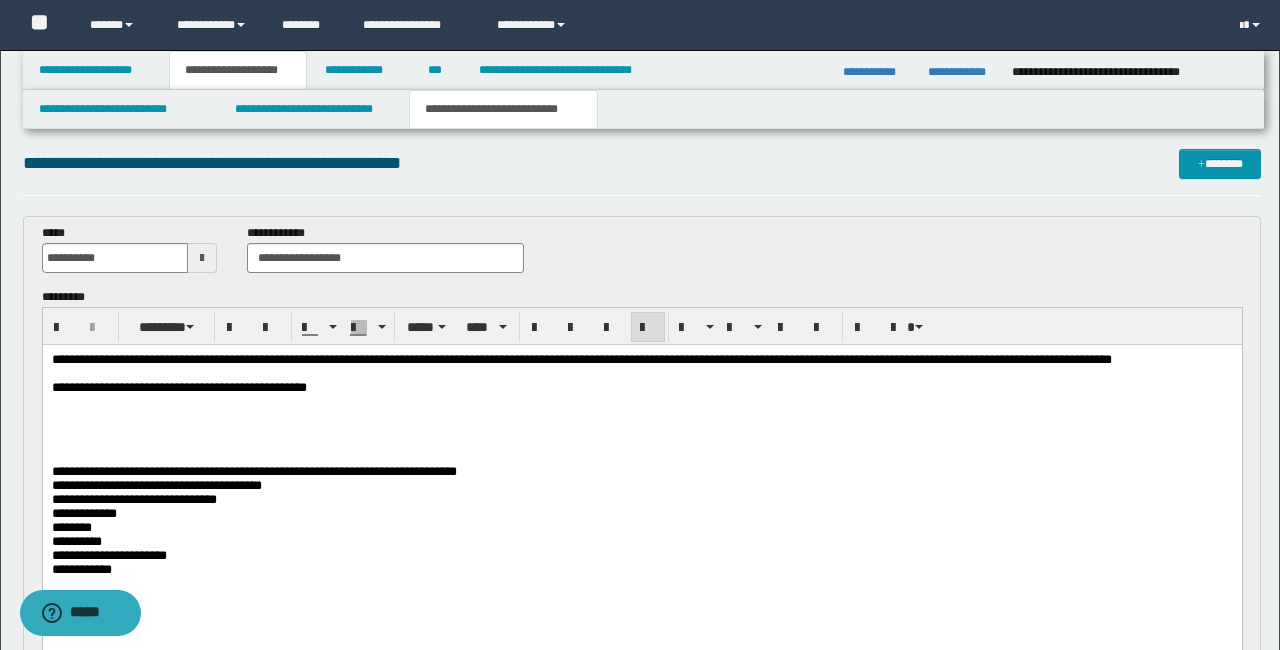 click on "**********" at bounding box center [641, 514] 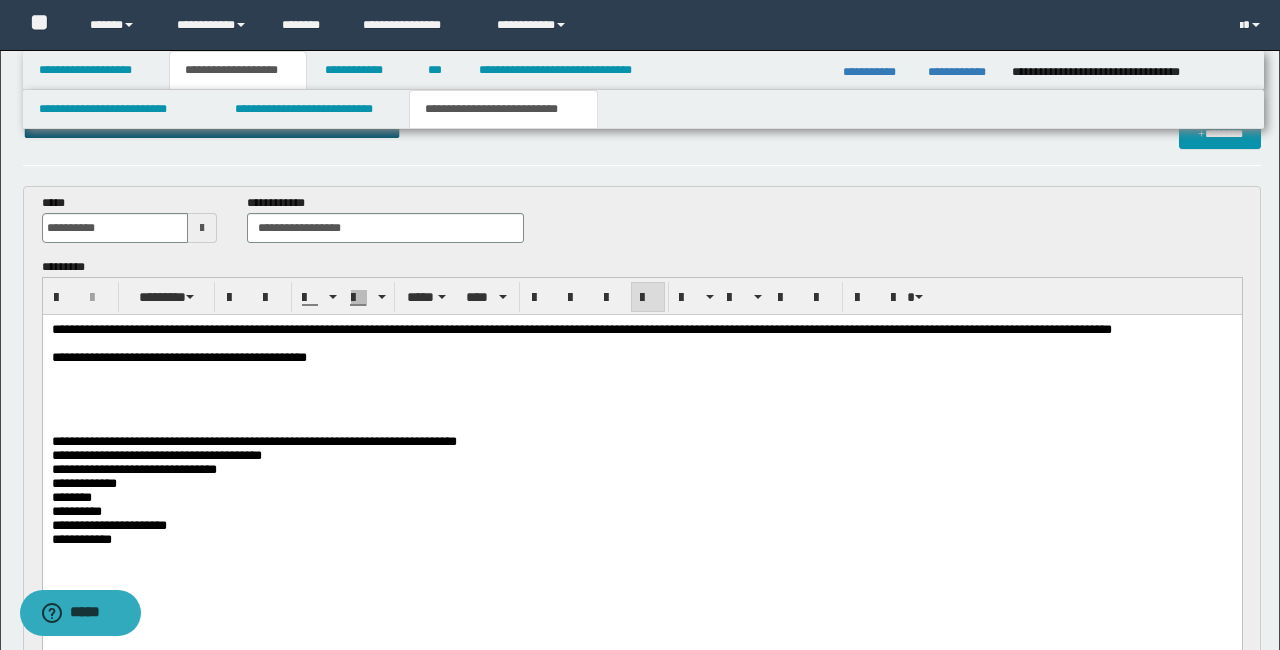 scroll, scrollTop: 45, scrollLeft: 0, axis: vertical 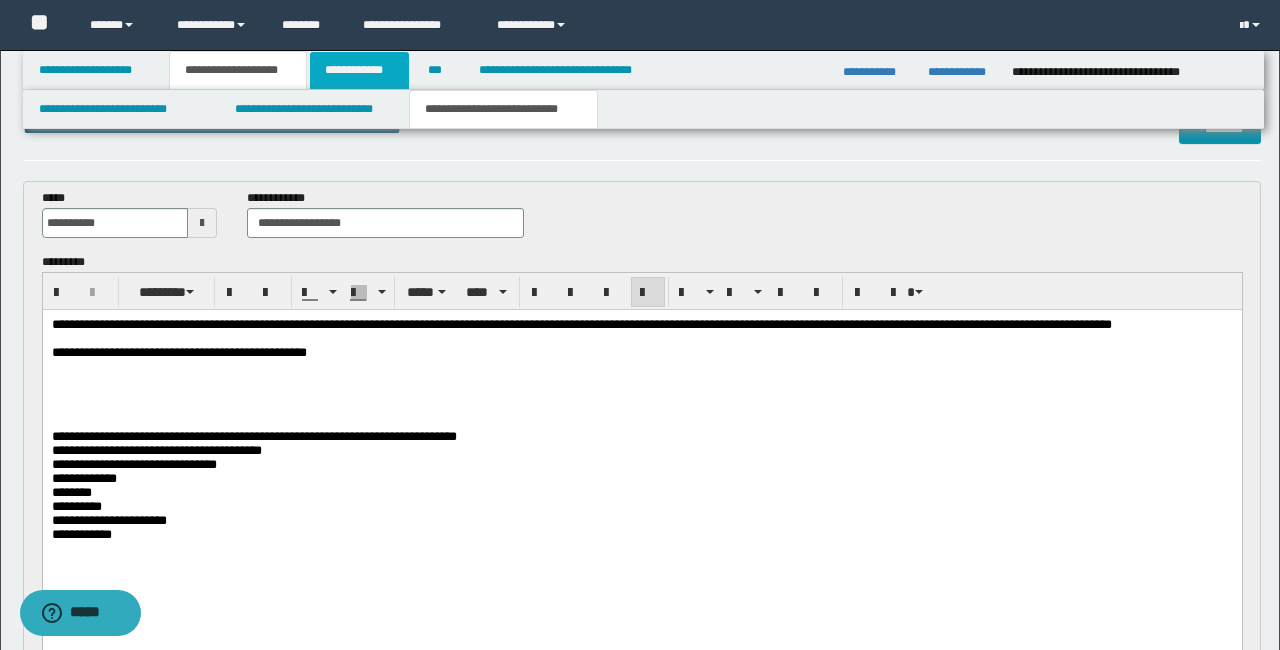 click on "**********" at bounding box center (359, 70) 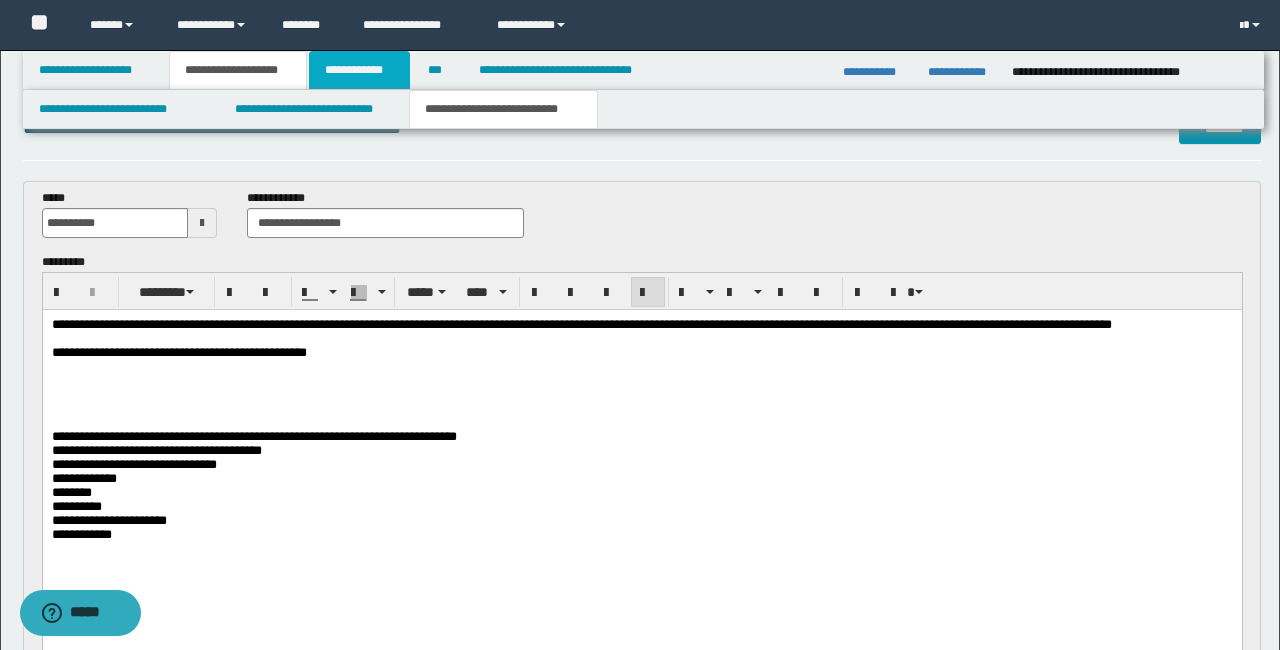 scroll, scrollTop: 14, scrollLeft: 0, axis: vertical 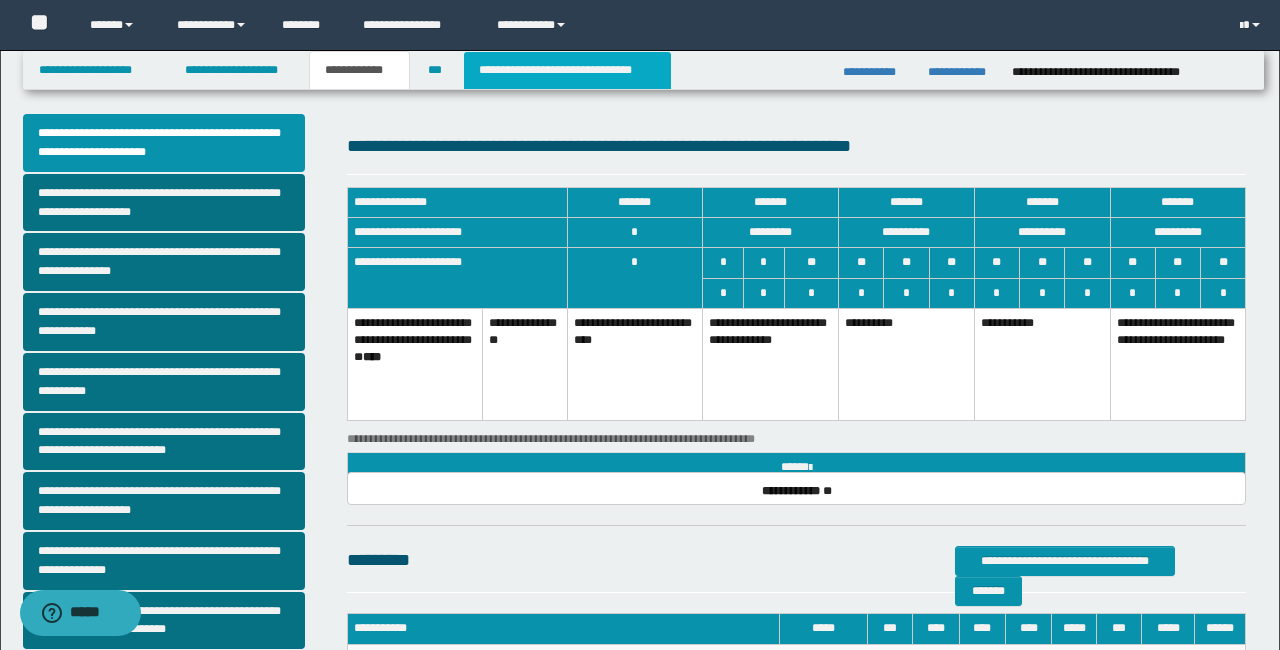 click on "**********" at bounding box center [567, 70] 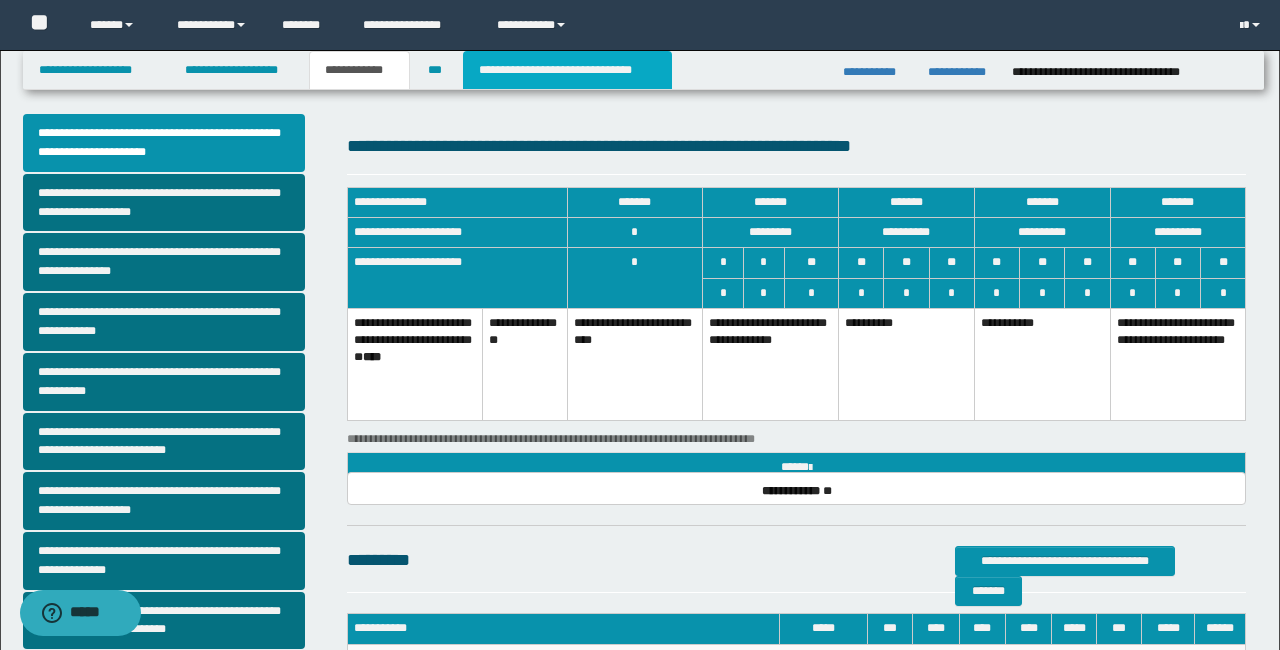 scroll, scrollTop: 0, scrollLeft: 0, axis: both 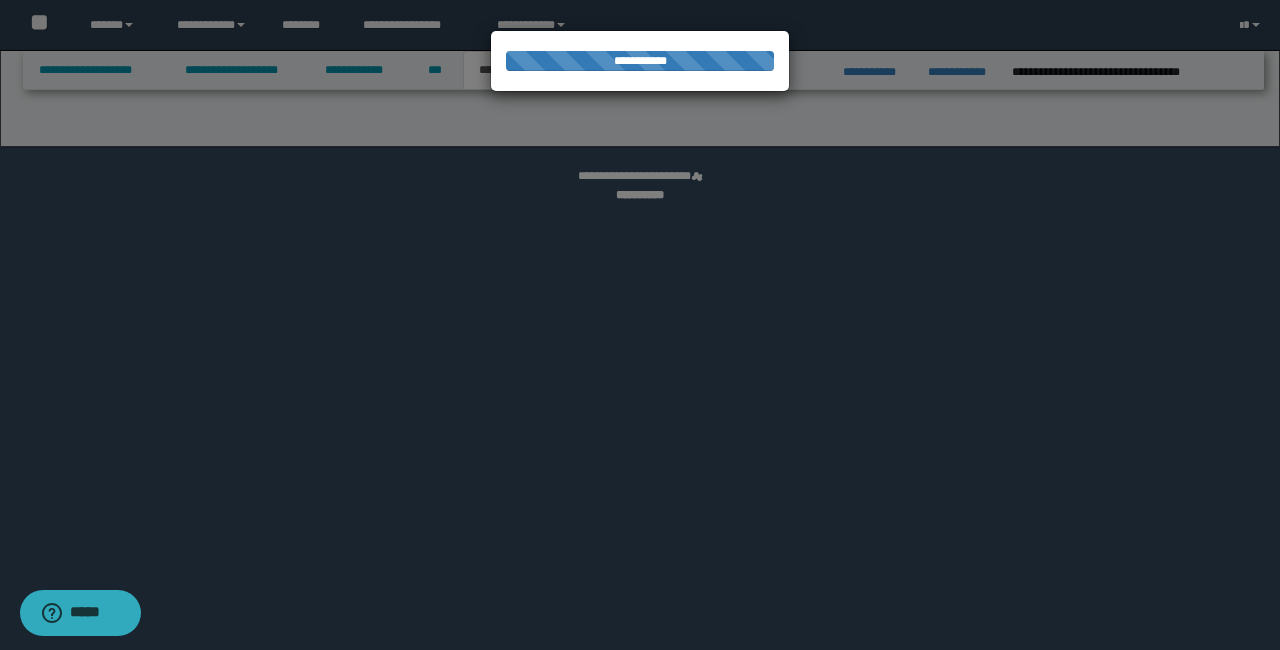 select on "*" 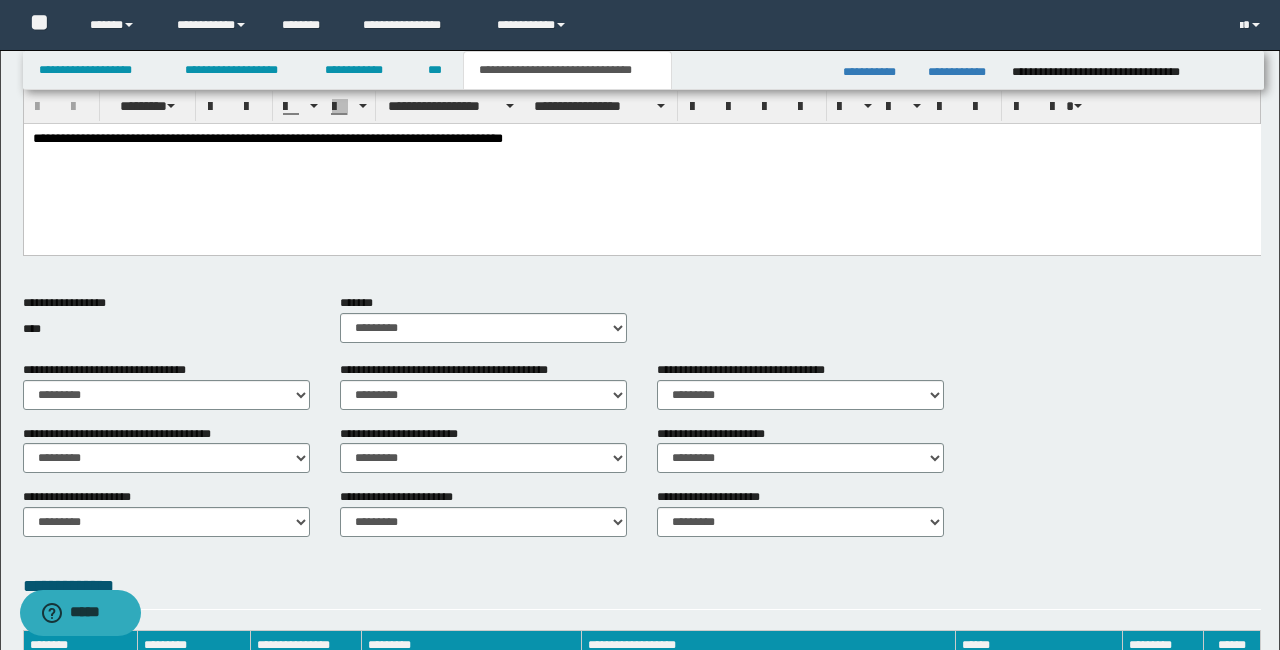 scroll, scrollTop: 811, scrollLeft: 0, axis: vertical 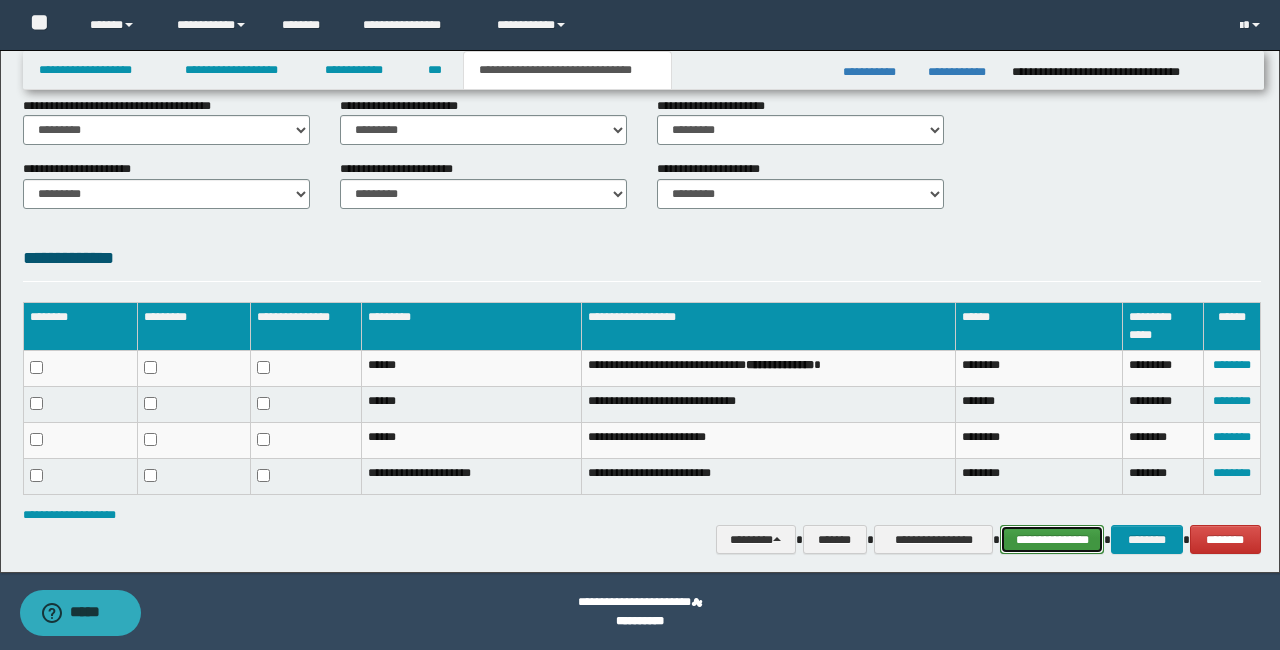 click on "**********" at bounding box center (1052, 540) 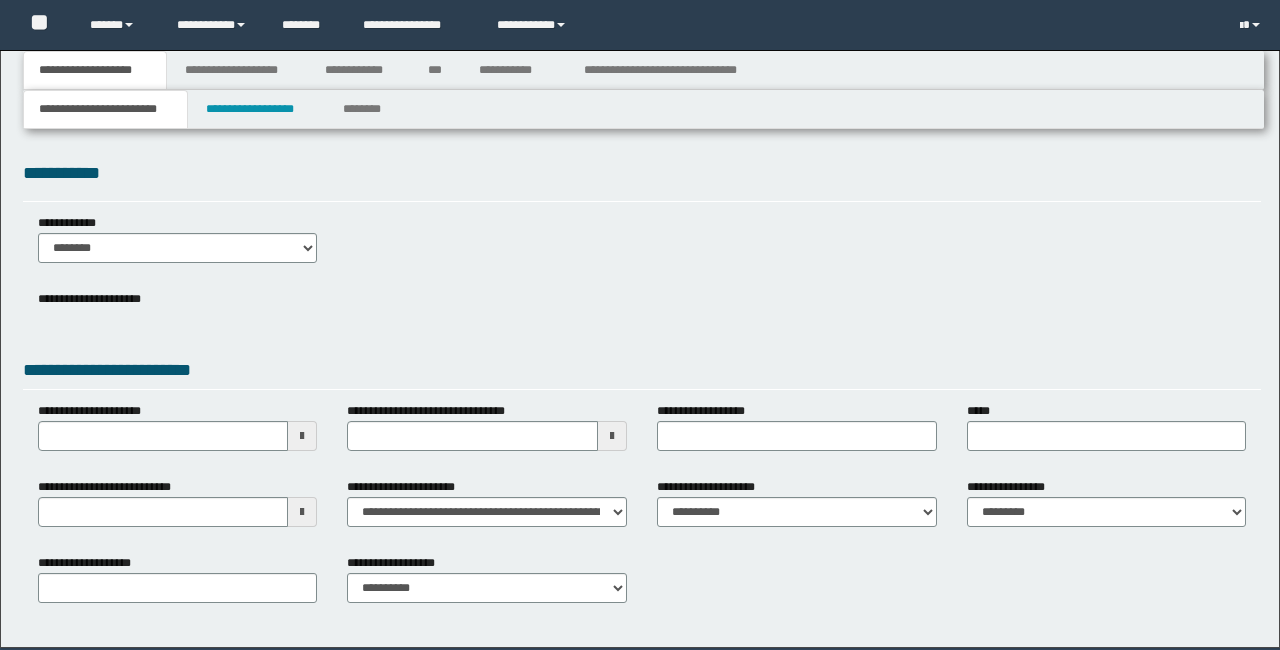 scroll, scrollTop: 0, scrollLeft: 0, axis: both 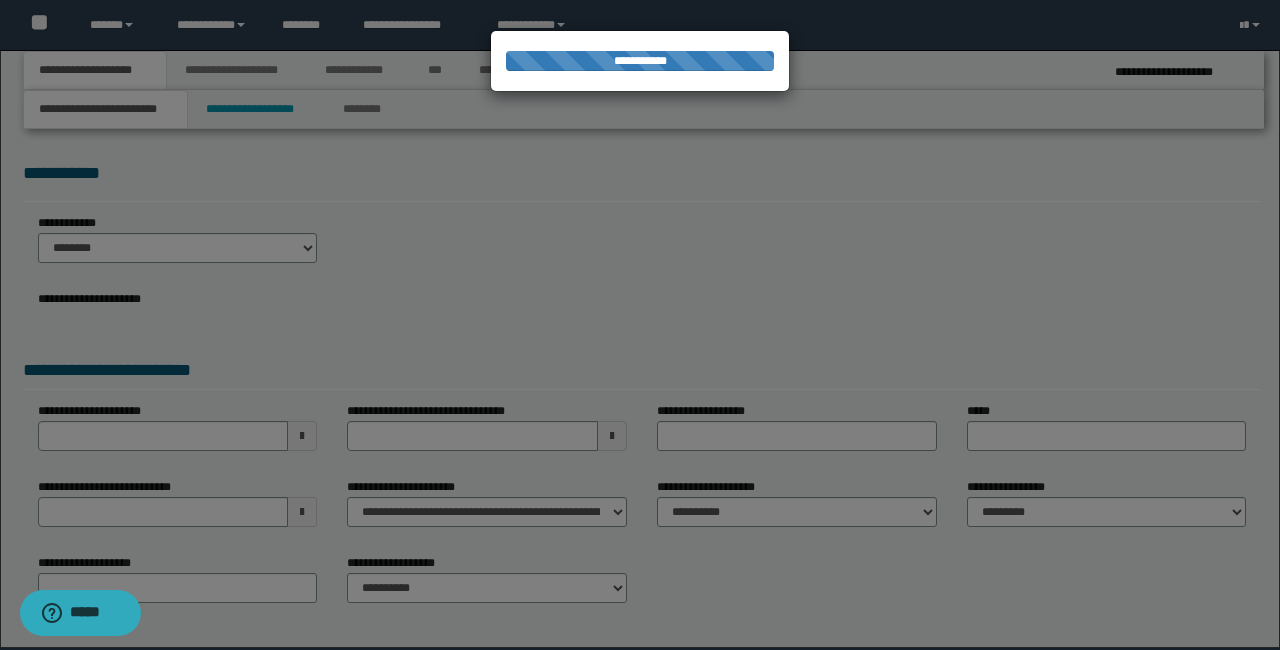 select on "*" 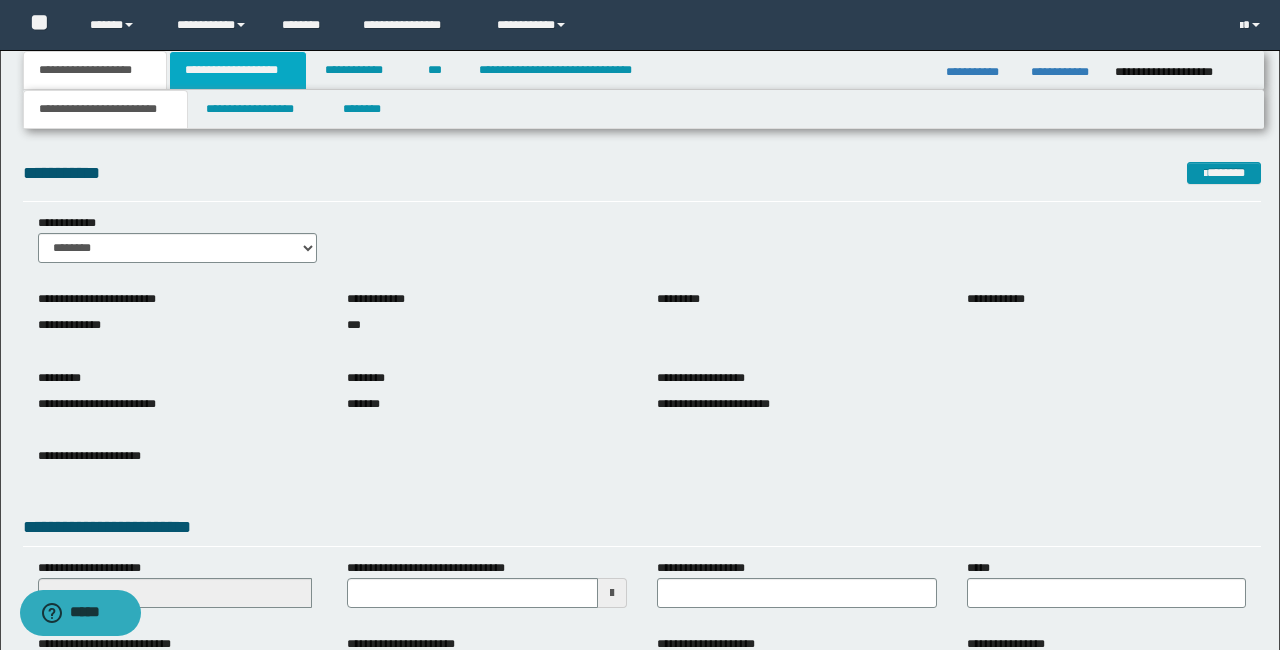 click on "**********" at bounding box center (238, 70) 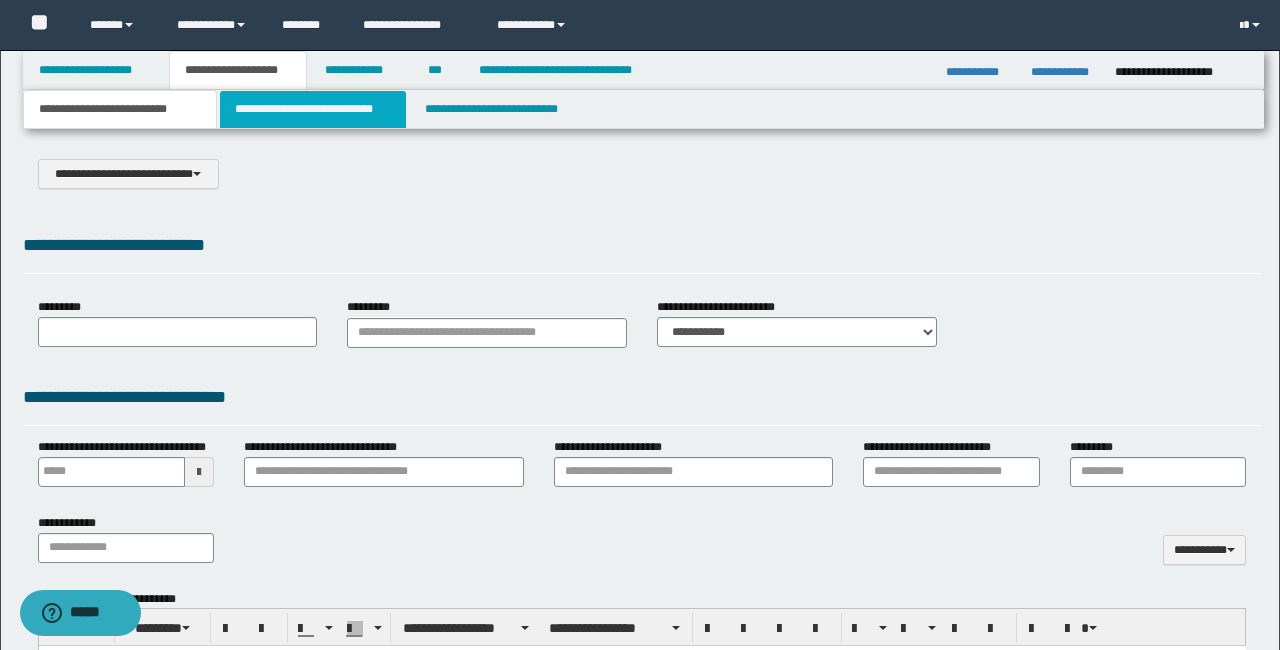 type on "**********" 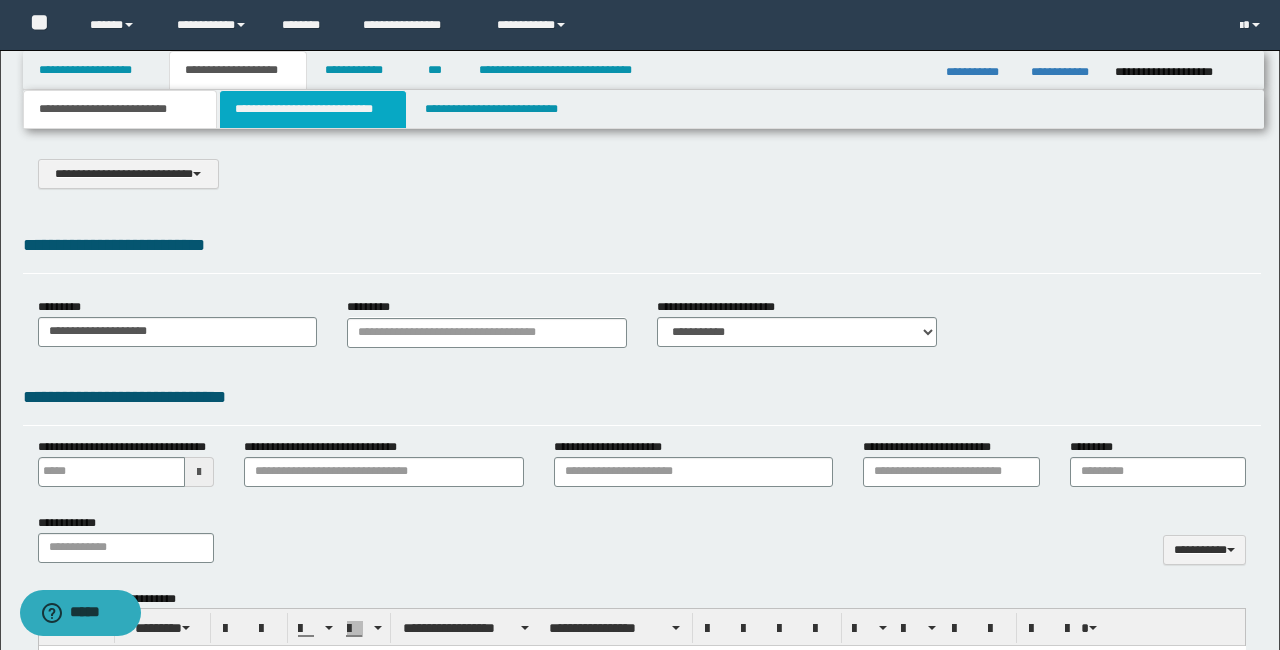type on "**********" 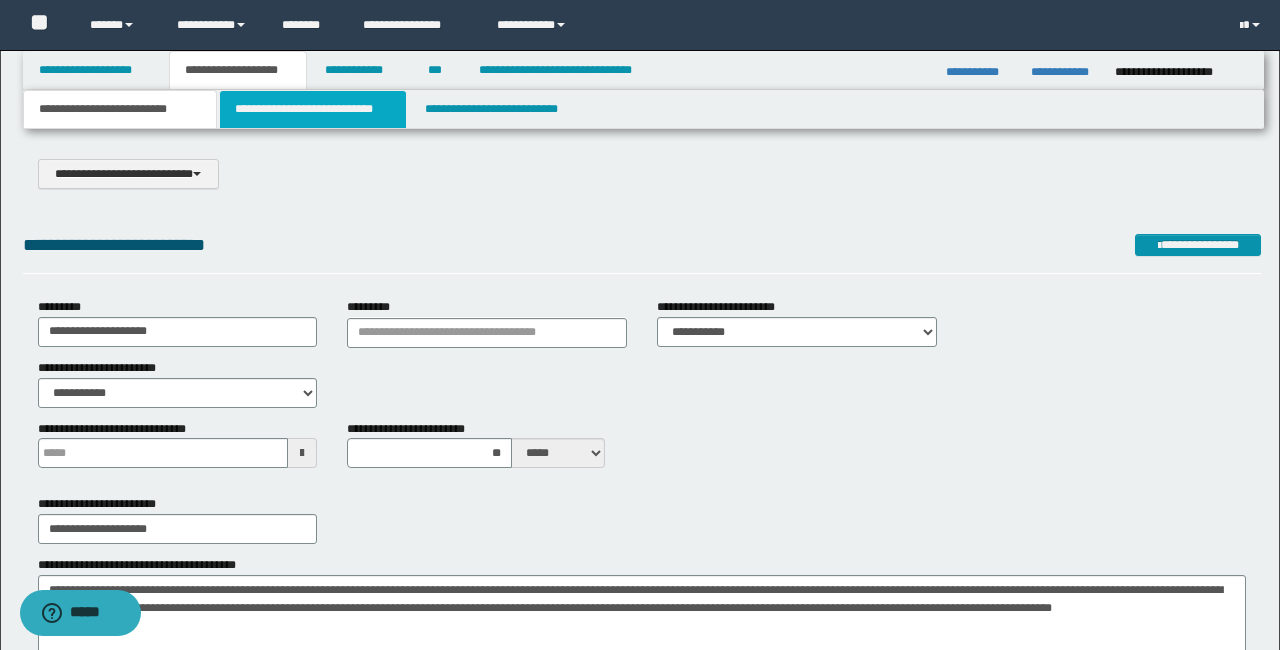 click on "**********" at bounding box center [312, 109] 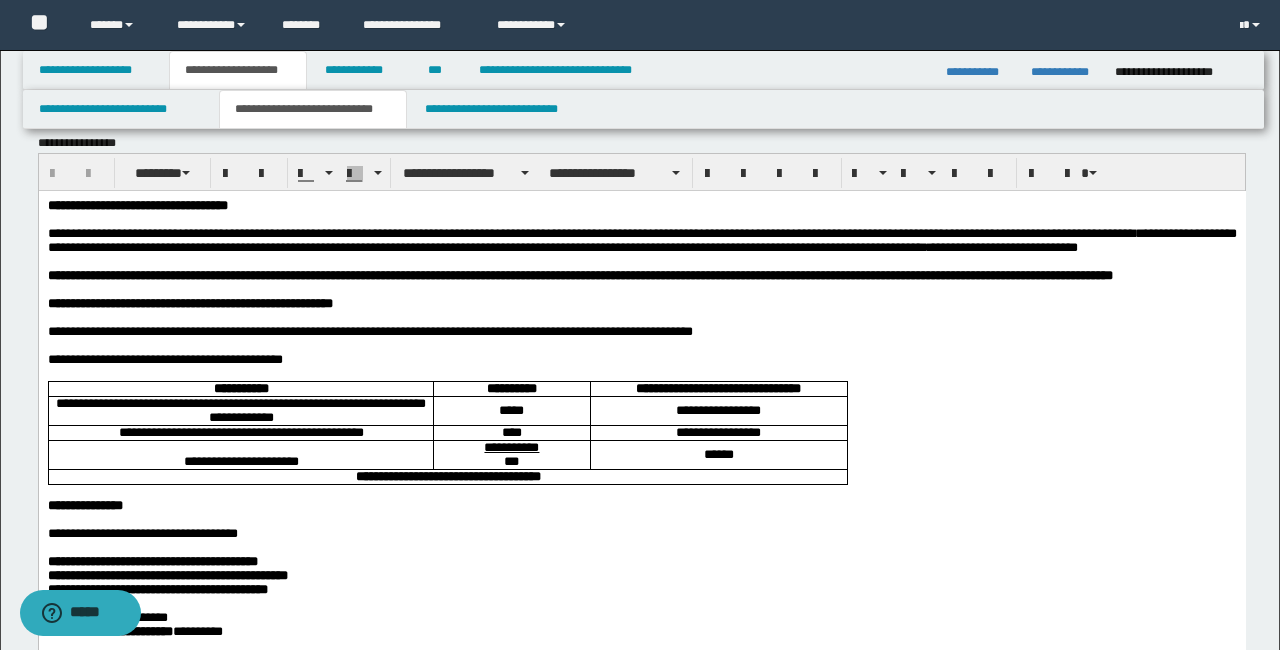 scroll, scrollTop: 26, scrollLeft: 0, axis: vertical 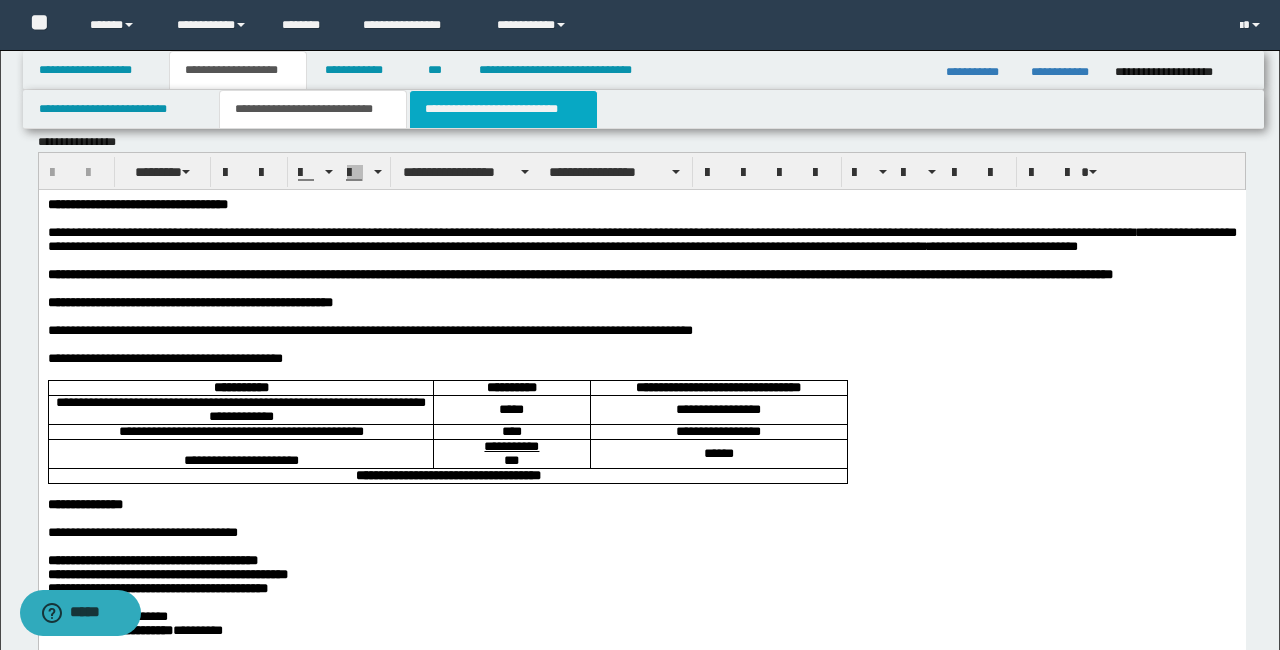 click on "**********" at bounding box center [503, 109] 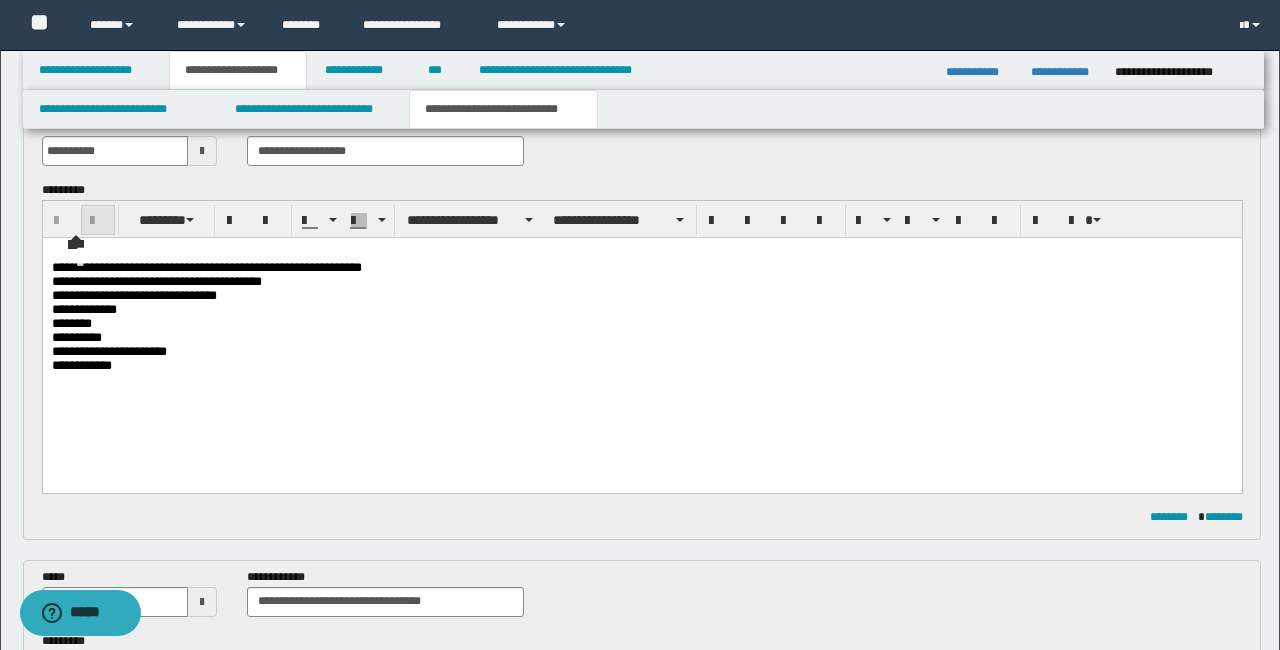 scroll, scrollTop: 106, scrollLeft: 0, axis: vertical 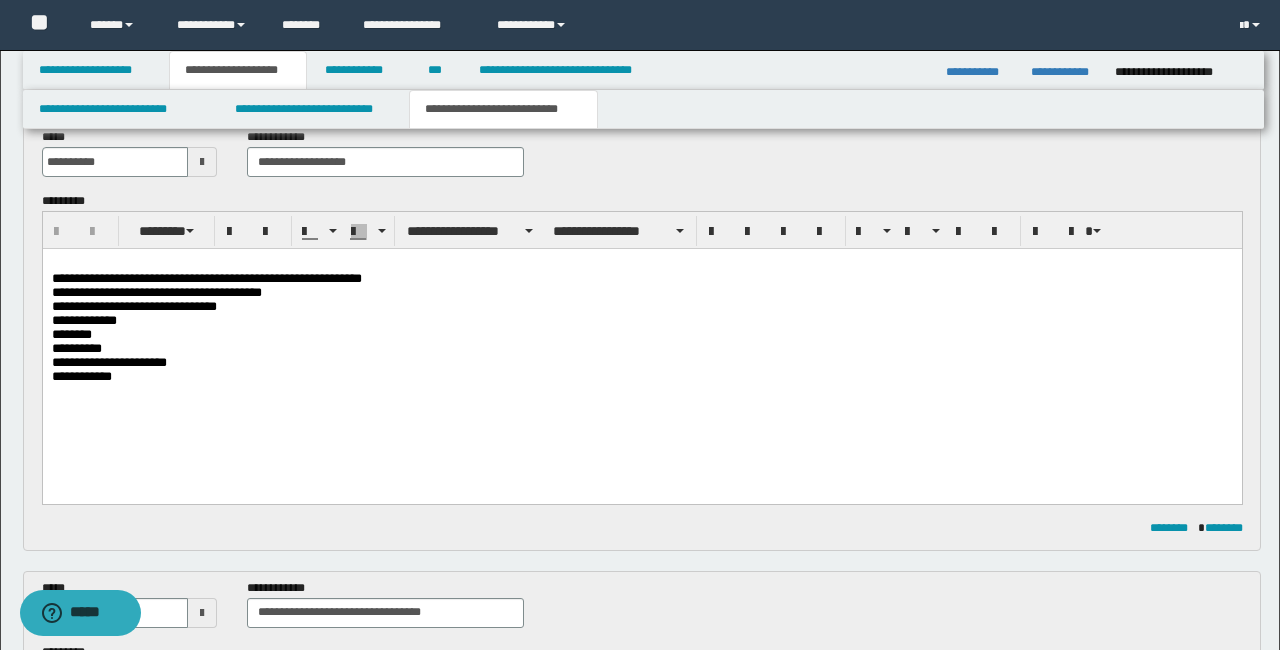 click on "**********" at bounding box center [641, 345] 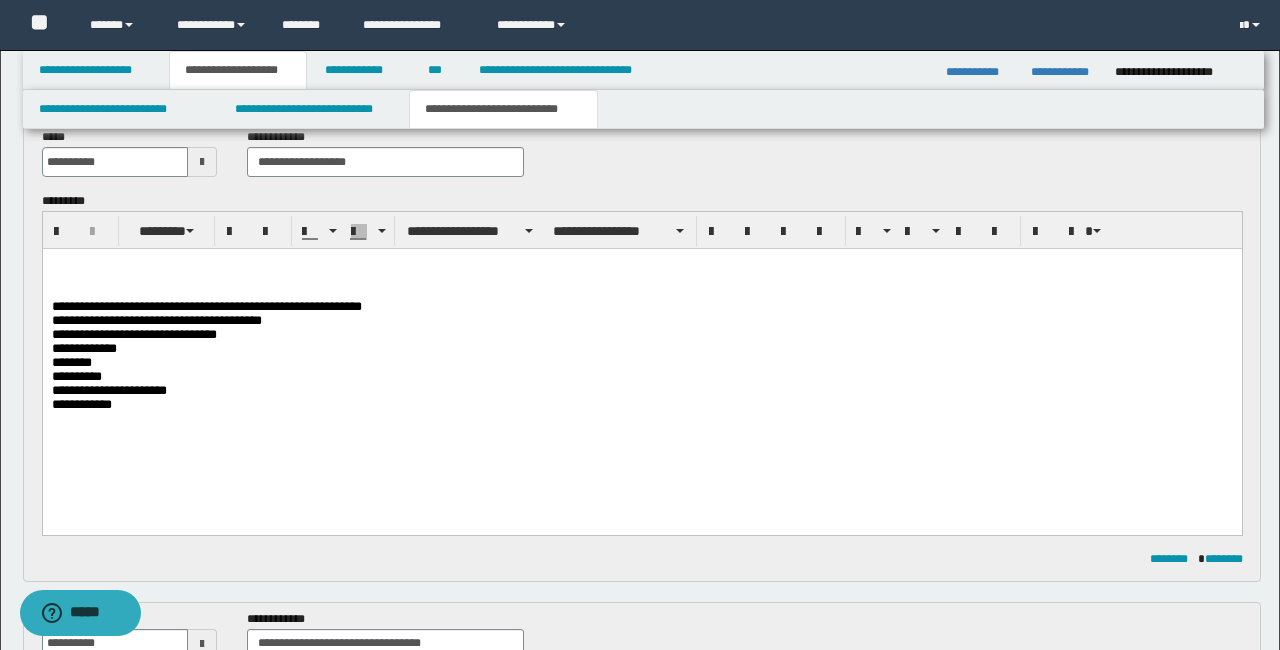 drag, startPoint x: 56, startPoint y: 259, endPoint x: 335, endPoint y: 263, distance: 279.0287 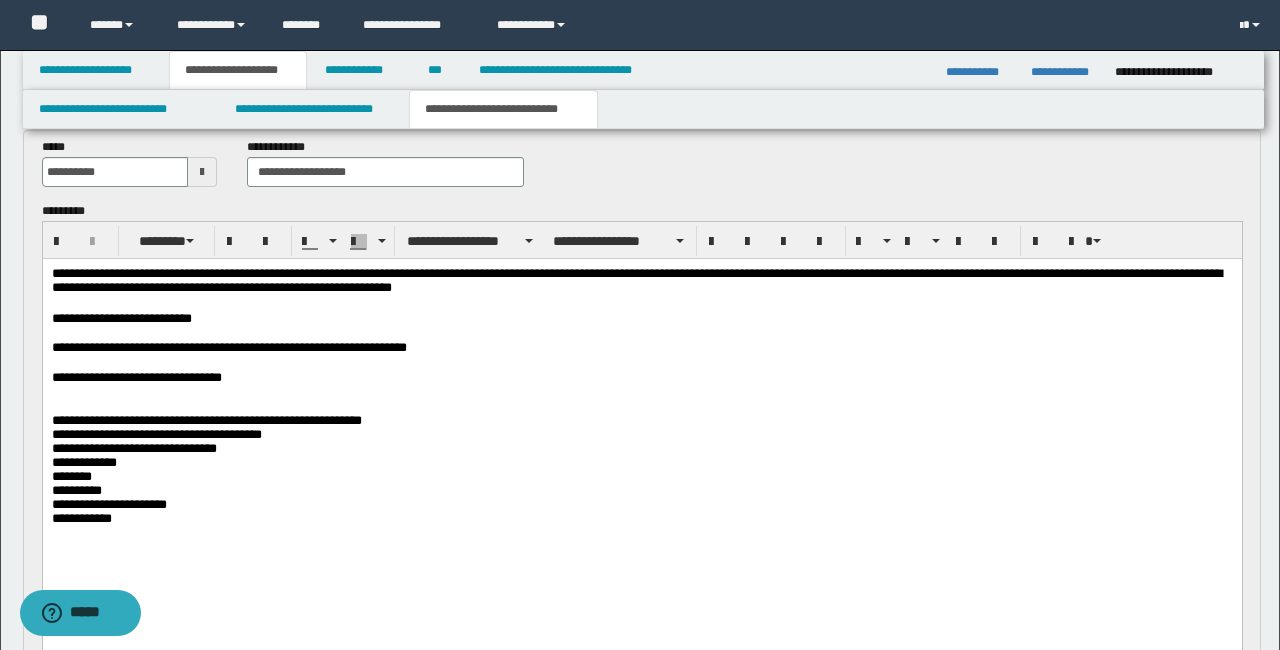 scroll, scrollTop: 98, scrollLeft: 0, axis: vertical 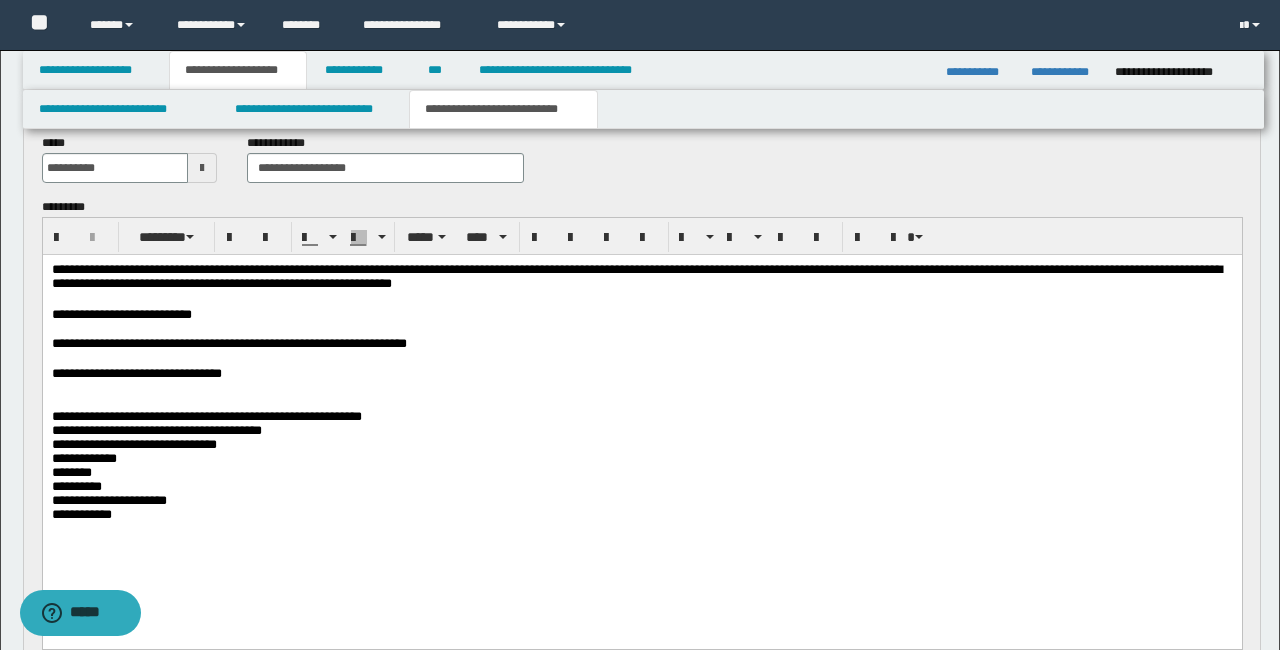 click on "**********" at bounding box center (641, 431) 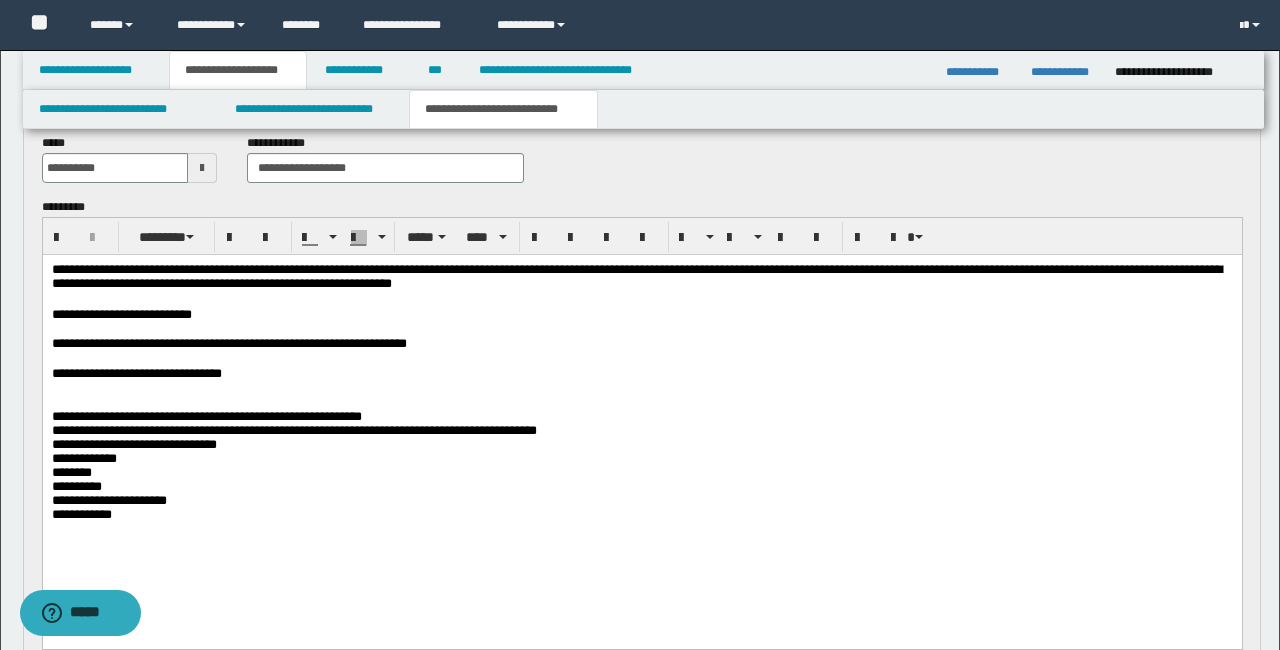 click on "**********" at bounding box center [206, 416] 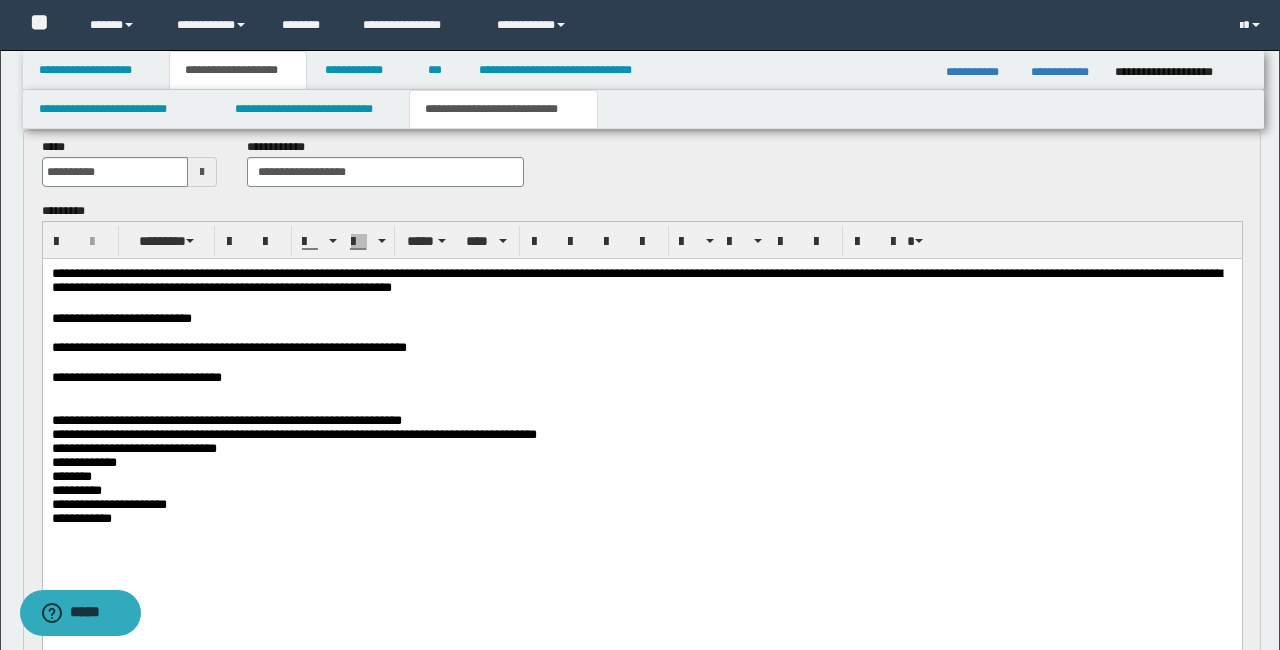 click on "**********" at bounding box center (226, 420) 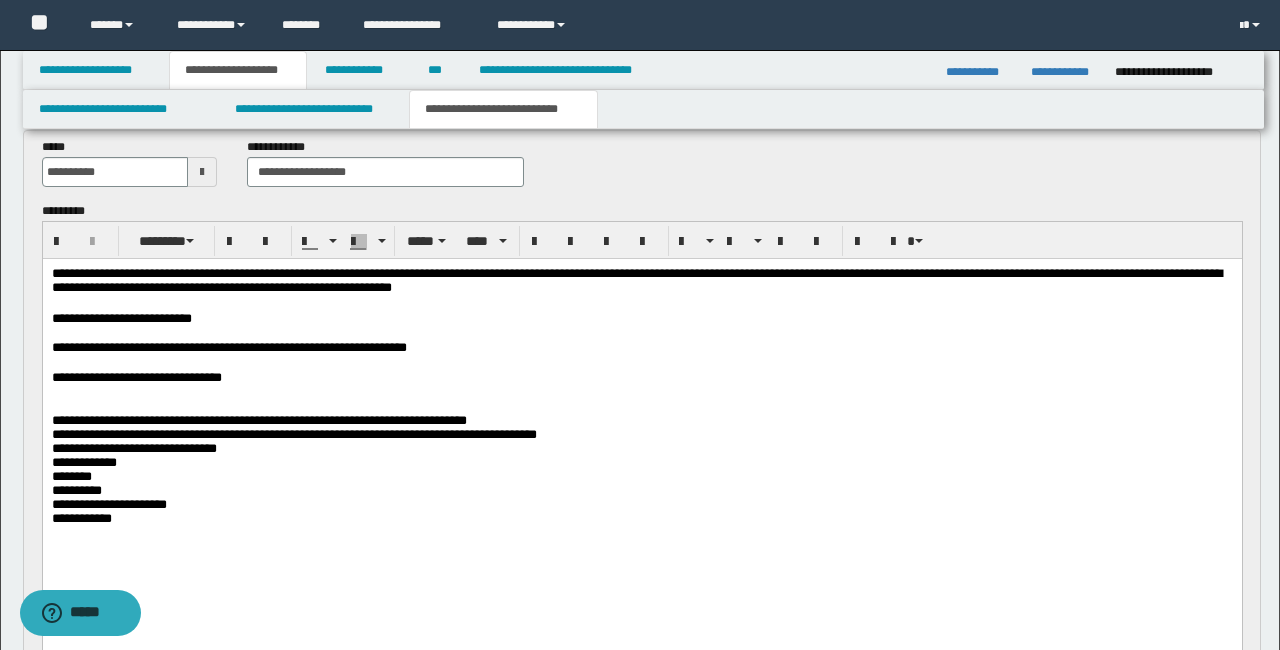 click on "**********" at bounding box center (641, 505) 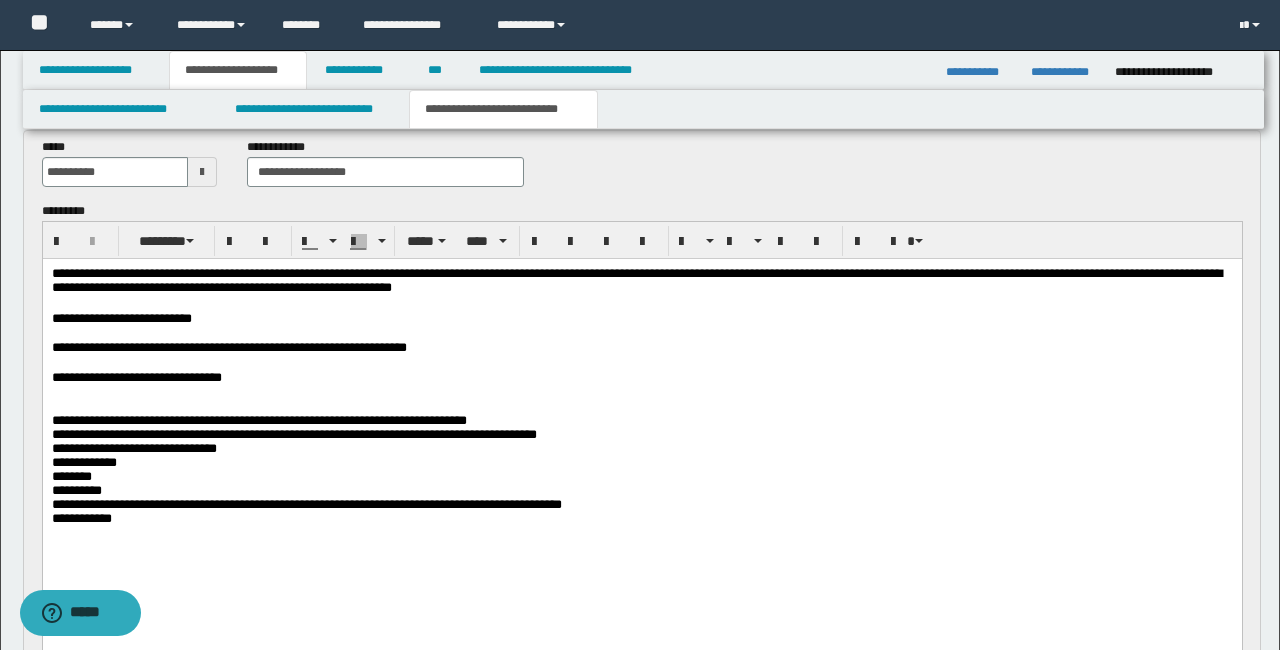 click at bounding box center [641, 393] 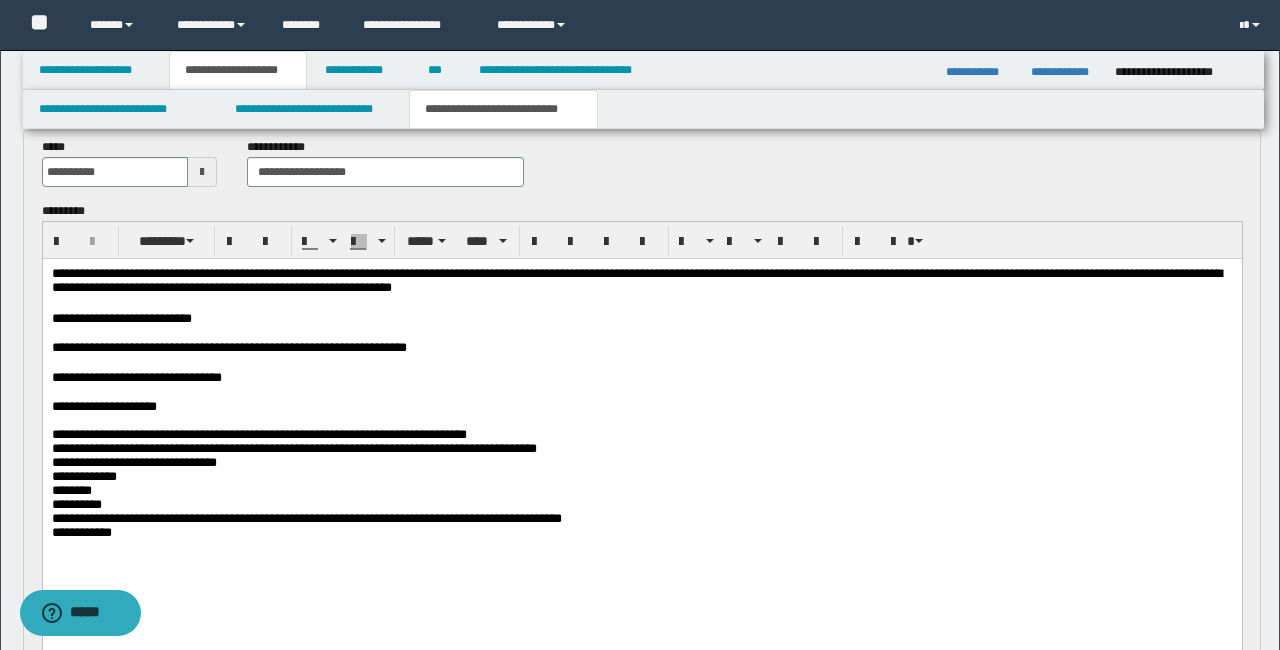click on "**********" at bounding box center [258, 434] 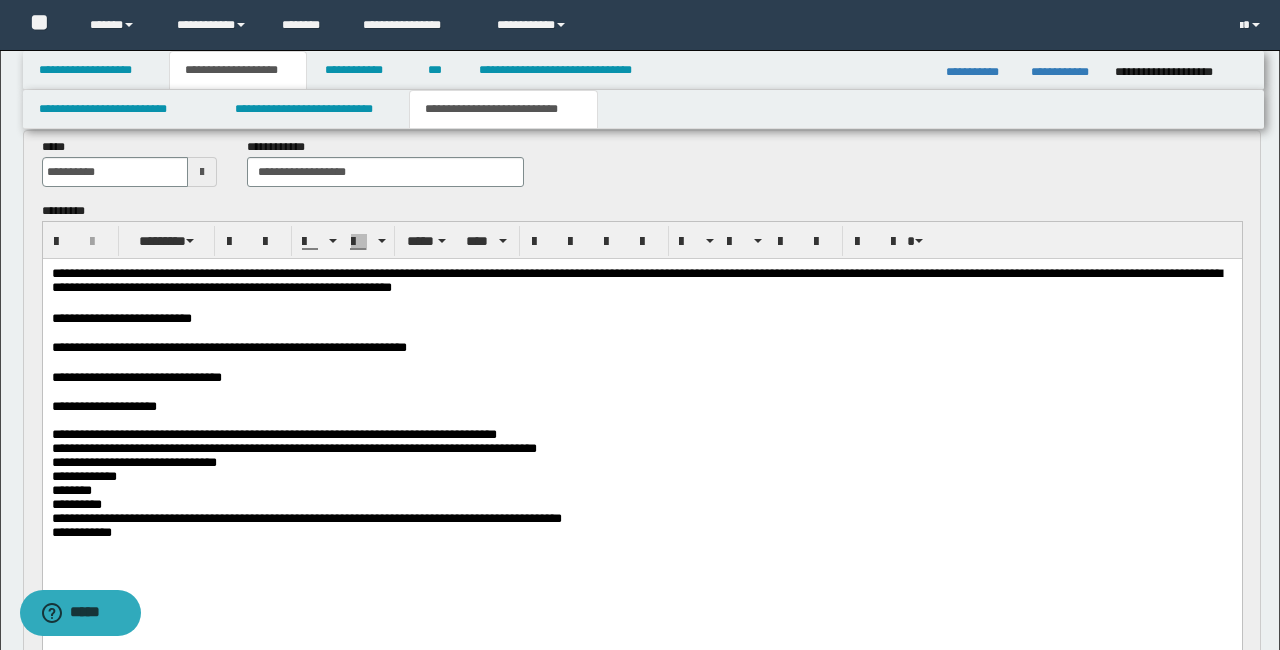 click on "**********" at bounding box center (273, 434) 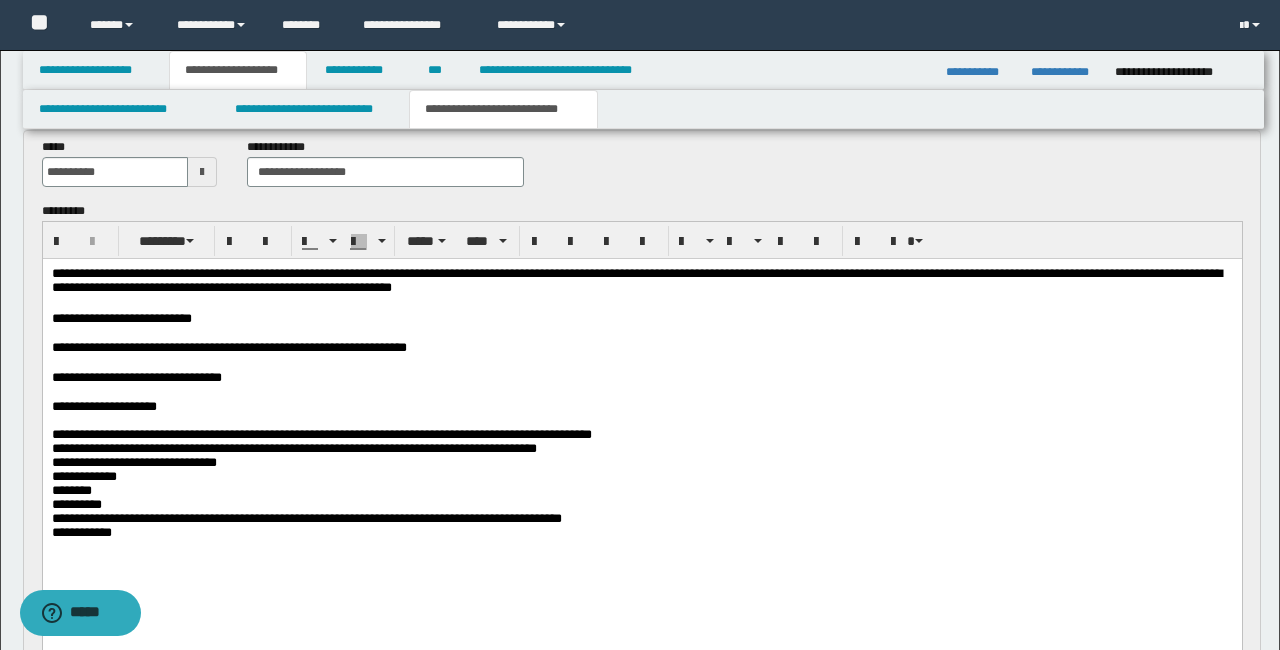 click on "**********" at bounding box center (641, 449) 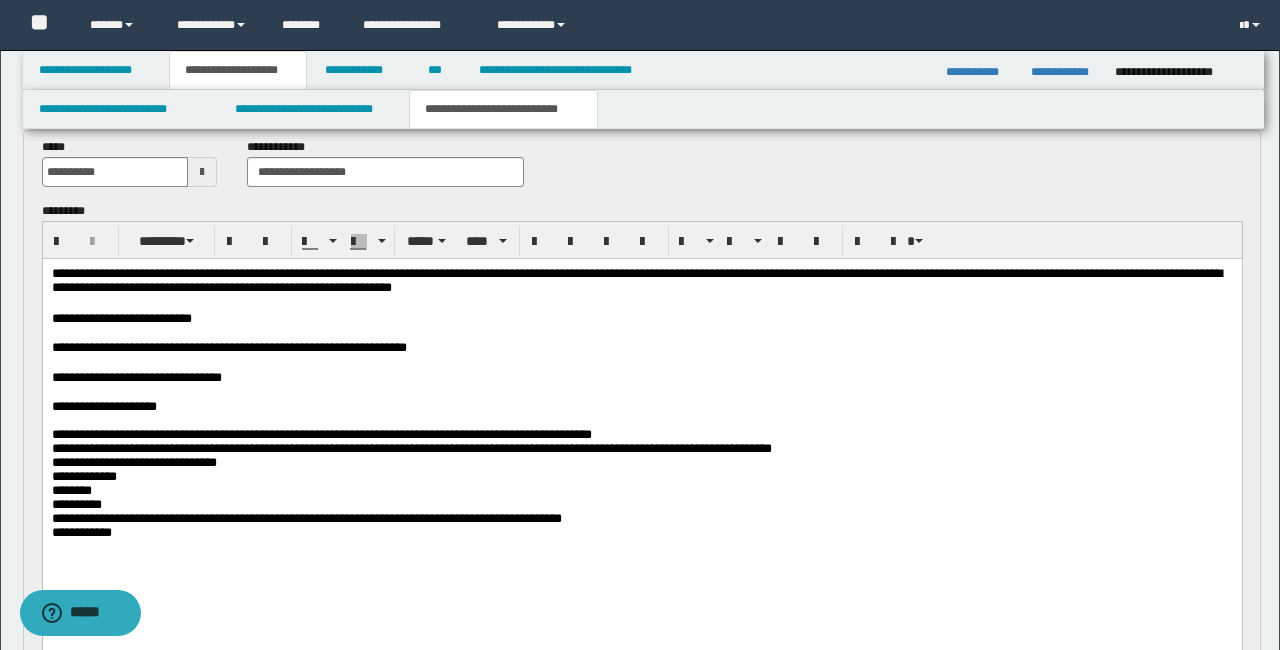 click on "**********" at bounding box center [641, 477] 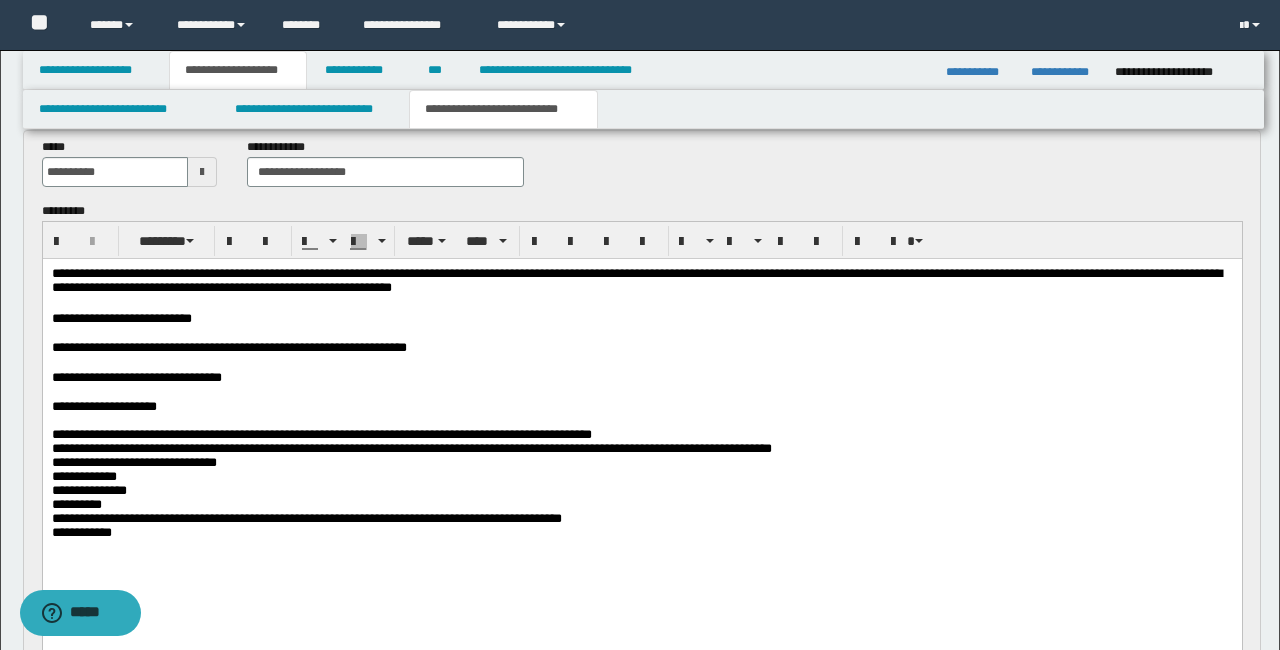 click on "**********" at bounding box center [641, 505] 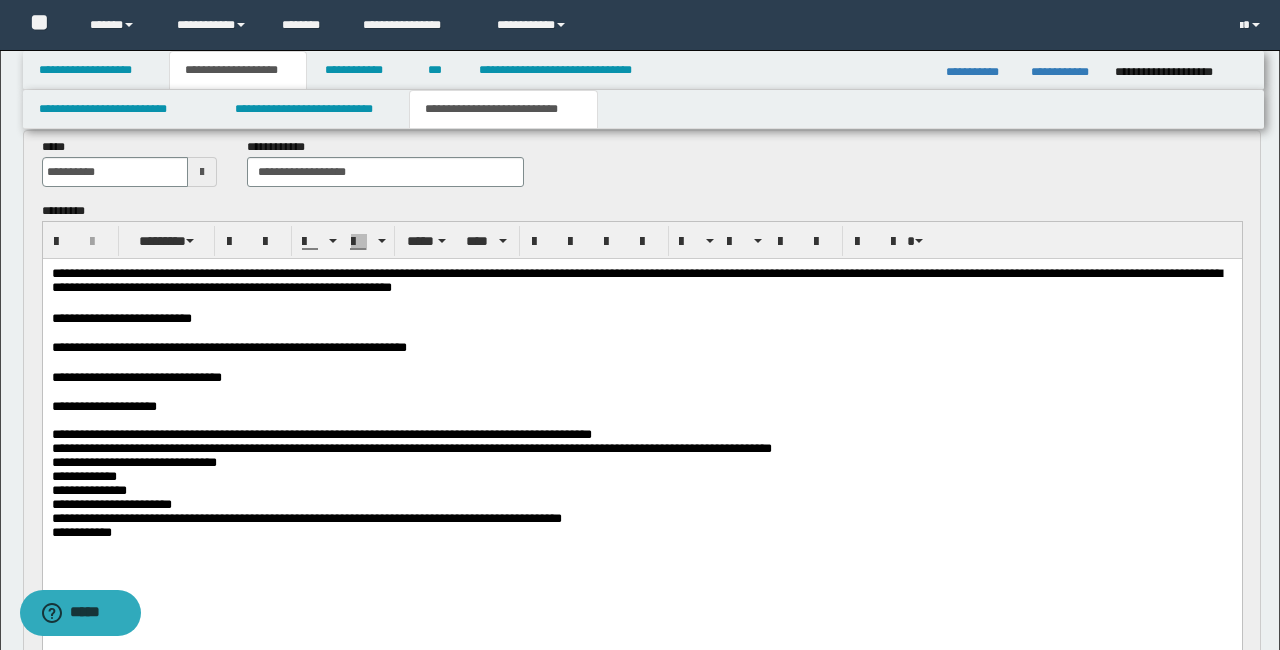 click on "**********" at bounding box center (641, 449) 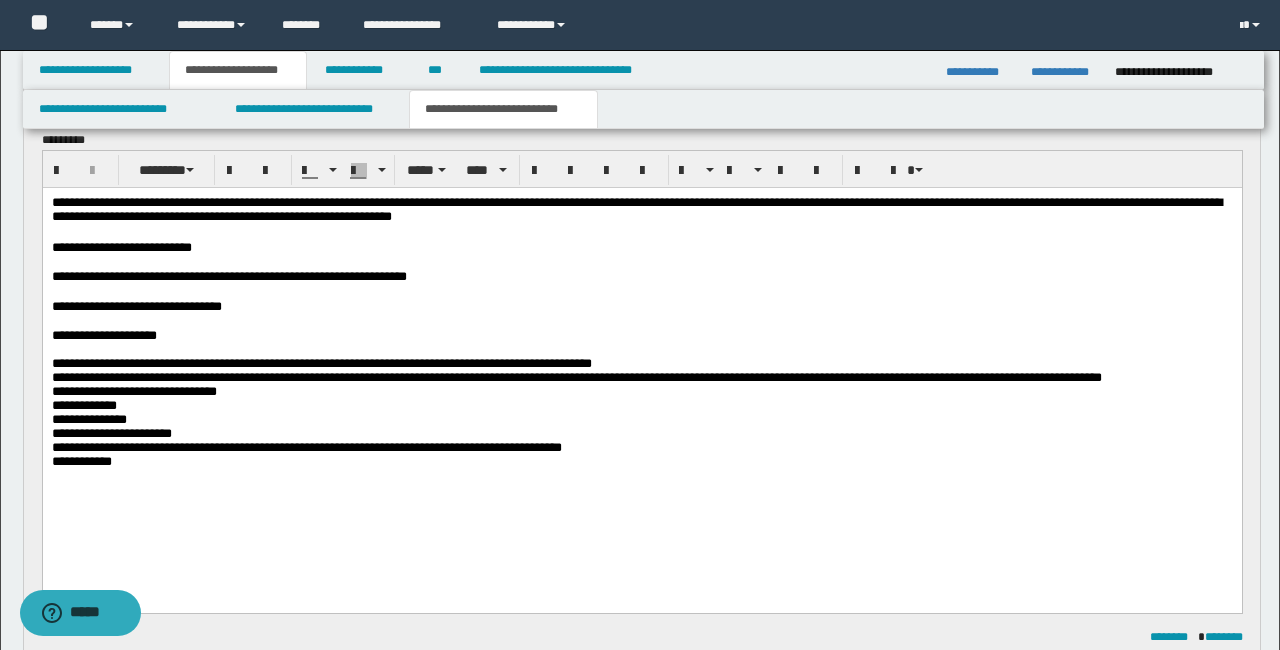 scroll, scrollTop: 182, scrollLeft: 0, axis: vertical 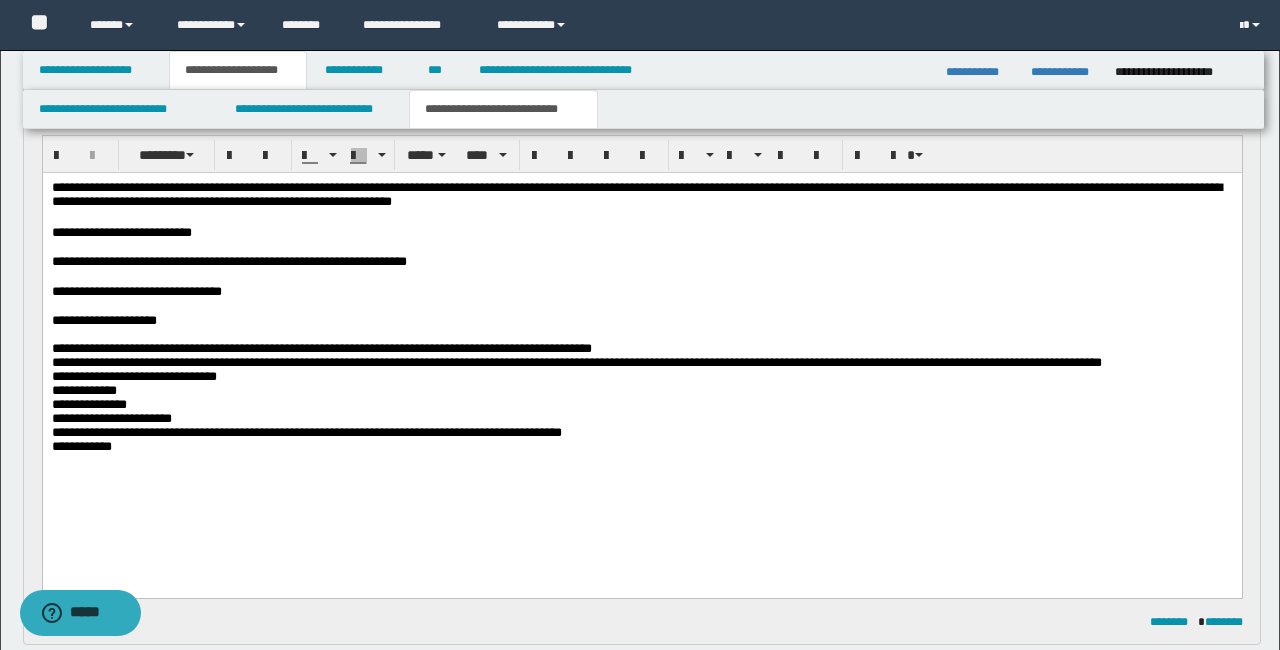 click on "**********" at bounding box center (641, 447) 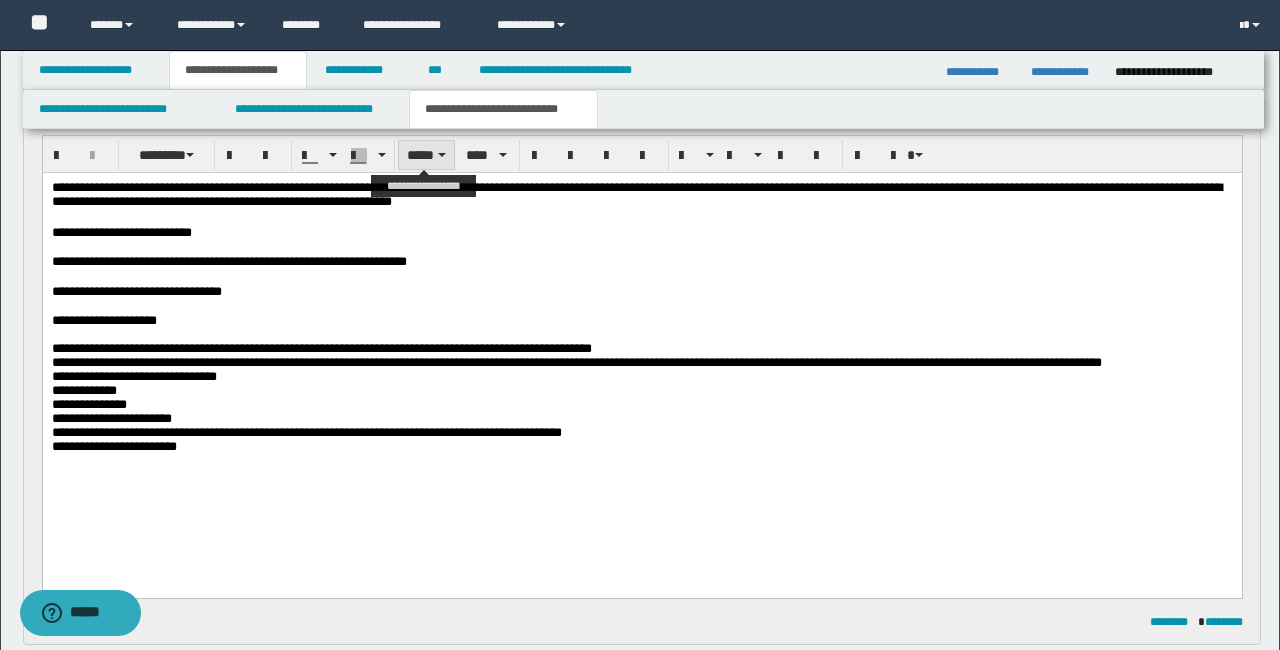 scroll, scrollTop: 0, scrollLeft: 0, axis: both 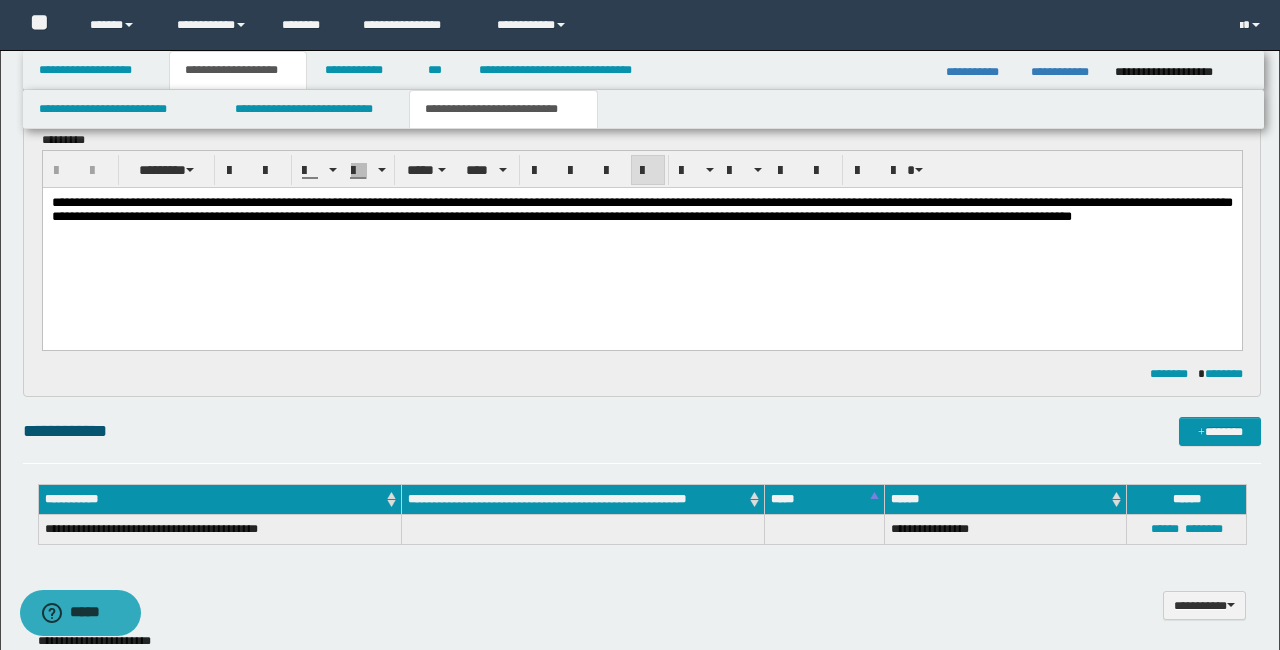 click on "**********" at bounding box center [641, 208] 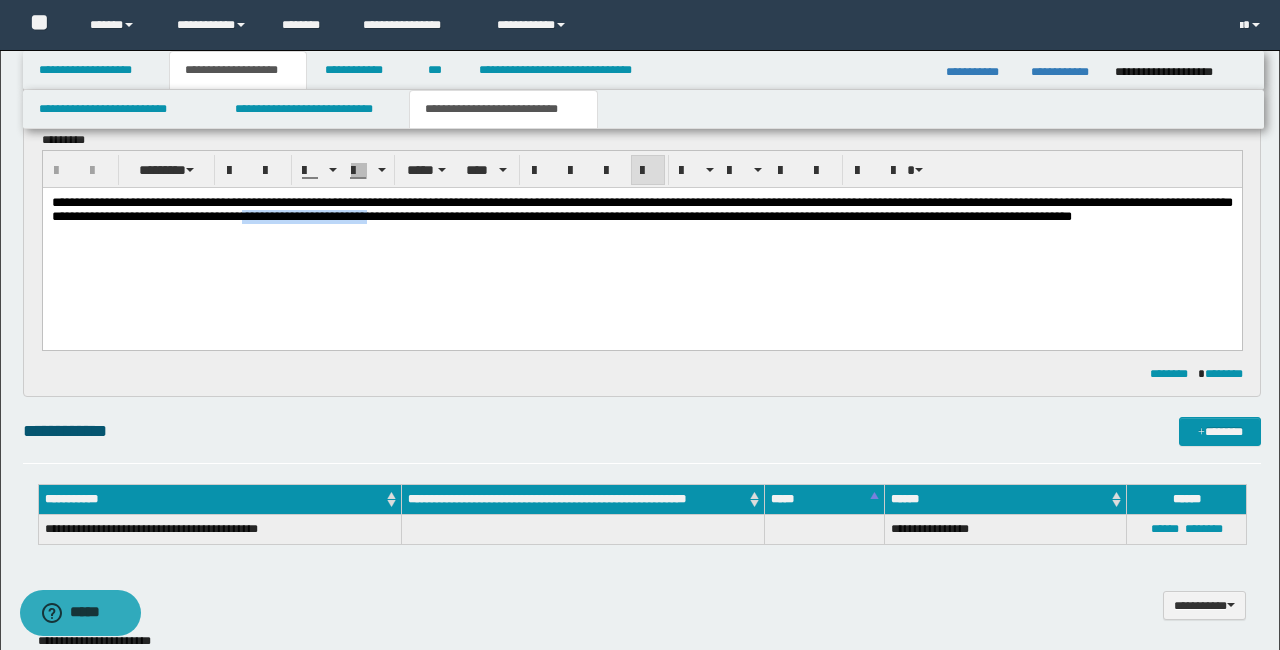 drag, startPoint x: 545, startPoint y: 218, endPoint x: 681, endPoint y: 224, distance: 136.1323 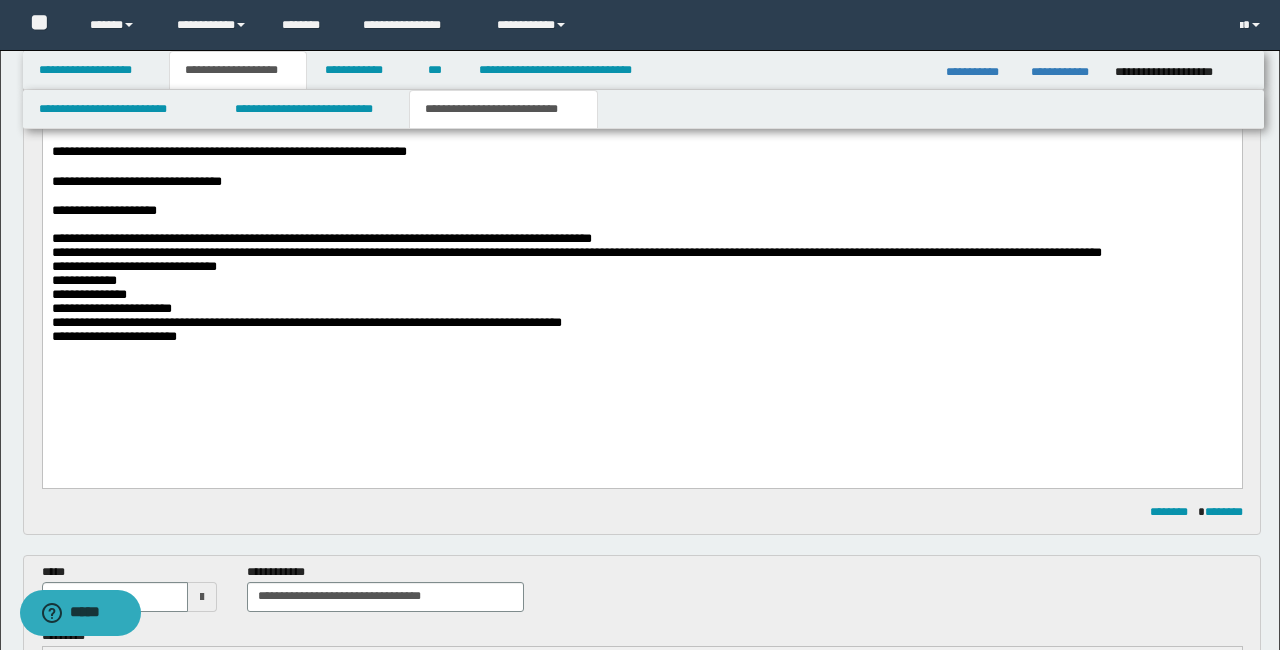 scroll, scrollTop: 290, scrollLeft: 0, axis: vertical 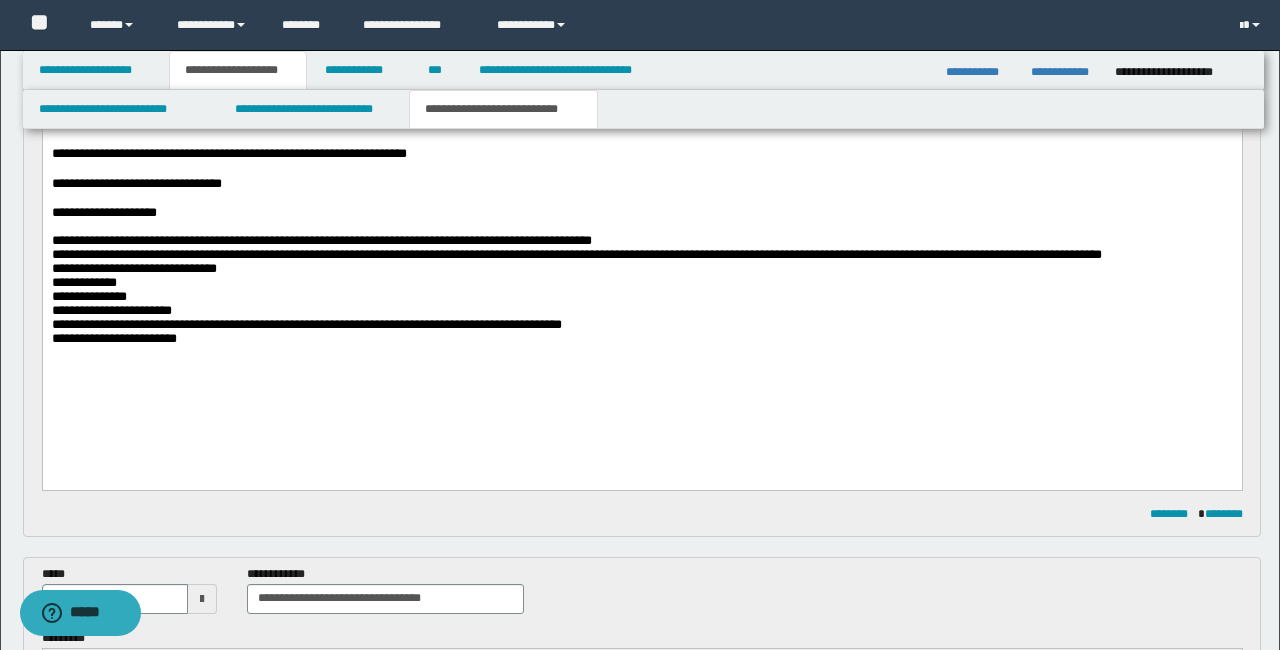 click on "**********" at bounding box center [641, 325] 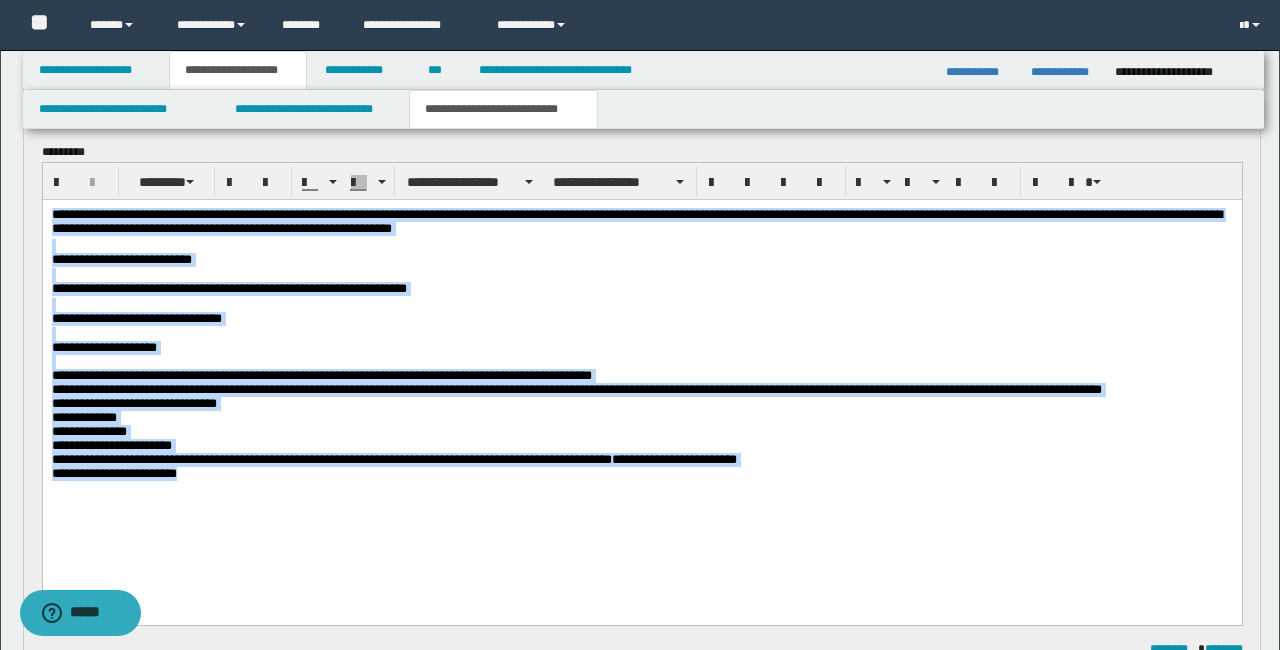 scroll, scrollTop: 0, scrollLeft: 0, axis: both 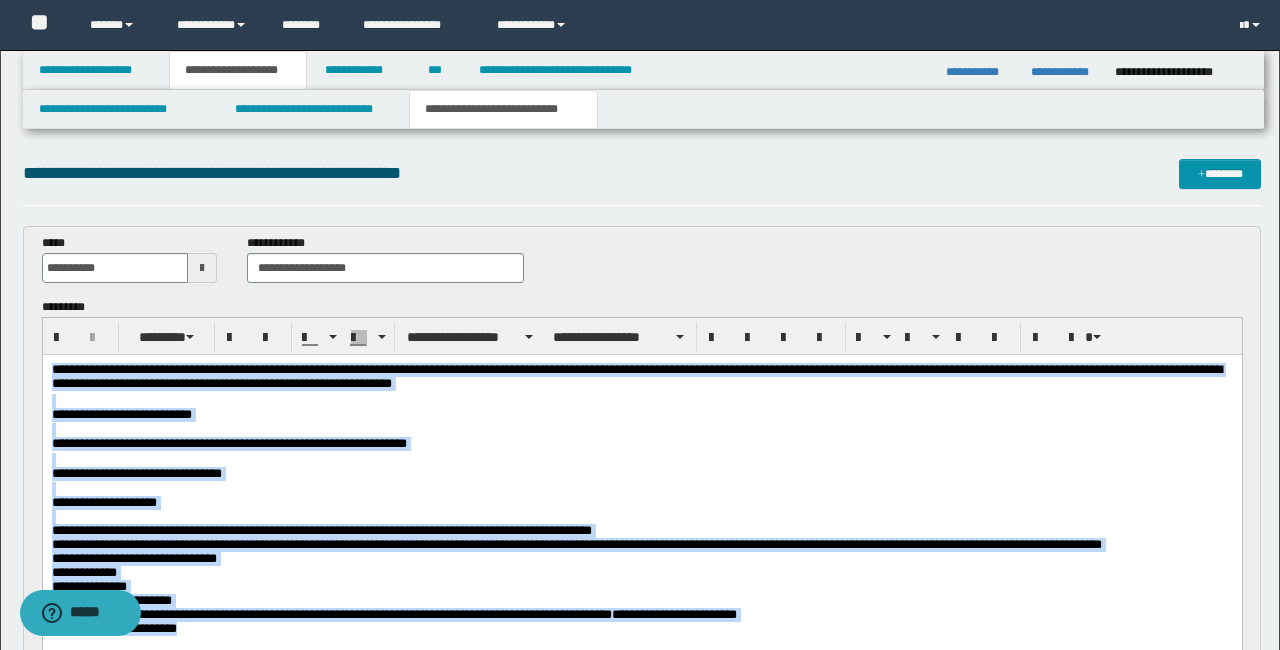 drag, startPoint x: 343, startPoint y: 690, endPoint x: 64, endPoint y: -45, distance: 786.17175 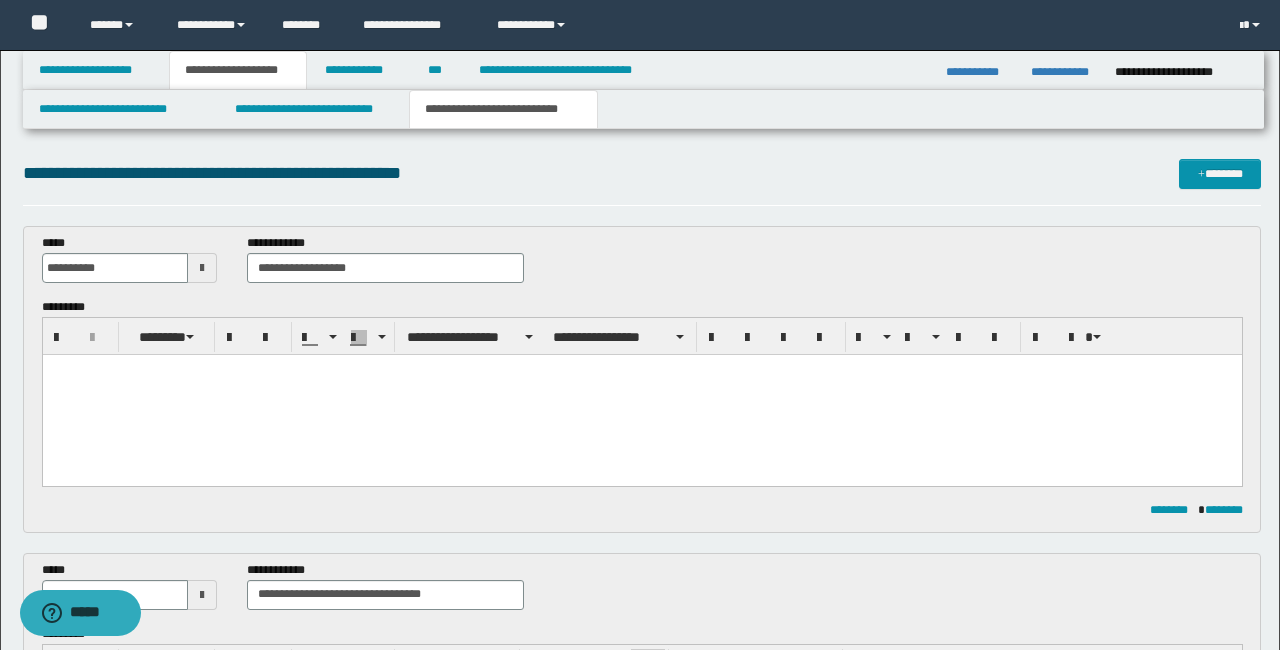 click at bounding box center (641, 370) 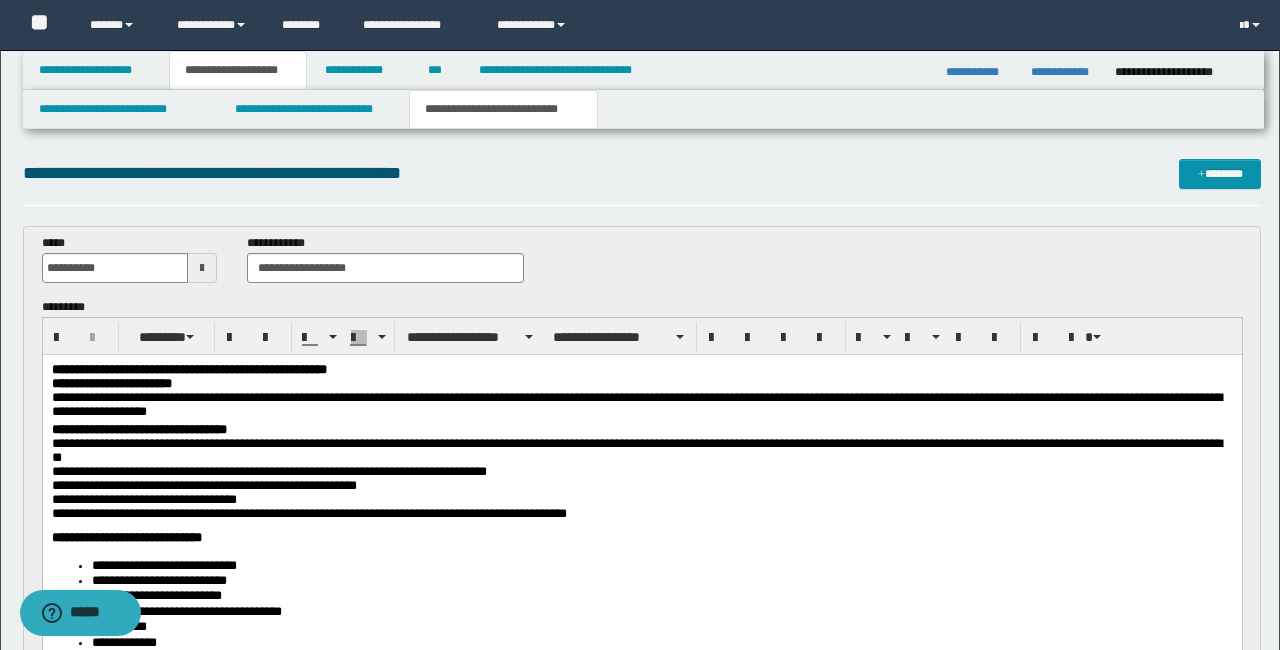 click on "**********" at bounding box center [641, 477] 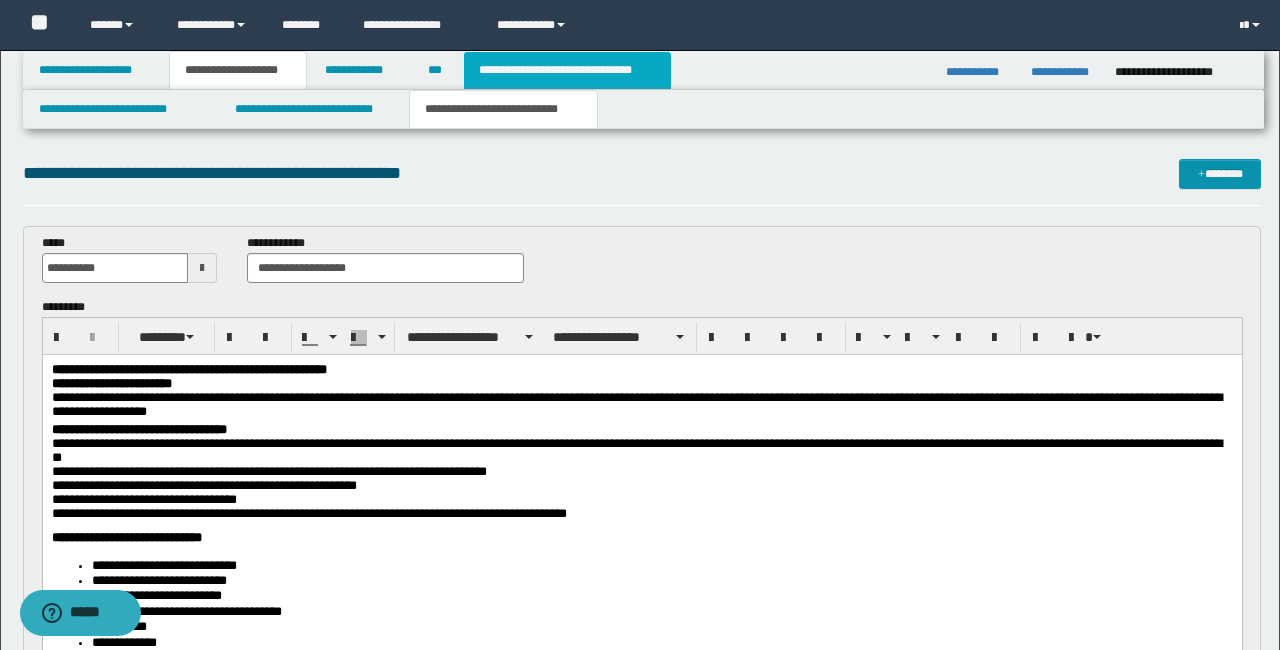 click on "**********" at bounding box center [567, 70] 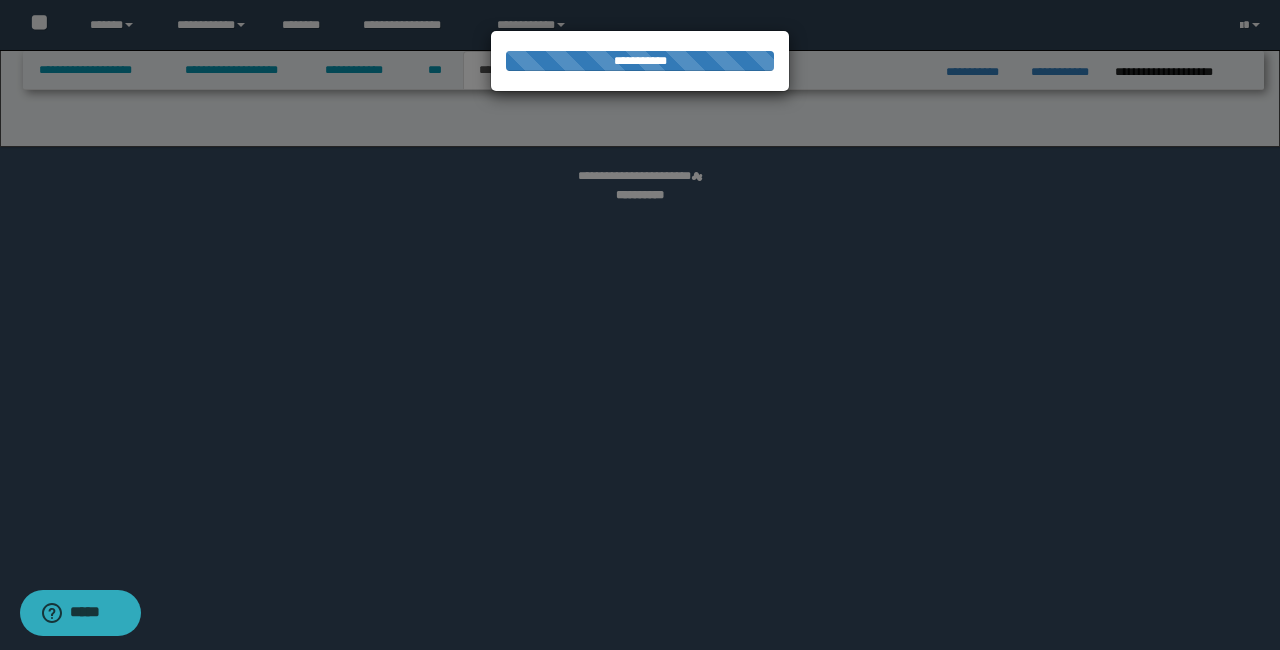 select on "*" 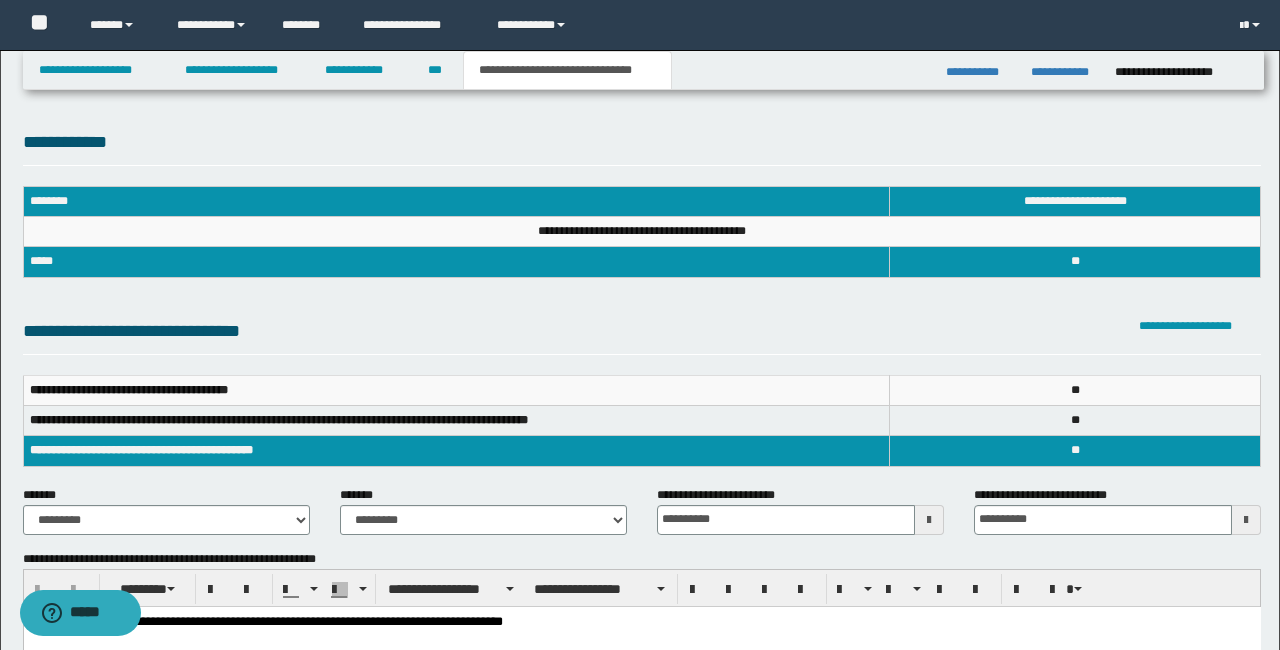 scroll, scrollTop: 845, scrollLeft: 0, axis: vertical 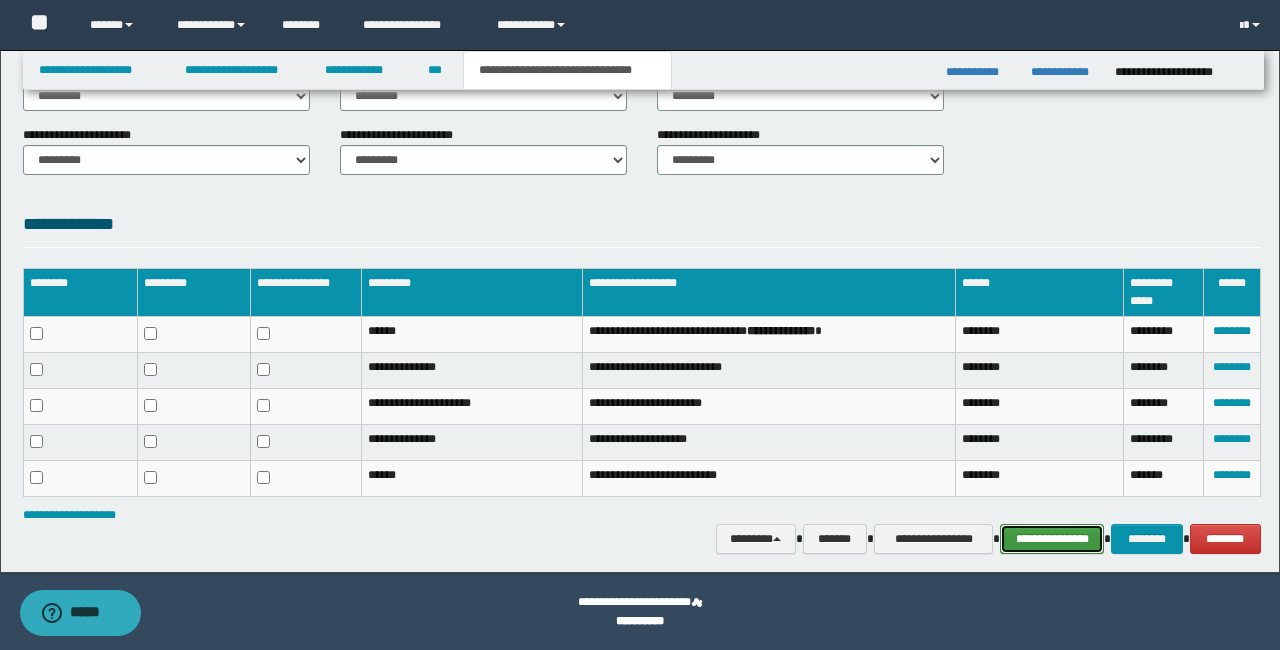 click on "**********" at bounding box center [1052, 539] 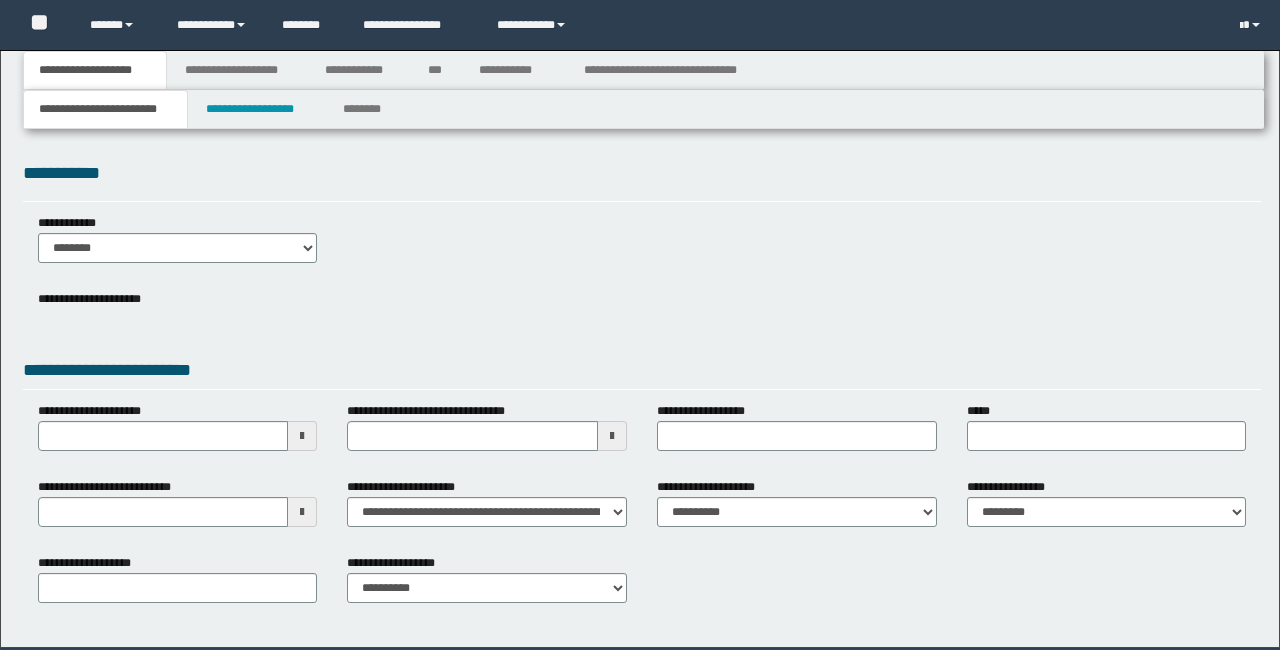 scroll, scrollTop: 0, scrollLeft: 0, axis: both 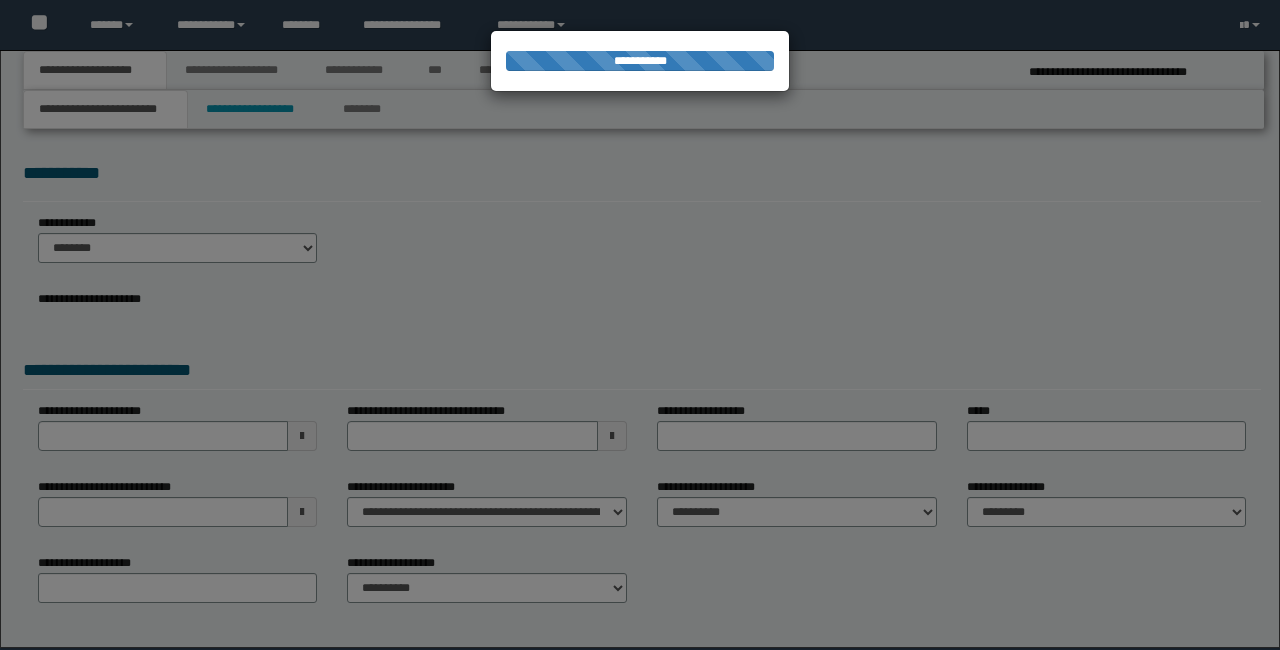 select on "*" 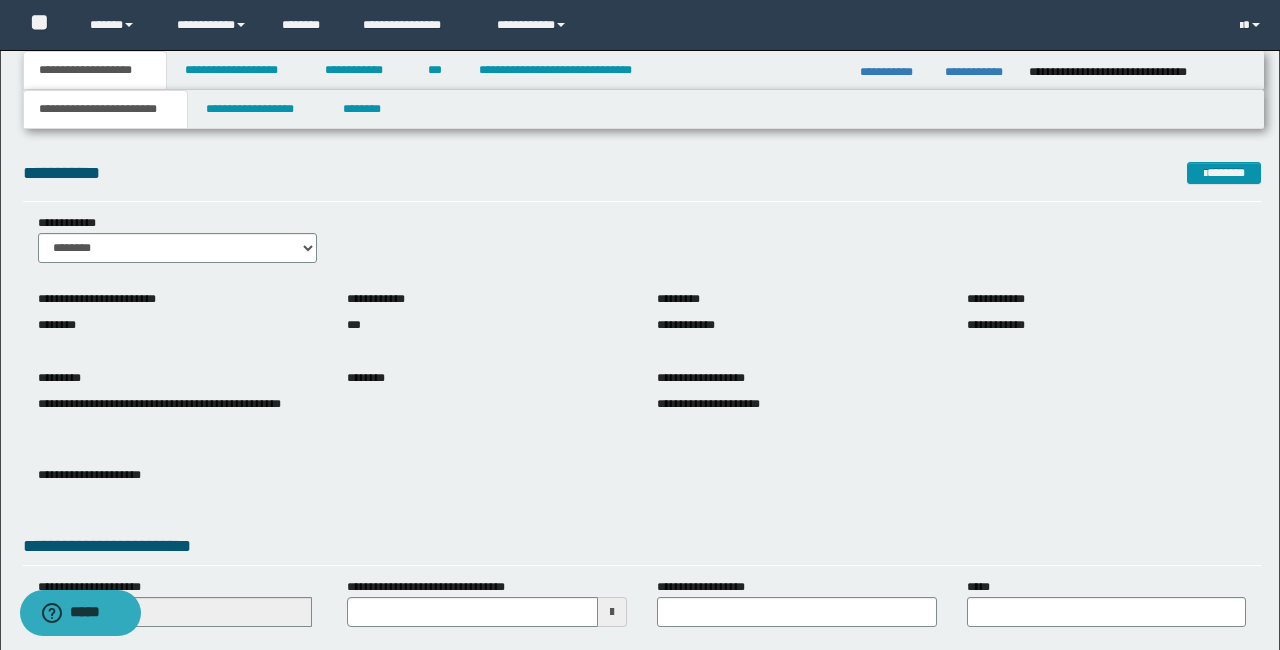 scroll, scrollTop: 4, scrollLeft: 0, axis: vertical 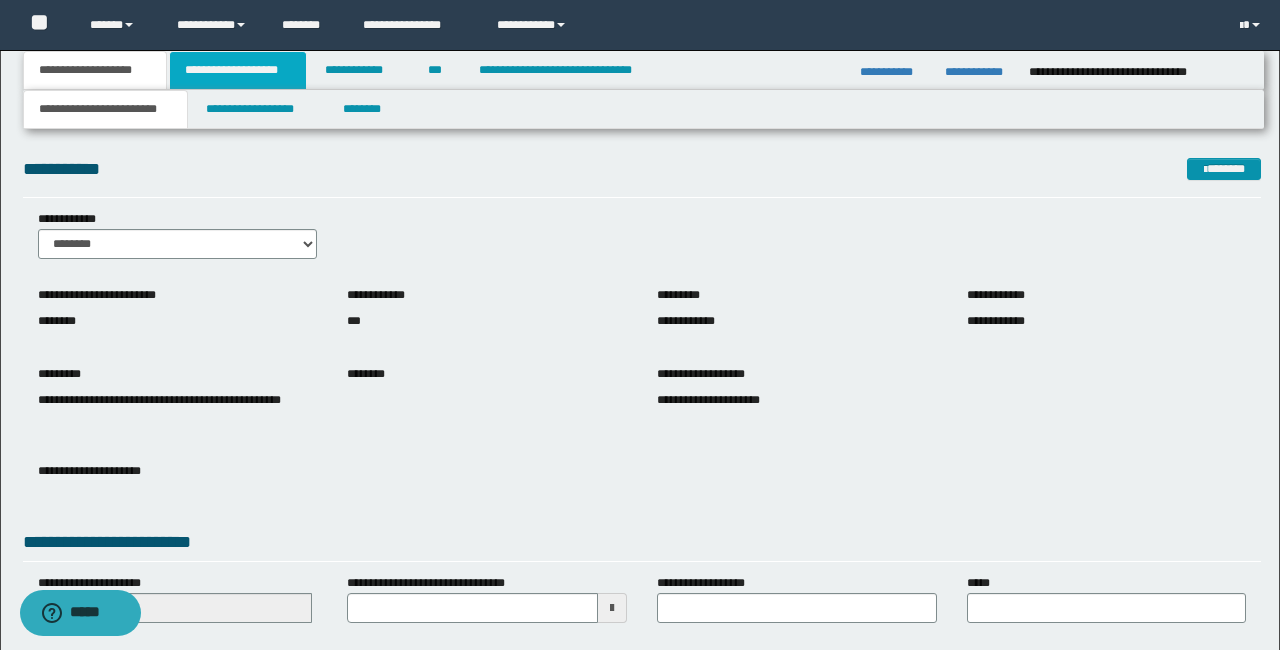 click on "**********" at bounding box center (238, 70) 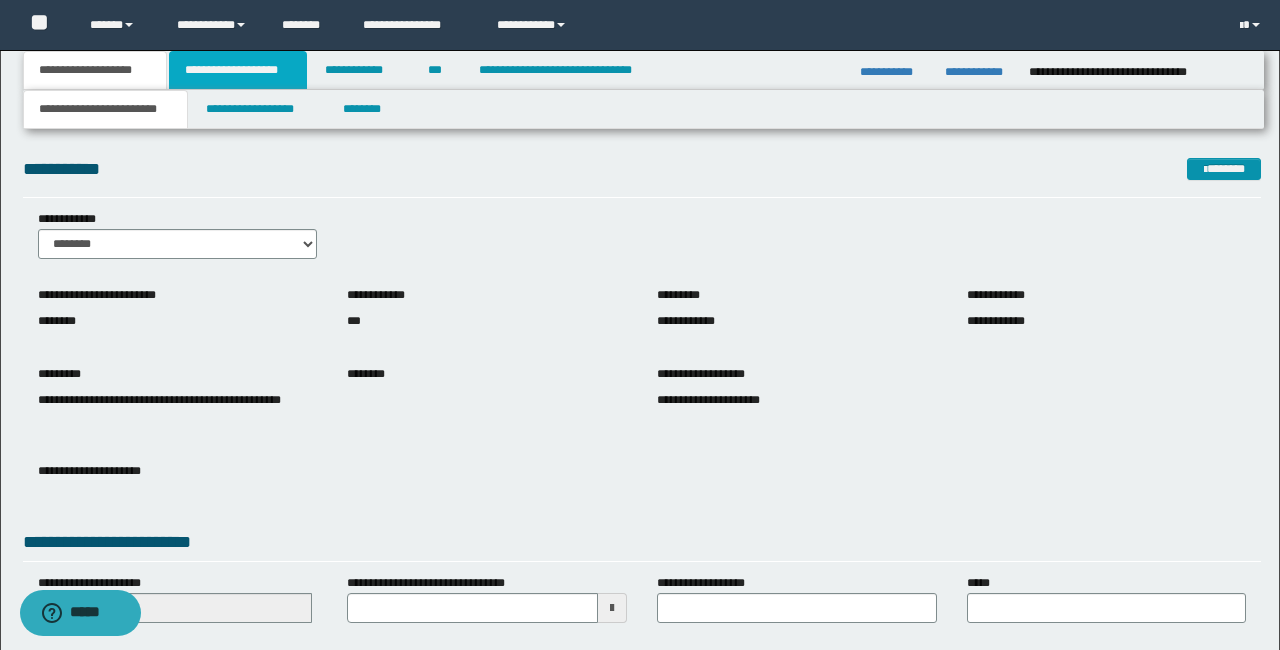 scroll, scrollTop: 0, scrollLeft: 0, axis: both 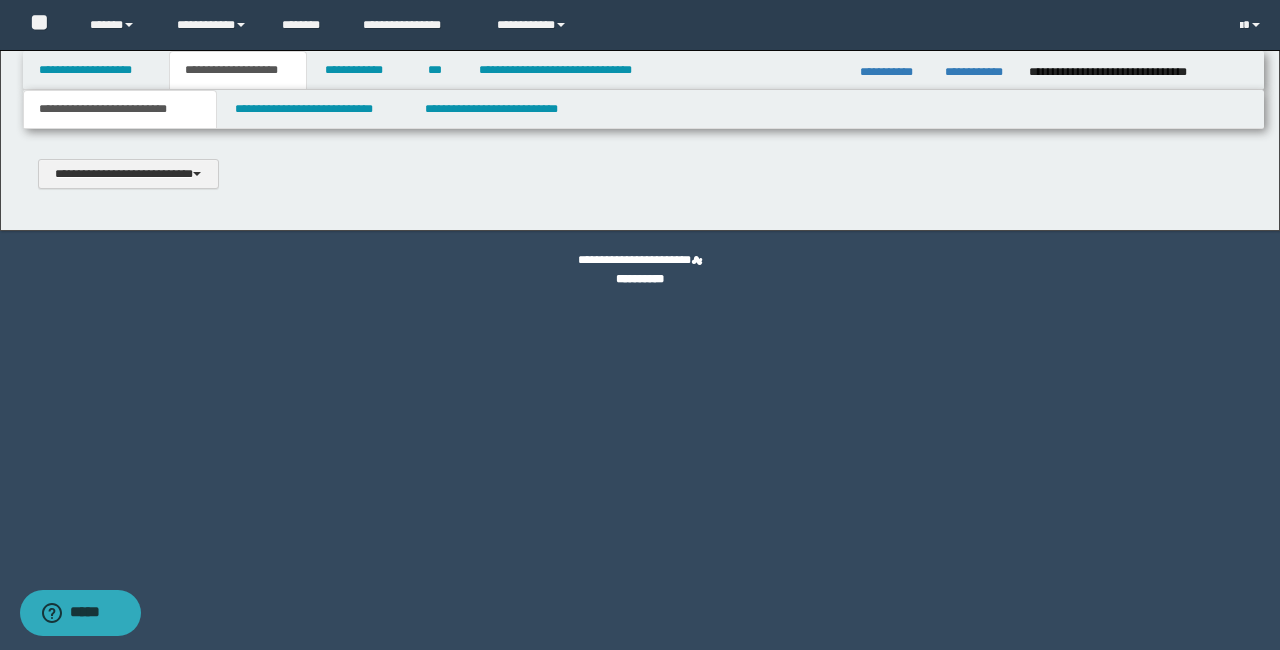 type 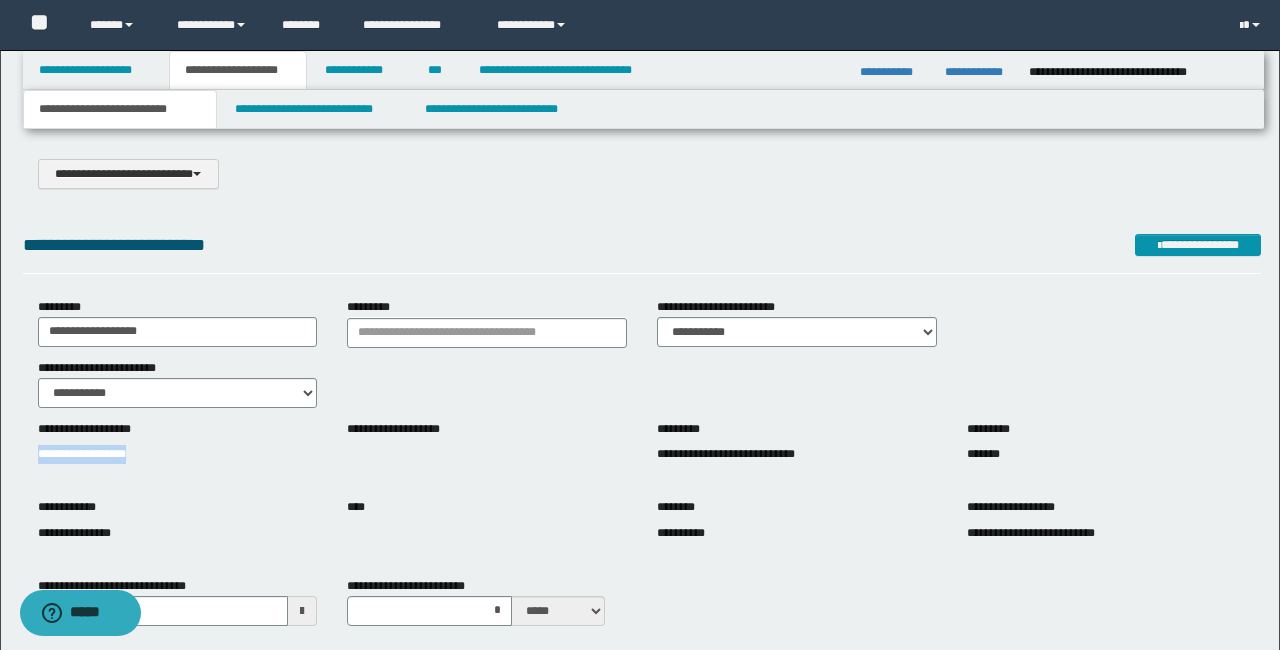drag, startPoint x: 193, startPoint y: 458, endPoint x: 6, endPoint y: 461, distance: 187.02406 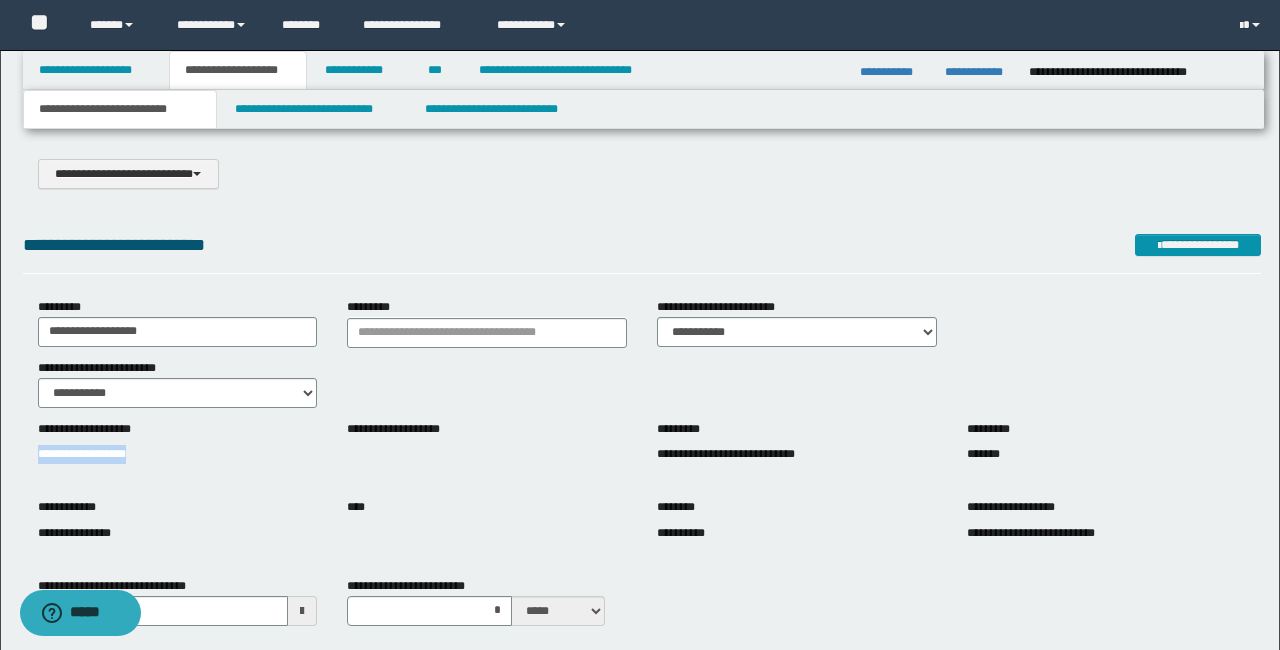copy on "**********" 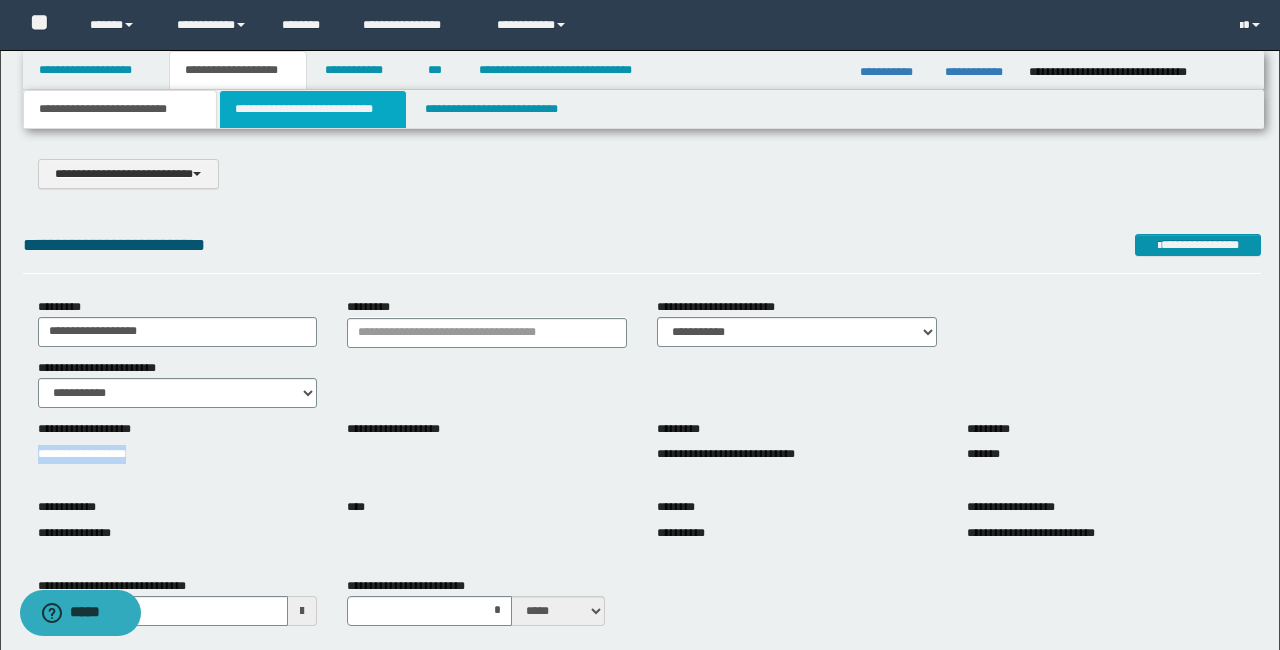 click on "**********" at bounding box center (312, 109) 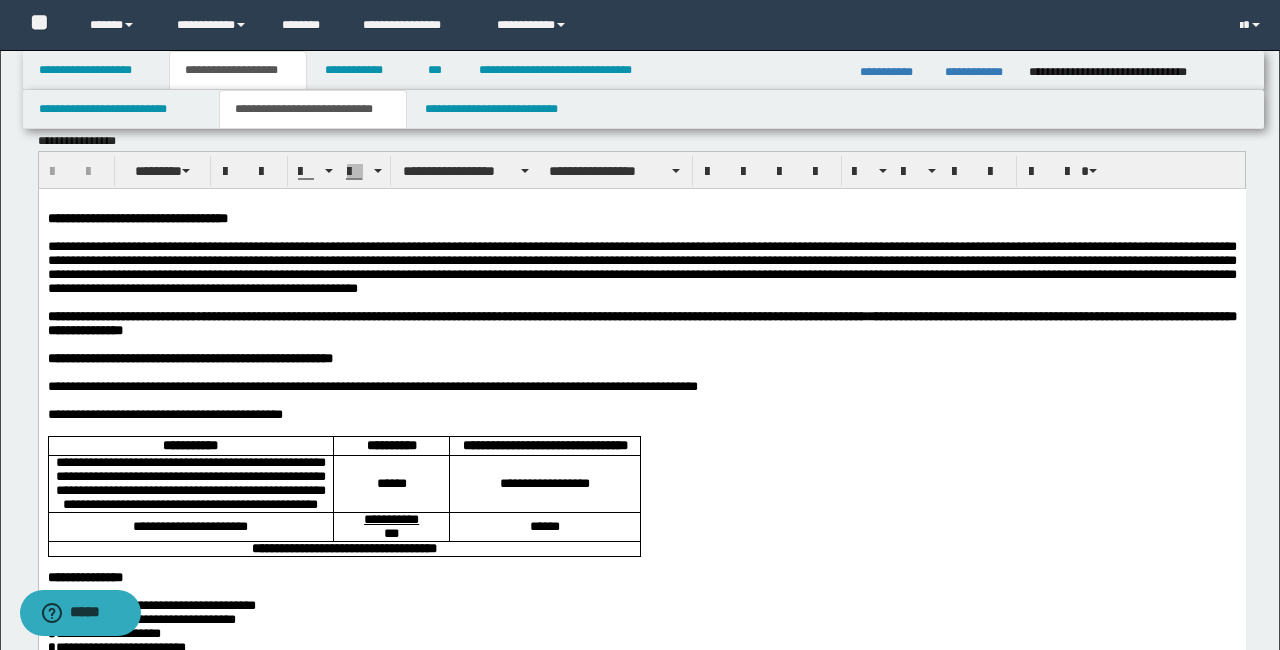 scroll, scrollTop: 0, scrollLeft: 0, axis: both 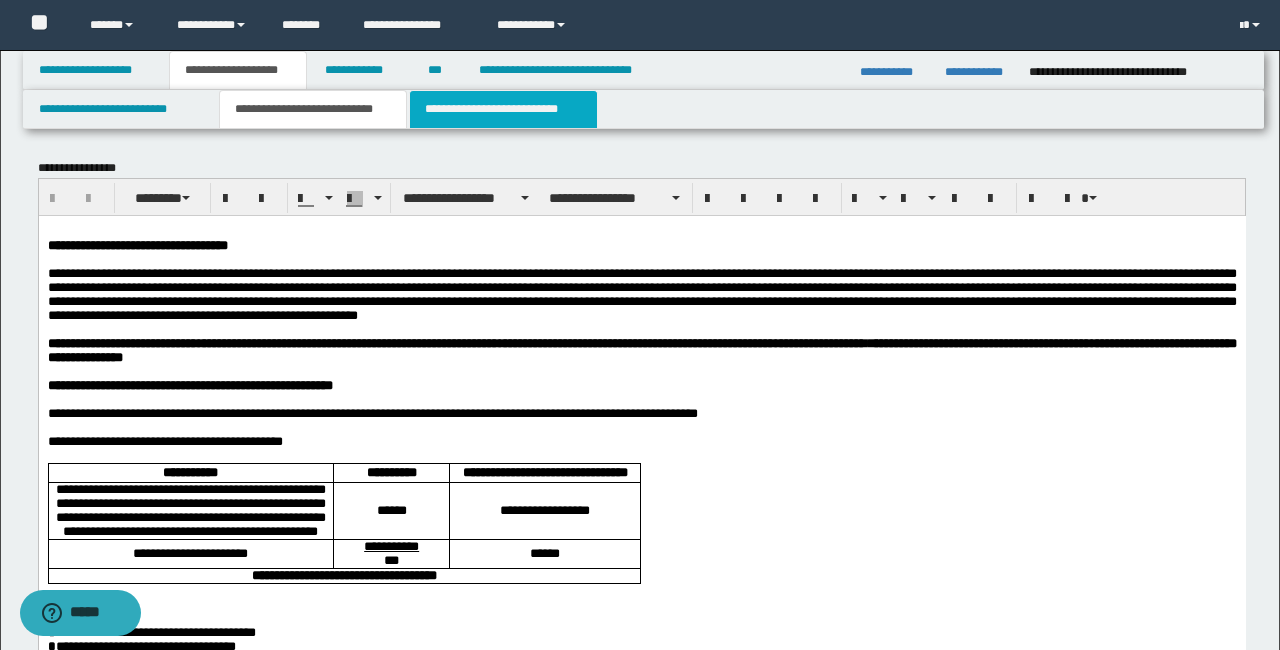 click on "**********" at bounding box center (503, 109) 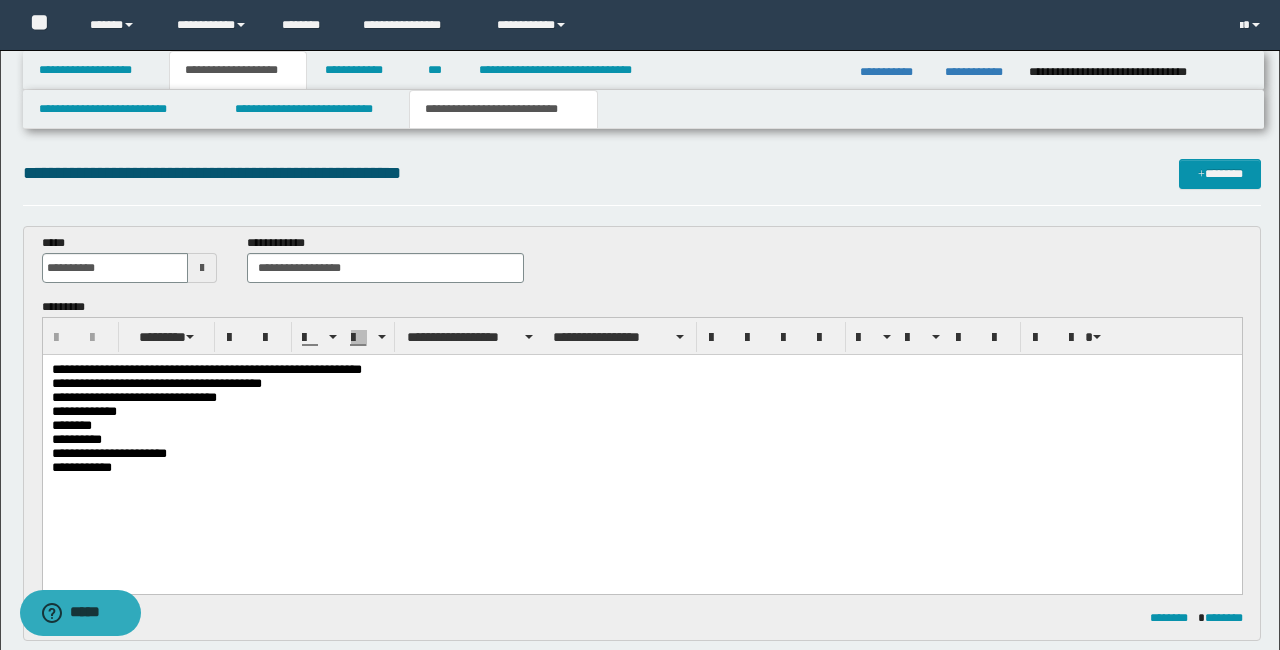 scroll, scrollTop: 0, scrollLeft: 0, axis: both 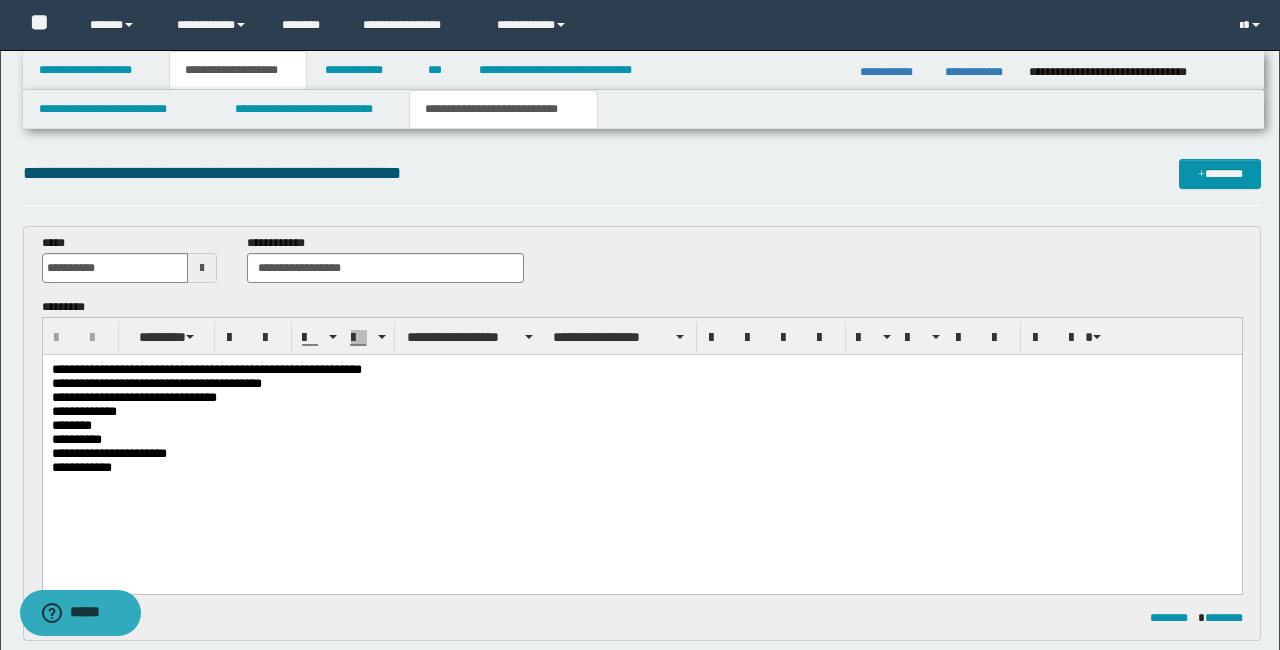 click on "**********" at bounding box center [641, 444] 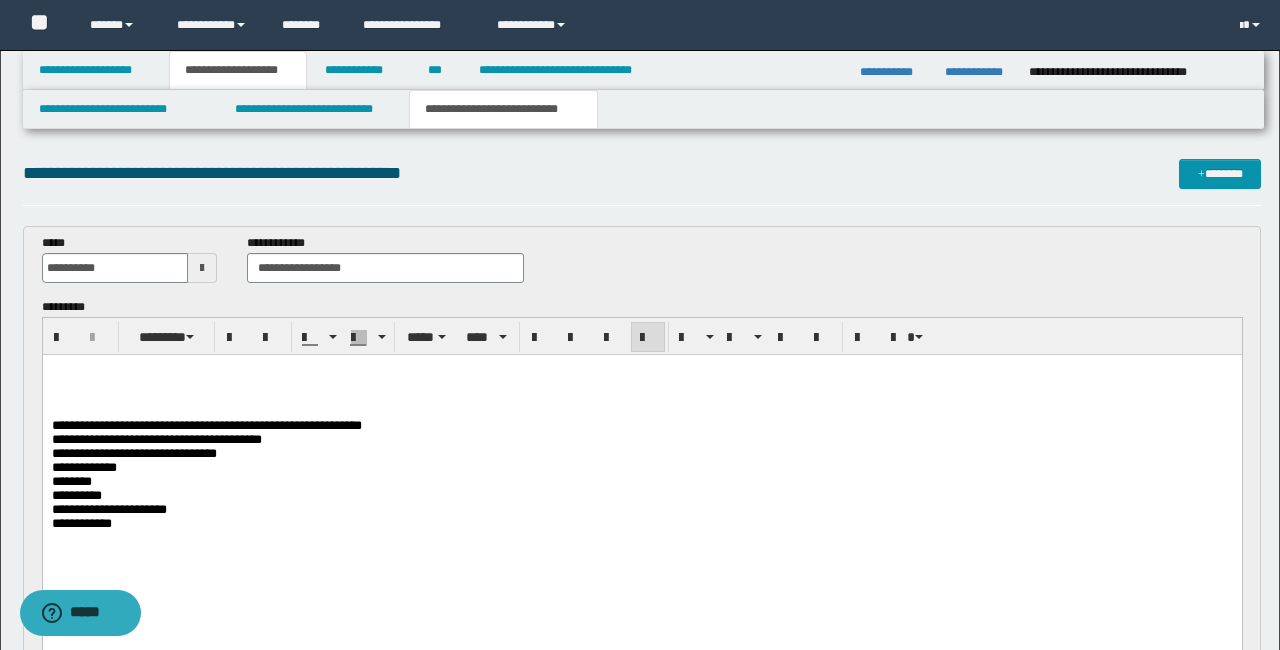 drag, startPoint x: 53, startPoint y: 363, endPoint x: 82, endPoint y: 366, distance: 29.15476 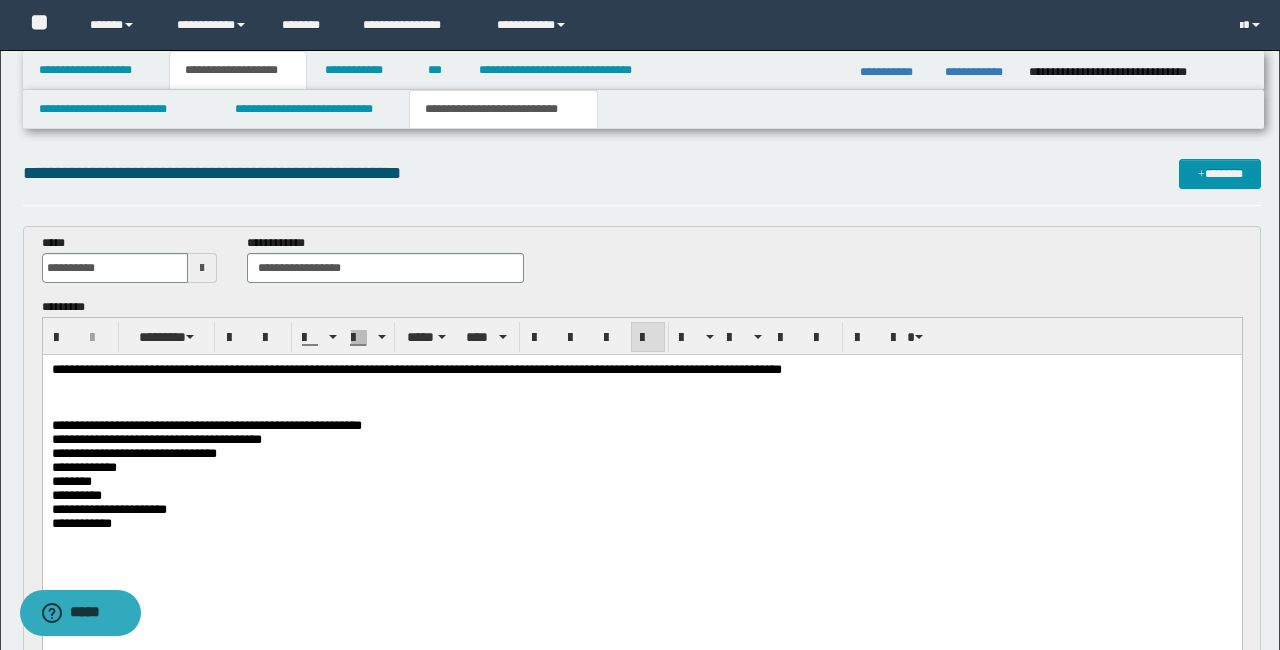 click on "**********" at bounding box center (641, 370) 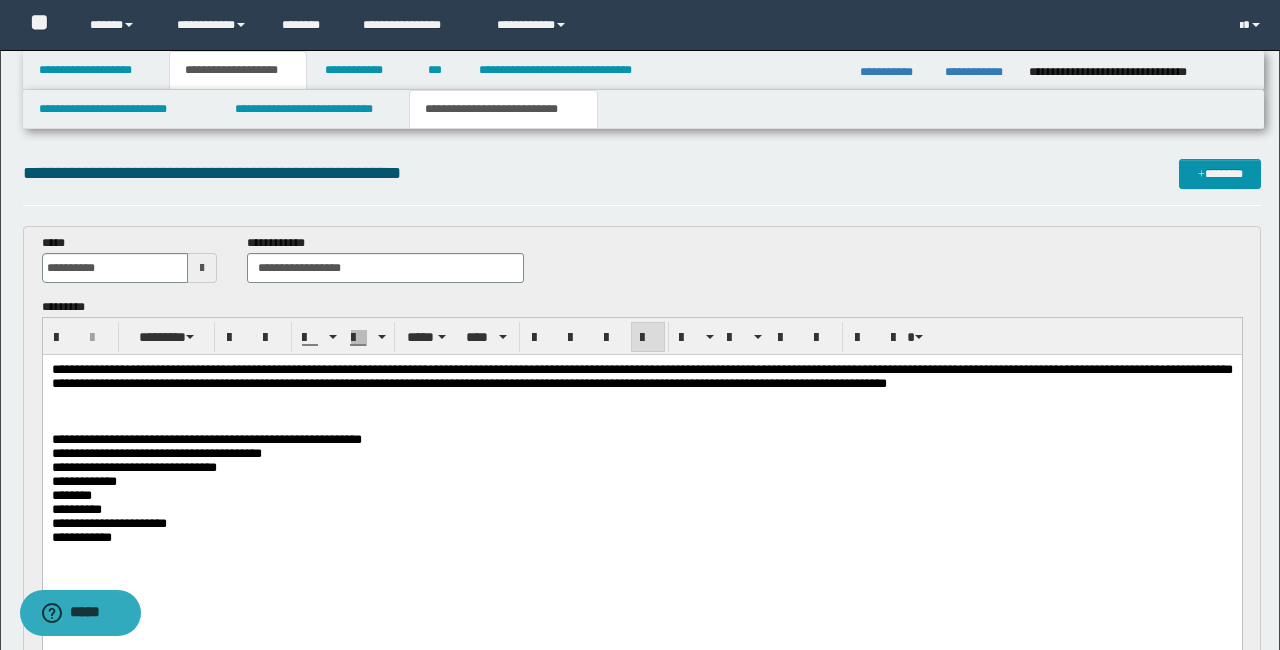 scroll, scrollTop: 0, scrollLeft: 0, axis: both 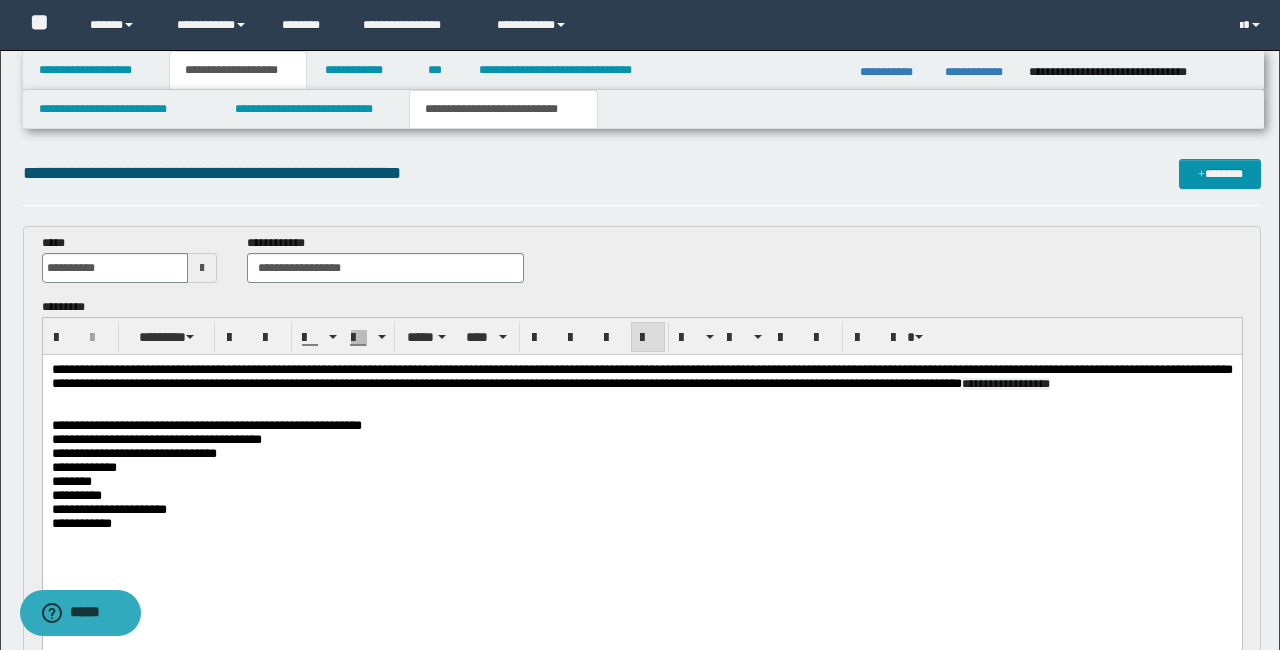 click on "**********" at bounding box center (641, 376) 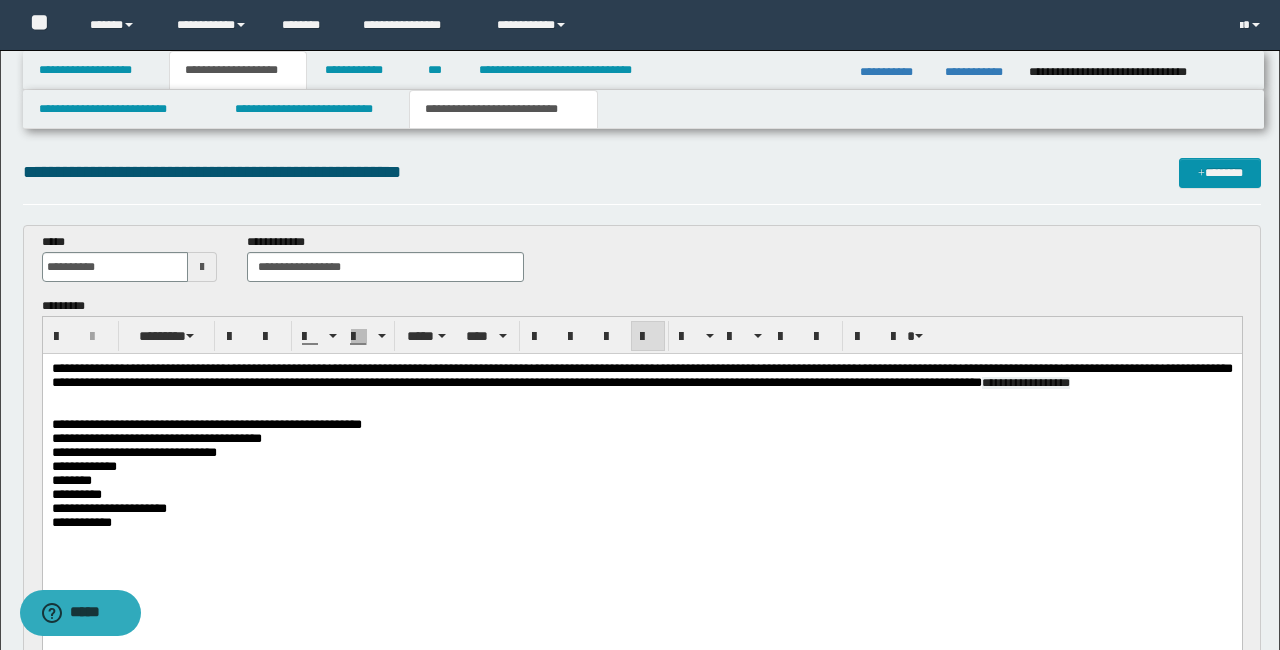 click on "**********" at bounding box center [1025, 383] 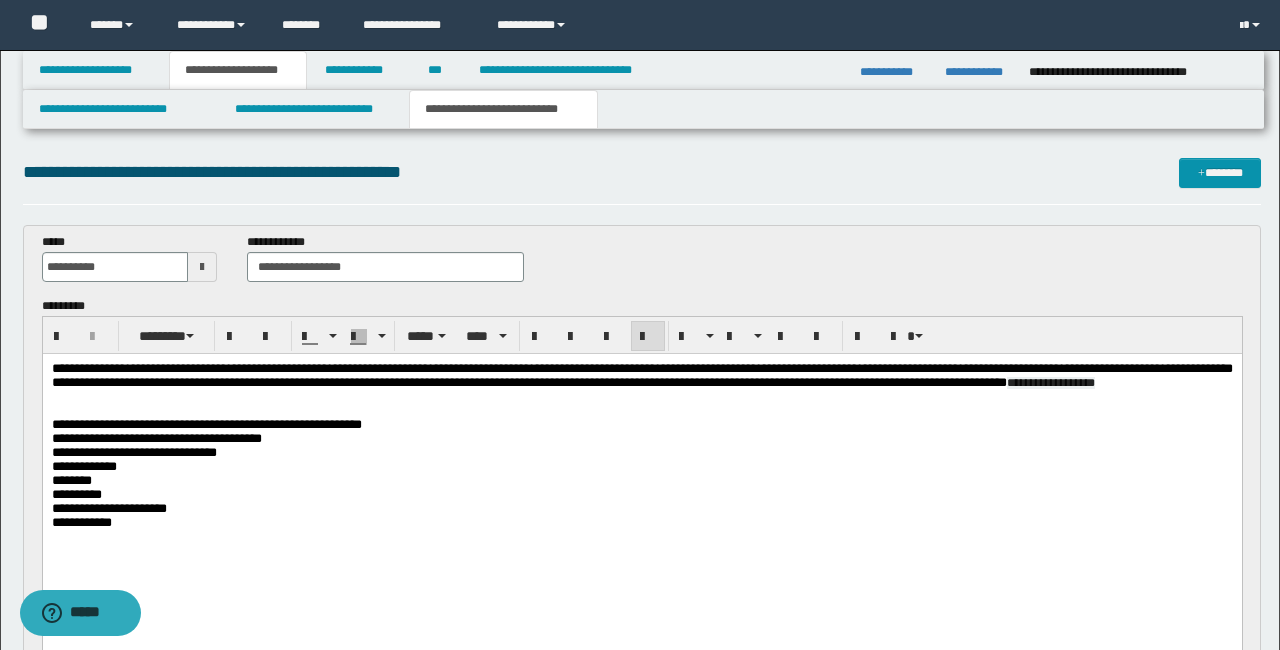 click on "**********" at bounding box center [641, 376] 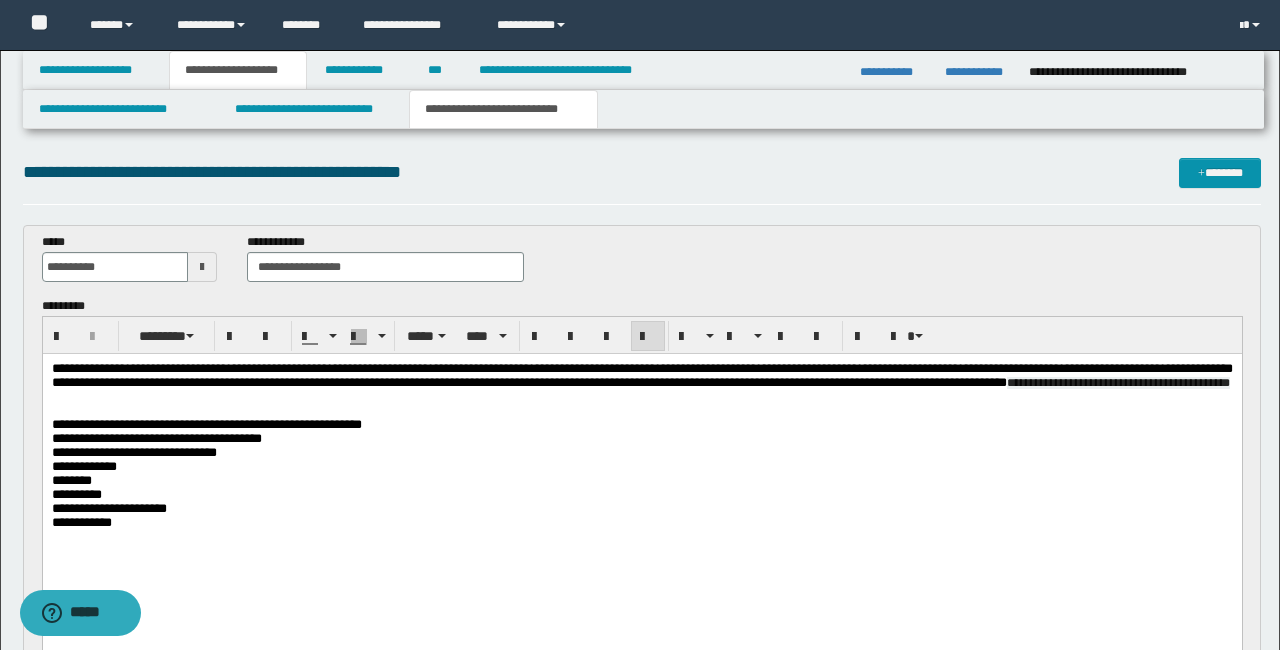 drag, startPoint x: 367, startPoint y: 423, endPoint x: 216, endPoint y: 422, distance: 151.00331 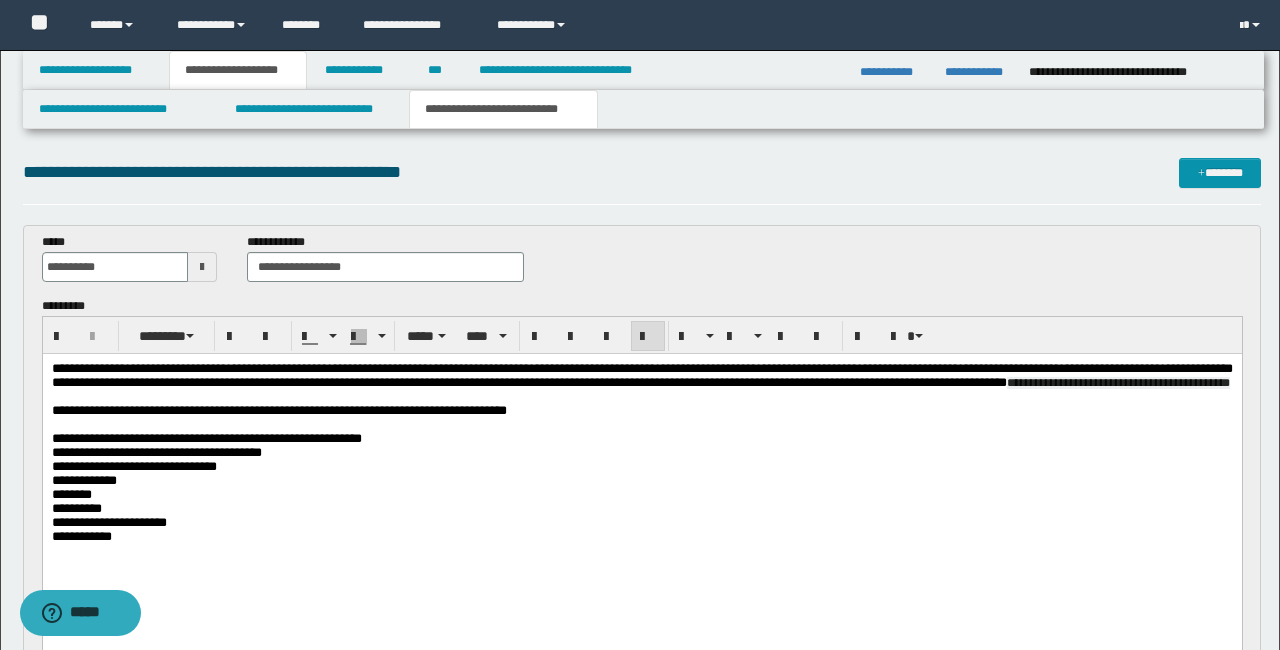 click on "**********" at bounding box center [206, 438] 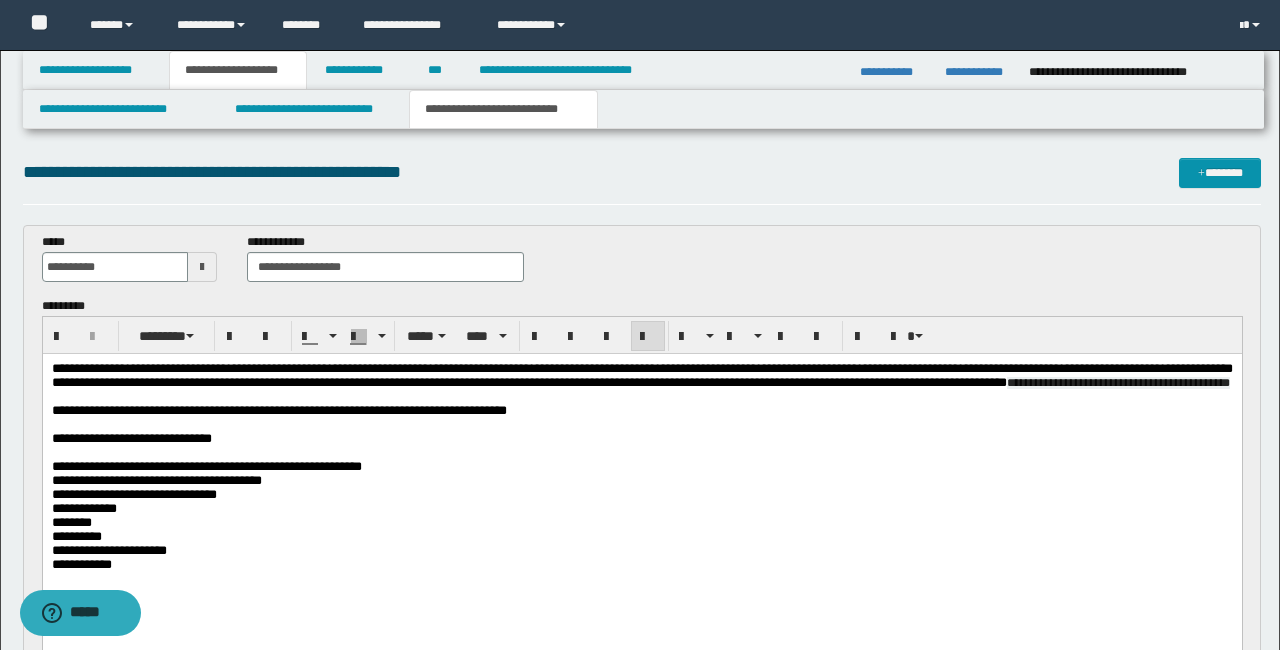 click on "**********" at bounding box center [641, 376] 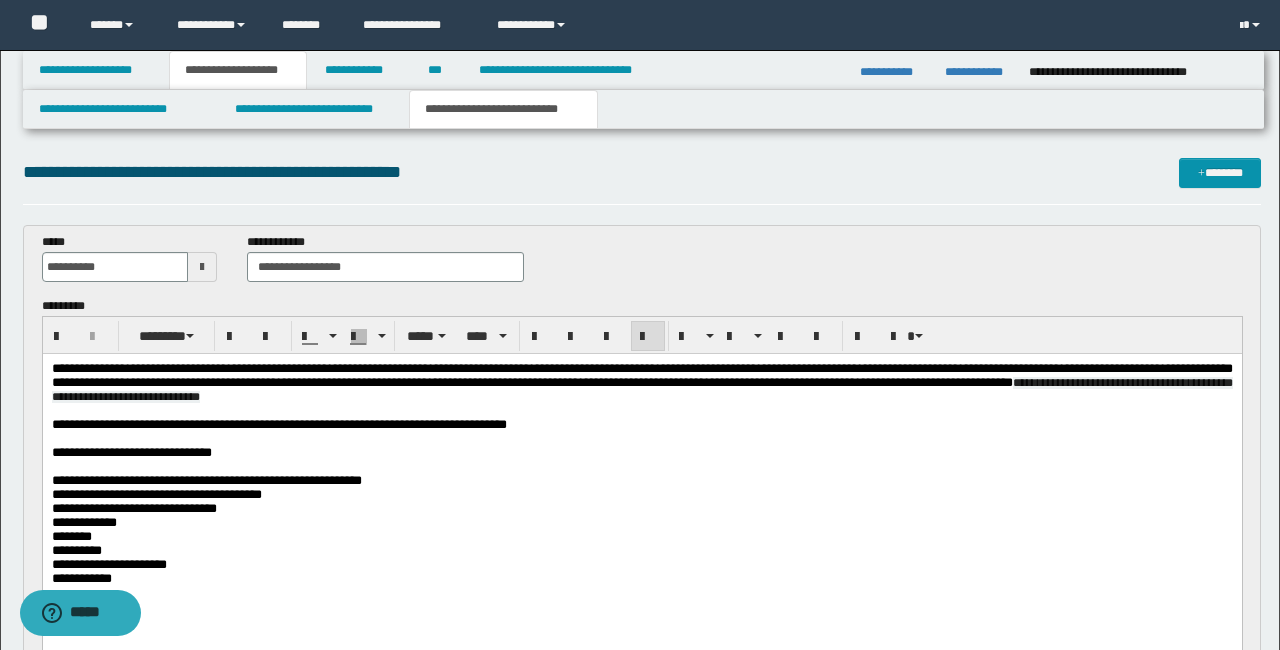 scroll, scrollTop: 0, scrollLeft: 0, axis: both 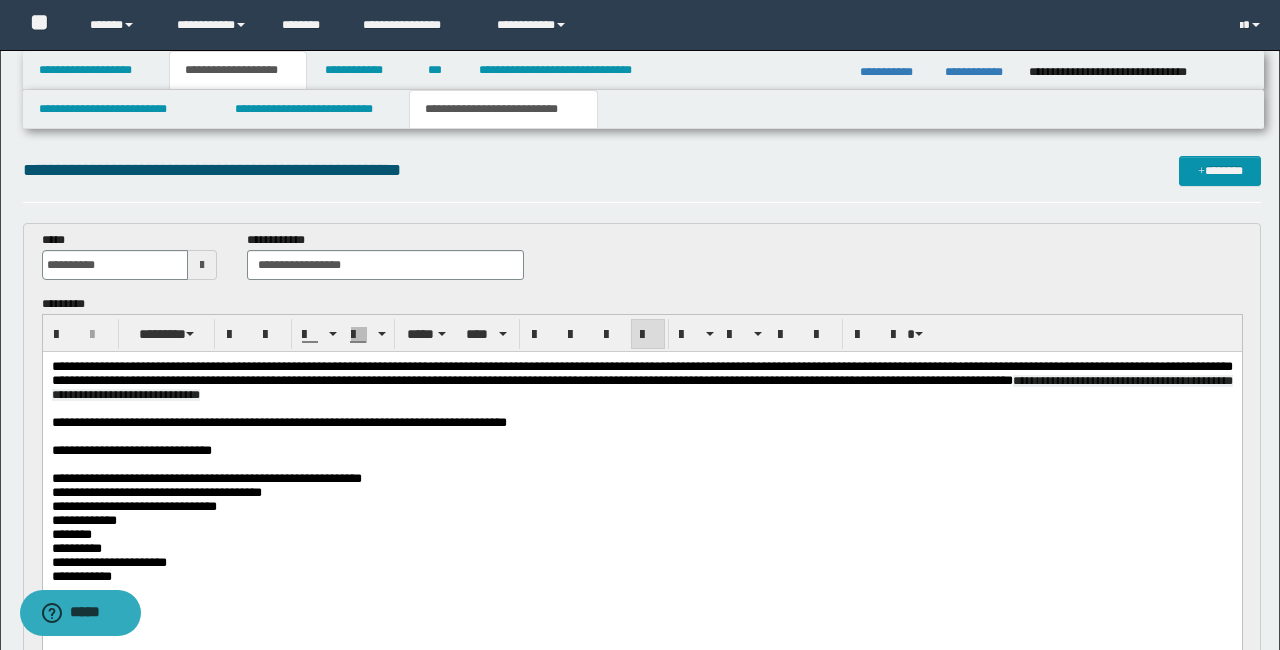 click on "**********" at bounding box center (206, 478) 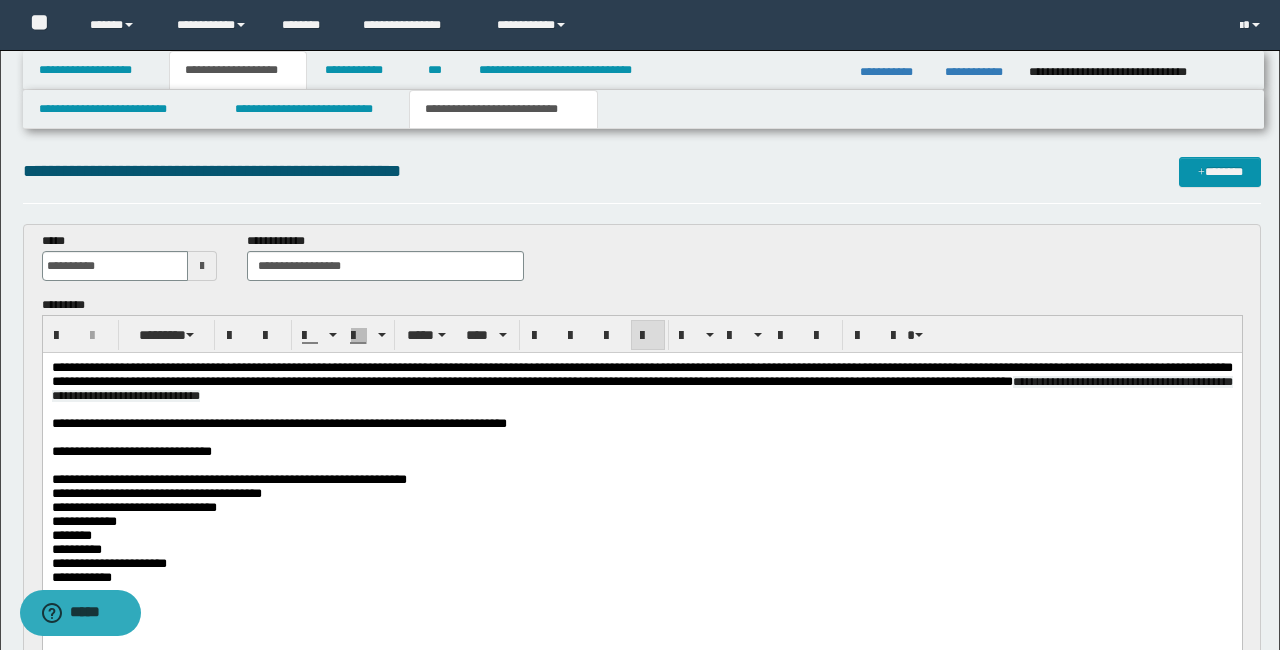 click on "**********" at bounding box center (228, 479) 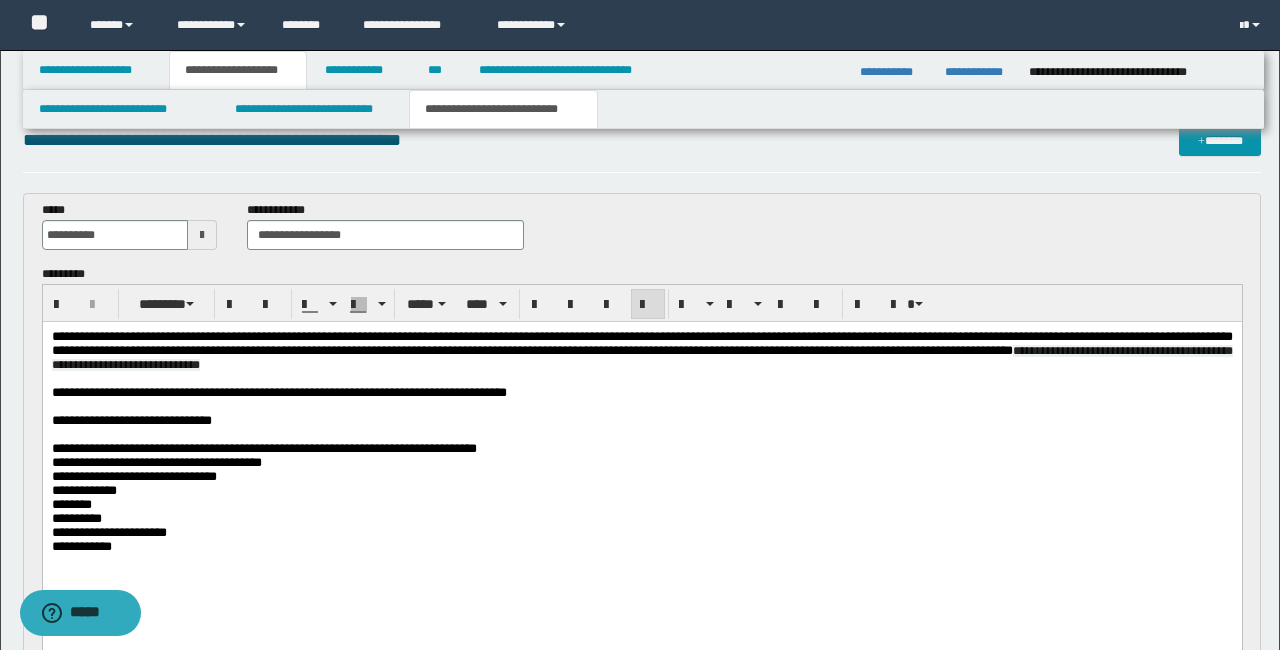 scroll, scrollTop: 36, scrollLeft: 0, axis: vertical 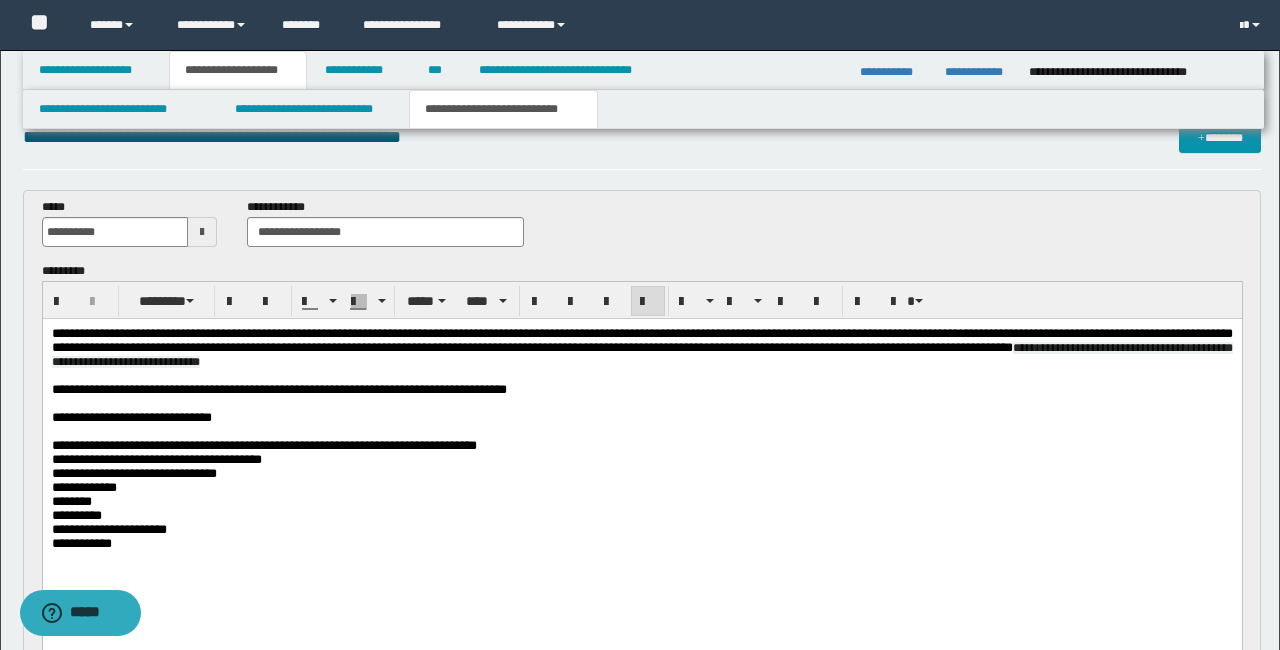 click on "**********" at bounding box center (641, 460) 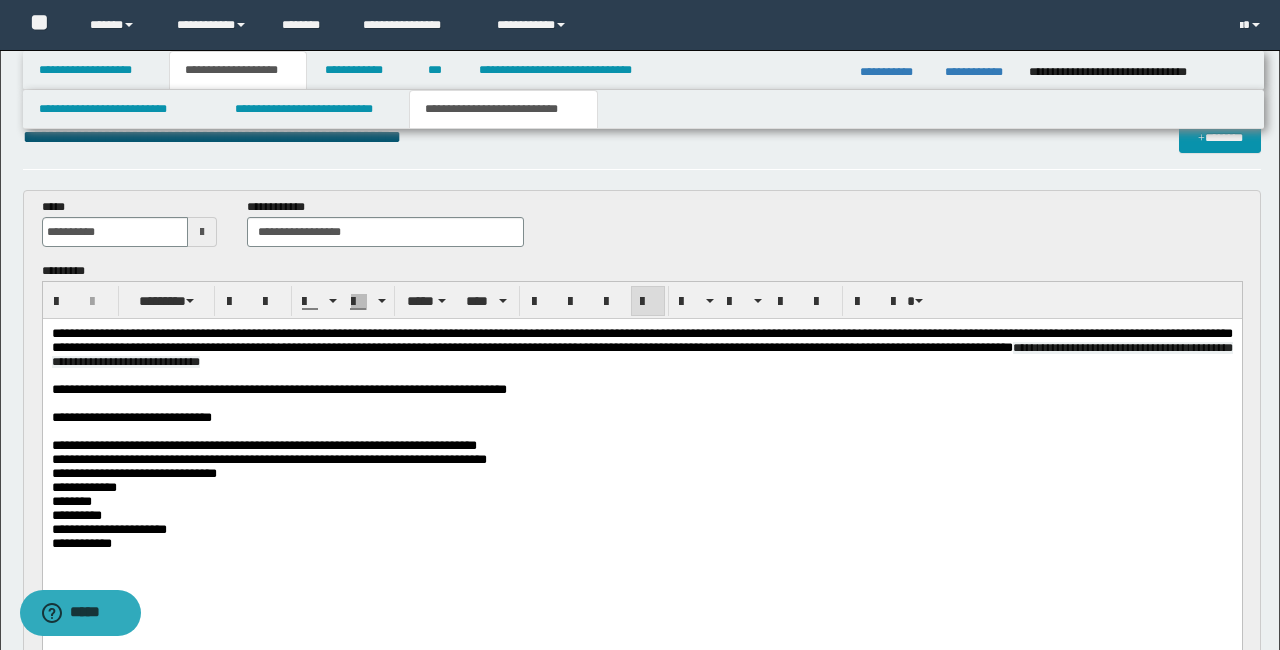 click on "**********" at bounding box center (641, 390) 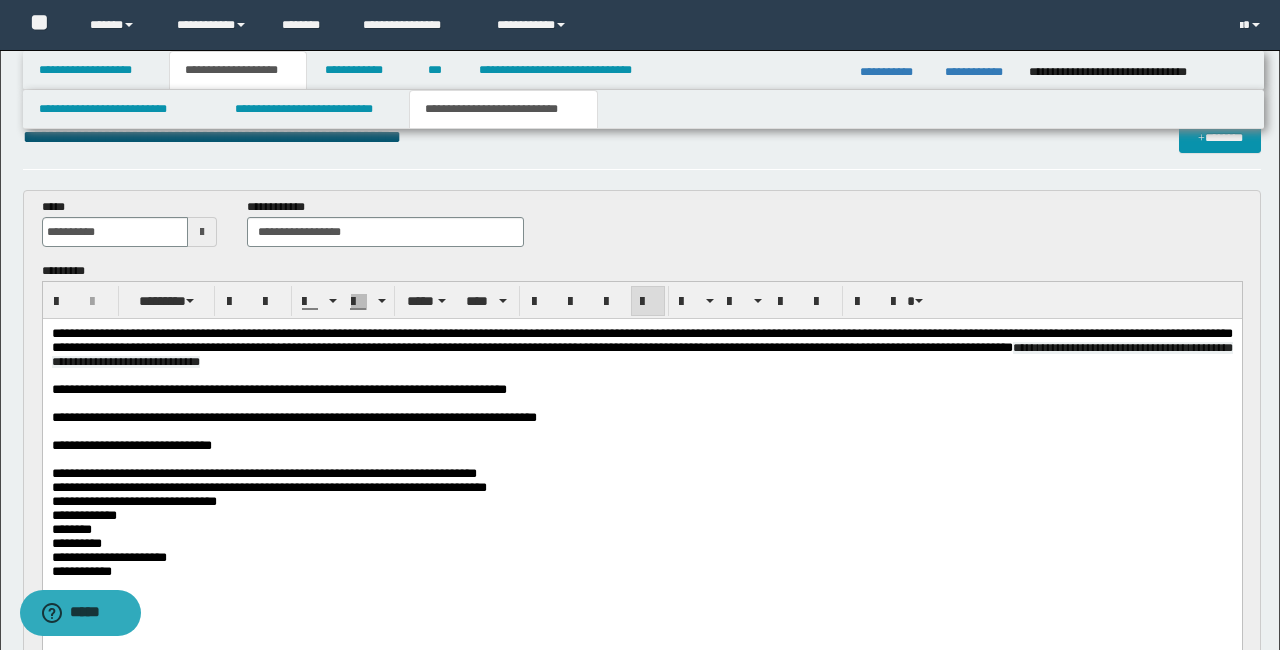 drag, startPoint x: 188, startPoint y: 487, endPoint x: 254, endPoint y: 484, distance: 66.068146 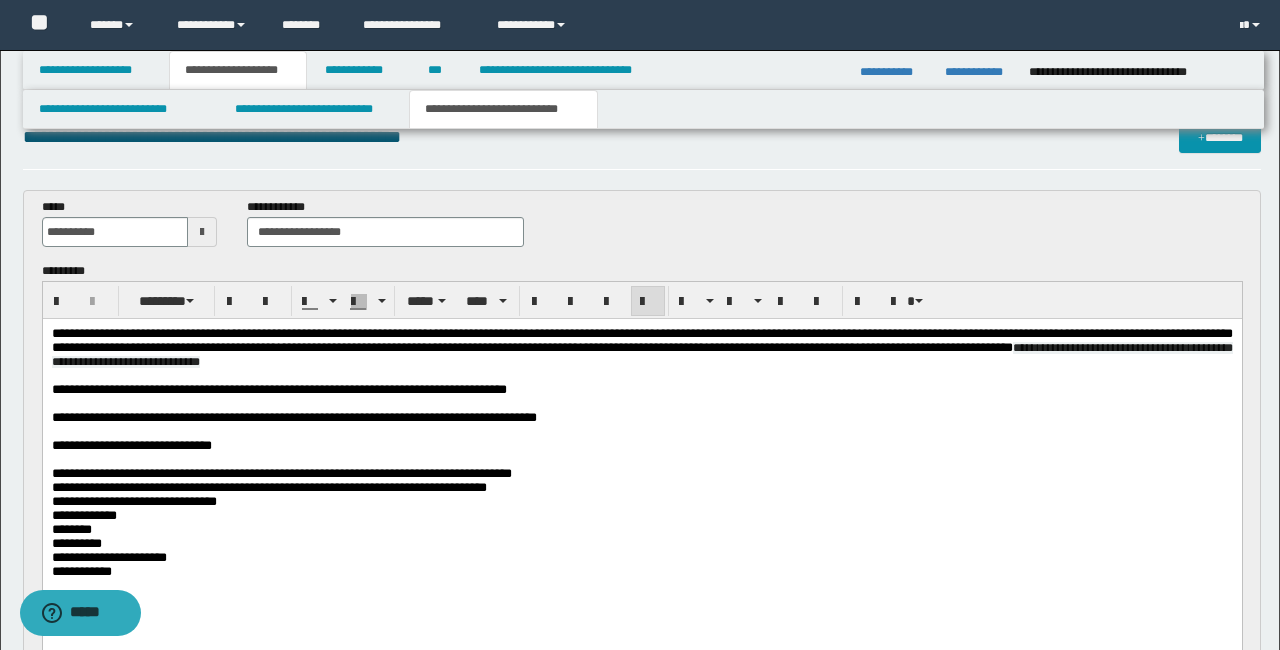 click on "**********" at bounding box center [281, 473] 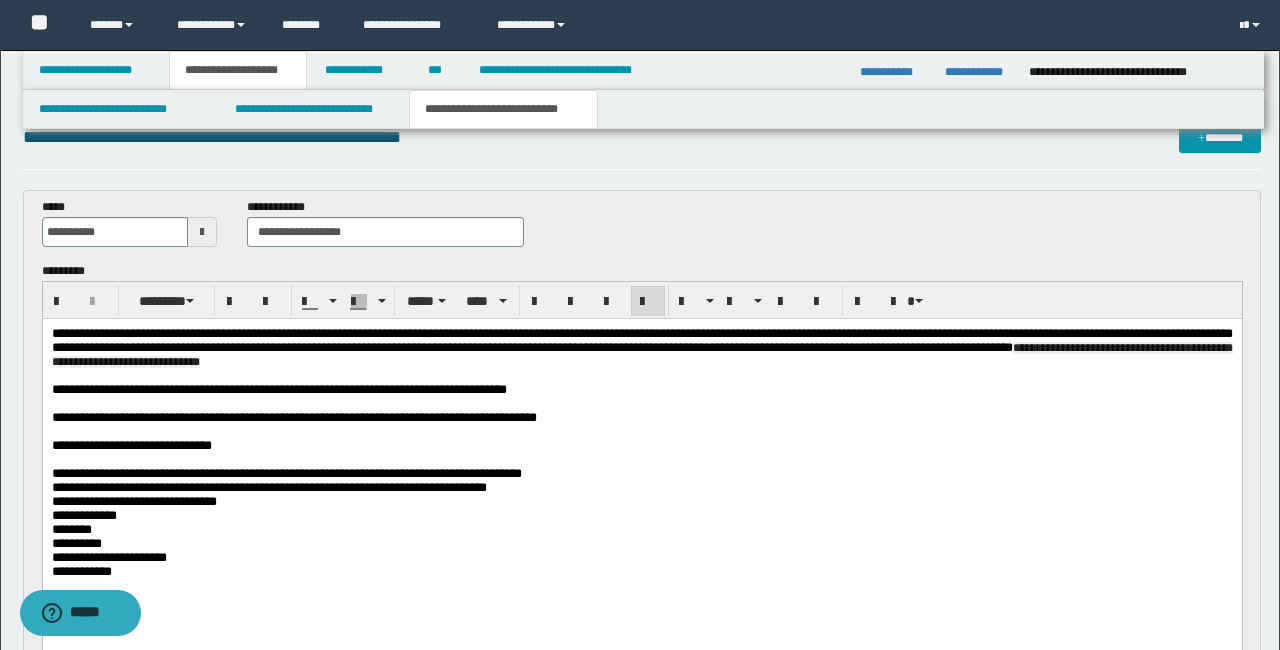 click on "**********" at bounding box center (286, 473) 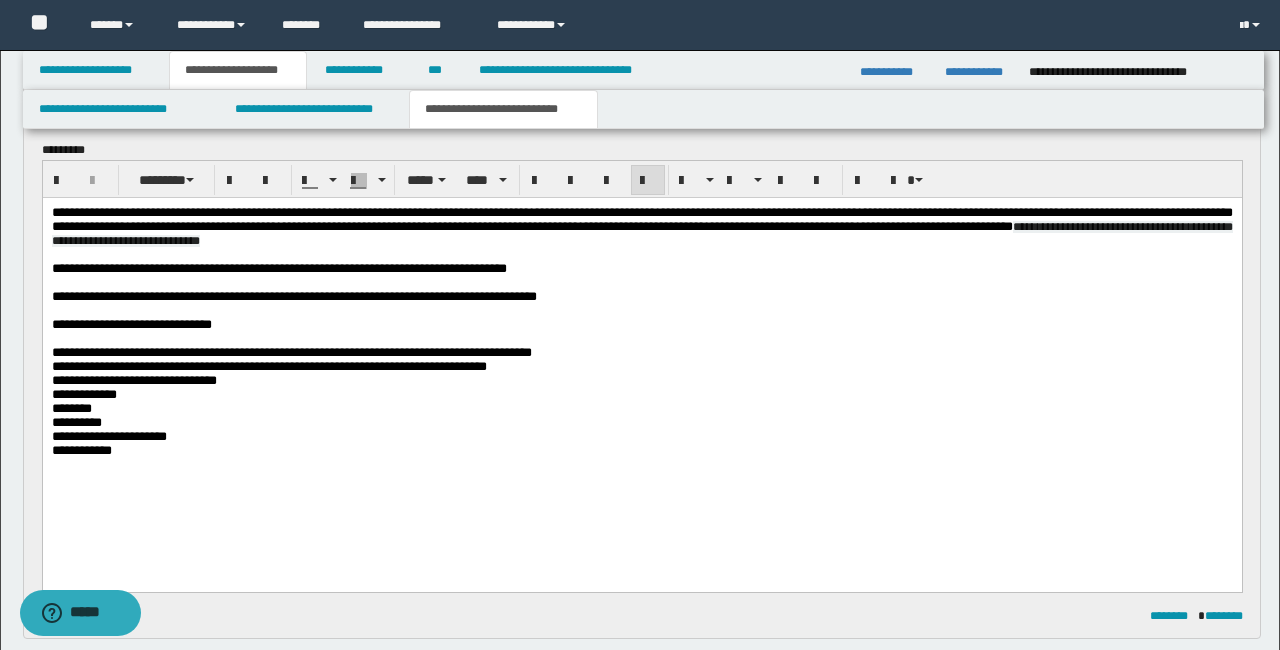 scroll, scrollTop: 160, scrollLeft: 0, axis: vertical 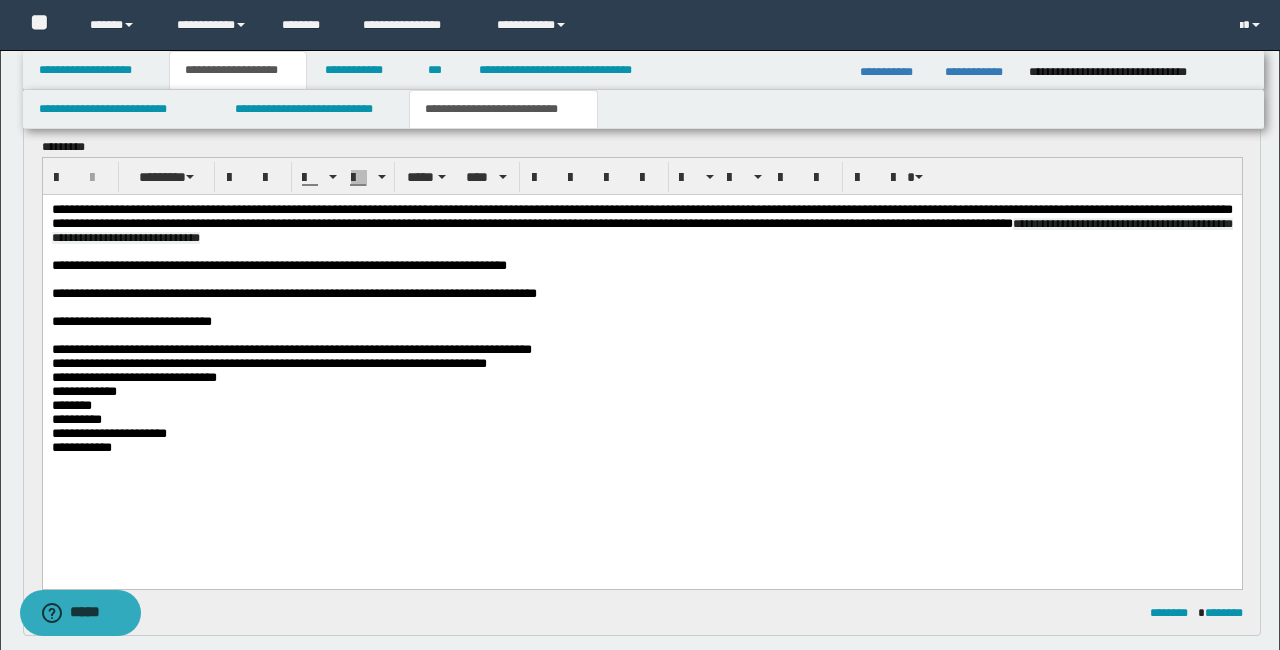 drag, startPoint x: 340, startPoint y: 439, endPoint x: 343, endPoint y: 487, distance: 48.09366 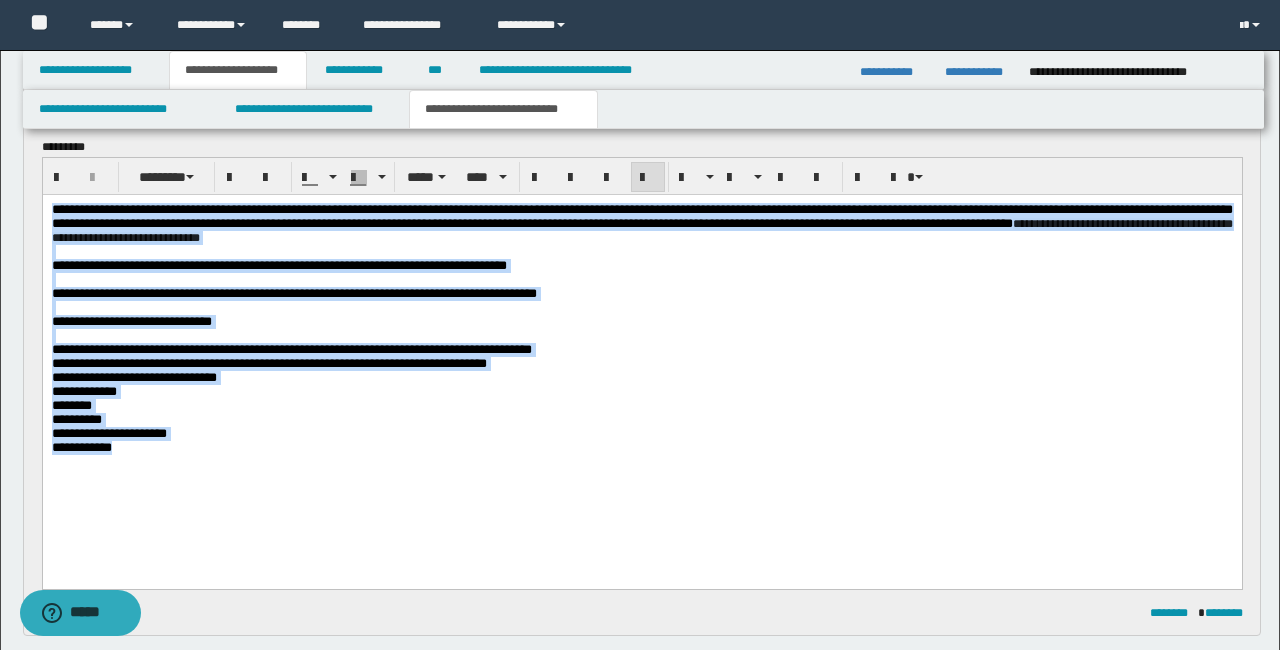 drag, startPoint x: 413, startPoint y: 473, endPoint x: 227, endPoint y: 388, distance: 204.50183 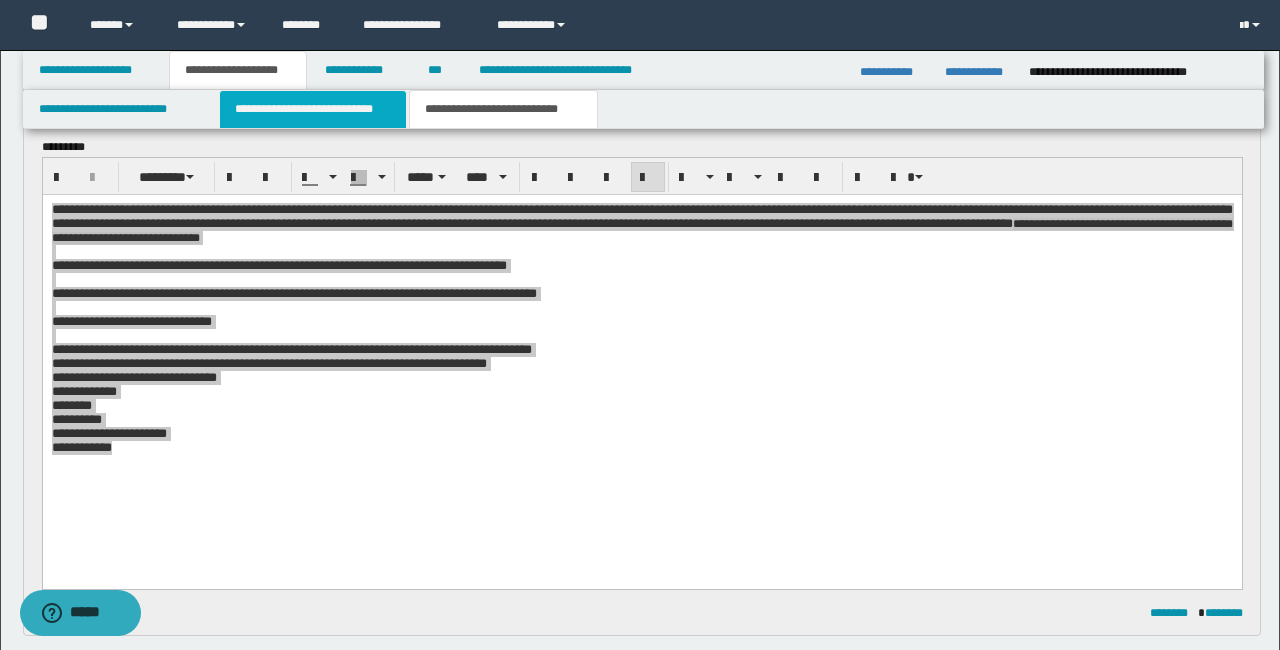 click on "**********" at bounding box center (312, 109) 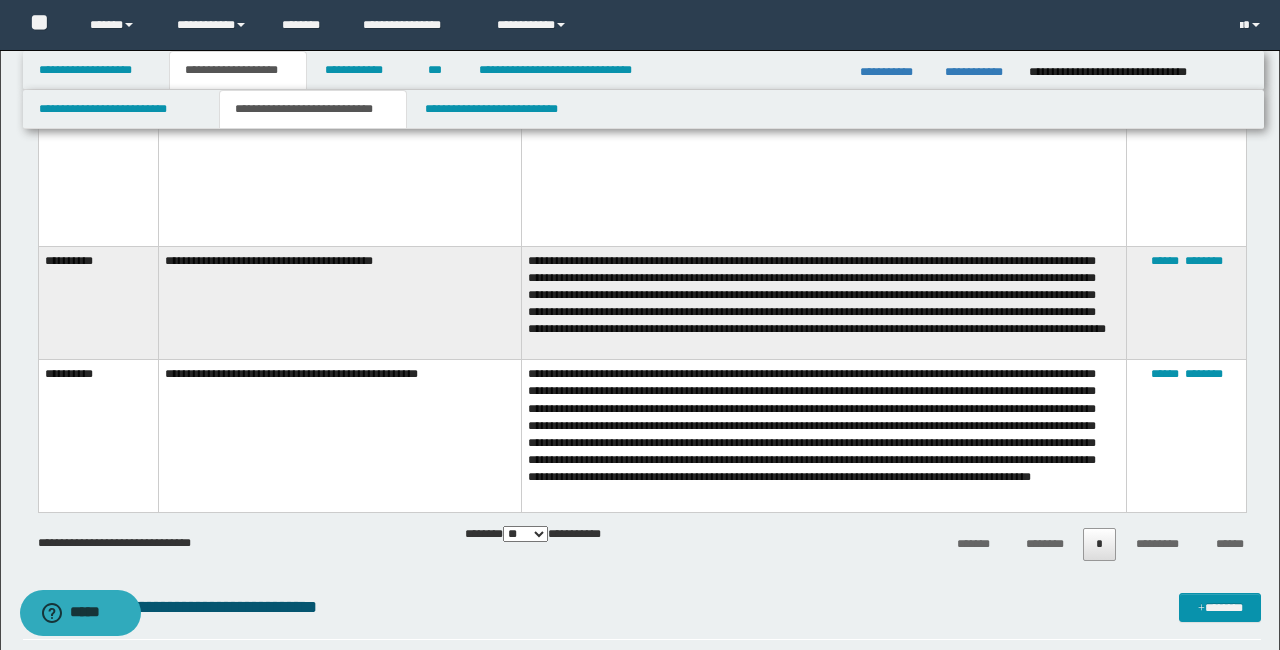 scroll, scrollTop: 4397, scrollLeft: 0, axis: vertical 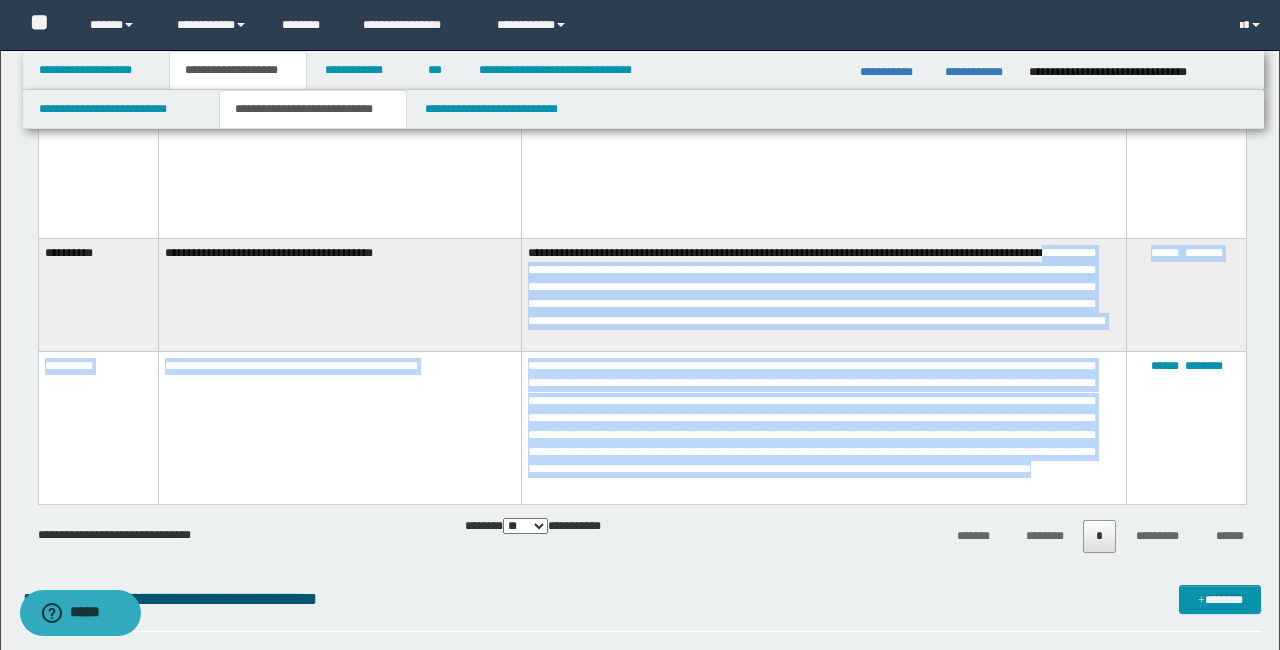 drag, startPoint x: 530, startPoint y: 273, endPoint x: 1046, endPoint y: 489, distance: 559.3854 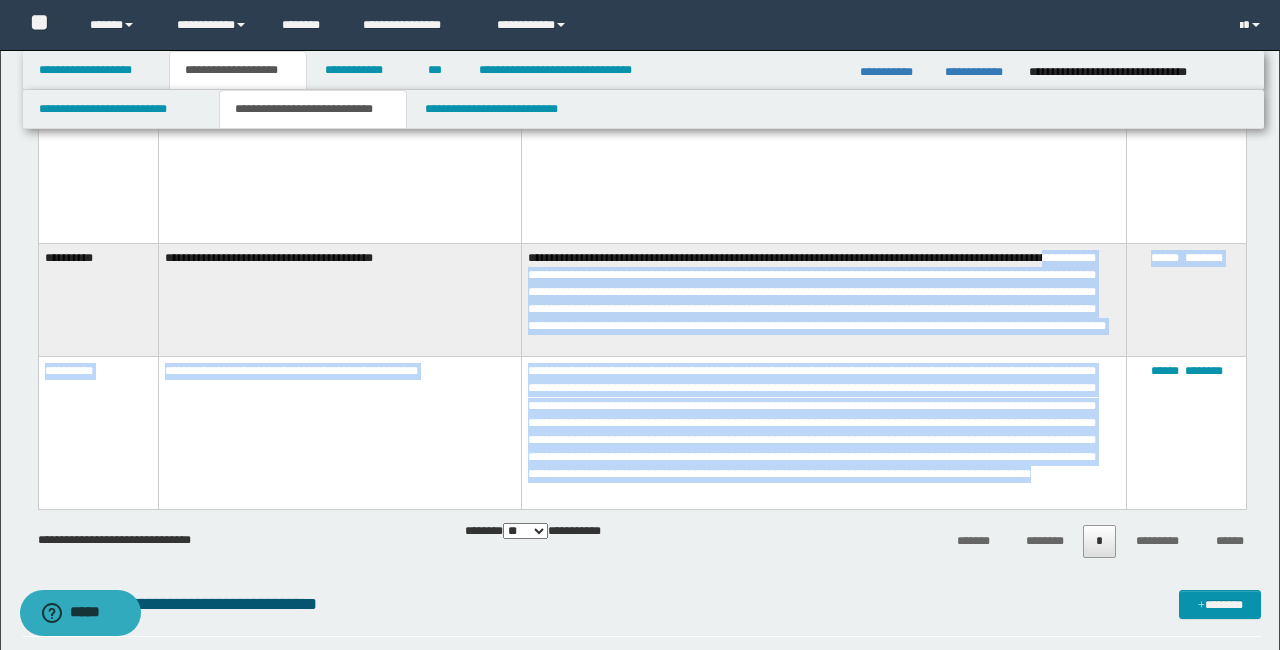 scroll, scrollTop: 4393, scrollLeft: 0, axis: vertical 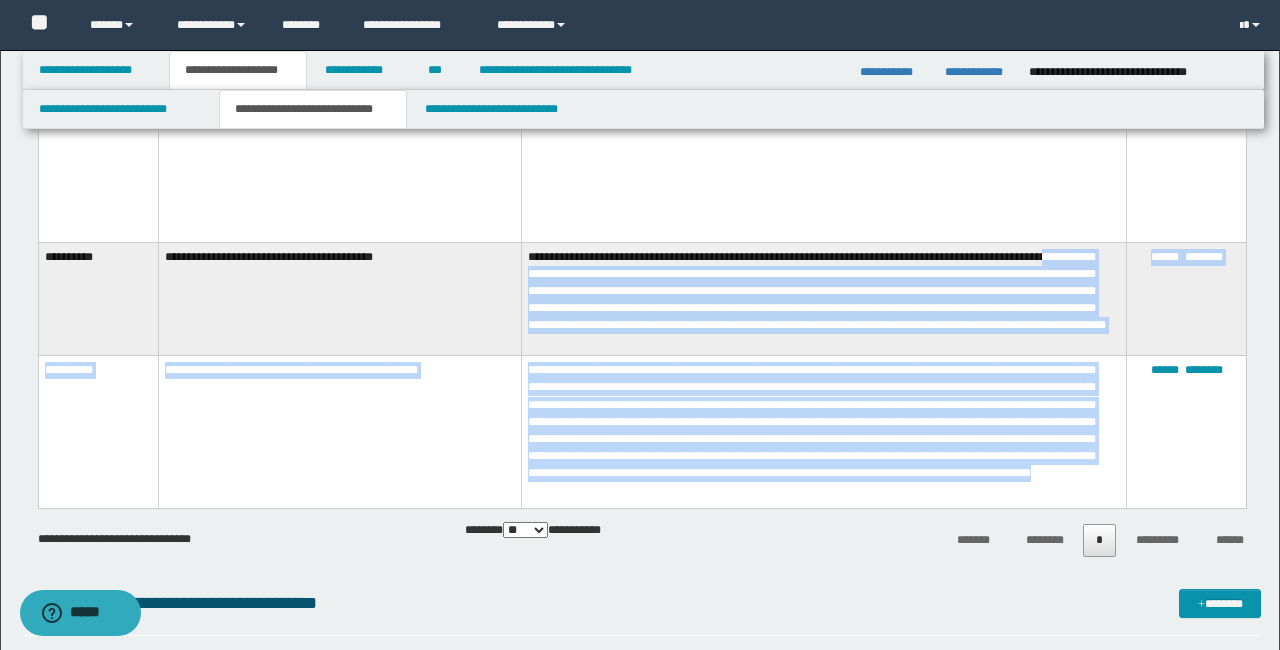 copy on "**********" 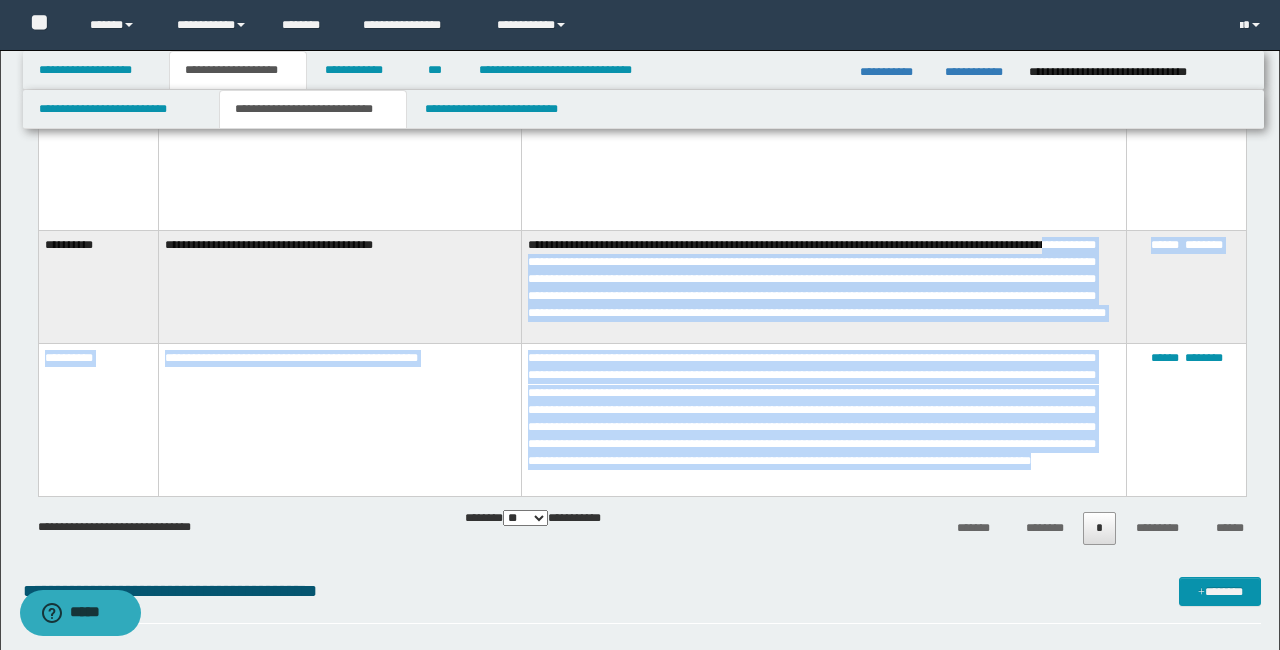 scroll, scrollTop: 4403, scrollLeft: 0, axis: vertical 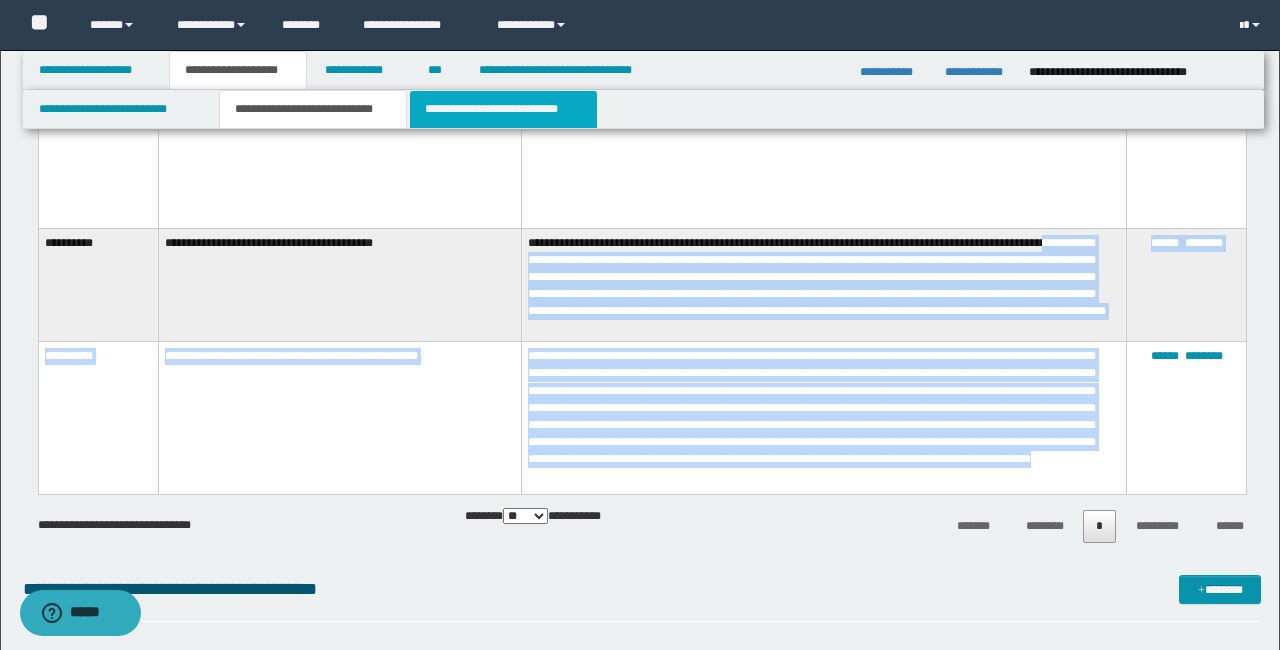 click on "**********" at bounding box center (503, 109) 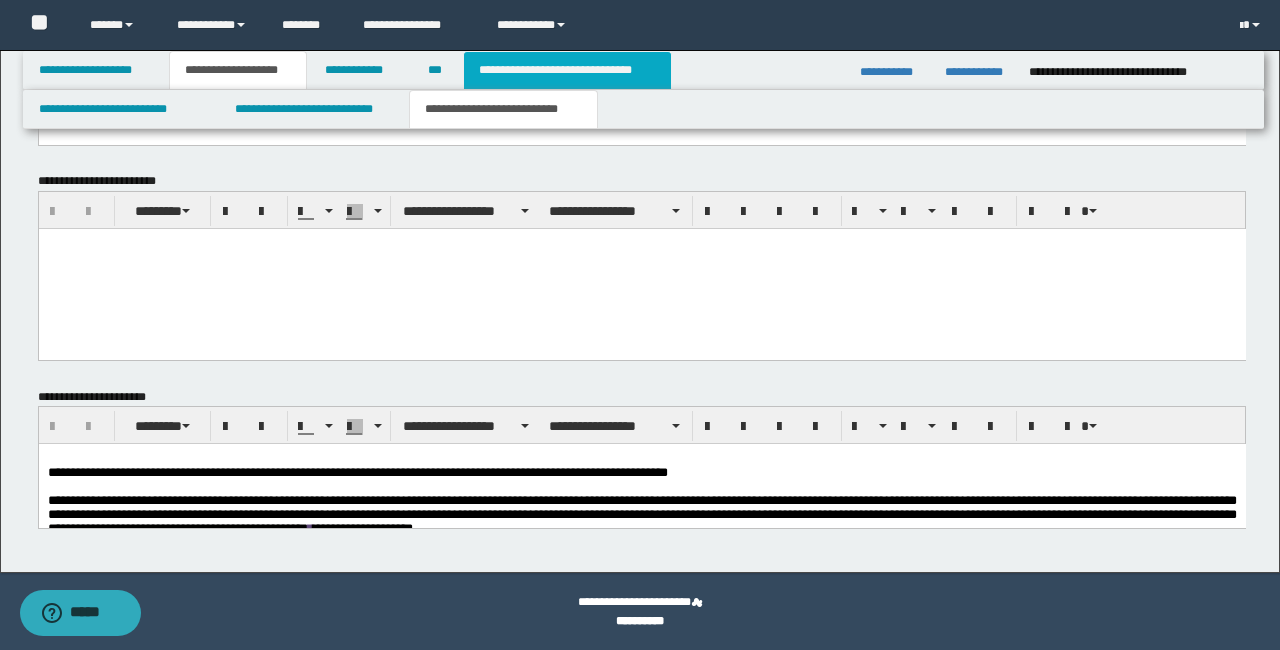 scroll, scrollTop: 3461, scrollLeft: 0, axis: vertical 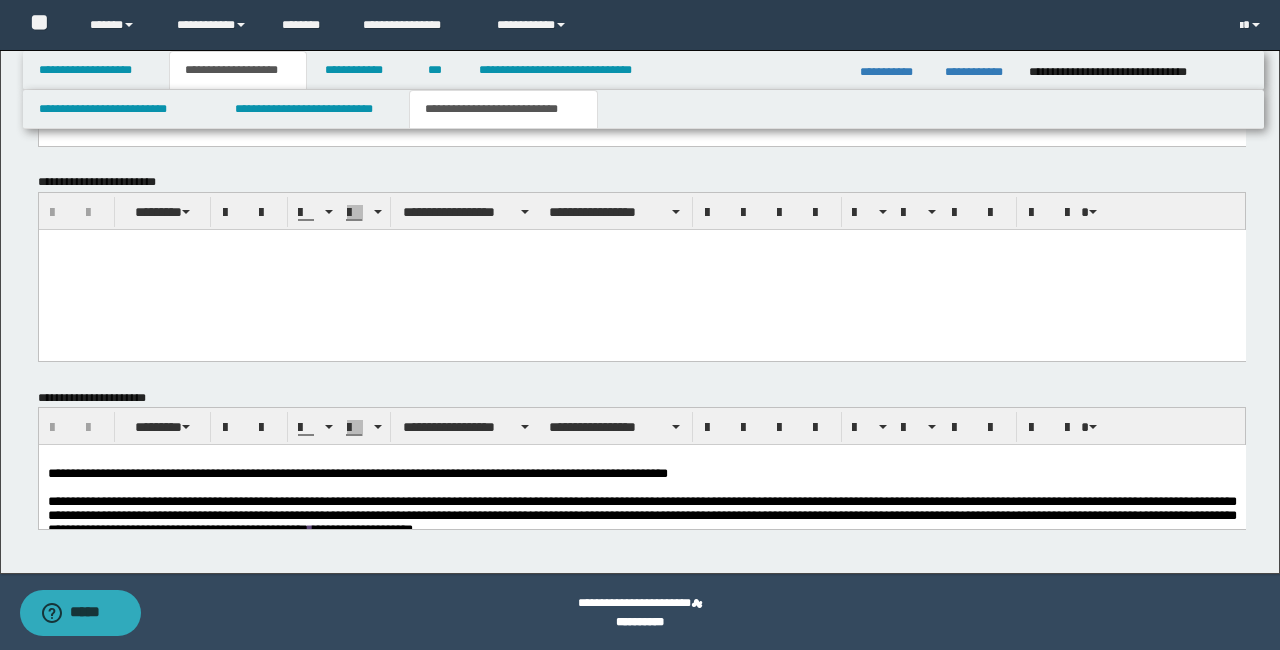 click on "**********" at bounding box center [238, 70] 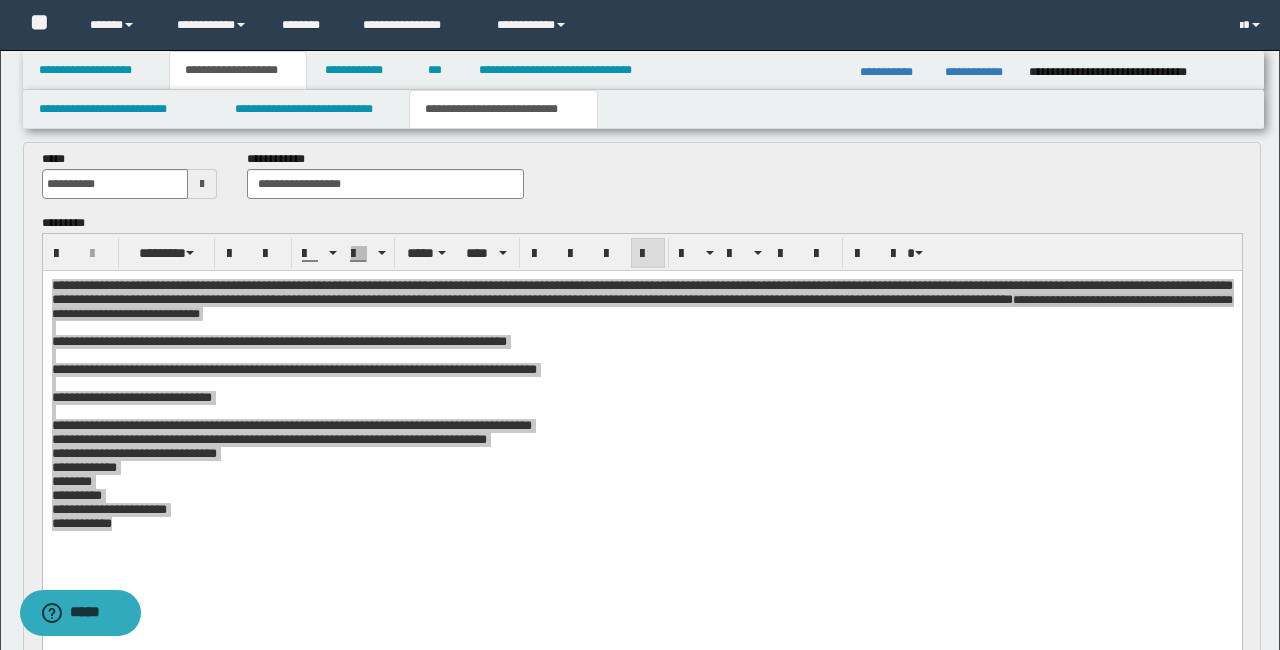 scroll, scrollTop: 121, scrollLeft: 0, axis: vertical 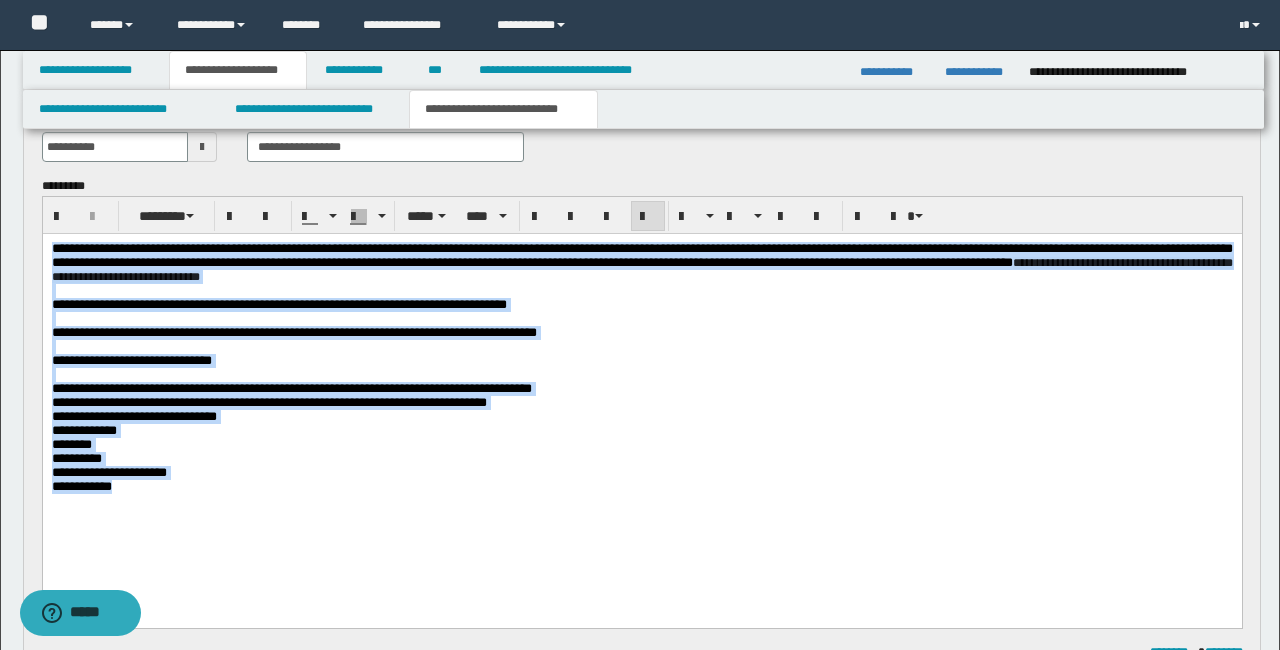 click on "**********" at bounding box center (641, 487) 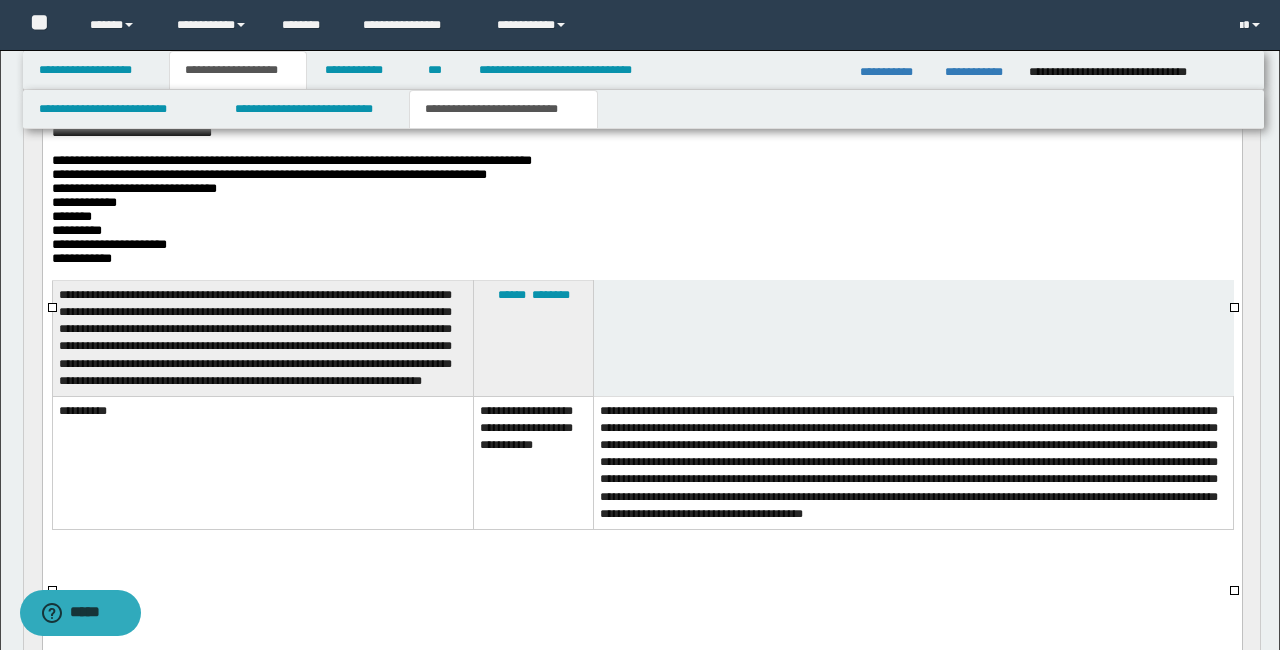 scroll, scrollTop: 353, scrollLeft: 0, axis: vertical 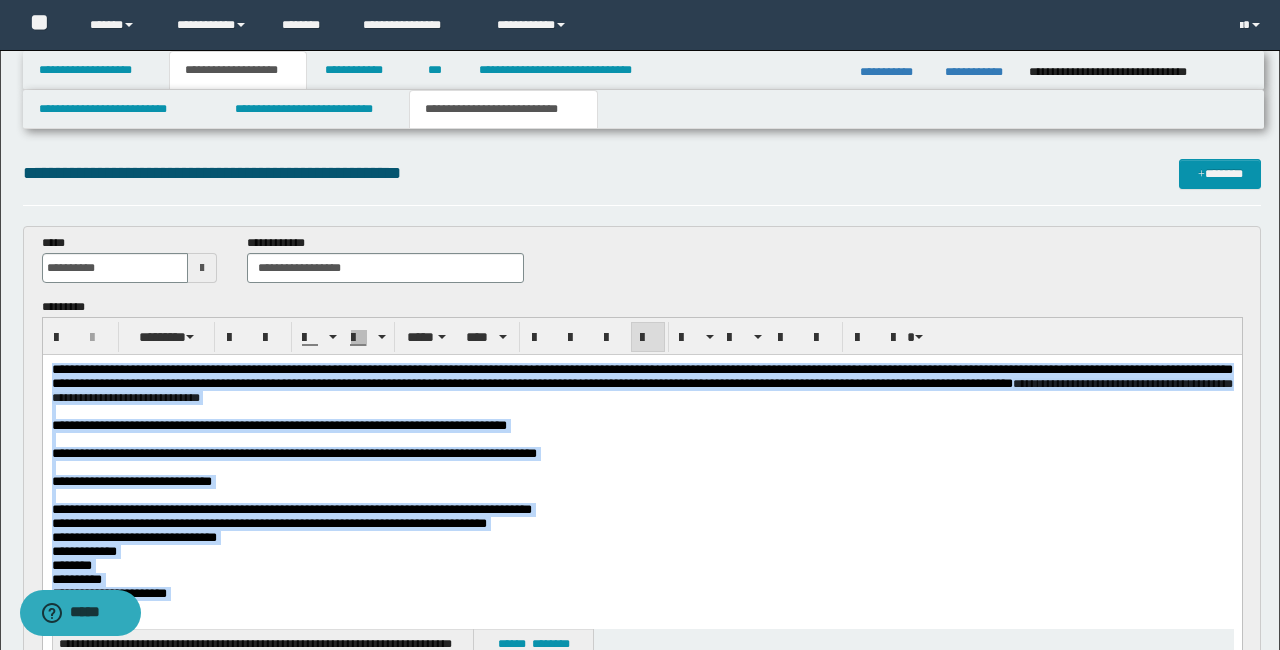 drag, startPoint x: 1064, startPoint y: 955, endPoint x: -1, endPoint y: -69, distance: 1477.4305 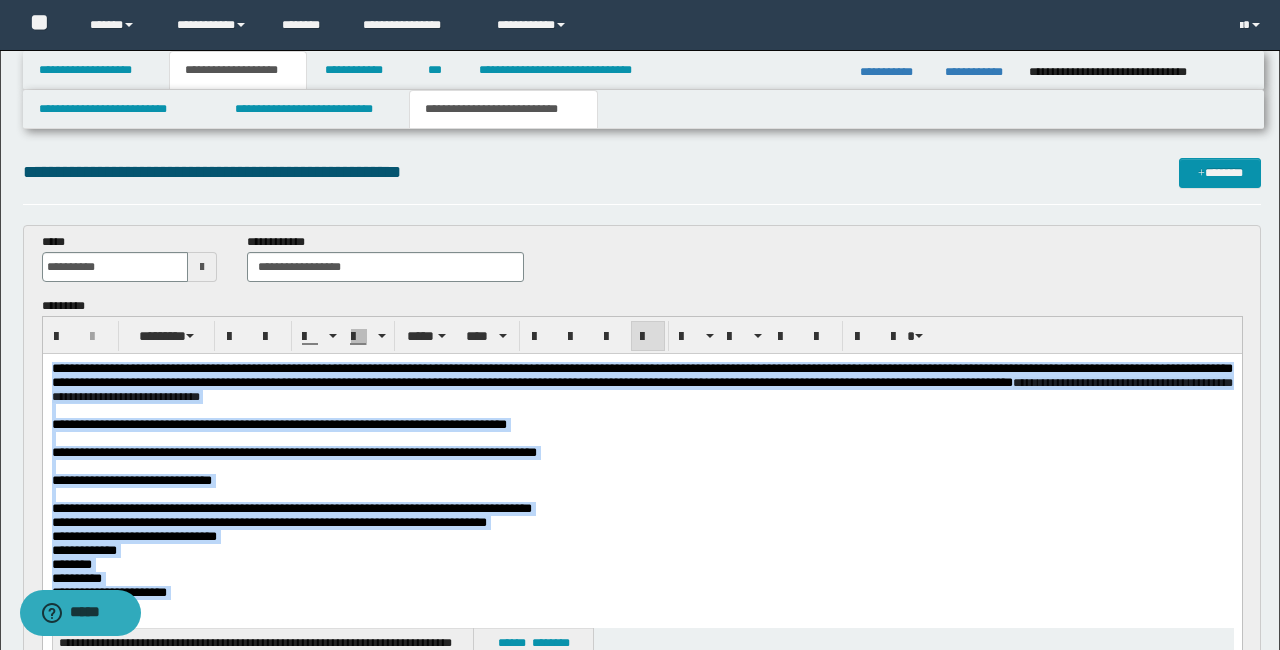scroll, scrollTop: 4, scrollLeft: 0, axis: vertical 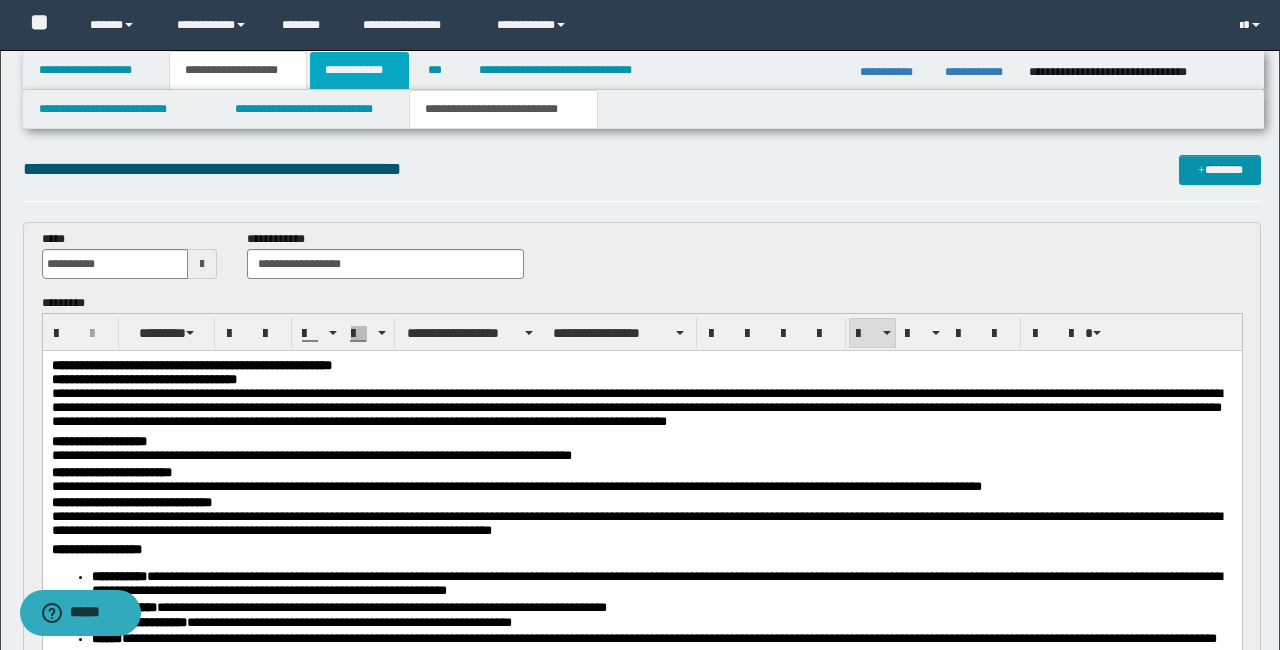 click on "**********" at bounding box center [359, 70] 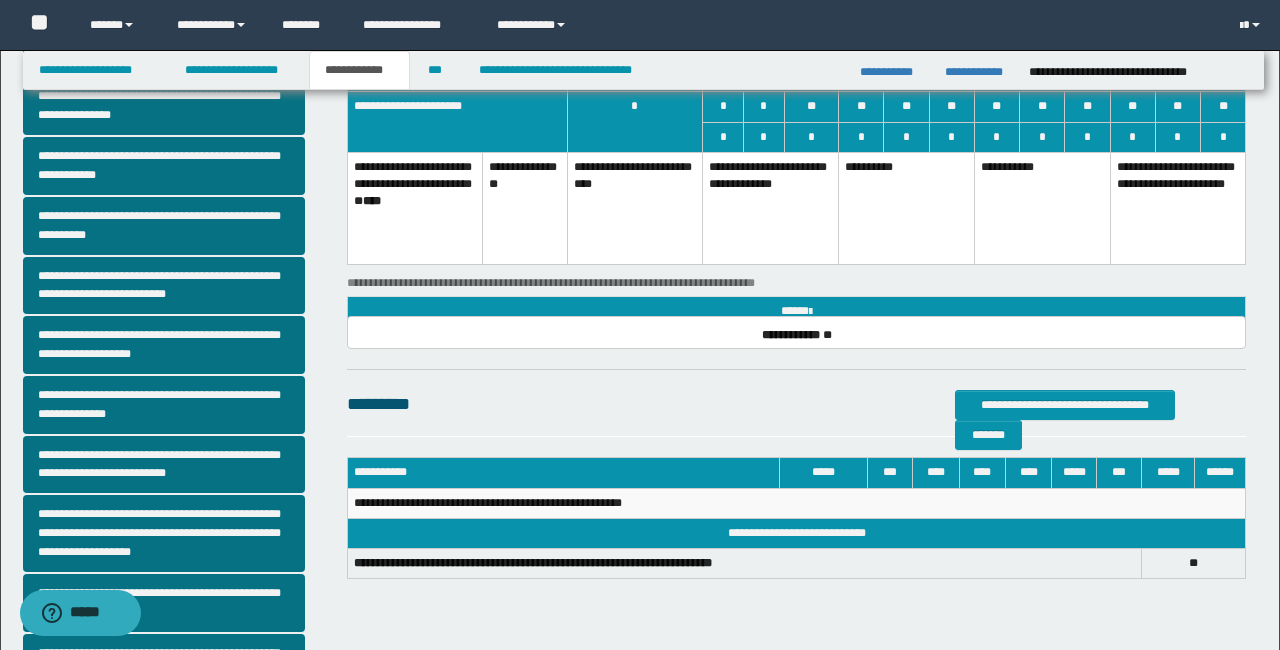scroll, scrollTop: 0, scrollLeft: 0, axis: both 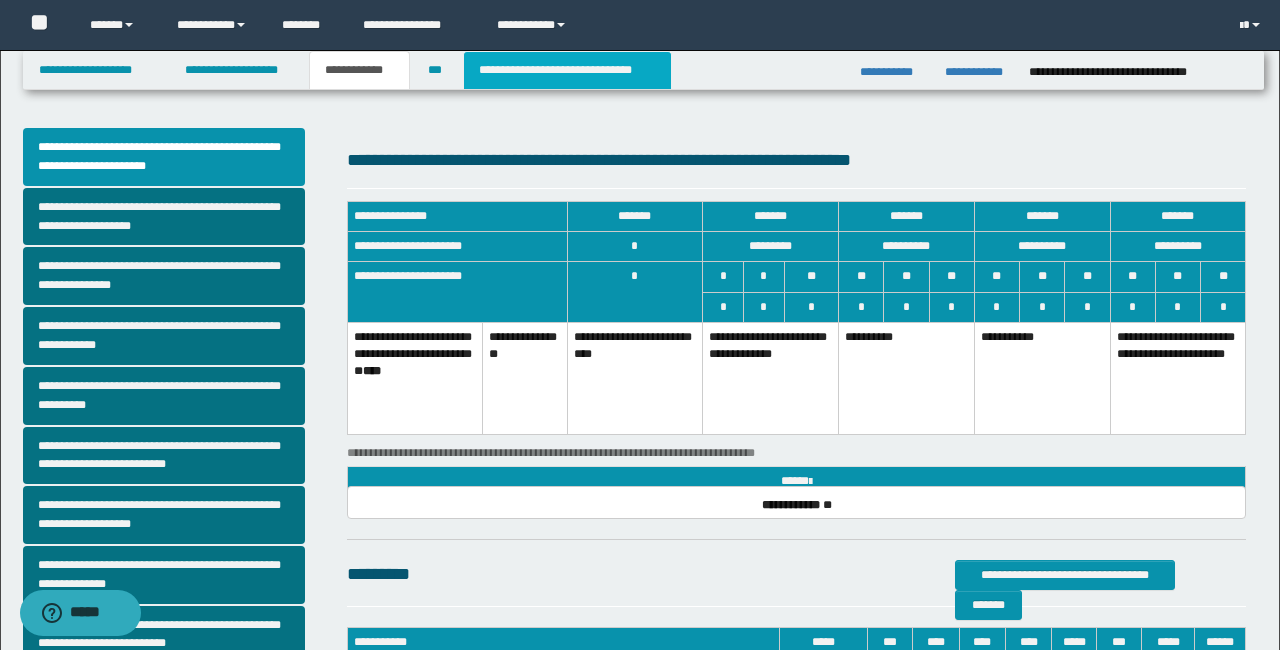 click on "**********" at bounding box center [567, 70] 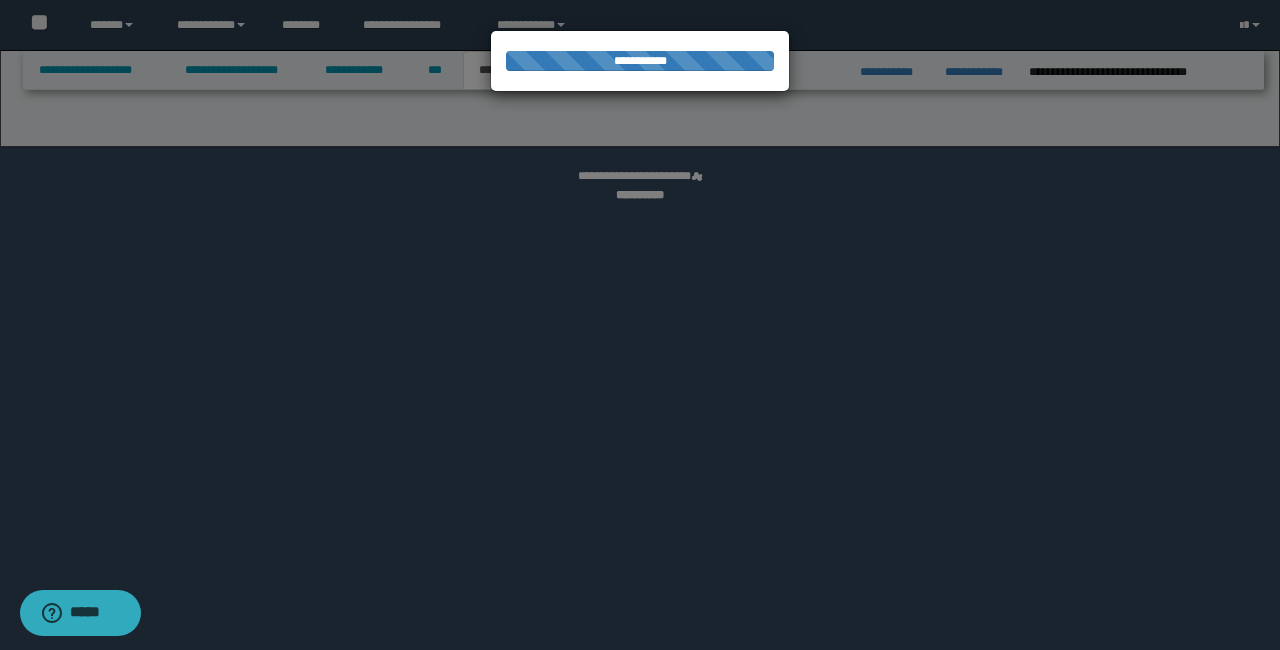 select on "*" 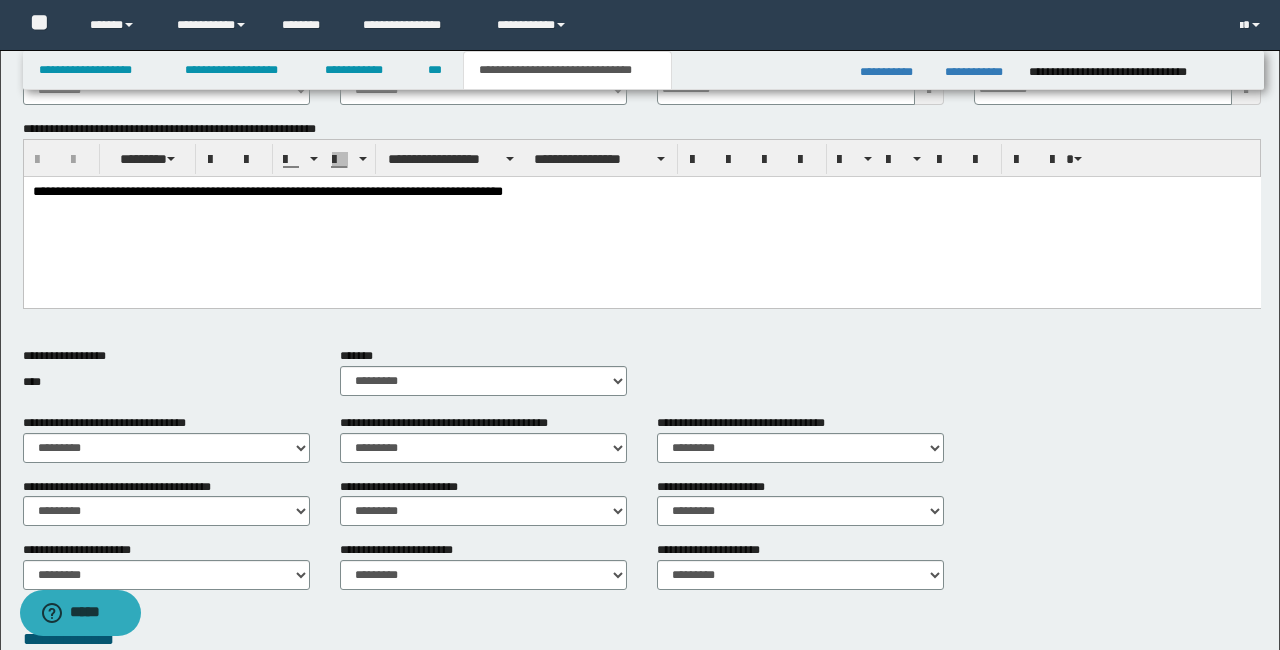 scroll, scrollTop: 811, scrollLeft: 0, axis: vertical 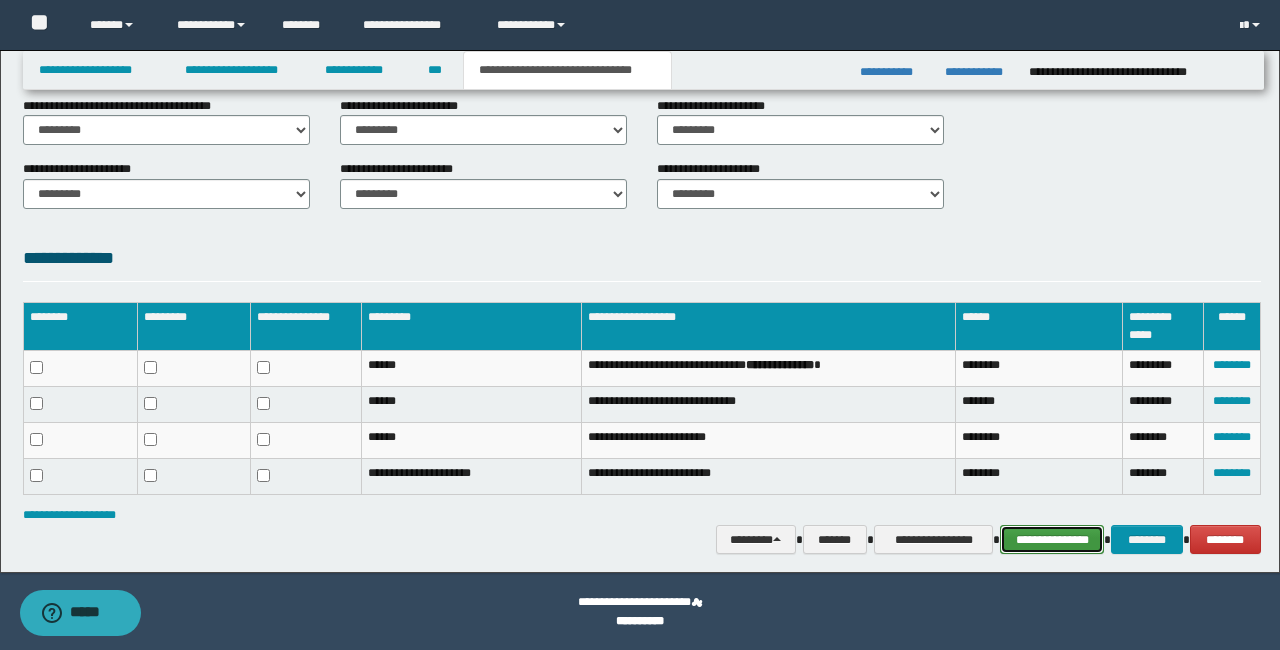 click on "**********" at bounding box center [1052, 540] 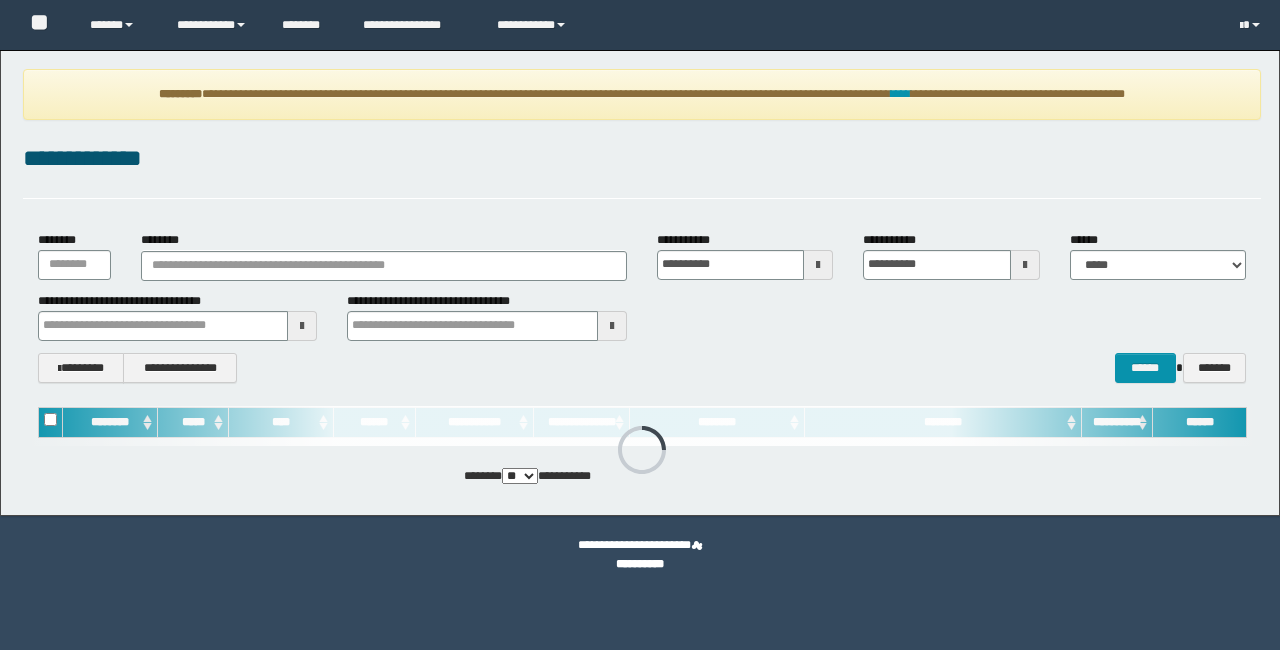 scroll, scrollTop: 0, scrollLeft: 0, axis: both 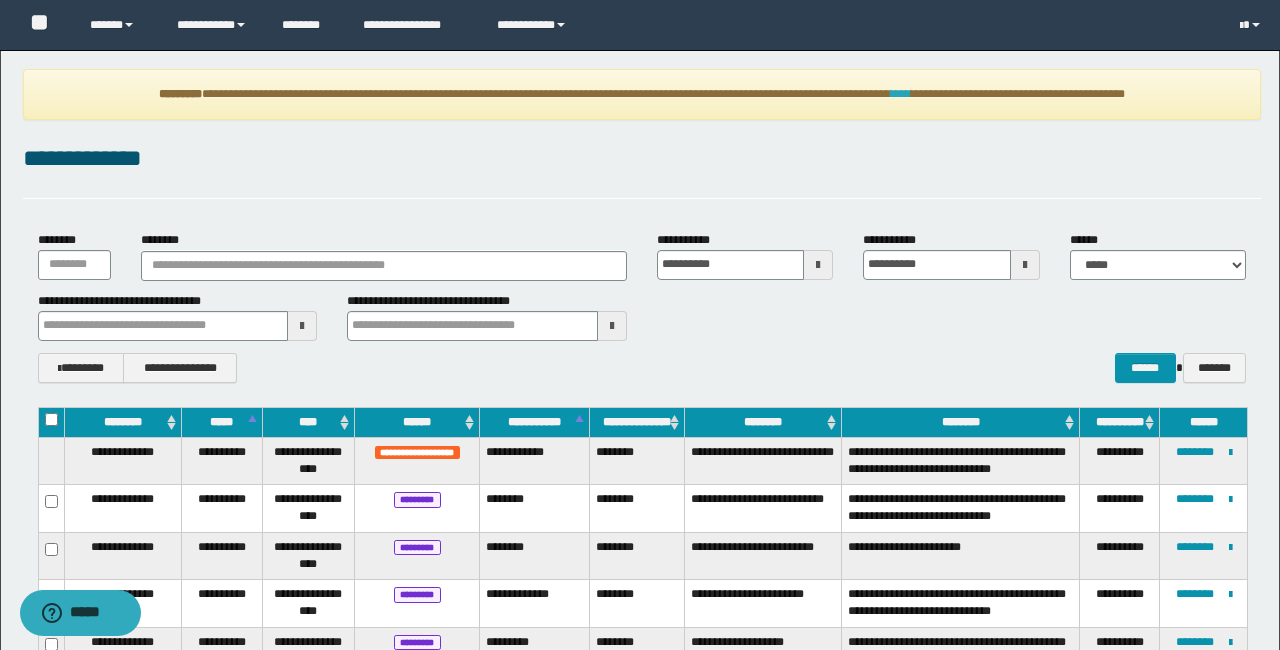 click on "****" at bounding box center [901, 94] 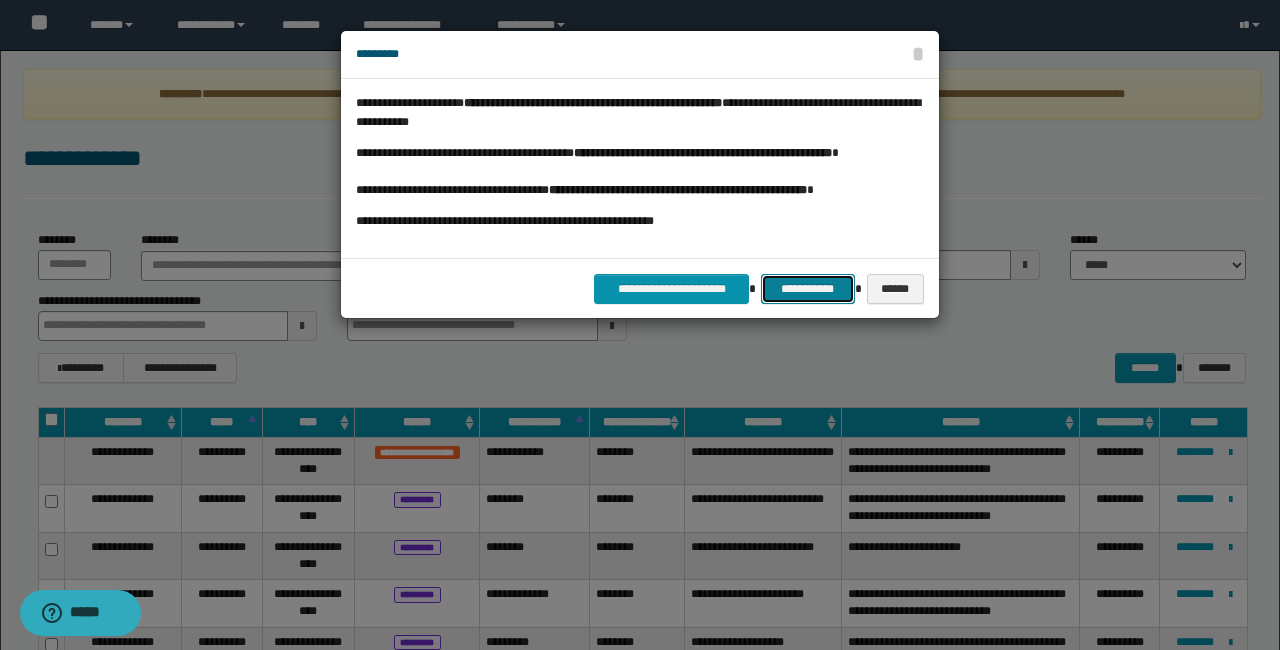 click on "**********" at bounding box center [807, 289] 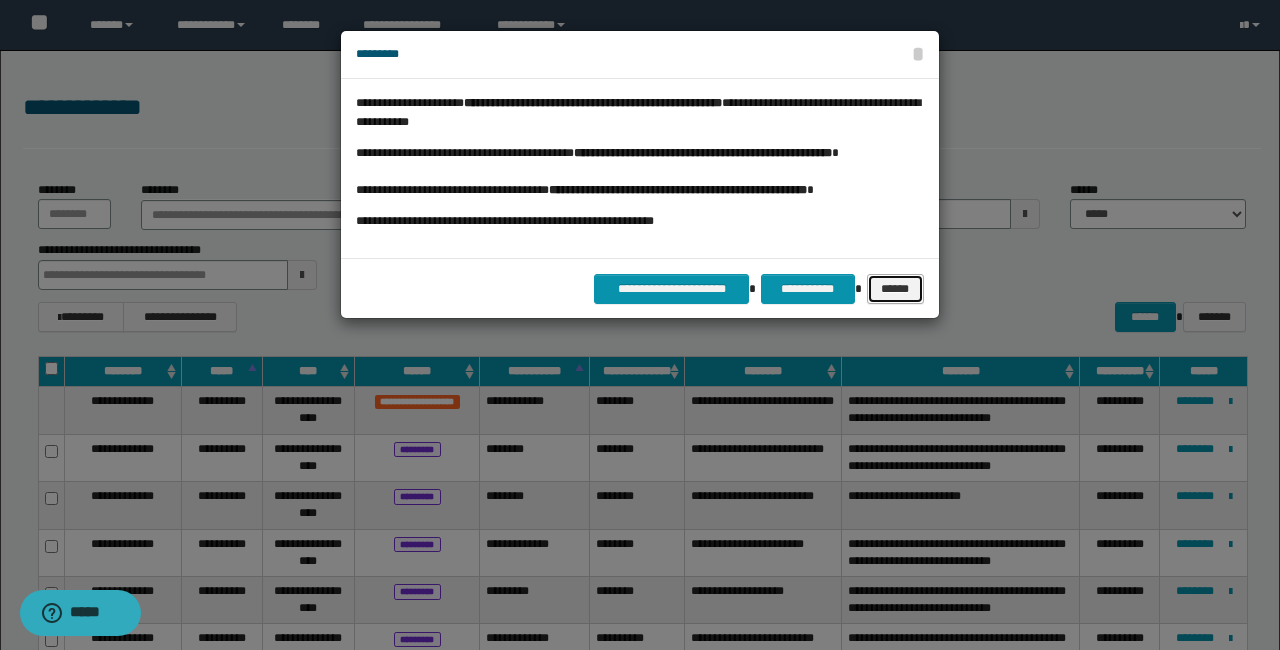 click on "******" at bounding box center [896, 289] 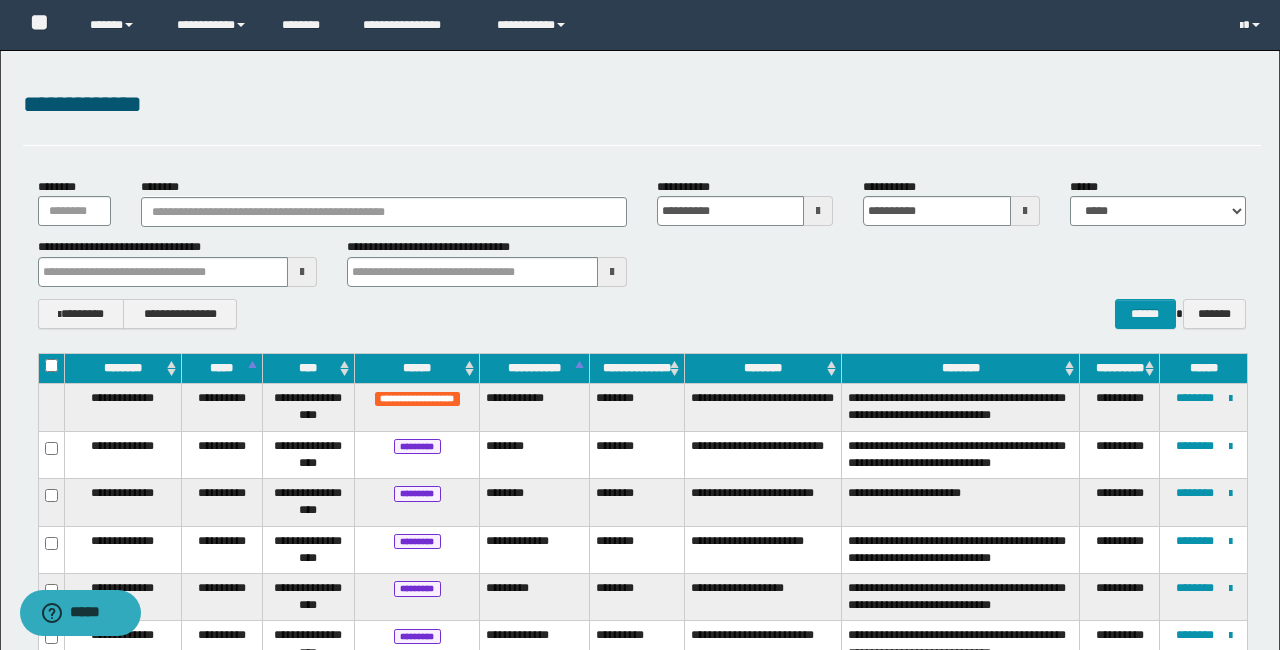 scroll, scrollTop: 0, scrollLeft: 0, axis: both 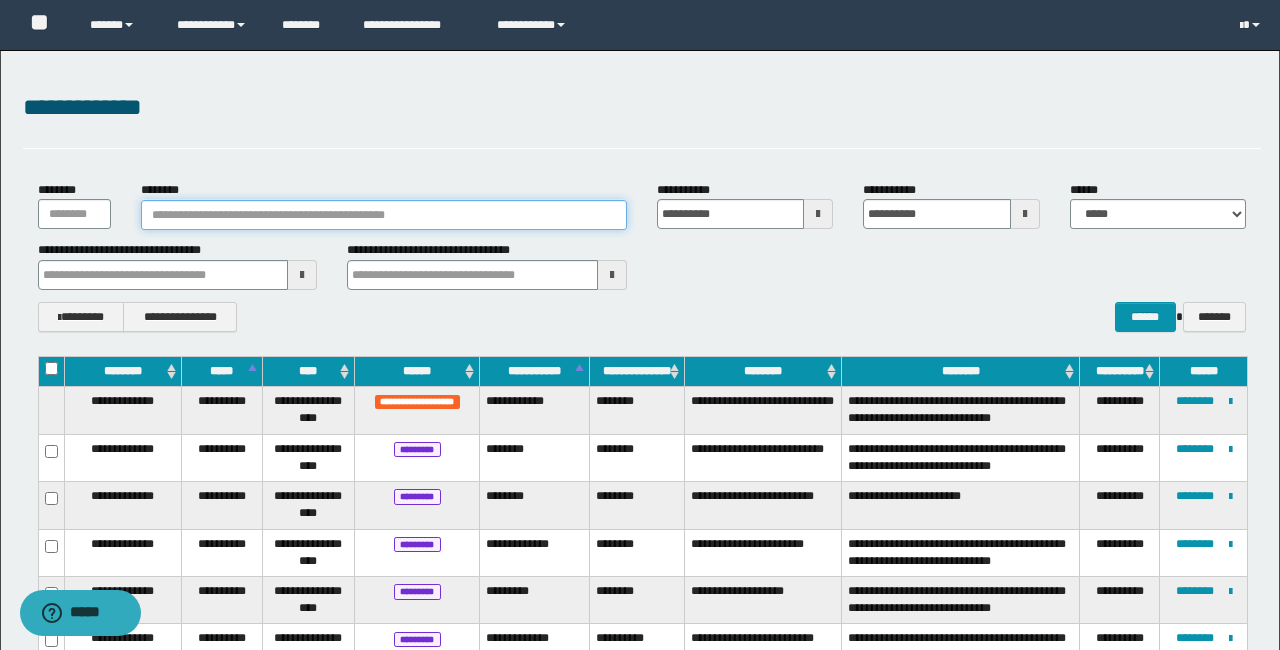 drag, startPoint x: 176, startPoint y: 213, endPoint x: 194, endPoint y: 210, distance: 18.248287 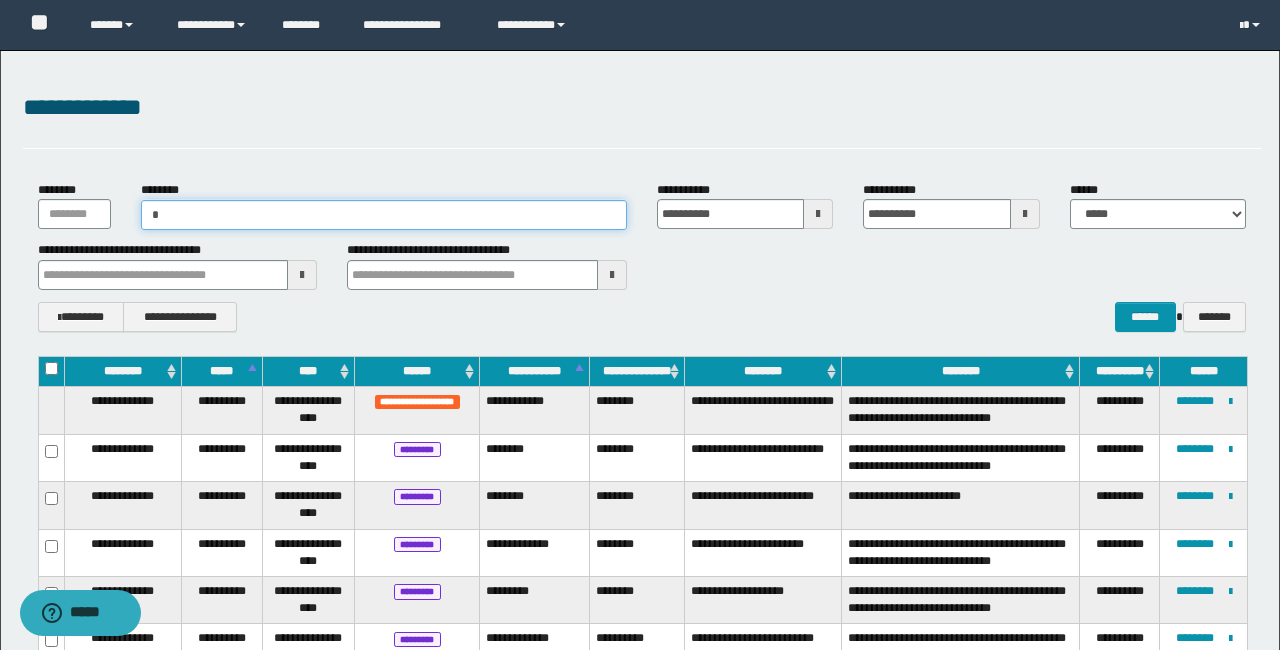 type on "**" 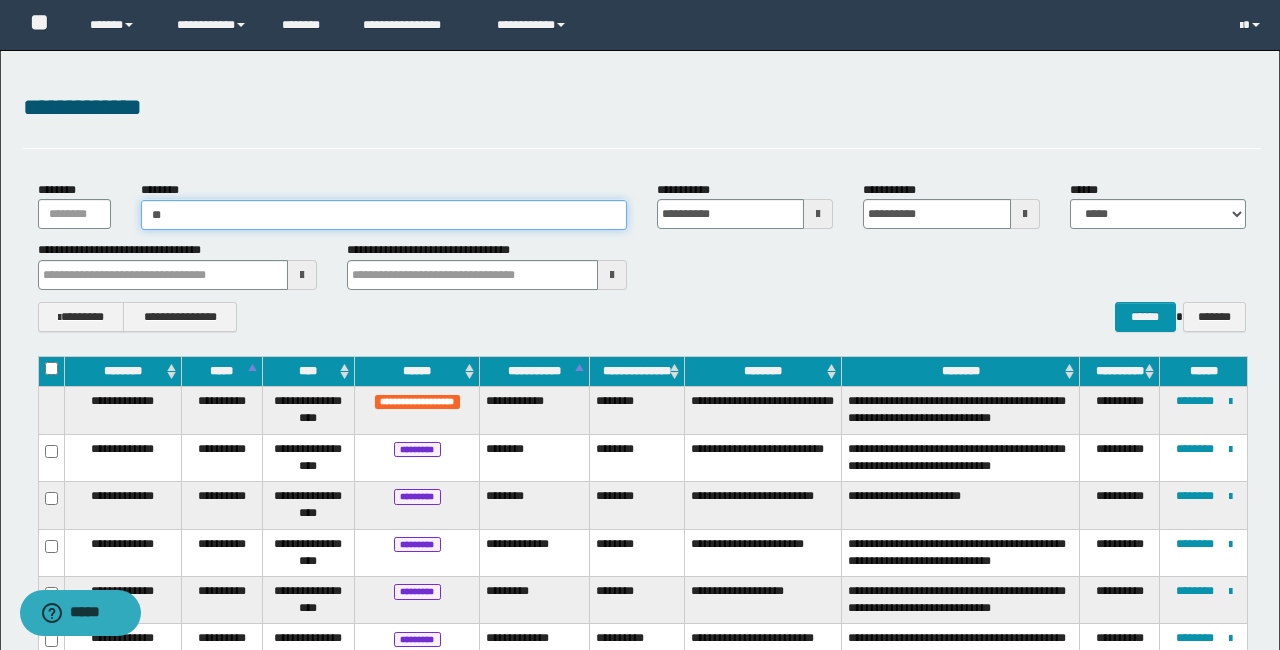 type on "**" 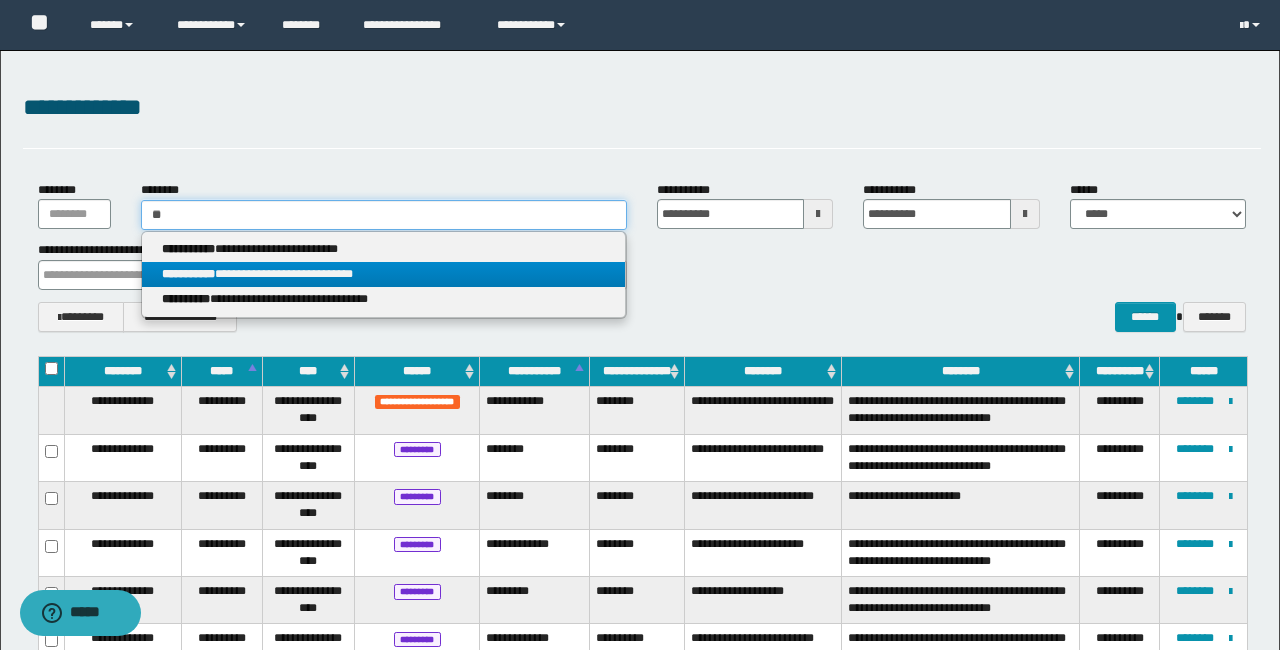 type on "**" 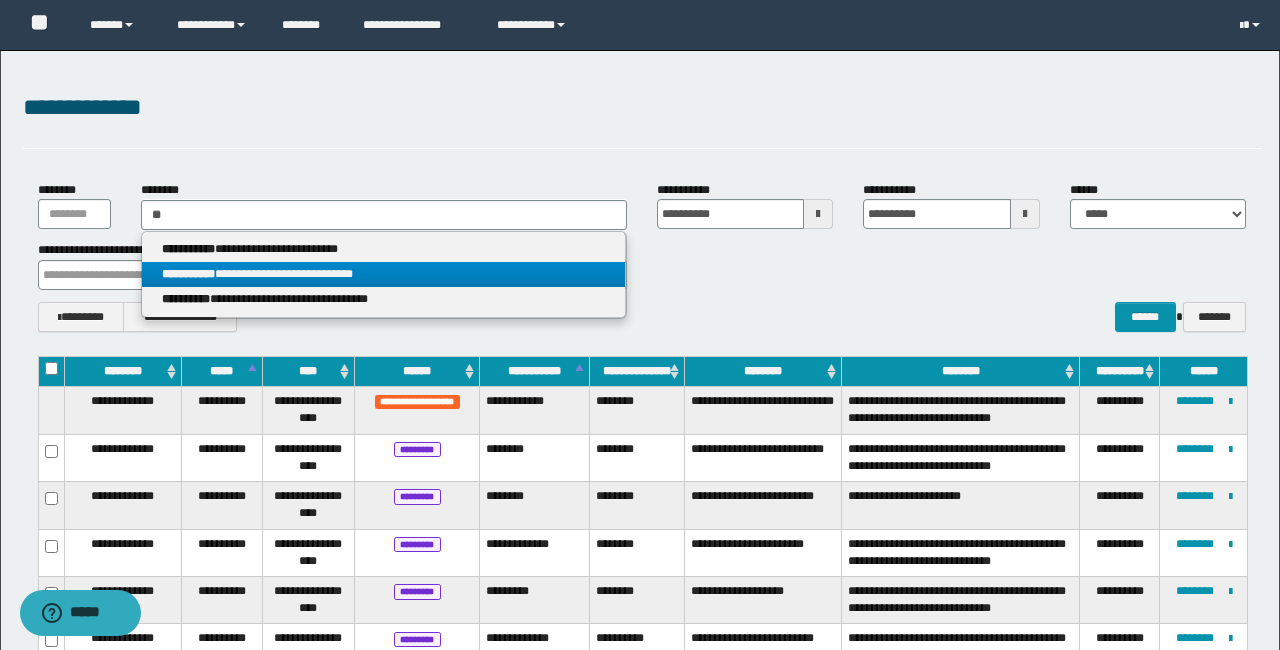 scroll, scrollTop: 0, scrollLeft: 0, axis: both 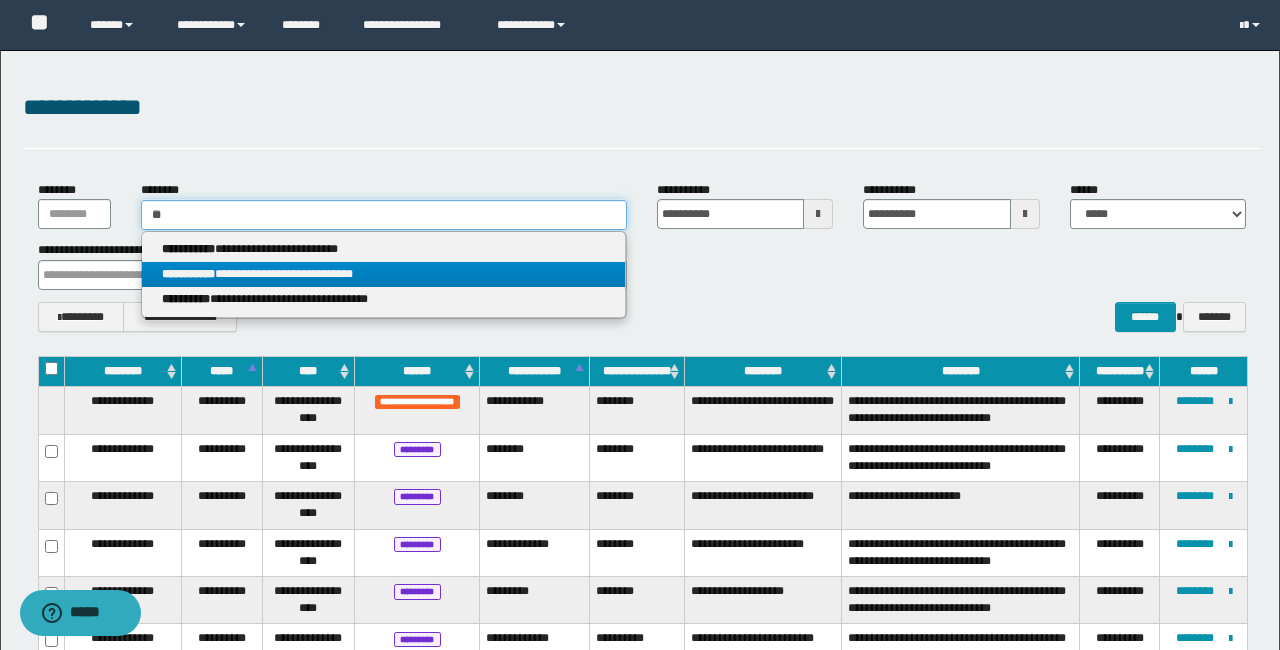 type 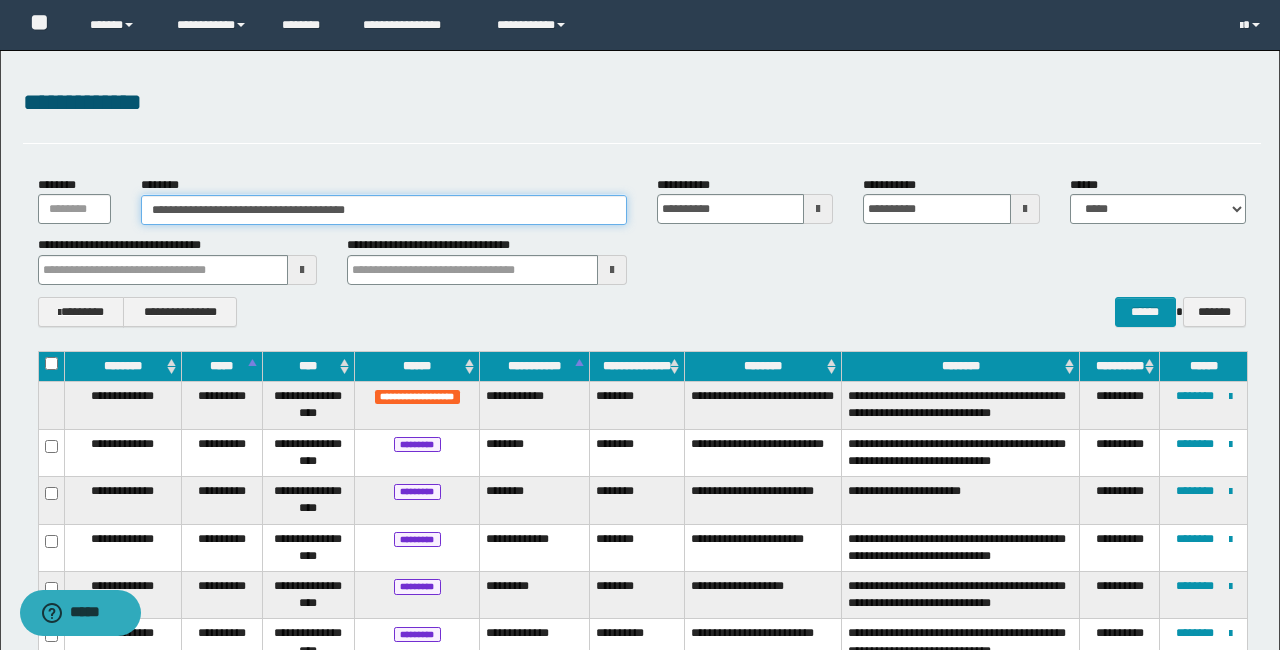 scroll, scrollTop: 0, scrollLeft: 0, axis: both 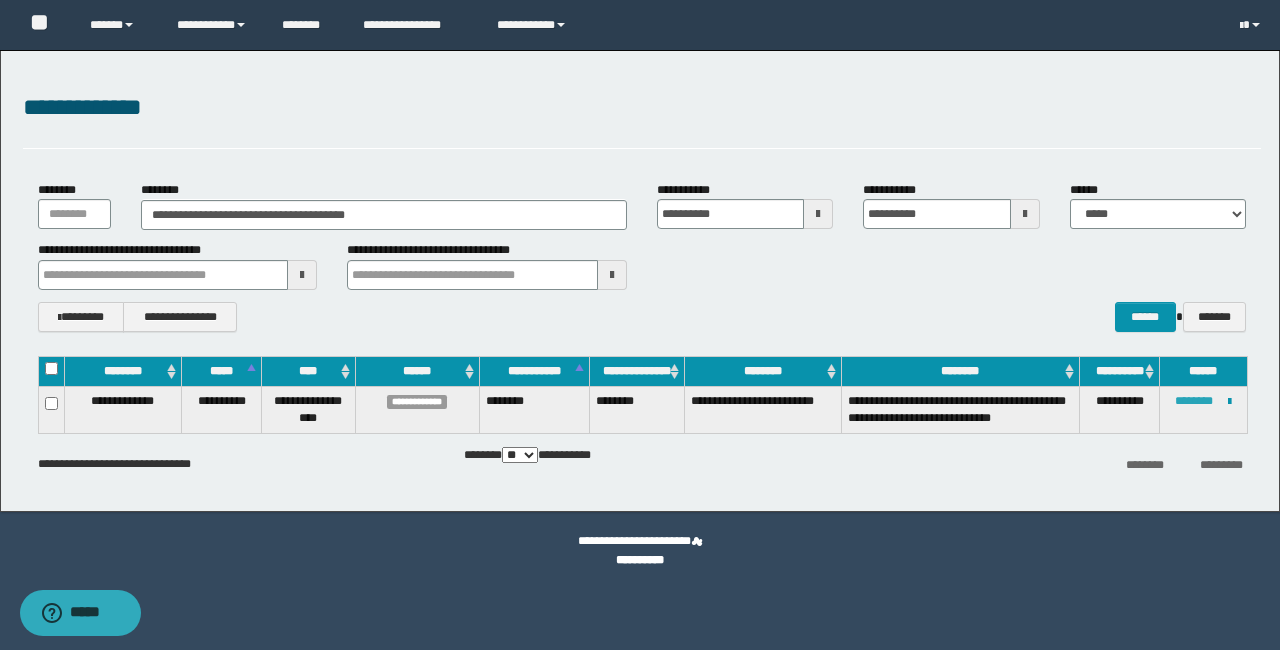 click on "********" at bounding box center [1194, 401] 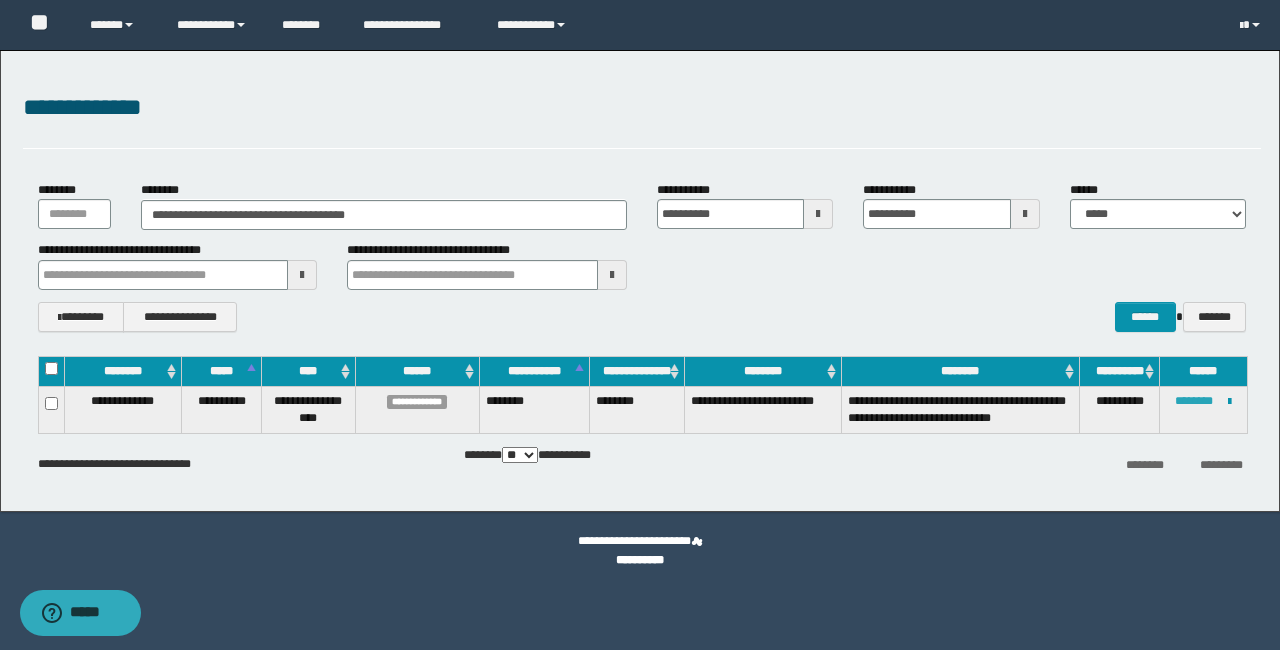 click on "********" at bounding box center [1194, 401] 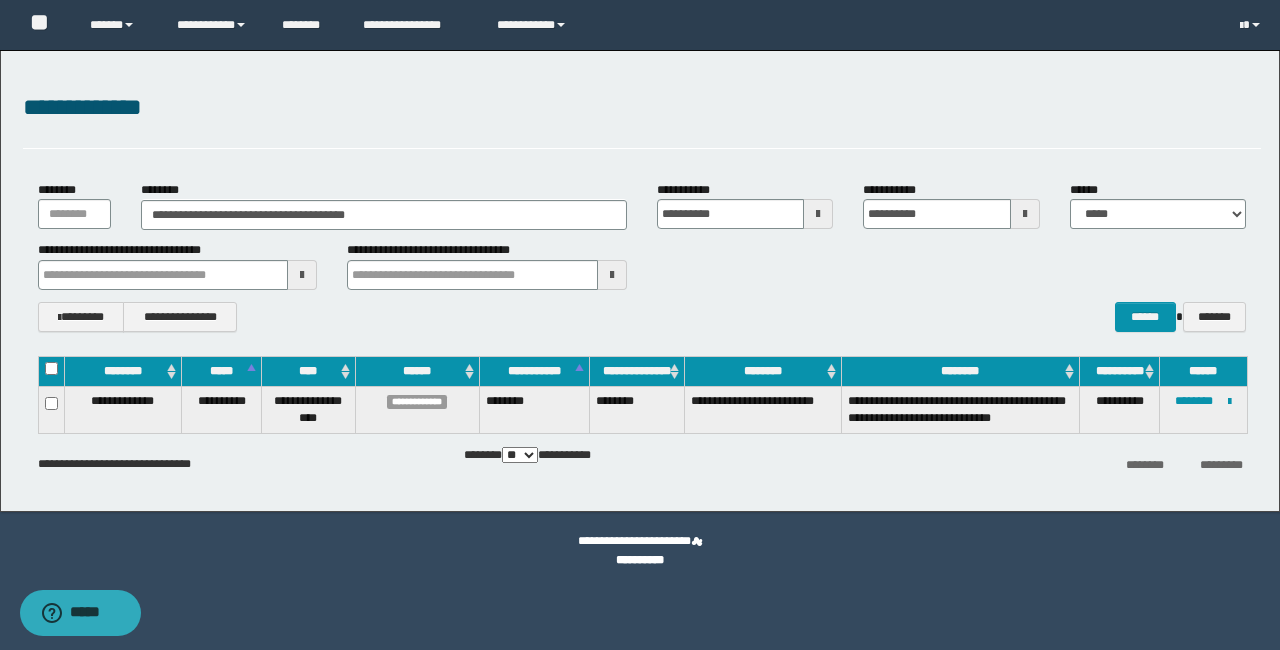 click on "**********" at bounding box center (640, 281) 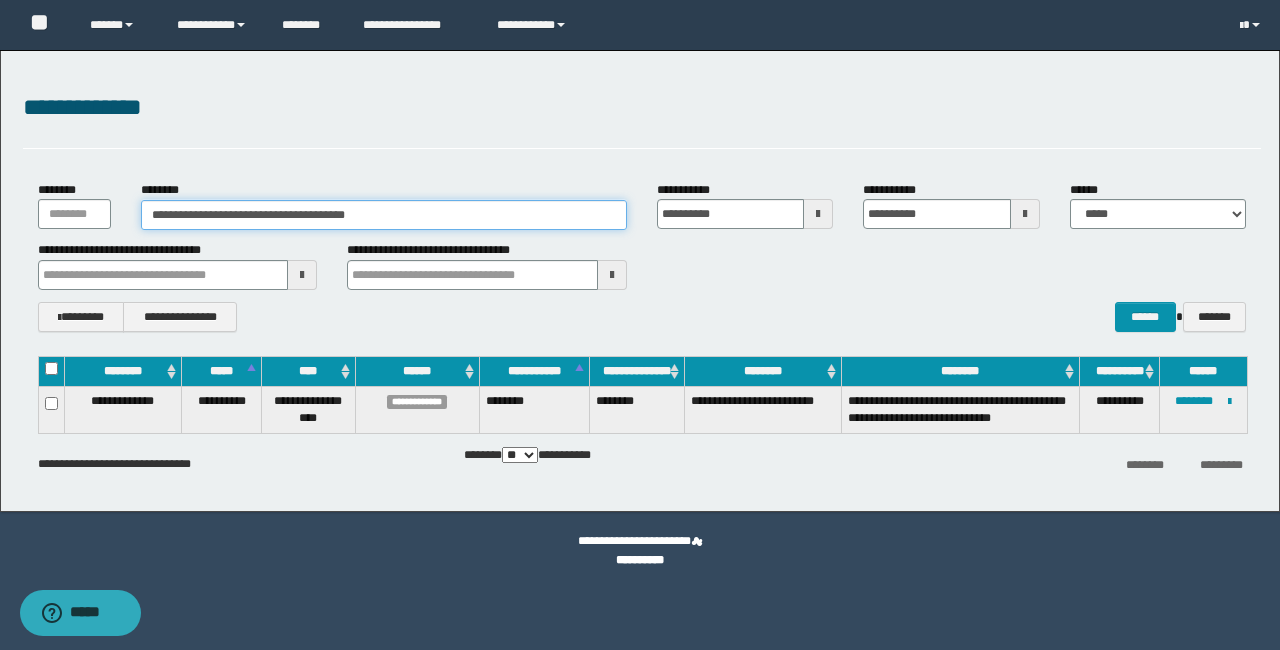 drag, startPoint x: 463, startPoint y: 220, endPoint x: 86, endPoint y: 220, distance: 377 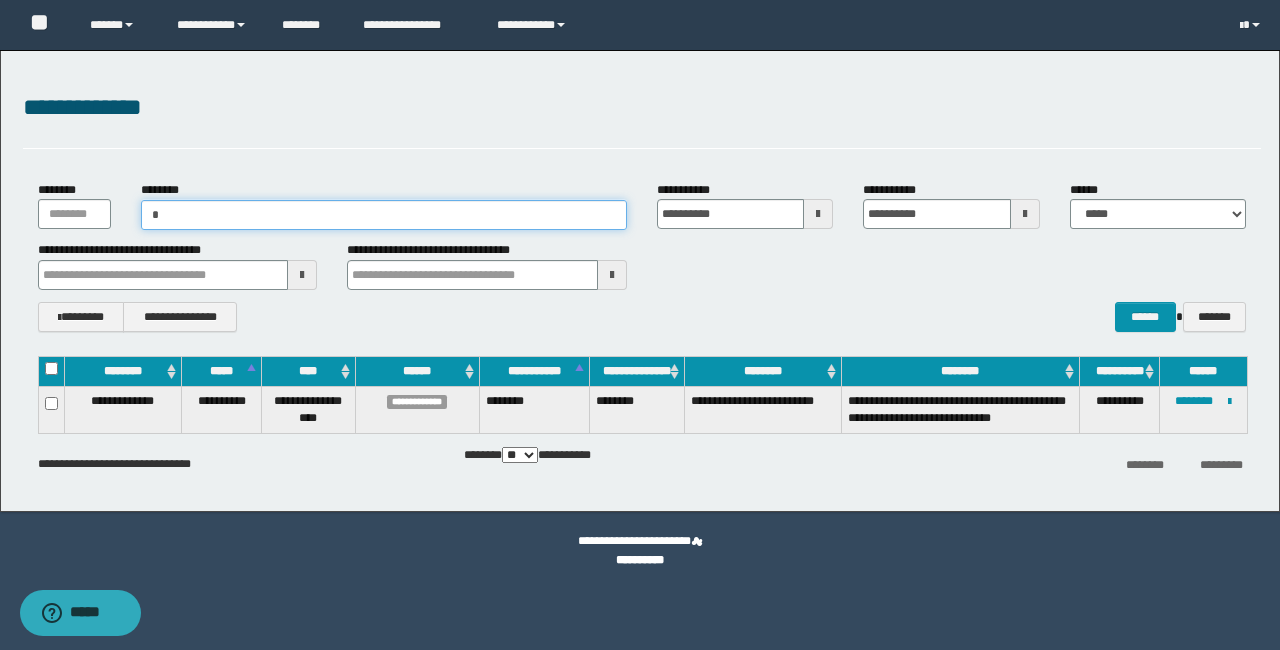 type on "**" 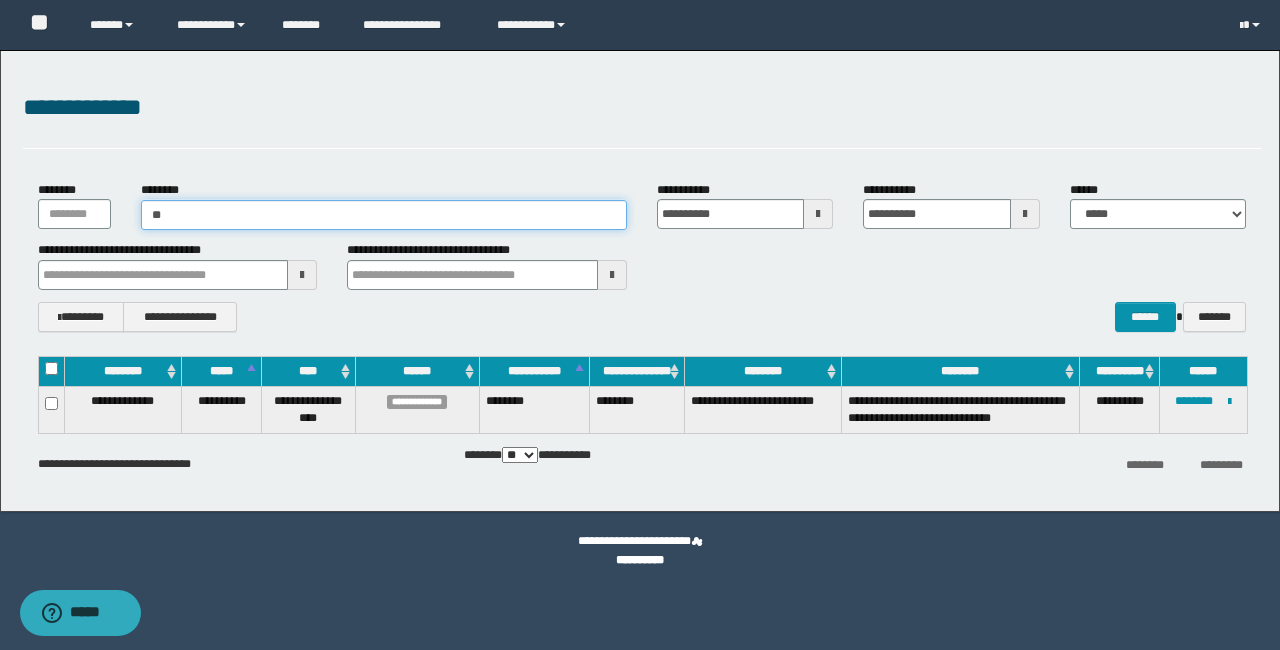 type on "**" 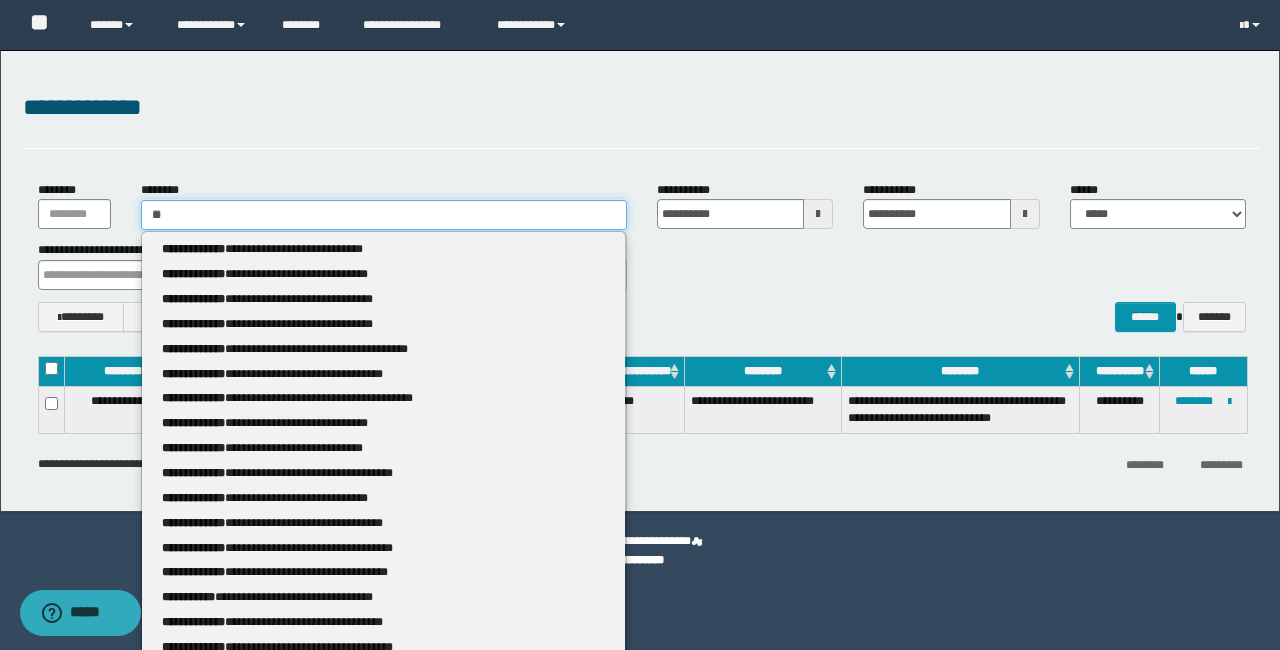 type 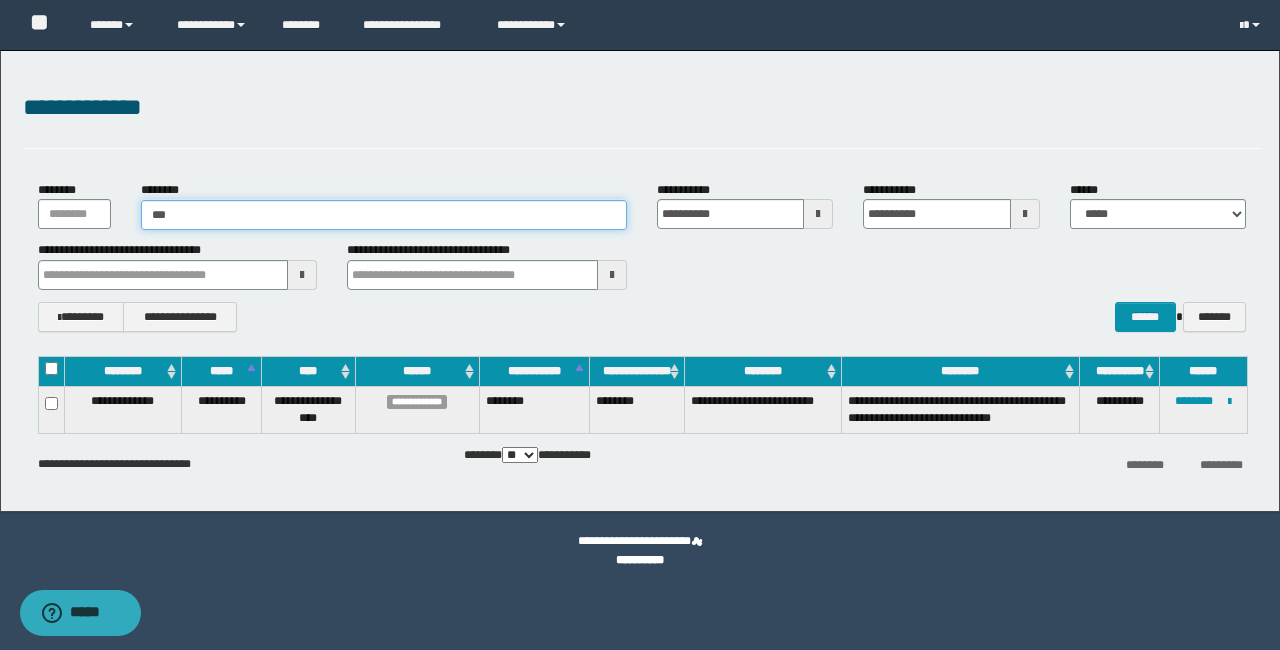 type on "****" 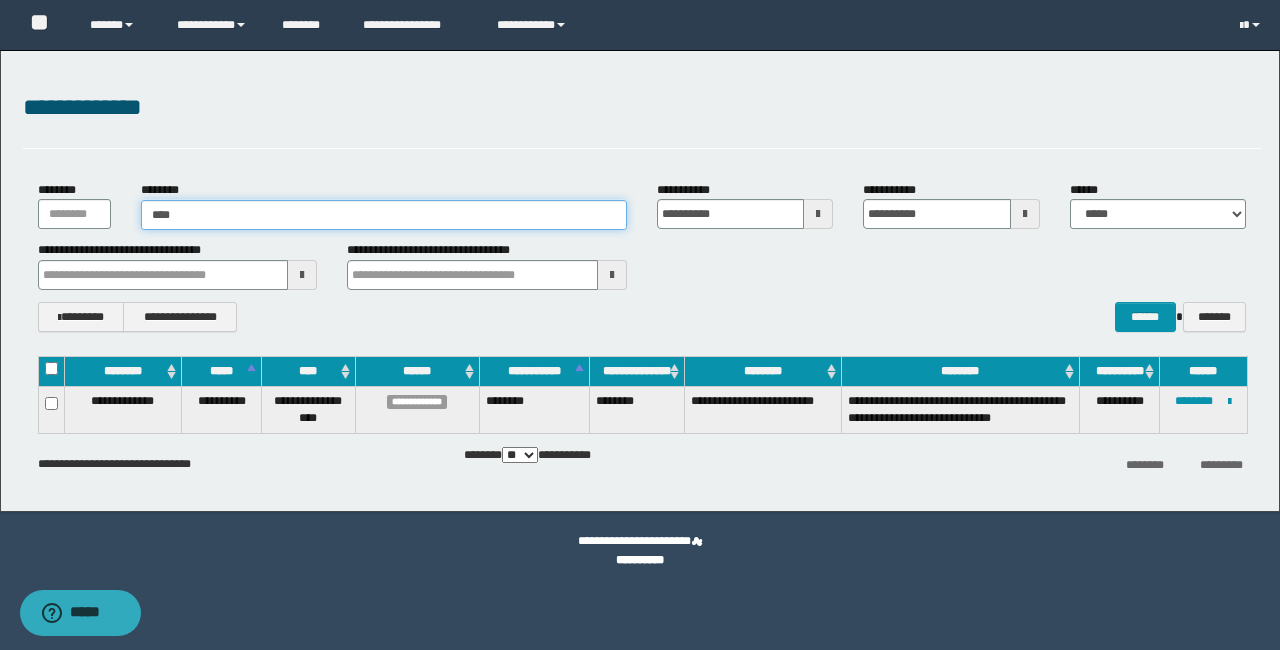 type on "****" 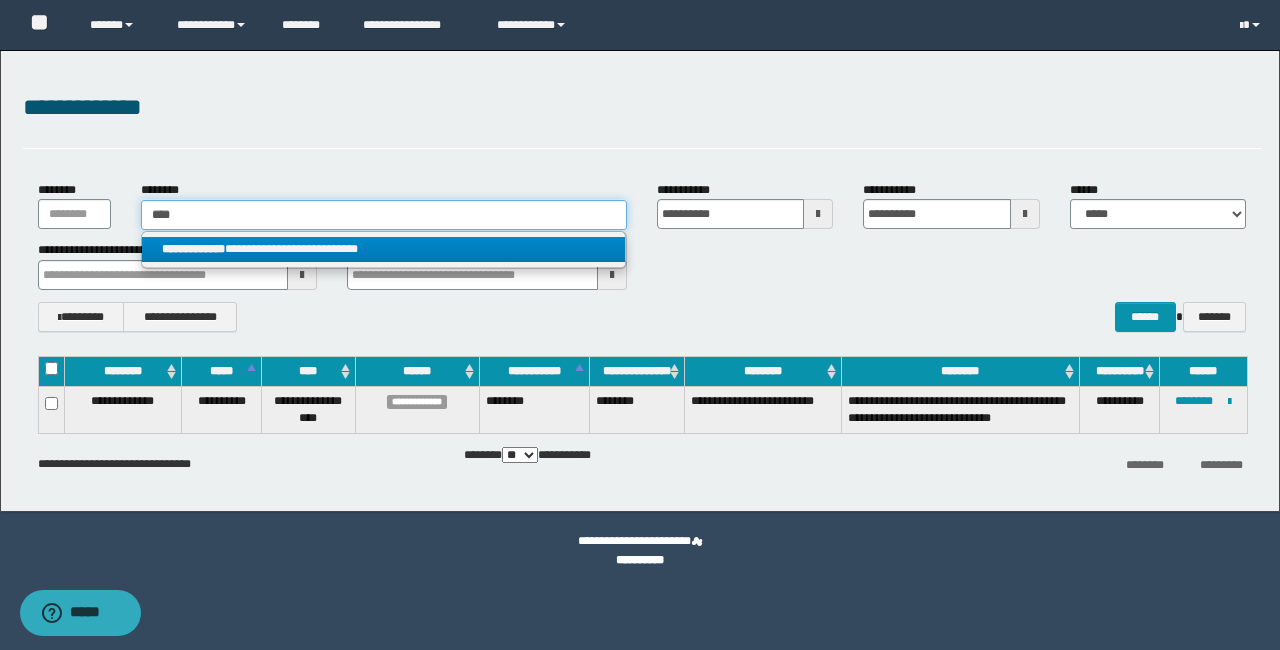 type on "****" 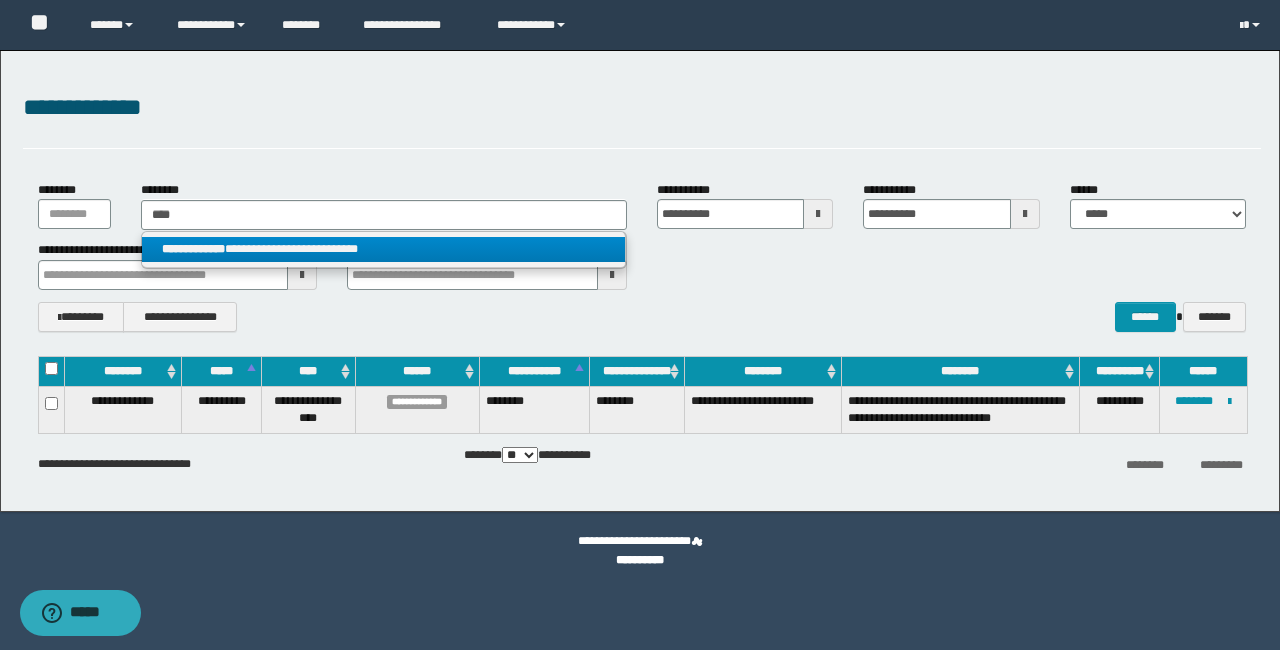 click on "**********" at bounding box center (383, 249) 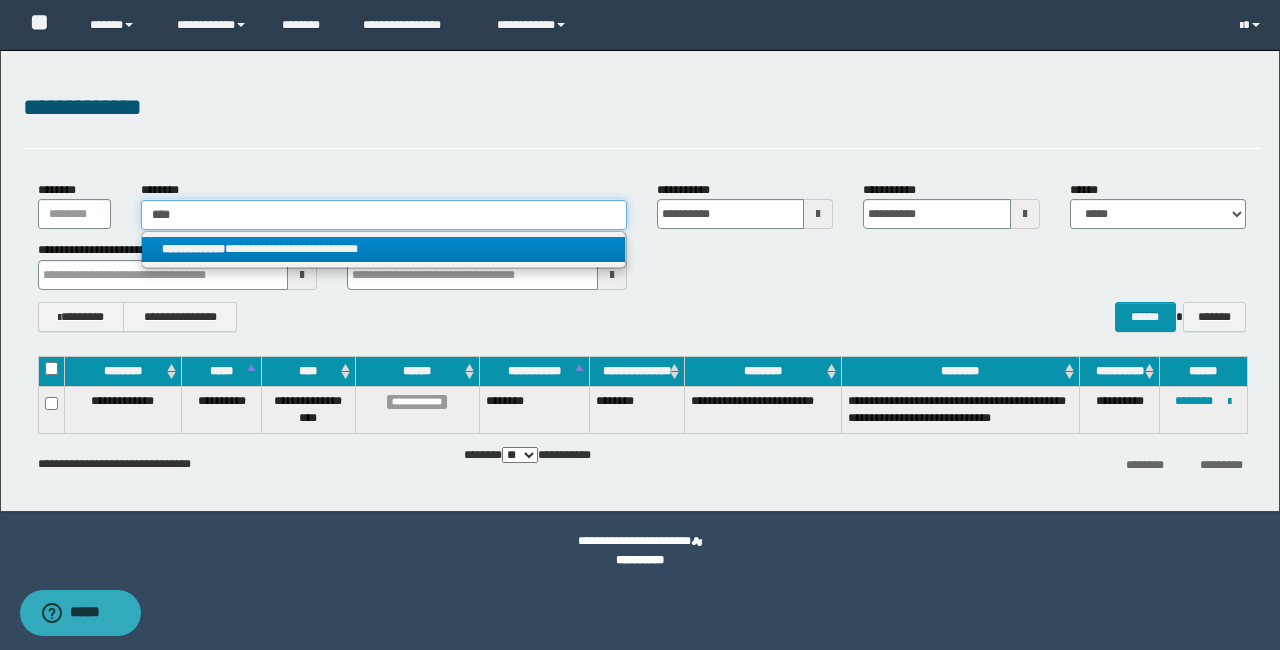 type 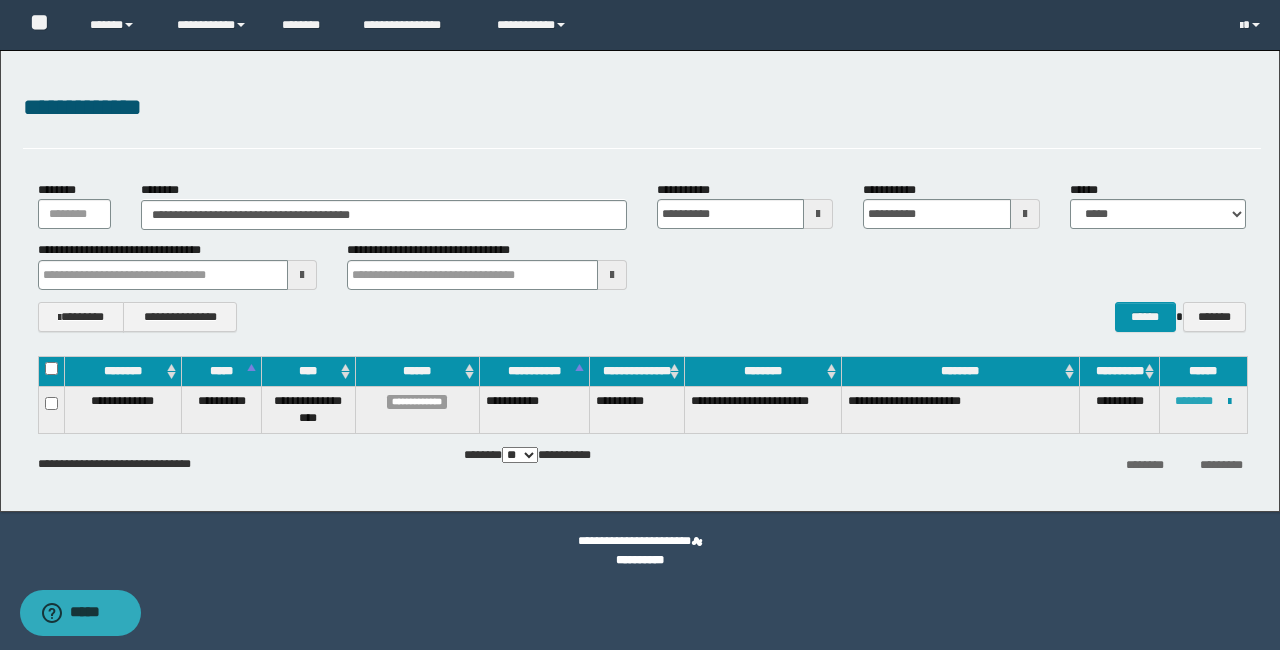 click on "********" at bounding box center (1194, 401) 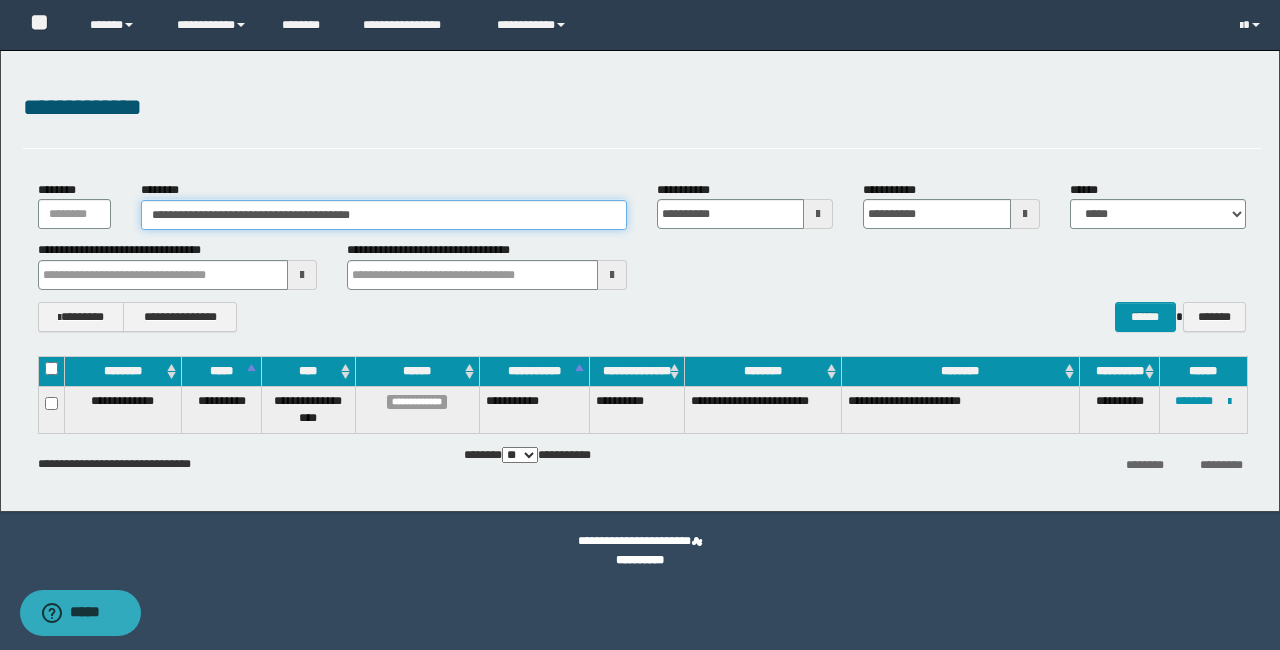 drag, startPoint x: 457, startPoint y: 220, endPoint x: 117, endPoint y: 216, distance: 340.02353 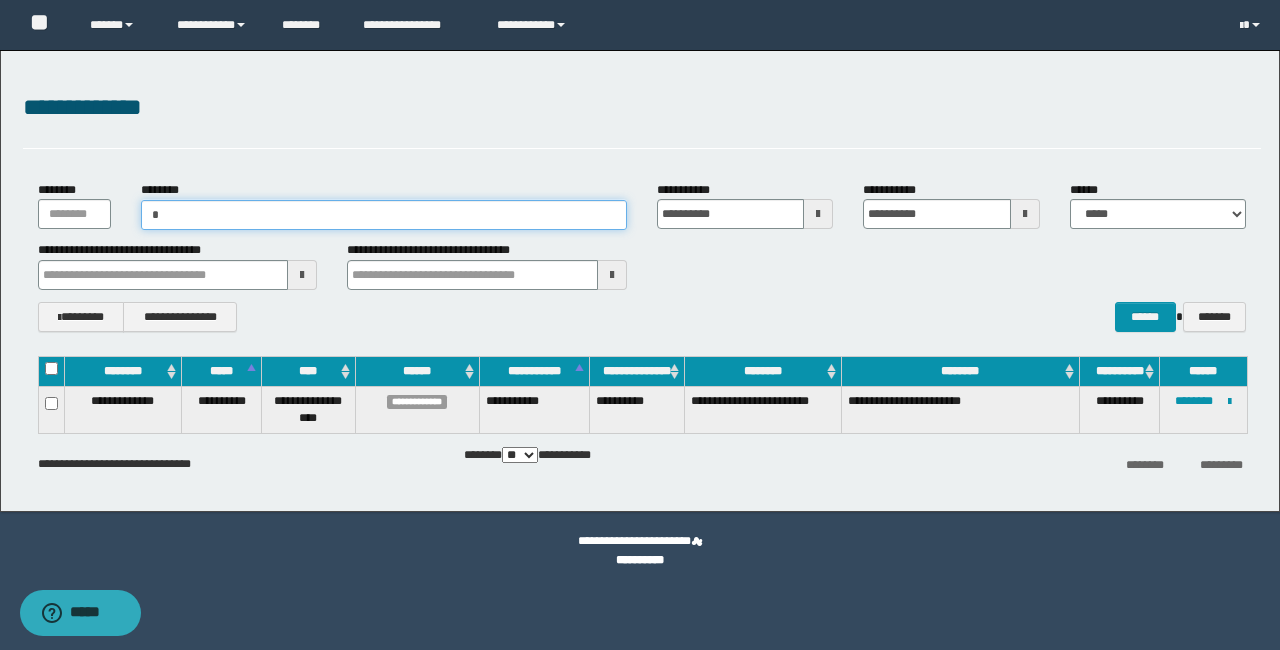 type on "**" 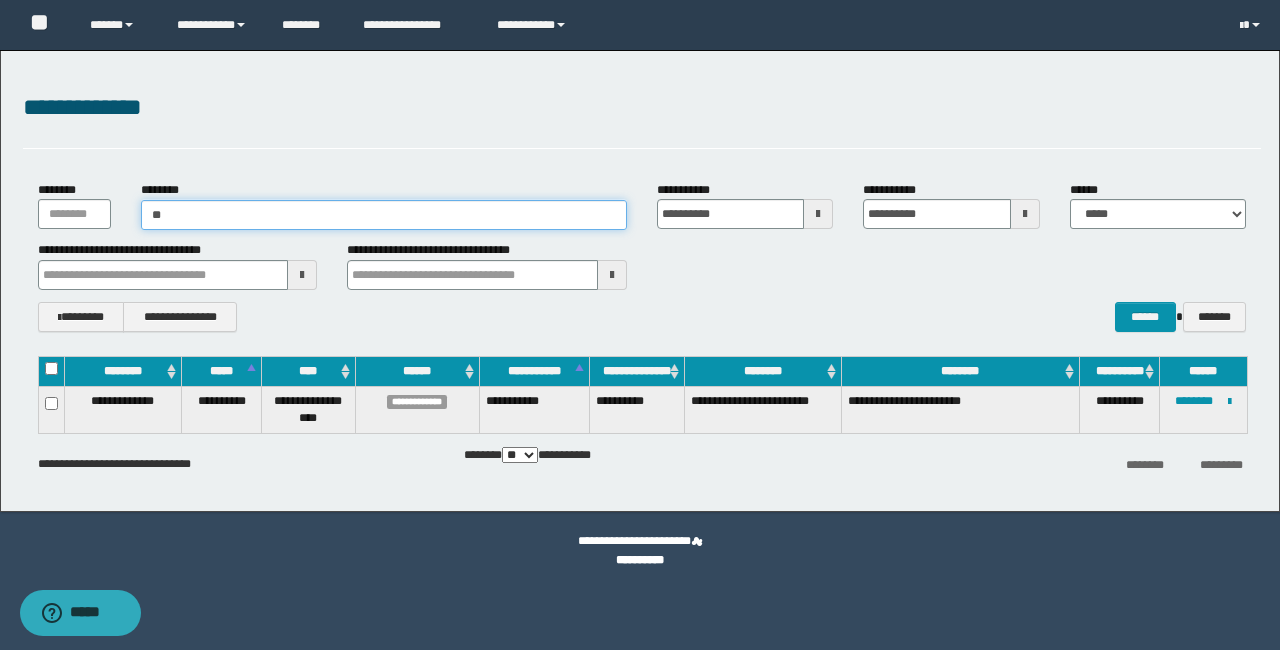 type on "**" 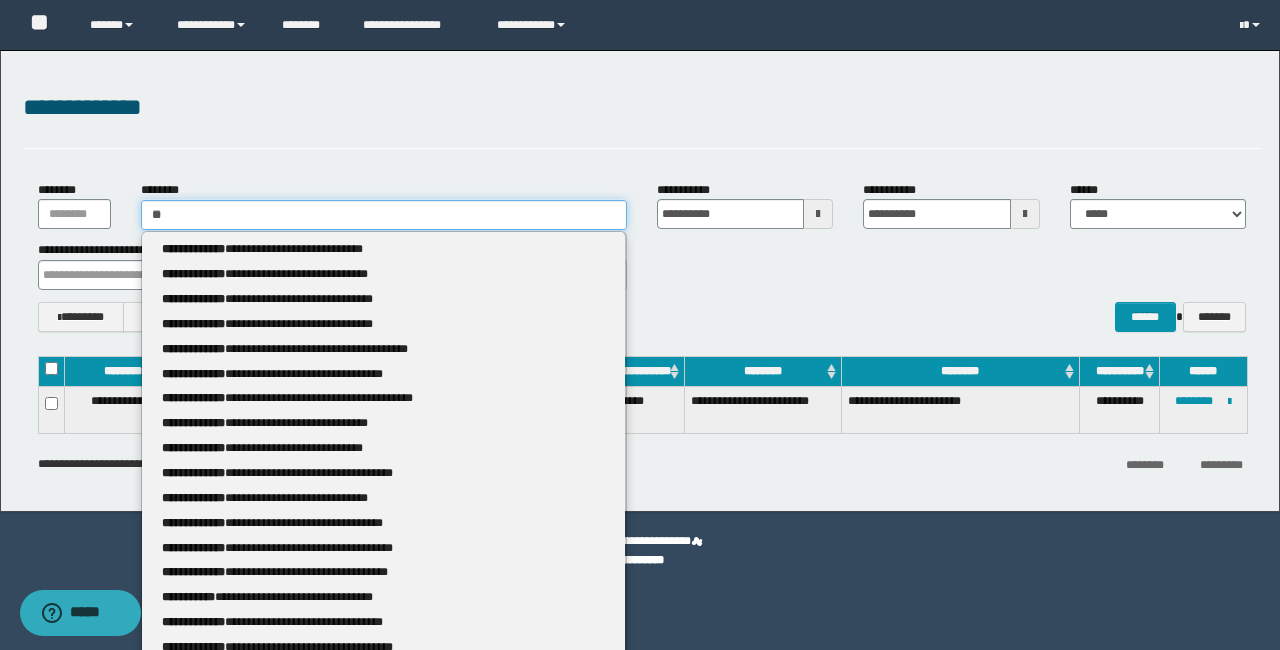 type 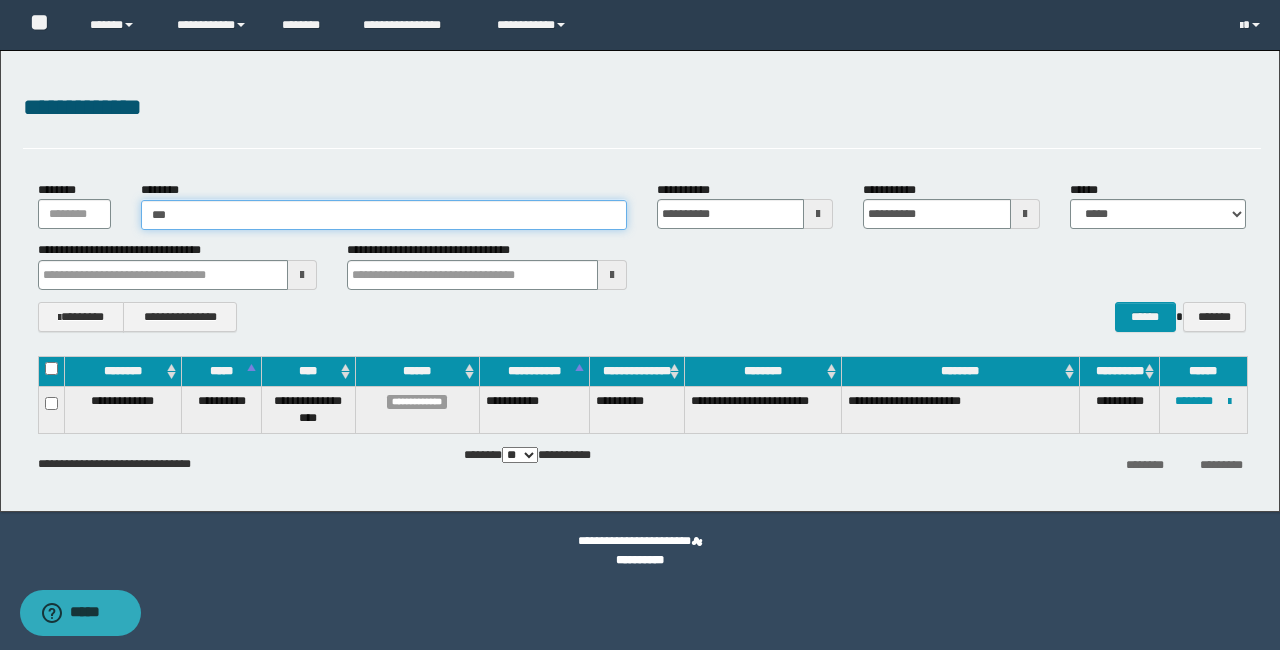type on "****" 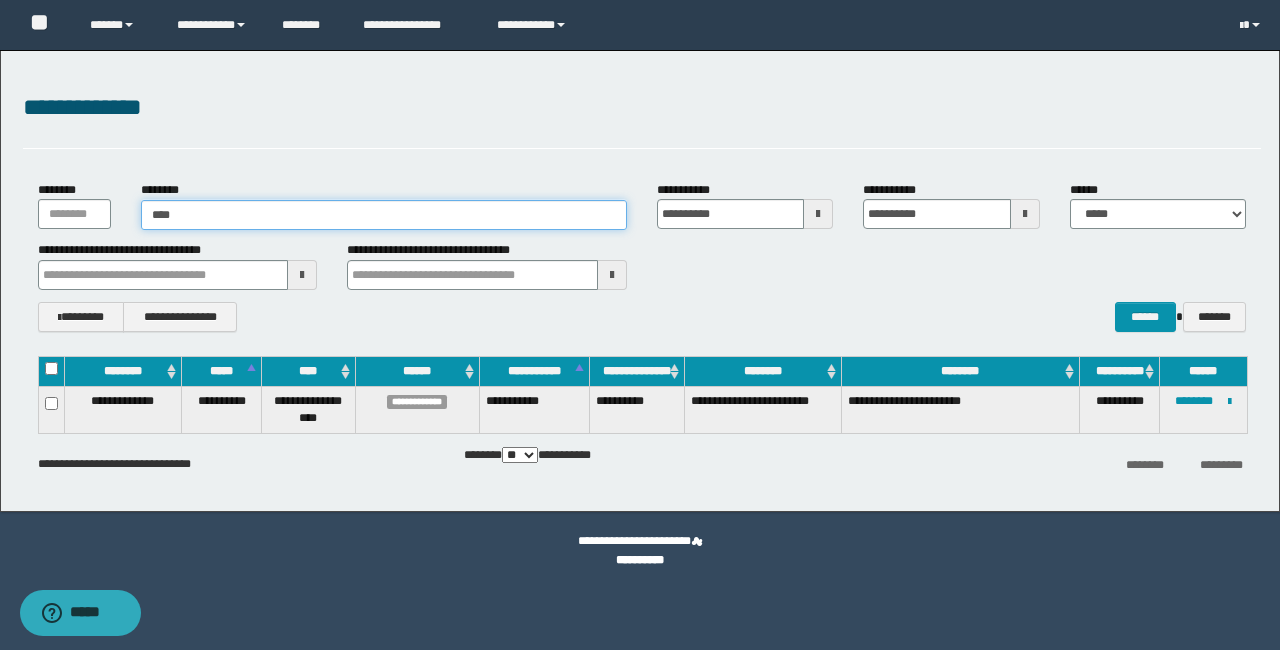 type on "****" 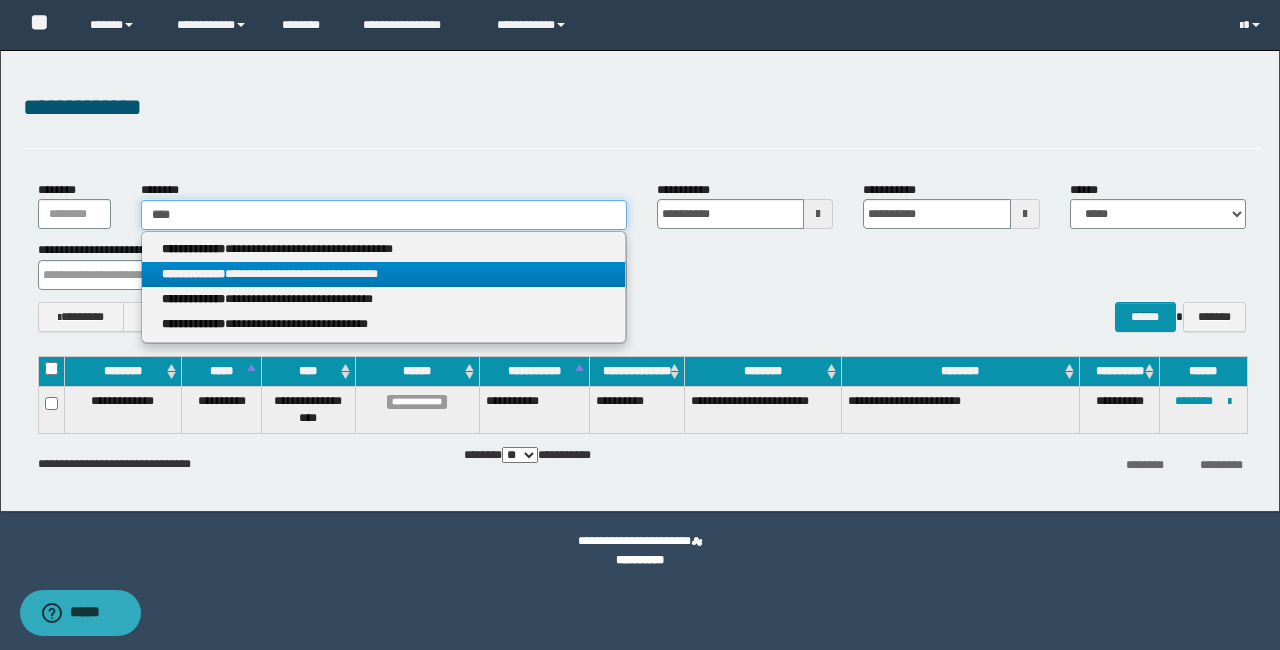 type on "****" 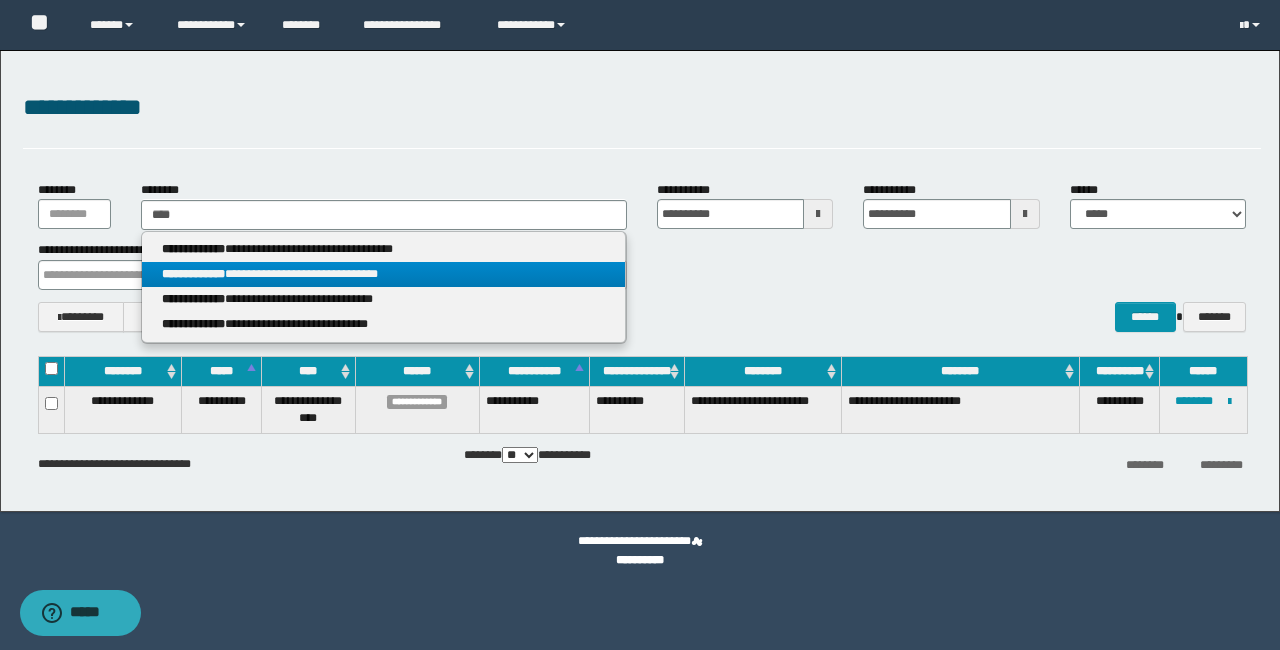 drag, startPoint x: 249, startPoint y: 273, endPoint x: 847, endPoint y: 312, distance: 599.2704 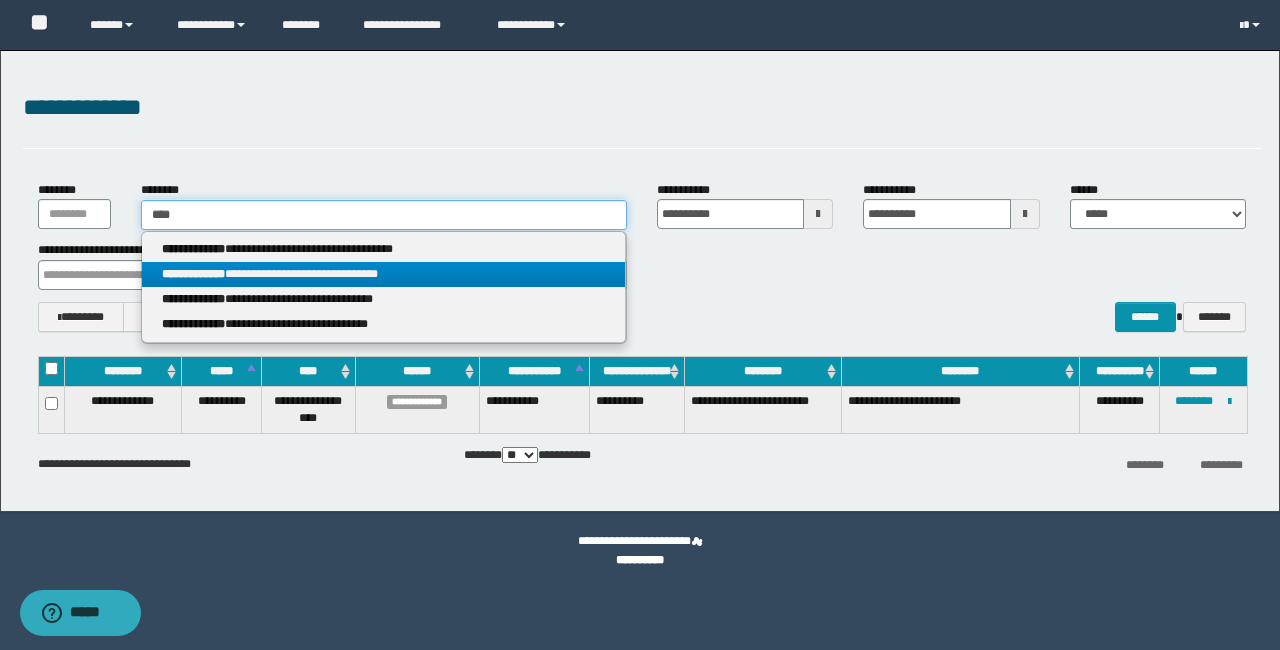 type 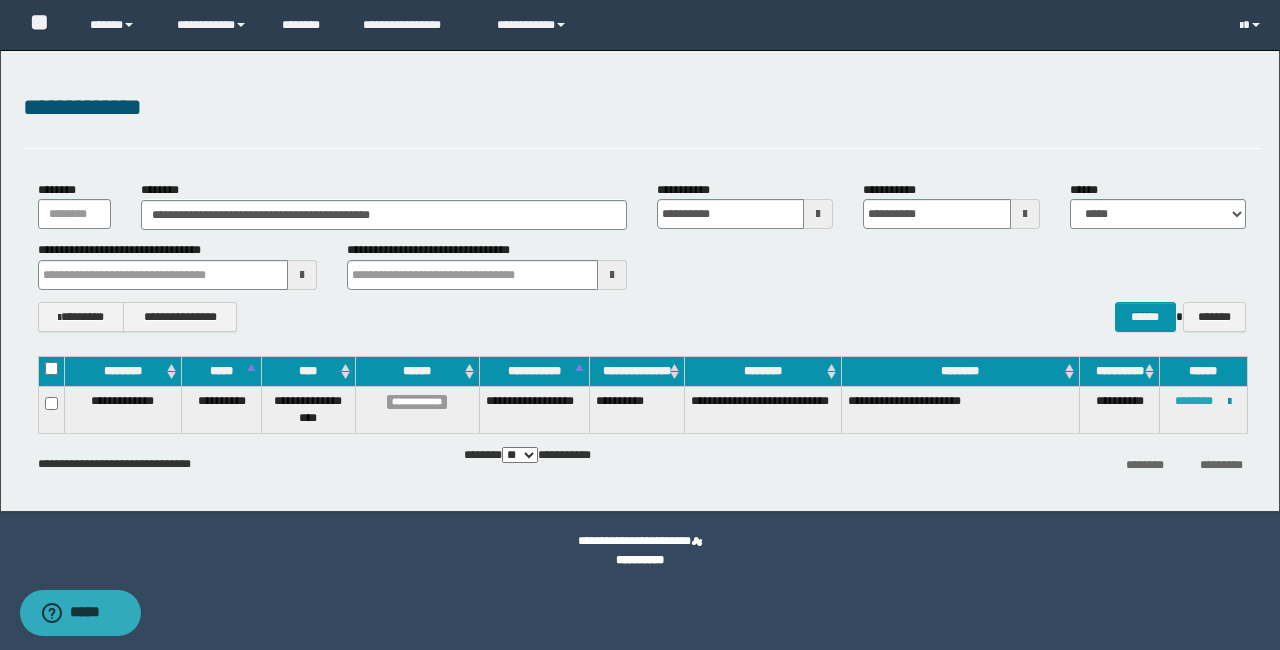 click on "********" at bounding box center [1194, 401] 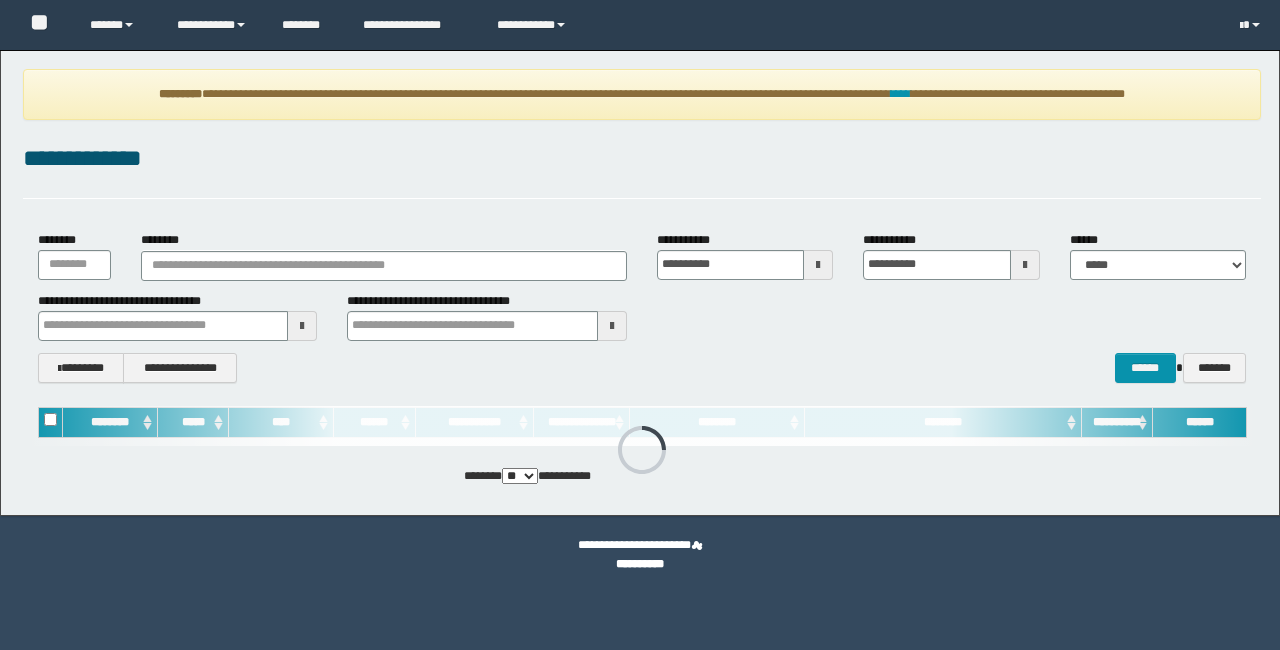 scroll, scrollTop: 0, scrollLeft: 0, axis: both 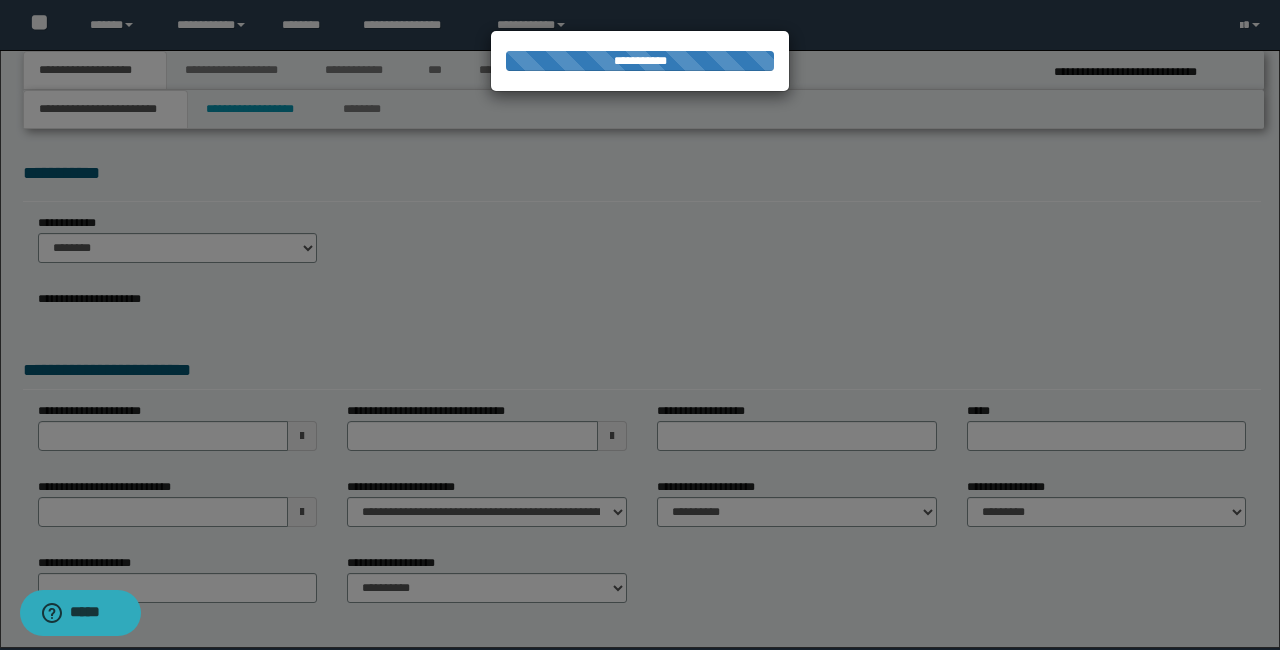 select on "*" 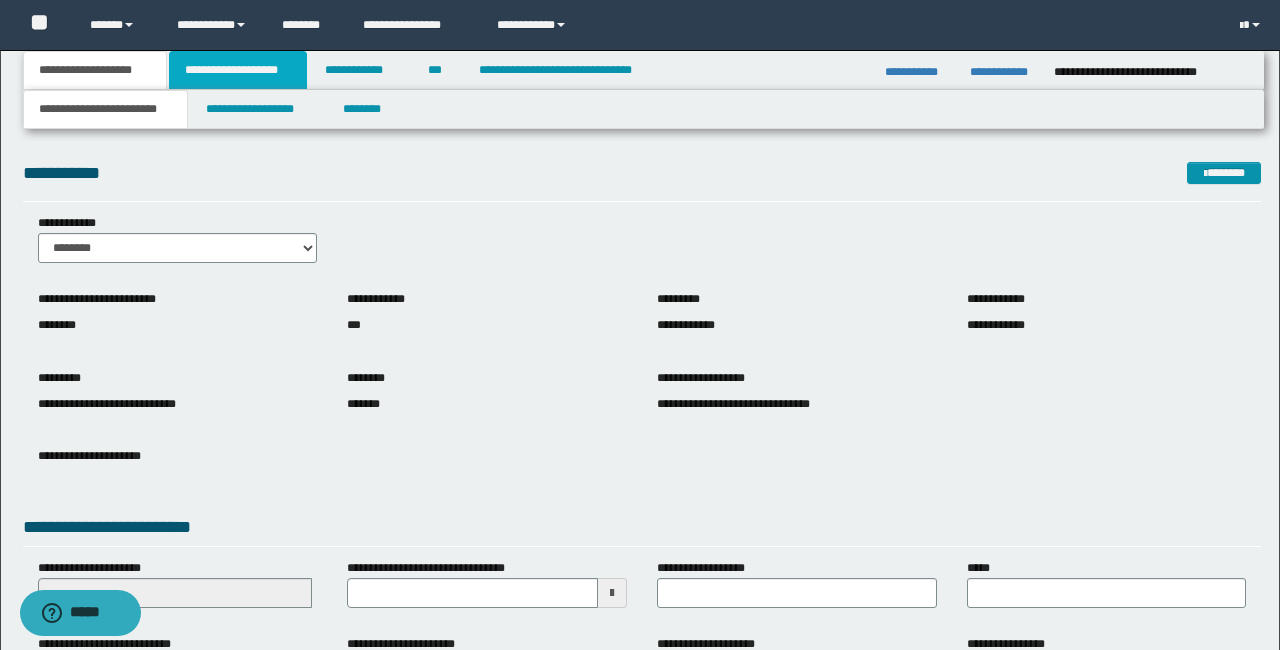 drag, startPoint x: 222, startPoint y: 66, endPoint x: 256, endPoint y: 94, distance: 44.04543 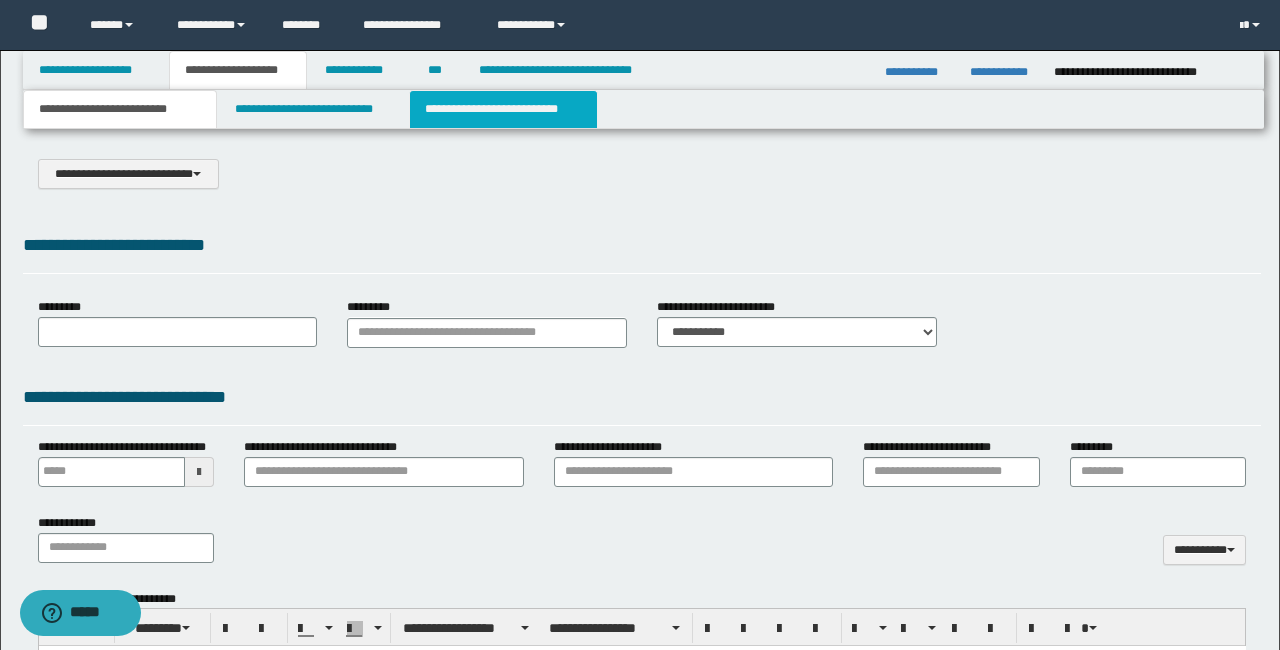 scroll, scrollTop: 0, scrollLeft: 0, axis: both 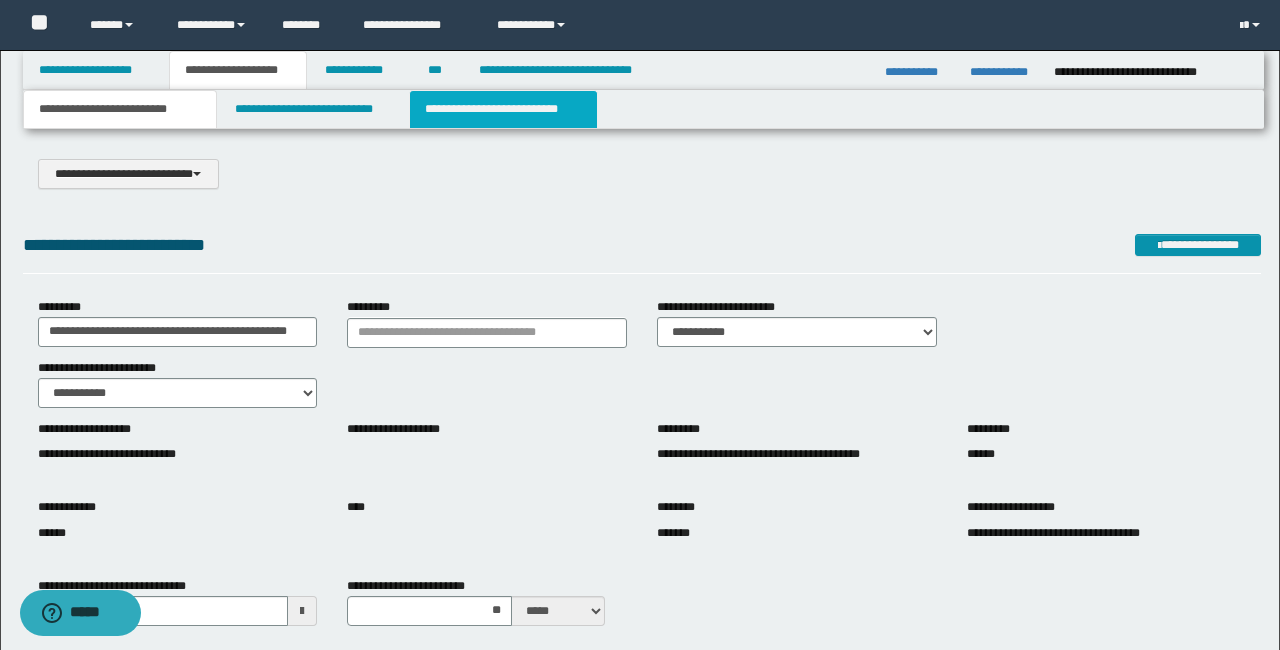 click on "**********" at bounding box center [503, 109] 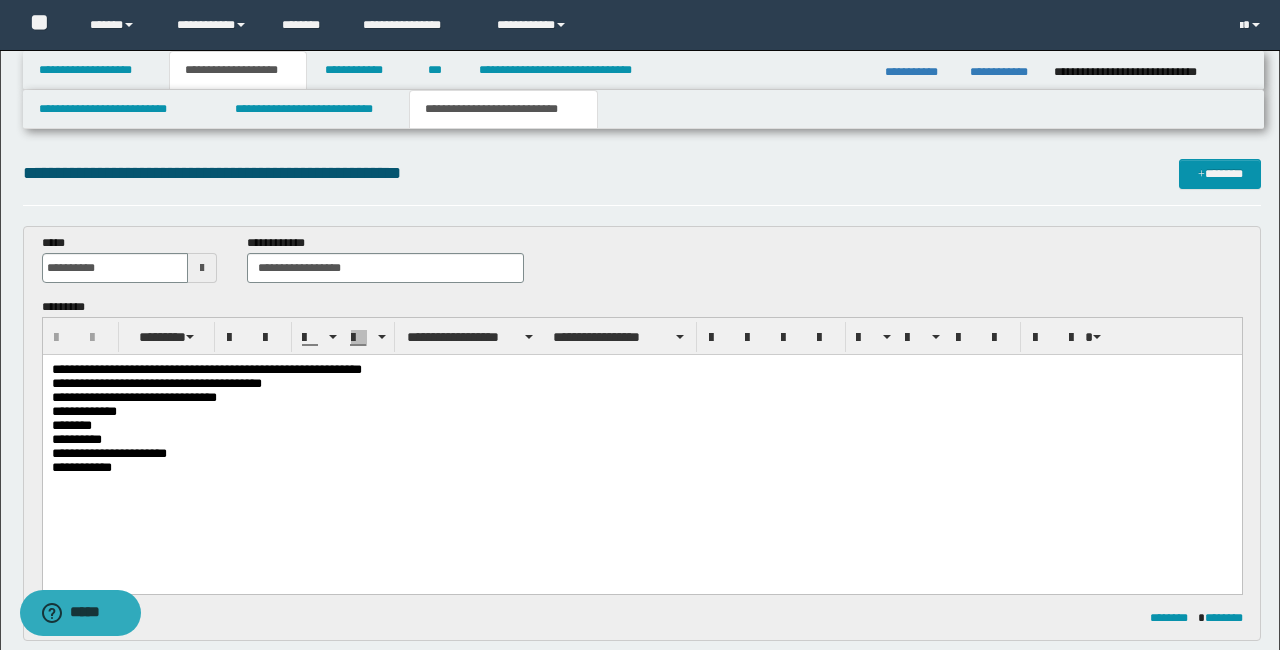 scroll, scrollTop: 0, scrollLeft: 0, axis: both 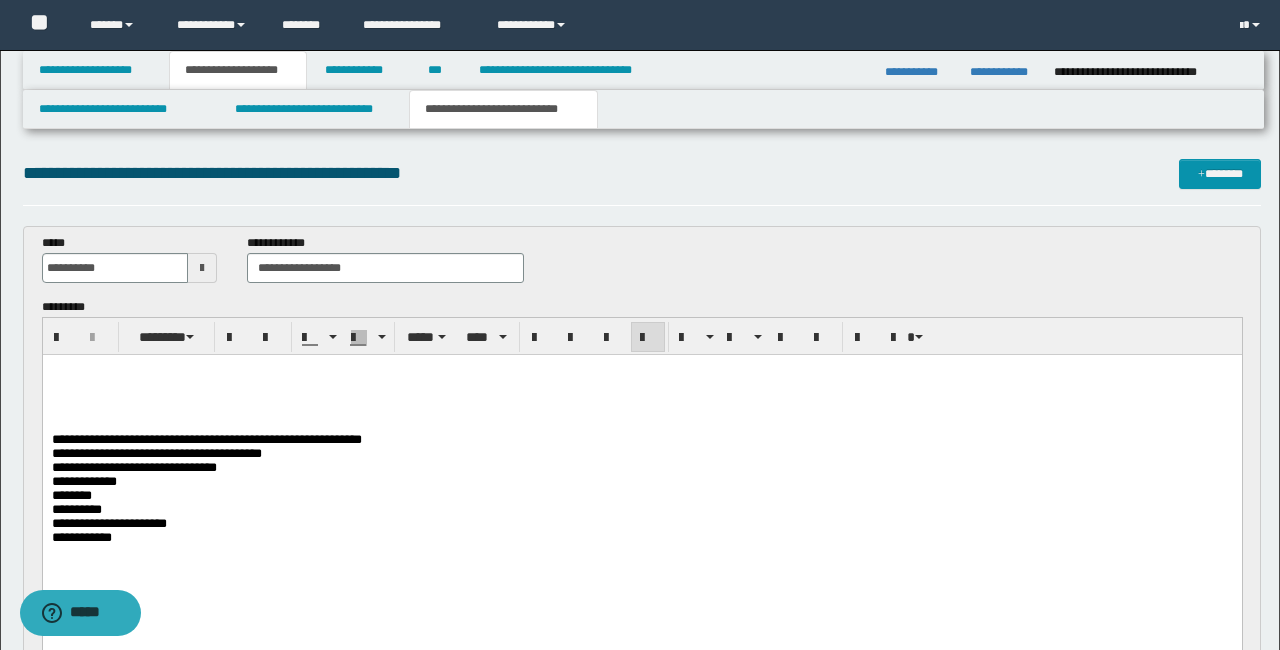 click at bounding box center [641, 370] 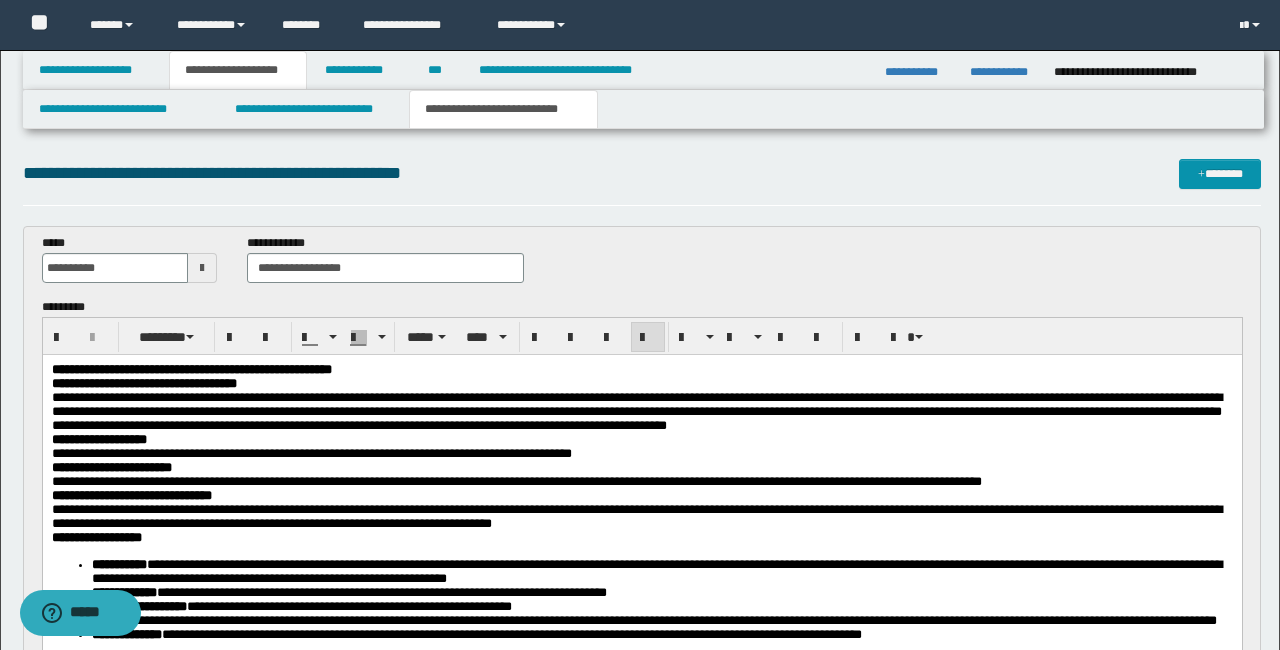 type 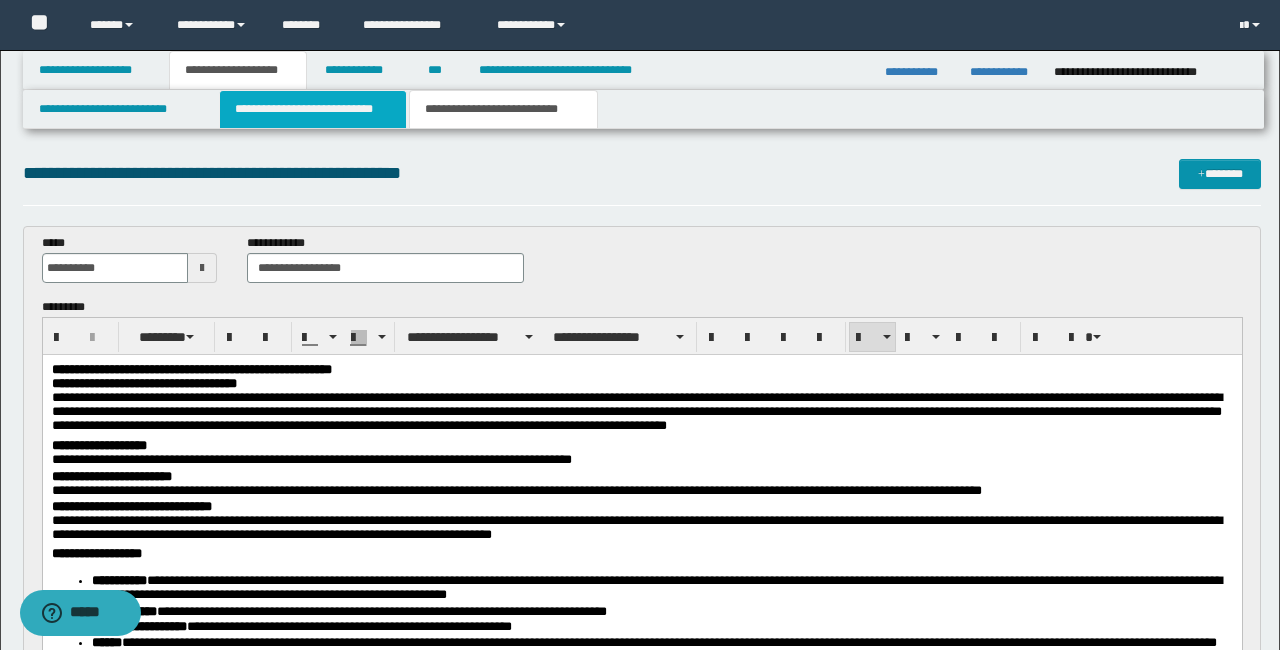 click on "**********" at bounding box center [312, 109] 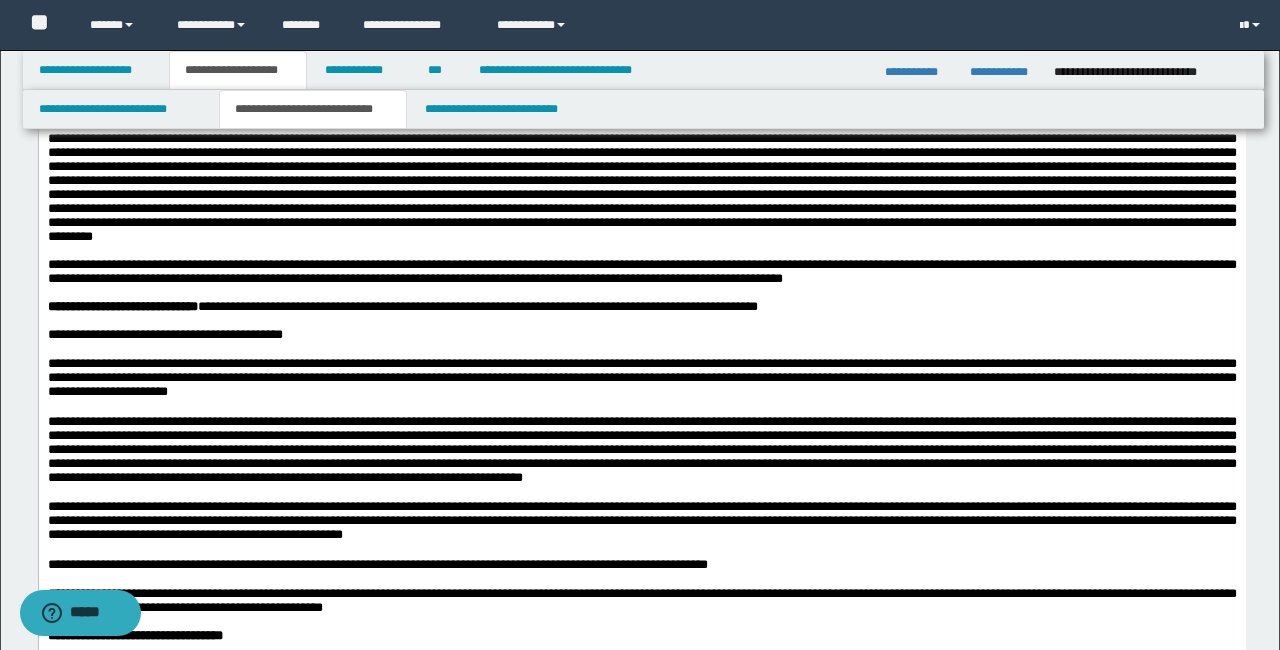 scroll, scrollTop: 983, scrollLeft: 0, axis: vertical 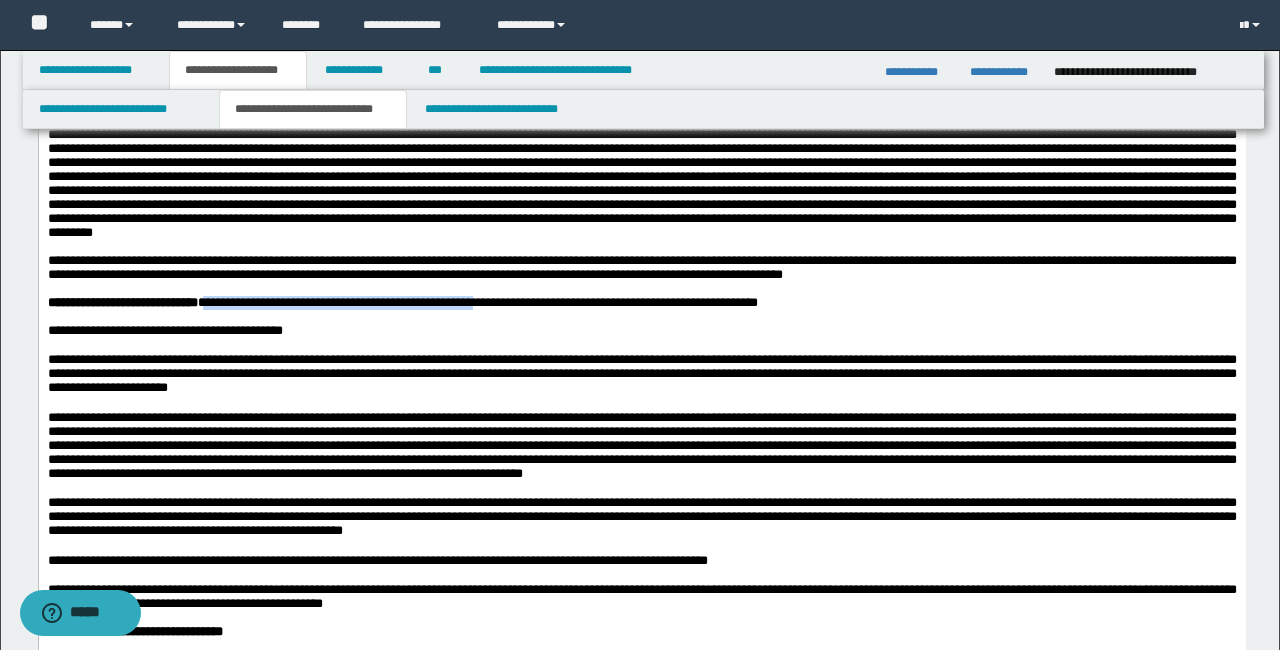drag, startPoint x: 242, startPoint y: 502, endPoint x: 579, endPoint y: 501, distance: 337.0015 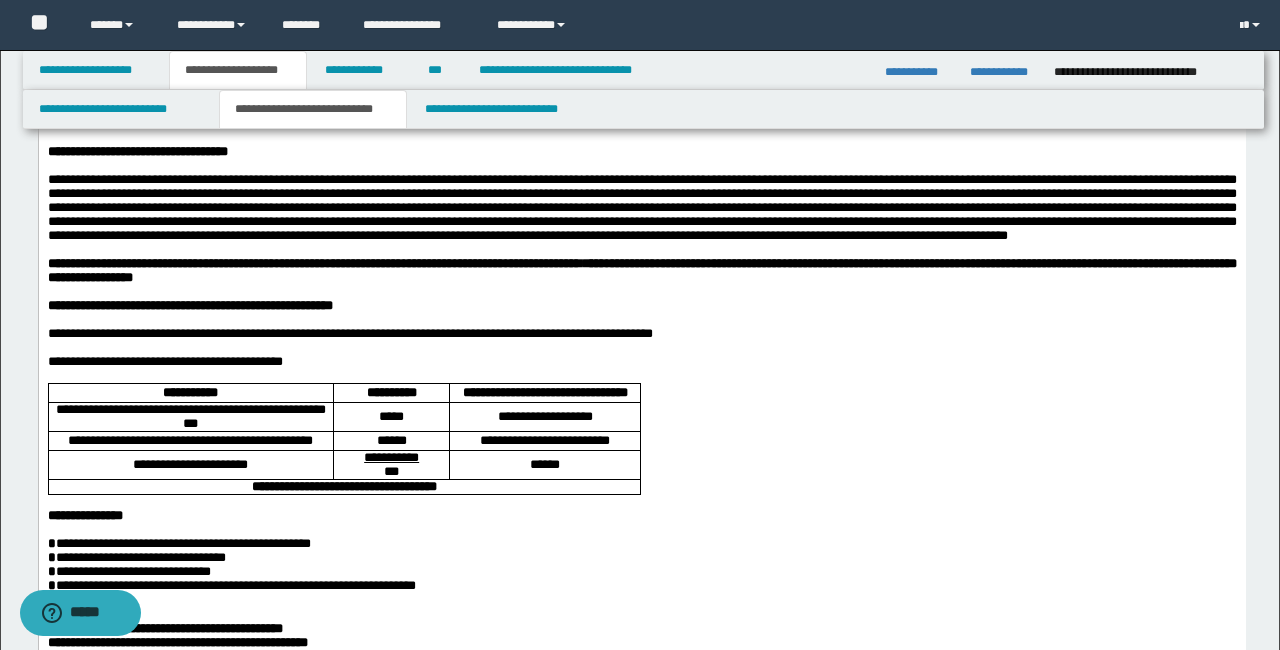 scroll, scrollTop: 0, scrollLeft: 0, axis: both 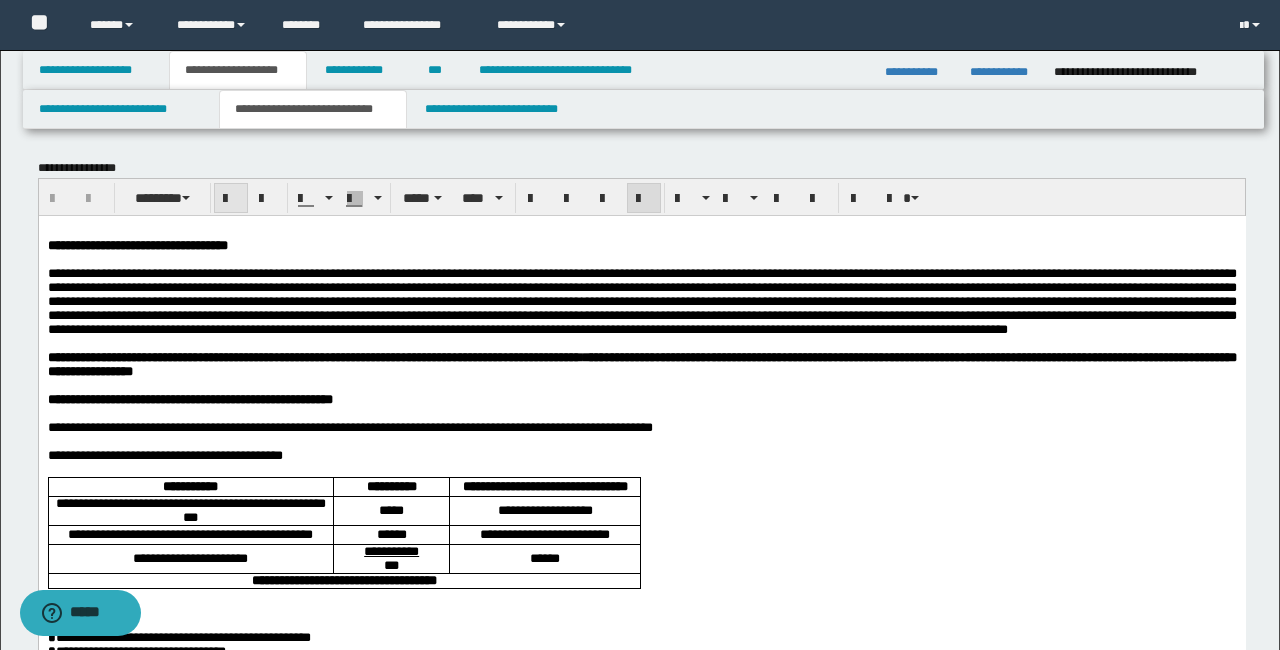 click at bounding box center (231, 199) 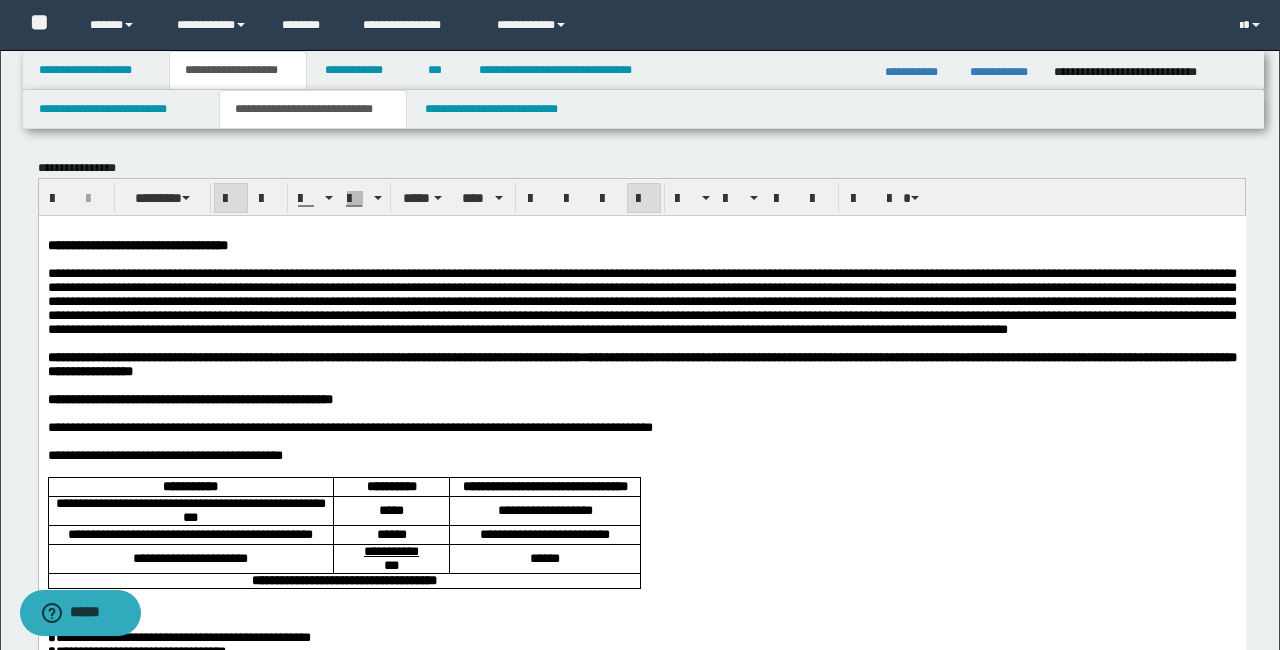 drag, startPoint x: 430, startPoint y: 113, endPoint x: 456, endPoint y: 134, distance: 33.42155 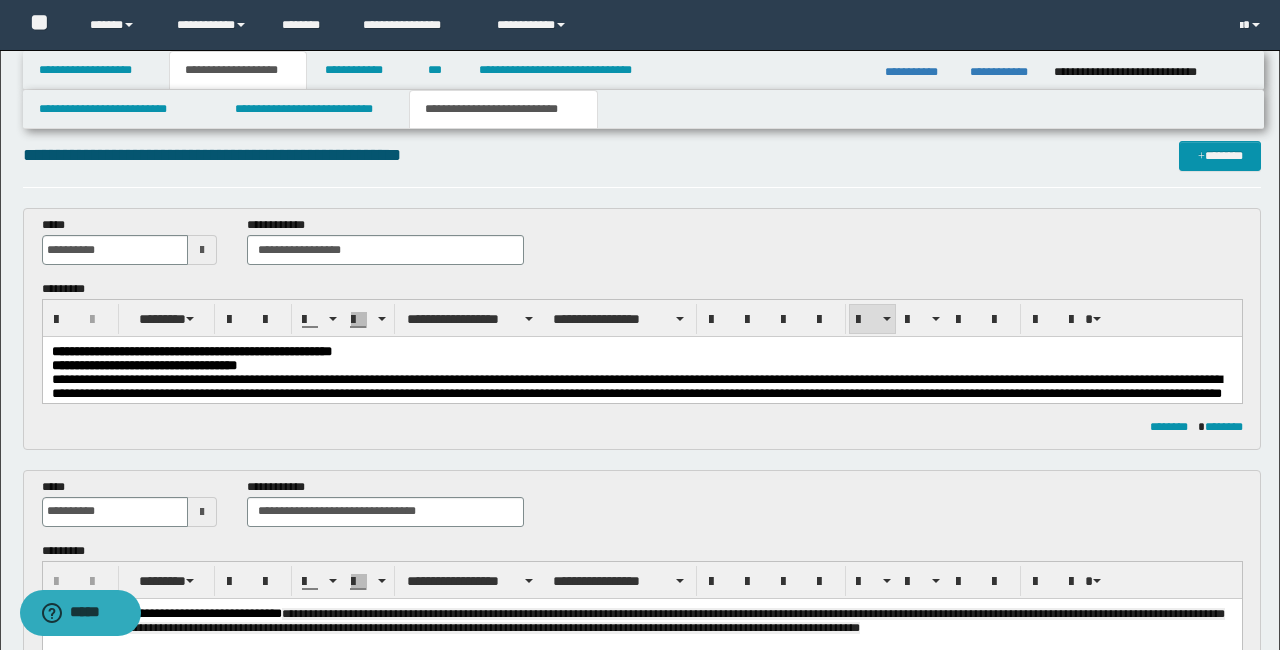 scroll, scrollTop: 19, scrollLeft: 0, axis: vertical 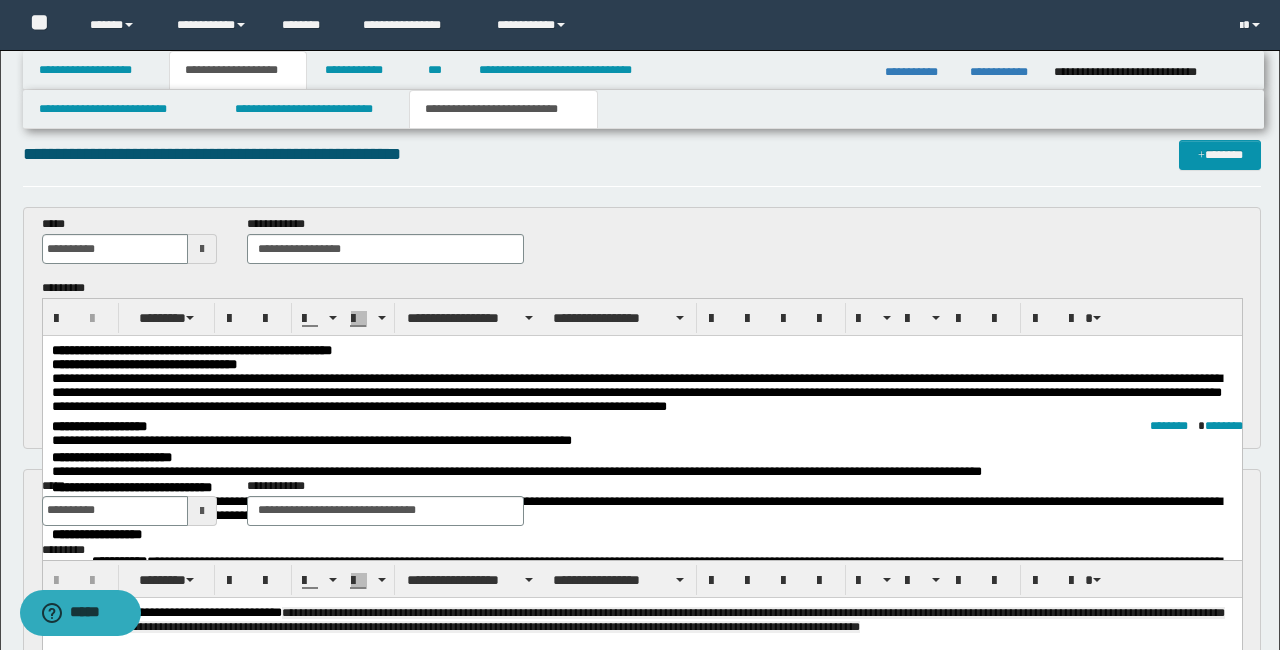 click on "**********" at bounding box center (641, 389) 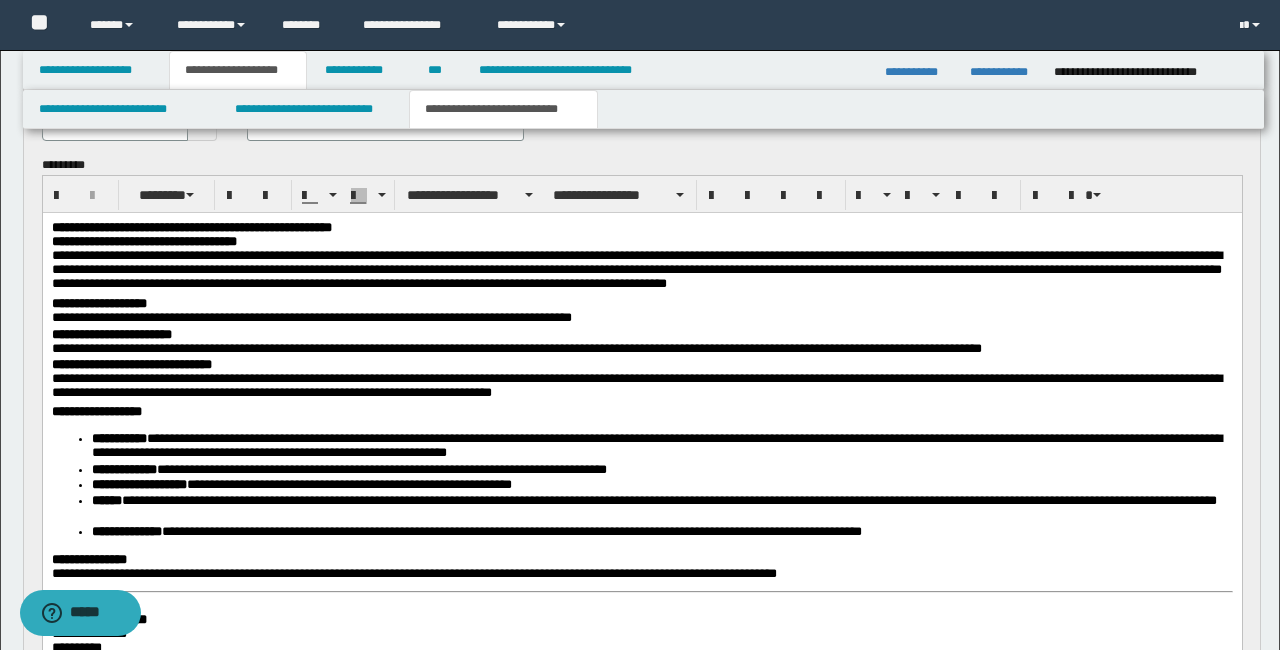 scroll, scrollTop: 129, scrollLeft: 0, axis: vertical 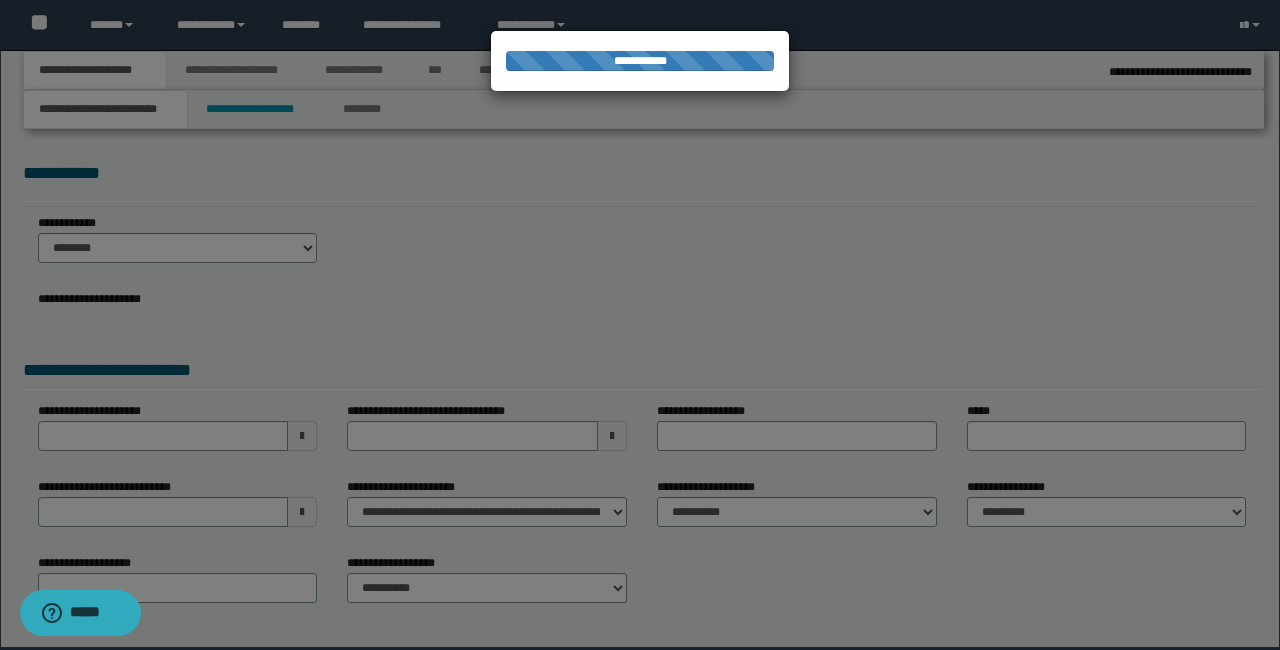 select on "*" 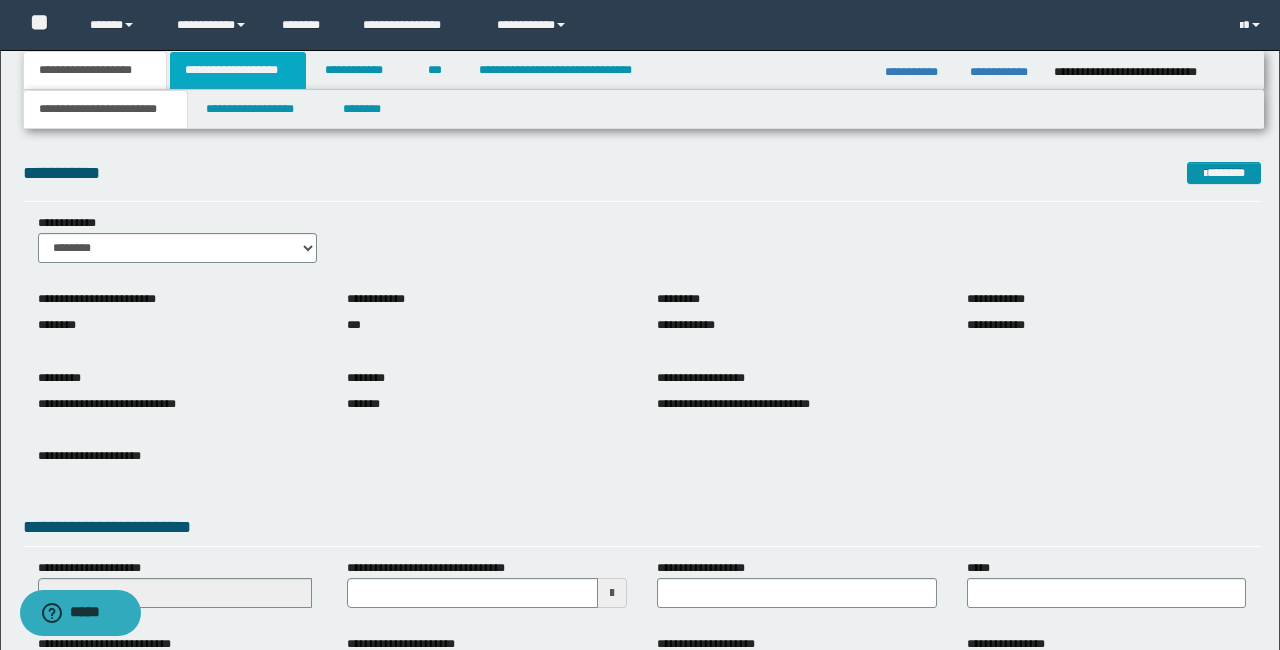 drag, startPoint x: 209, startPoint y: 64, endPoint x: 229, endPoint y: 75, distance: 22.825424 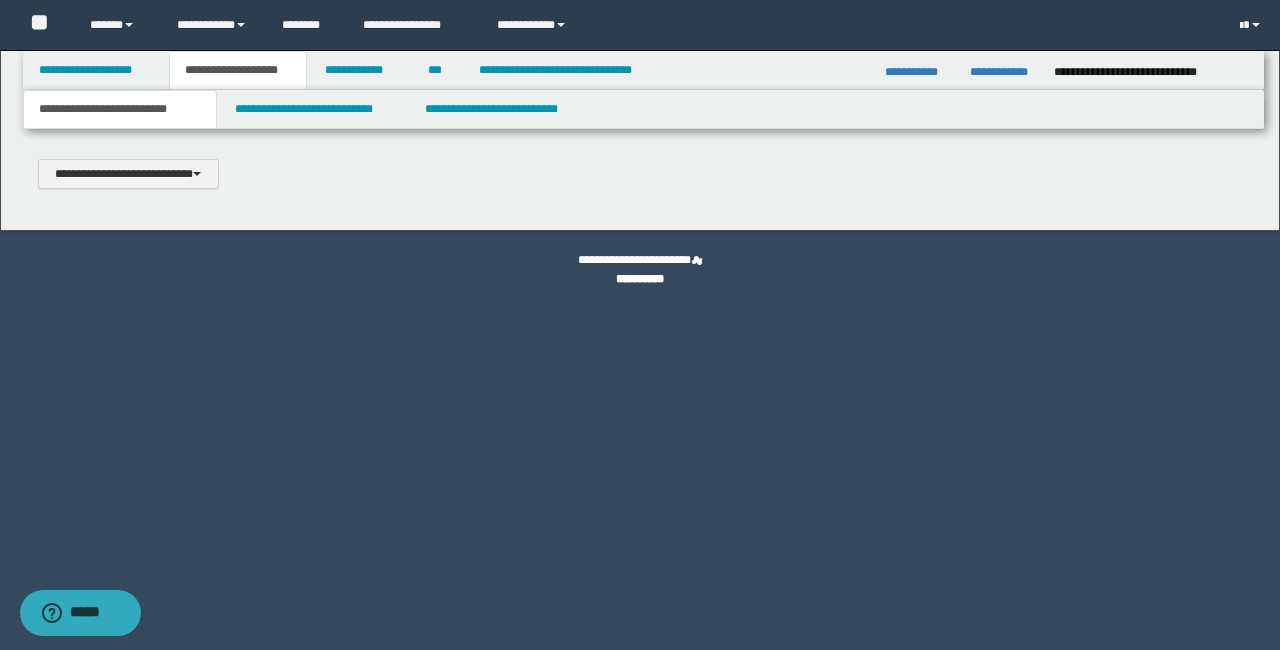 scroll, scrollTop: 0, scrollLeft: 0, axis: both 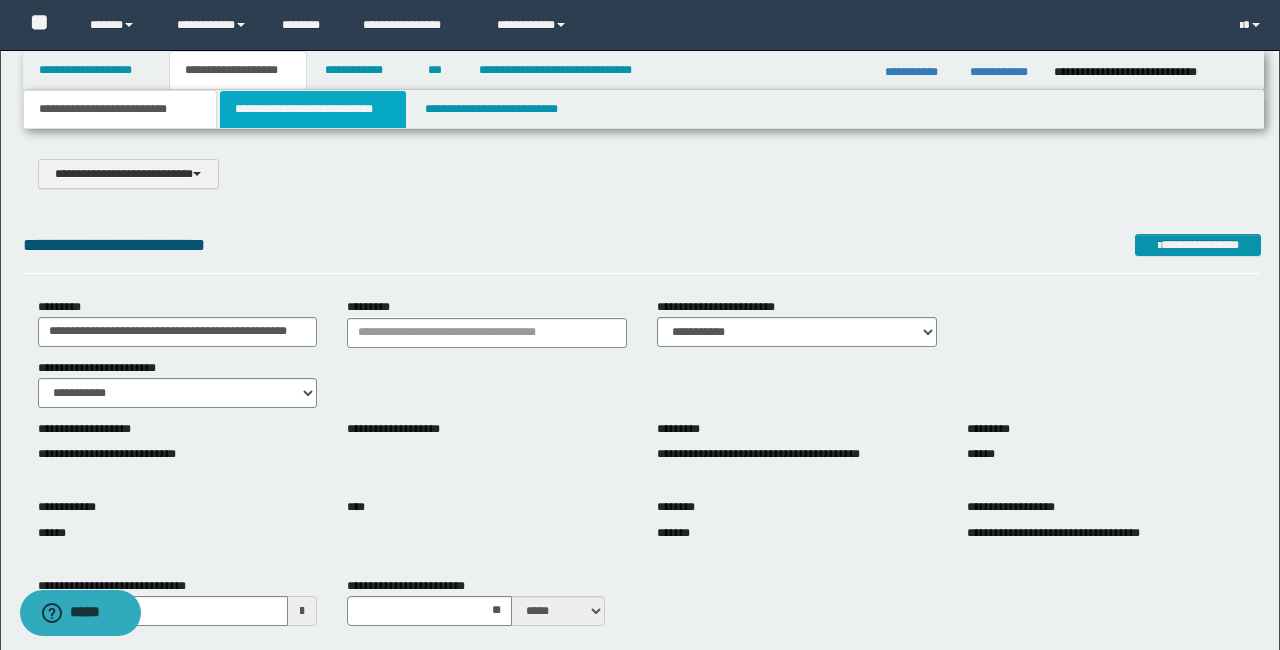 click on "**********" at bounding box center (312, 109) 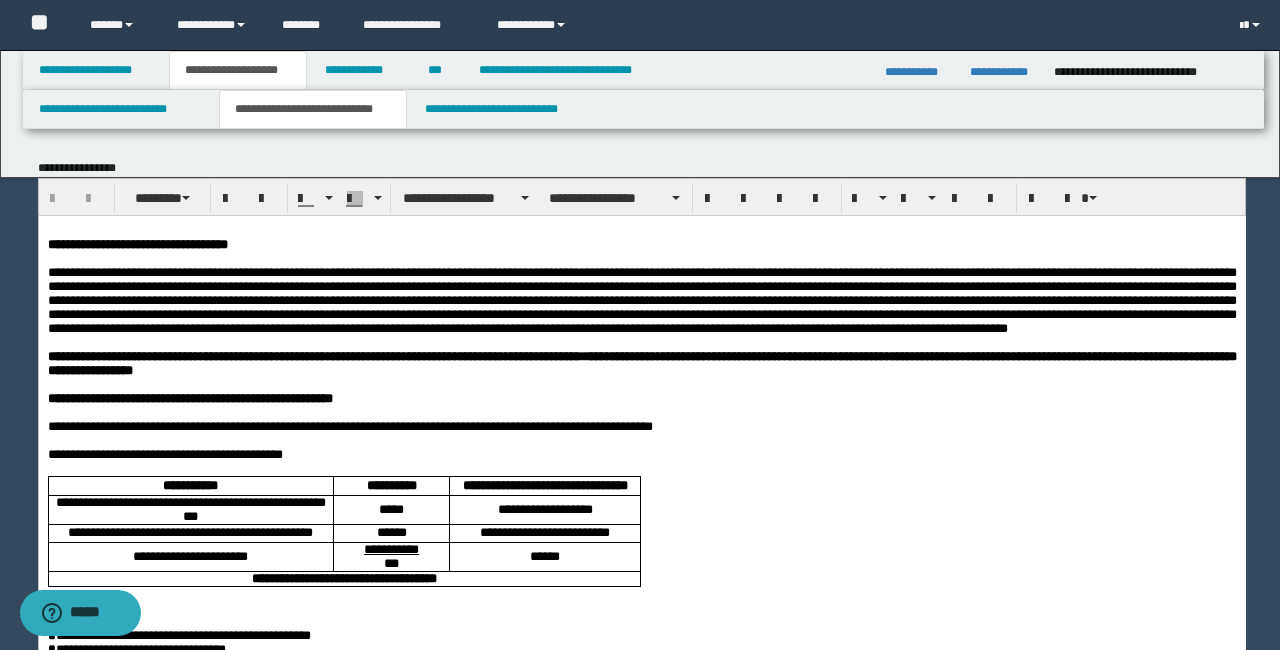 scroll, scrollTop: 0, scrollLeft: 0, axis: both 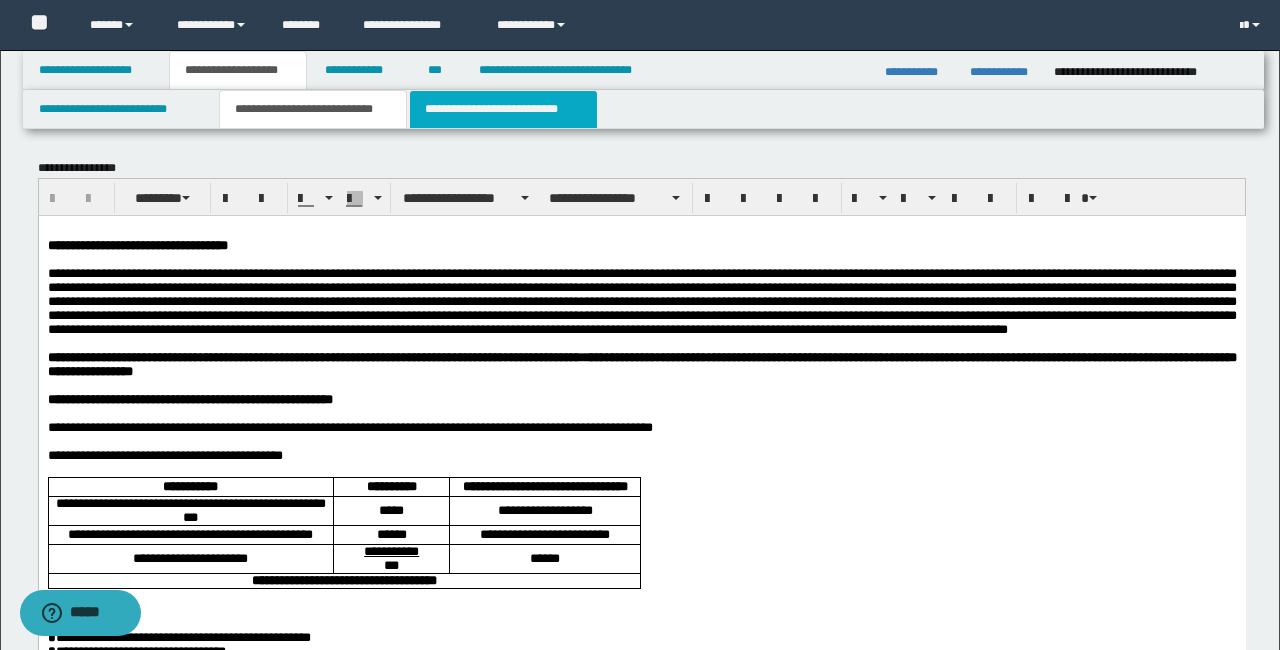 click on "**********" at bounding box center [503, 109] 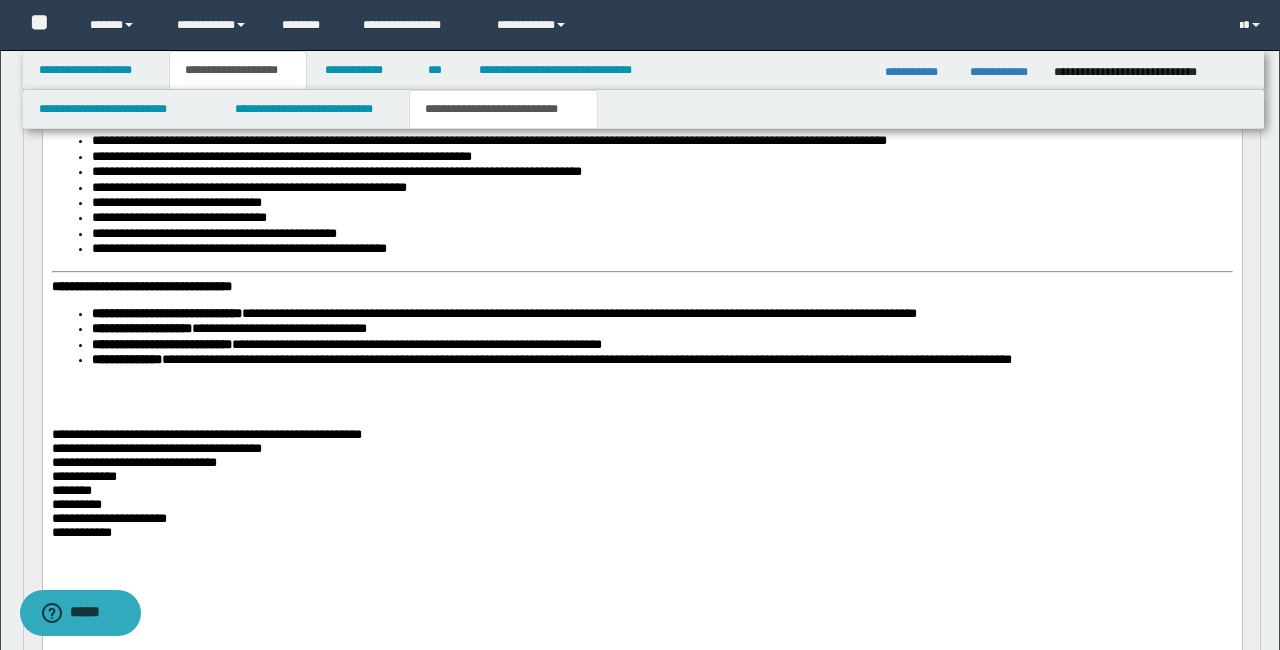scroll, scrollTop: 958, scrollLeft: 0, axis: vertical 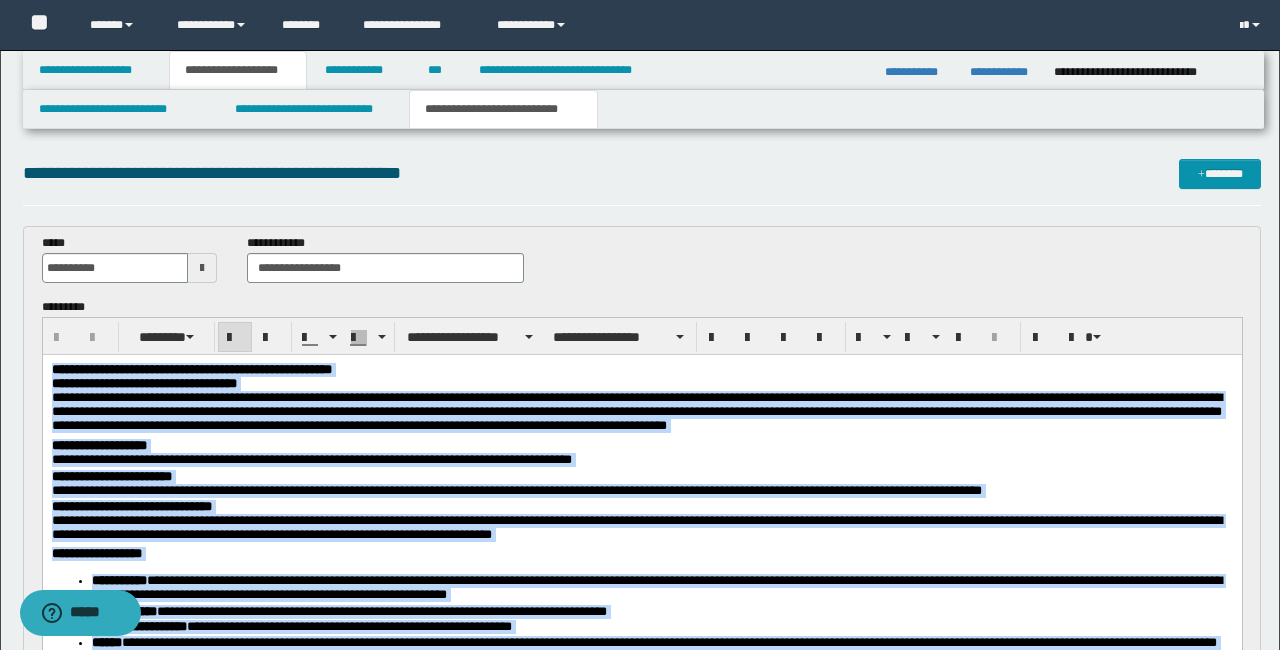 drag, startPoint x: 1157, startPoint y: 1340, endPoint x: 11, endPoint y: -69, distance: 1816.204 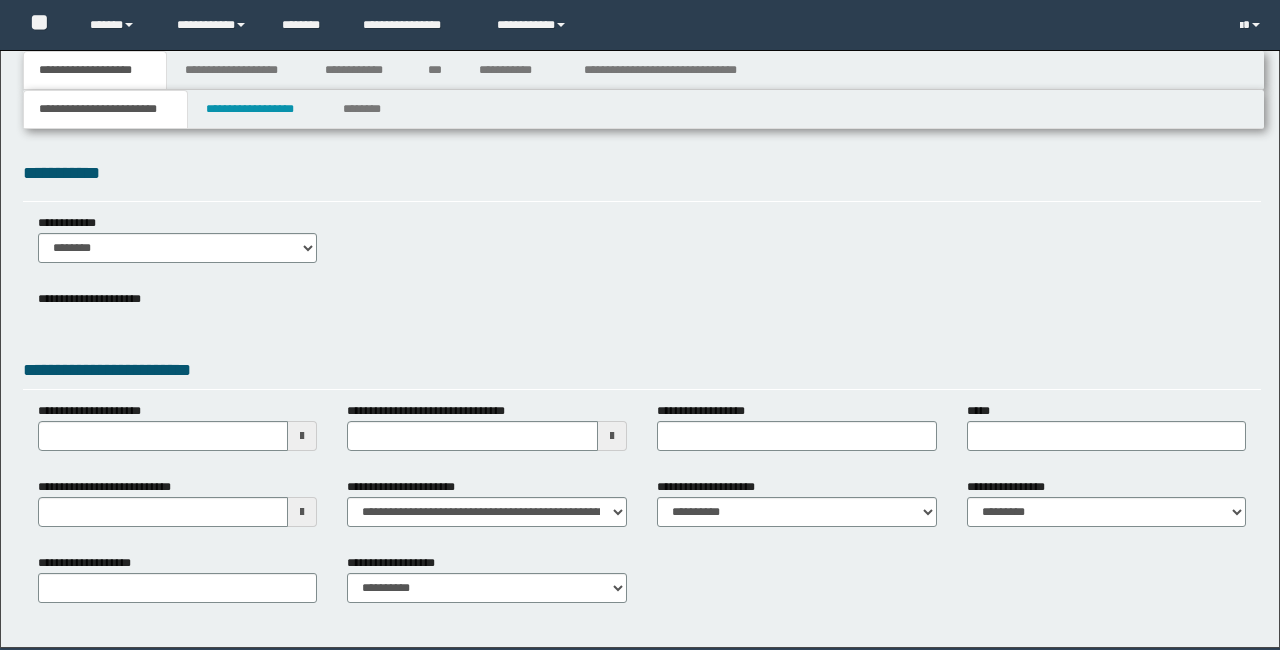 scroll, scrollTop: 0, scrollLeft: 0, axis: both 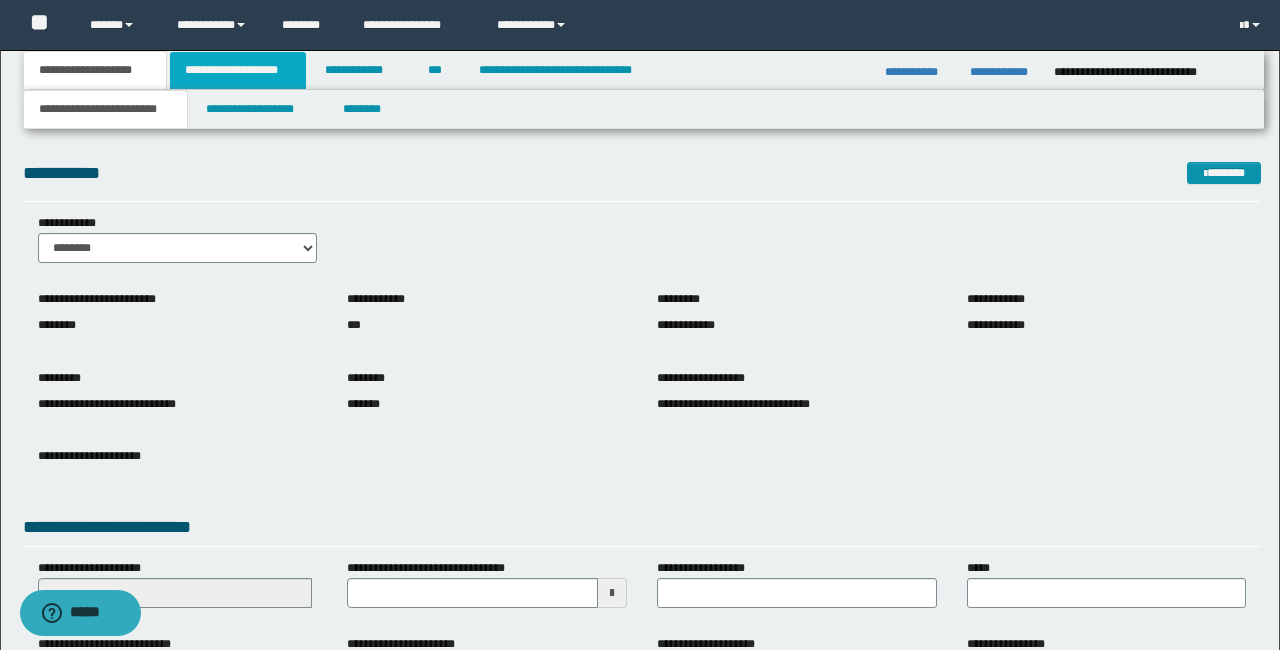 click on "**********" at bounding box center (238, 70) 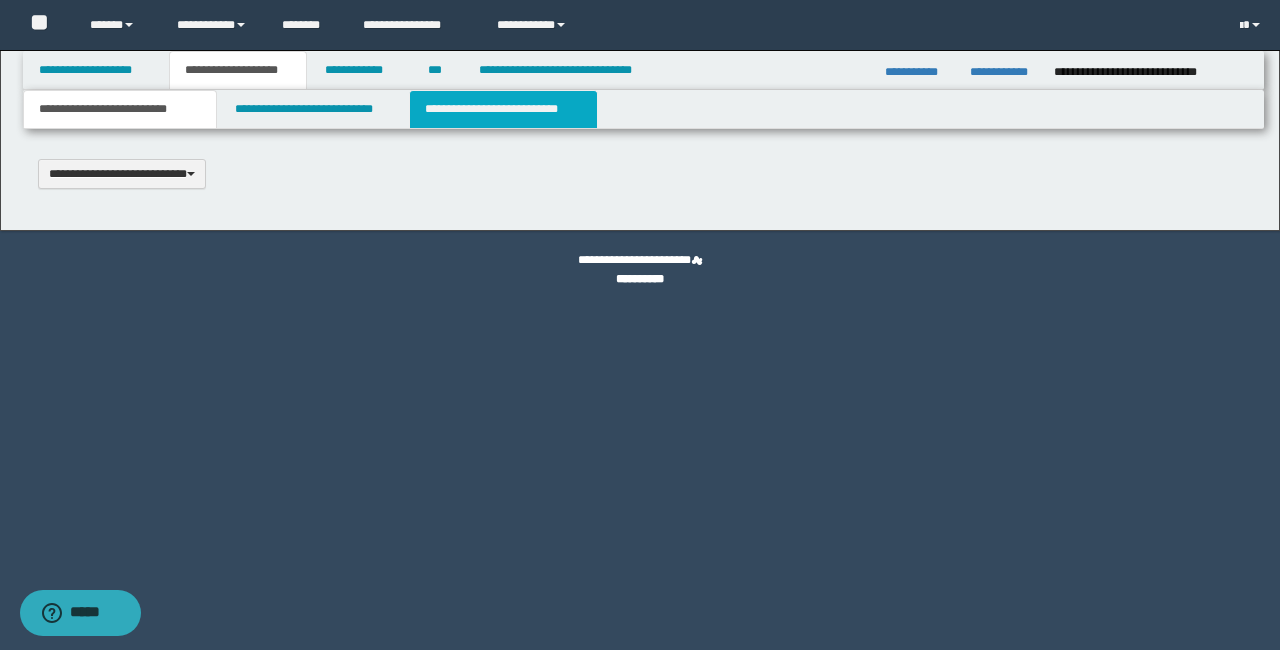 type 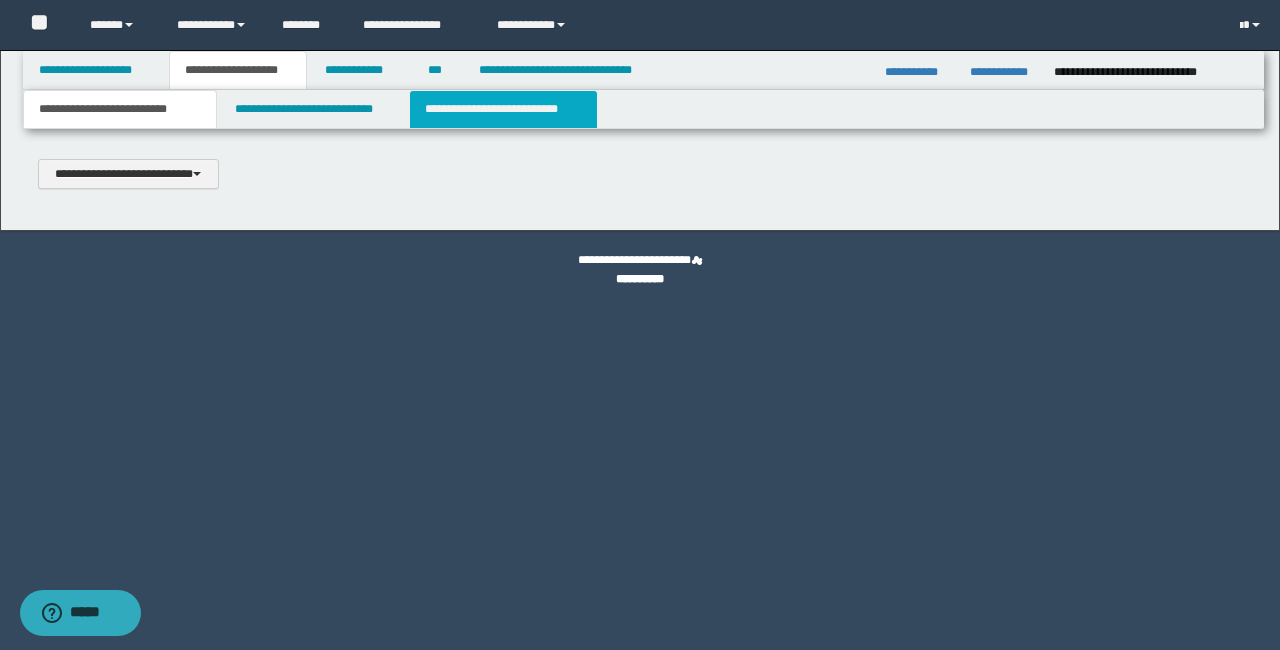 scroll, scrollTop: 0, scrollLeft: 0, axis: both 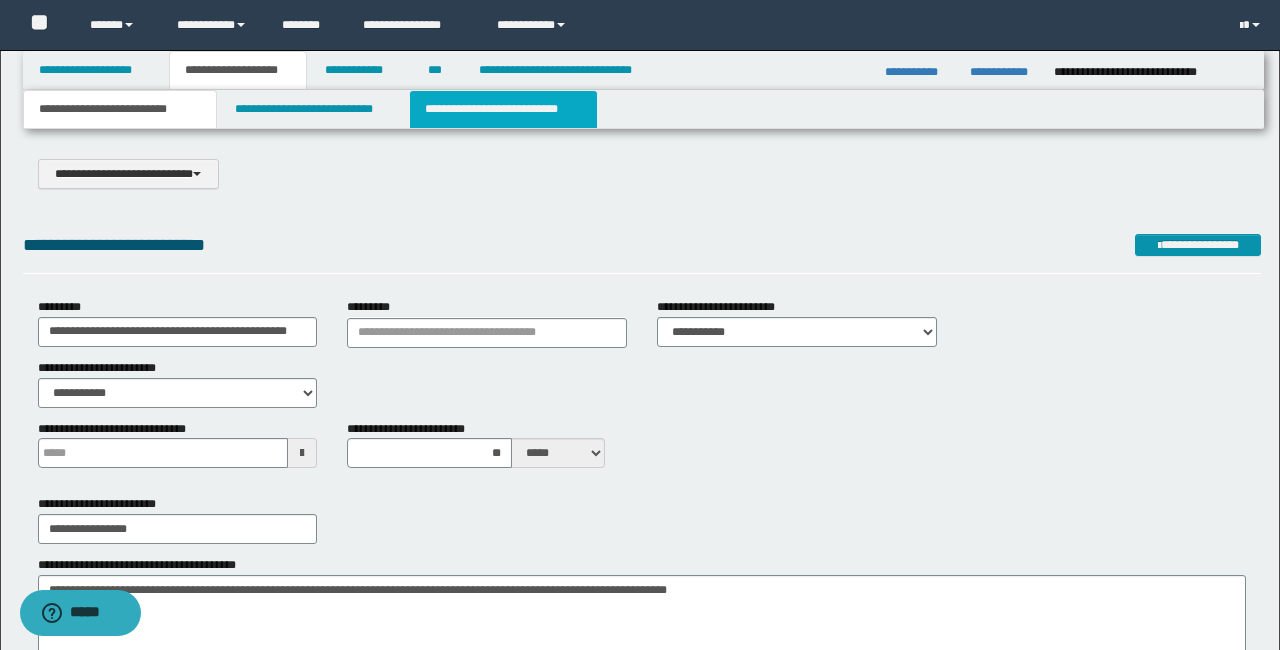click on "**********" at bounding box center (503, 109) 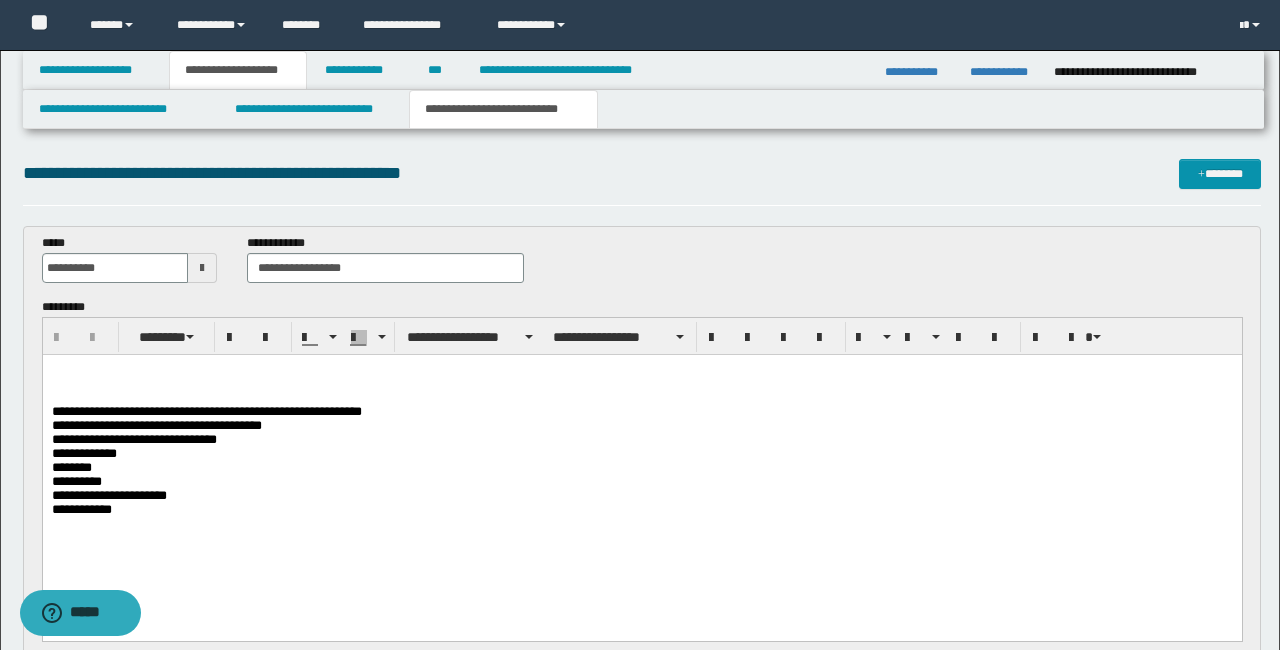 scroll, scrollTop: 0, scrollLeft: 0, axis: both 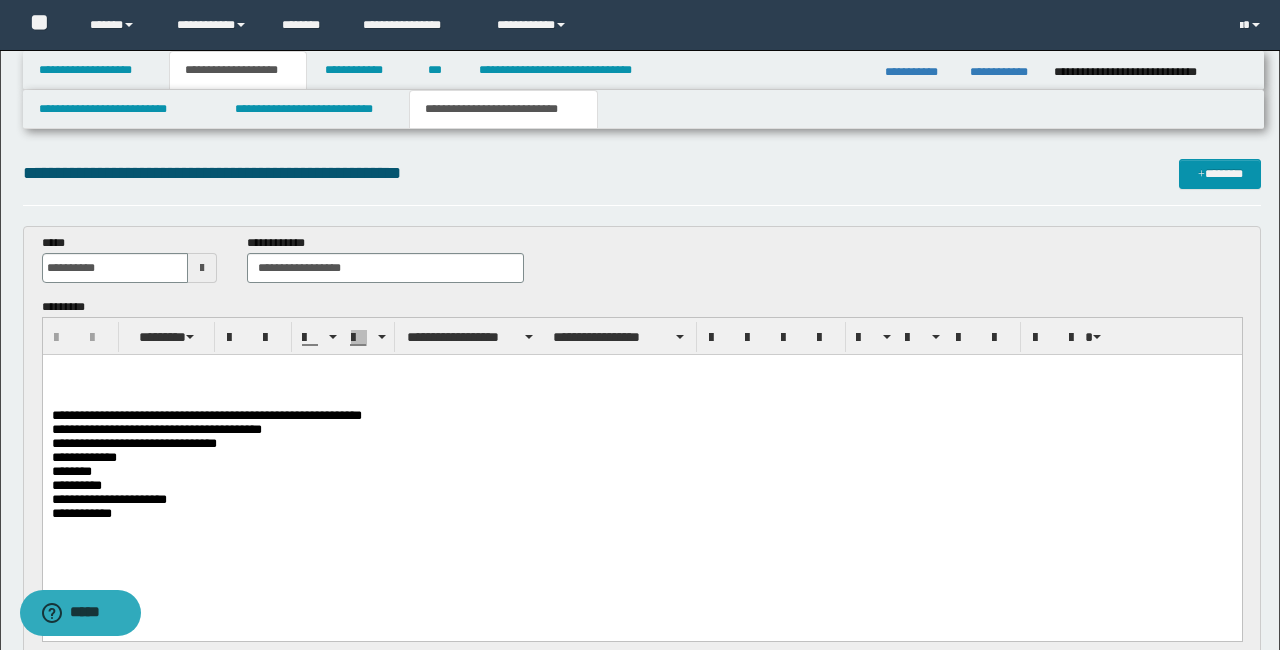 click at bounding box center (641, 370) 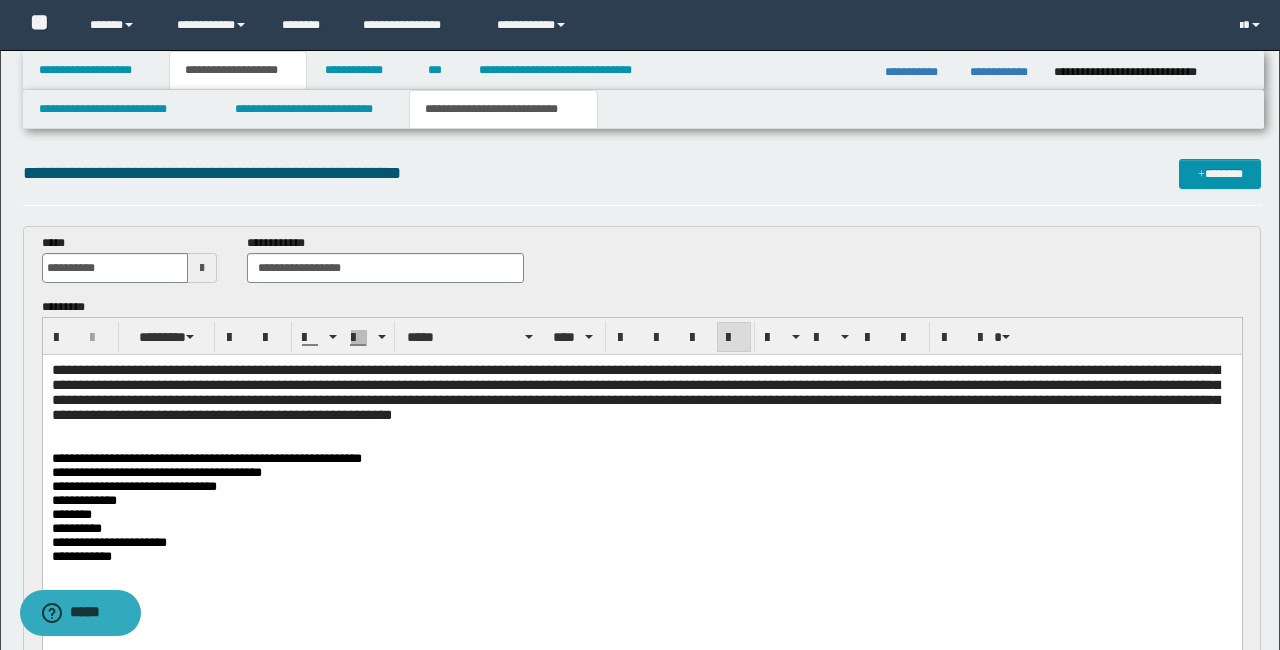 click on "**********" at bounding box center [206, 458] 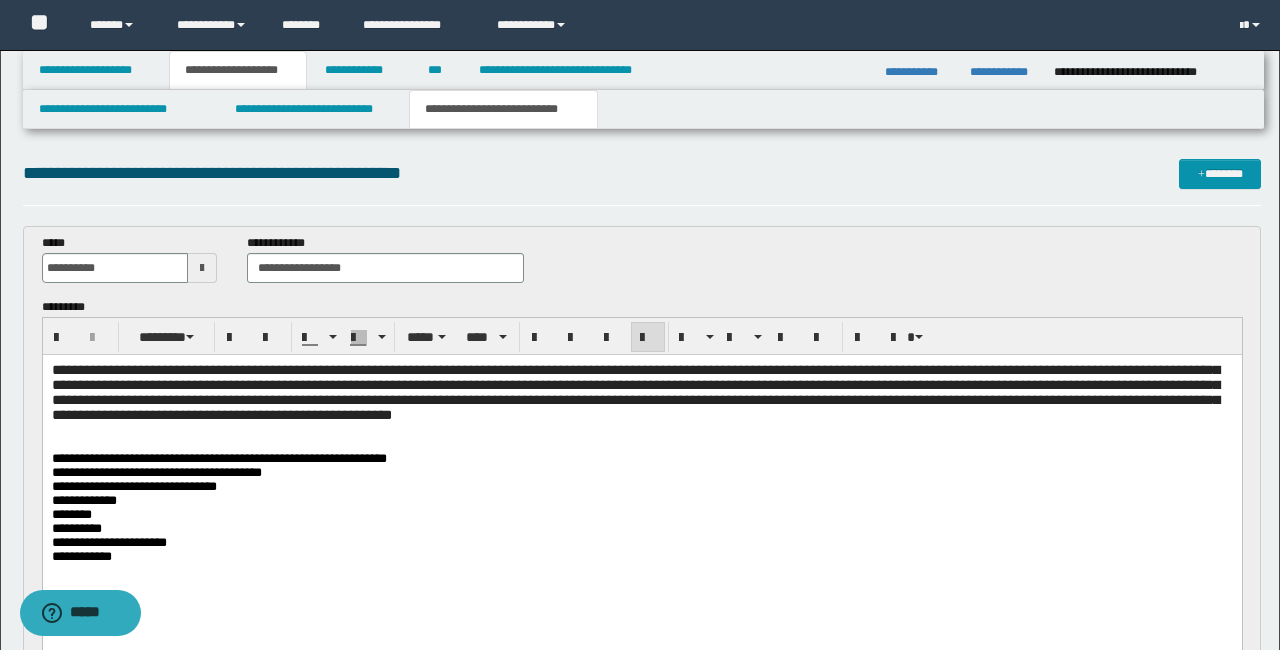 click on "**********" at bounding box center (218, 458) 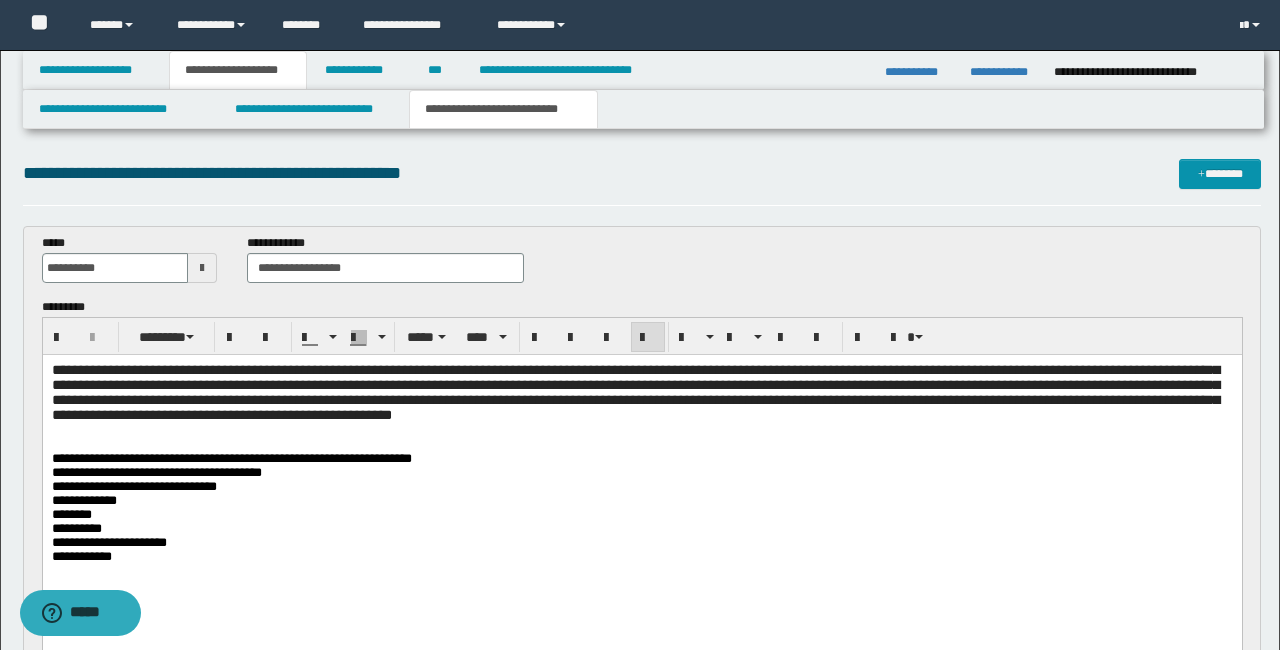 click on "**********" at bounding box center [641, 473] 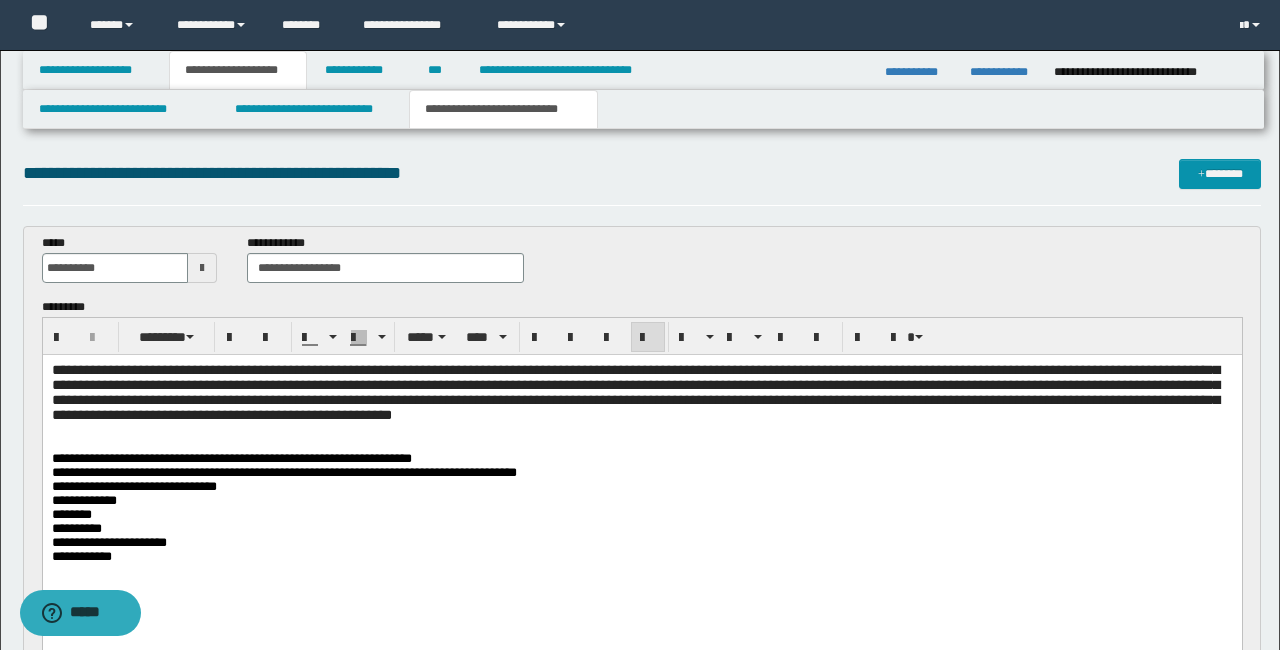 click on "********" at bounding box center (641, 515) 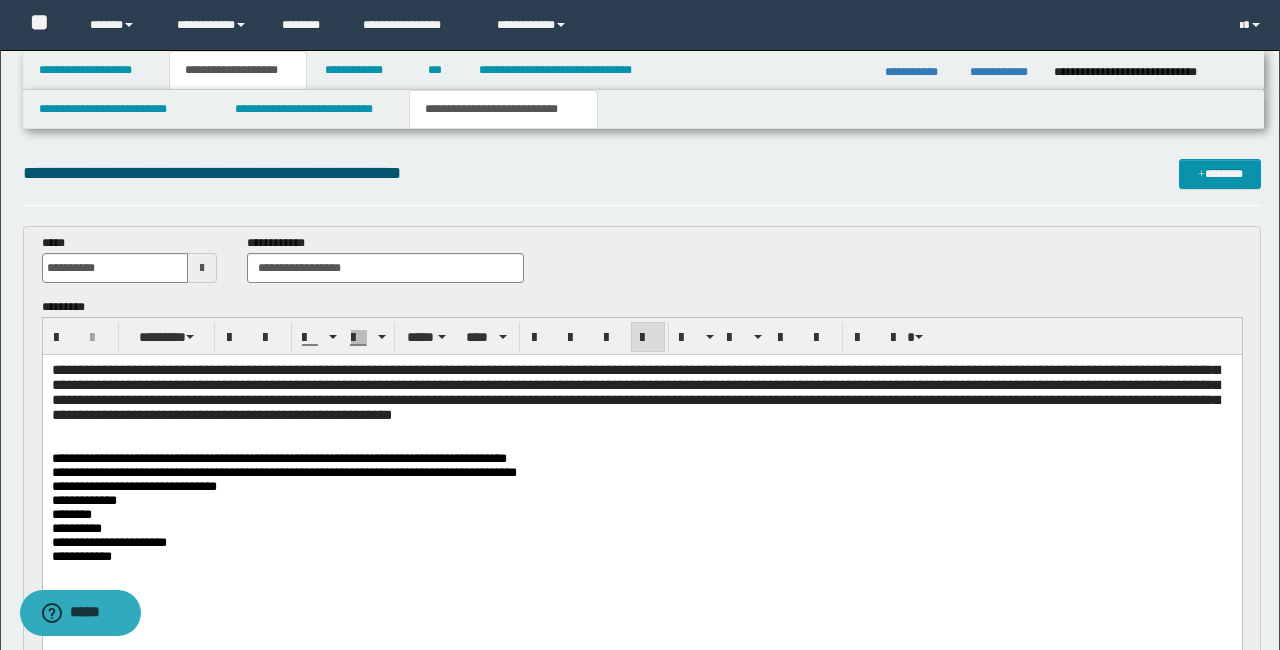 drag, startPoint x: 192, startPoint y: 469, endPoint x: 203, endPoint y: 469, distance: 11 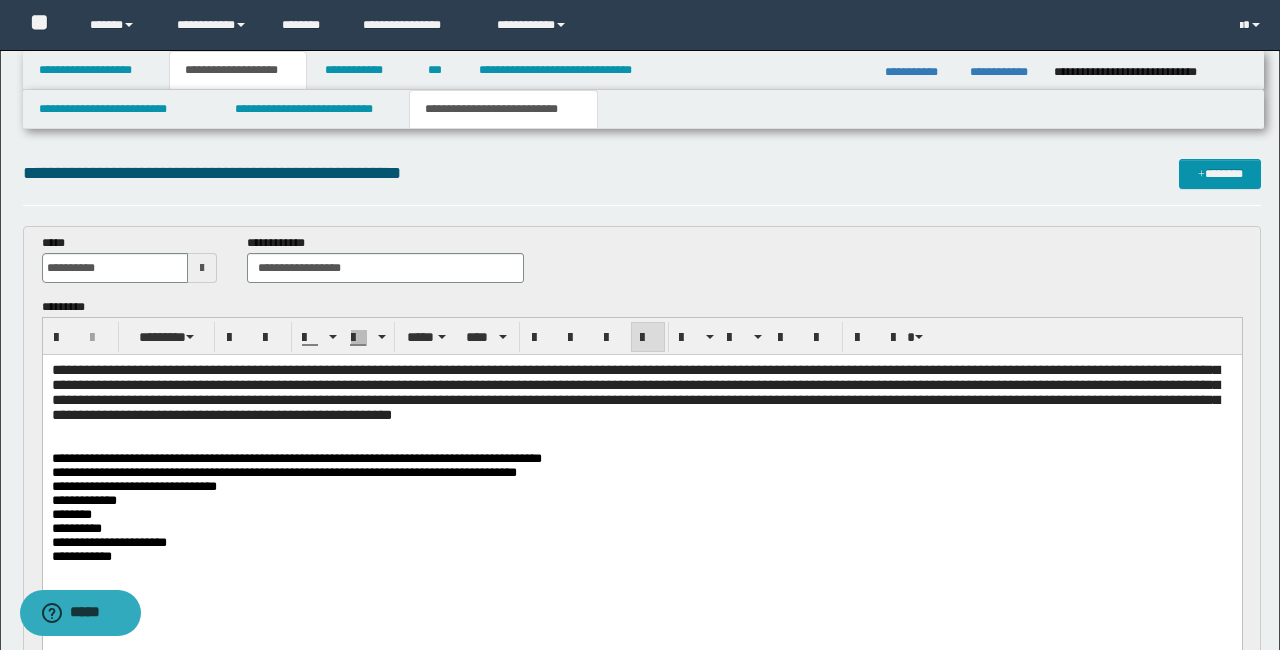click on "**********" at bounding box center [641, 487] 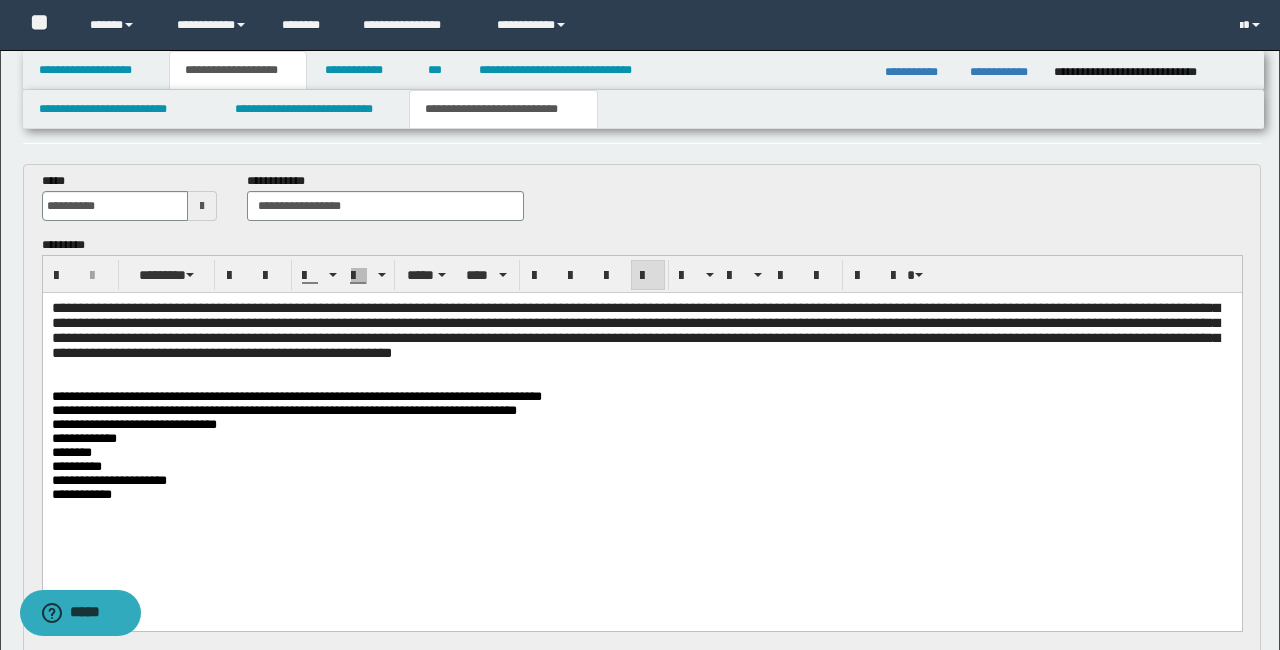 scroll, scrollTop: 62, scrollLeft: 0, axis: vertical 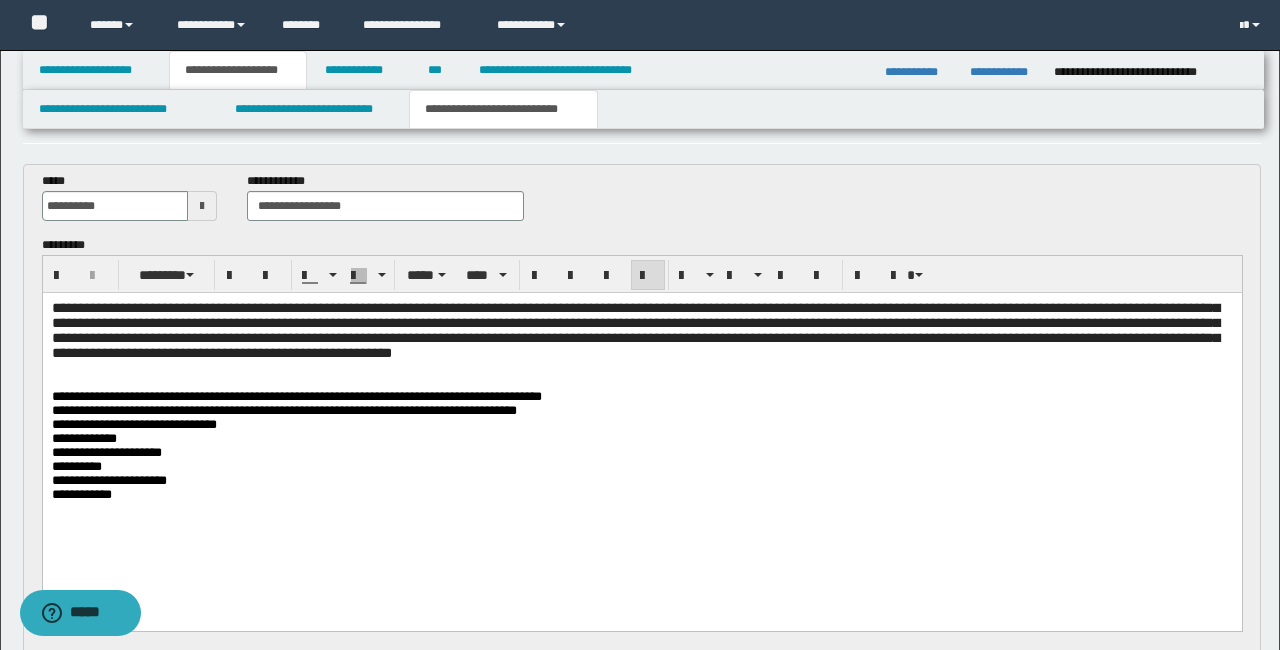 drag, startPoint x: 128, startPoint y: 487, endPoint x: 281, endPoint y: 472, distance: 153.73354 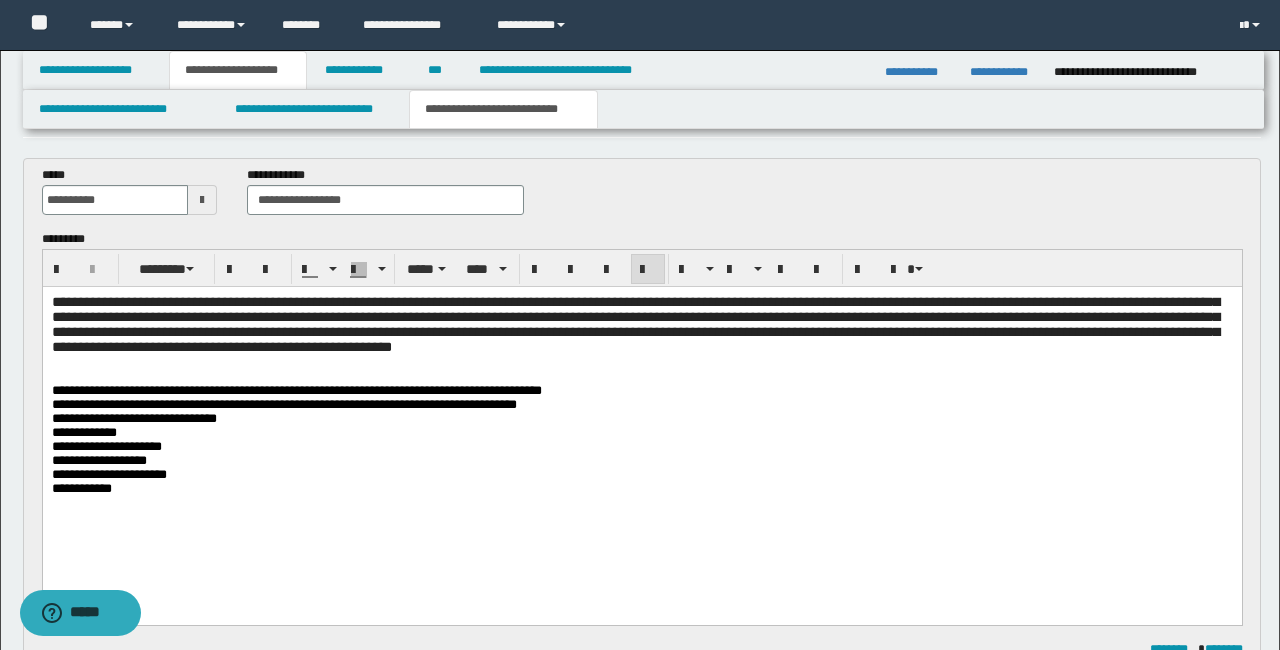 scroll, scrollTop: 66, scrollLeft: 0, axis: vertical 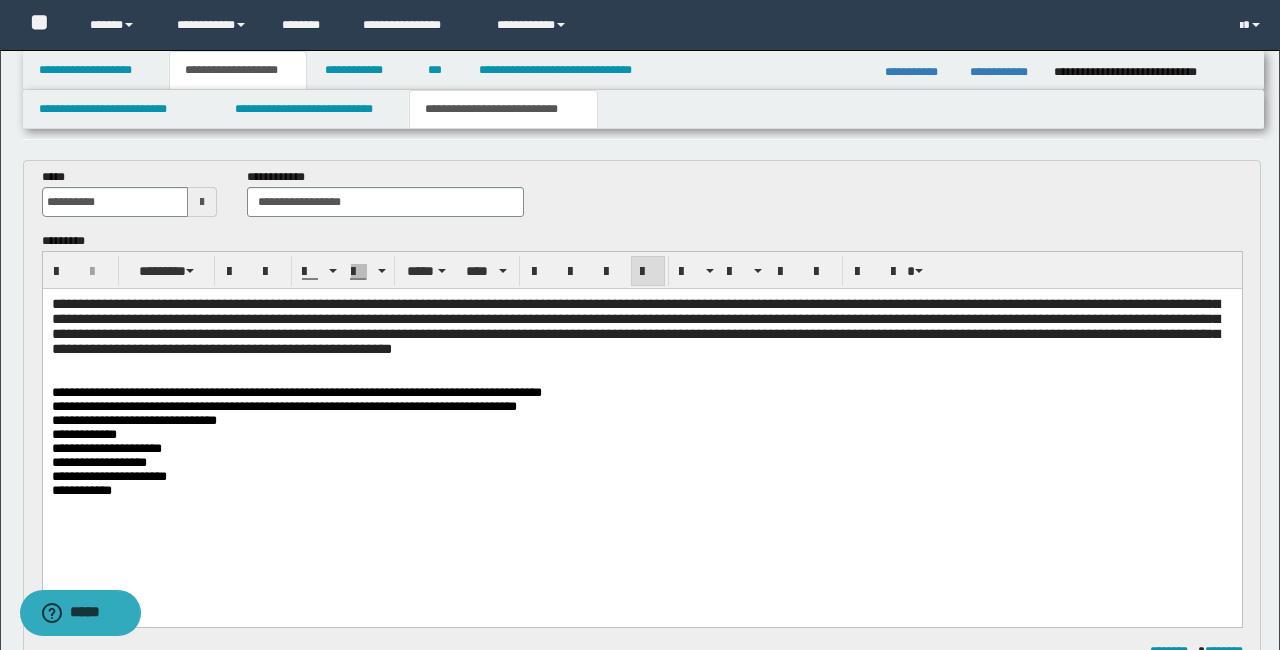 drag, startPoint x: 235, startPoint y: 494, endPoint x: 311, endPoint y: 487, distance: 76.321686 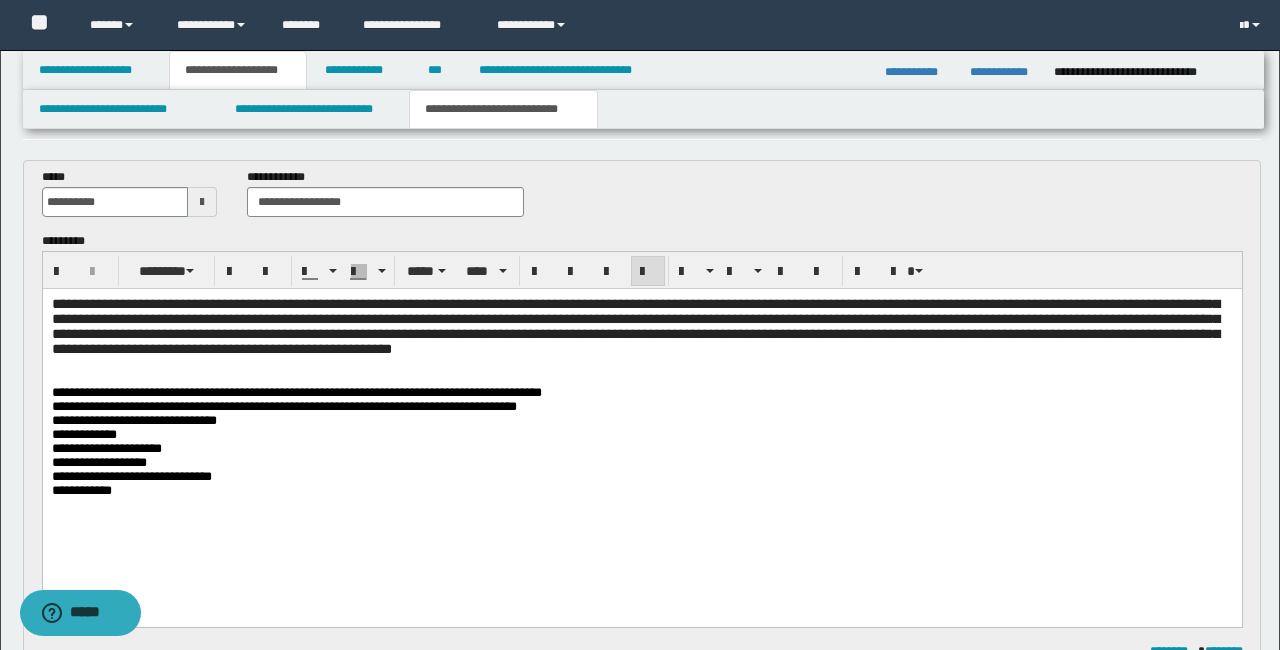 scroll, scrollTop: 66, scrollLeft: 0, axis: vertical 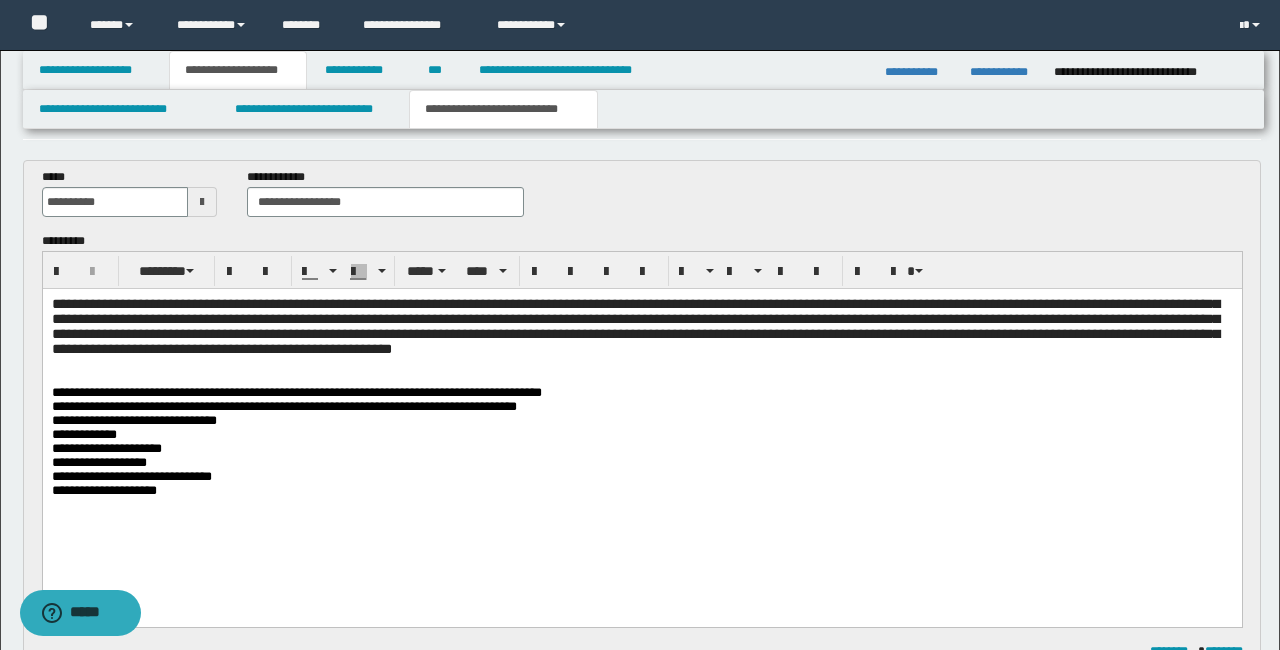 click on "**********" at bounding box center [283, 406] 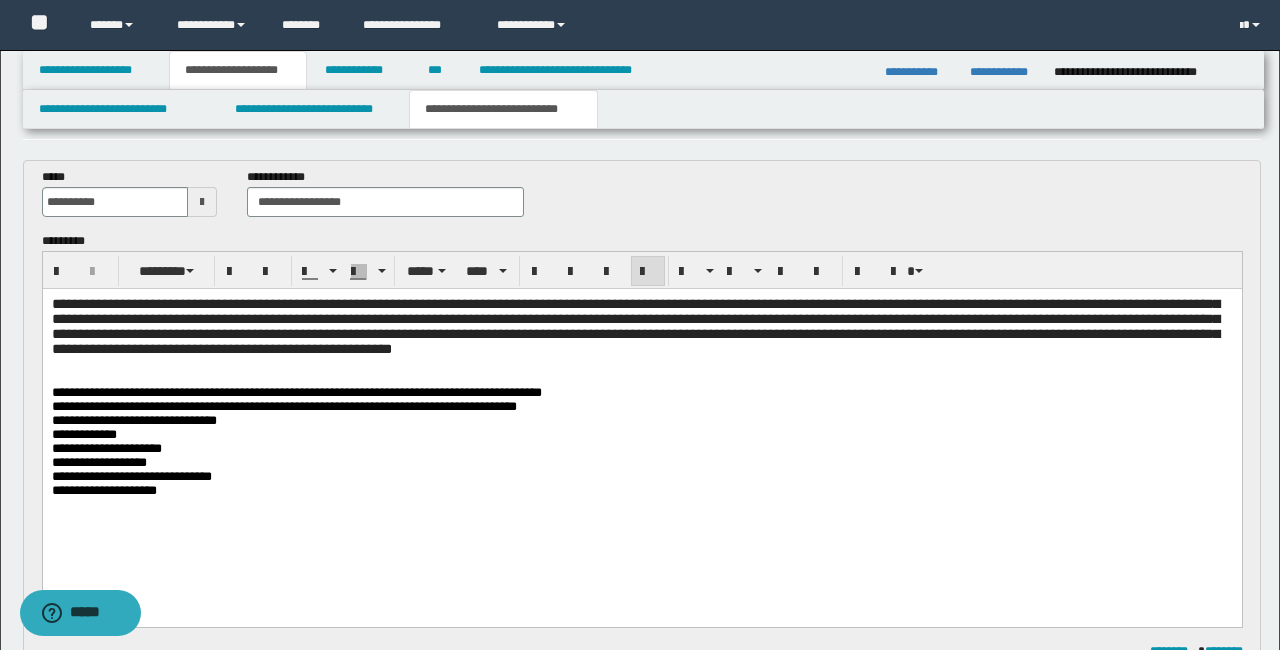 click on "**********" at bounding box center (641, 421) 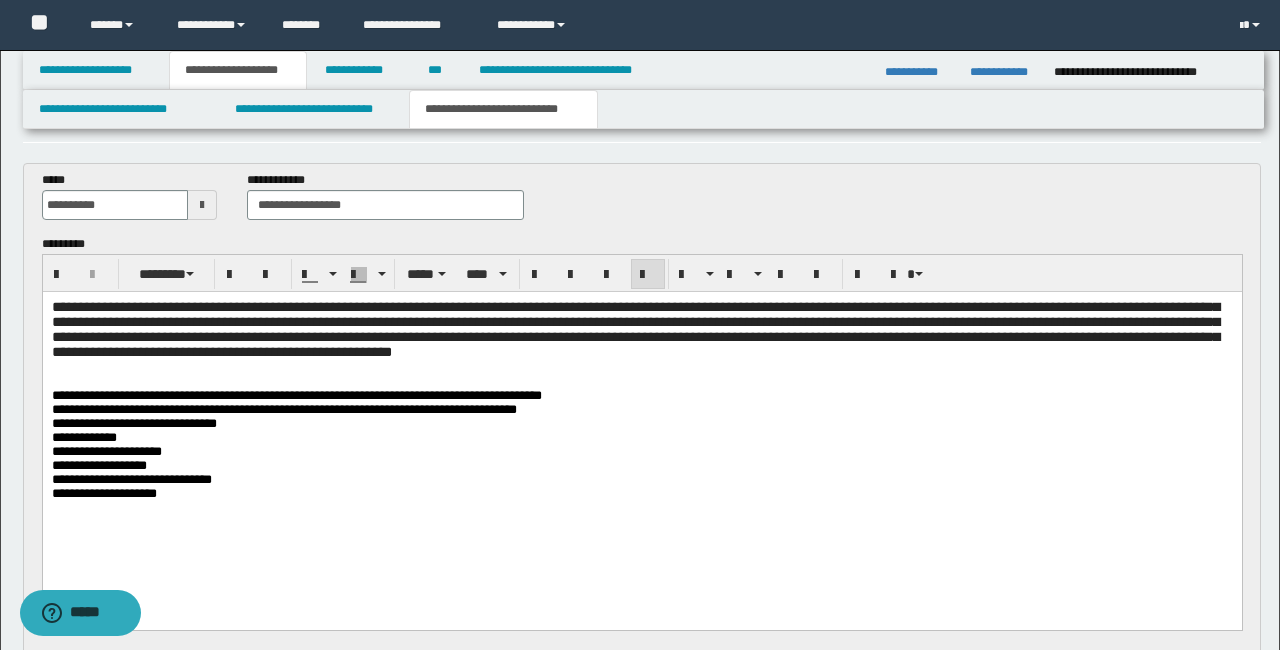 click on "**********" at bounding box center (296, 395) 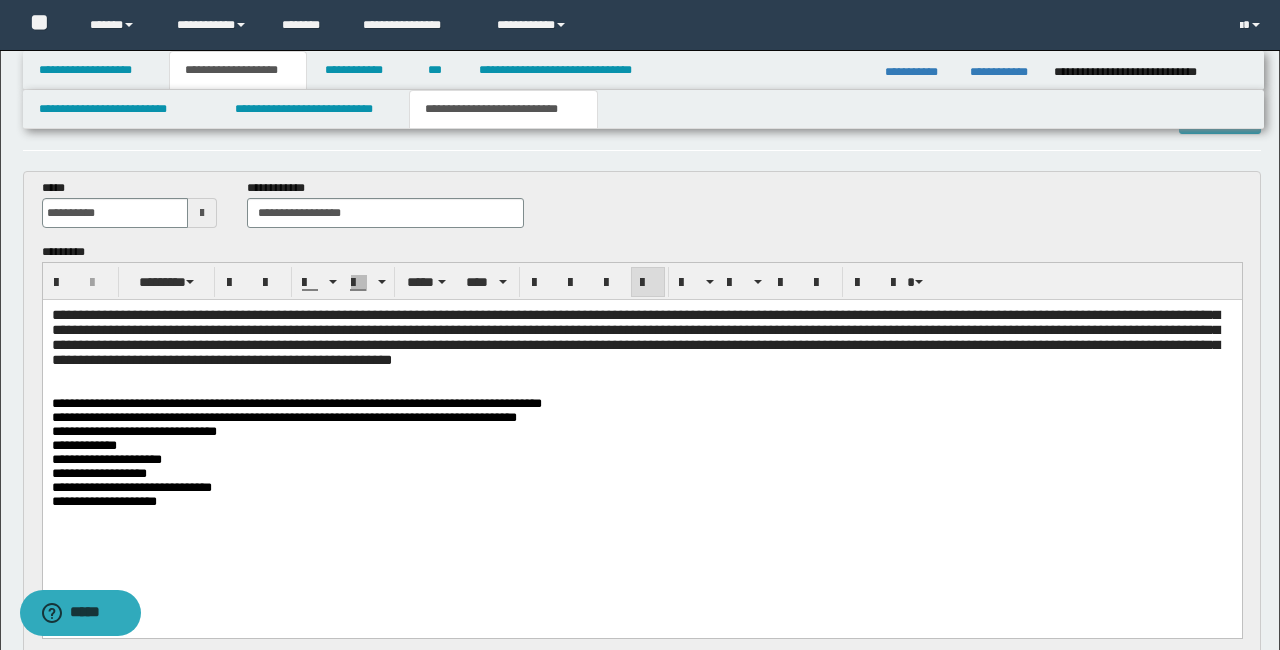 scroll, scrollTop: 54, scrollLeft: 0, axis: vertical 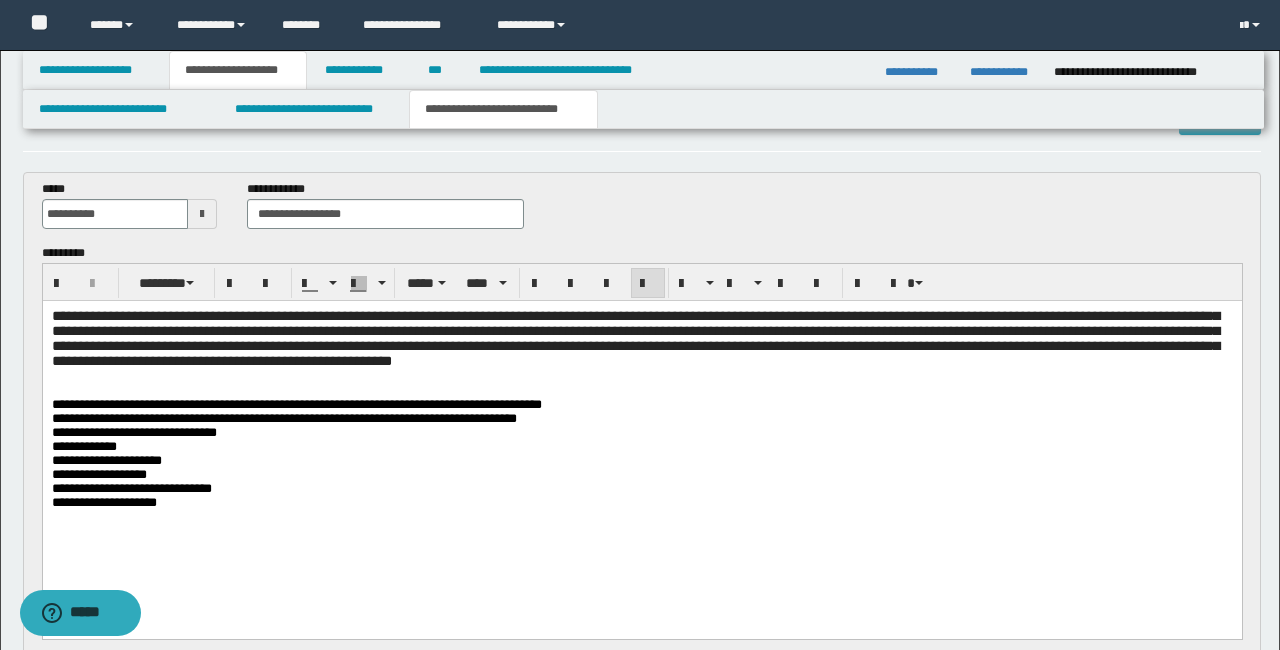click on "**********" at bounding box center (296, 404) 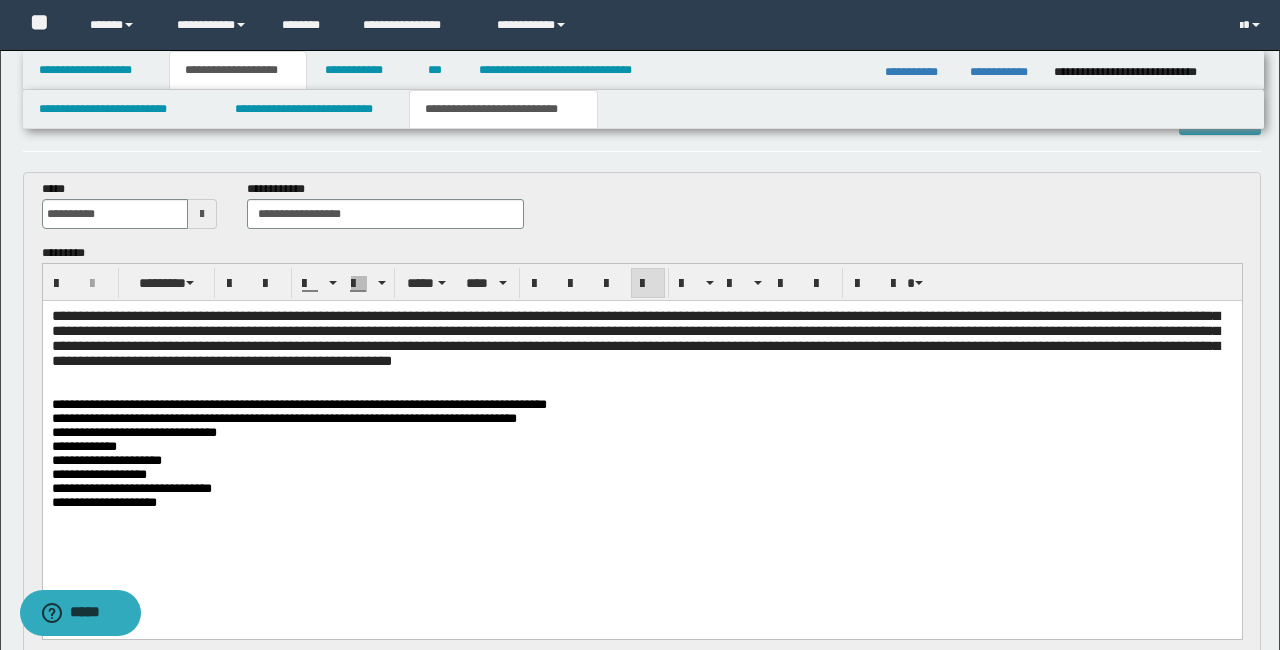 click on "**********" at bounding box center [641, 433] 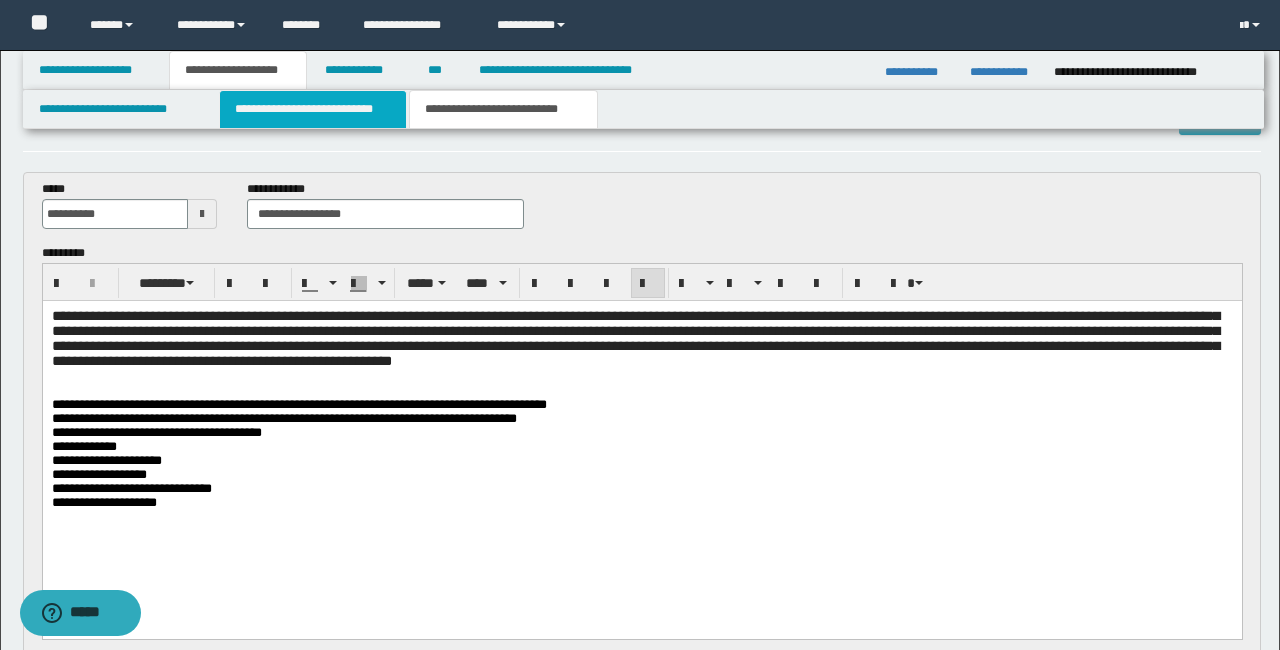 click on "**********" at bounding box center (312, 109) 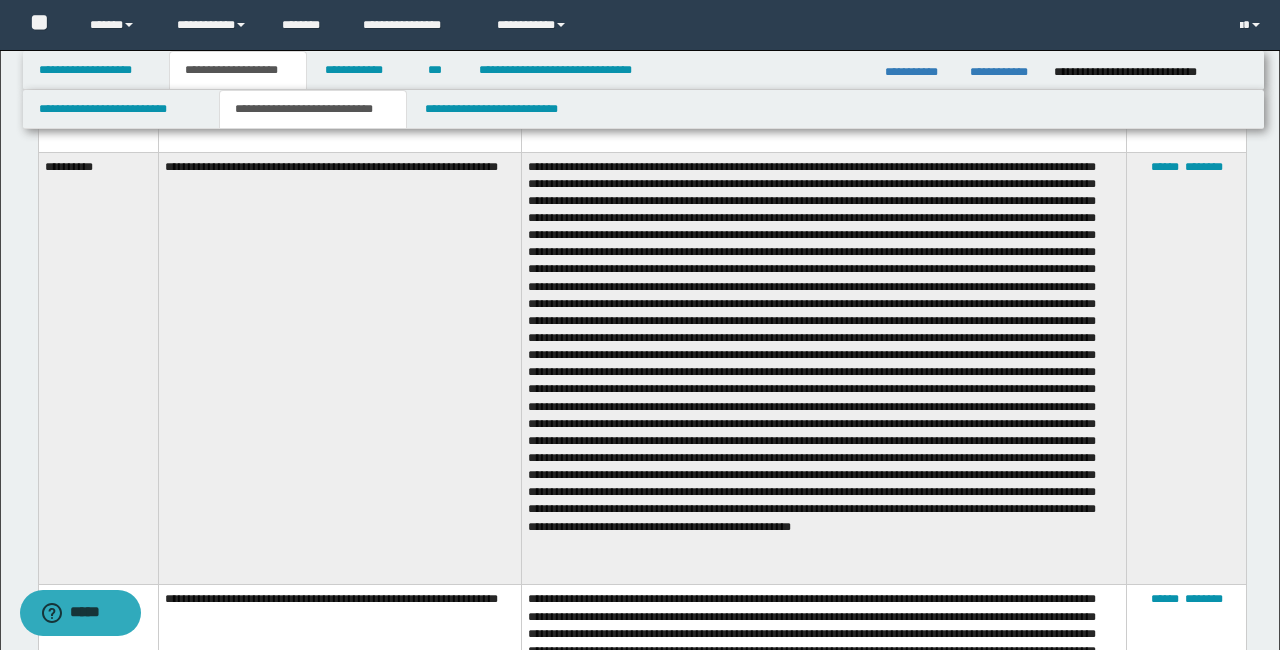 scroll, scrollTop: 2619, scrollLeft: 0, axis: vertical 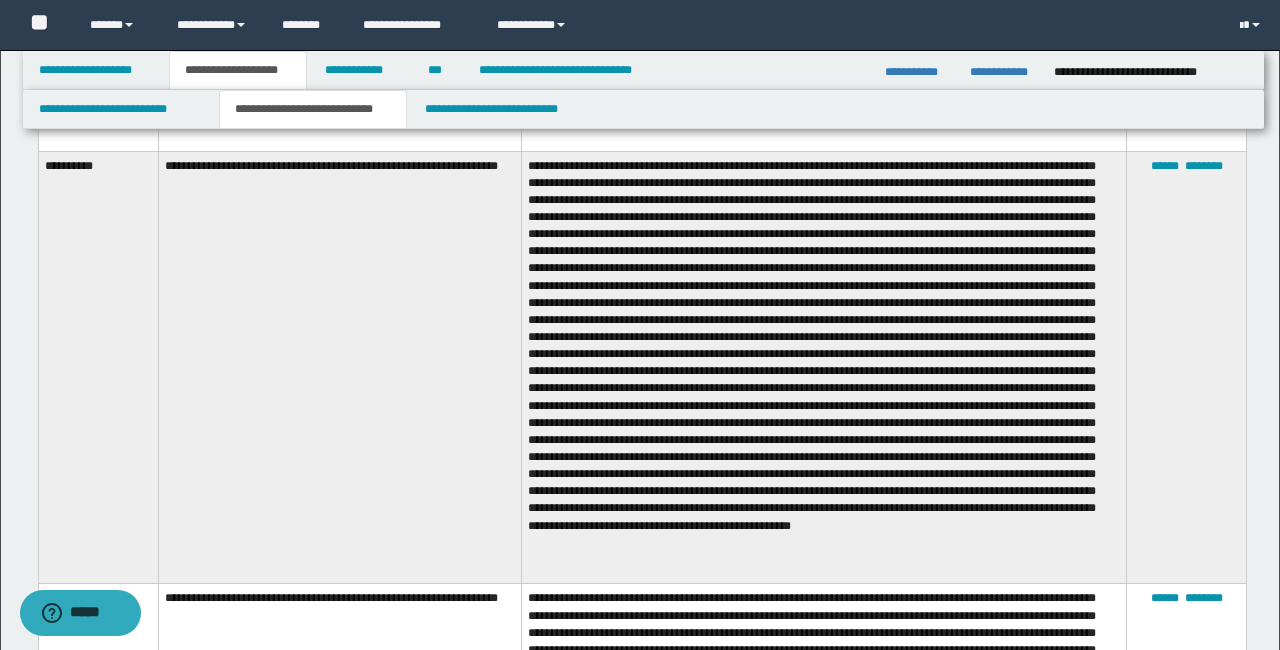 click at bounding box center [823, 367] 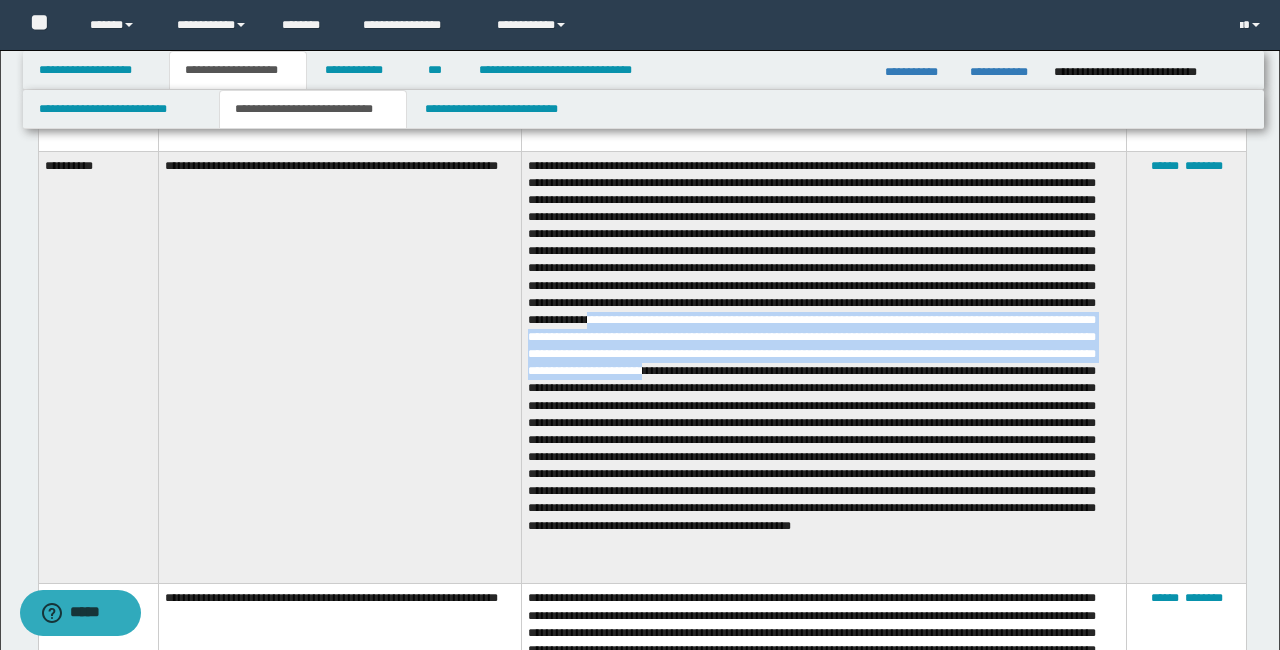 drag, startPoint x: 825, startPoint y: 333, endPoint x: 1063, endPoint y: 368, distance: 240.55977 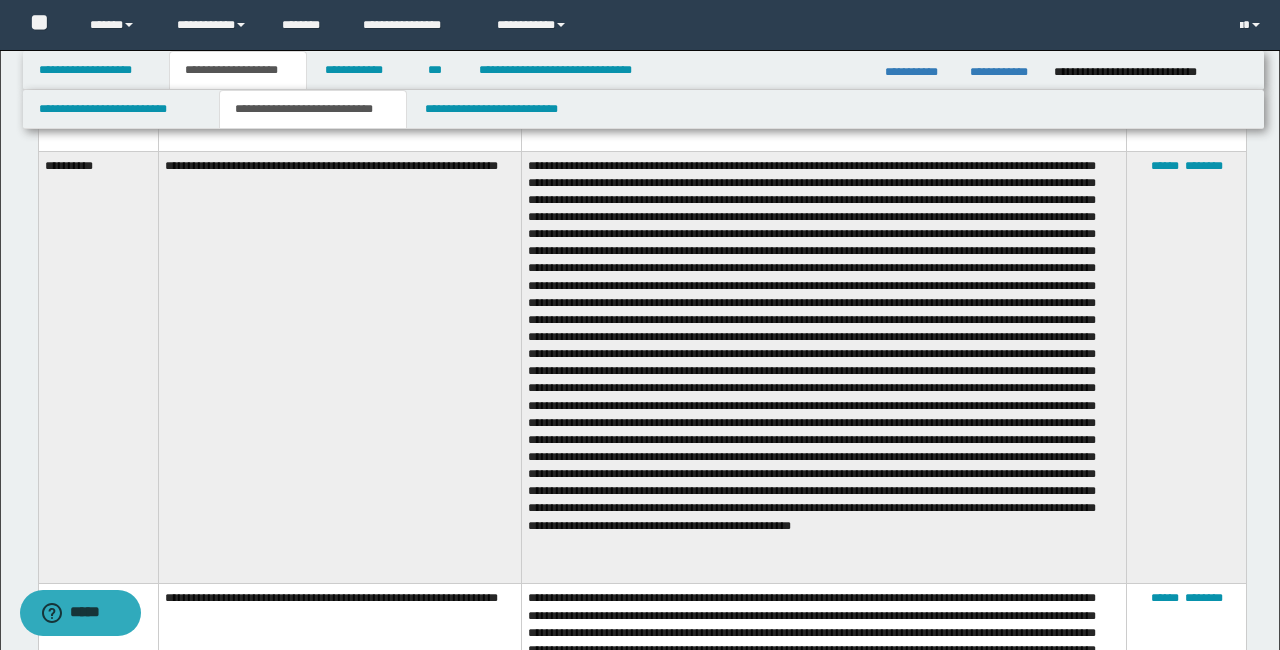 click on "**********" at bounding box center (339, 367) 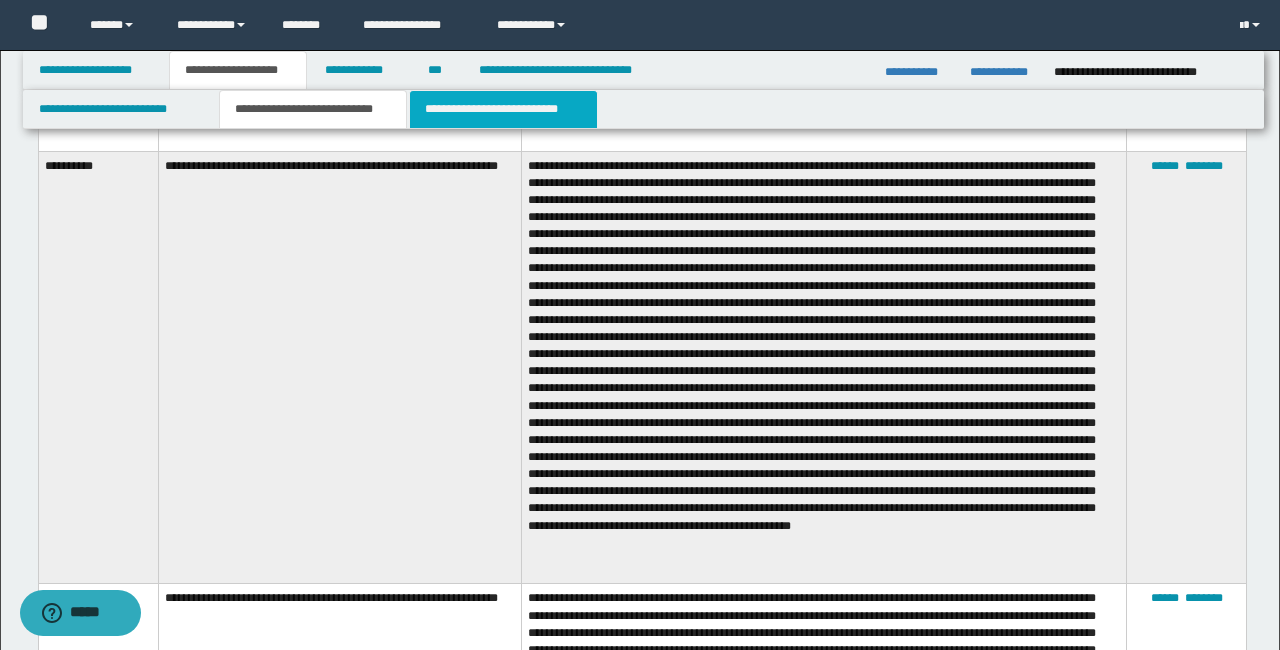 click on "**********" at bounding box center (503, 109) 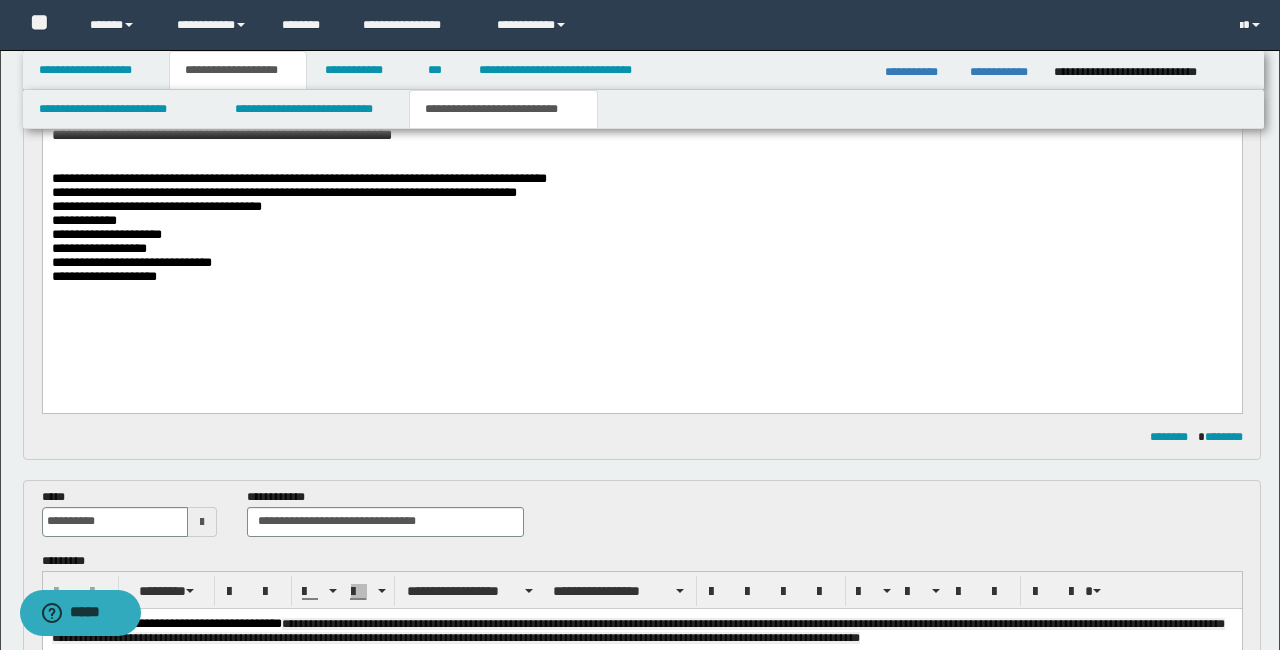 scroll, scrollTop: 275, scrollLeft: 0, axis: vertical 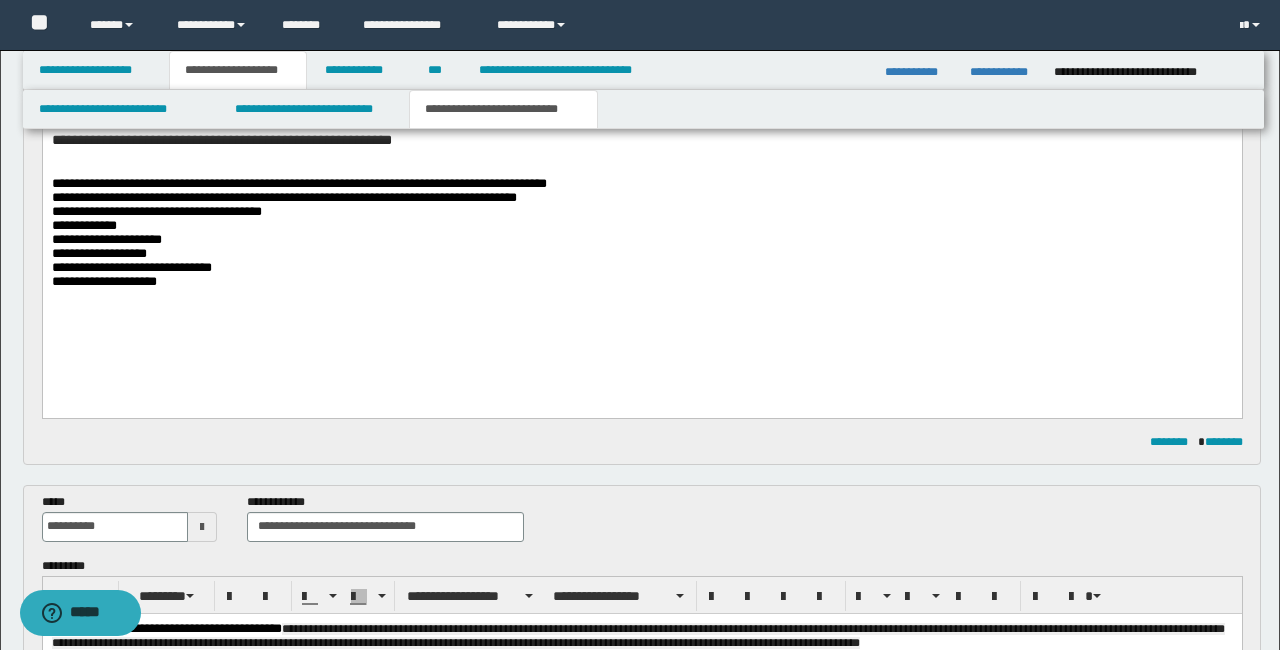 click on "**********" at bounding box center [641, 268] 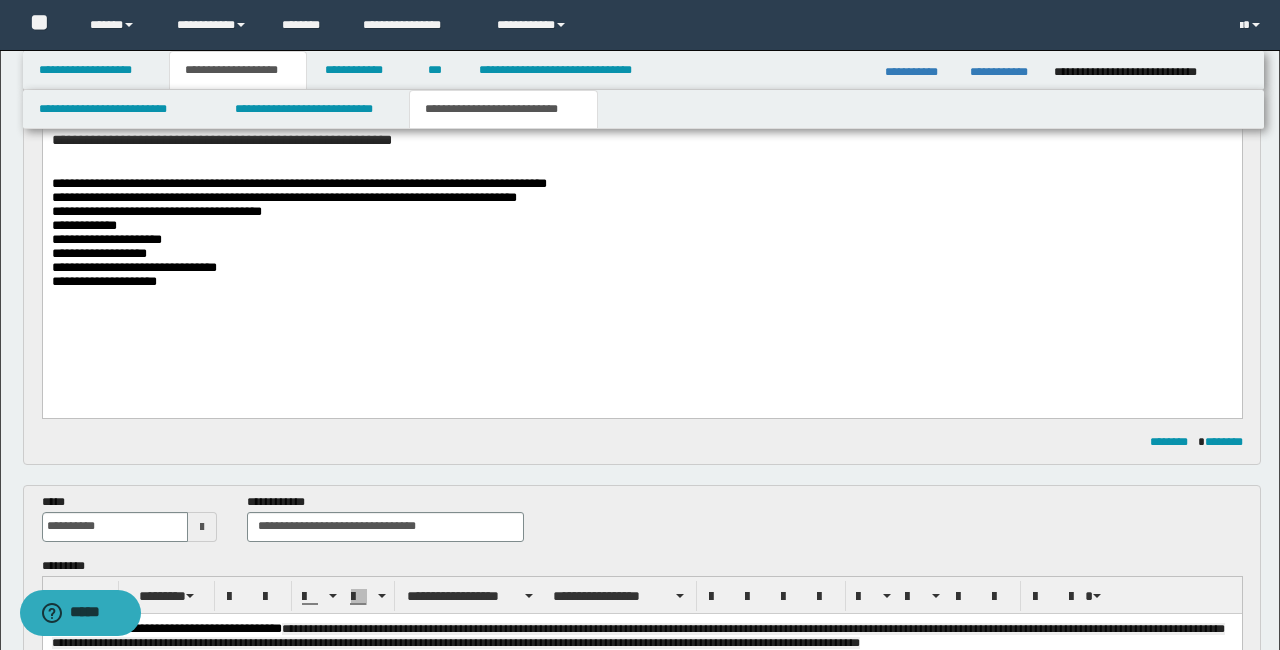 click on "**********" at bounding box center (641, 268) 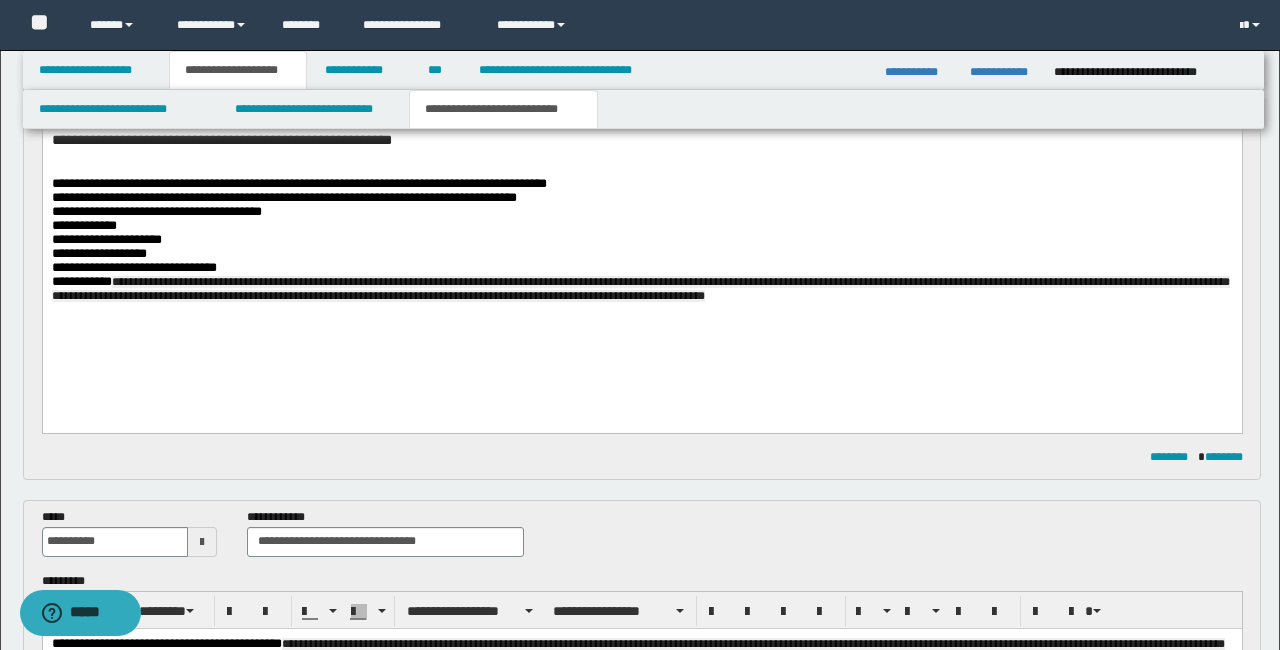 click on "**********" at bounding box center (641, 220) 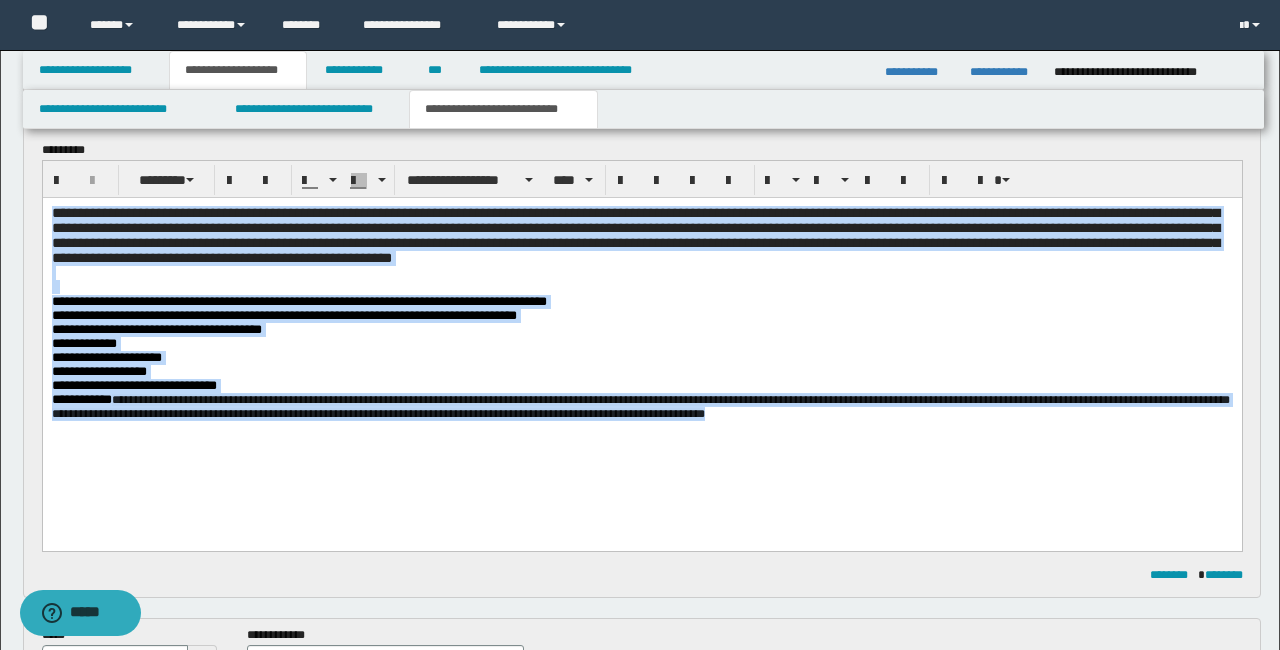 scroll, scrollTop: 0, scrollLeft: 0, axis: both 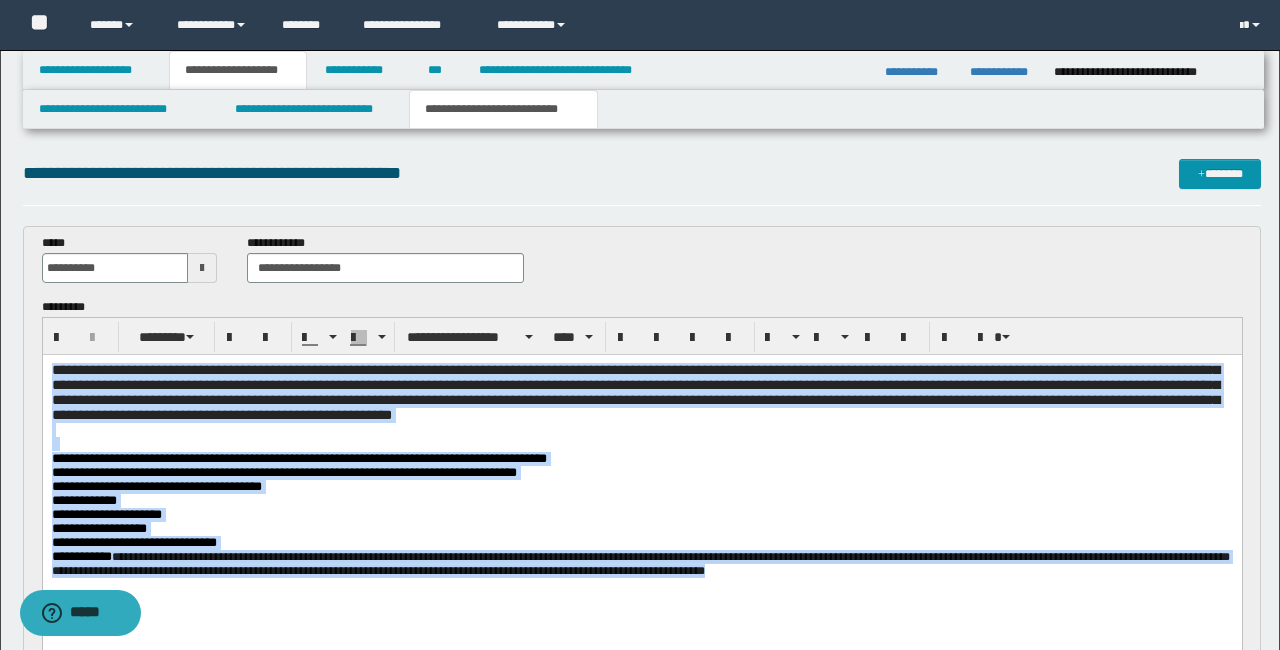drag, startPoint x: 1016, startPoint y: 597, endPoint x: 2, endPoint y: -14, distance: 1183.8568 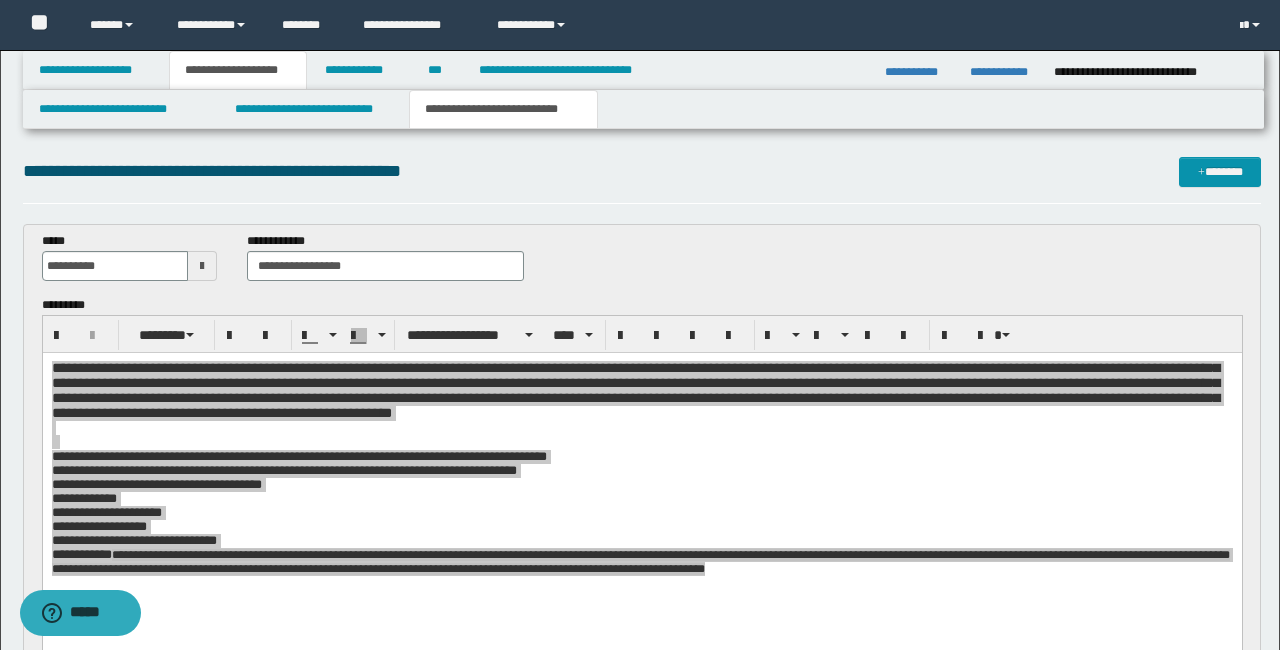 click on "**********" at bounding box center (642, 171) 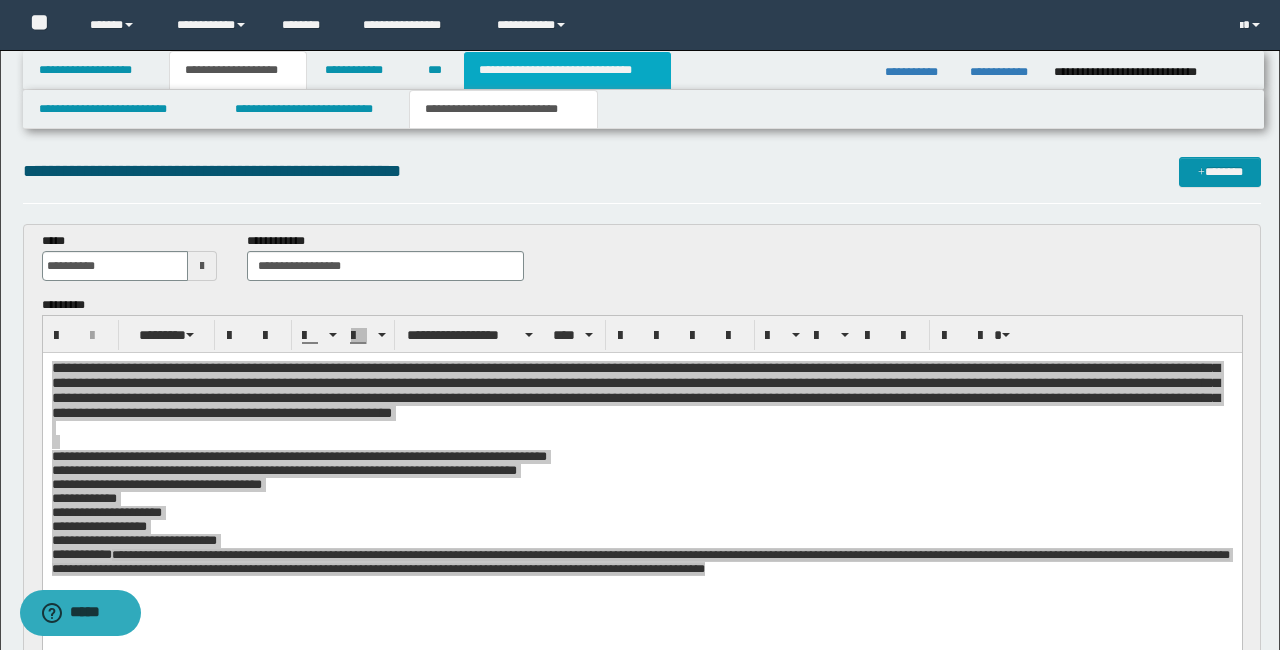 scroll, scrollTop: 8, scrollLeft: 0, axis: vertical 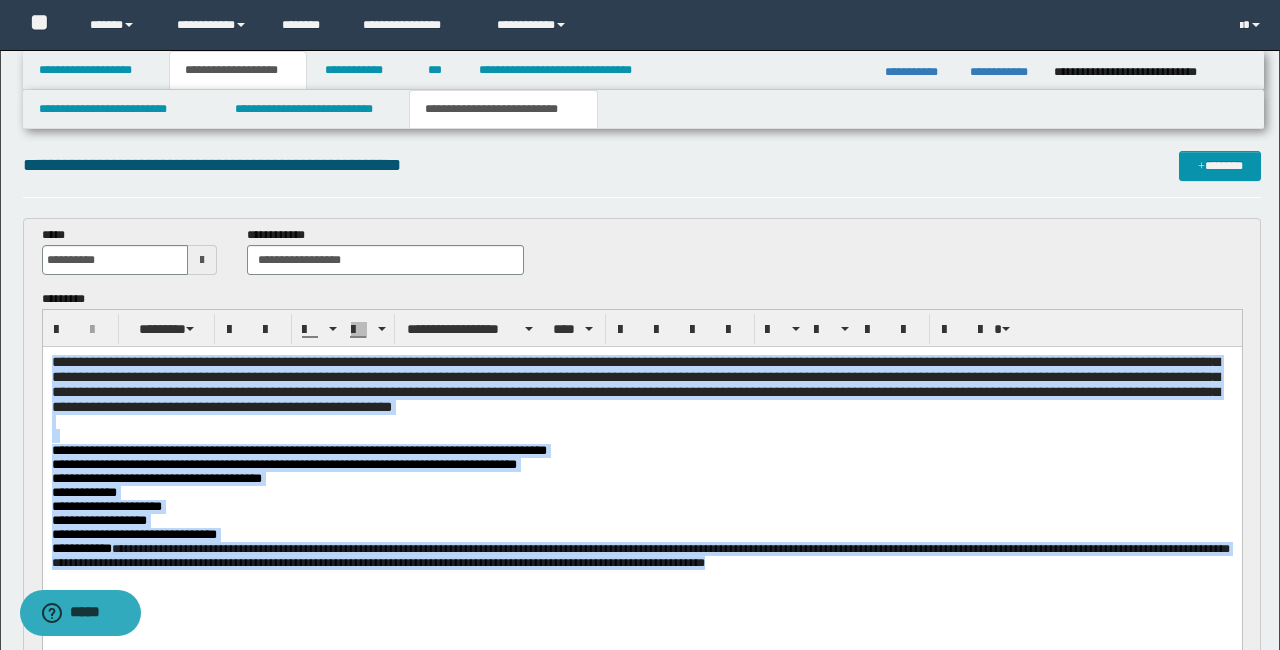 drag, startPoint x: 468, startPoint y: 462, endPoint x: 476, endPoint y: 422, distance: 40.792156 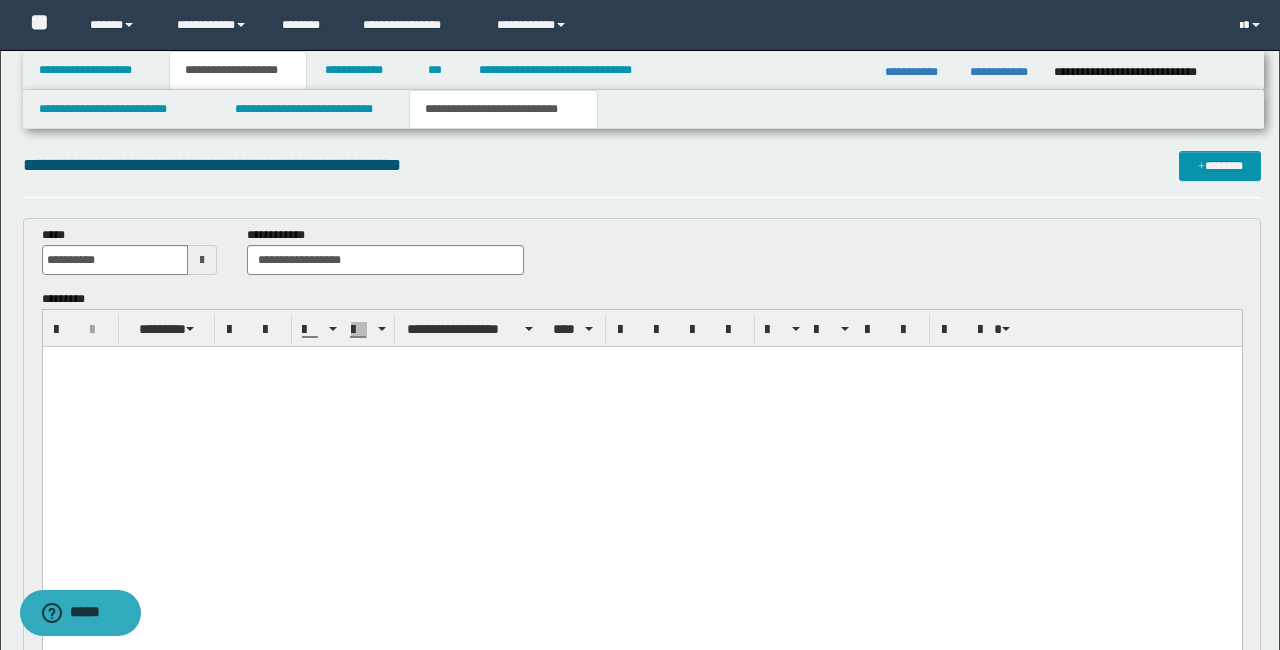 scroll, scrollTop: 14, scrollLeft: 0, axis: vertical 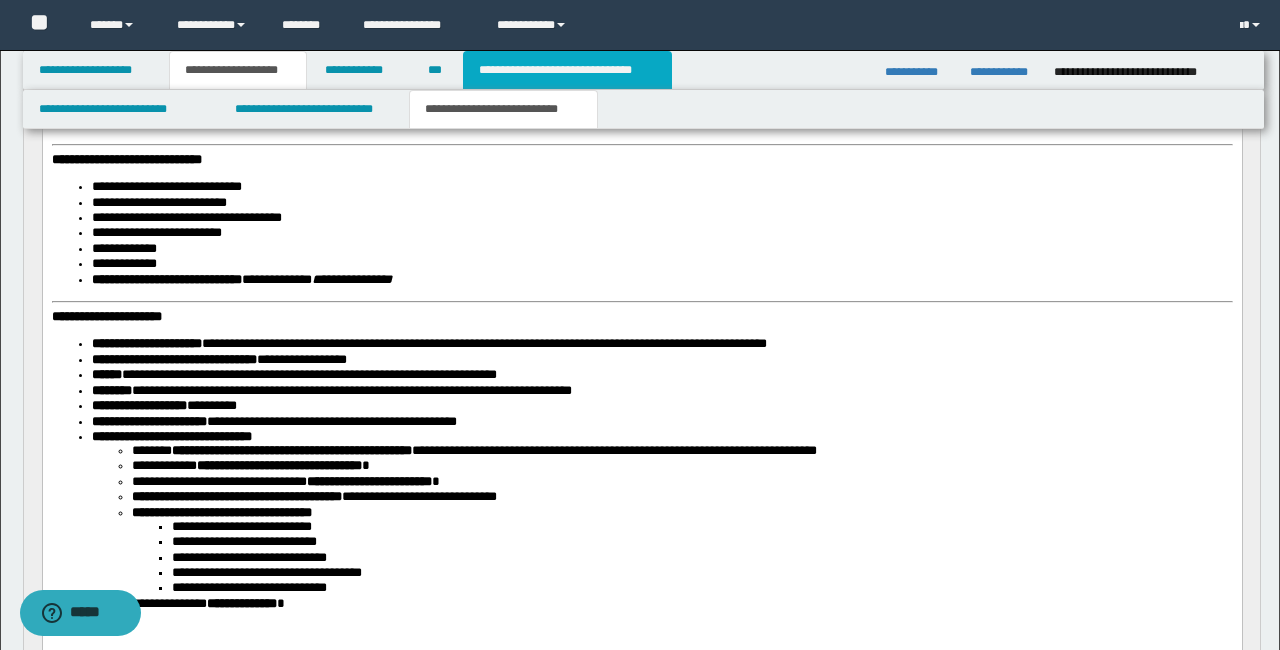 drag, startPoint x: 502, startPoint y: 70, endPoint x: 523, endPoint y: 92, distance: 30.413813 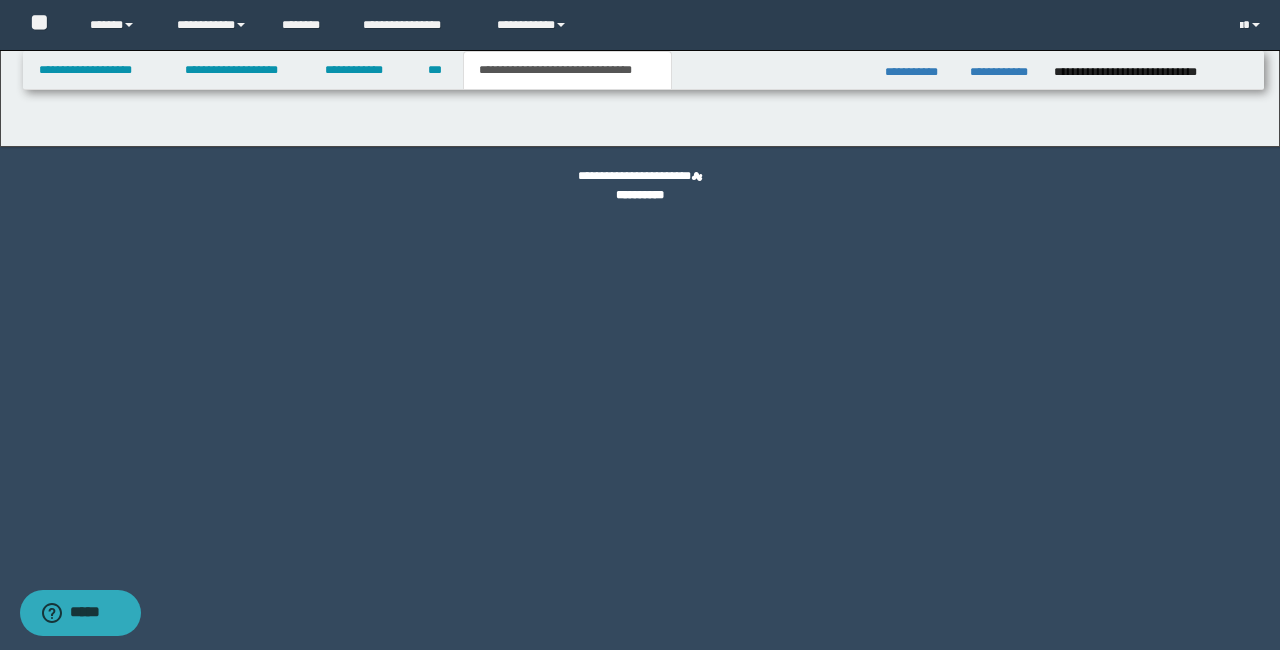 scroll, scrollTop: 0, scrollLeft: 0, axis: both 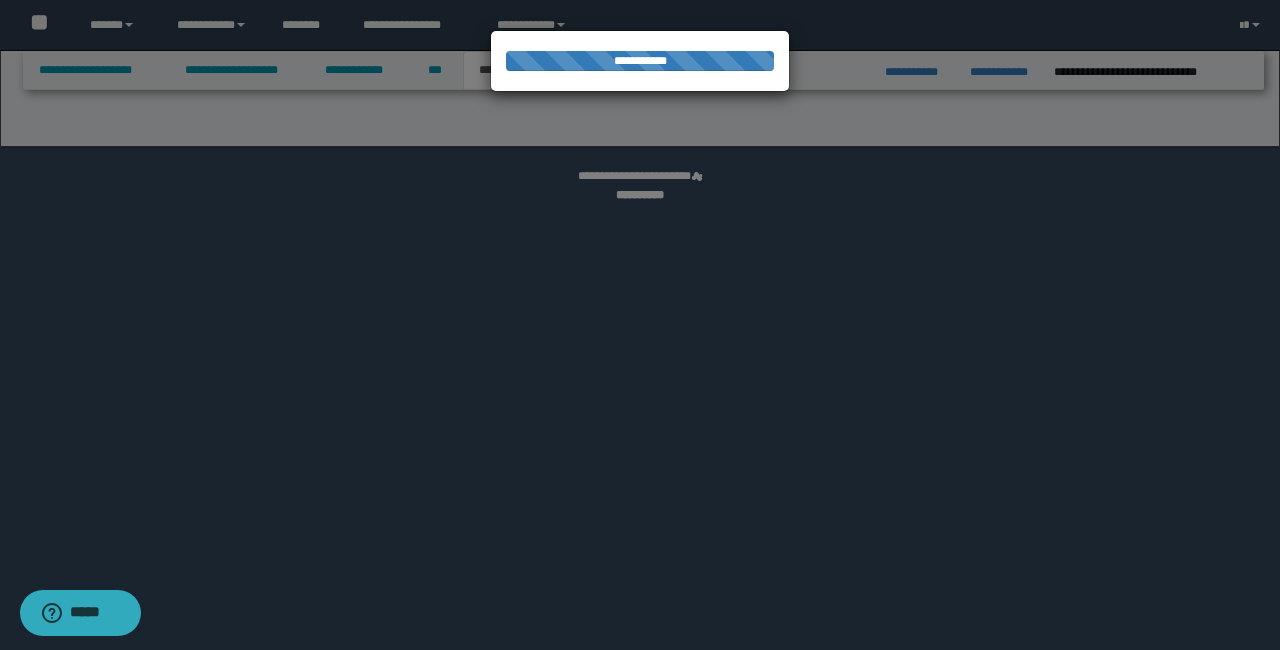 select on "*" 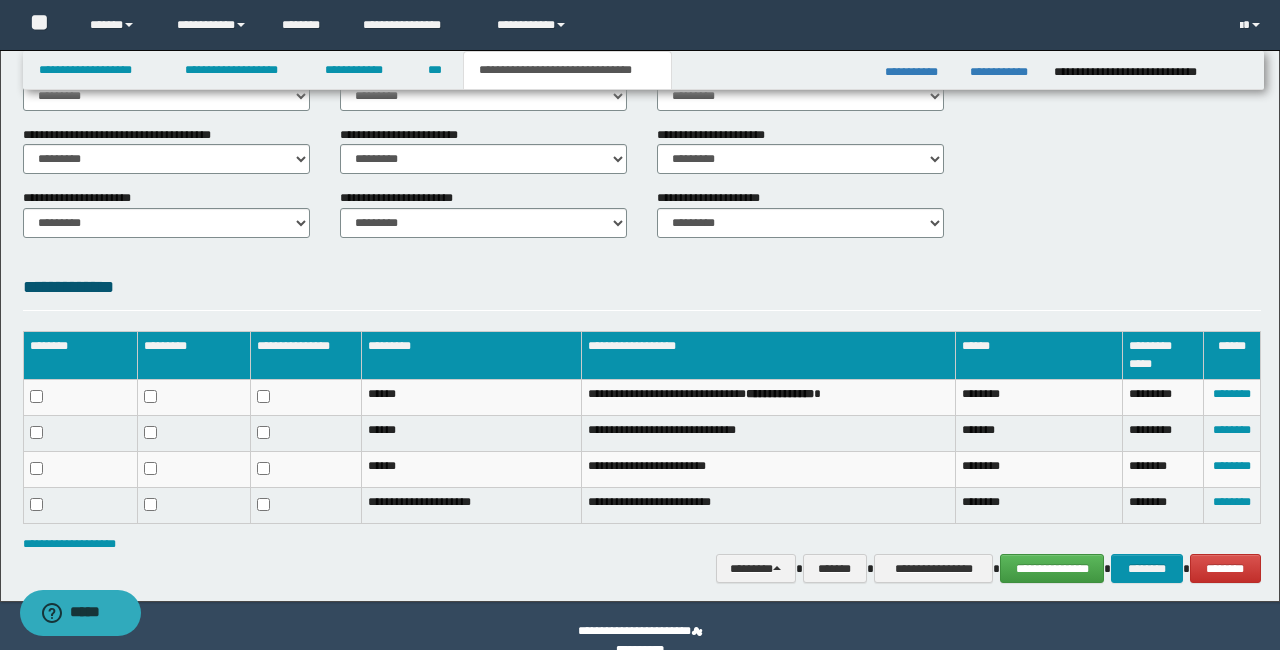 scroll, scrollTop: 827, scrollLeft: 0, axis: vertical 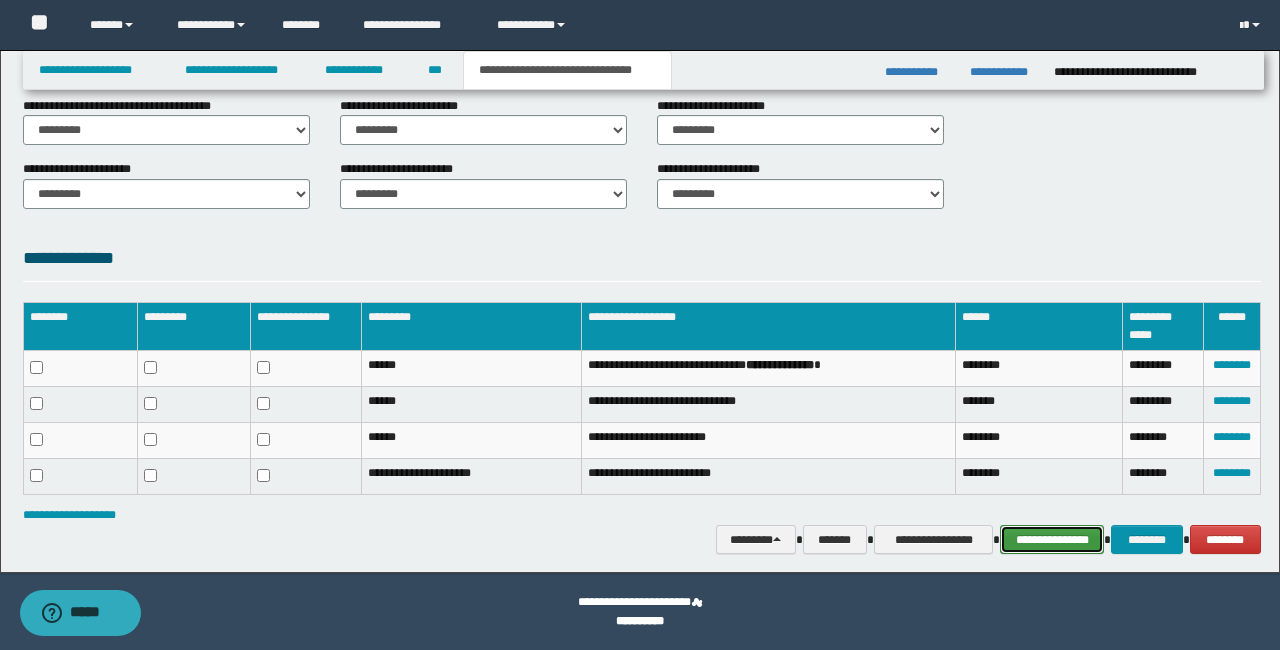 click on "**********" at bounding box center (1052, 540) 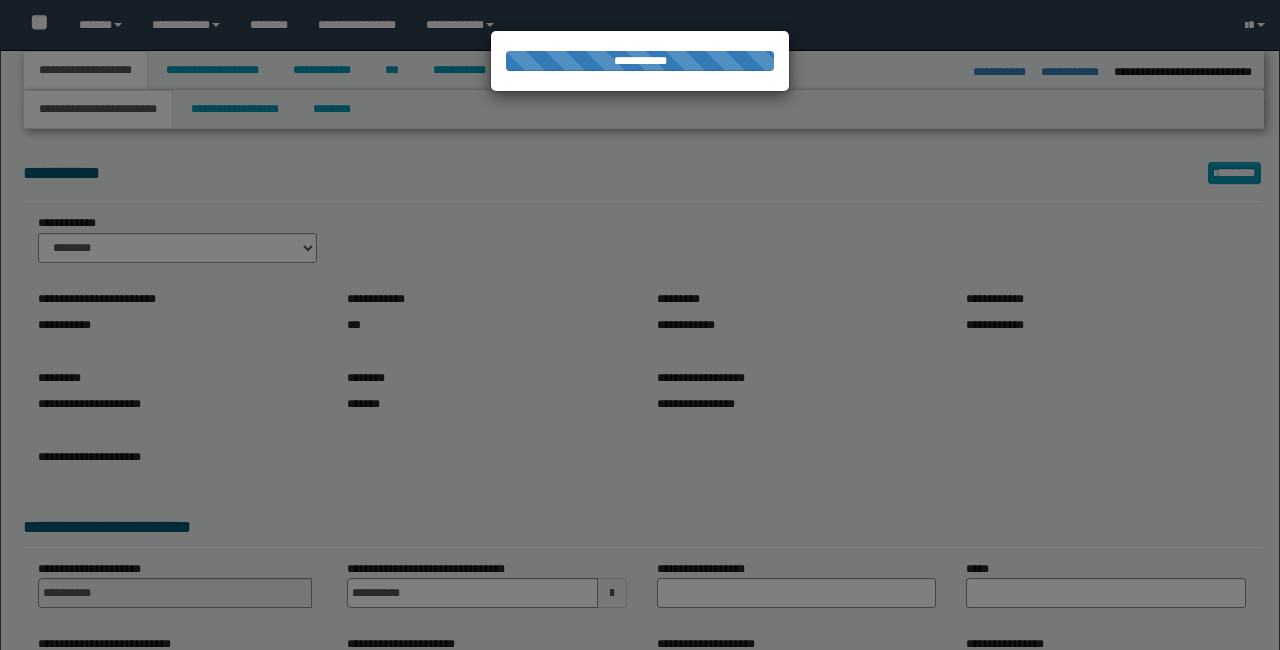 select on "*" 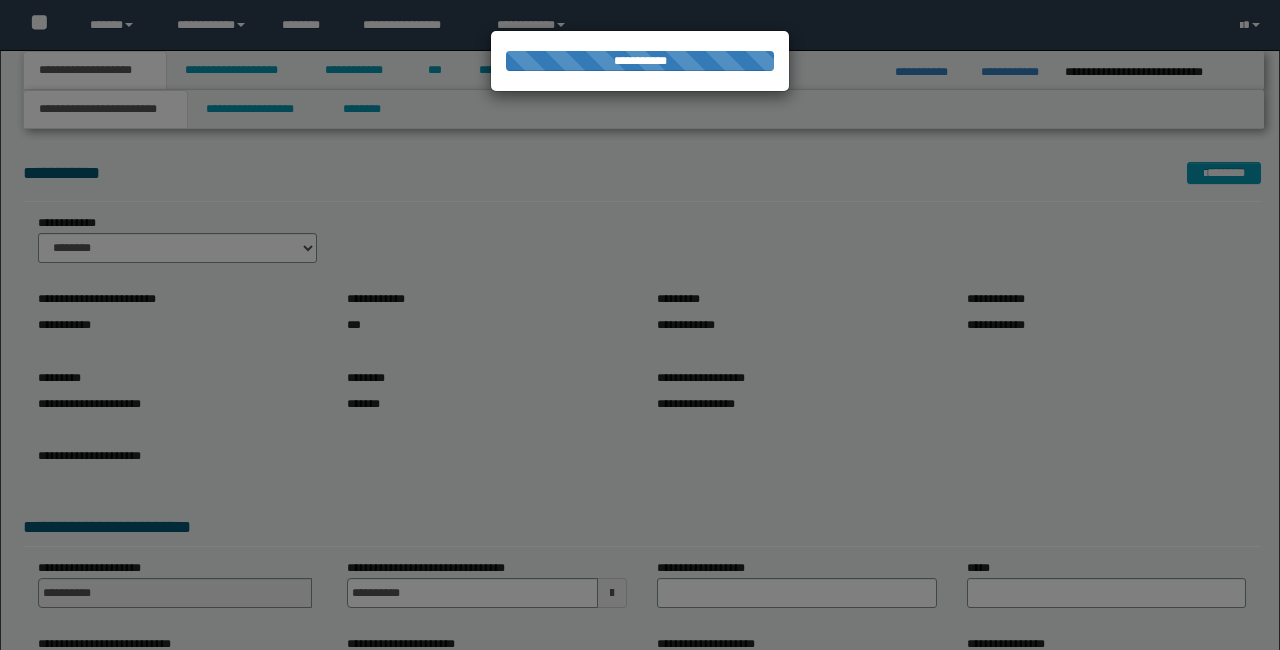 scroll, scrollTop: 0, scrollLeft: 0, axis: both 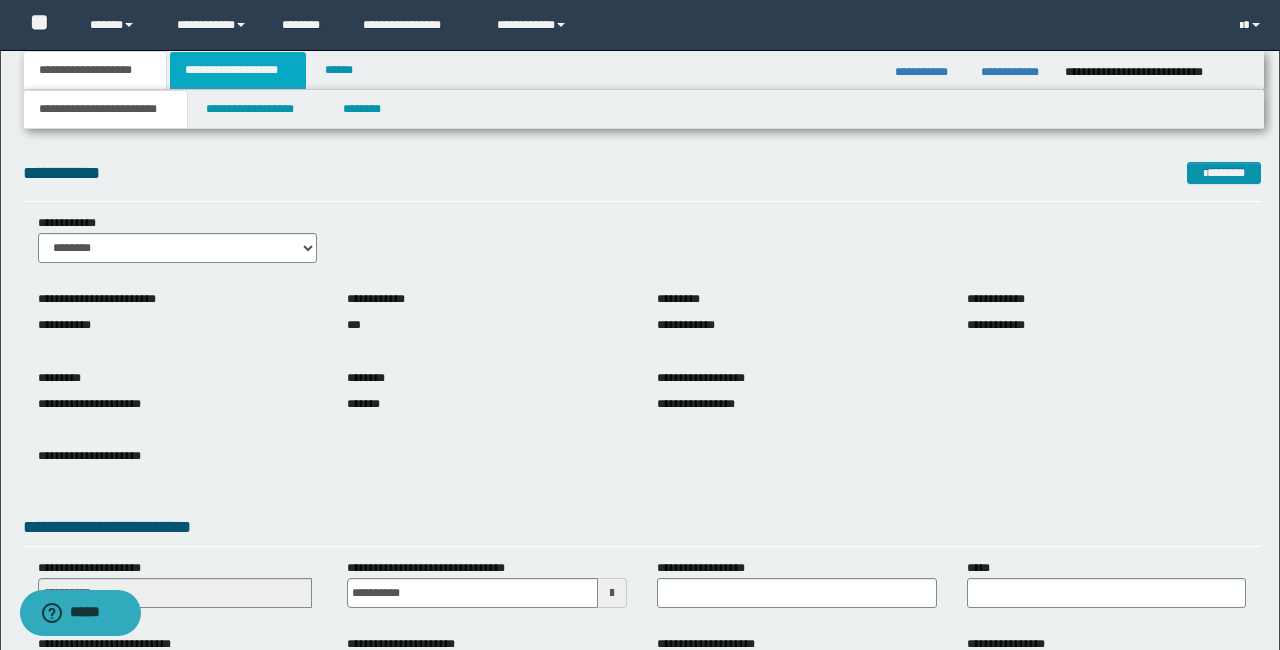 click on "**********" at bounding box center (238, 70) 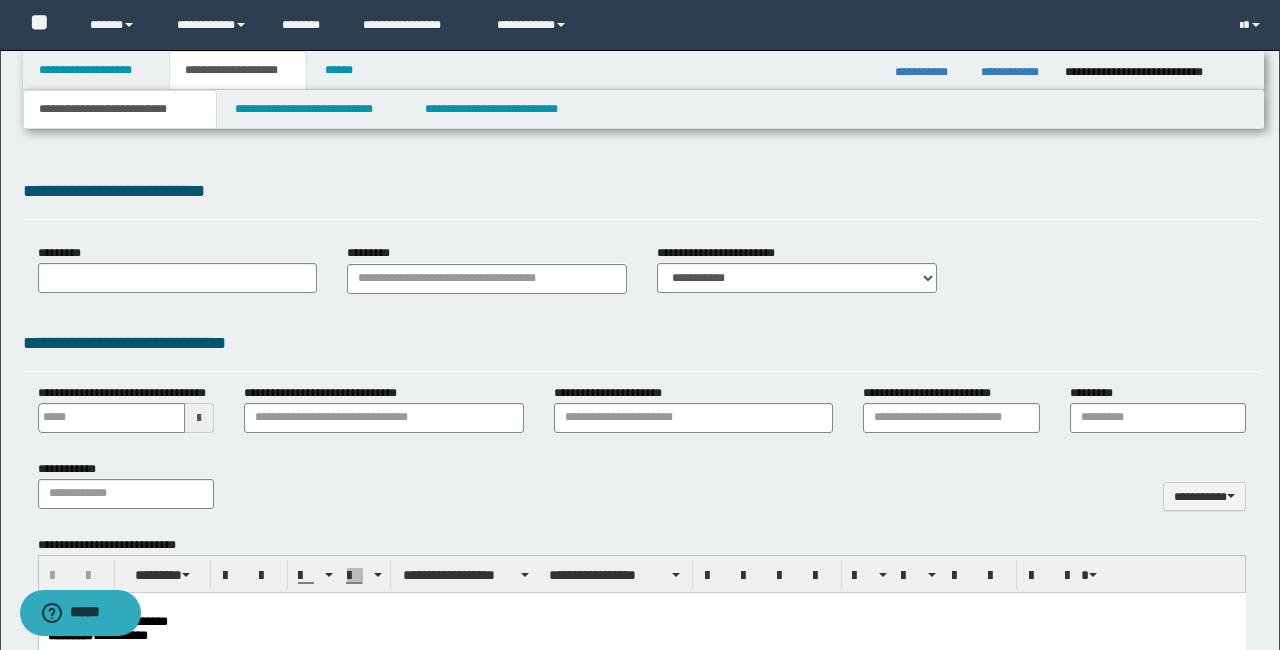 scroll, scrollTop: 0, scrollLeft: 0, axis: both 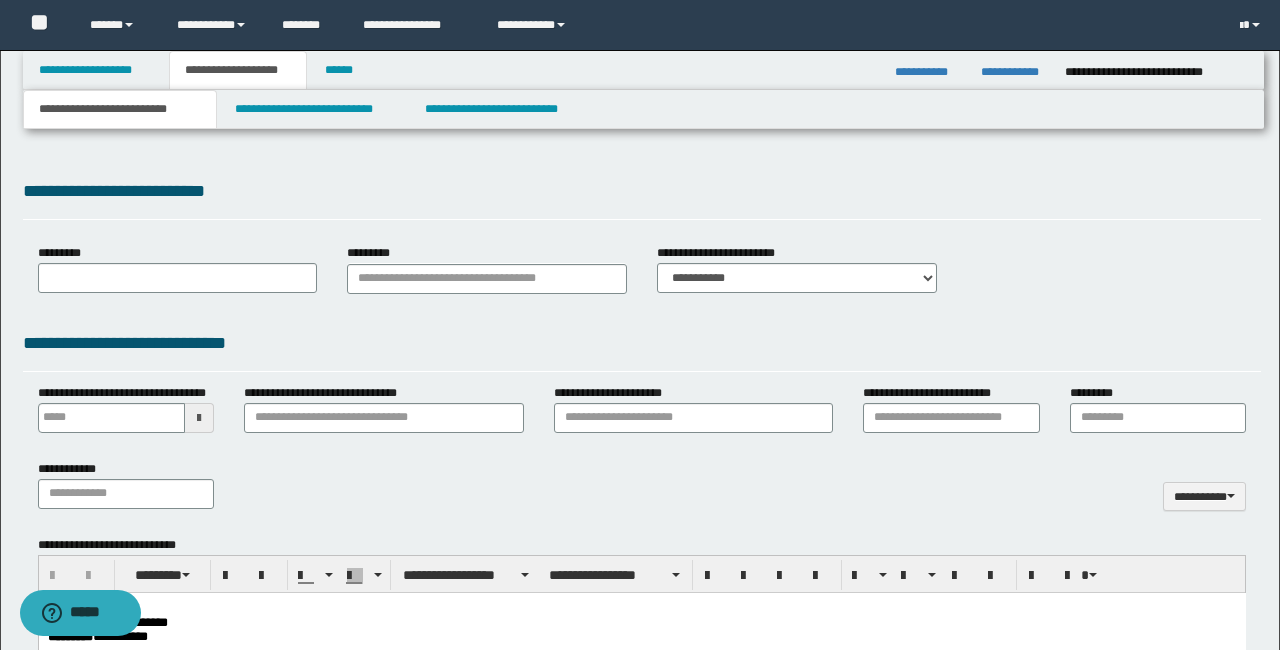 type on "**********" 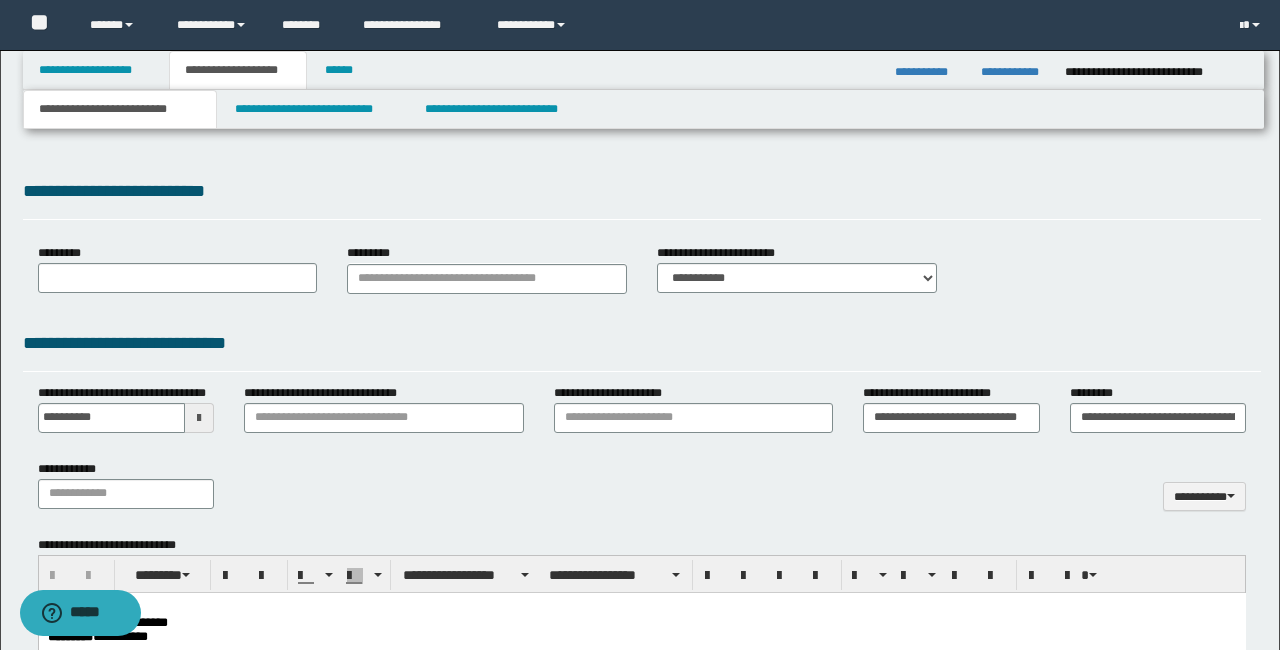 type on "**********" 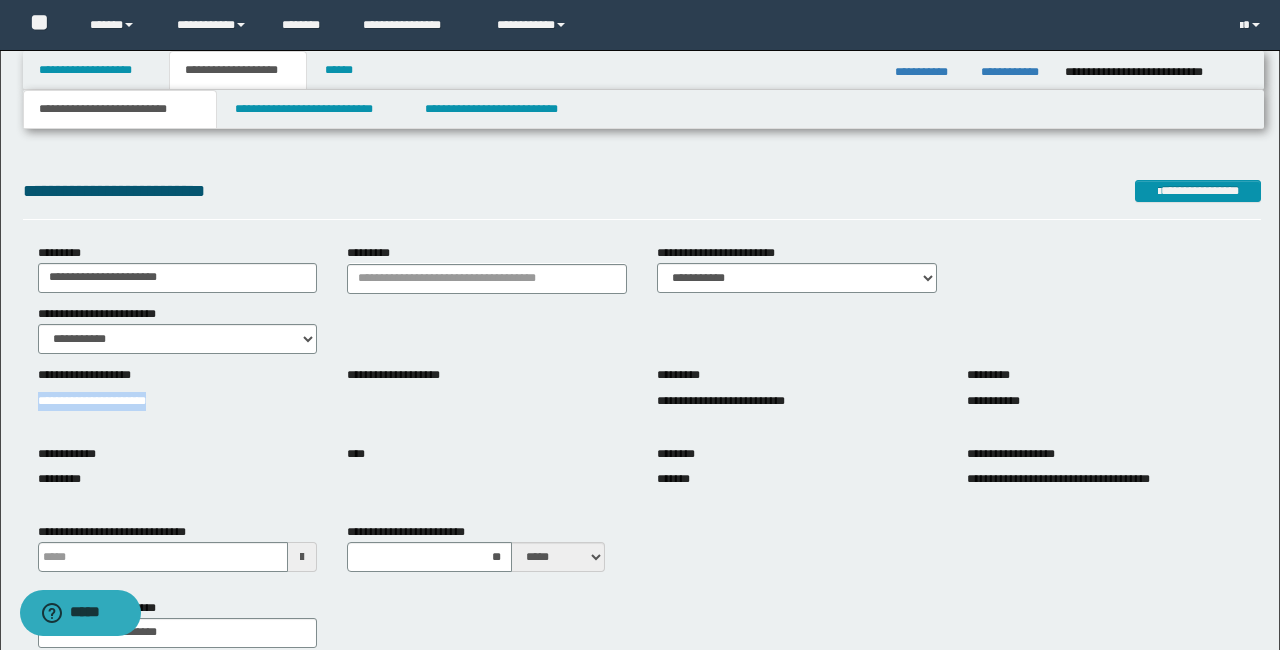 drag, startPoint x: 269, startPoint y: 408, endPoint x: 25, endPoint y: 400, distance: 244.13112 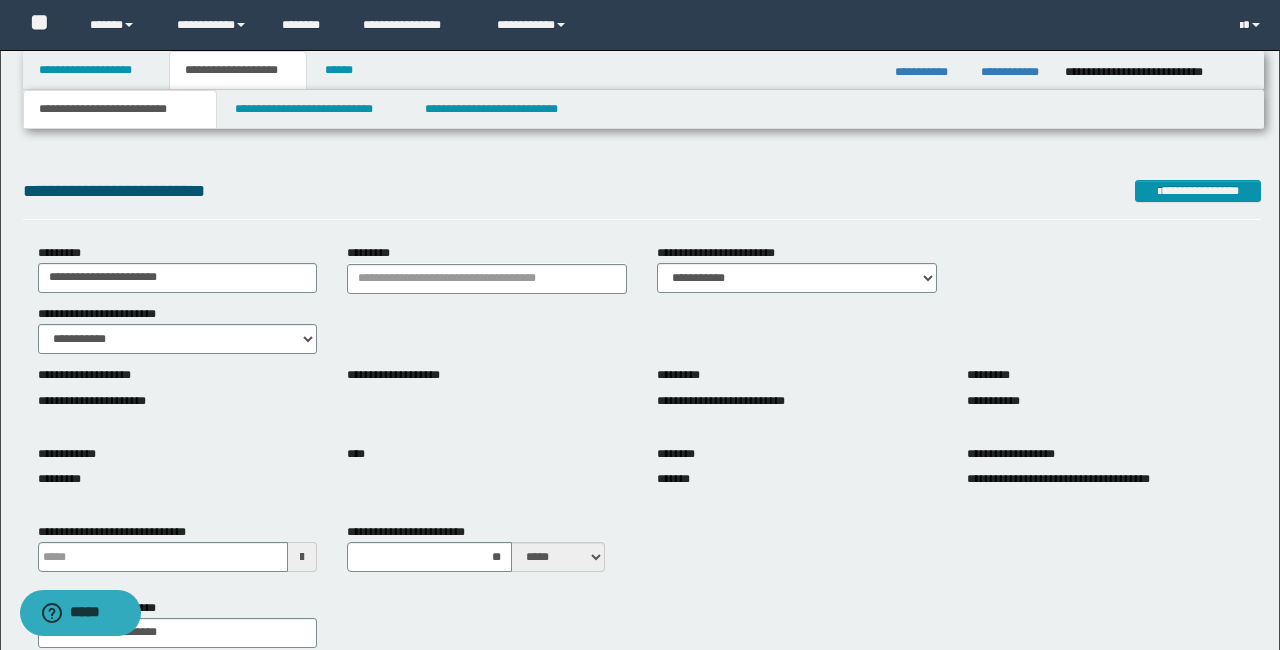 click on "**********" at bounding box center [178, 401] 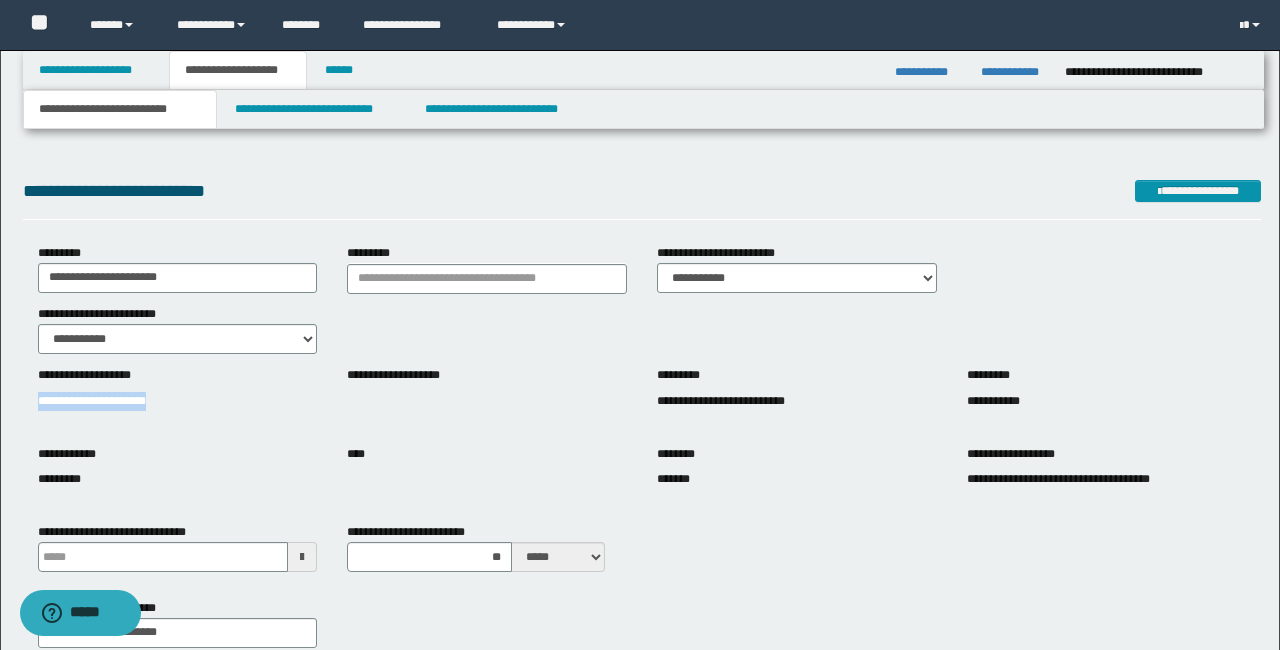 drag, startPoint x: 35, startPoint y: 402, endPoint x: 214, endPoint y: 410, distance: 179.17868 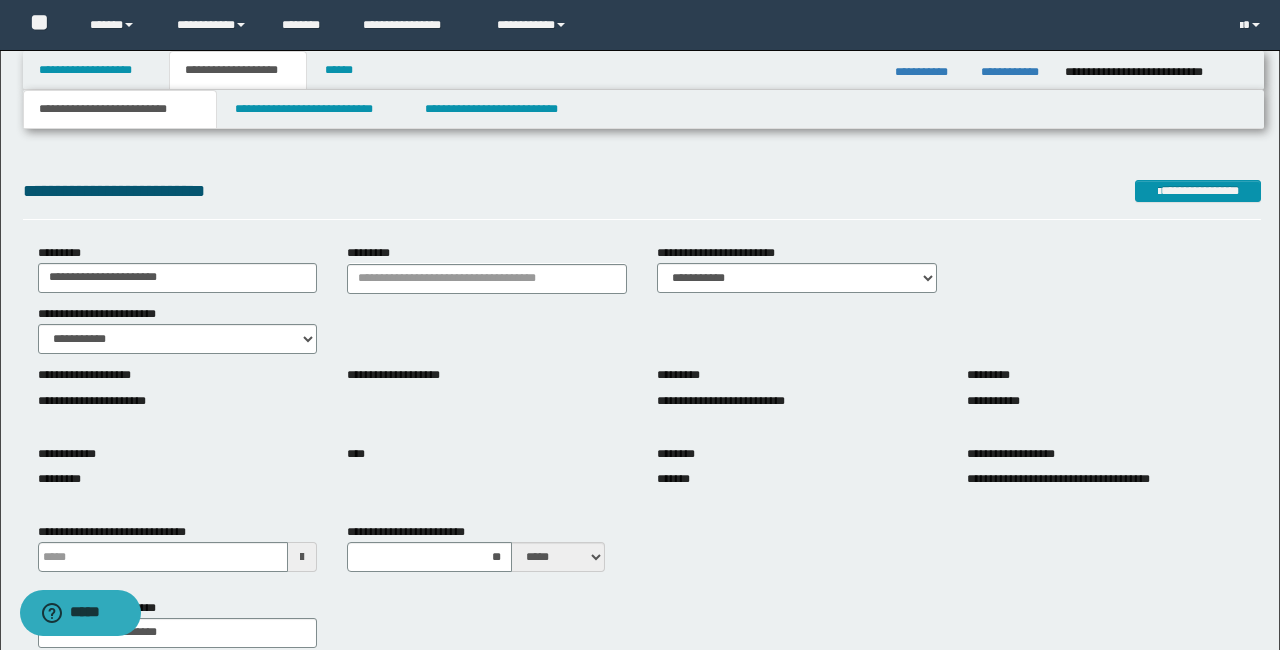 click on "****" at bounding box center [487, 461] 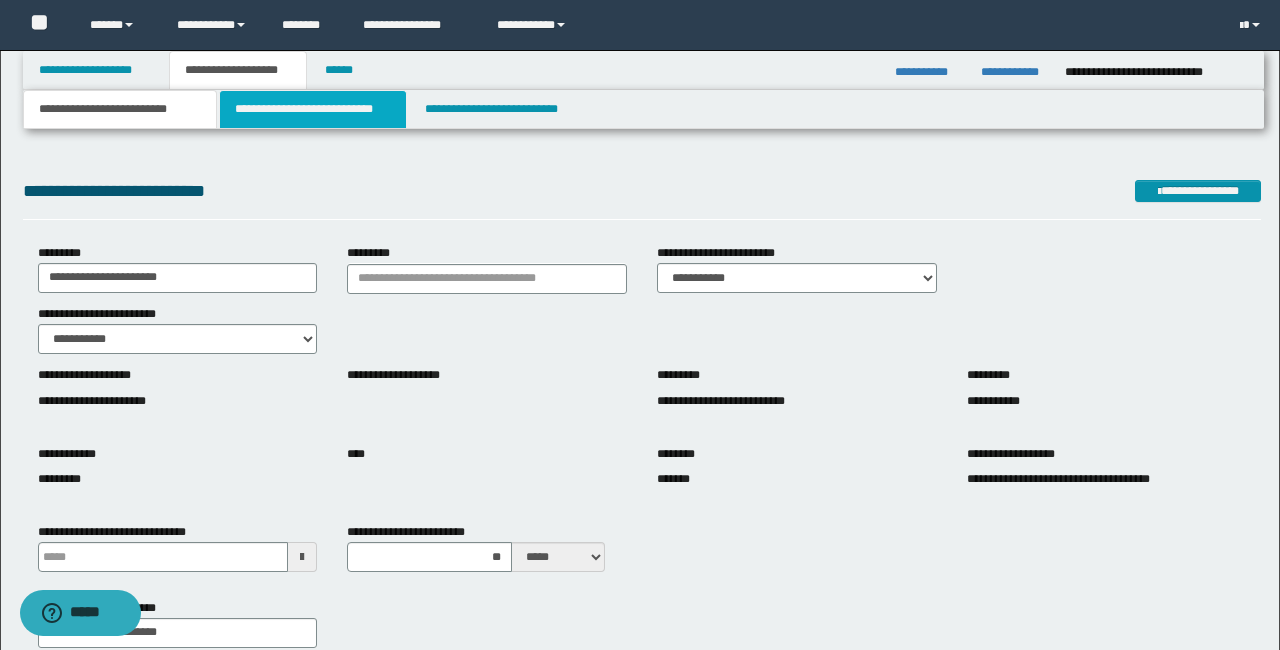 drag, startPoint x: 281, startPoint y: 114, endPoint x: 521, endPoint y: 263, distance: 282.49072 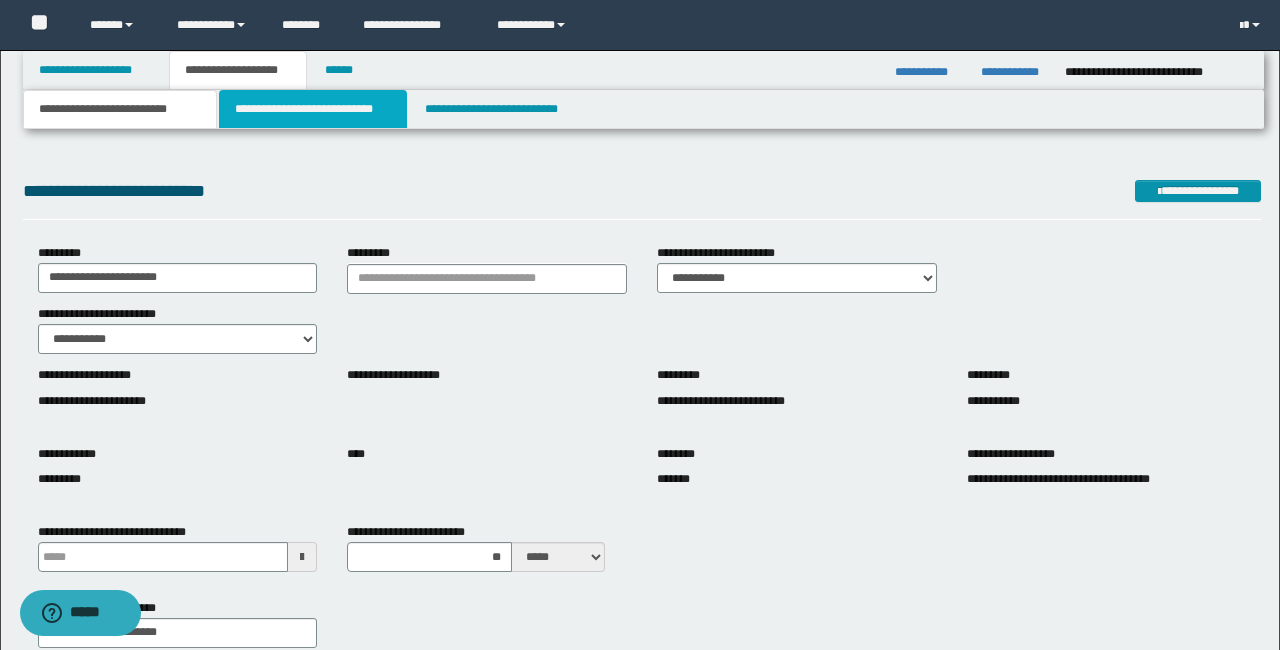 click on "**********" at bounding box center [312, 109] 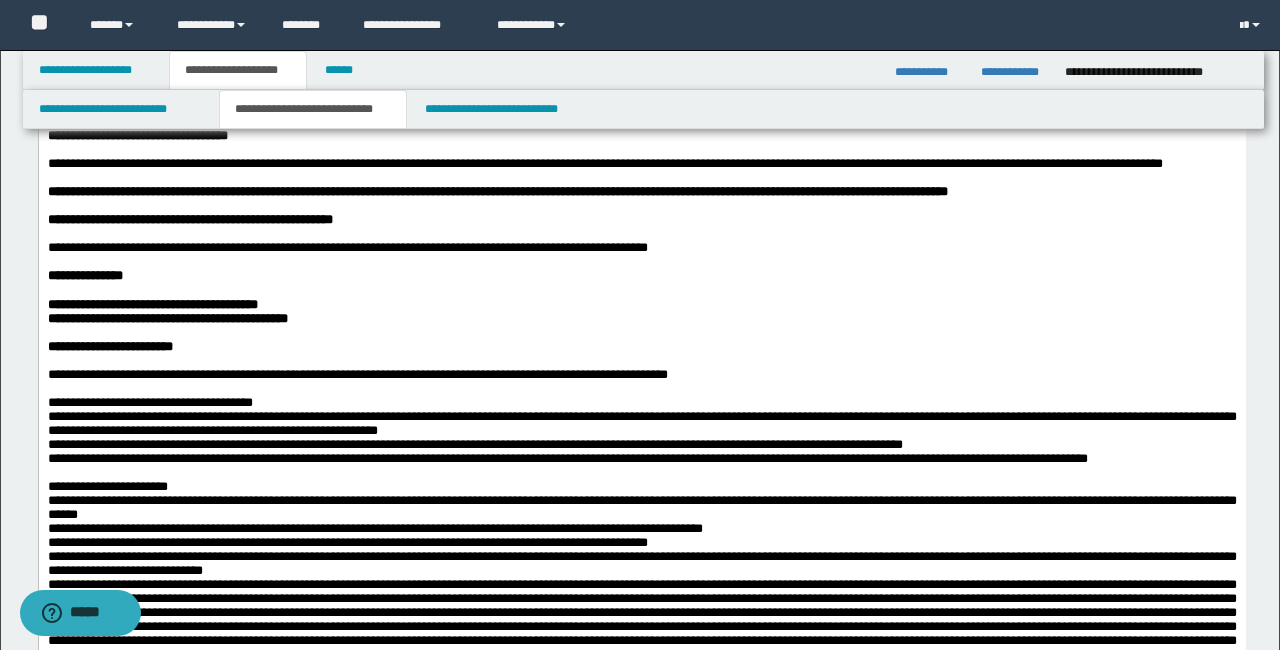 scroll, scrollTop: 110, scrollLeft: 0, axis: vertical 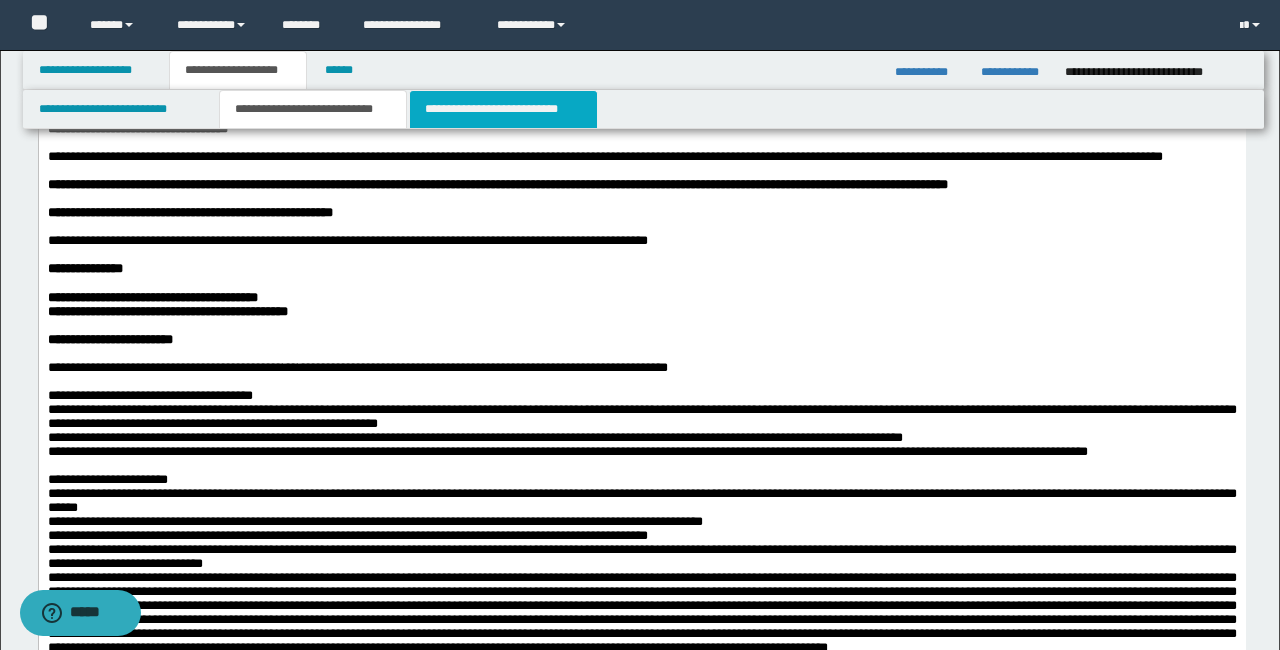 click on "**********" at bounding box center [503, 109] 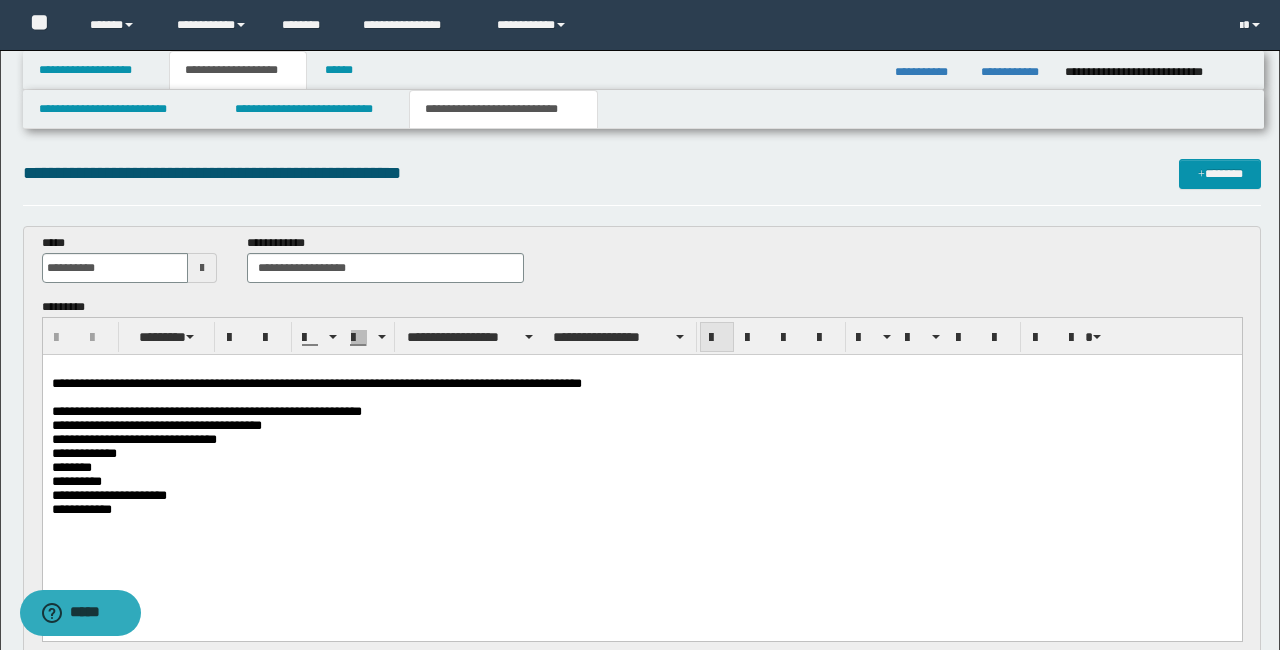 scroll, scrollTop: 0, scrollLeft: 0, axis: both 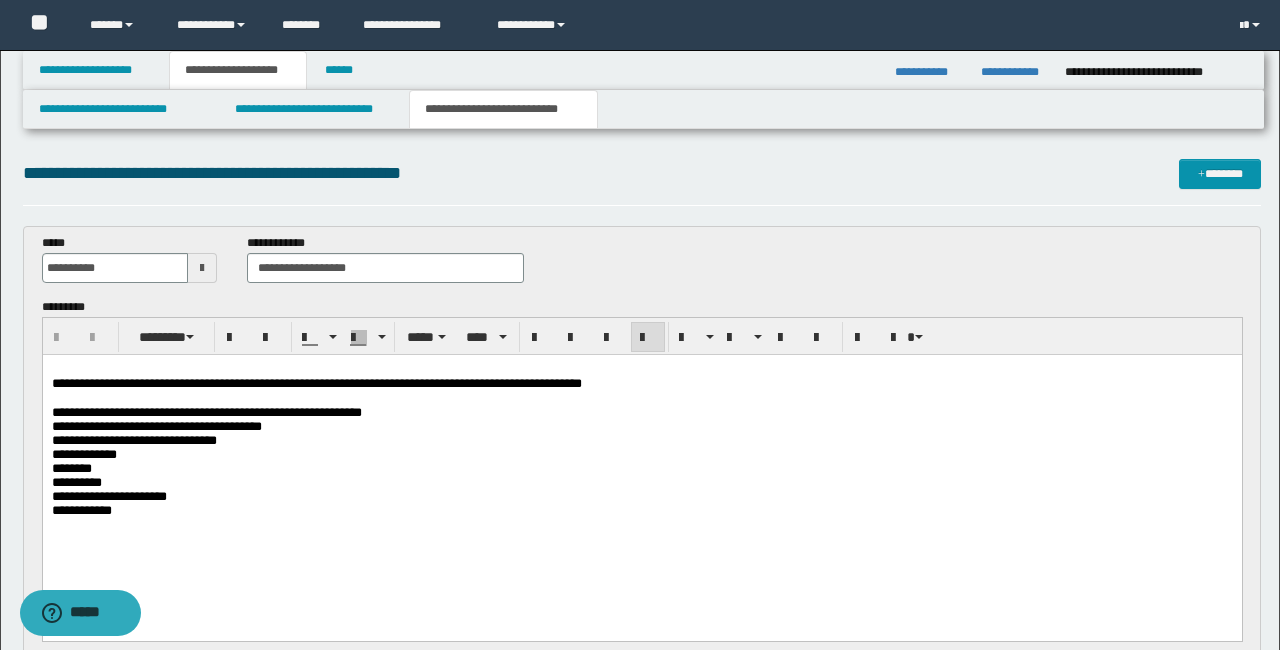click on "**********" at bounding box center (641, 413) 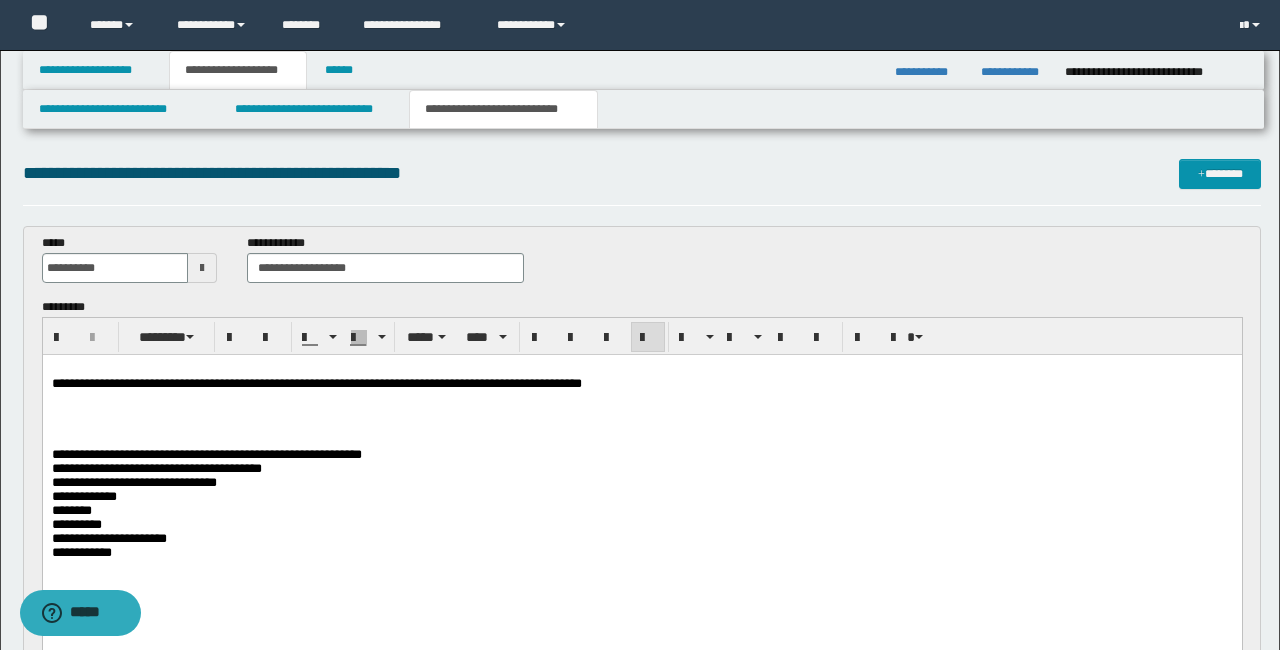click at bounding box center (641, 426) 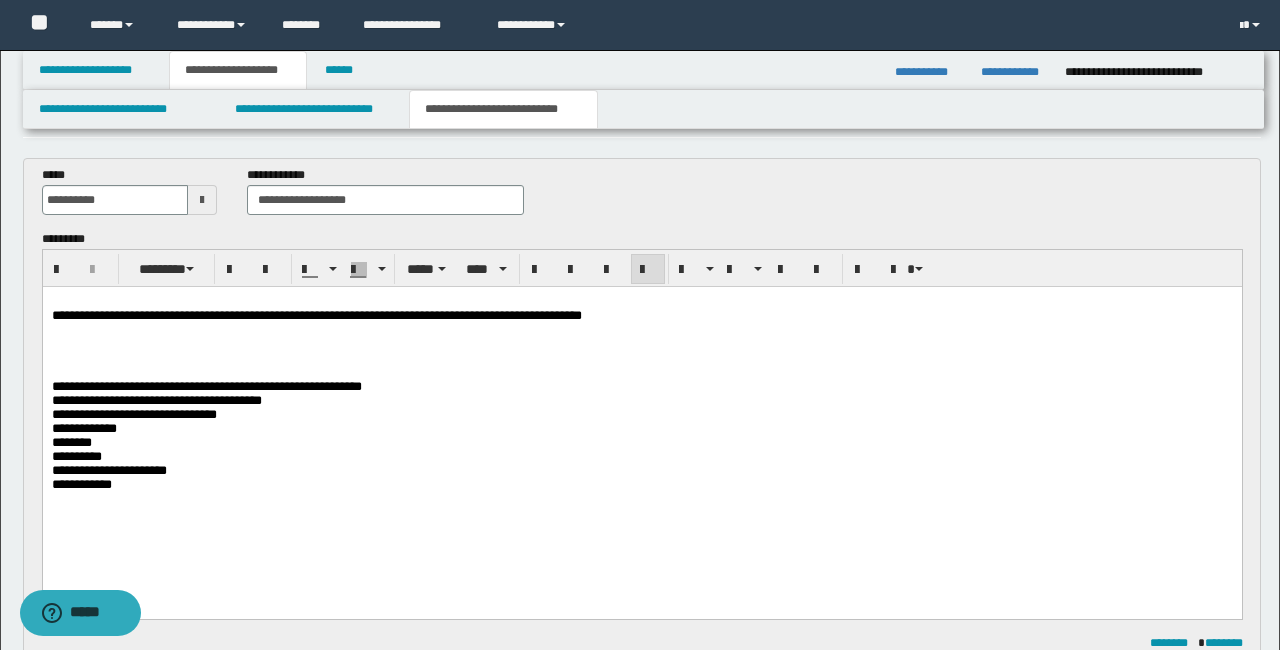 scroll, scrollTop: 58, scrollLeft: 0, axis: vertical 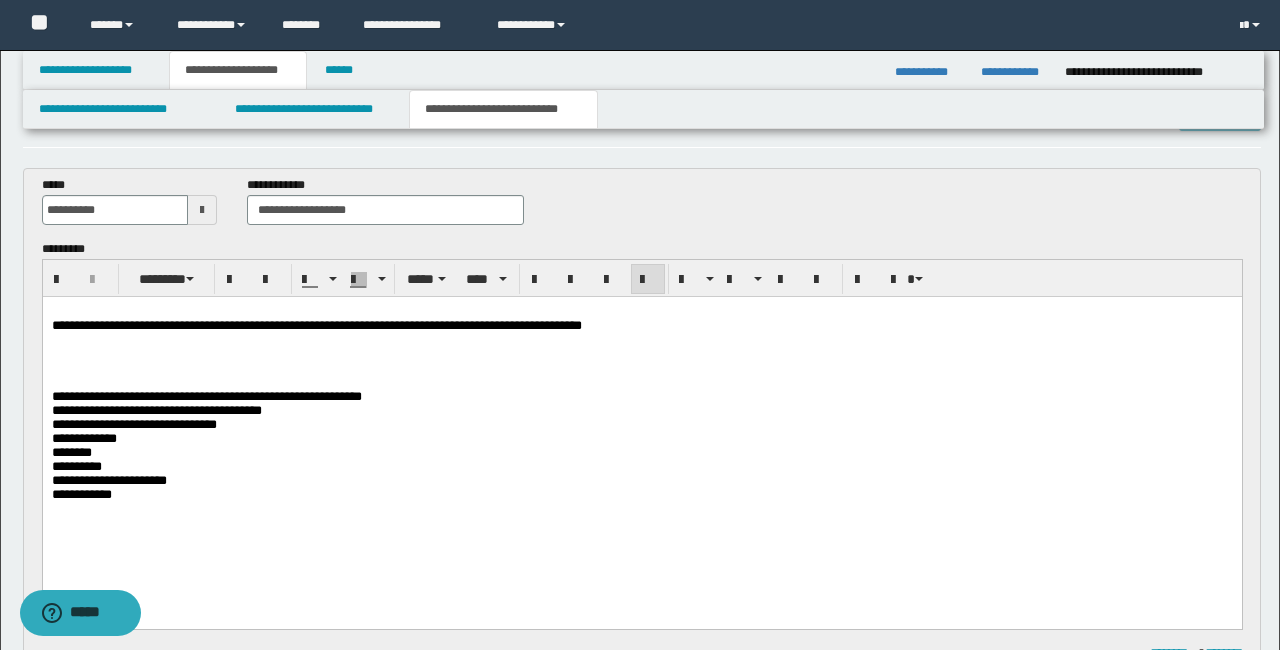 drag, startPoint x: 56, startPoint y: 352, endPoint x: 308, endPoint y: 402, distance: 256.91245 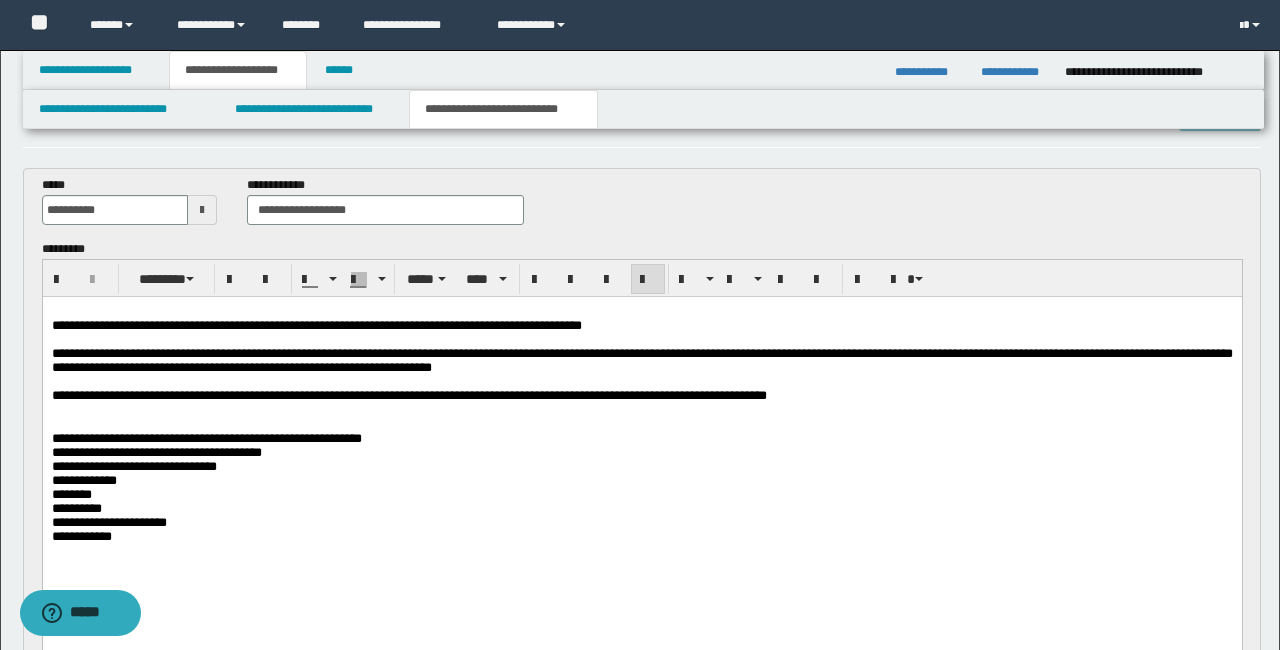 scroll, scrollTop: 76, scrollLeft: 0, axis: vertical 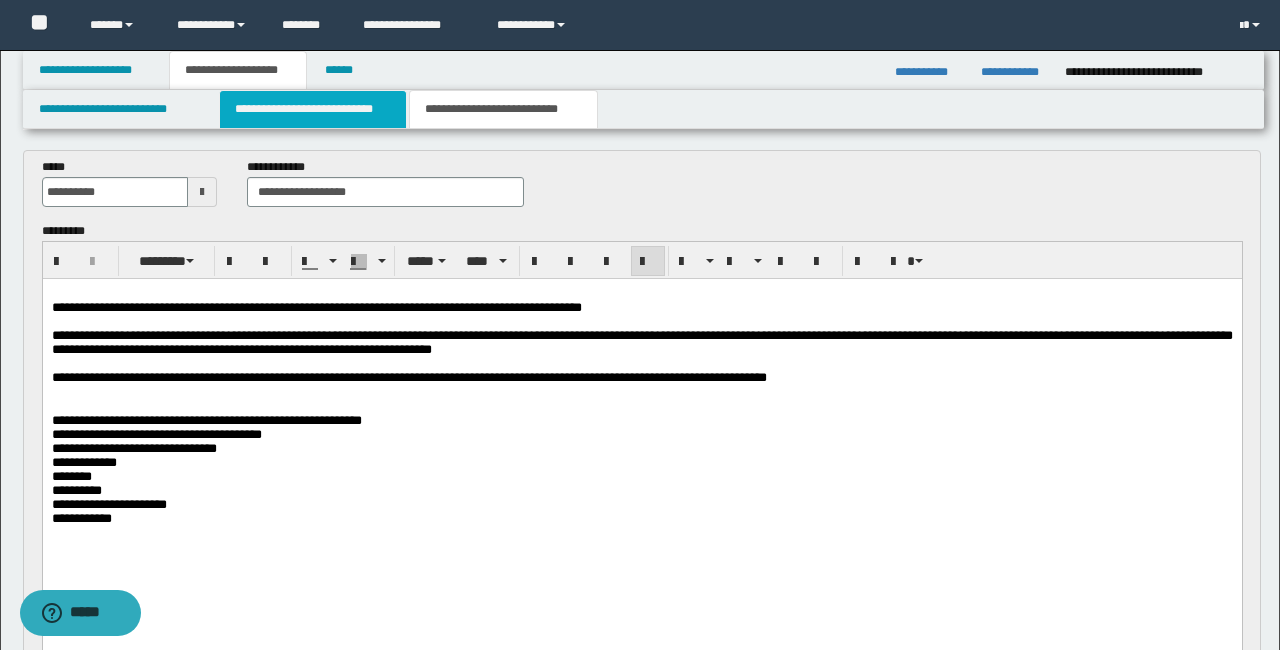 click on "**********" at bounding box center (312, 109) 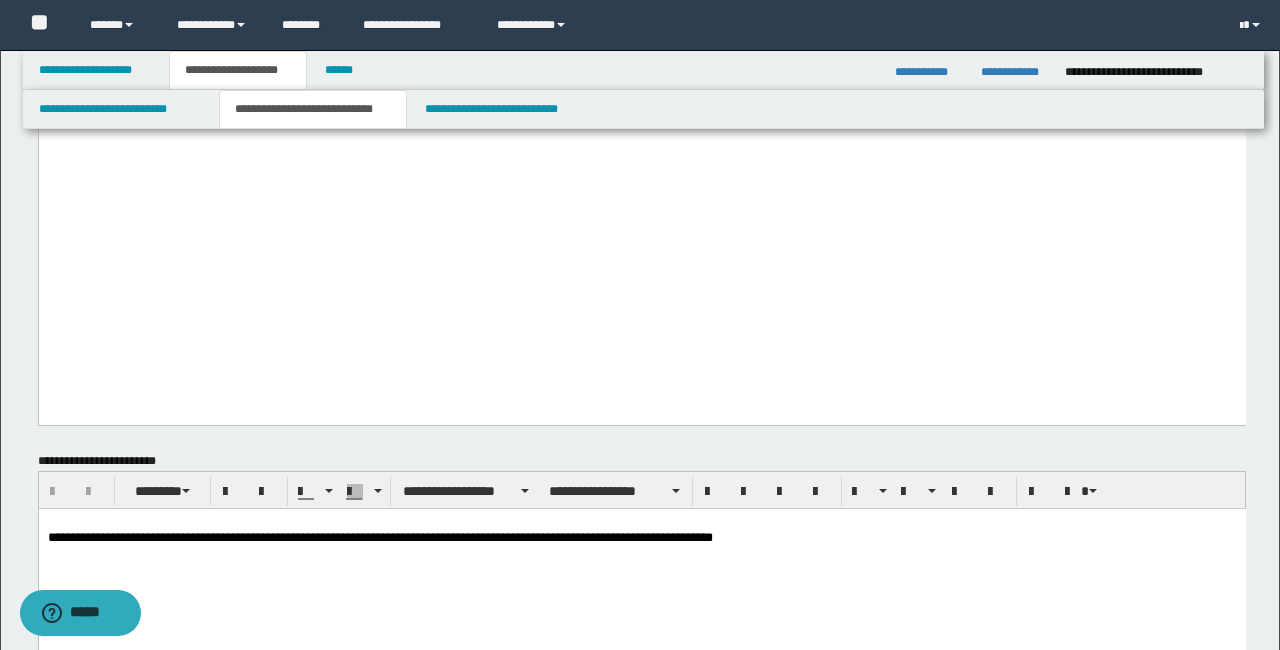 scroll, scrollTop: 1831, scrollLeft: 0, axis: vertical 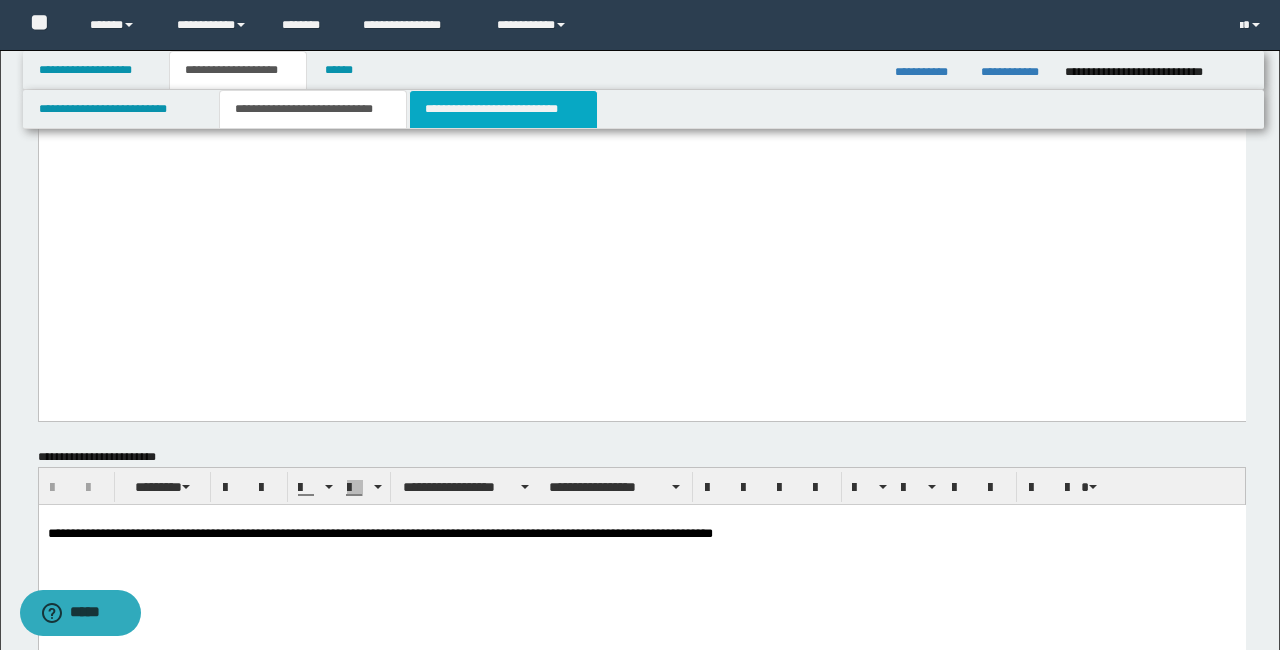 click on "**********" at bounding box center (503, 109) 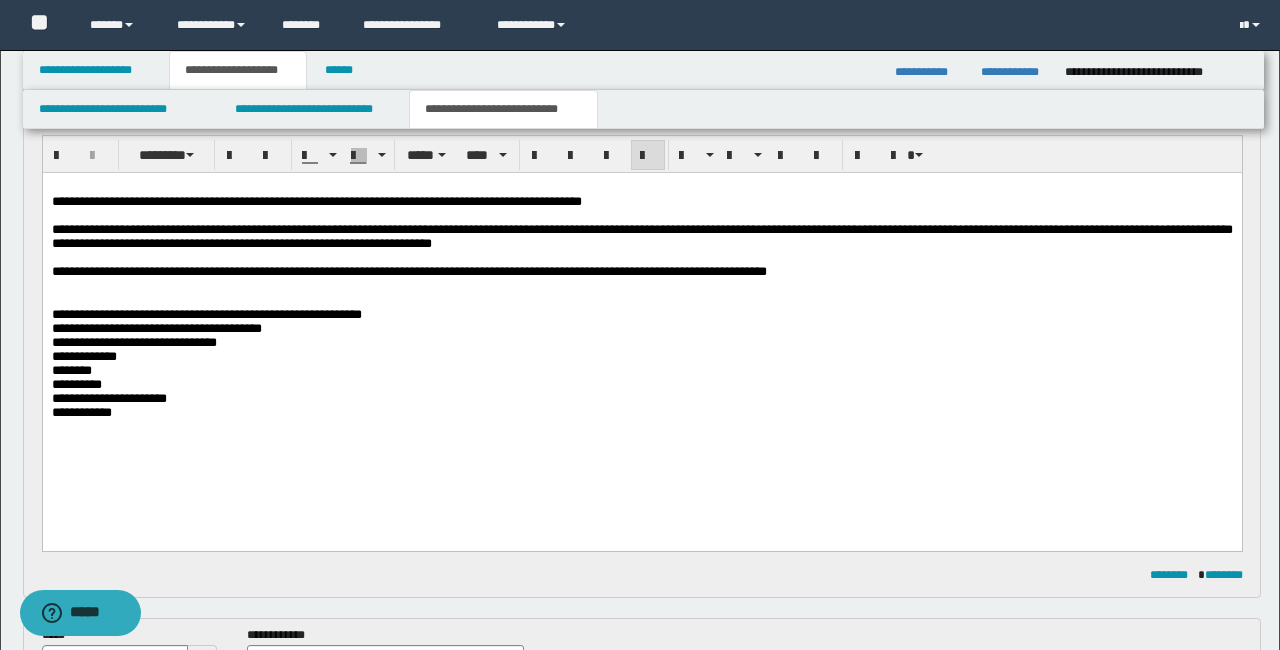 scroll, scrollTop: 226, scrollLeft: 0, axis: vertical 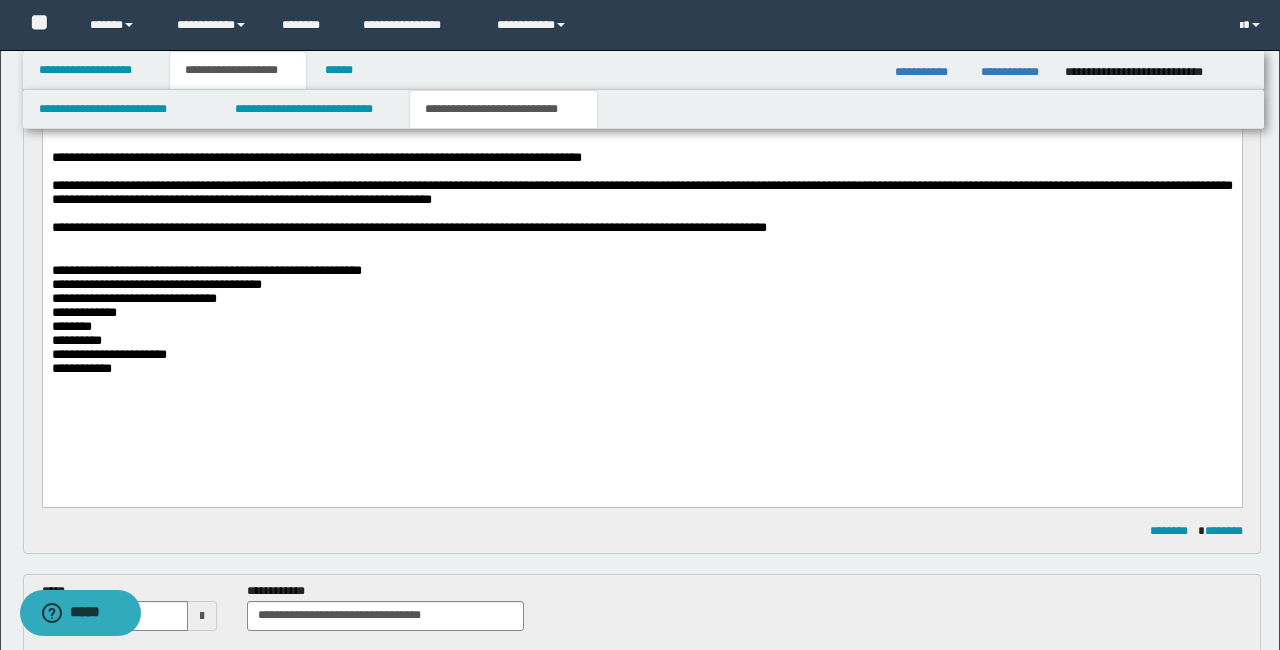 click at bounding box center [641, 242] 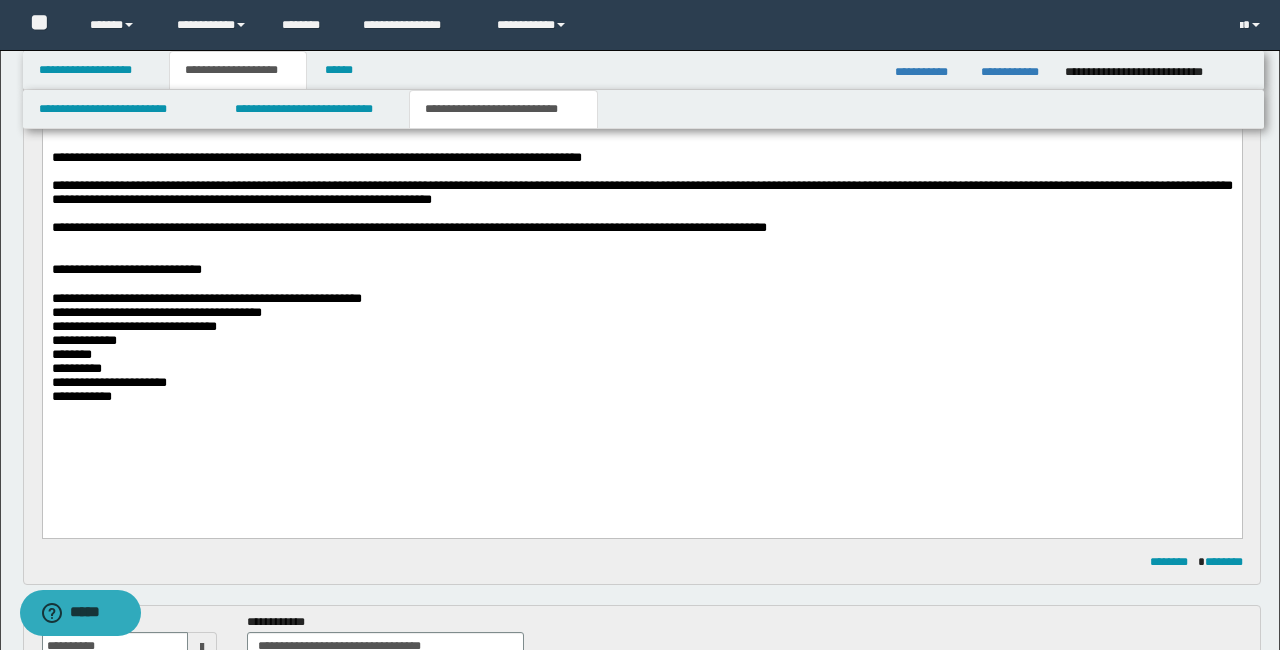 click on "**********" at bounding box center (641, 270) 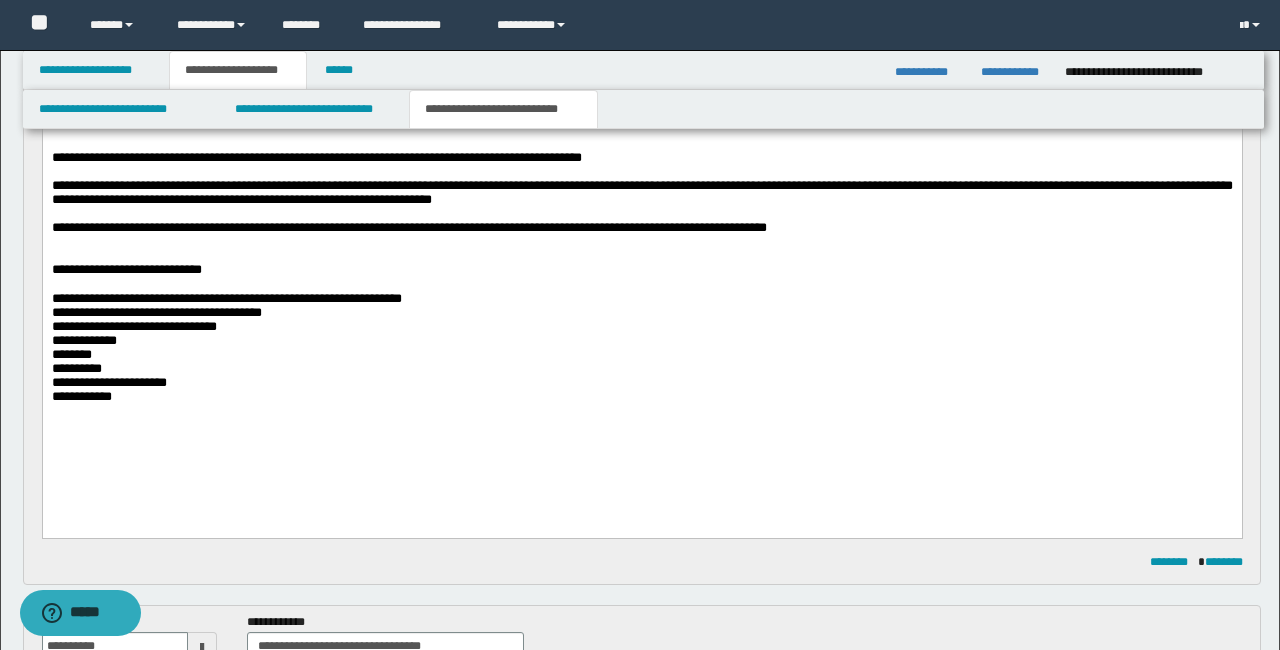 click on "**********" at bounding box center (226, 298) 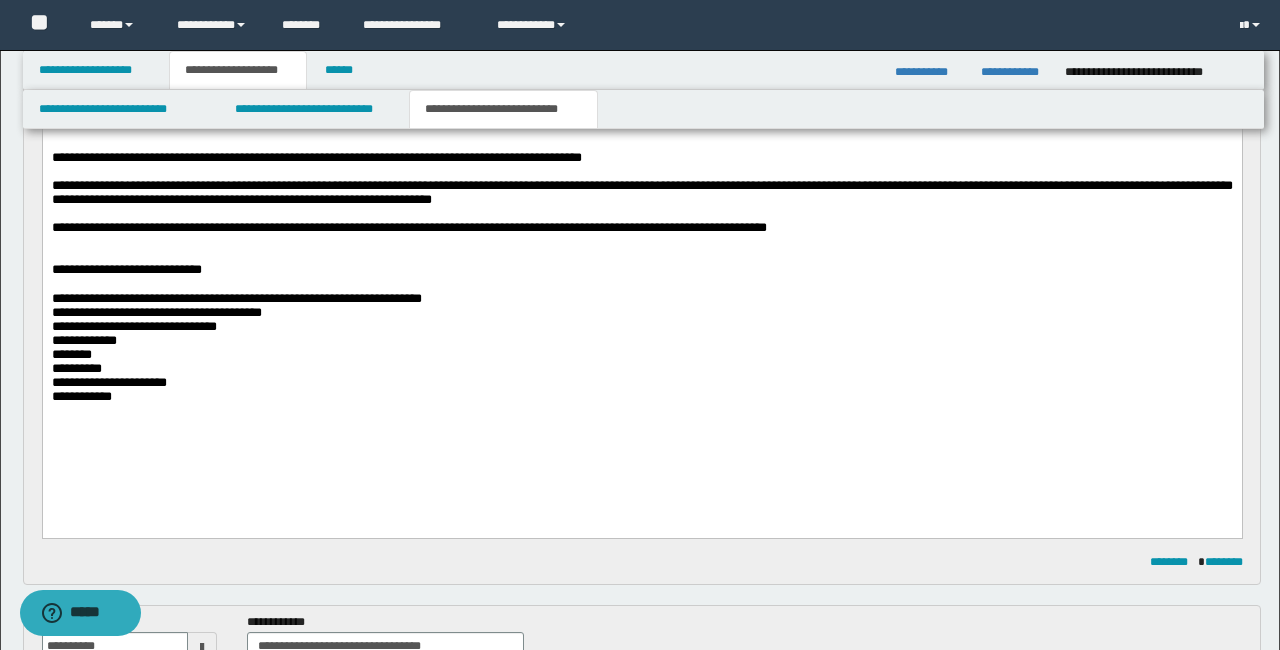 click on "**********" at bounding box center [641, 383] 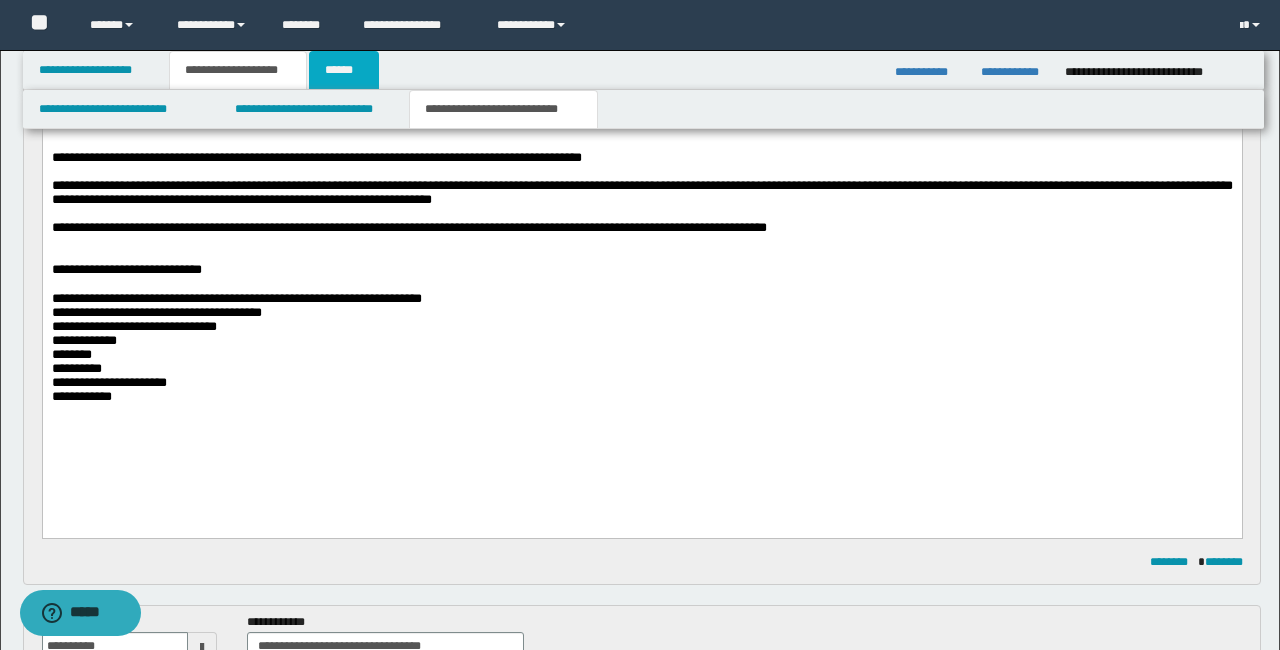 drag, startPoint x: 327, startPoint y: 71, endPoint x: 414, endPoint y: 108, distance: 94.54099 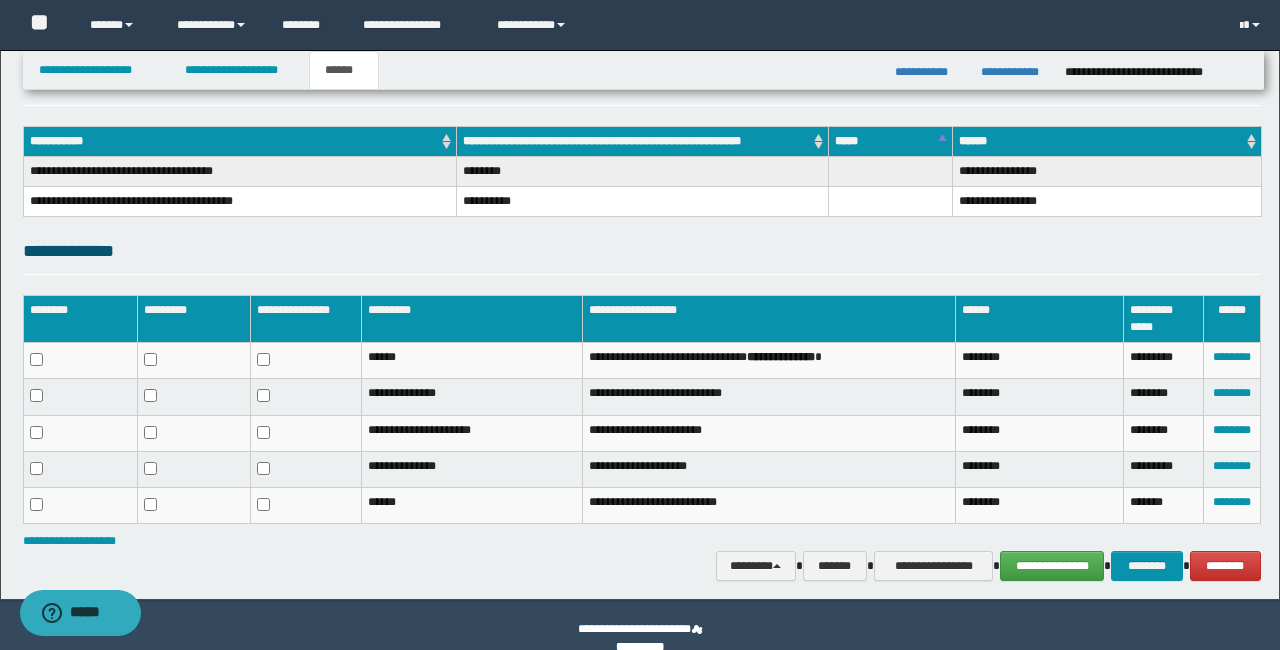 scroll, scrollTop: 311, scrollLeft: 0, axis: vertical 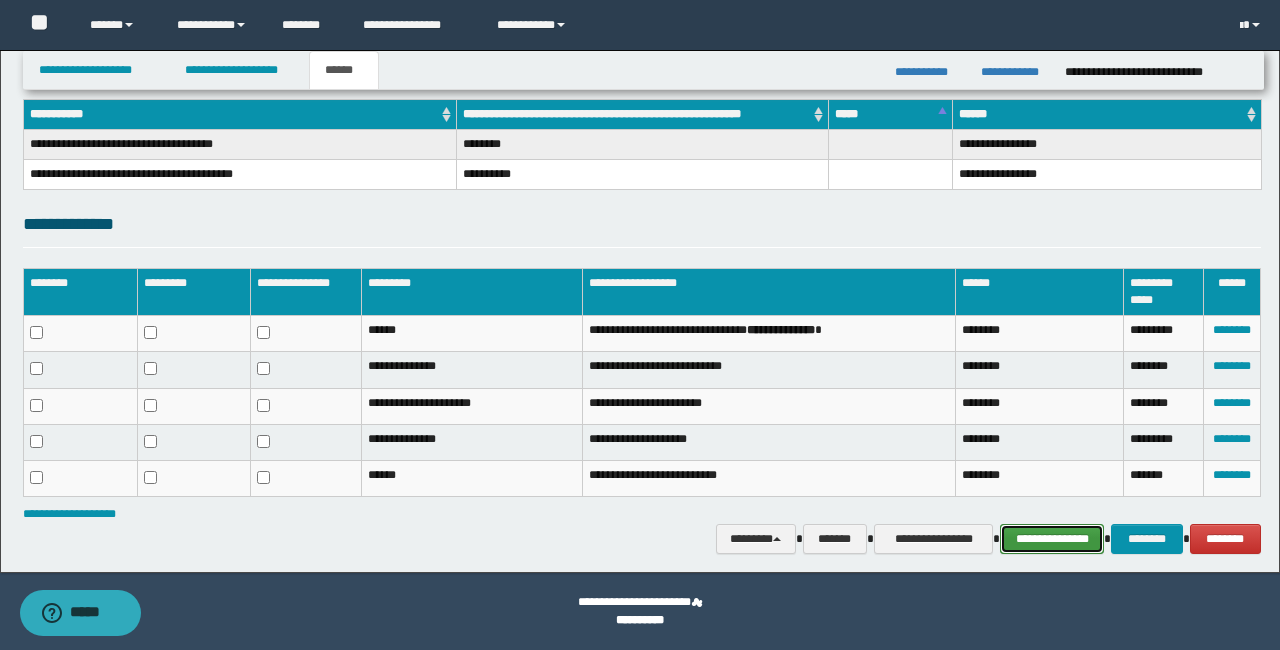 click on "**********" at bounding box center [1052, 539] 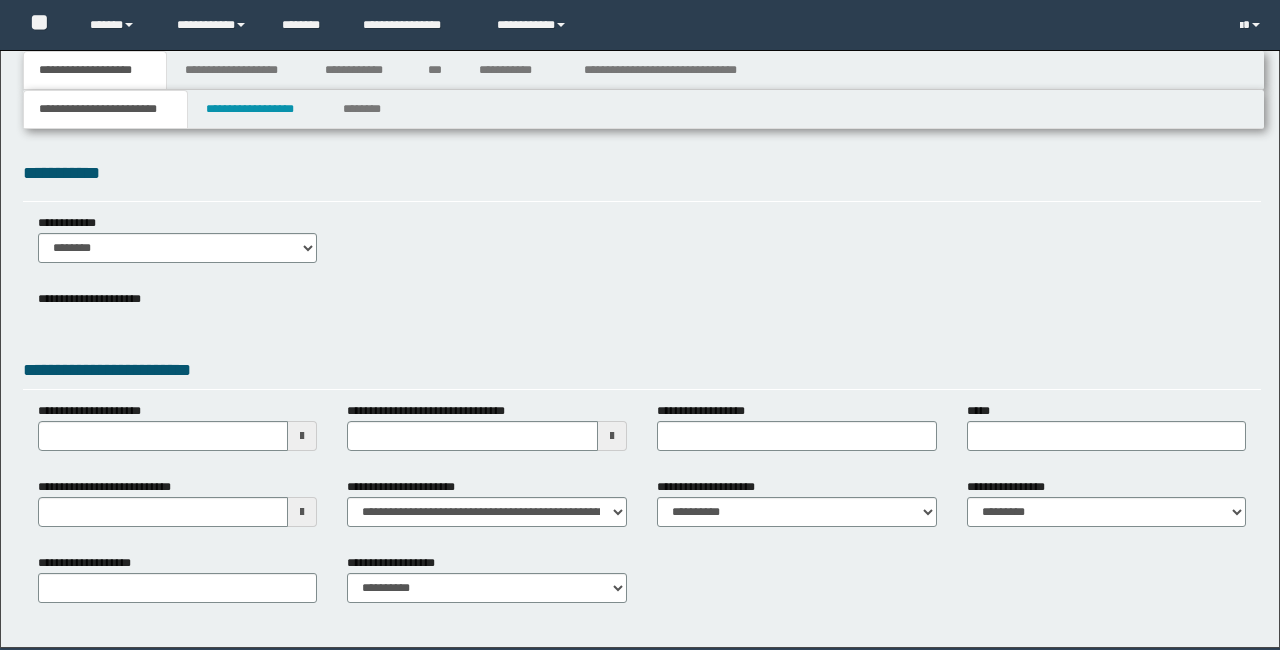 scroll, scrollTop: 0, scrollLeft: 0, axis: both 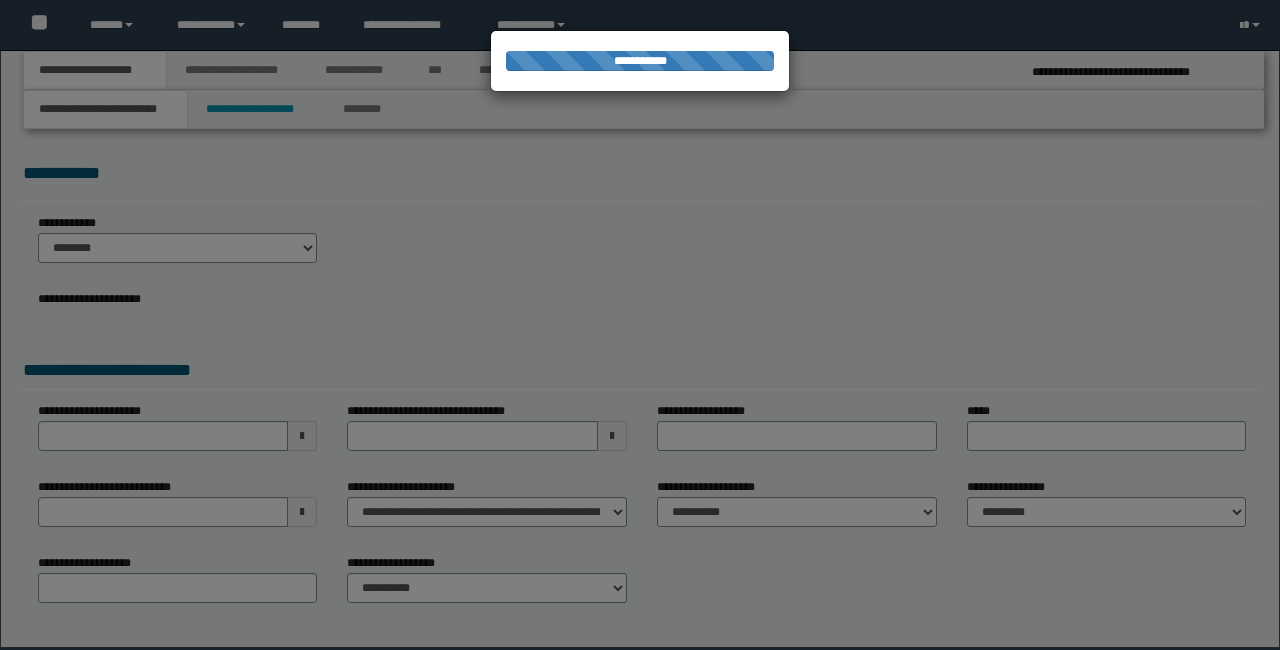 select on "*" 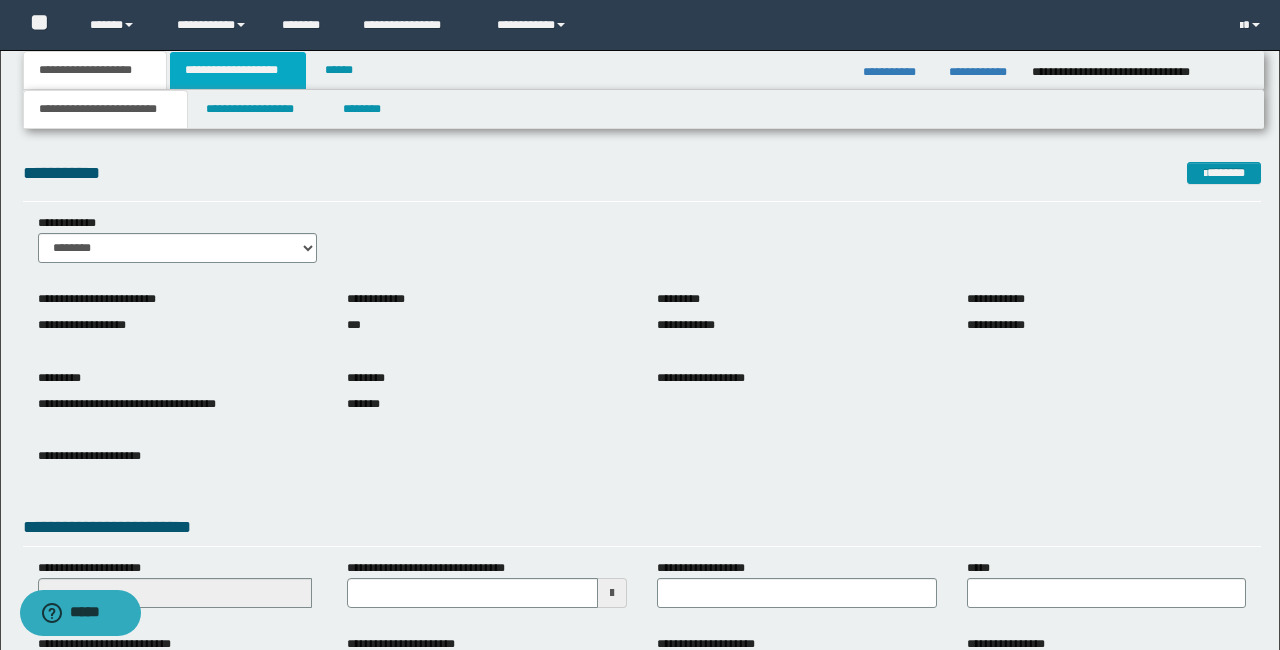 click on "**********" at bounding box center (238, 70) 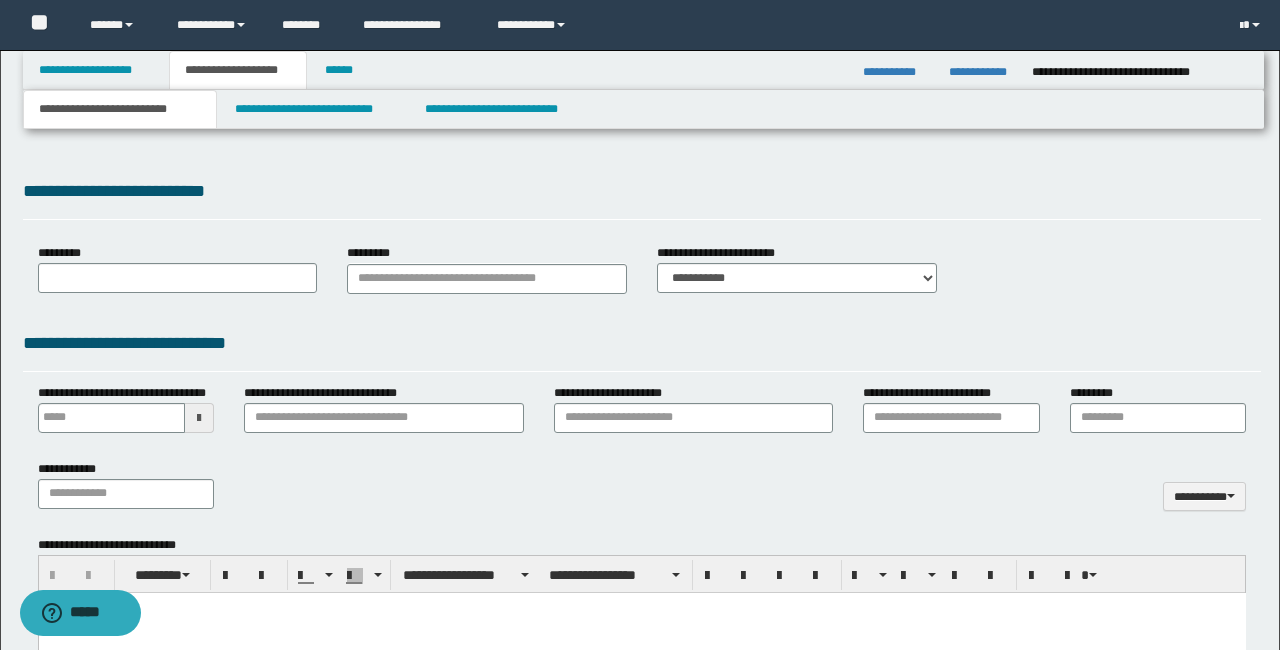 scroll, scrollTop: 0, scrollLeft: 0, axis: both 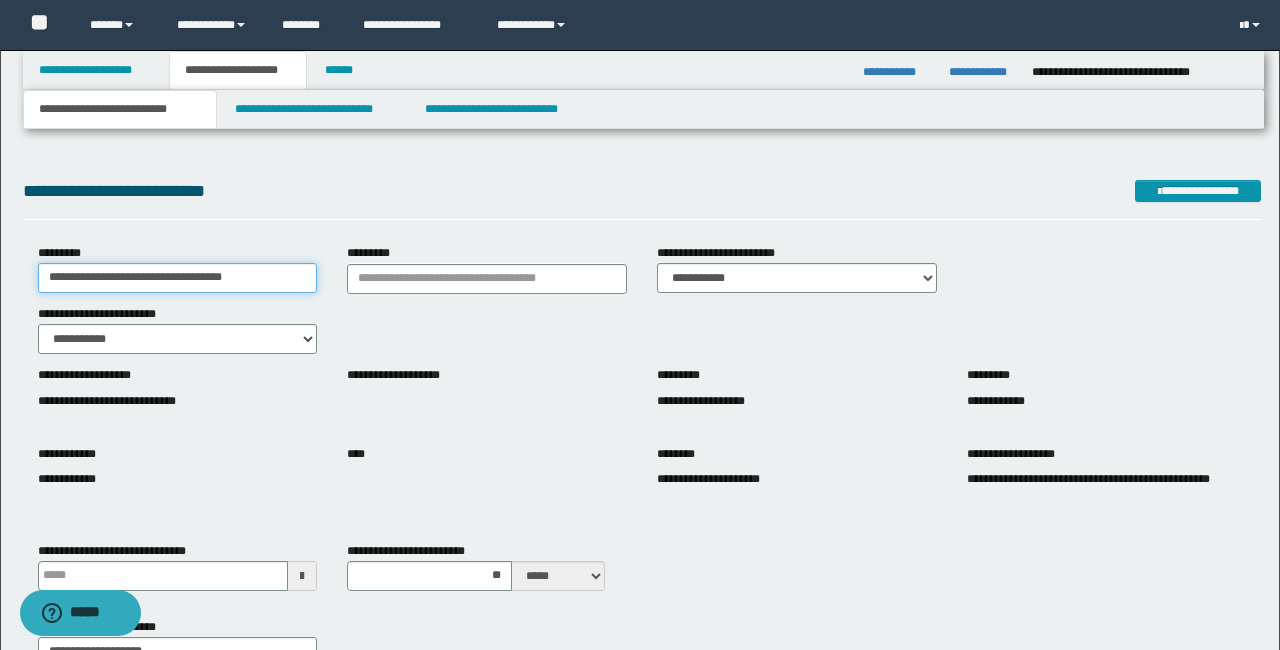 drag, startPoint x: 42, startPoint y: 278, endPoint x: 396, endPoint y: 292, distance: 354.27673 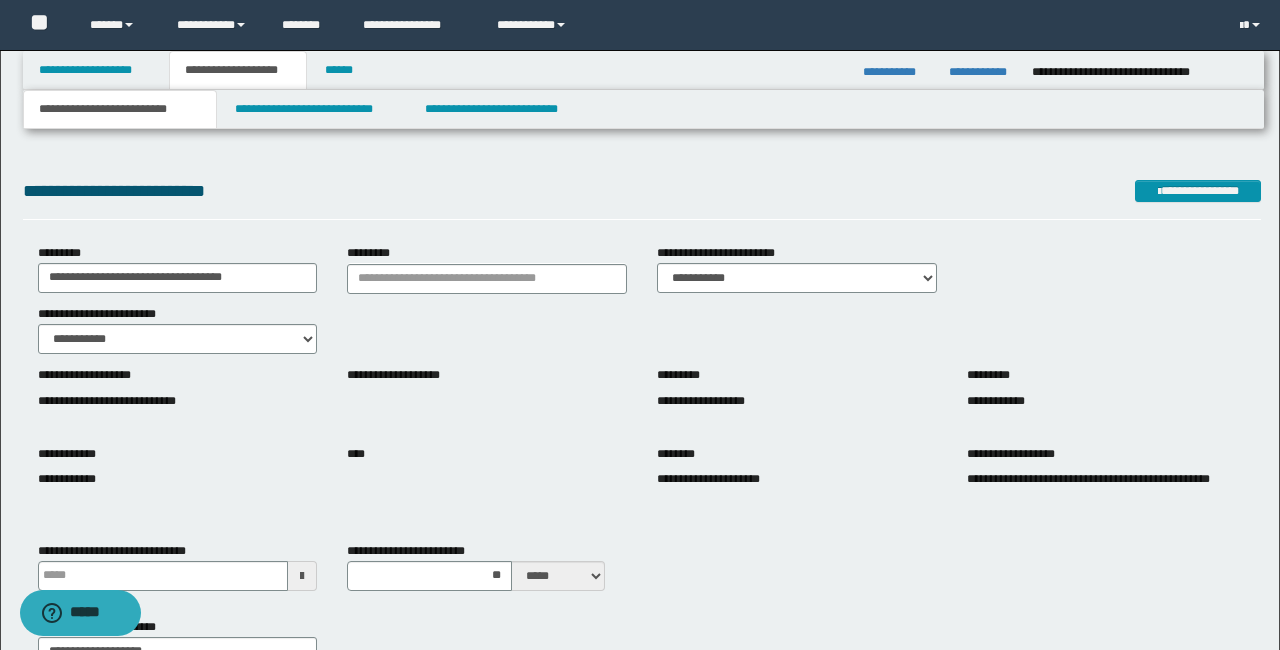 scroll, scrollTop: 0, scrollLeft: 0, axis: both 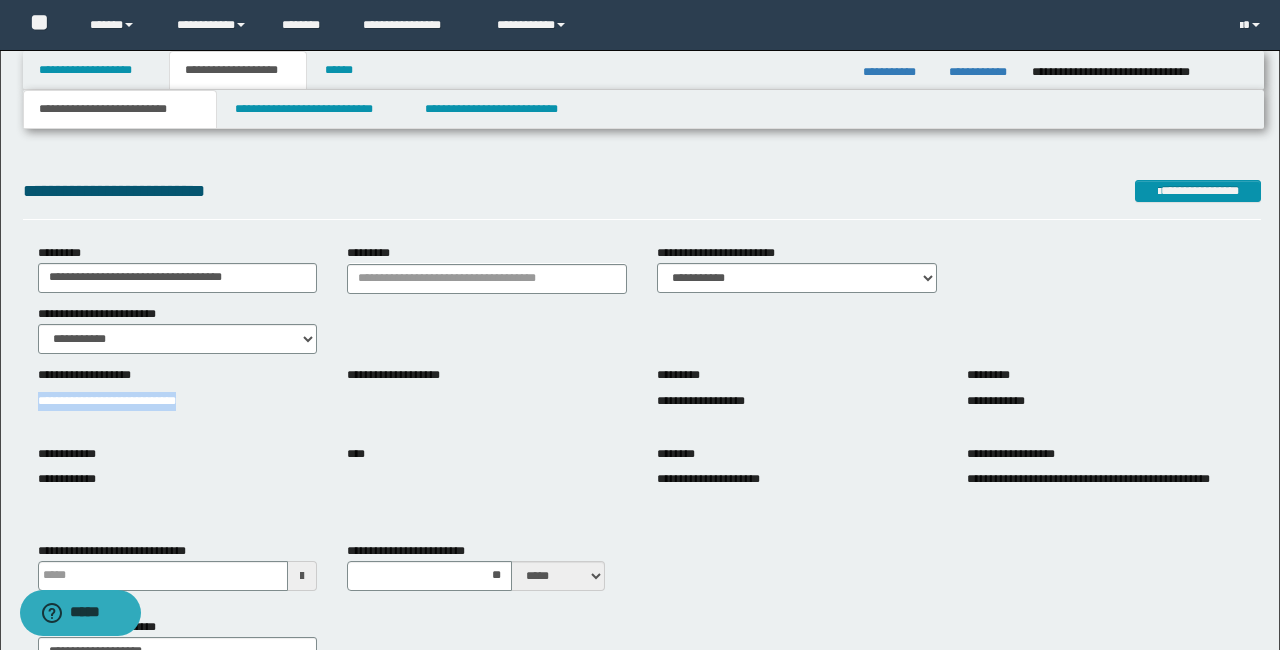 drag, startPoint x: 246, startPoint y: 399, endPoint x: 47, endPoint y: 406, distance: 199.12308 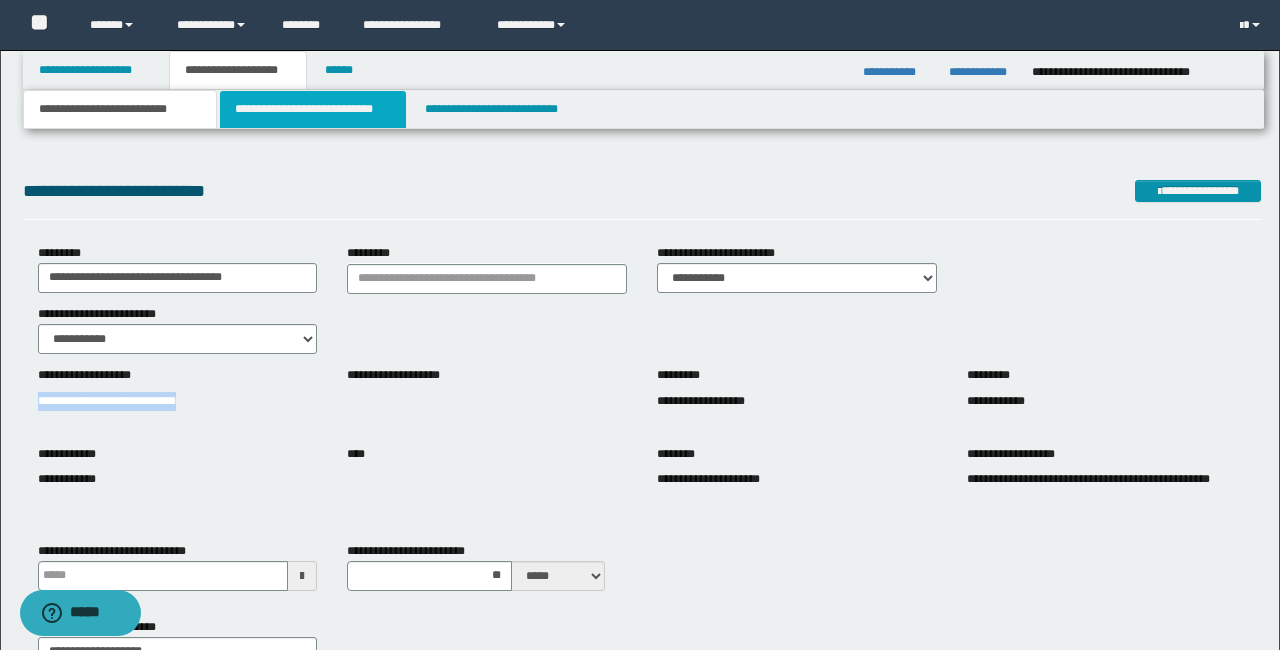 click on "**********" at bounding box center (312, 109) 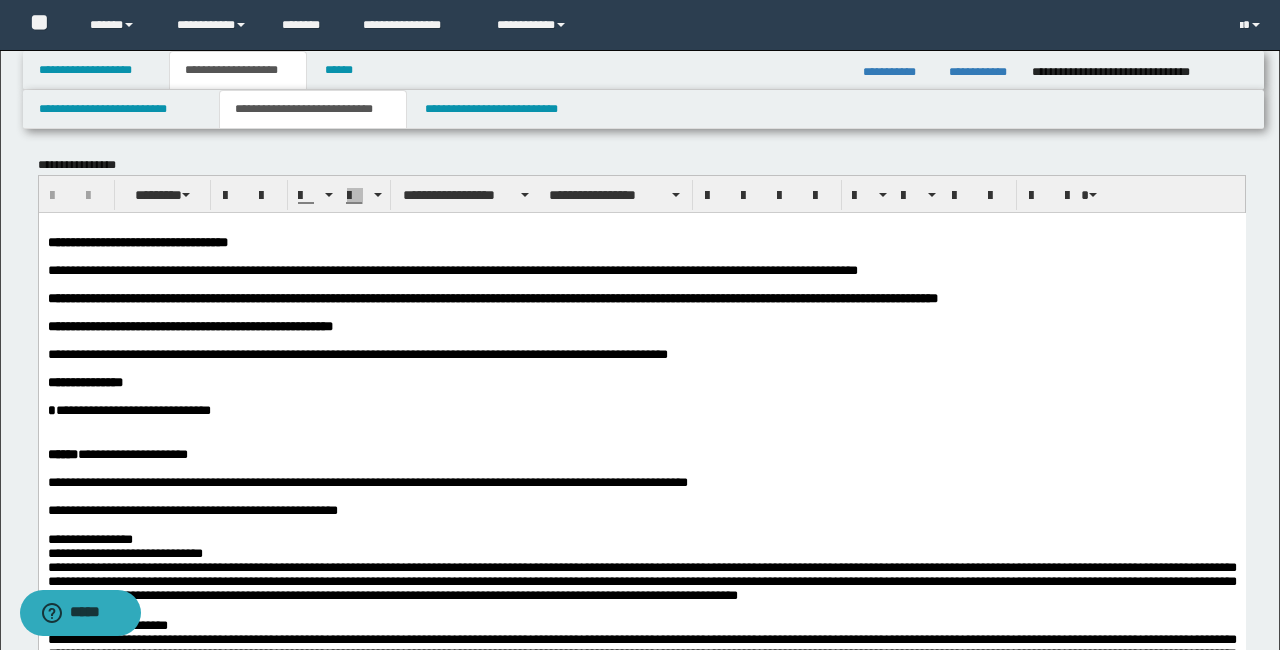 scroll, scrollTop: 0, scrollLeft: 0, axis: both 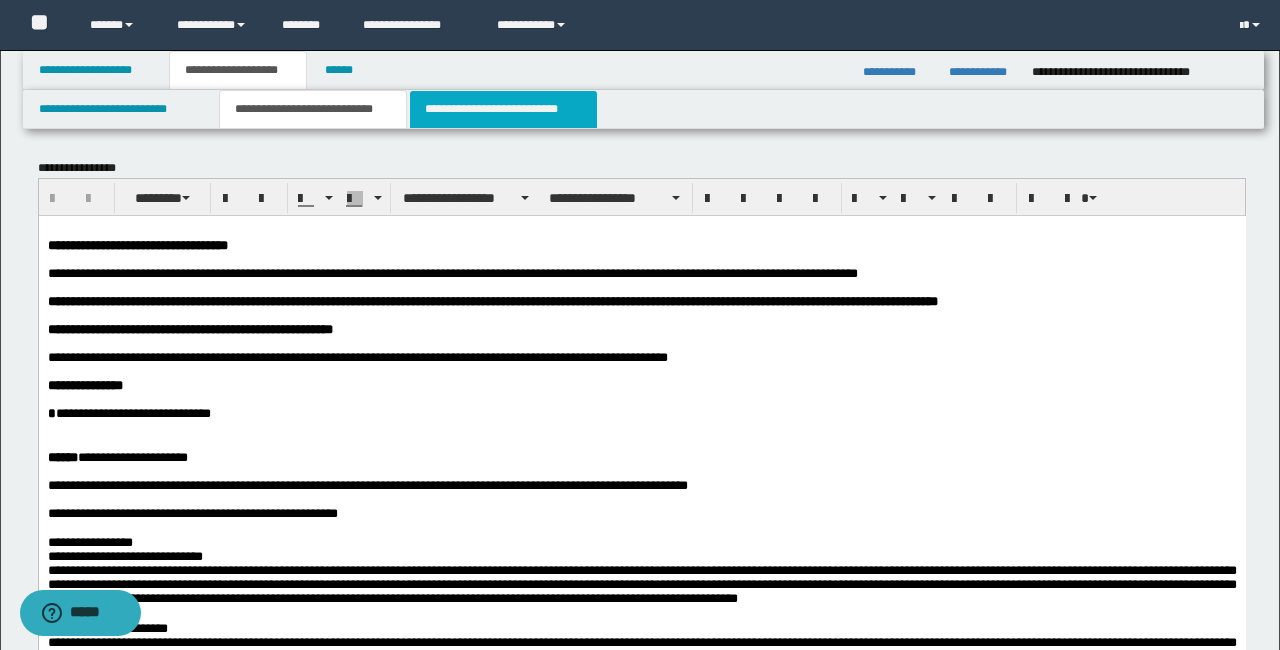 click on "**********" at bounding box center [503, 109] 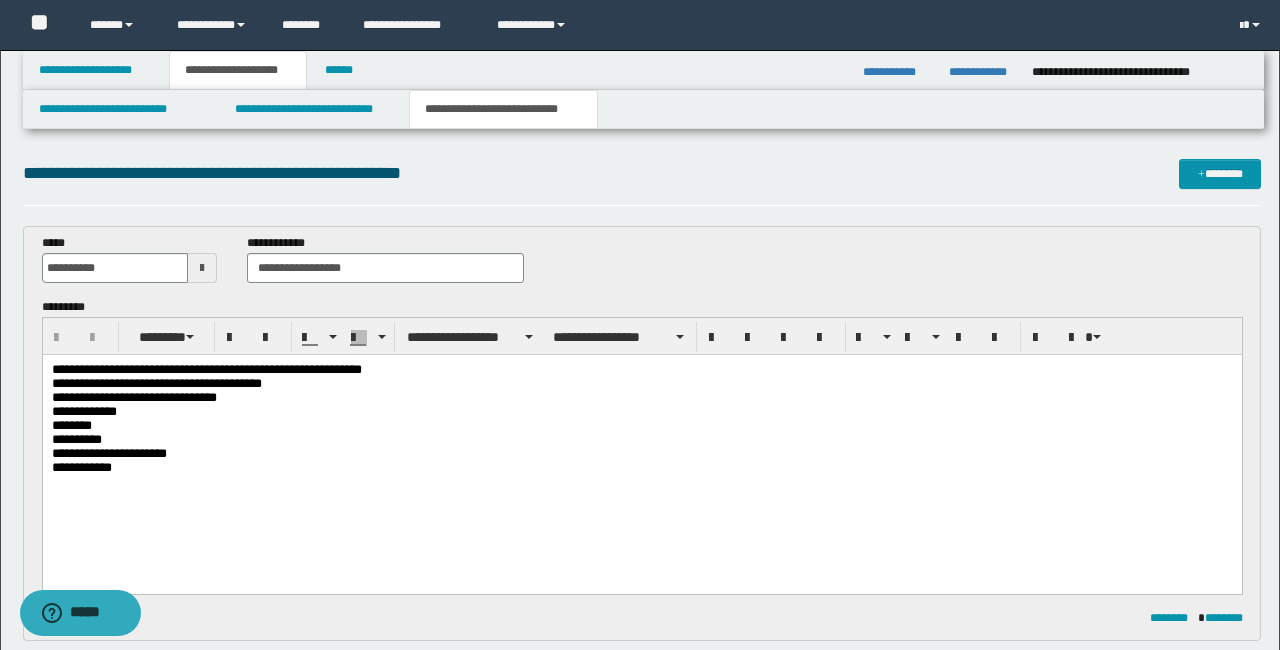 scroll, scrollTop: 0, scrollLeft: 0, axis: both 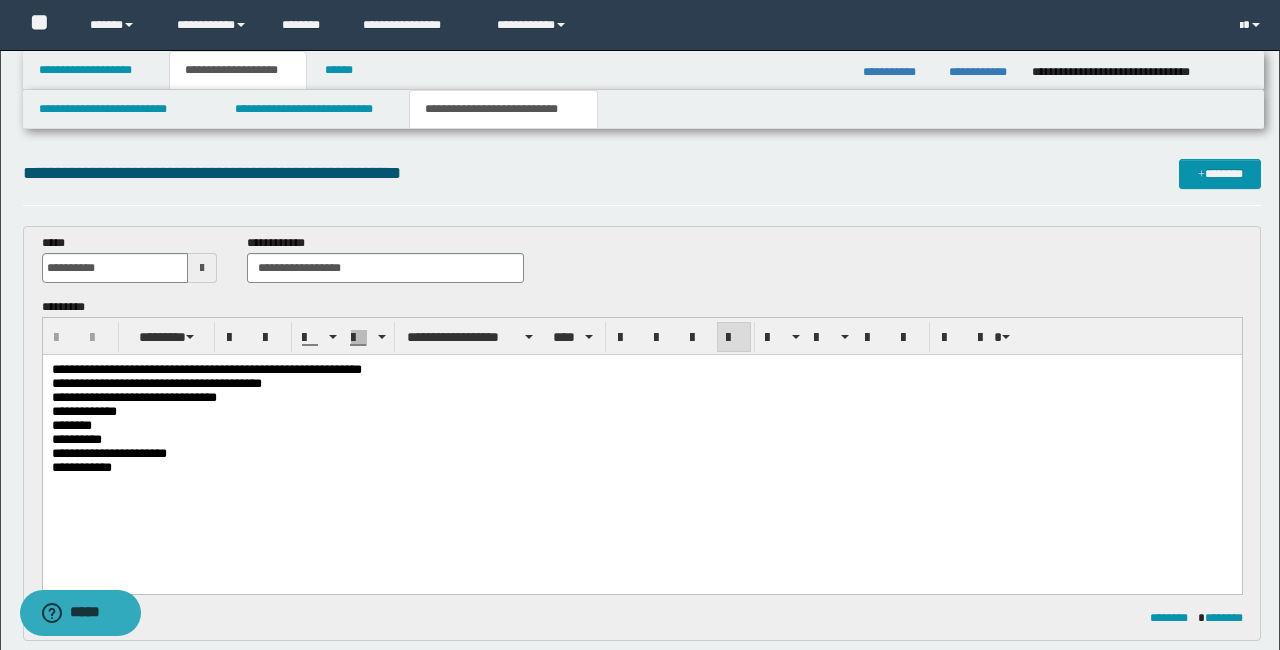 click on "**********" at bounding box center (206, 369) 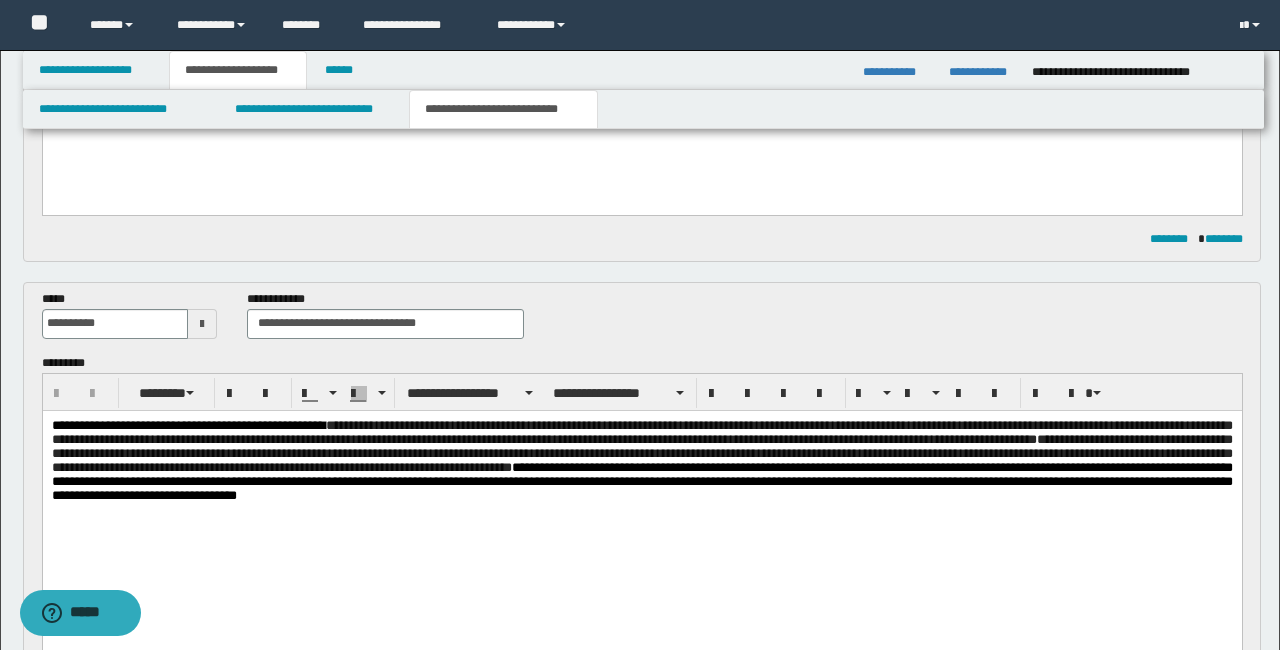 scroll, scrollTop: 439, scrollLeft: 0, axis: vertical 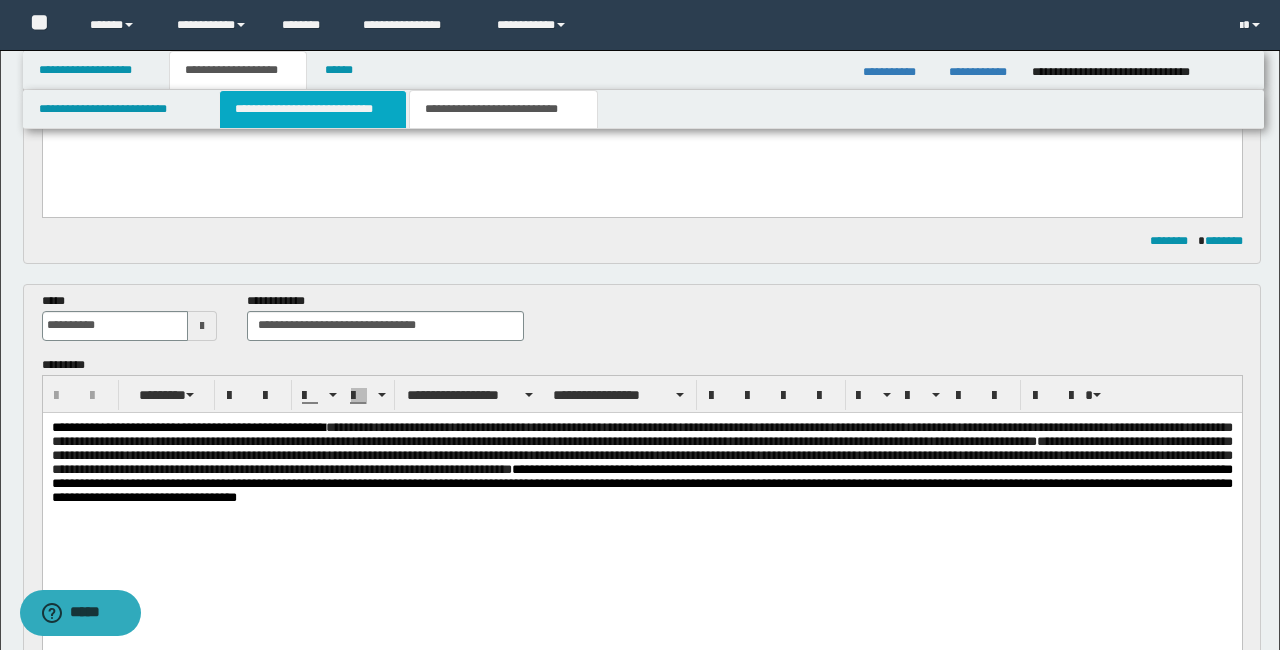 click on "**********" at bounding box center (312, 109) 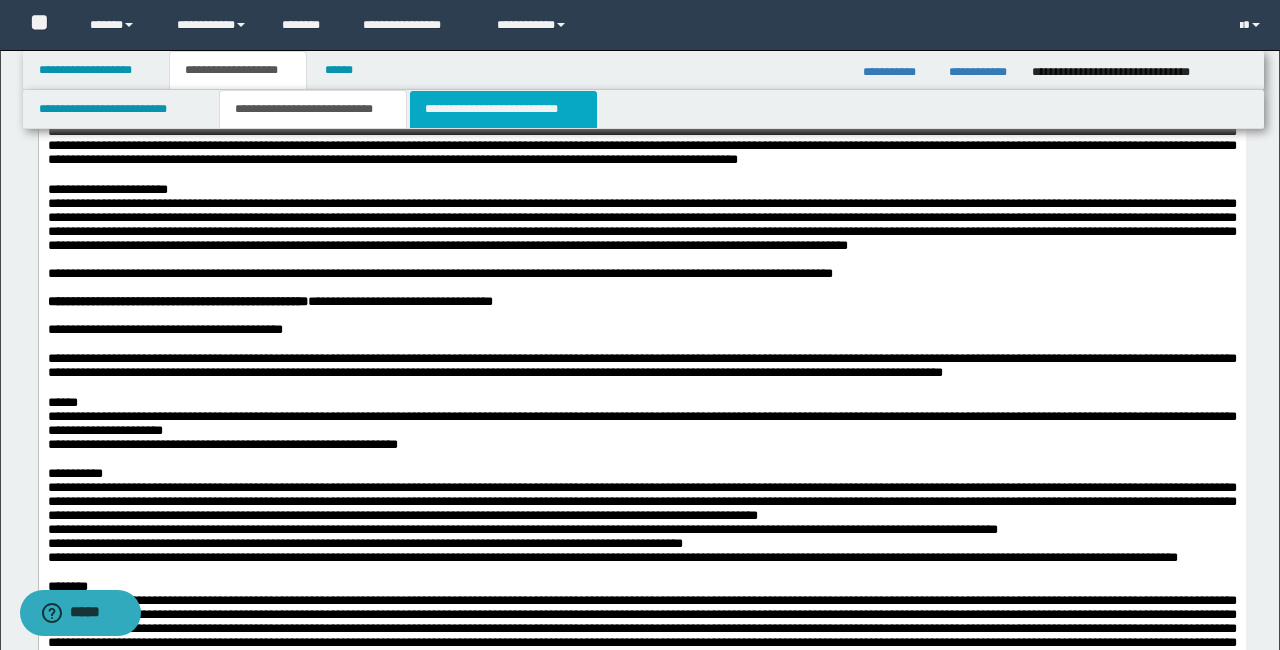 click on "**********" at bounding box center (503, 109) 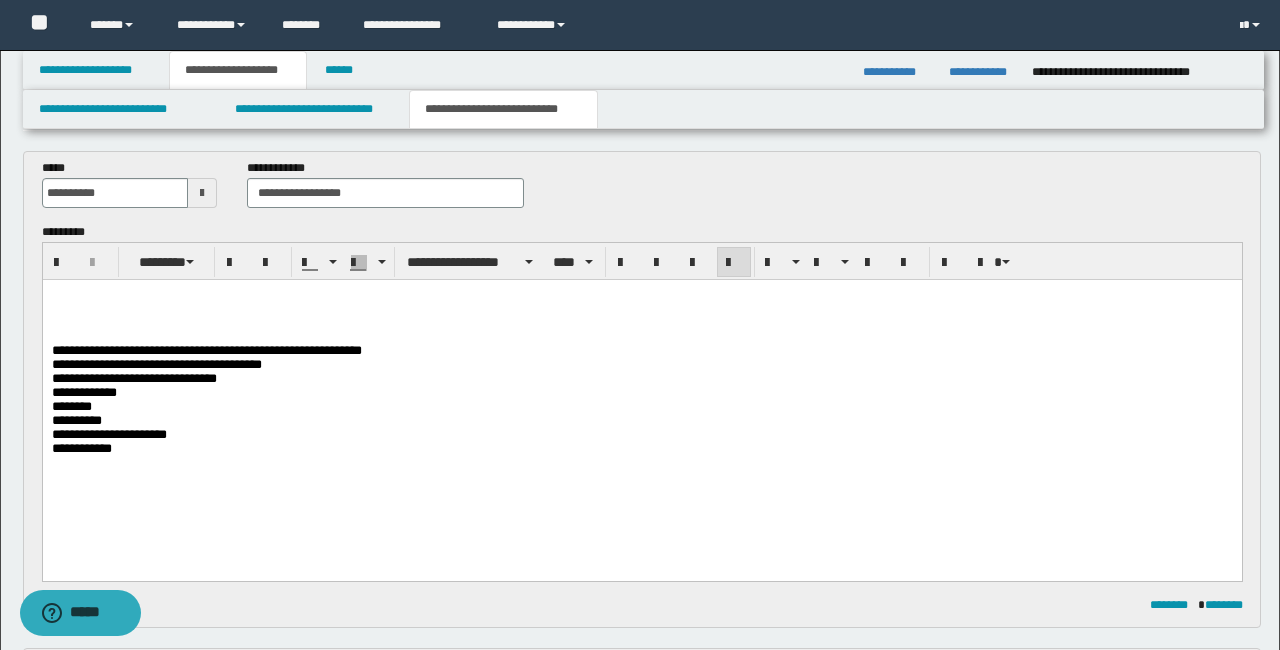 scroll, scrollTop: 0, scrollLeft: 0, axis: both 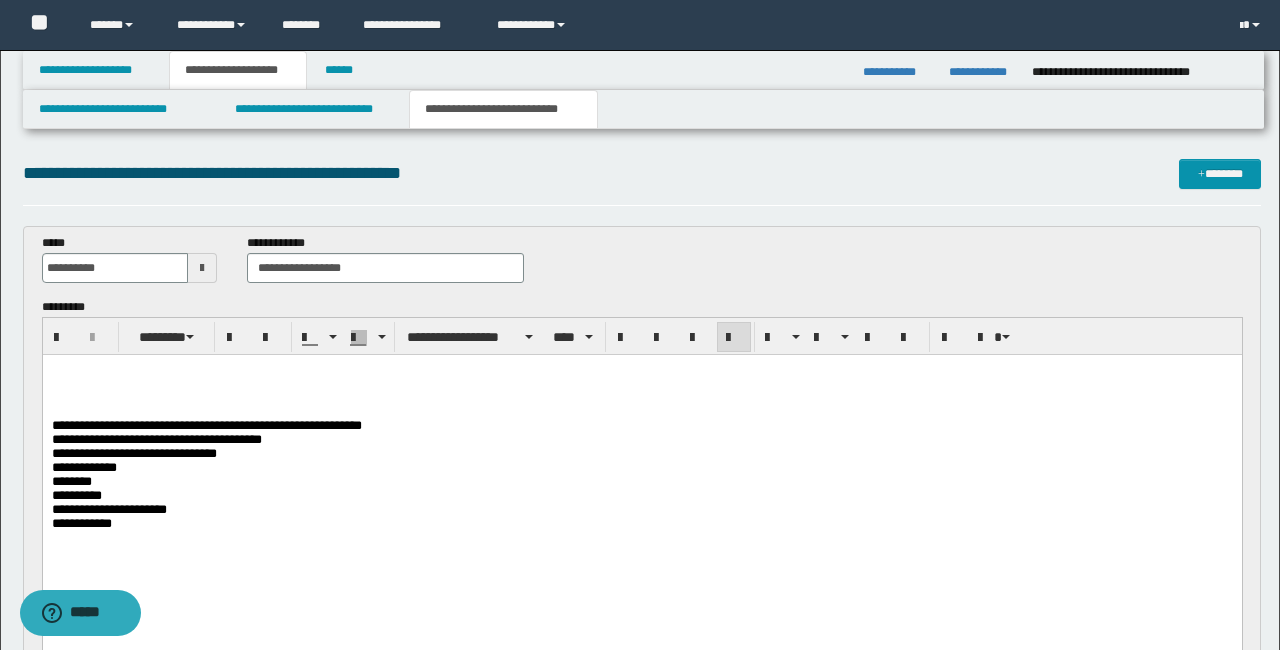 drag, startPoint x: 62, startPoint y: 371, endPoint x: 323, endPoint y: 385, distance: 261.3752 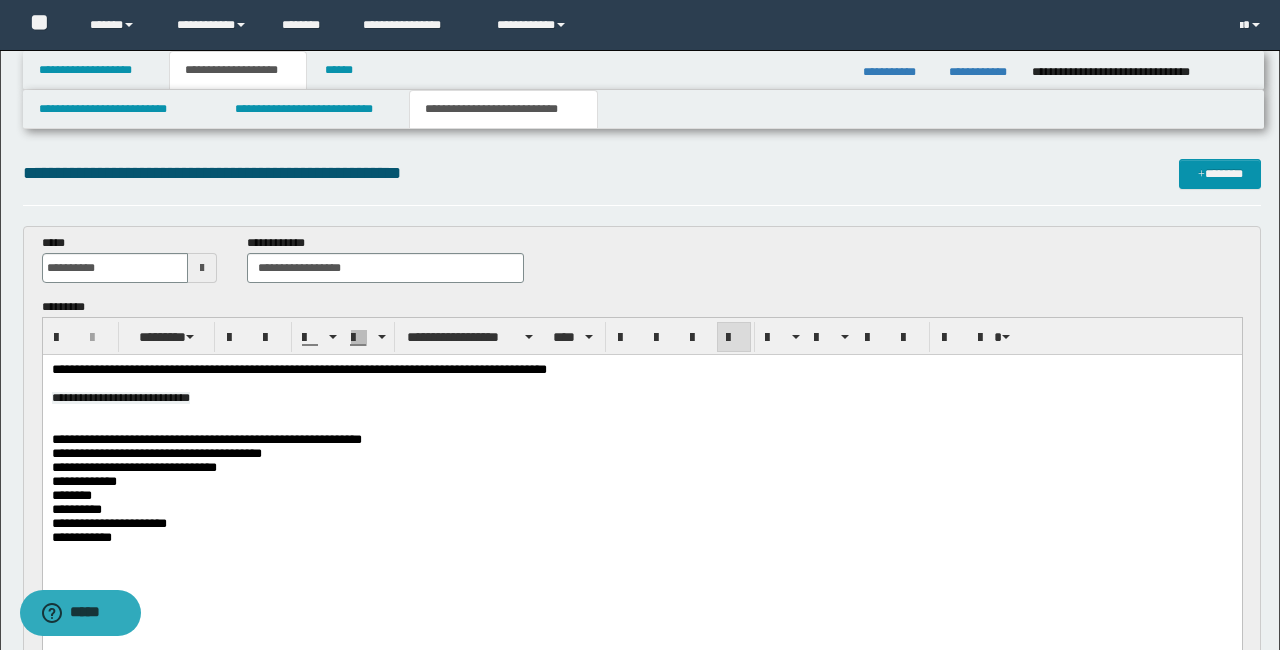 click on "**********" at bounding box center [641, 370] 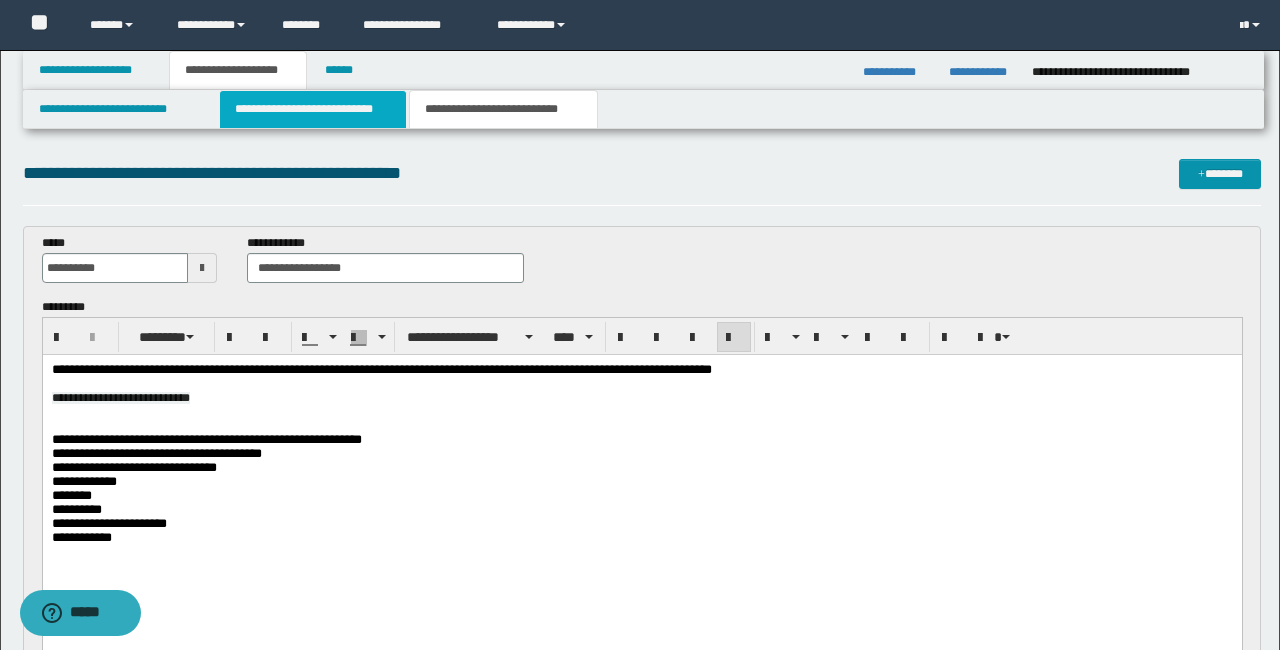 click on "**********" at bounding box center (312, 109) 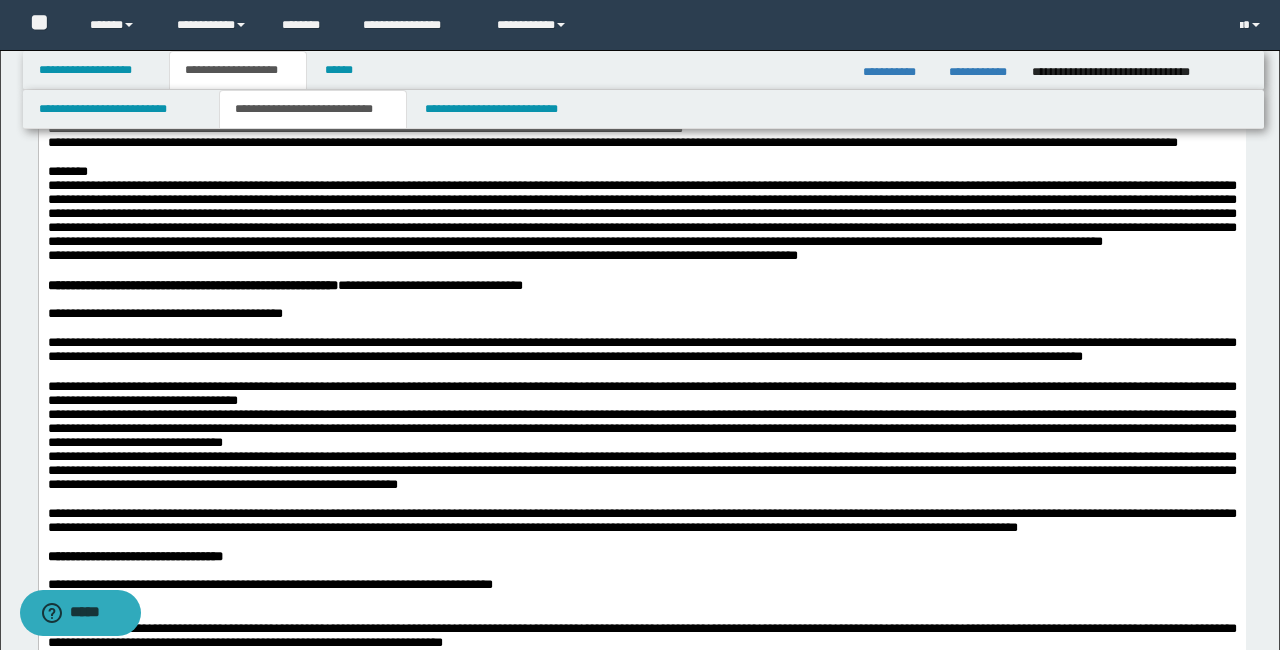 scroll, scrollTop: 844, scrollLeft: 0, axis: vertical 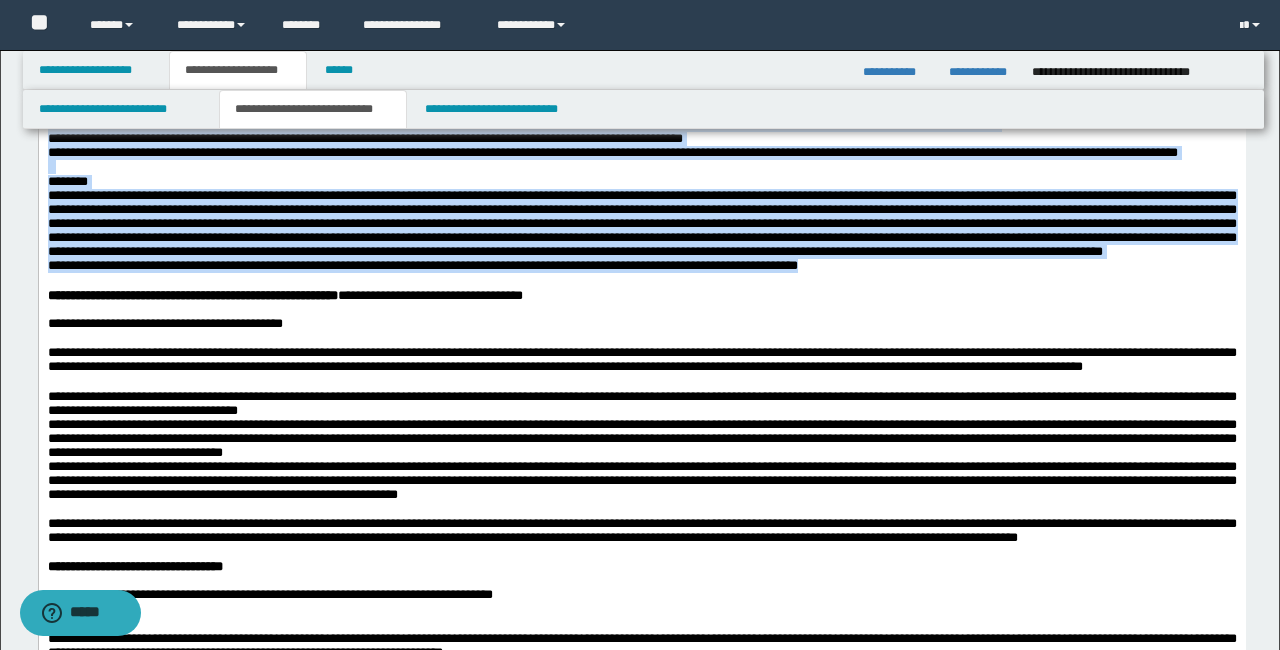 drag, startPoint x: 235, startPoint y: 269, endPoint x: 991, endPoint y: 443, distance: 775.76544 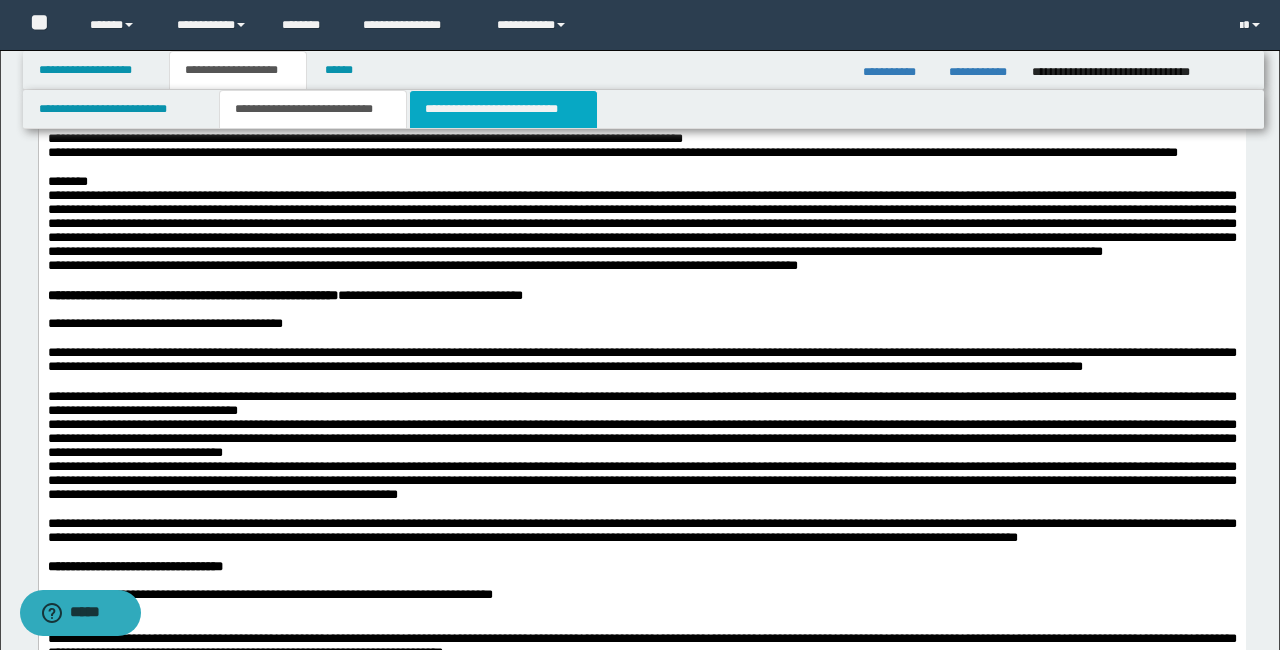 click on "**********" at bounding box center (503, 109) 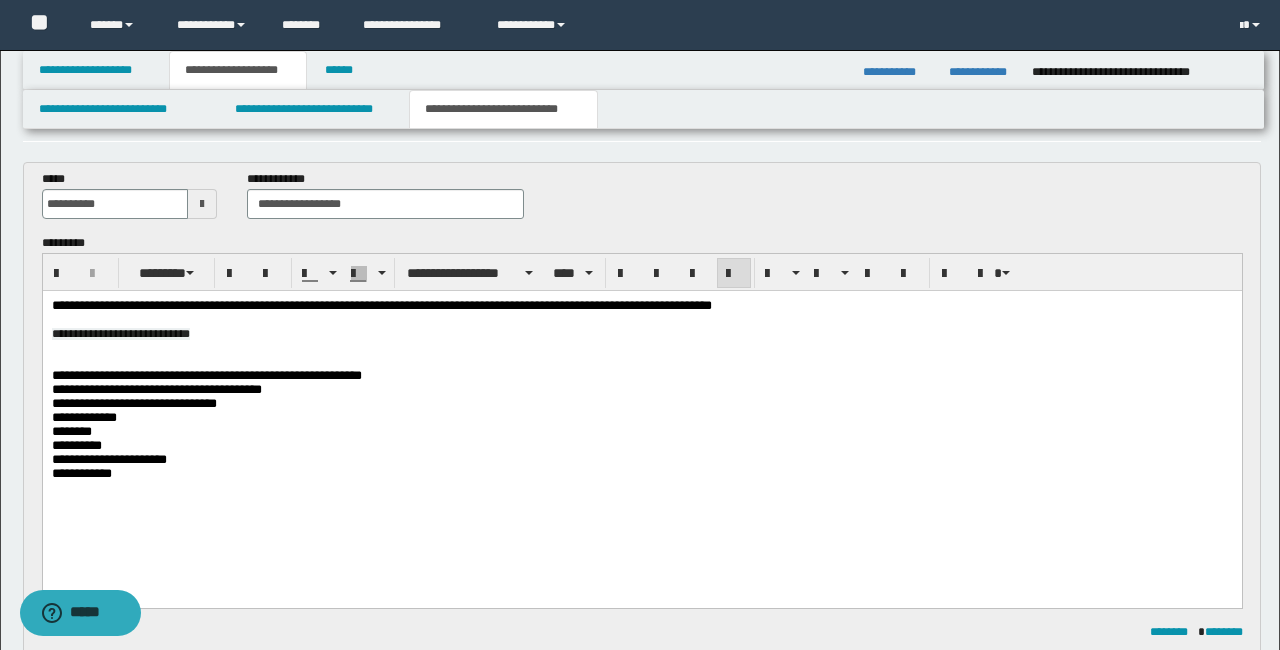 scroll, scrollTop: 65, scrollLeft: 0, axis: vertical 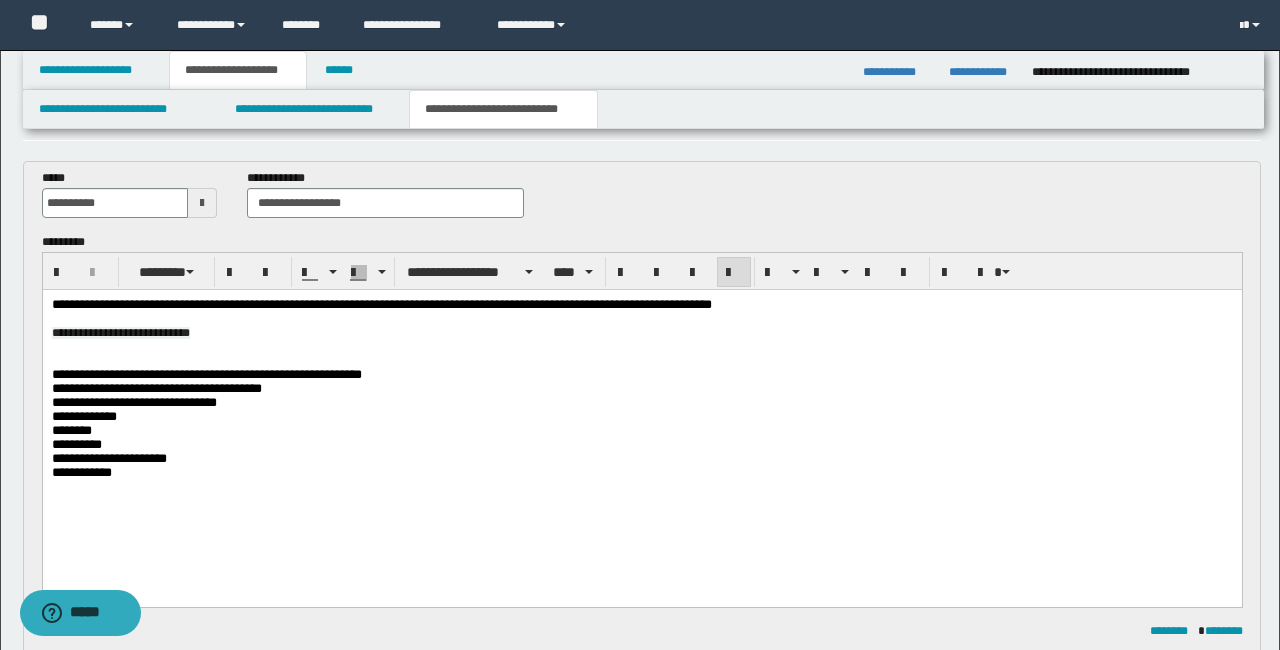 drag, startPoint x: 72, startPoint y: 357, endPoint x: 417, endPoint y: 372, distance: 345.32593 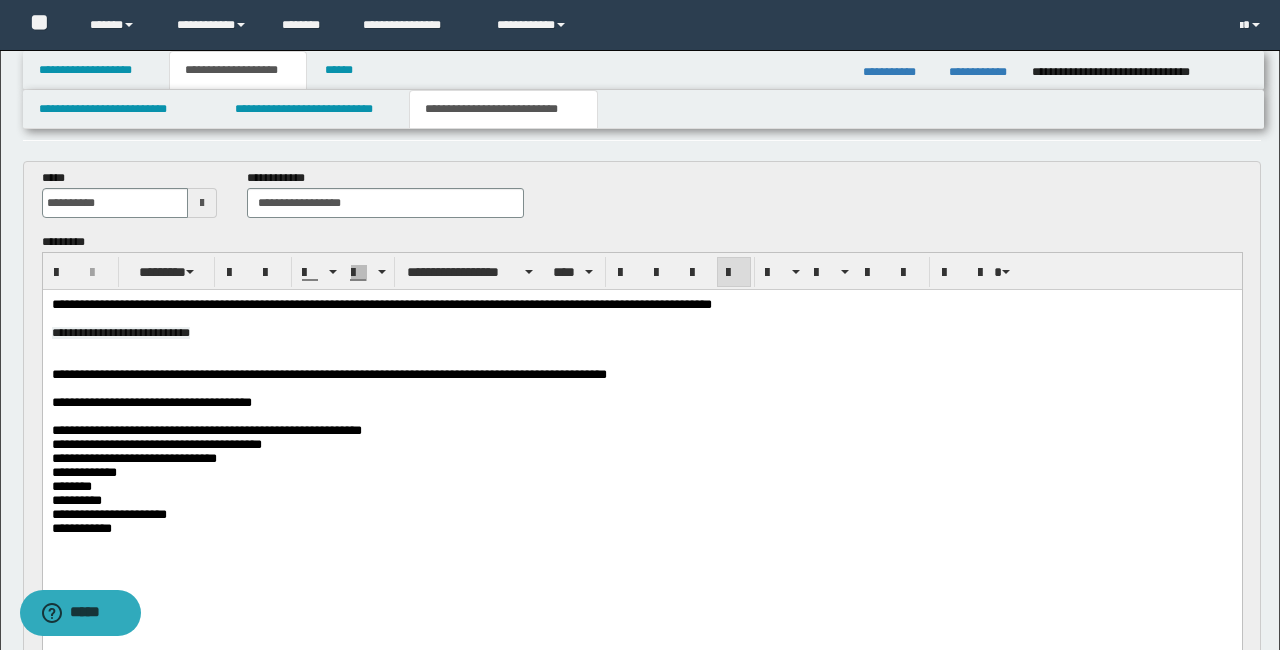 click at bounding box center [641, 389] 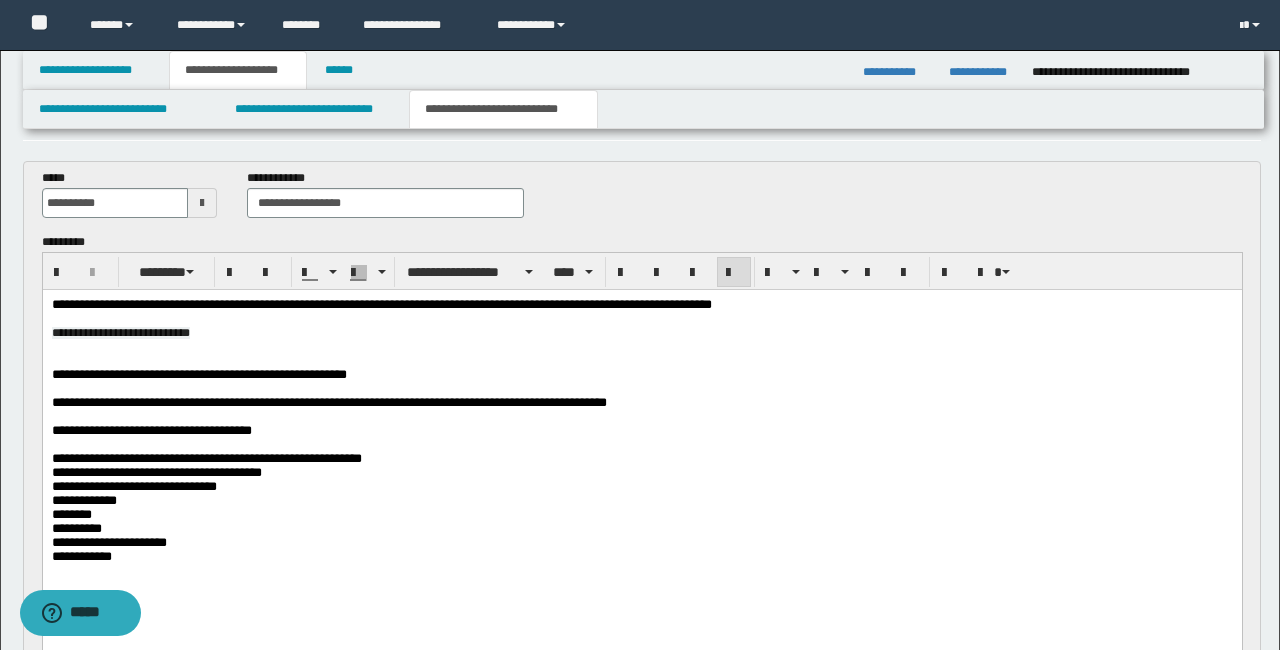 click on "**********" at bounding box center (641, 403) 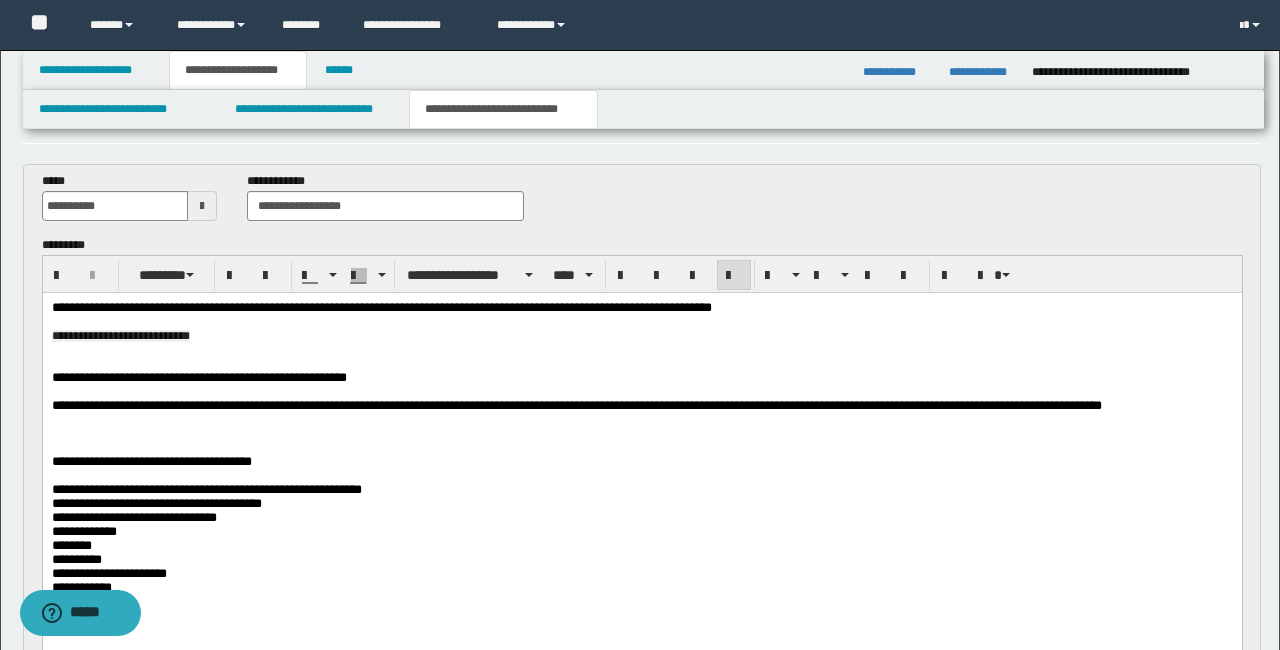 scroll, scrollTop: 66, scrollLeft: 0, axis: vertical 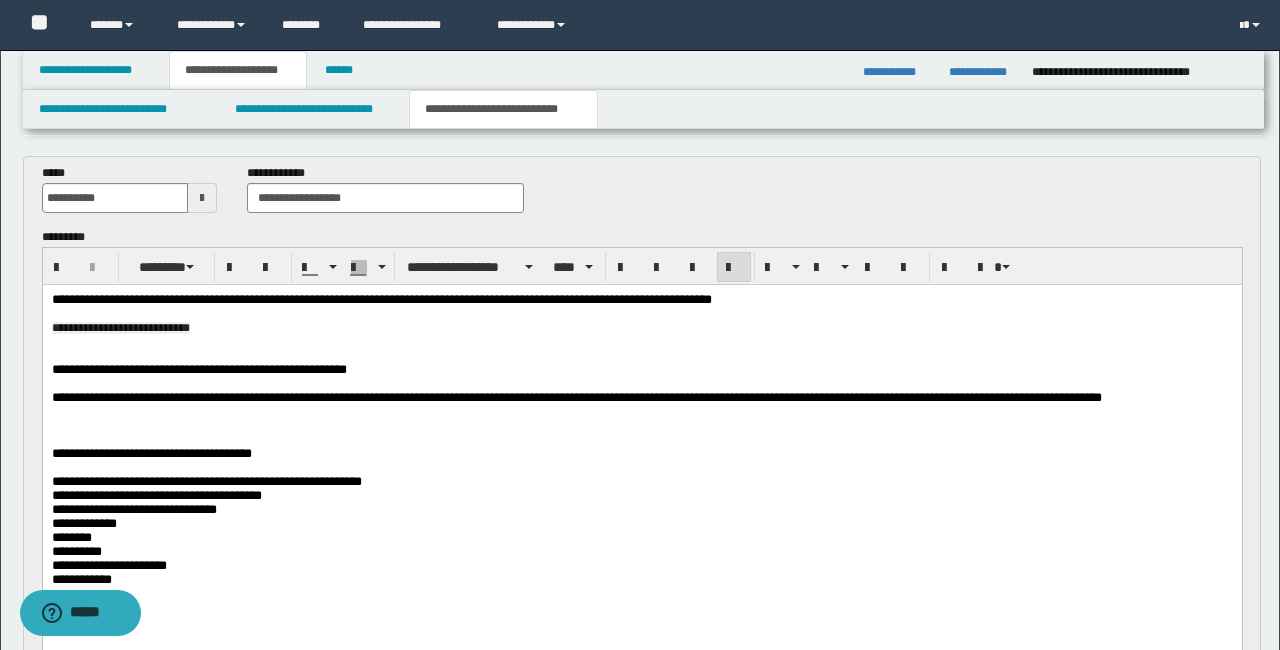 click on "**********" at bounding box center [206, 481] 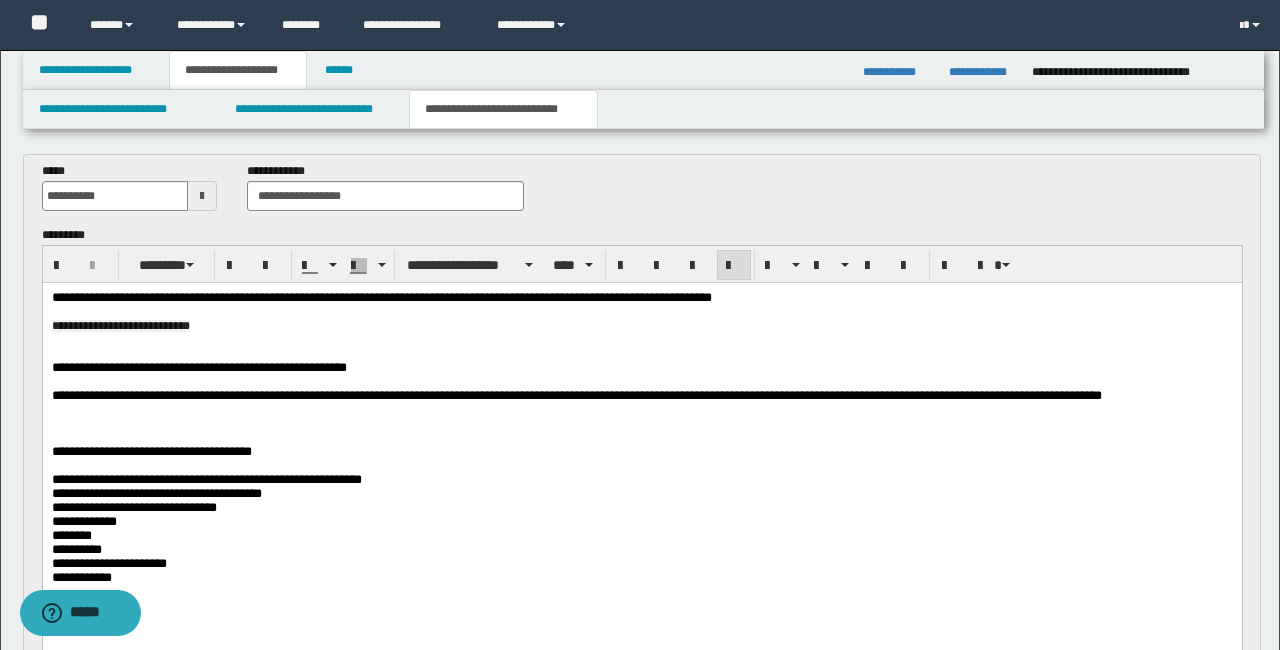 click on "**********" at bounding box center [206, 479] 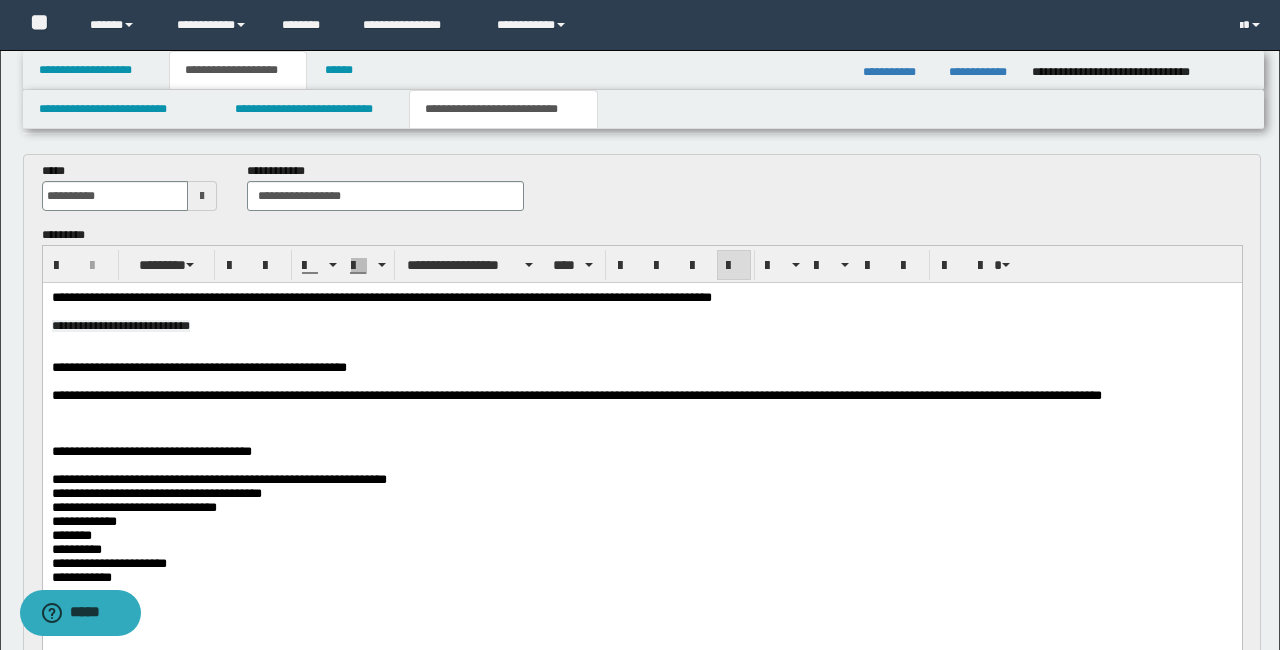 click on "**********" at bounding box center [218, 479] 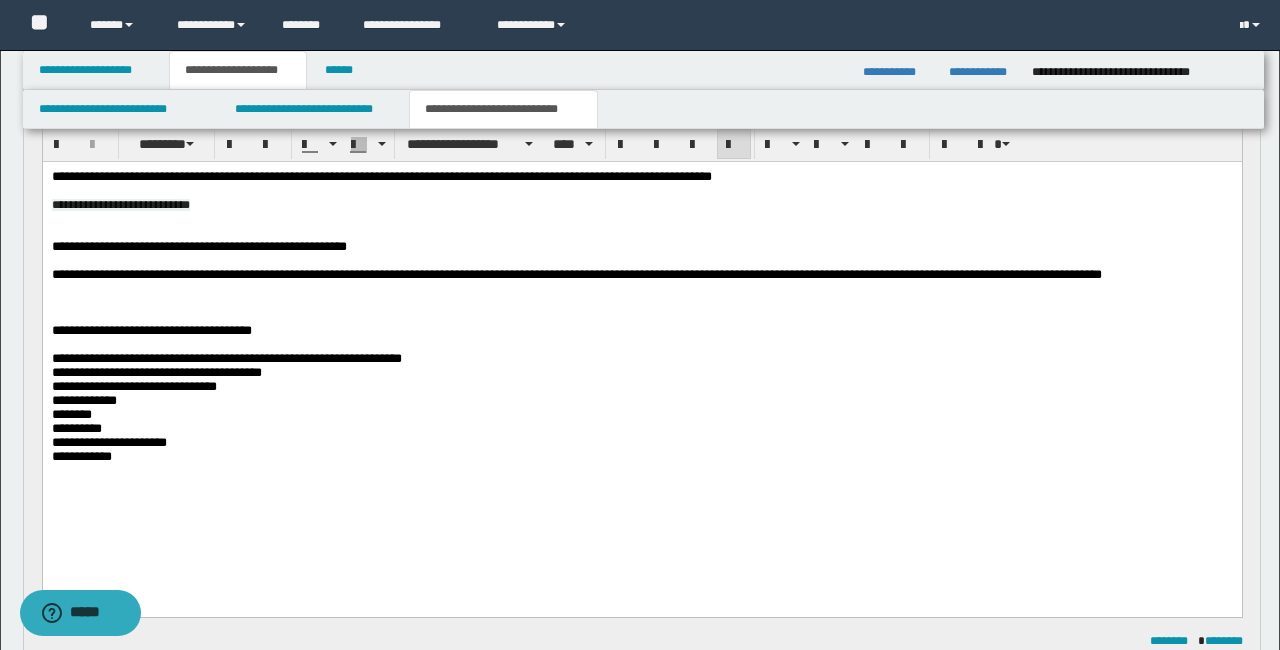 scroll, scrollTop: 200, scrollLeft: 0, axis: vertical 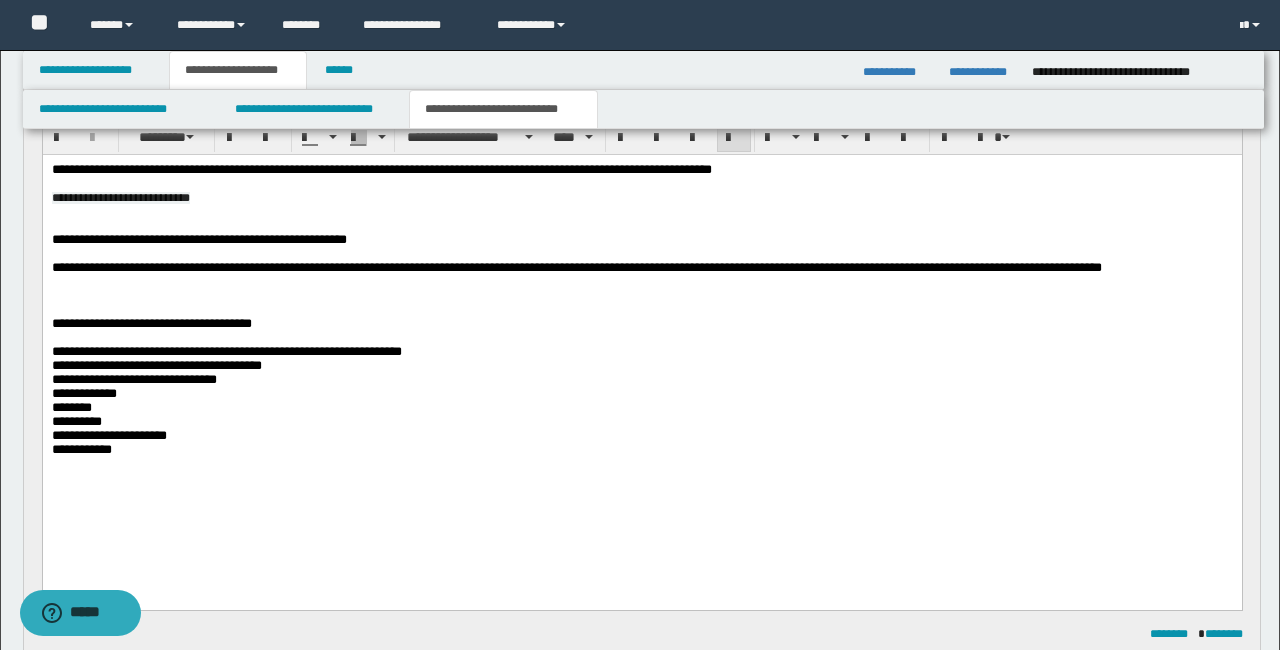 click on "**********" at bounding box center [641, 335] 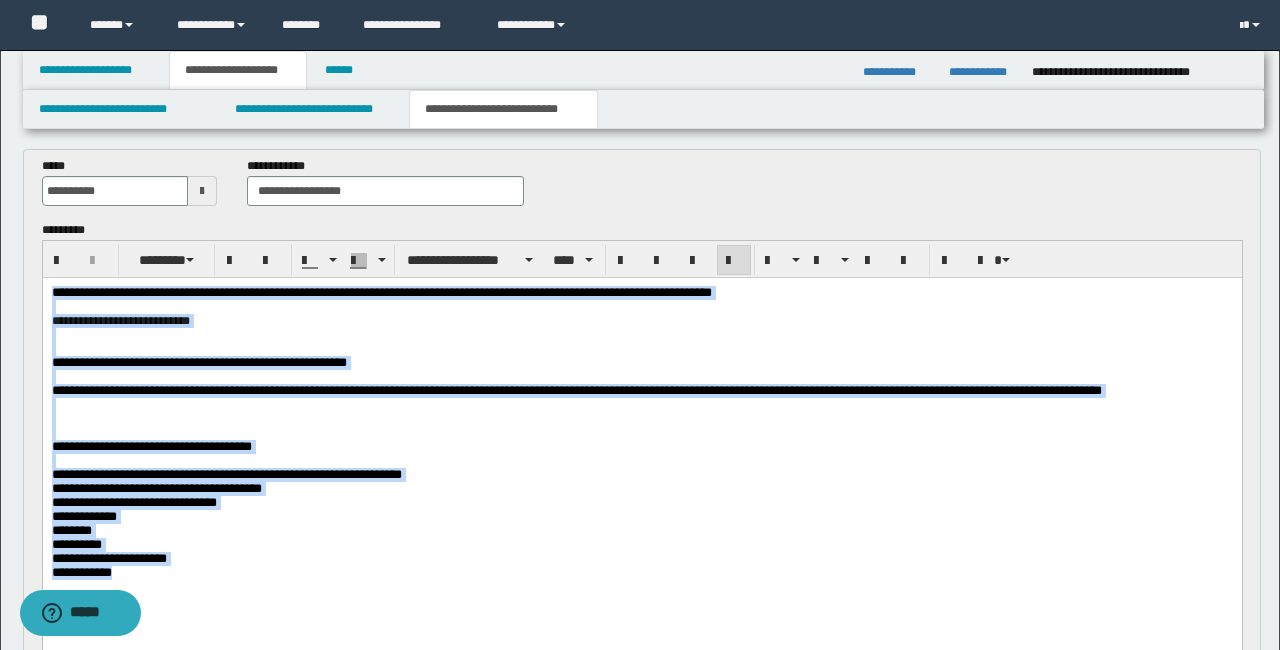 scroll, scrollTop: 0, scrollLeft: 0, axis: both 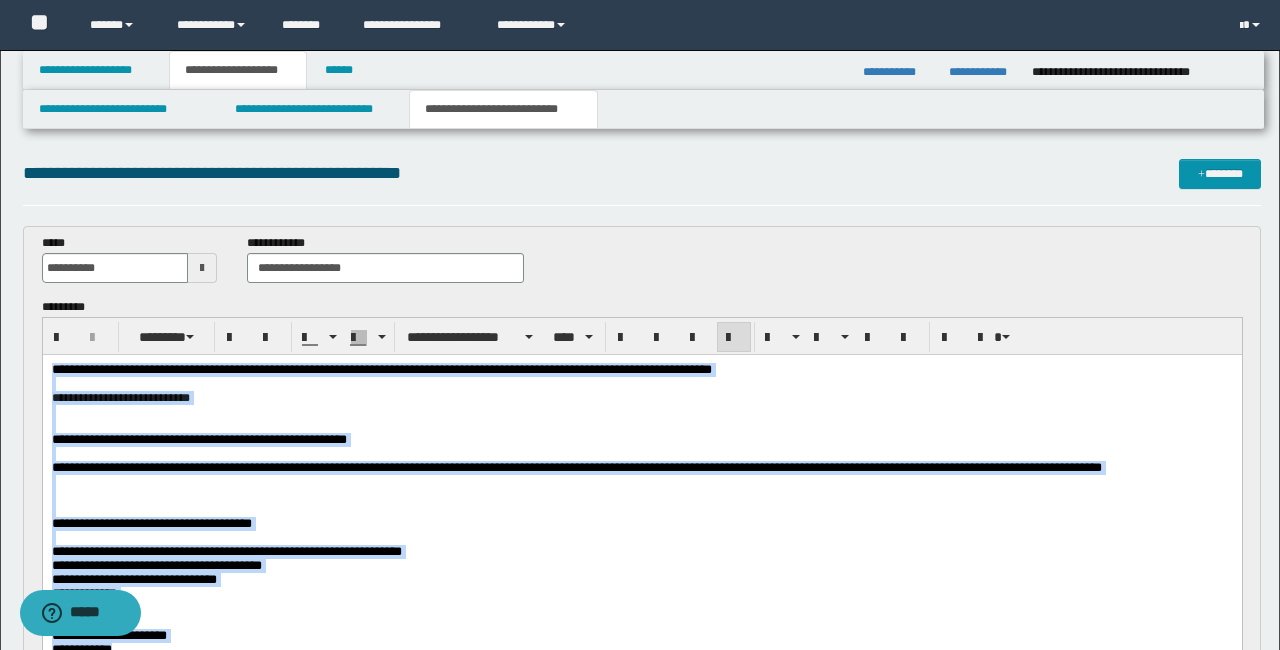 drag, startPoint x: 272, startPoint y: 716, endPoint x: -1, endPoint y: -5, distance: 770.954 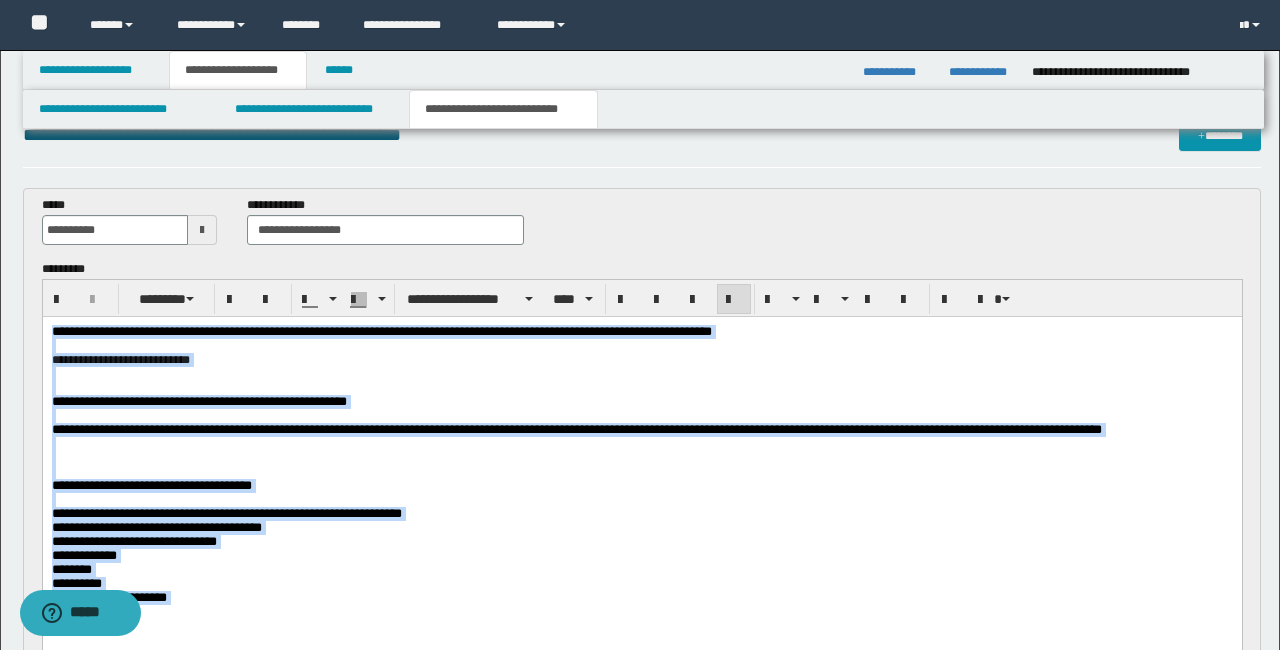 scroll, scrollTop: 0, scrollLeft: 0, axis: both 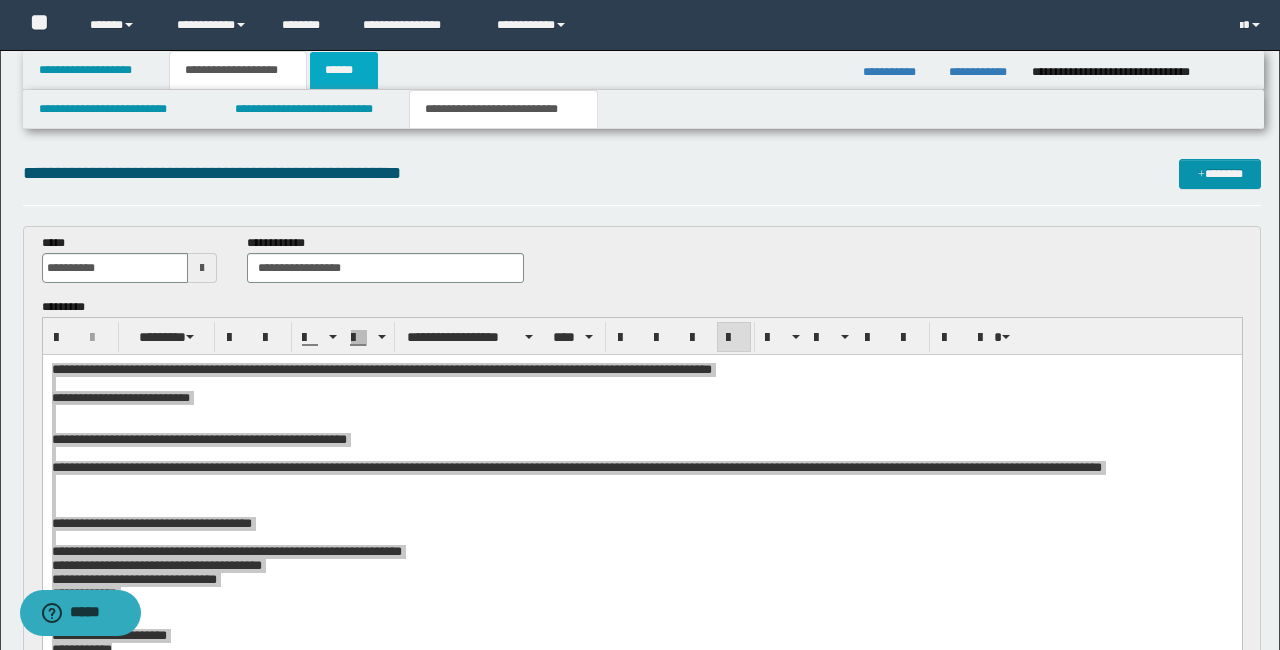 click on "******" at bounding box center (344, 70) 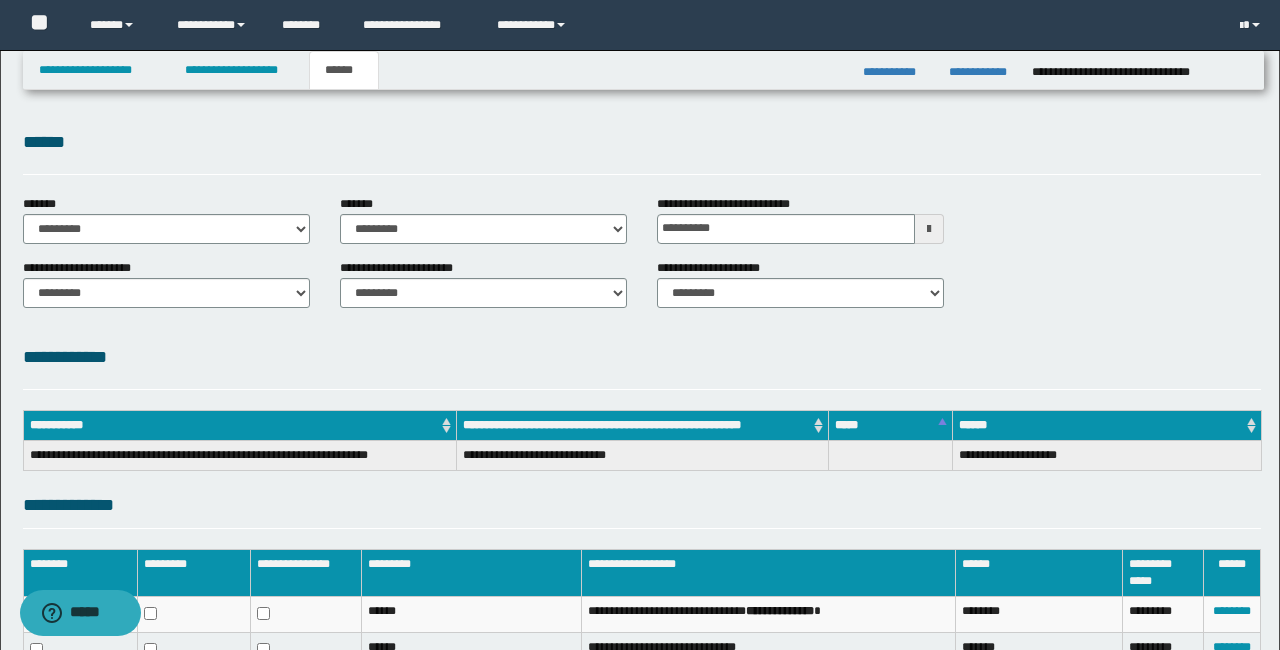 scroll, scrollTop: 247, scrollLeft: 0, axis: vertical 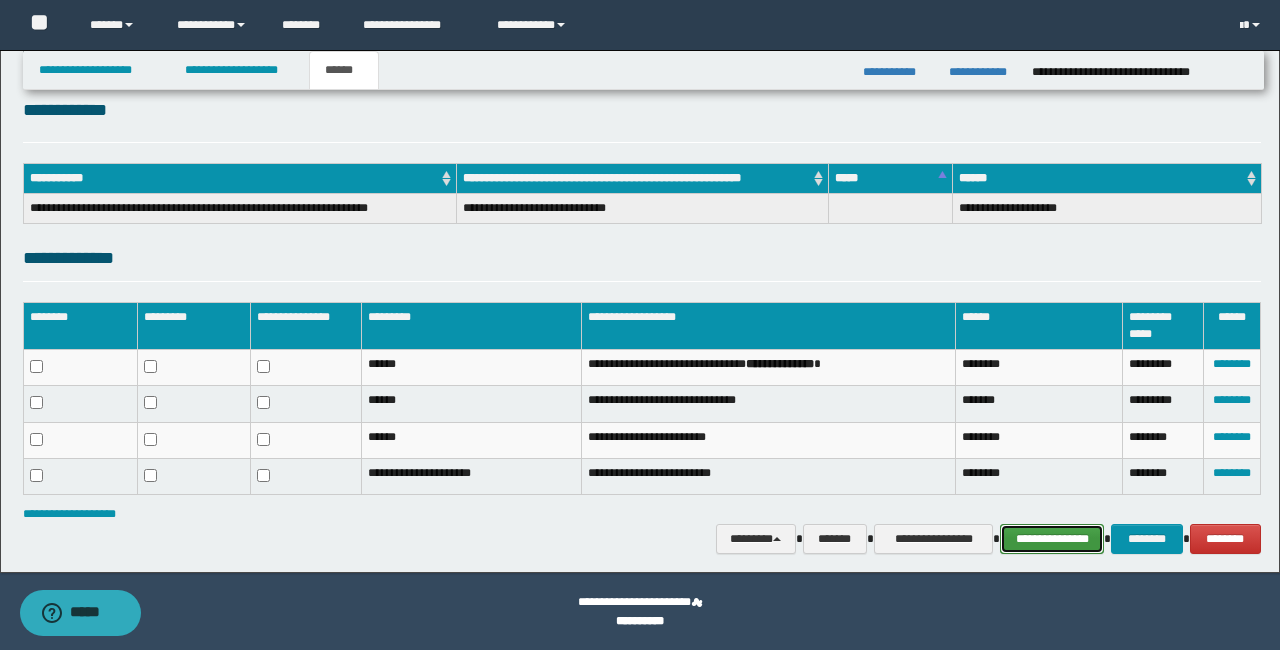 click on "**********" at bounding box center [1052, 539] 